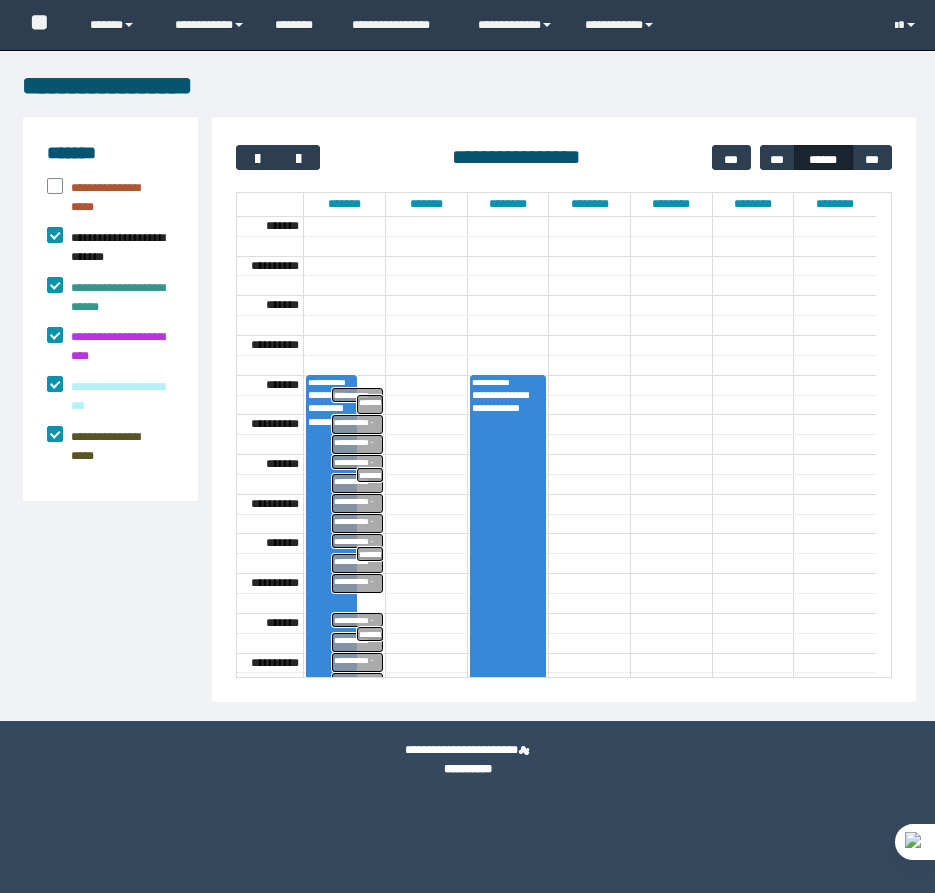 scroll, scrollTop: 0, scrollLeft: 0, axis: both 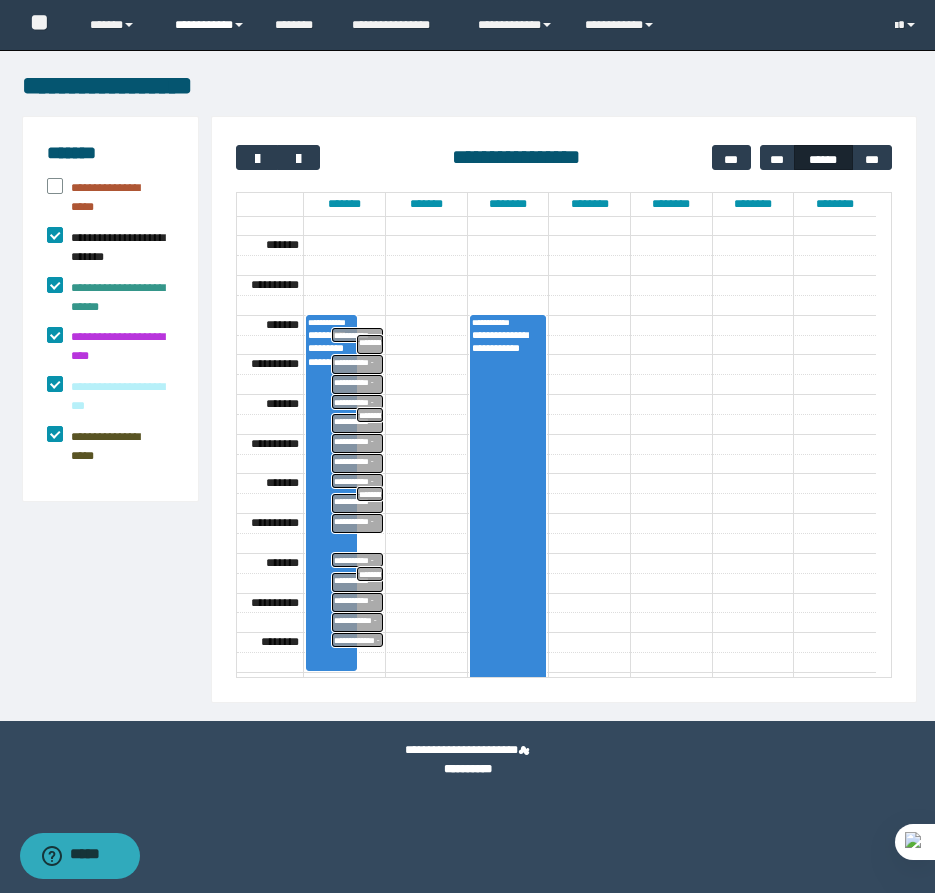 drag, startPoint x: 210, startPoint y: 21, endPoint x: 223, endPoint y: 50, distance: 31.780497 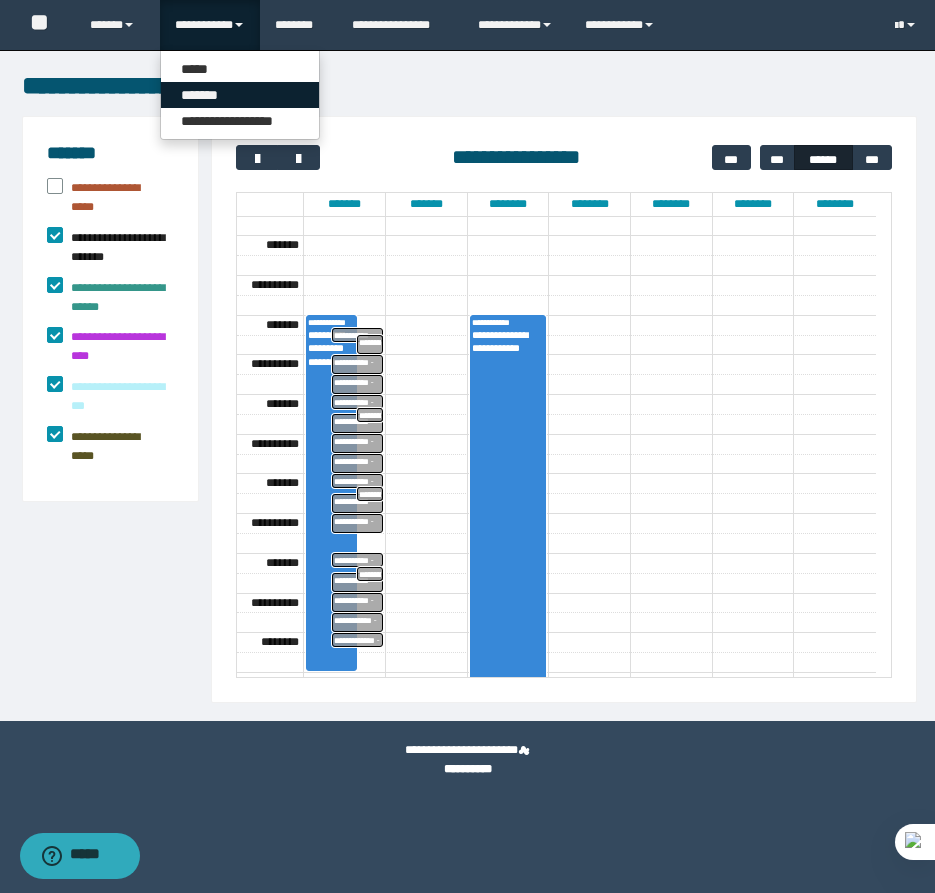 click on "*******" at bounding box center [240, 95] 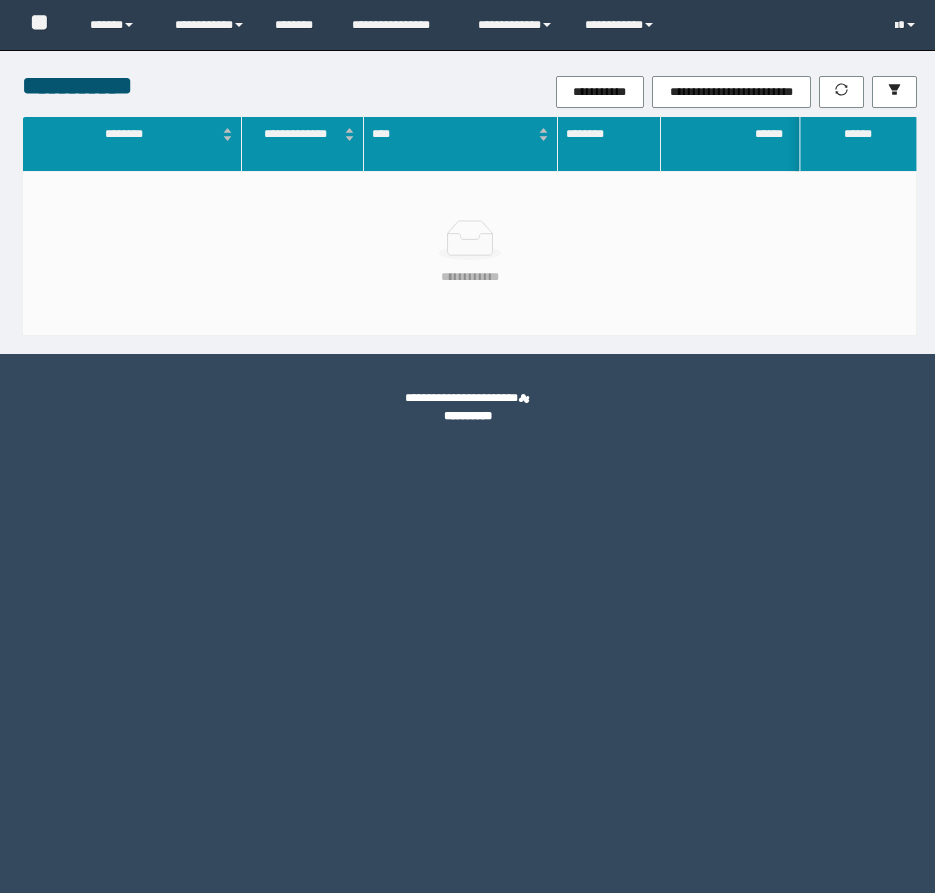 scroll, scrollTop: 0, scrollLeft: 0, axis: both 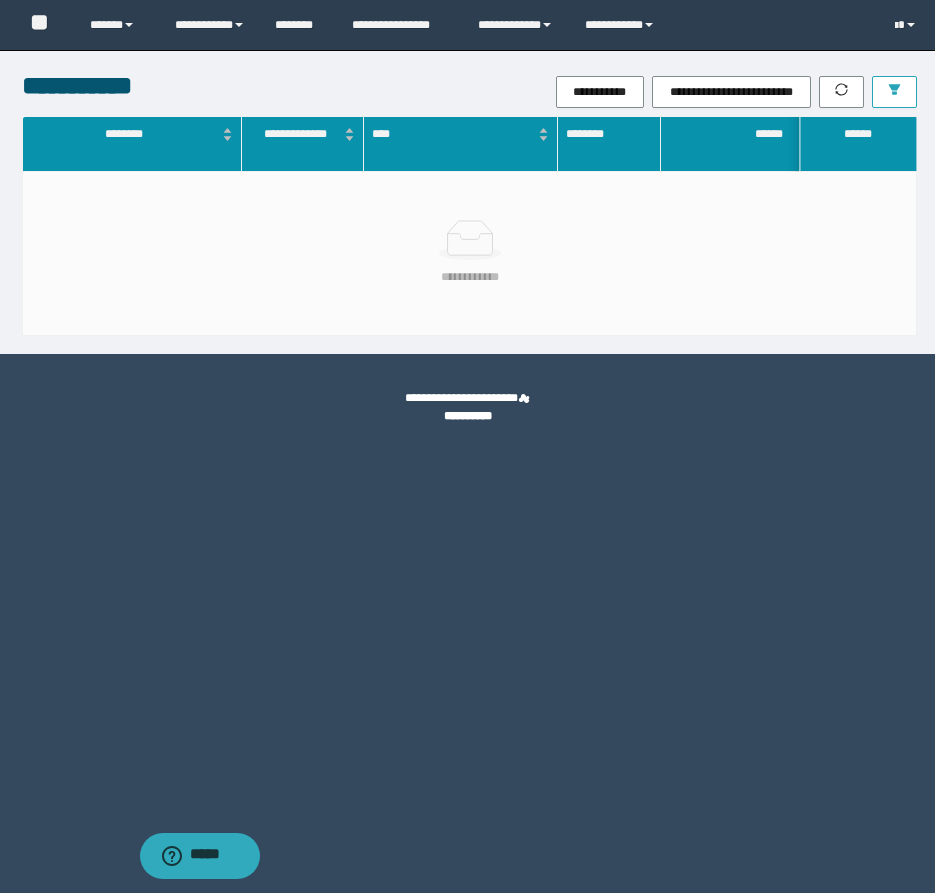 click 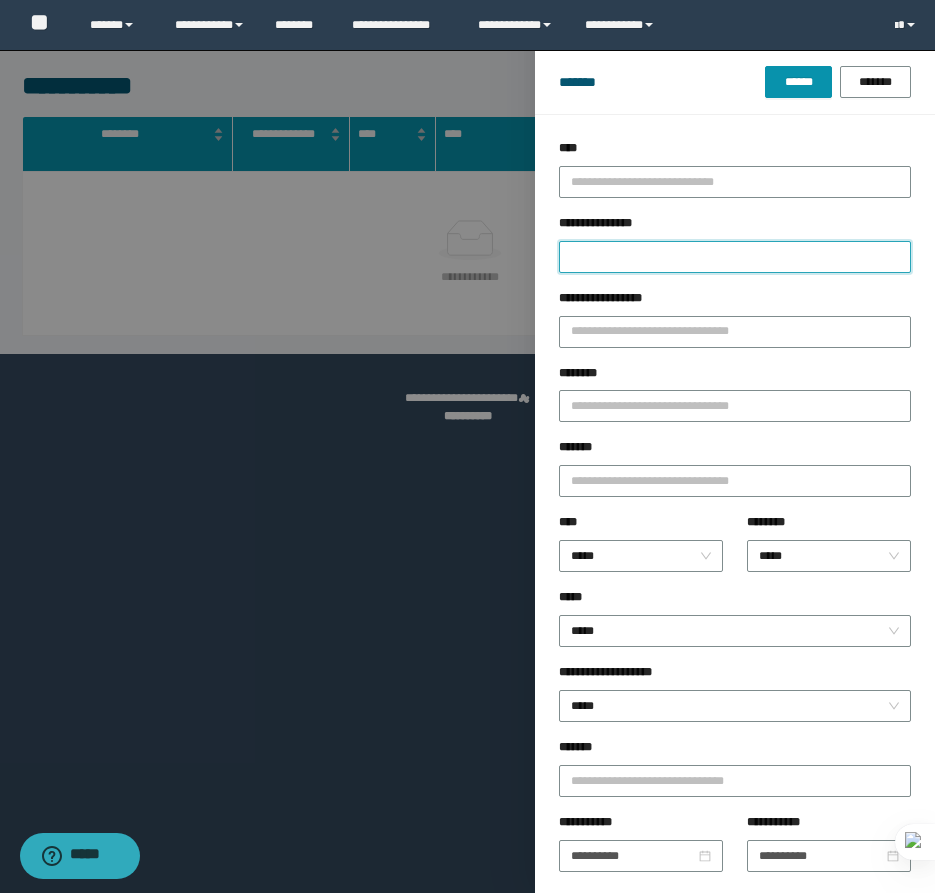 click on "**********" at bounding box center [735, 257] 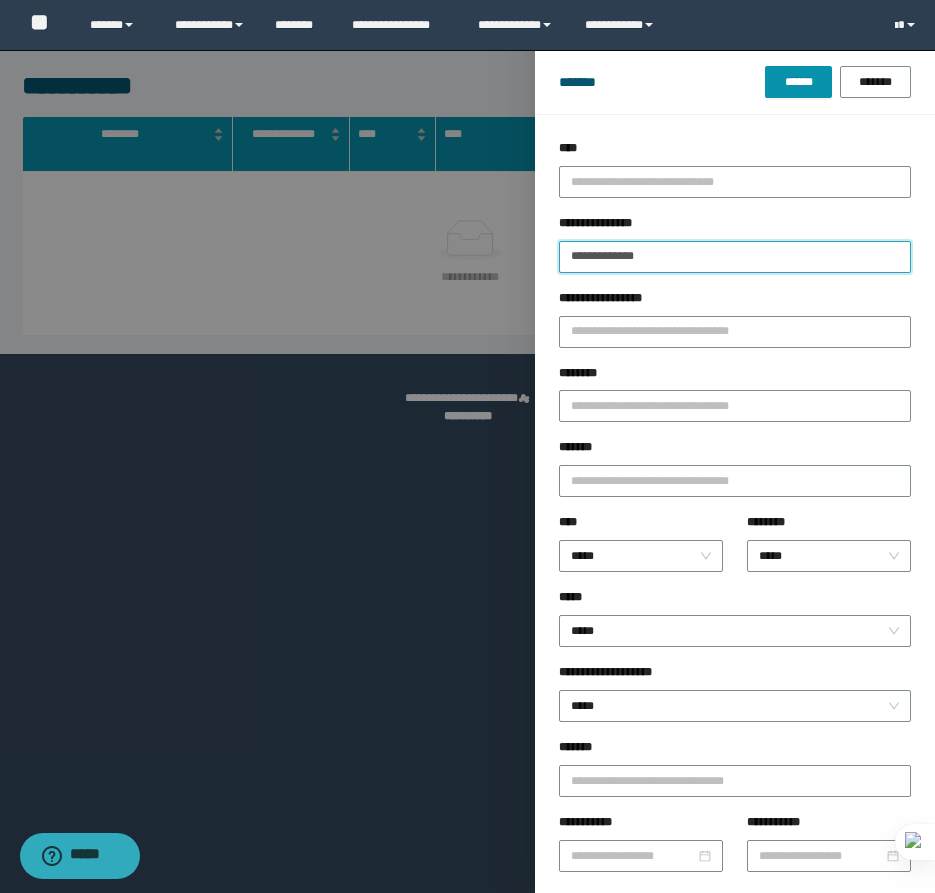 type on "**********" 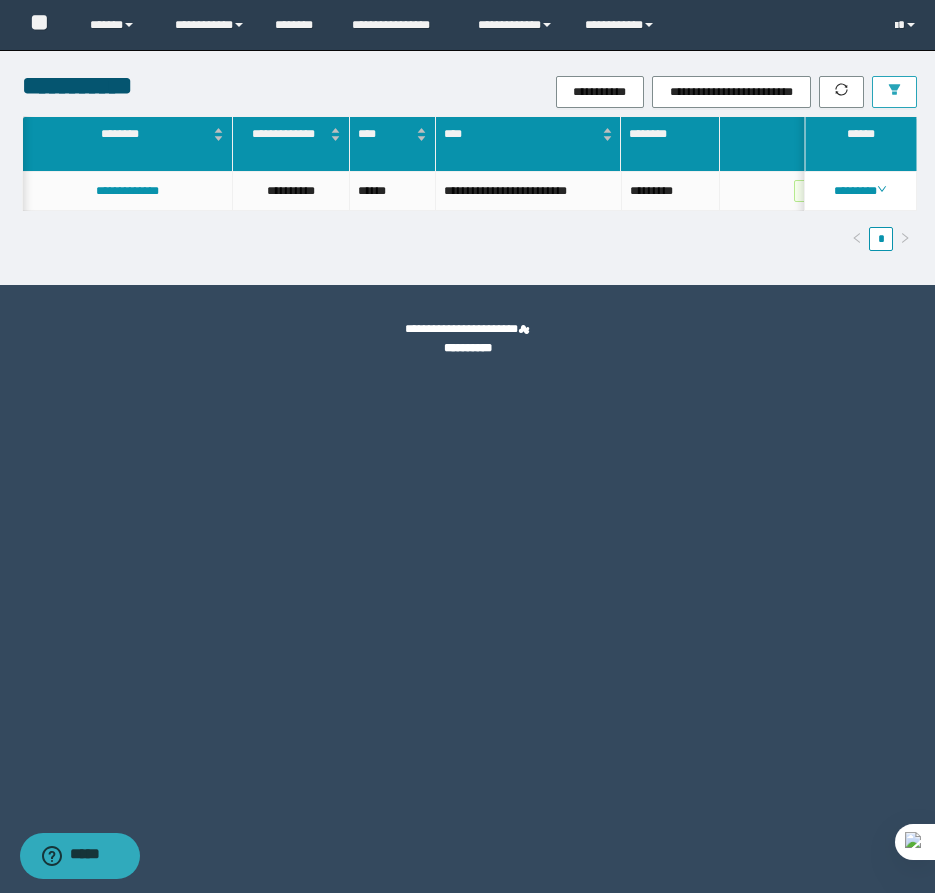 scroll, scrollTop: 0, scrollLeft: 304, axis: horizontal 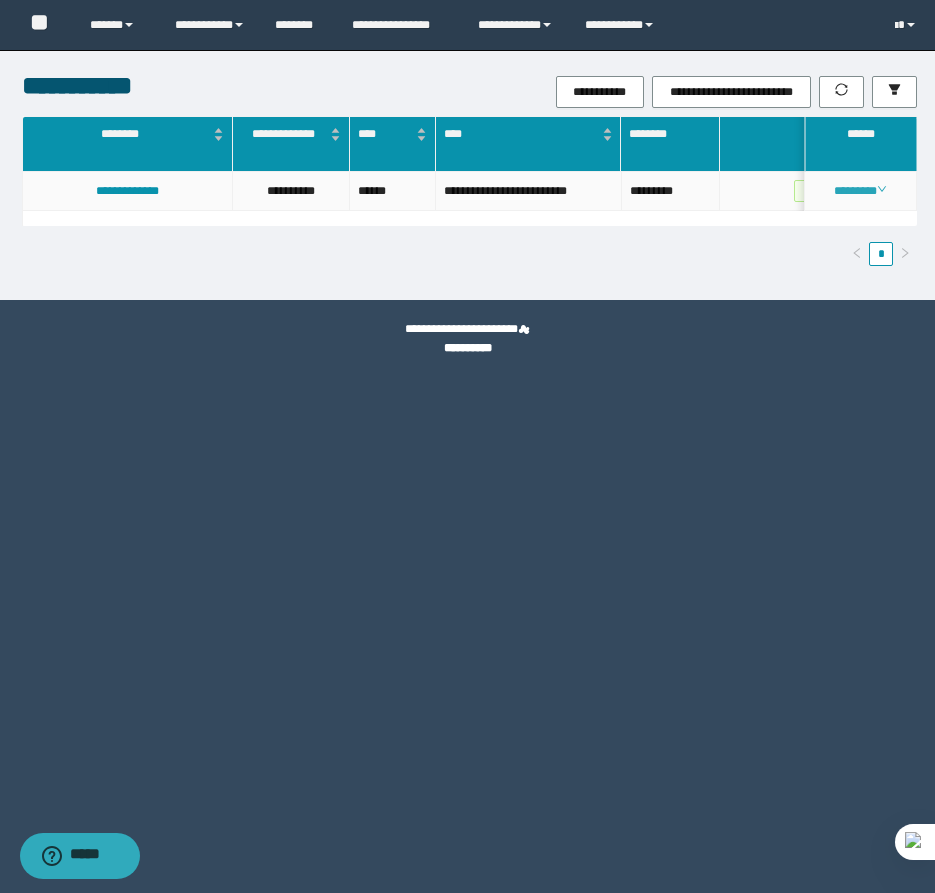 click on "********" at bounding box center [860, 191] 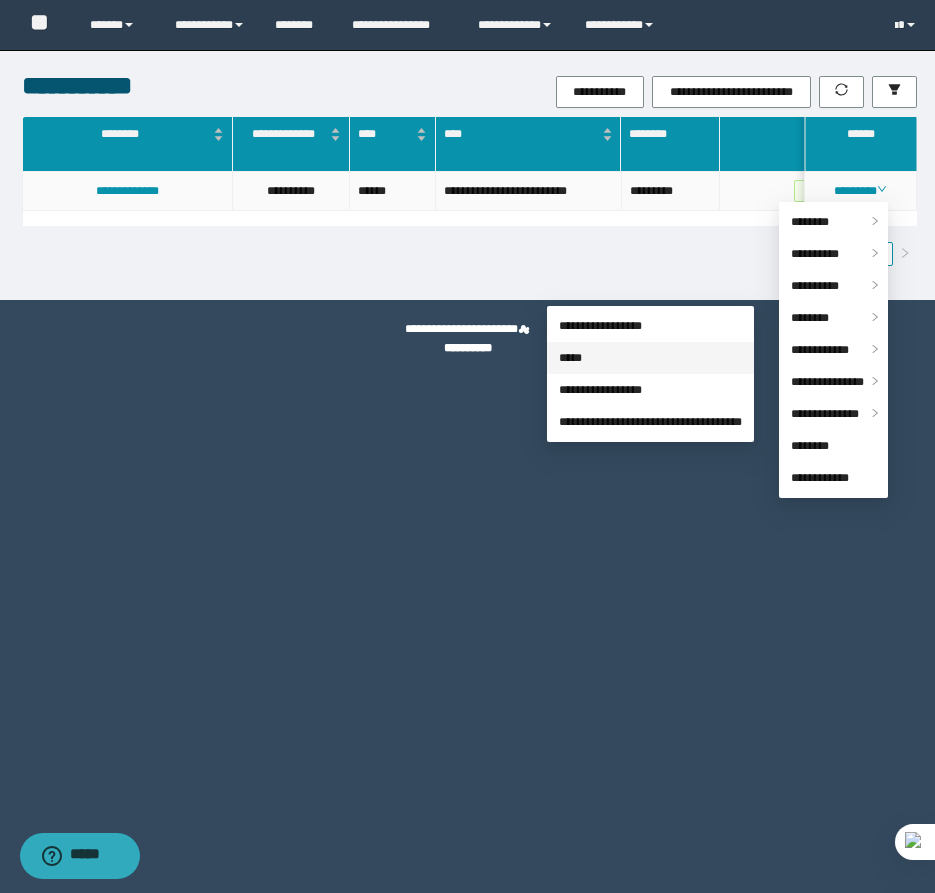 click on "*****" at bounding box center [570, 358] 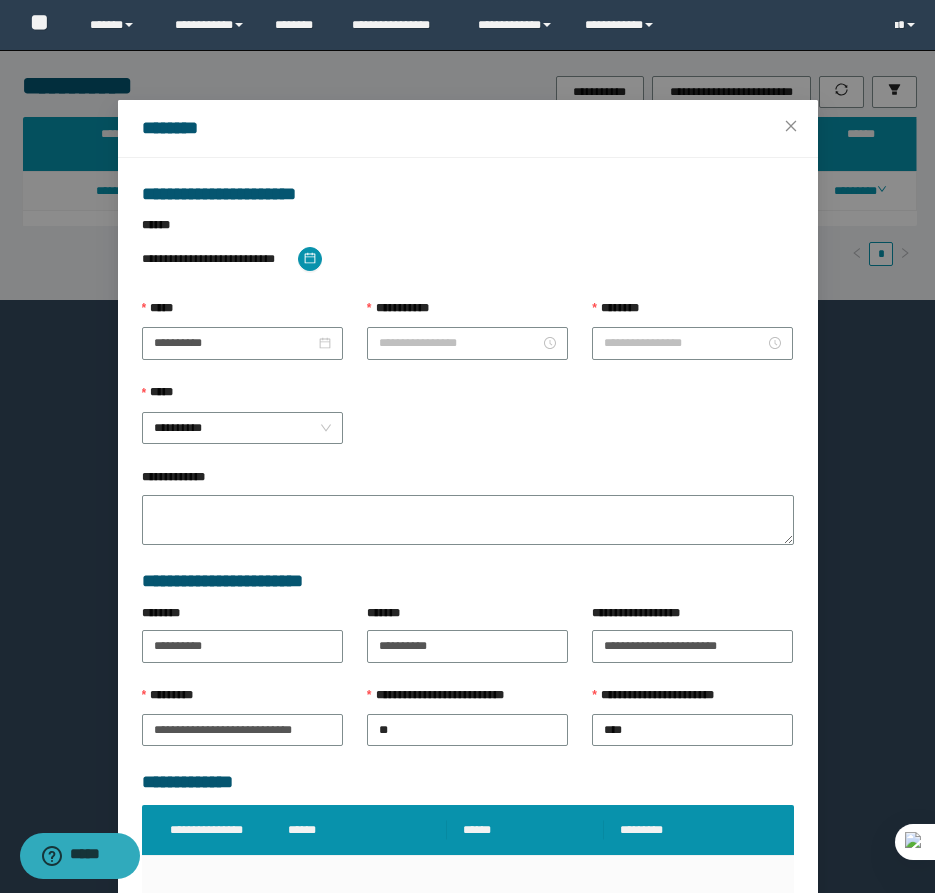 type on "**********" 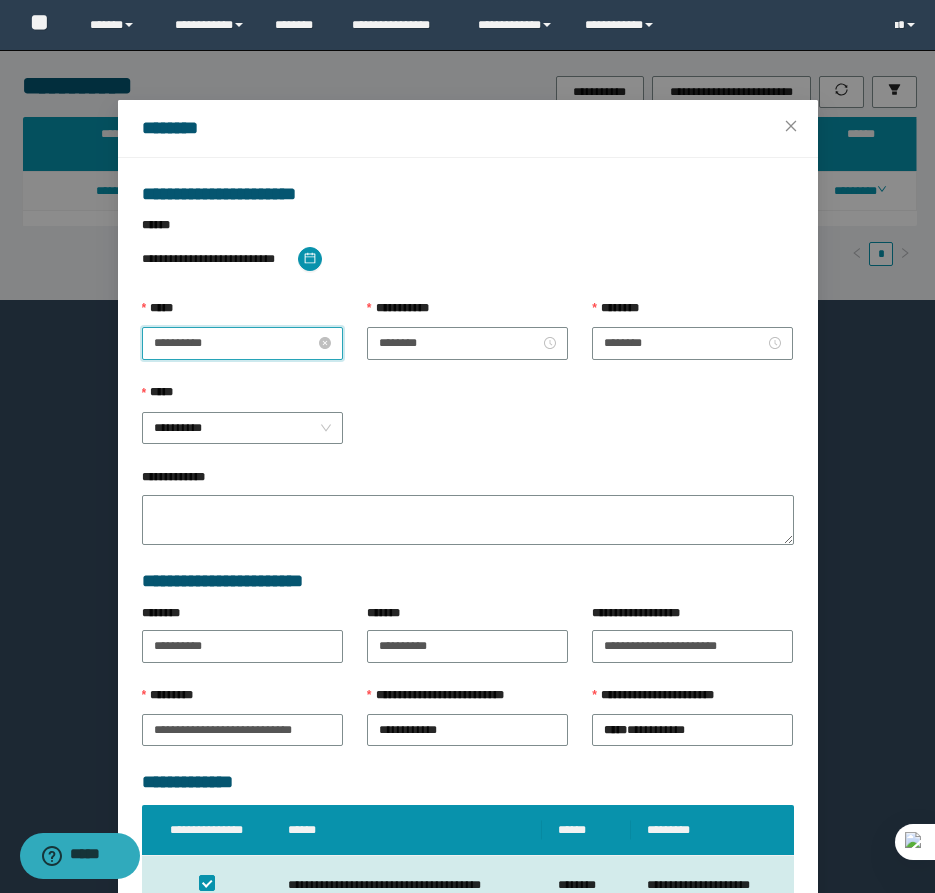 click on "**********" at bounding box center [234, 343] 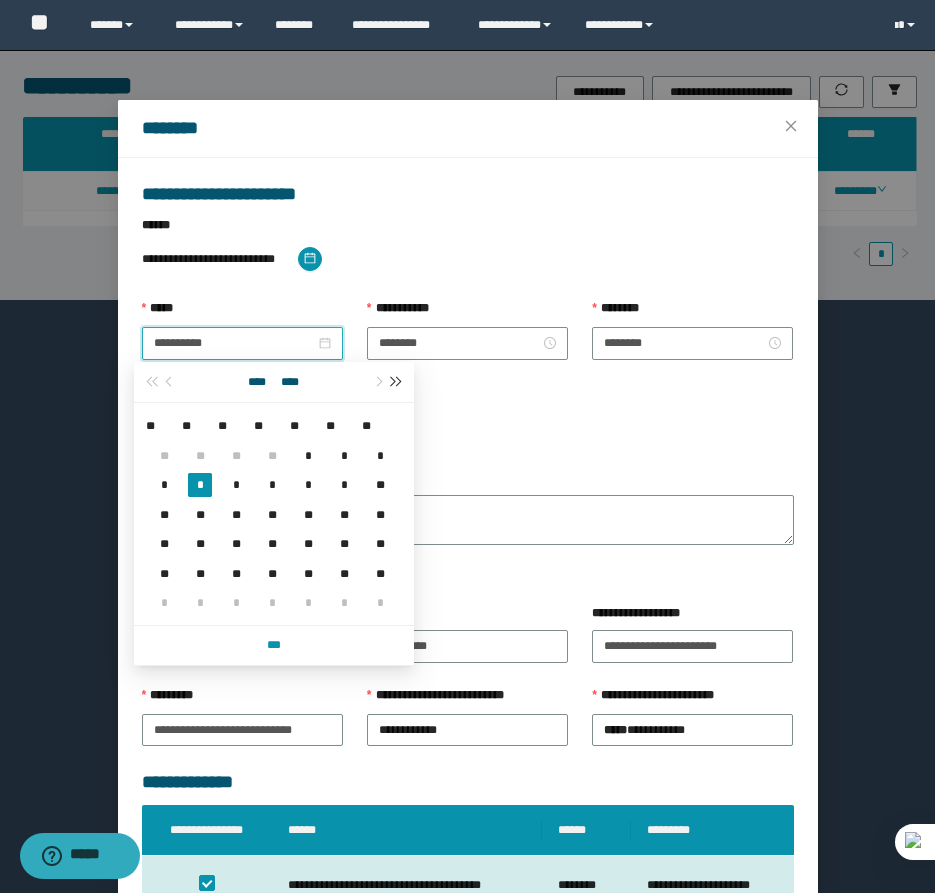click at bounding box center (396, 382) 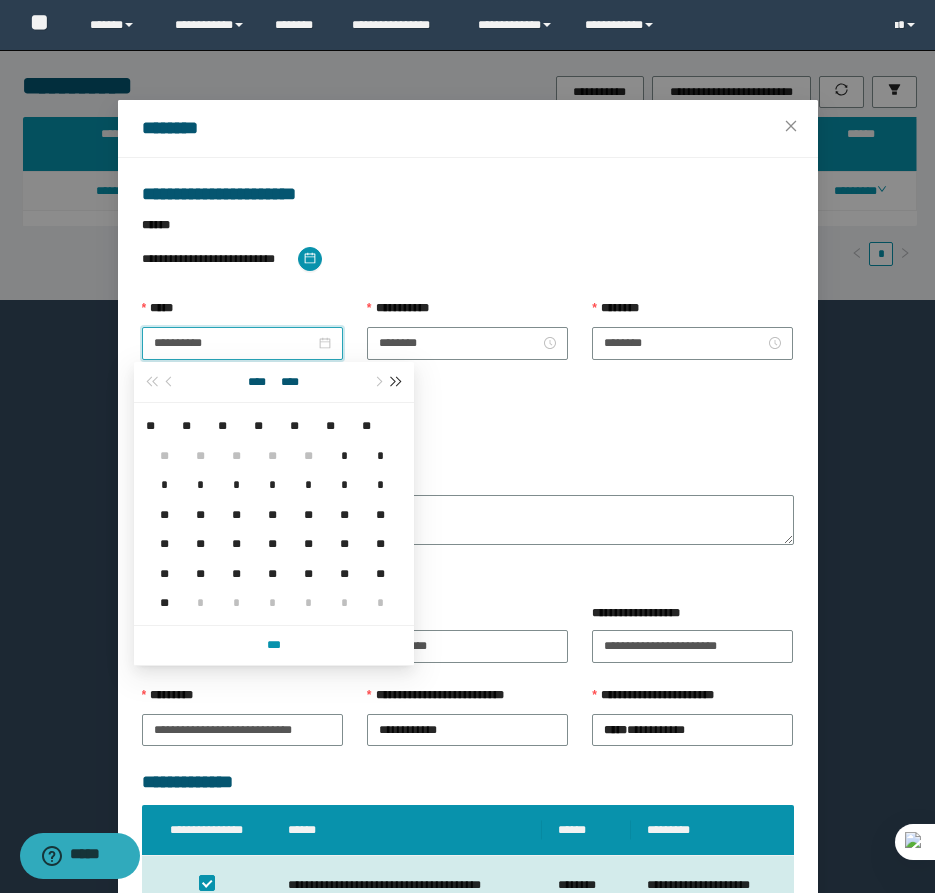 click at bounding box center [396, 382] 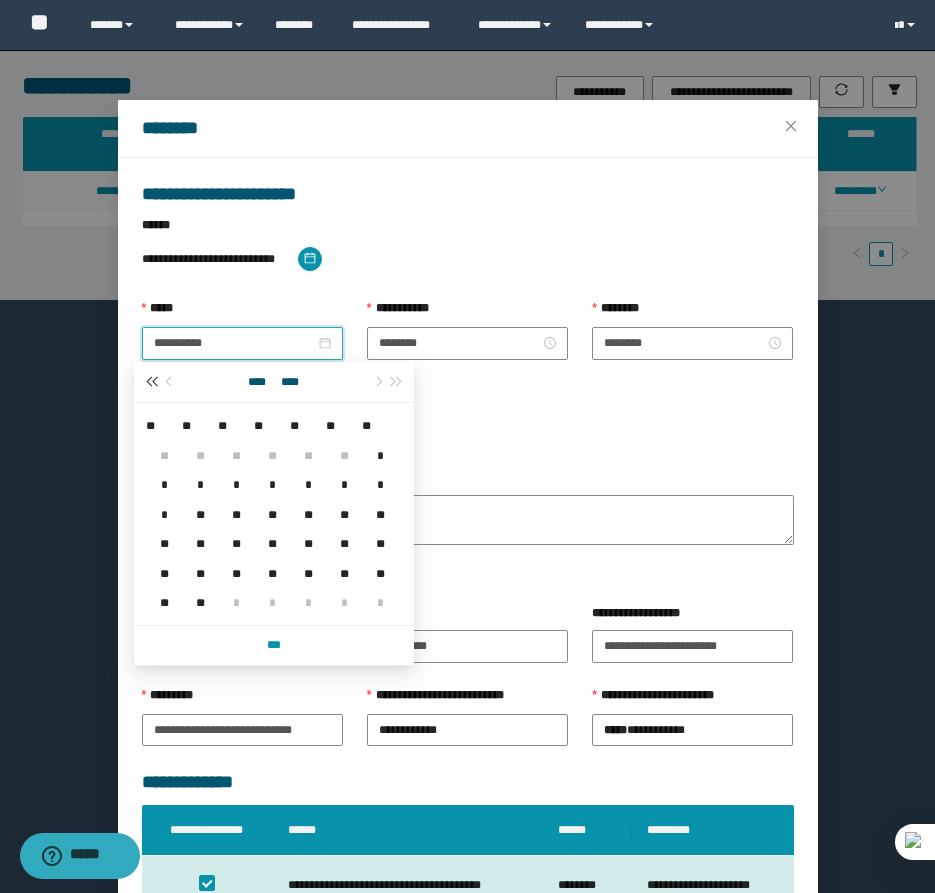 click at bounding box center [152, 382] 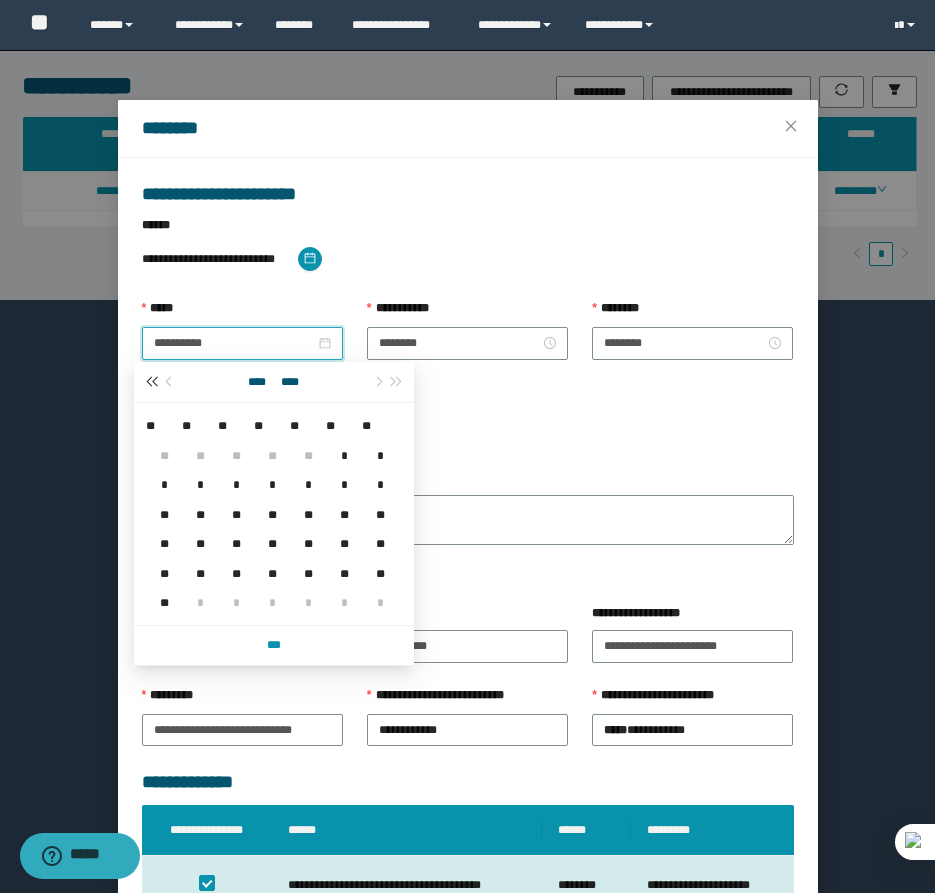 click at bounding box center [152, 382] 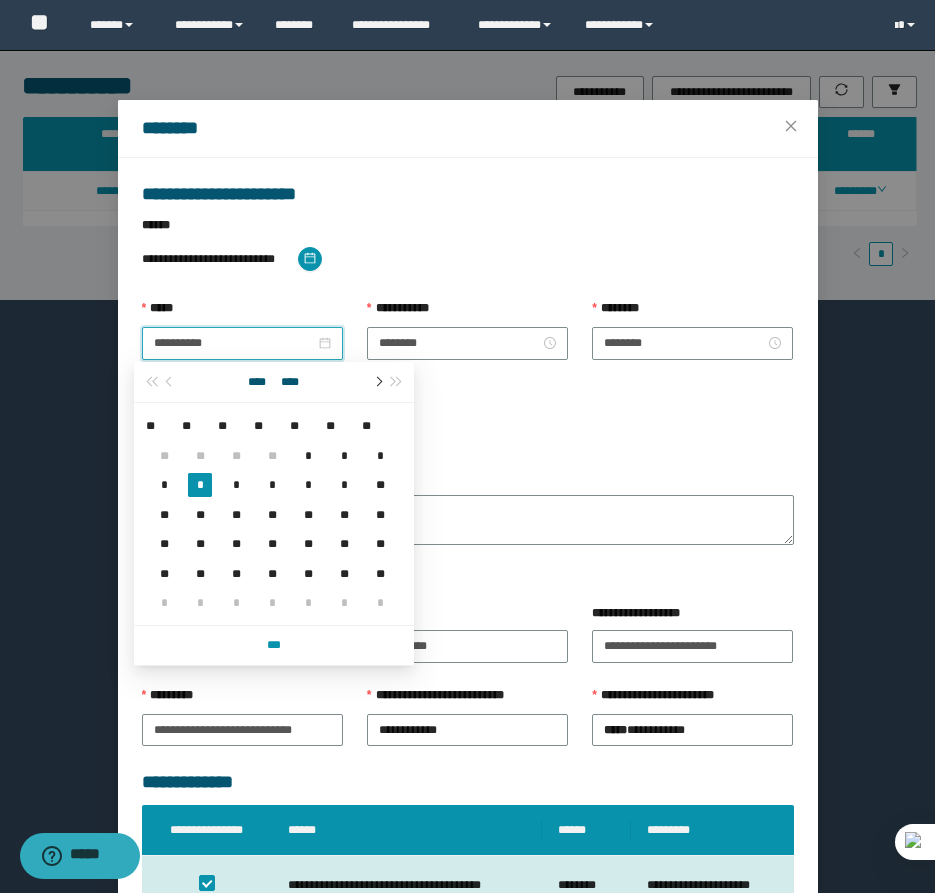 click at bounding box center (377, 382) 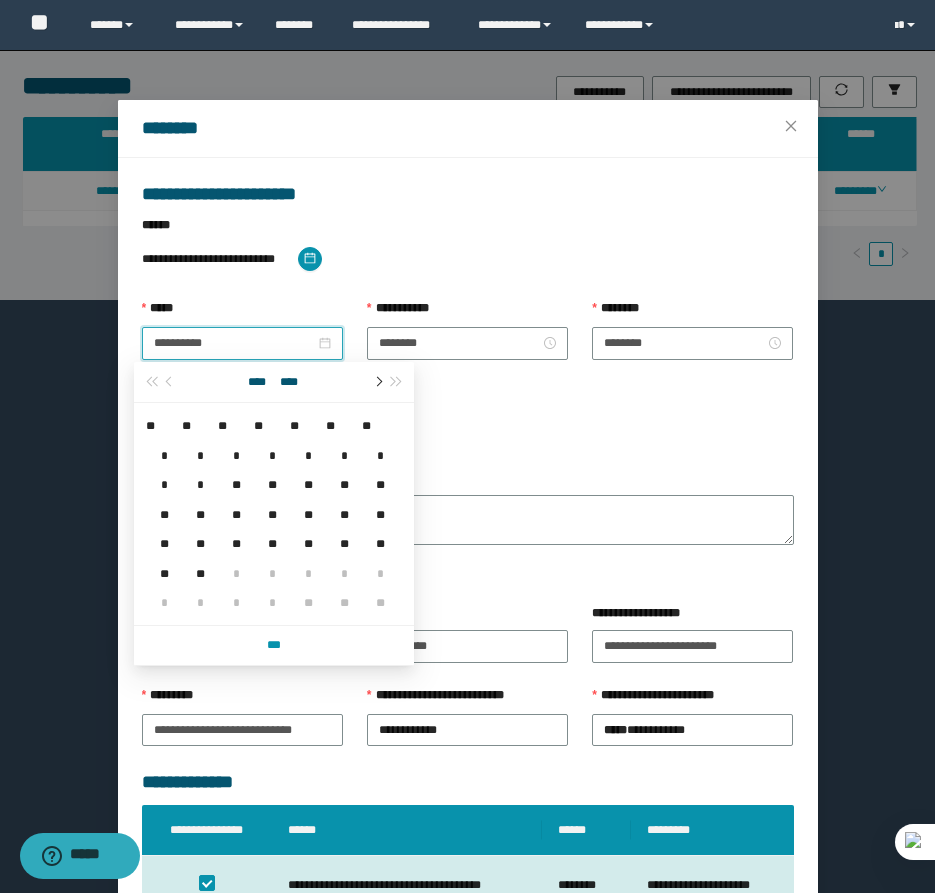click at bounding box center (377, 382) 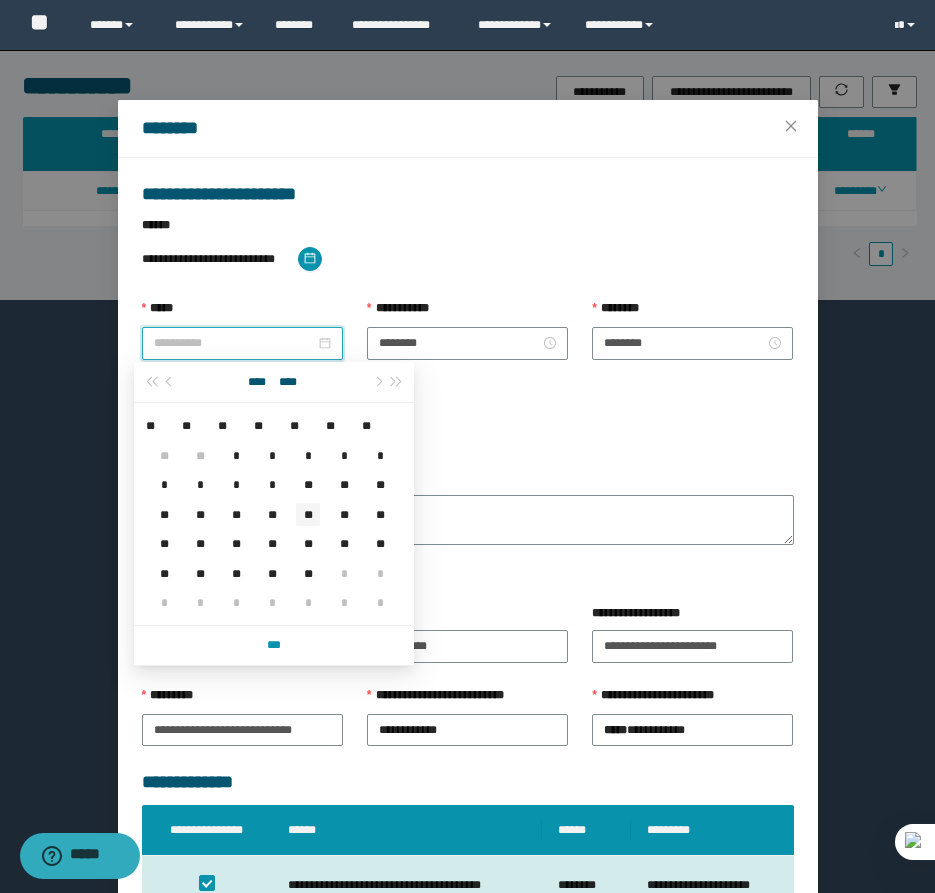 type on "**********" 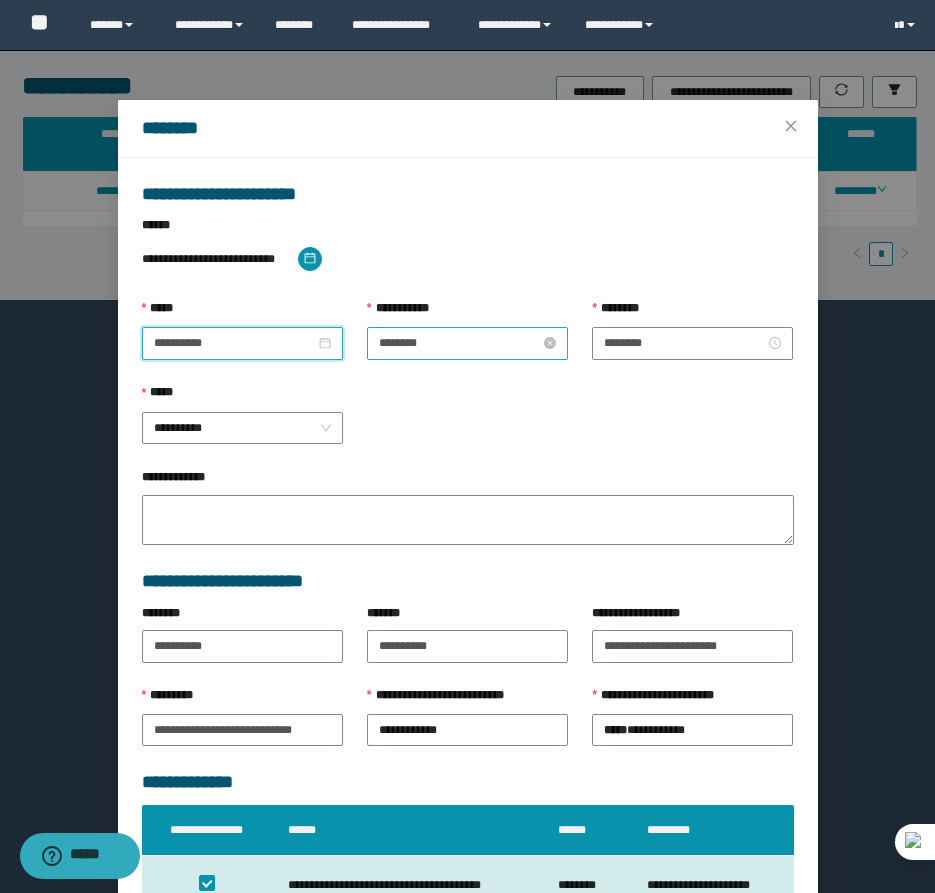 click on "********" at bounding box center (459, 343) 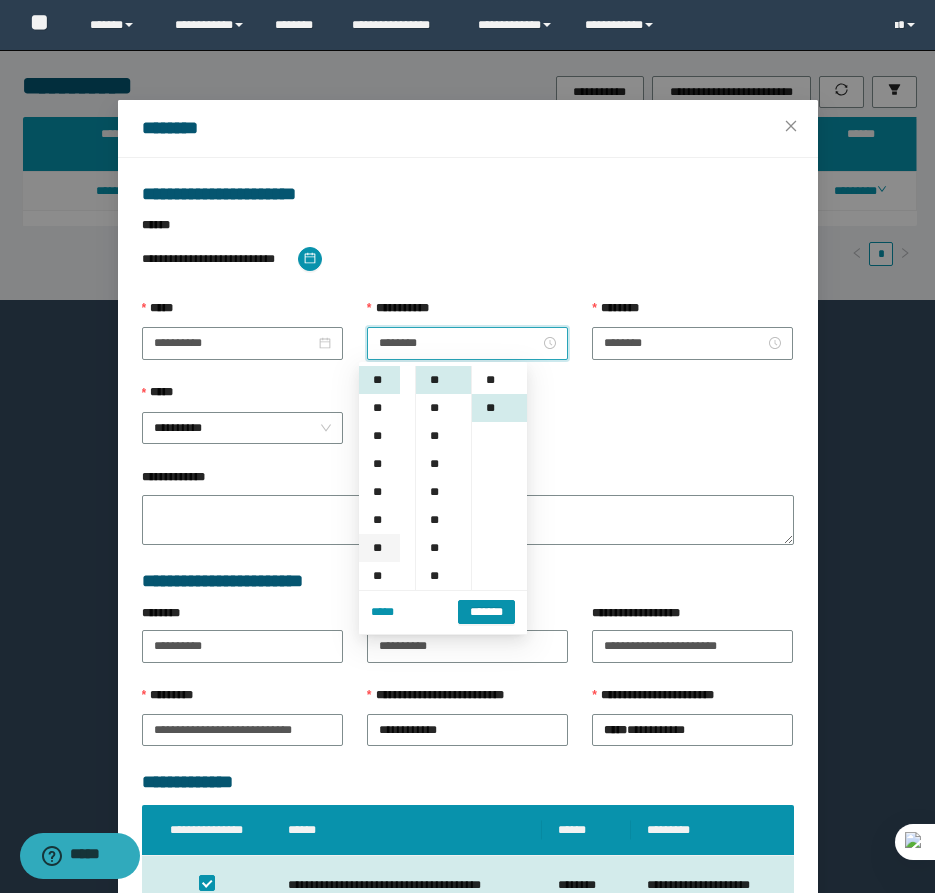 scroll, scrollTop: 28, scrollLeft: 0, axis: vertical 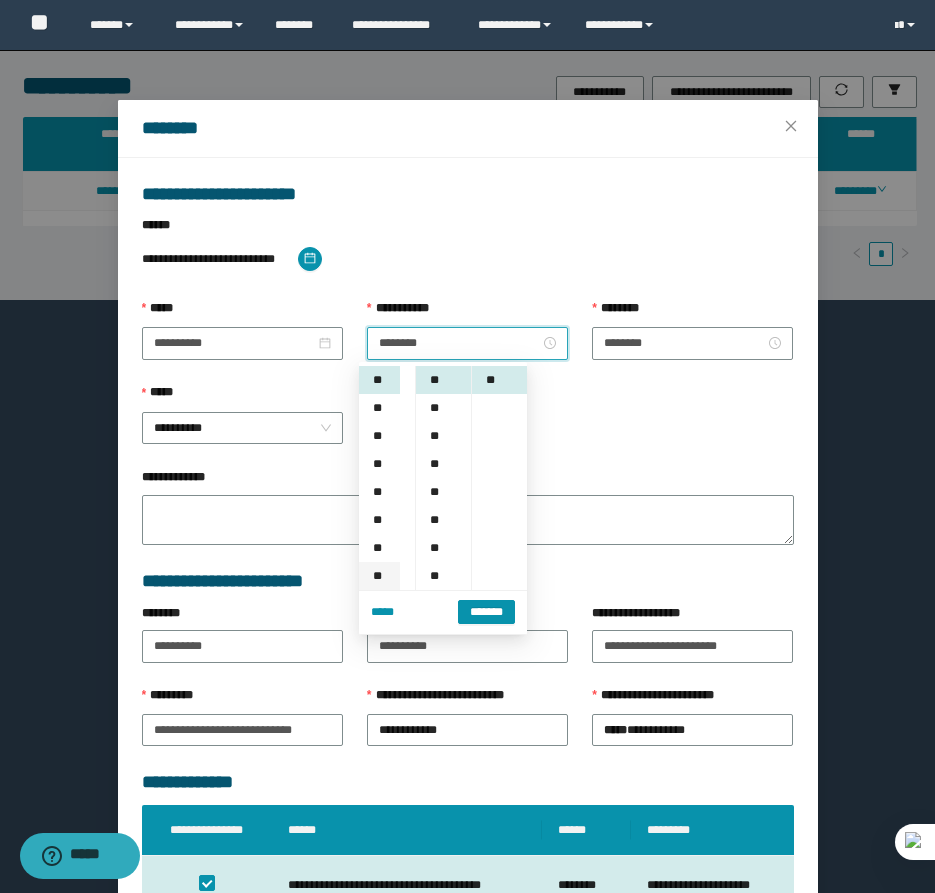 click on "**" at bounding box center (379, 548) 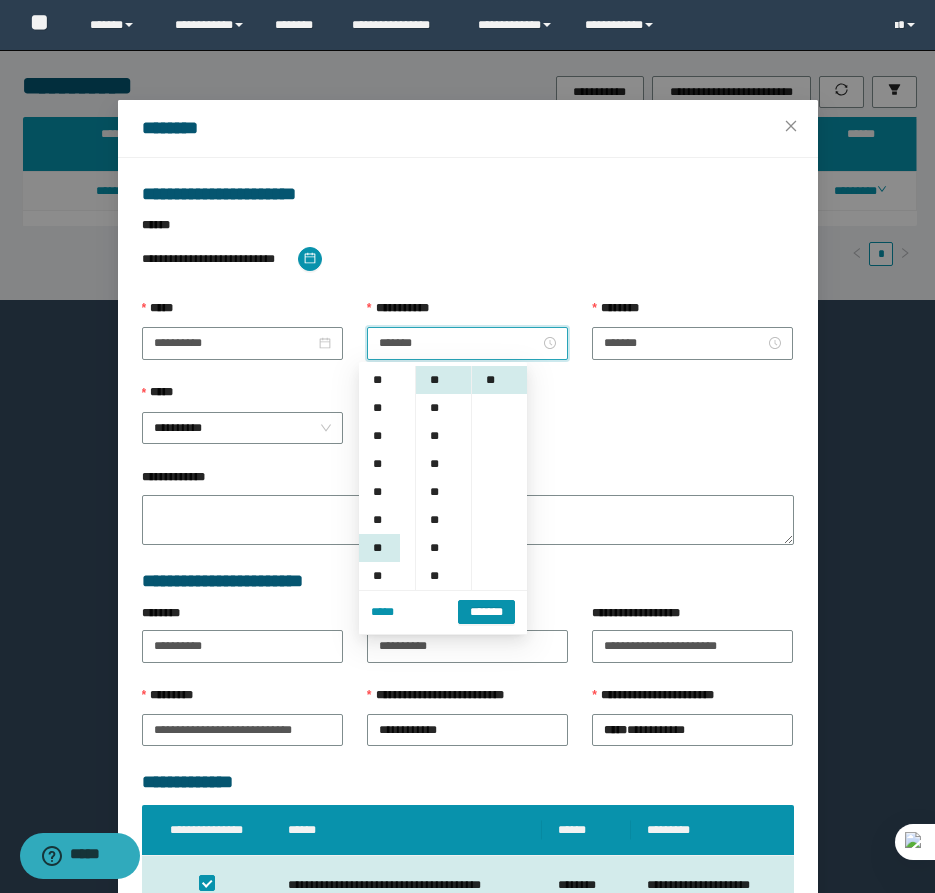 scroll, scrollTop: 168, scrollLeft: 0, axis: vertical 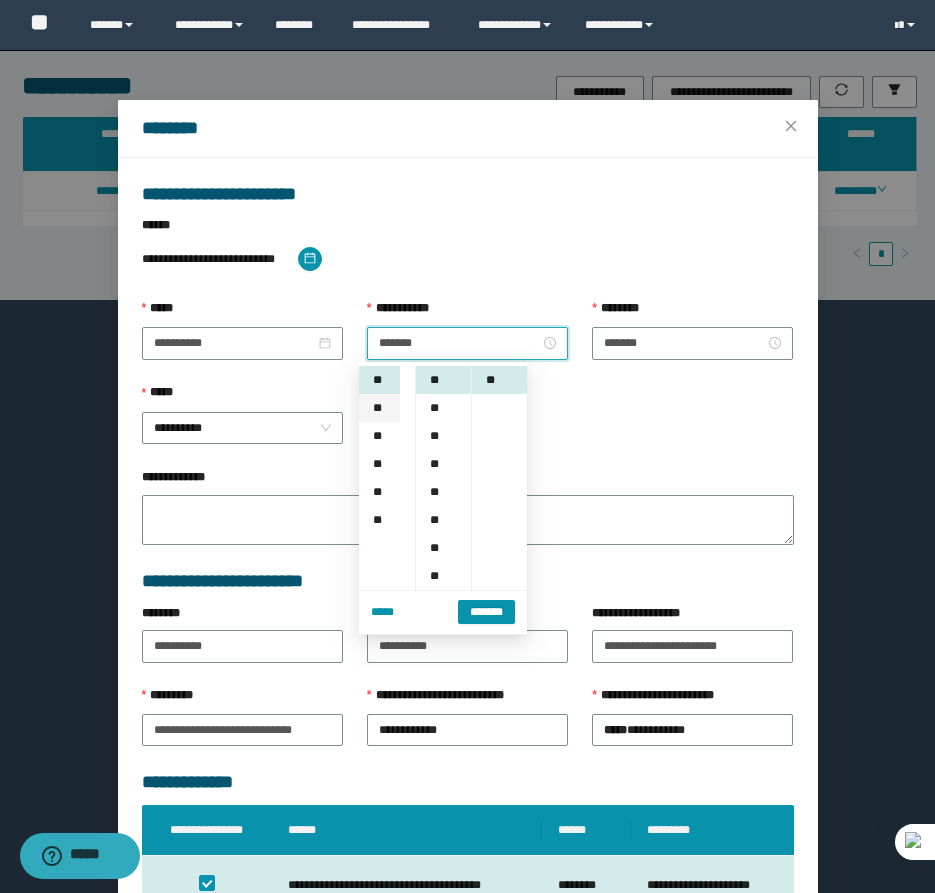 click on "**" at bounding box center (379, 408) 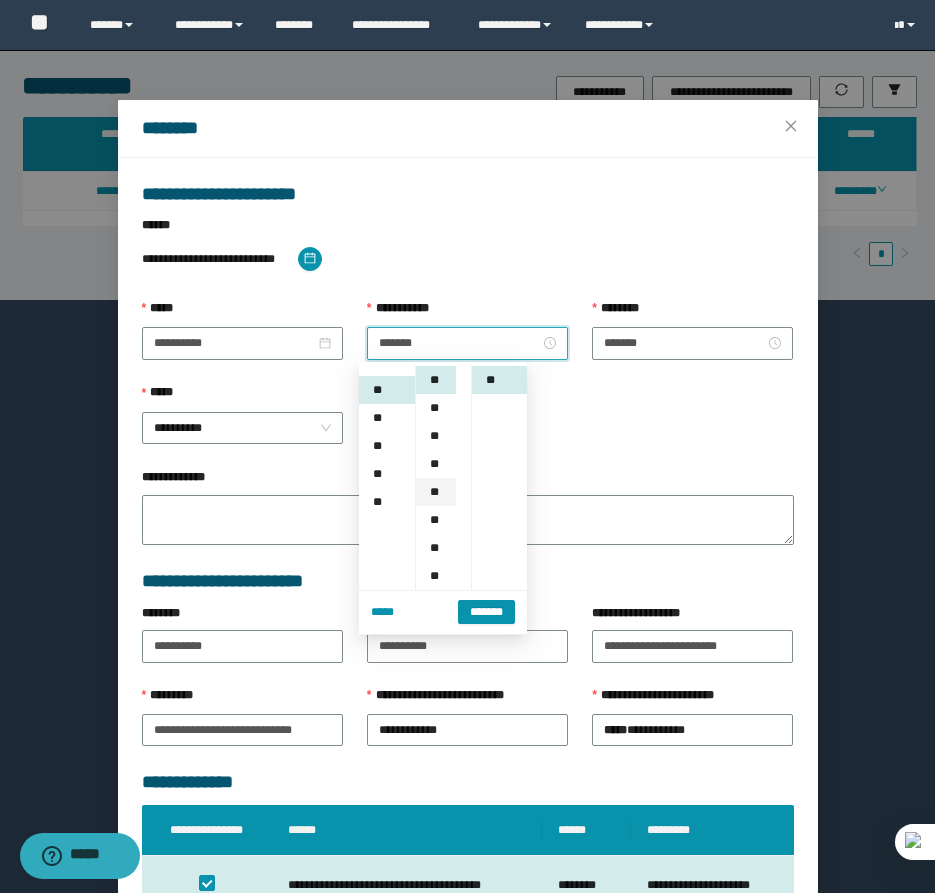 scroll, scrollTop: 196, scrollLeft: 0, axis: vertical 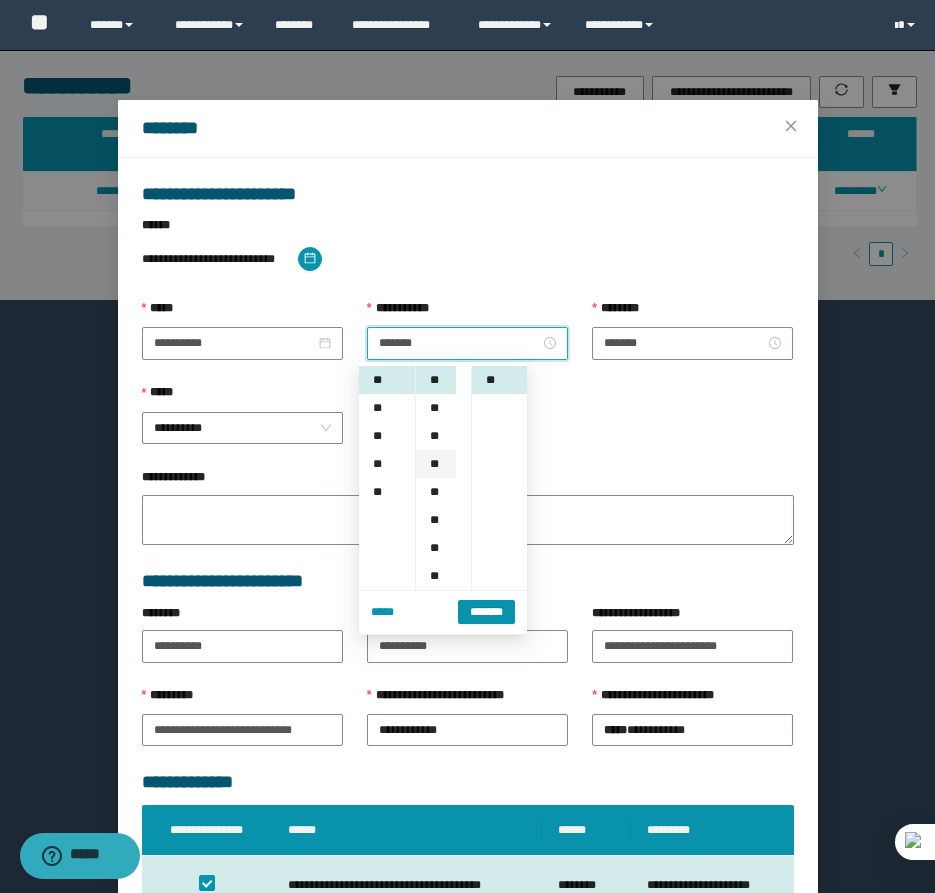 click on "**" at bounding box center [436, 464] 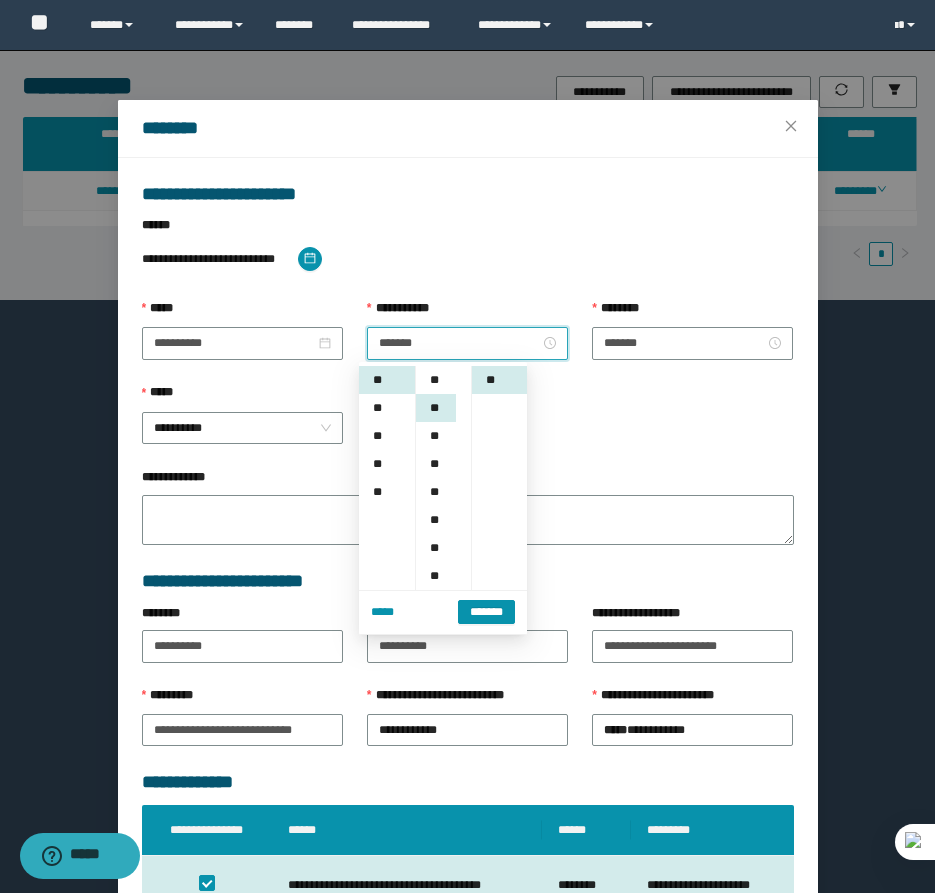 scroll, scrollTop: 84, scrollLeft: 0, axis: vertical 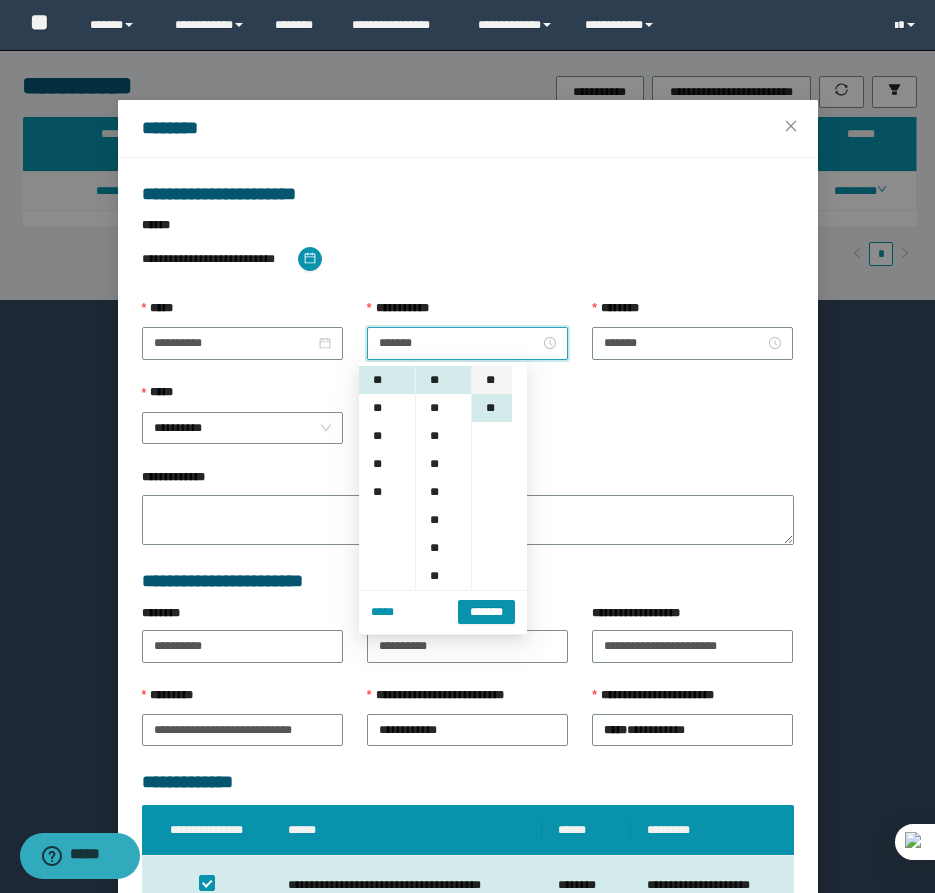 click on "**" at bounding box center [492, 380] 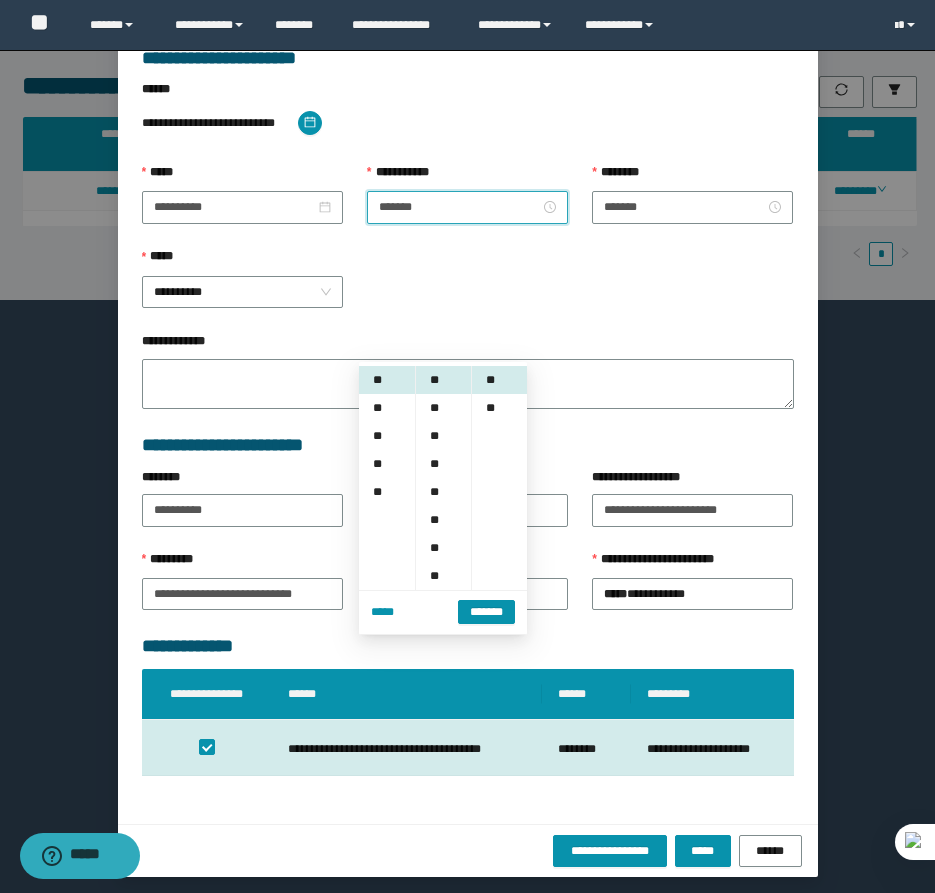 scroll, scrollTop: 141, scrollLeft: 0, axis: vertical 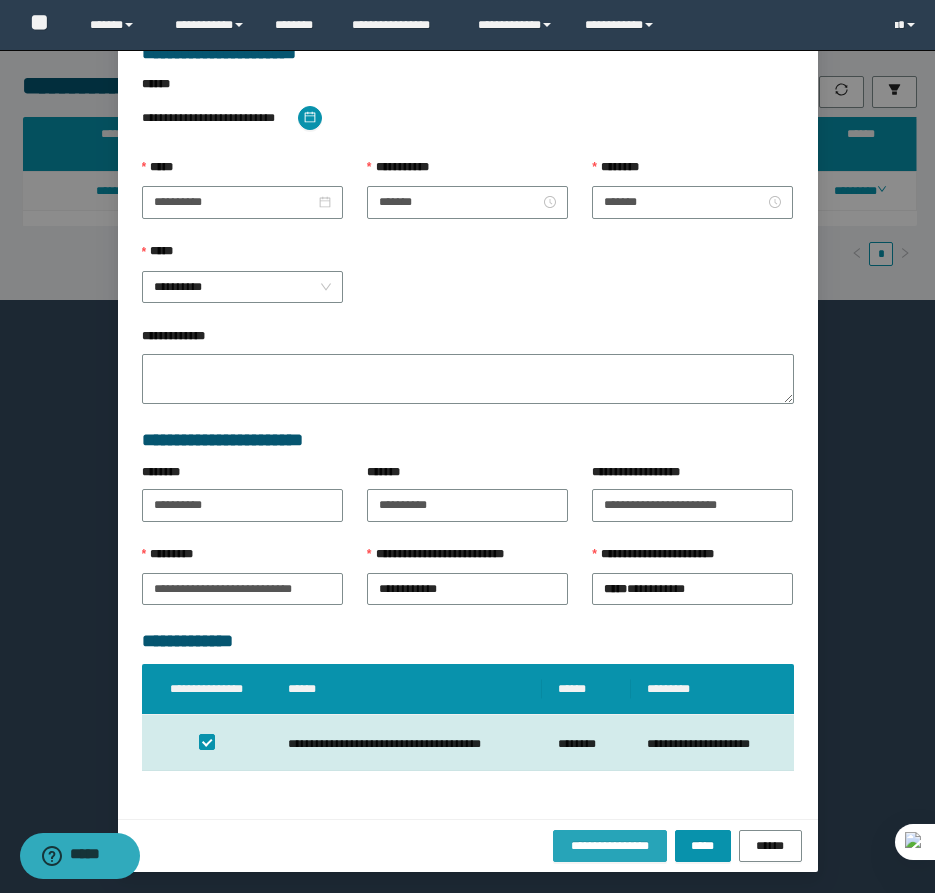 click on "**********" at bounding box center [610, 846] 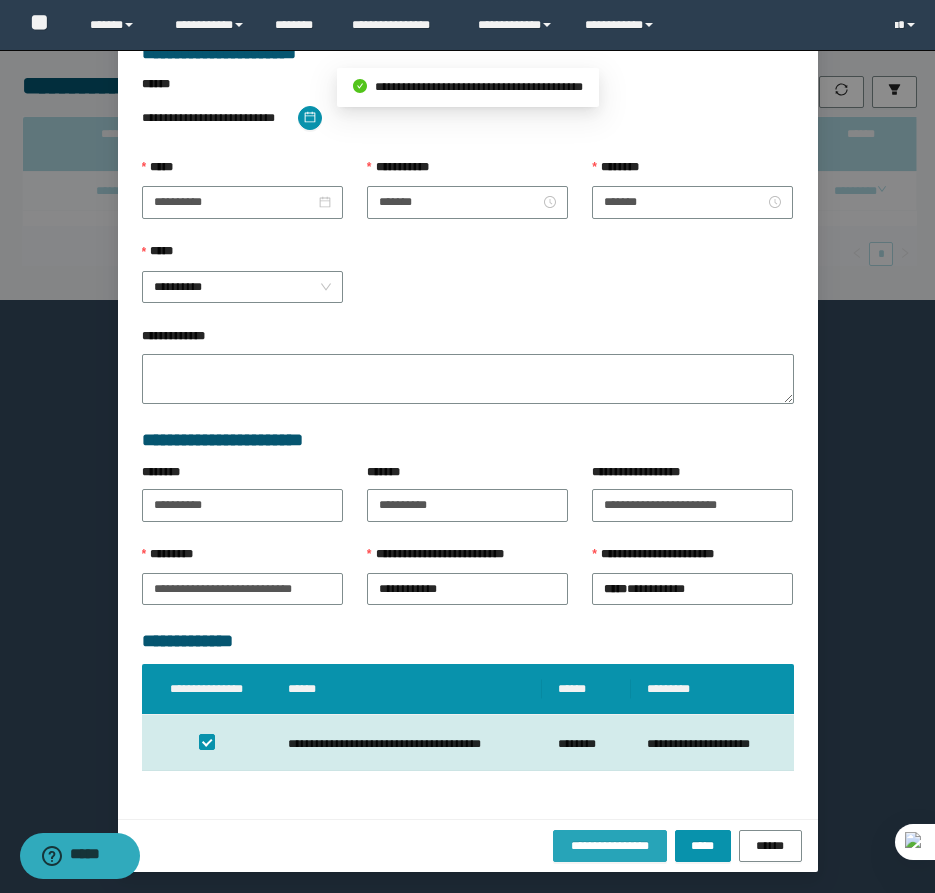 type 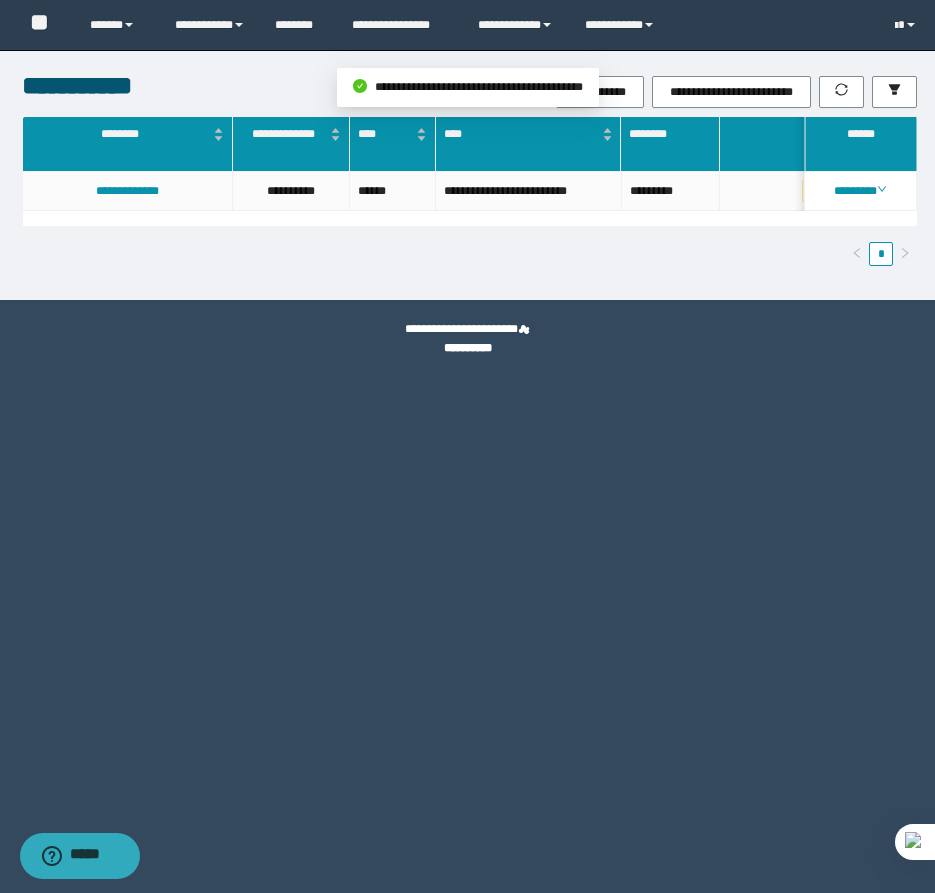 scroll, scrollTop: 0, scrollLeft: 0, axis: both 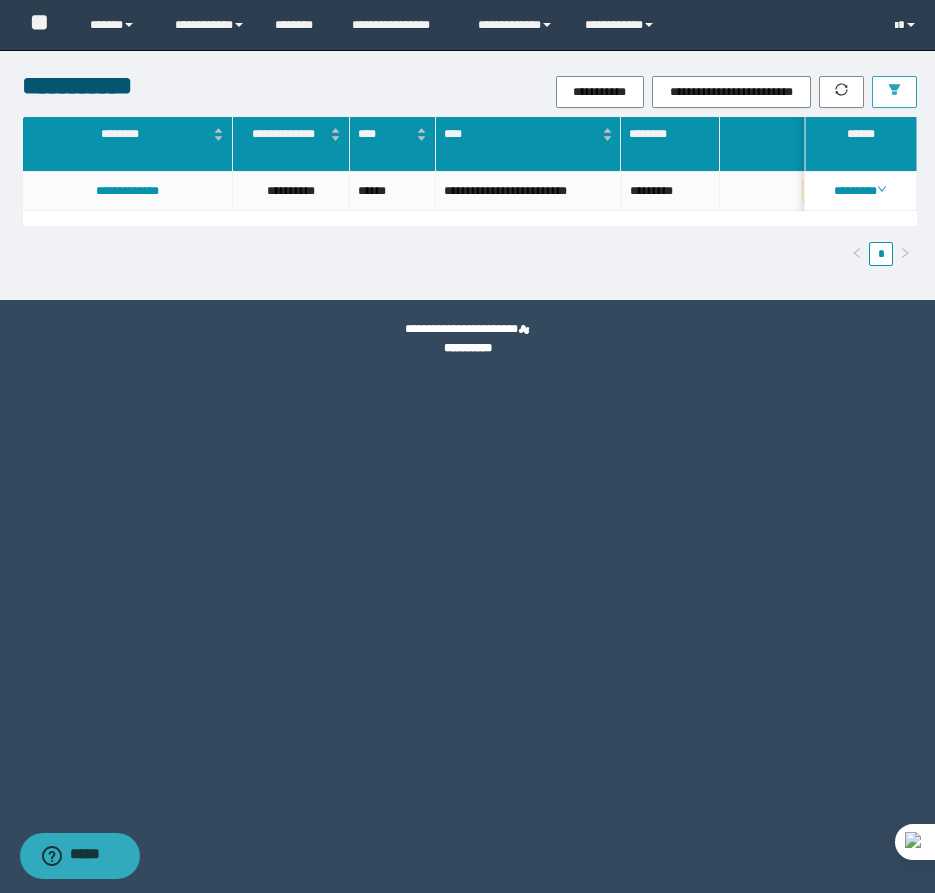 click at bounding box center (894, 92) 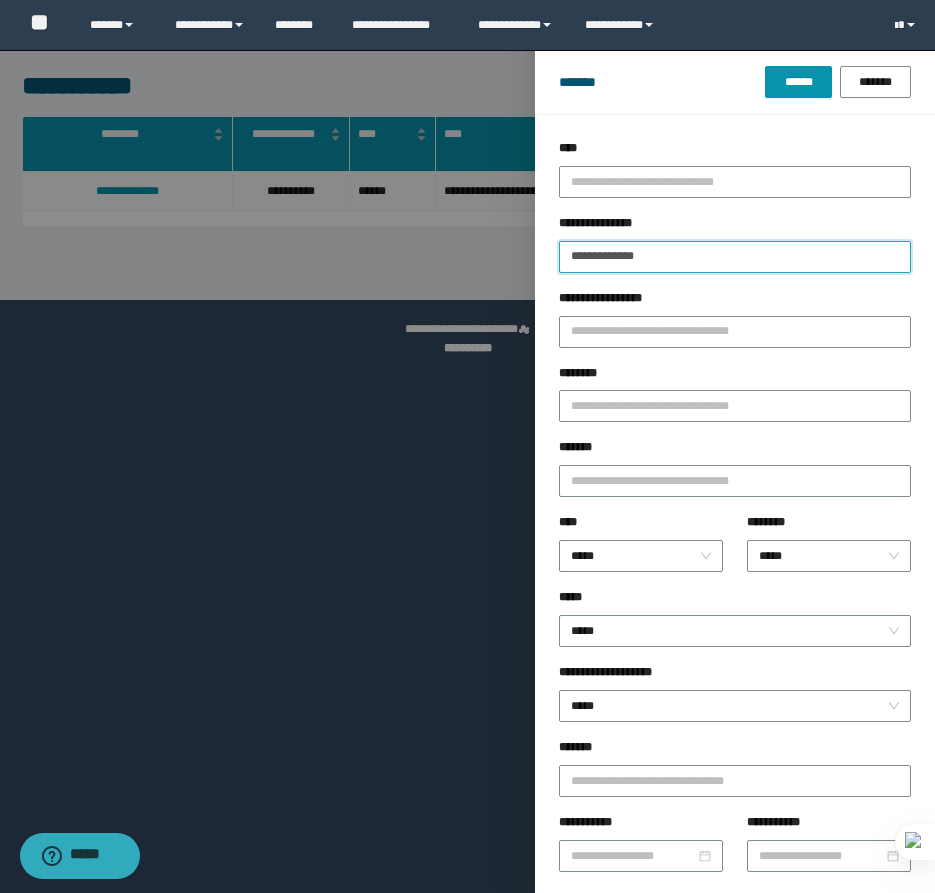 click on "**********" at bounding box center [735, 257] 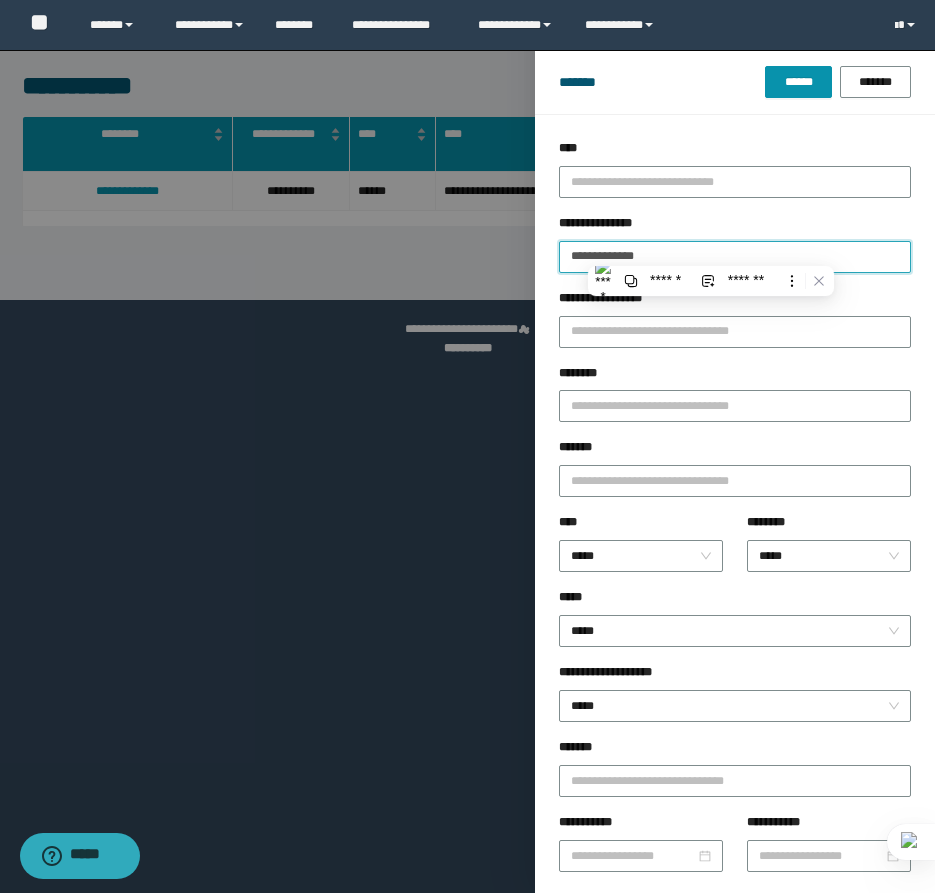 type on "**********" 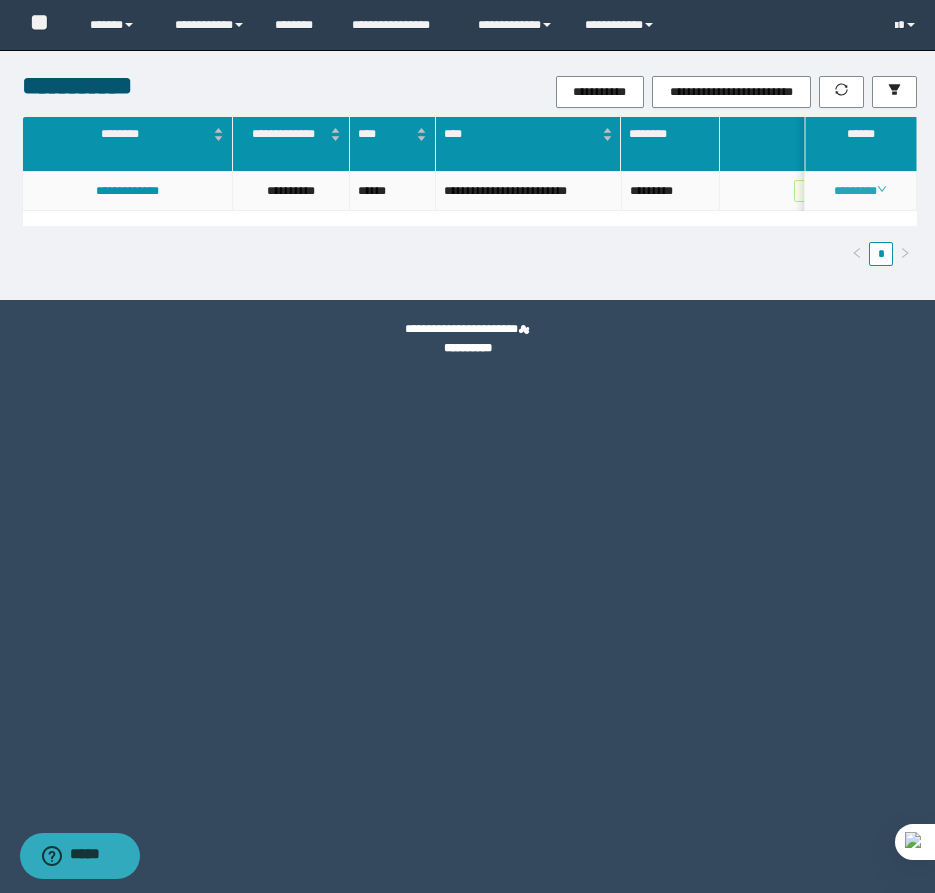click on "********" at bounding box center [860, 191] 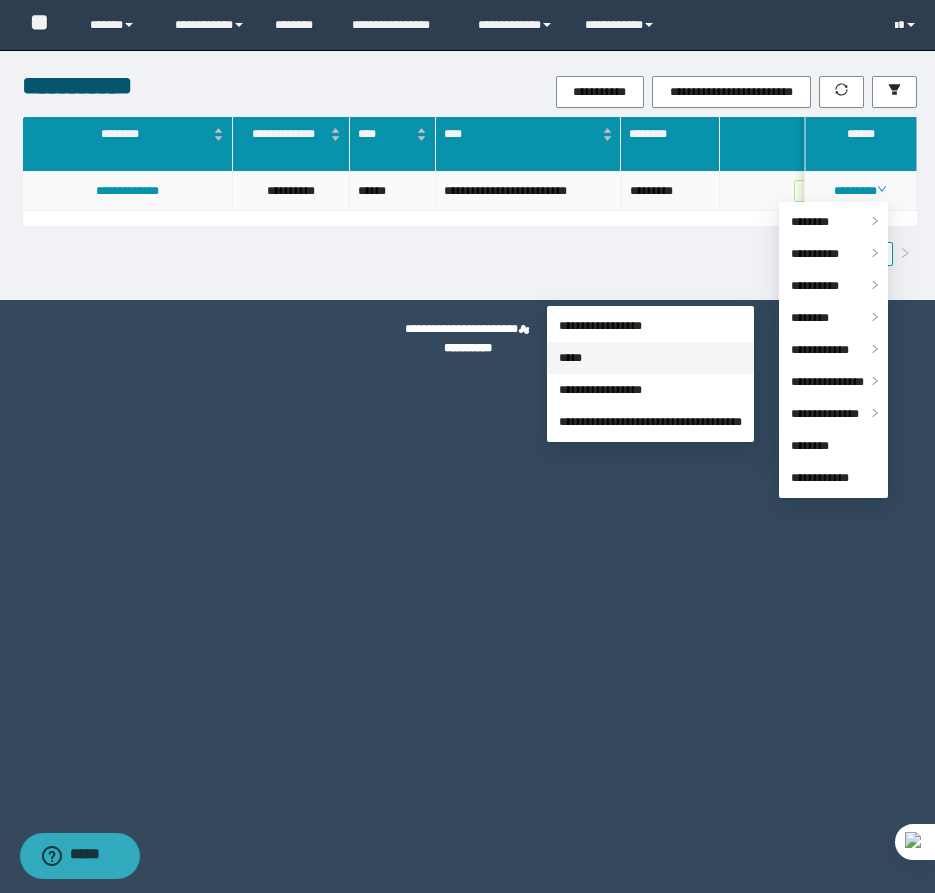 click on "*****" at bounding box center (570, 358) 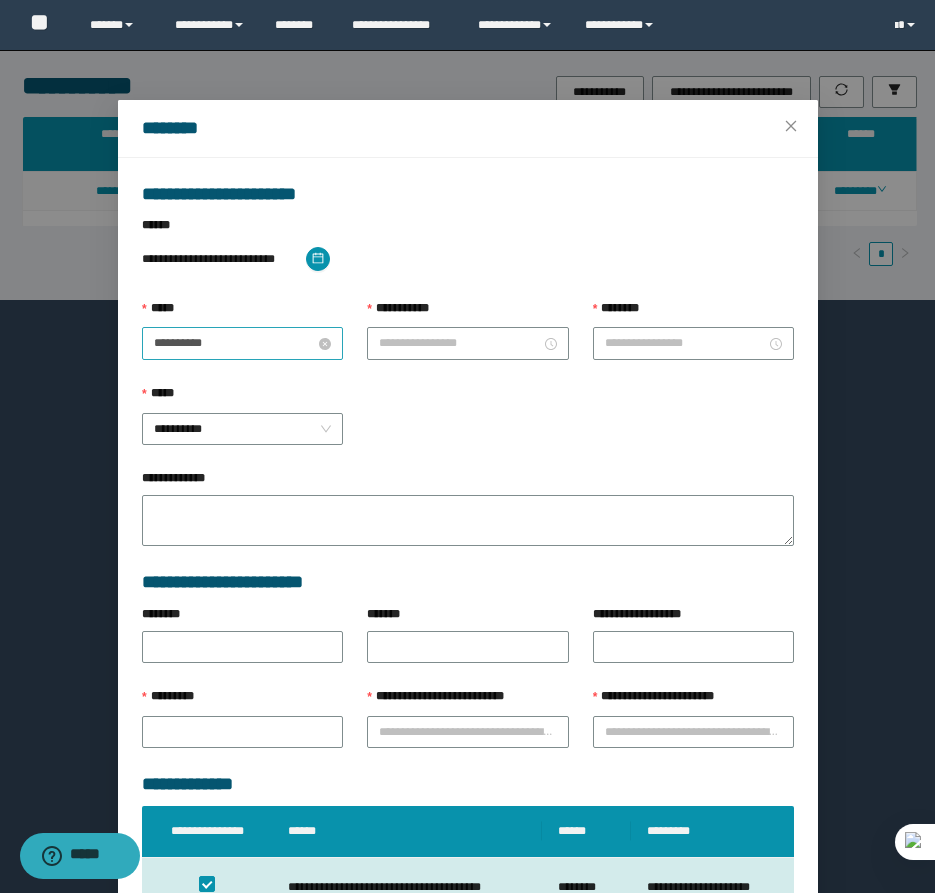 type on "**********" 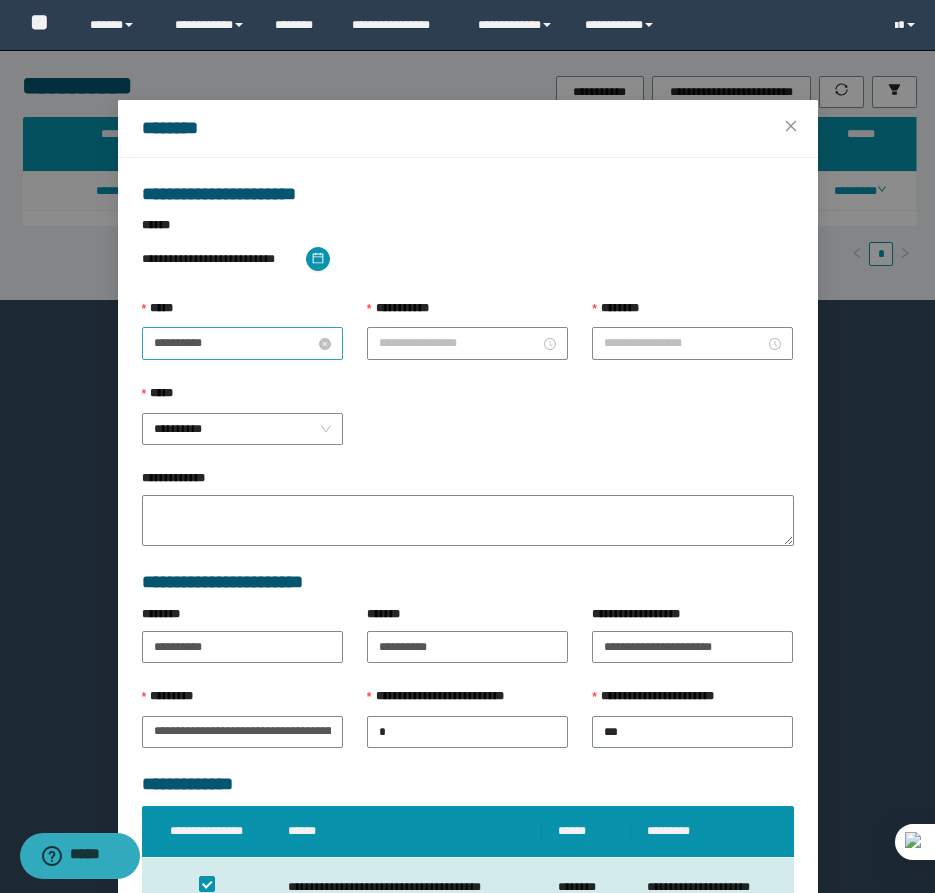 type on "********" 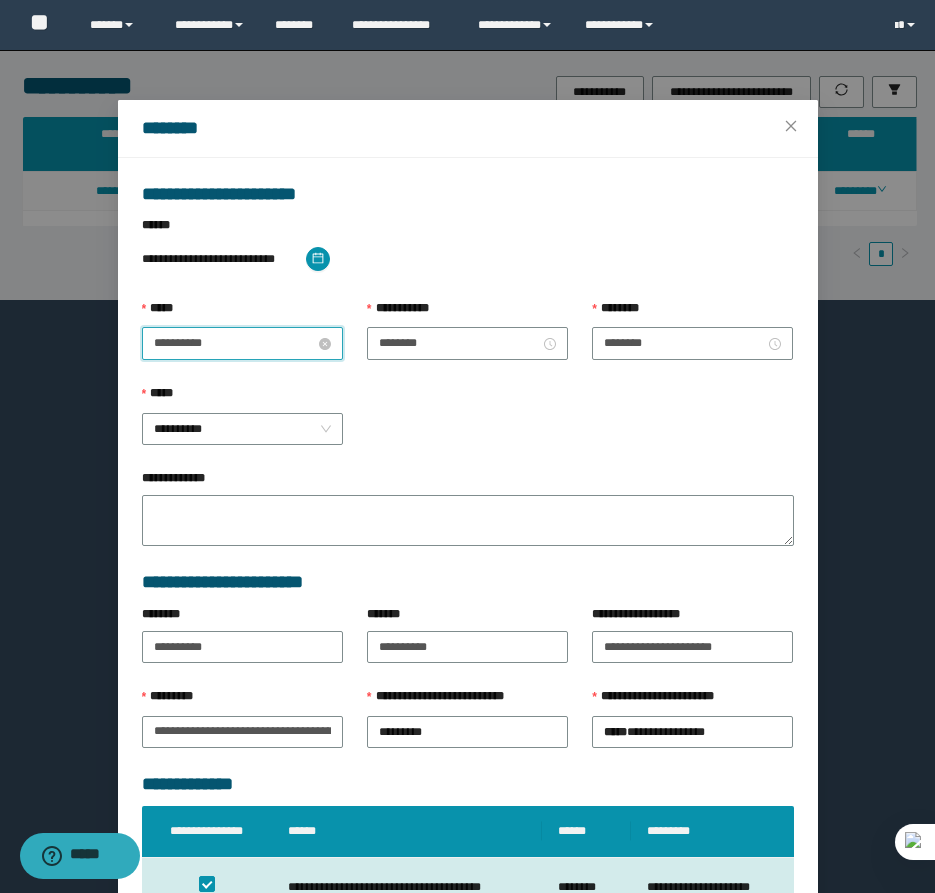click on "**********" at bounding box center (234, 343) 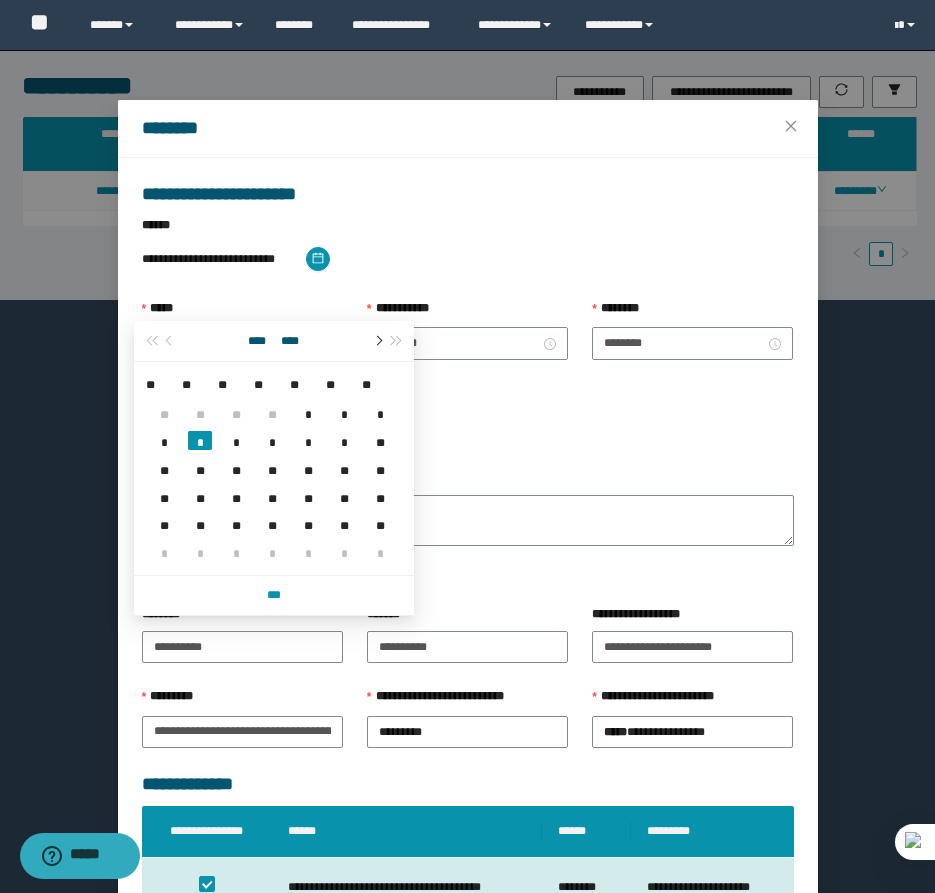click at bounding box center (377, 341) 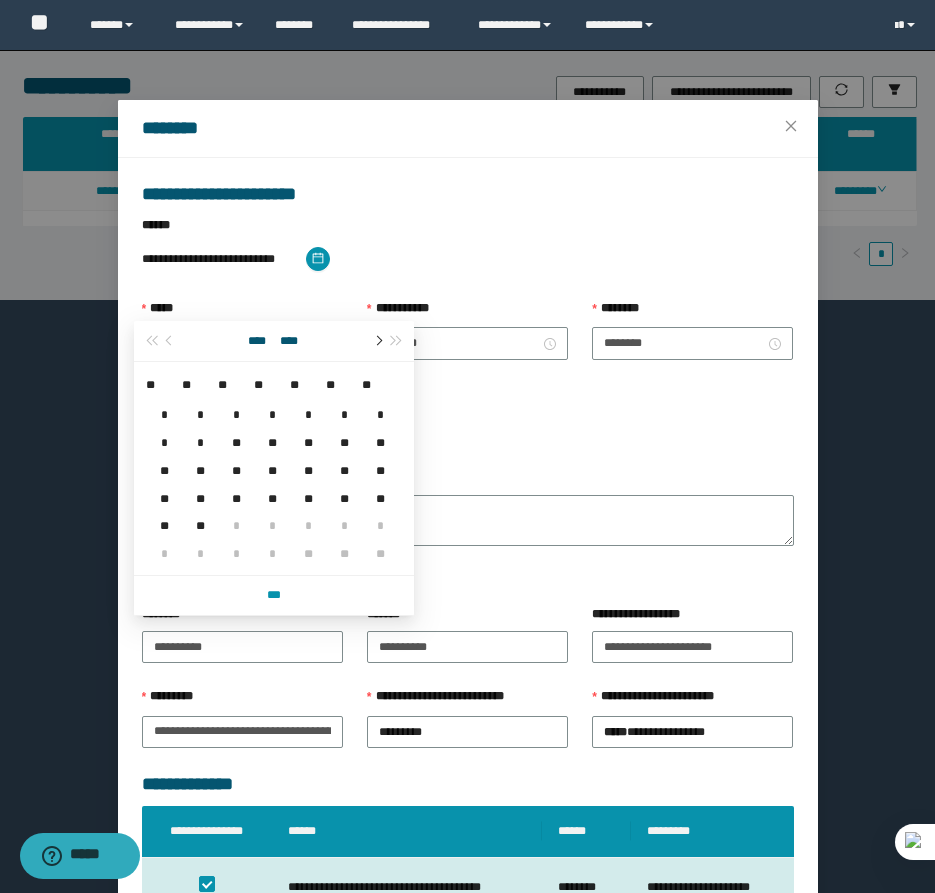 click at bounding box center [377, 341] 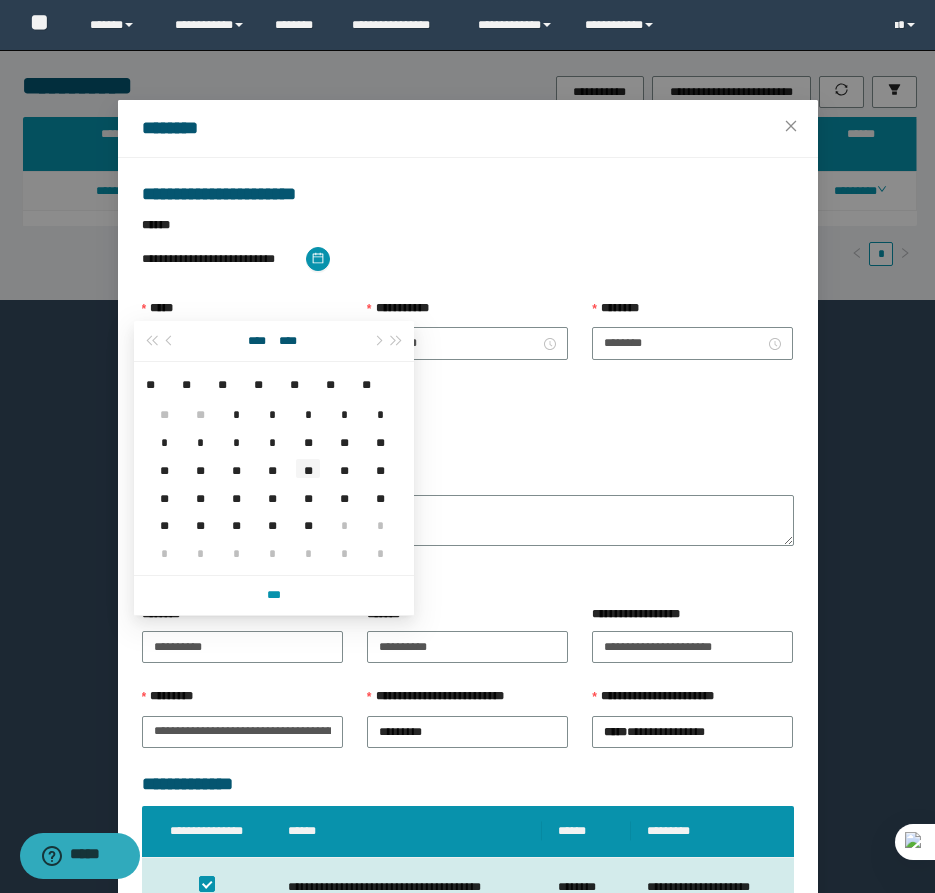 type on "**********" 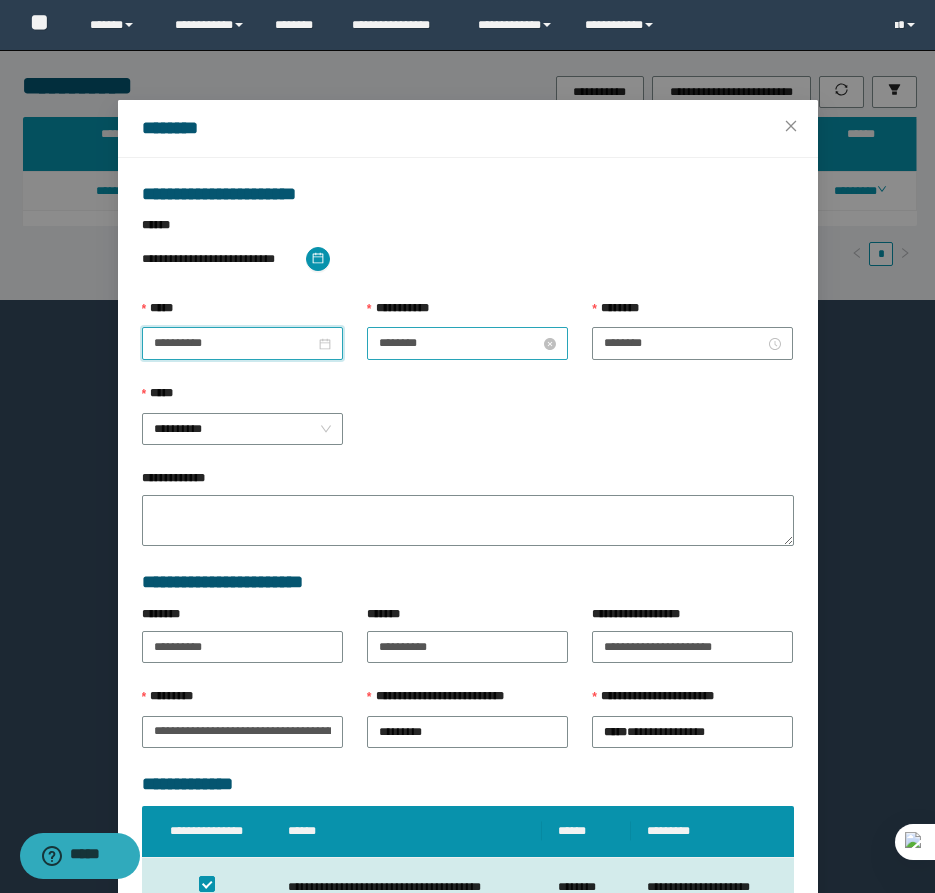 click on "********" at bounding box center (459, 343) 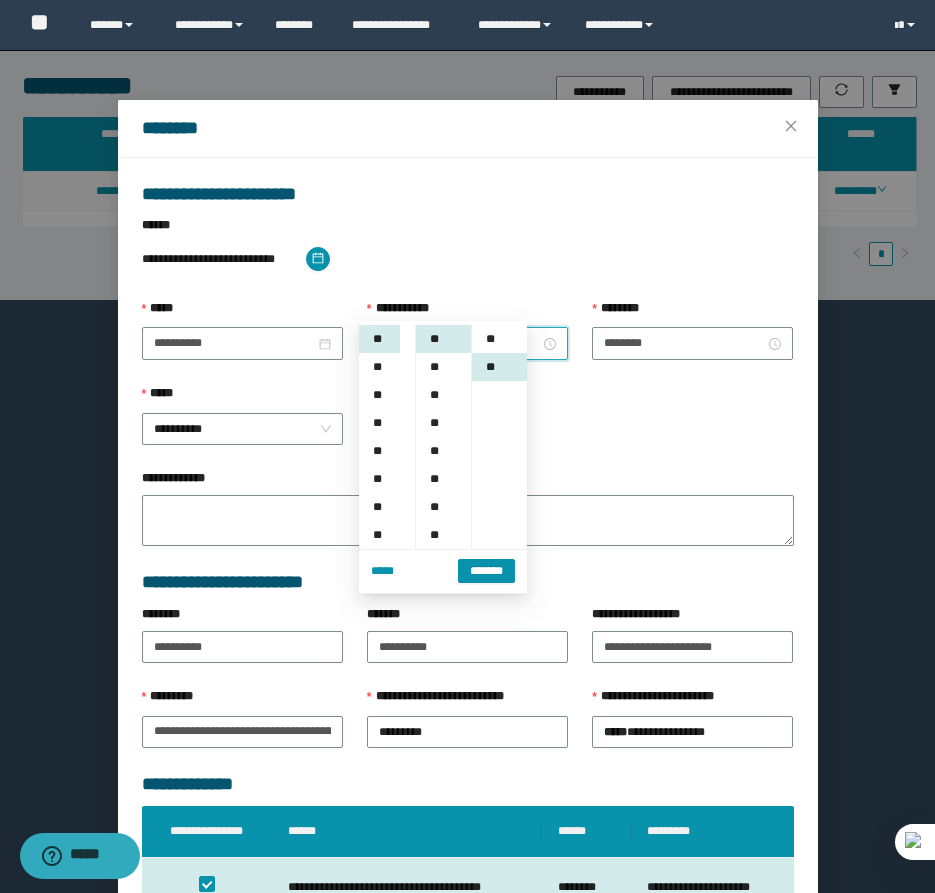 scroll, scrollTop: 28, scrollLeft: 0, axis: vertical 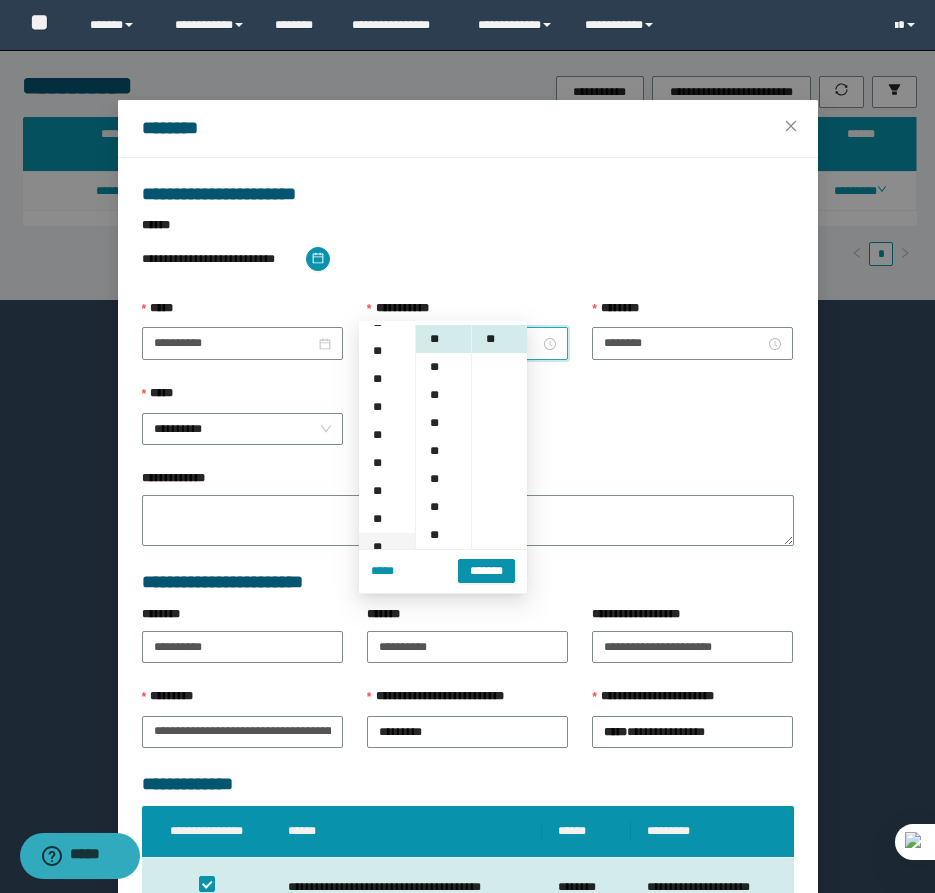 click on "**" at bounding box center (387, 547) 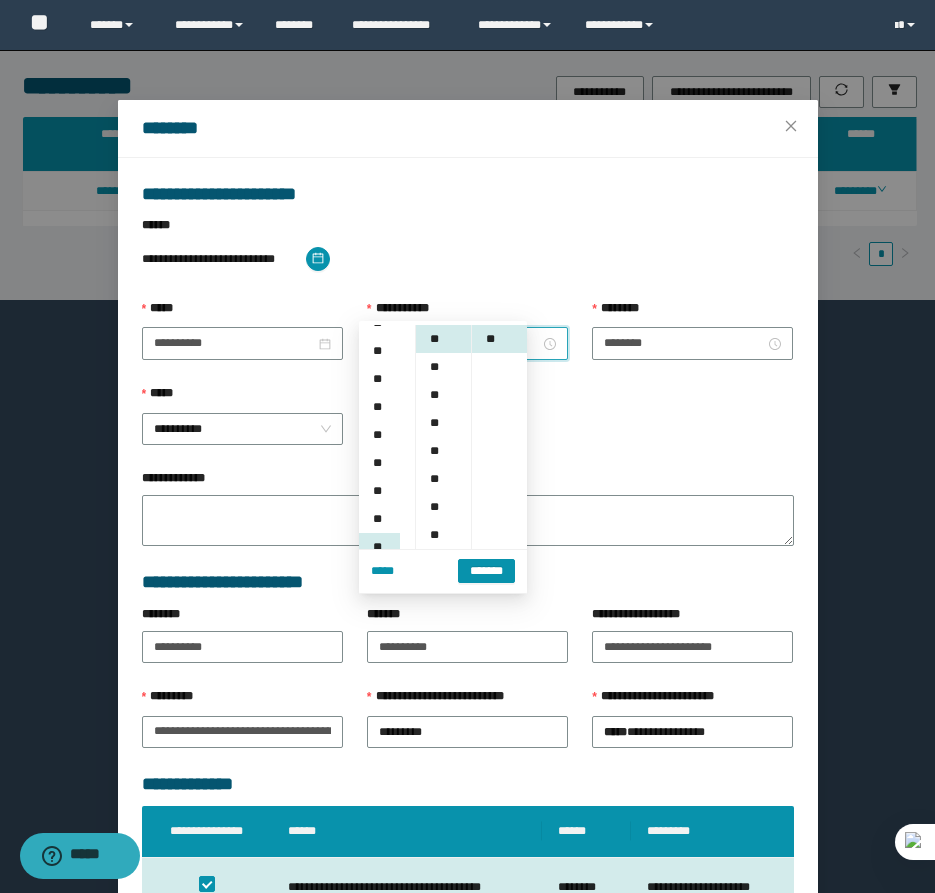 scroll, scrollTop: 308, scrollLeft: 0, axis: vertical 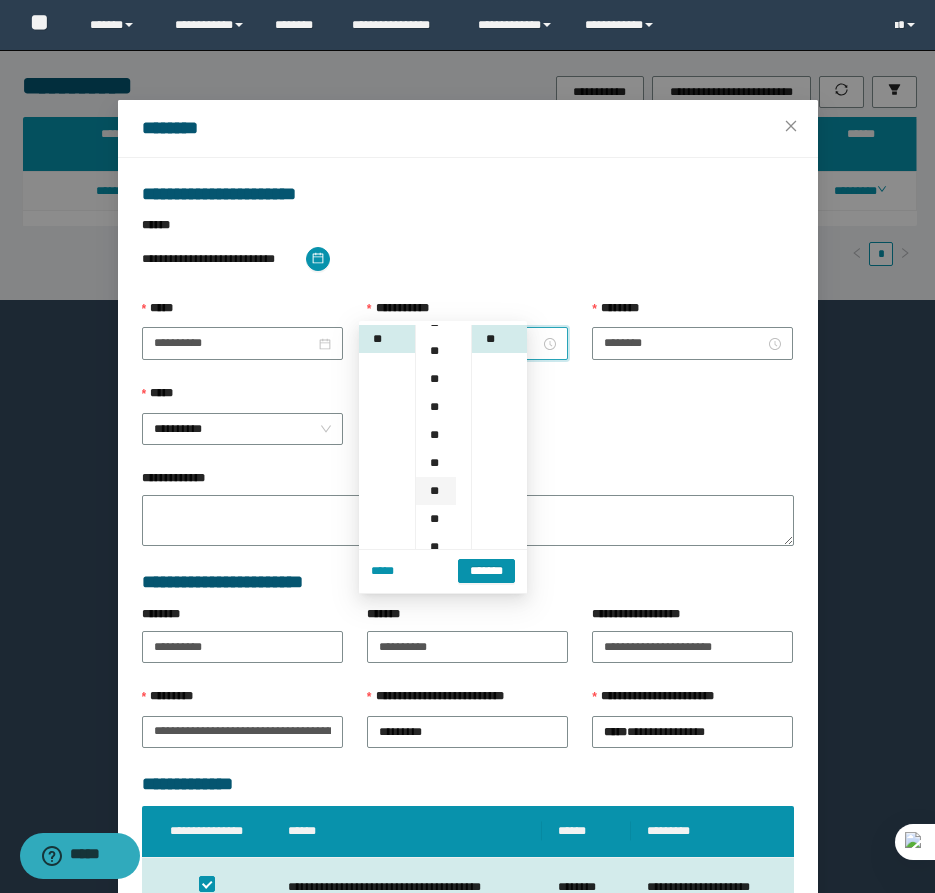 click on "**" at bounding box center [436, 491] 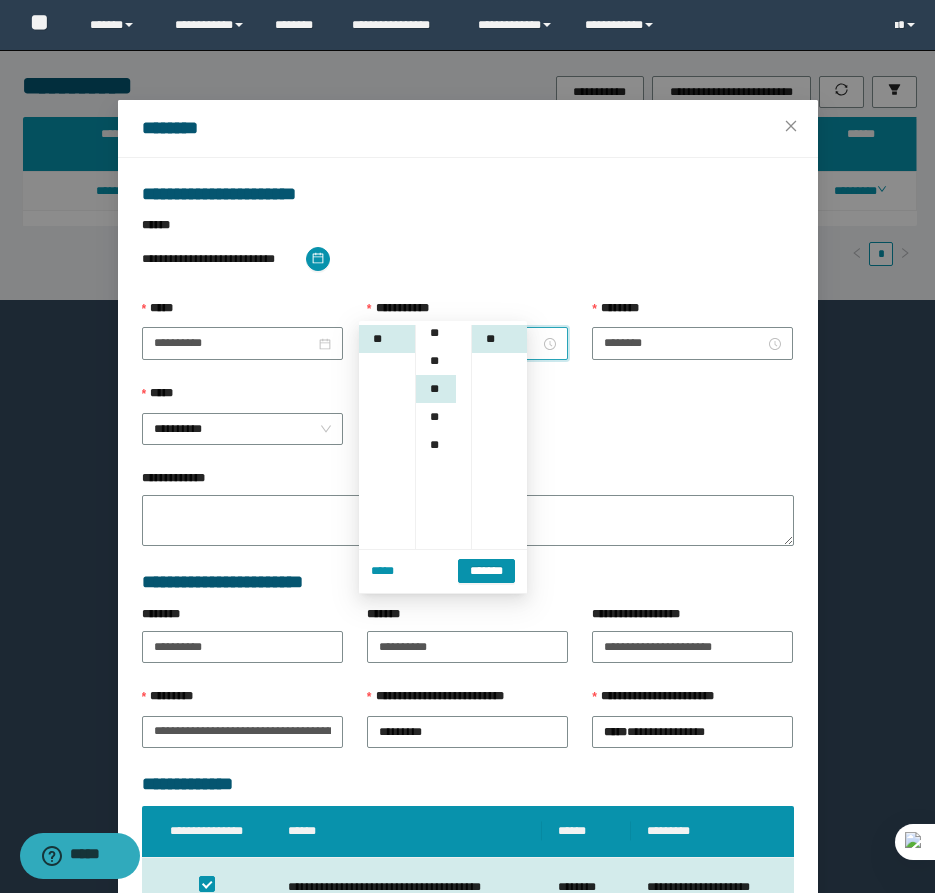 scroll, scrollTop: 252, scrollLeft: 0, axis: vertical 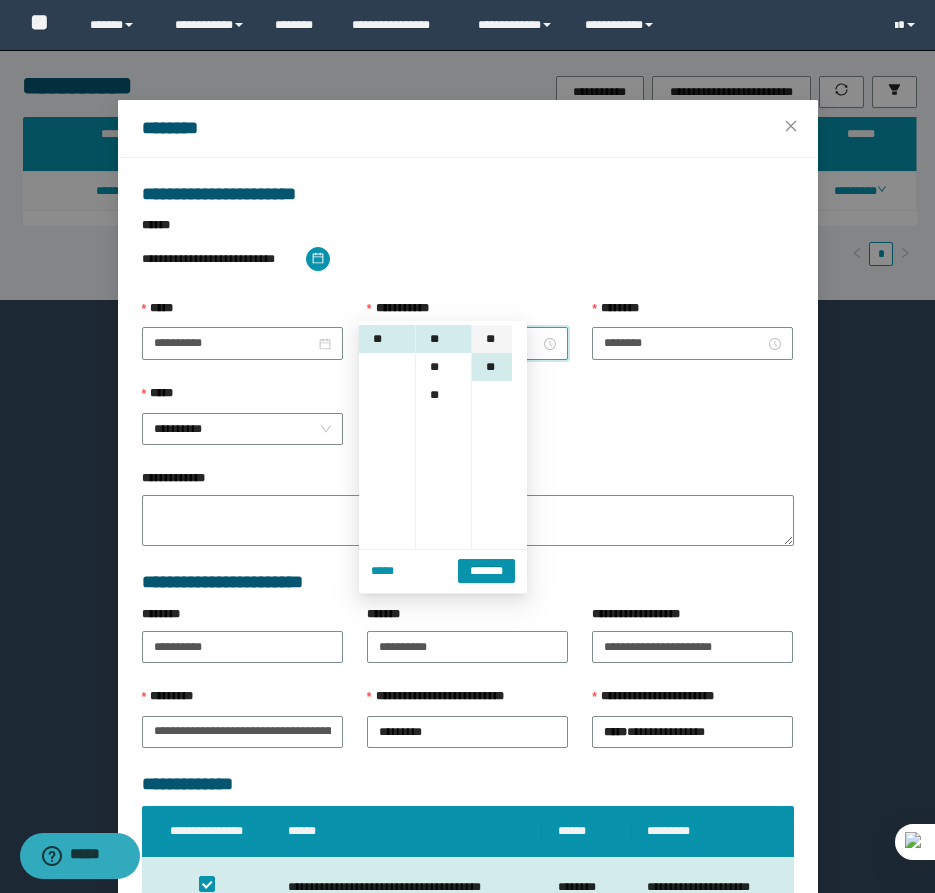 click on "**" at bounding box center (492, 339) 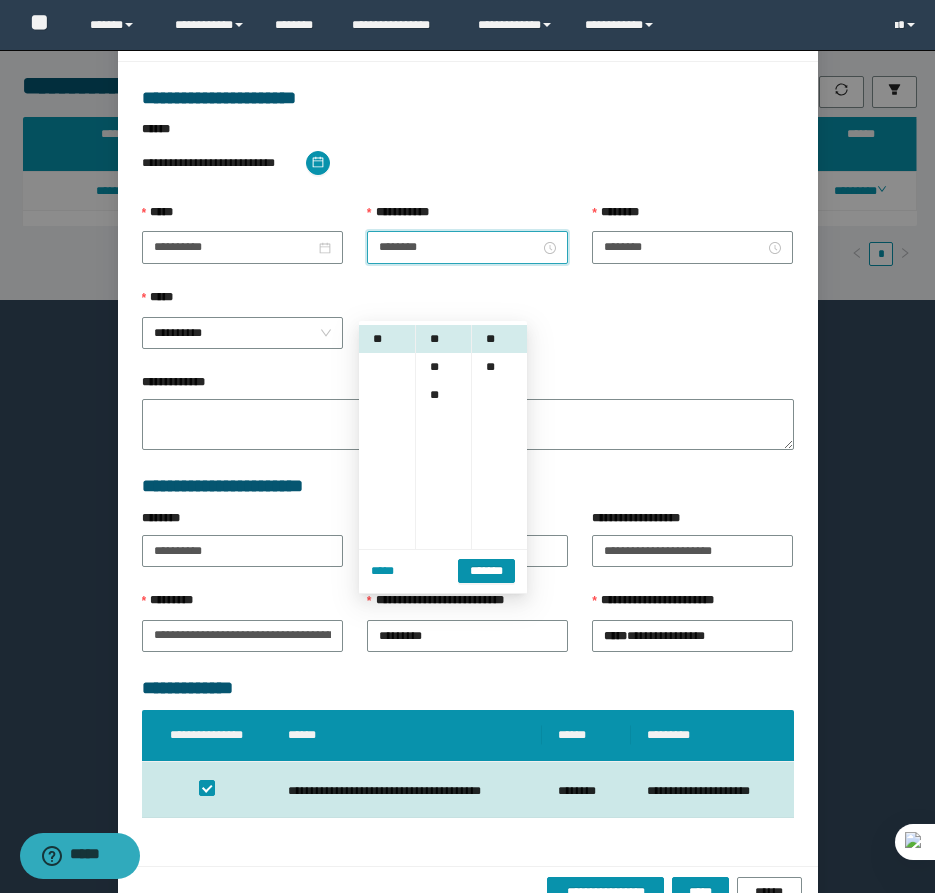 scroll, scrollTop: 141, scrollLeft: 0, axis: vertical 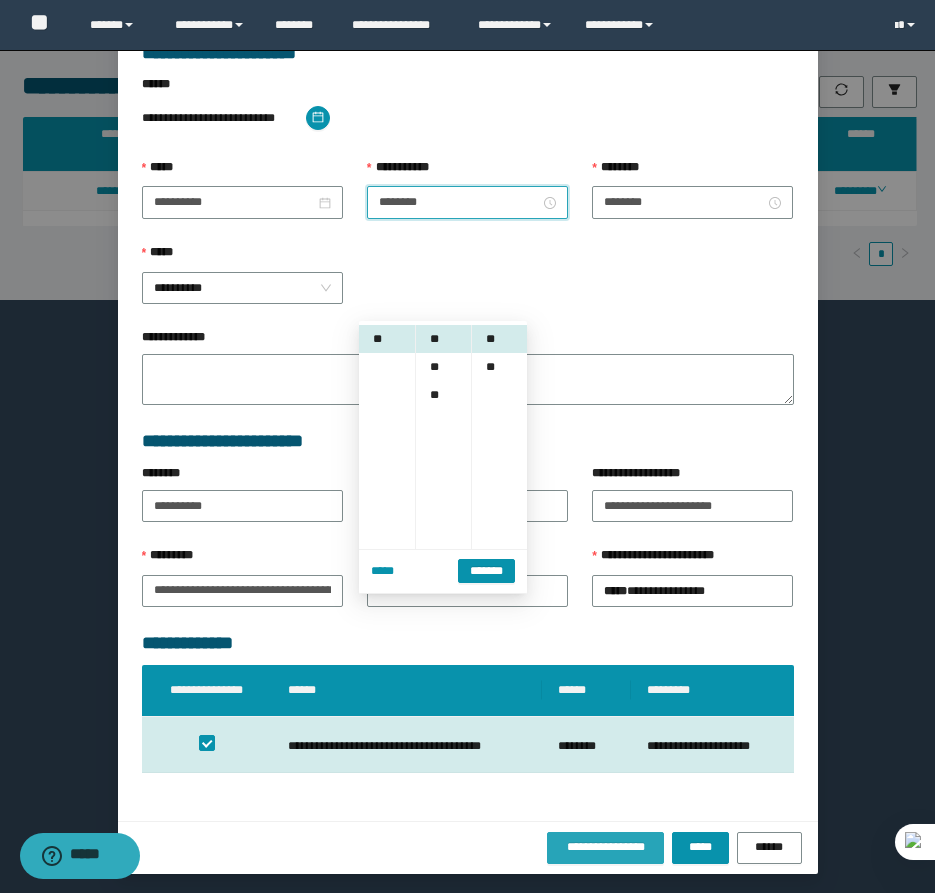 click on "**********" at bounding box center [606, 847] 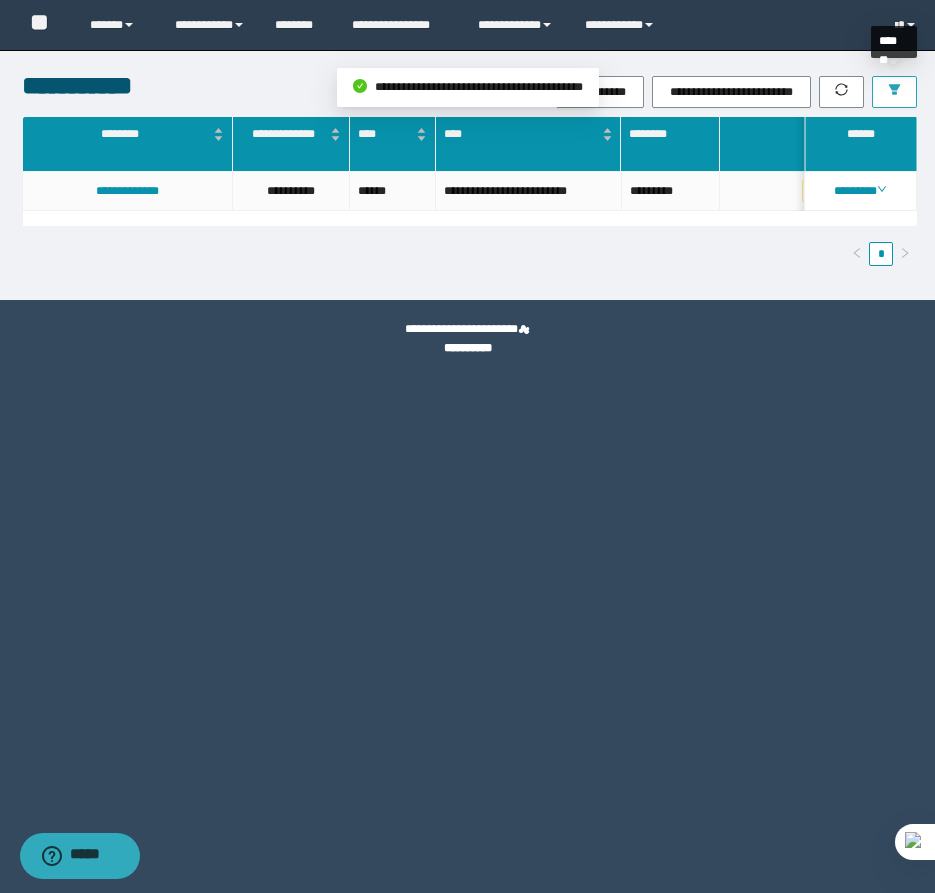 click at bounding box center (894, 92) 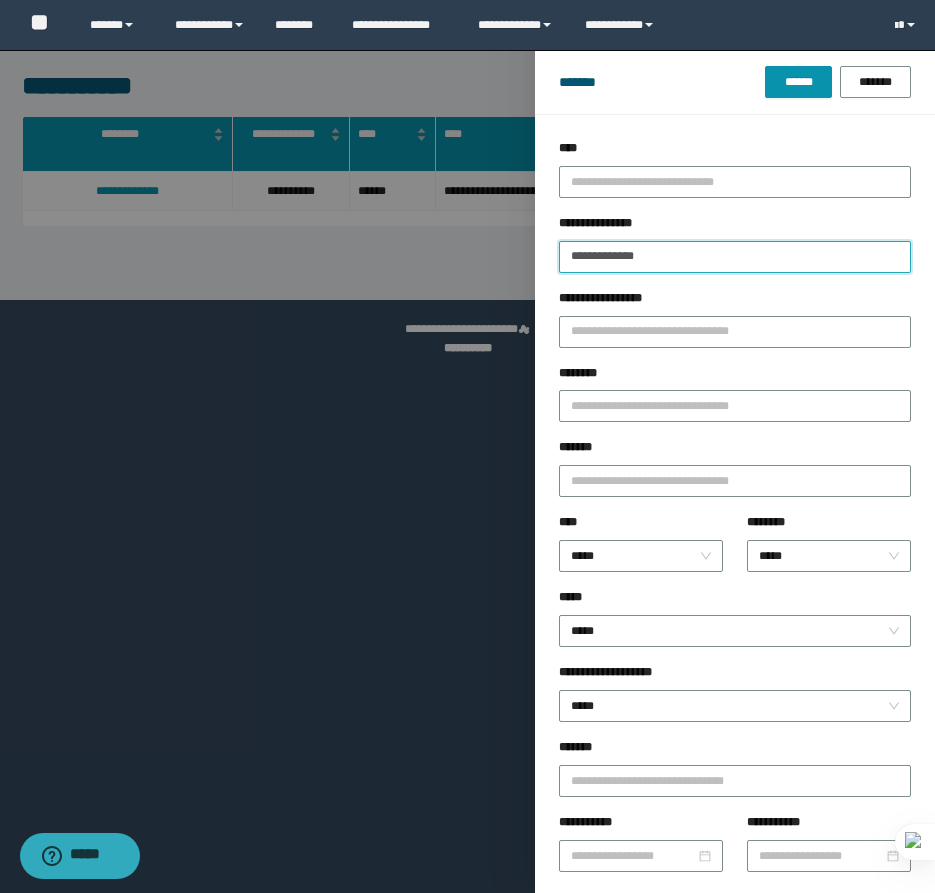 click on "**********" at bounding box center [735, 257] 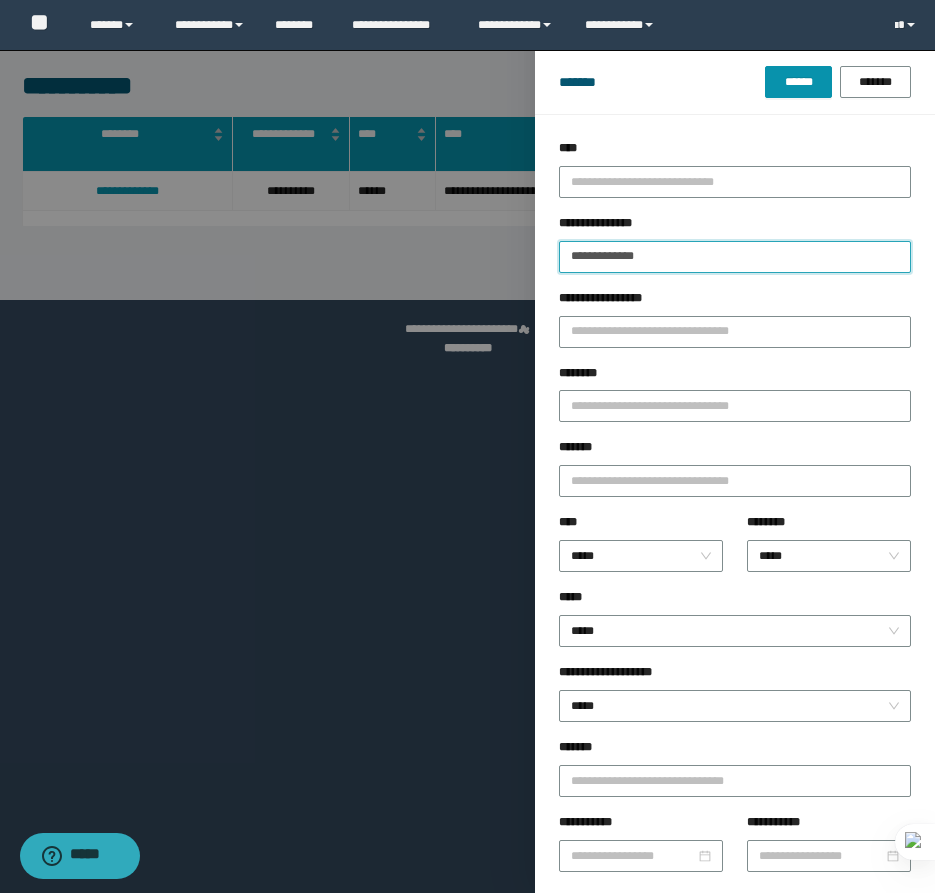 click on "**********" at bounding box center [735, 257] 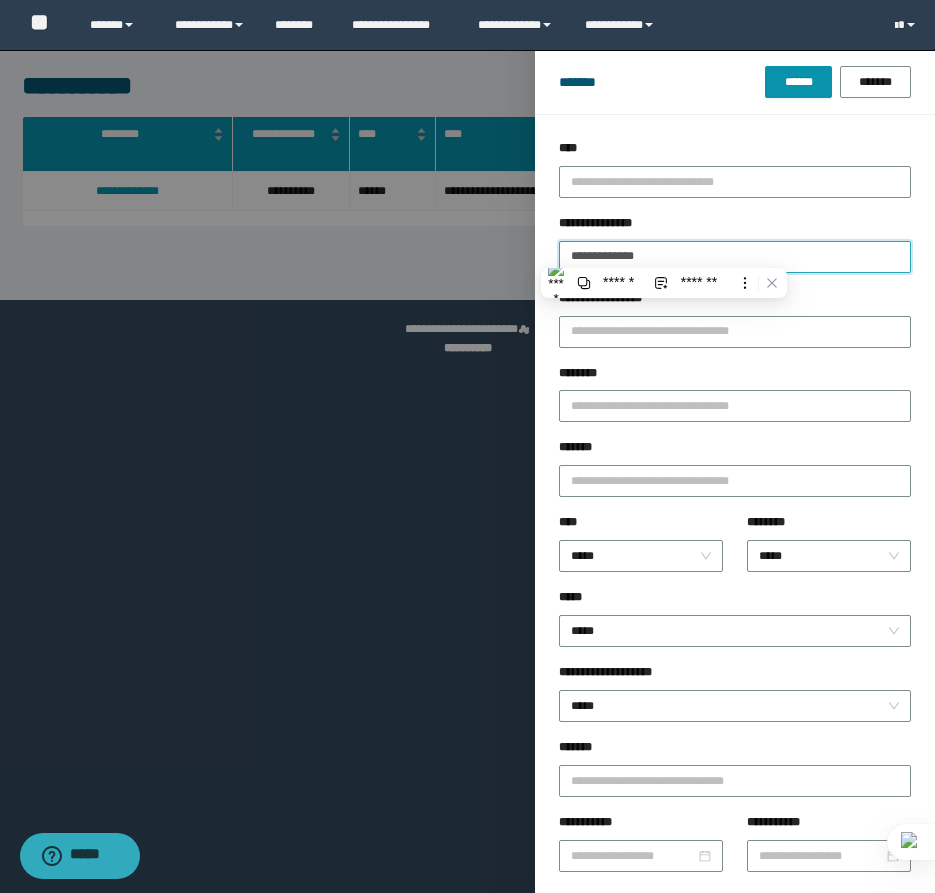 type on "**********" 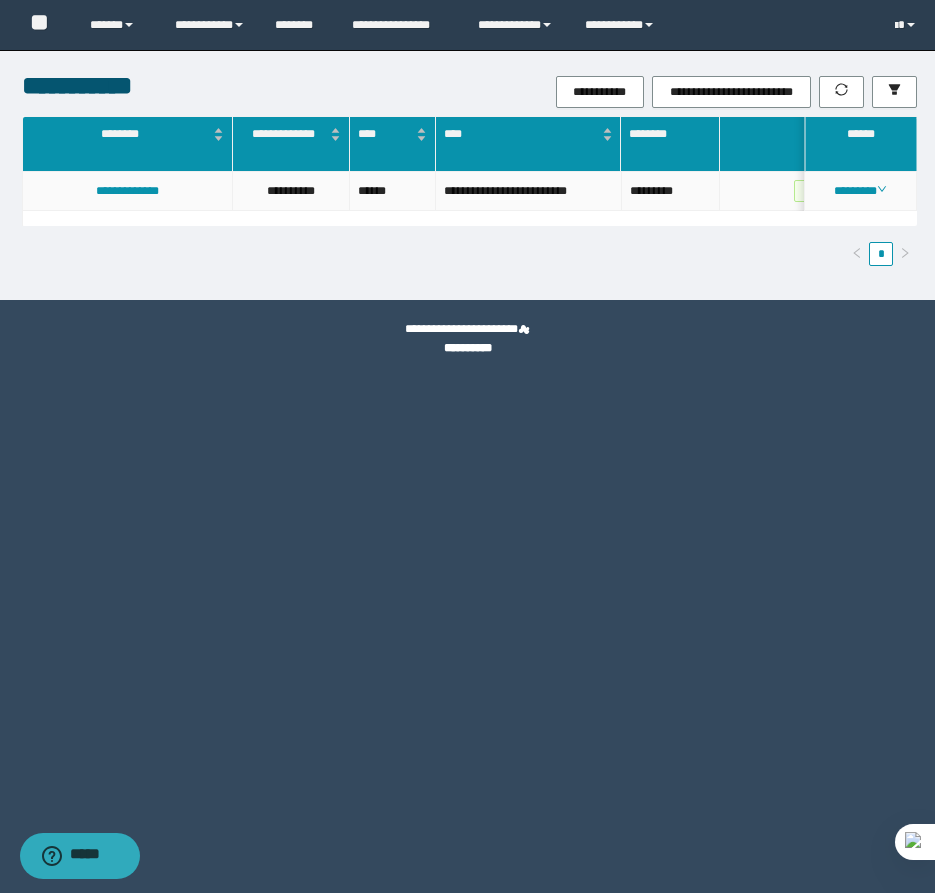 click on "********" at bounding box center [861, 191] 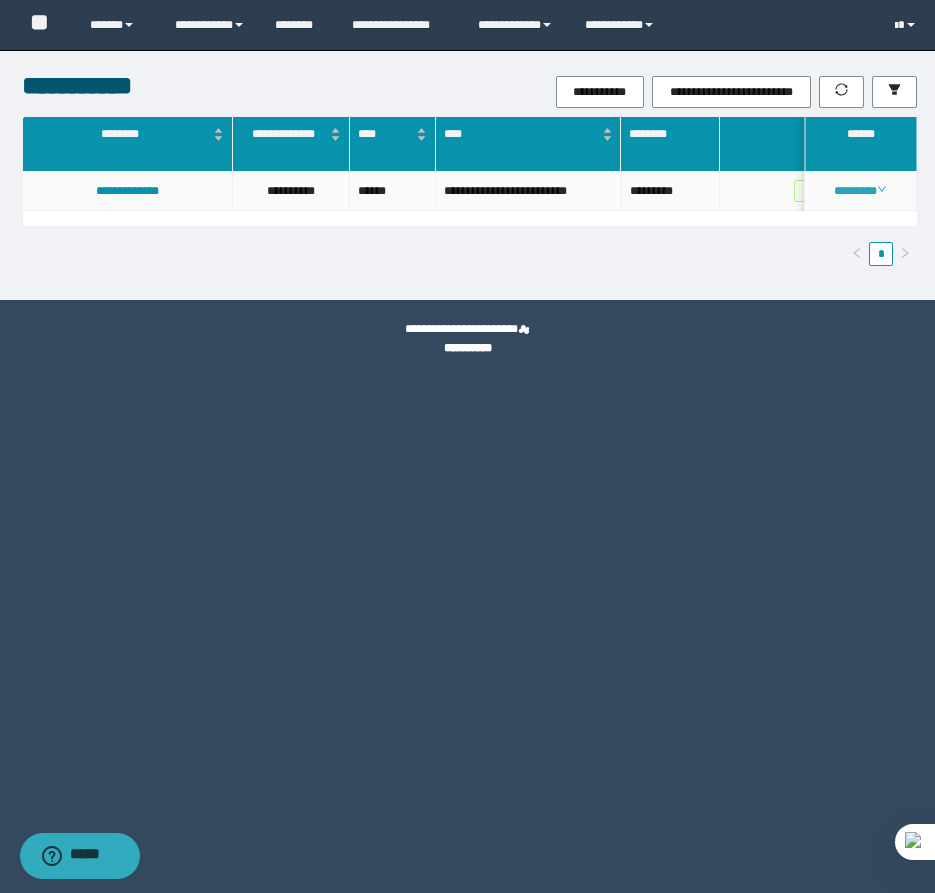 click on "********" at bounding box center [860, 191] 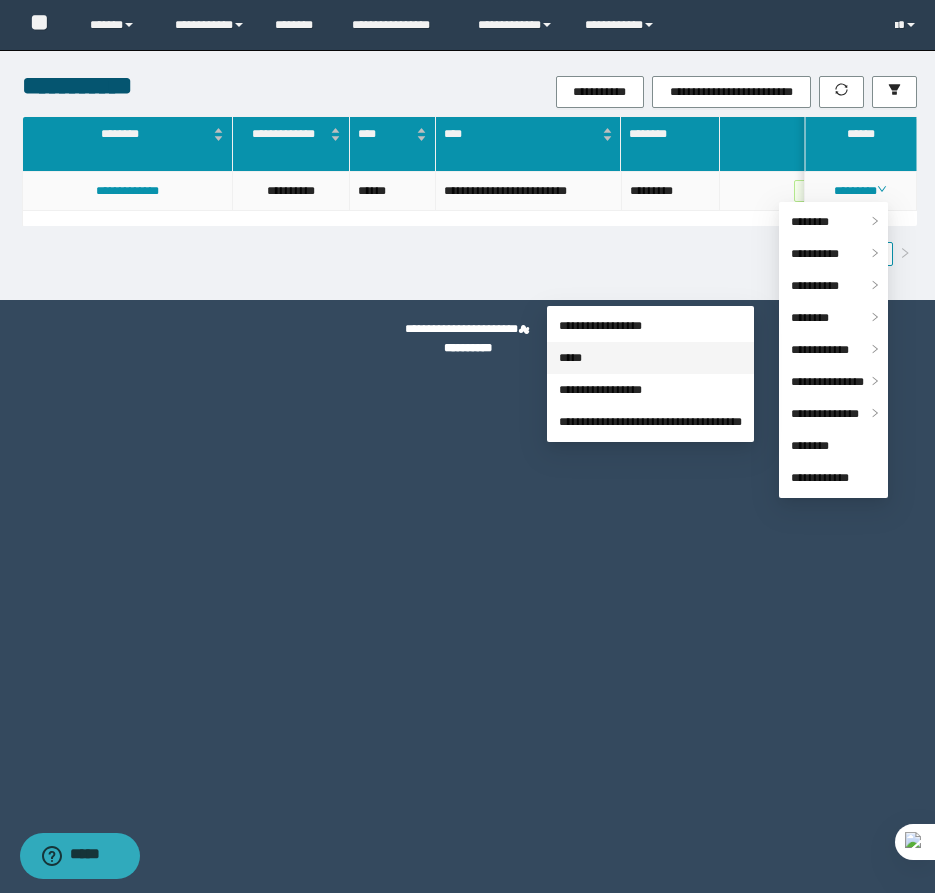 click on "*****" at bounding box center (570, 358) 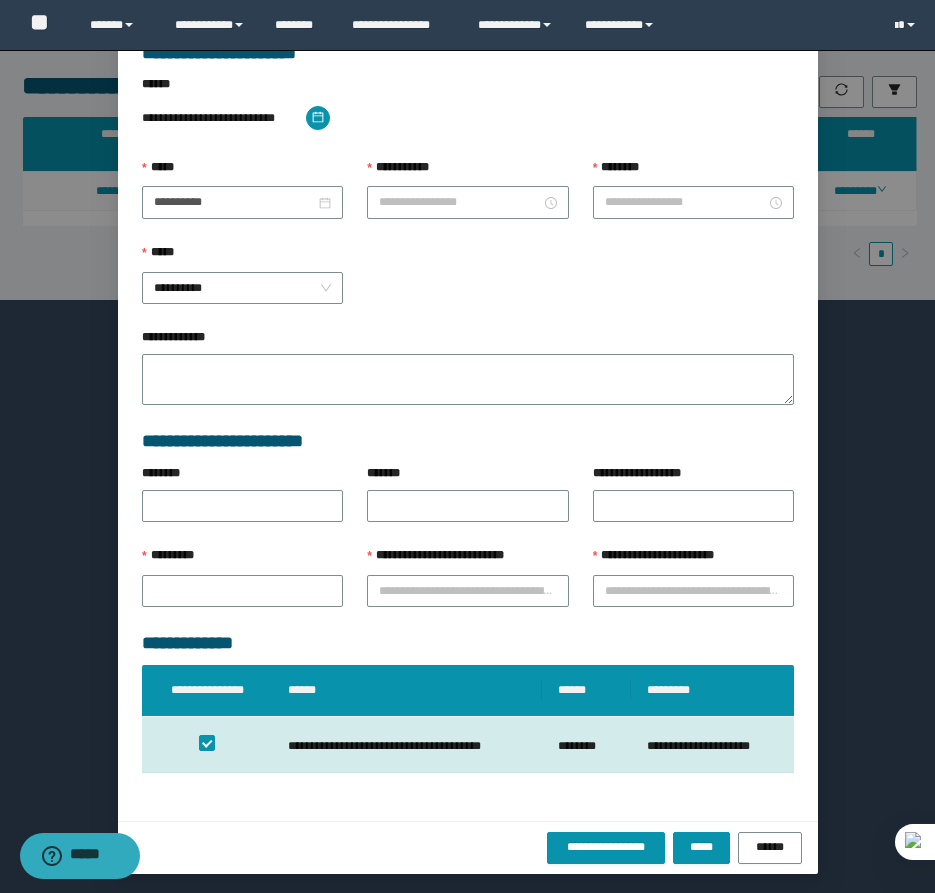 scroll, scrollTop: 41, scrollLeft: 0, axis: vertical 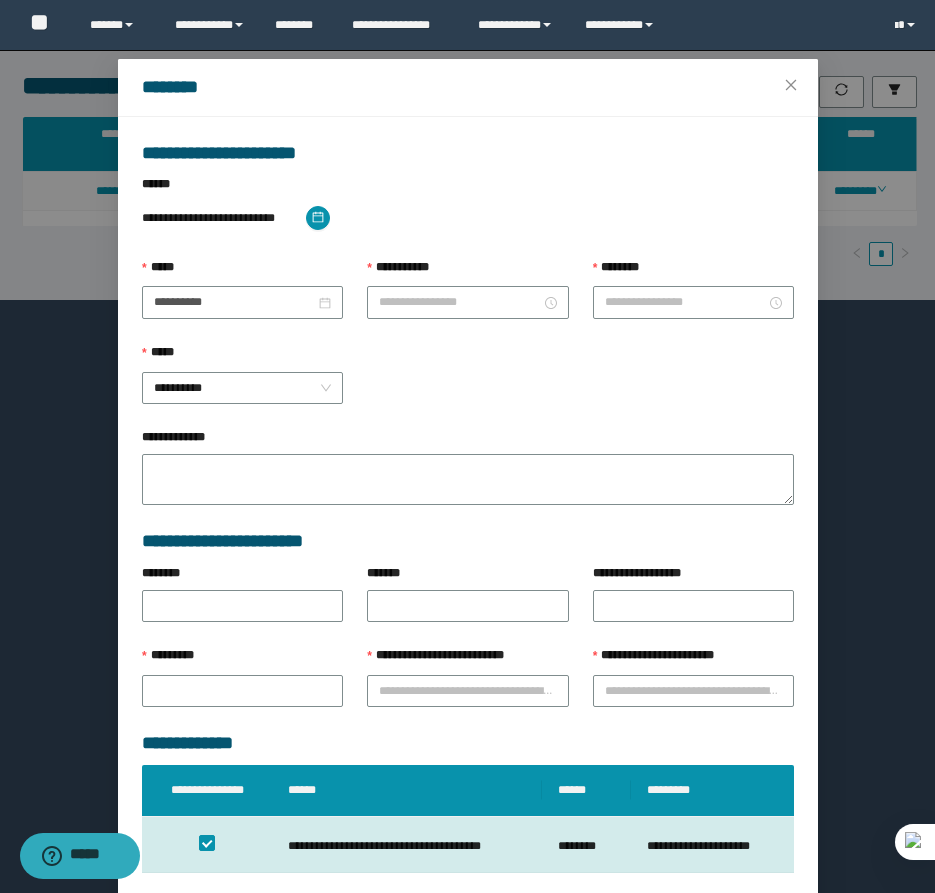 type on "**********" 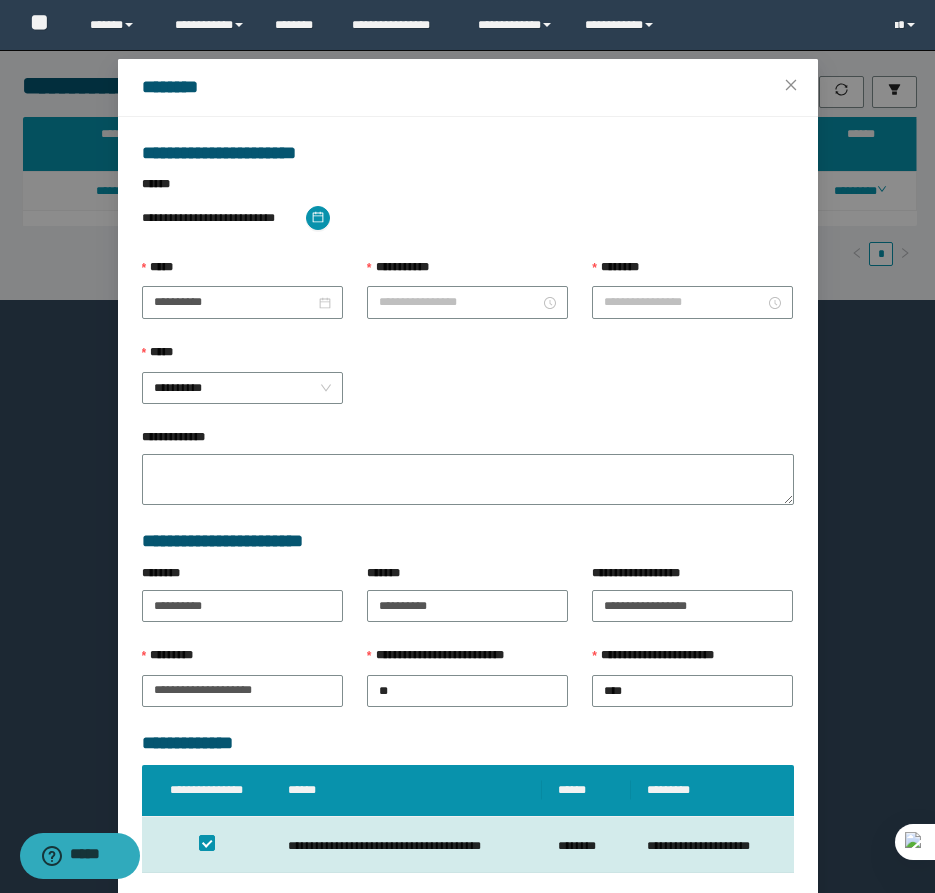 type on "********" 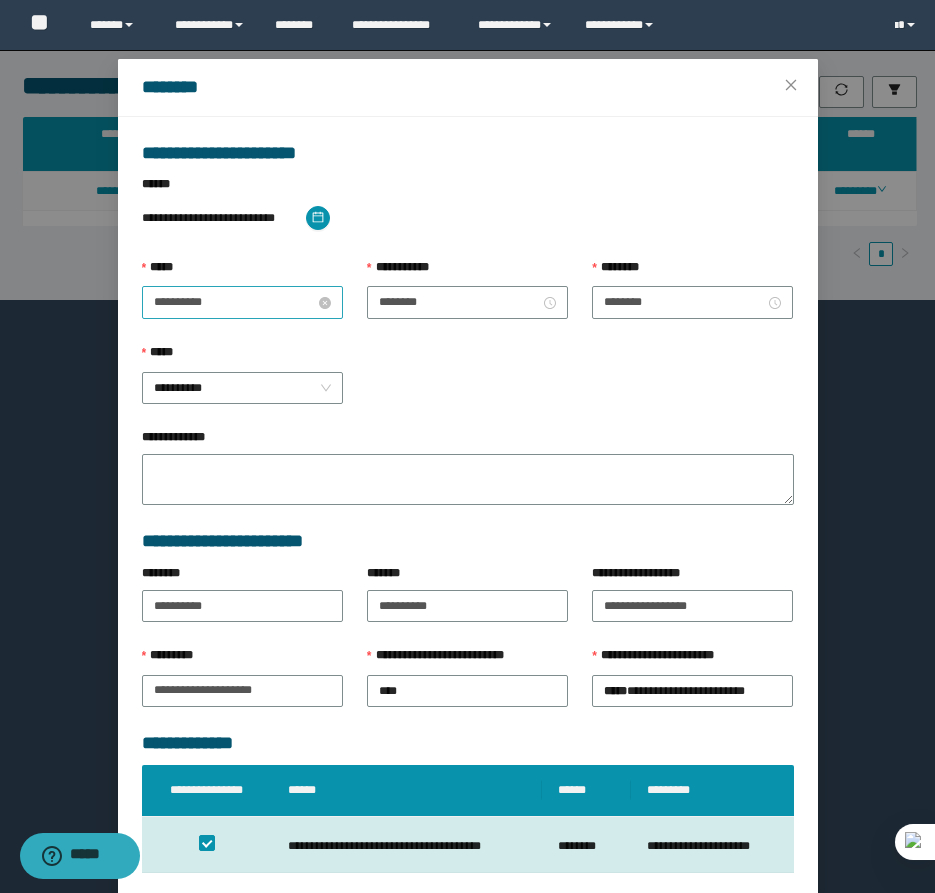 click on "**********" at bounding box center (234, 302) 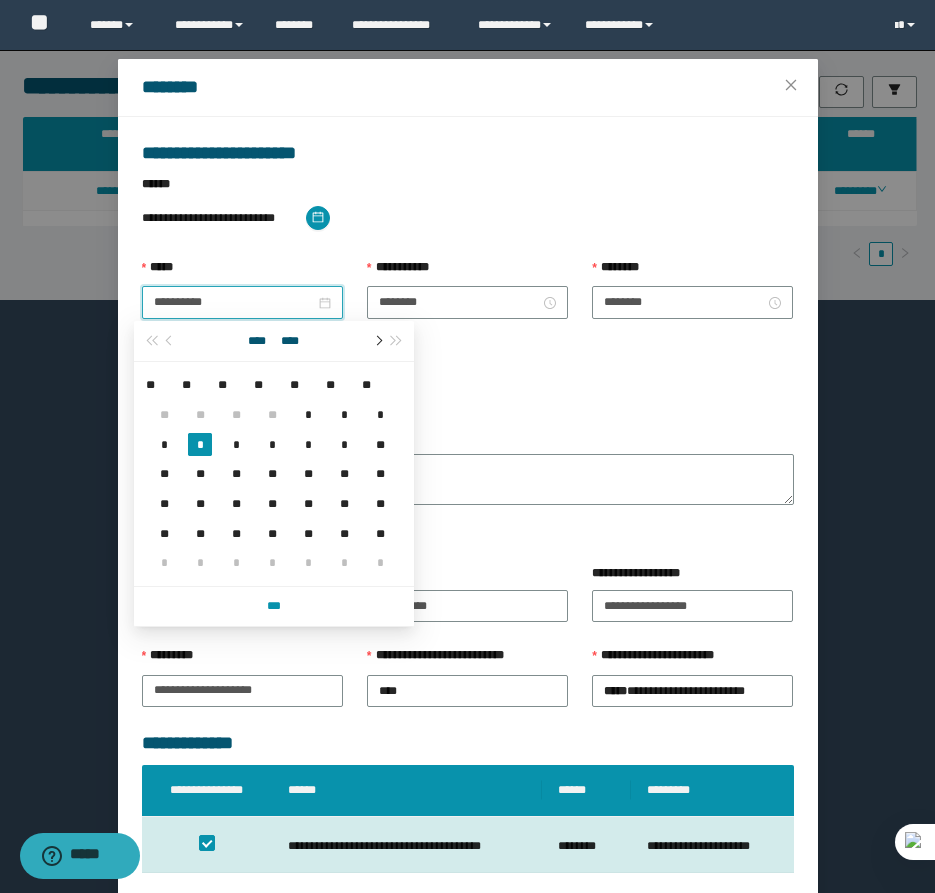 click at bounding box center (377, 341) 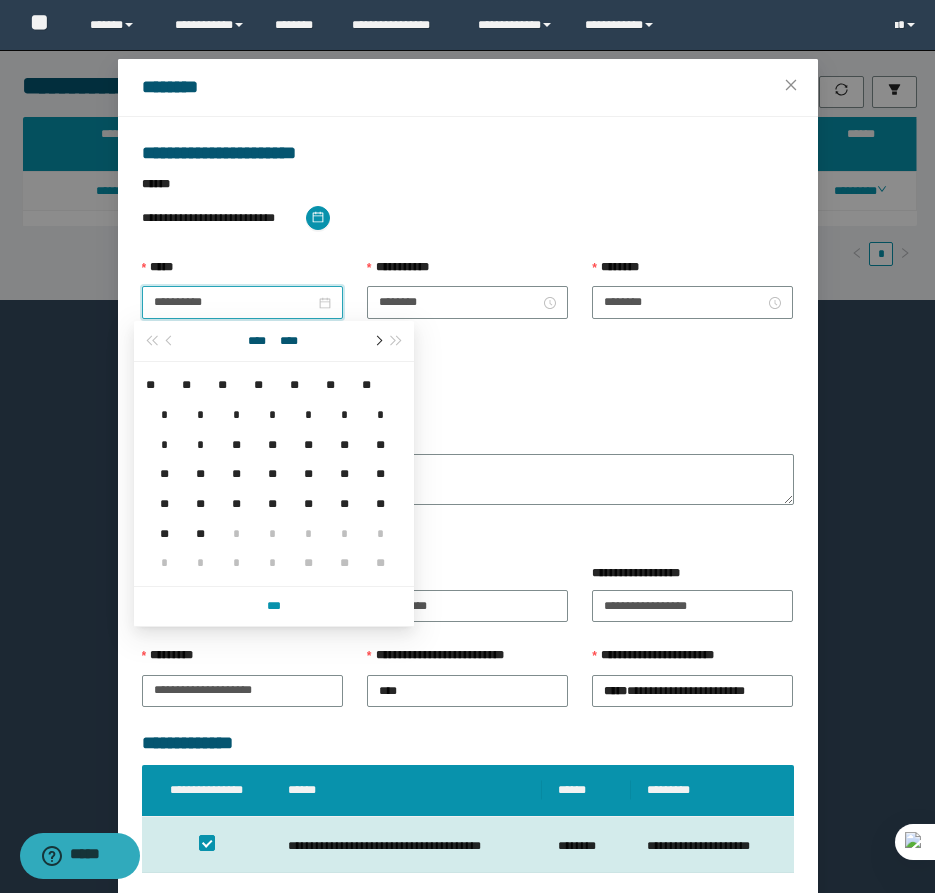 click at bounding box center (377, 341) 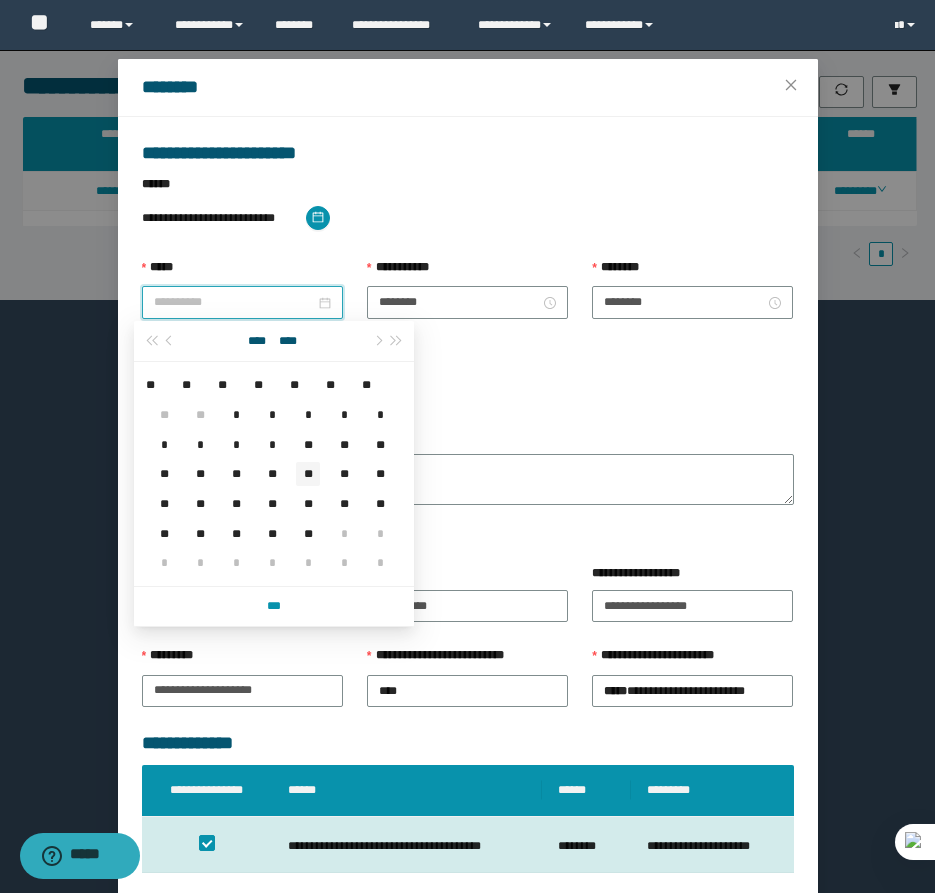 type on "**********" 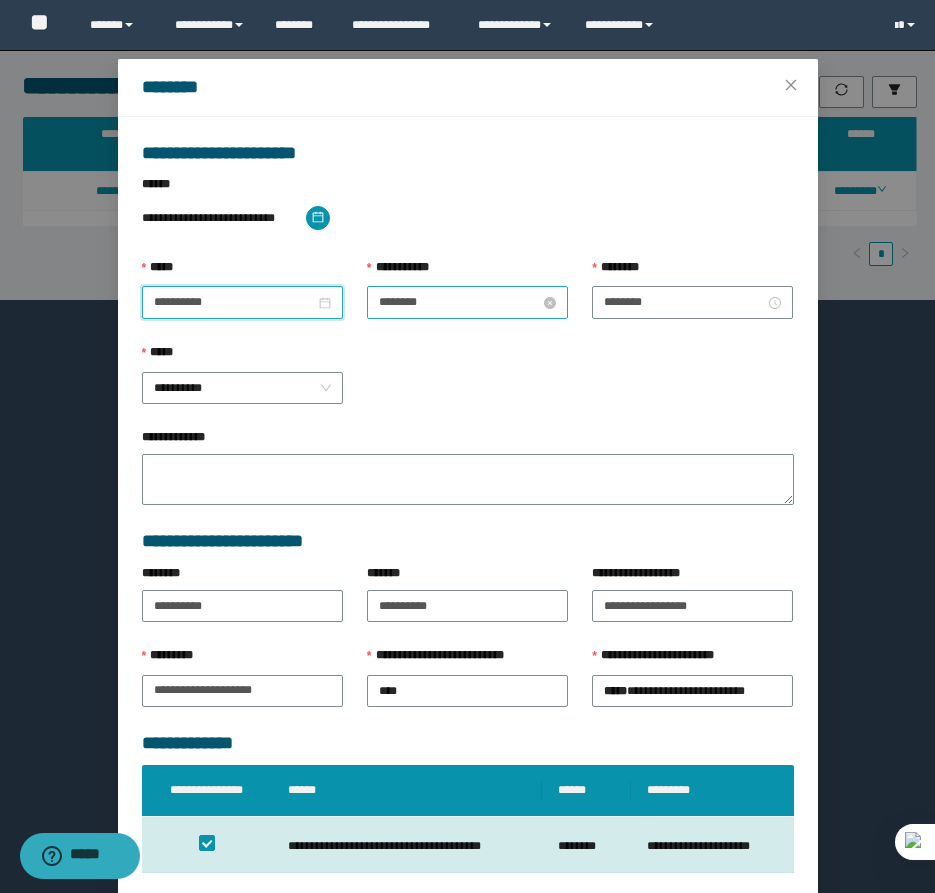 click on "********" at bounding box center (459, 302) 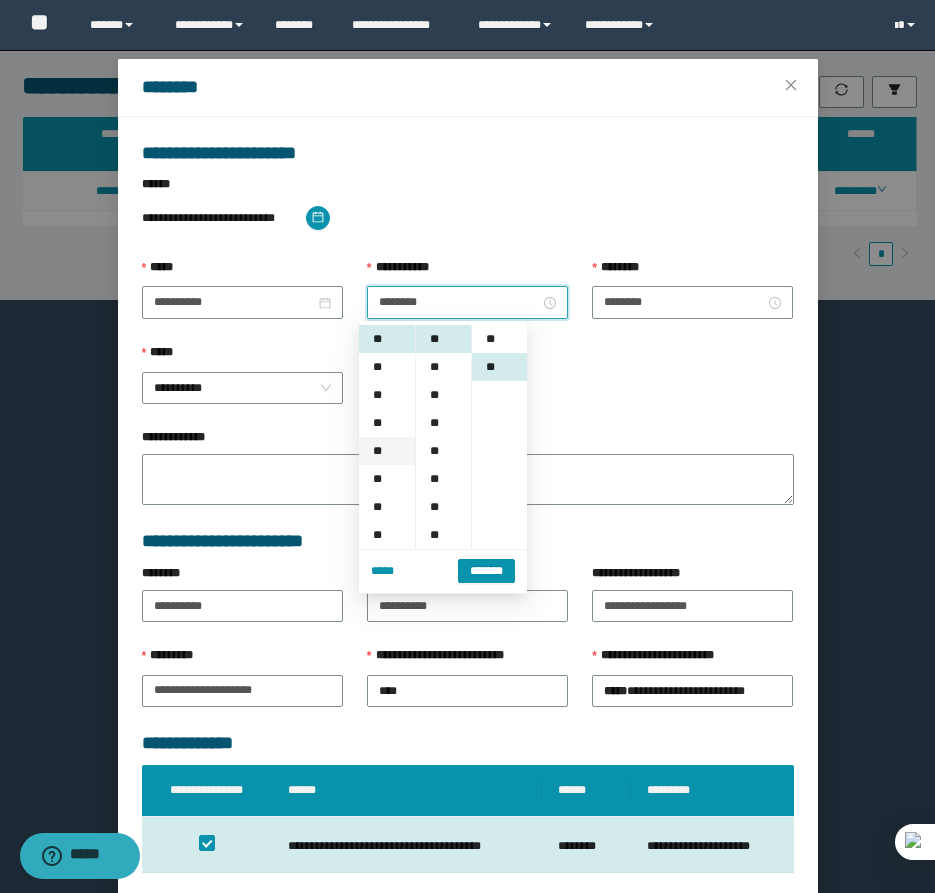 scroll, scrollTop: 28, scrollLeft: 0, axis: vertical 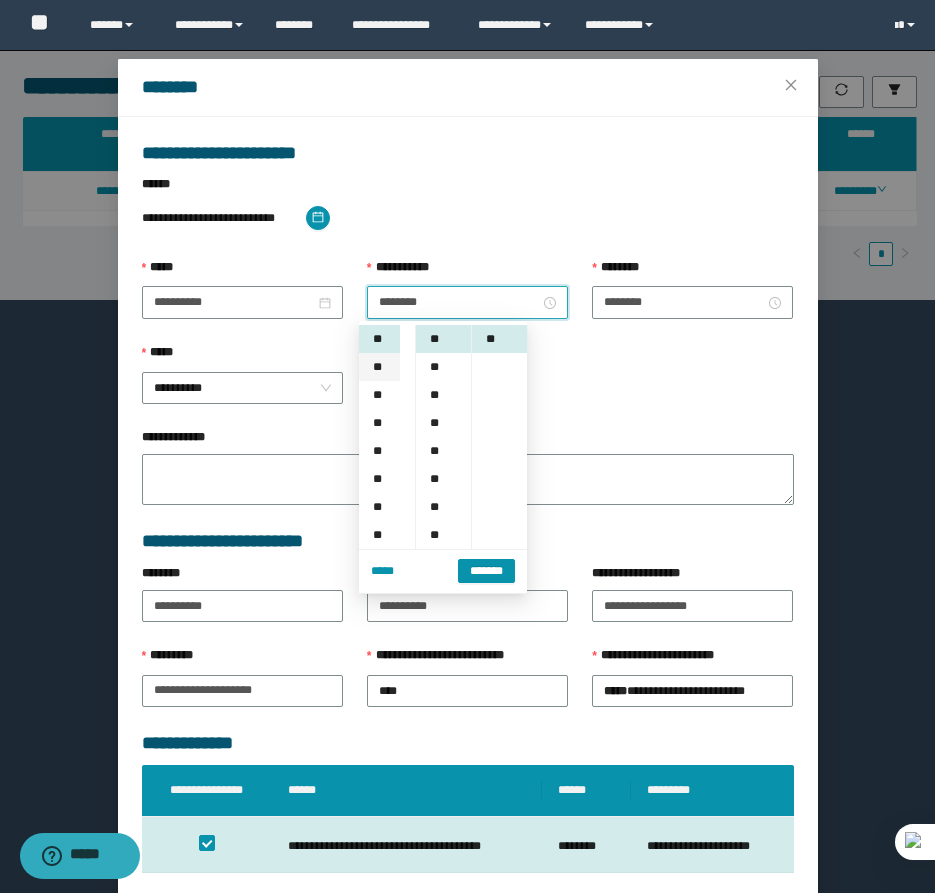 click on "**" at bounding box center [379, 367] 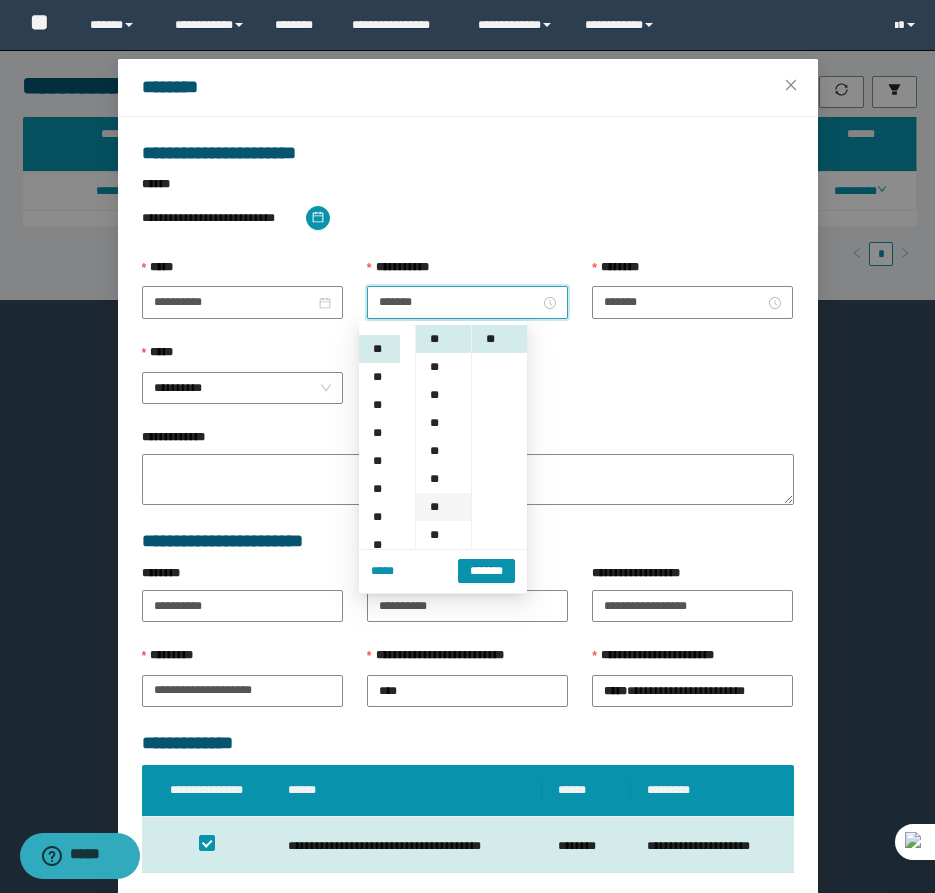 scroll, scrollTop: 28, scrollLeft: 0, axis: vertical 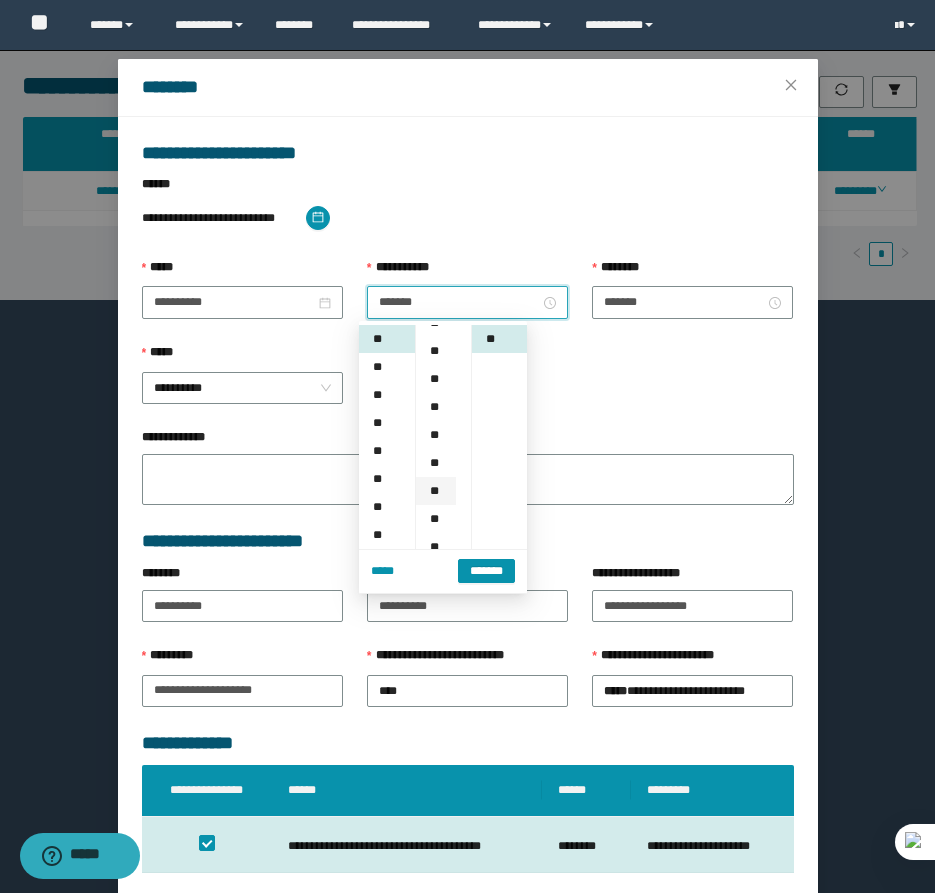 click on "**" at bounding box center (436, 491) 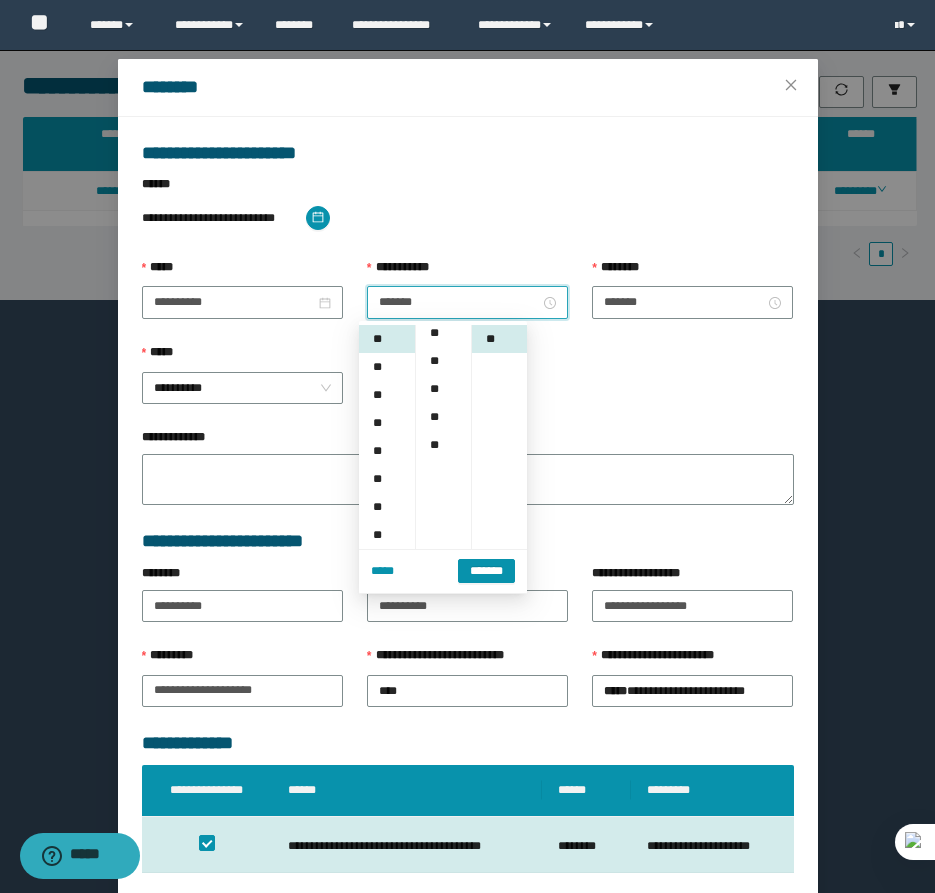 scroll, scrollTop: 252, scrollLeft: 0, axis: vertical 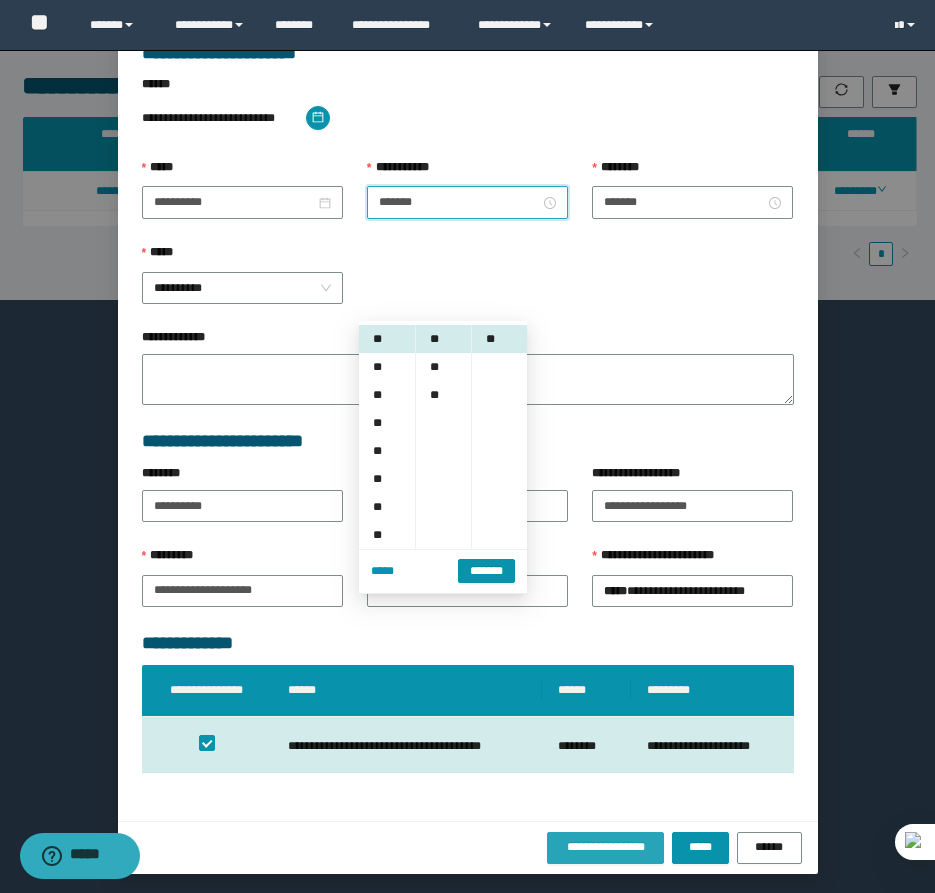 click on "**********" at bounding box center [606, 847] 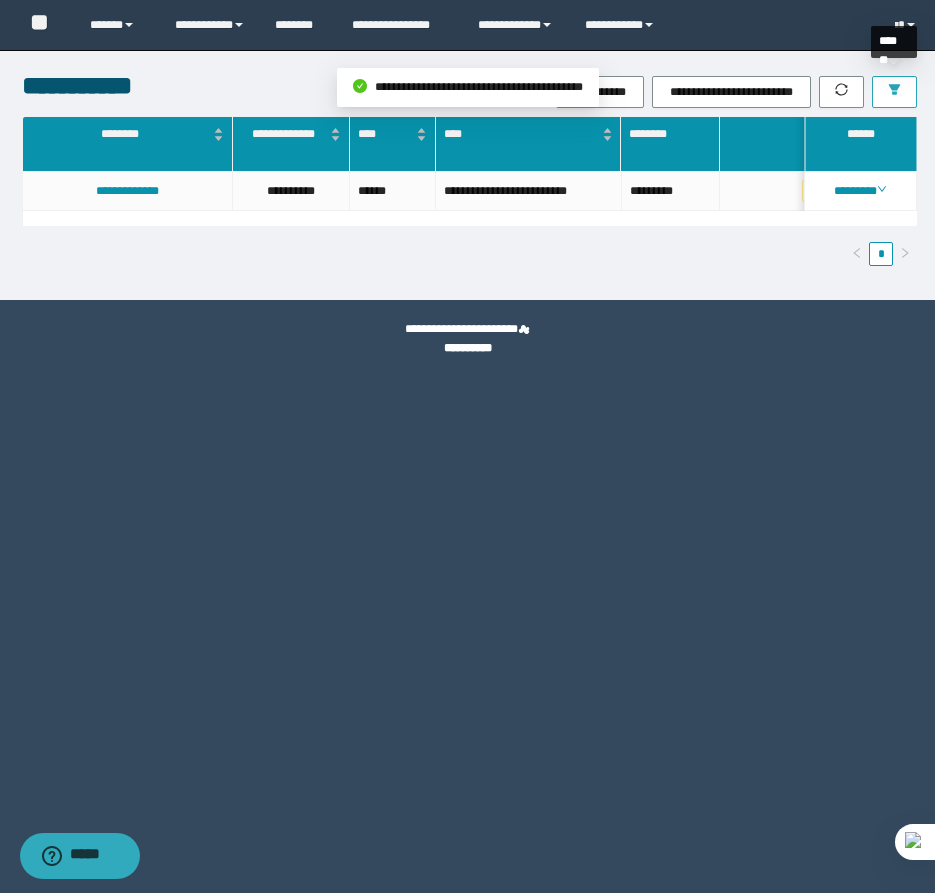 click at bounding box center (894, 92) 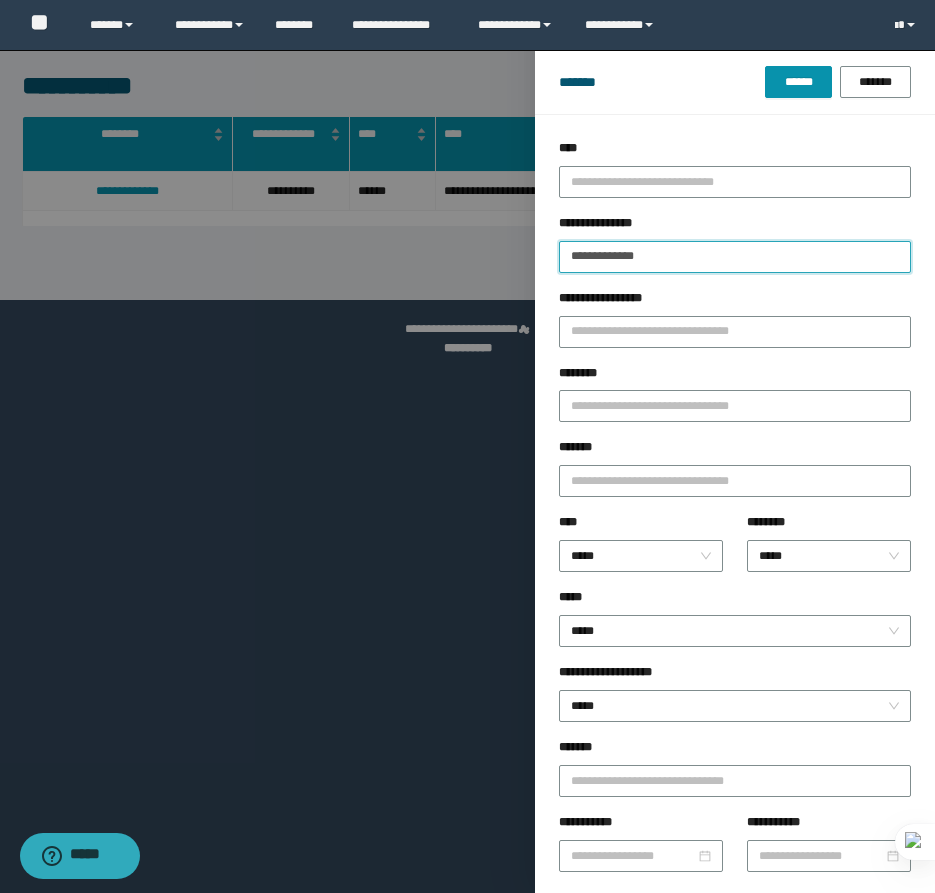 click on "**********" at bounding box center [735, 257] 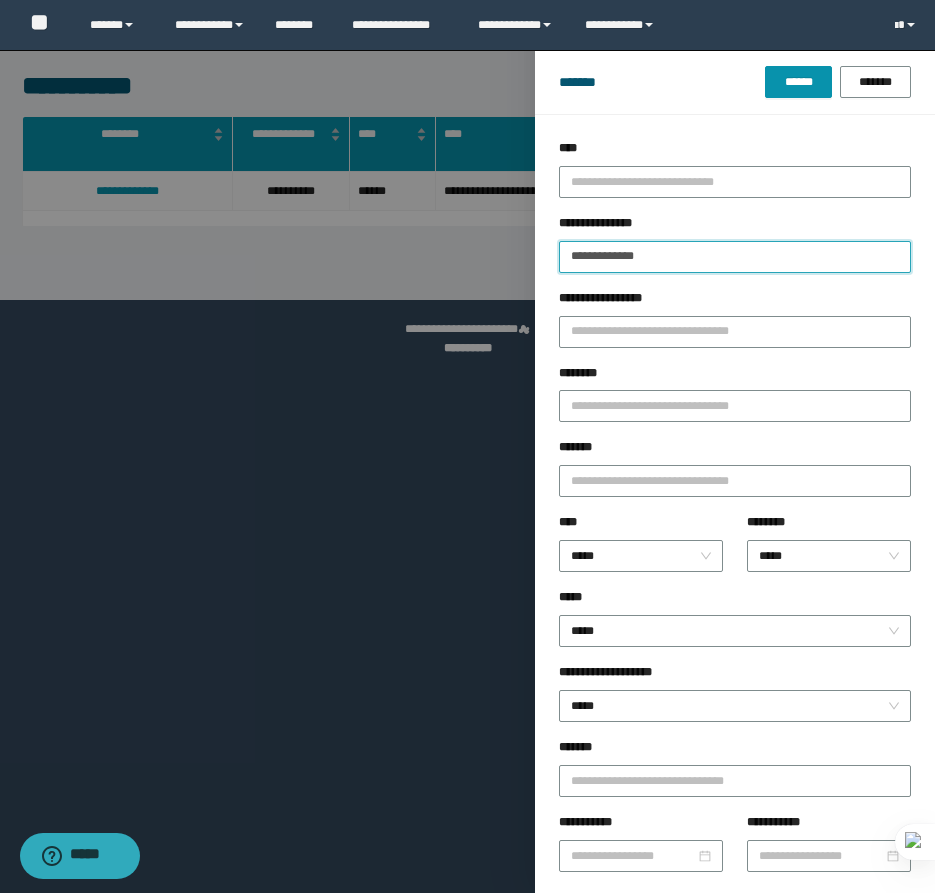 click on "**********" at bounding box center (735, 257) 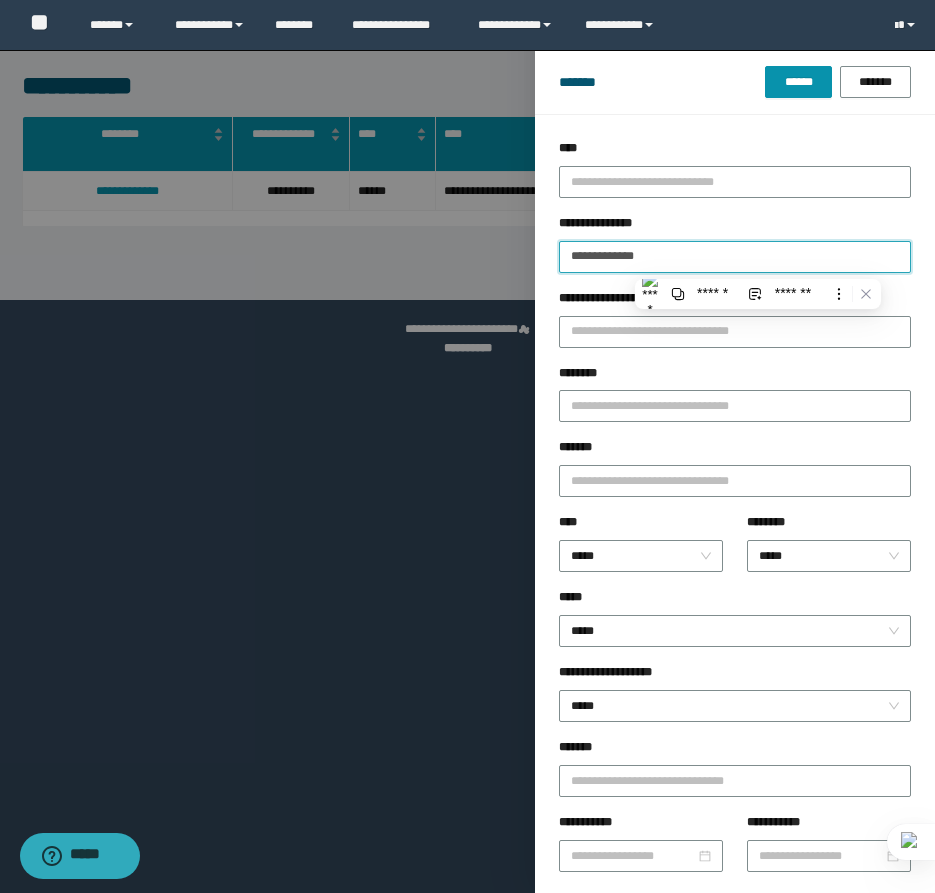 type on "**********" 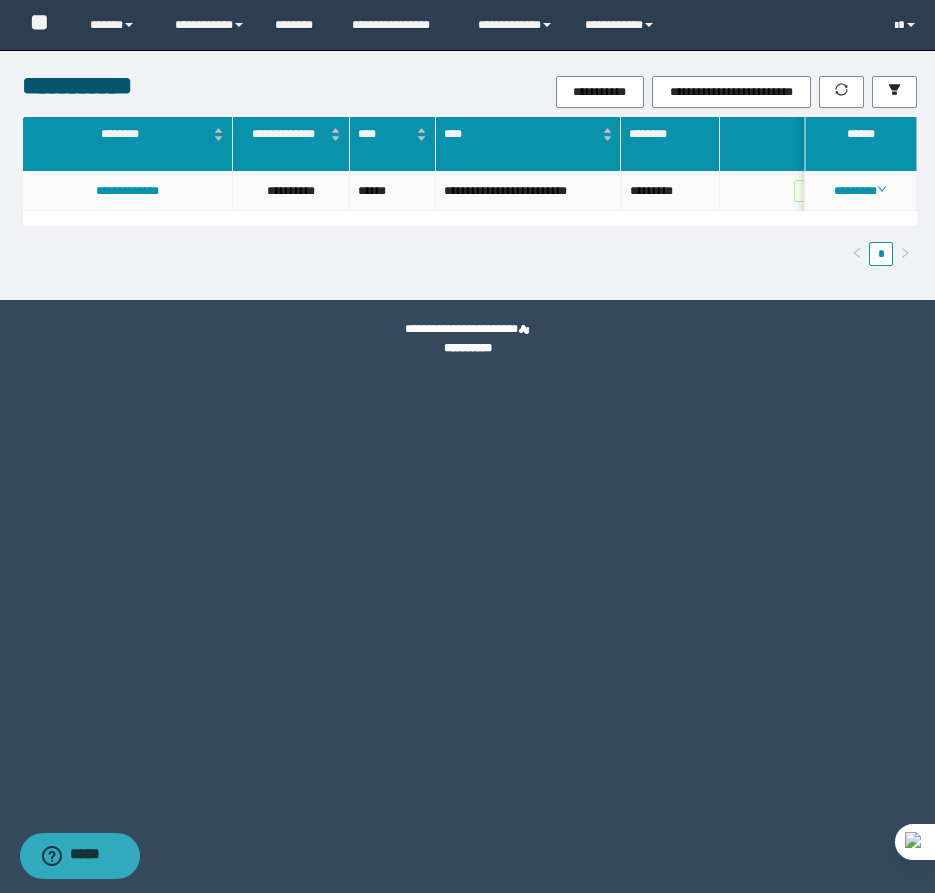 click on "********" at bounding box center [861, 191] 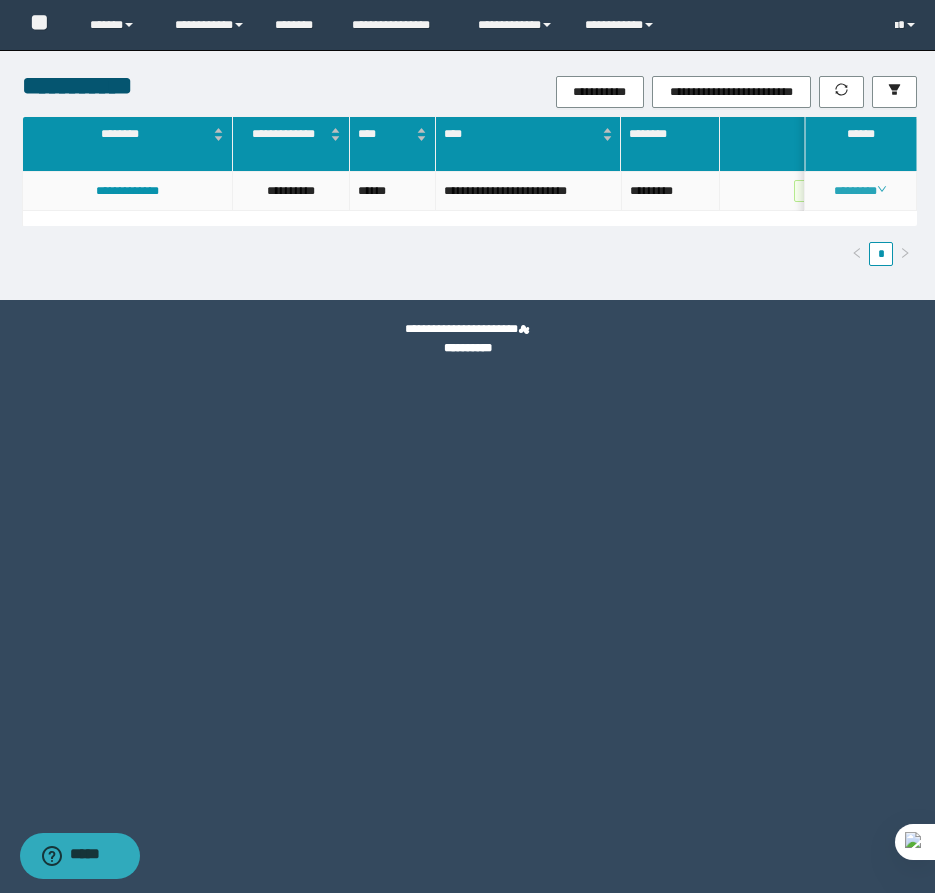 click on "********" at bounding box center (860, 191) 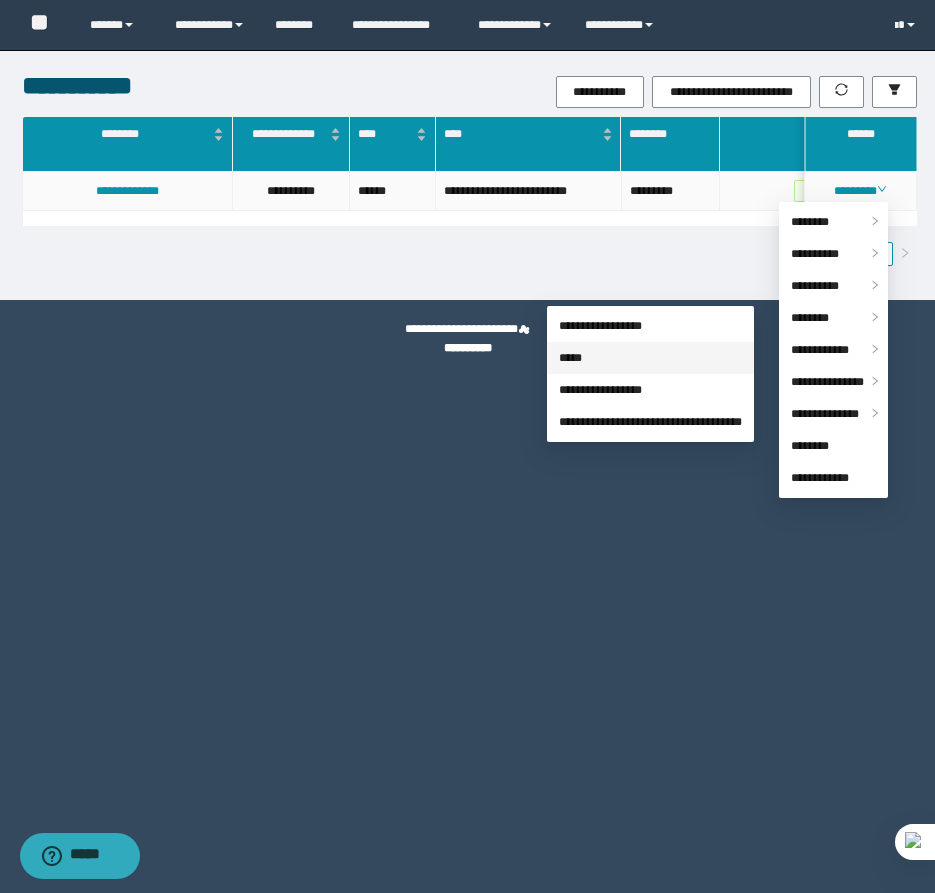 click on "*****" at bounding box center [570, 358] 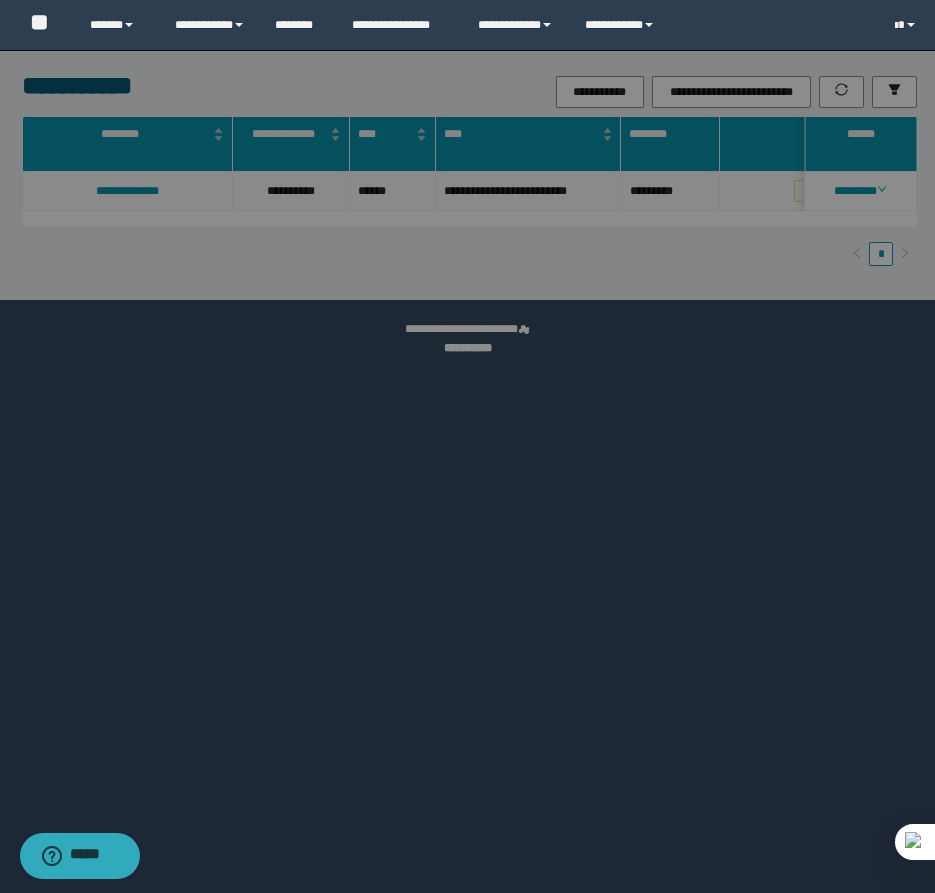 type on "**********" 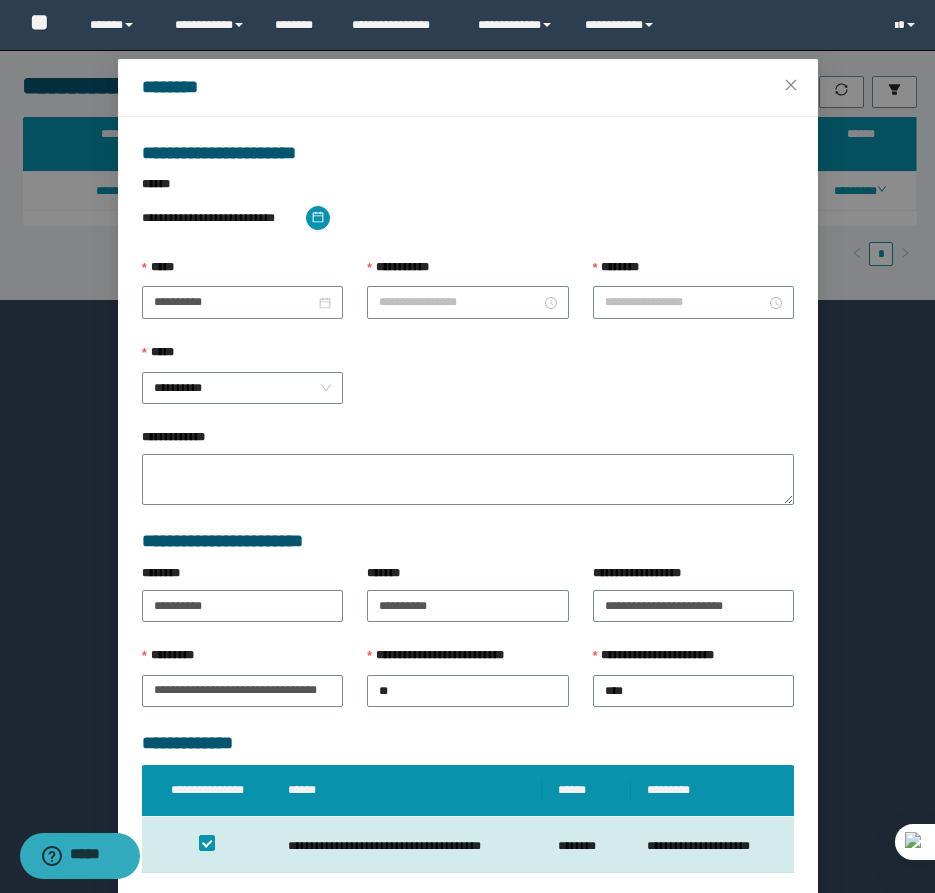 type on "********" 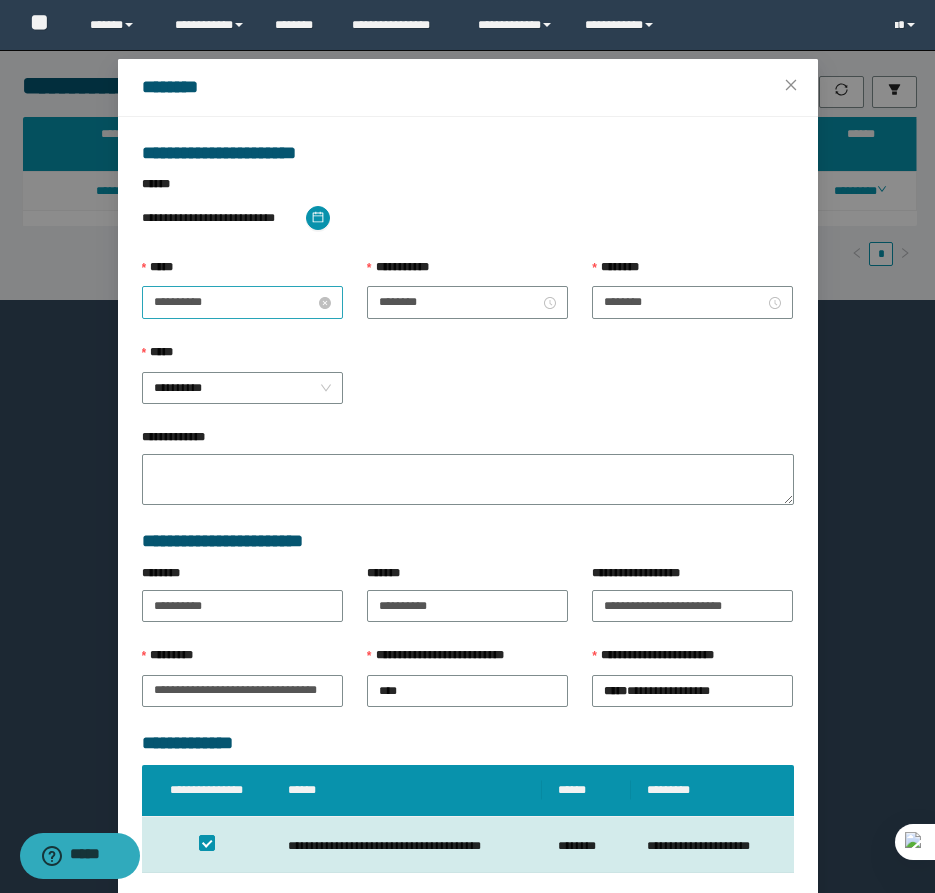 click on "**********" at bounding box center [234, 302] 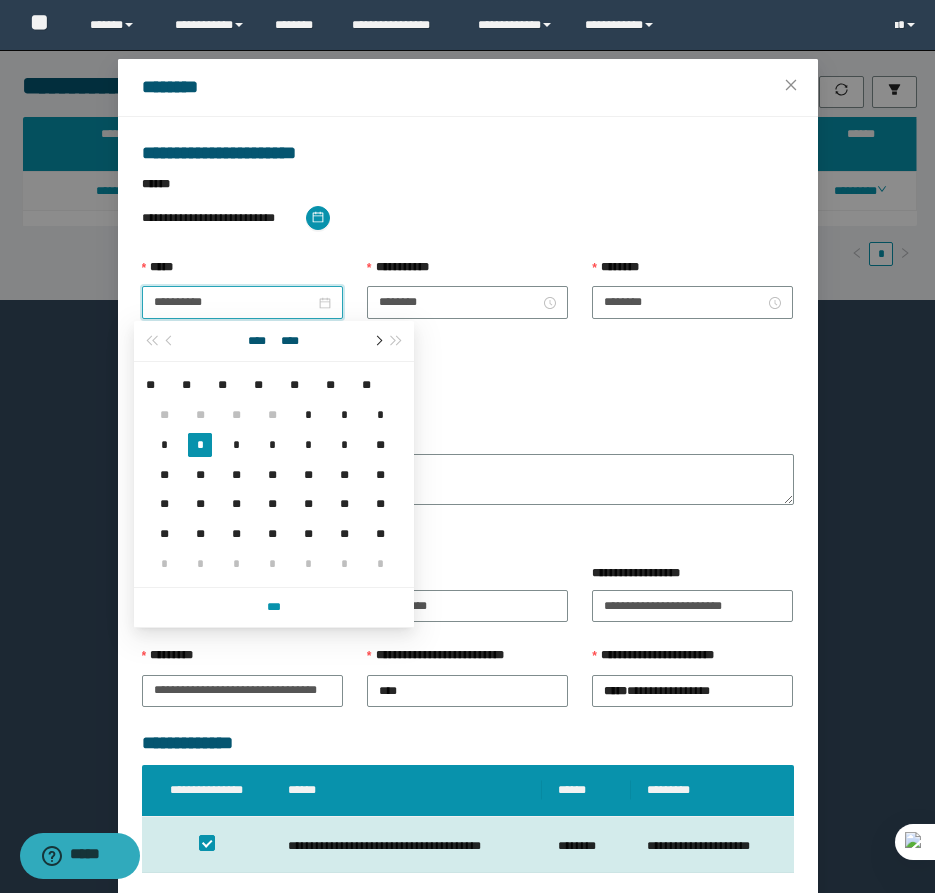 click at bounding box center (377, 341) 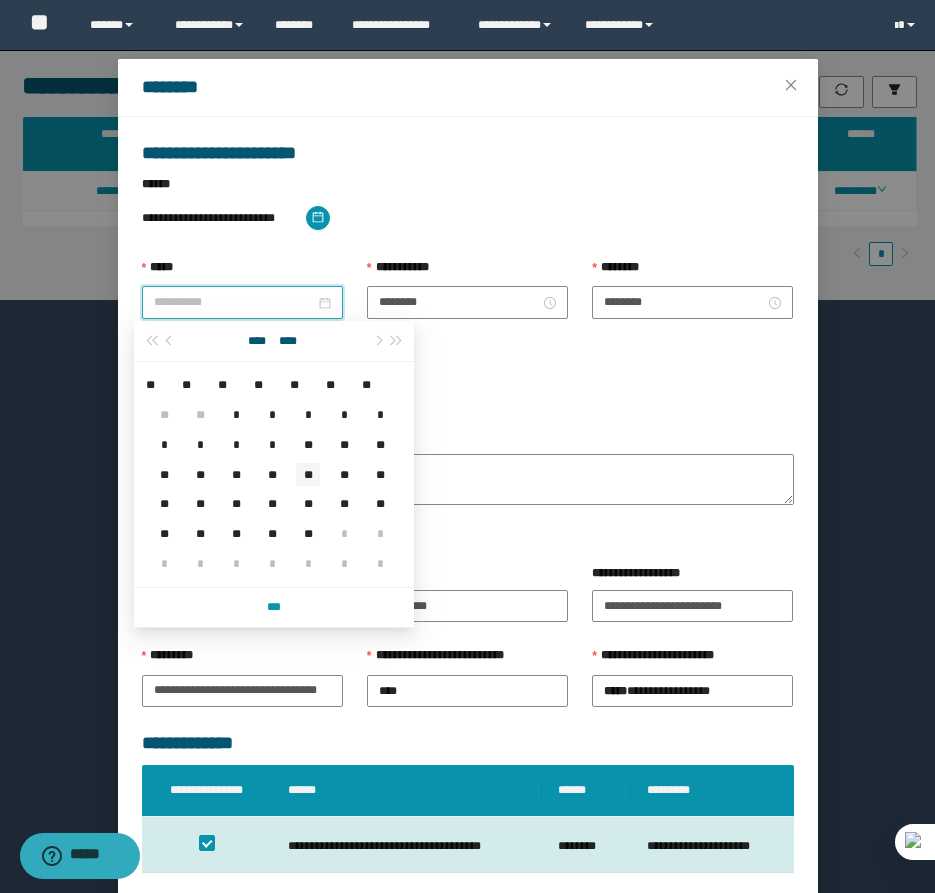 type on "**********" 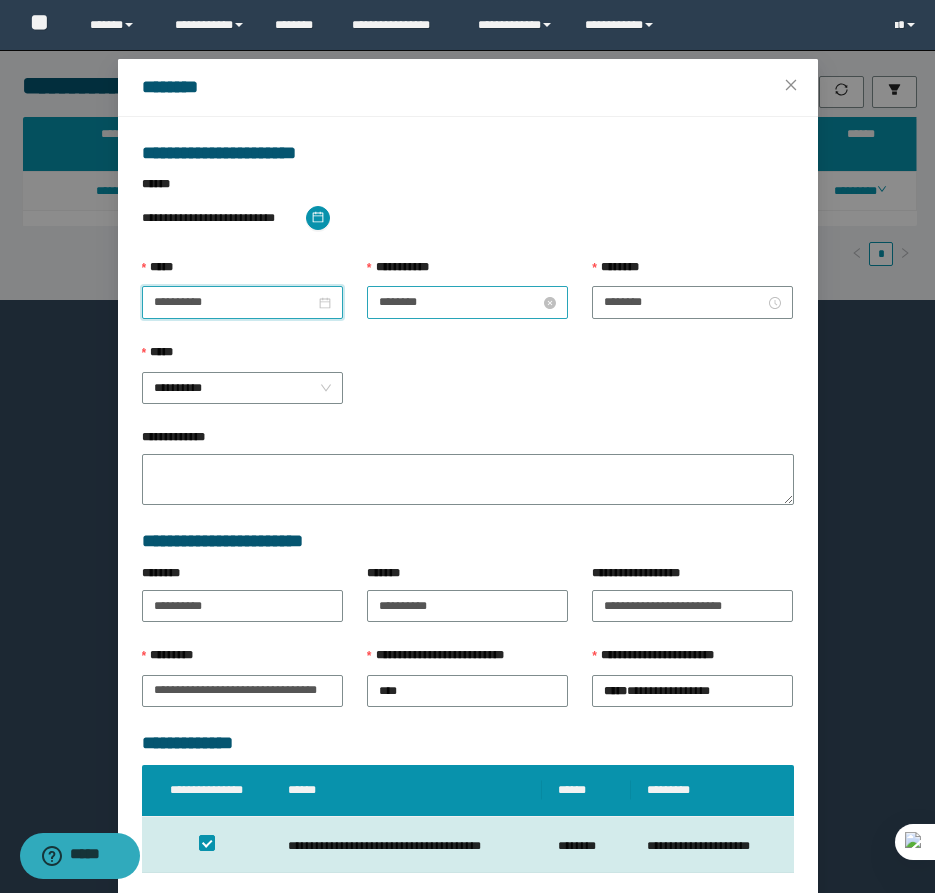 click on "********" at bounding box center [459, 302] 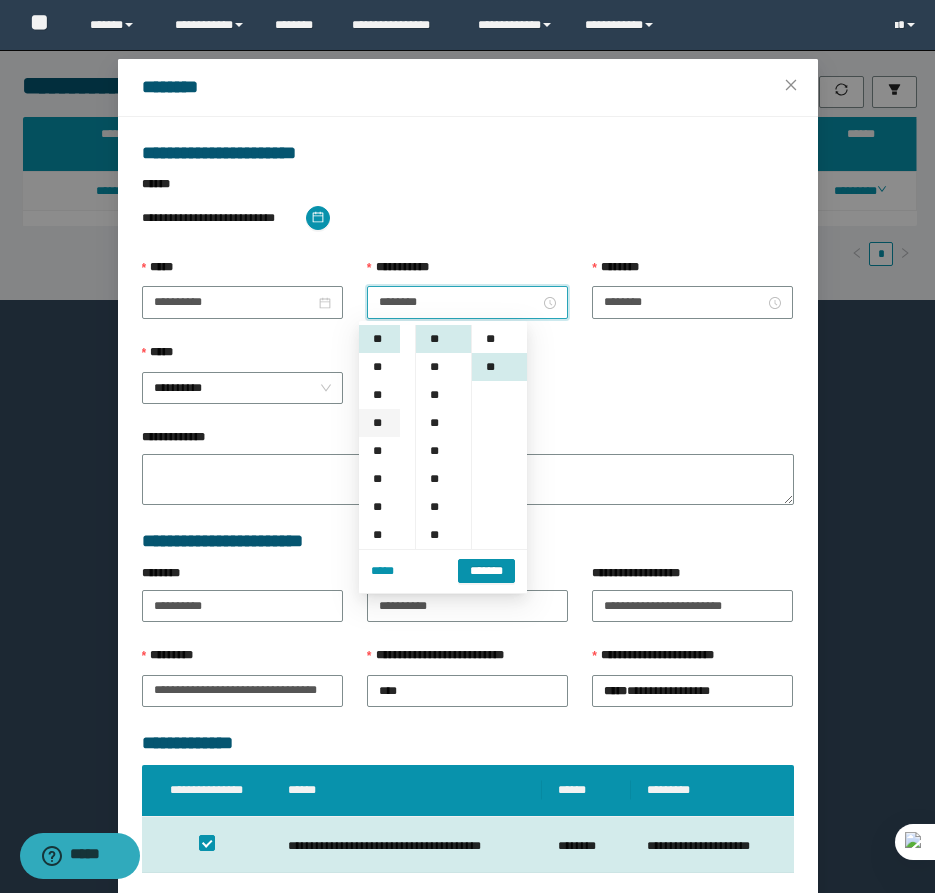 scroll, scrollTop: 28, scrollLeft: 0, axis: vertical 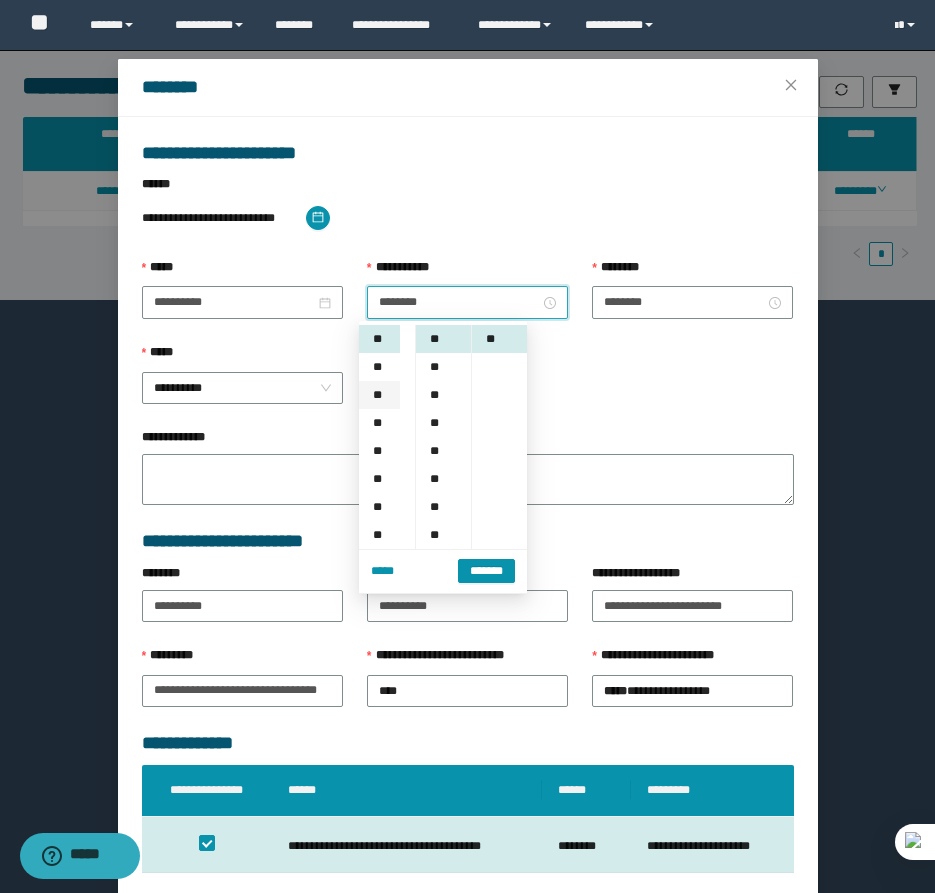click on "**" at bounding box center [379, 395] 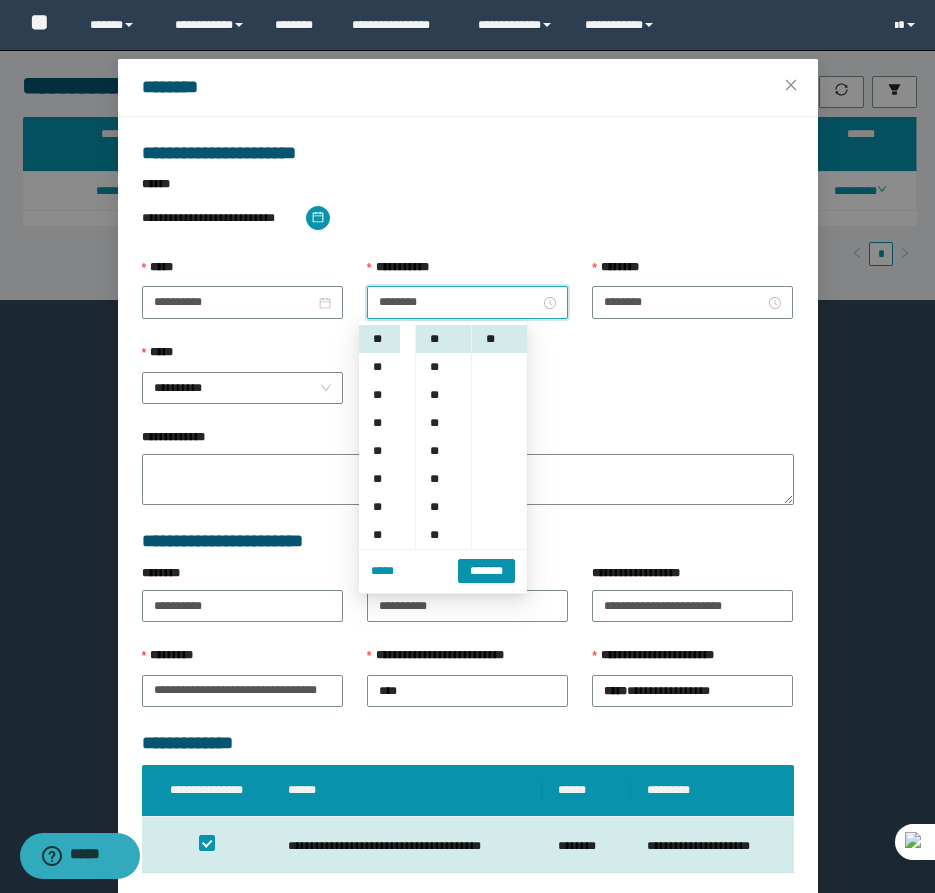 type on "*******" 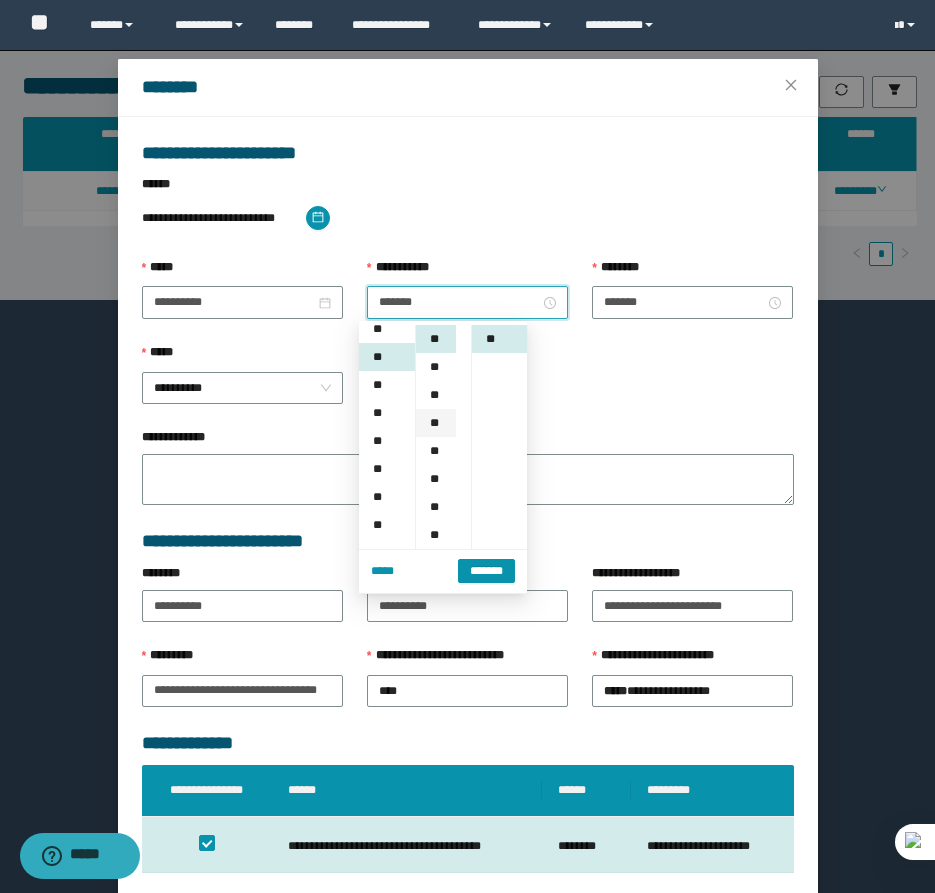 scroll, scrollTop: 56, scrollLeft: 0, axis: vertical 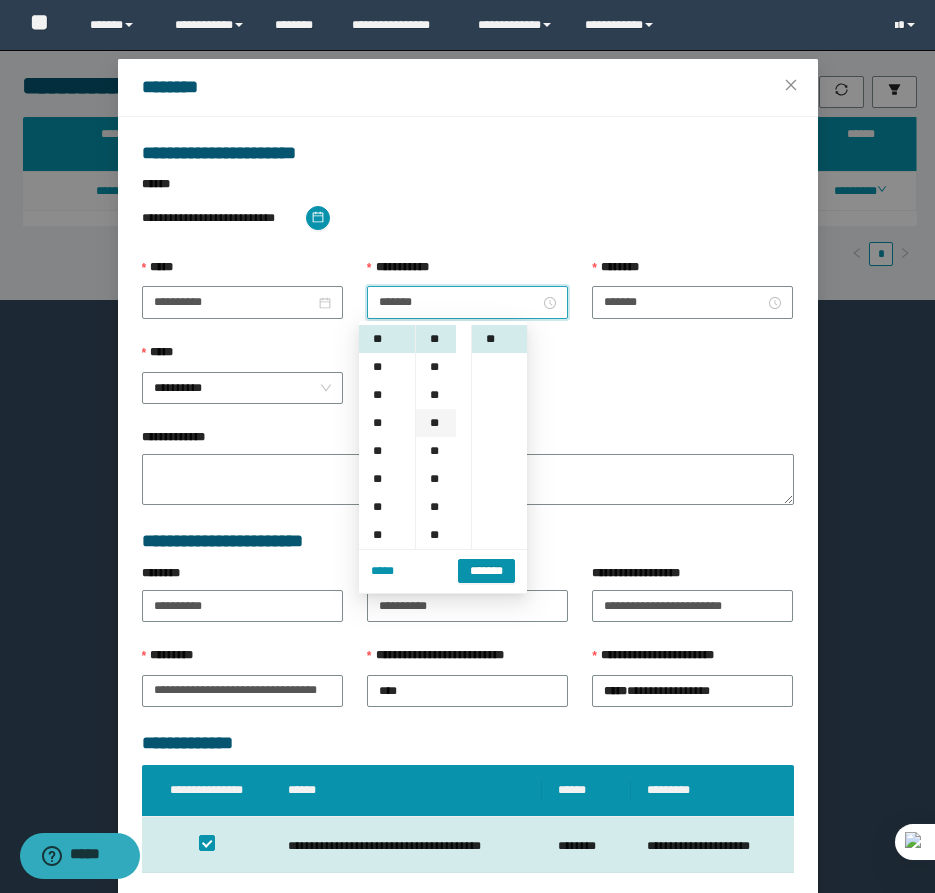 click on "**" at bounding box center [436, 423] 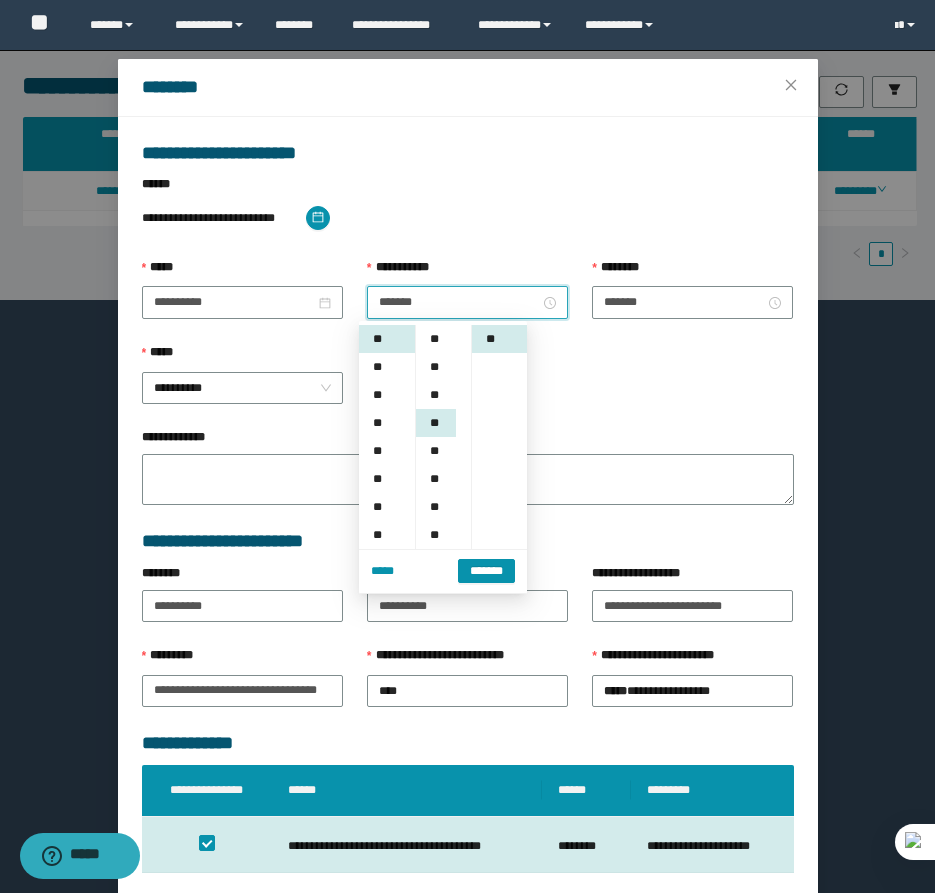 scroll, scrollTop: 84, scrollLeft: 0, axis: vertical 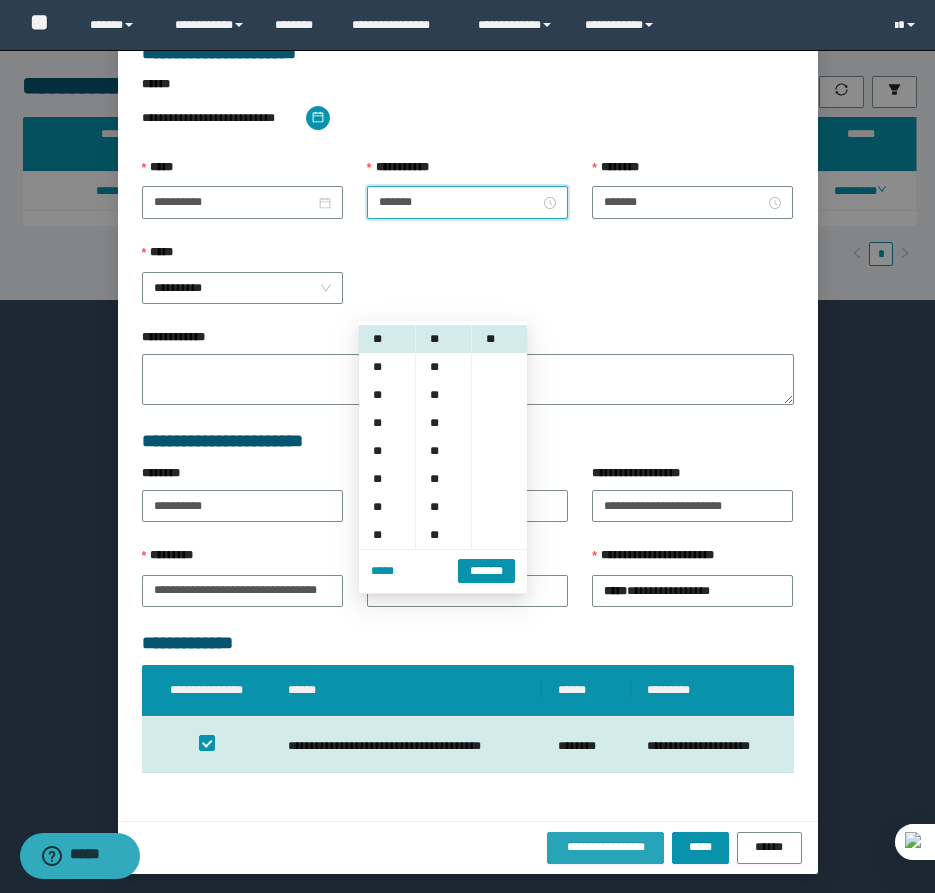 click on "**********" at bounding box center [606, 848] 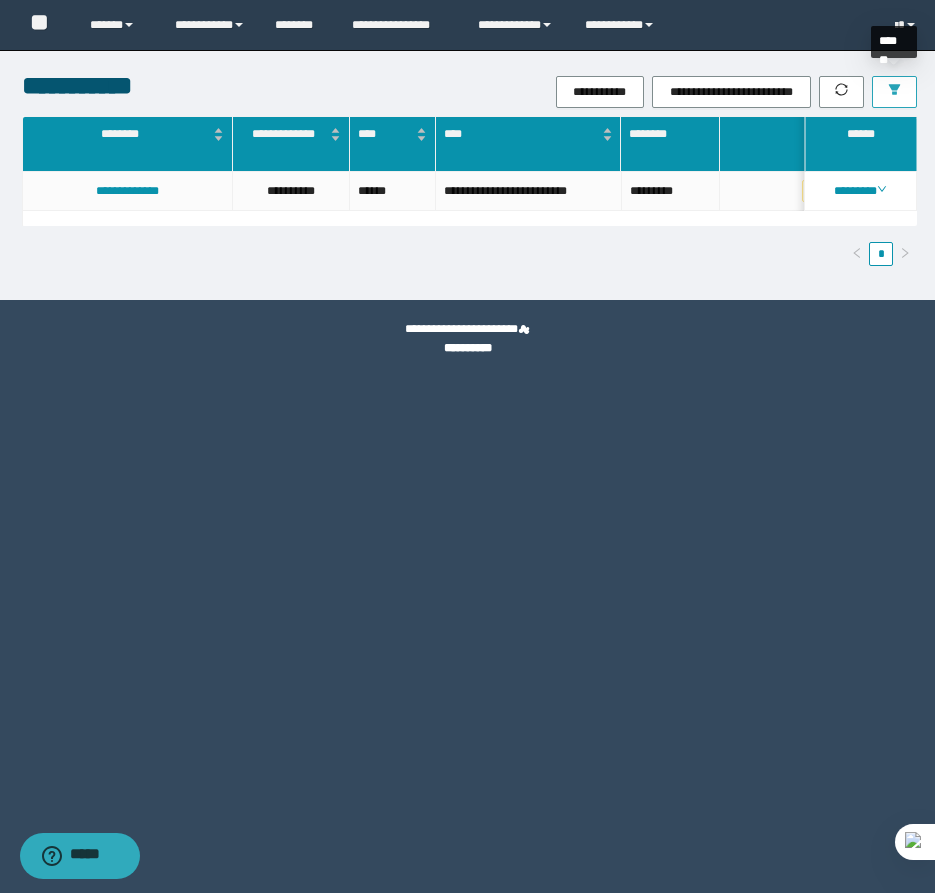 click 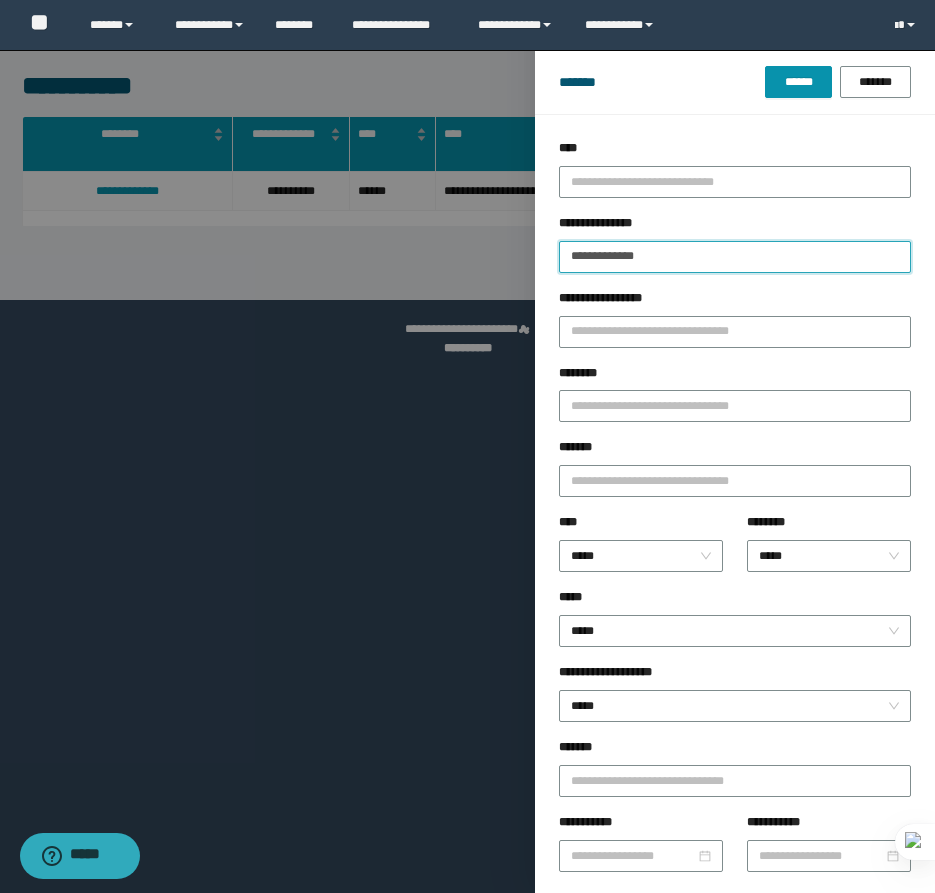 click on "**********" at bounding box center [735, 257] 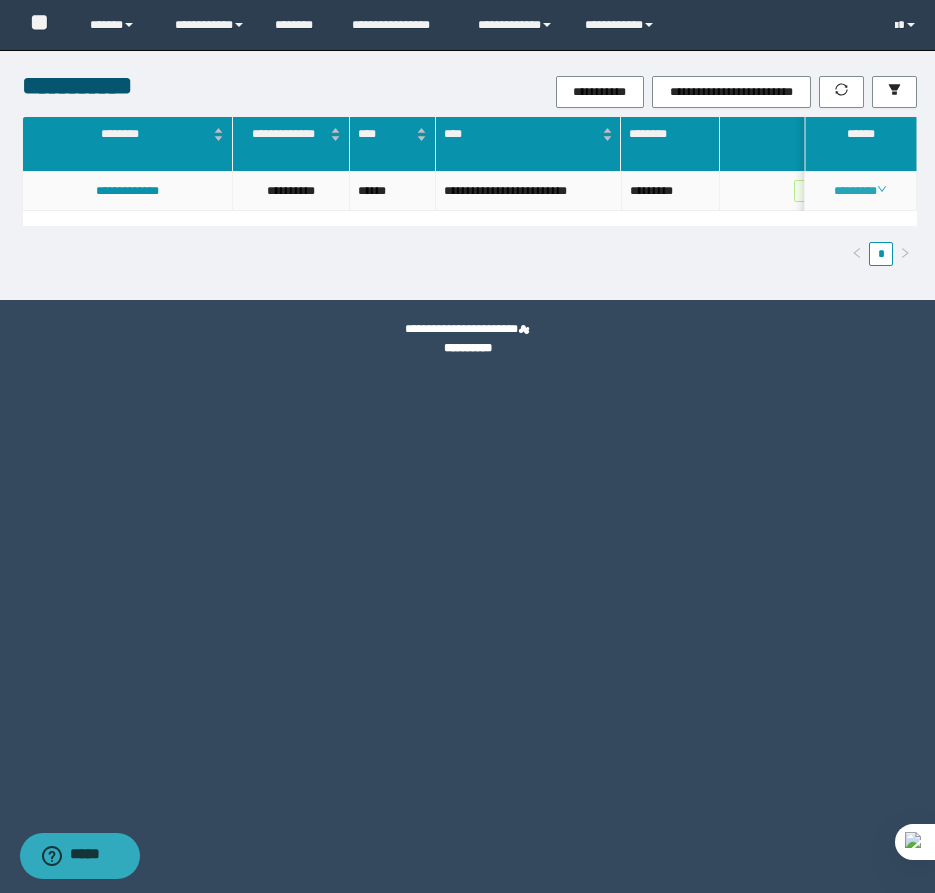 click on "********" at bounding box center (860, 191) 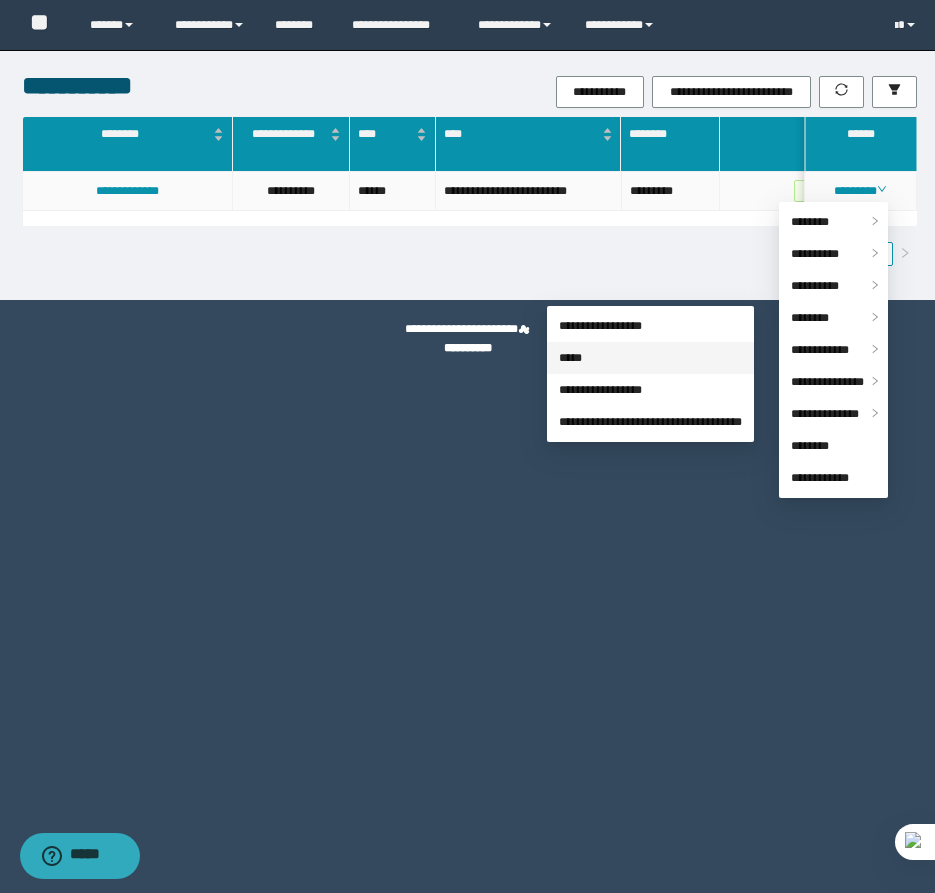 click on "*****" at bounding box center [570, 358] 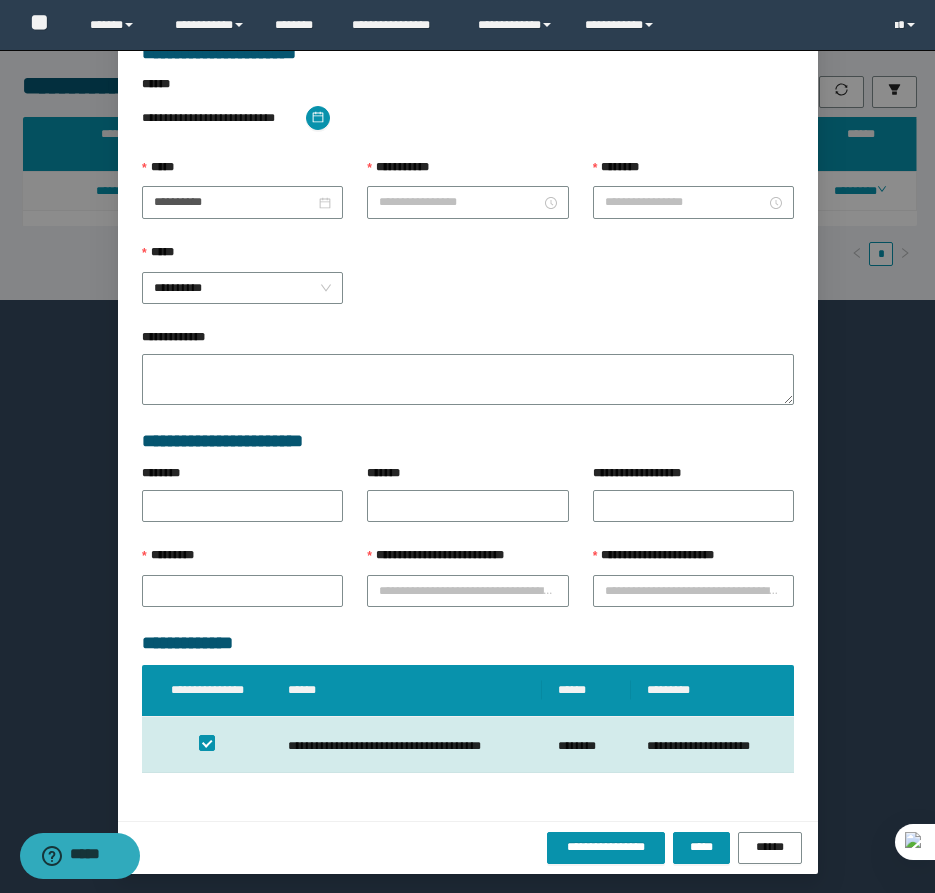type on "**********" 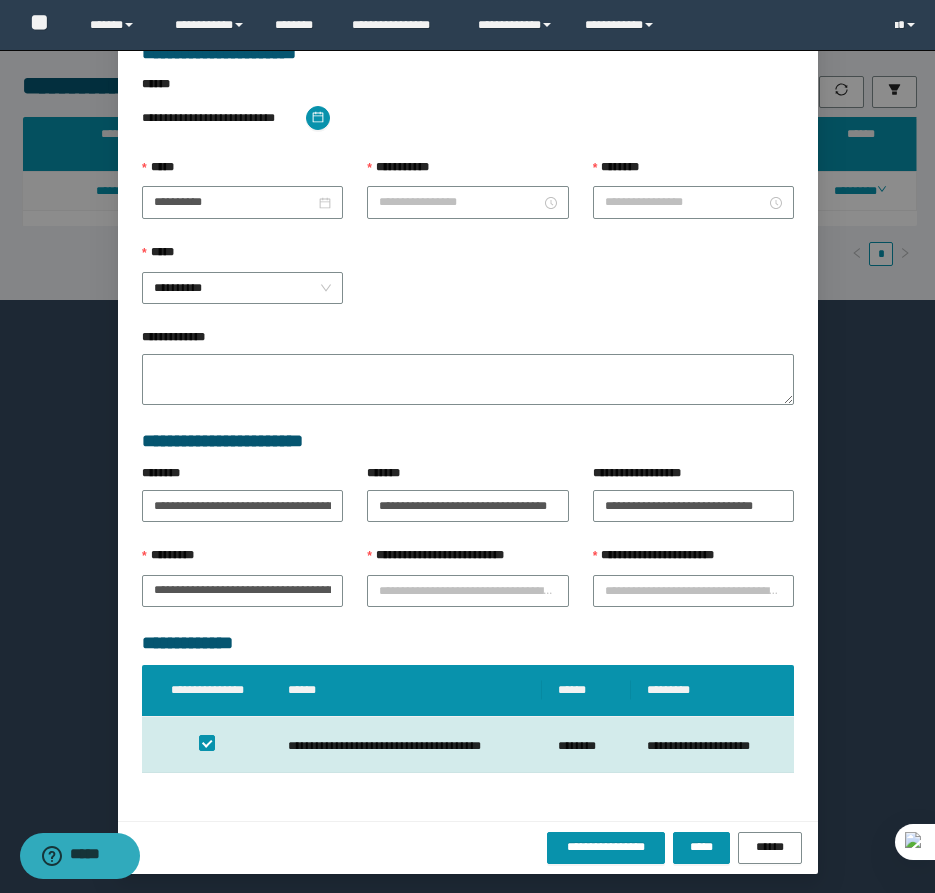 scroll, scrollTop: 41, scrollLeft: 0, axis: vertical 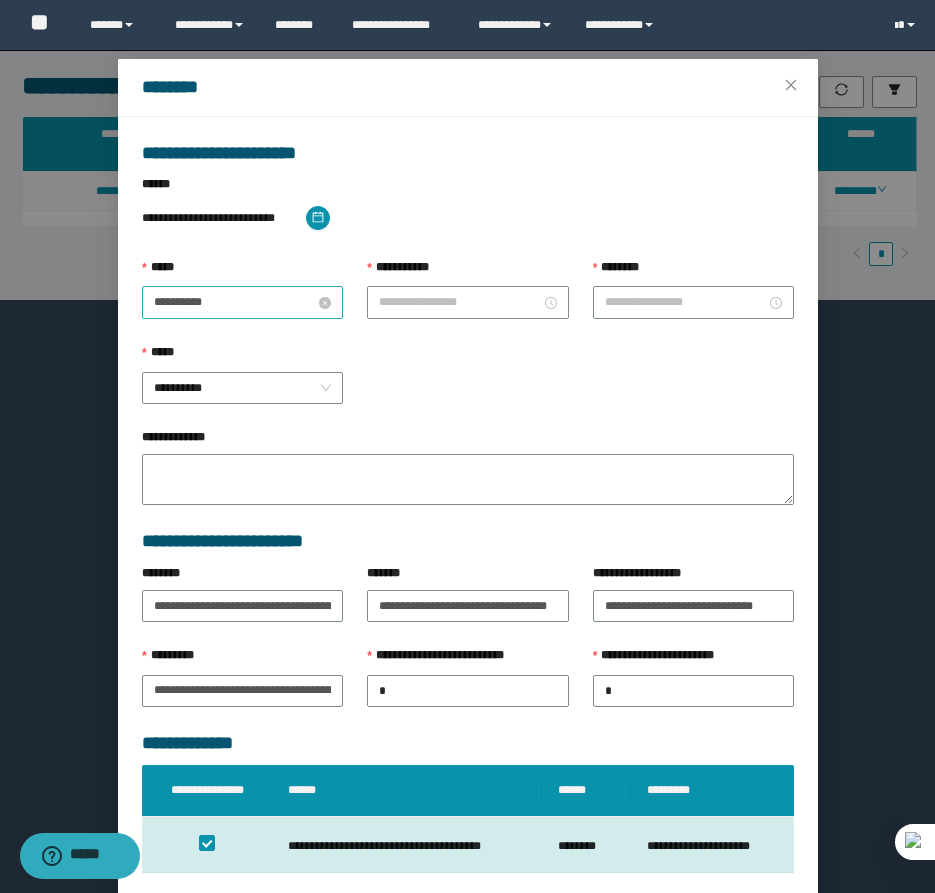 type on "********" 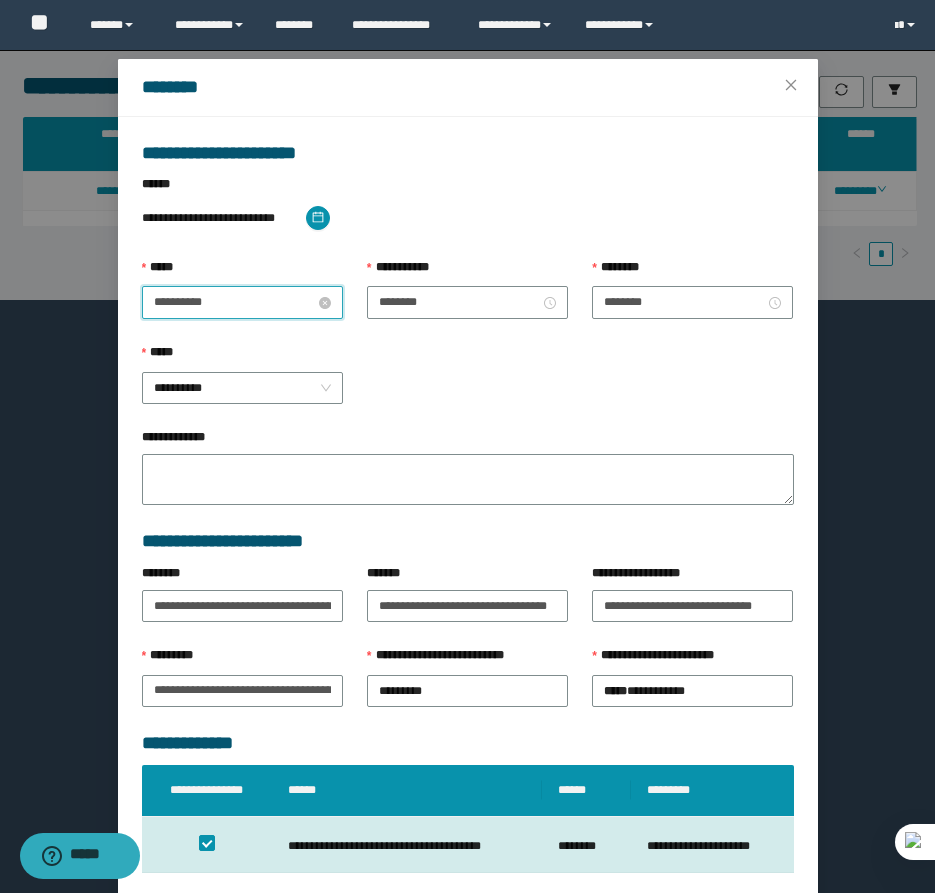 click on "**********" at bounding box center [234, 302] 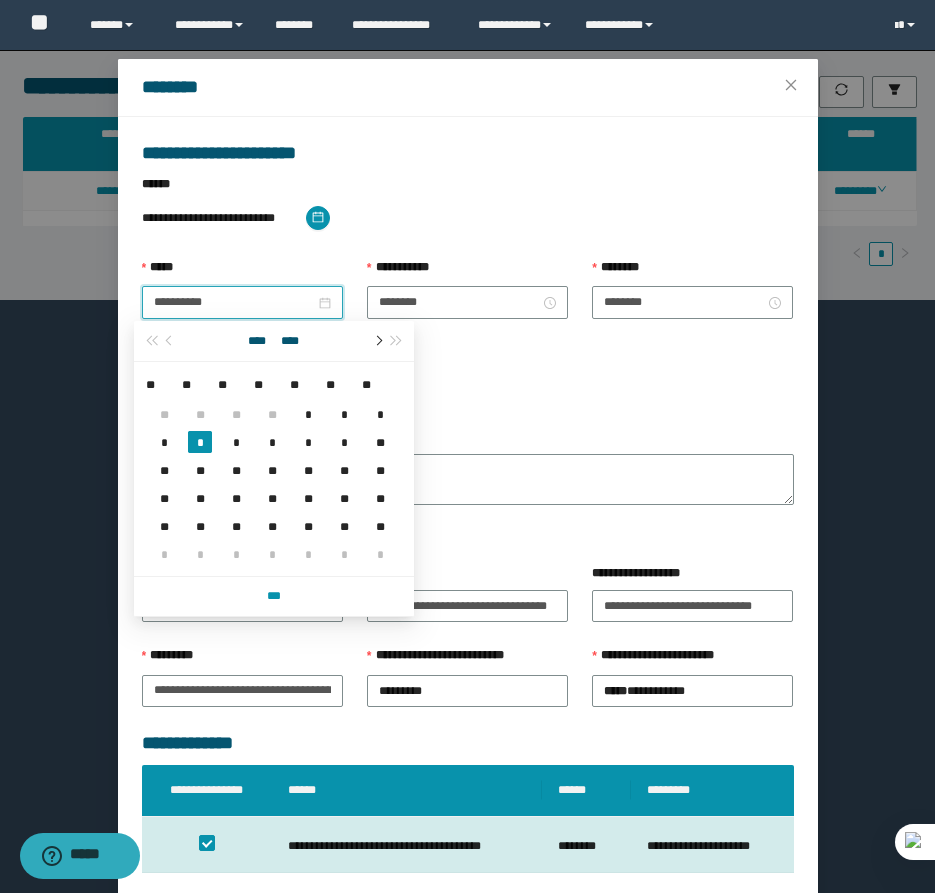 click at bounding box center [377, 341] 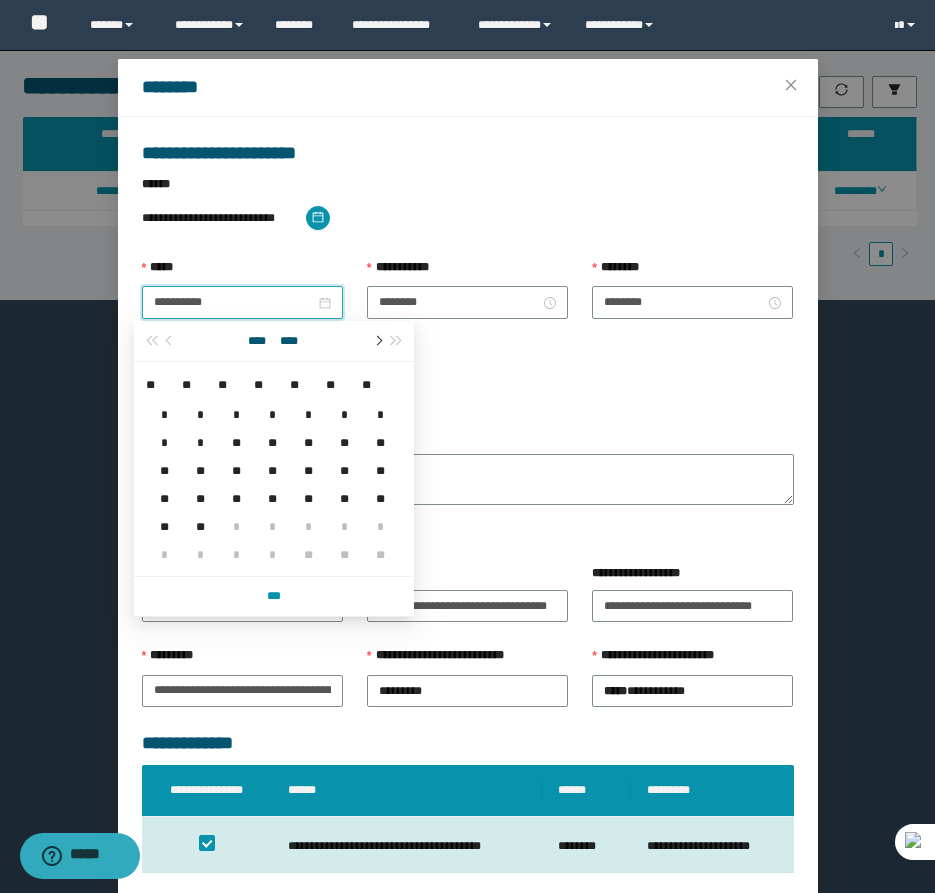 click at bounding box center [377, 341] 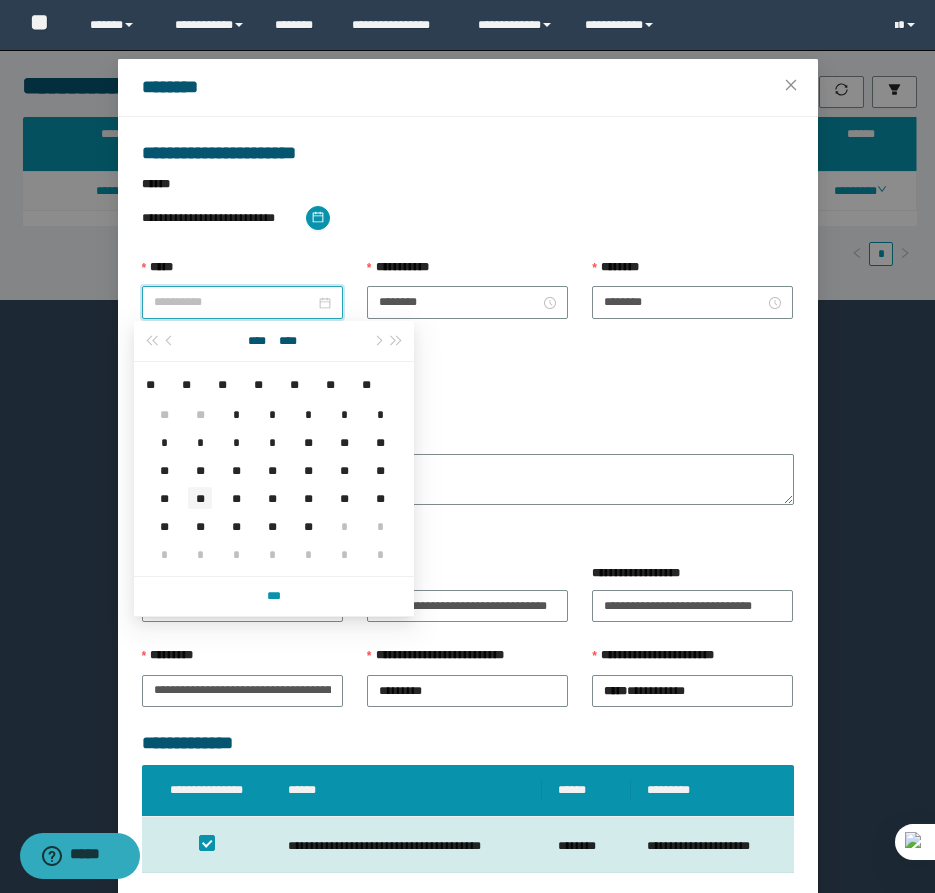 type on "**********" 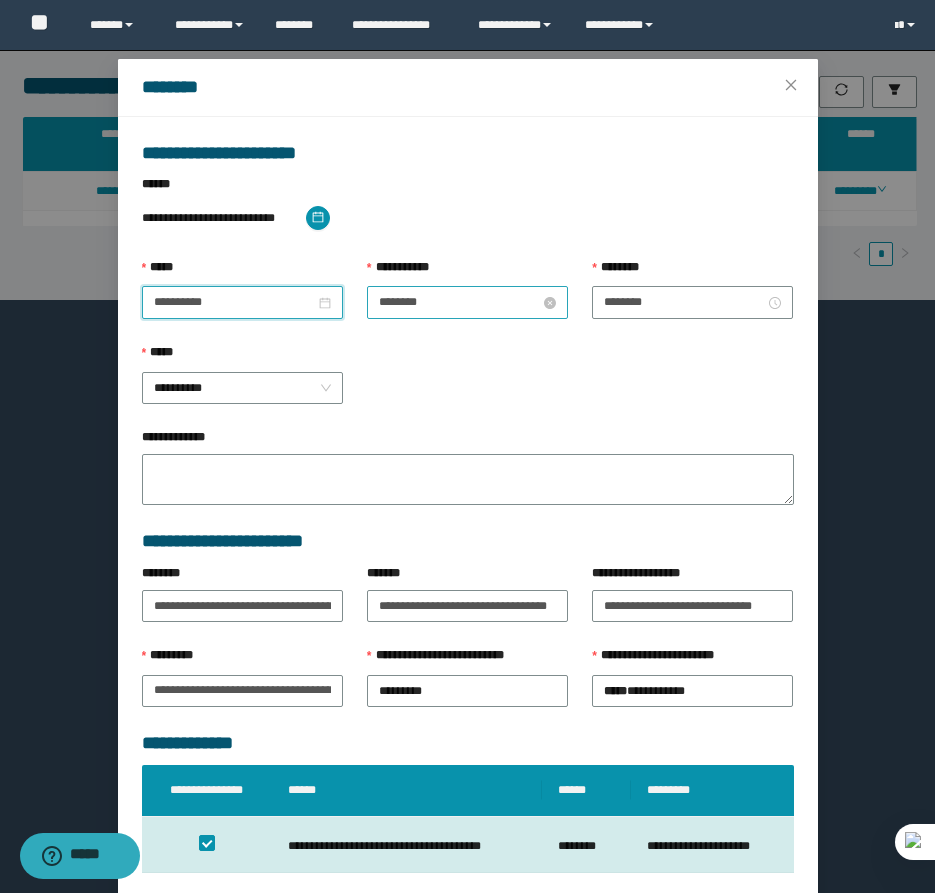 click on "********" at bounding box center (459, 302) 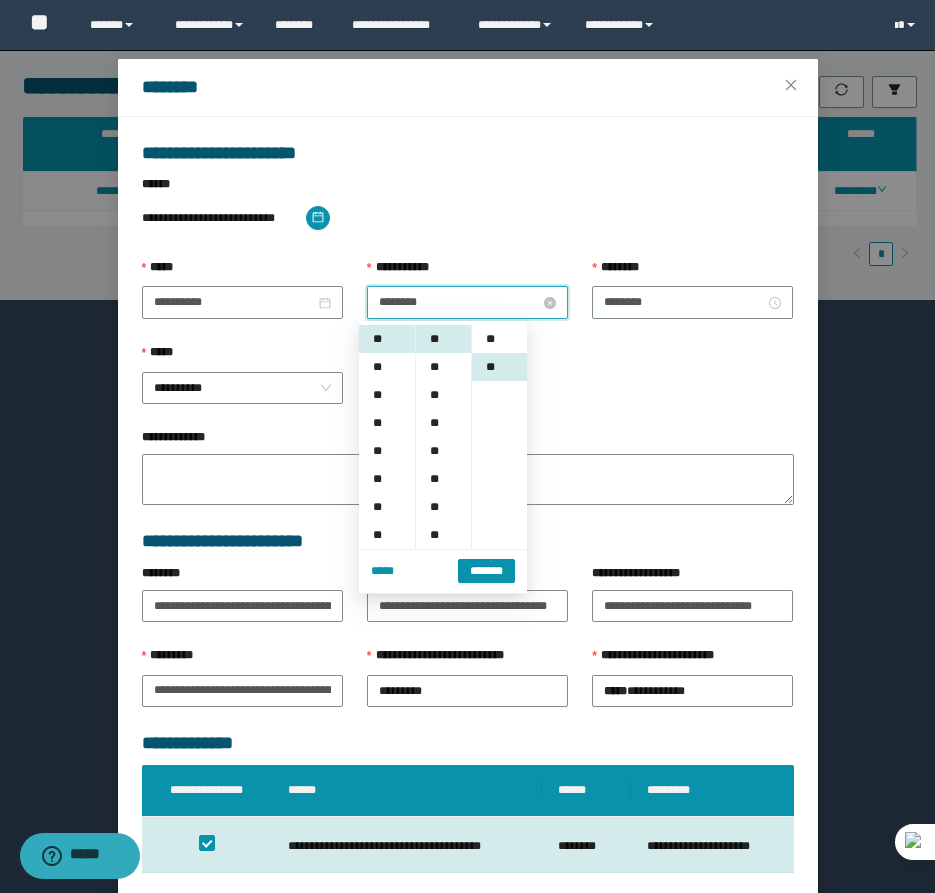 scroll, scrollTop: 28, scrollLeft: 0, axis: vertical 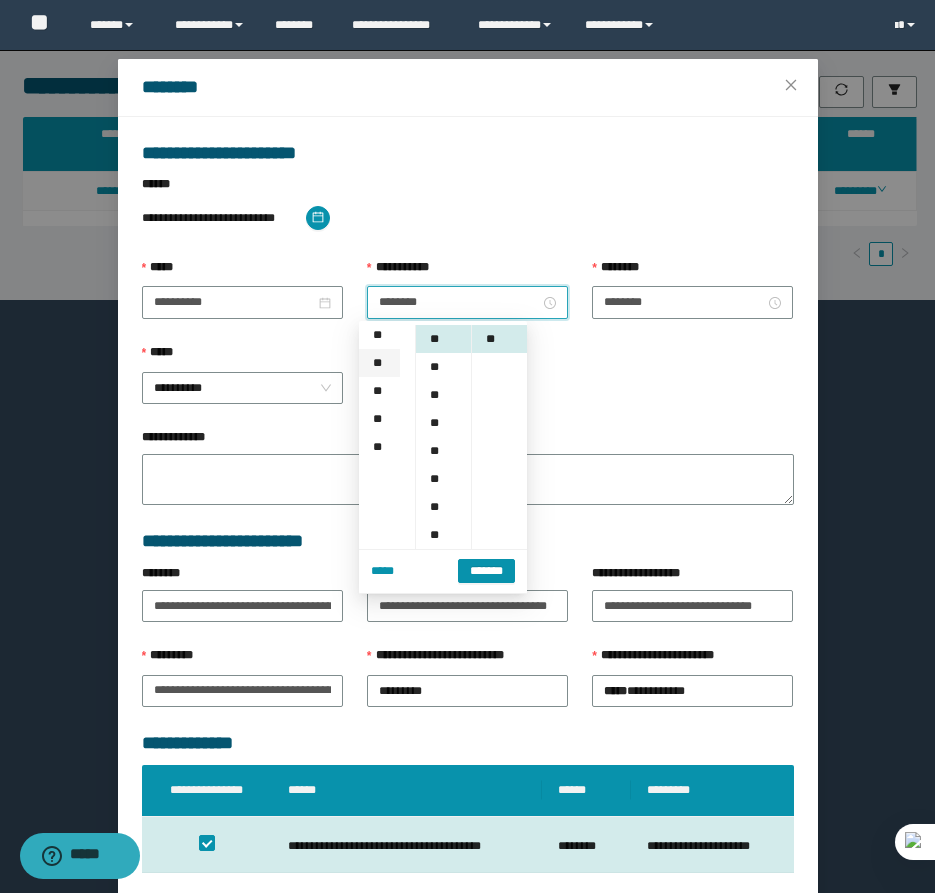 click on "**" at bounding box center (379, 363) 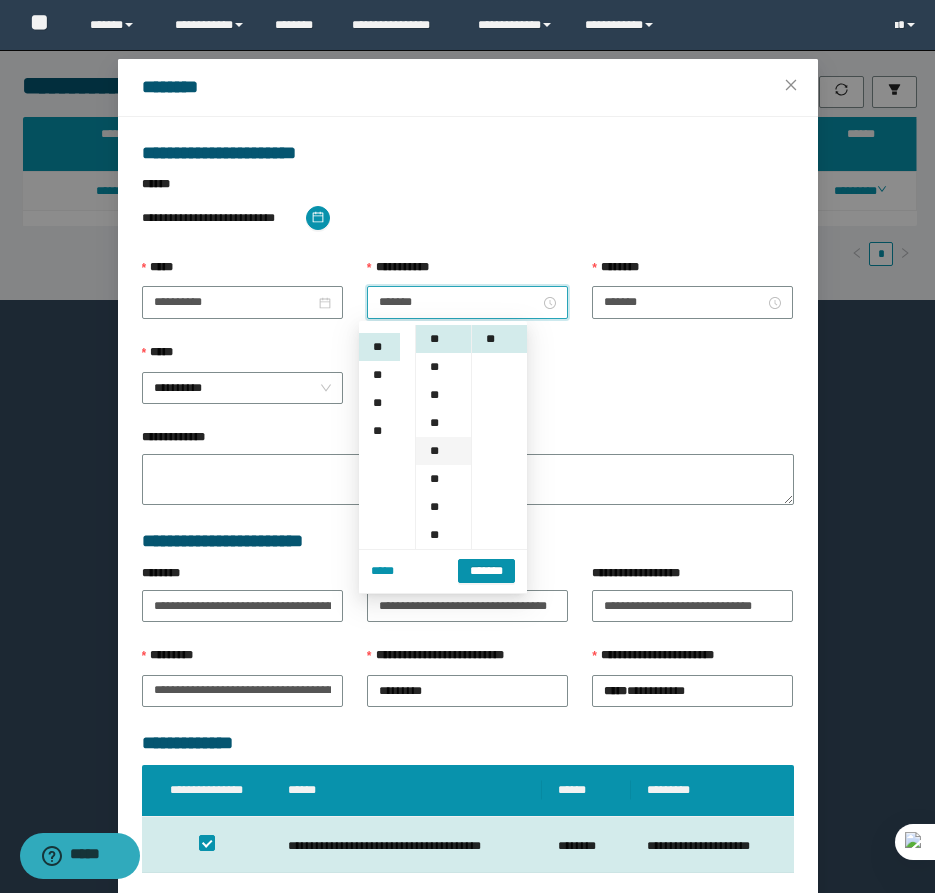 scroll, scrollTop: 224, scrollLeft: 0, axis: vertical 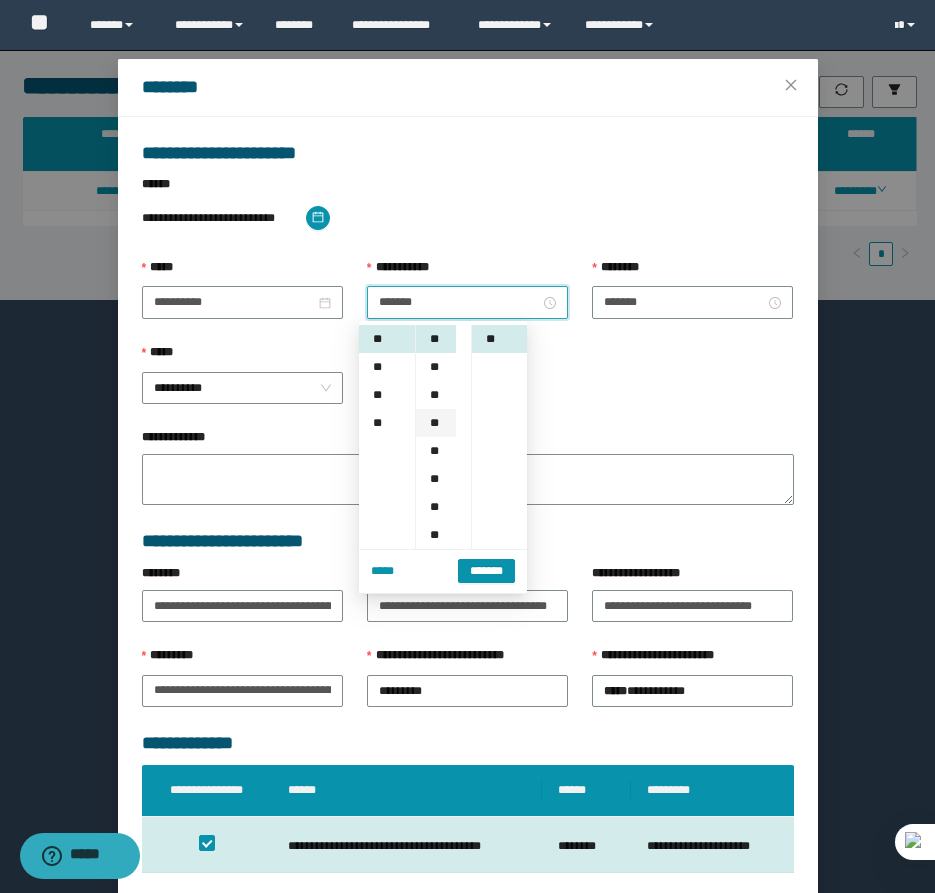 click on "**" at bounding box center (436, 423) 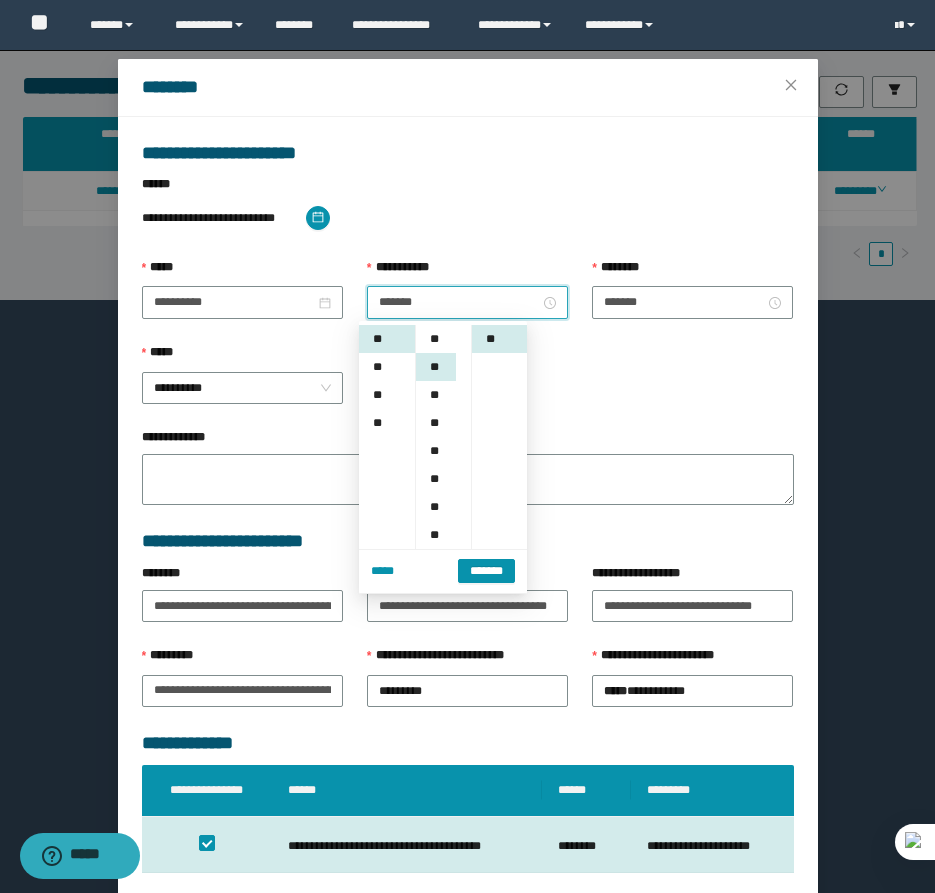 scroll, scrollTop: 84, scrollLeft: 0, axis: vertical 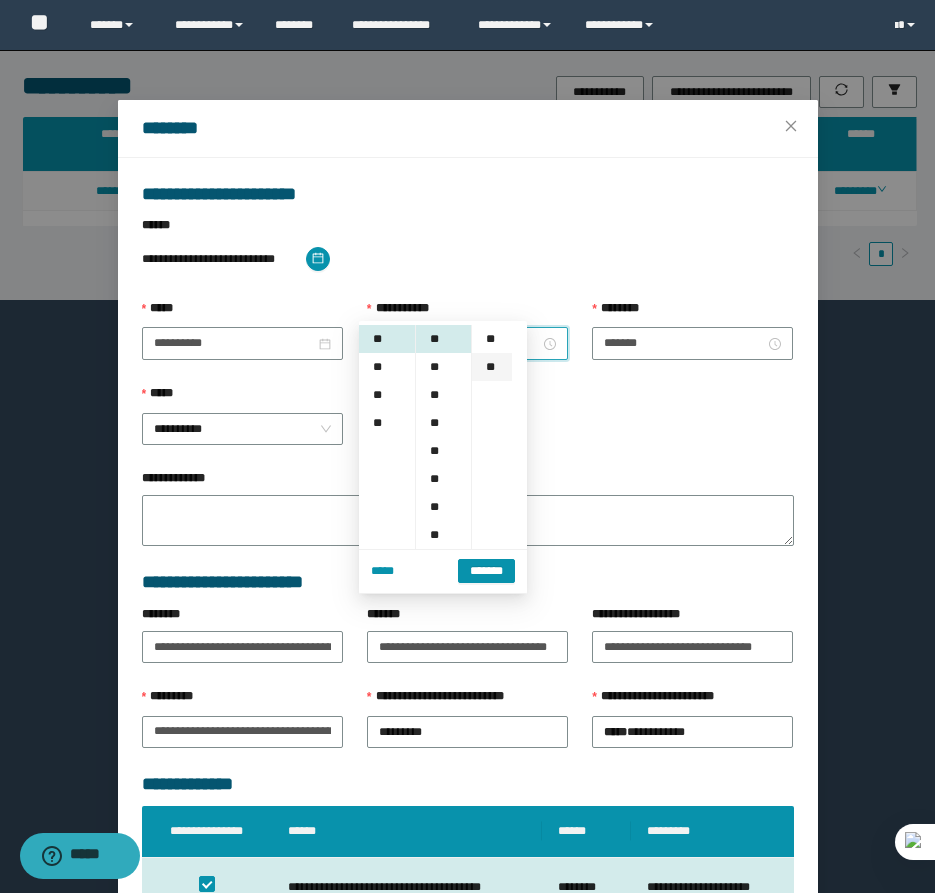 click on "**" at bounding box center [492, 339] 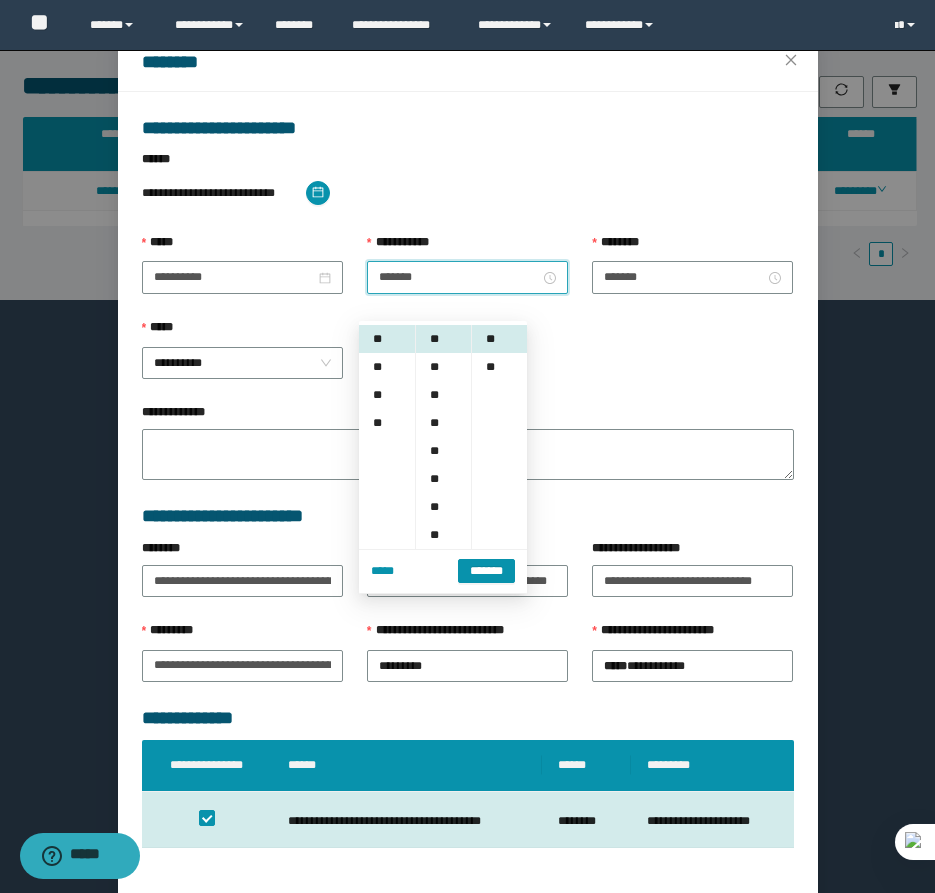 scroll, scrollTop: 141, scrollLeft: 0, axis: vertical 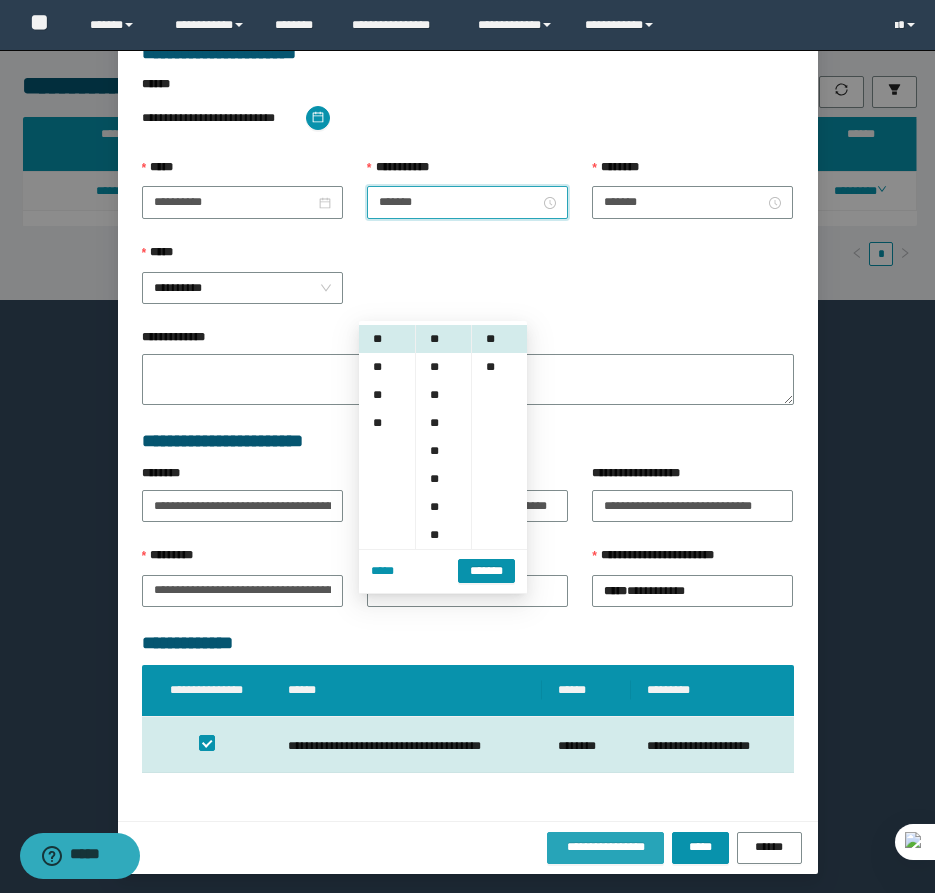 click on "**********" at bounding box center [606, 847] 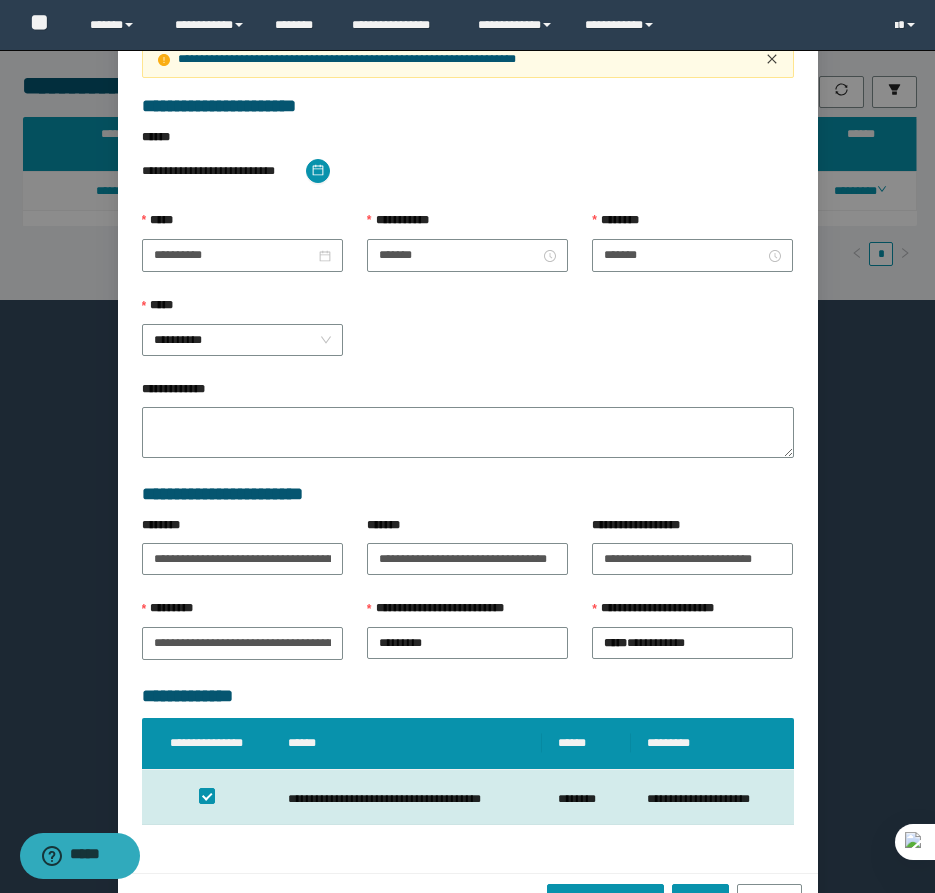 click 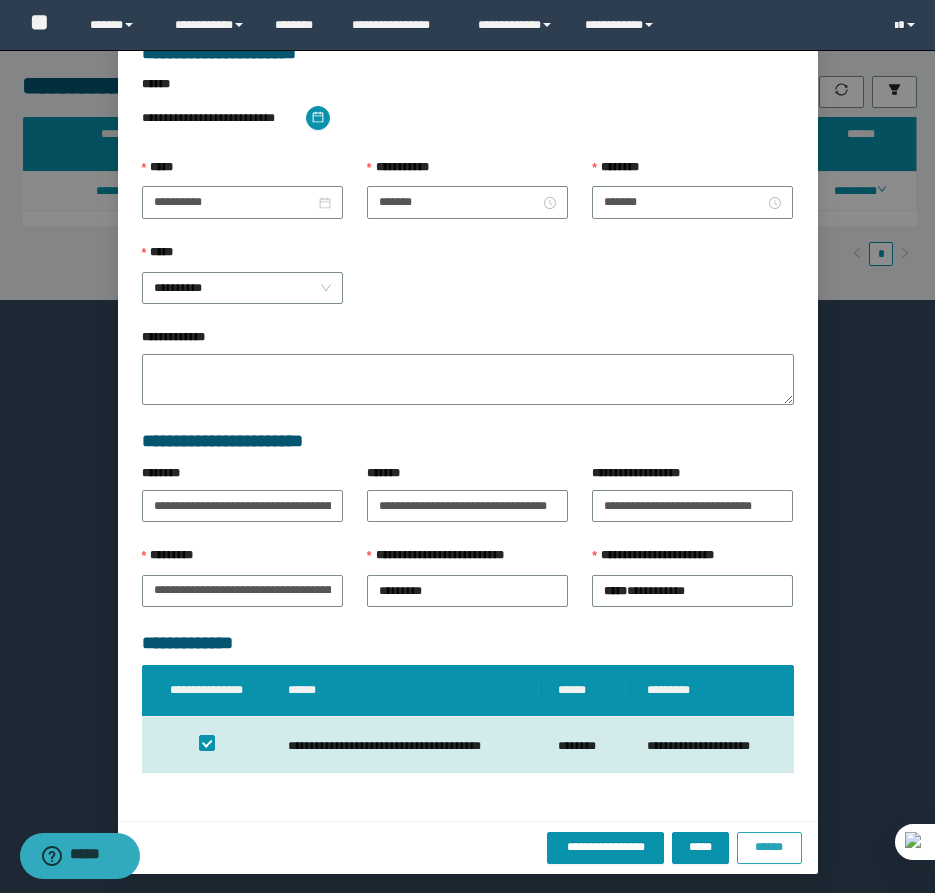 click on "******" at bounding box center [769, 847] 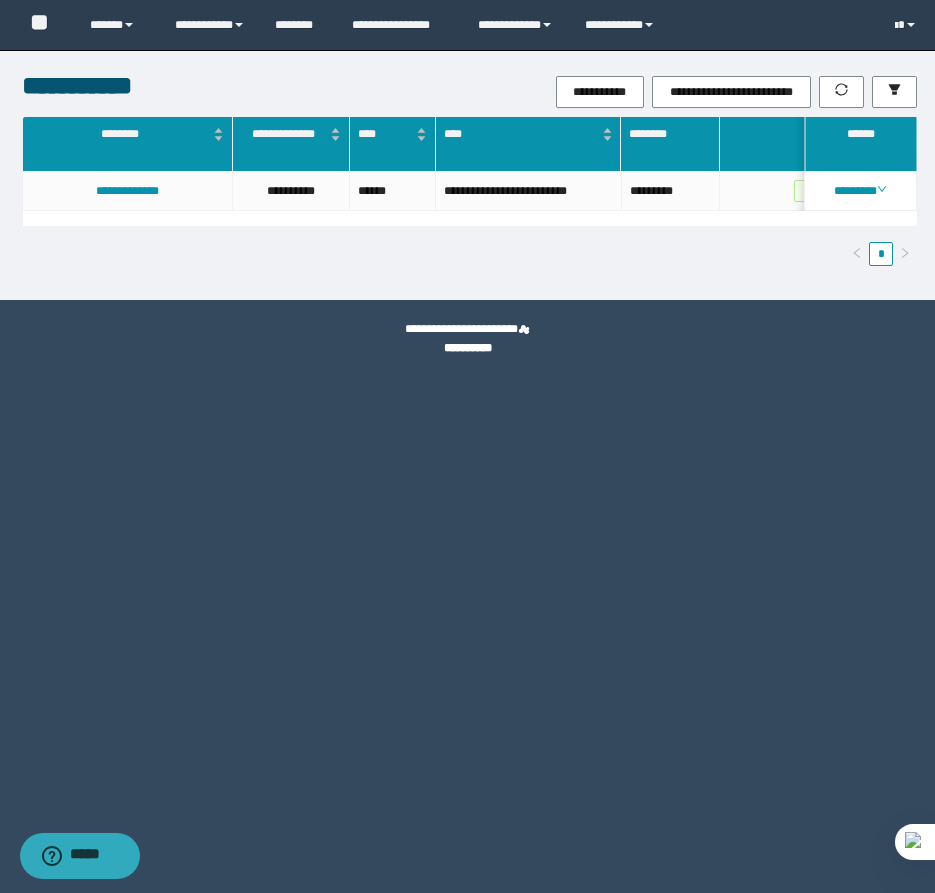 scroll, scrollTop: 0, scrollLeft: 0, axis: both 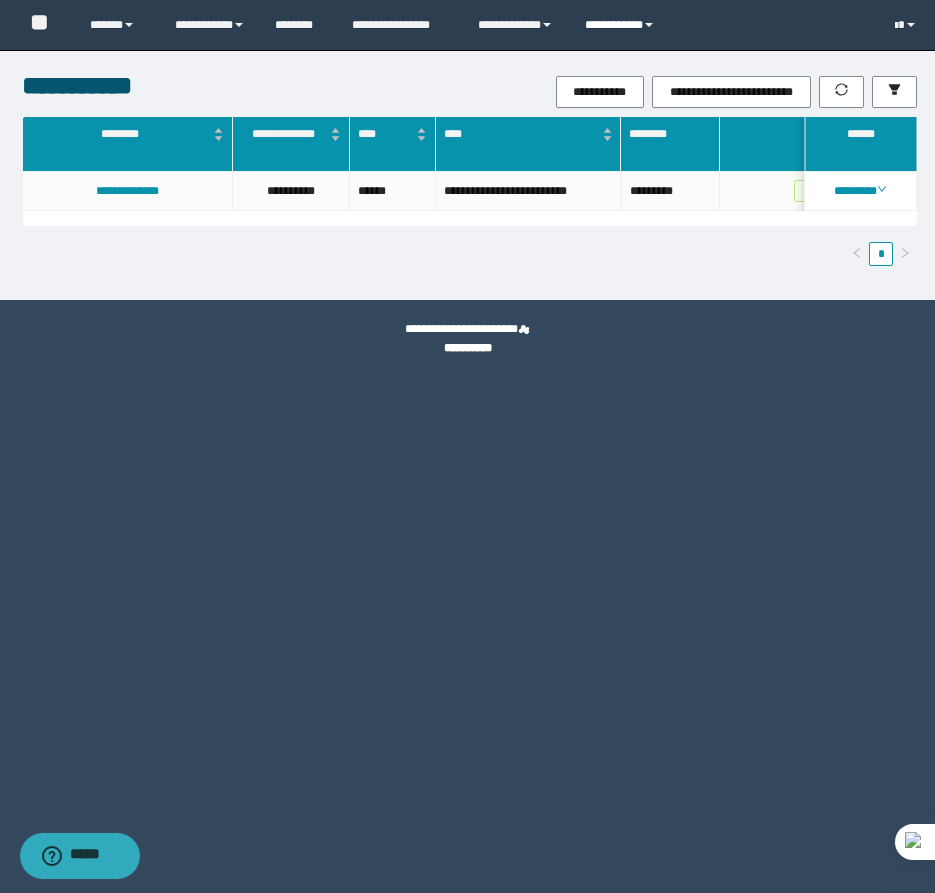 click on "**********" at bounding box center (622, 25) 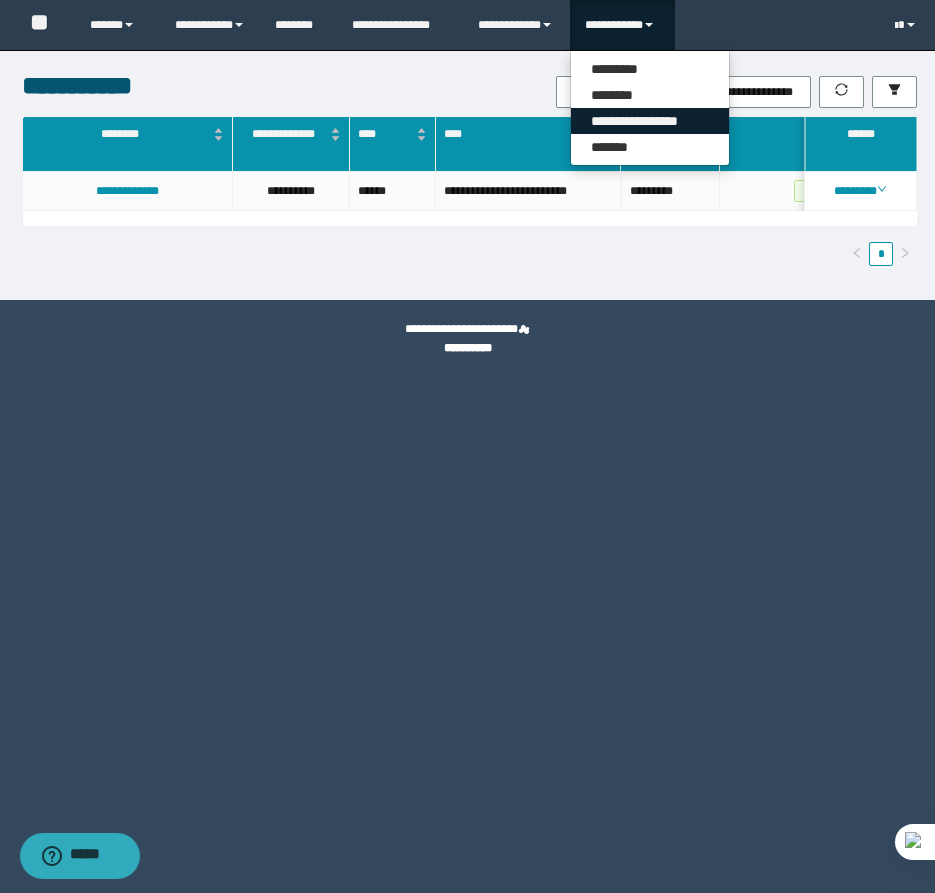 click on "**********" at bounding box center (650, 121) 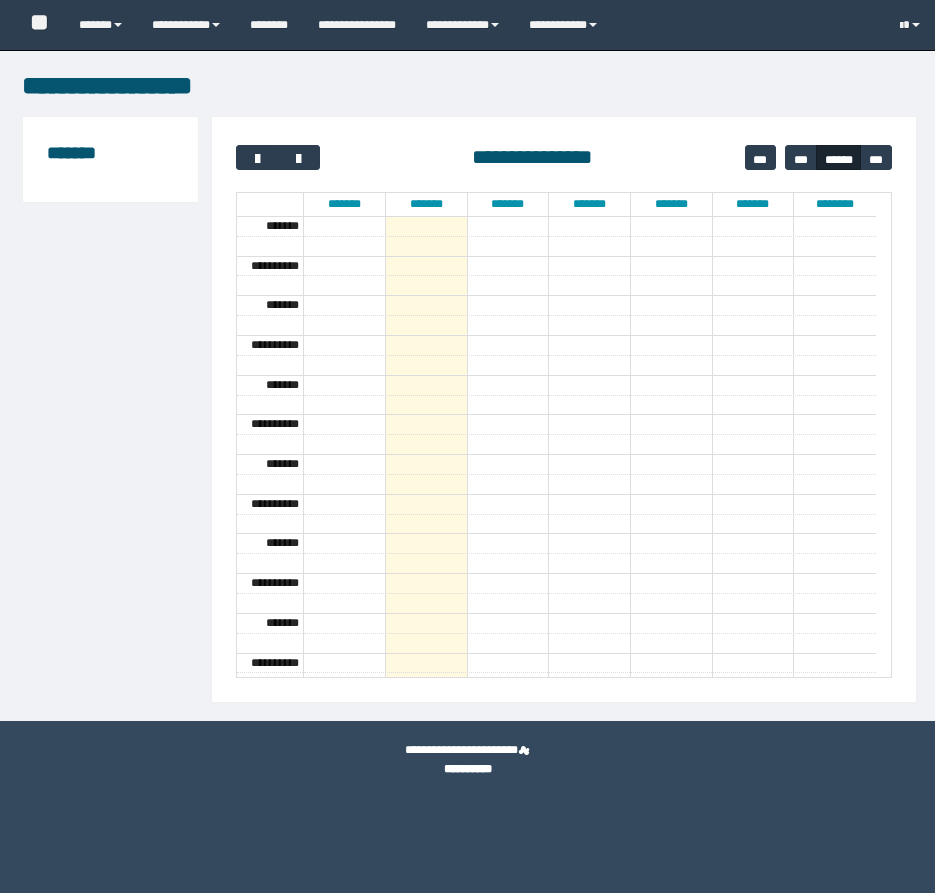 scroll, scrollTop: 0, scrollLeft: 0, axis: both 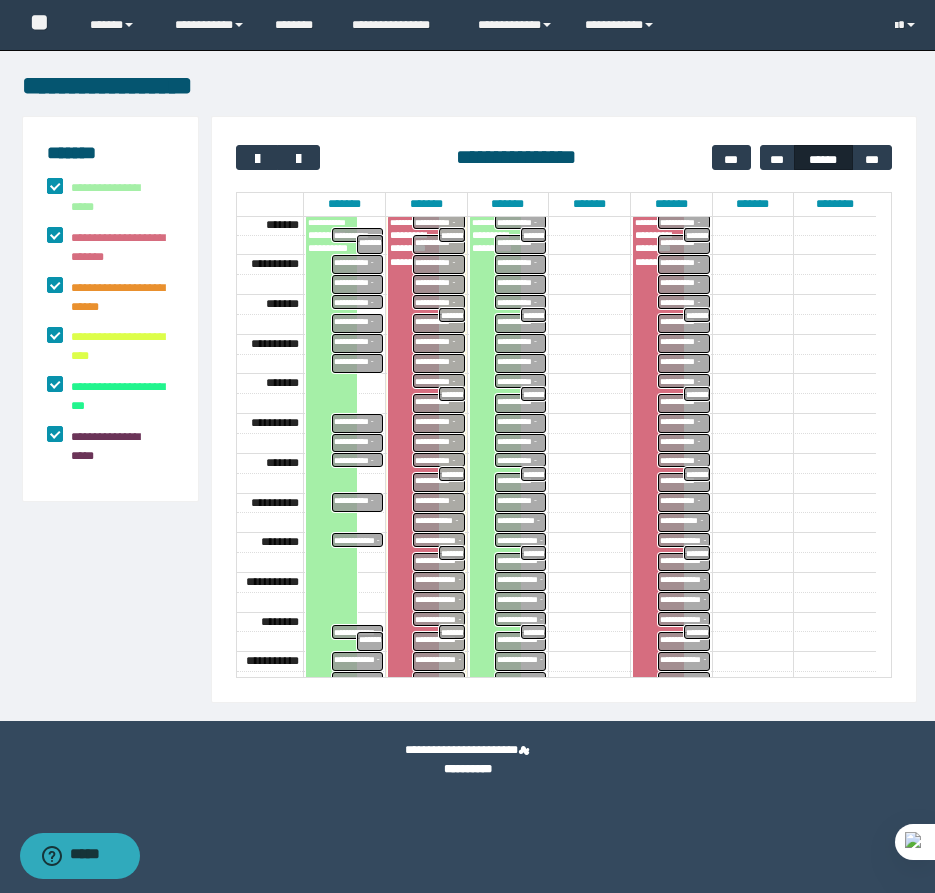 click on "**********" at bounding box center [118, 198] 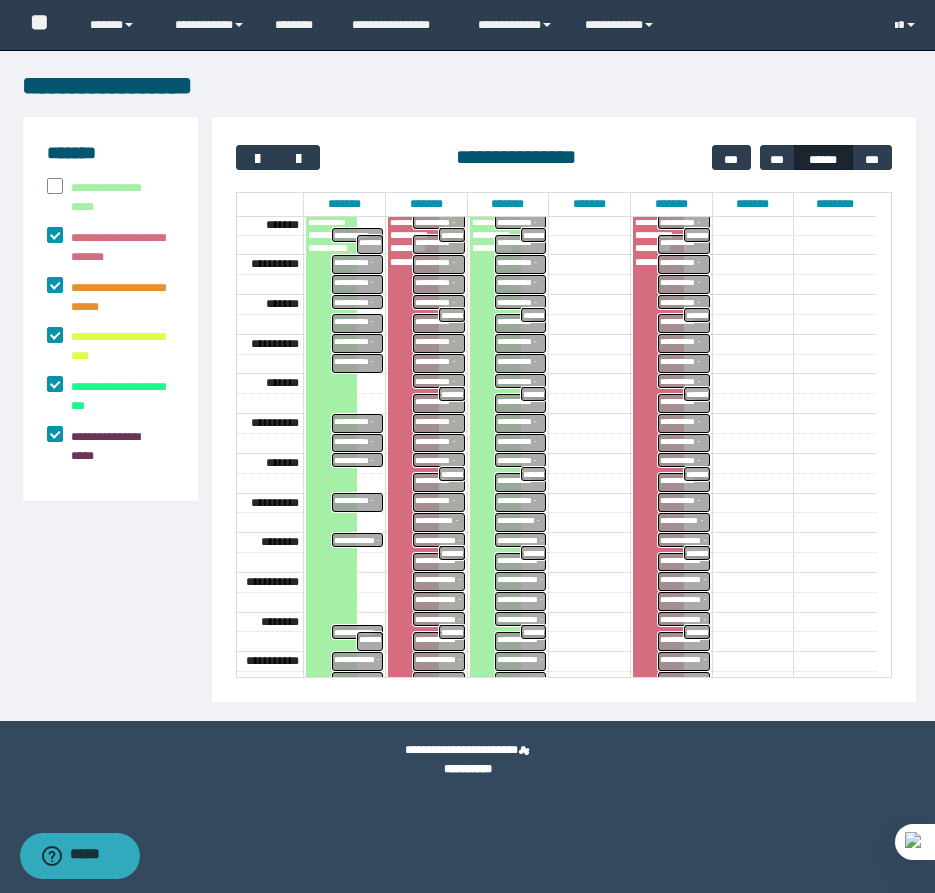 click on "**********" at bounding box center (118, 298) 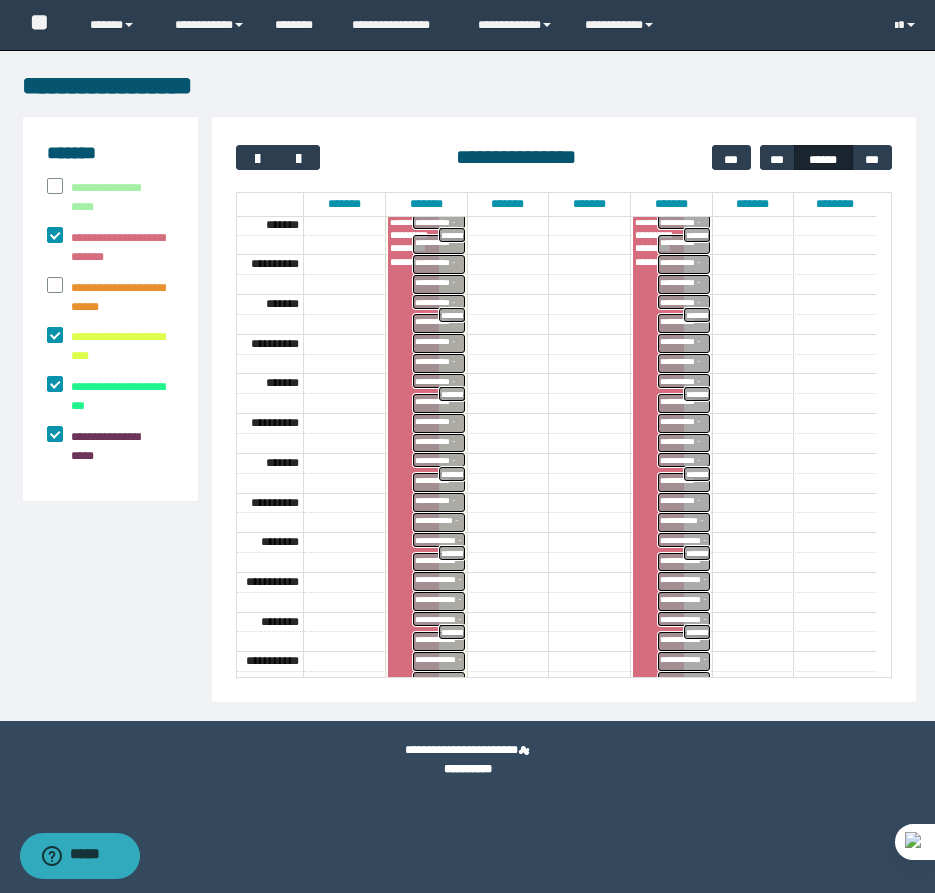click on "**********" at bounding box center (118, 347) 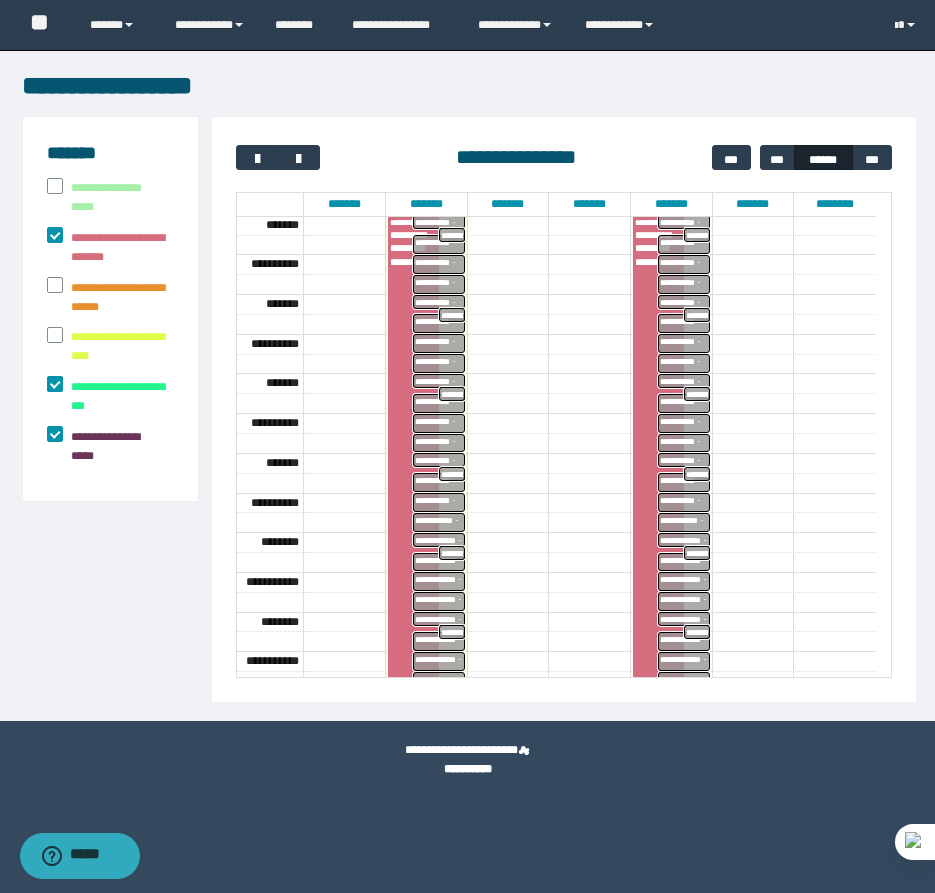 click on "**********" at bounding box center [118, 397] 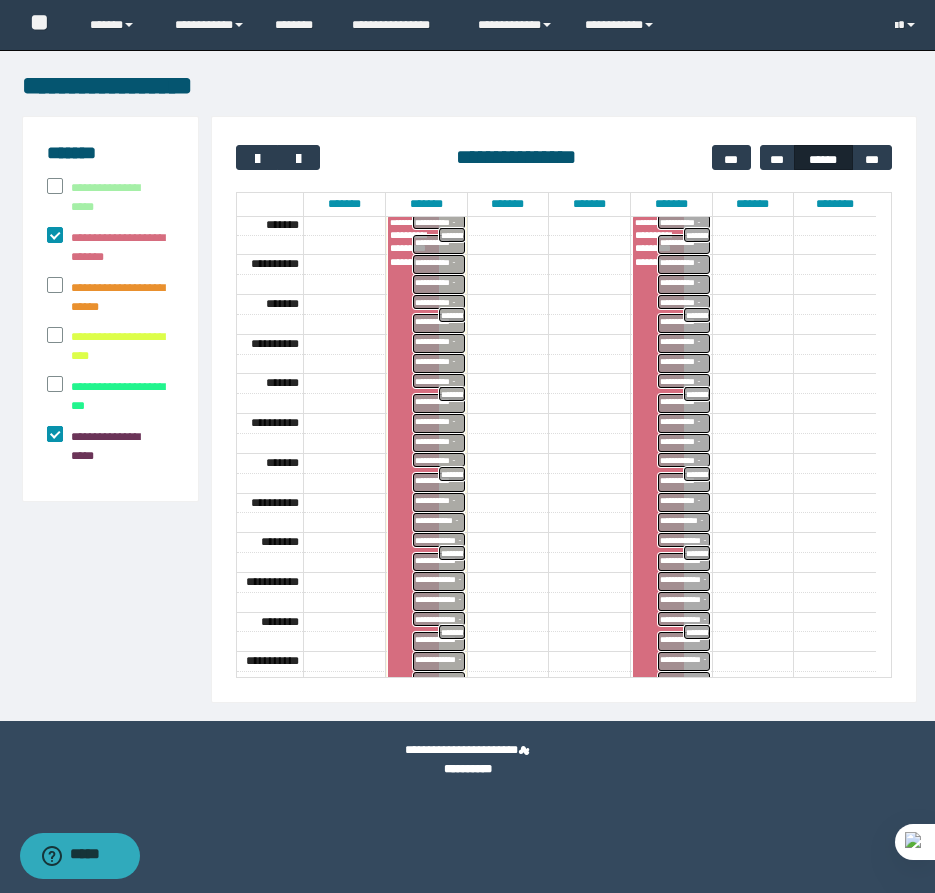 click on "**********" at bounding box center [118, 447] 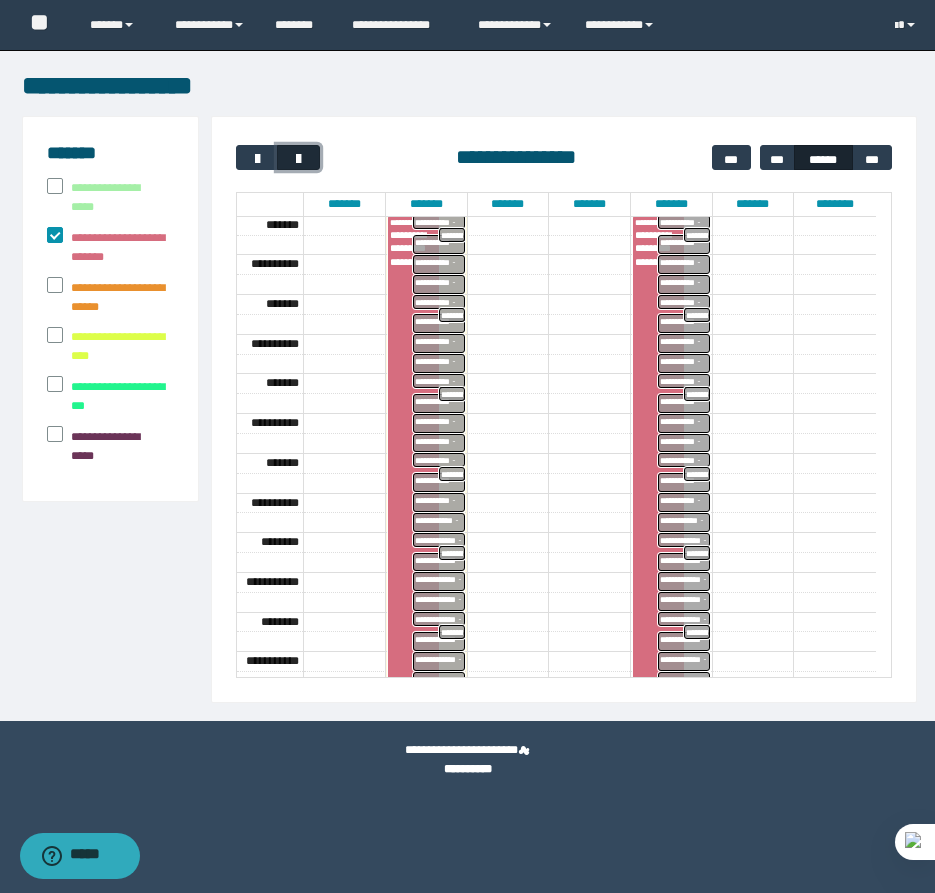 click at bounding box center [298, 157] 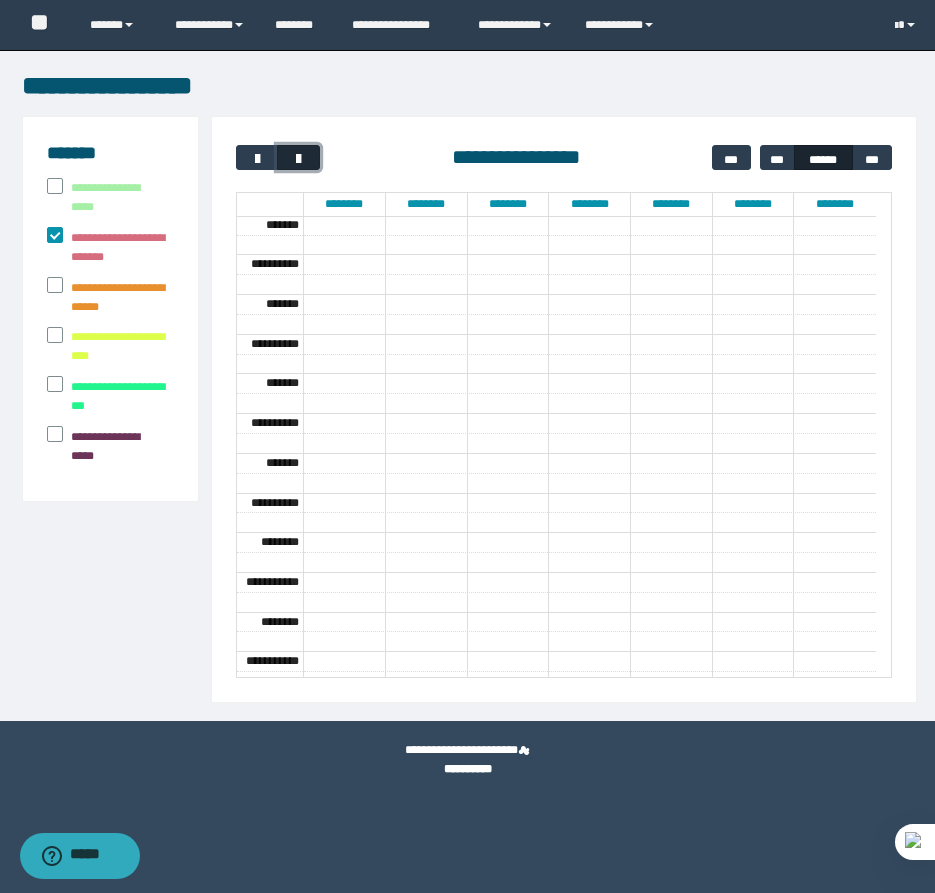 click at bounding box center (298, 157) 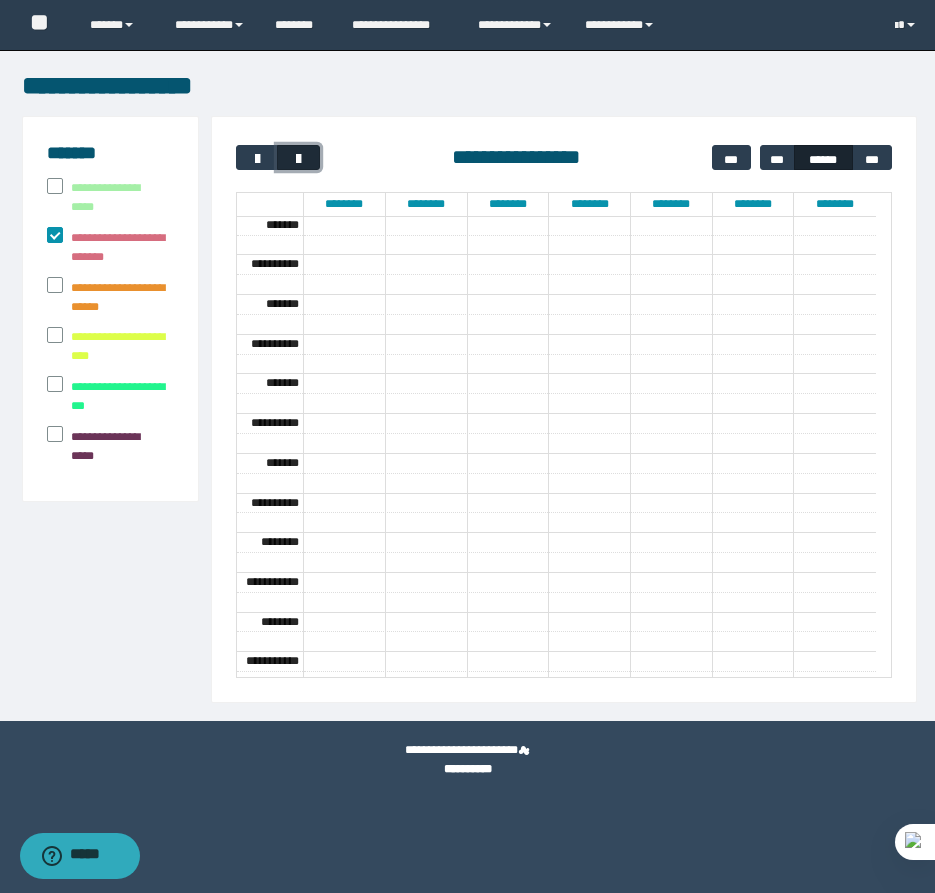 click at bounding box center (298, 157) 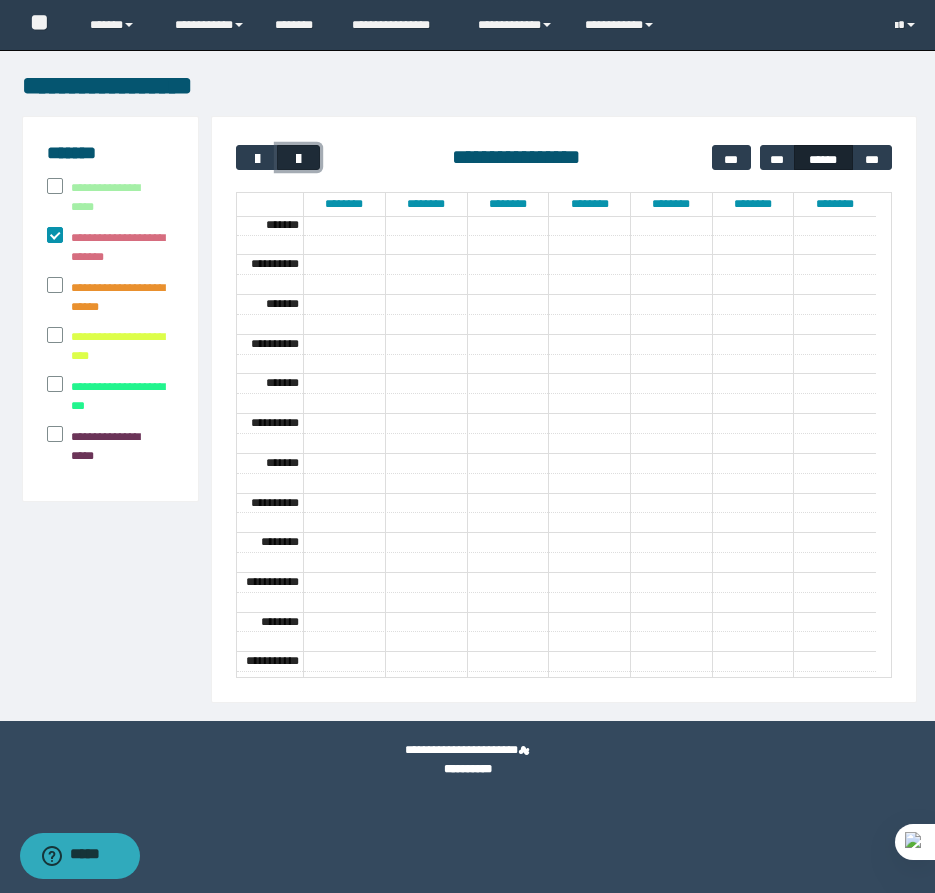 click at bounding box center [298, 157] 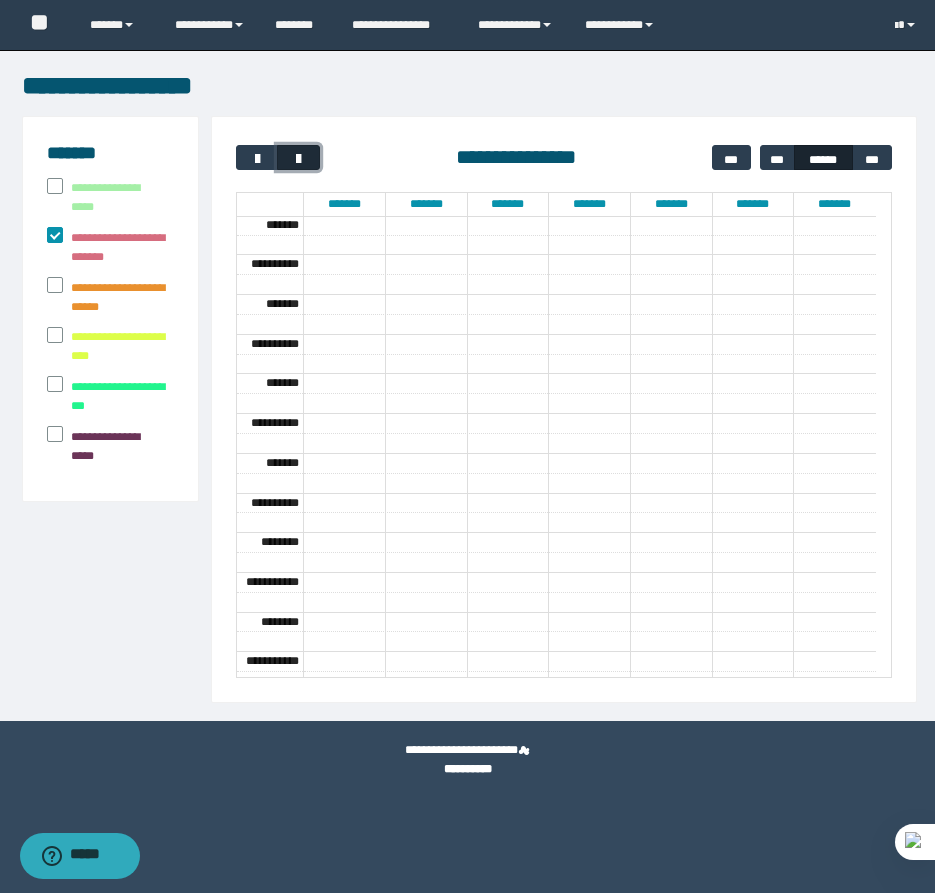 click at bounding box center [298, 157] 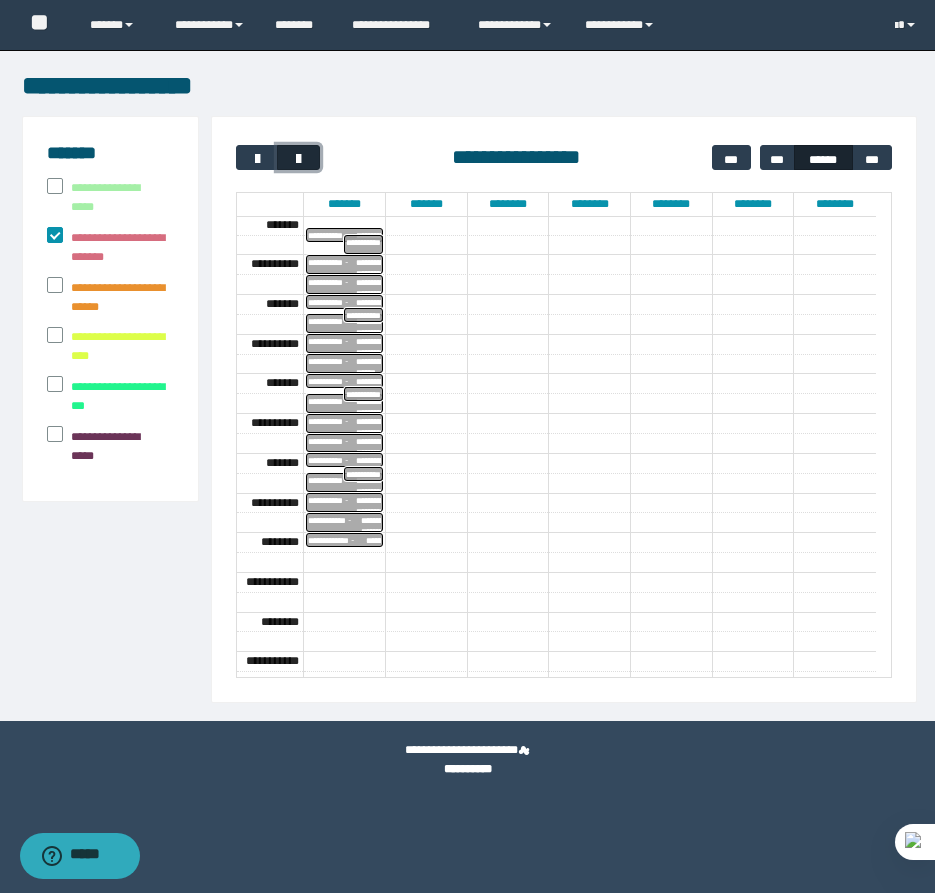 click at bounding box center (298, 157) 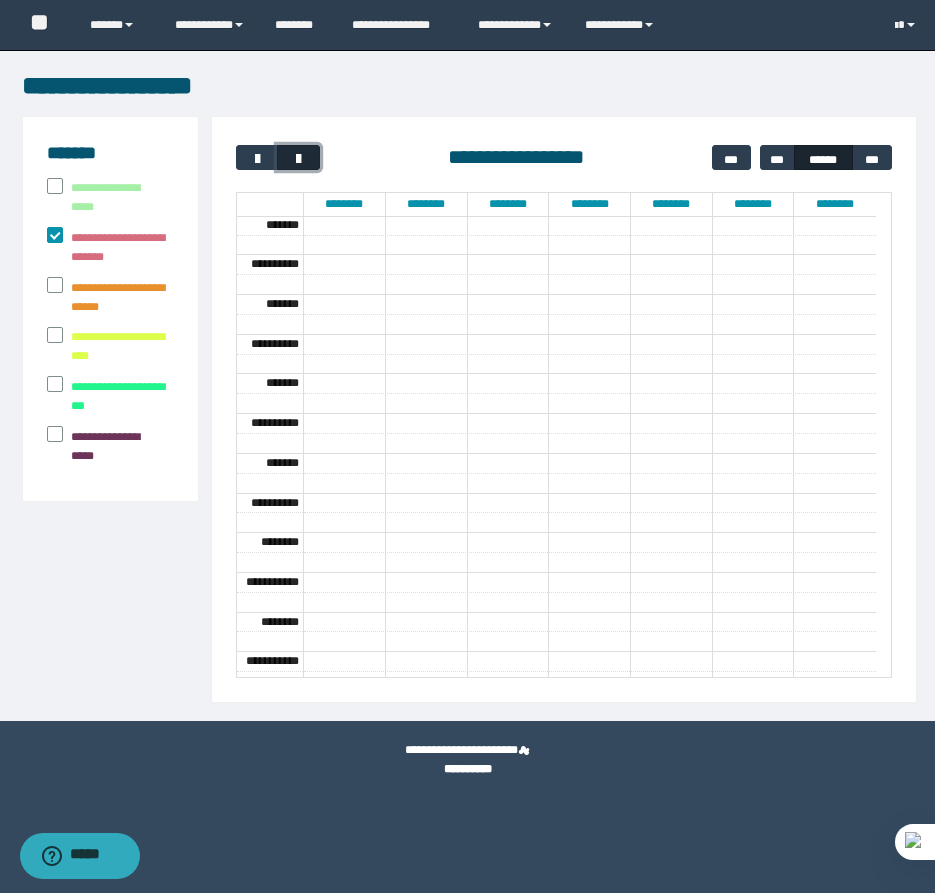 click at bounding box center [298, 157] 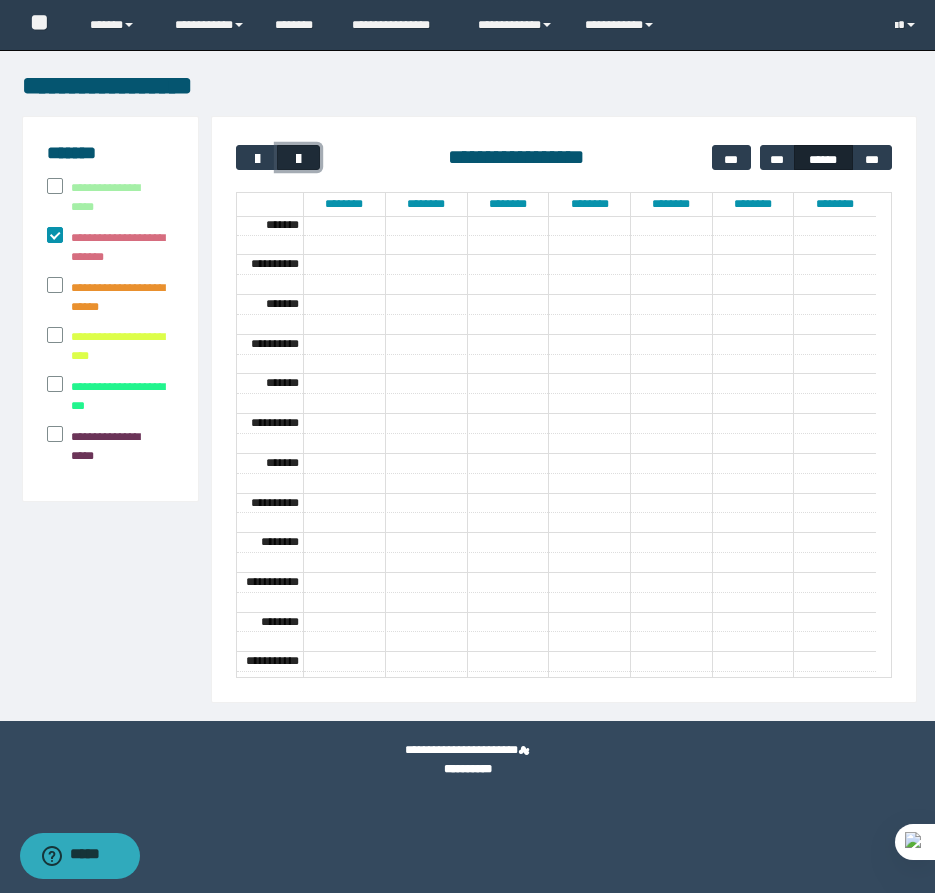 click at bounding box center (298, 157) 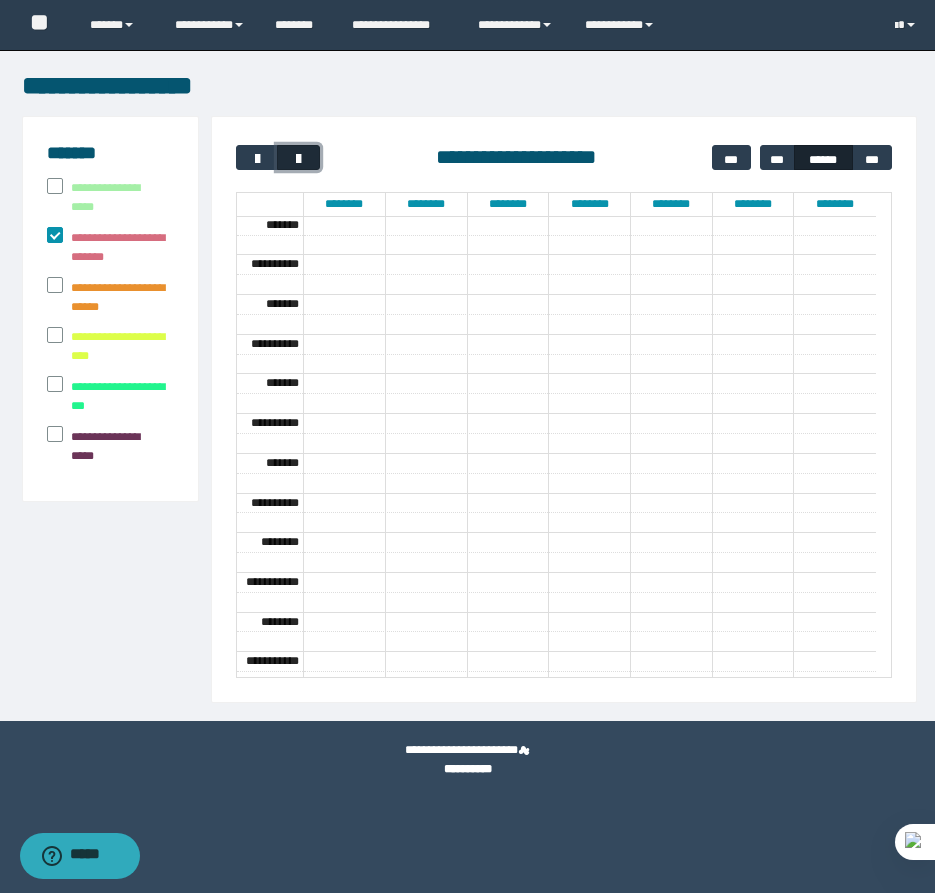 click at bounding box center [298, 157] 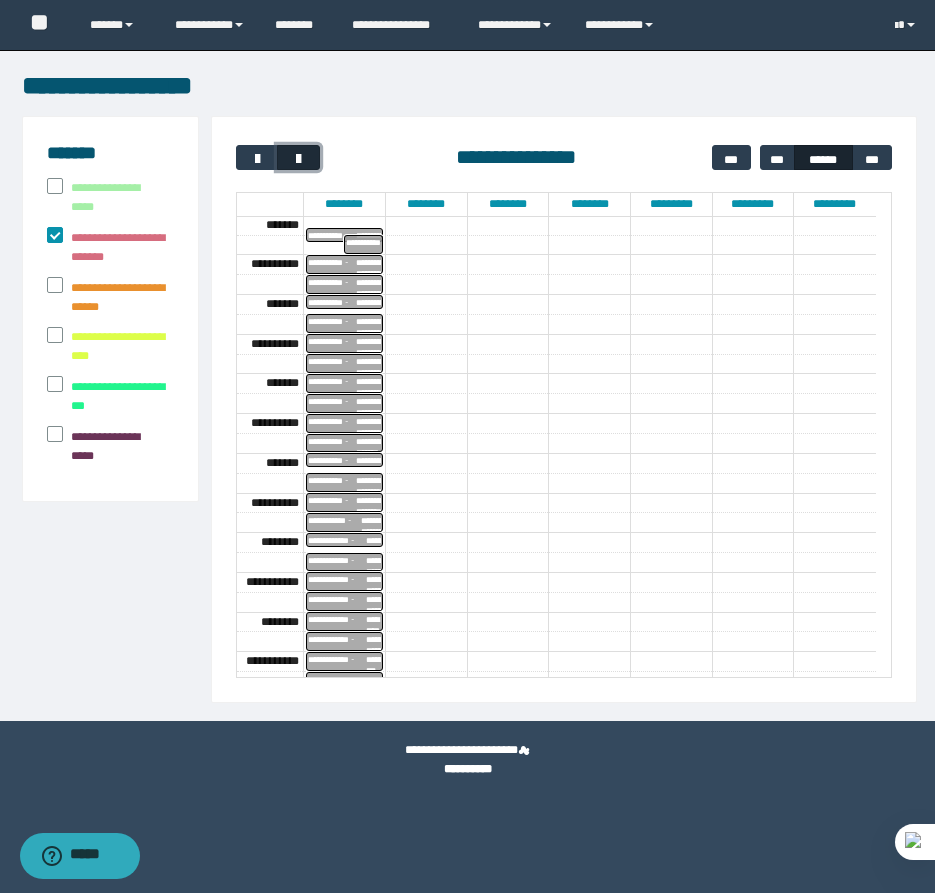 click at bounding box center (298, 157) 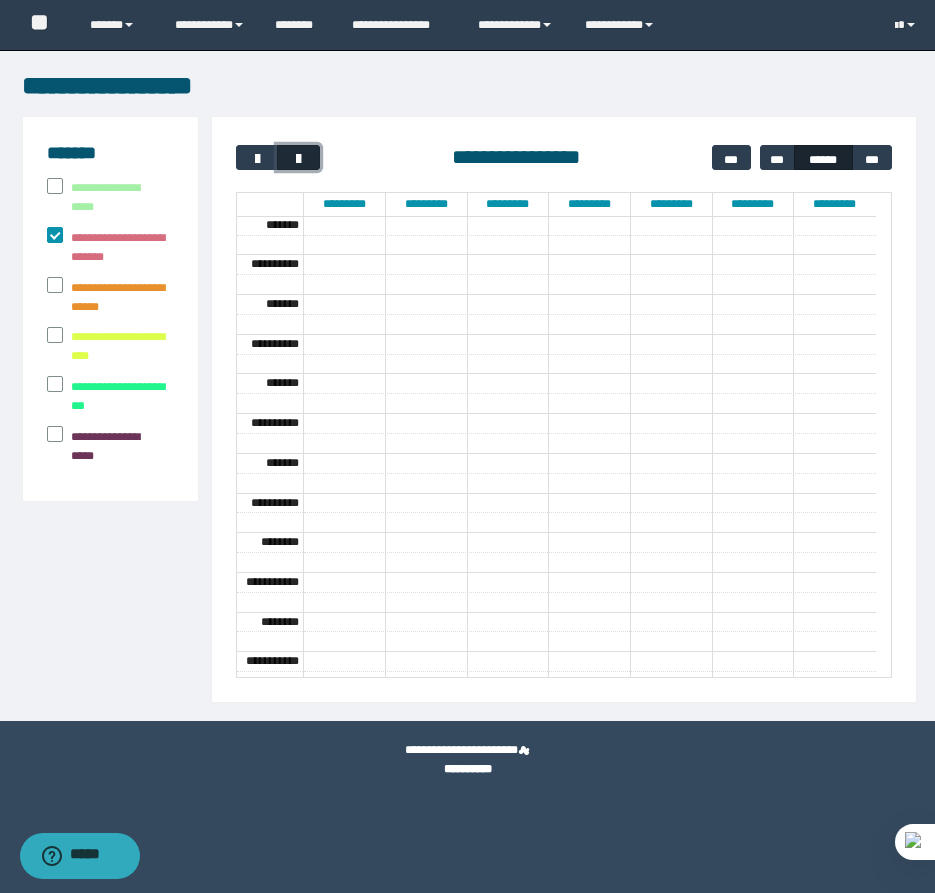 click at bounding box center (298, 157) 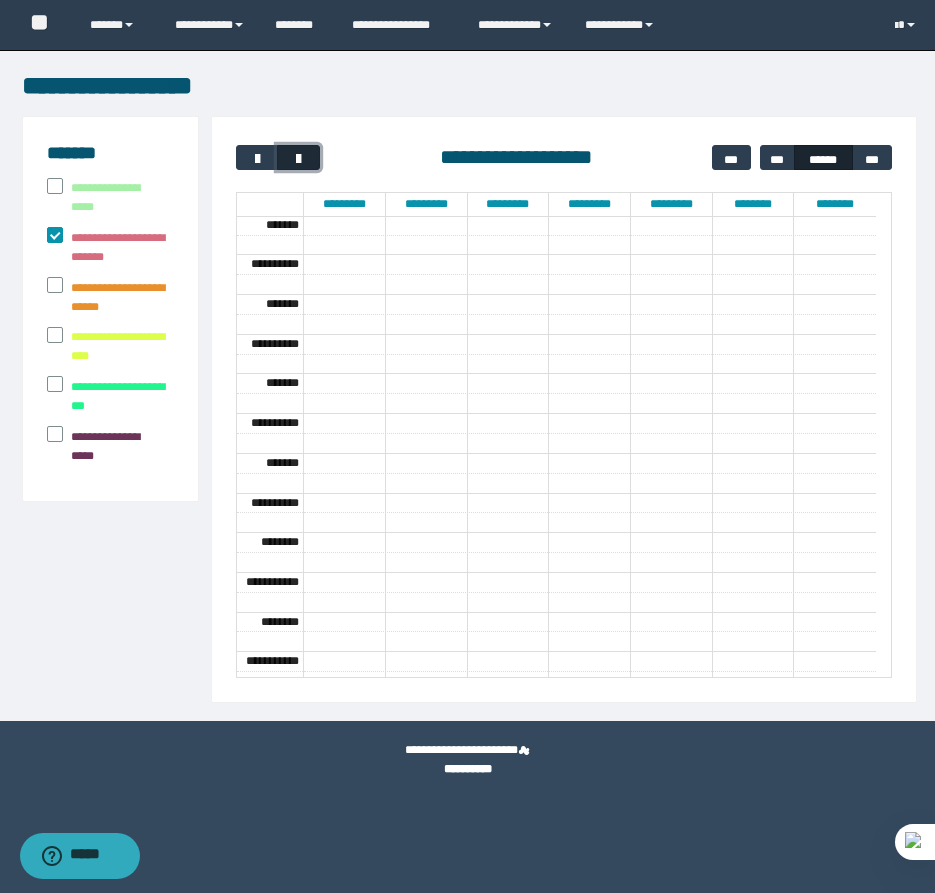 click at bounding box center (298, 157) 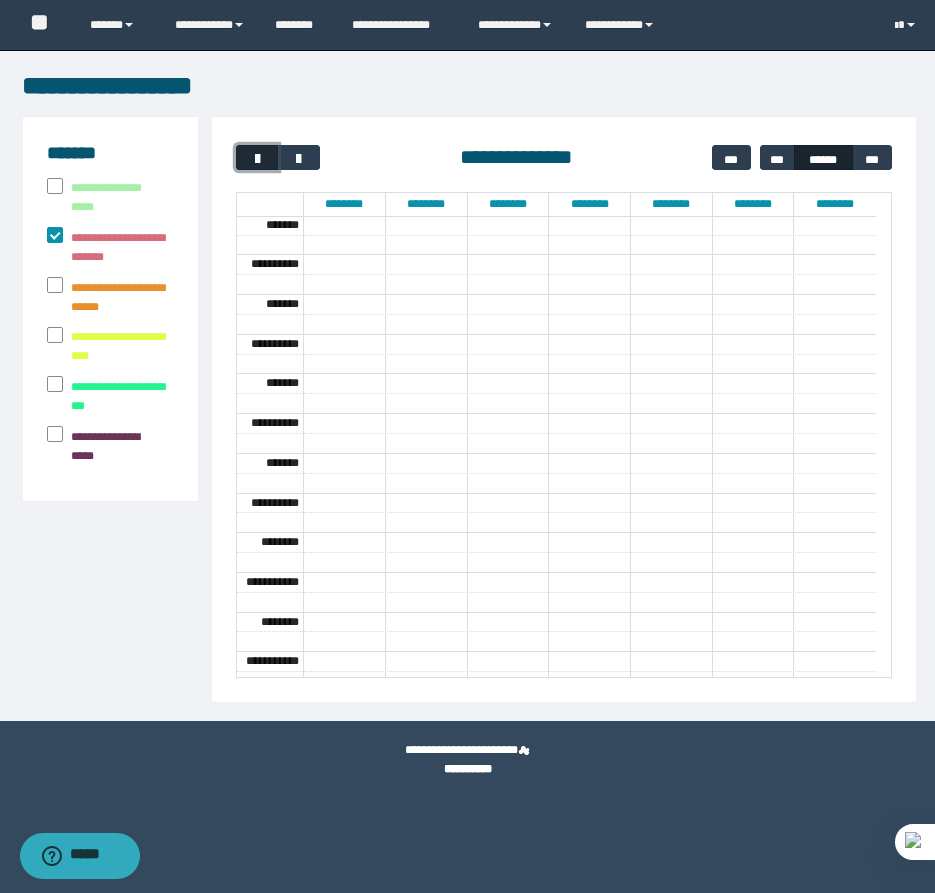 click at bounding box center [257, 159] 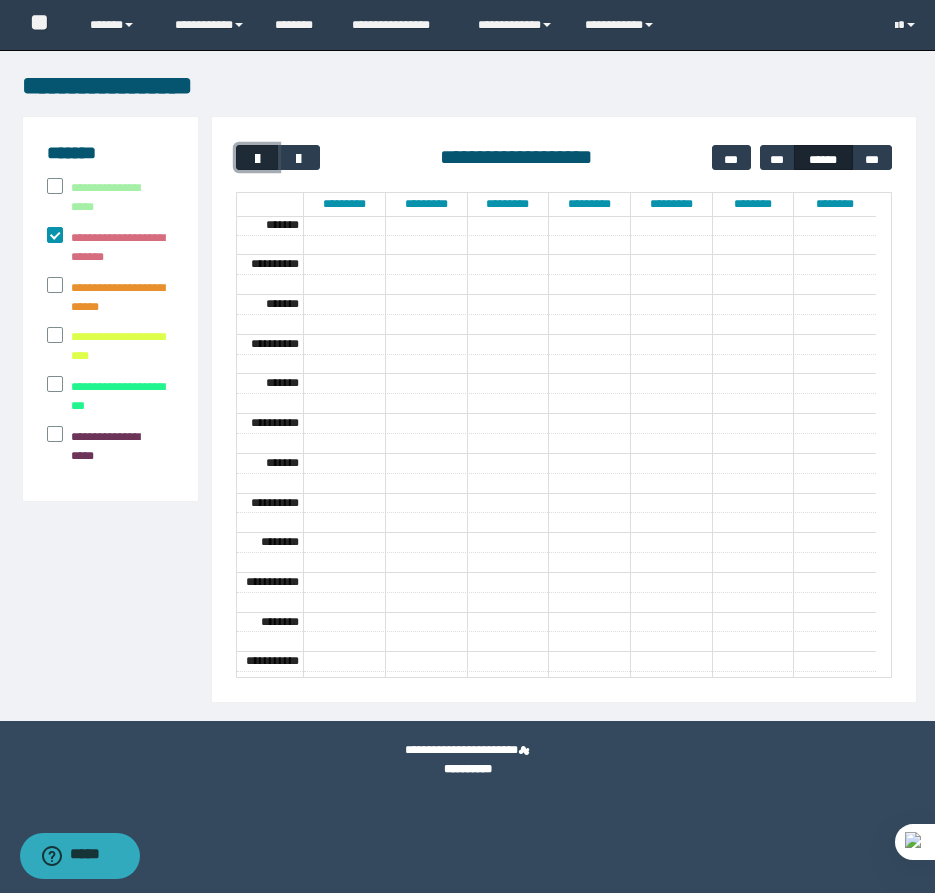 click at bounding box center [257, 159] 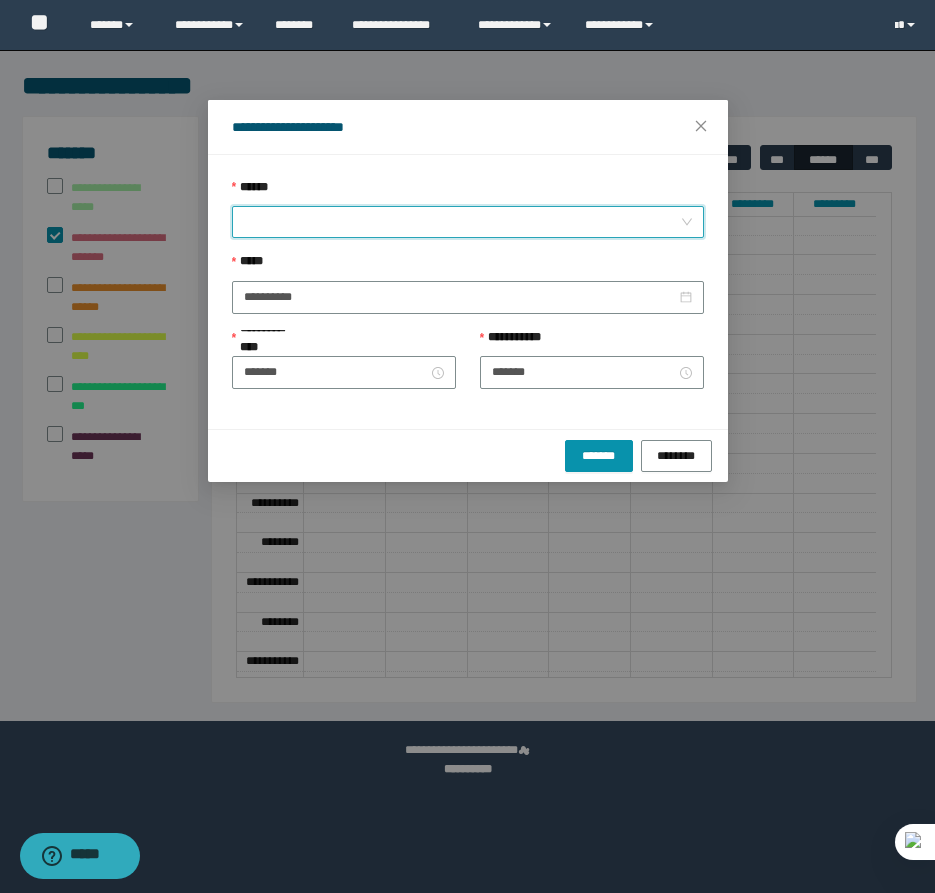 click on "******" at bounding box center (462, 222) 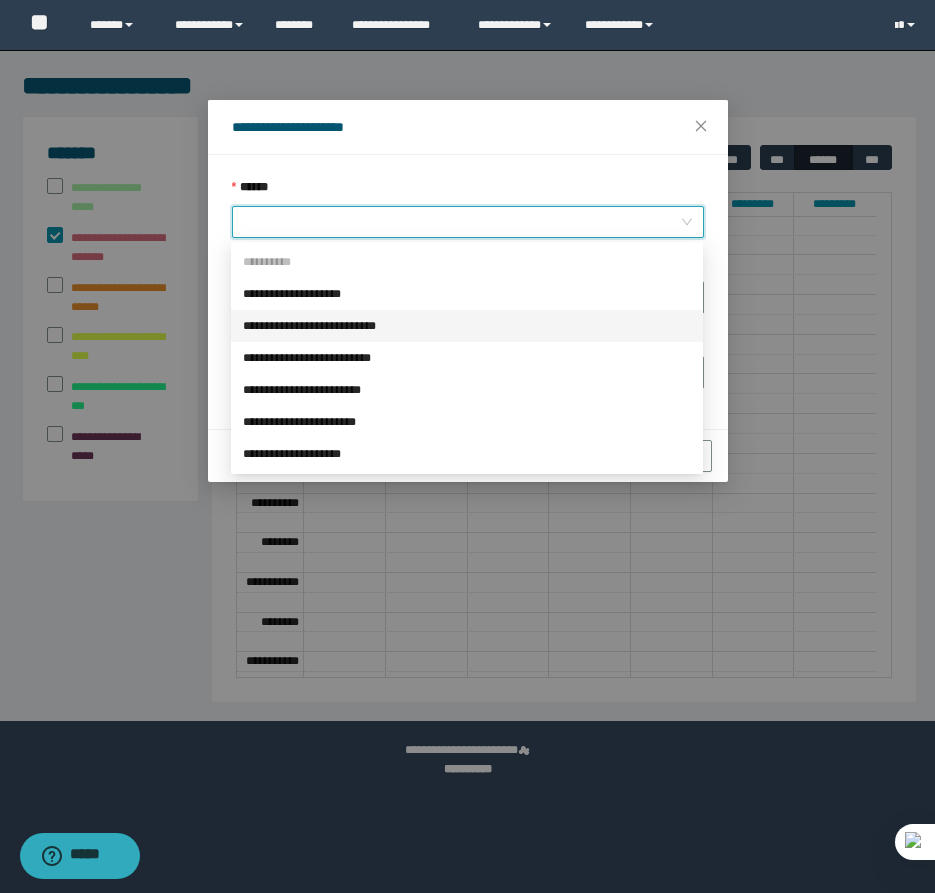 click on "**********" at bounding box center (467, 326) 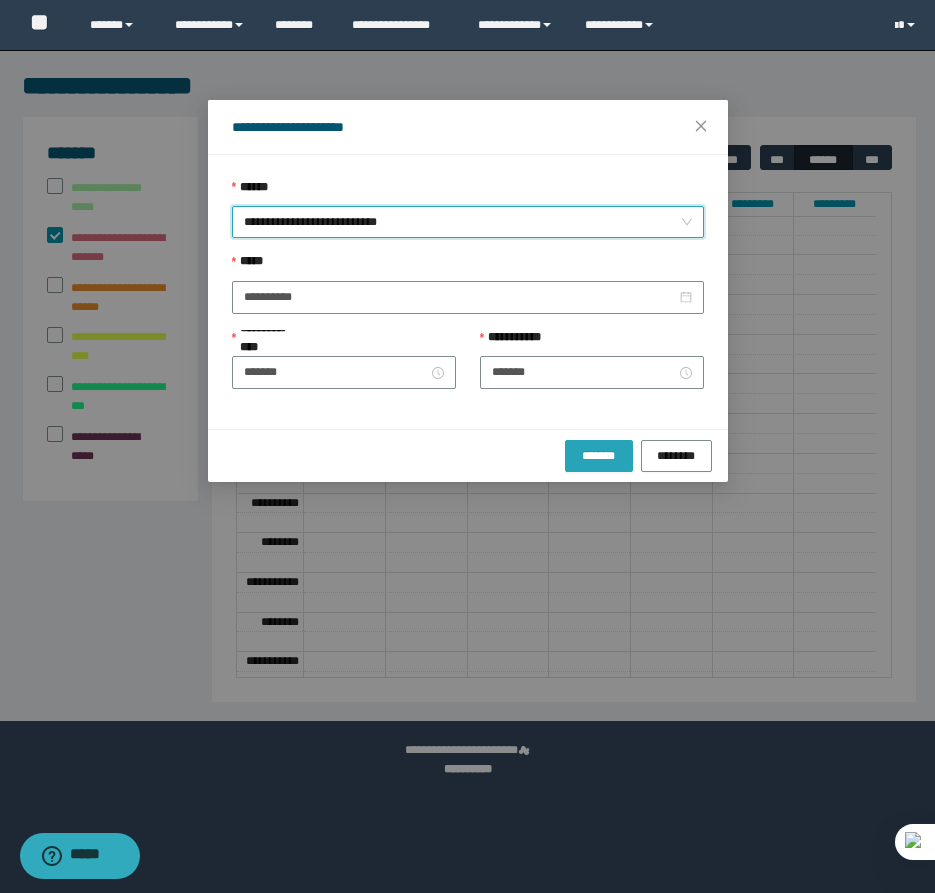 click on "*******" at bounding box center (599, 455) 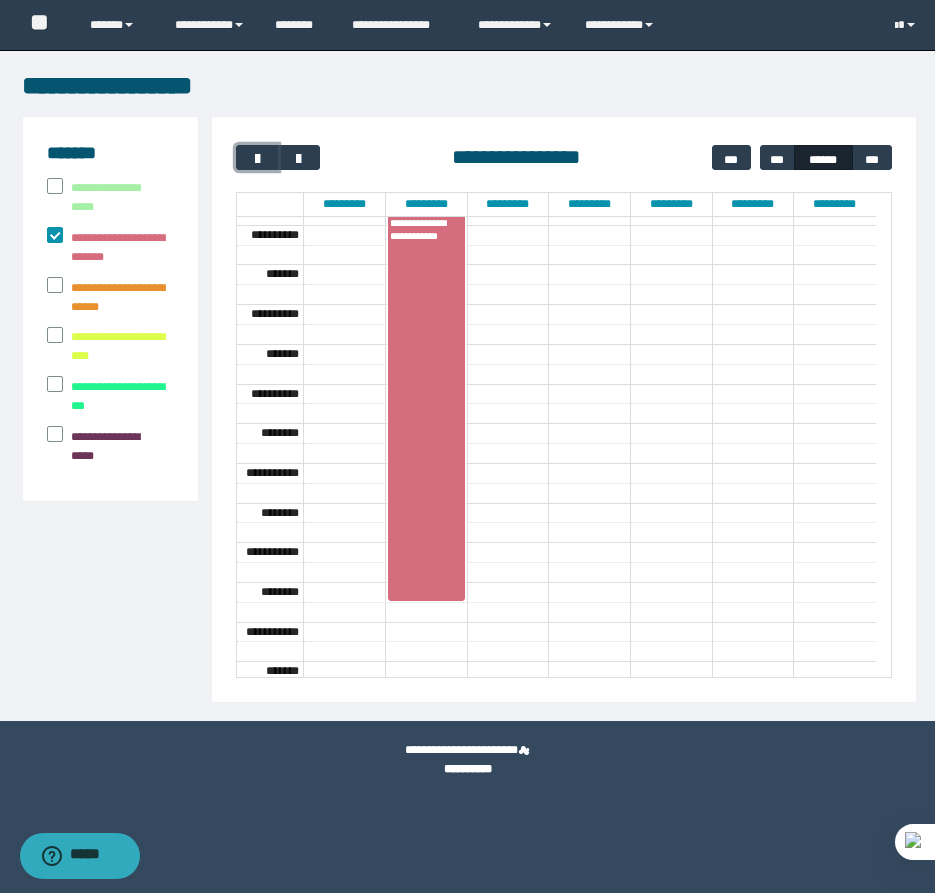 drag, startPoint x: 446, startPoint y: 235, endPoint x: 443, endPoint y: 597, distance: 362.01242 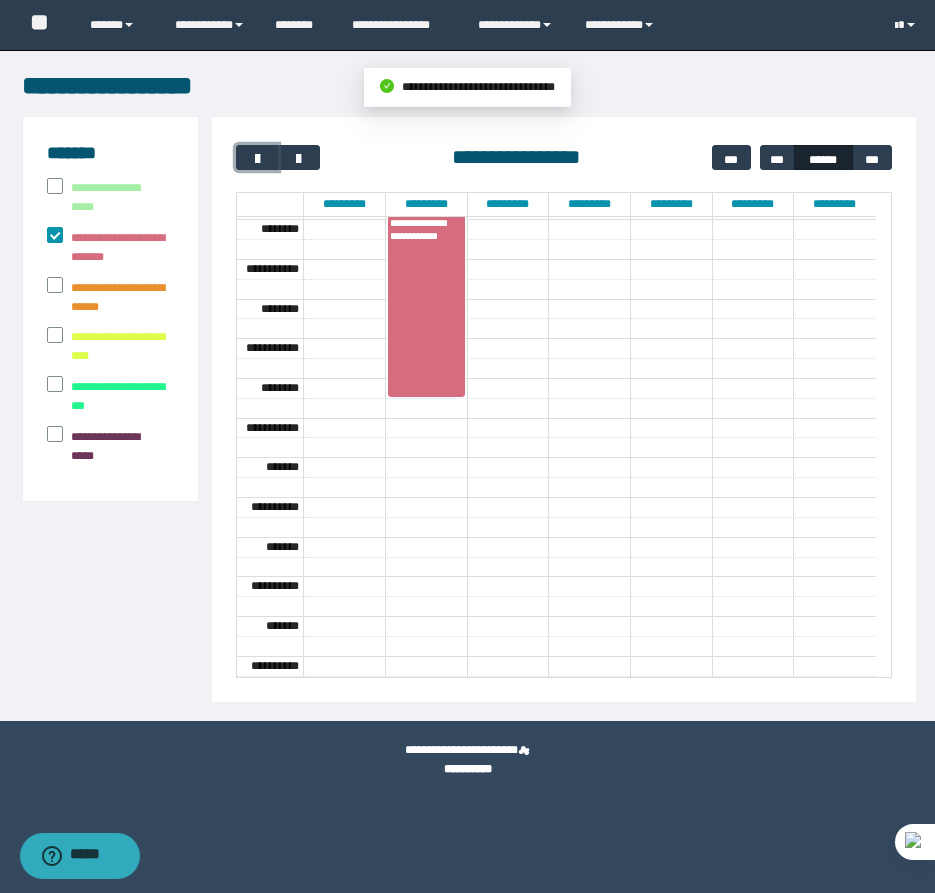 scroll, scrollTop: 569, scrollLeft: 0, axis: vertical 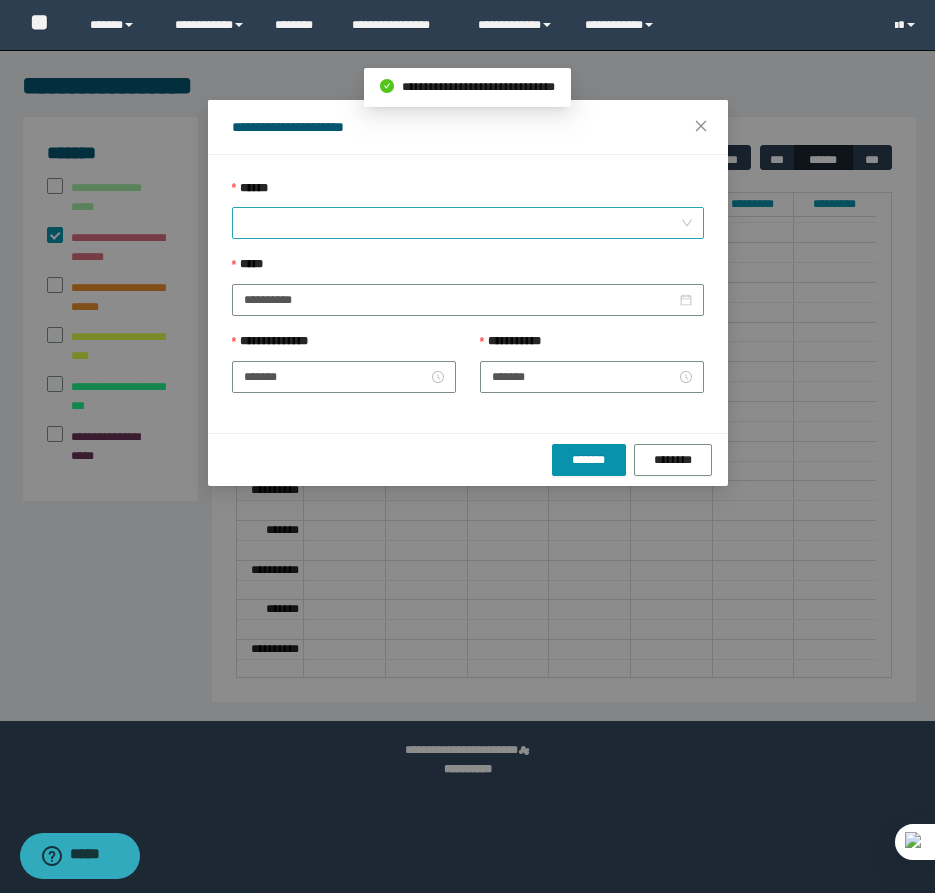 click on "******" at bounding box center [462, 223] 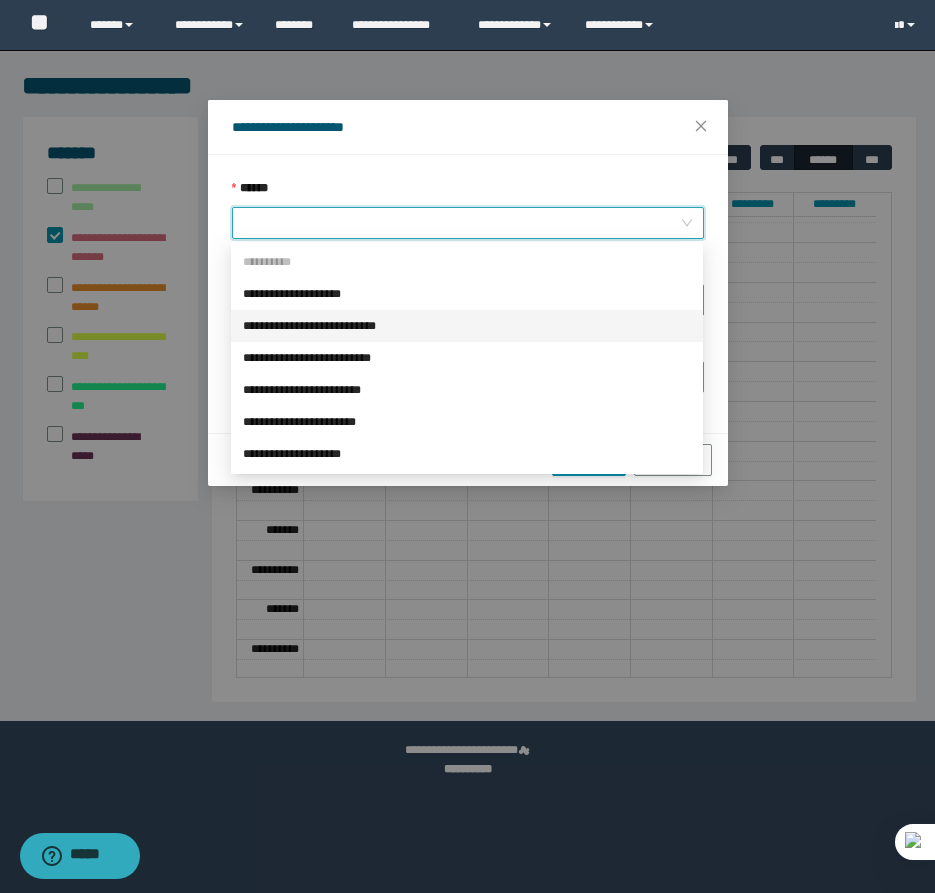 click on "**********" at bounding box center (467, 326) 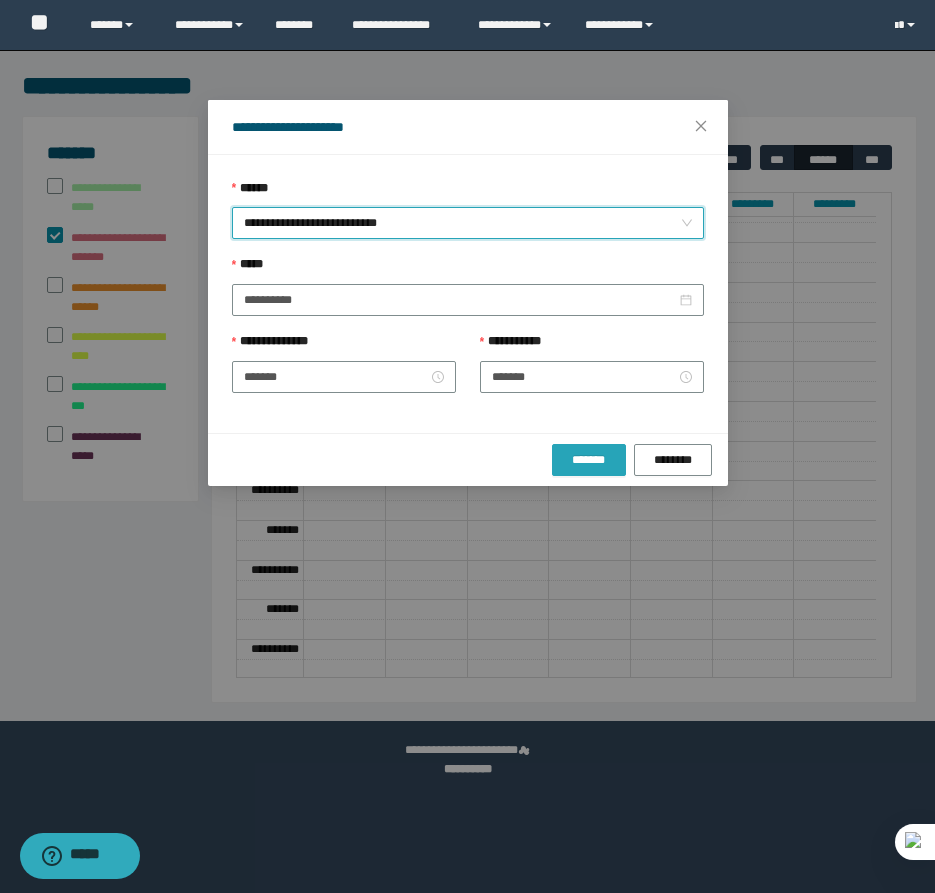 click on "*******" at bounding box center [589, 460] 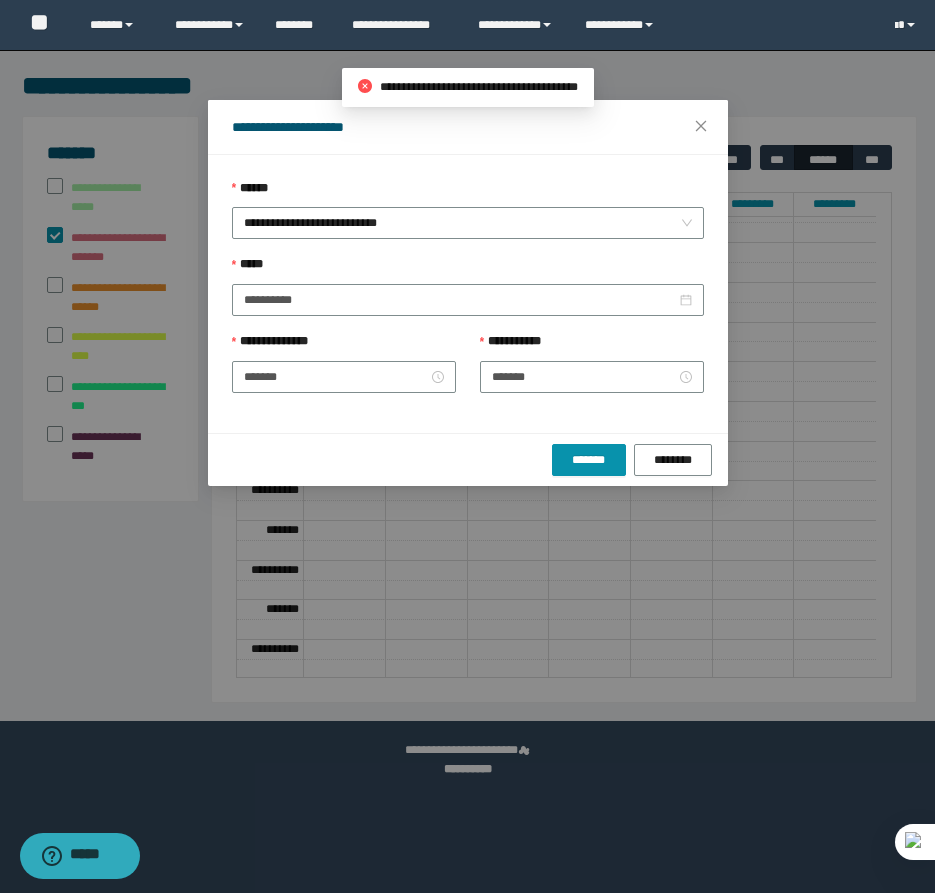 click on "**********" at bounding box center (467, 446) 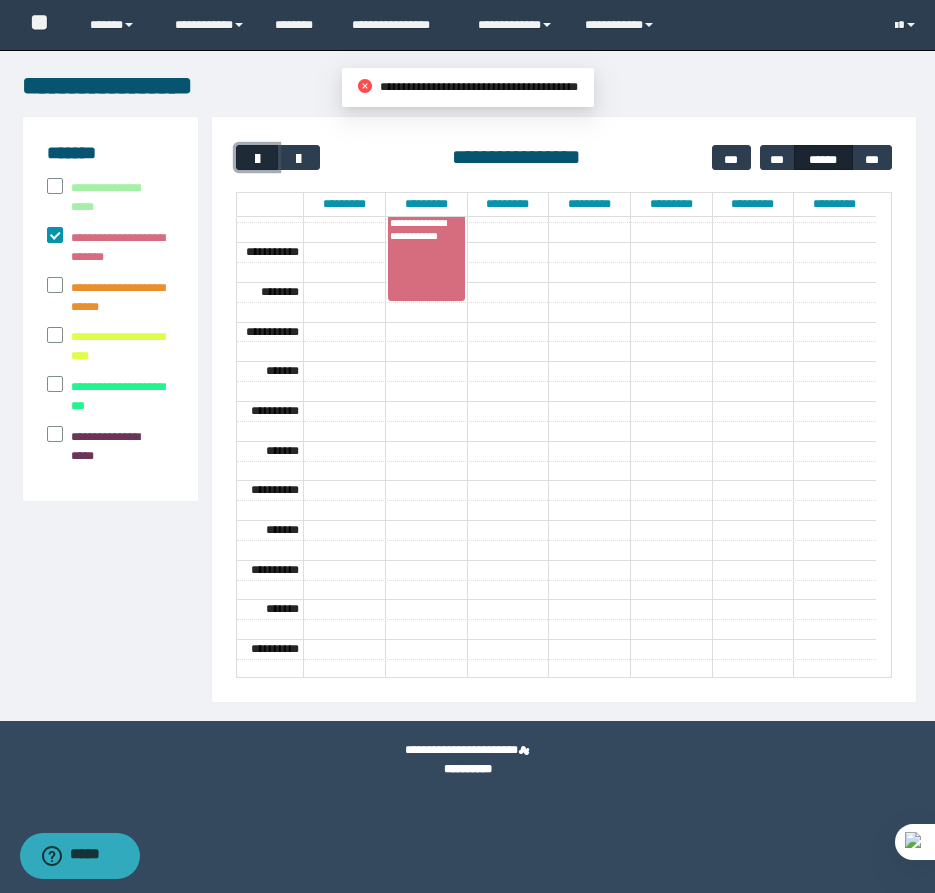 click at bounding box center [257, 159] 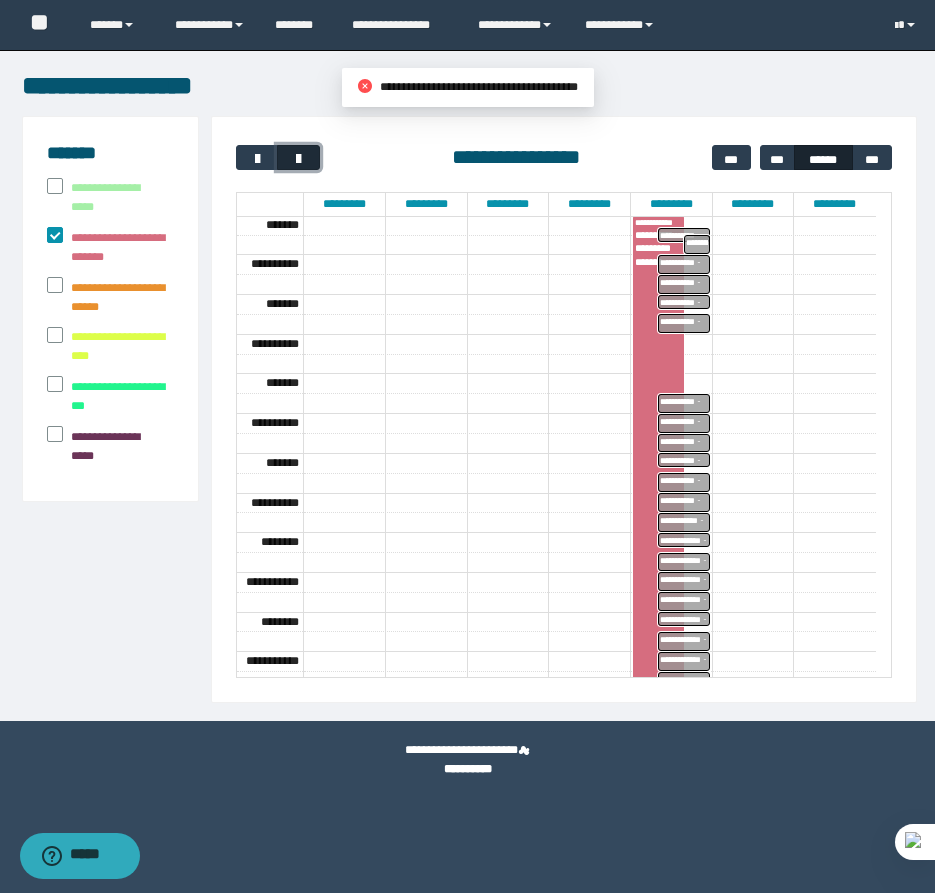 click at bounding box center [299, 159] 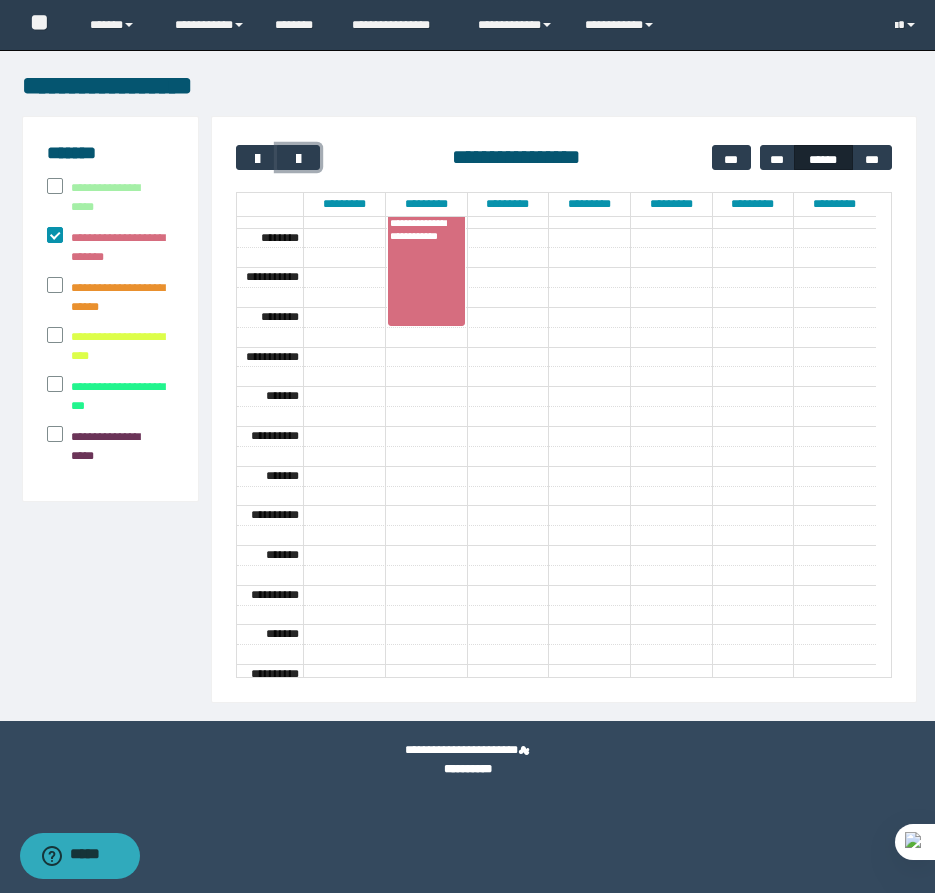 scroll, scrollTop: 560, scrollLeft: 0, axis: vertical 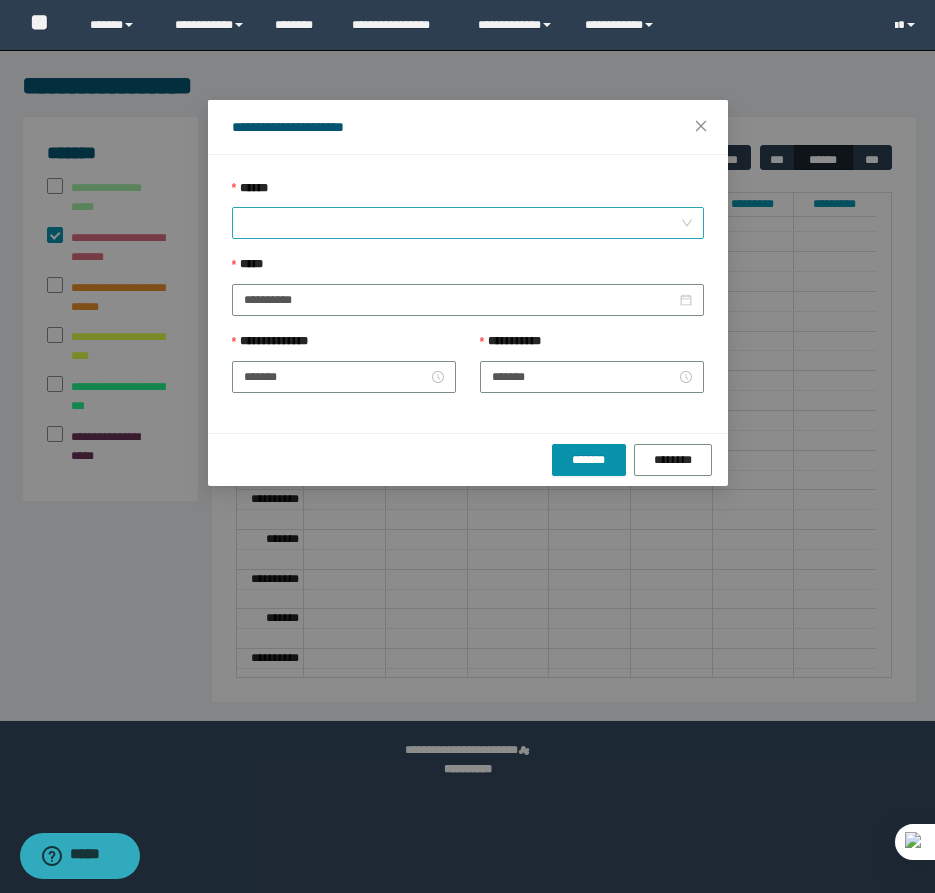click on "******" at bounding box center (462, 223) 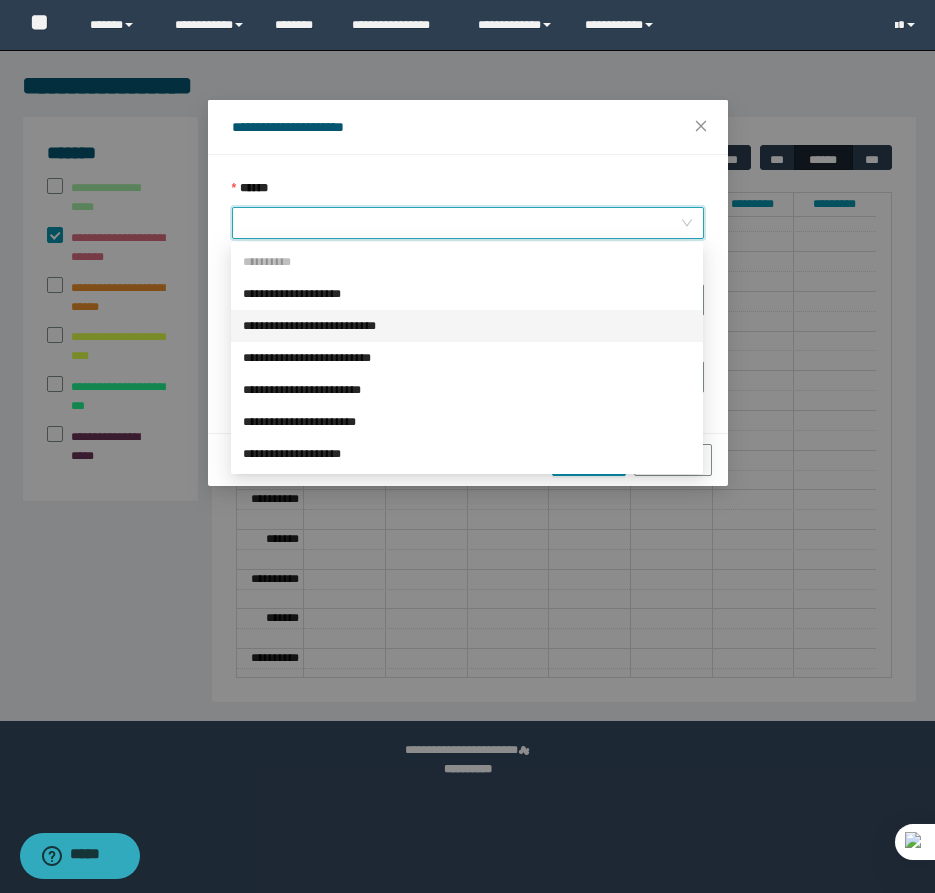 click on "**********" at bounding box center (467, 326) 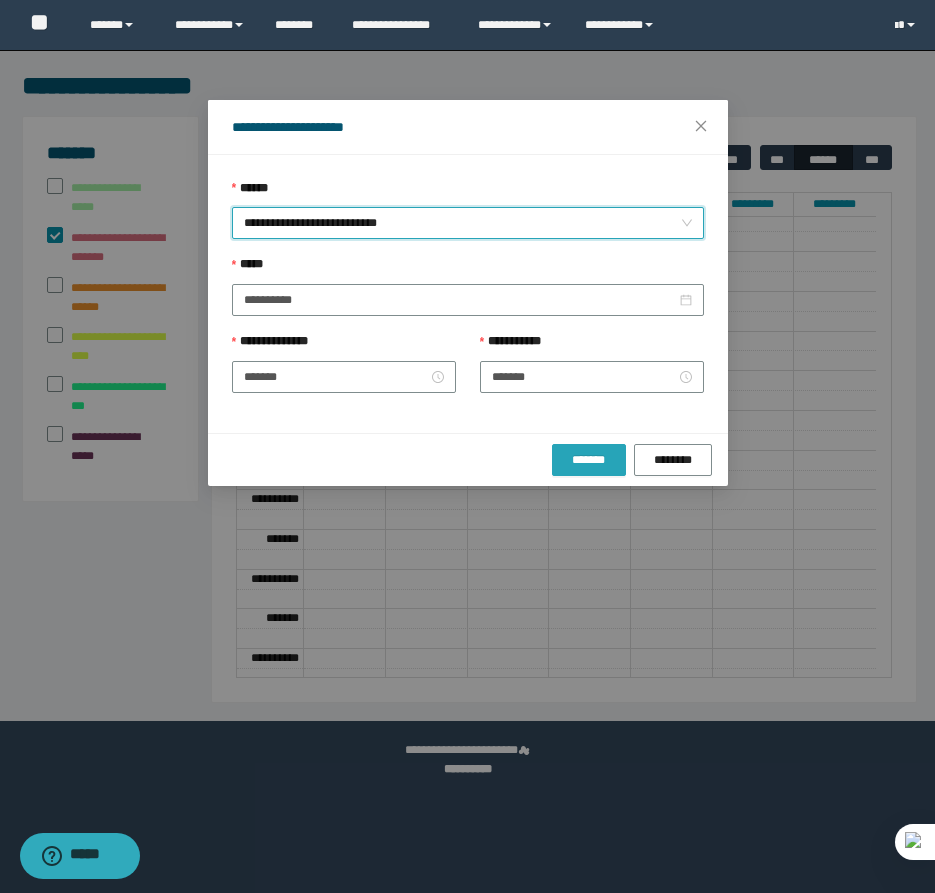 click on "*******" at bounding box center (589, 460) 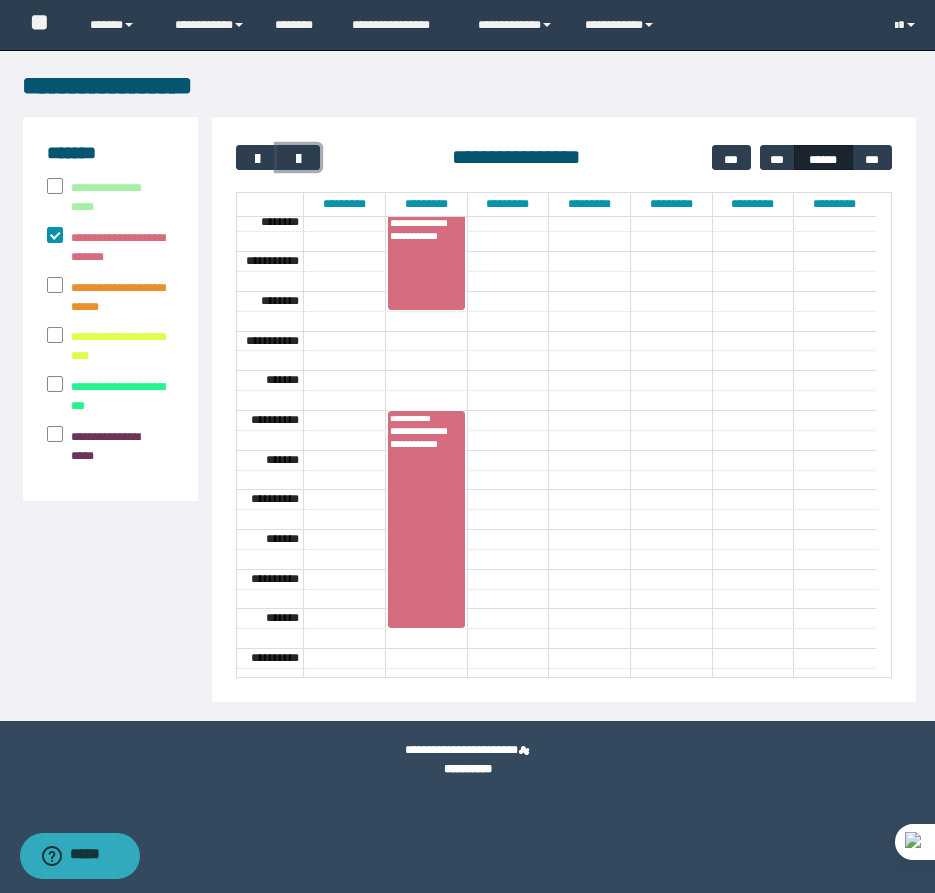 drag, startPoint x: 425, startPoint y: 427, endPoint x: 444, endPoint y: 613, distance: 186.96791 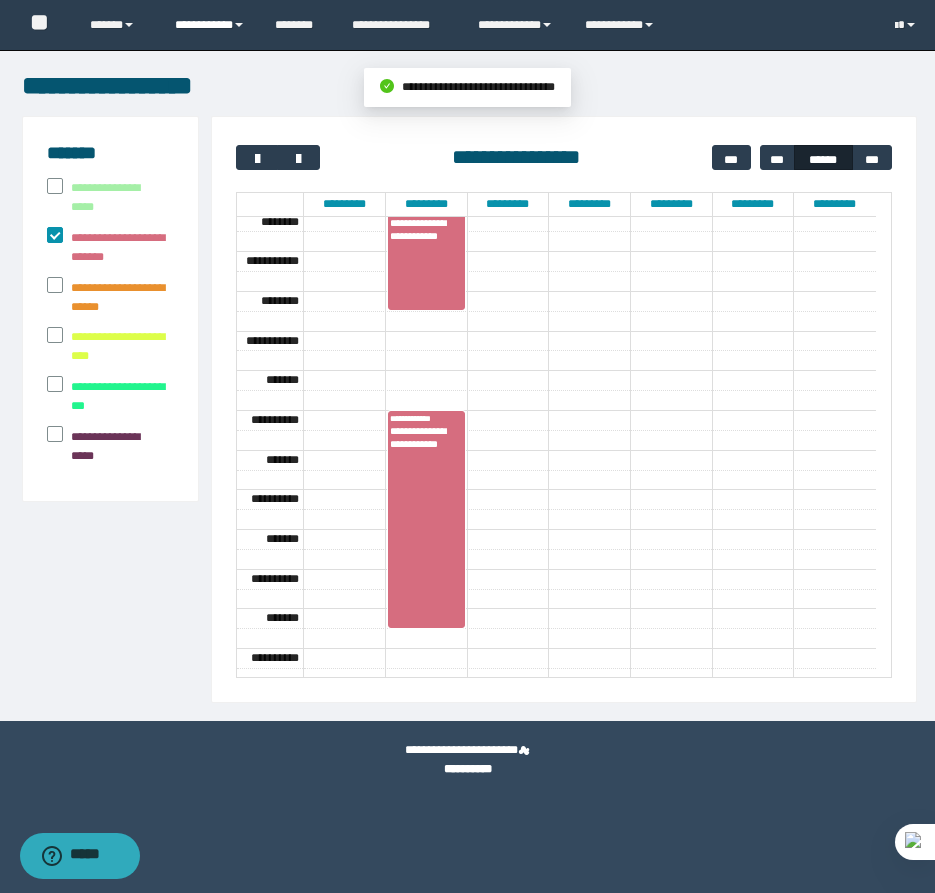 drag, startPoint x: 211, startPoint y: 20, endPoint x: 242, endPoint y: 108, distance: 93.30059 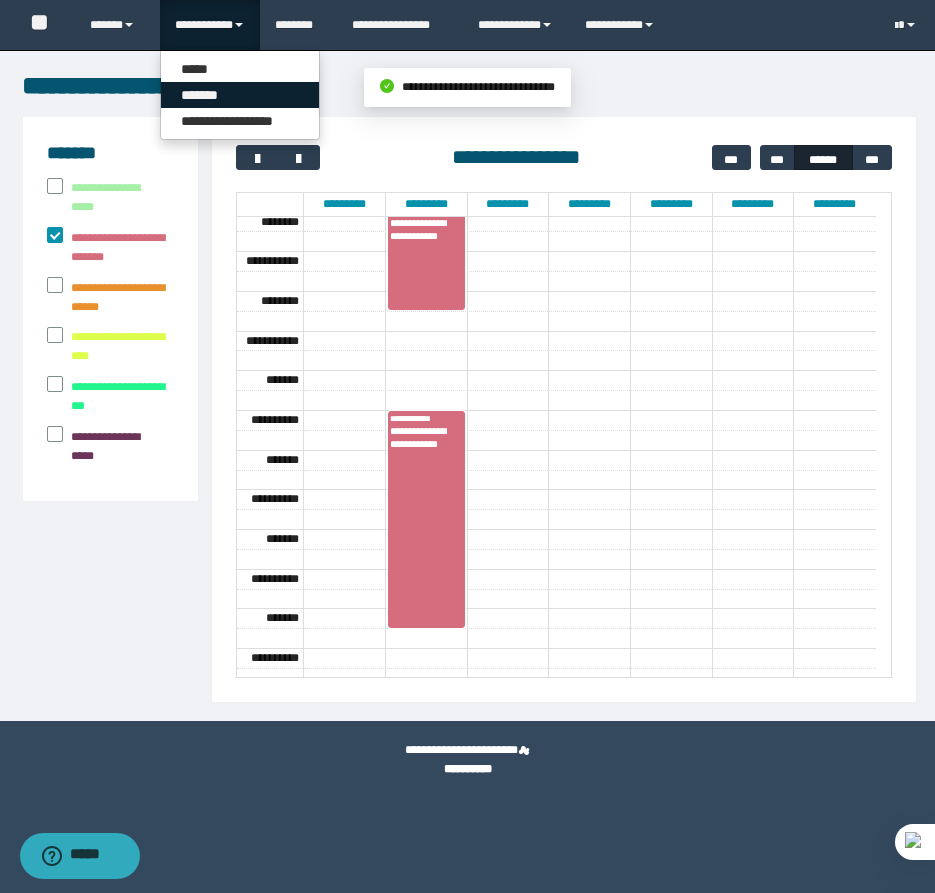 click on "*******" at bounding box center [240, 95] 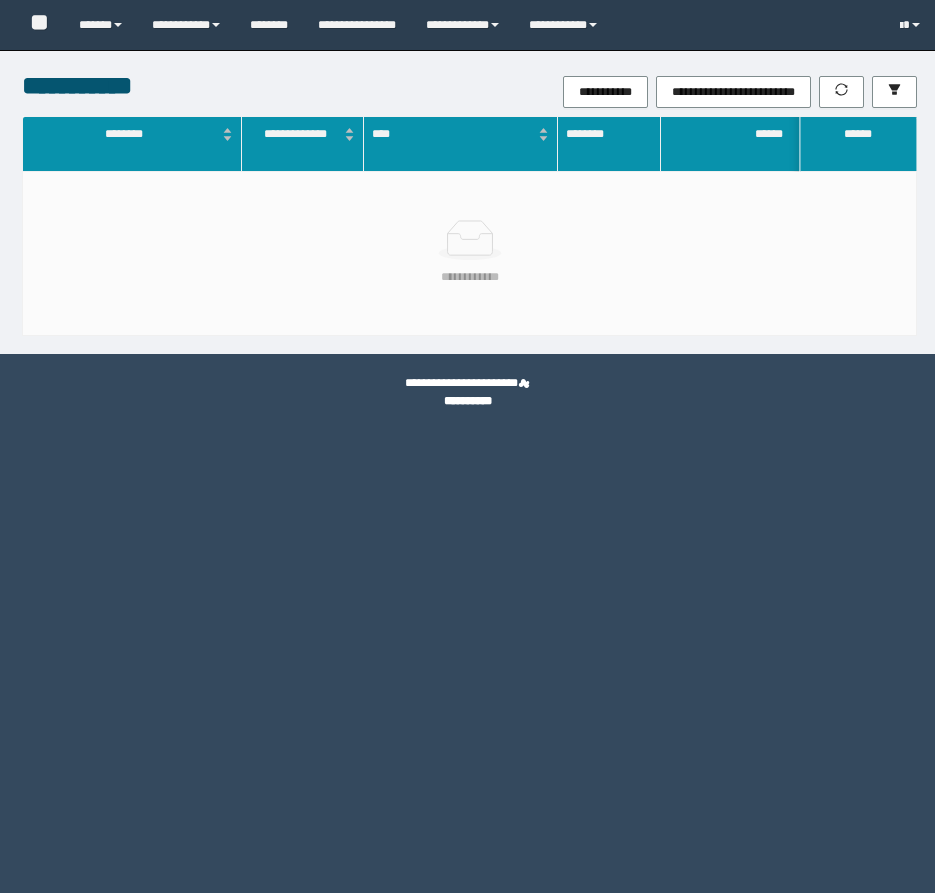 scroll, scrollTop: 0, scrollLeft: 0, axis: both 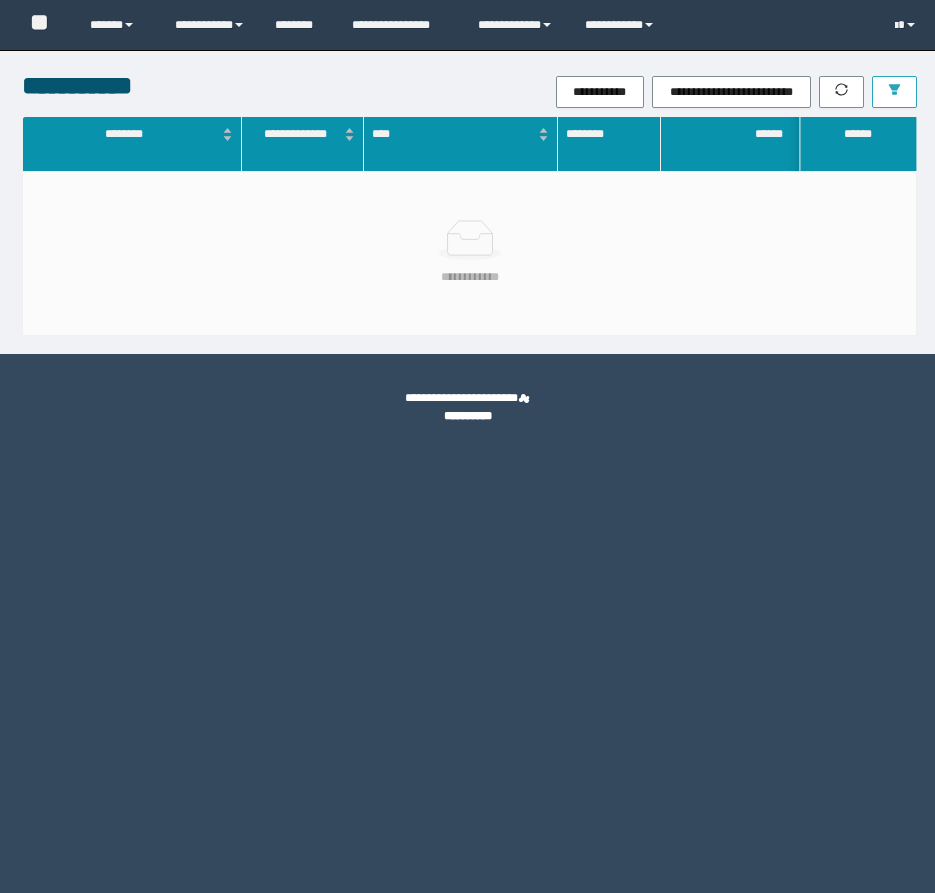 click 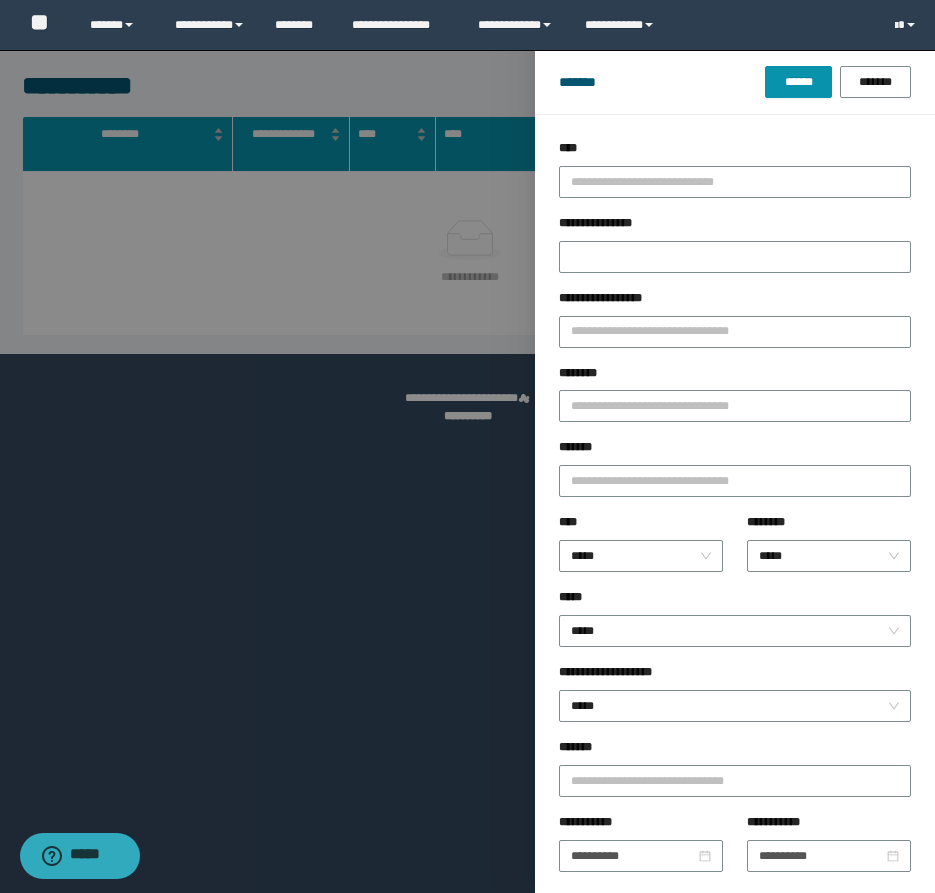 scroll, scrollTop: 0, scrollLeft: 0, axis: both 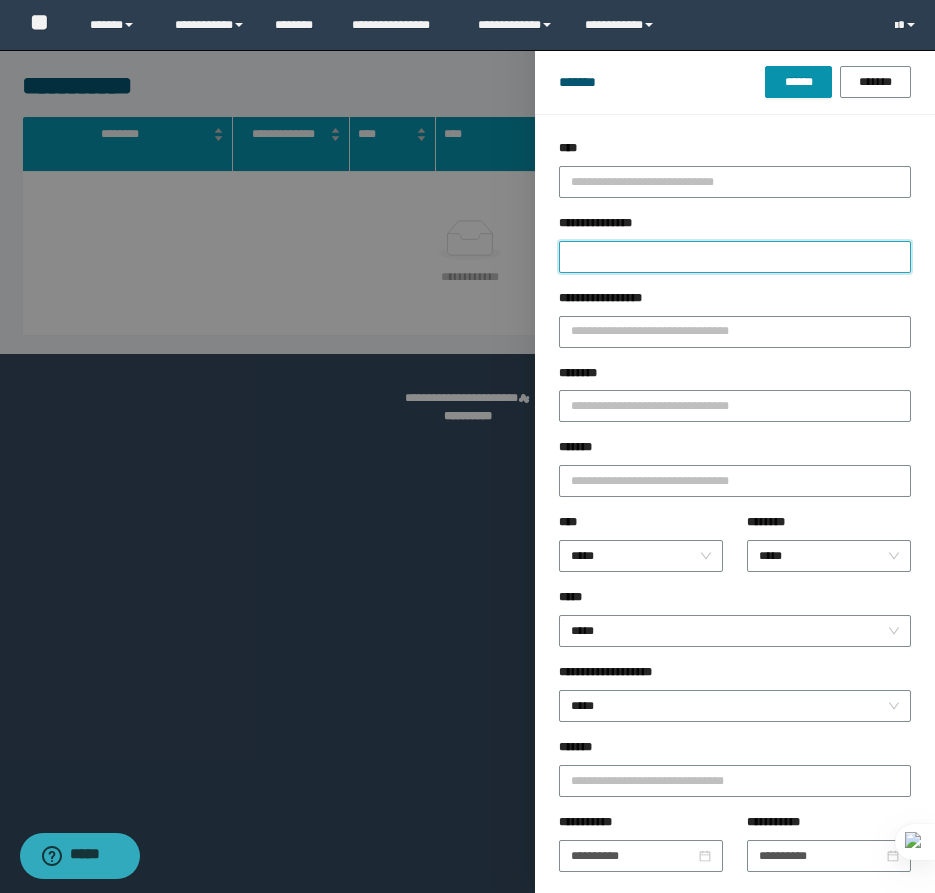 click on "**********" at bounding box center [735, 257] 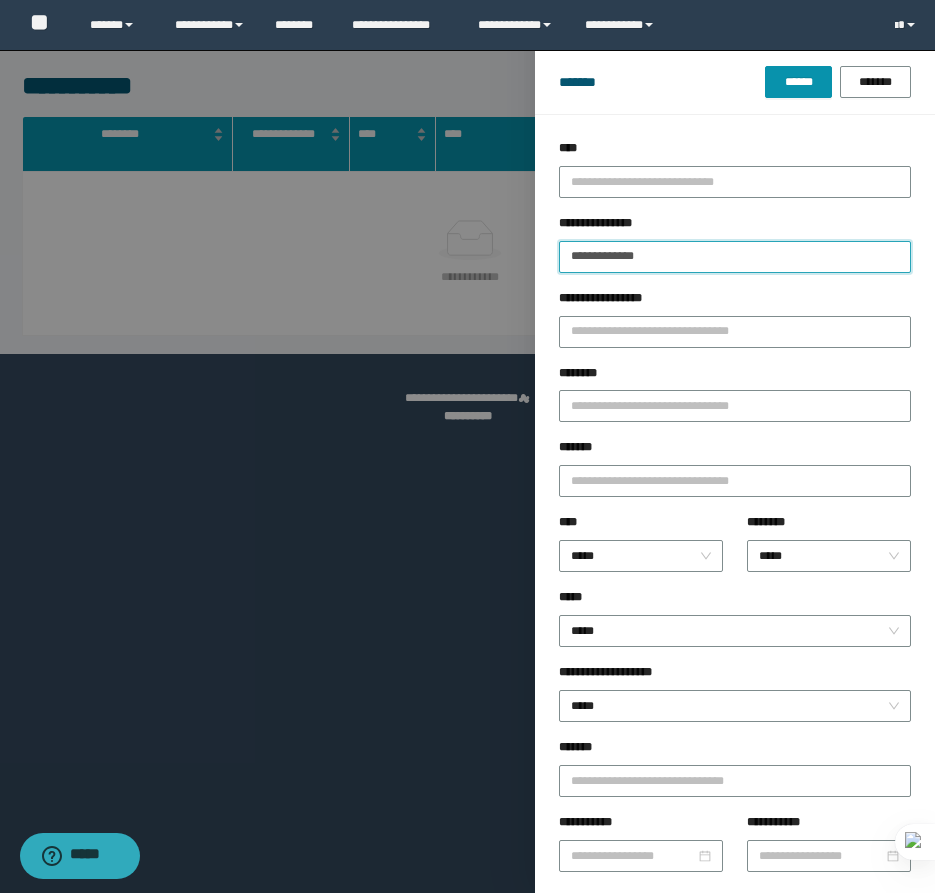 type on "**********" 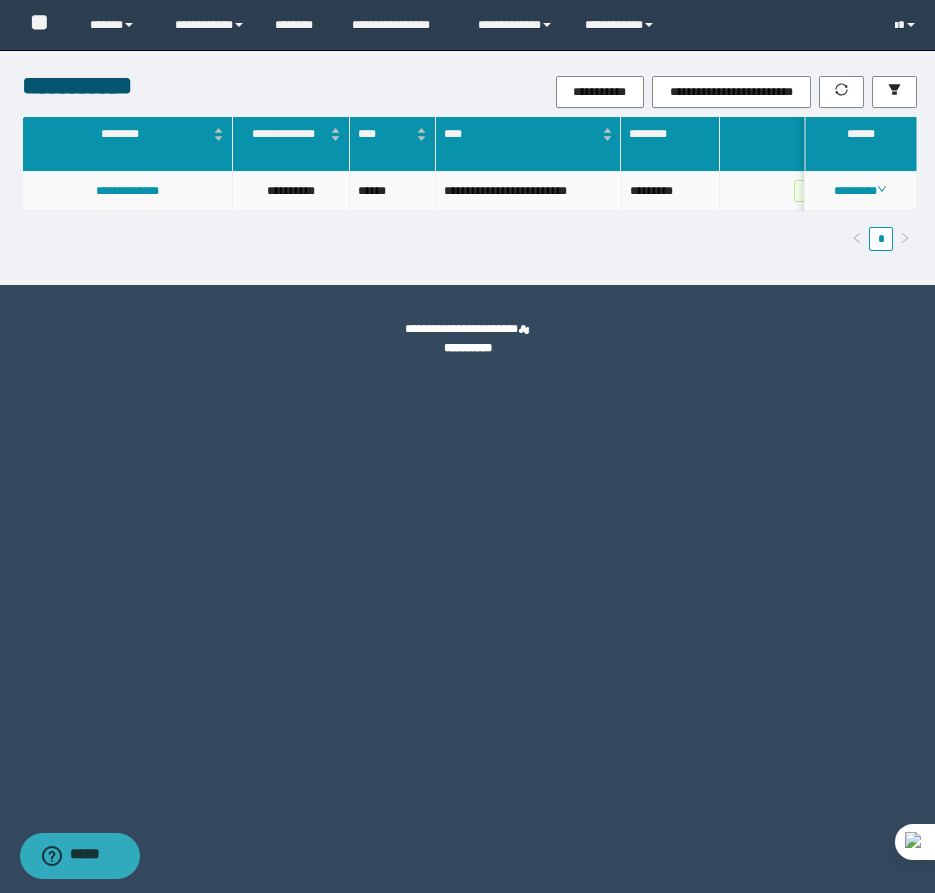 click on "********" at bounding box center (861, 191) 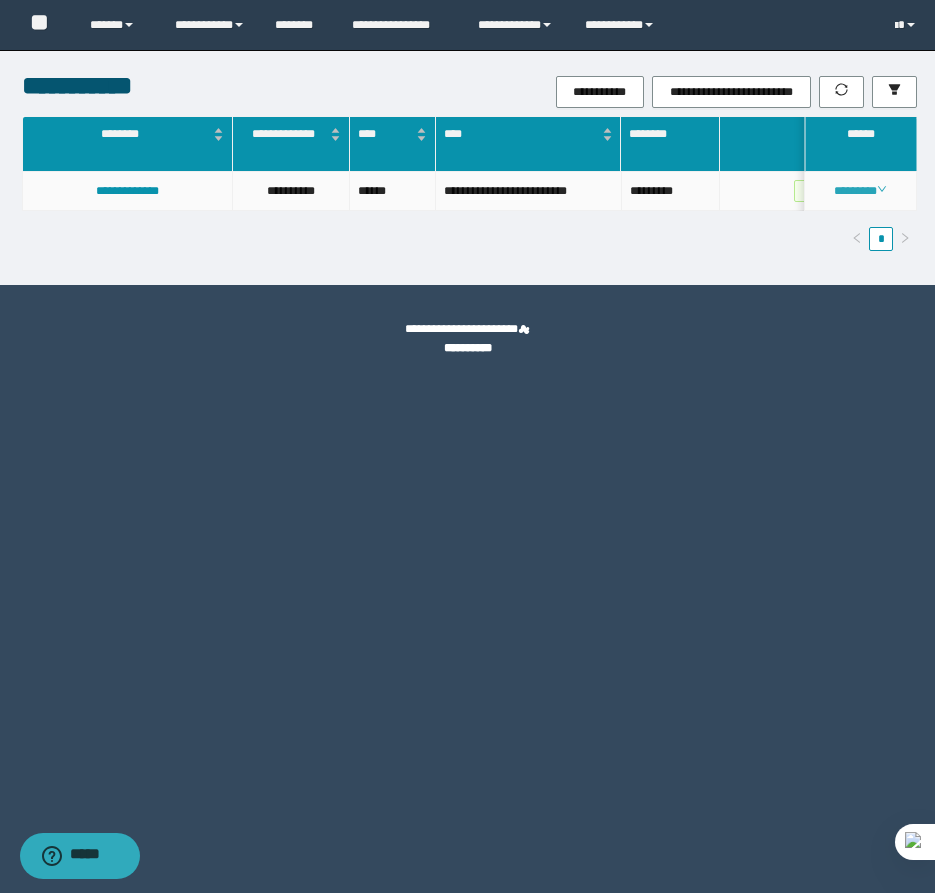 click on "********" at bounding box center [860, 191] 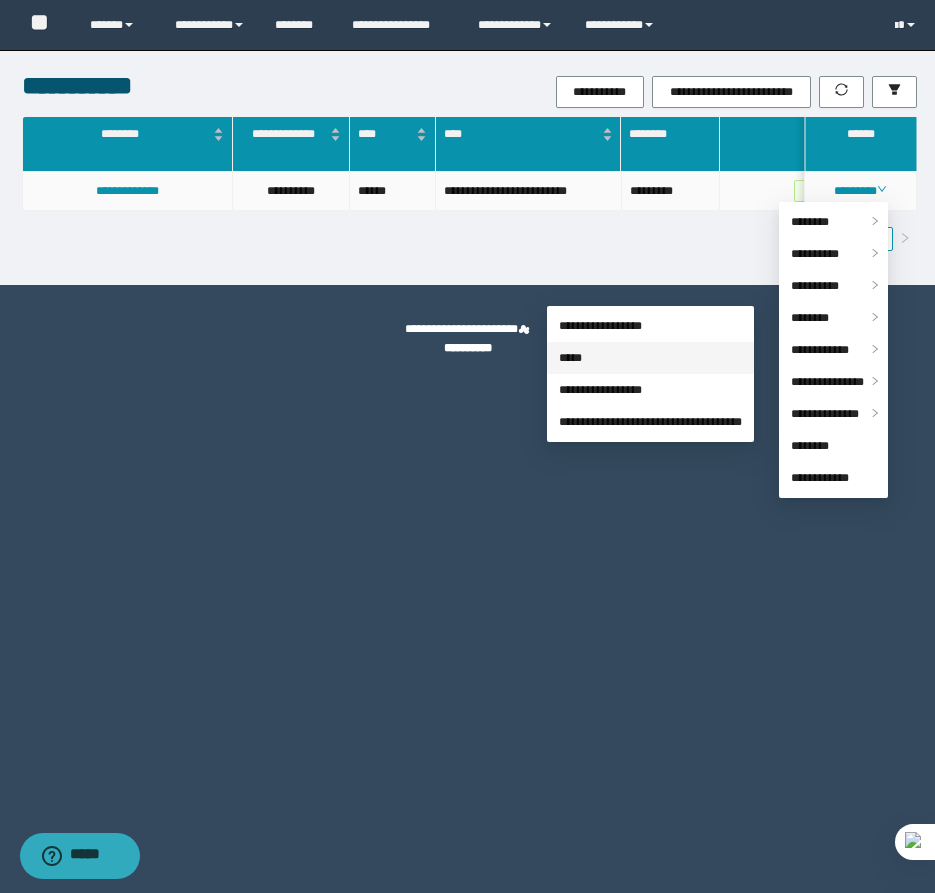 click on "*****" at bounding box center [570, 358] 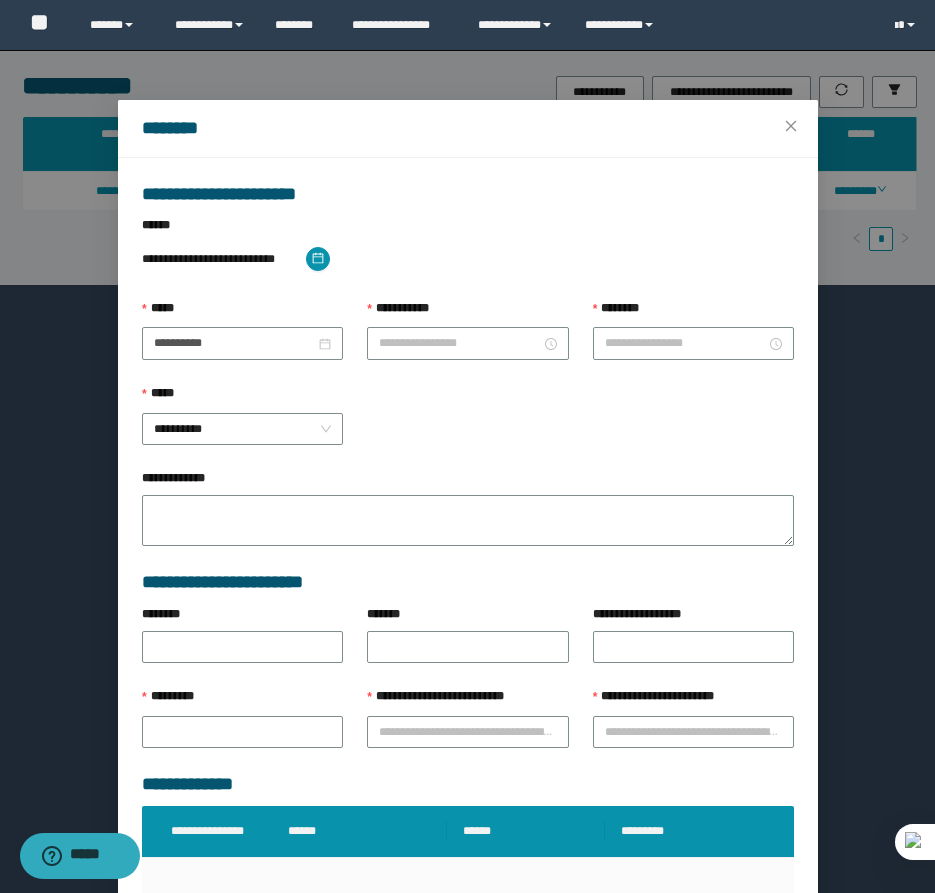 type on "**********" 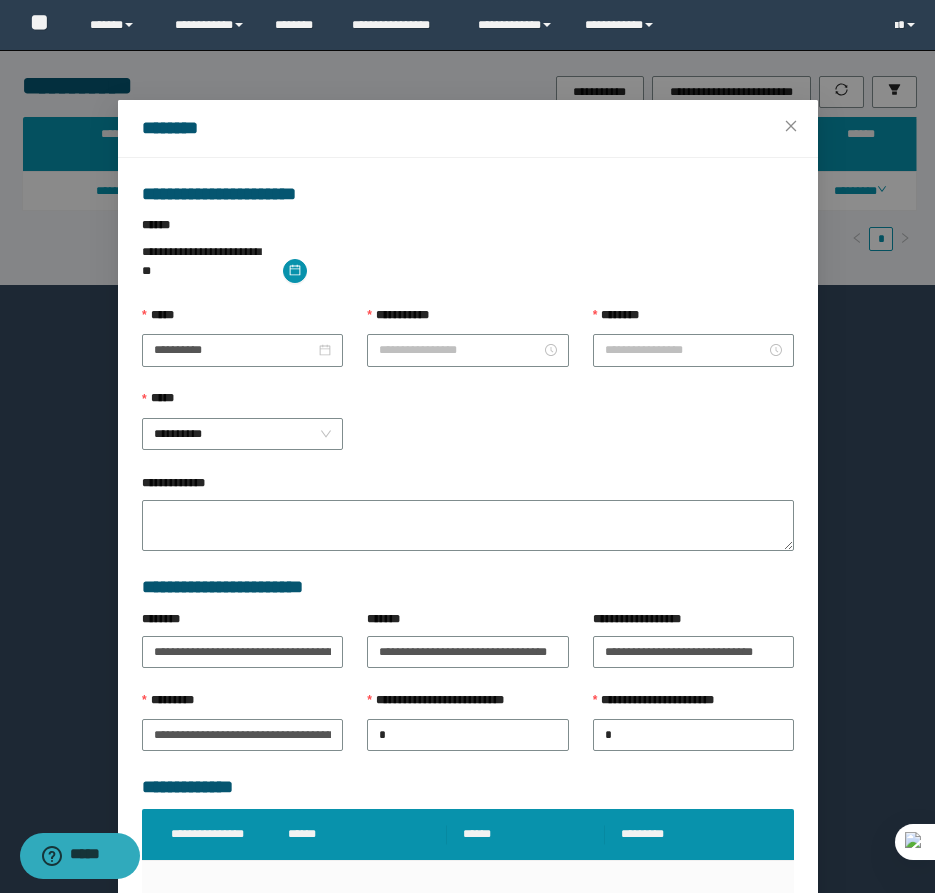 type on "********" 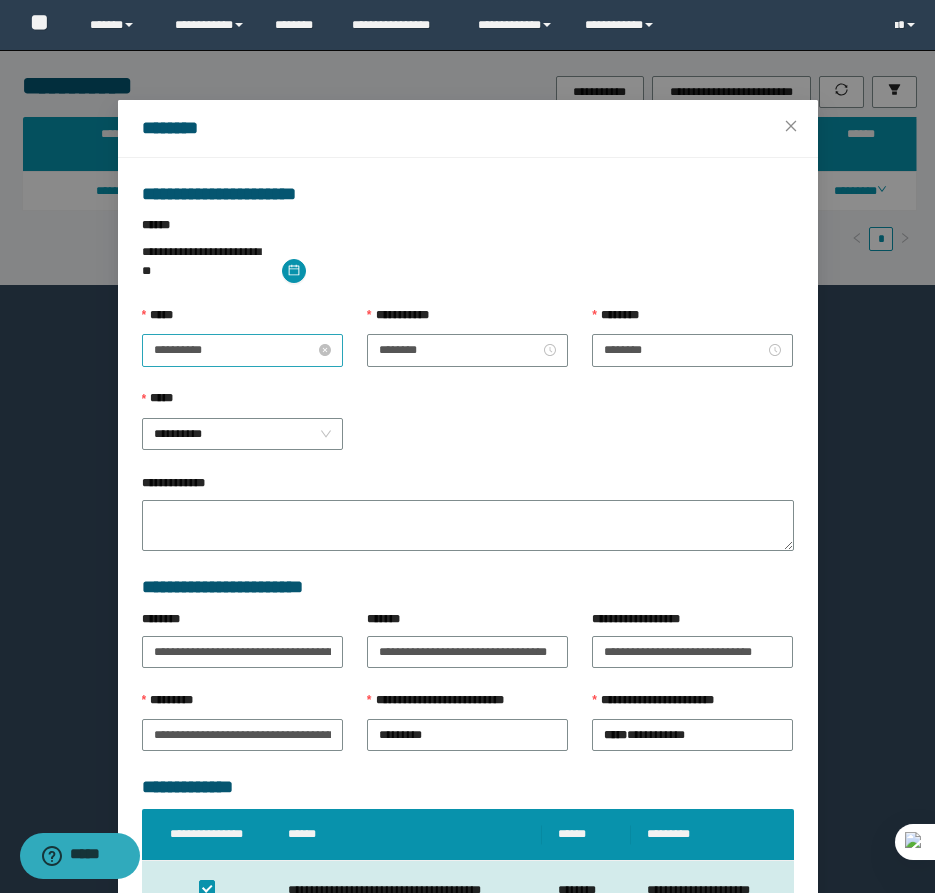 click on "**********" at bounding box center [234, 350] 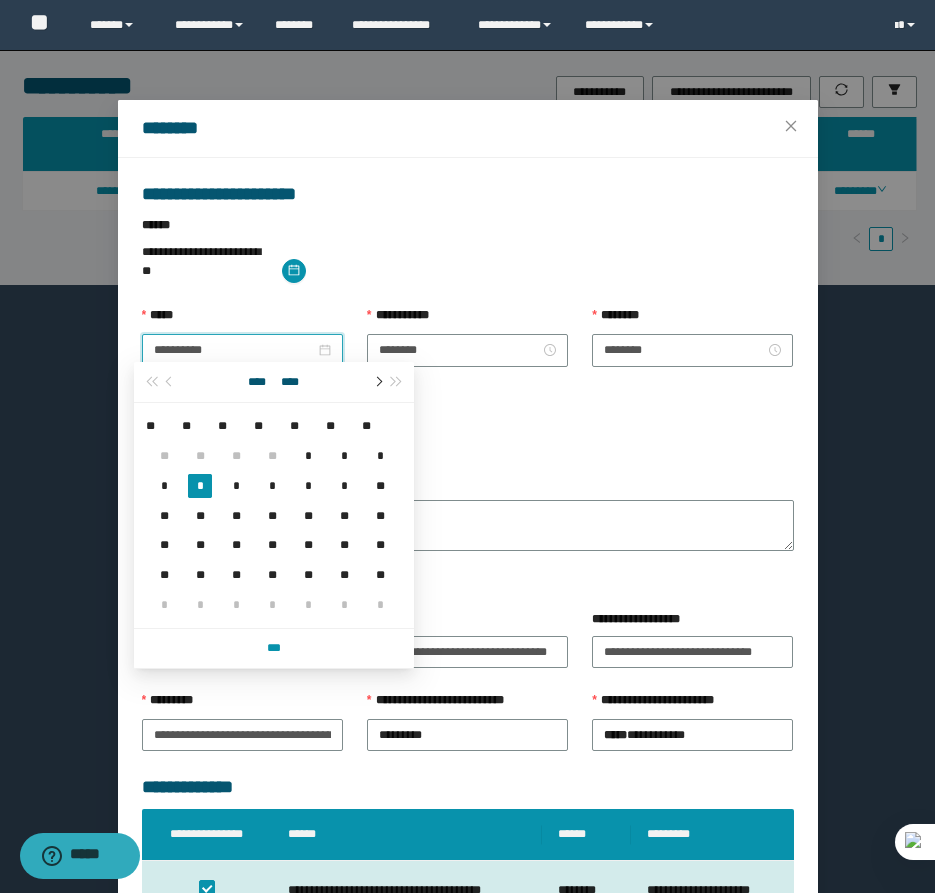 click at bounding box center [377, 382] 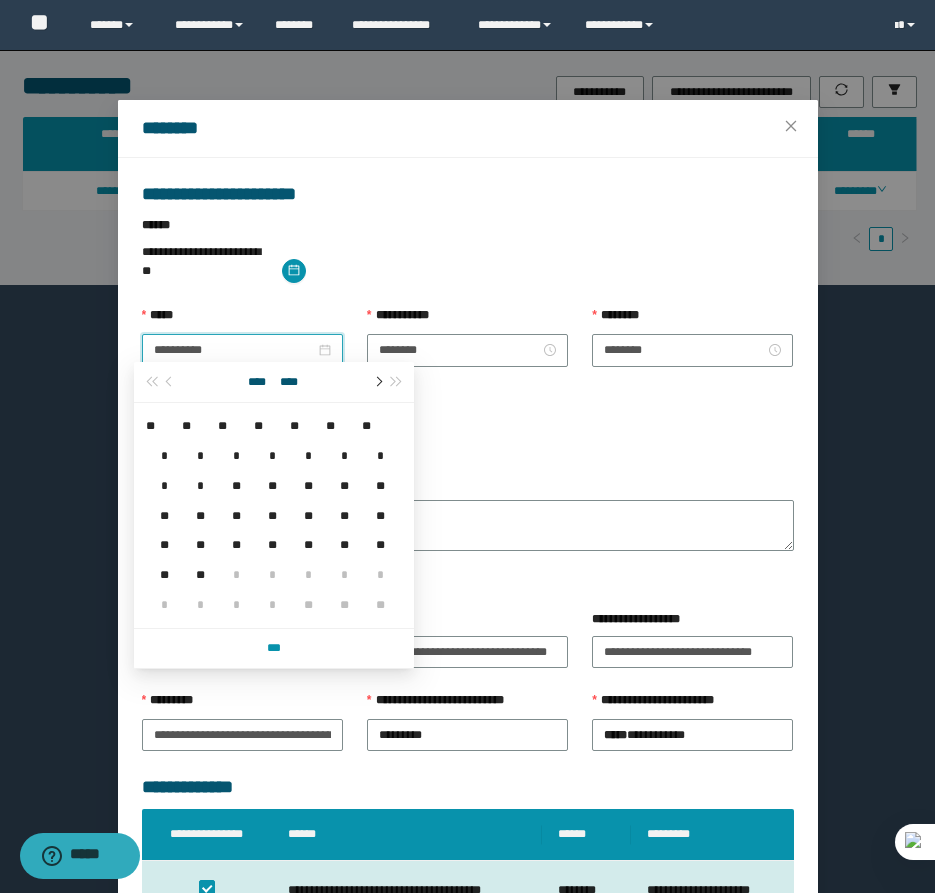 click at bounding box center [377, 382] 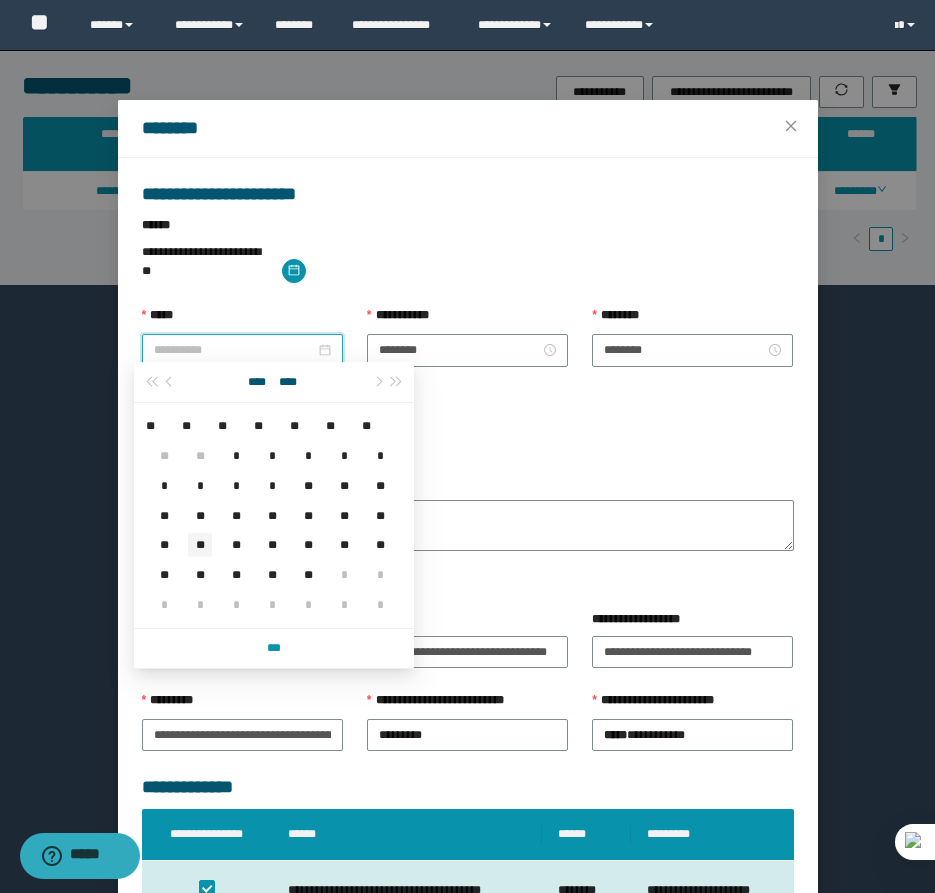 type on "**********" 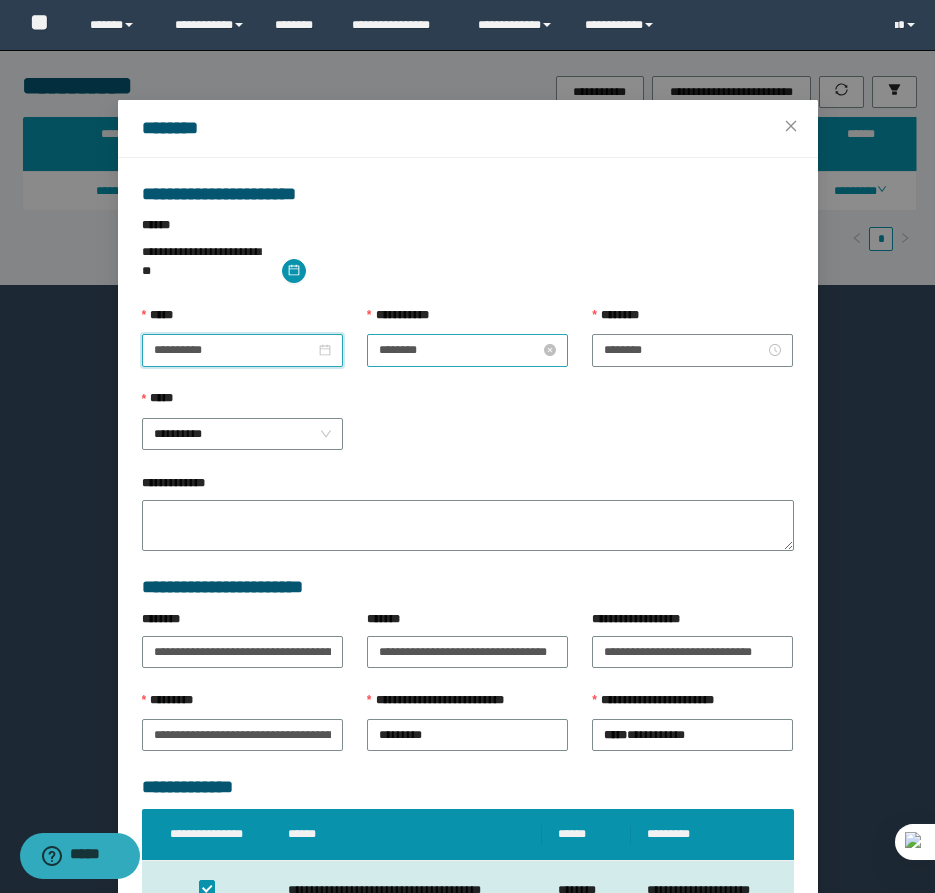 click on "********" at bounding box center [459, 350] 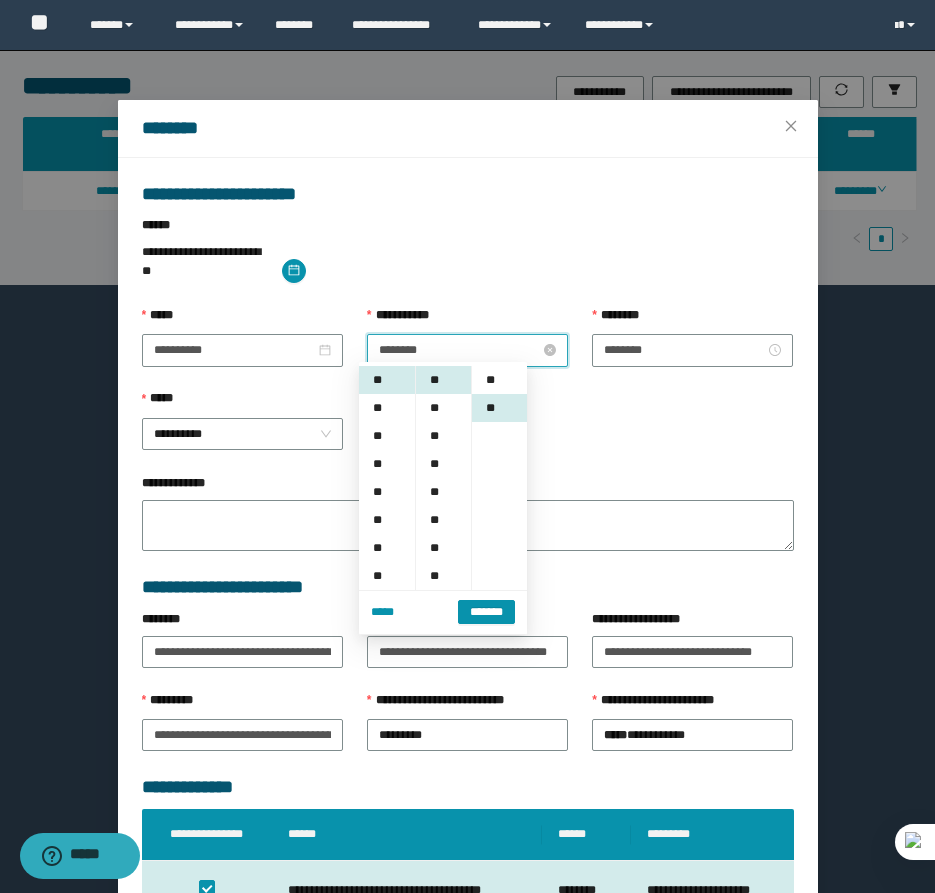 scroll, scrollTop: 28, scrollLeft: 0, axis: vertical 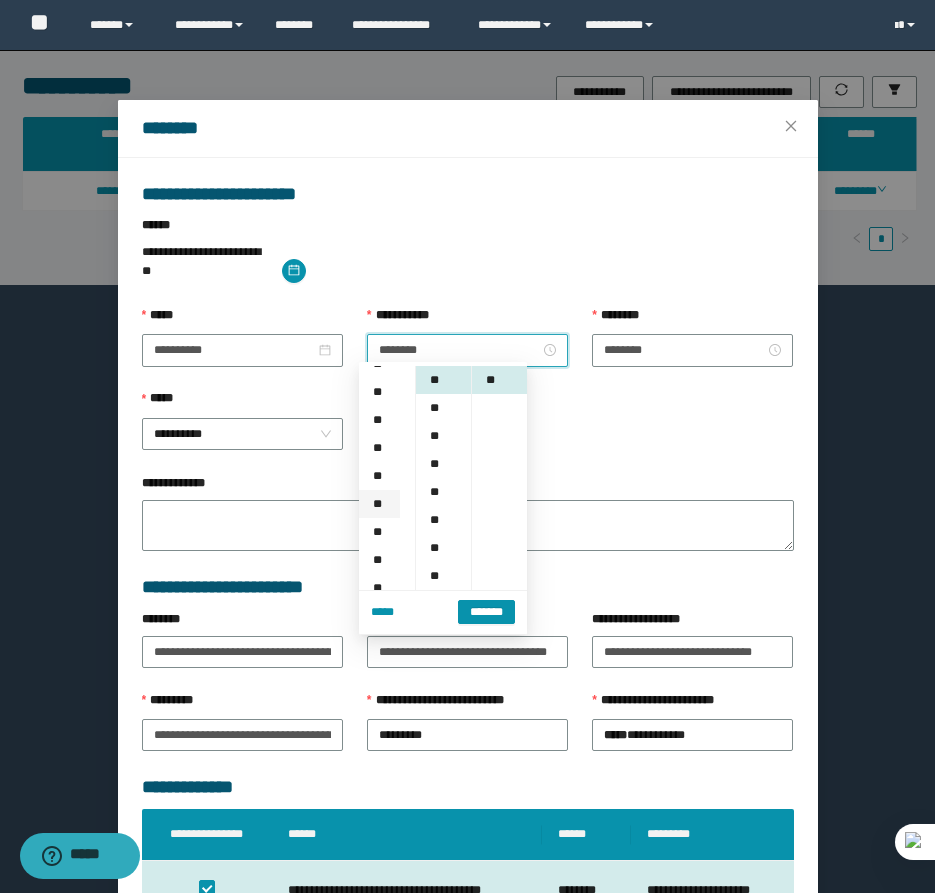 click on "**" at bounding box center [379, 504] 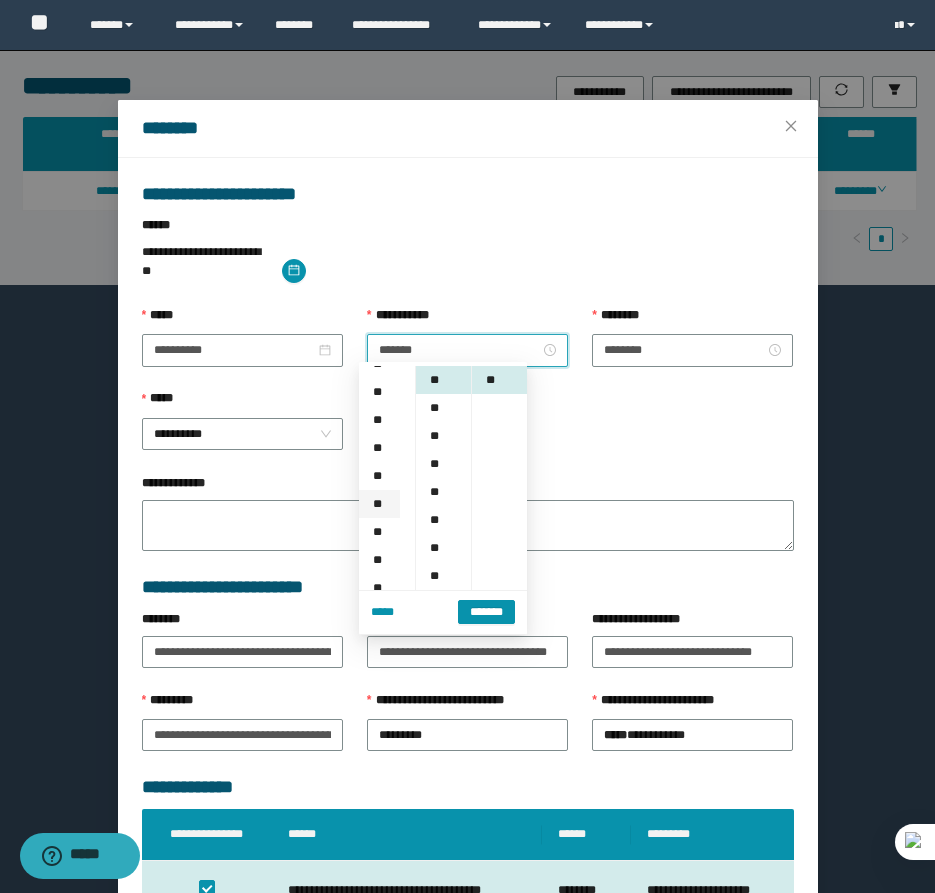 type on "*******" 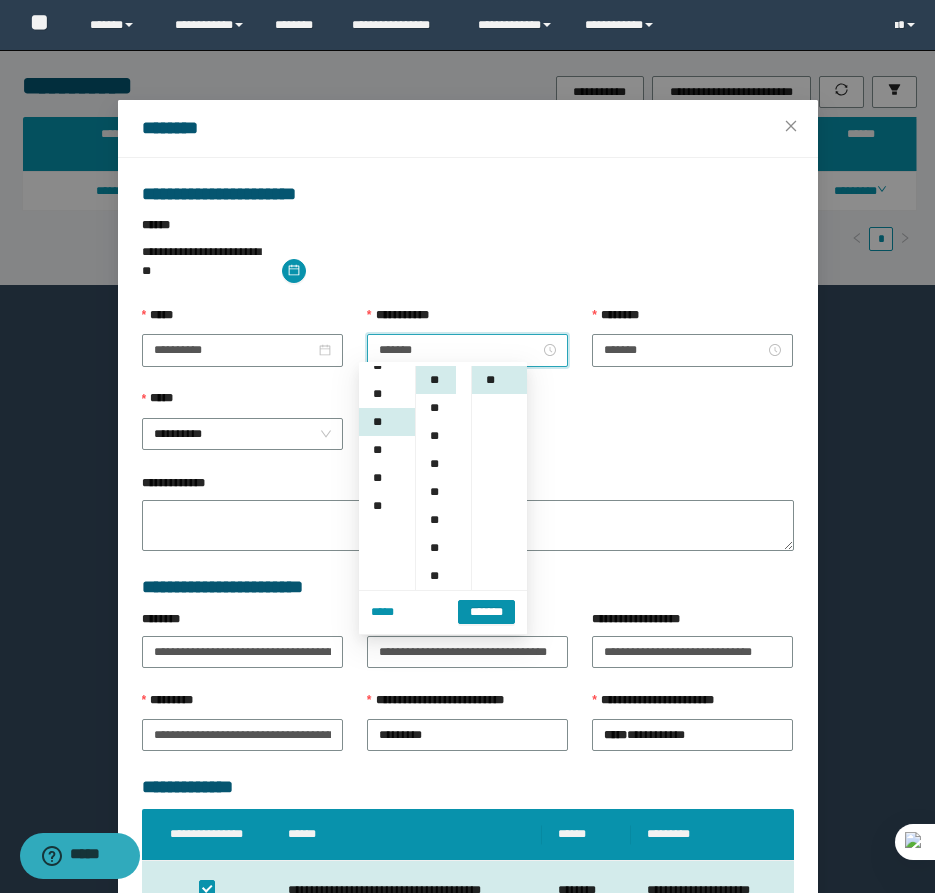 scroll, scrollTop: 224, scrollLeft: 0, axis: vertical 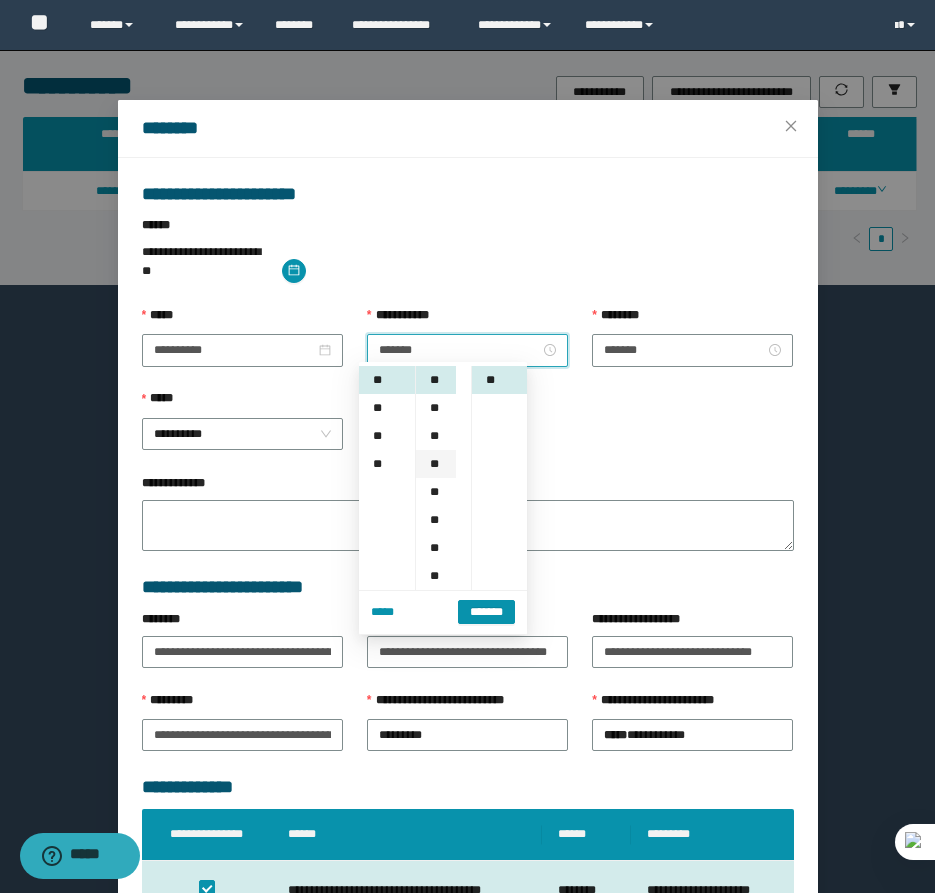 click on "**" at bounding box center (436, 464) 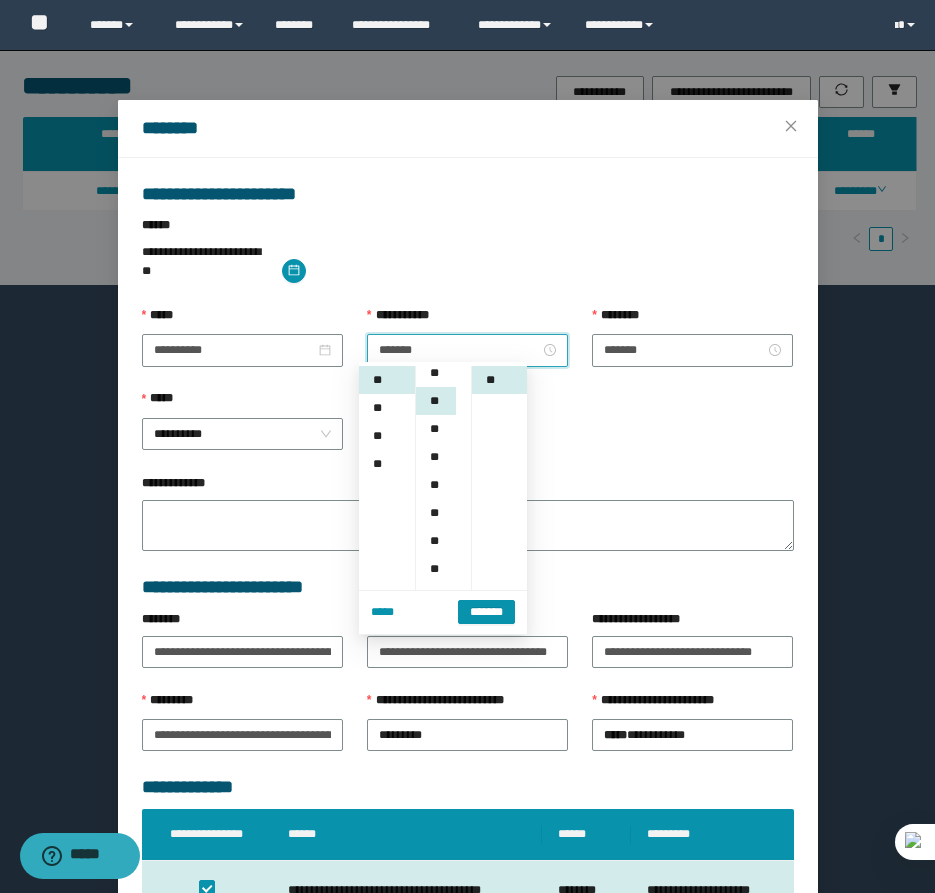 scroll, scrollTop: 84, scrollLeft: 0, axis: vertical 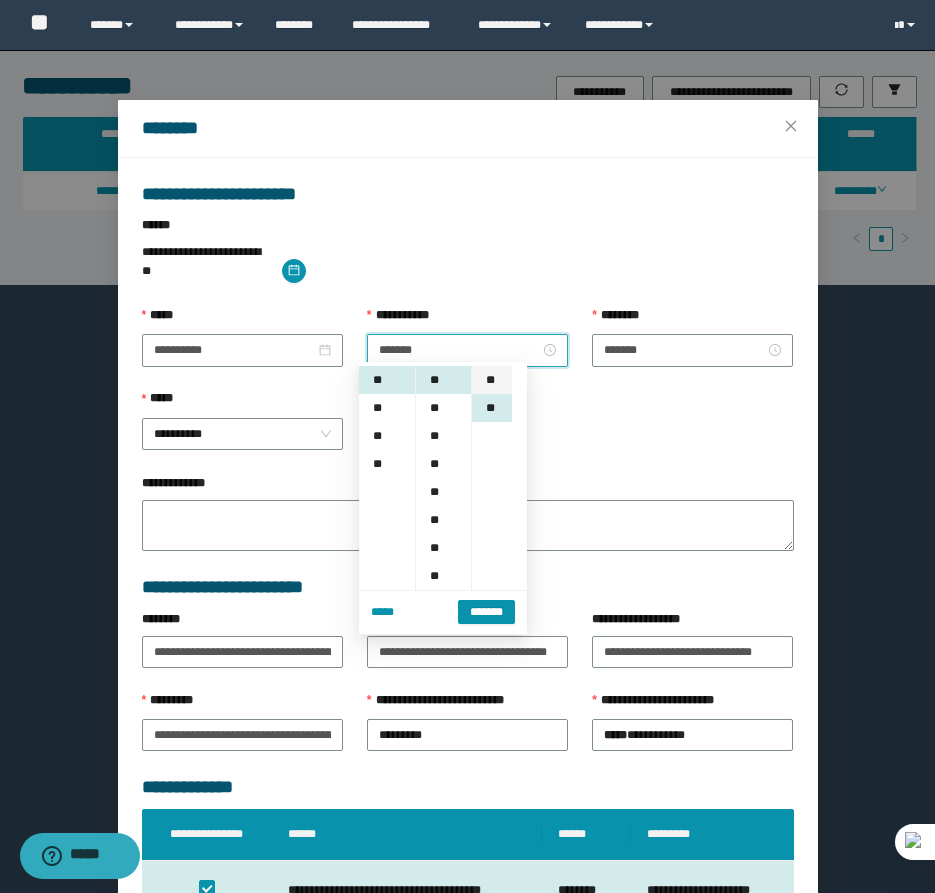 click on "**" at bounding box center (492, 380) 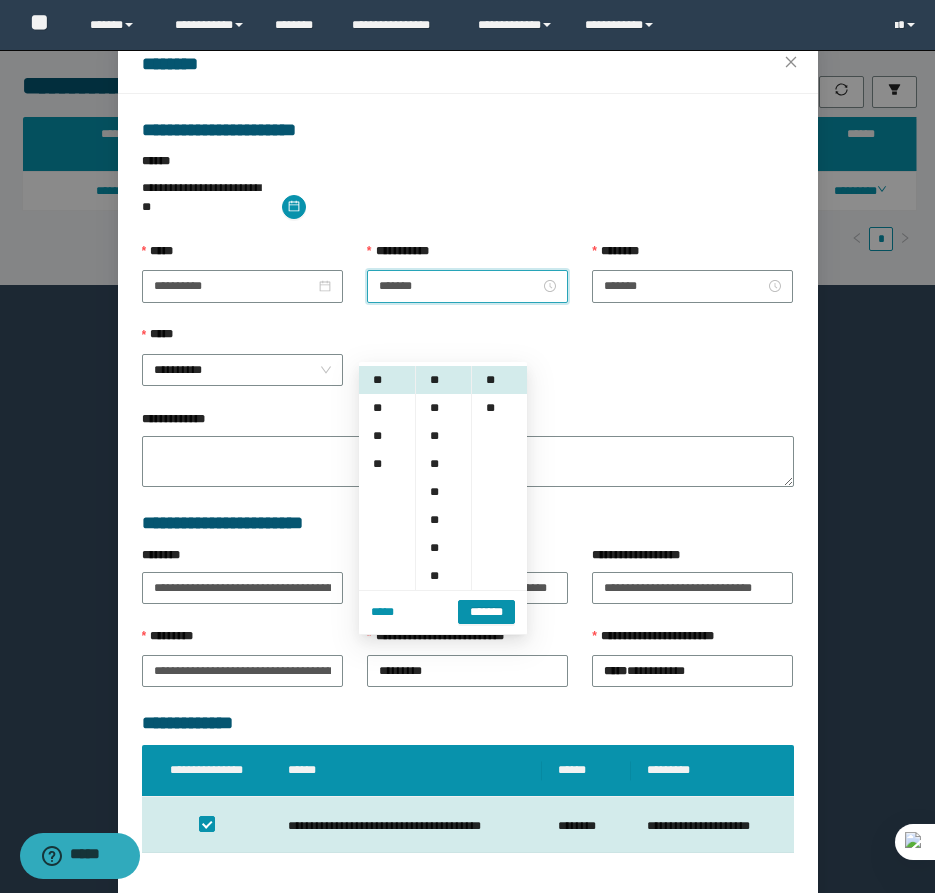 scroll, scrollTop: 141, scrollLeft: 0, axis: vertical 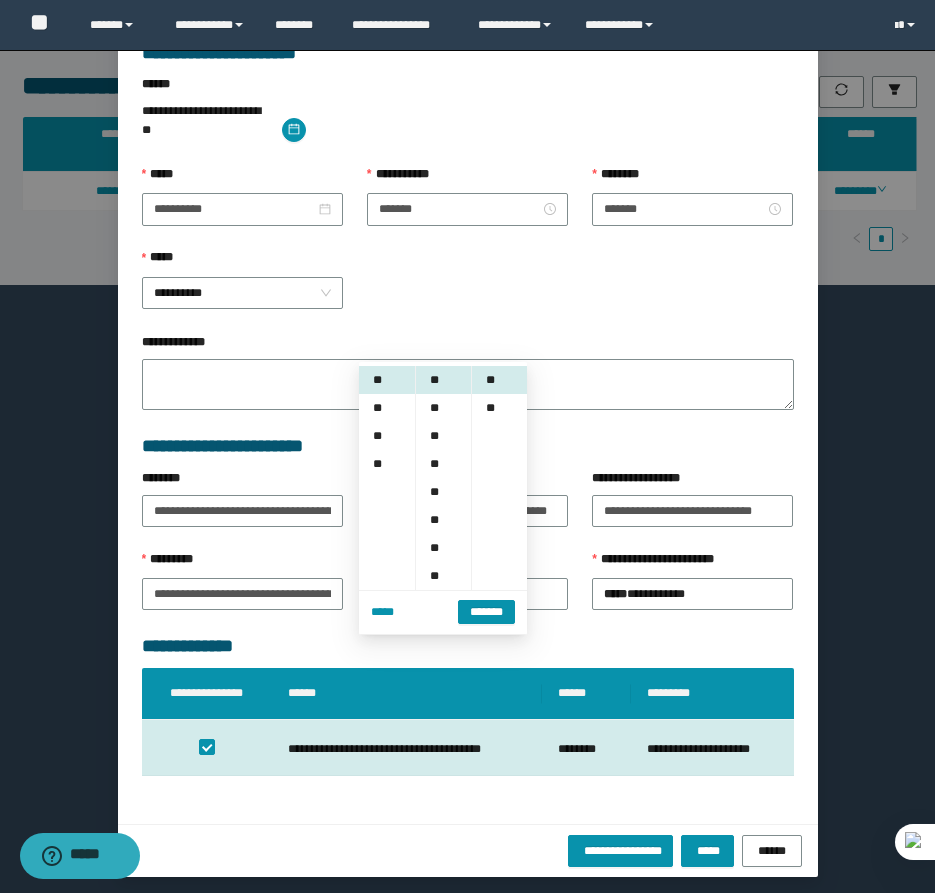 click on "**********" at bounding box center [468, 850] 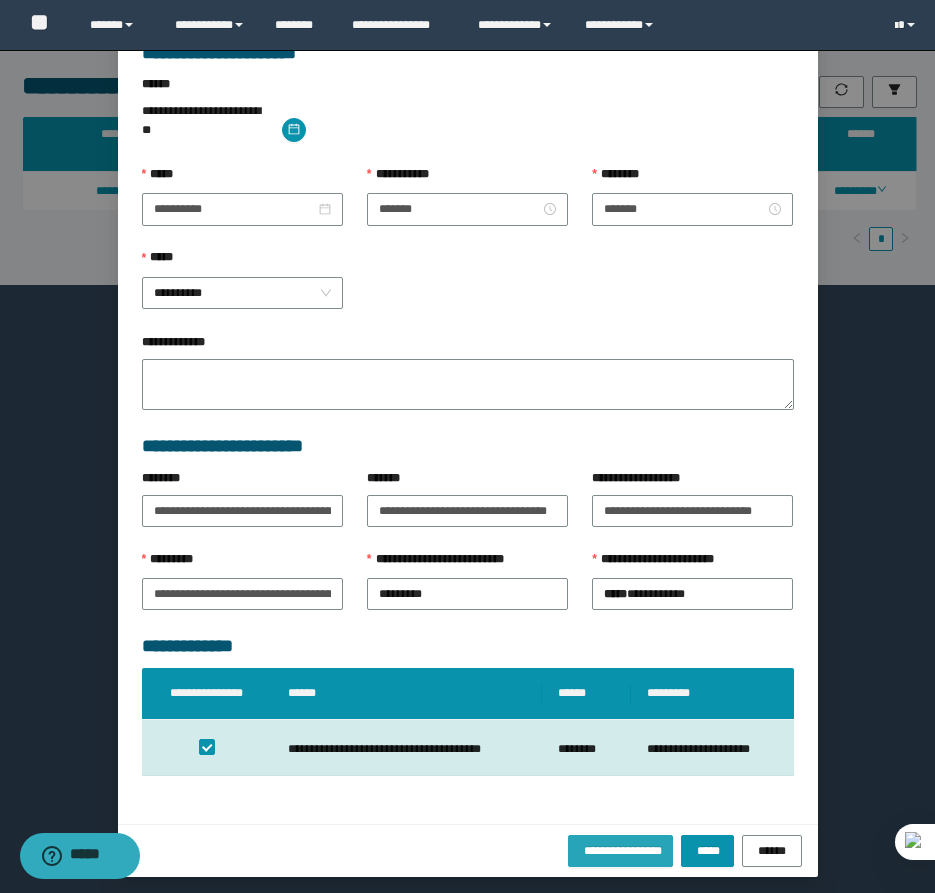 click on "**********" at bounding box center [620, 850] 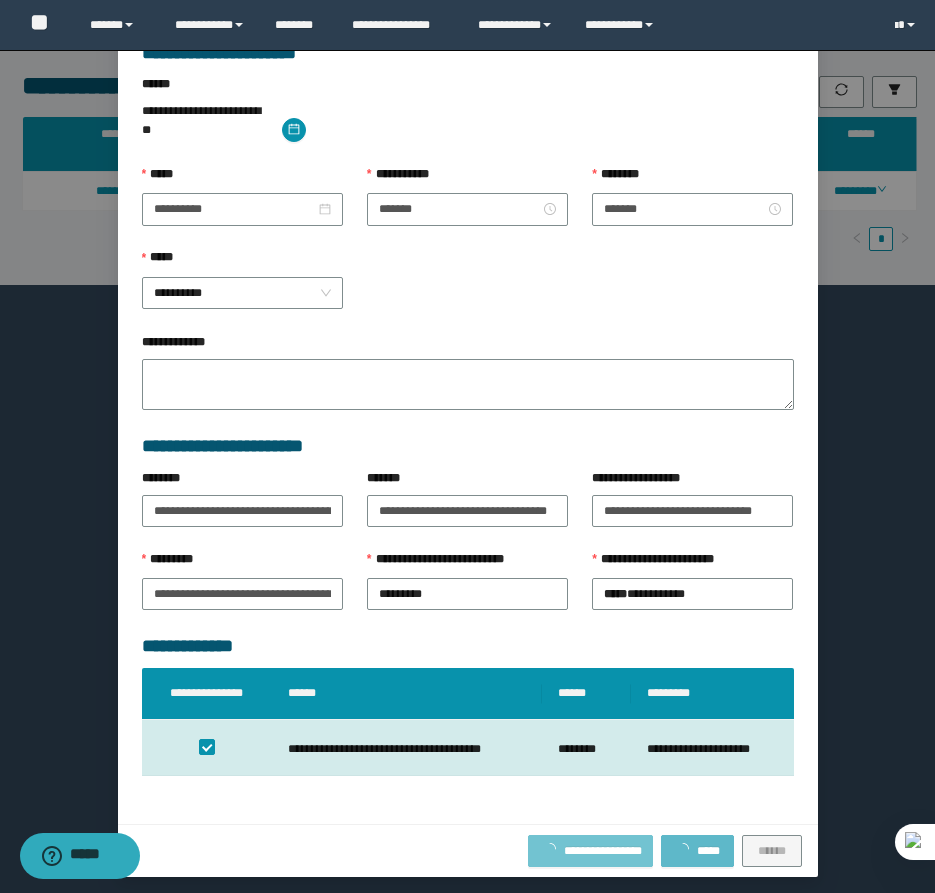 type 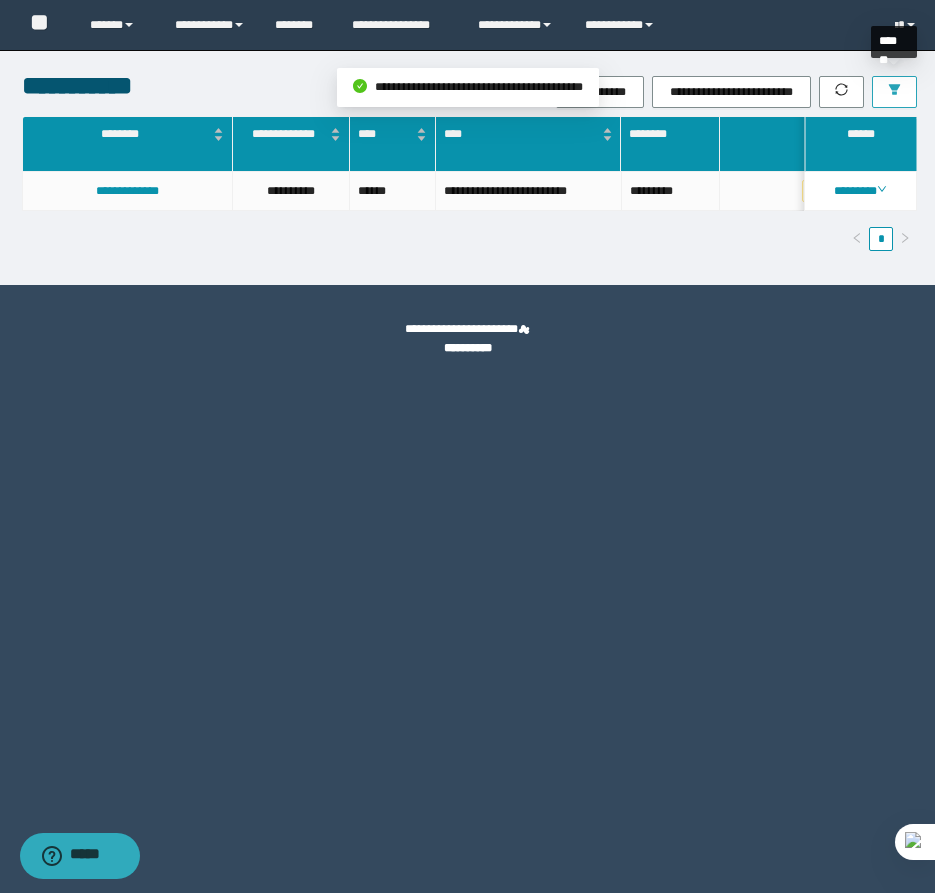 click 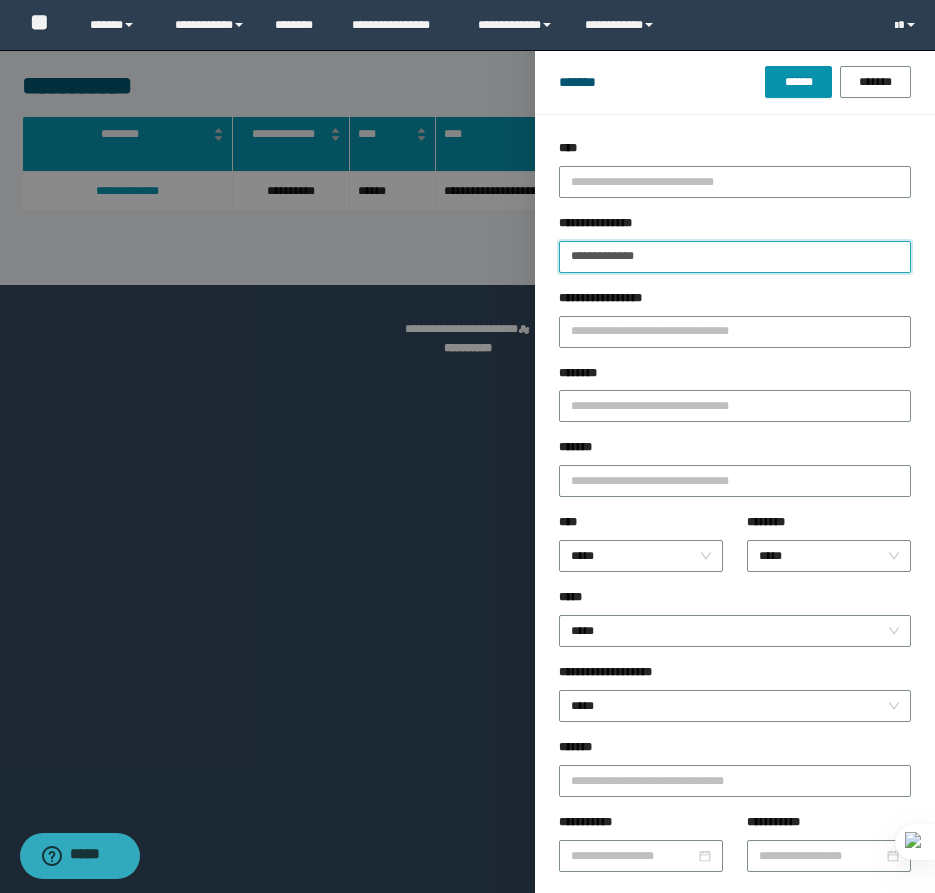 click on "**********" at bounding box center (735, 257) 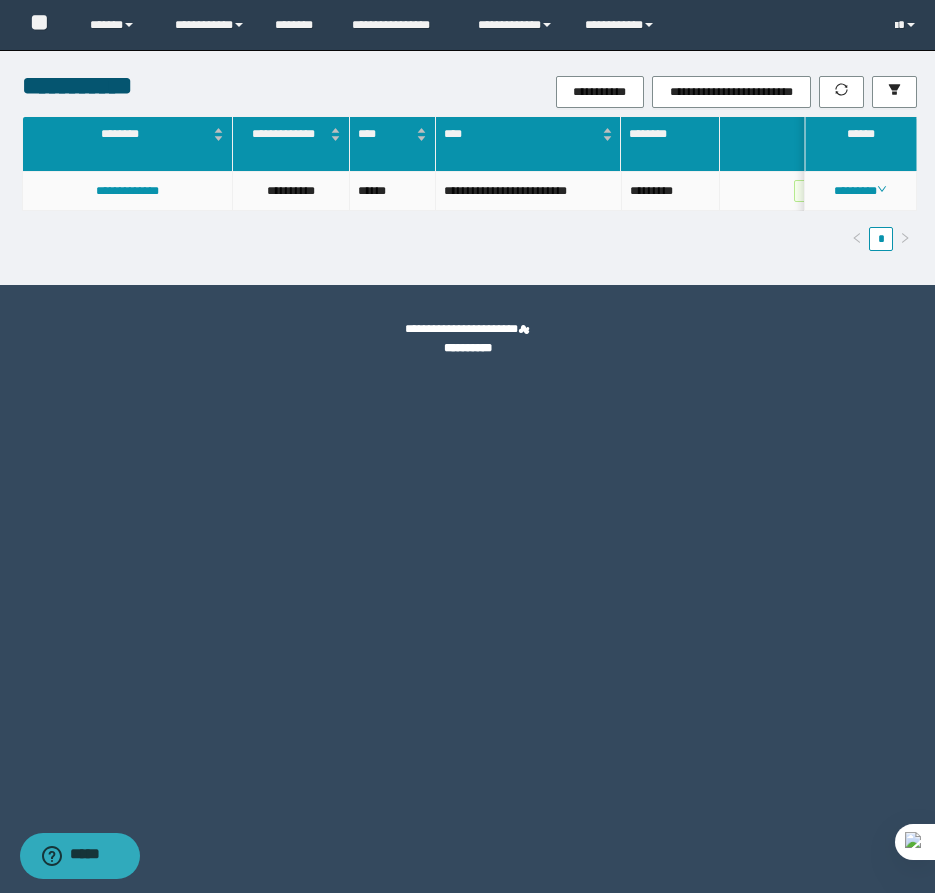 drag, startPoint x: 867, startPoint y: 189, endPoint x: 867, endPoint y: 201, distance: 12 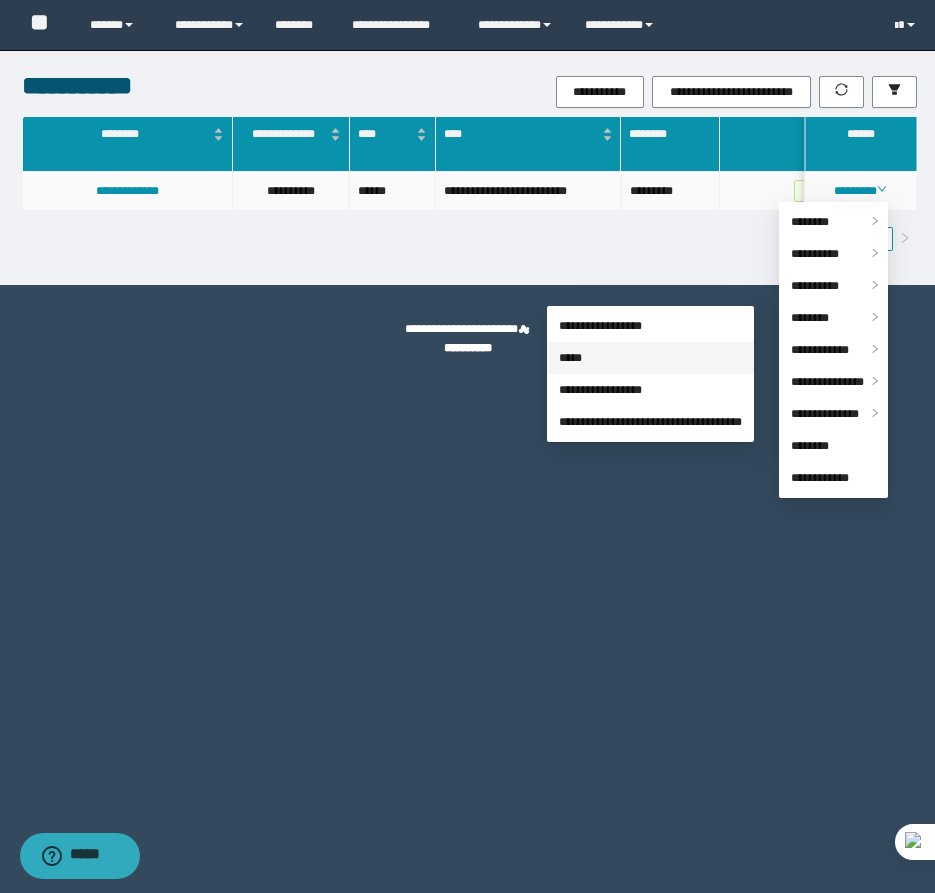 click on "*****" at bounding box center [570, 358] 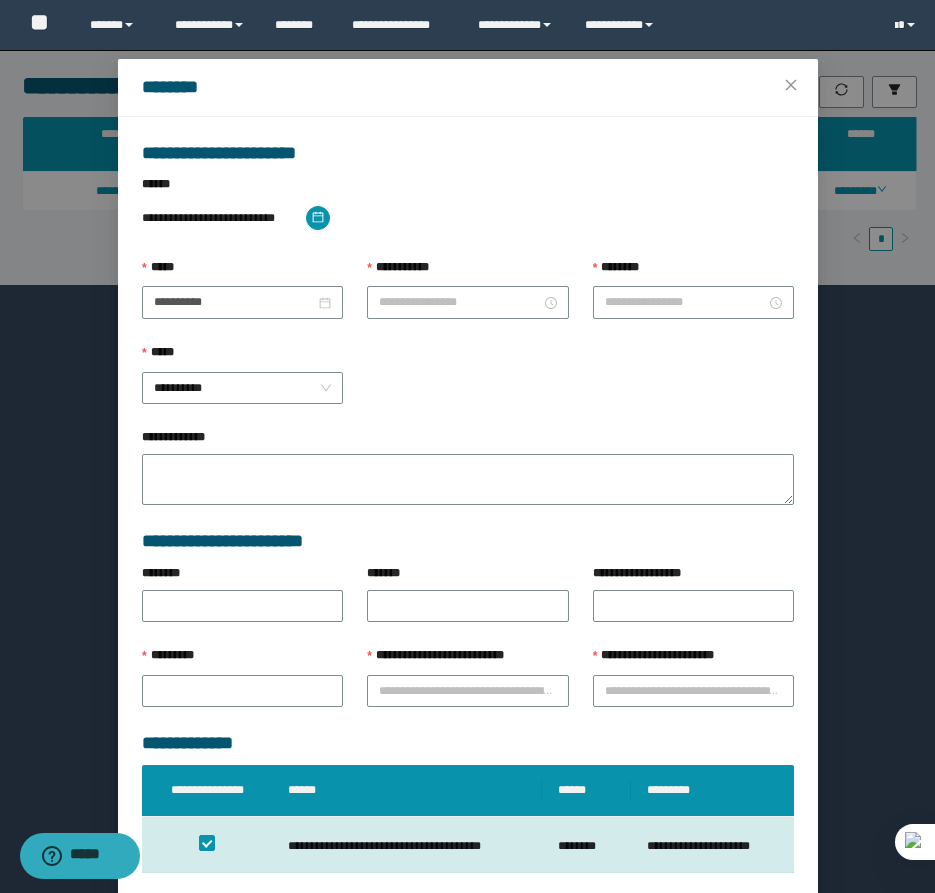 type on "**********" 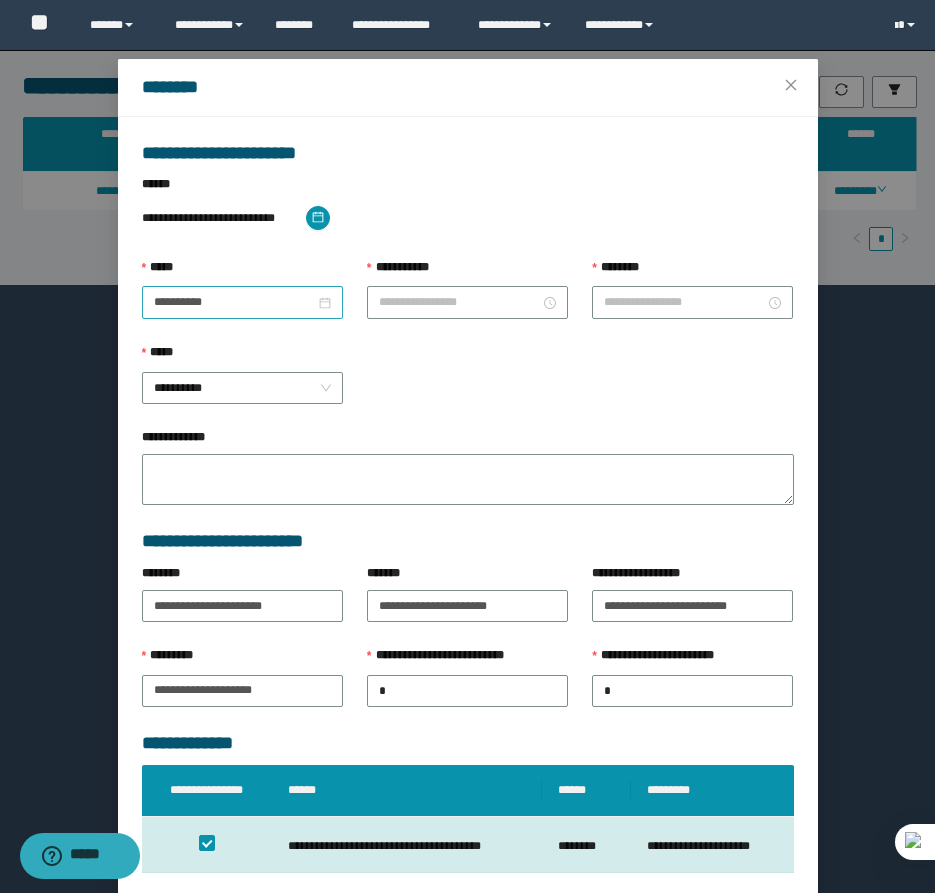 type on "********" 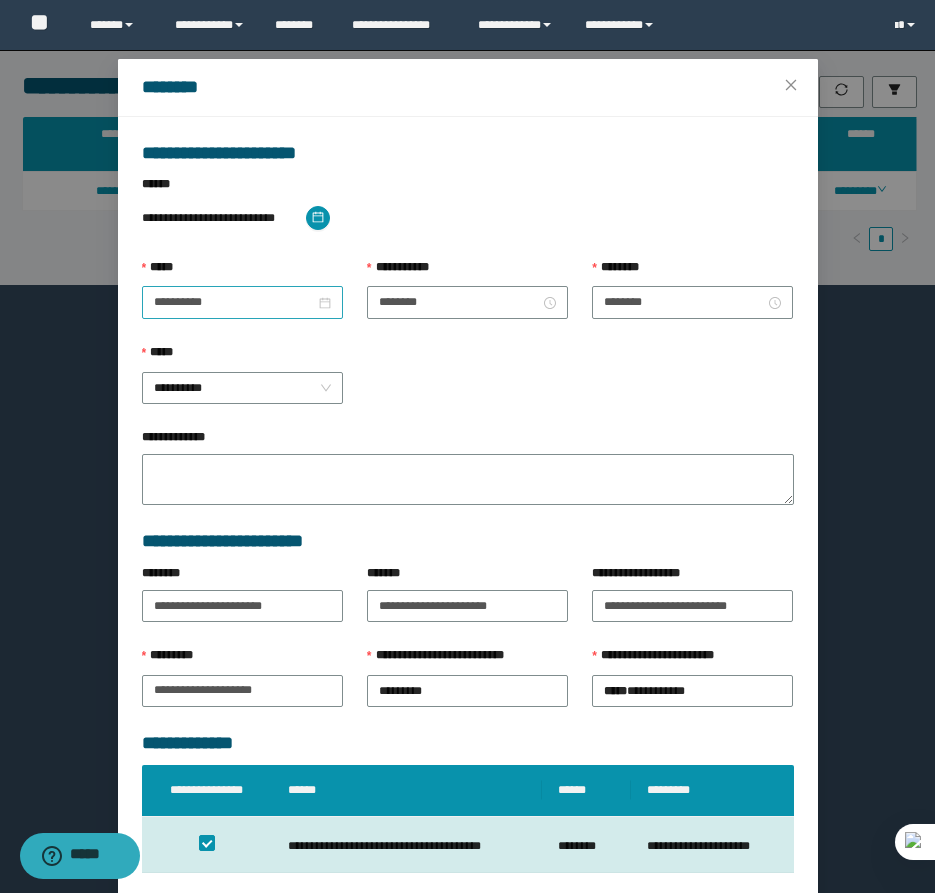 click on "**********" at bounding box center (242, 302) 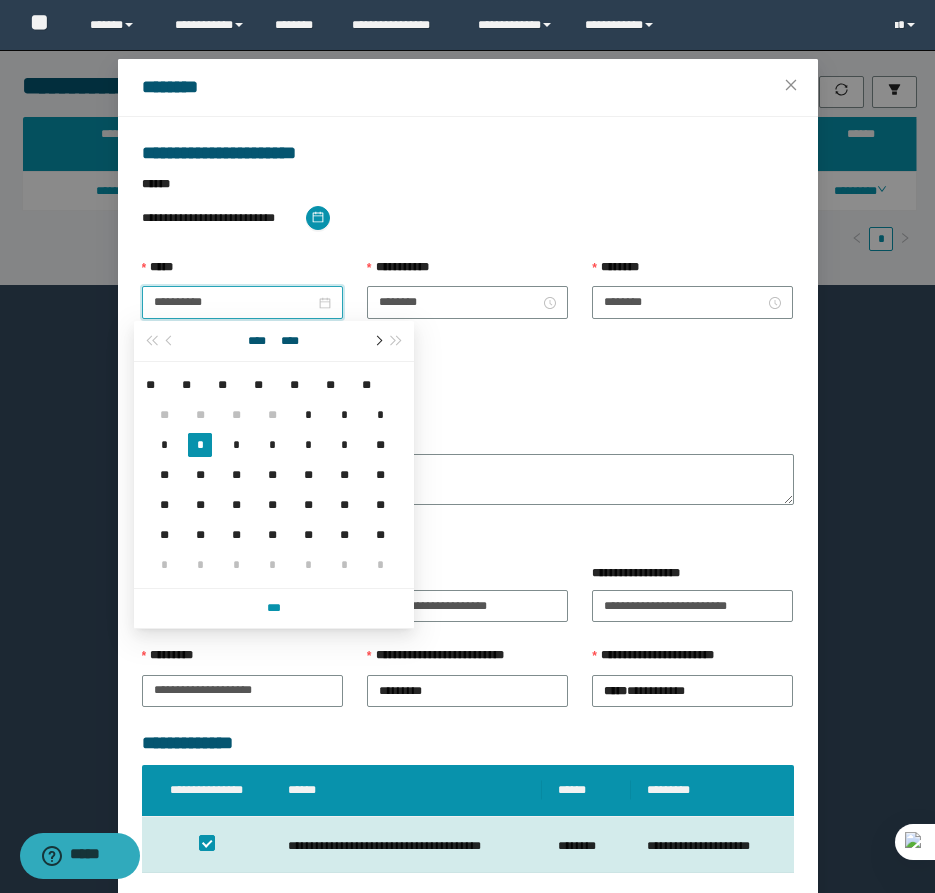 click at bounding box center (377, 341) 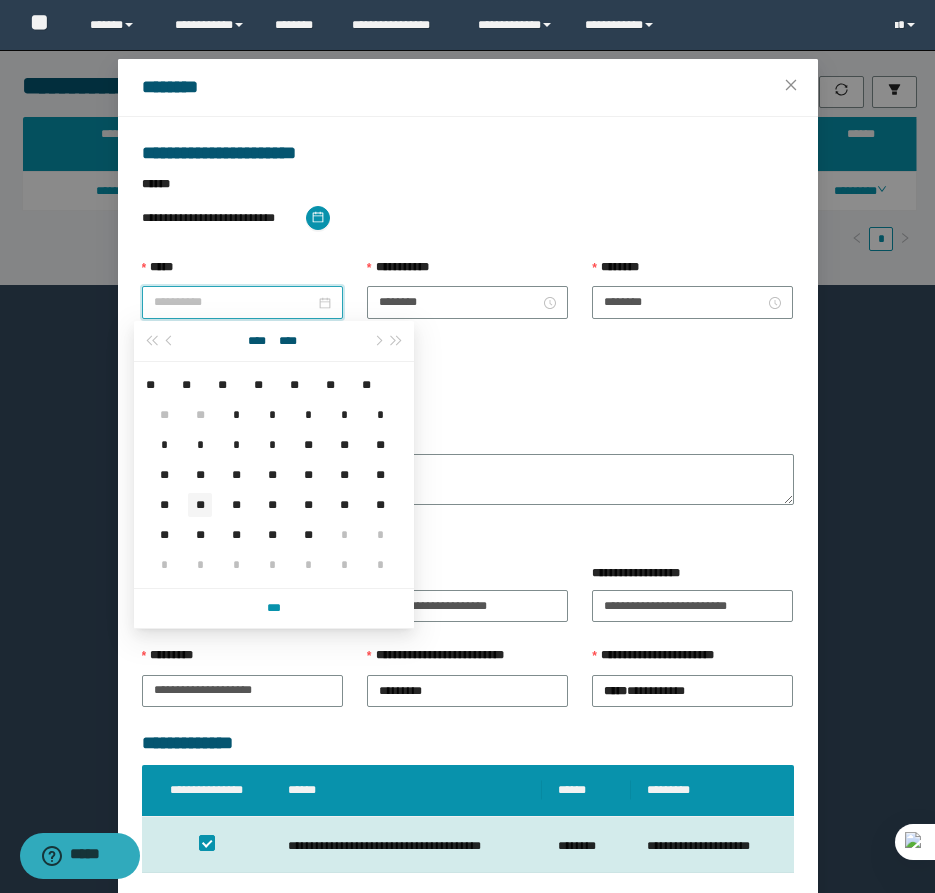 type on "**********" 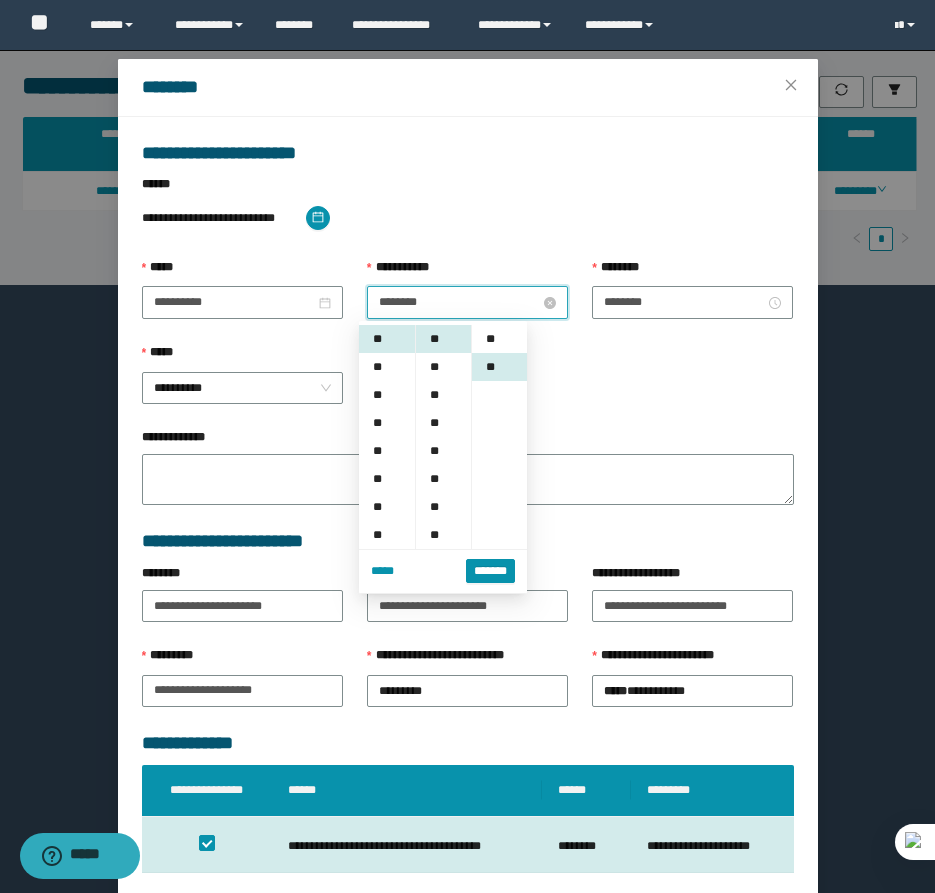 click on "********" at bounding box center (459, 302) 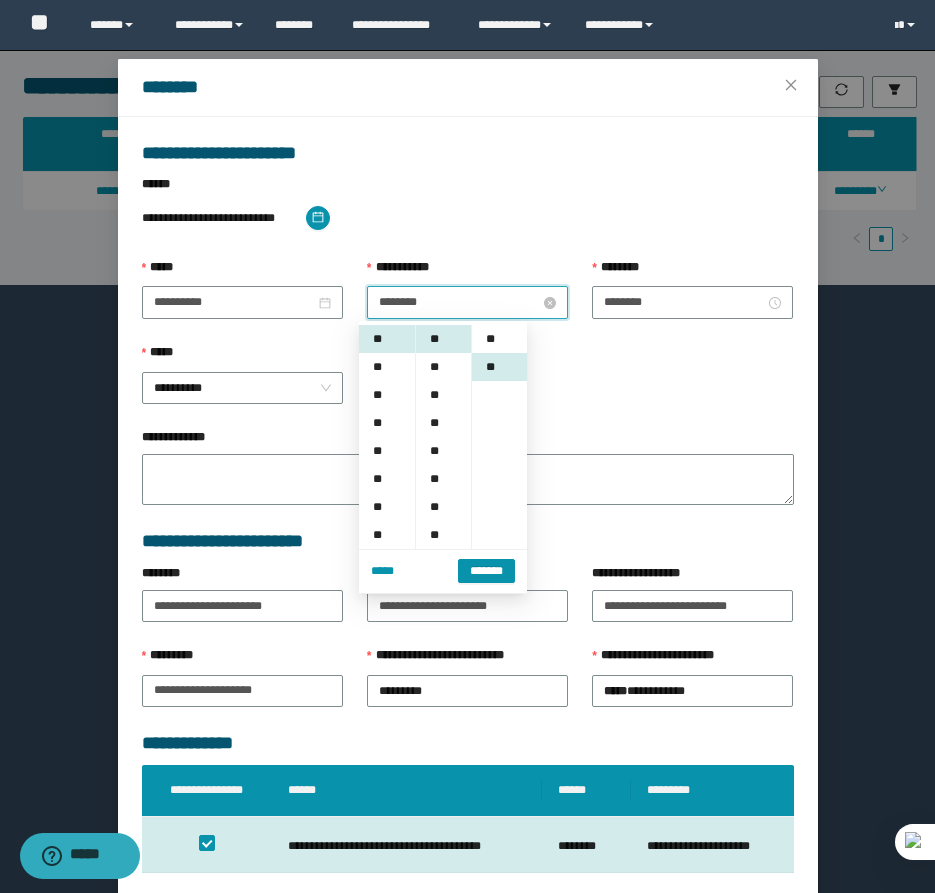 scroll, scrollTop: 28, scrollLeft: 0, axis: vertical 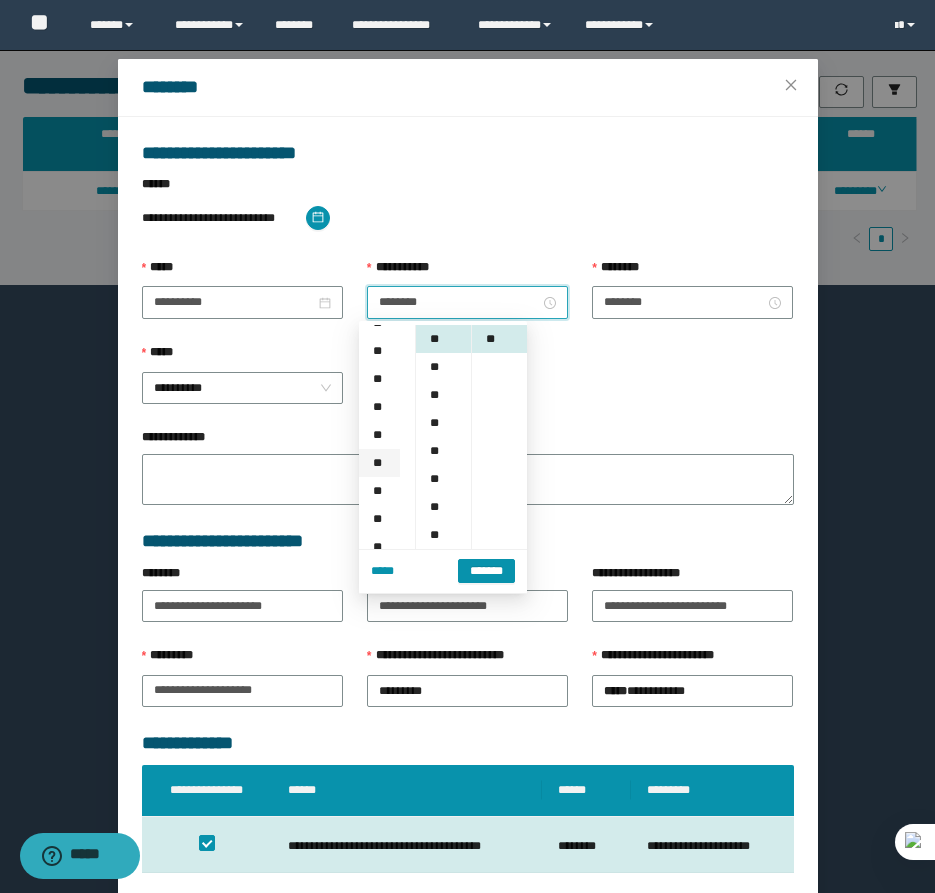 click on "**" at bounding box center [379, 463] 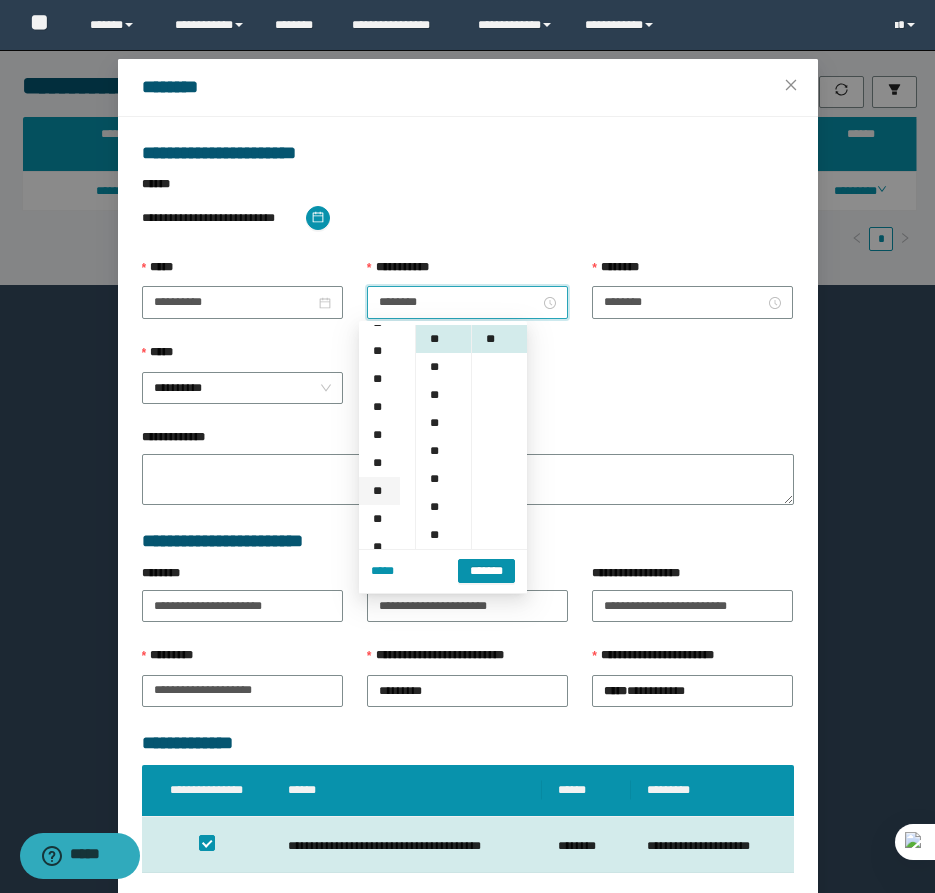 type on "*******" 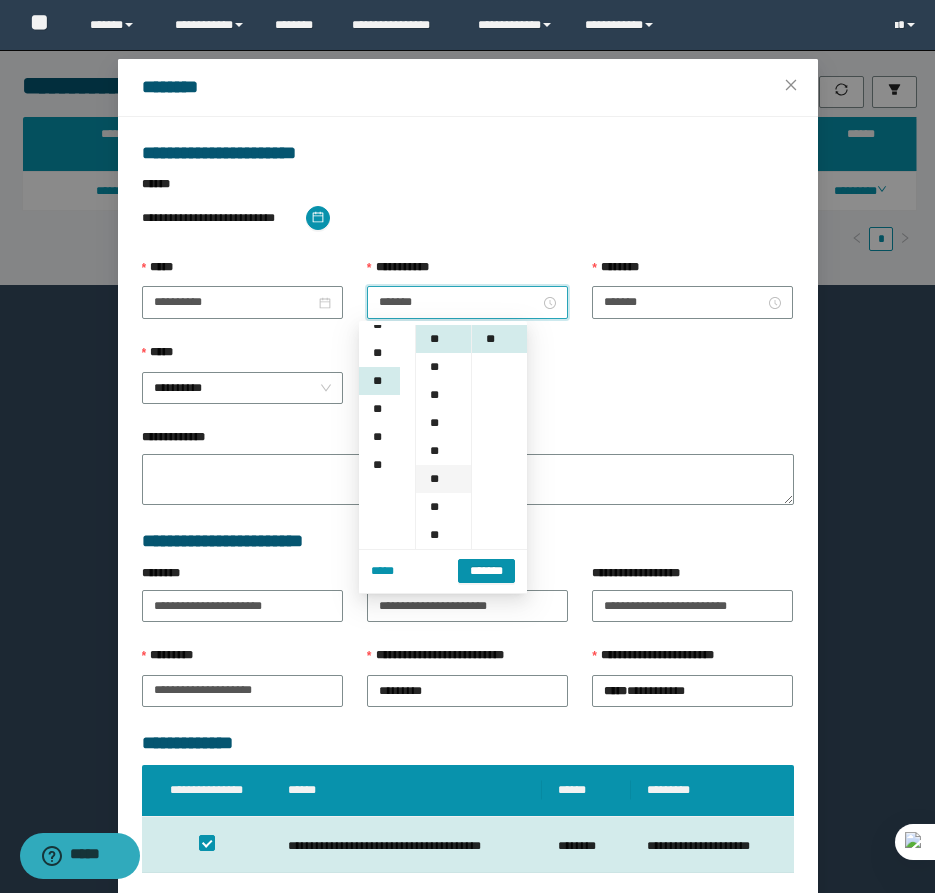 scroll, scrollTop: 224, scrollLeft: 0, axis: vertical 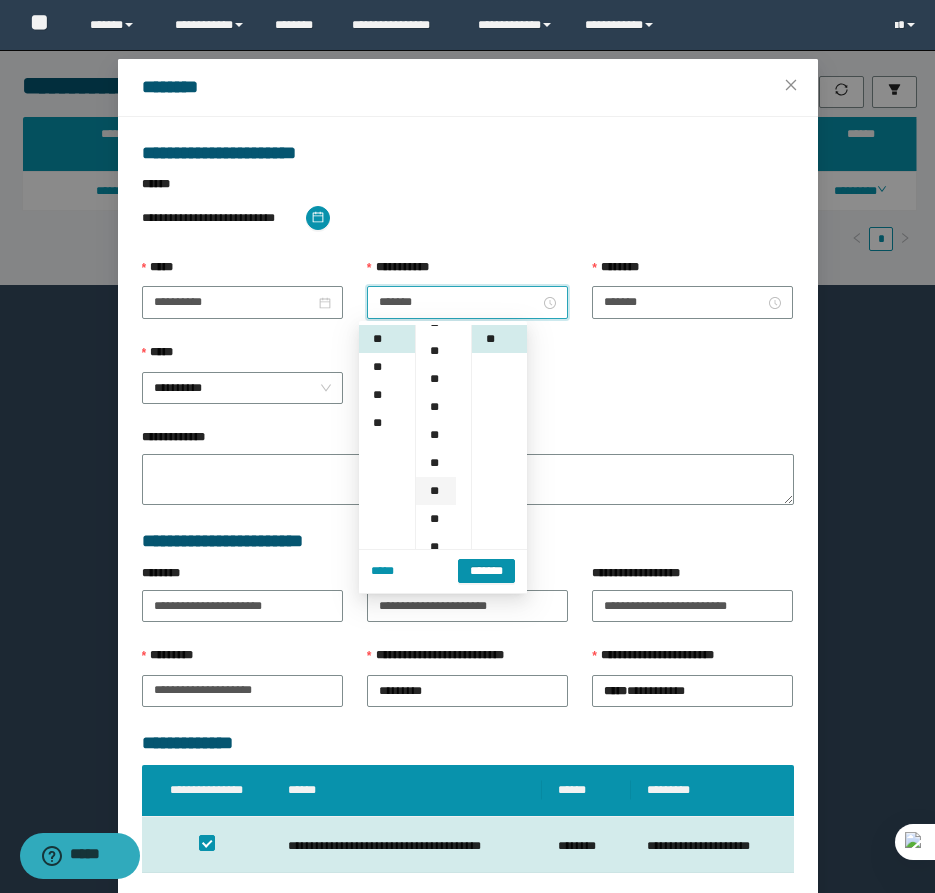 click on "**" at bounding box center [436, 491] 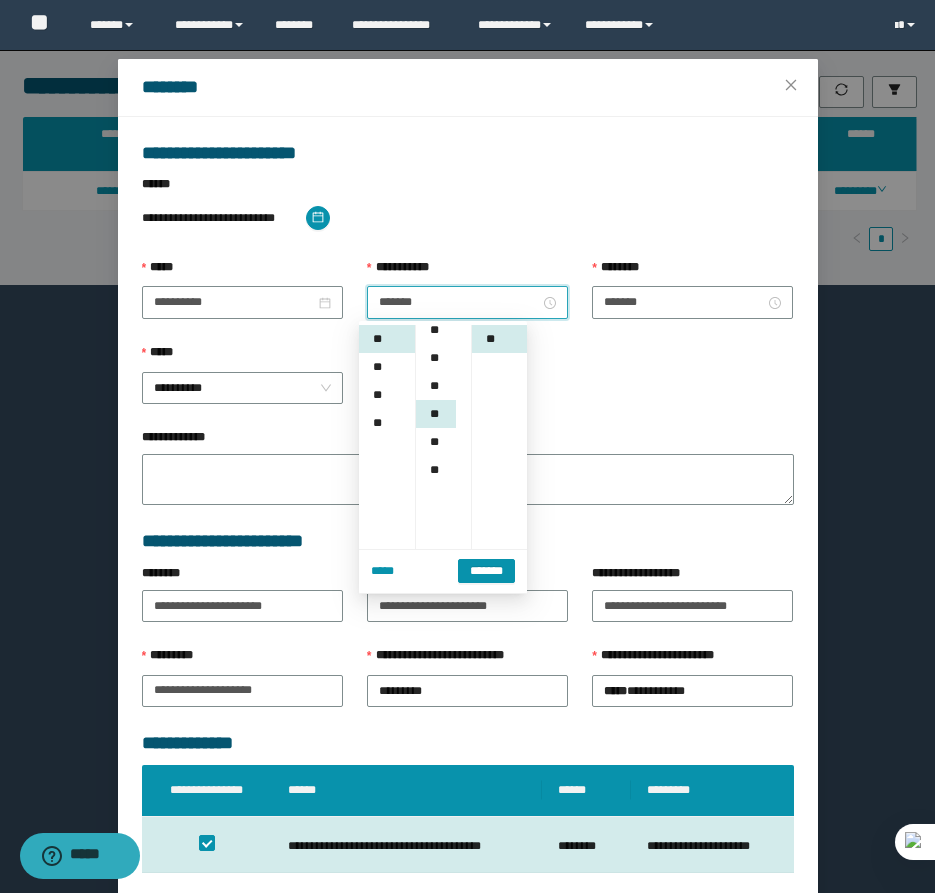 scroll, scrollTop: 252, scrollLeft: 0, axis: vertical 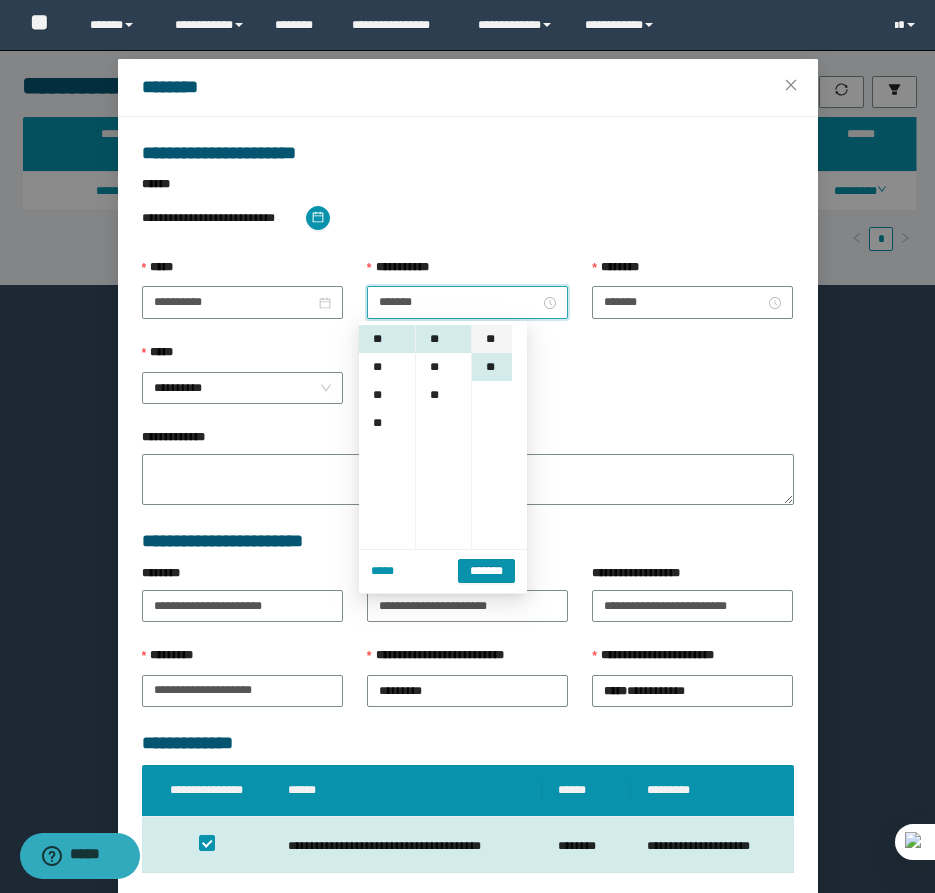 click on "**" at bounding box center (492, 339) 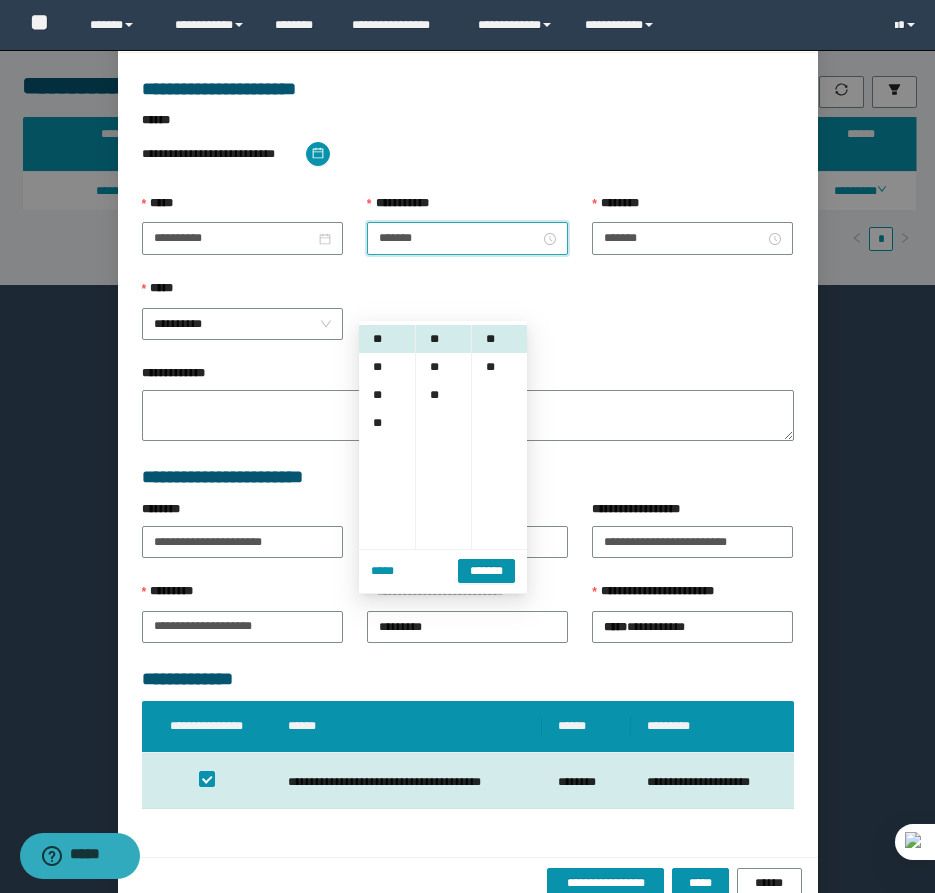 scroll, scrollTop: 141, scrollLeft: 0, axis: vertical 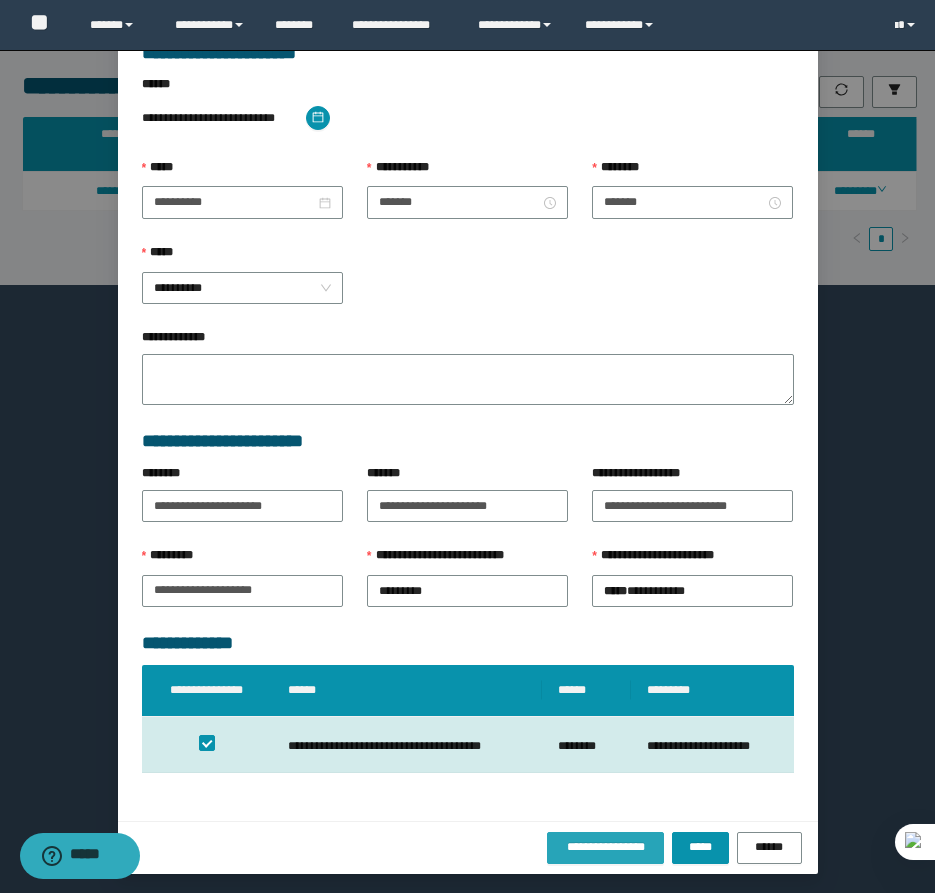 click on "**********" at bounding box center (606, 847) 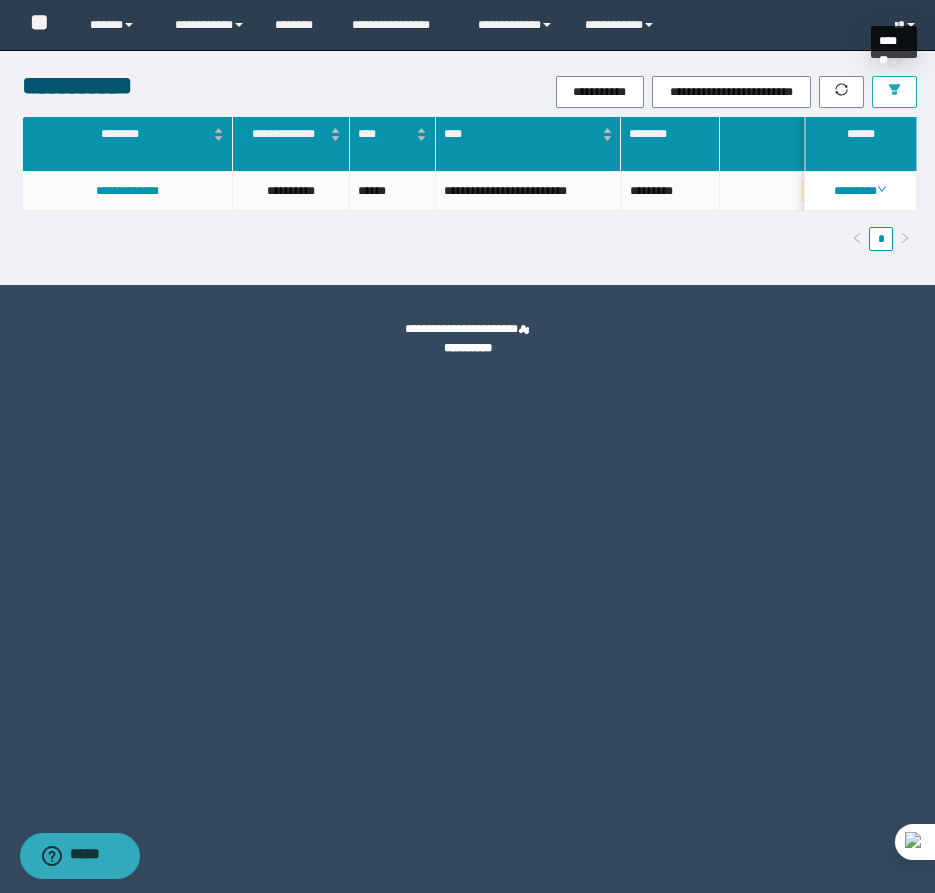 click at bounding box center [894, 92] 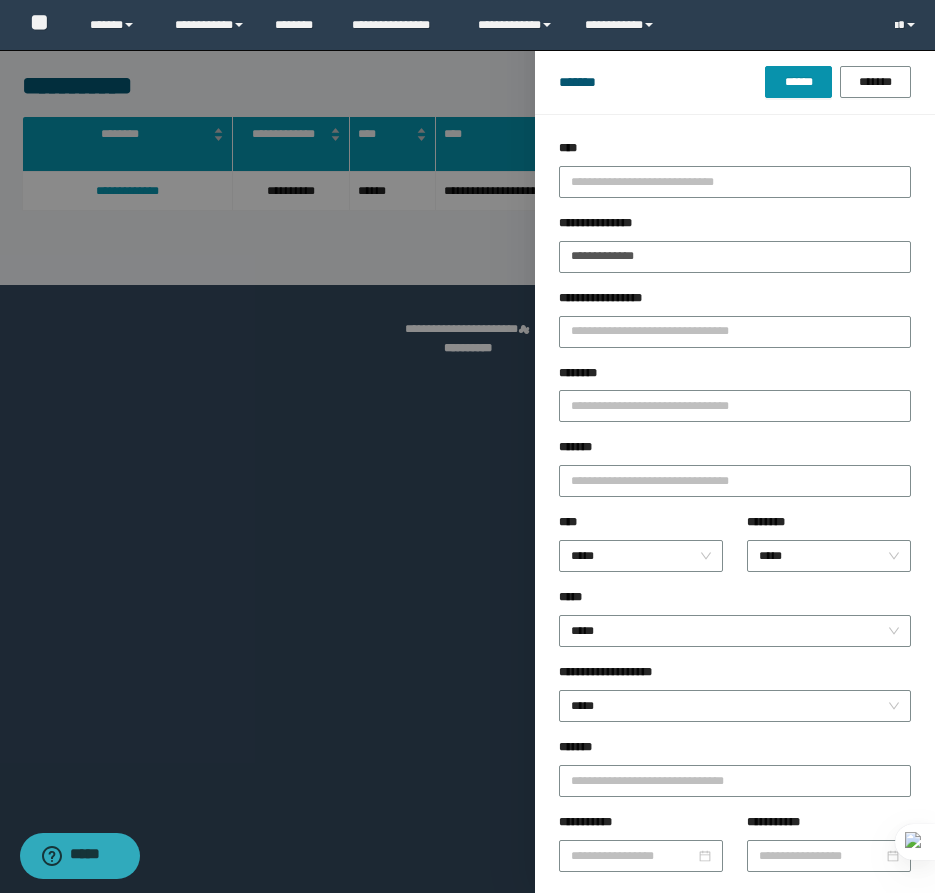 click on "**********" at bounding box center [735, 227] 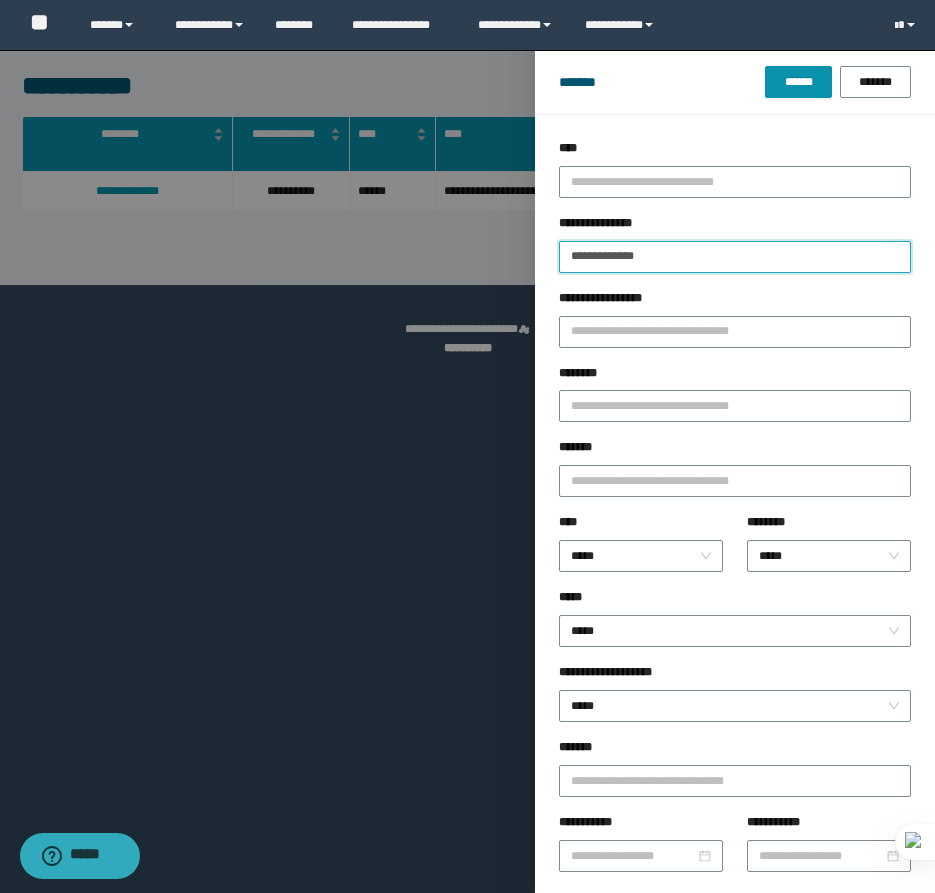 click on "**********" at bounding box center [735, 257] 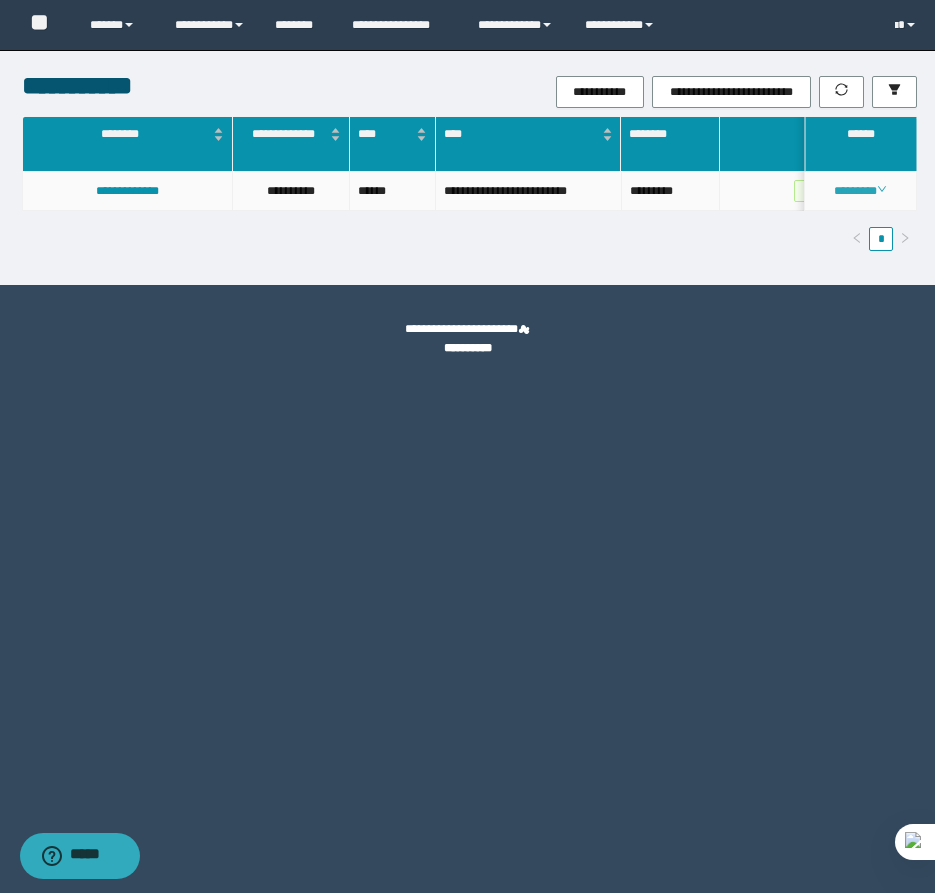 click on "********" at bounding box center (860, 191) 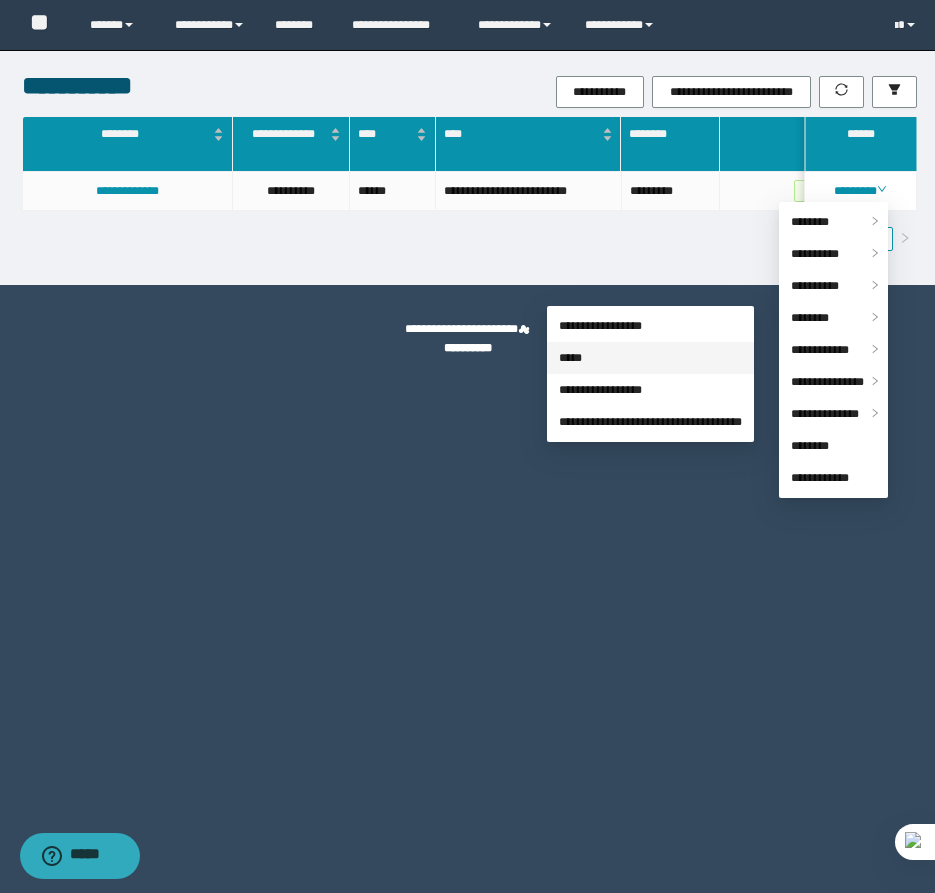 click on "*****" at bounding box center [570, 358] 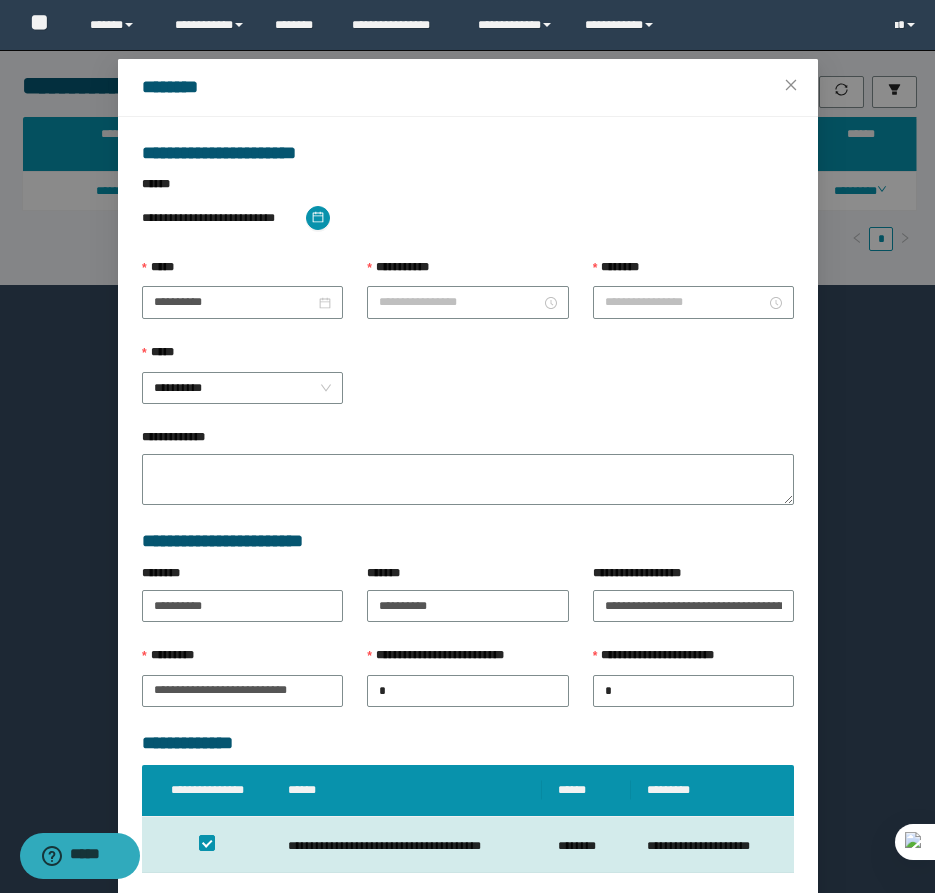type on "********" 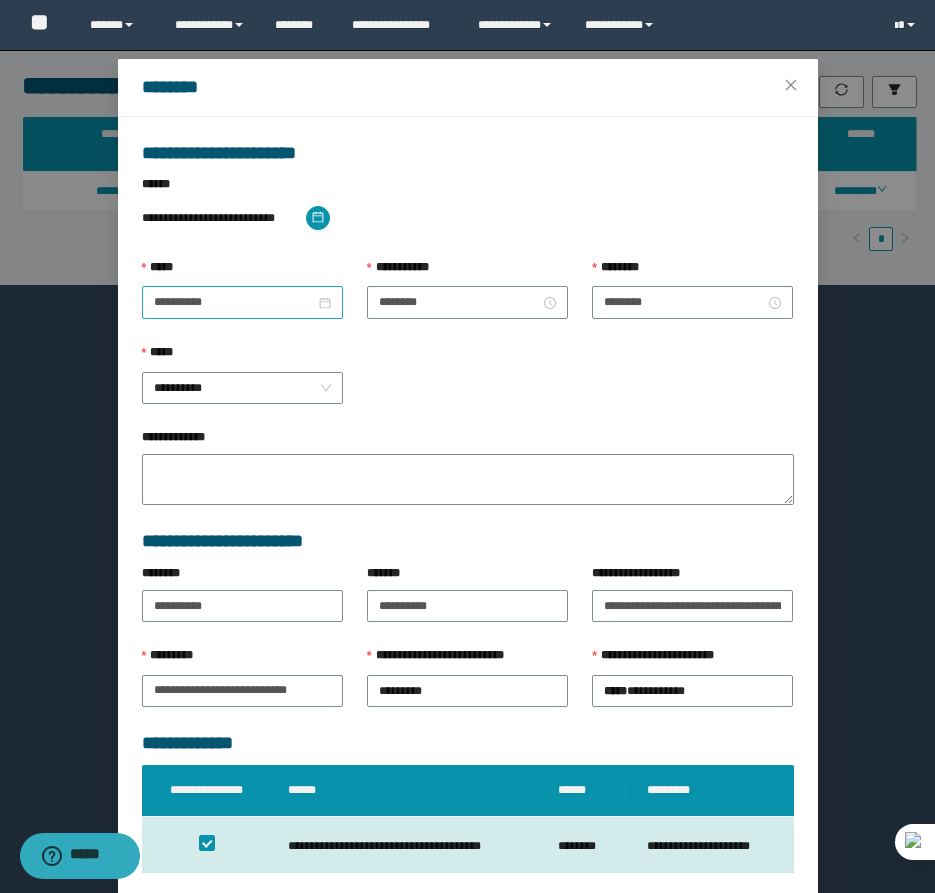 click on "**********" at bounding box center (242, 302) 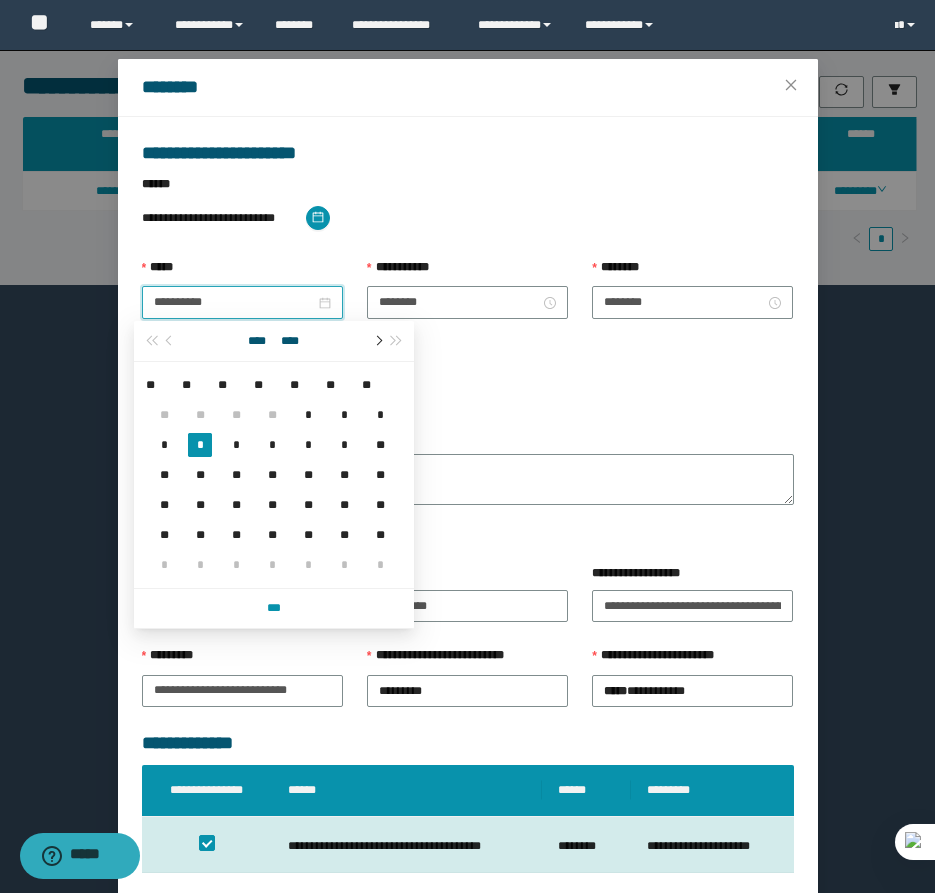 click at bounding box center [377, 341] 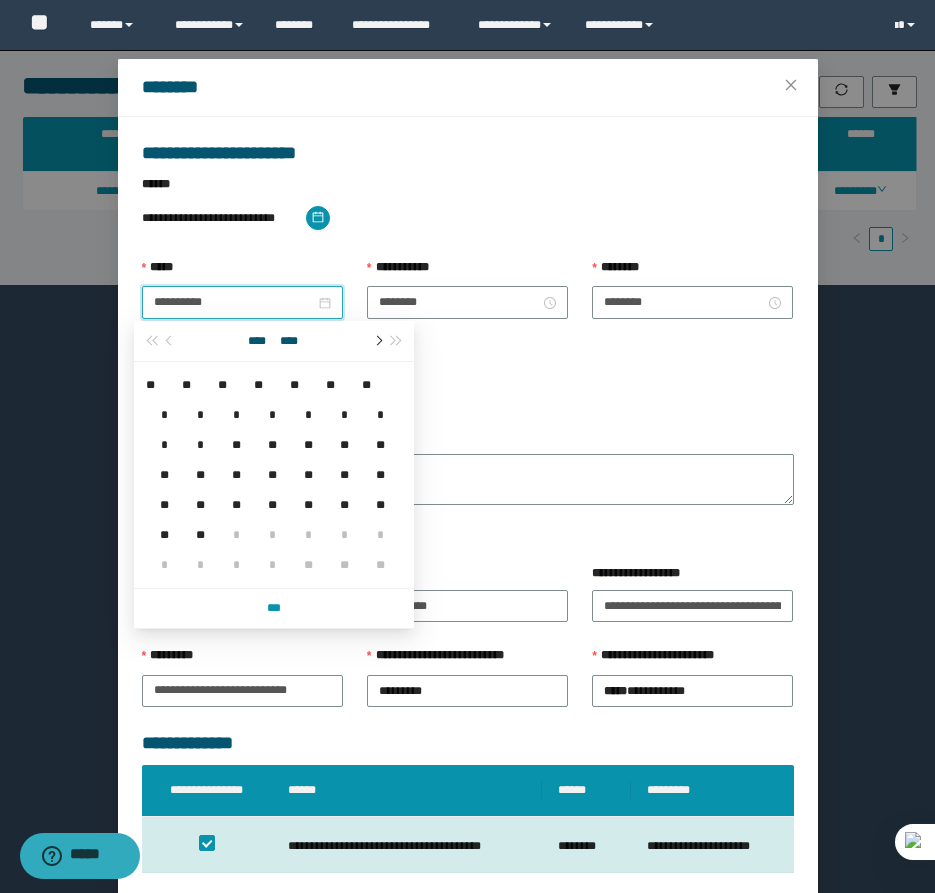click at bounding box center (377, 341) 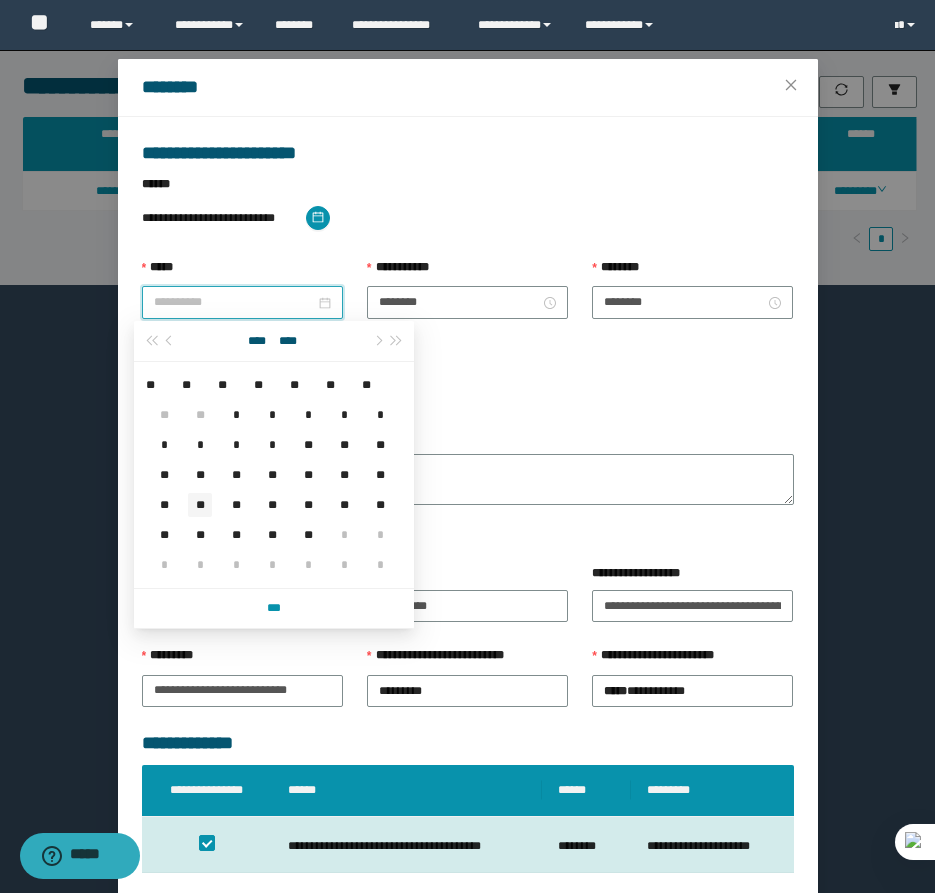 type on "**********" 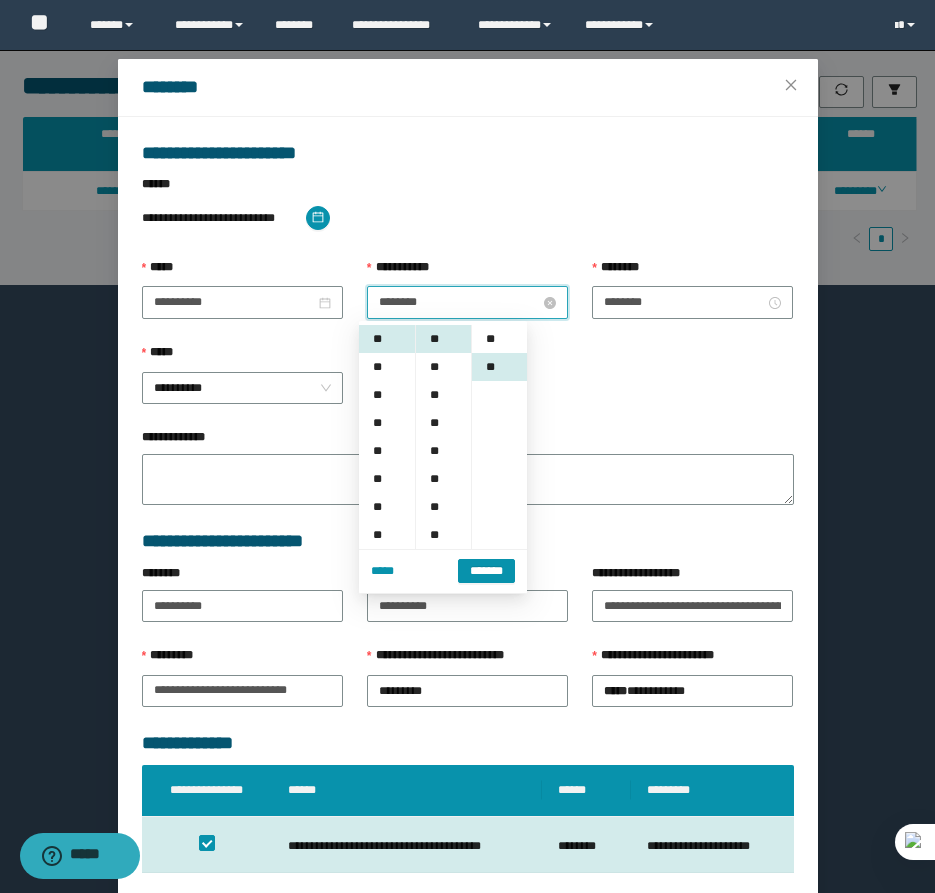 click on "********" at bounding box center [459, 302] 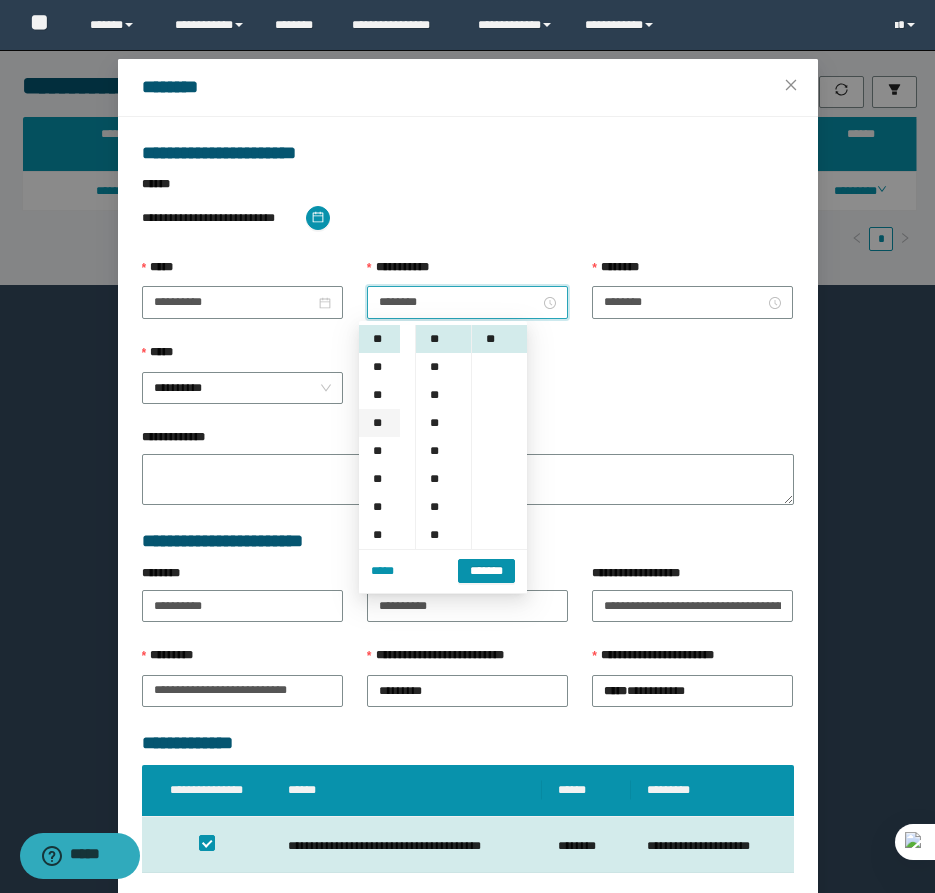 scroll, scrollTop: 100, scrollLeft: 0, axis: vertical 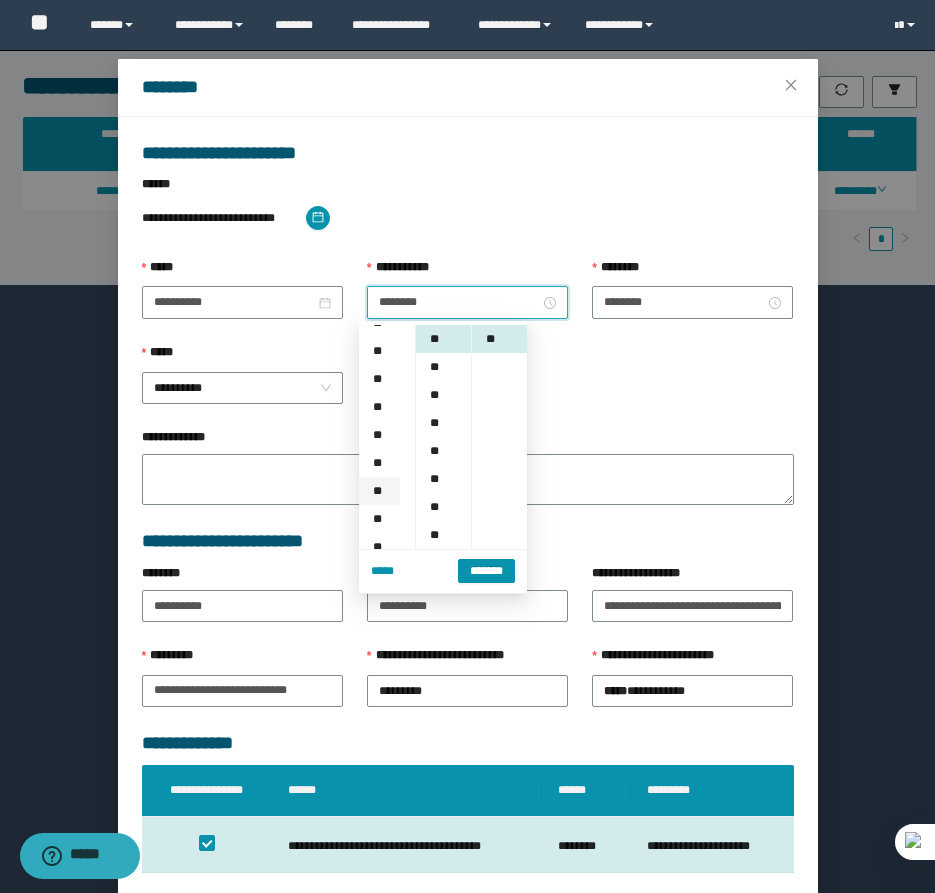 click on "**" at bounding box center (379, 491) 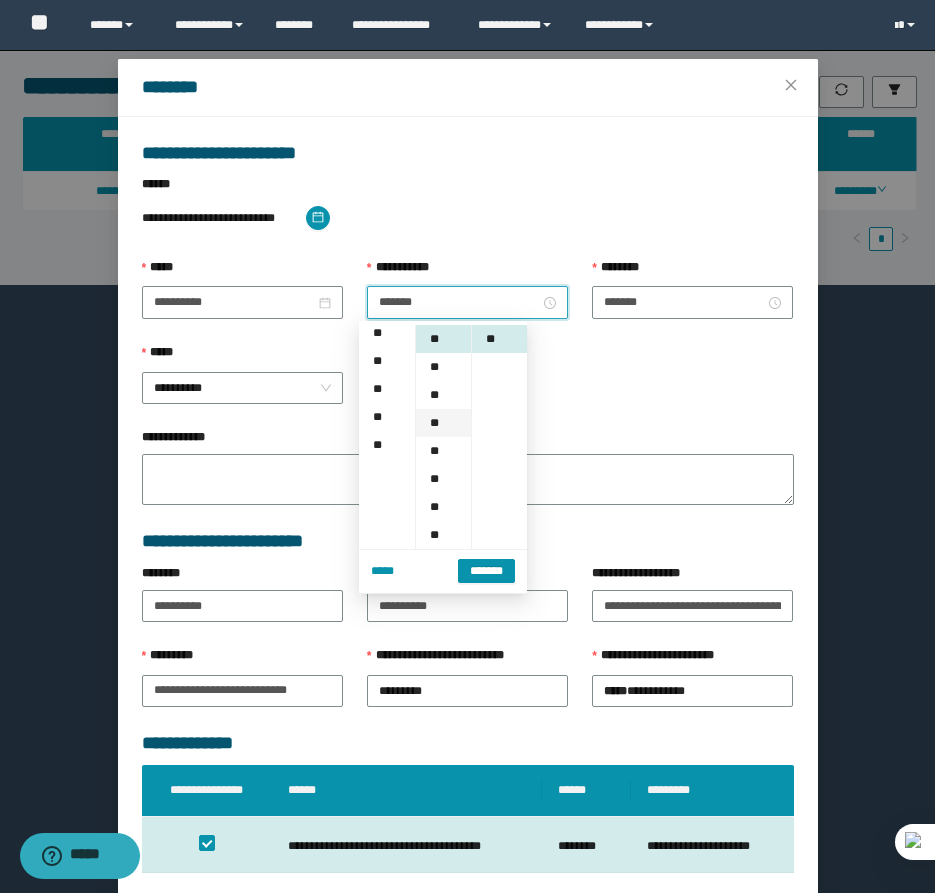 scroll, scrollTop: 252, scrollLeft: 0, axis: vertical 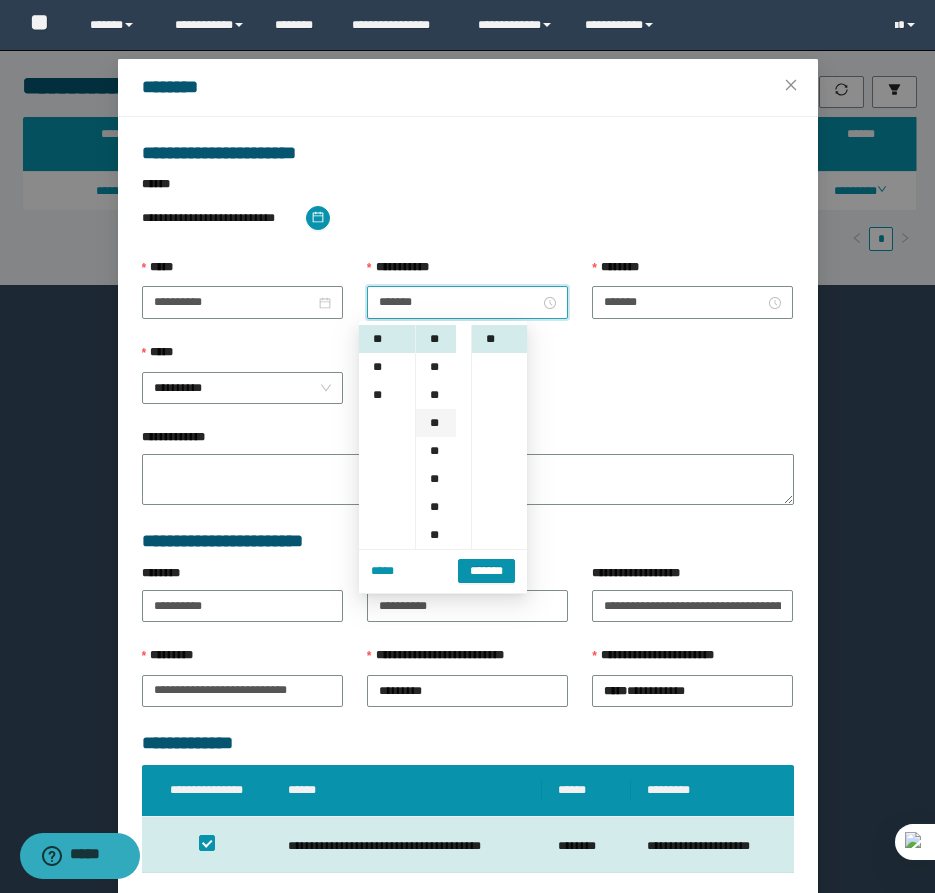 click on "**" at bounding box center [436, 423] 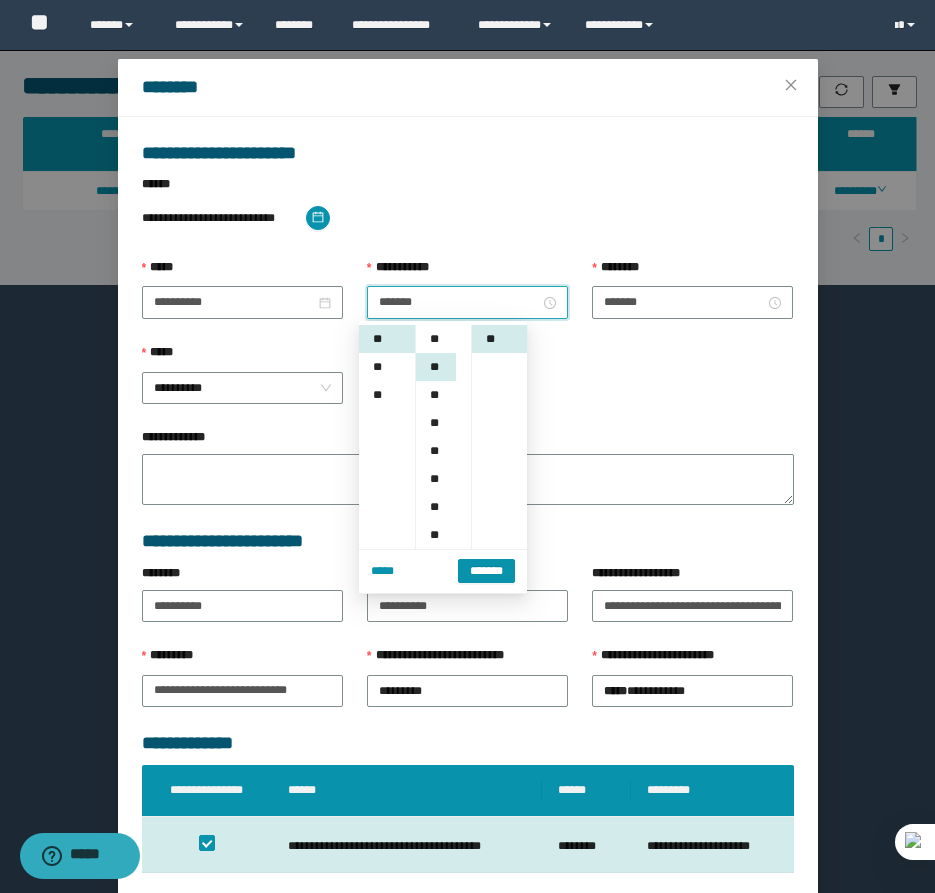 scroll, scrollTop: 84, scrollLeft: 0, axis: vertical 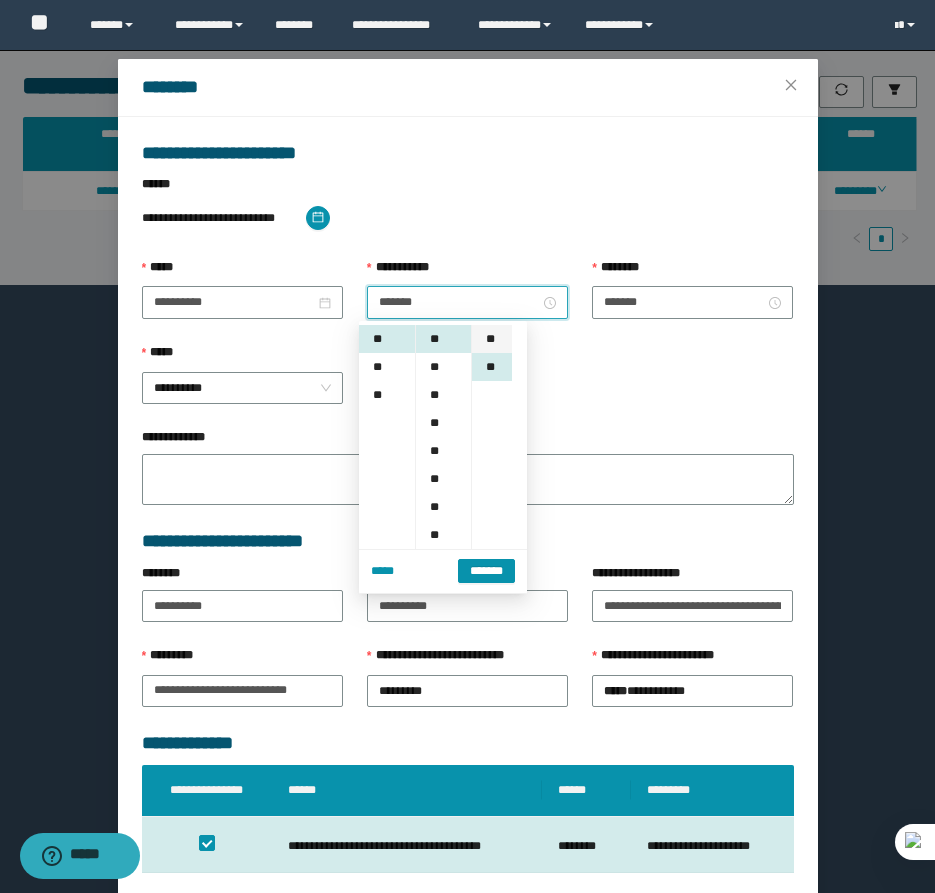 click on "**" at bounding box center (492, 339) 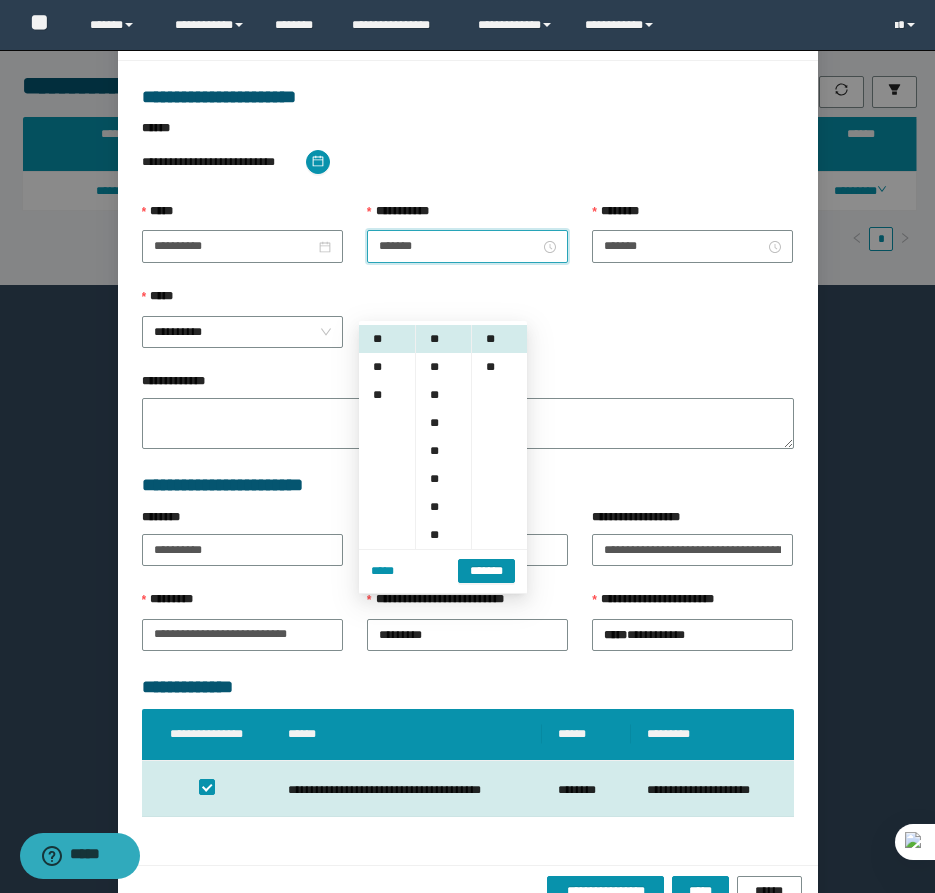 scroll, scrollTop: 141, scrollLeft: 0, axis: vertical 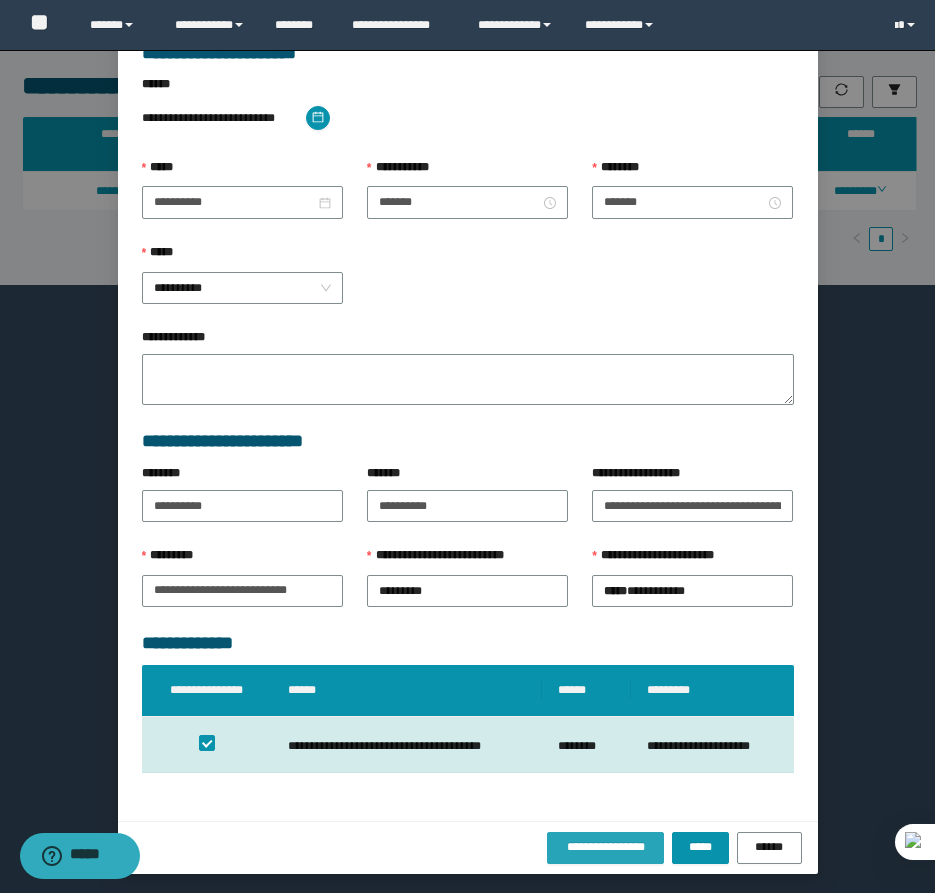 click on "**********" at bounding box center [606, 847] 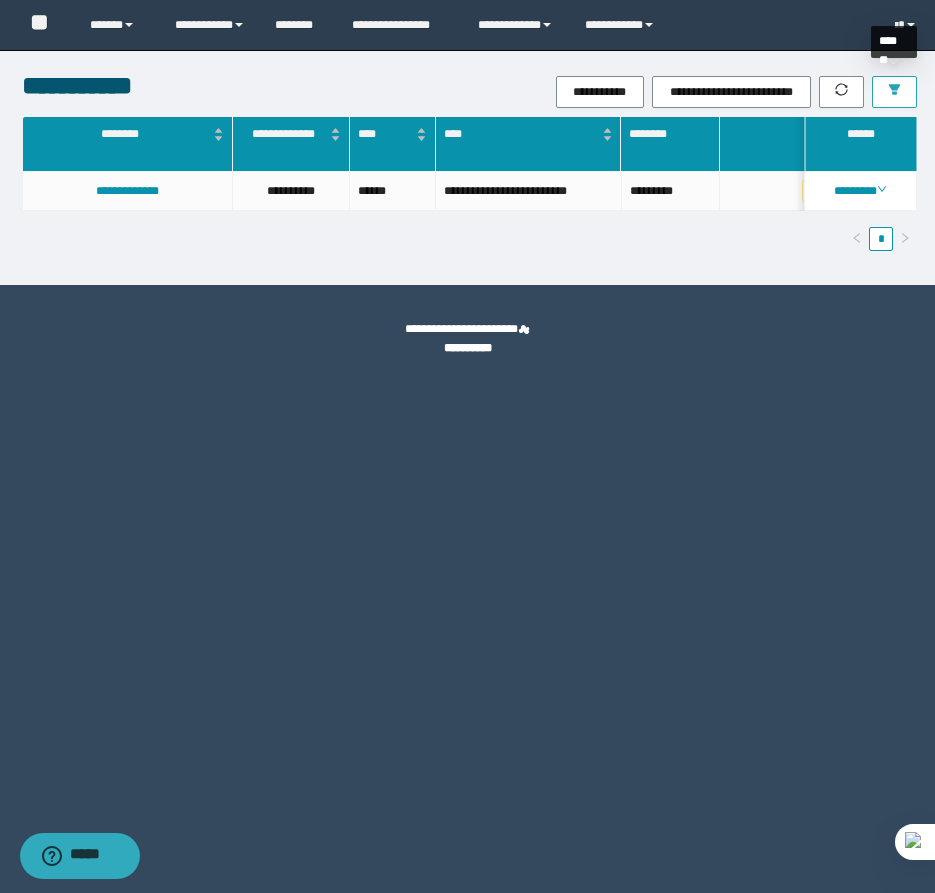 click 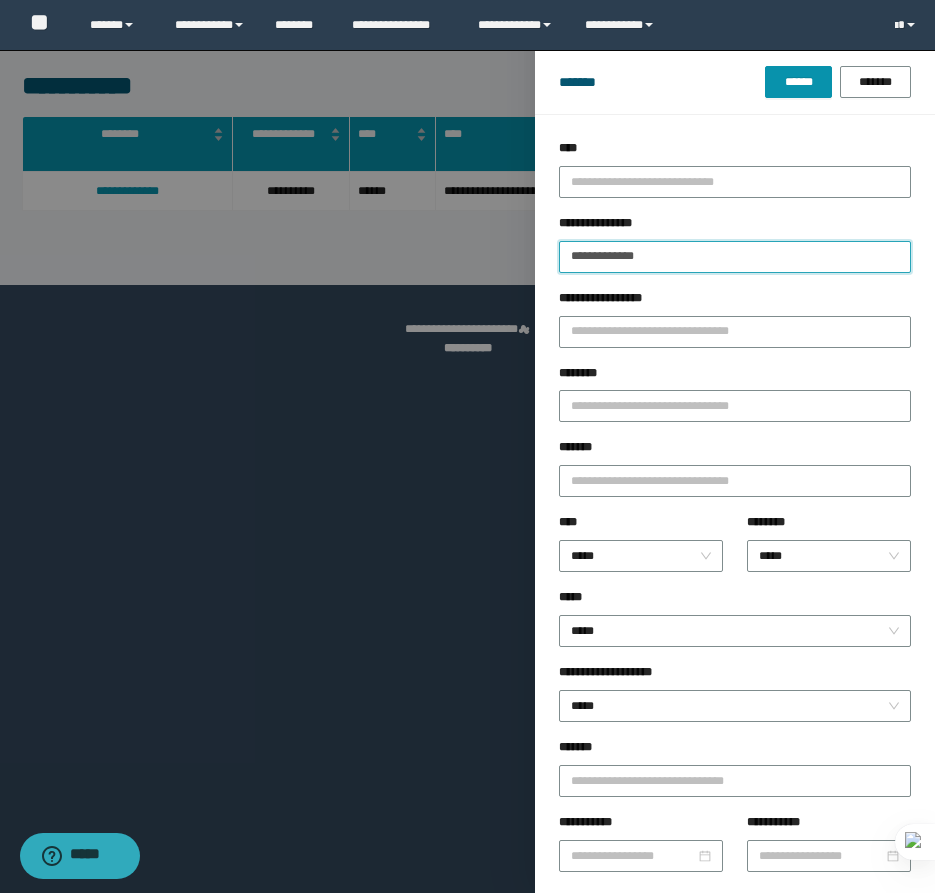 click on "**********" at bounding box center (735, 257) 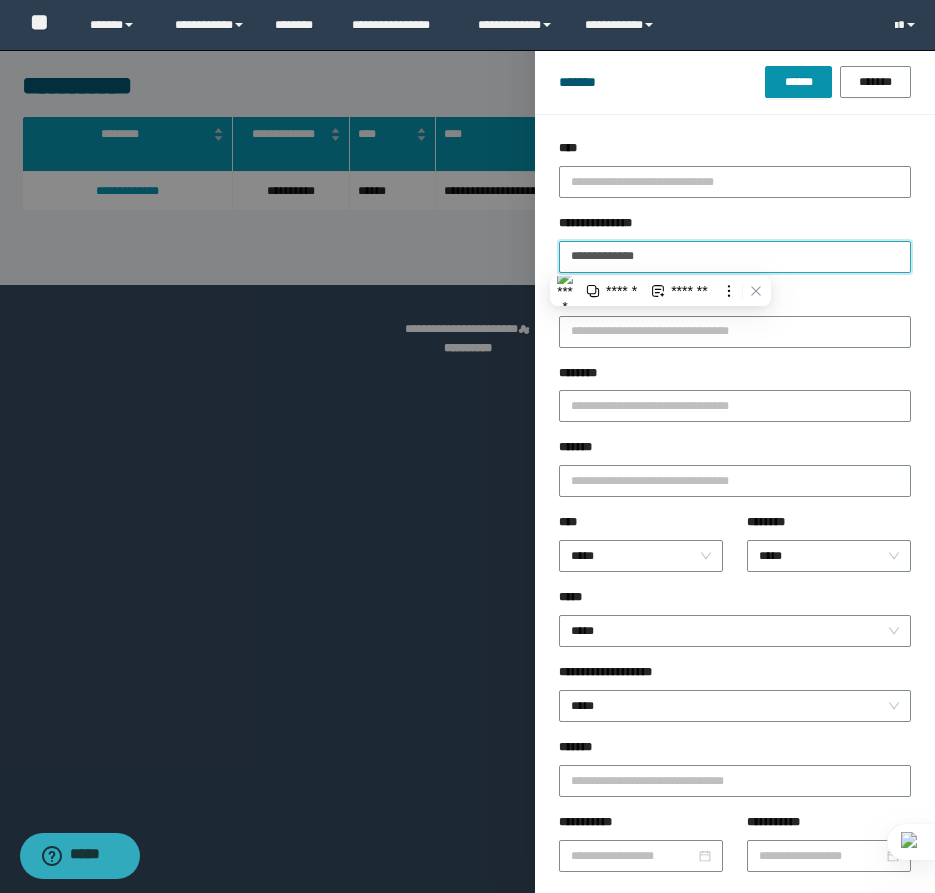 paste 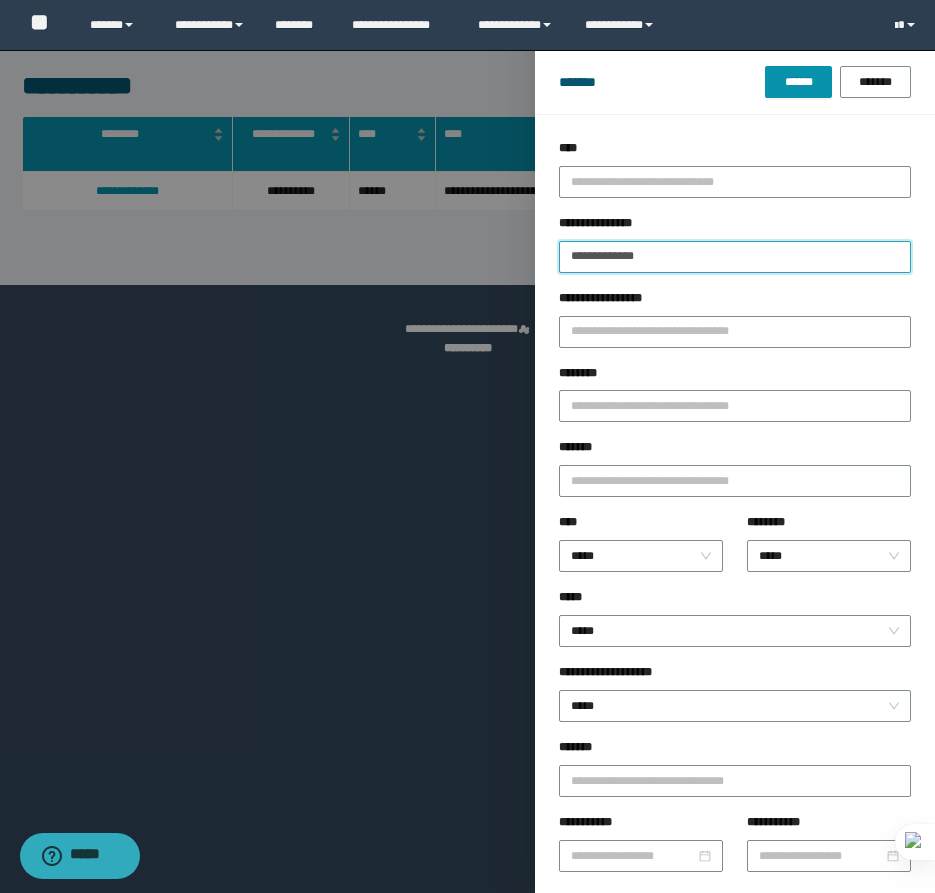 type on "**********" 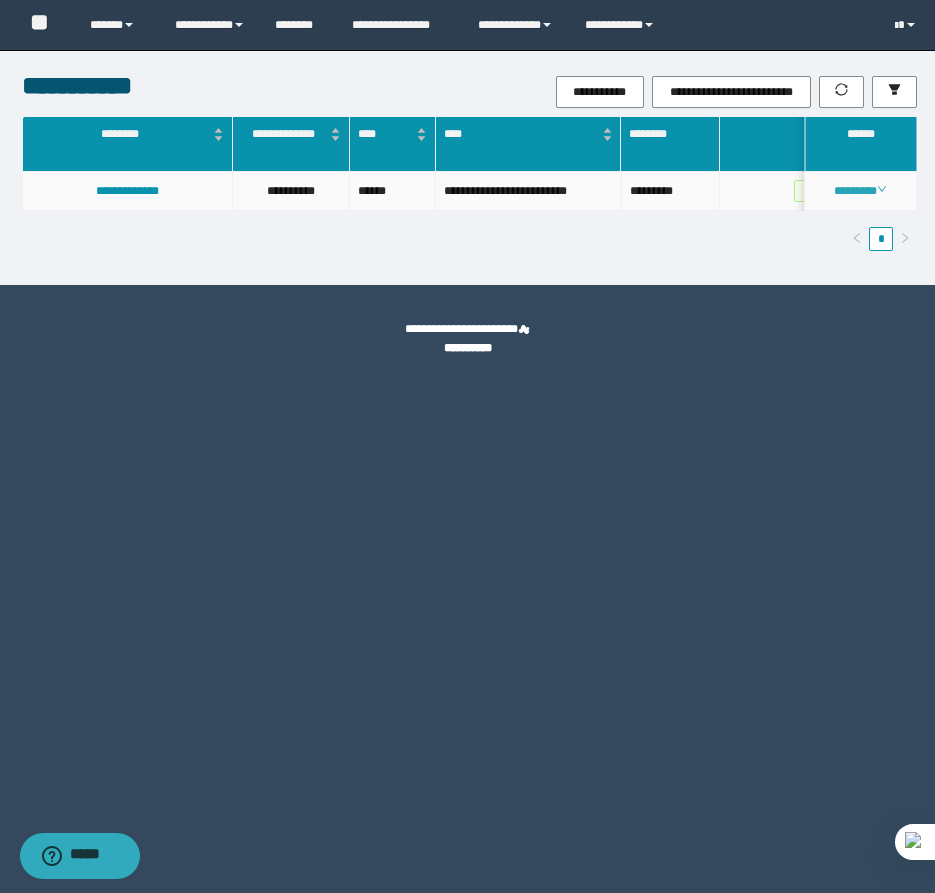 click on "********" at bounding box center [860, 191] 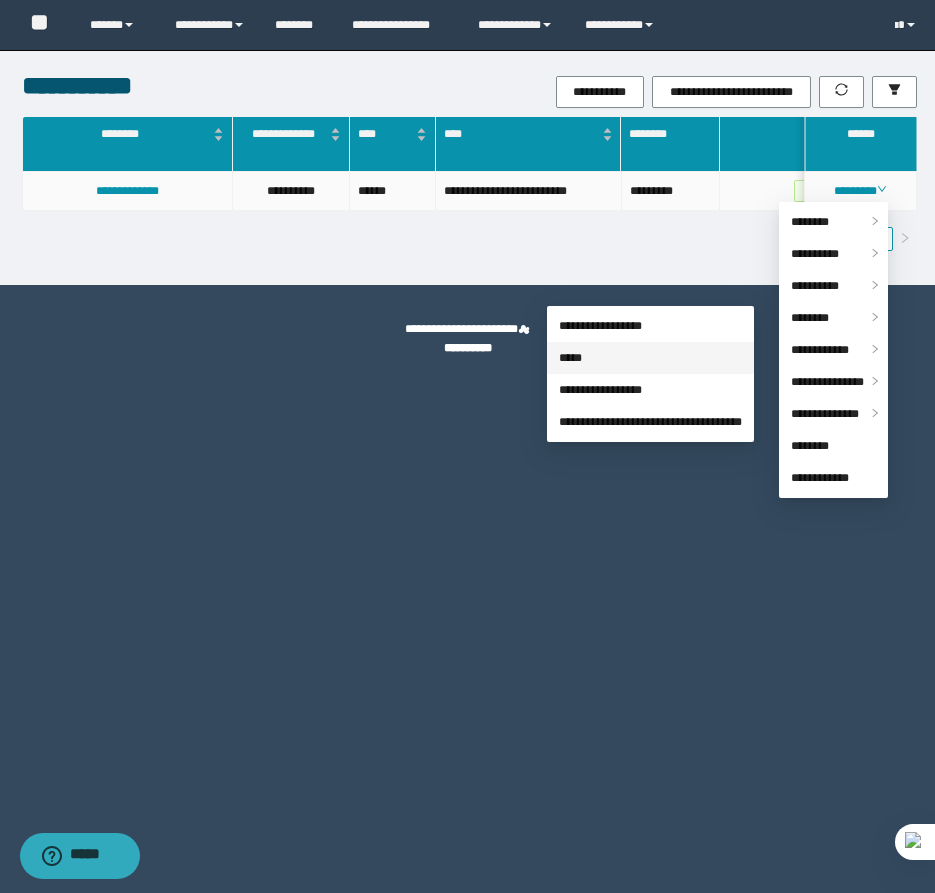 click on "*****" at bounding box center (570, 358) 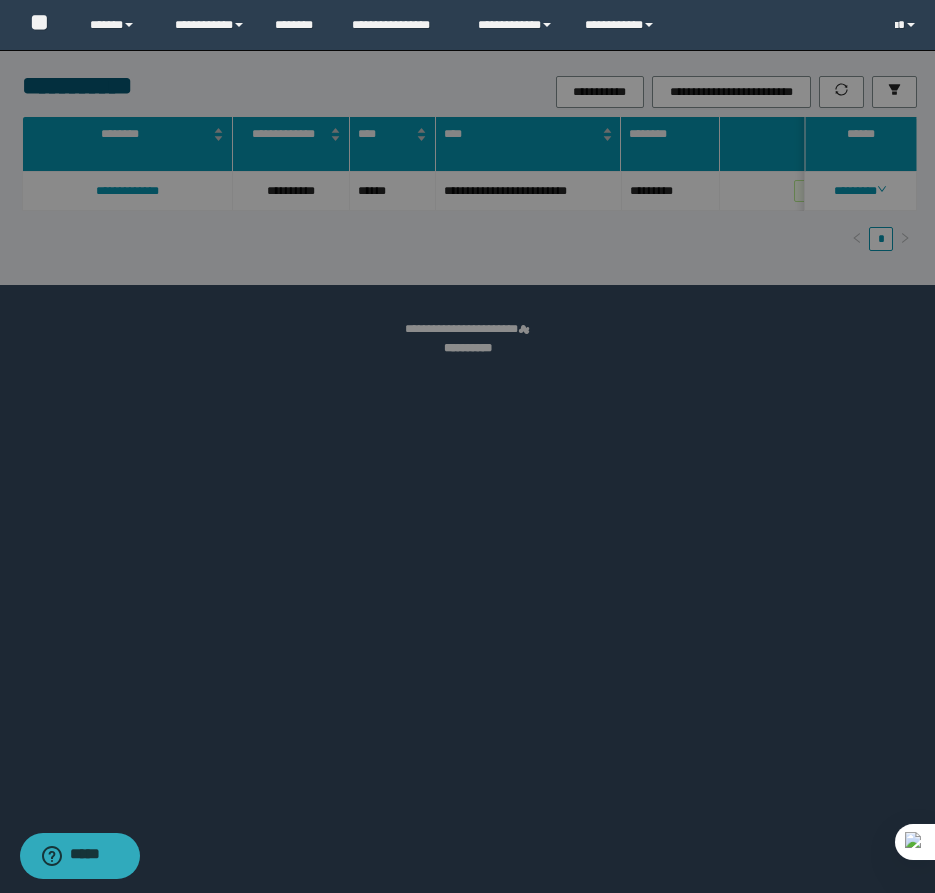 scroll, scrollTop: 41, scrollLeft: 0, axis: vertical 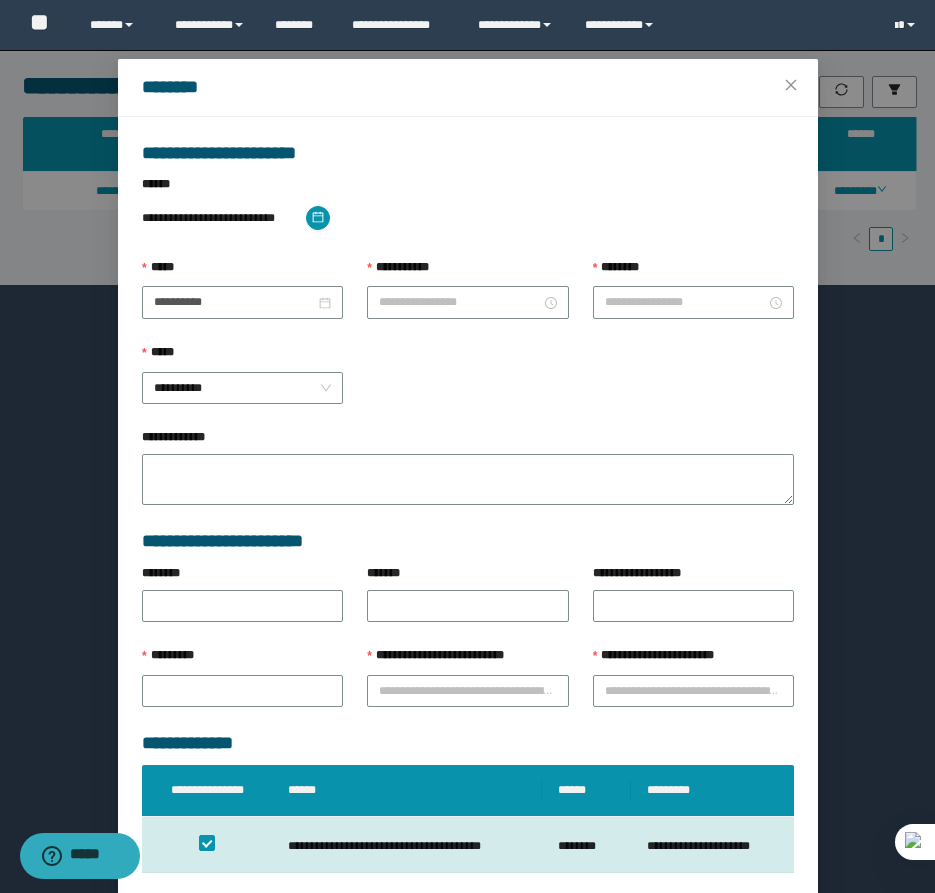 type on "**********" 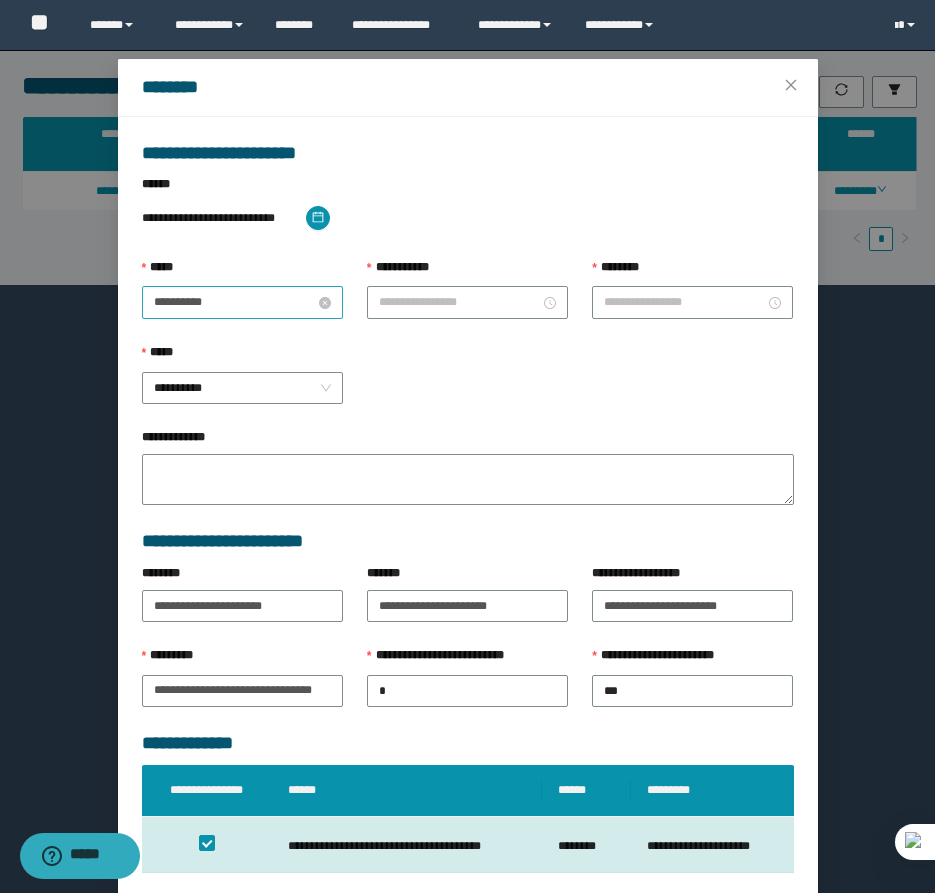 type on "********" 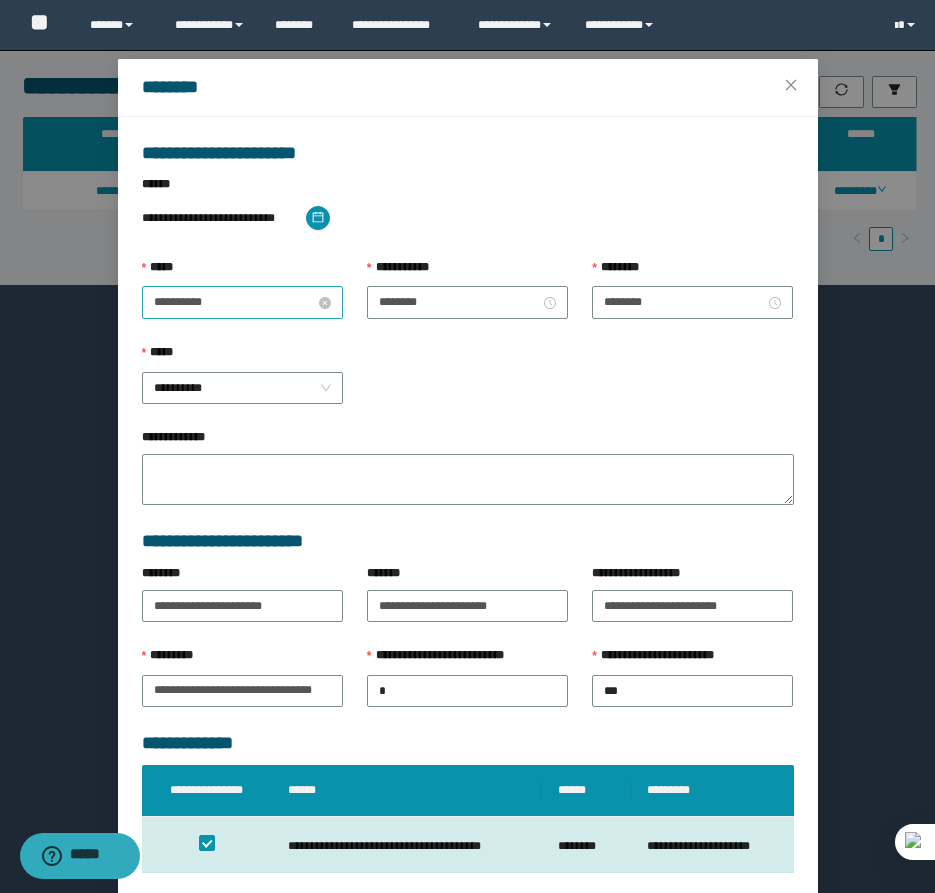 click on "**********" at bounding box center (234, 302) 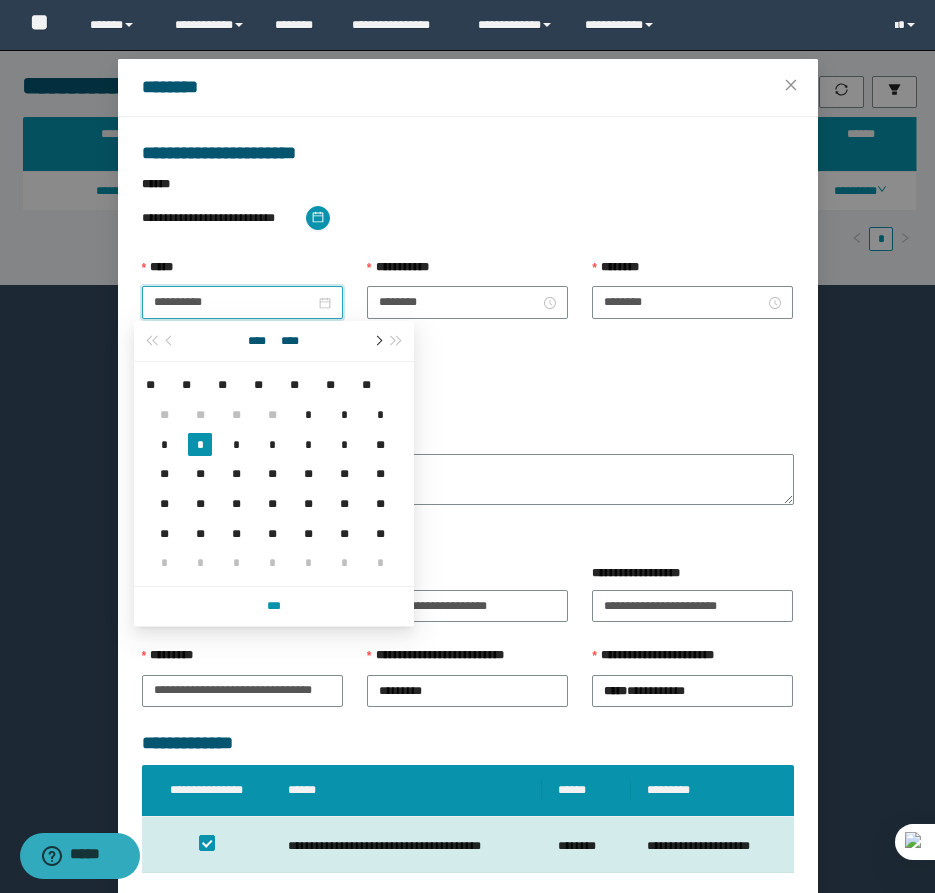 click at bounding box center [377, 341] 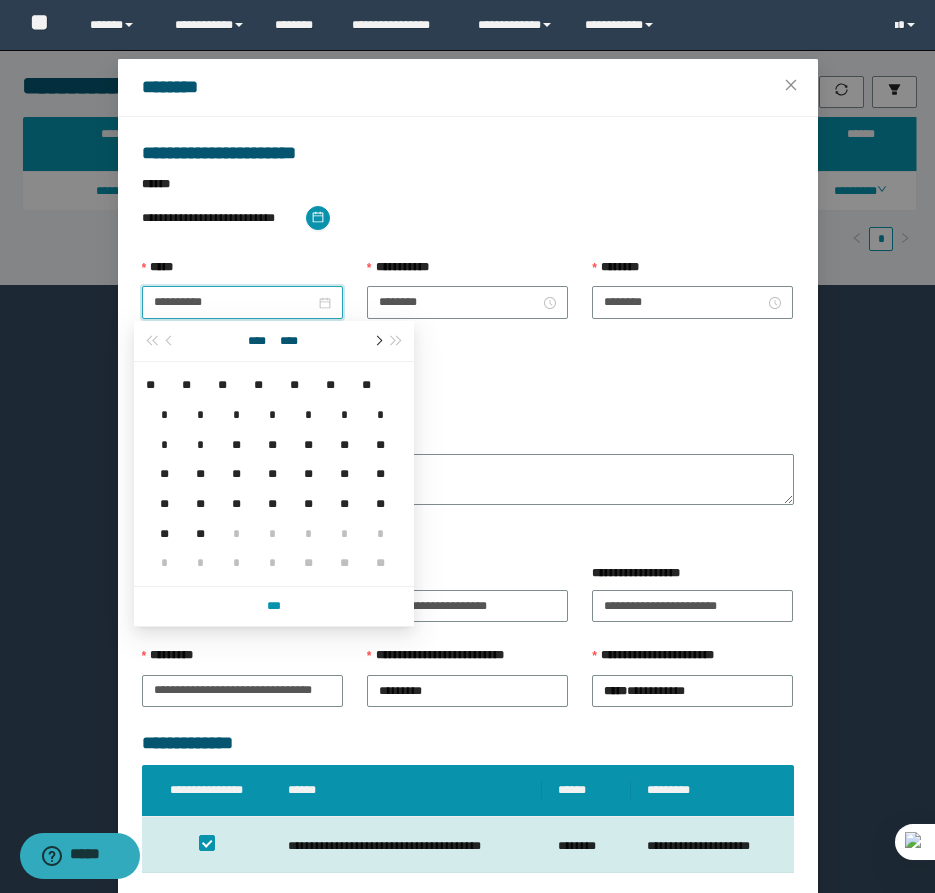 click at bounding box center (377, 341) 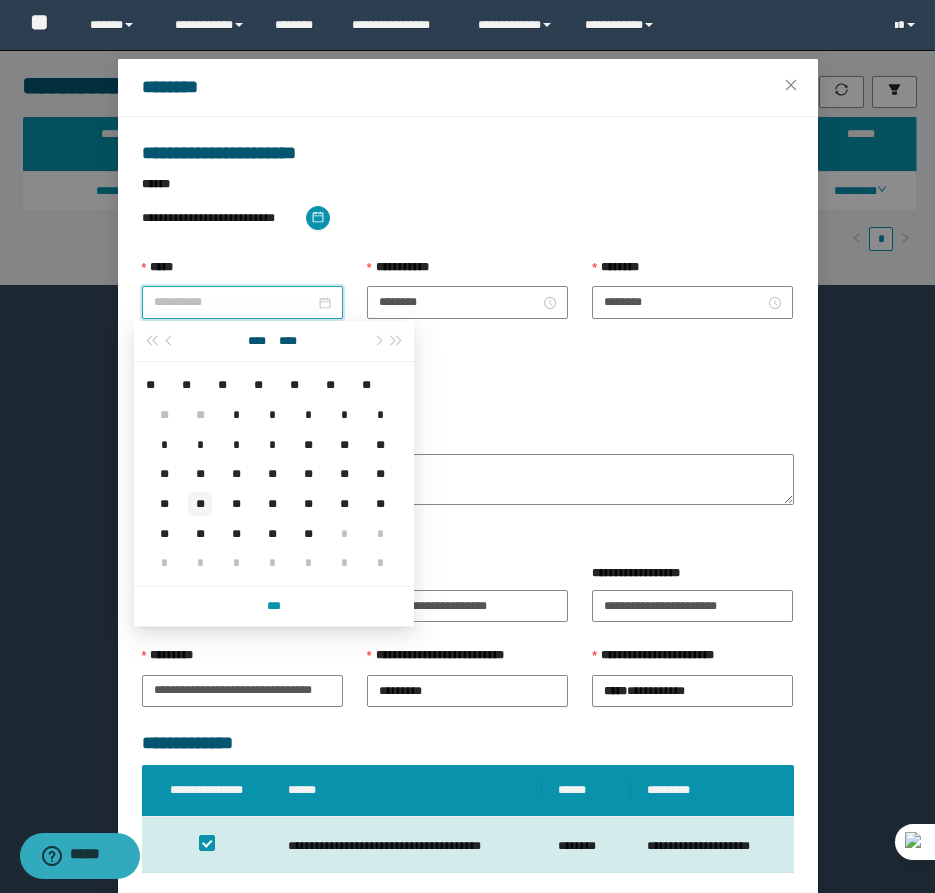 type on "**********" 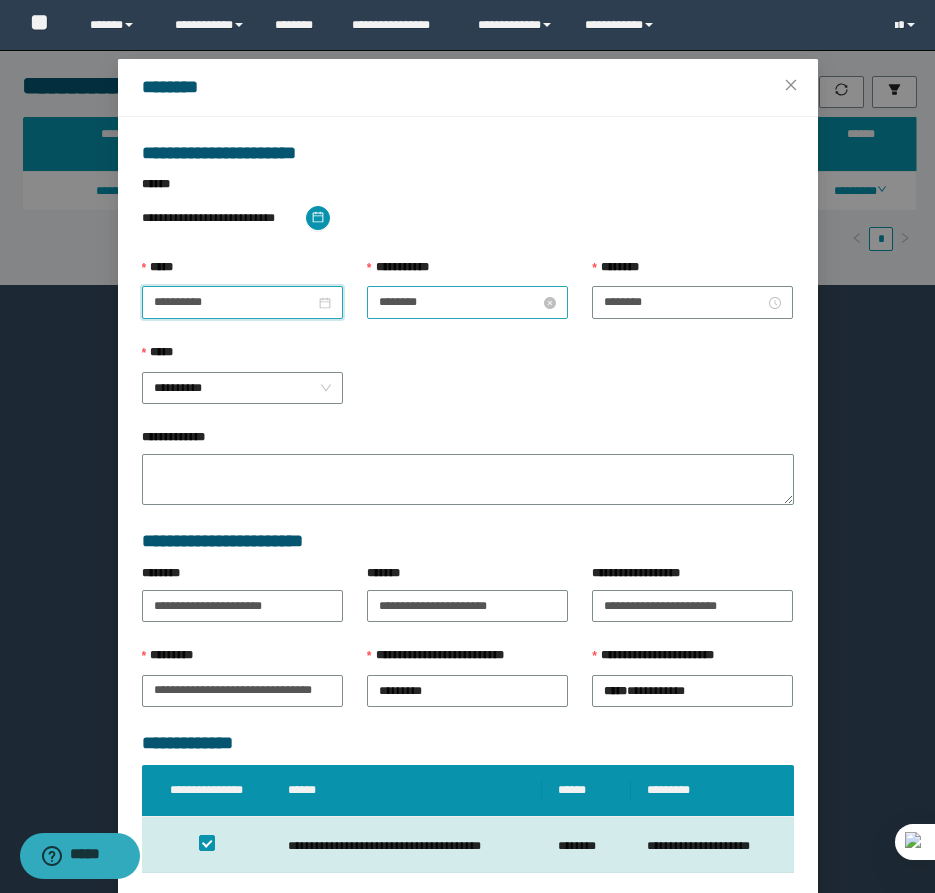 click on "********" at bounding box center (459, 302) 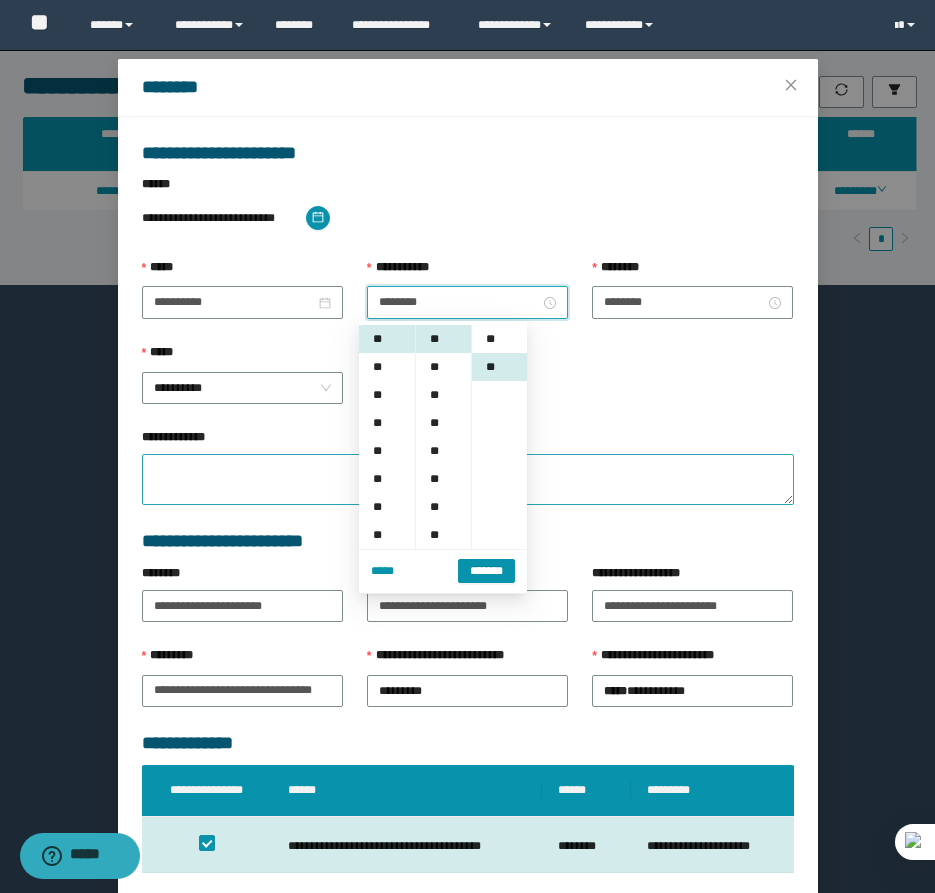 scroll, scrollTop: 28, scrollLeft: 0, axis: vertical 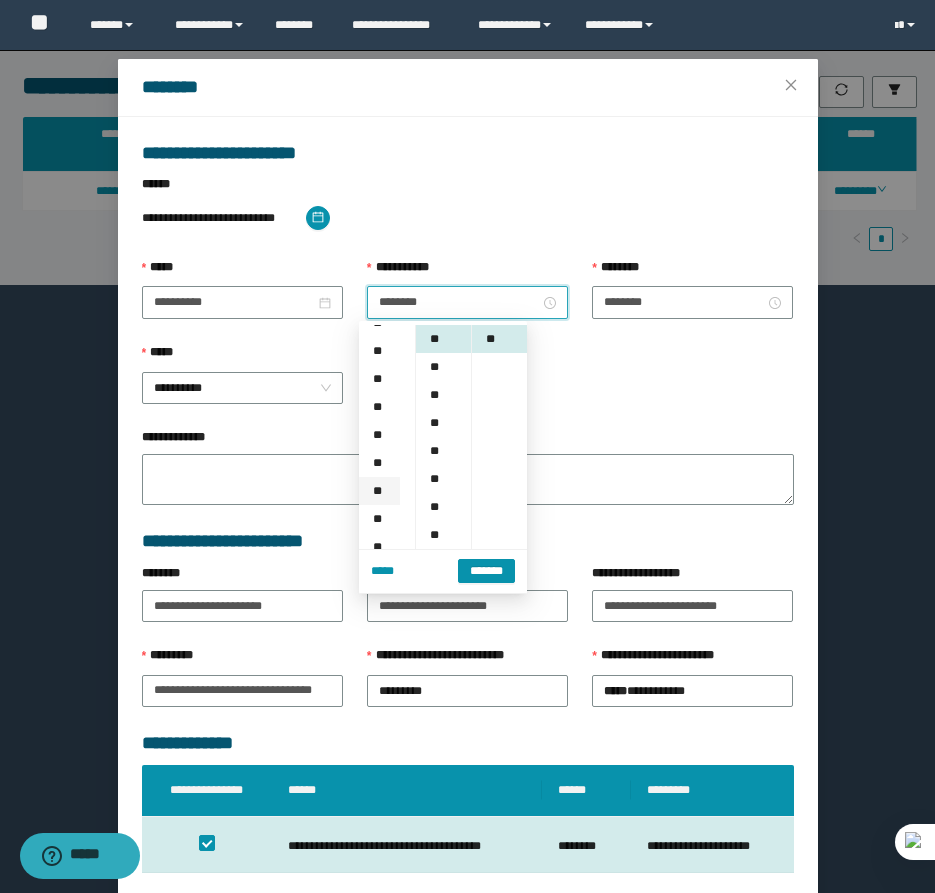 click on "**" at bounding box center [379, 491] 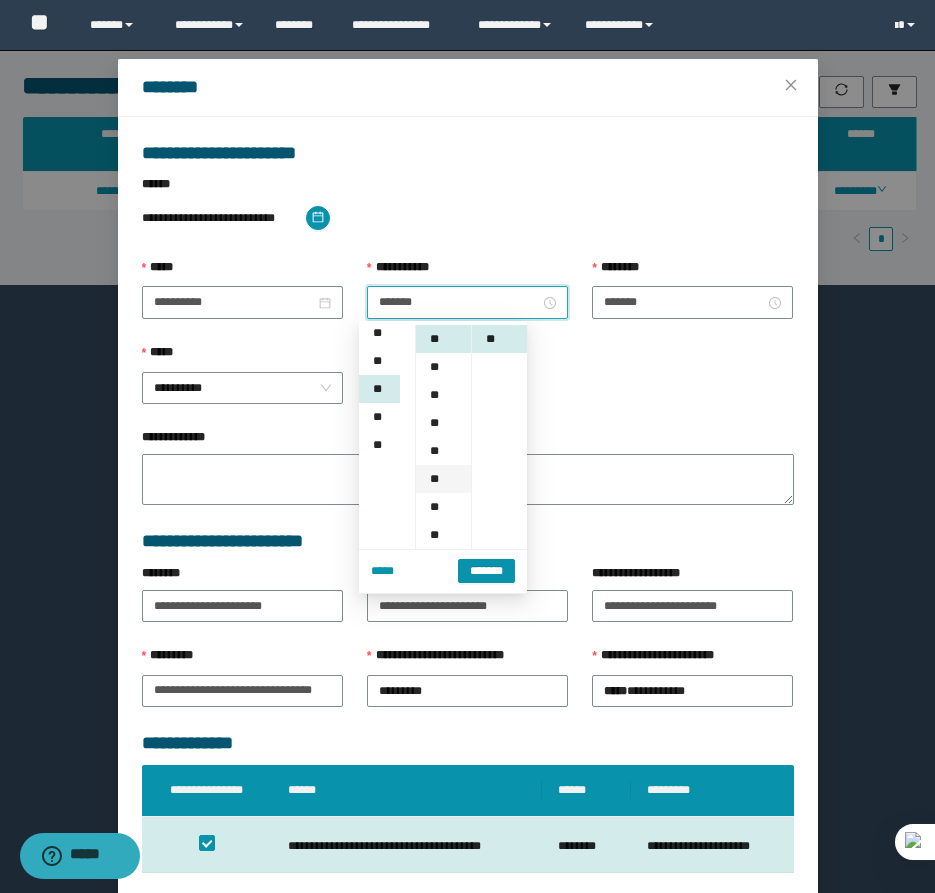 scroll, scrollTop: 252, scrollLeft: 0, axis: vertical 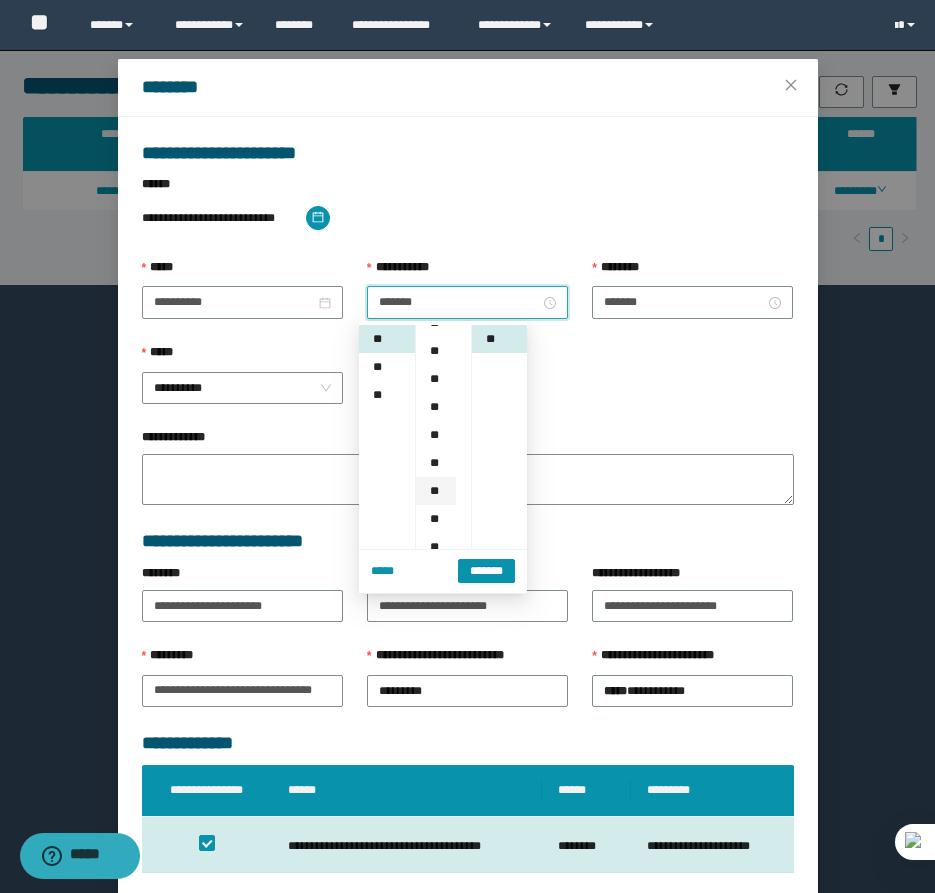 click on "**" at bounding box center [436, 491] 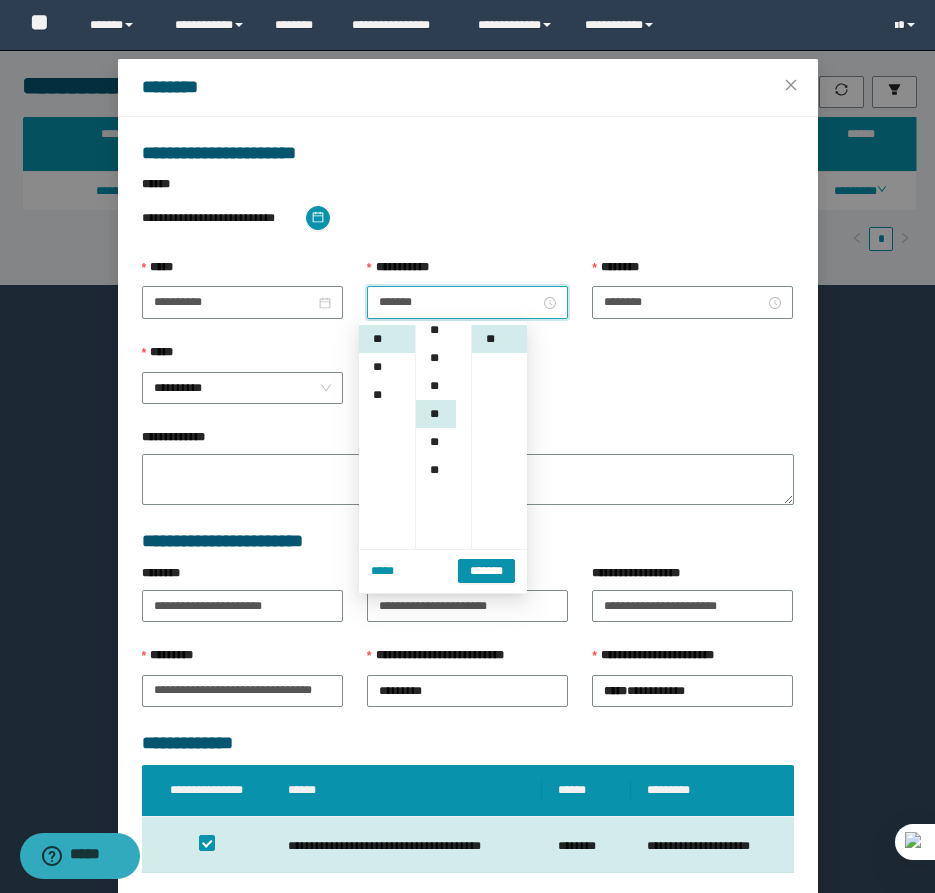 scroll, scrollTop: 252, scrollLeft: 0, axis: vertical 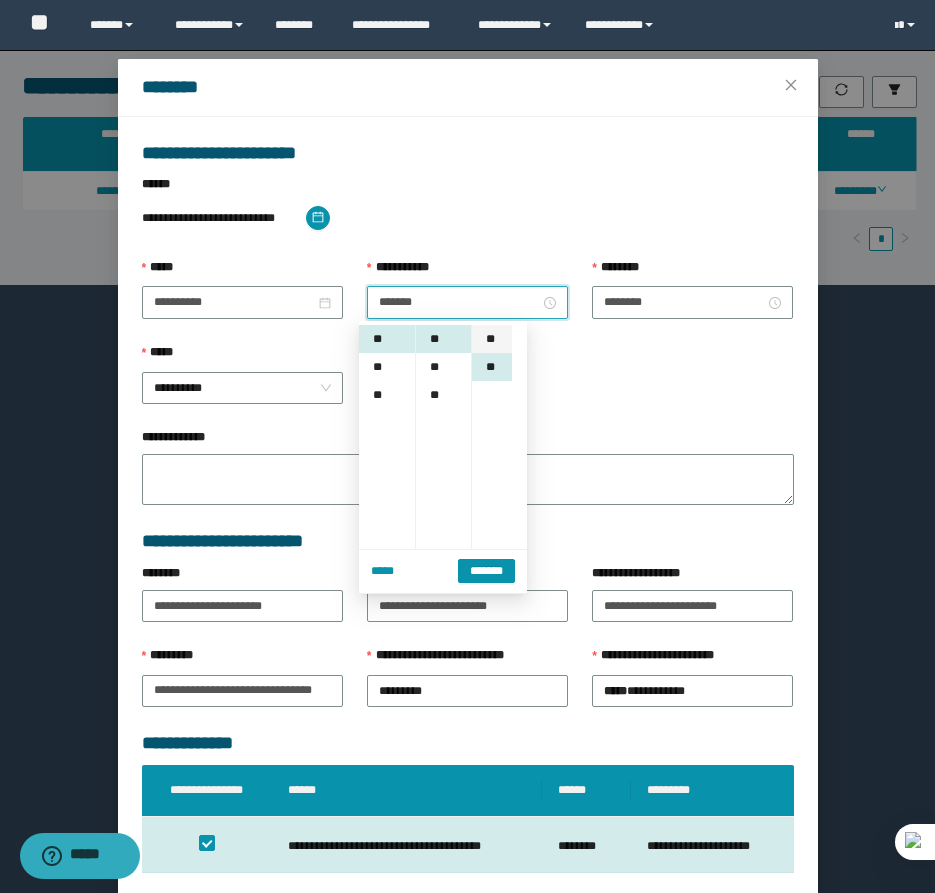 click on "**" at bounding box center [492, 339] 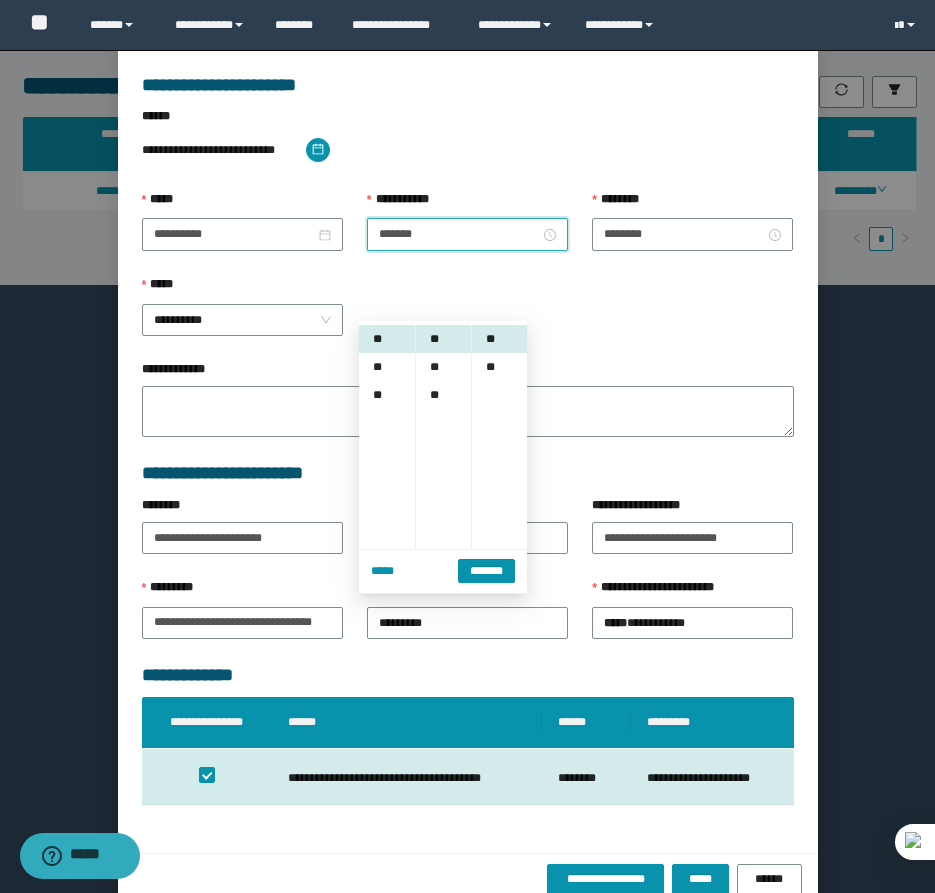 scroll, scrollTop: 141, scrollLeft: 0, axis: vertical 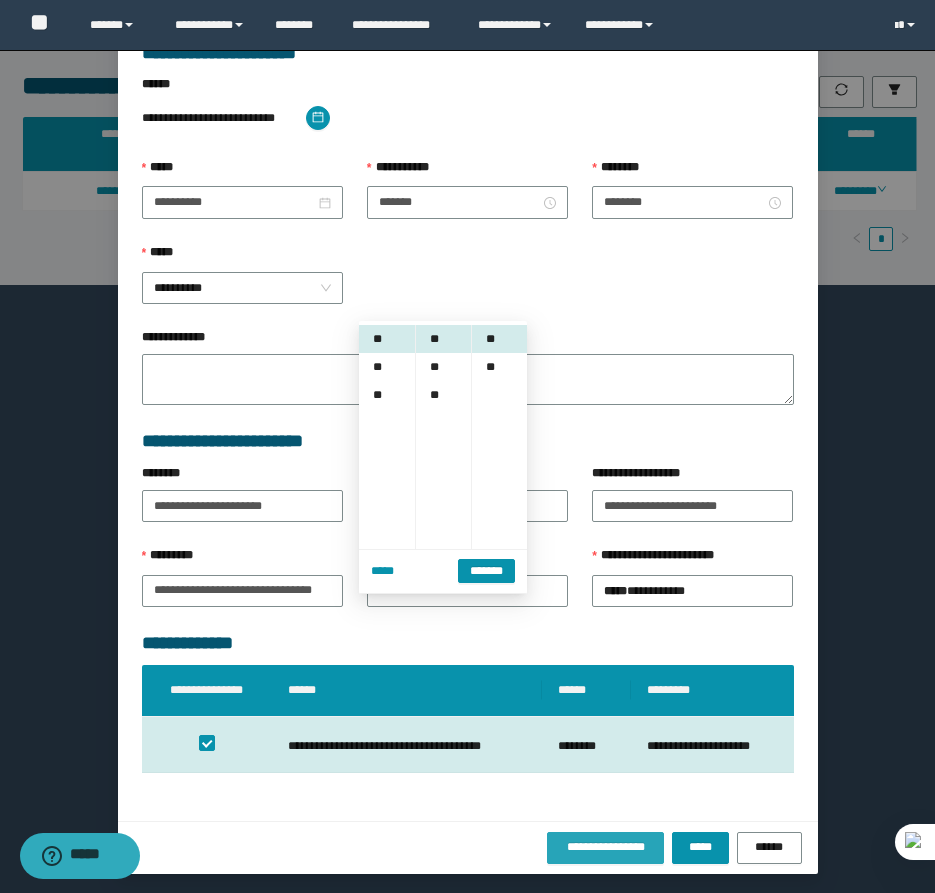 click on "**********" at bounding box center (606, 848) 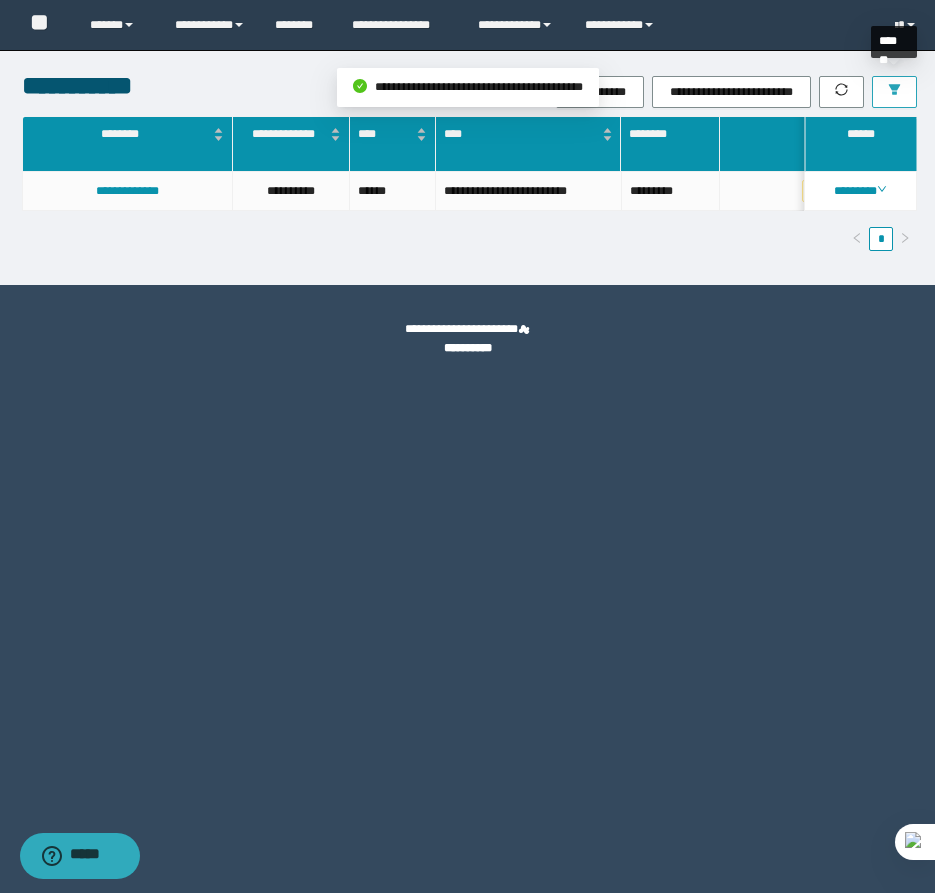 click 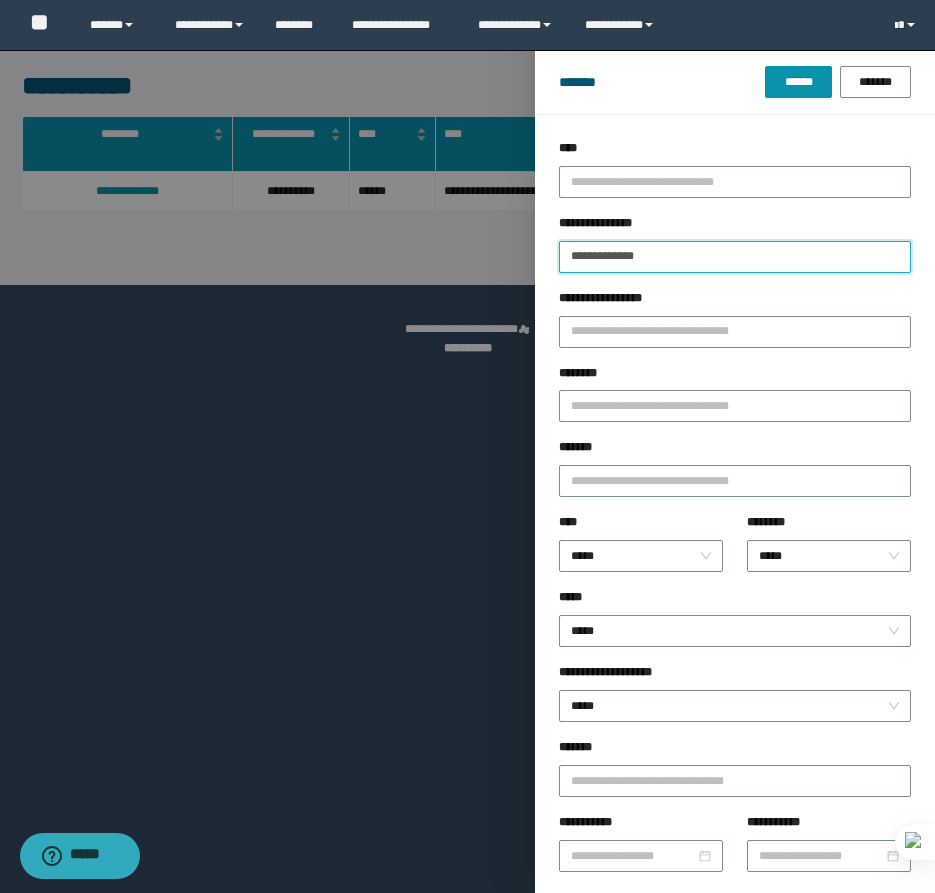 click on "**********" at bounding box center [735, 257] 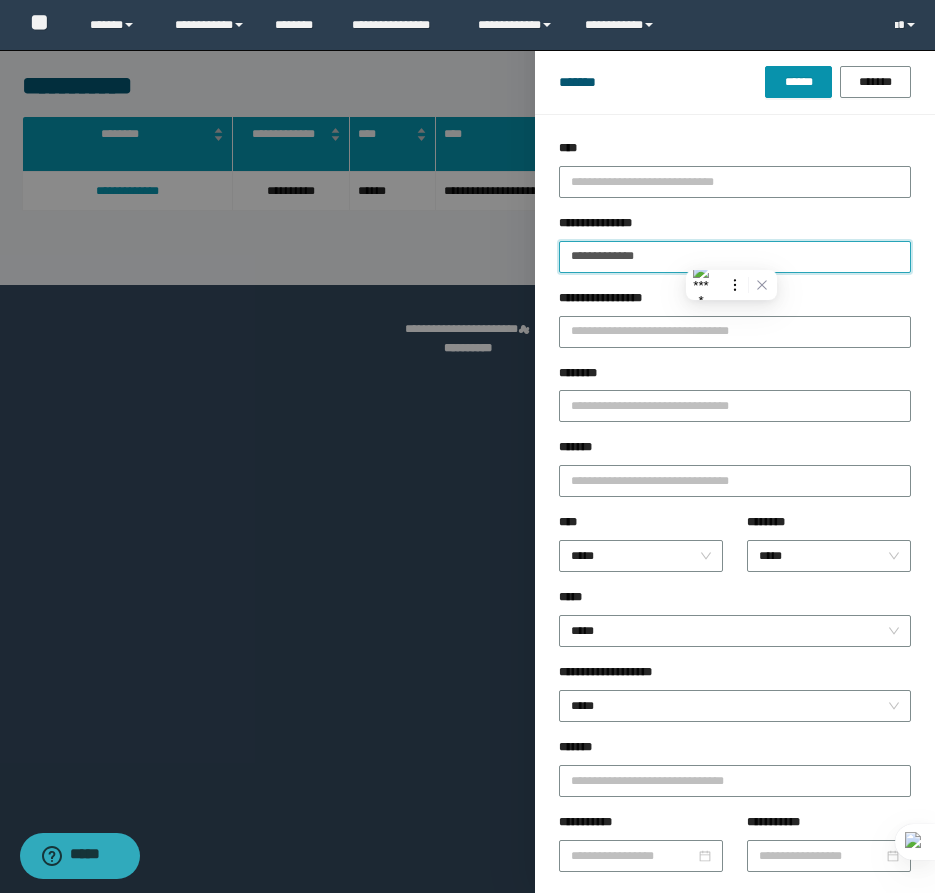 paste 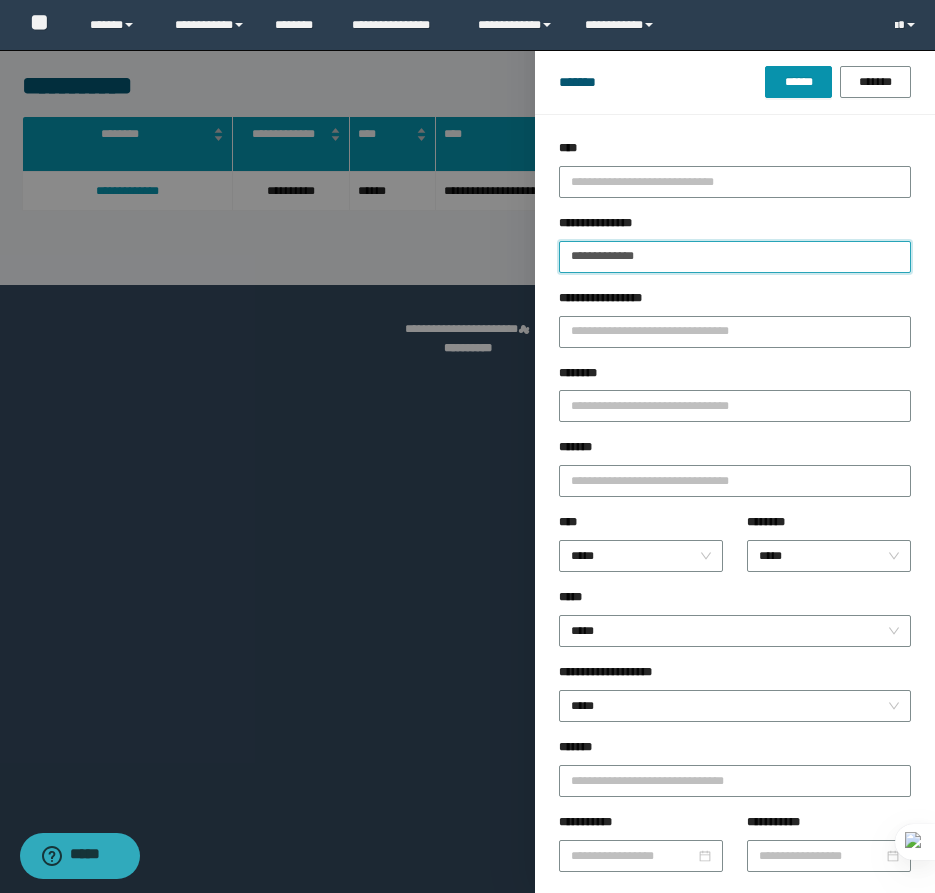 type on "**********" 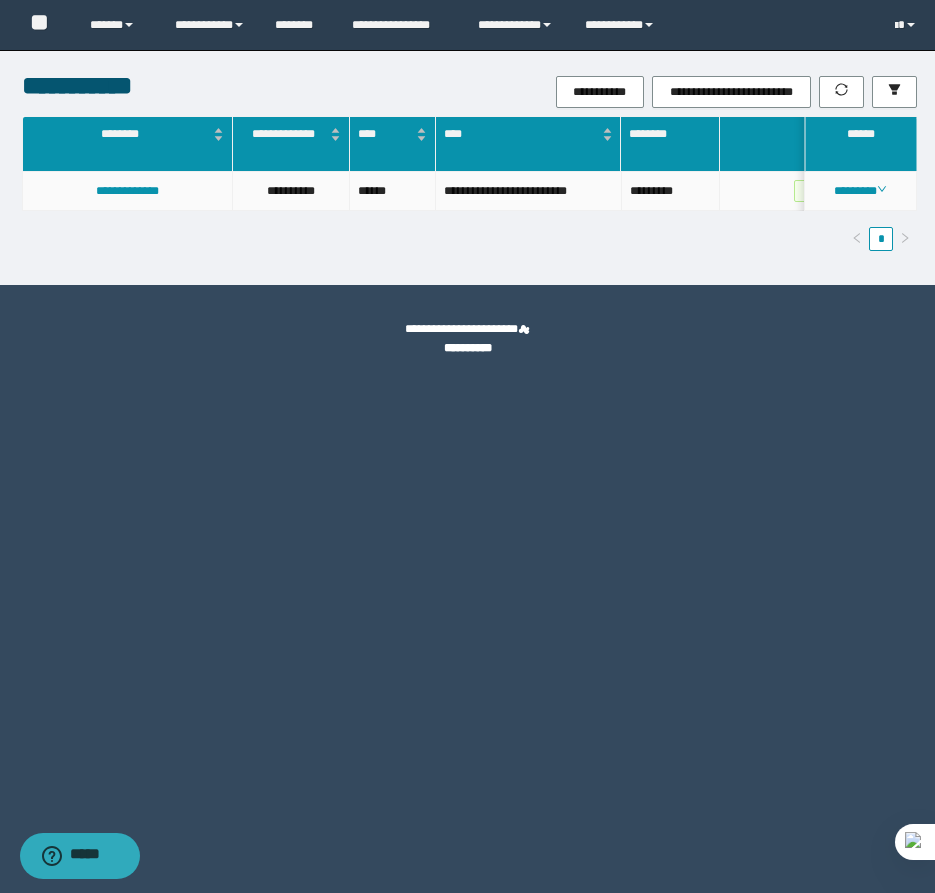 click on "********" at bounding box center [860, 191] 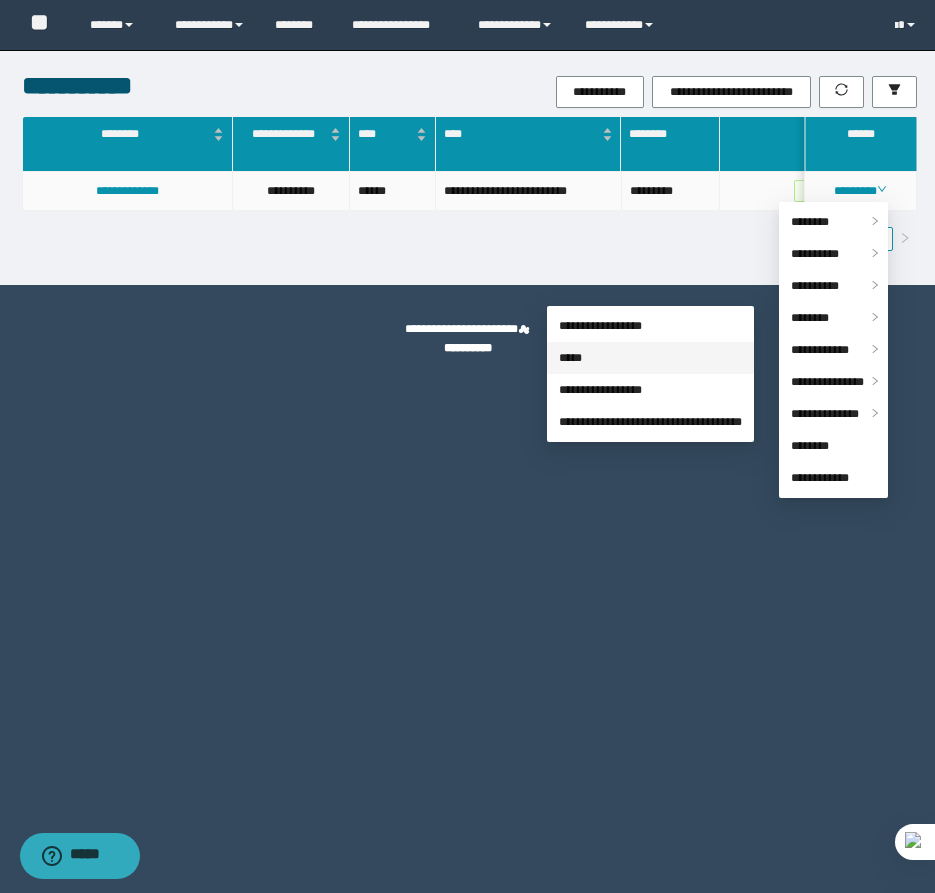 click on "*****" at bounding box center (570, 358) 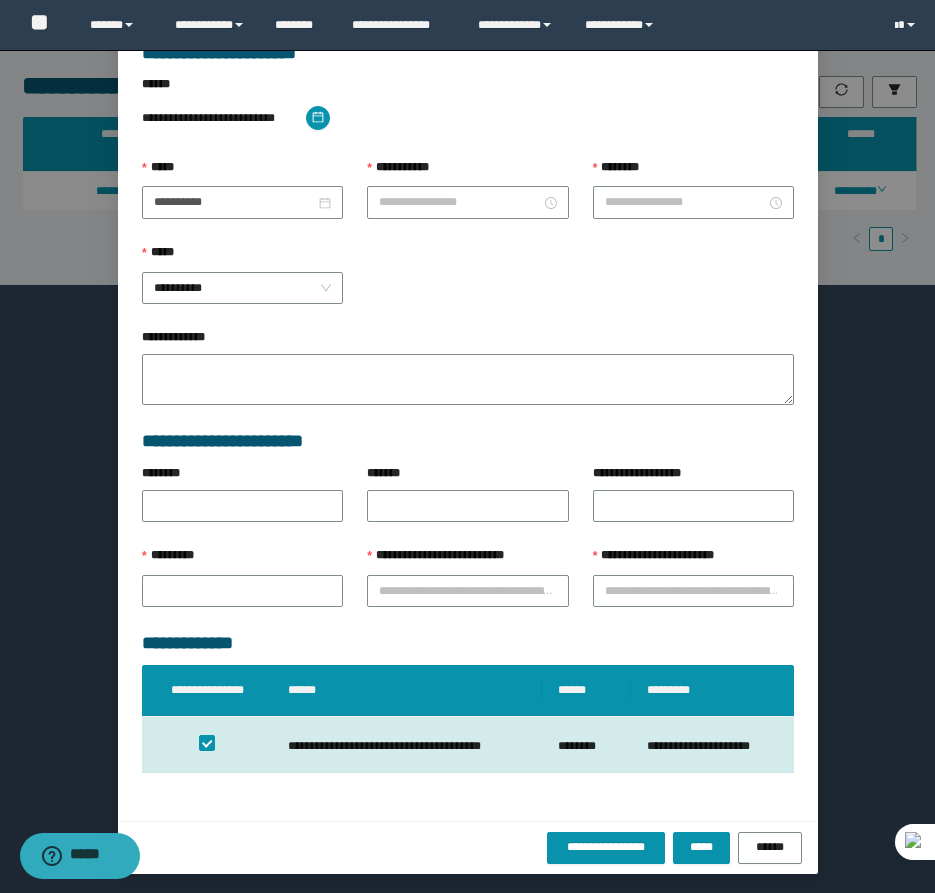 type on "**********" 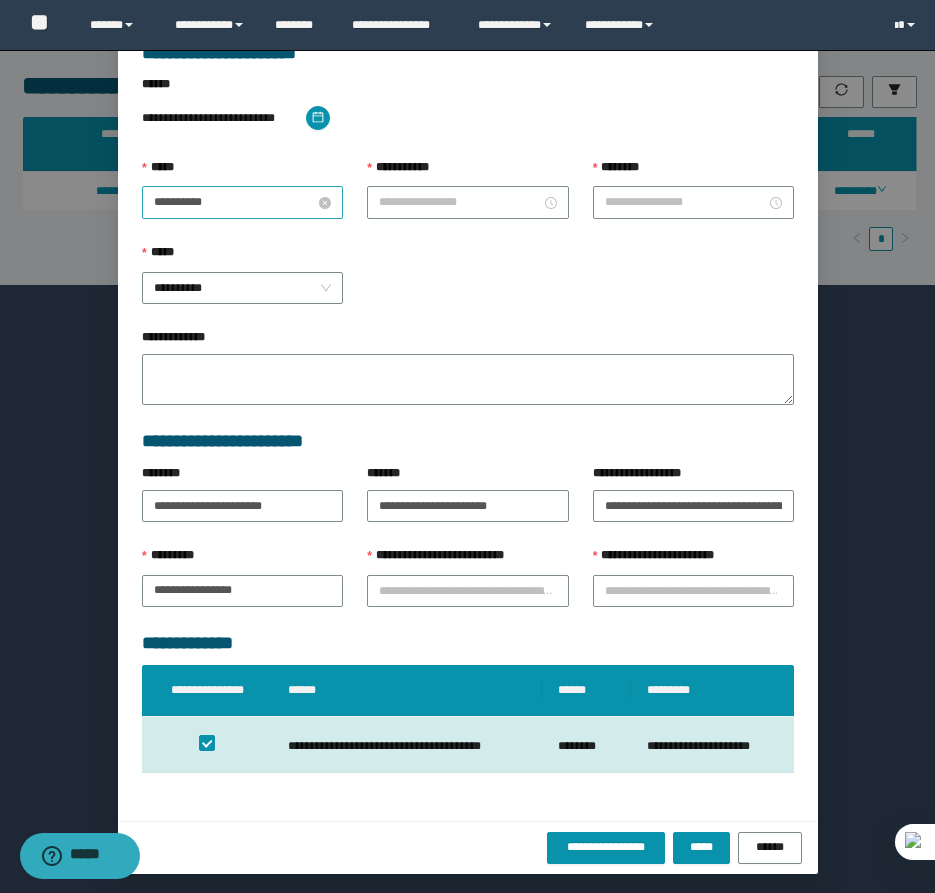 type on "********" 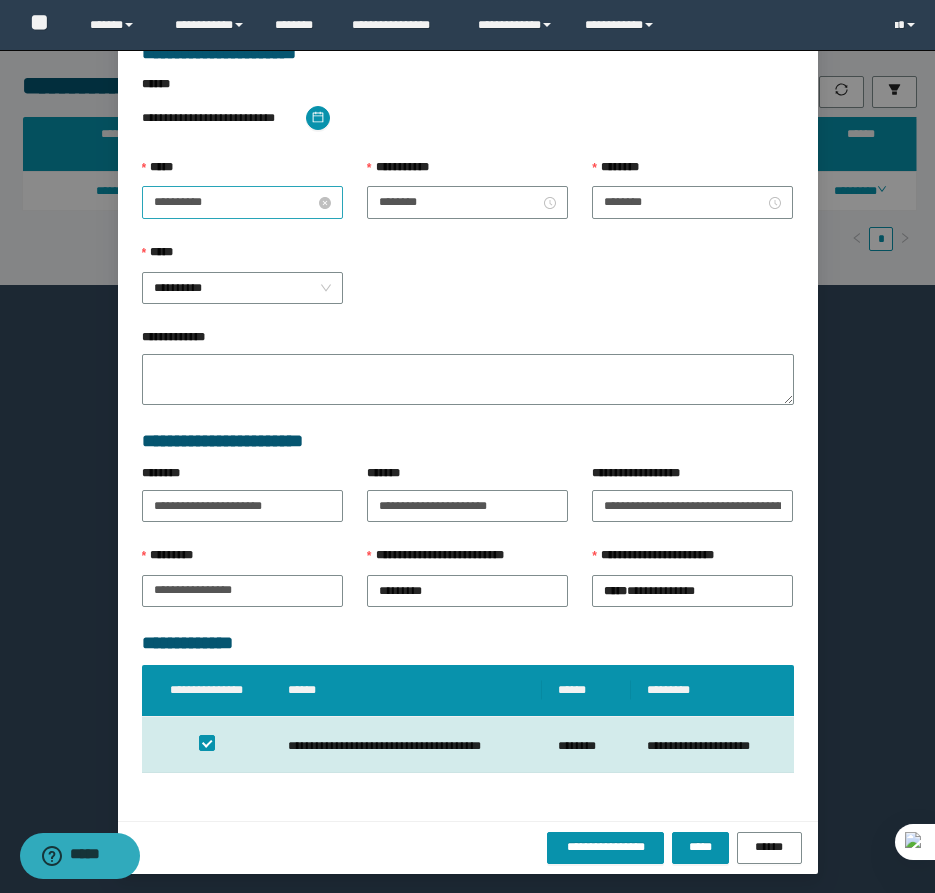 click on "**********" at bounding box center (234, 202) 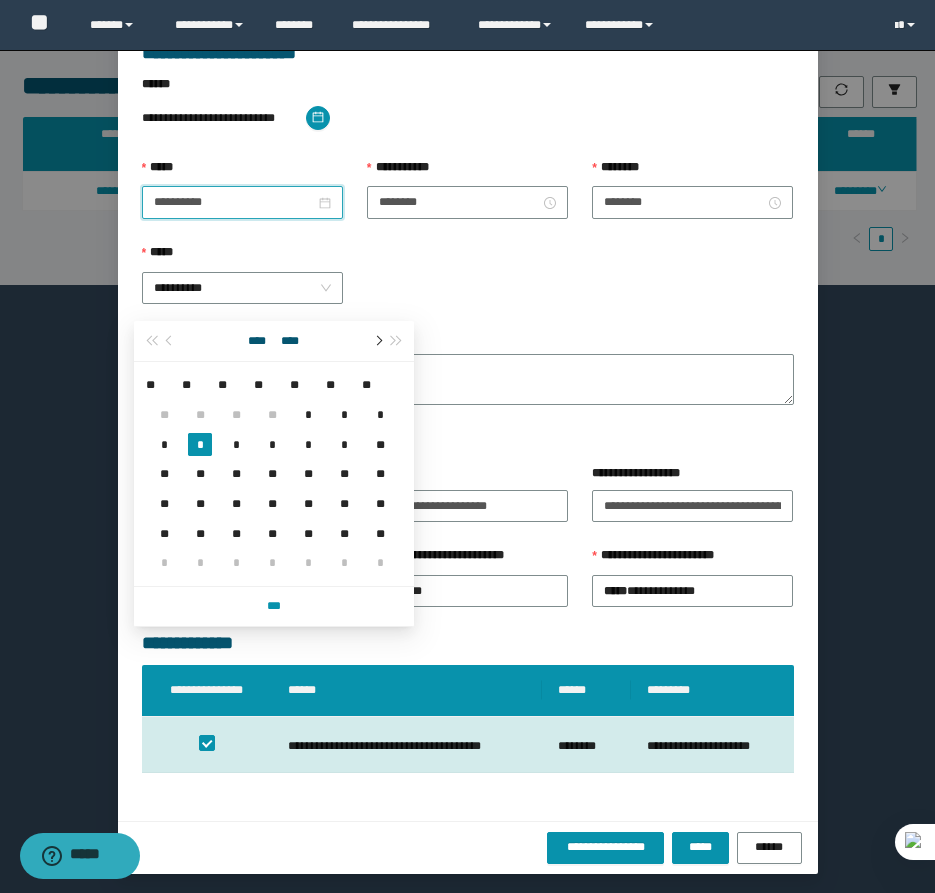 click at bounding box center [377, 341] 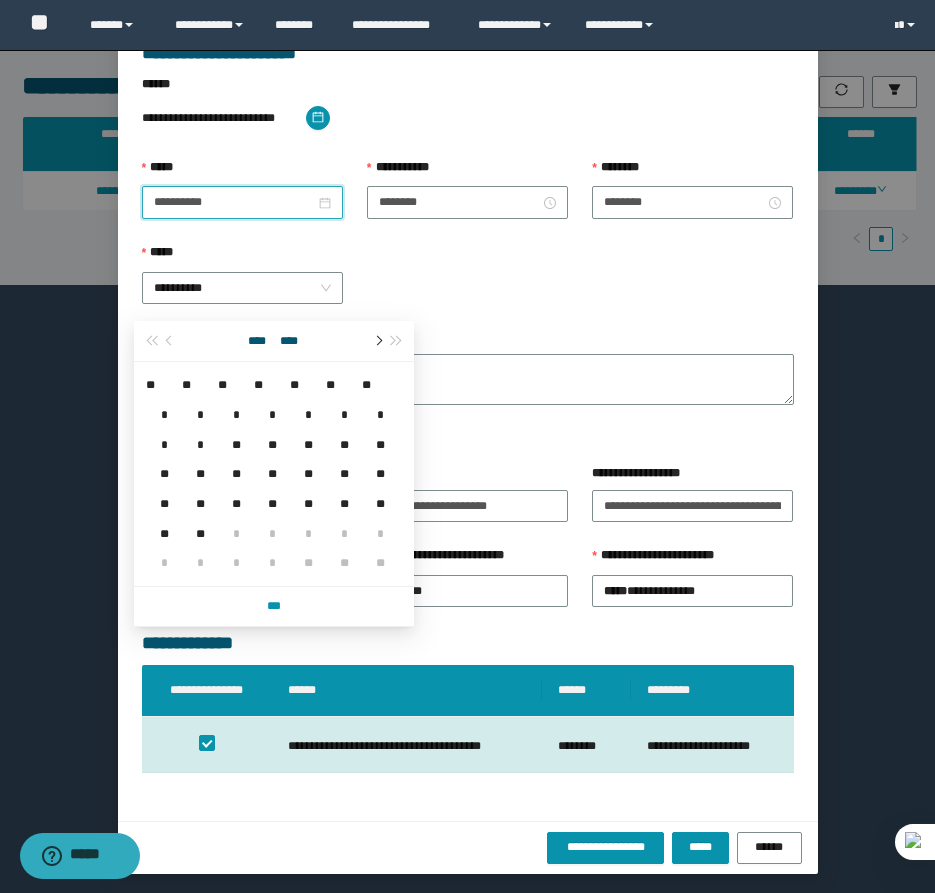 click at bounding box center (377, 341) 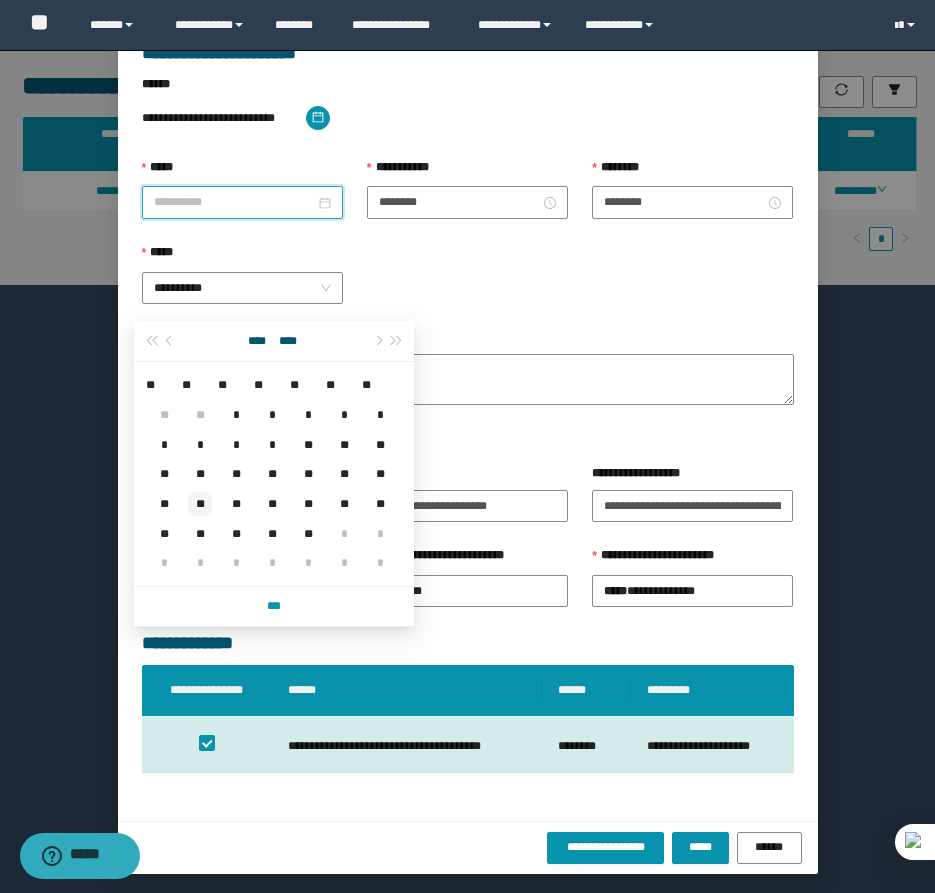 type on "**********" 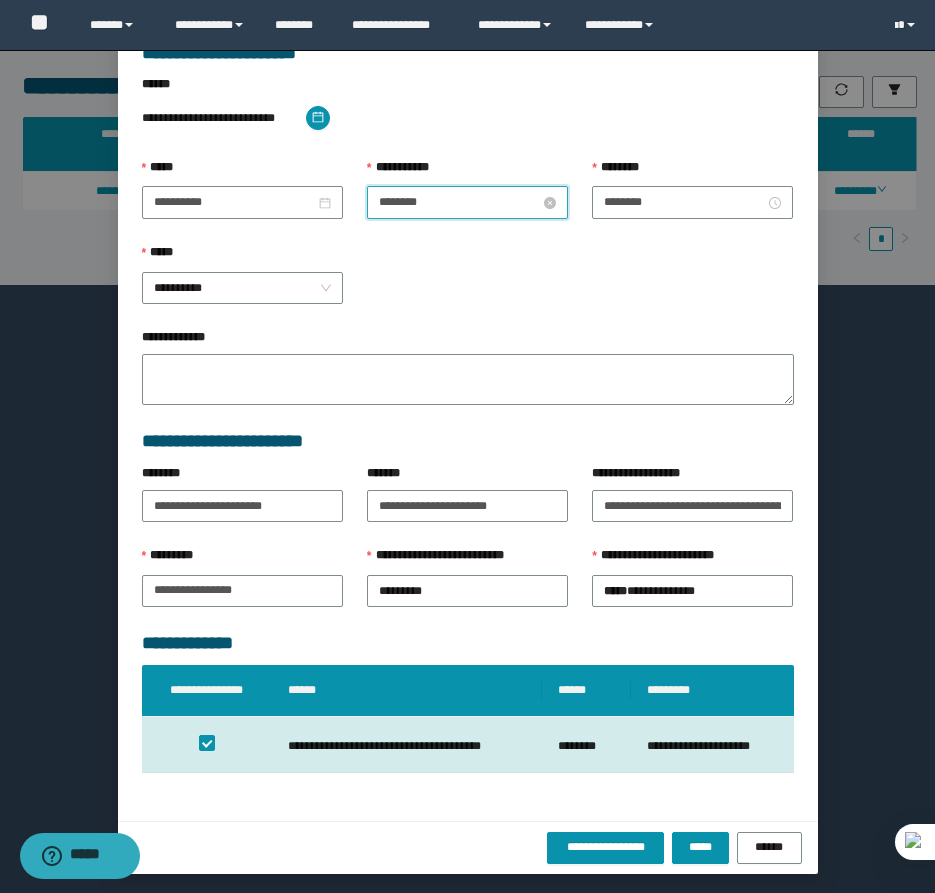 click on "********" at bounding box center (459, 202) 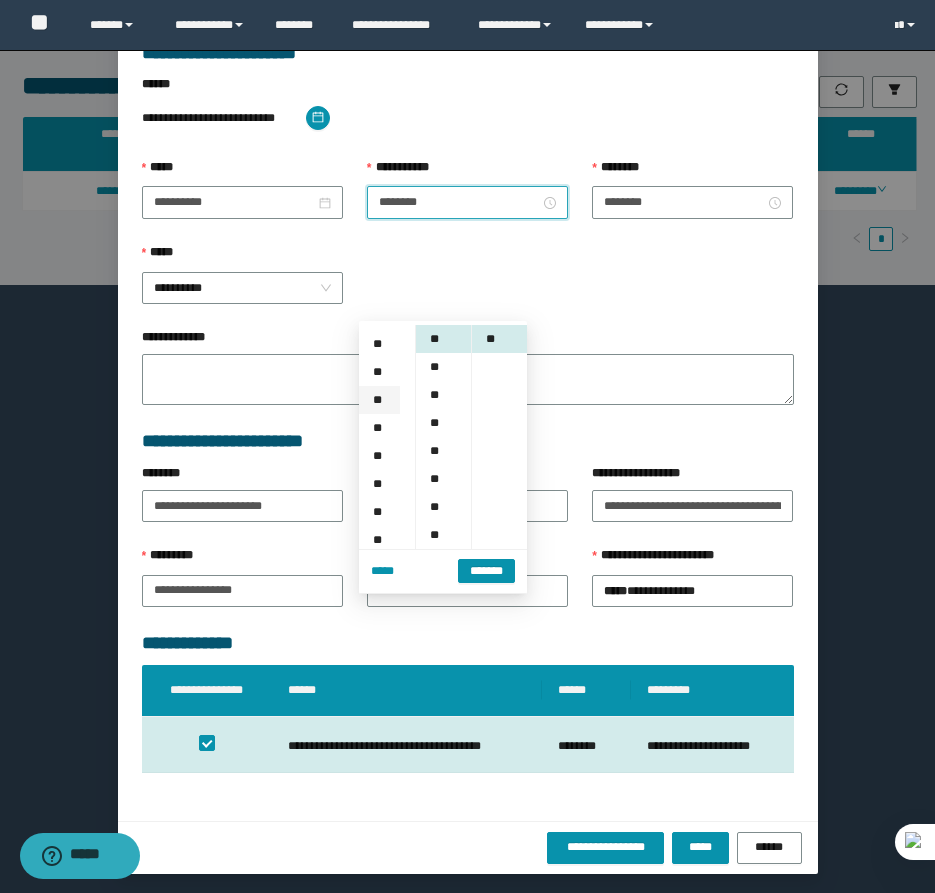 scroll, scrollTop: 100, scrollLeft: 0, axis: vertical 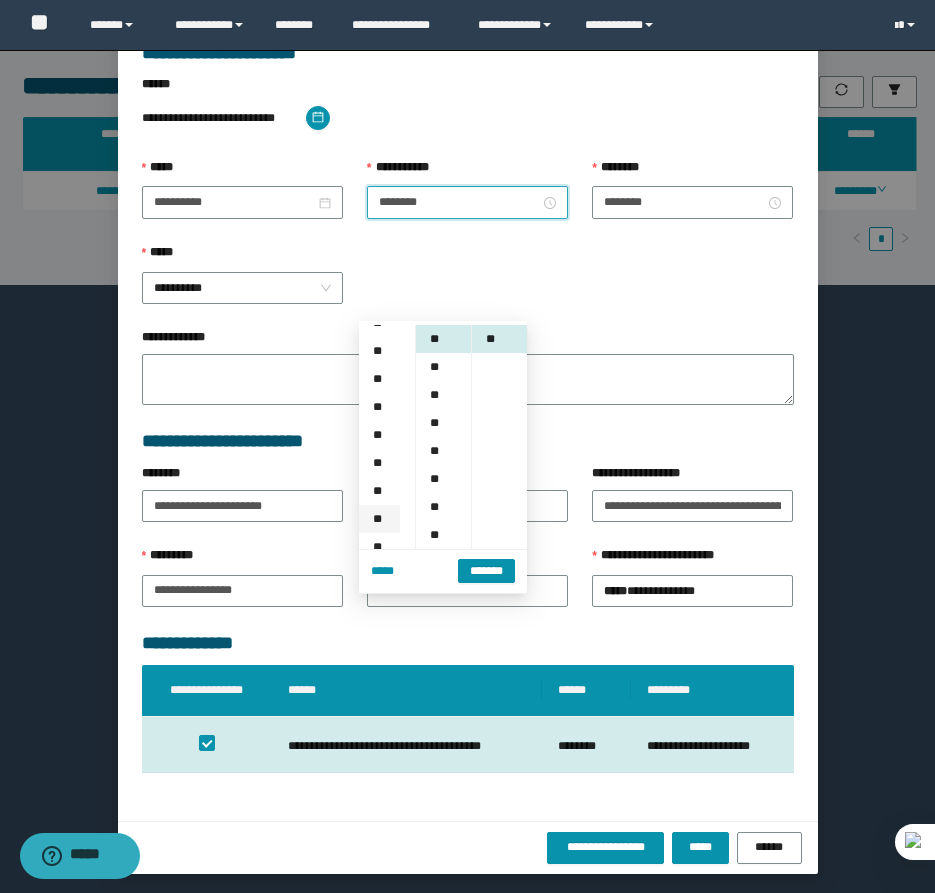 click on "**" at bounding box center [379, 519] 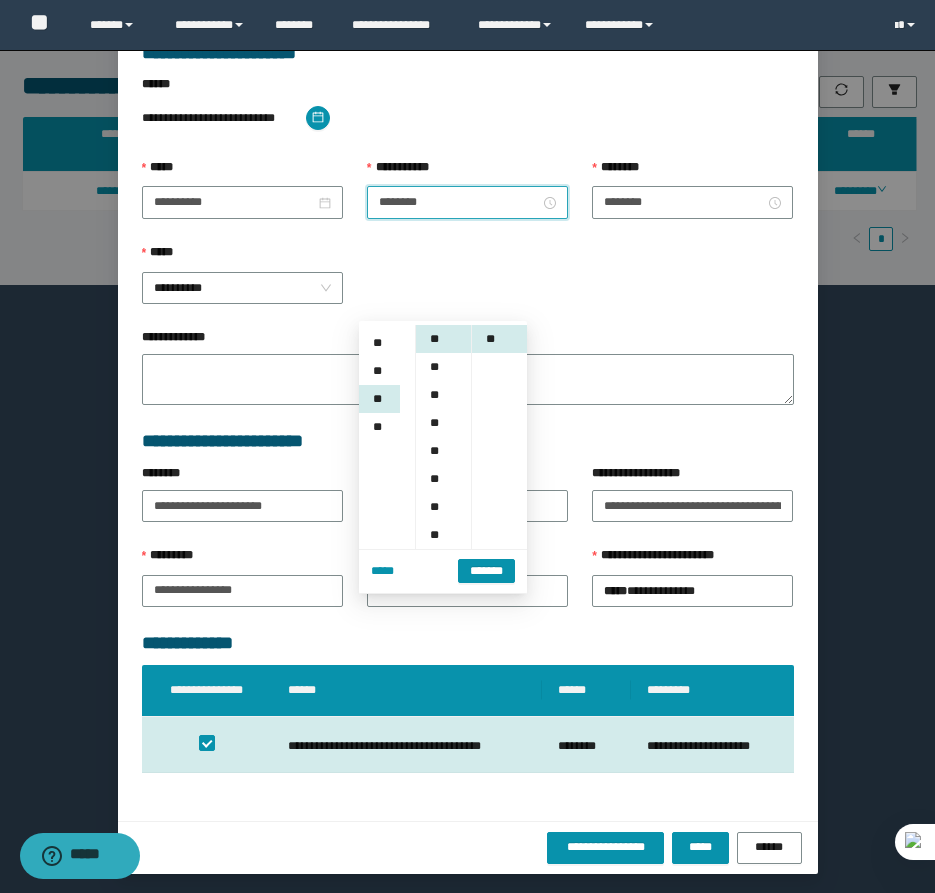 scroll, scrollTop: 280, scrollLeft: 0, axis: vertical 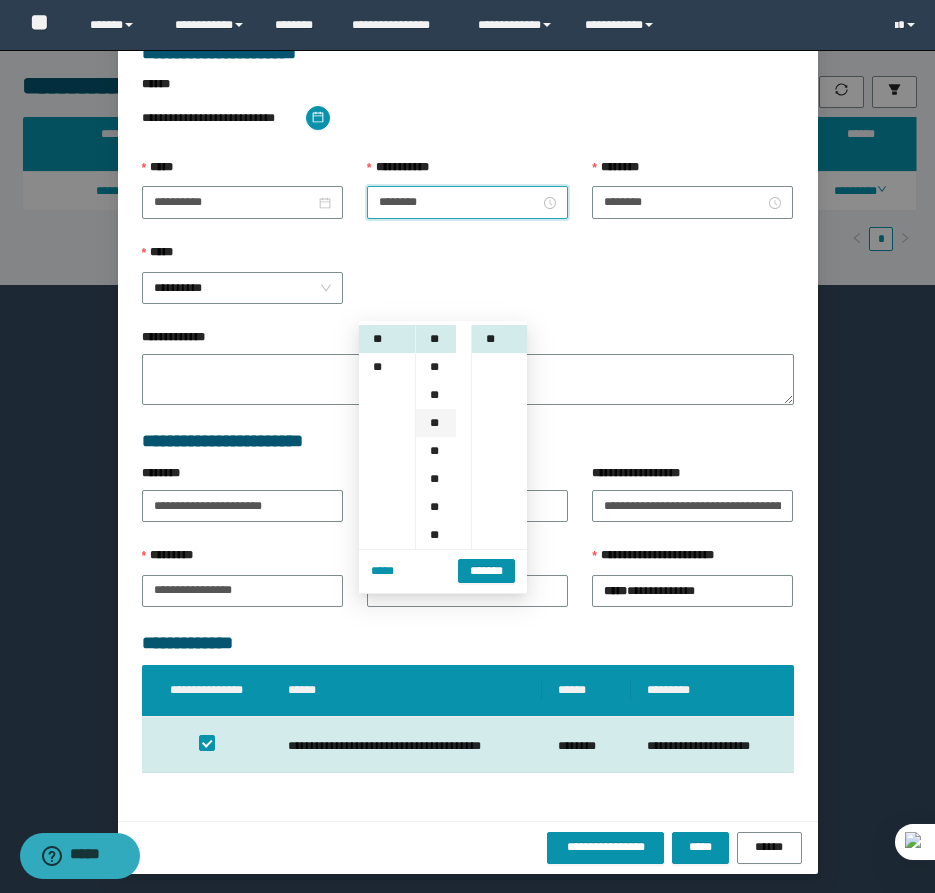 click on "**" at bounding box center (436, 423) 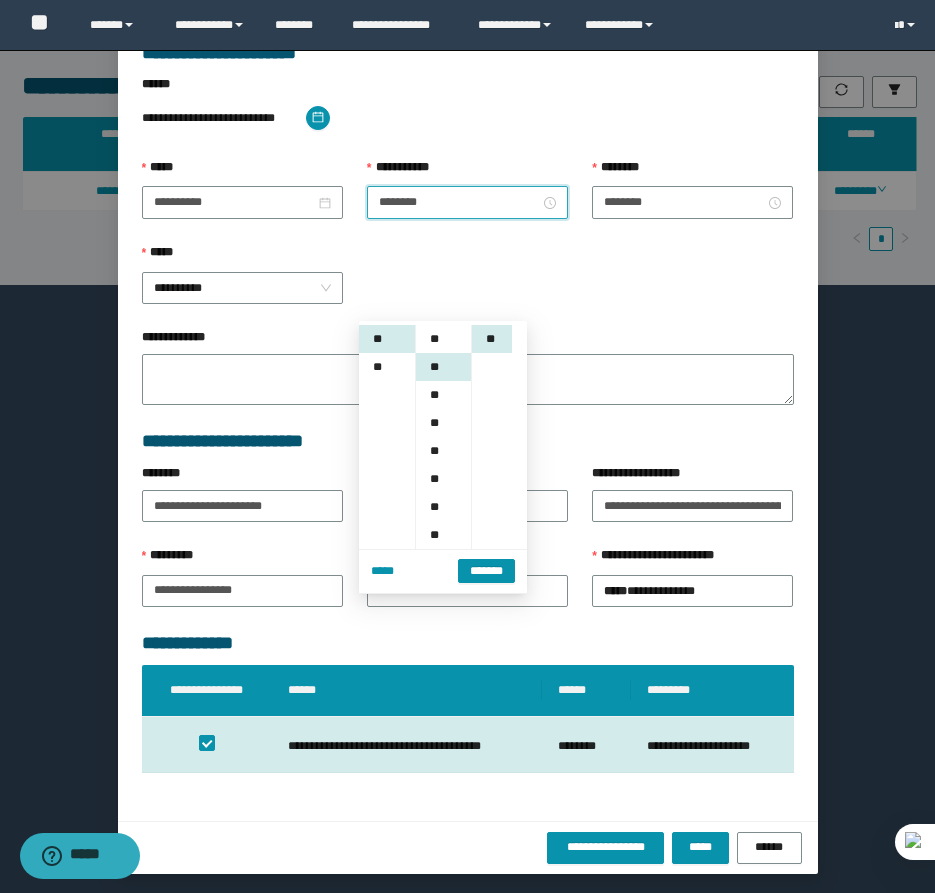 scroll, scrollTop: 84, scrollLeft: 0, axis: vertical 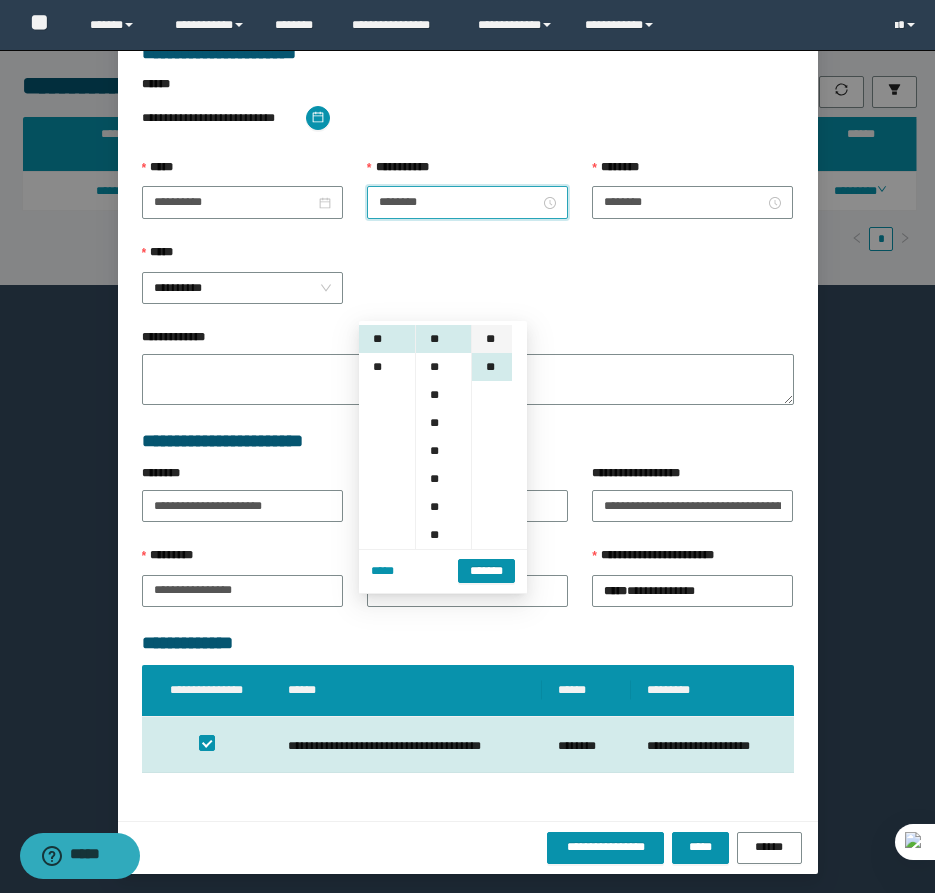 click on "**" at bounding box center [492, 339] 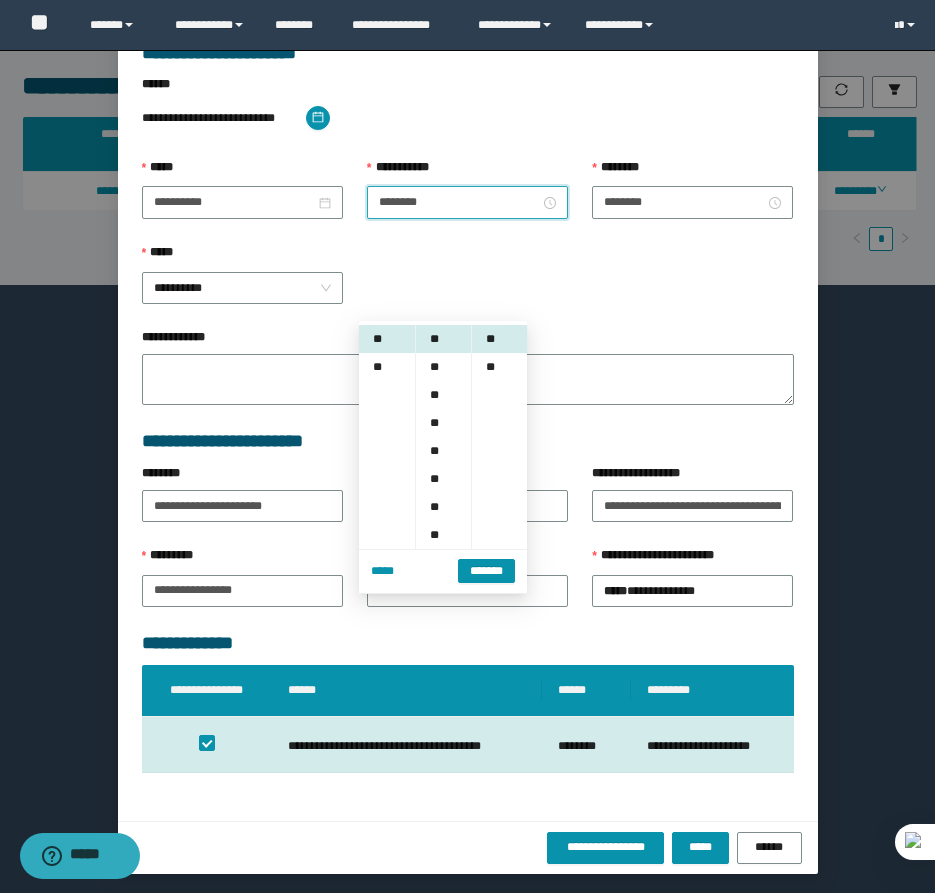 scroll, scrollTop: 141, scrollLeft: 0, axis: vertical 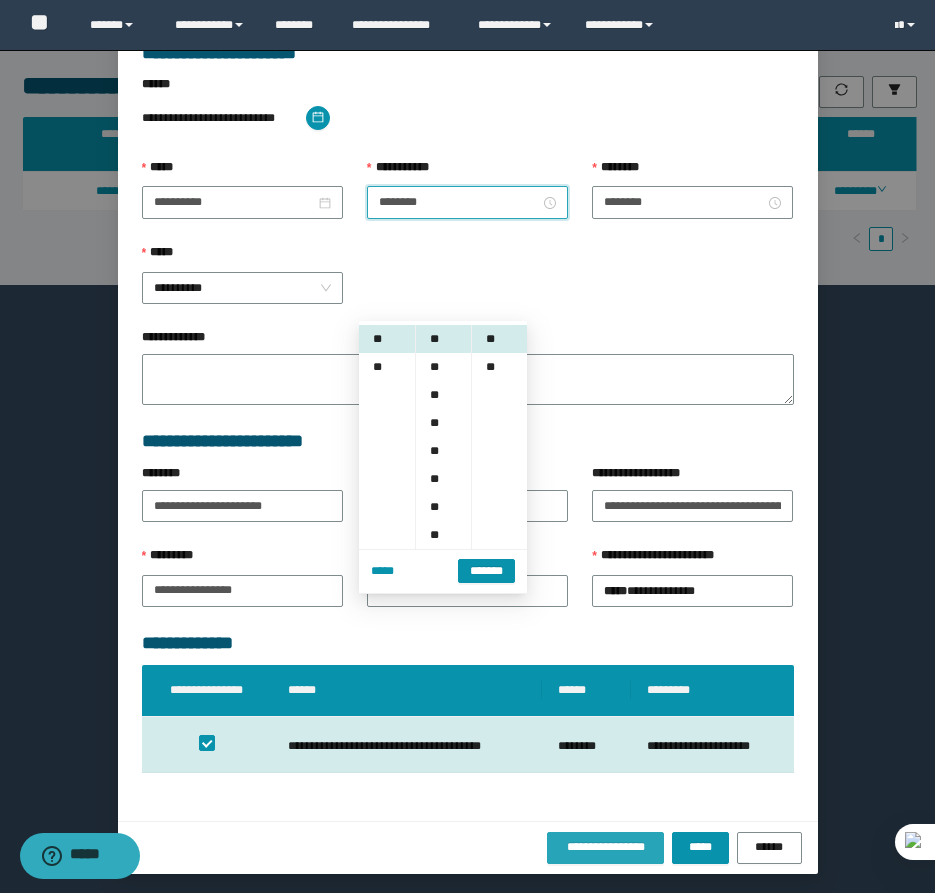 click on "**********" at bounding box center [606, 848] 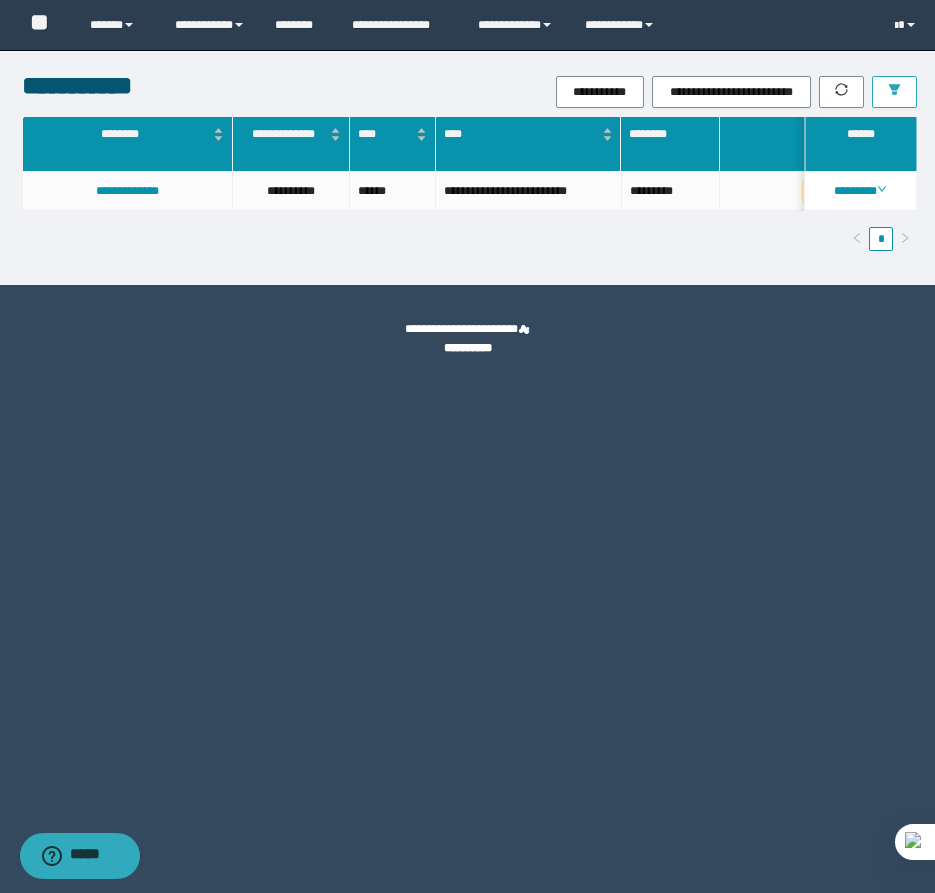 click at bounding box center [894, 92] 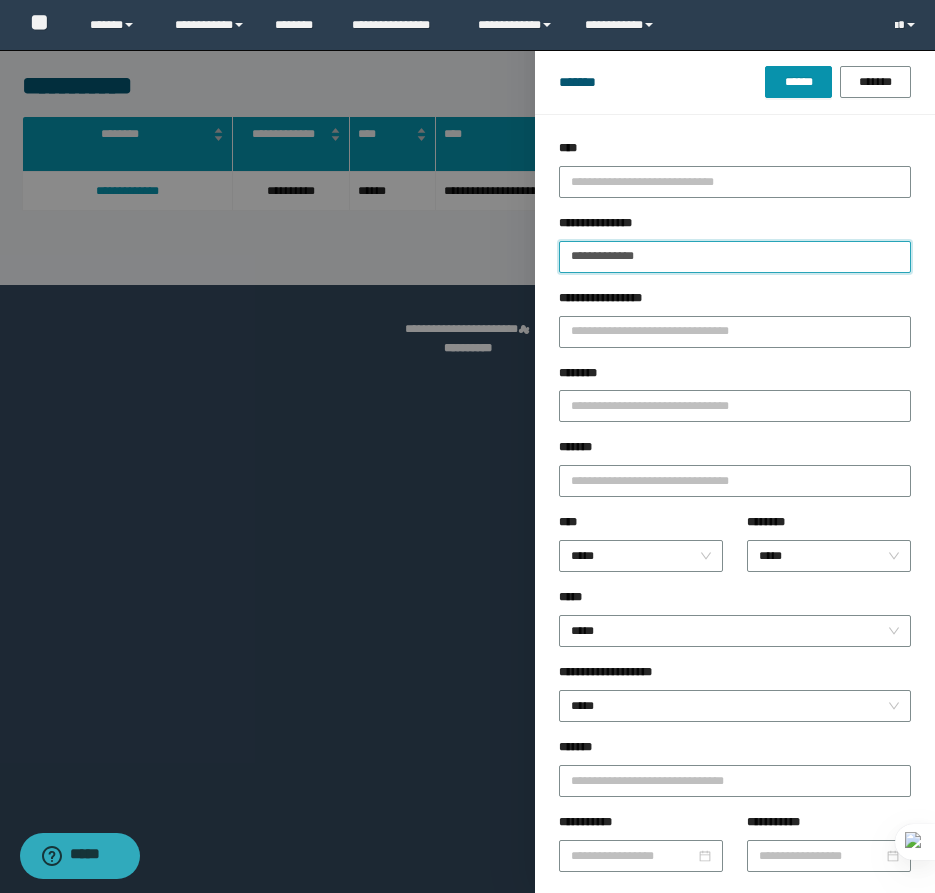 click on "**********" at bounding box center [735, 257] 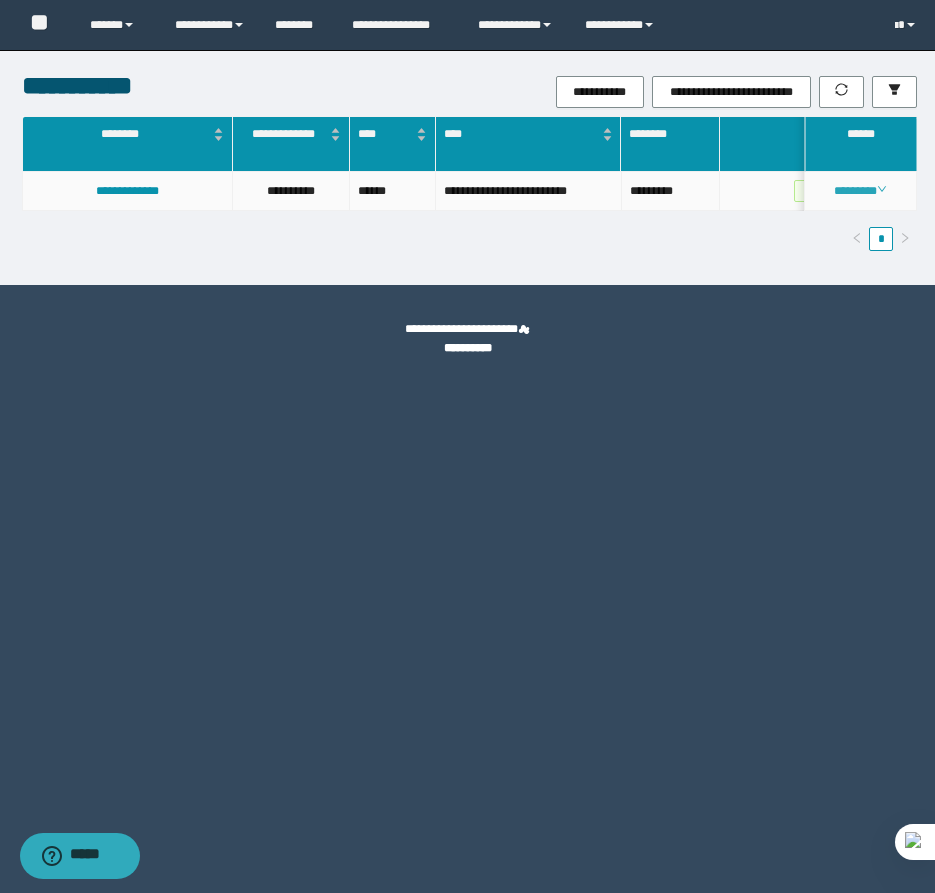 click on "********" at bounding box center [860, 191] 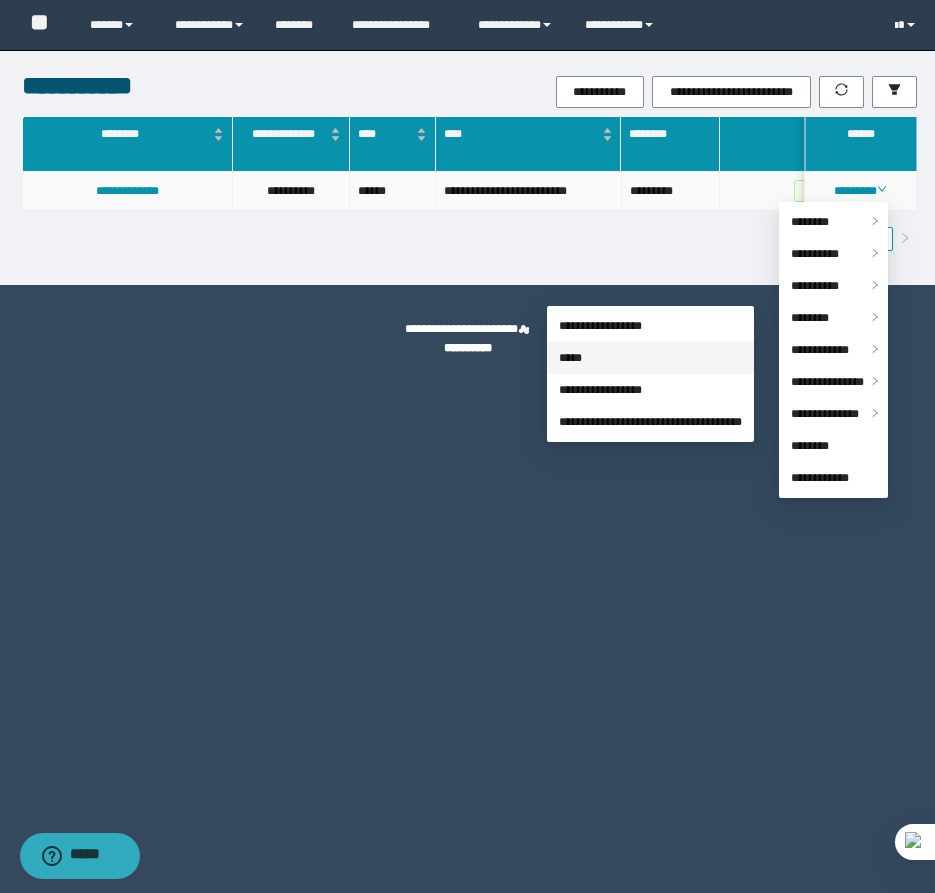 click on "*****" at bounding box center [570, 358] 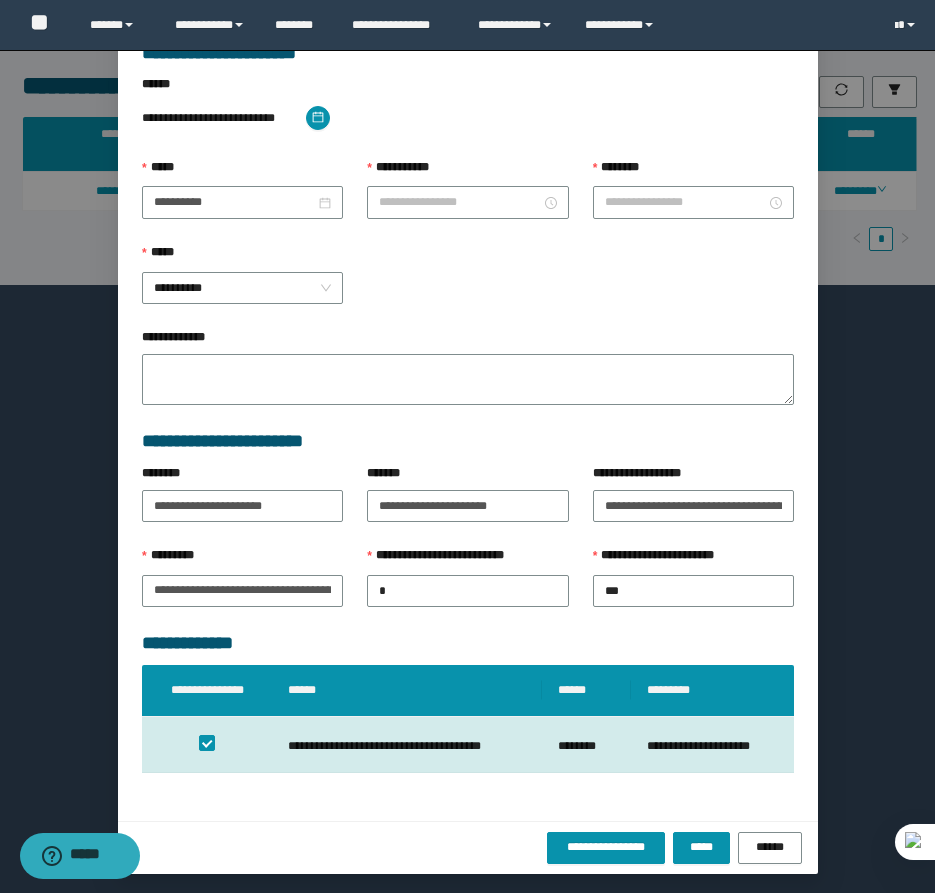 type on "********" 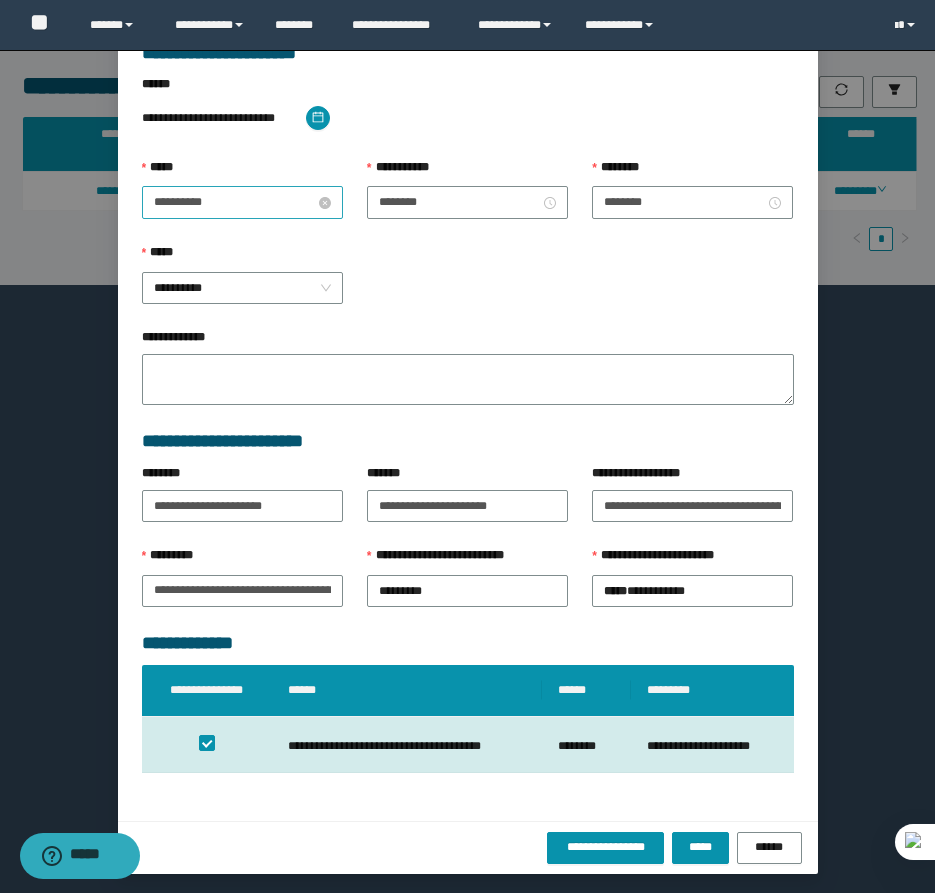 click on "**********" at bounding box center [234, 202] 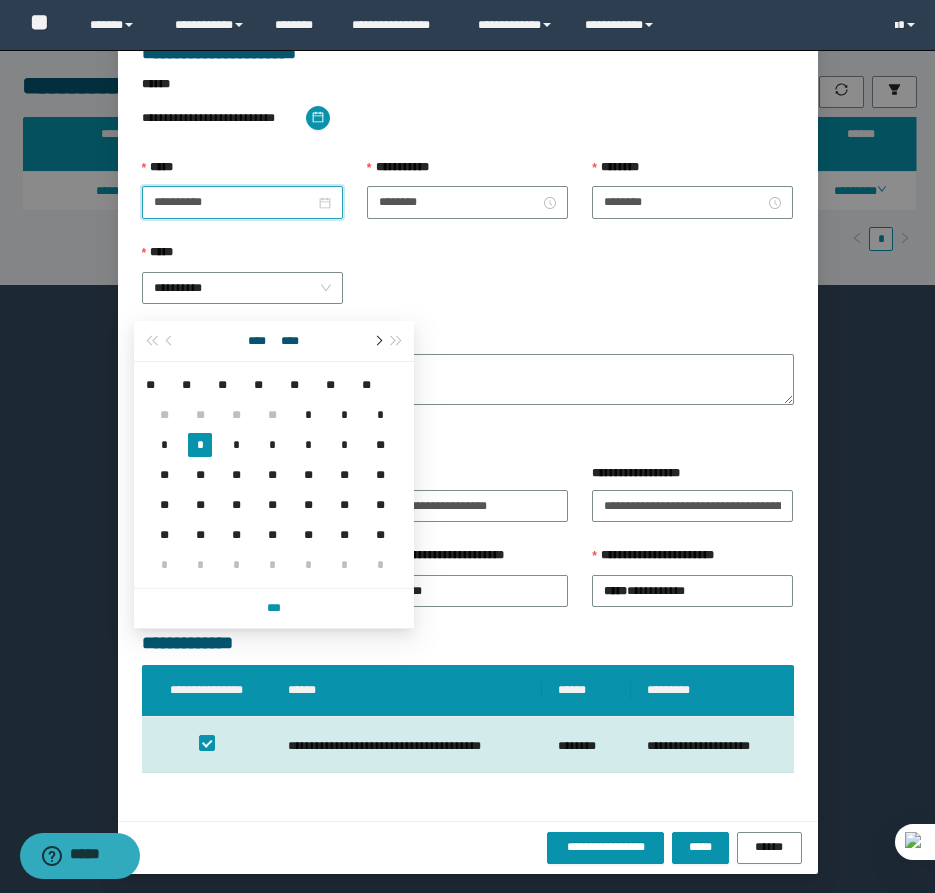 click at bounding box center (377, 341) 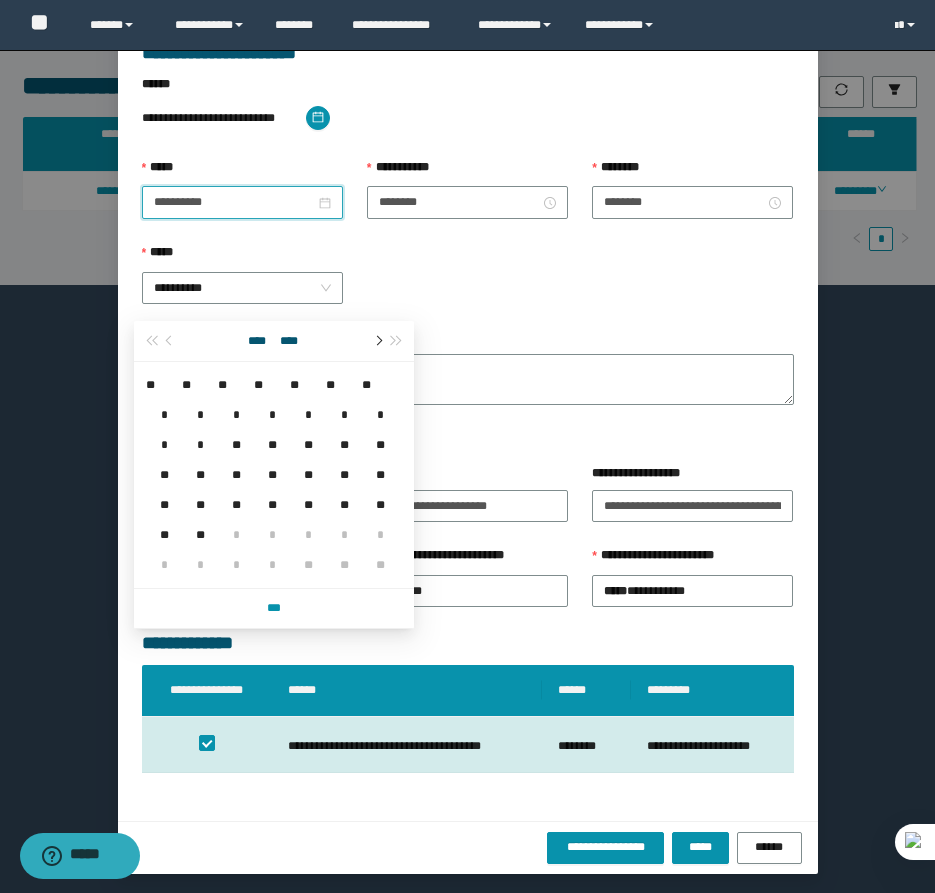 click at bounding box center [377, 341] 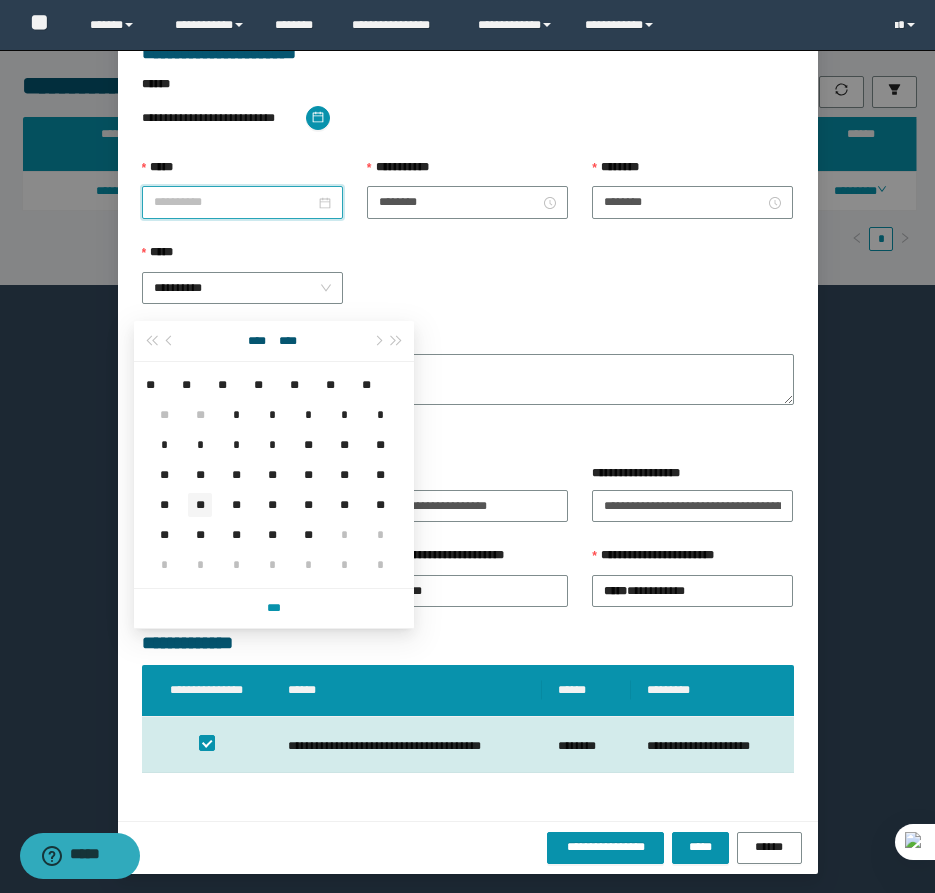 type on "**********" 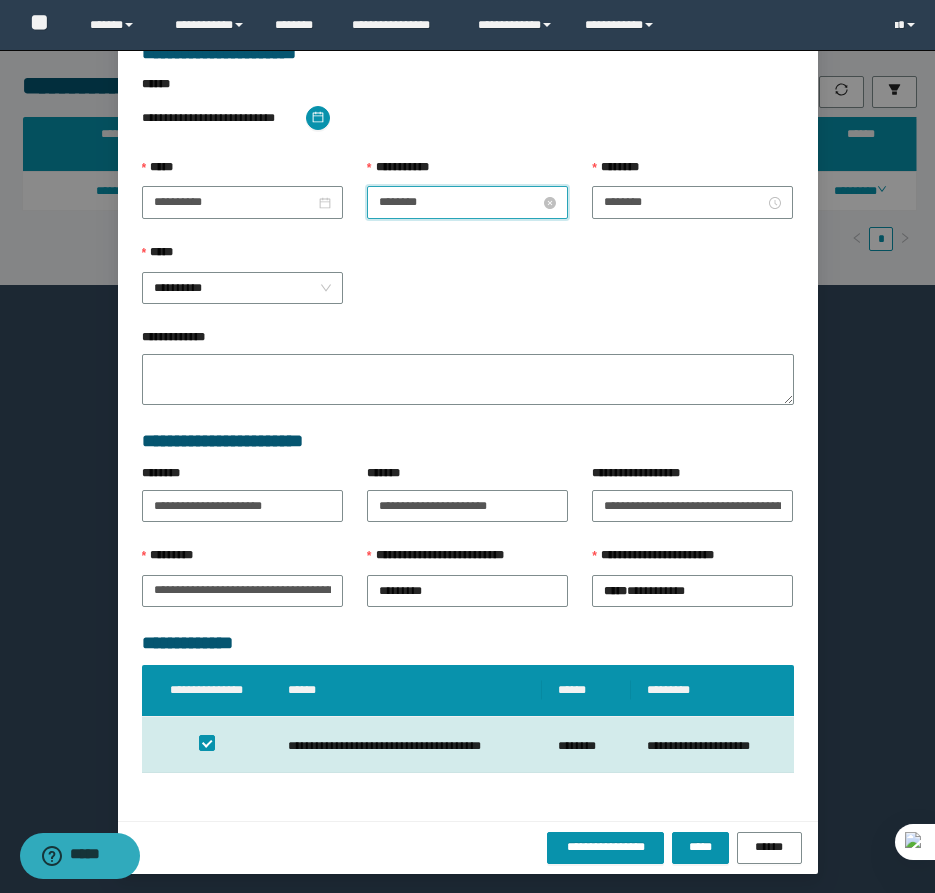 click on "********" at bounding box center (459, 202) 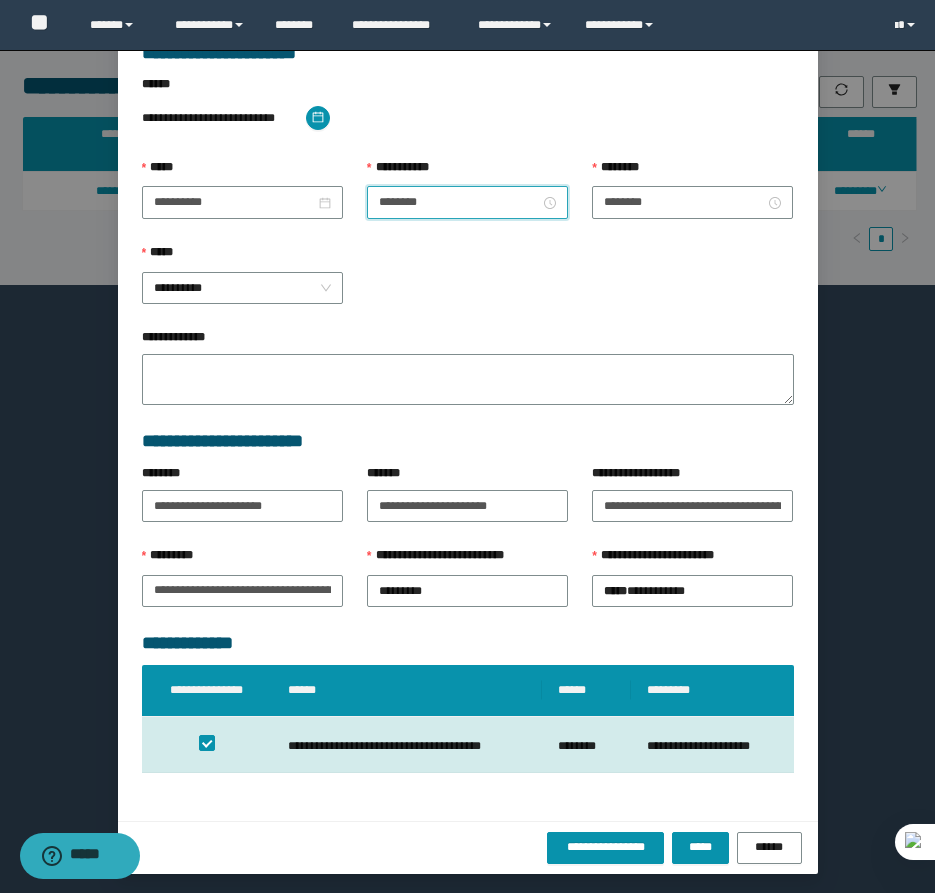 scroll, scrollTop: 28, scrollLeft: 0, axis: vertical 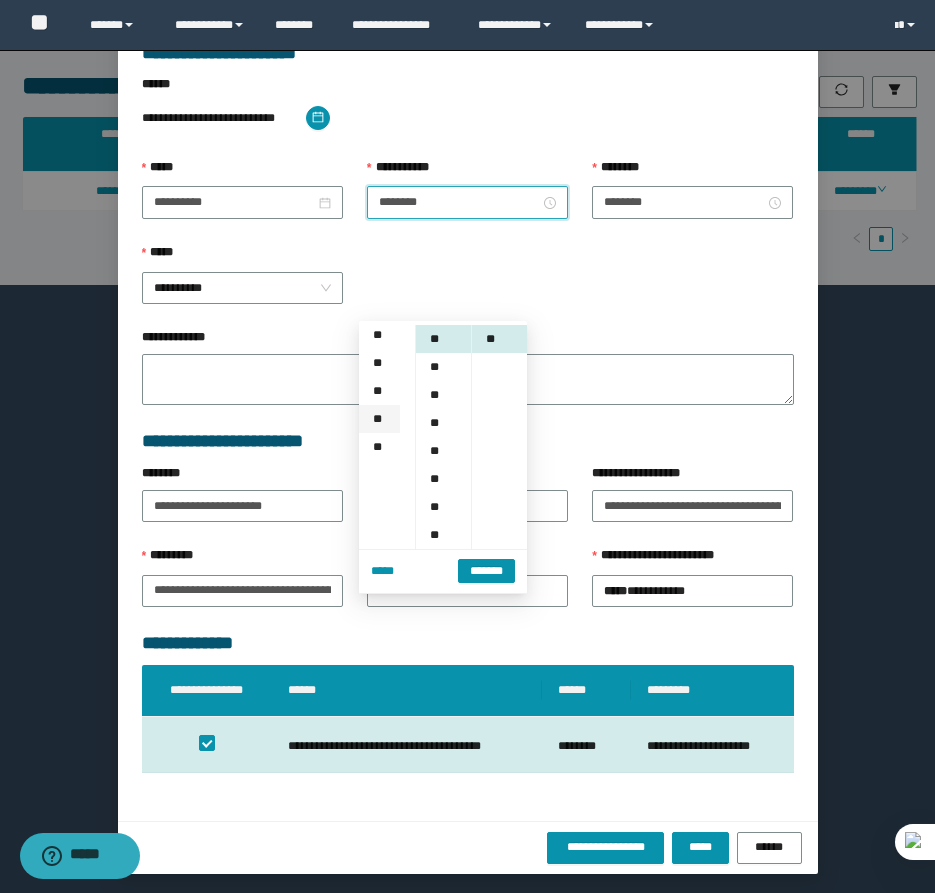 click on "**" at bounding box center [379, 419] 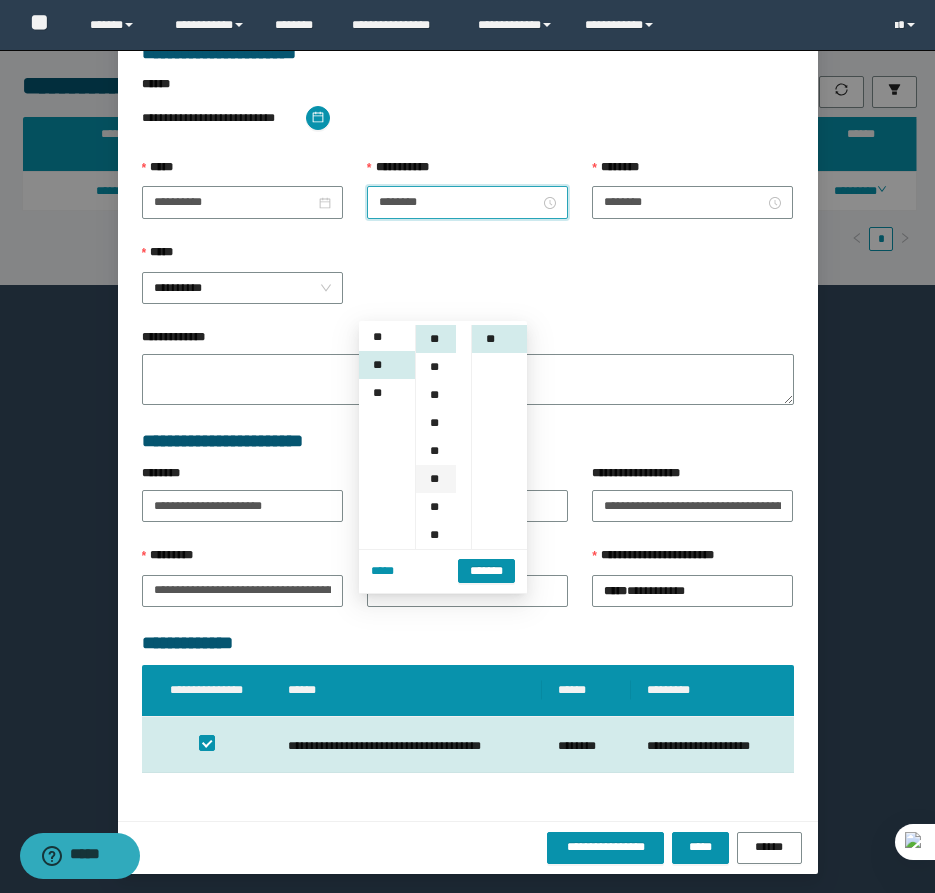 scroll, scrollTop: 280, scrollLeft: 0, axis: vertical 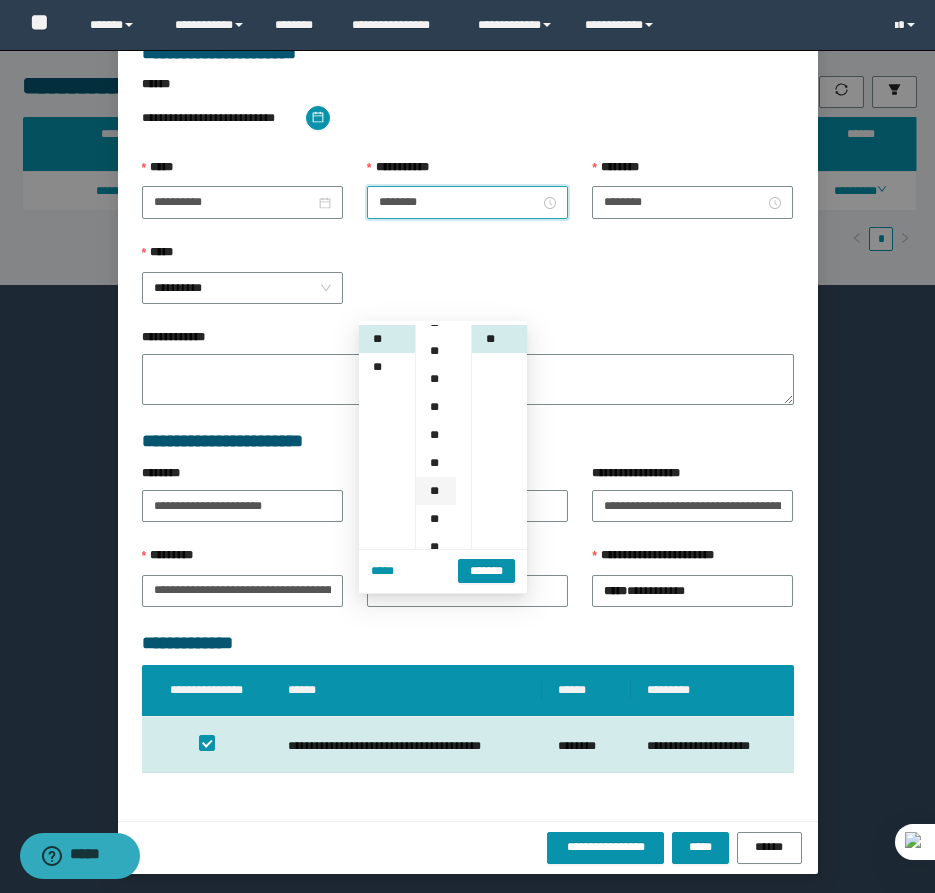 click on "**" at bounding box center [436, 491] 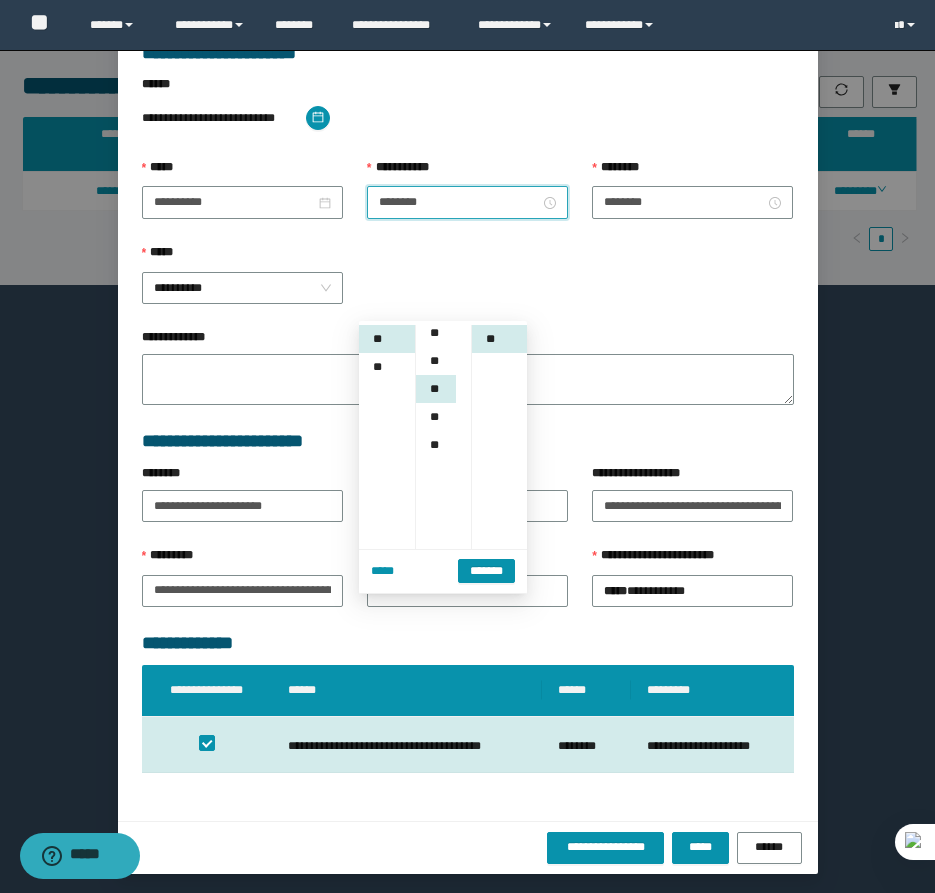 scroll, scrollTop: 252, scrollLeft: 0, axis: vertical 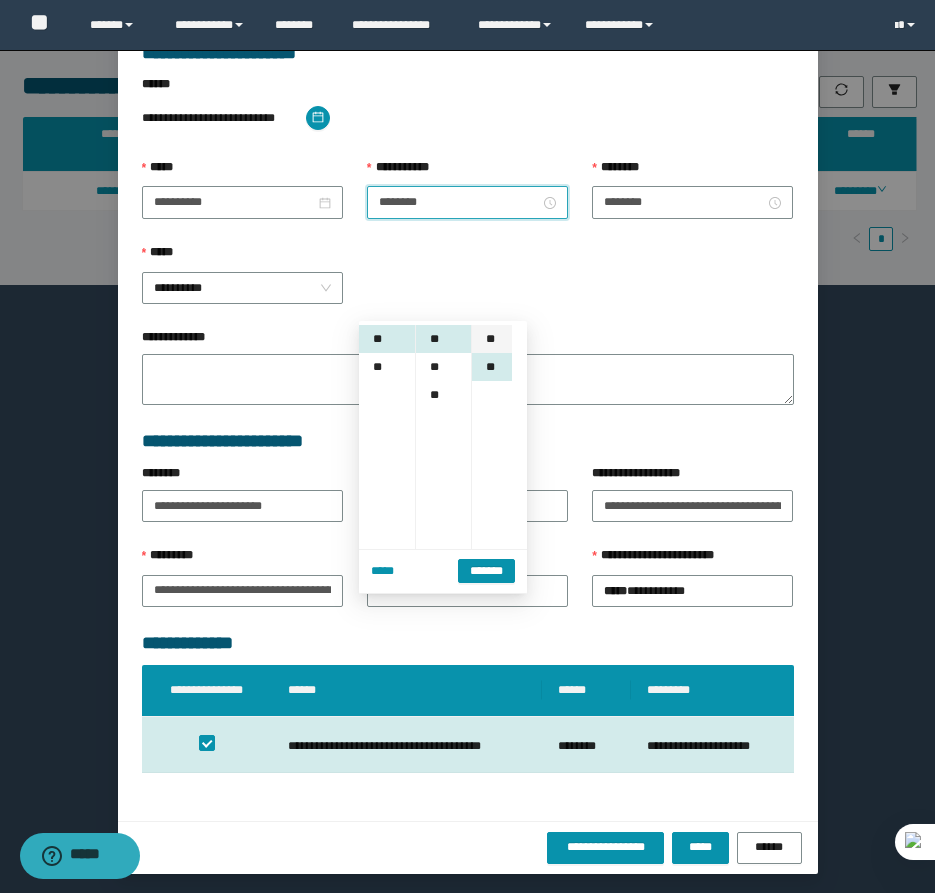 click on "**" at bounding box center (492, 339) 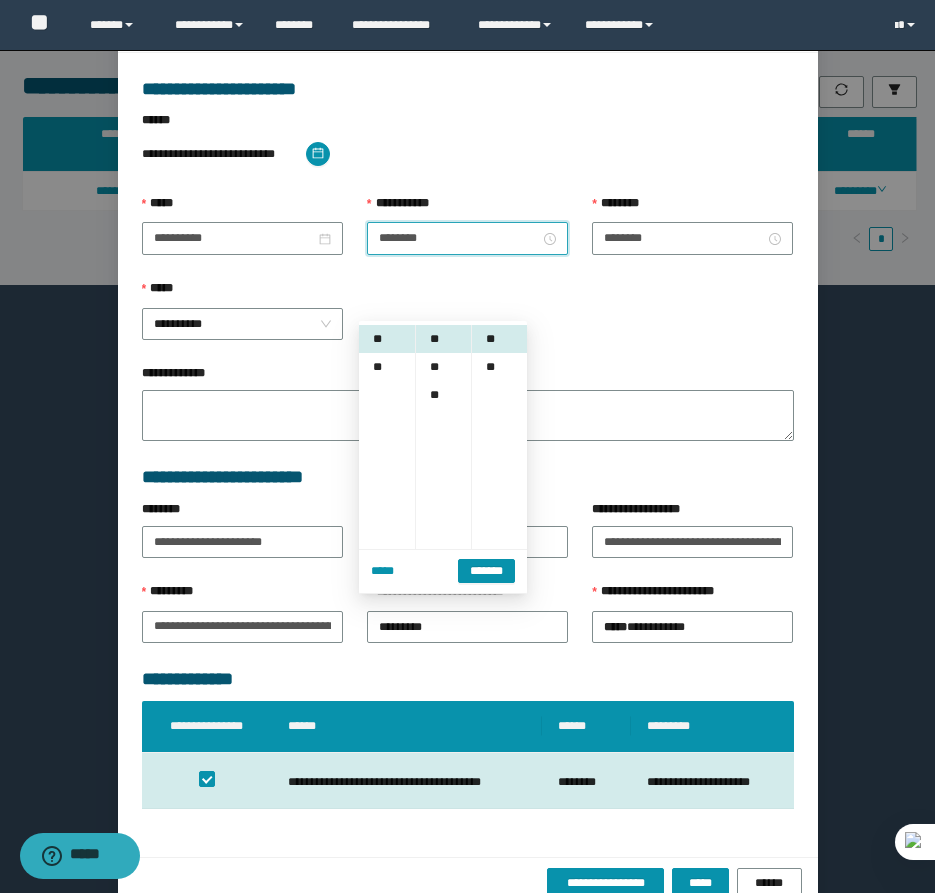 scroll, scrollTop: 141, scrollLeft: 0, axis: vertical 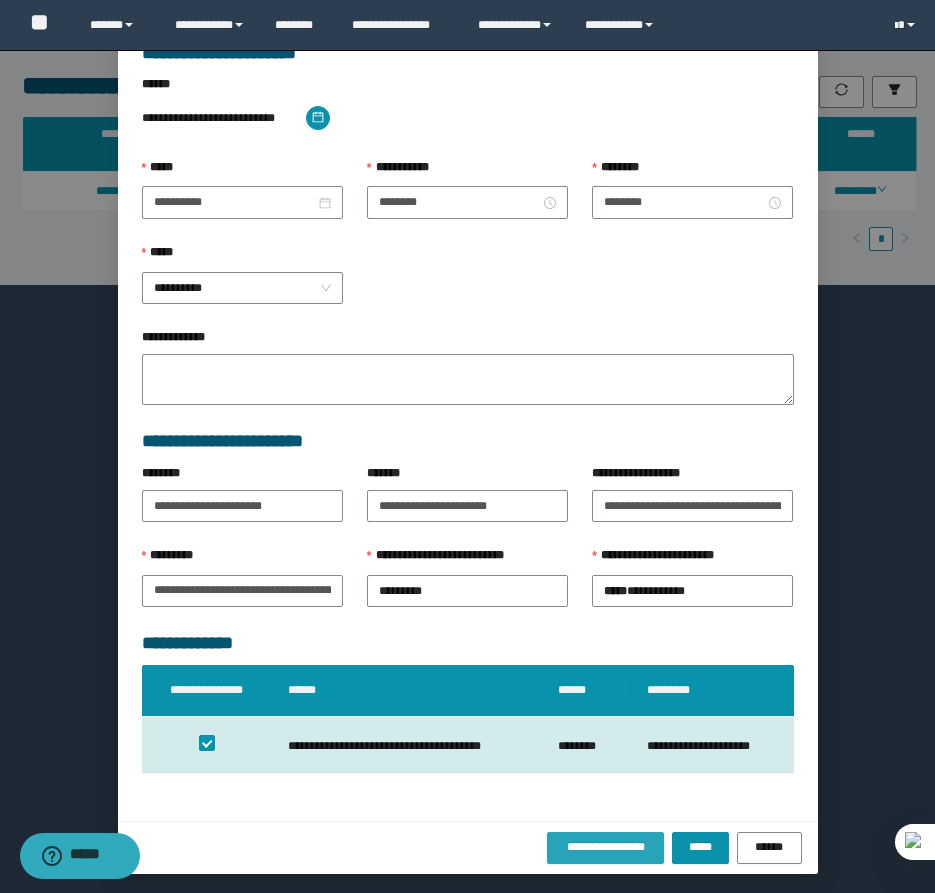 click on "**********" at bounding box center [606, 847] 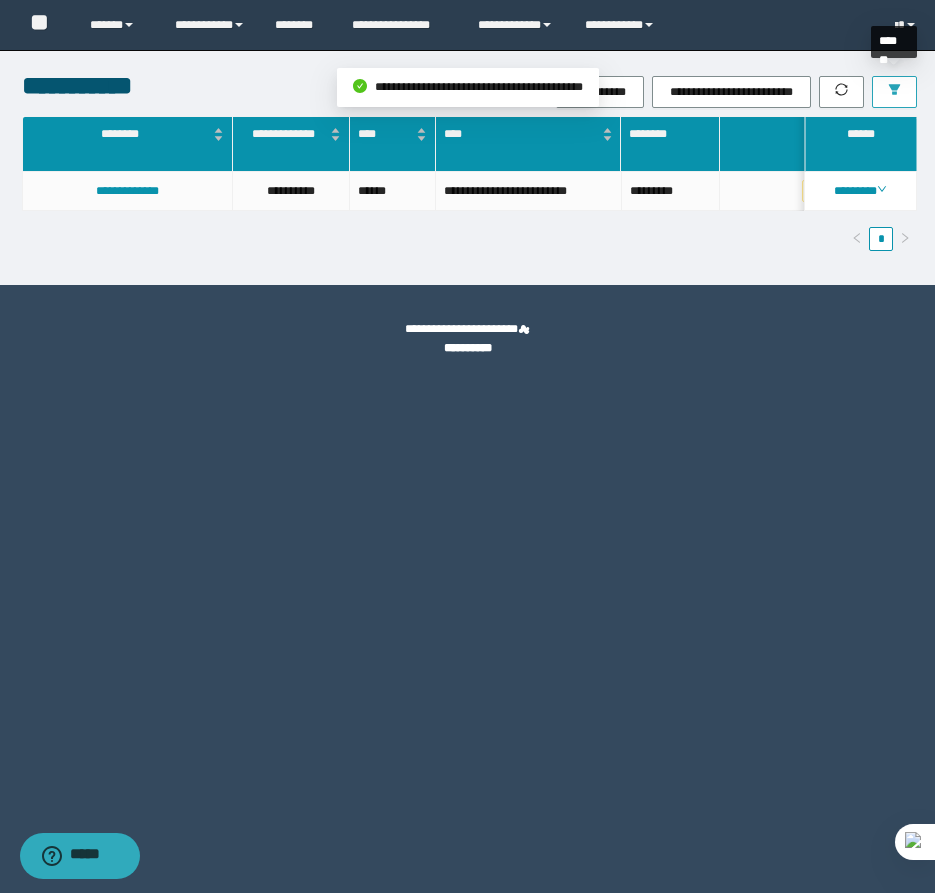 click at bounding box center [894, 92] 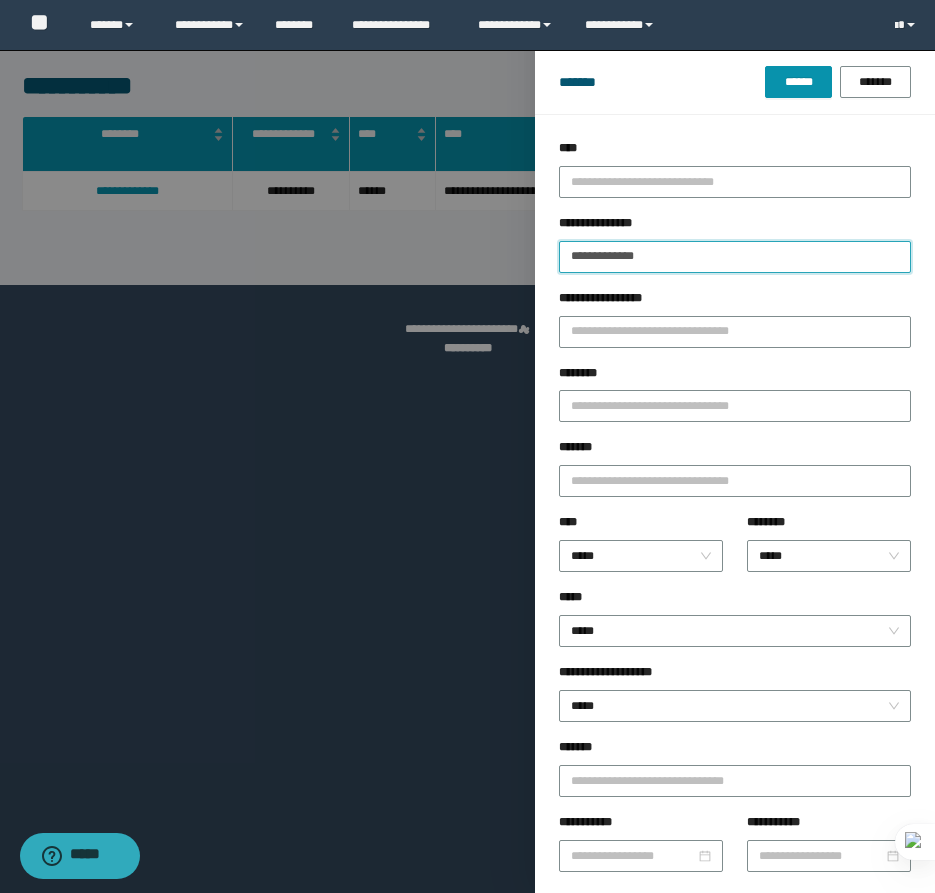click on "**********" at bounding box center (735, 257) 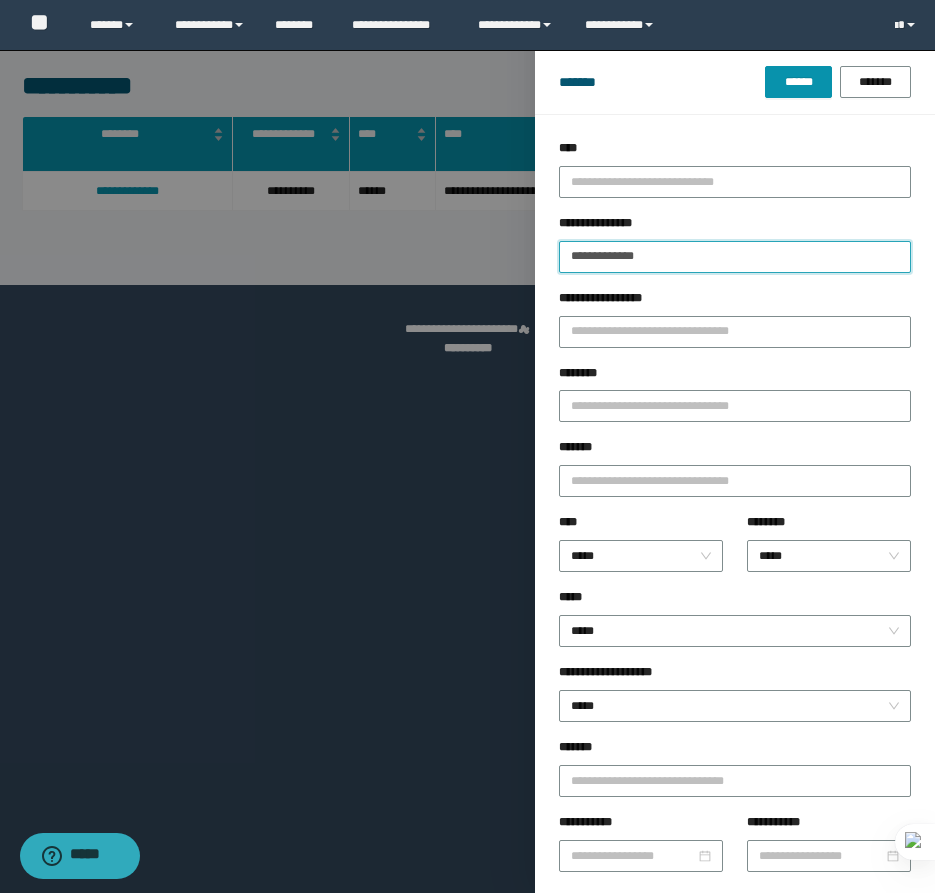 click on "**********" at bounding box center [735, 257] 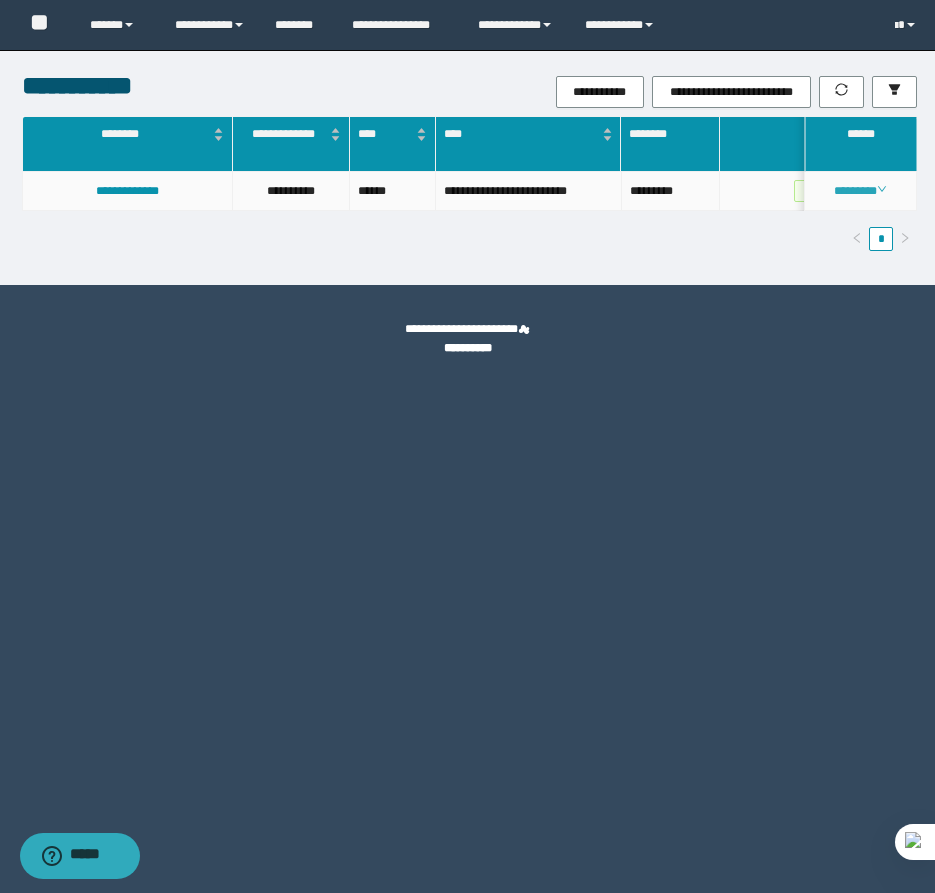 click on "********" at bounding box center [860, 191] 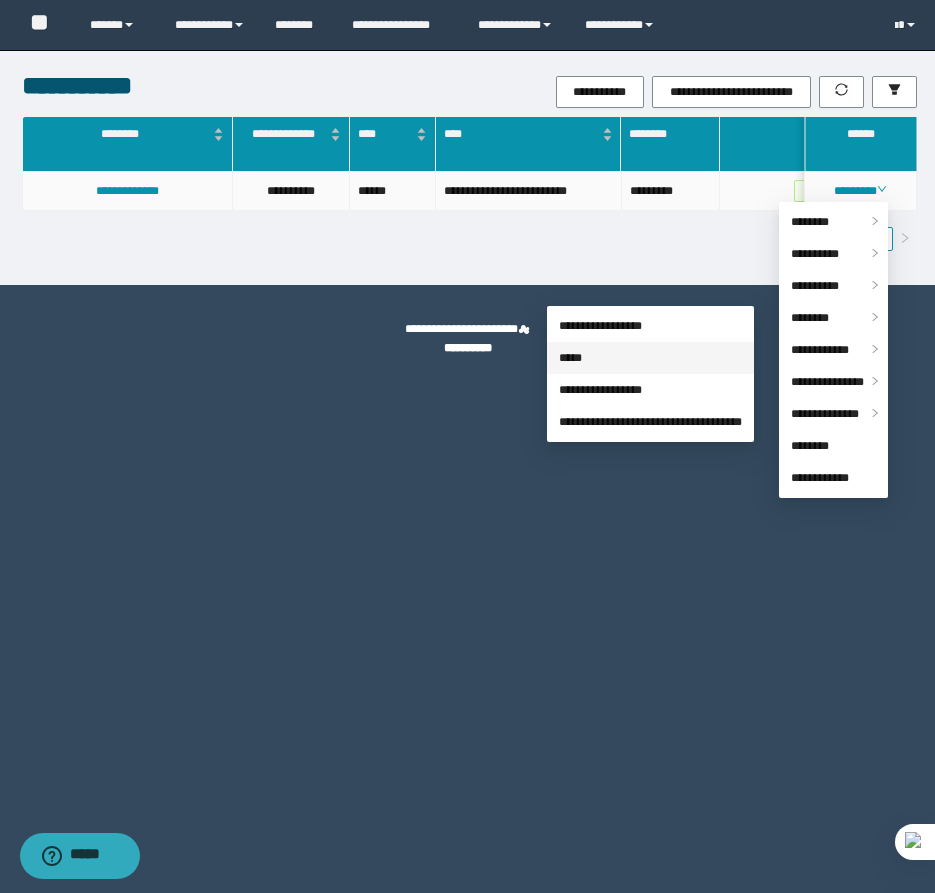 click on "*****" at bounding box center [570, 358] 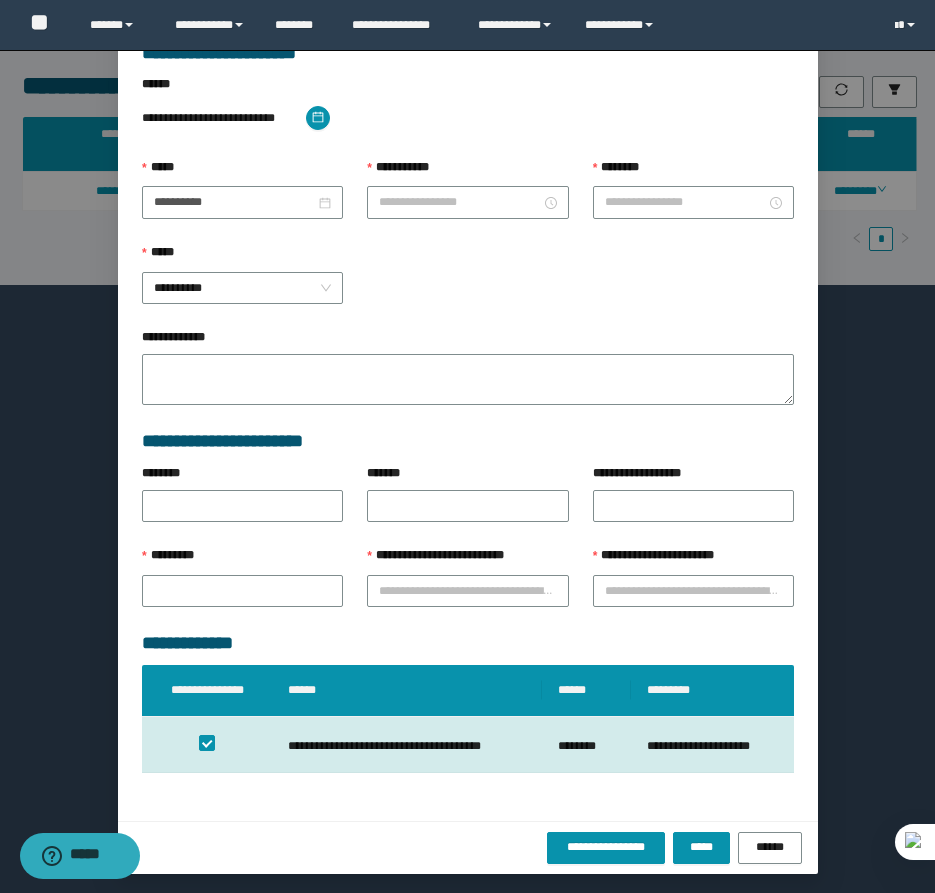 type on "**********" 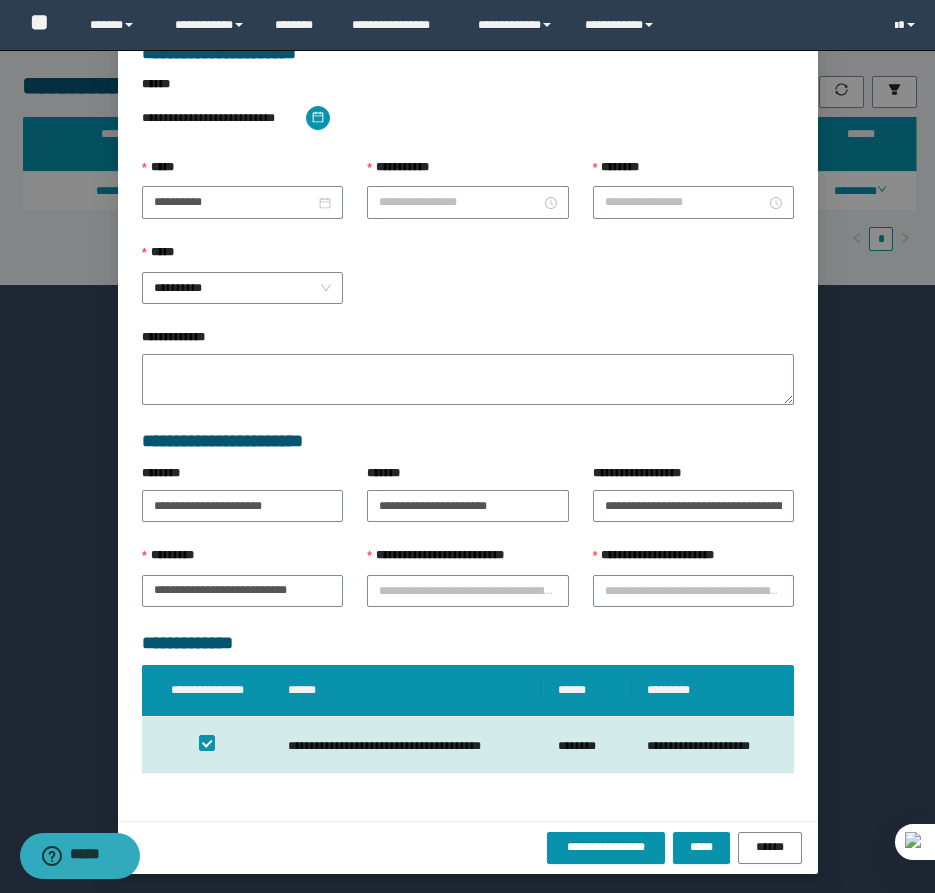 scroll, scrollTop: 41, scrollLeft: 0, axis: vertical 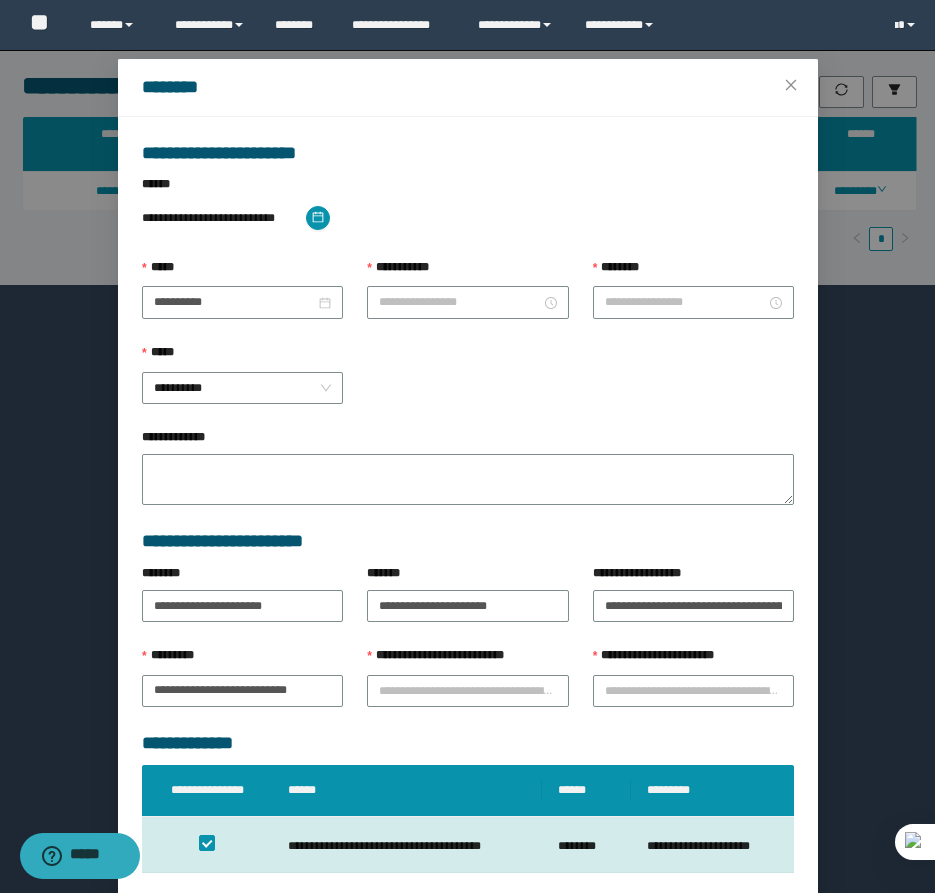 type on "********" 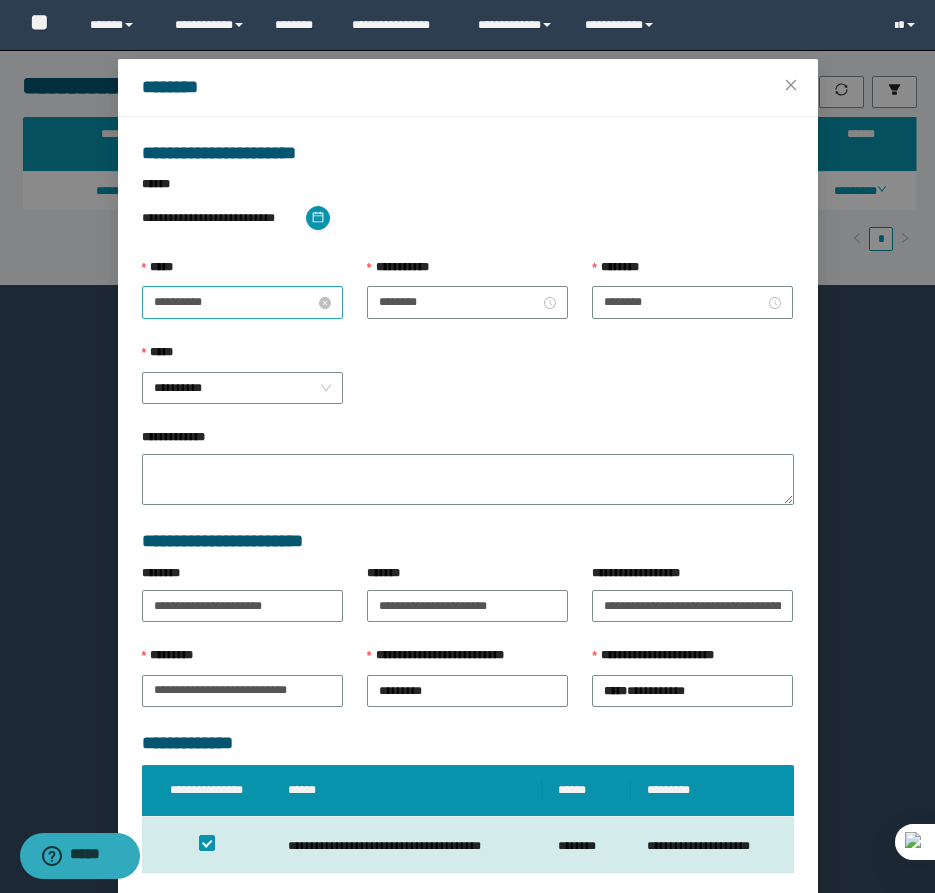 click on "**********" at bounding box center [234, 302] 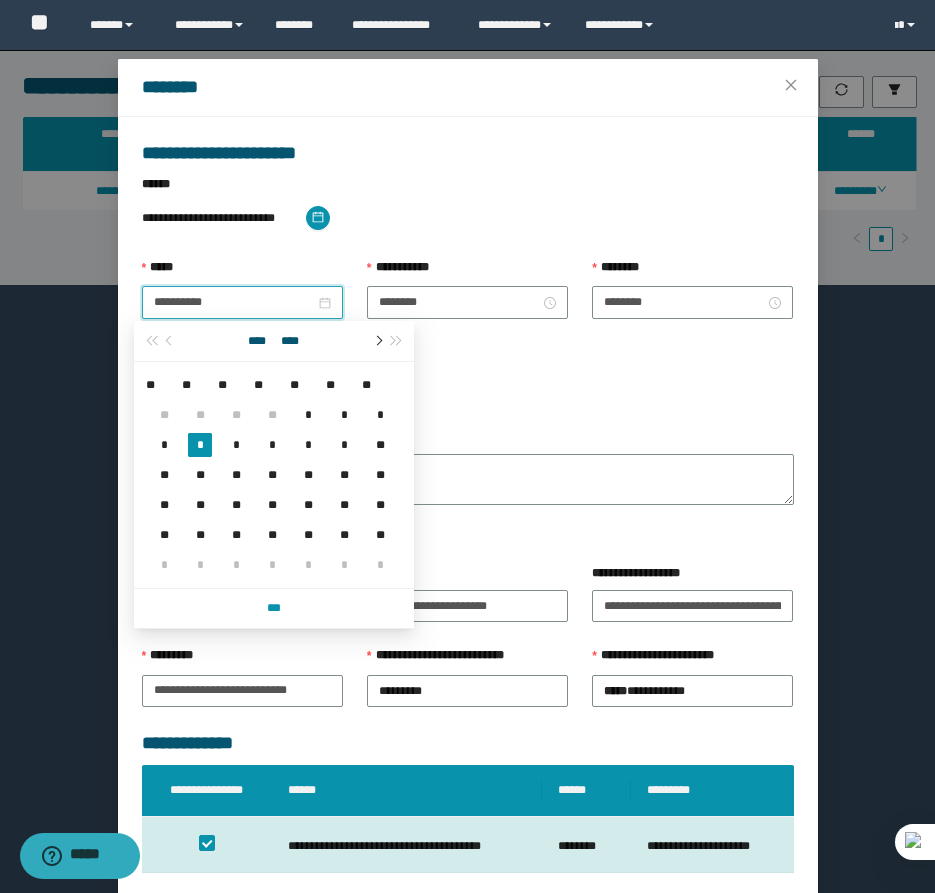 click at bounding box center [377, 341] 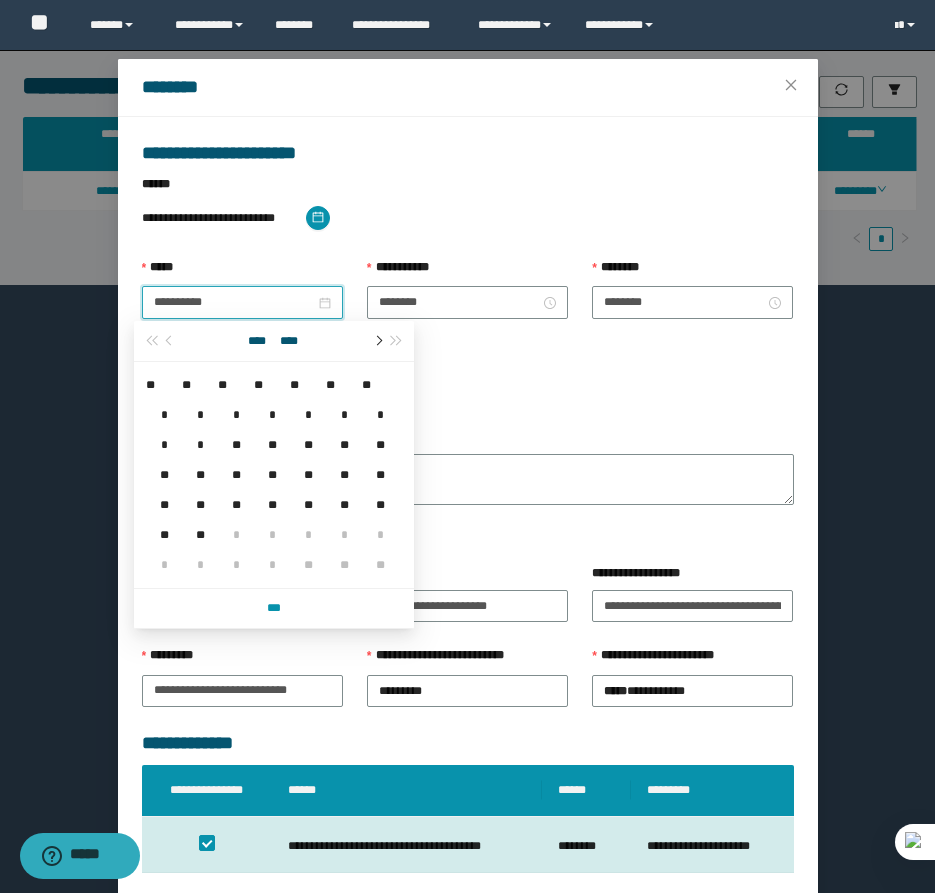 click at bounding box center [377, 341] 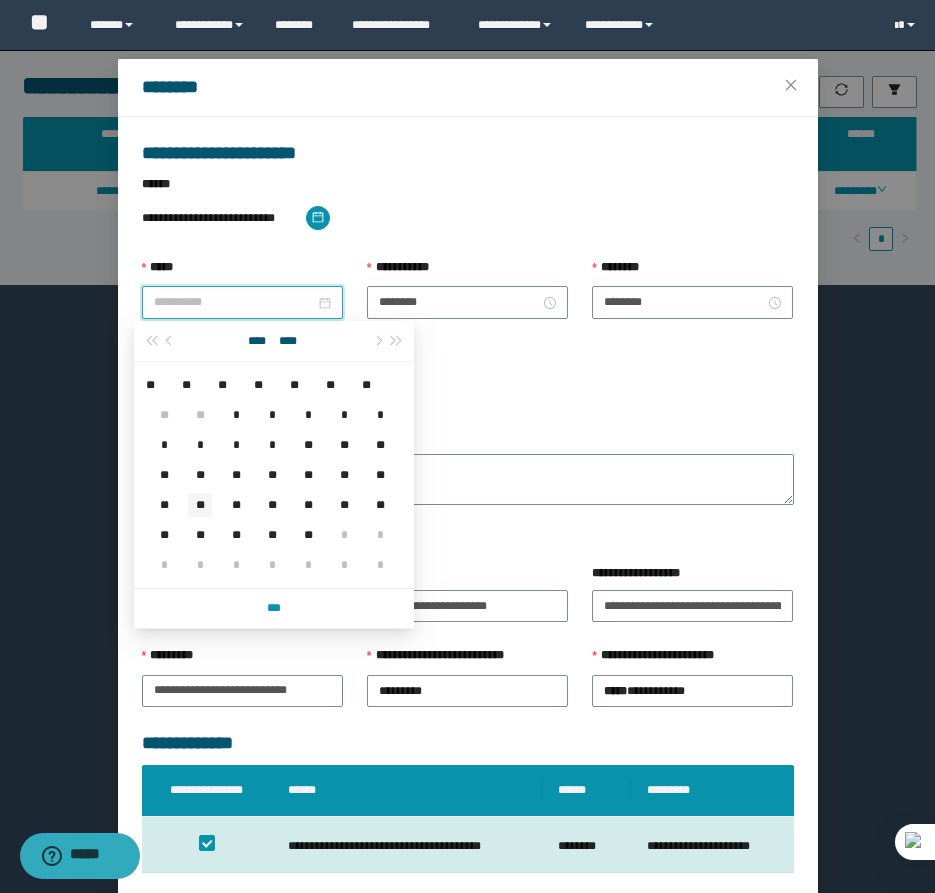 type on "**********" 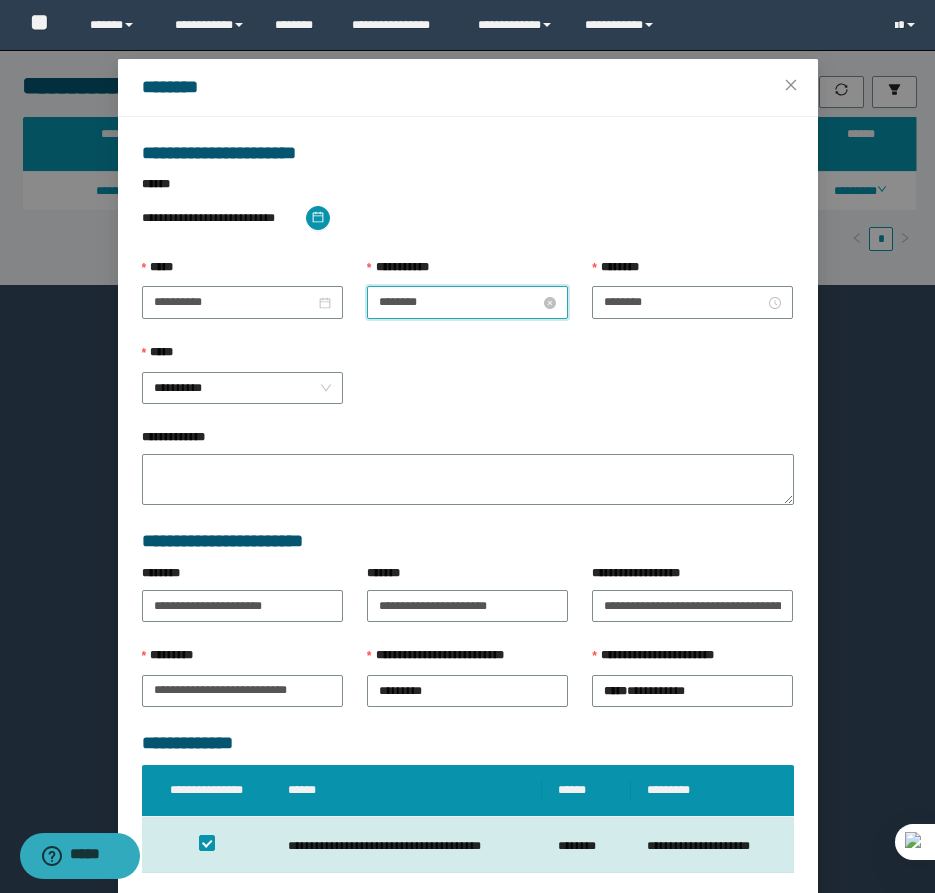 click on "********" at bounding box center (459, 302) 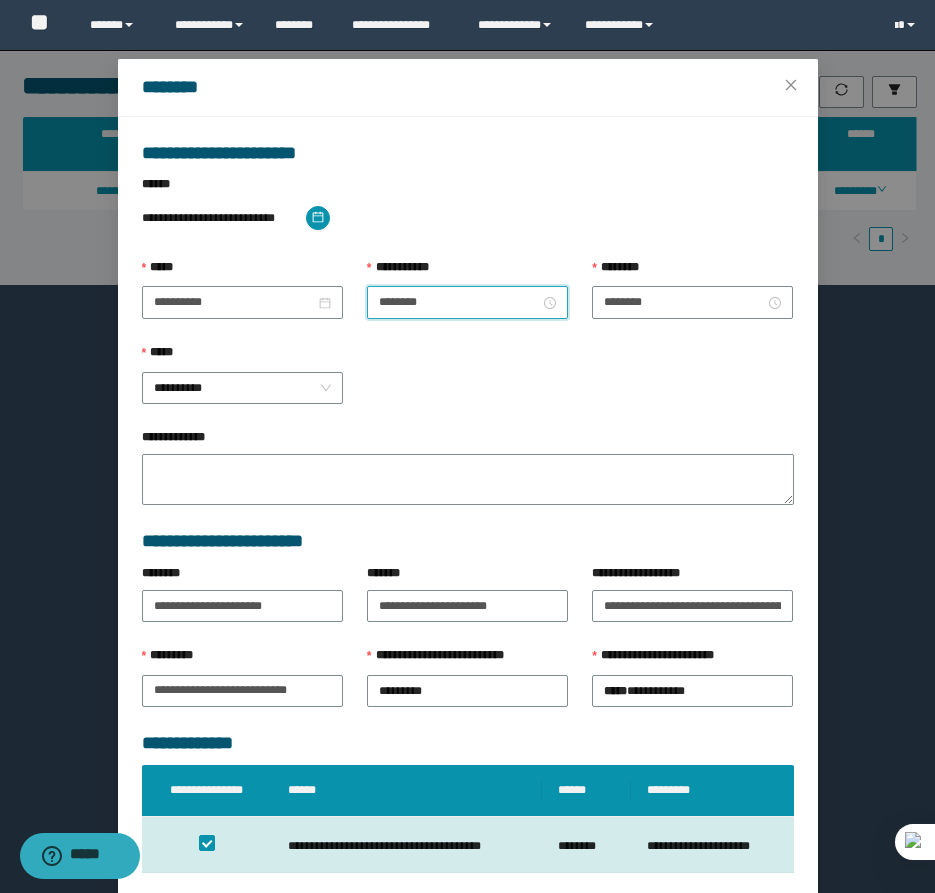 scroll, scrollTop: 28, scrollLeft: 0, axis: vertical 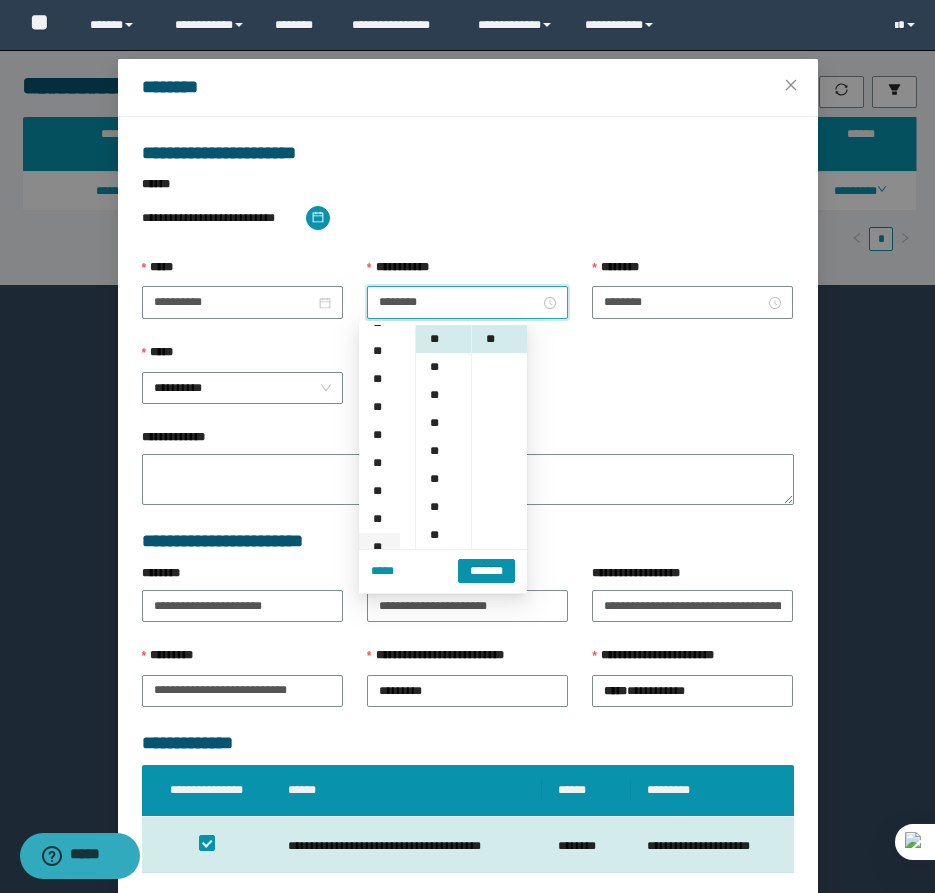 click on "**" at bounding box center [379, 547] 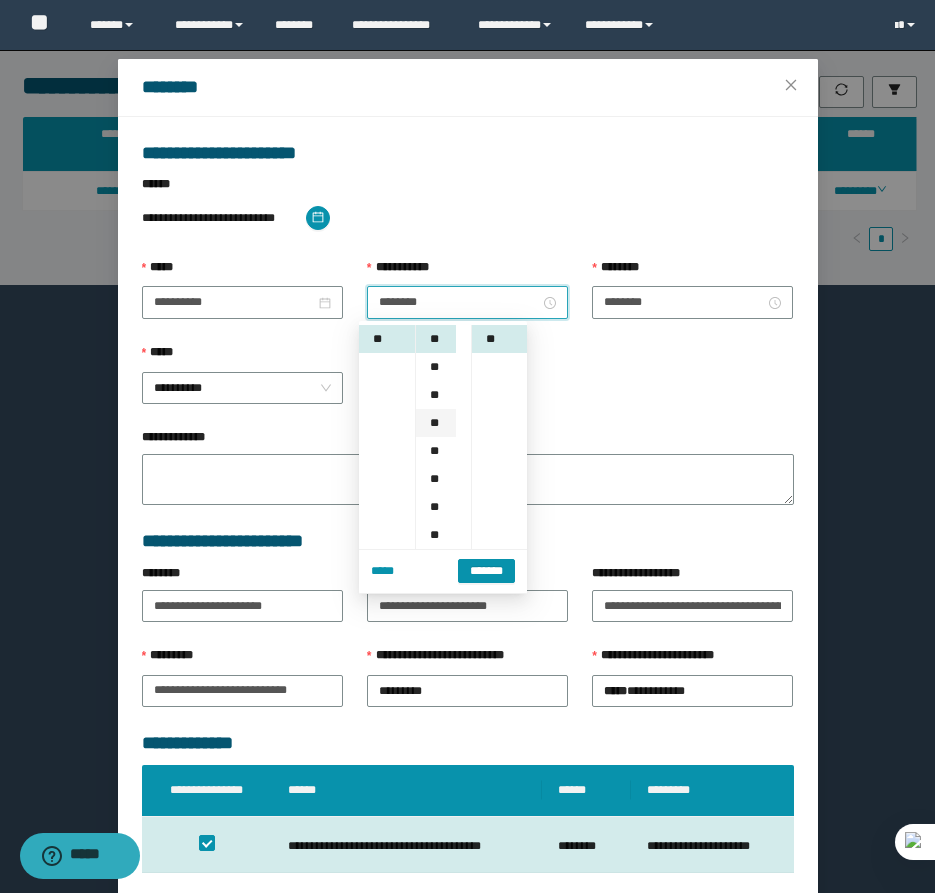 click on "**" at bounding box center [436, 423] 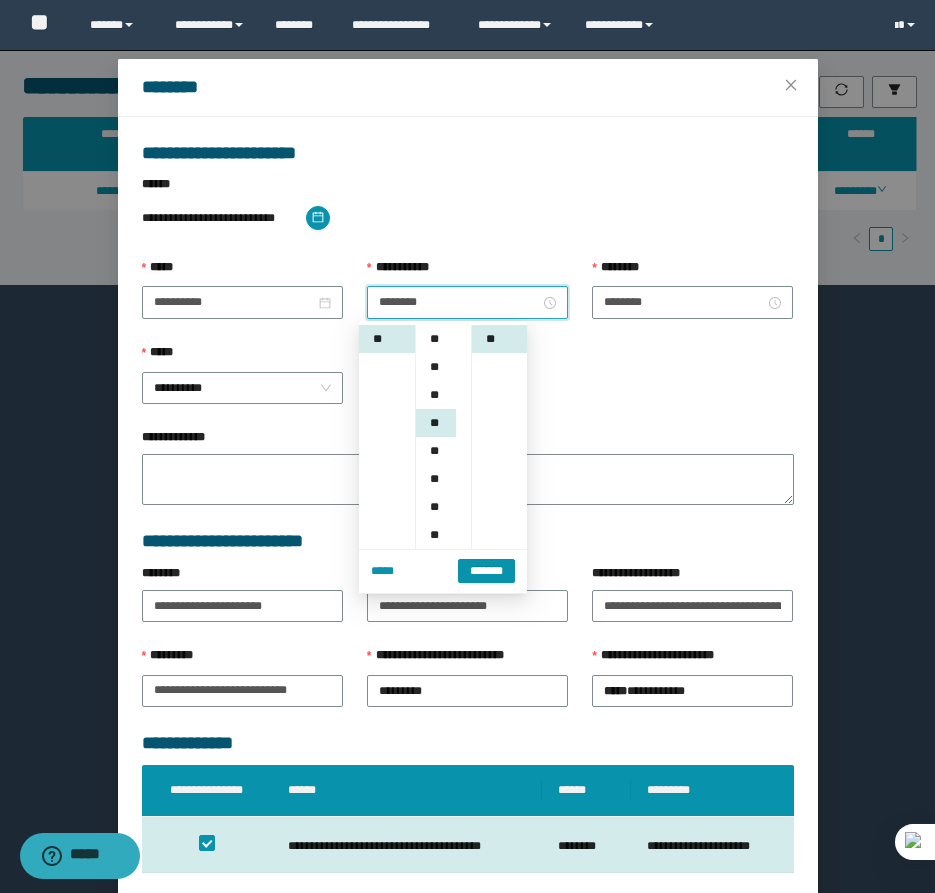scroll, scrollTop: 84, scrollLeft: 0, axis: vertical 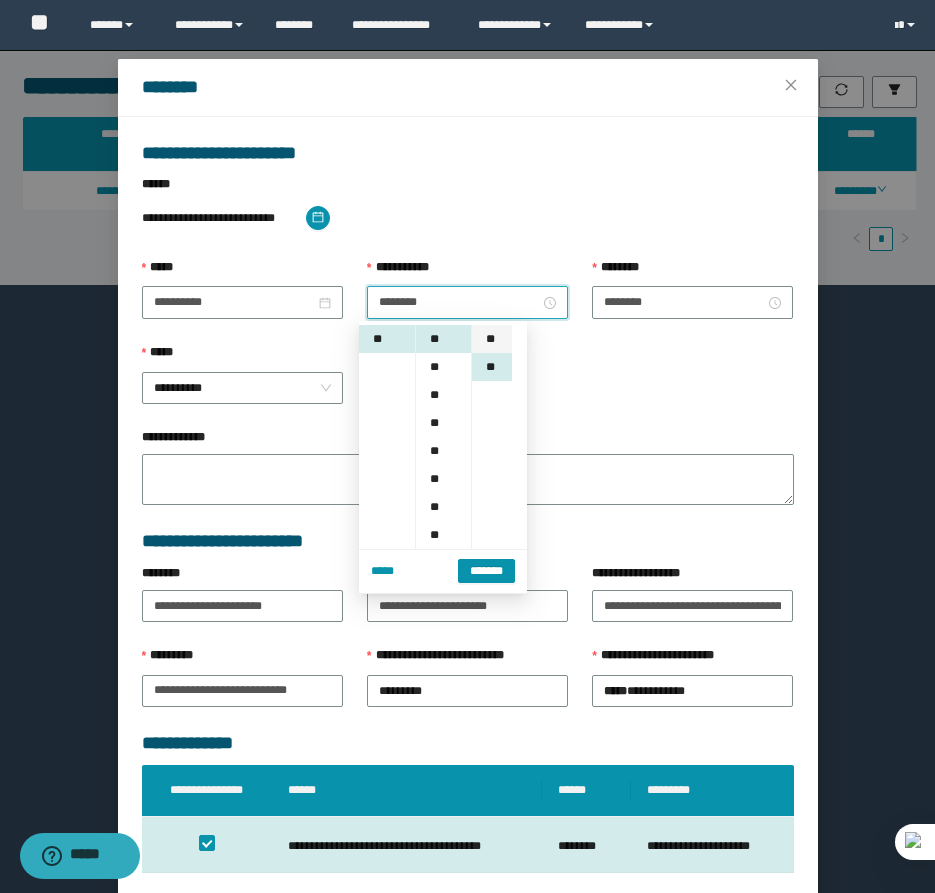 click on "**" at bounding box center (492, 339) 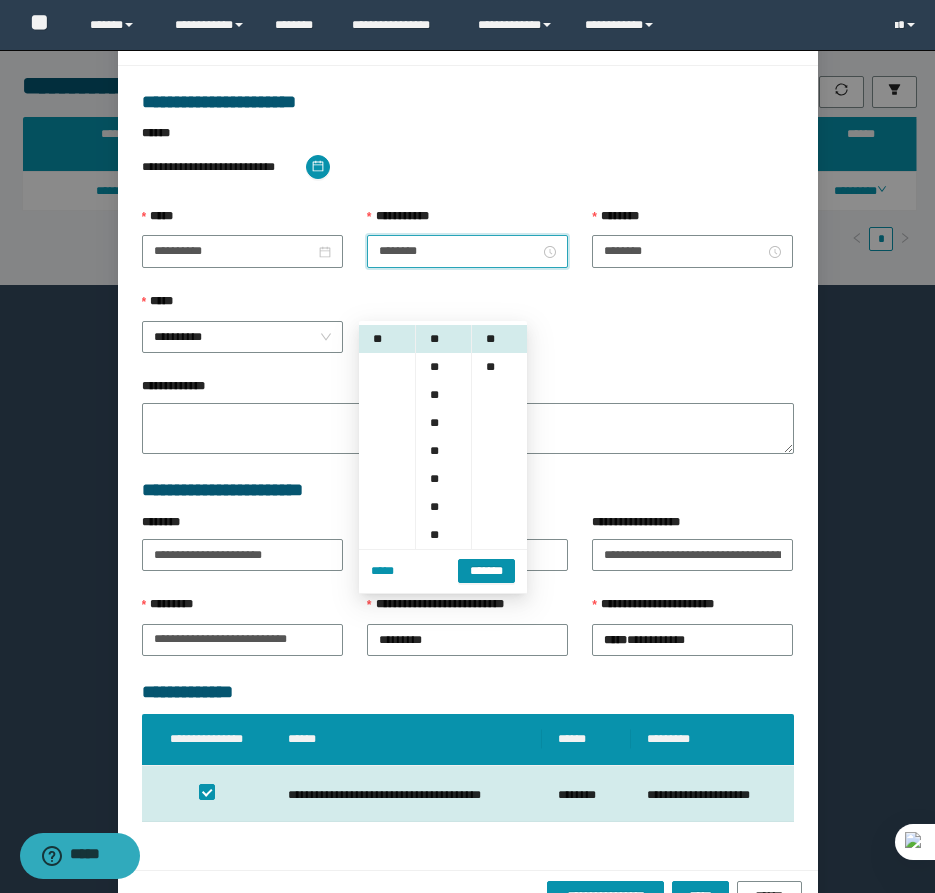 scroll, scrollTop: 141, scrollLeft: 0, axis: vertical 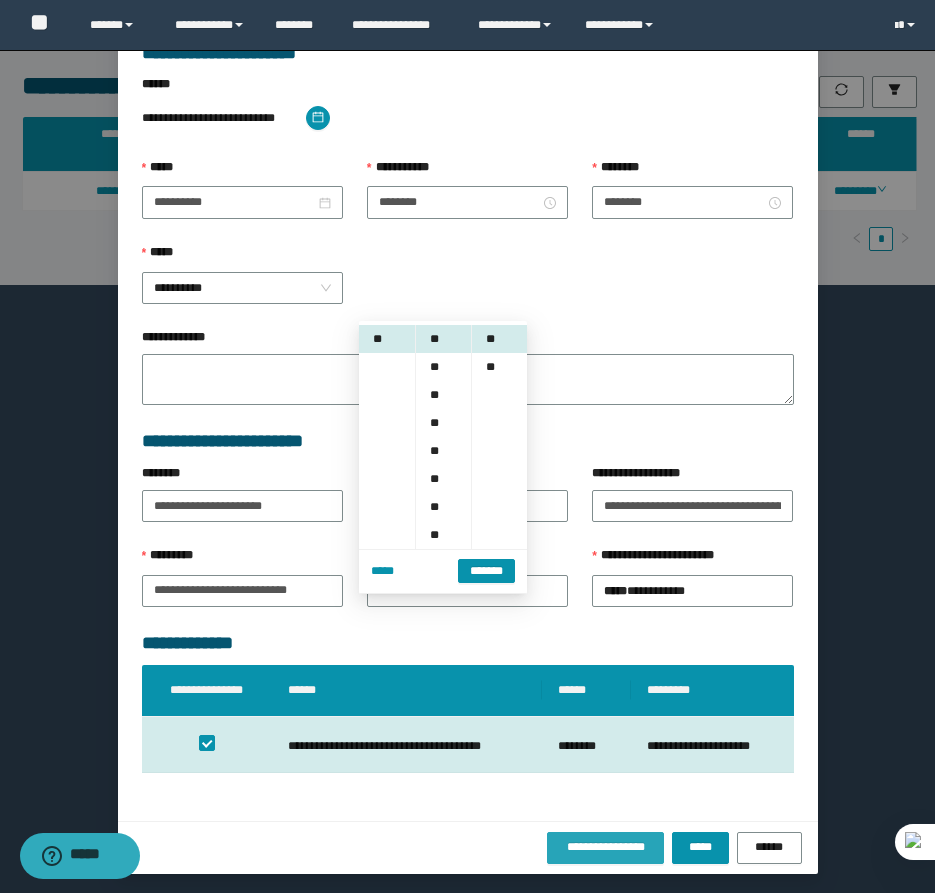click on "**********" at bounding box center (606, 847) 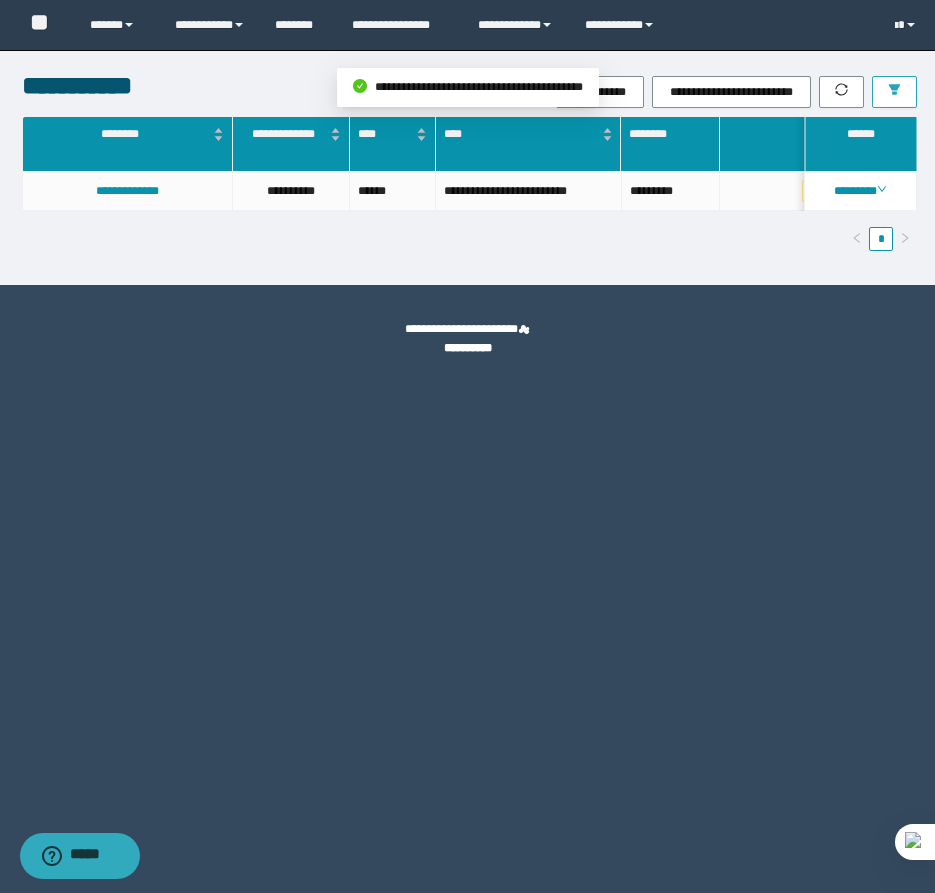 click at bounding box center [894, 92] 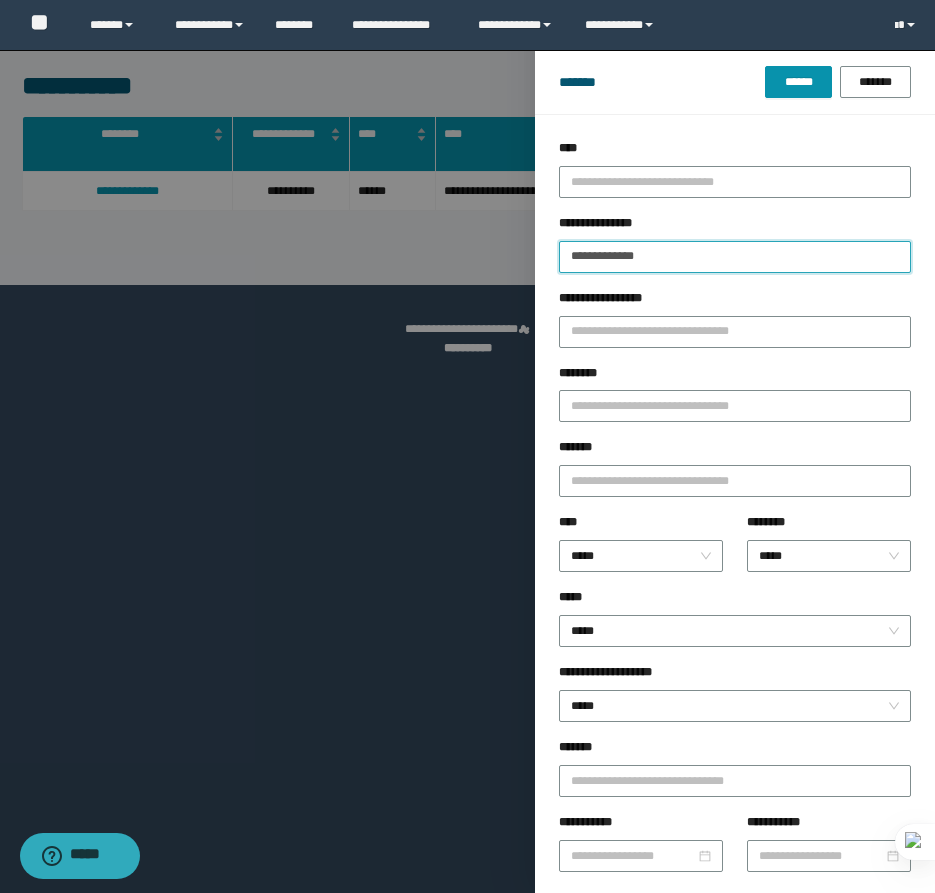 click on "**********" at bounding box center (735, 257) 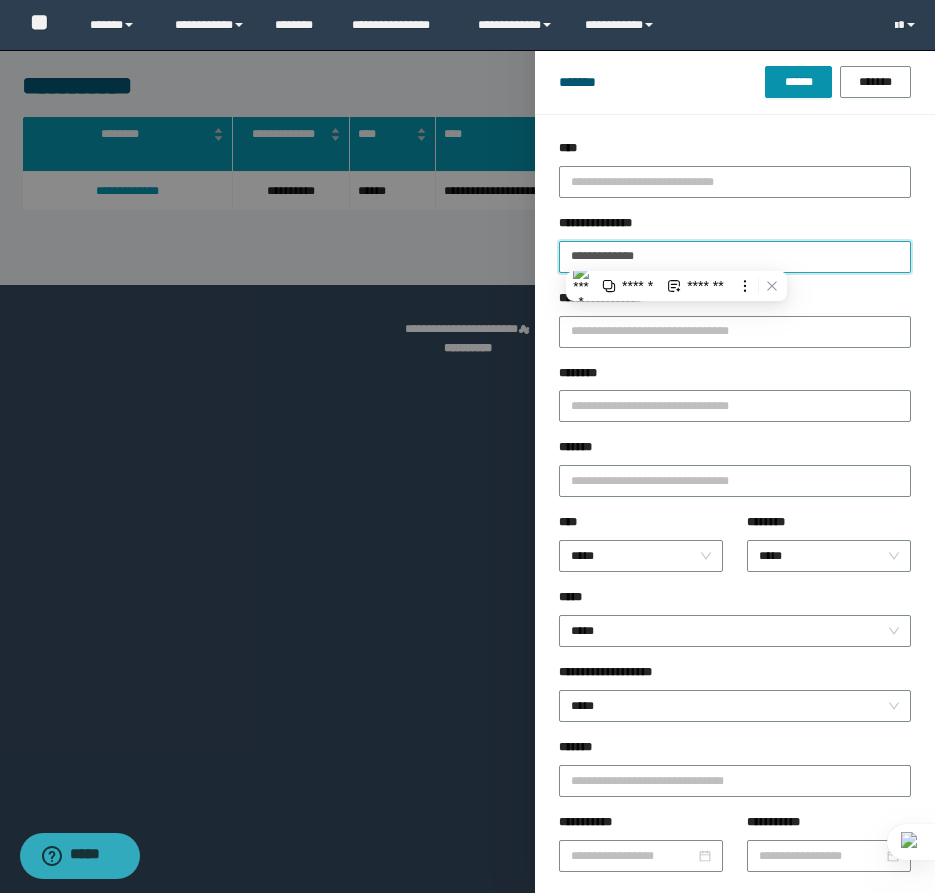 paste 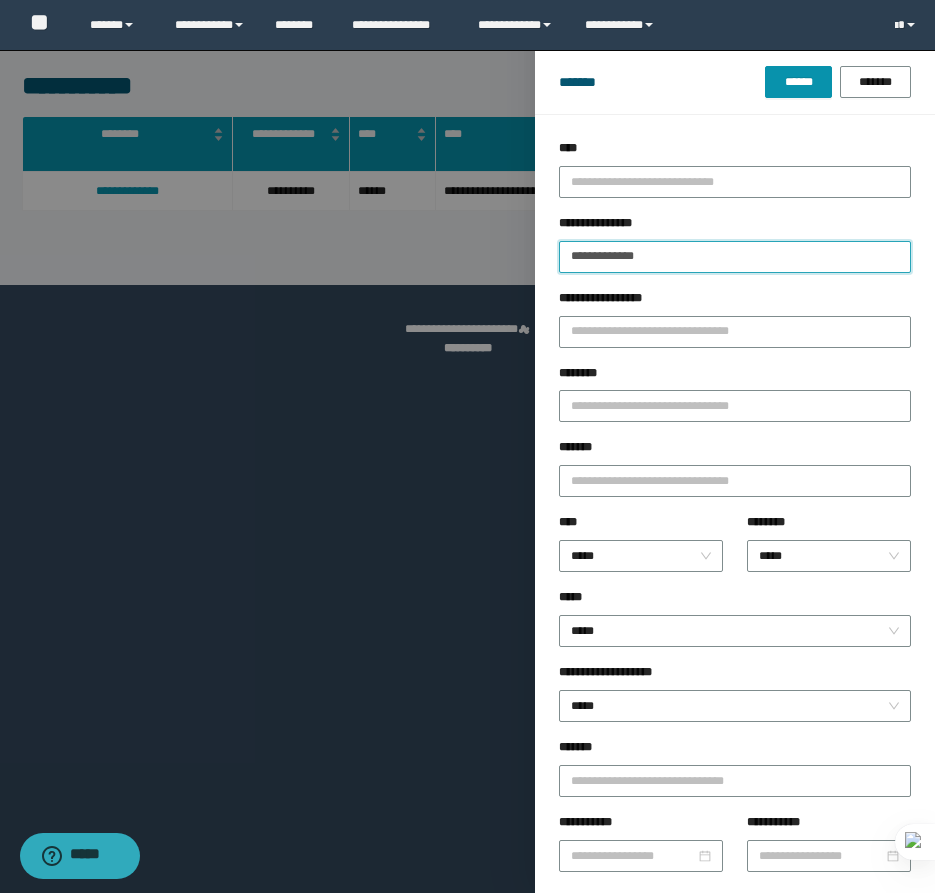 type on "**********" 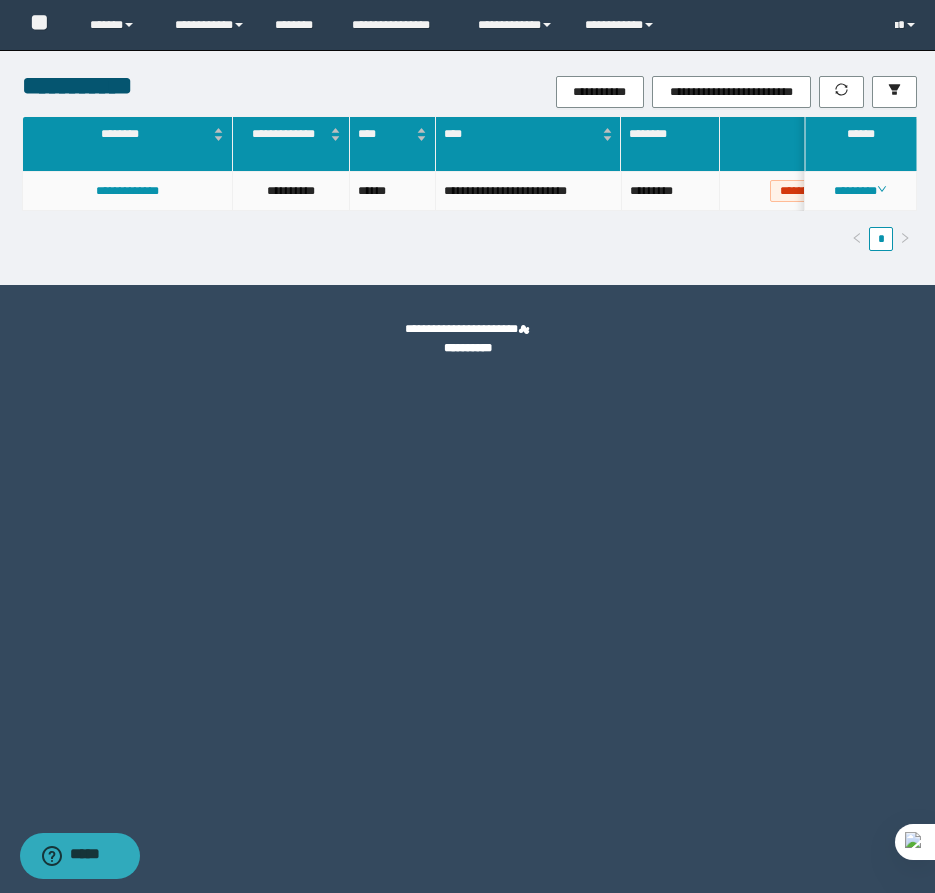 drag, startPoint x: 855, startPoint y: 186, endPoint x: 867, endPoint y: 242, distance: 57.271286 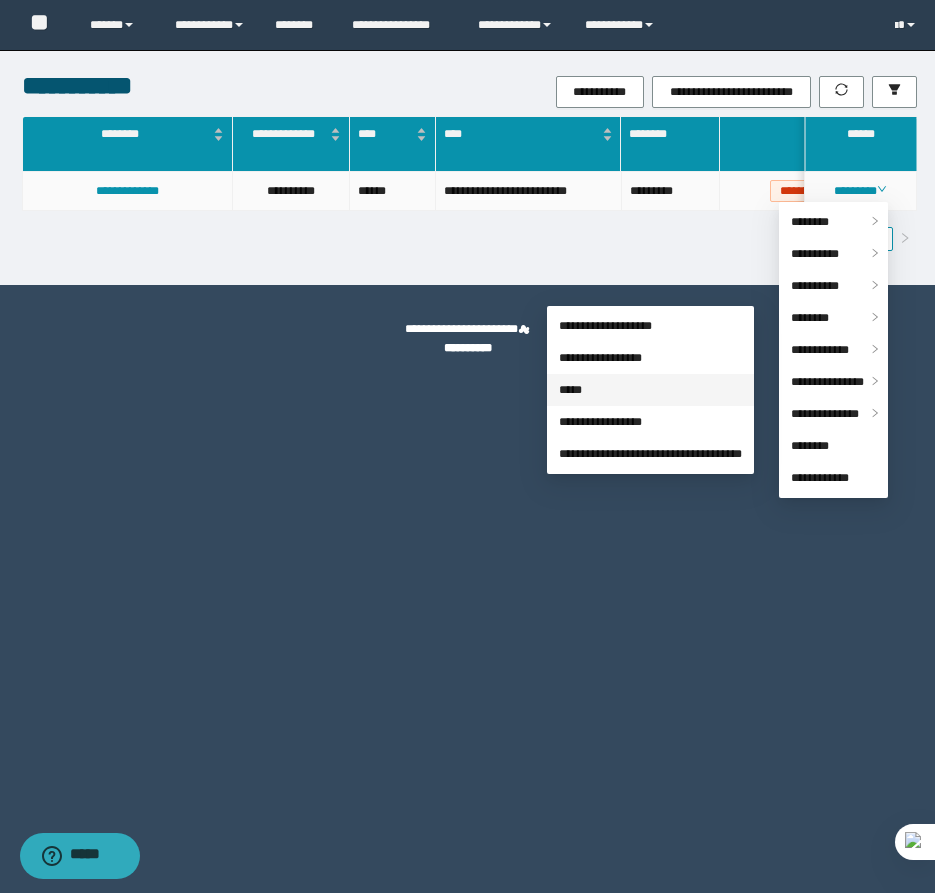 click on "*****" at bounding box center [570, 390] 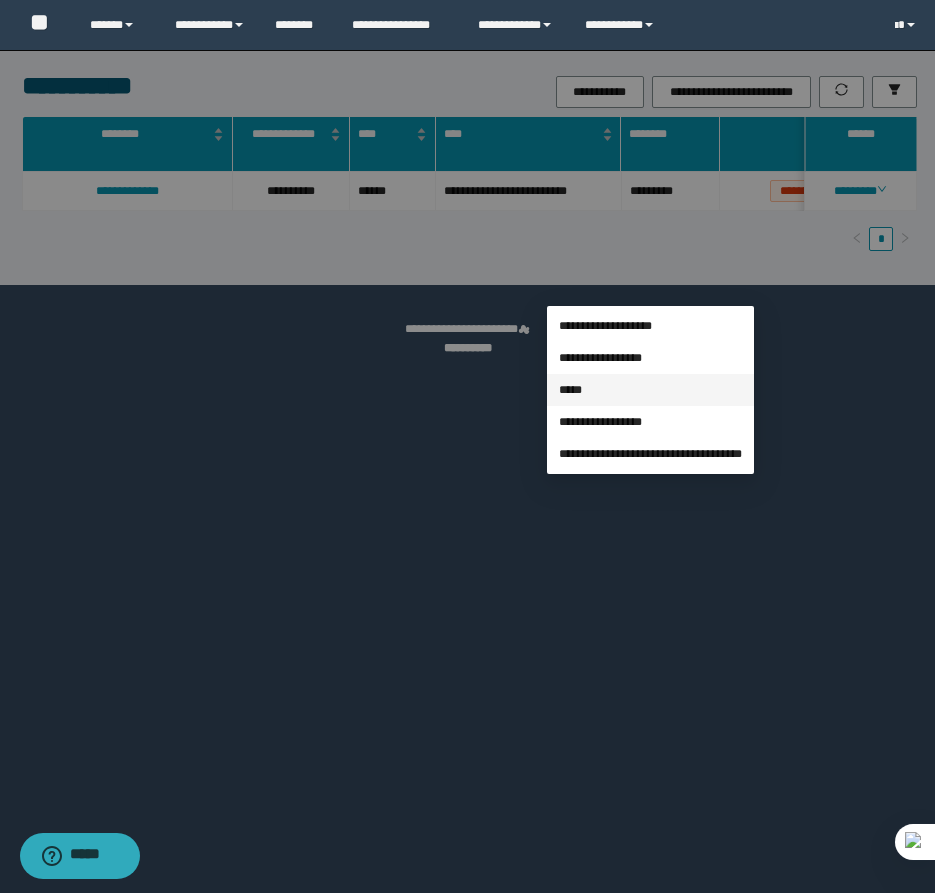 scroll, scrollTop: 41, scrollLeft: 0, axis: vertical 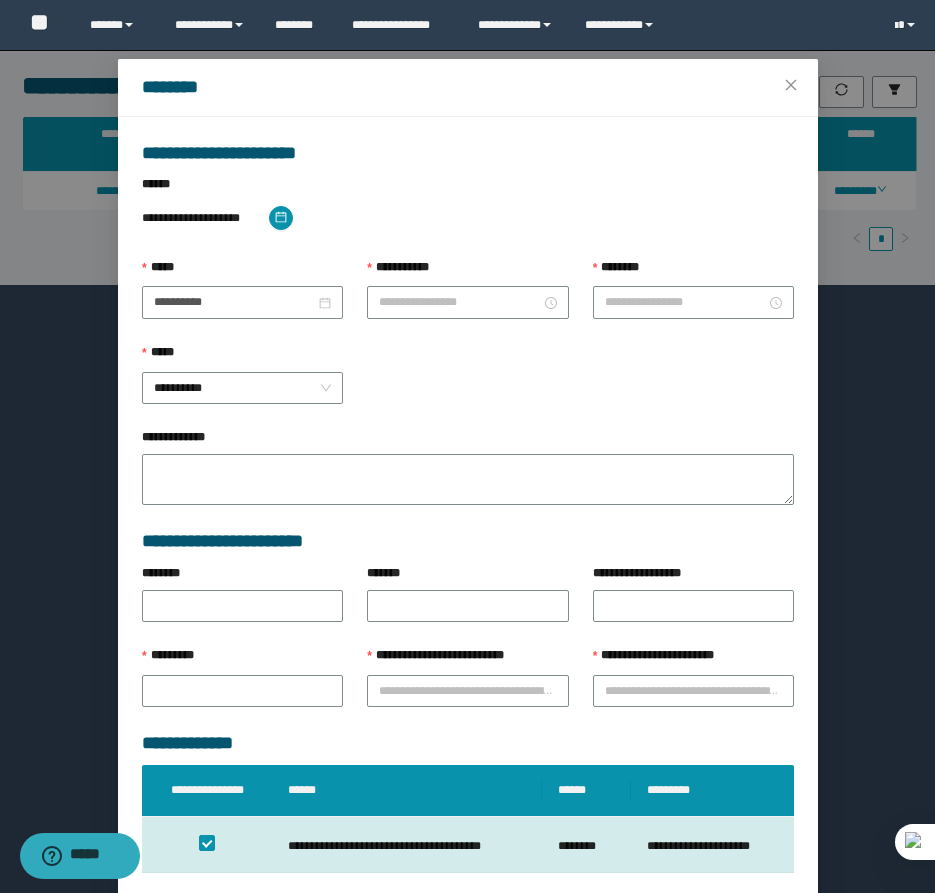 type on "*******" 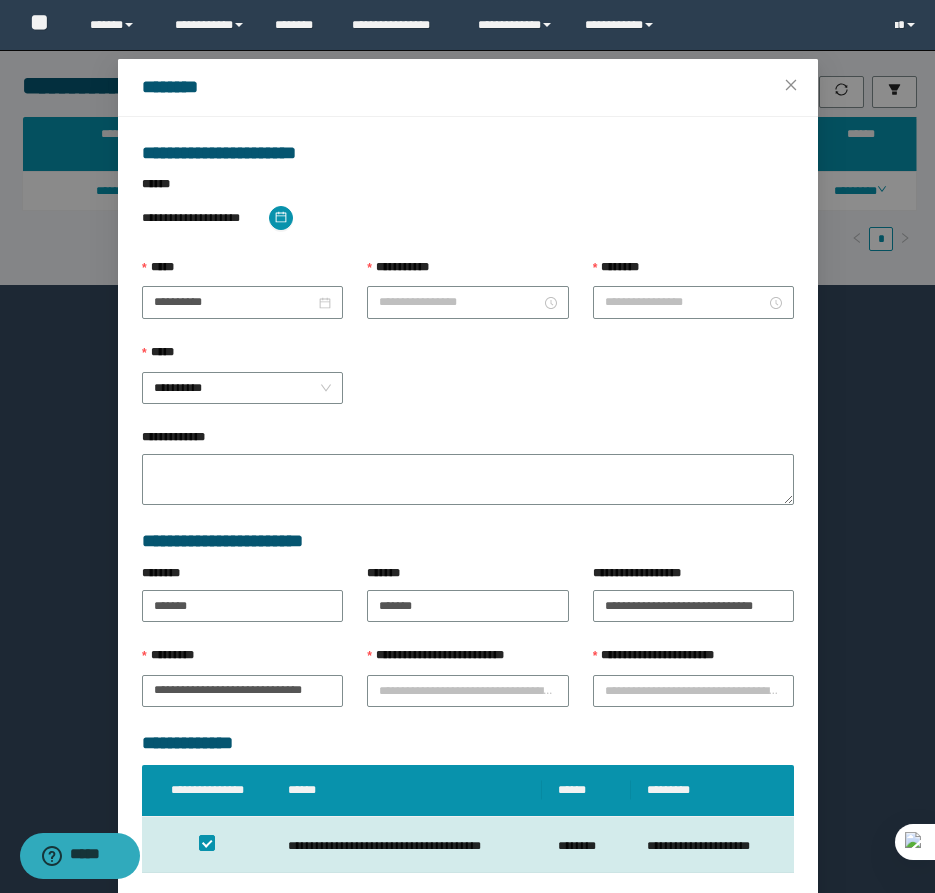type on "********" 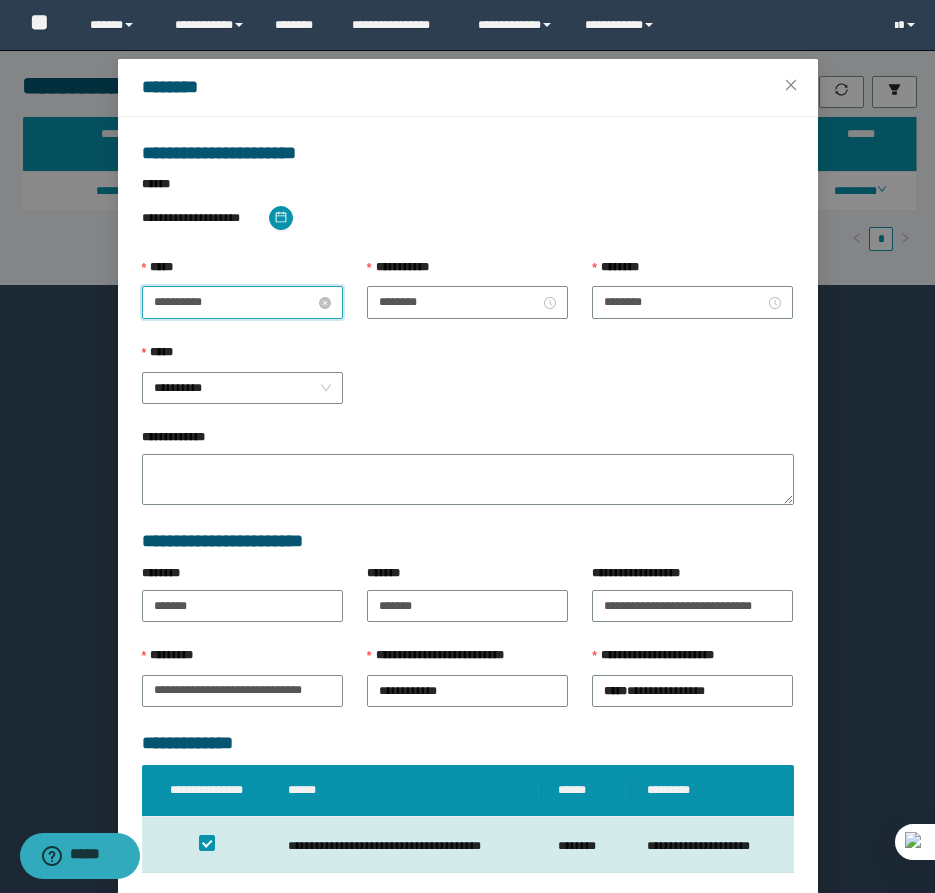 click on "**********" at bounding box center (234, 302) 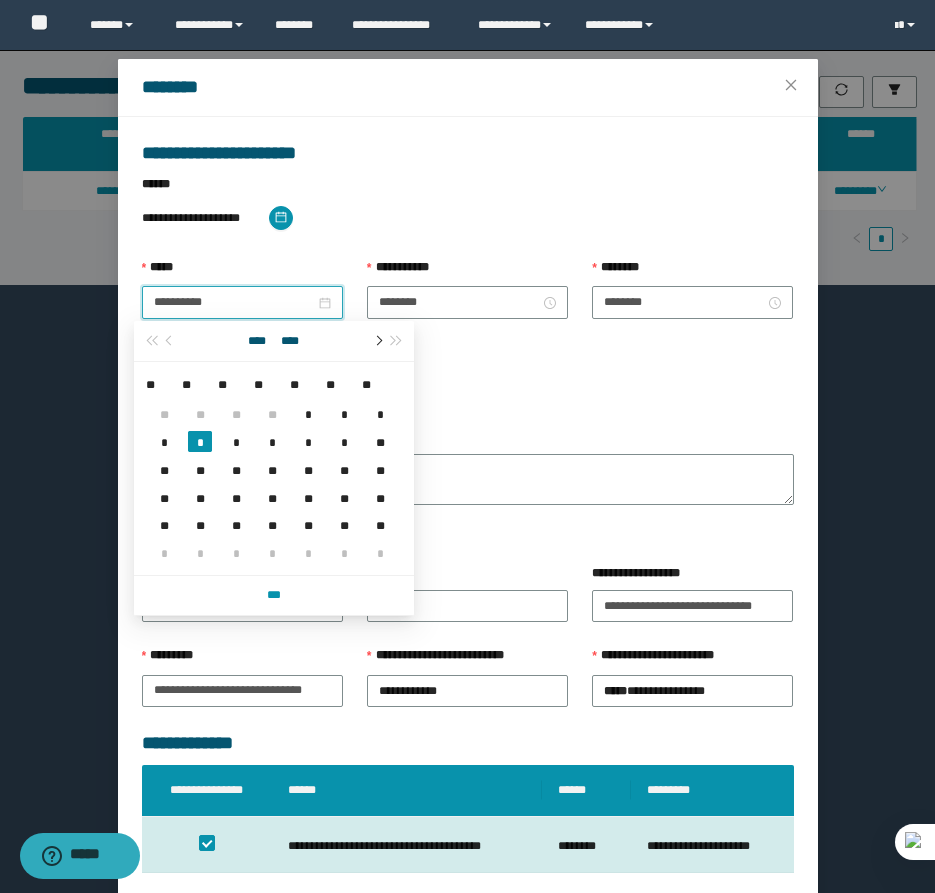 click at bounding box center (377, 341) 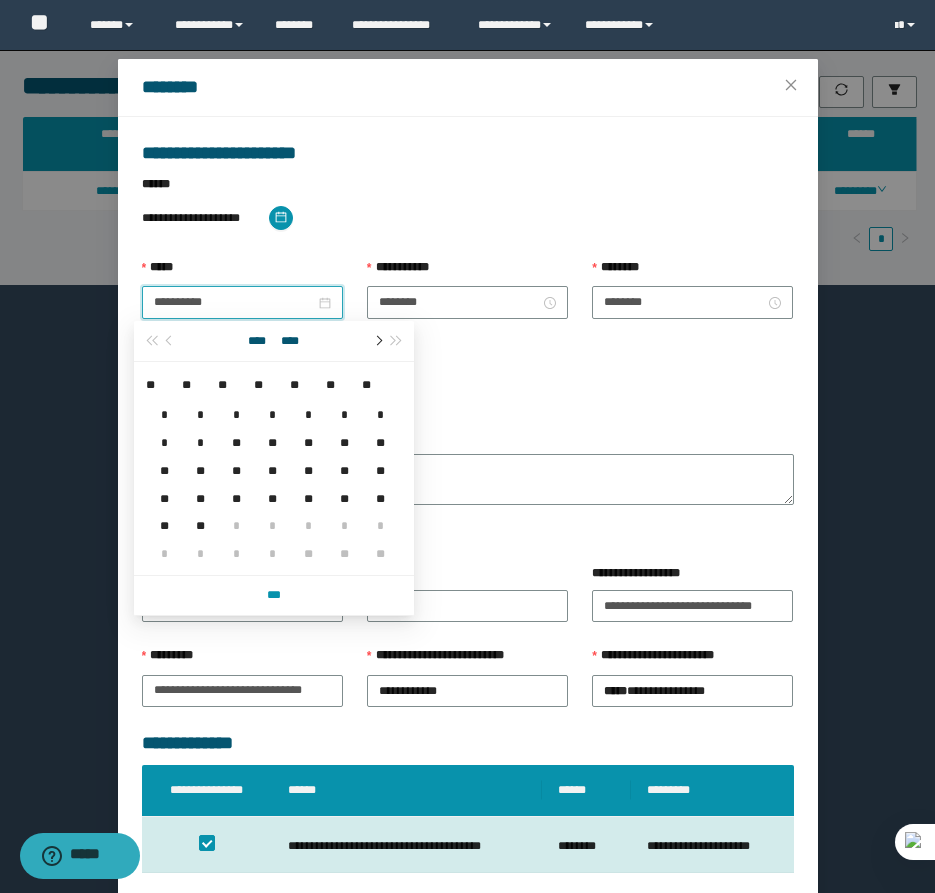 click at bounding box center [377, 341] 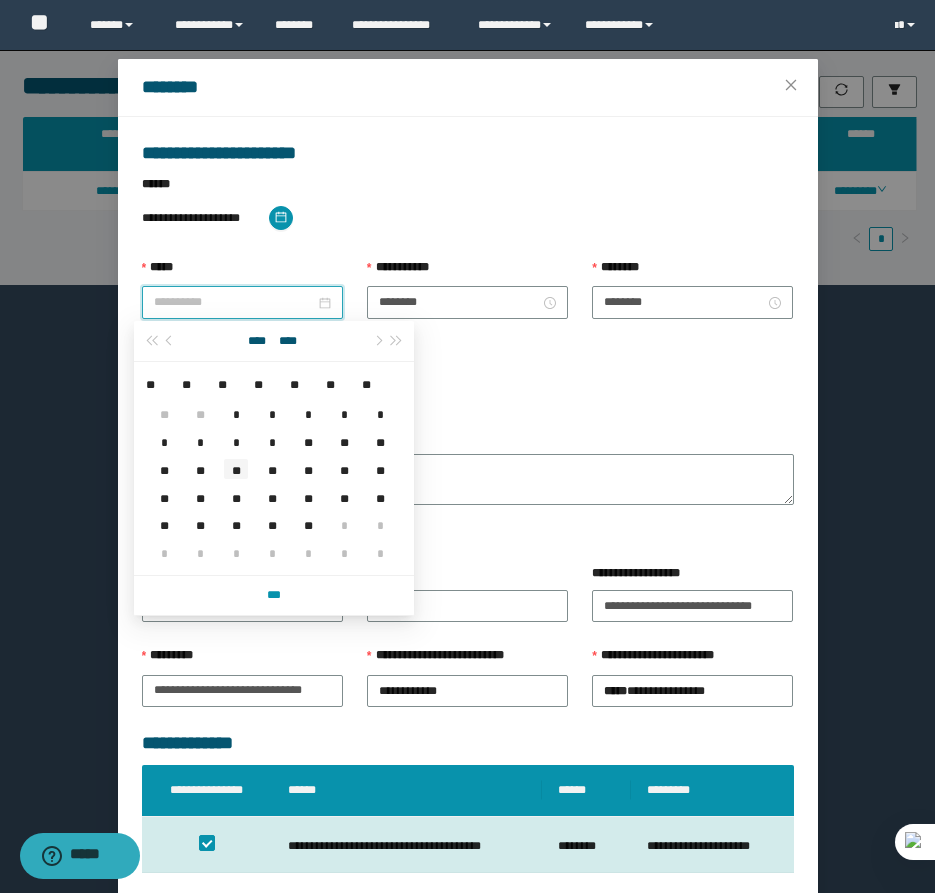 type on "**********" 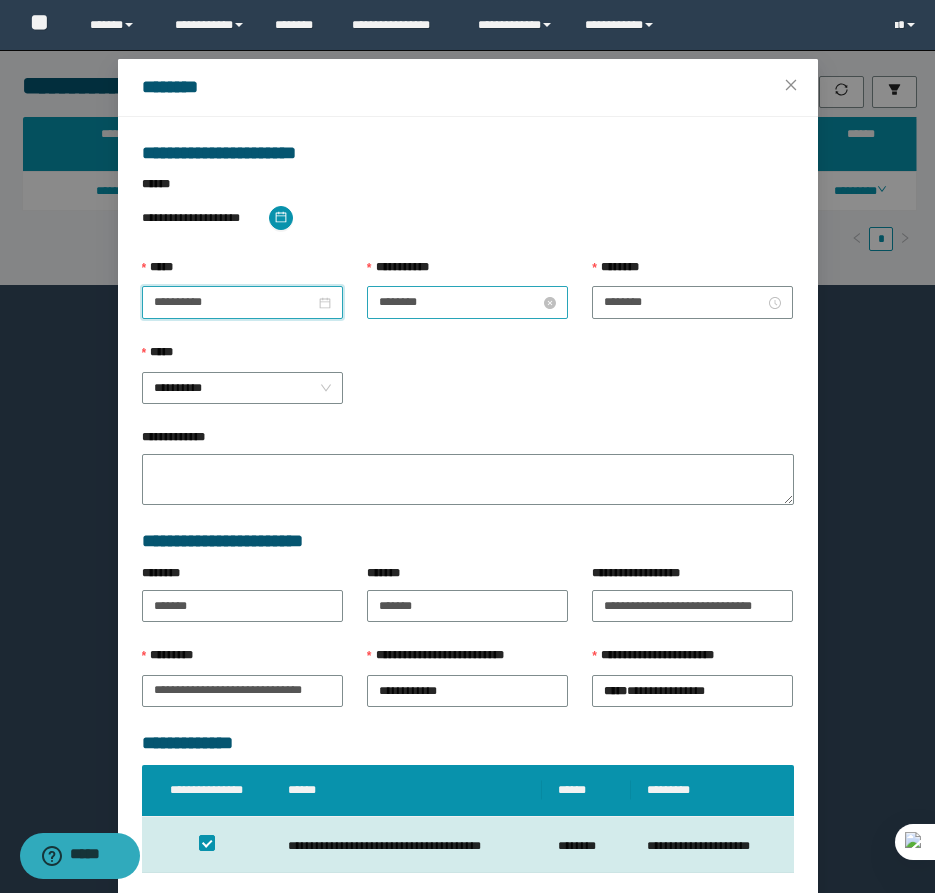 click on "********" at bounding box center [459, 302] 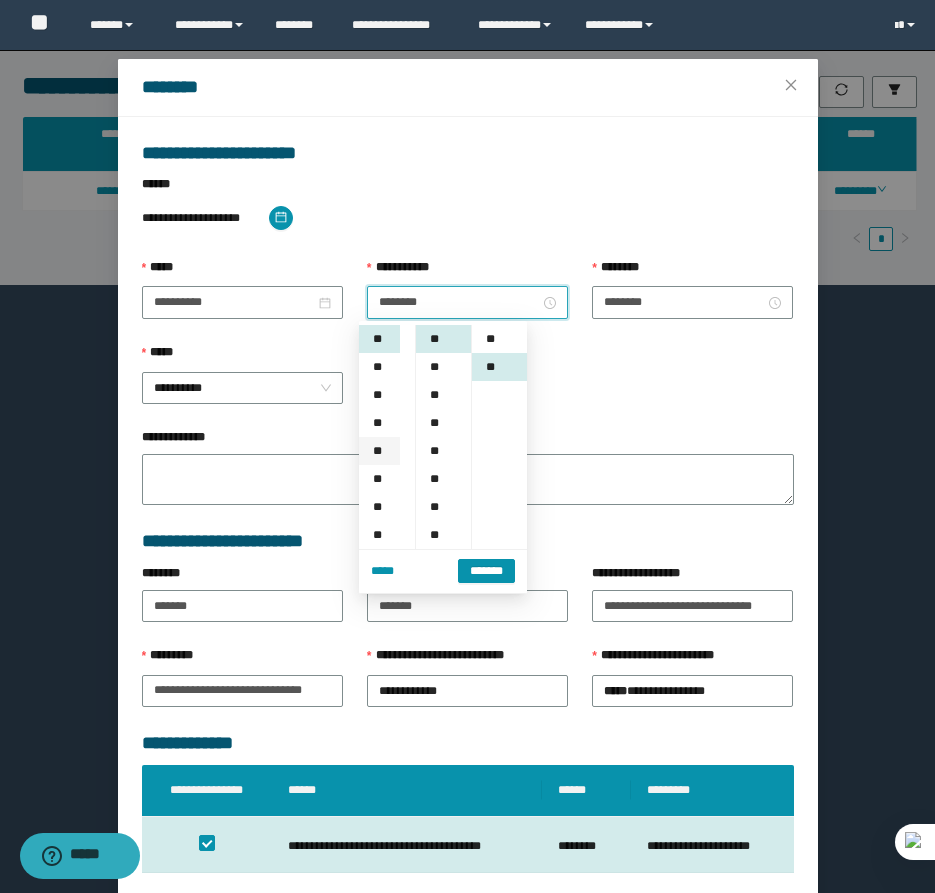 scroll, scrollTop: 28, scrollLeft: 0, axis: vertical 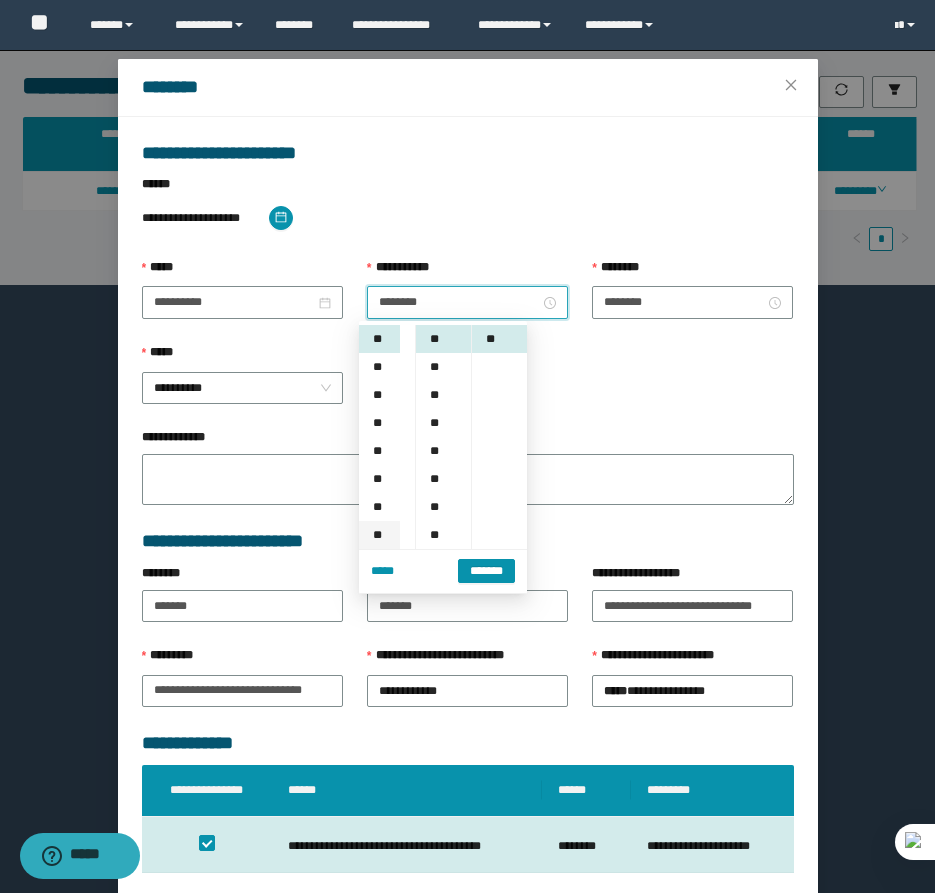 click on "**" at bounding box center [379, 535] 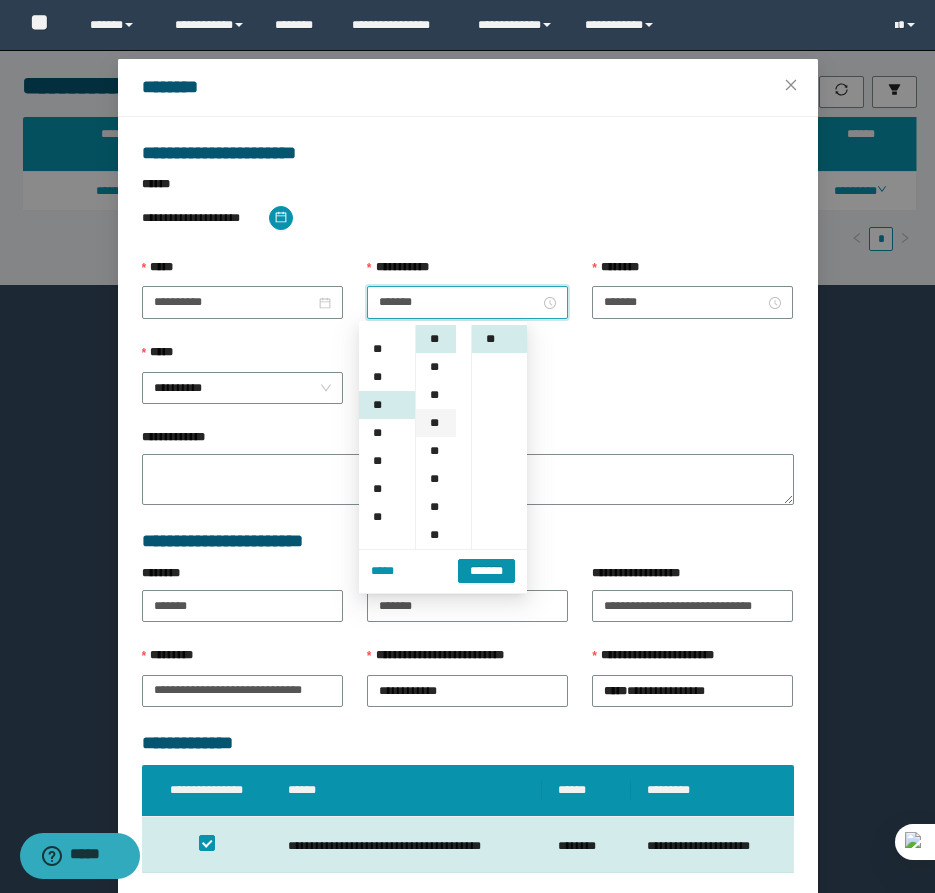 scroll, scrollTop: 196, scrollLeft: 0, axis: vertical 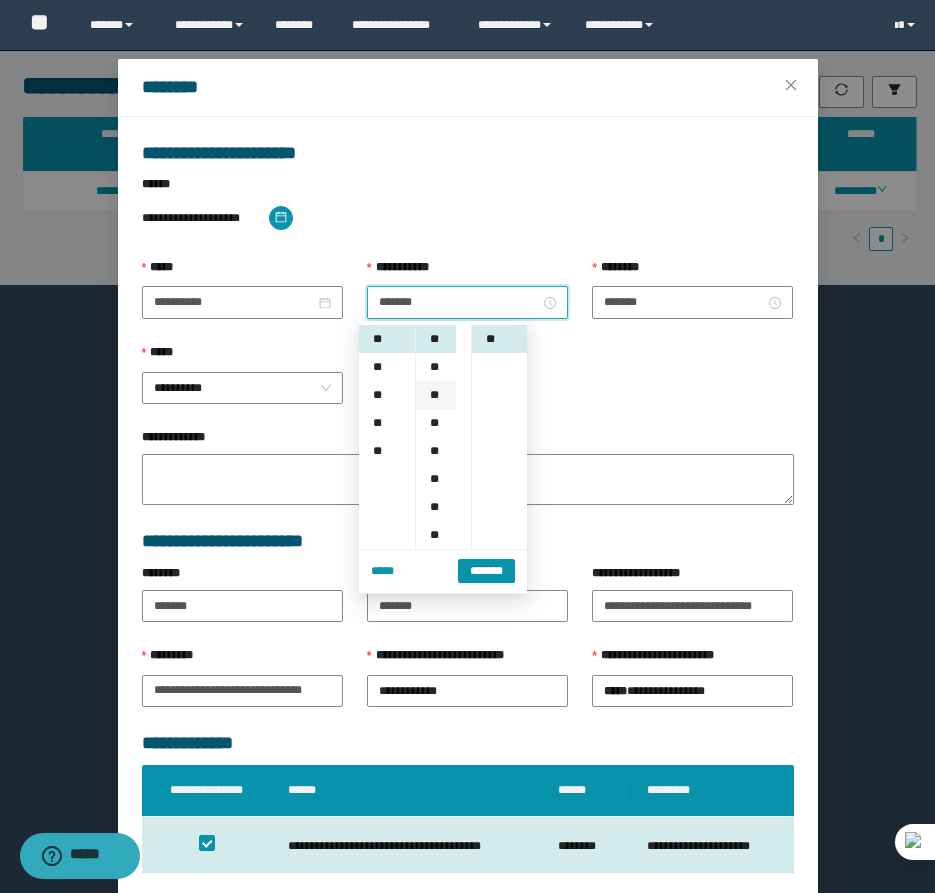 click on "**" at bounding box center [436, 395] 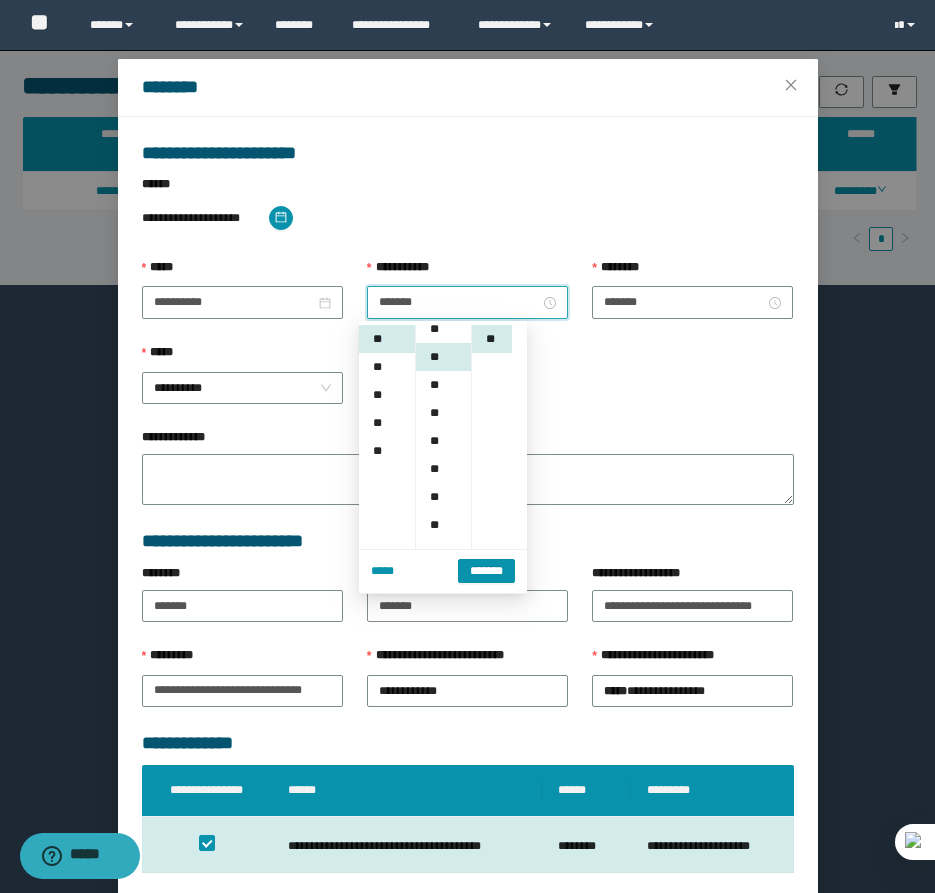 scroll, scrollTop: 56, scrollLeft: 0, axis: vertical 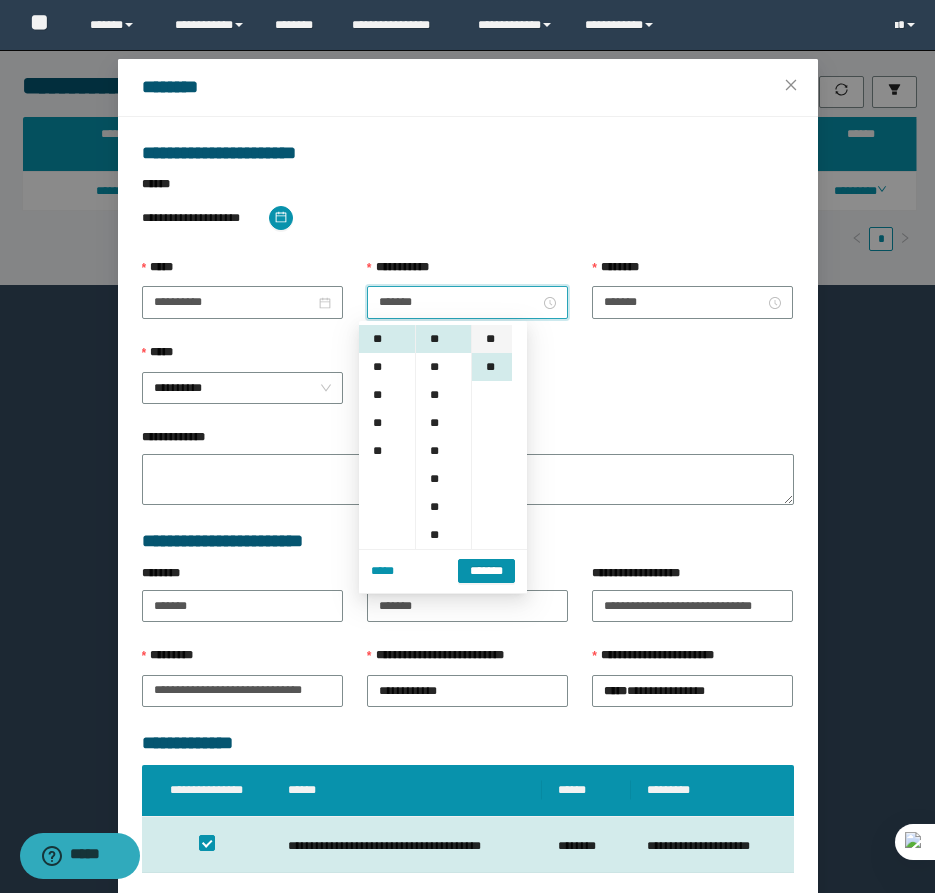 click on "**" at bounding box center (492, 339) 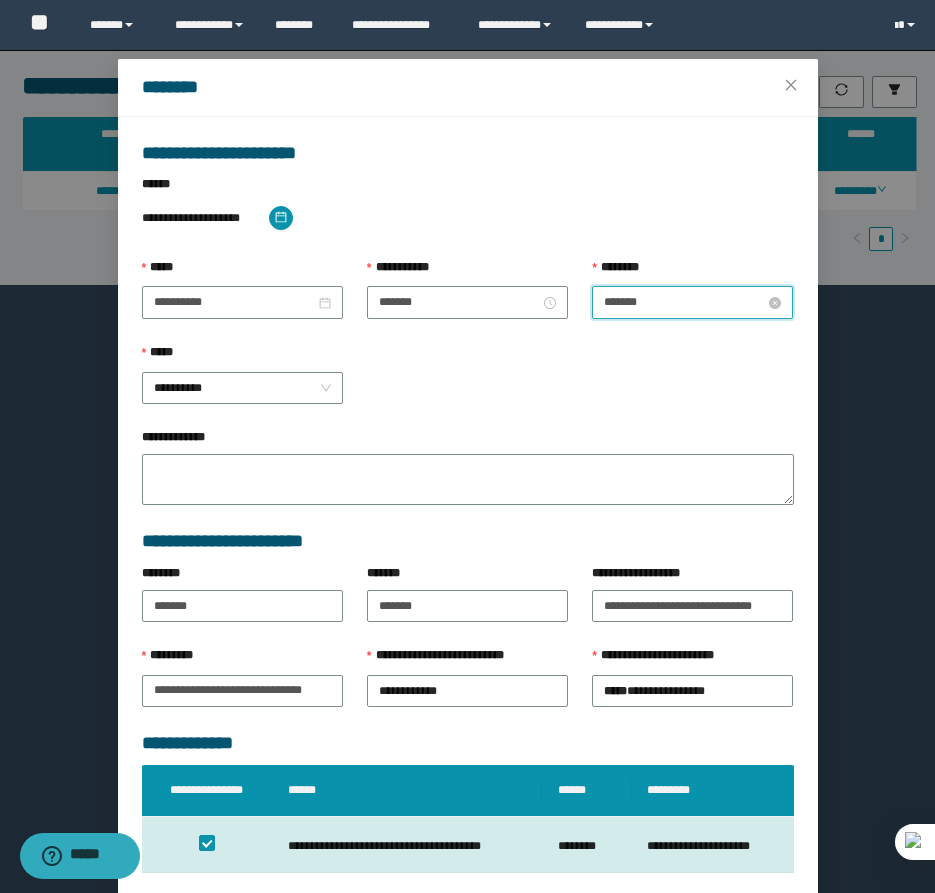 click on "*******" at bounding box center [684, 302] 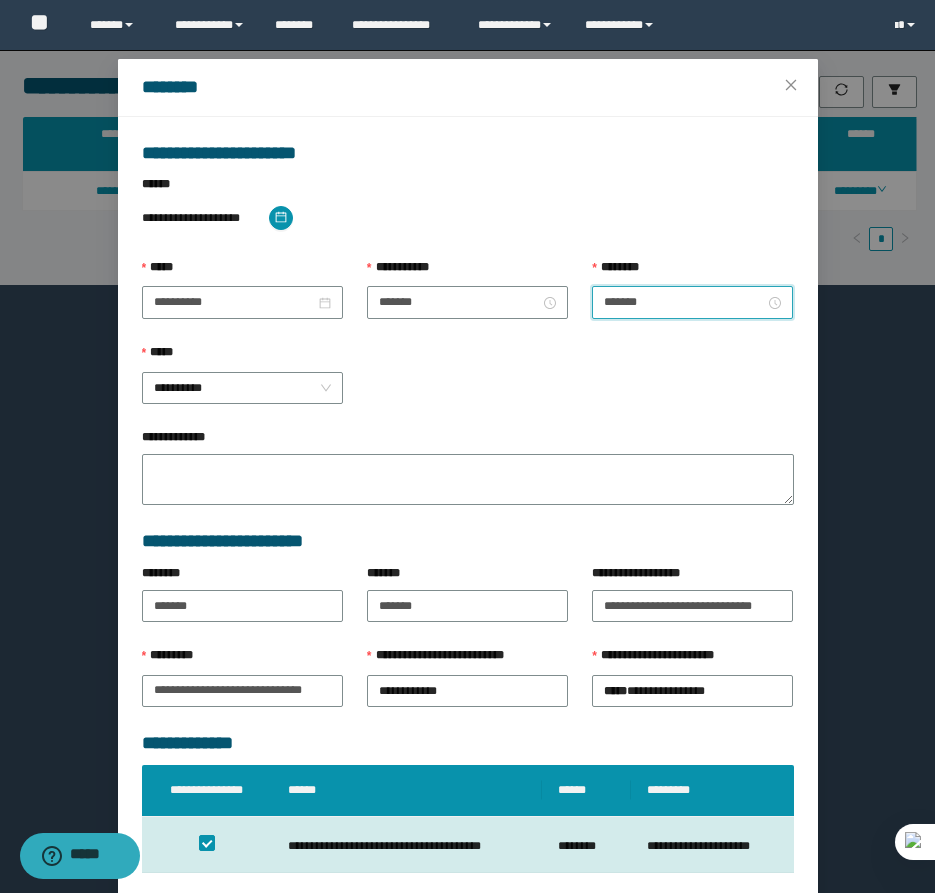 scroll, scrollTop: 196, scrollLeft: 0, axis: vertical 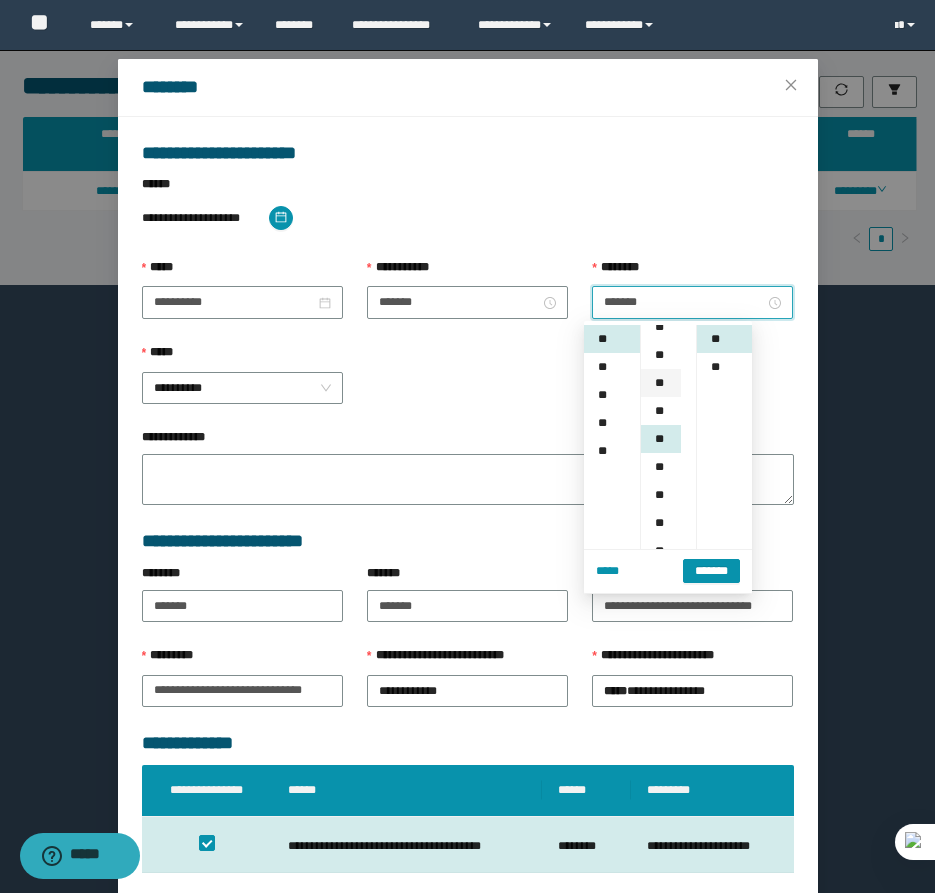 click on "**" at bounding box center [661, 383] 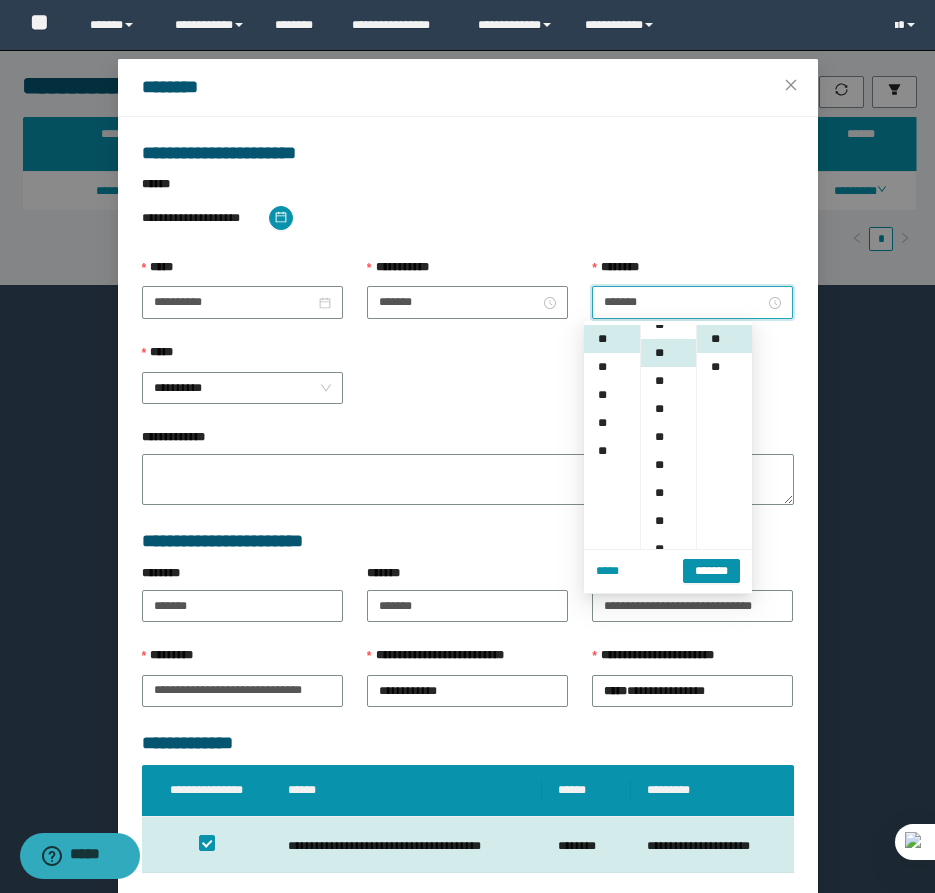 scroll, scrollTop: 84, scrollLeft: 0, axis: vertical 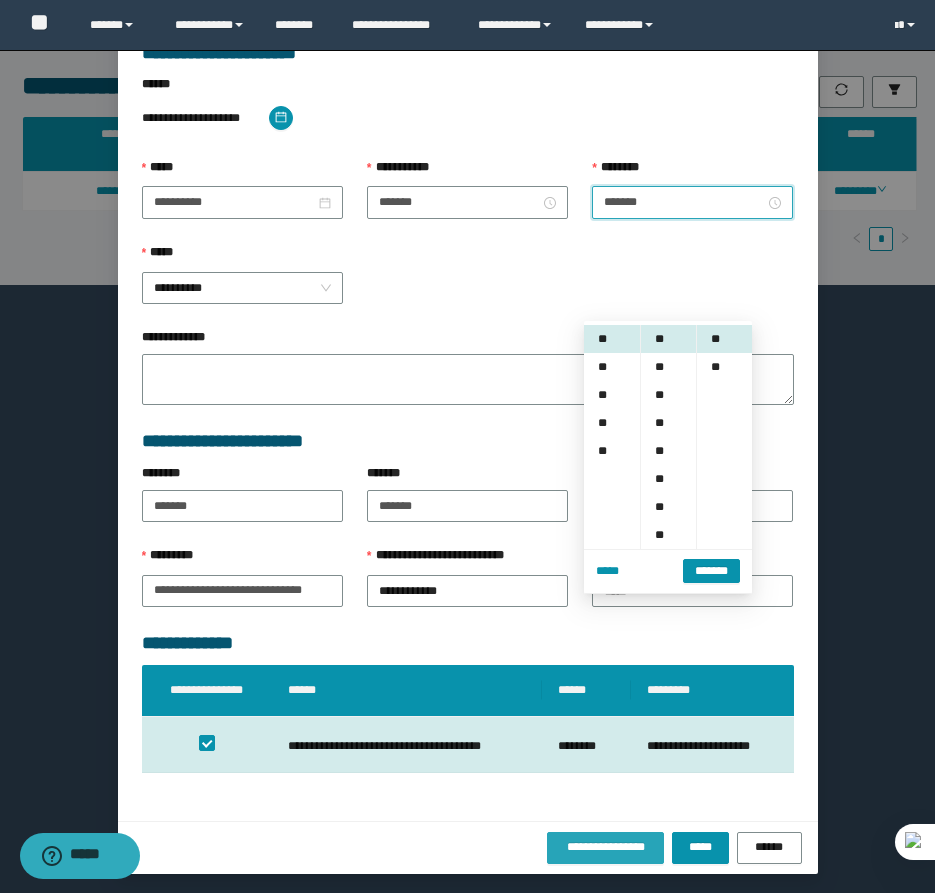 click on "**********" at bounding box center [606, 847] 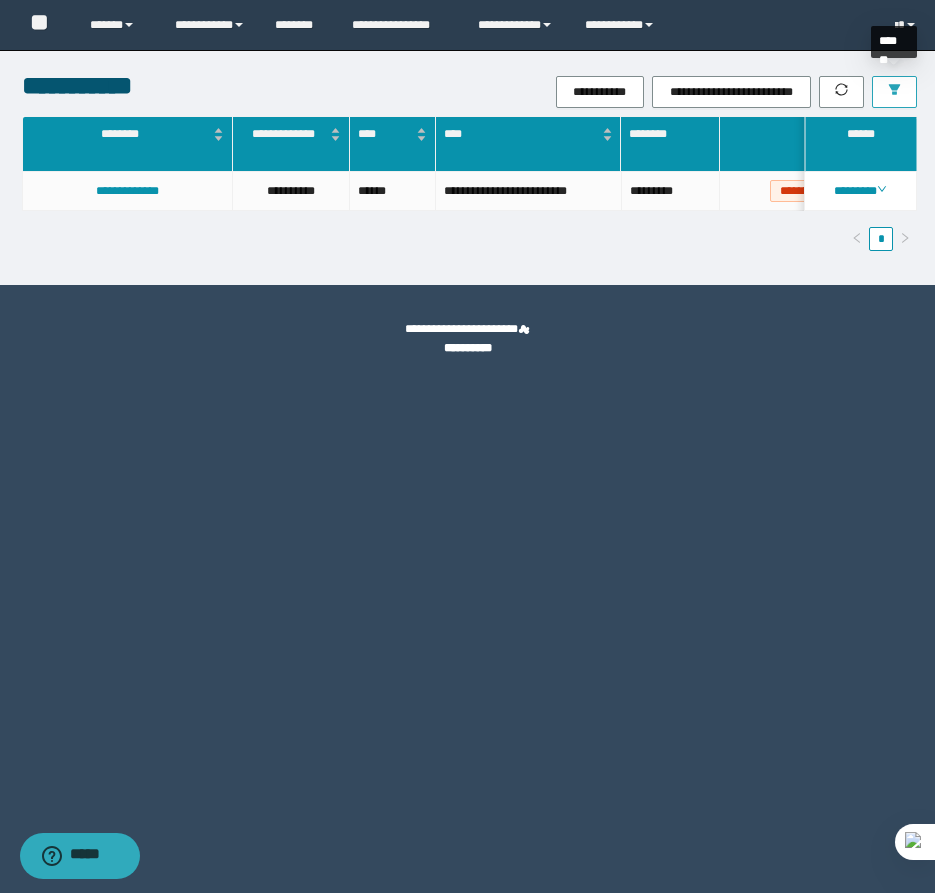 click at bounding box center (894, 92) 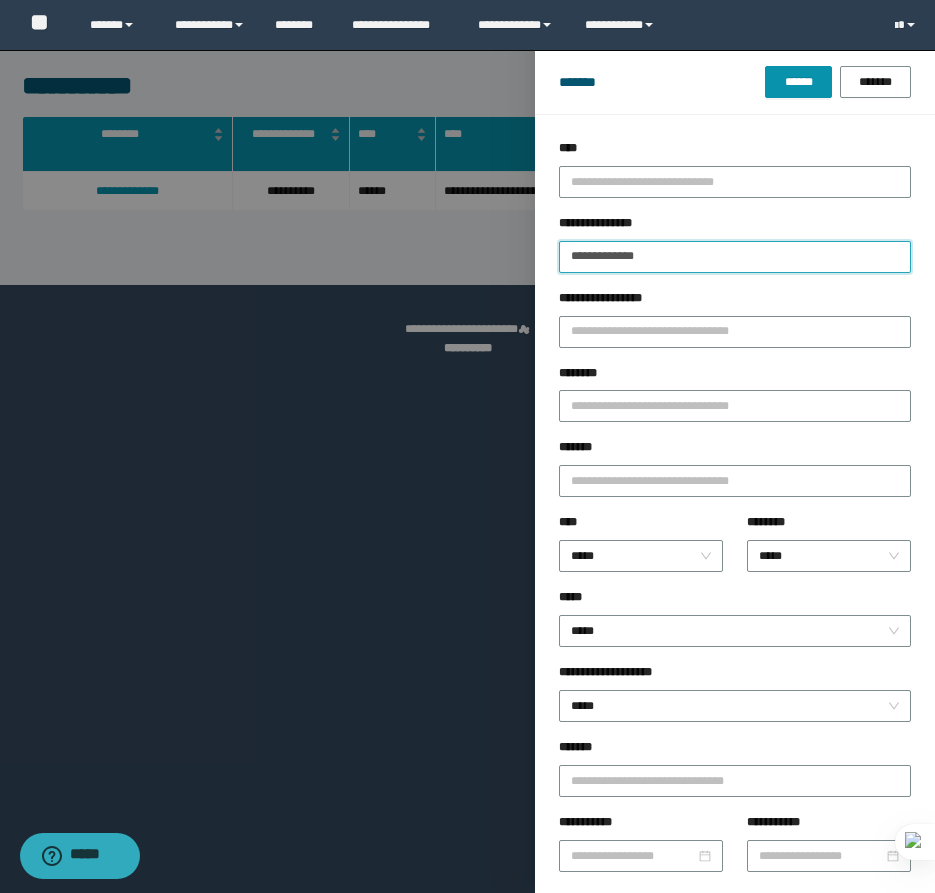 click on "**********" at bounding box center [735, 257] 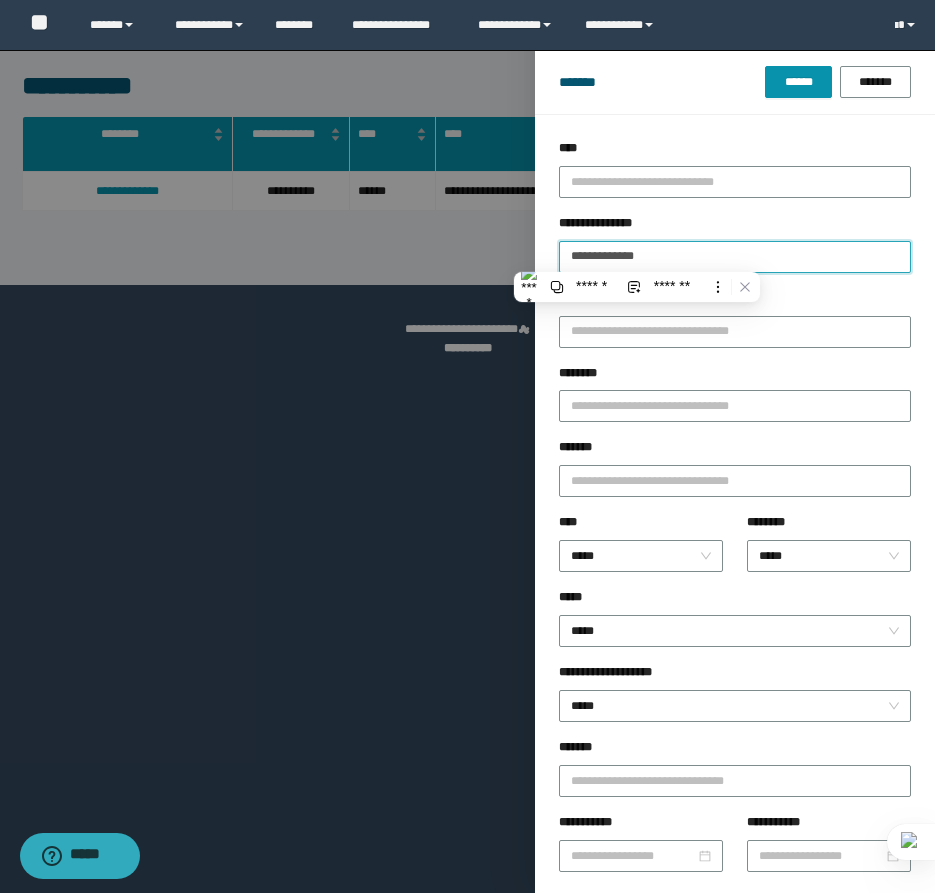 type on "**********" 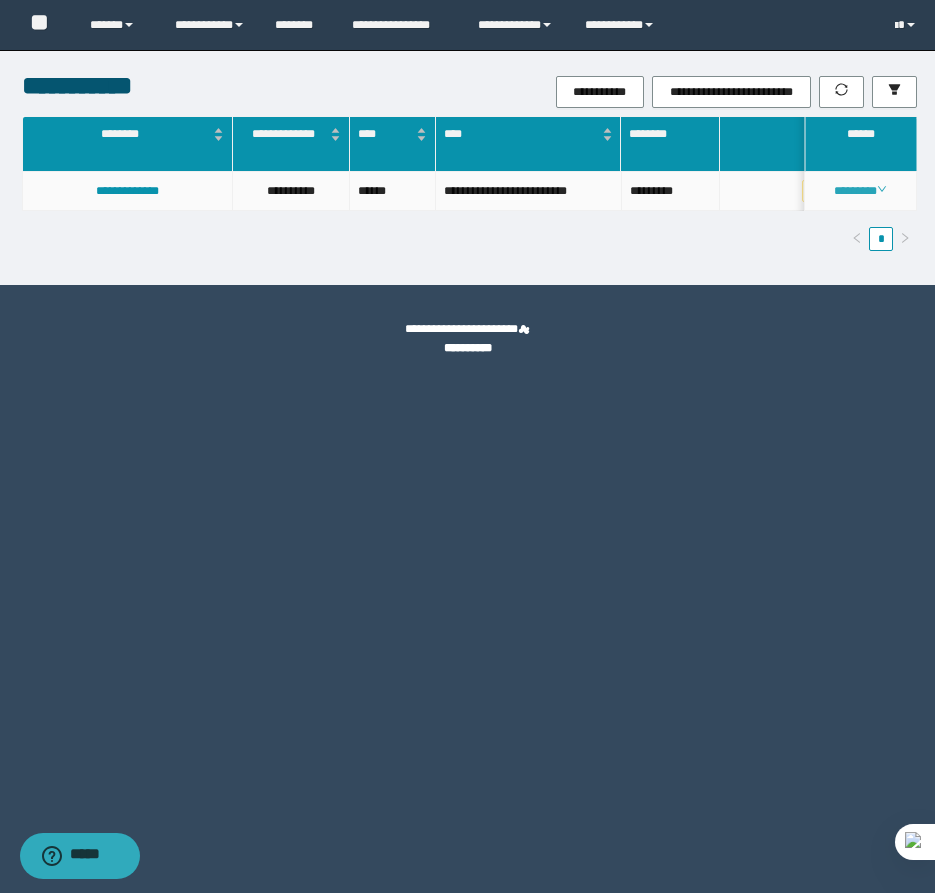 click on "********" at bounding box center (860, 191) 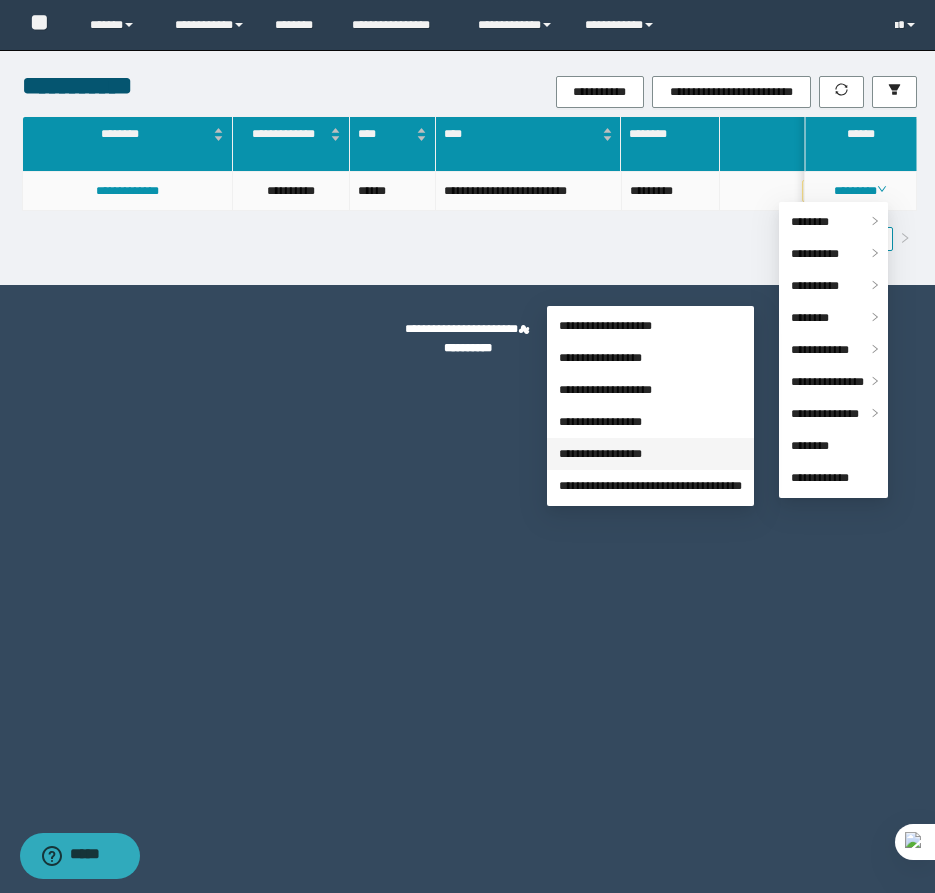 click on "**********" at bounding box center (600, 454) 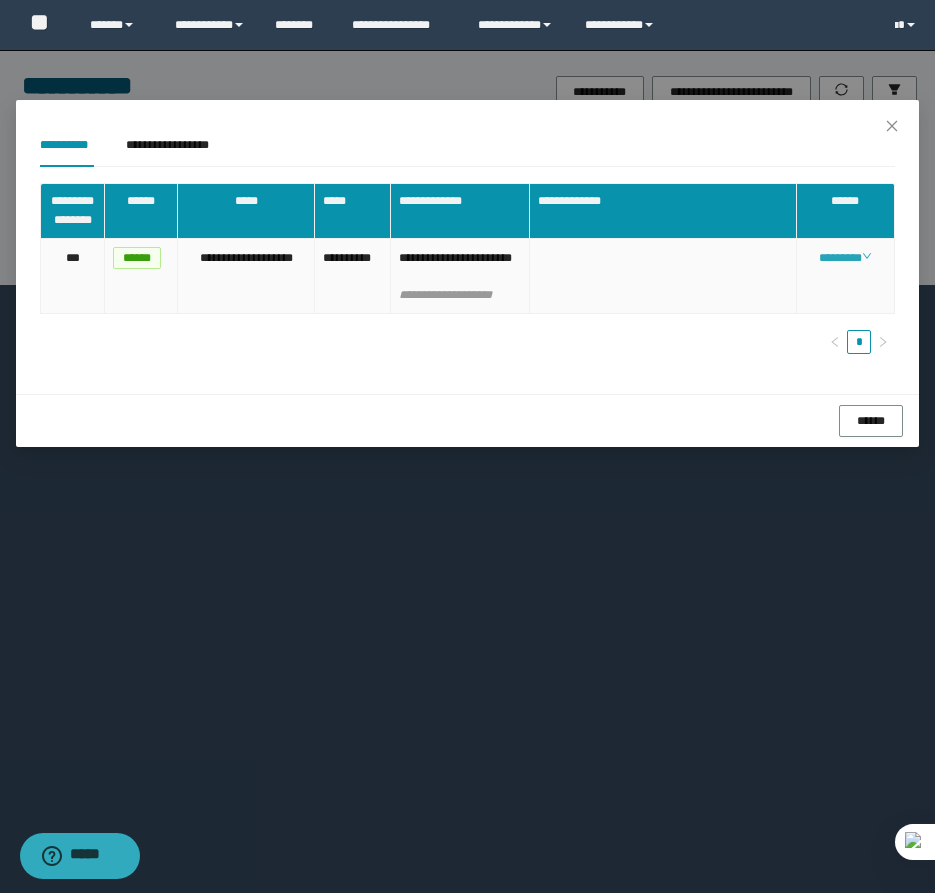 click on "********" at bounding box center [845, 258] 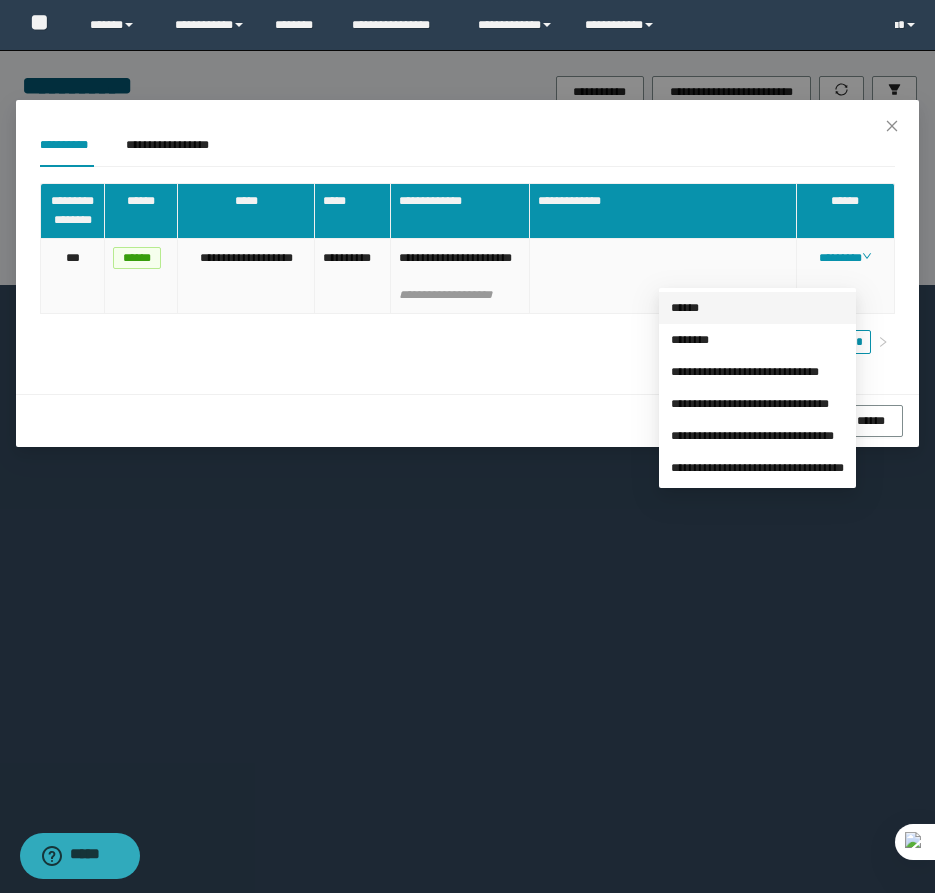 click on "******" at bounding box center [685, 308] 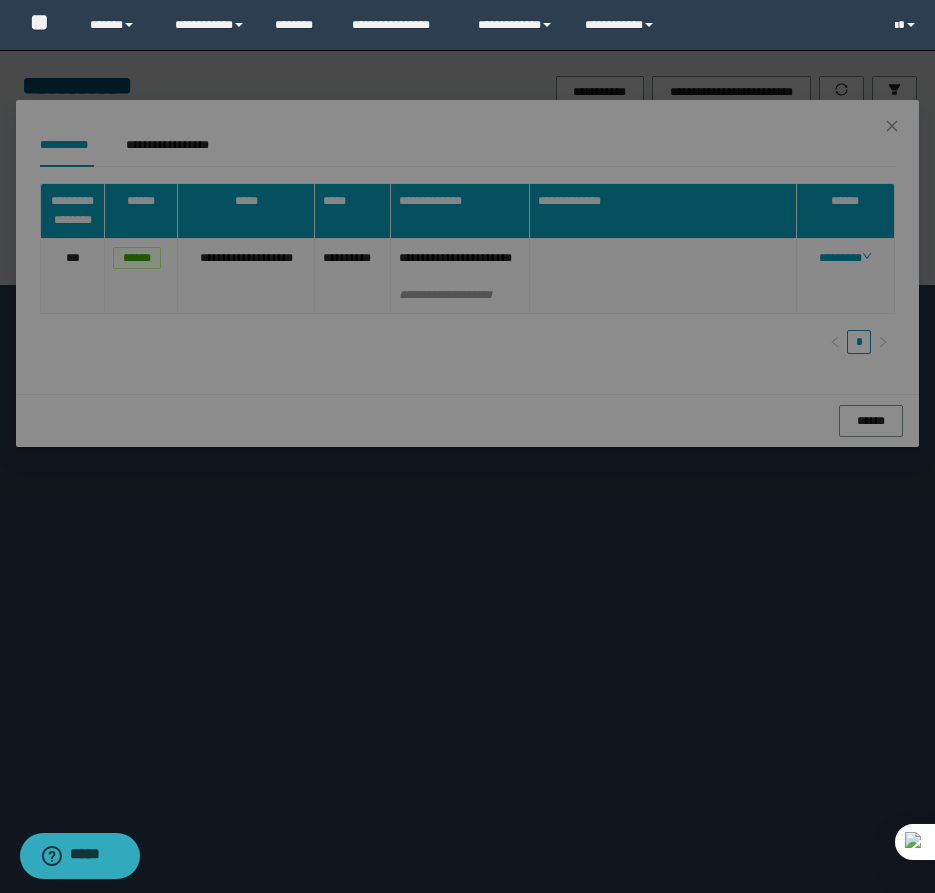 type on "**********" 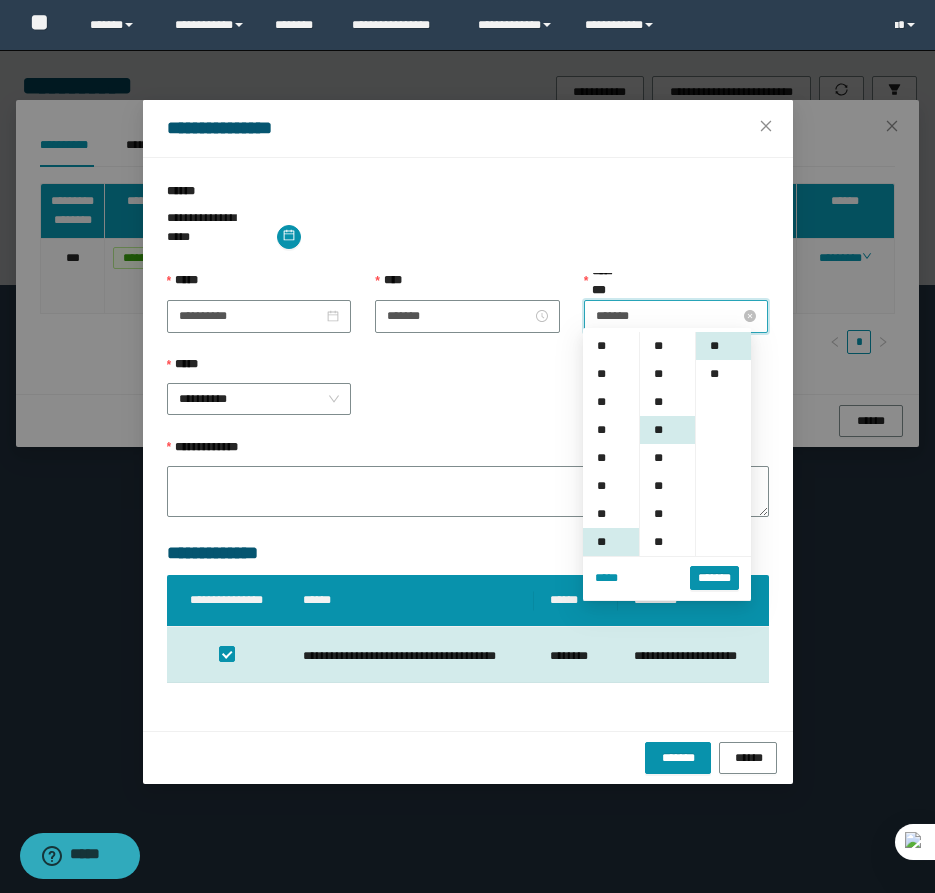 click on "*******" at bounding box center (668, 316) 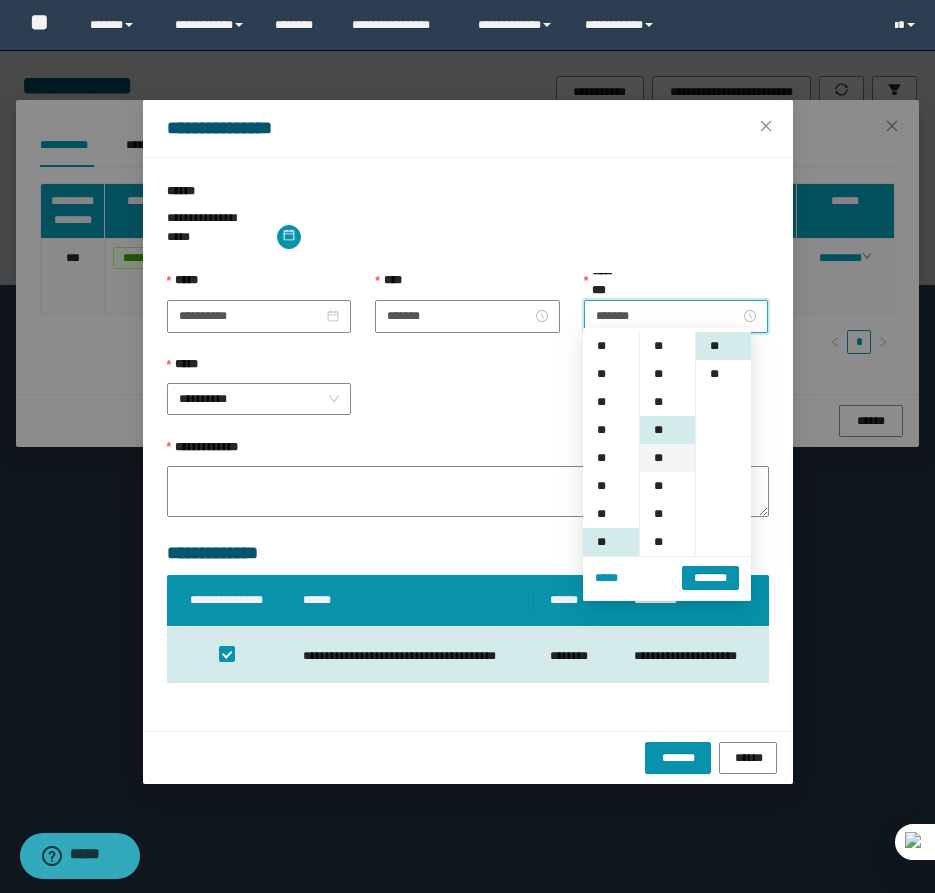 scroll, scrollTop: 196, scrollLeft: 0, axis: vertical 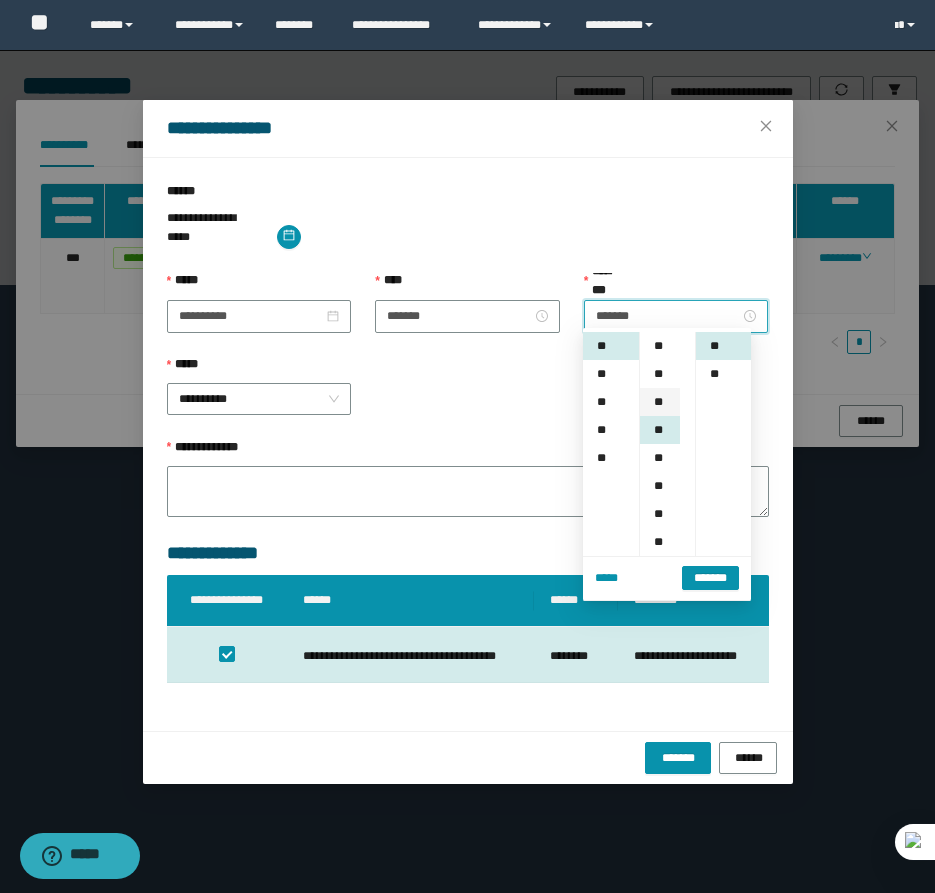 click on "**" at bounding box center [660, 402] 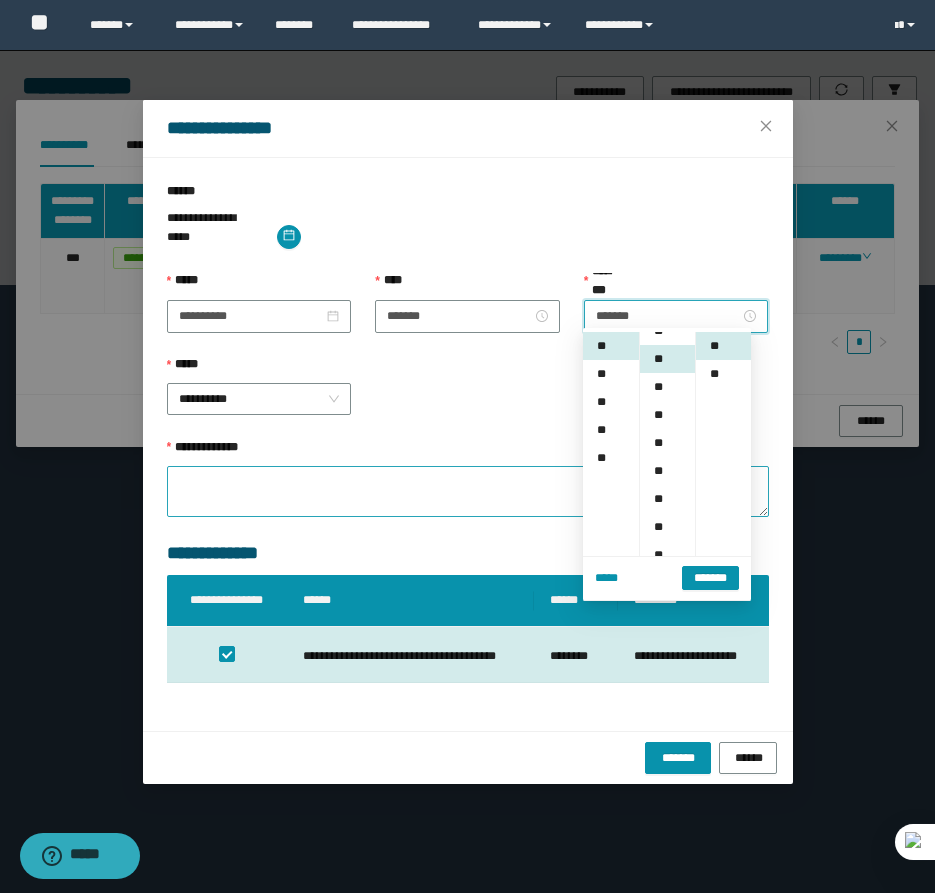 scroll, scrollTop: 56, scrollLeft: 0, axis: vertical 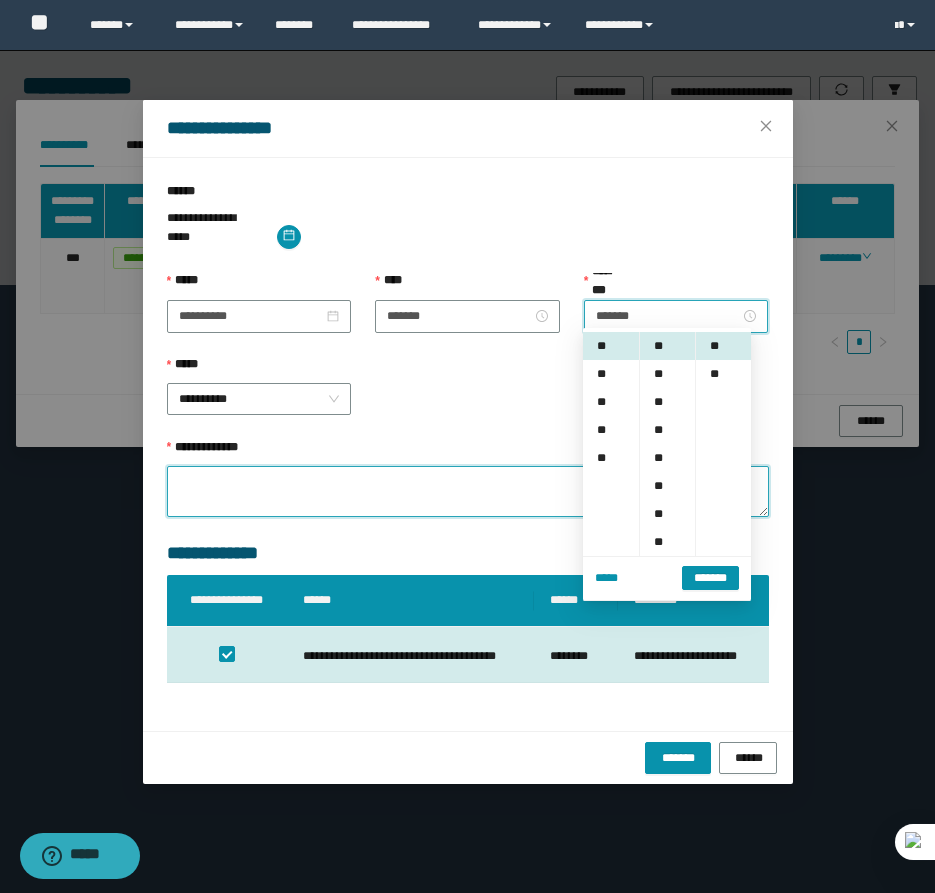click on "**********" at bounding box center (468, 491) 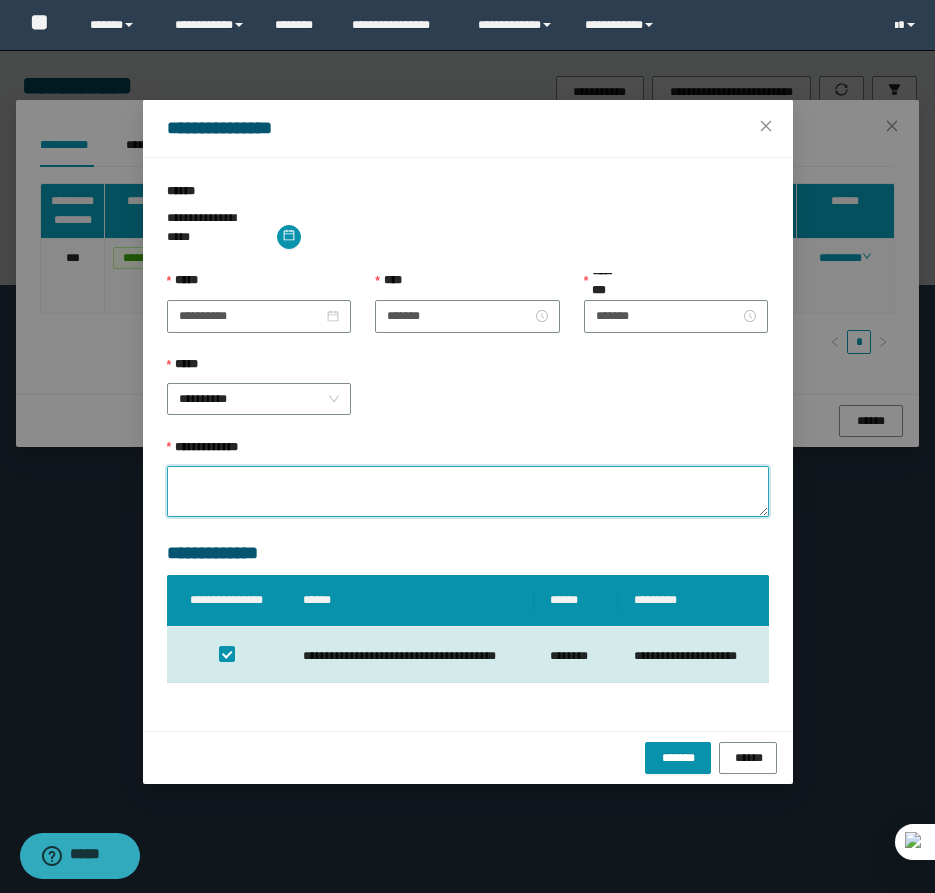 type on "*" 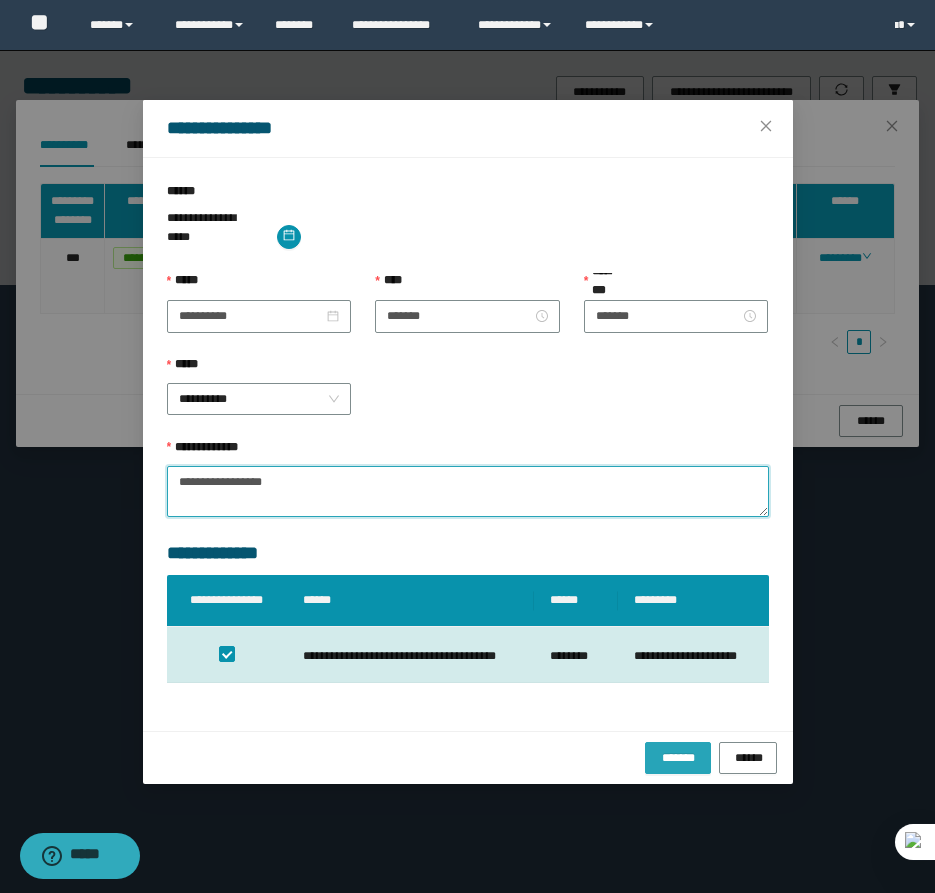 type on "**********" 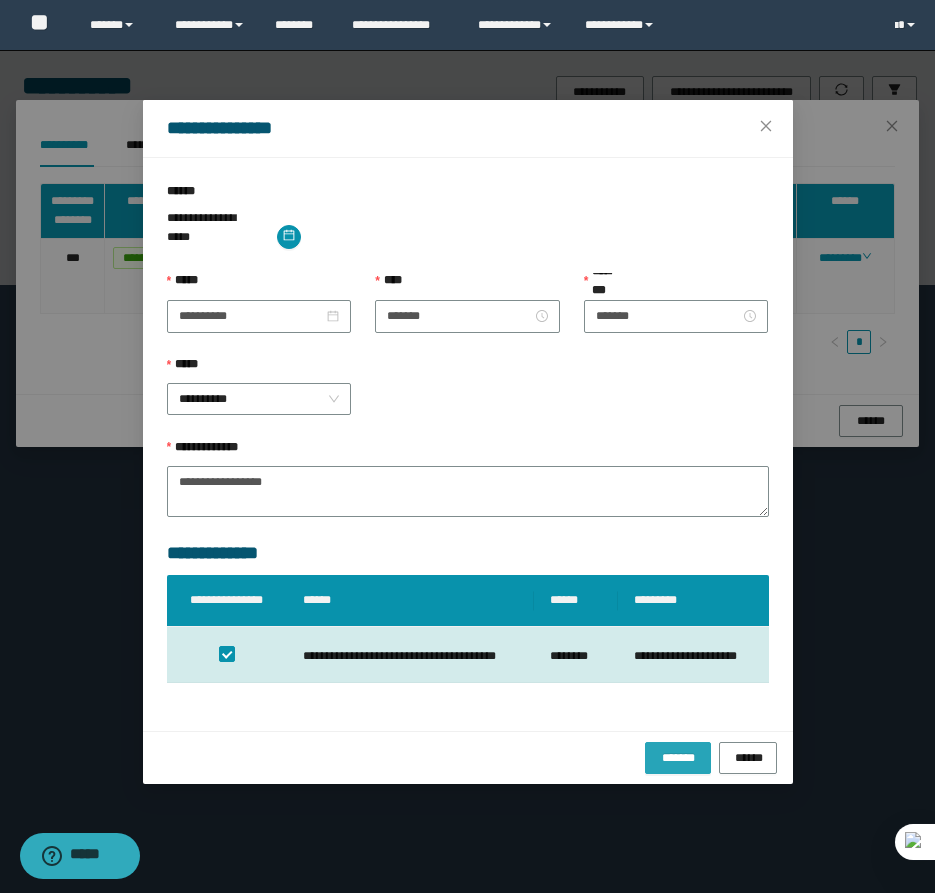 click on "*******" at bounding box center [678, 756] 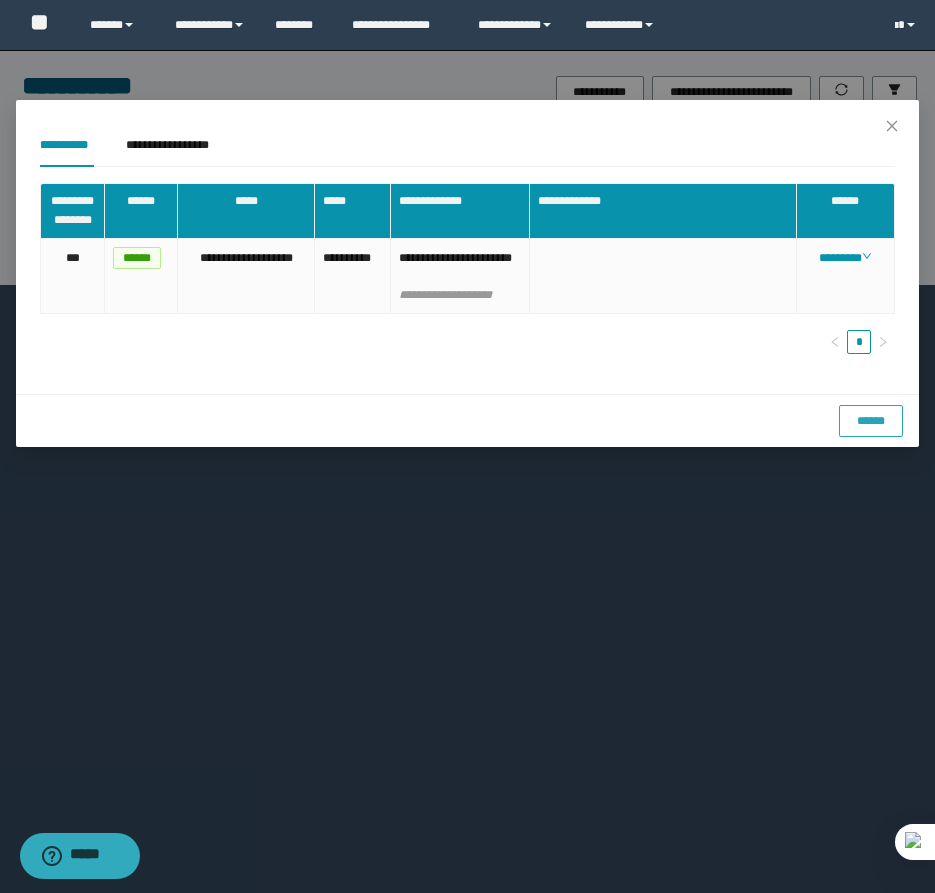 click on "******" at bounding box center [871, 421] 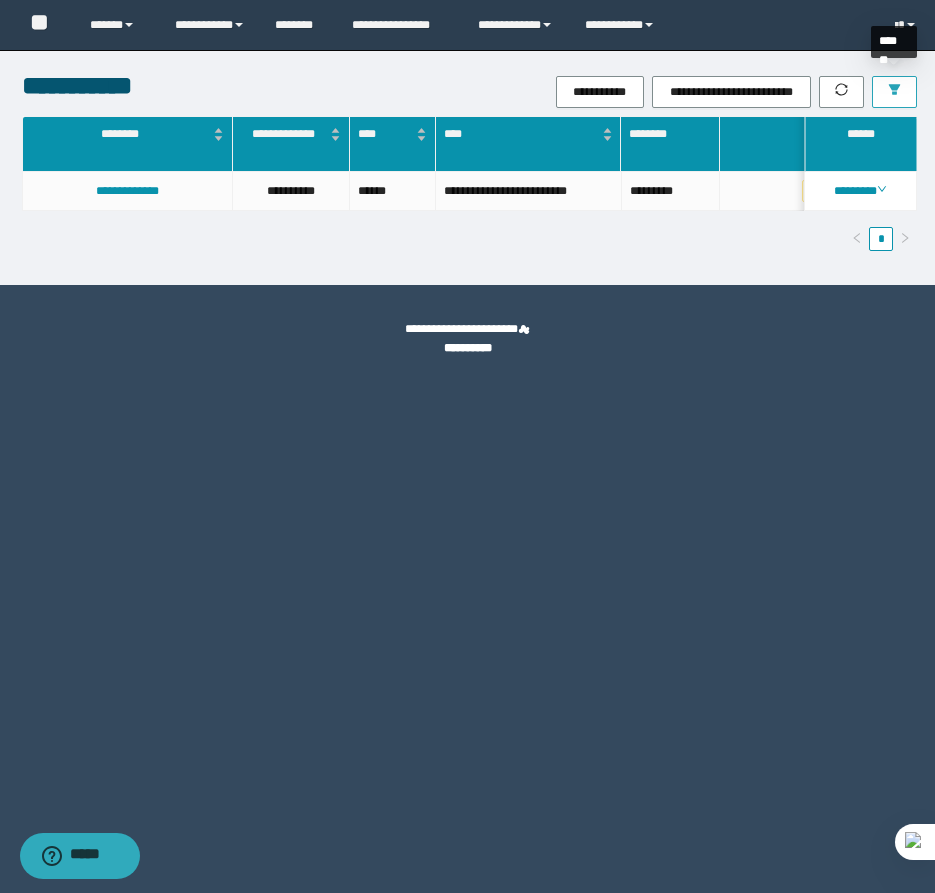 click at bounding box center (894, 92) 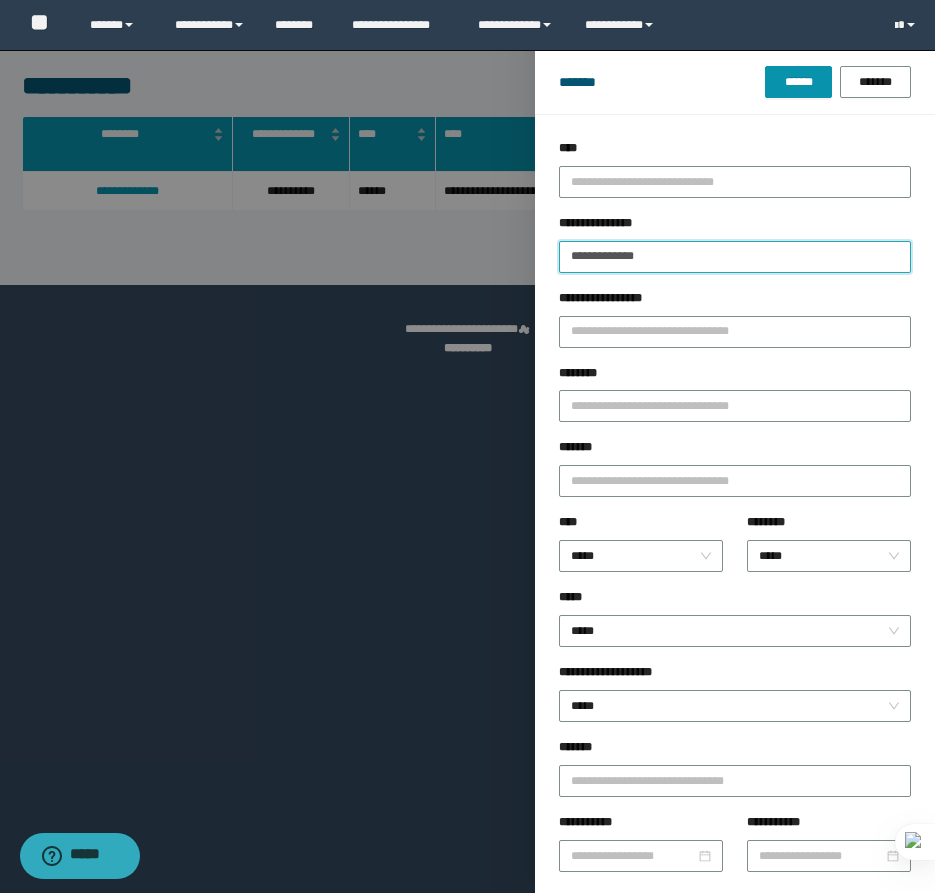click on "**********" at bounding box center [735, 257] 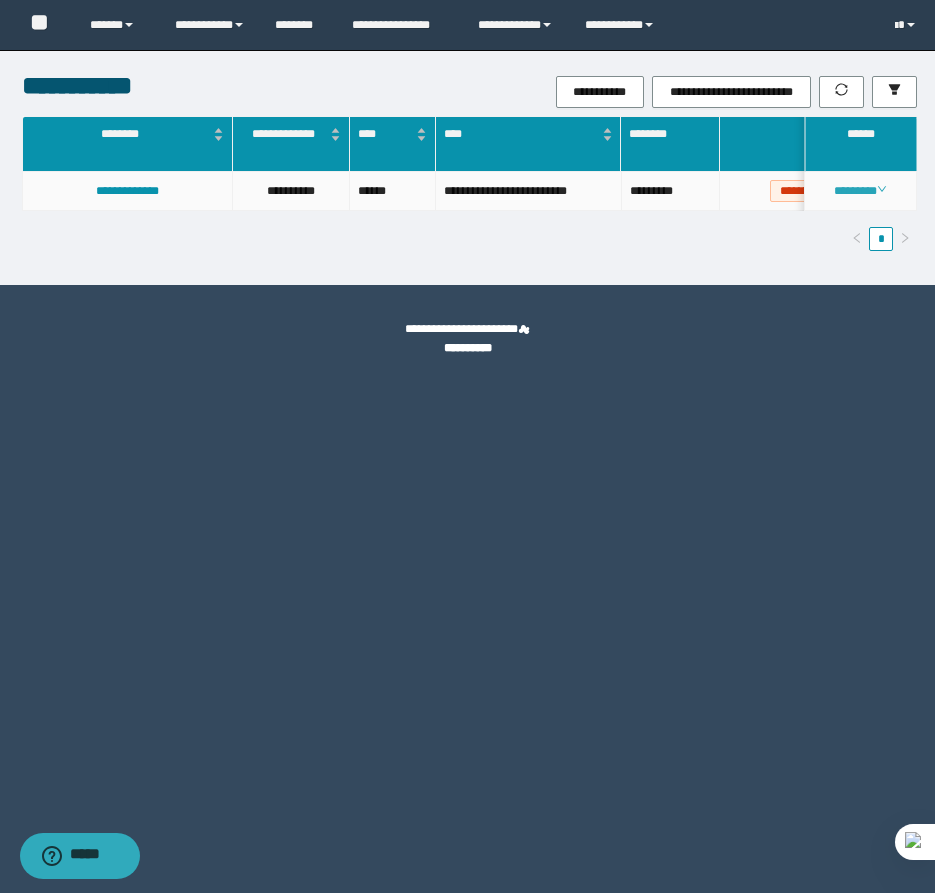 click on "********" at bounding box center [860, 191] 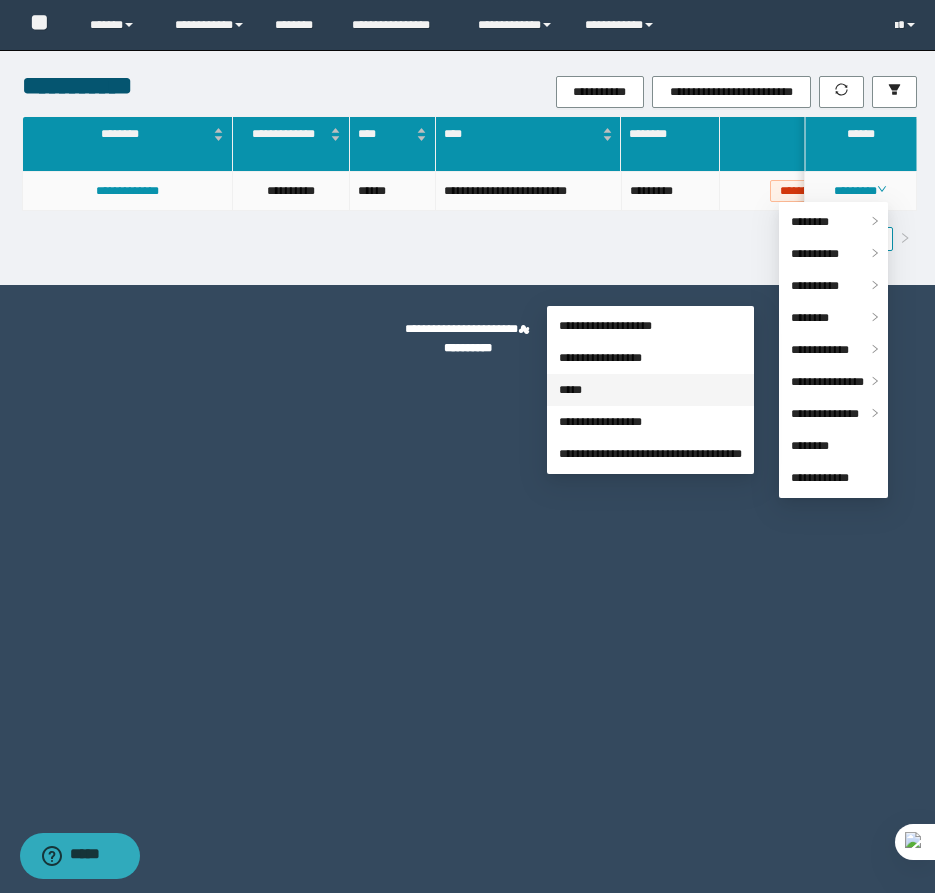 click on "*****" at bounding box center [570, 390] 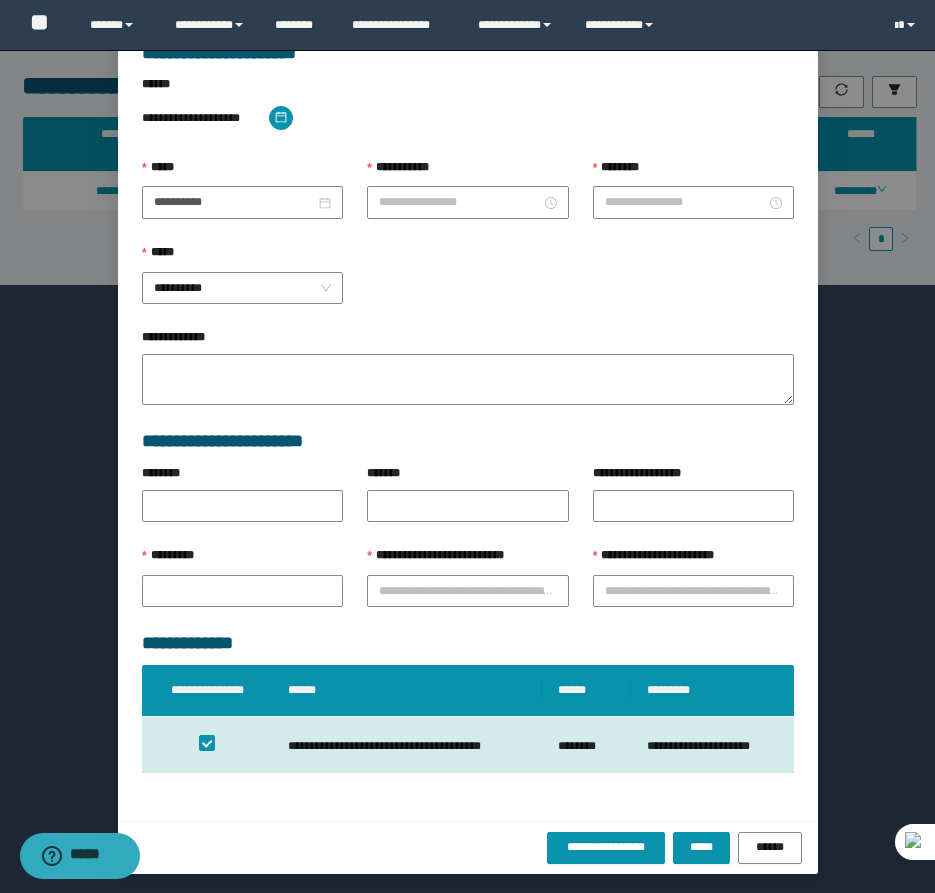 type on "*******" 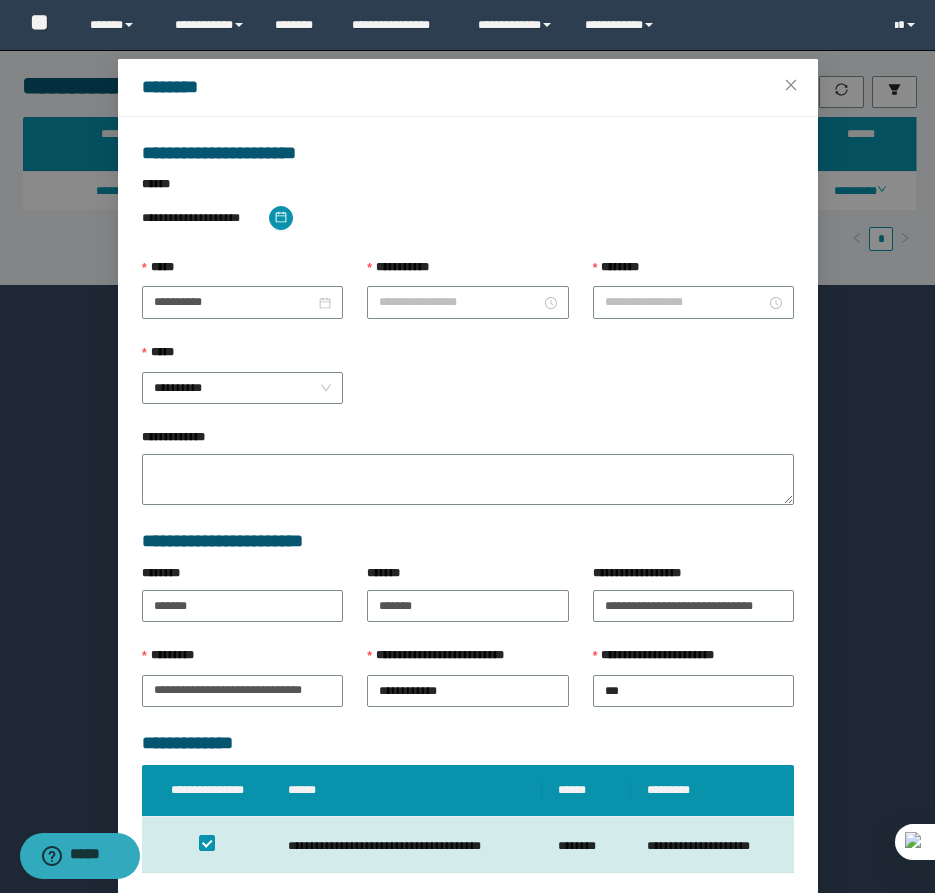 type on "********" 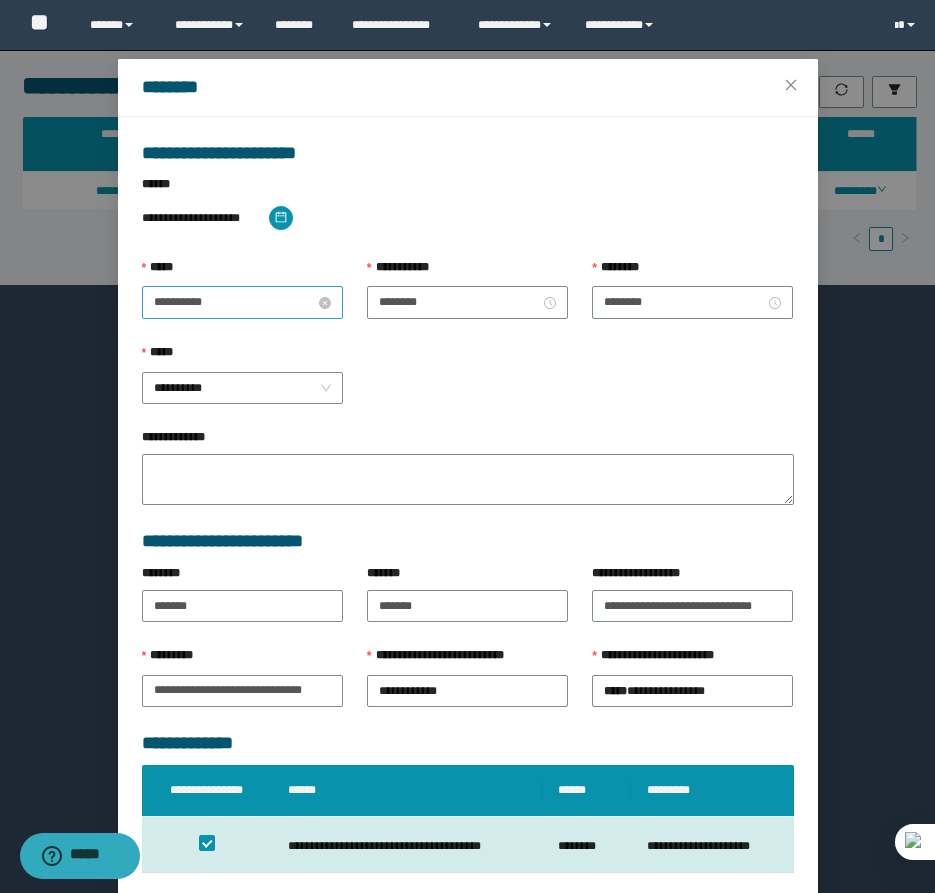 click on "**********" at bounding box center (234, 302) 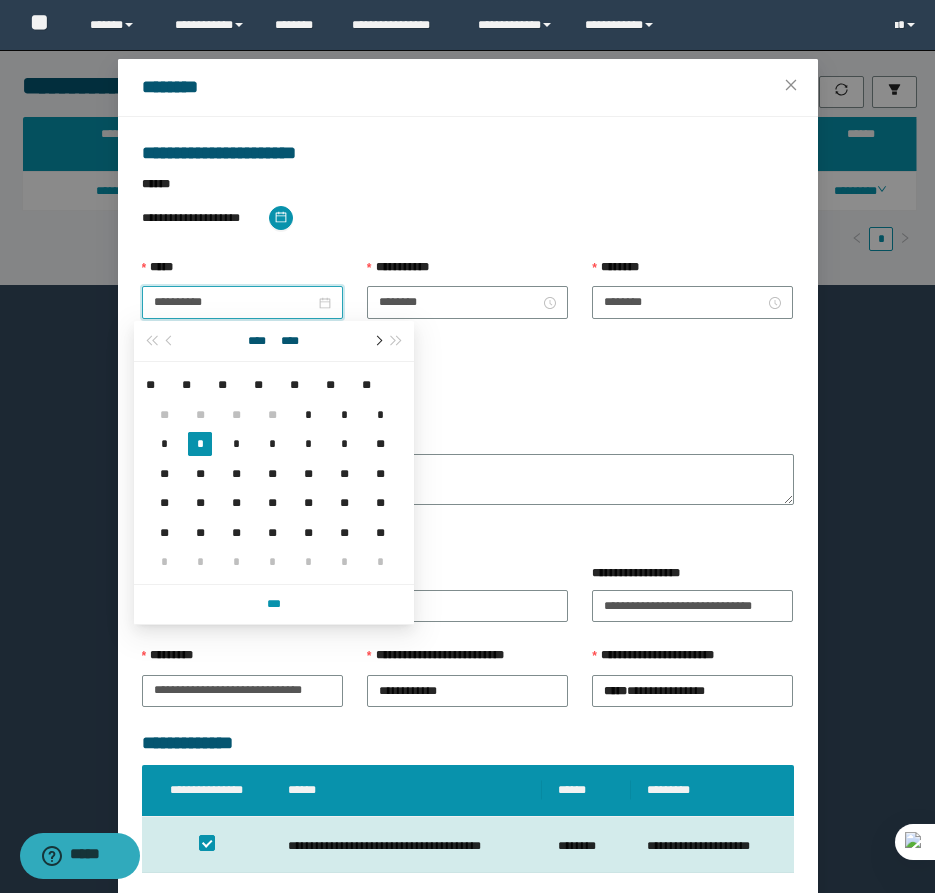 click at bounding box center [377, 341] 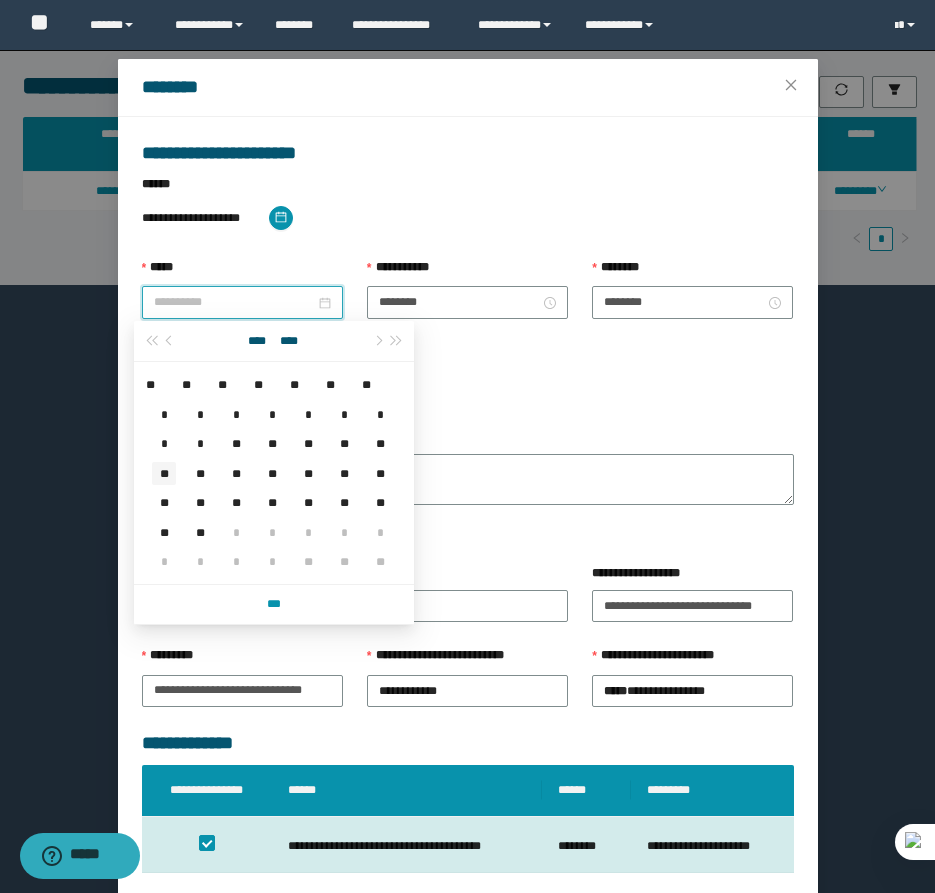 type on "**********" 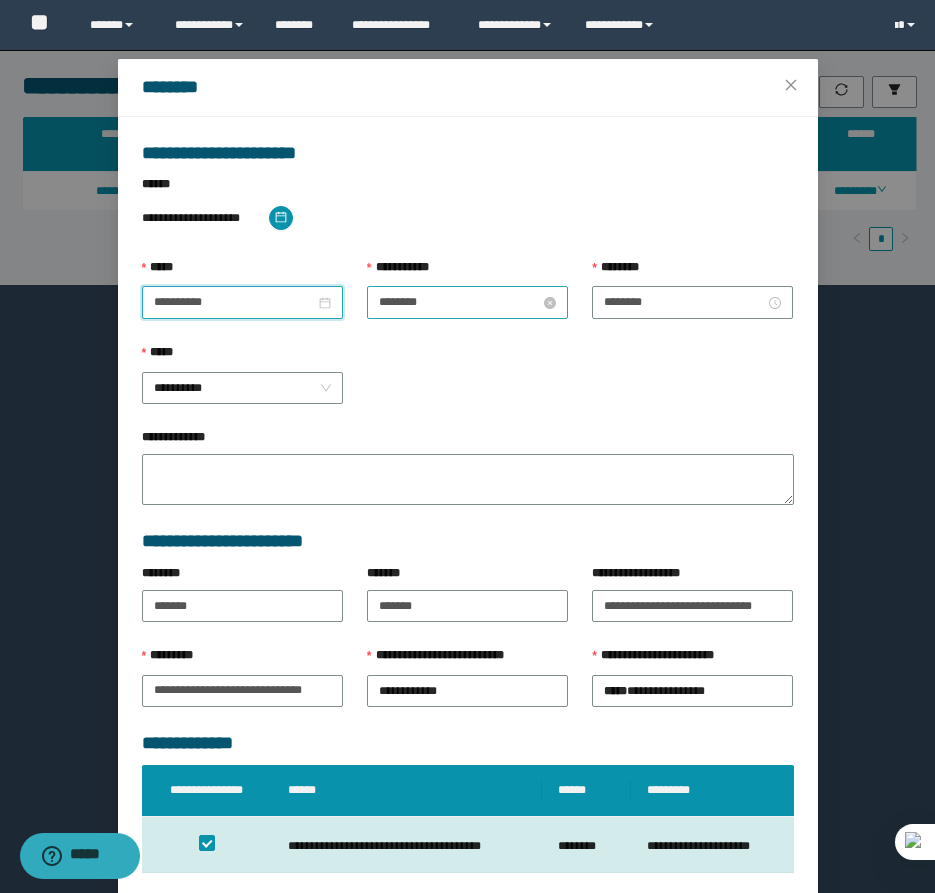 click on "********" at bounding box center [459, 302] 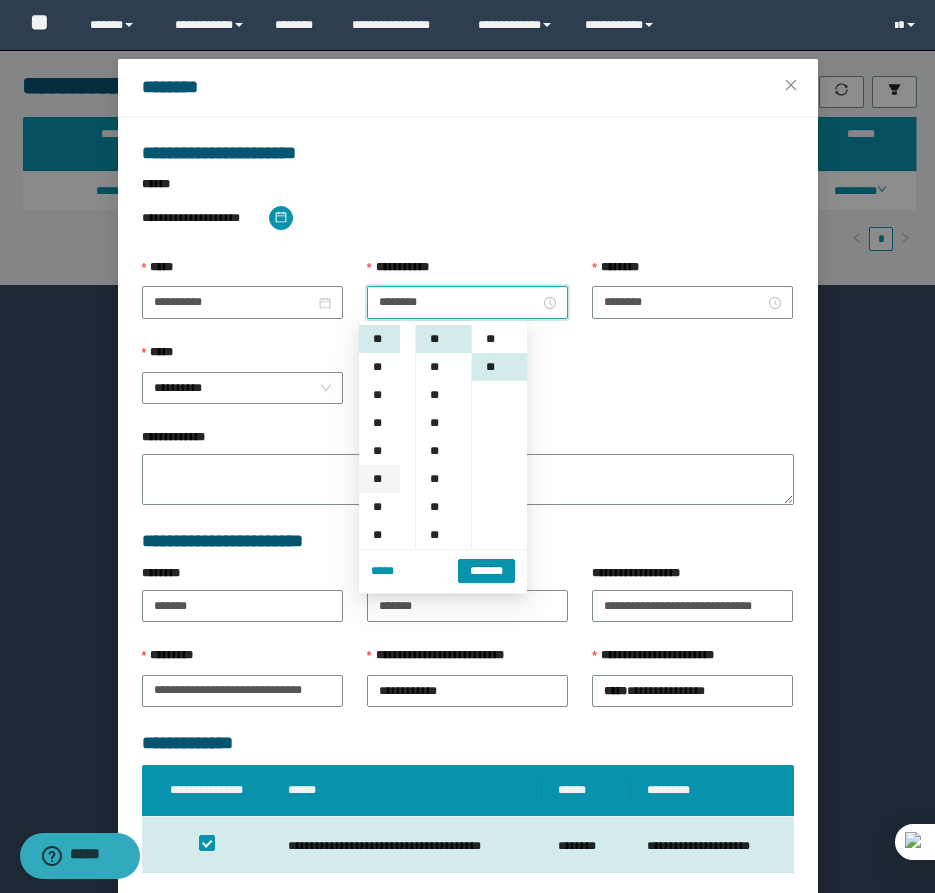 scroll, scrollTop: 28, scrollLeft: 0, axis: vertical 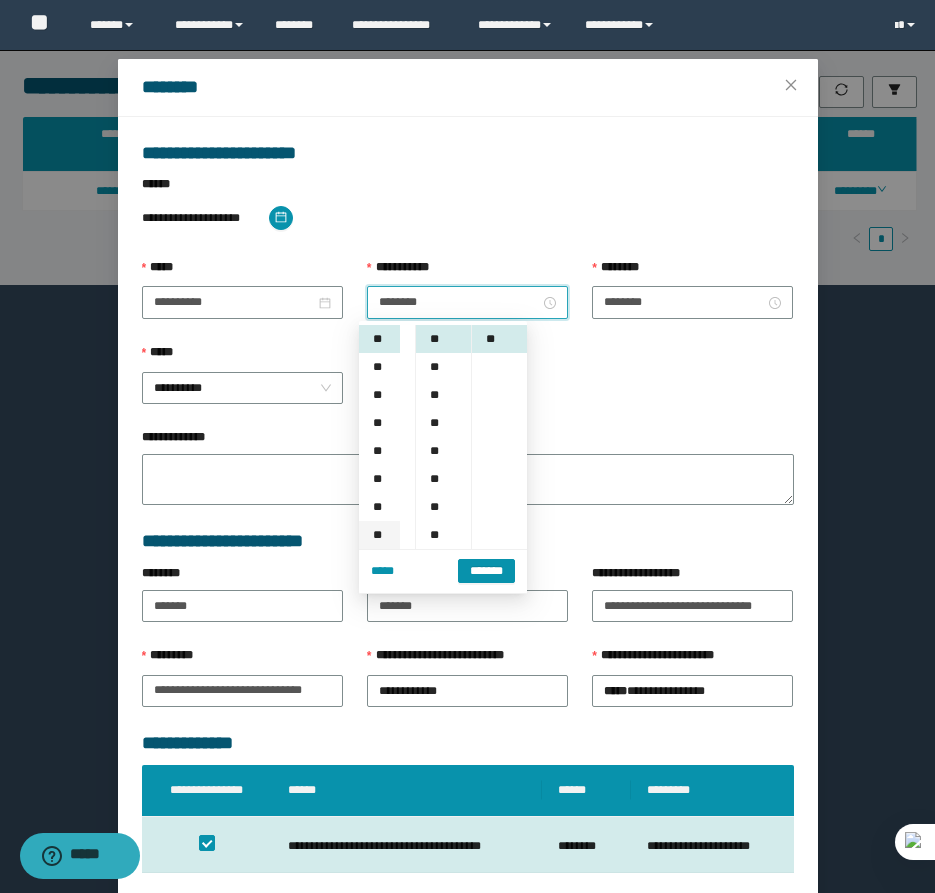 click on "**" at bounding box center (379, 535) 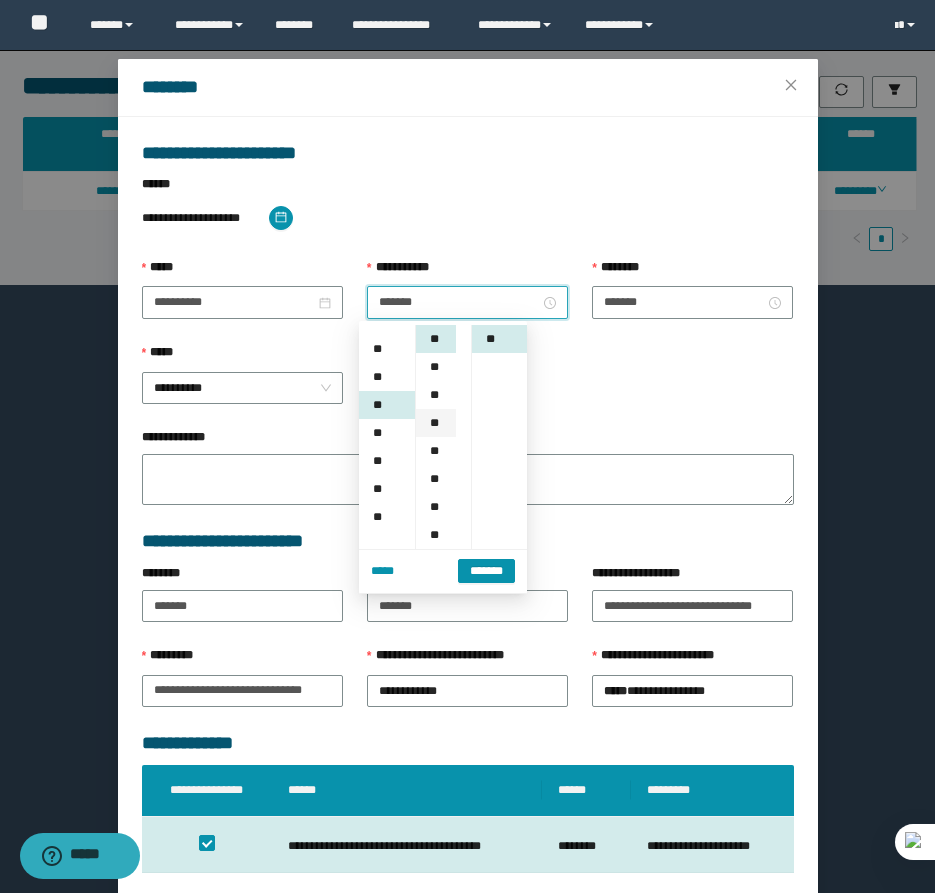 scroll, scrollTop: 196, scrollLeft: 0, axis: vertical 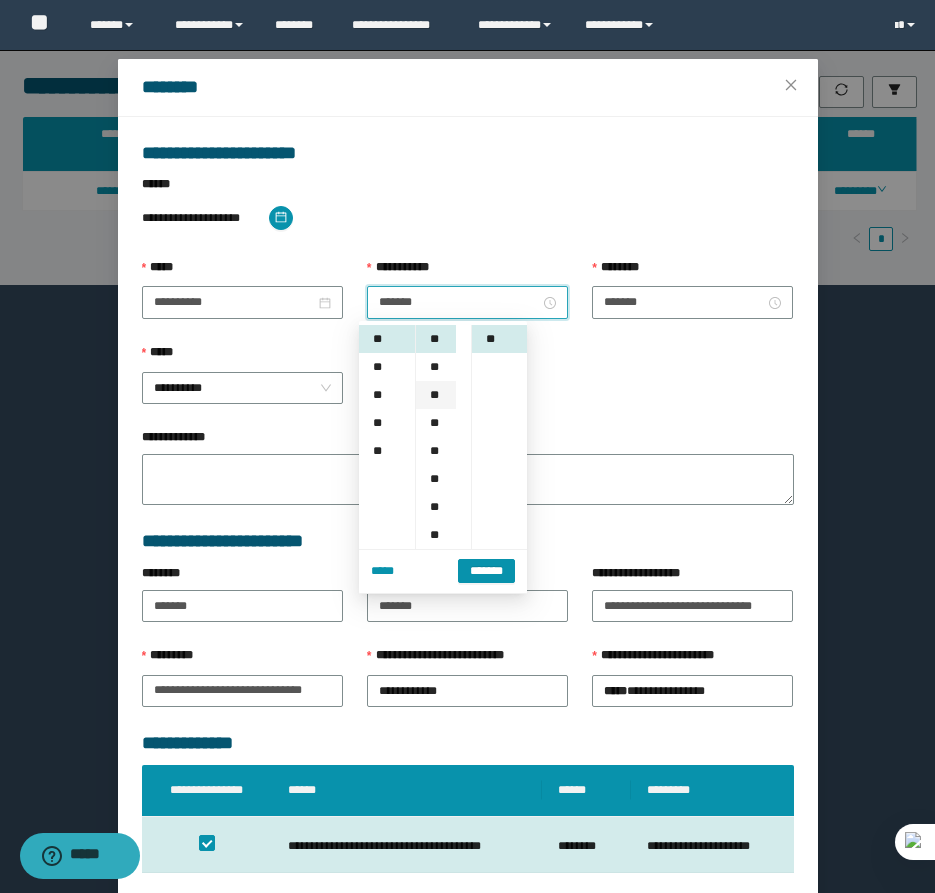click on "**" at bounding box center (436, 395) 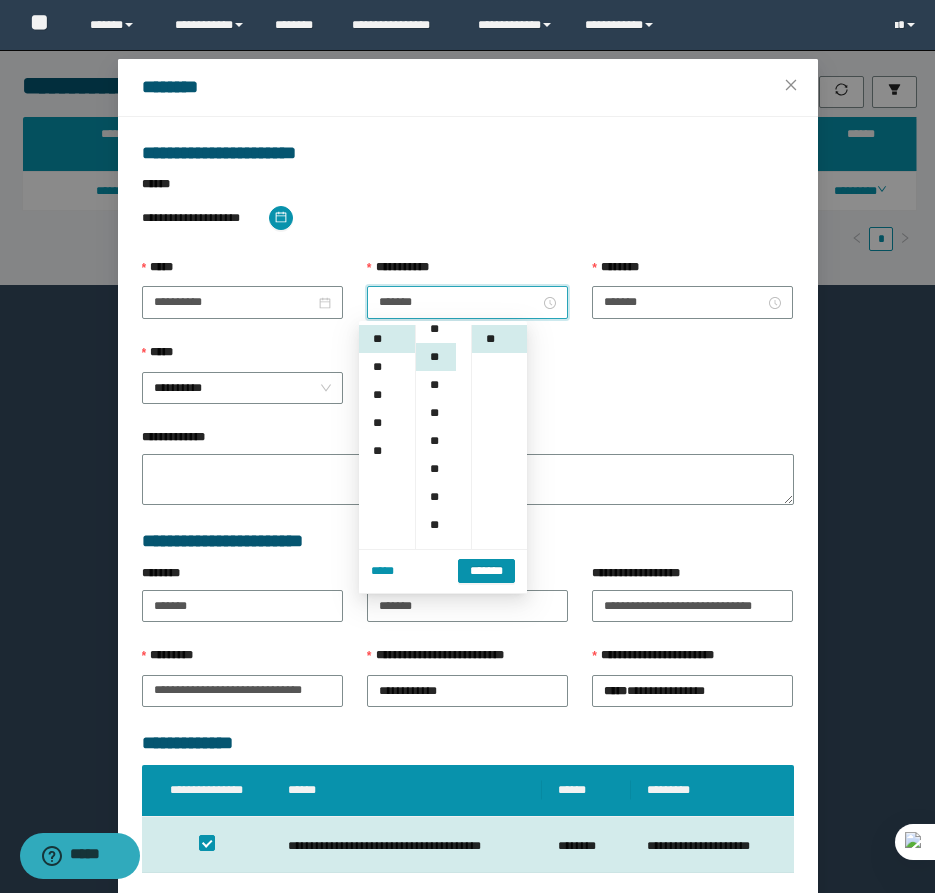 scroll, scrollTop: 56, scrollLeft: 0, axis: vertical 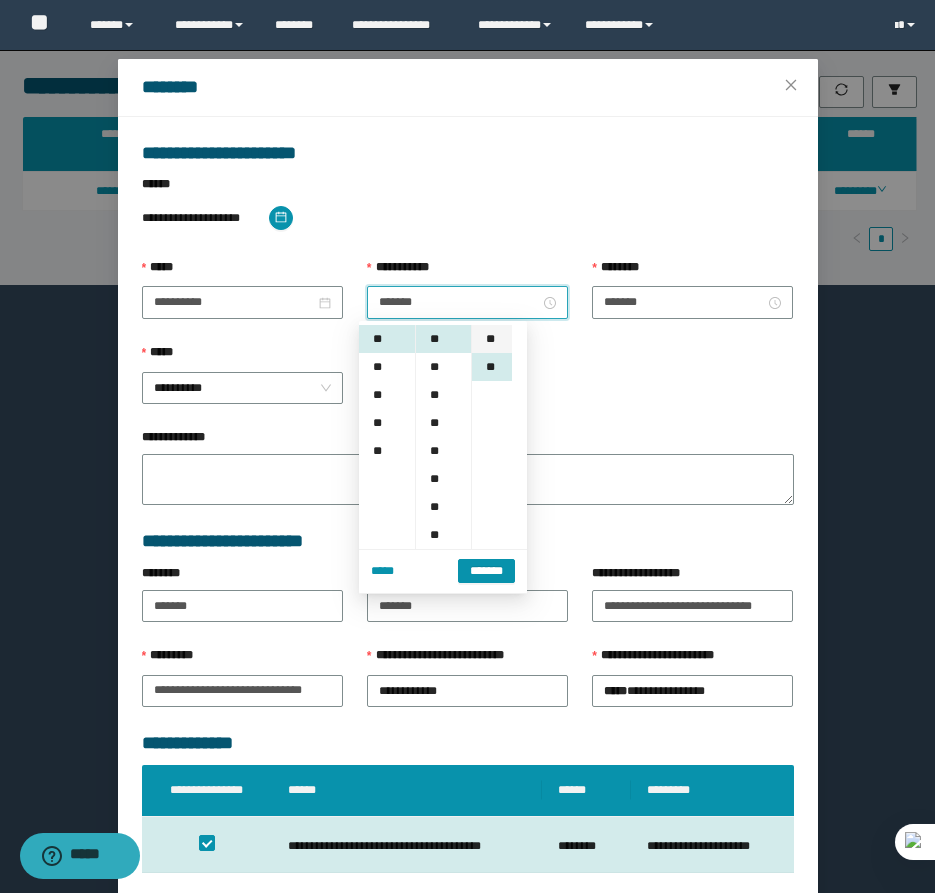 click on "**" at bounding box center (492, 339) 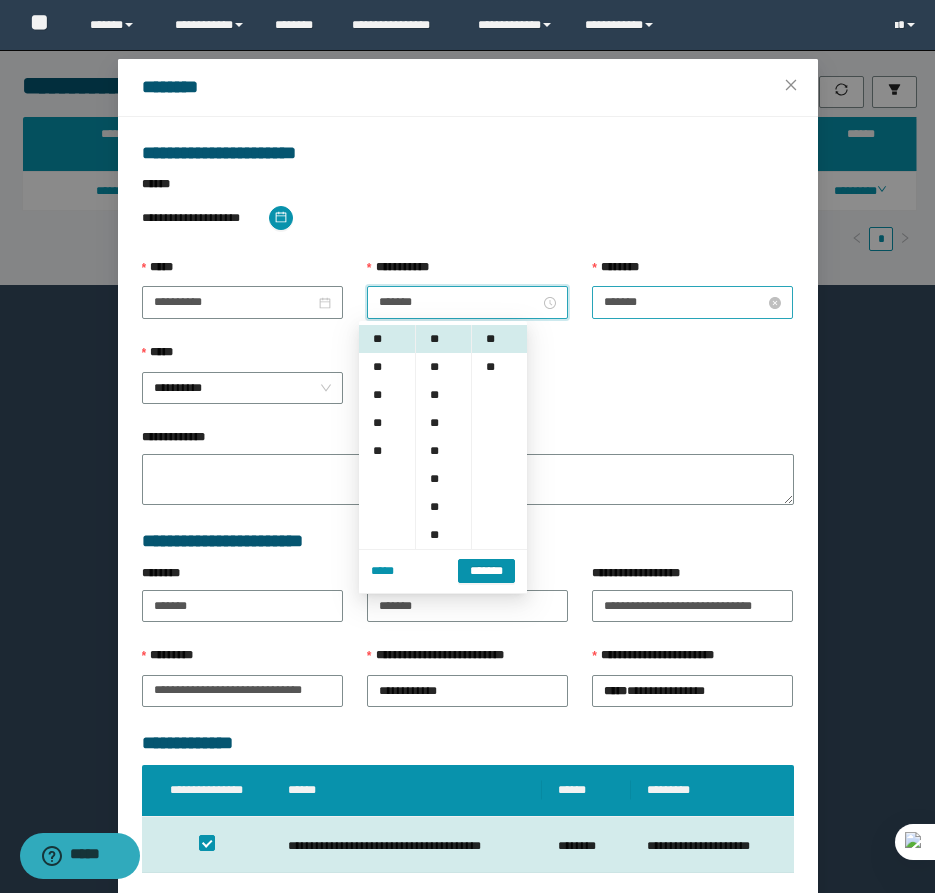 click on "*******" at bounding box center [684, 302] 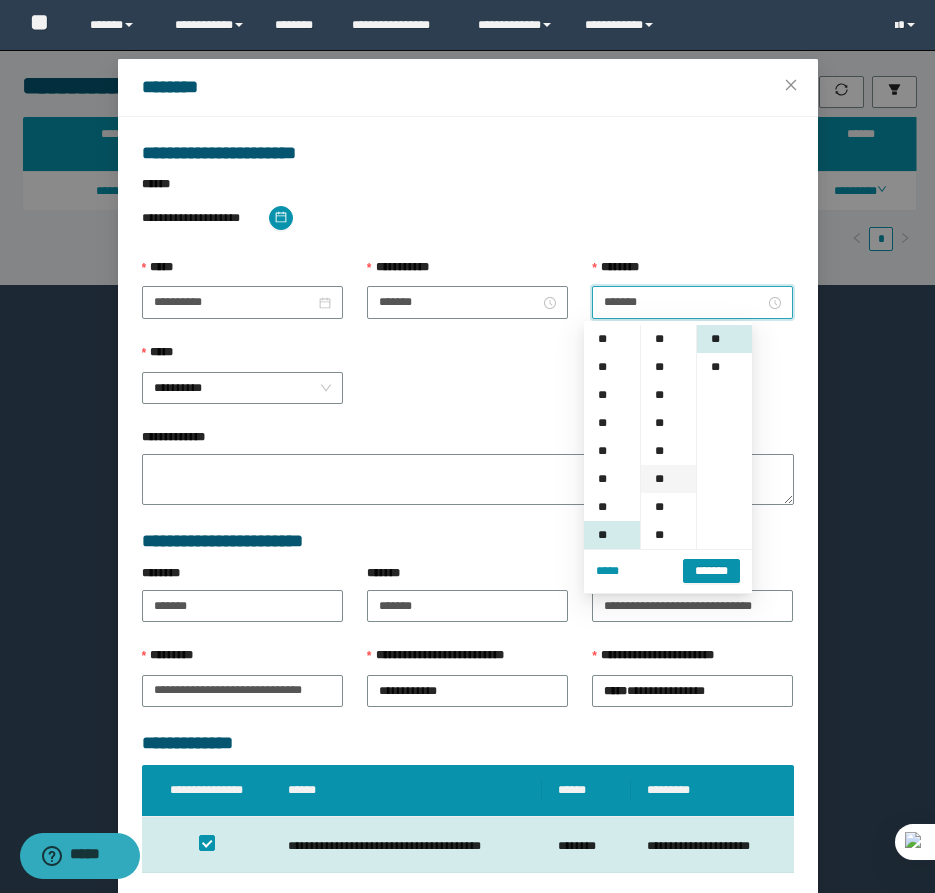 scroll, scrollTop: 196, scrollLeft: 0, axis: vertical 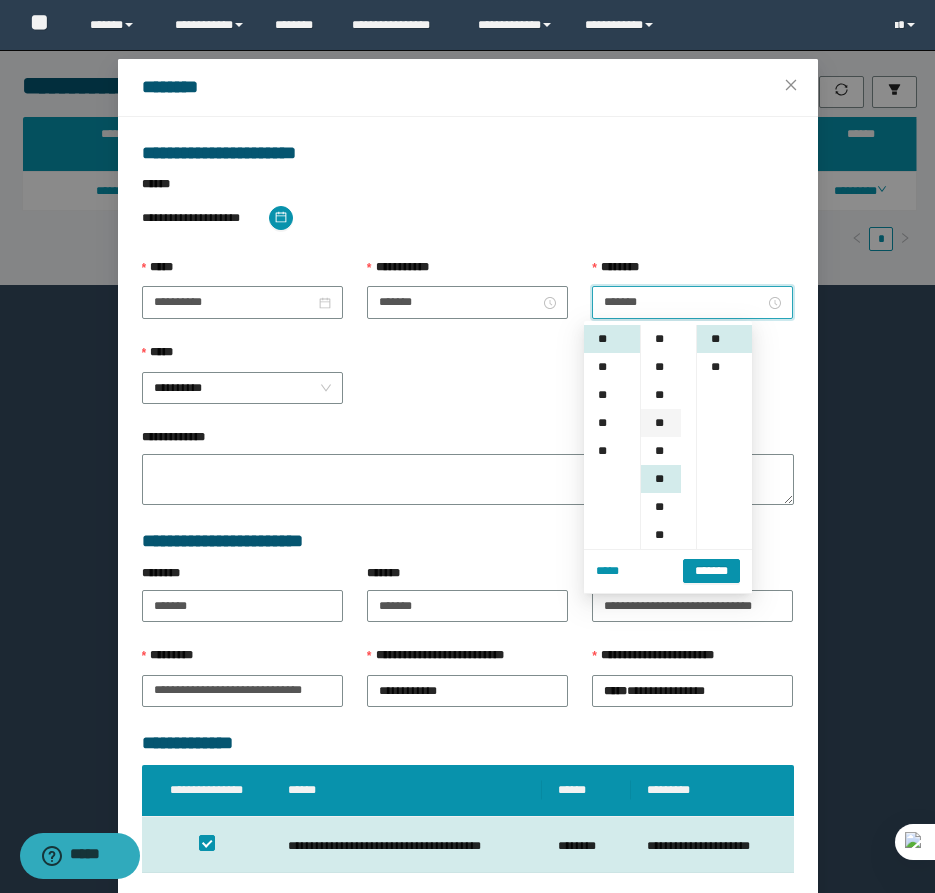 click on "**" at bounding box center [661, 423] 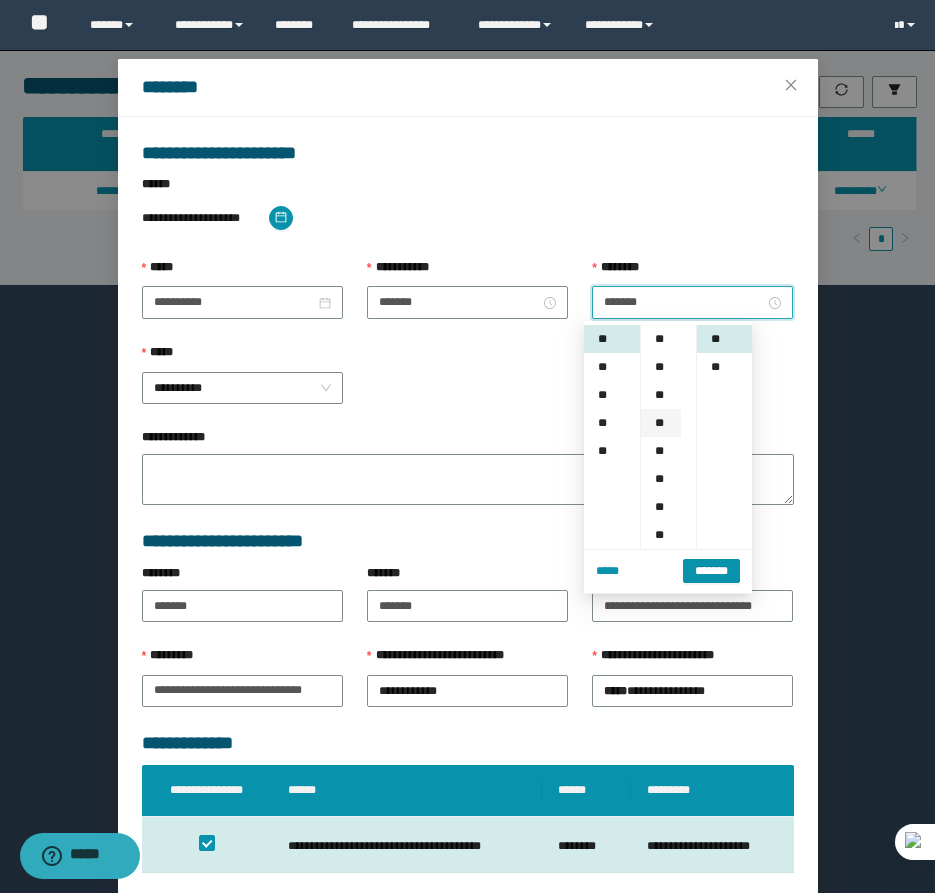 scroll, scrollTop: 84, scrollLeft: 0, axis: vertical 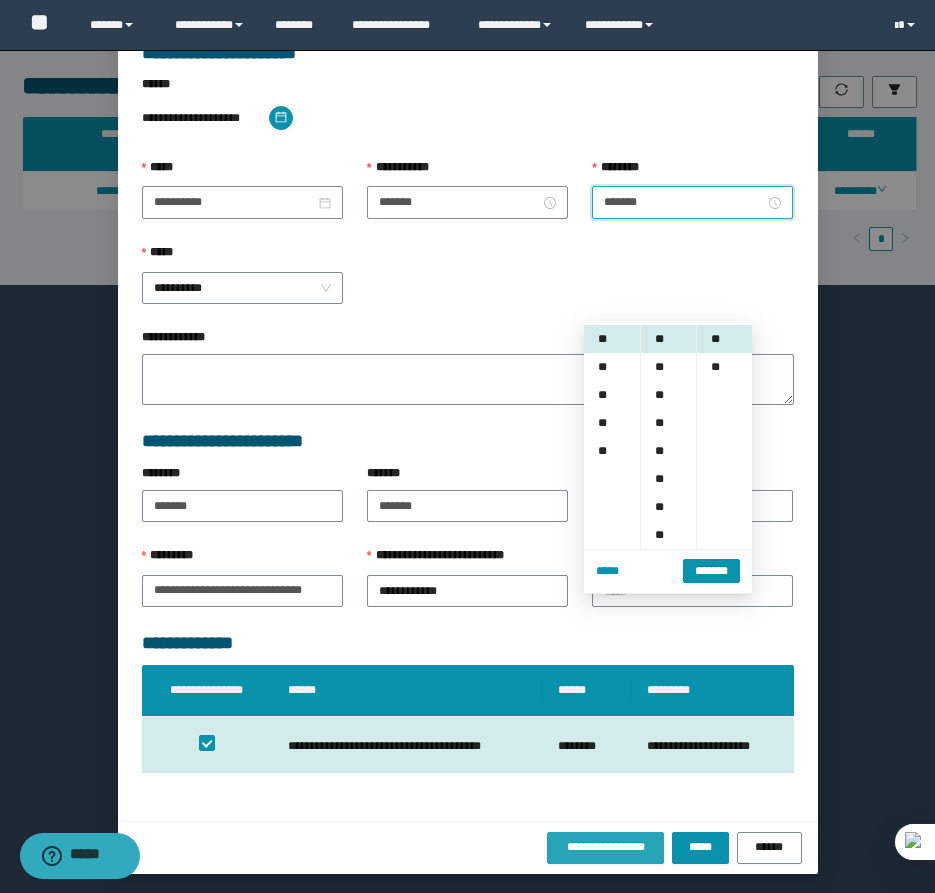 click on "**********" at bounding box center (606, 847) 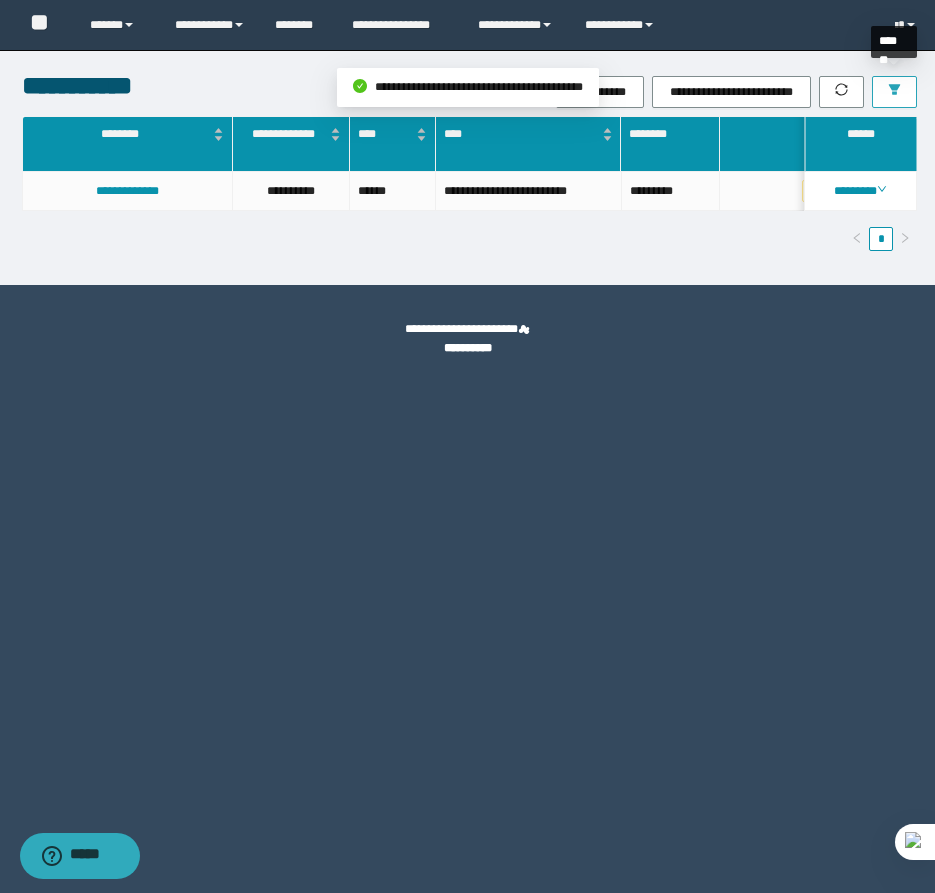 click 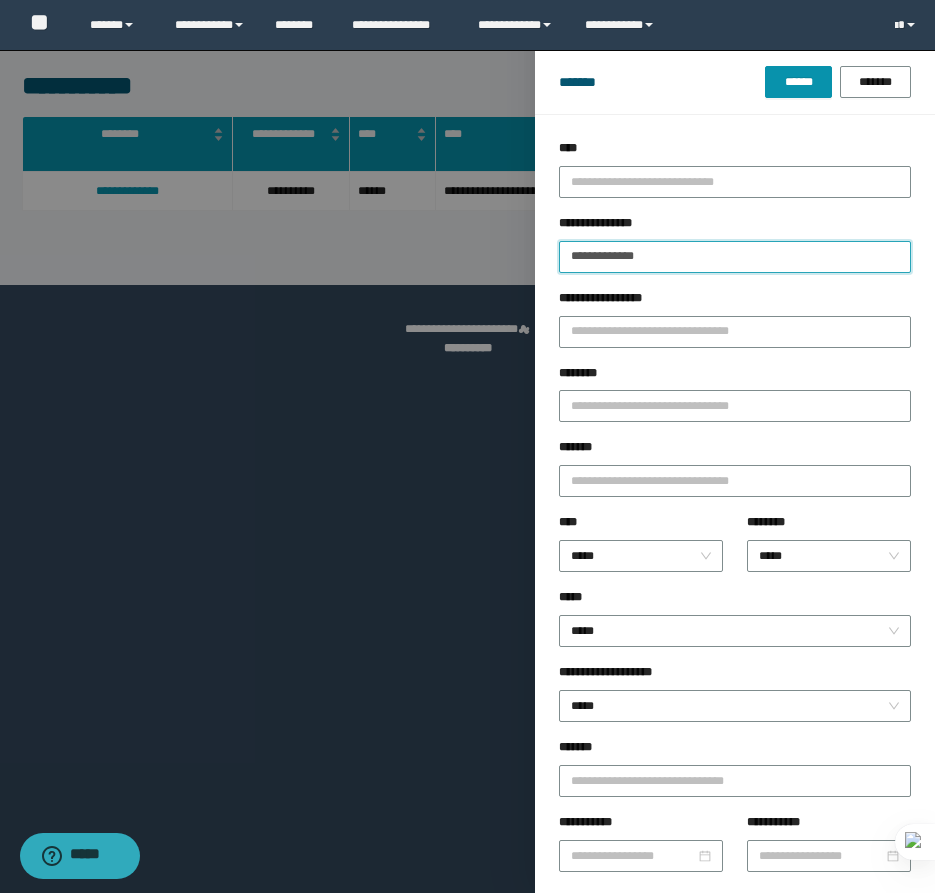 click on "**********" at bounding box center [735, 257] 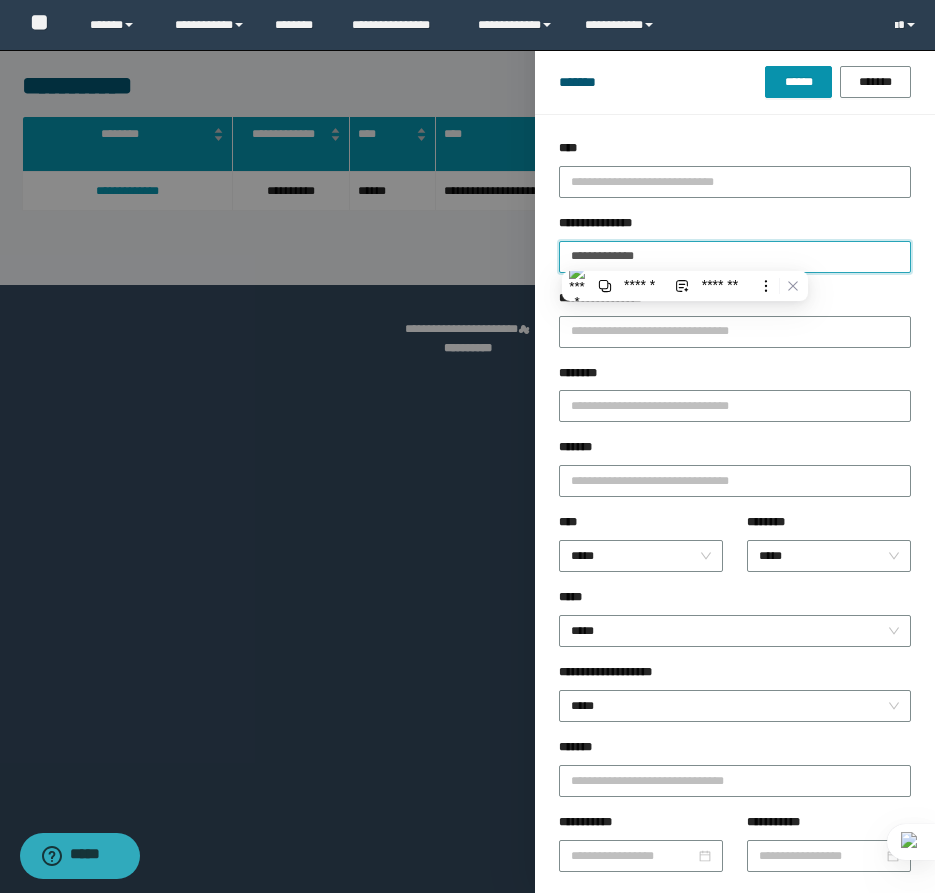 type on "**********" 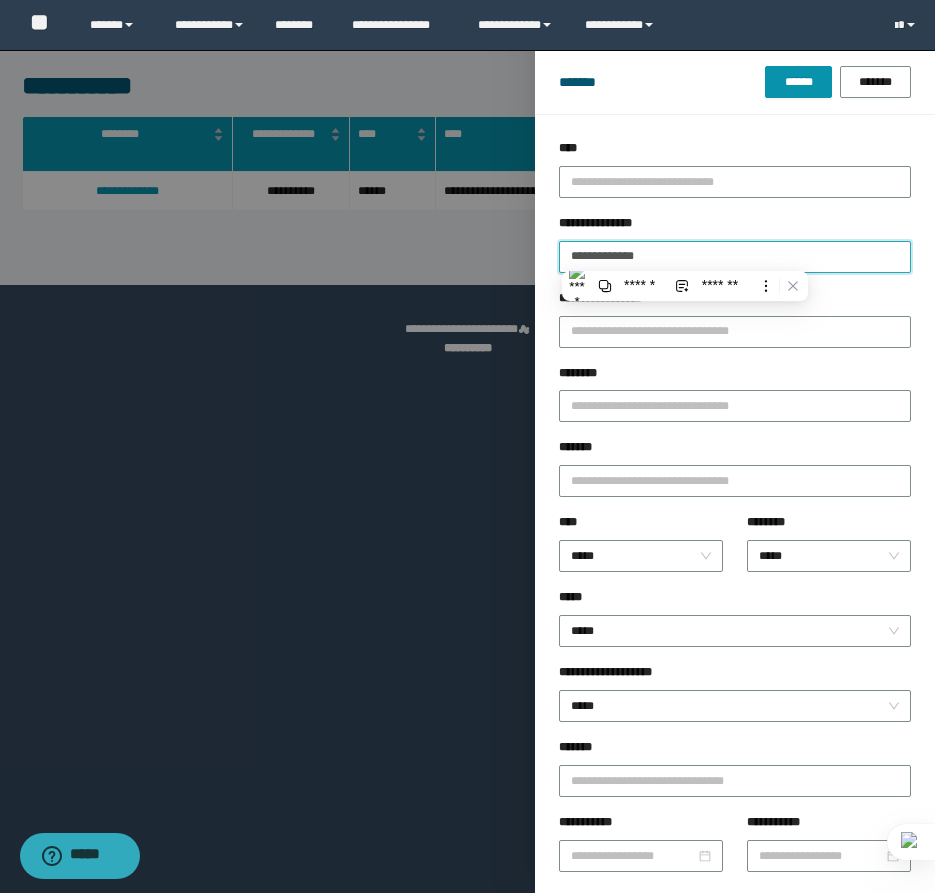 click on "******" at bounding box center (798, 82) 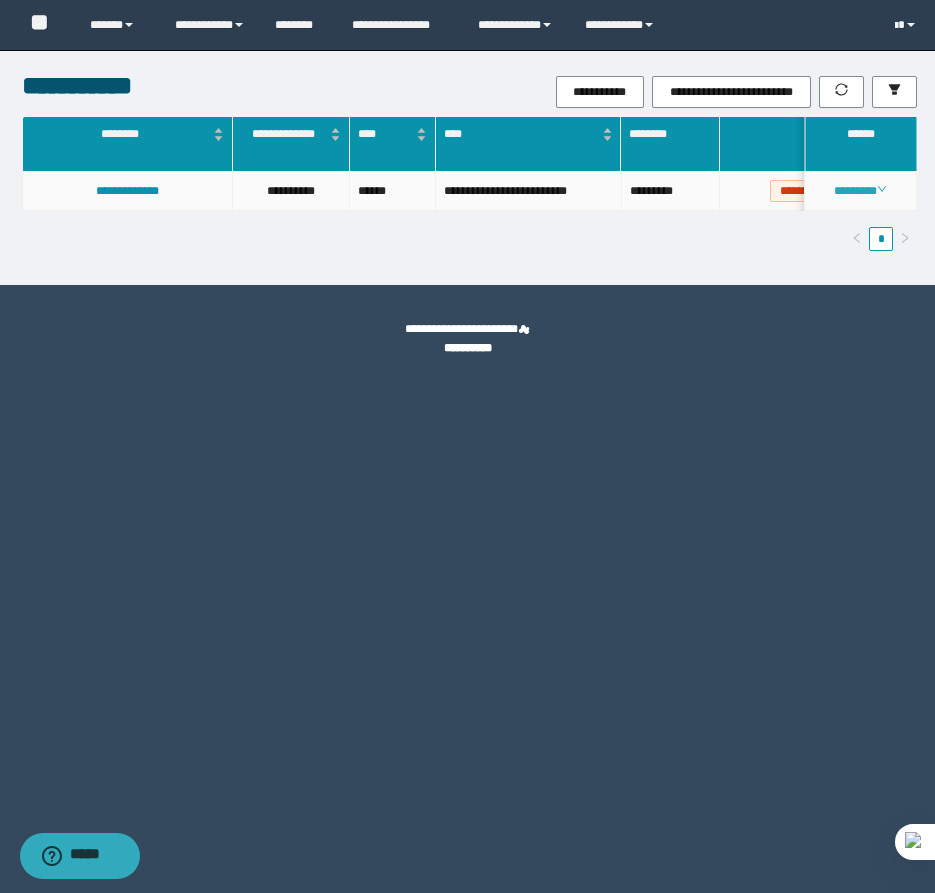 click on "********" at bounding box center [860, 191] 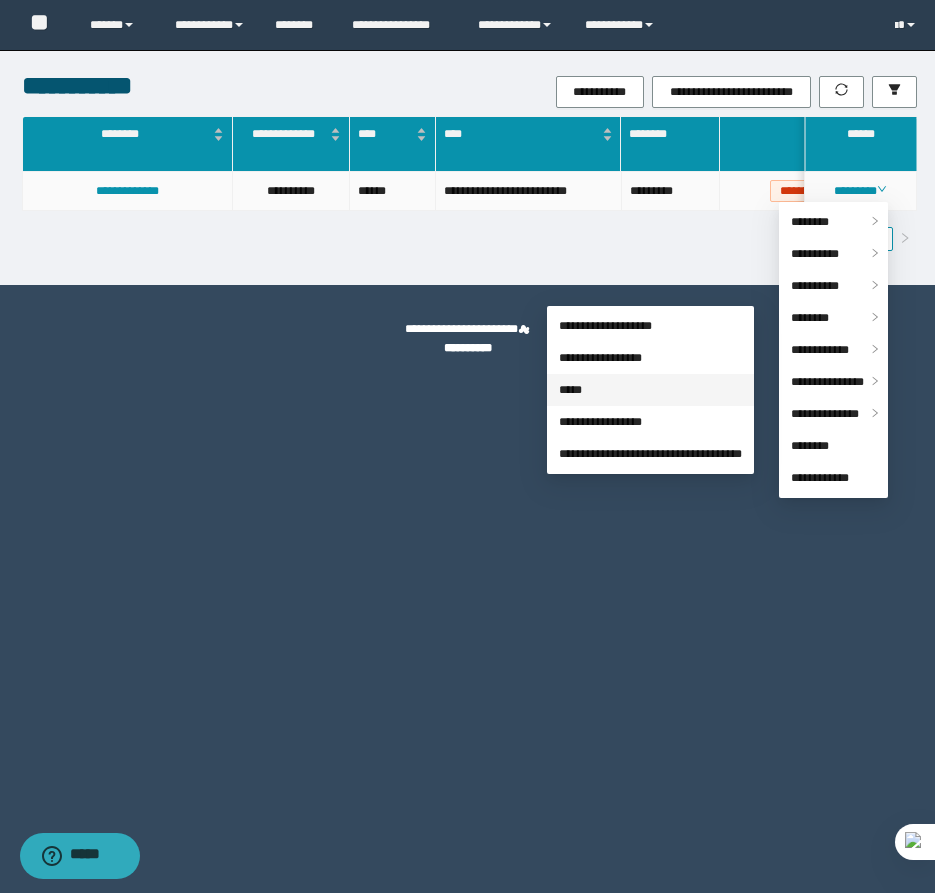 click on "*****" at bounding box center [570, 390] 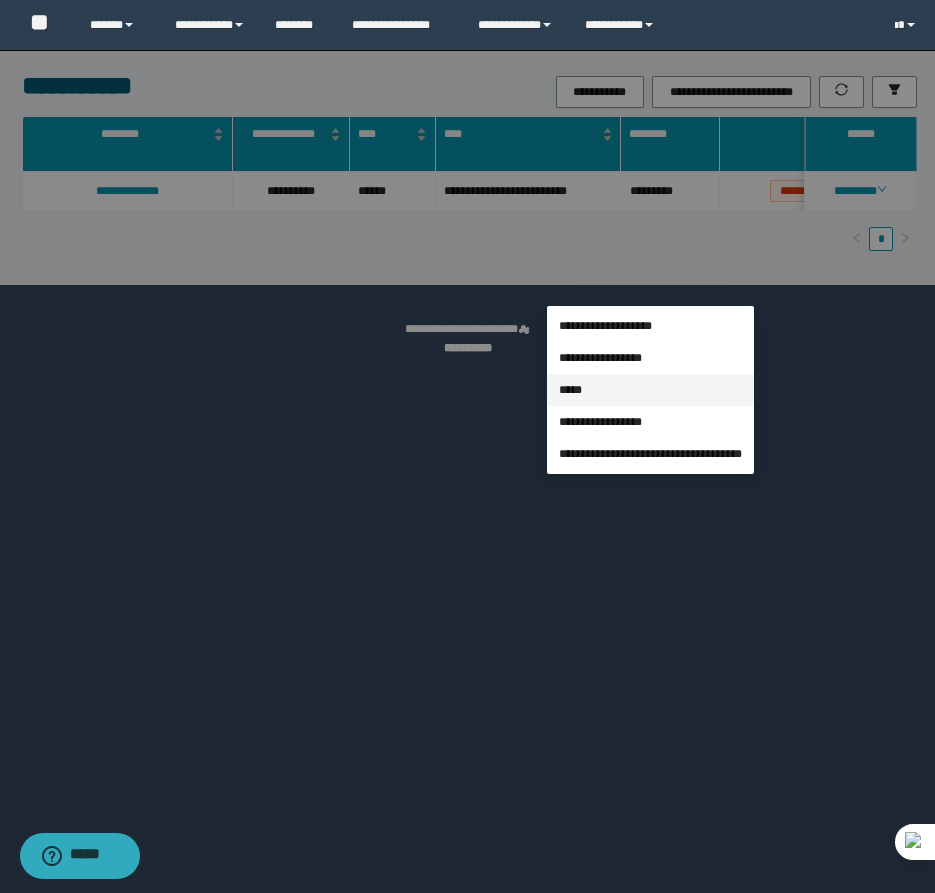type on "**********" 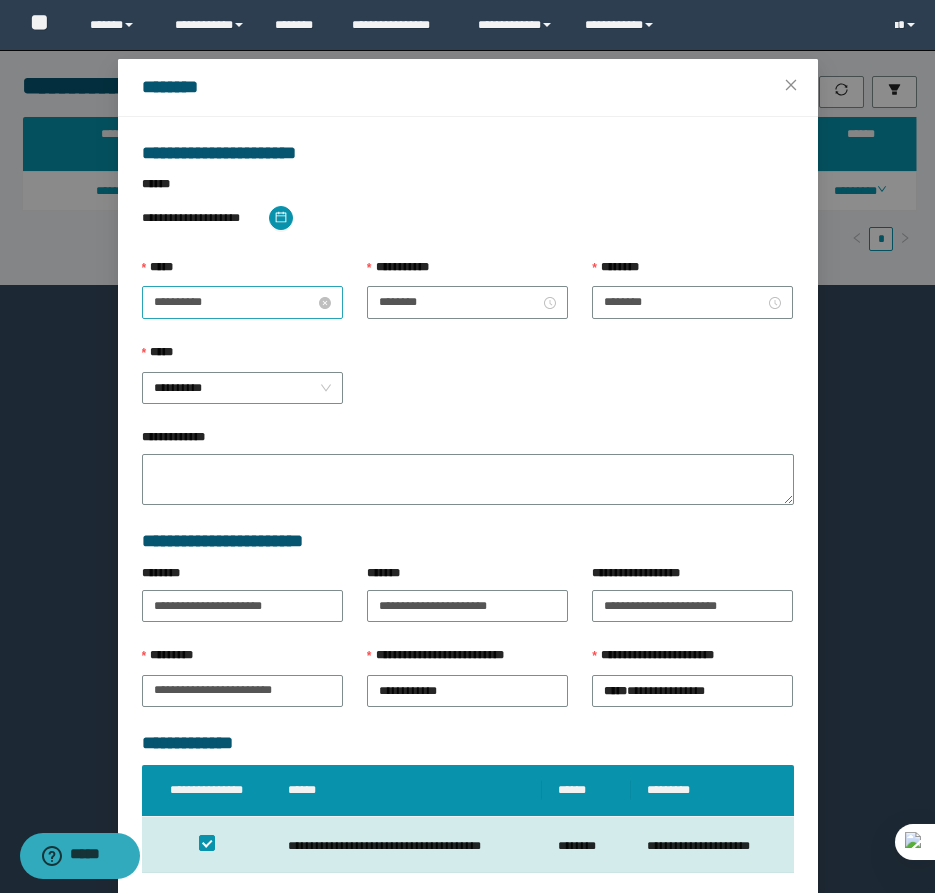 click on "**********" at bounding box center [234, 302] 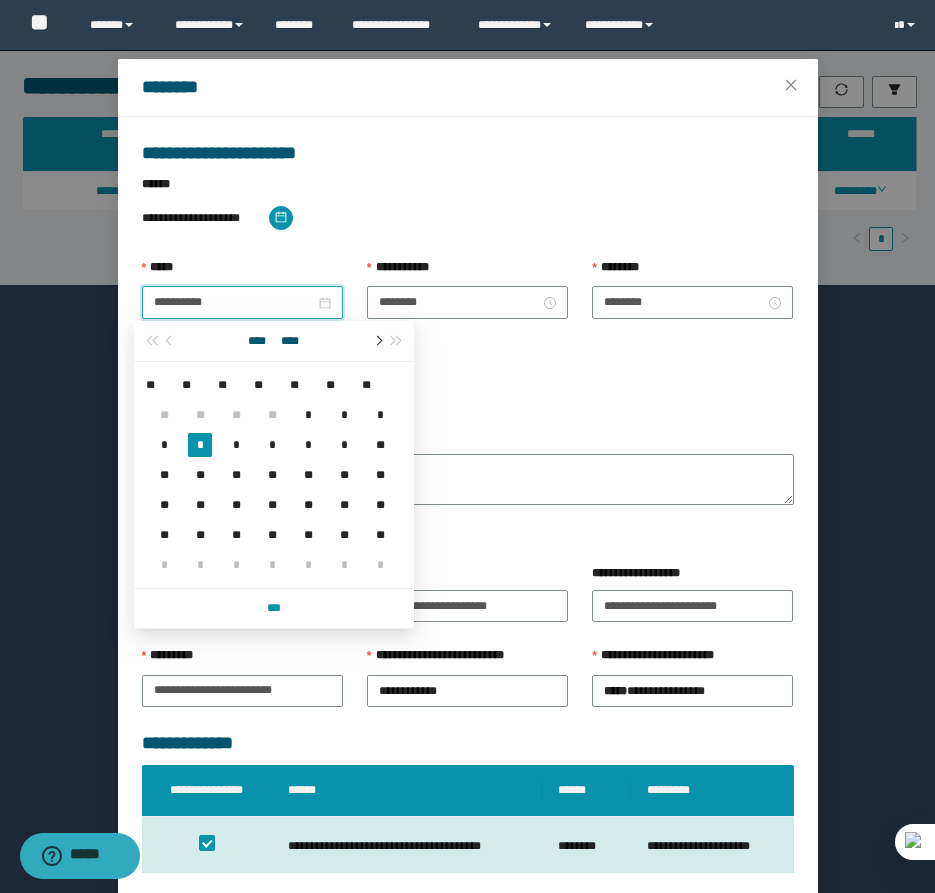 click at bounding box center (377, 341) 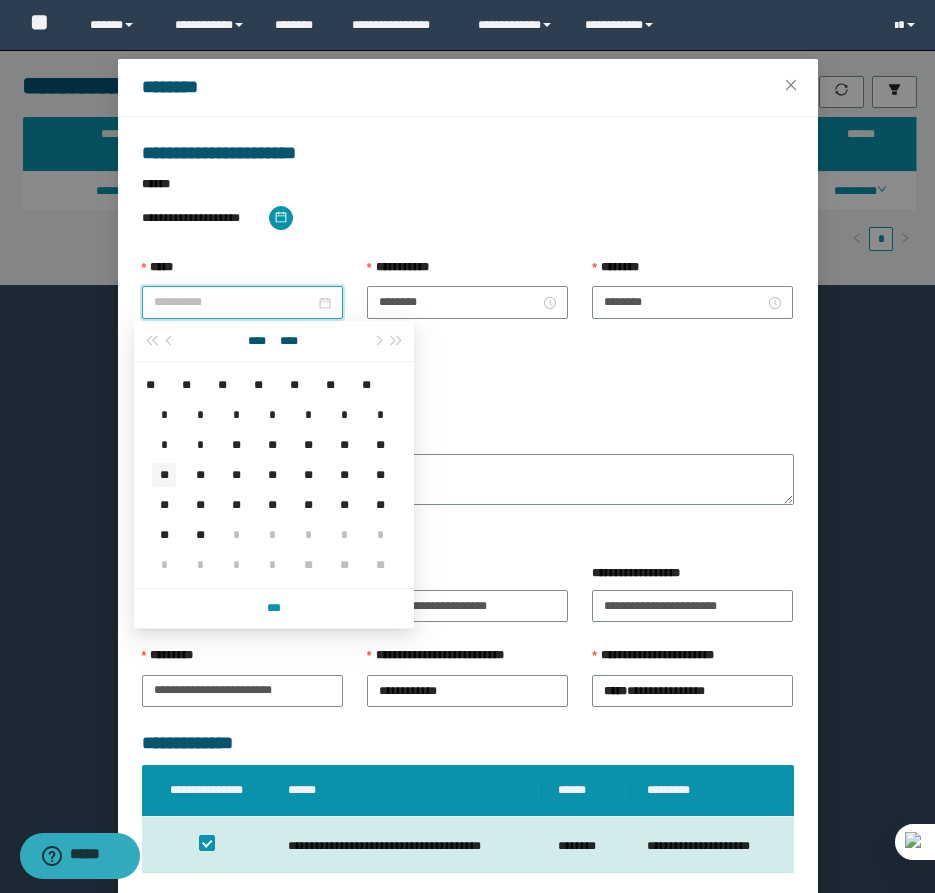 type on "**********" 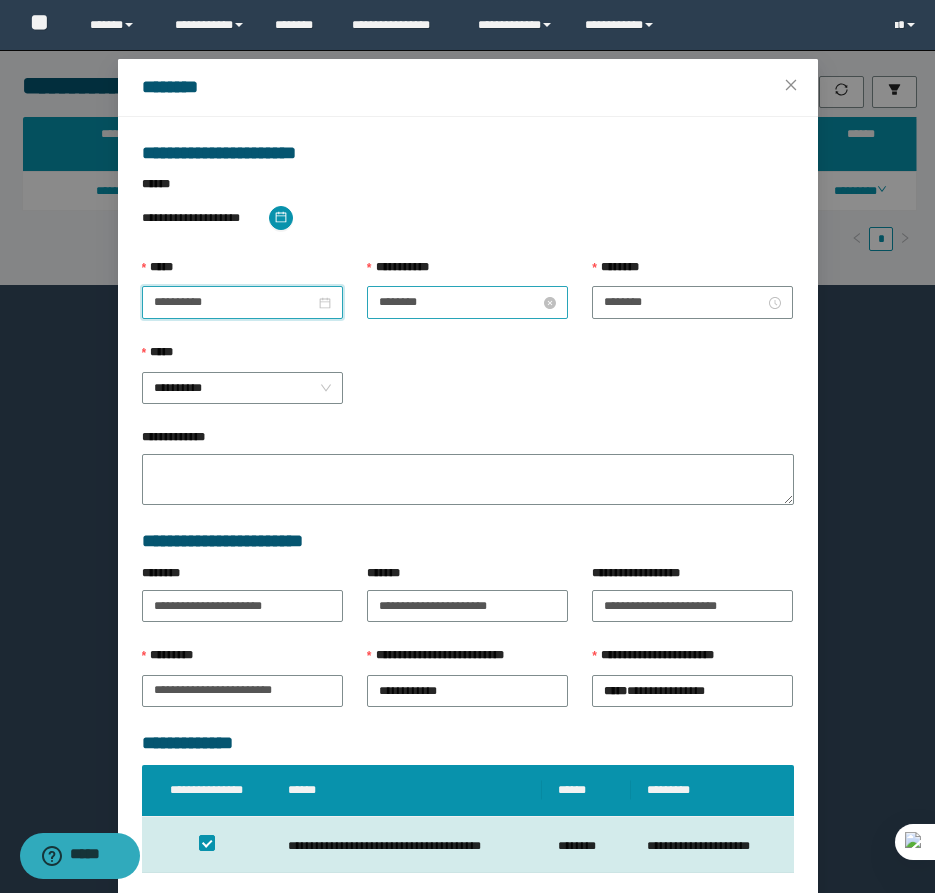 click on "********" at bounding box center (459, 302) 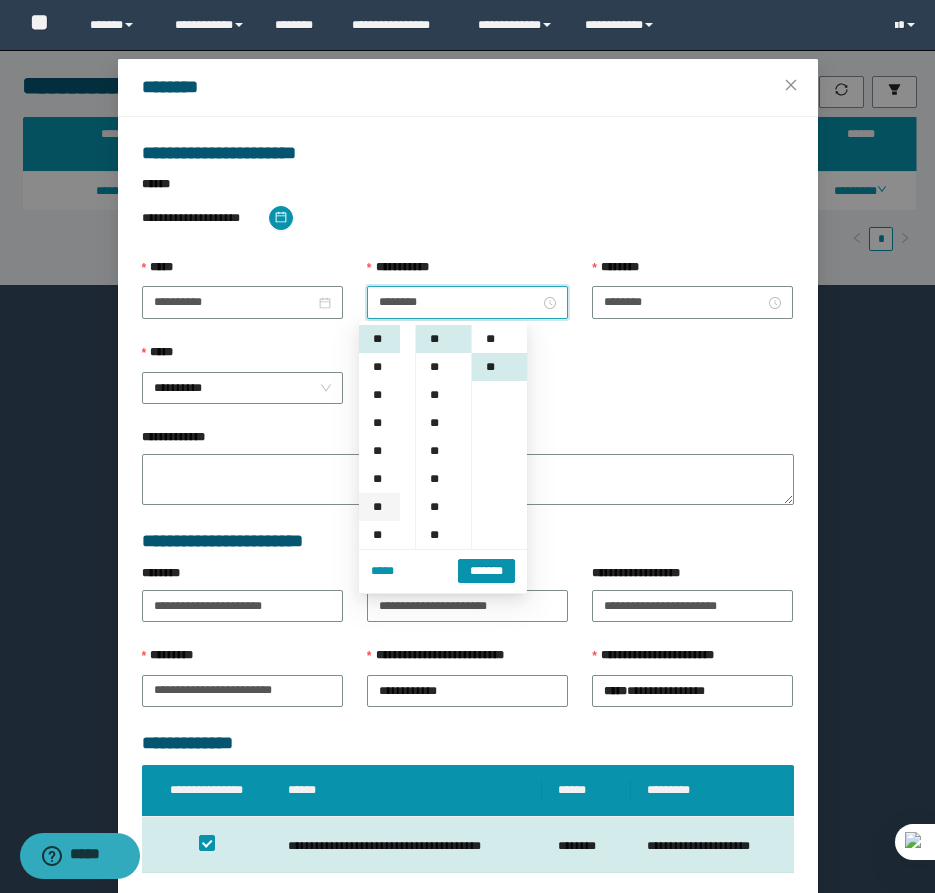 scroll, scrollTop: 28, scrollLeft: 0, axis: vertical 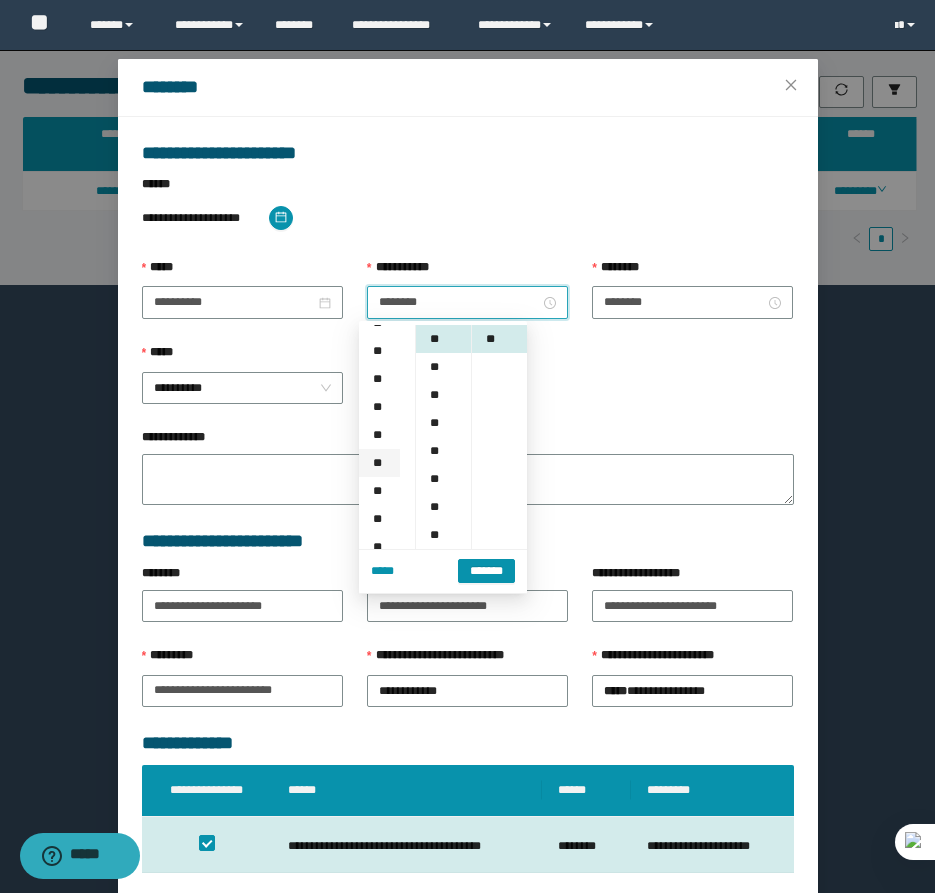 click on "**" at bounding box center (379, 463) 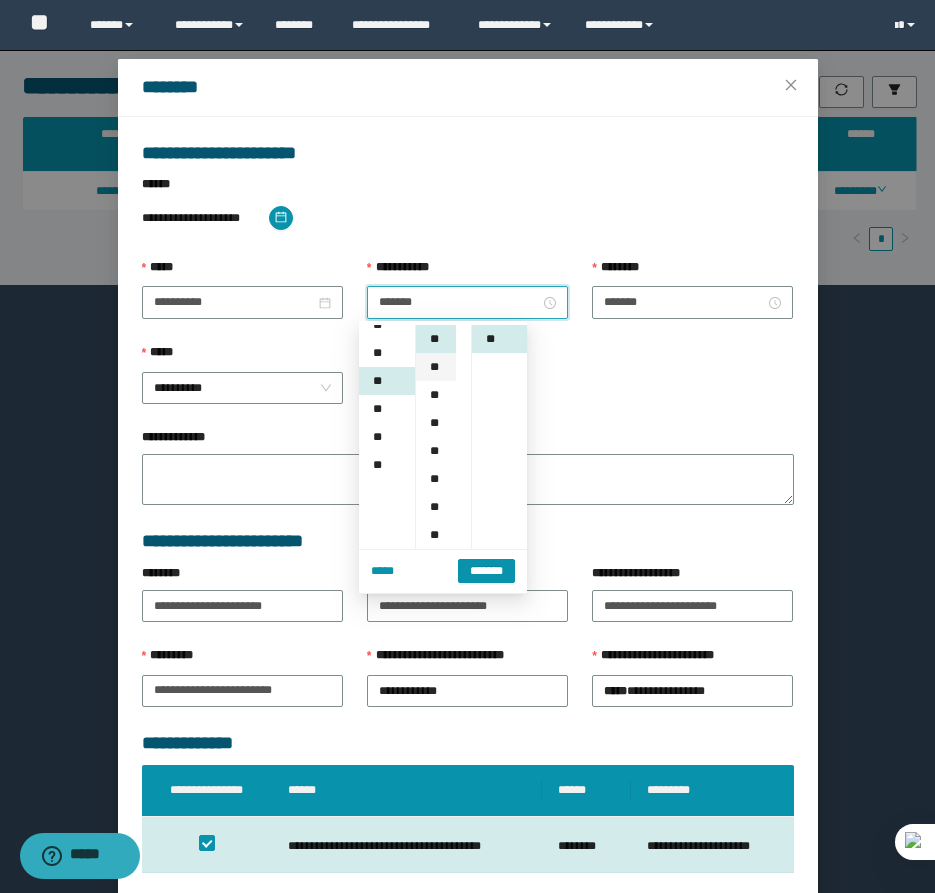scroll, scrollTop: 224, scrollLeft: 0, axis: vertical 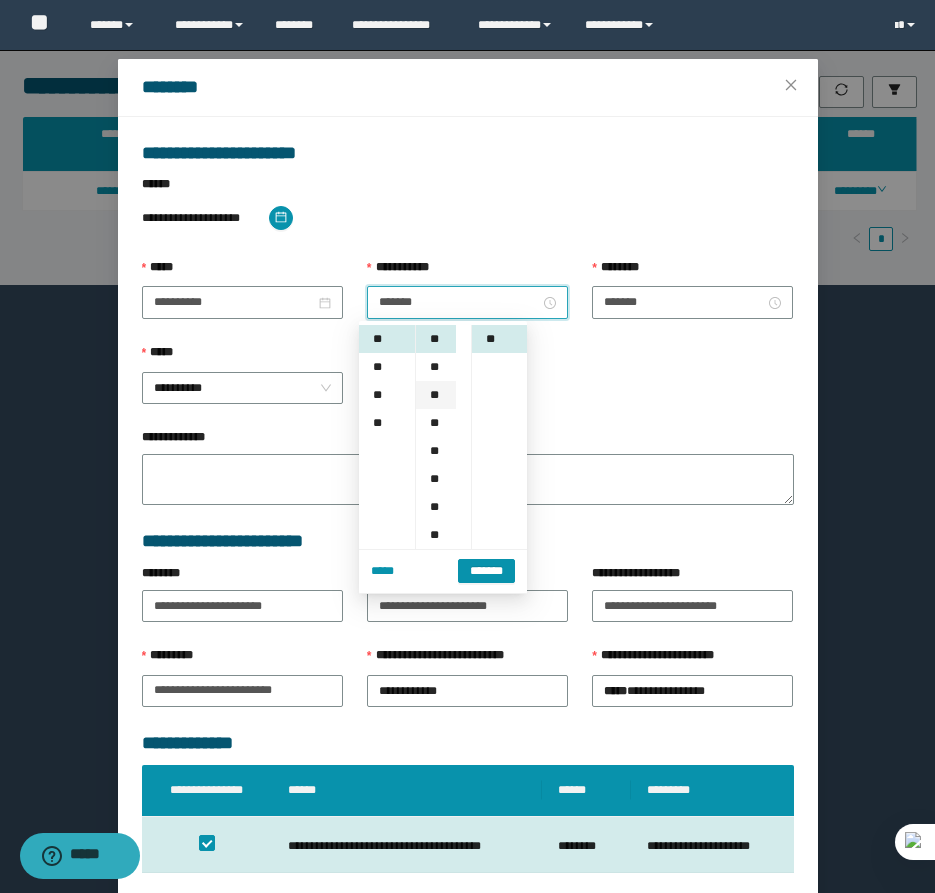 click on "**" at bounding box center [436, 395] 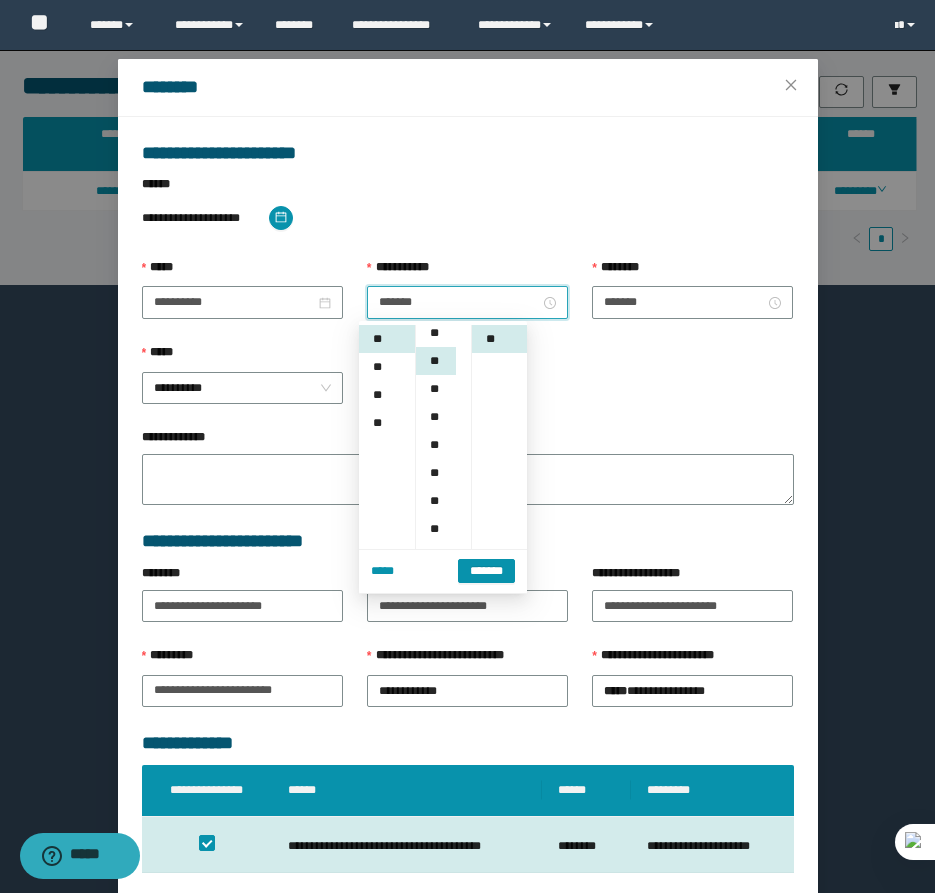 scroll, scrollTop: 56, scrollLeft: 0, axis: vertical 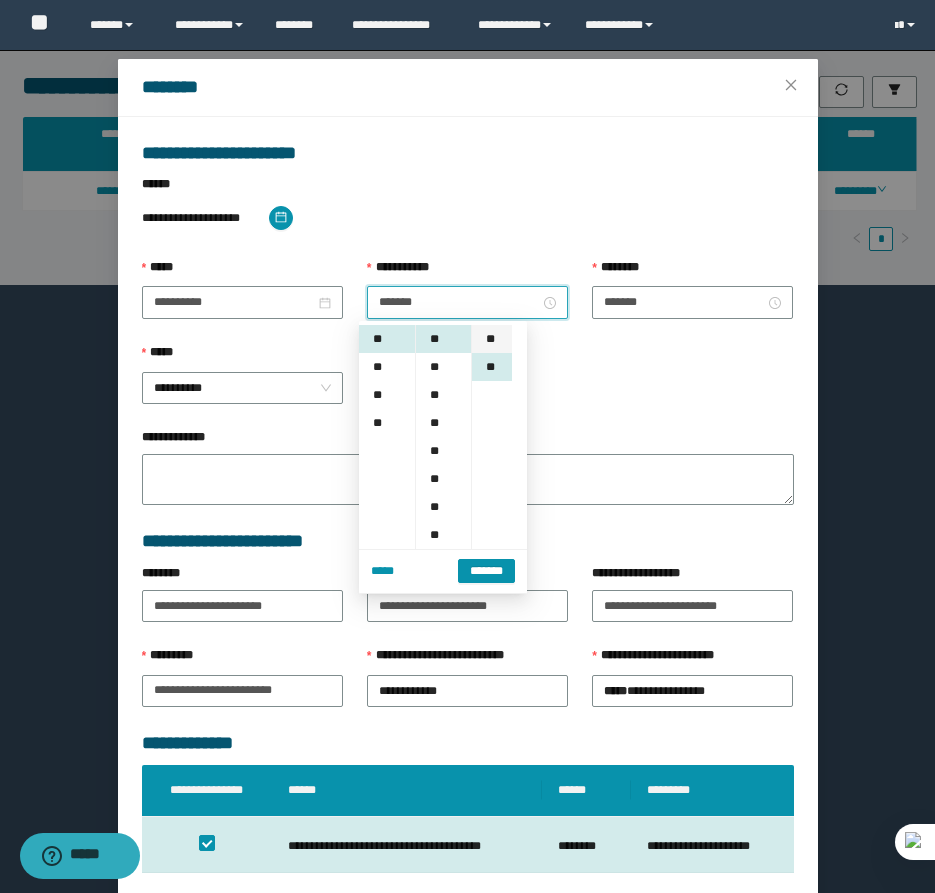 click on "**" at bounding box center [492, 339] 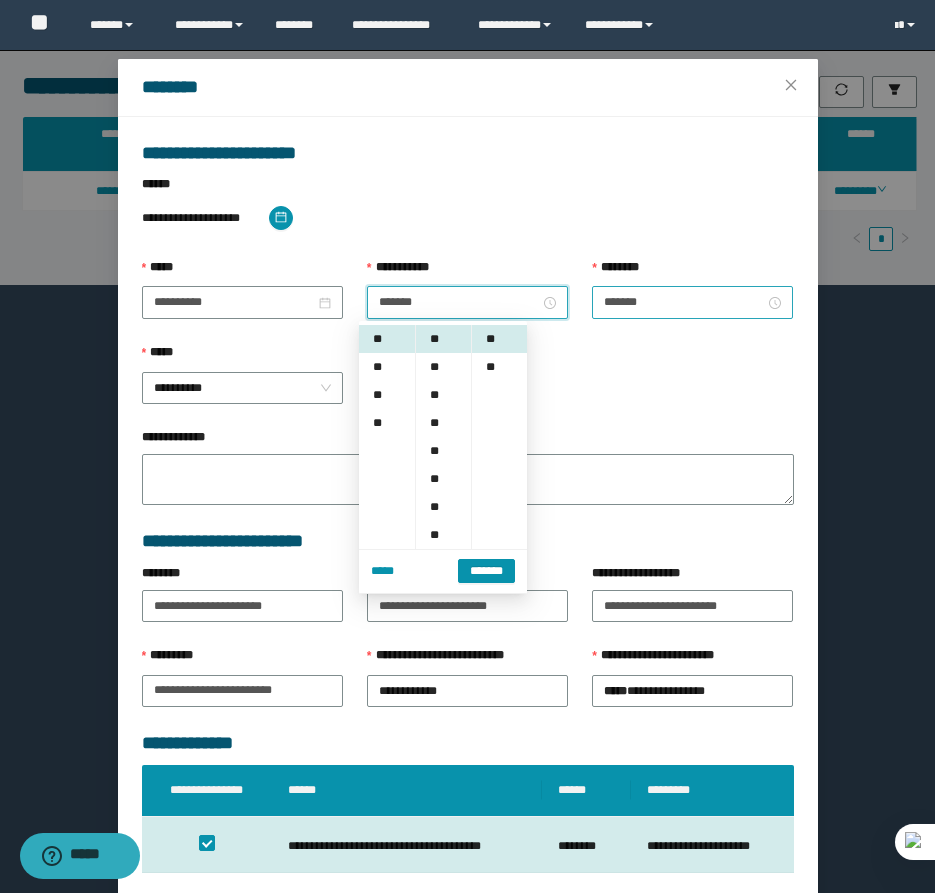 click on "*******" at bounding box center [692, 302] 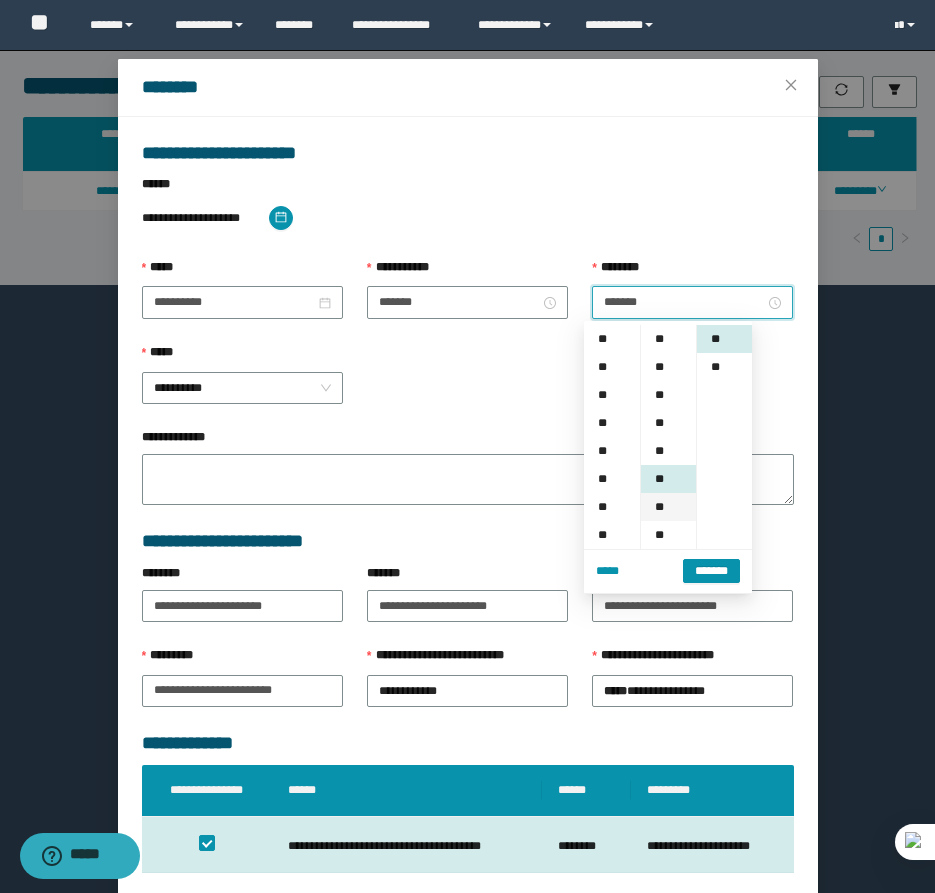 scroll, scrollTop: 224, scrollLeft: 0, axis: vertical 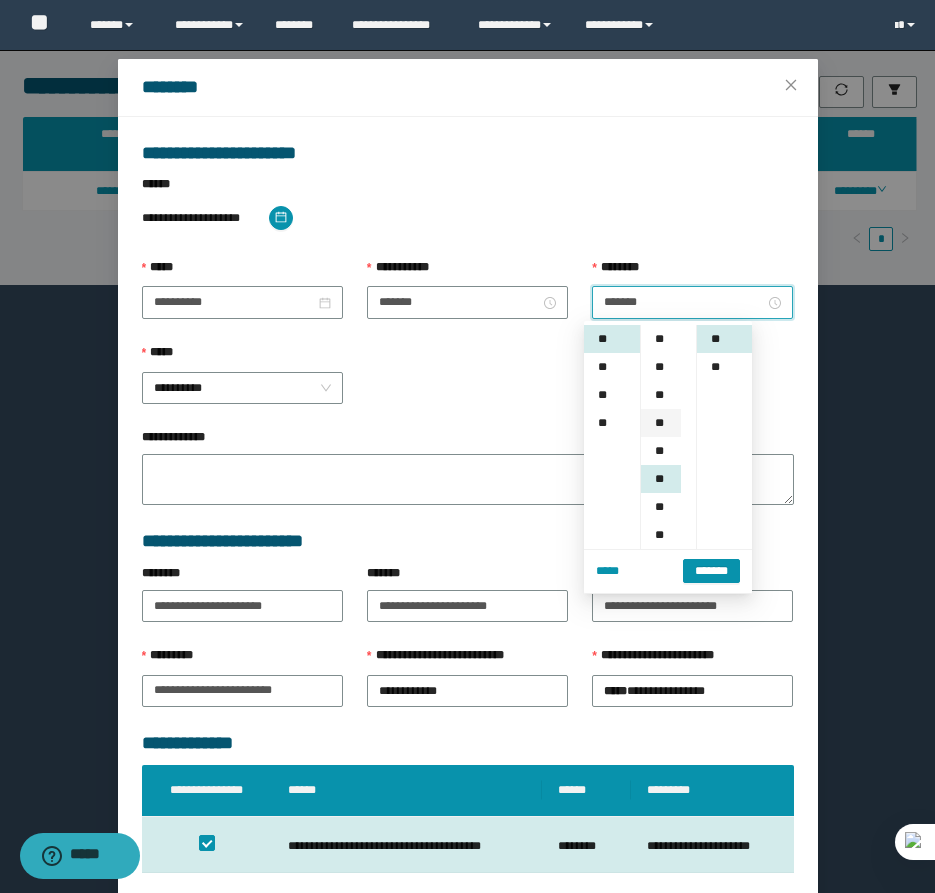 click on "**" at bounding box center [661, 423] 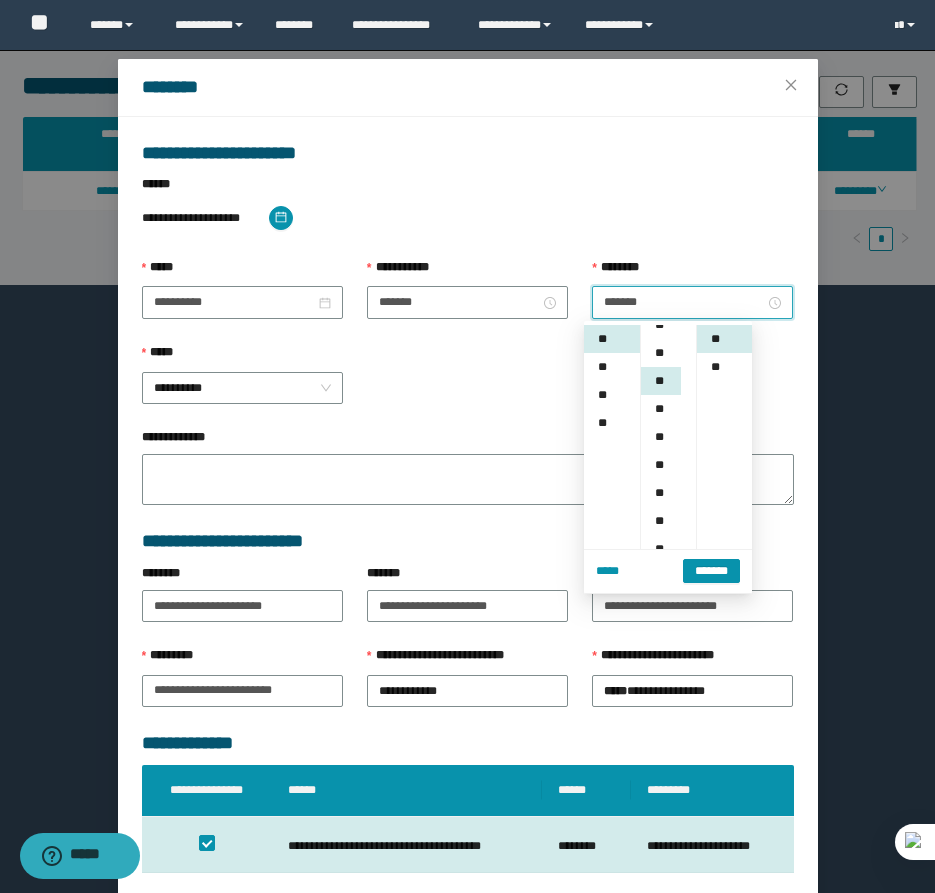 scroll, scrollTop: 84, scrollLeft: 0, axis: vertical 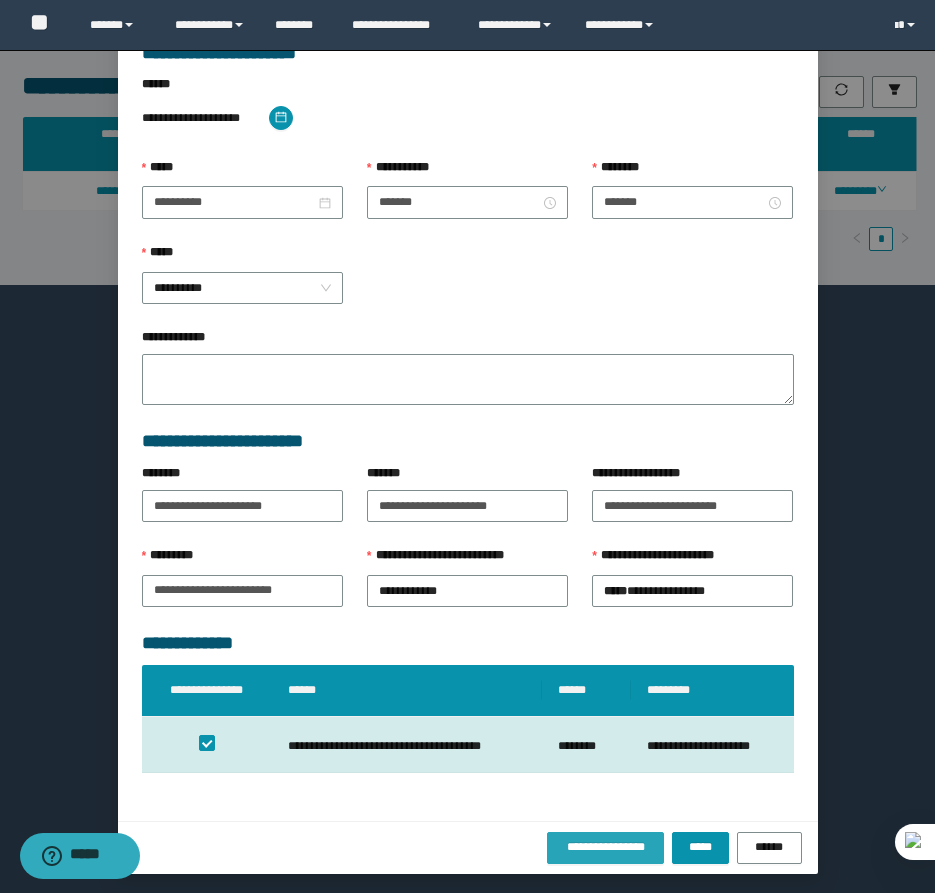 click on "**********" at bounding box center (606, 847) 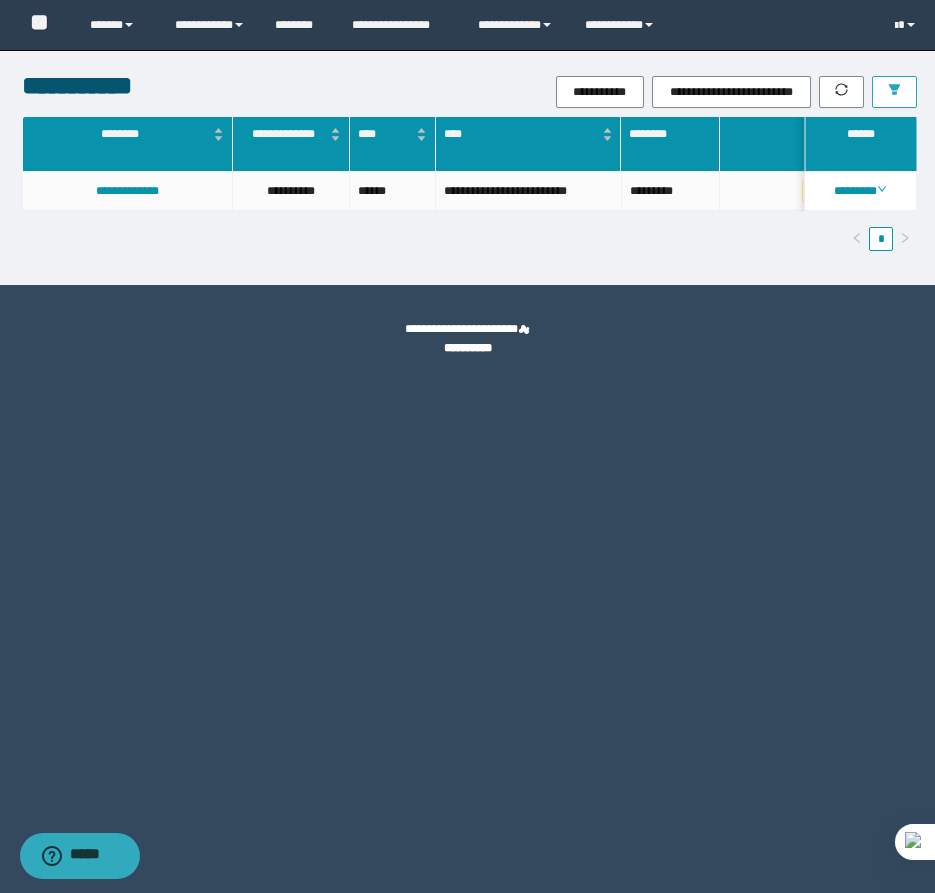 click 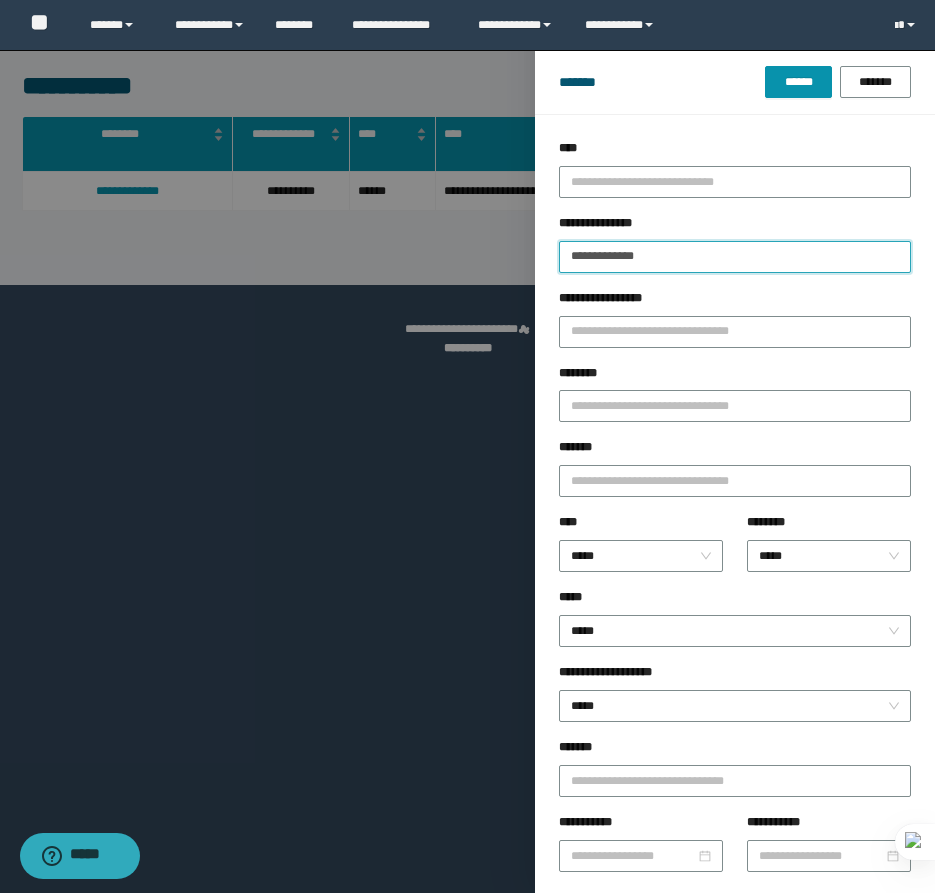 click on "**********" at bounding box center [735, 257] 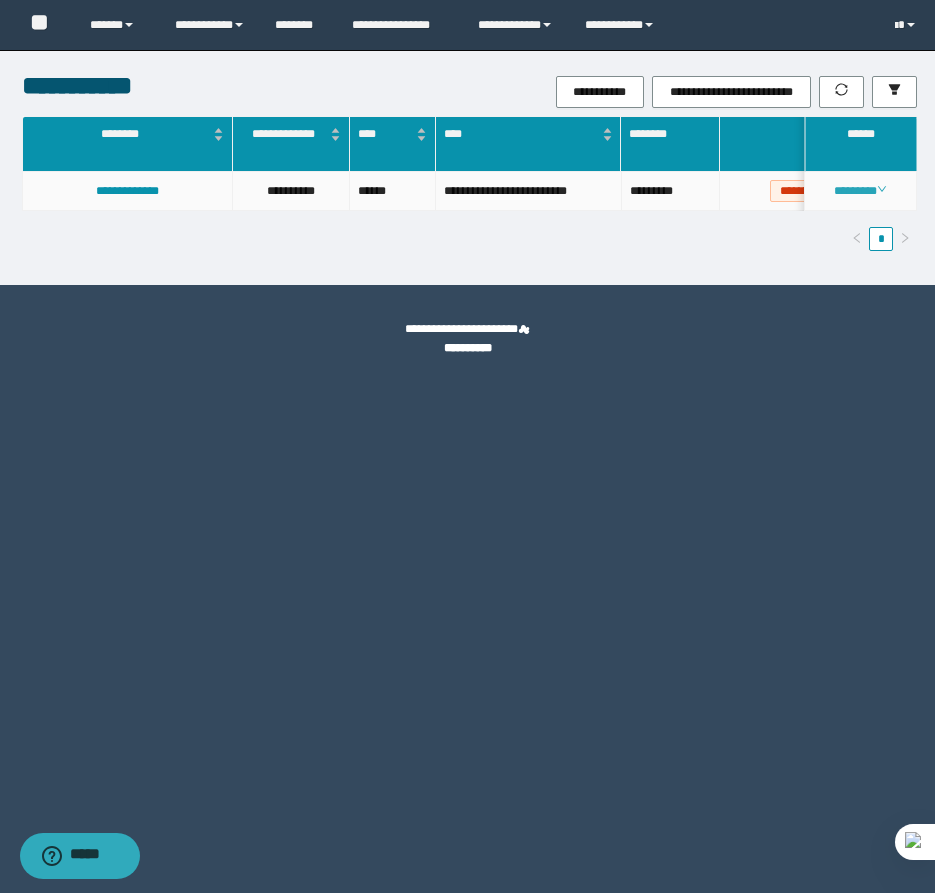 click on "********" at bounding box center (860, 191) 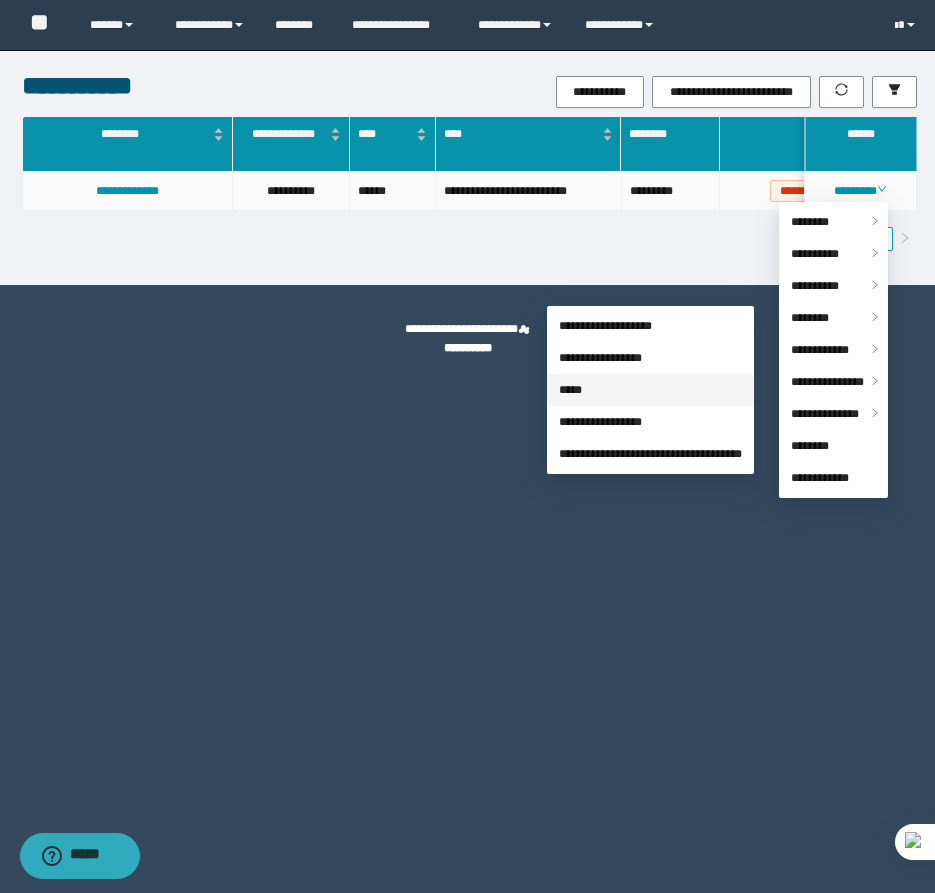 click on "*****" at bounding box center (570, 390) 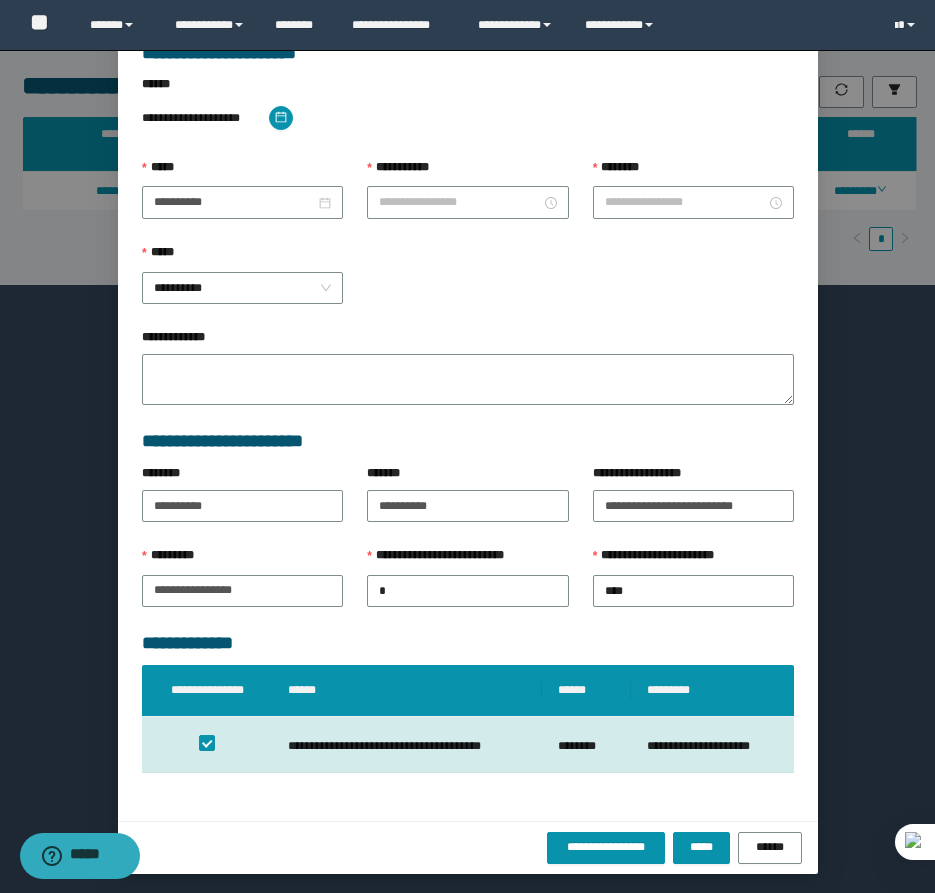 type on "**********" 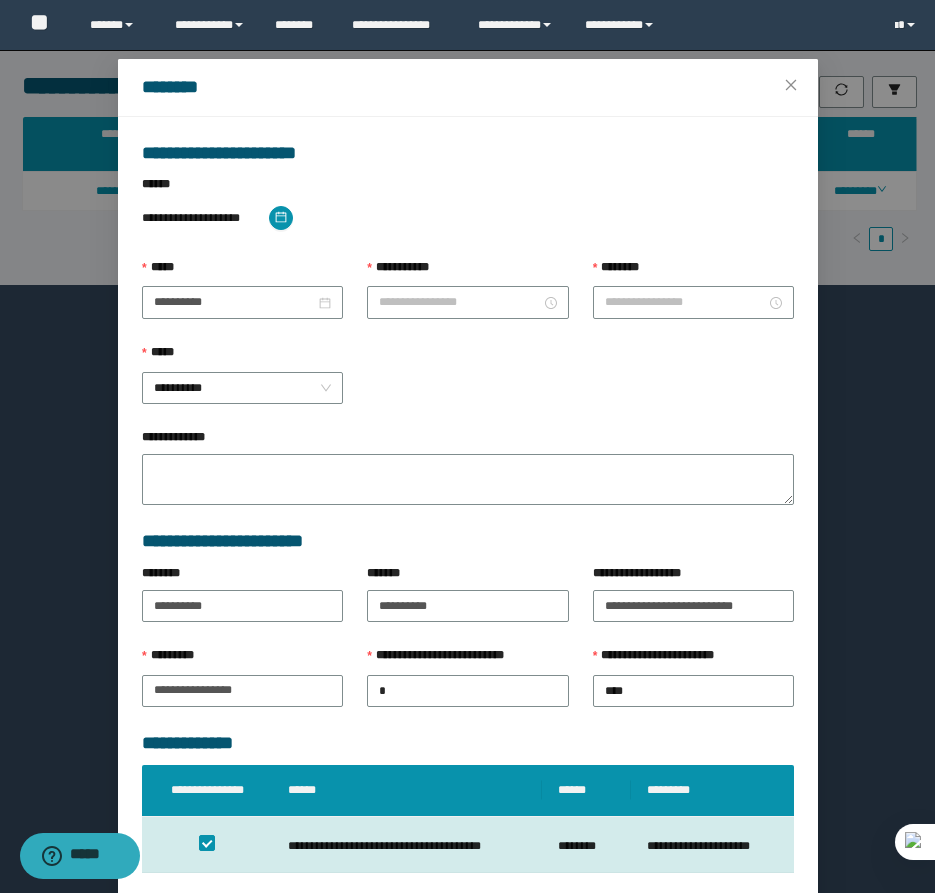 type on "********" 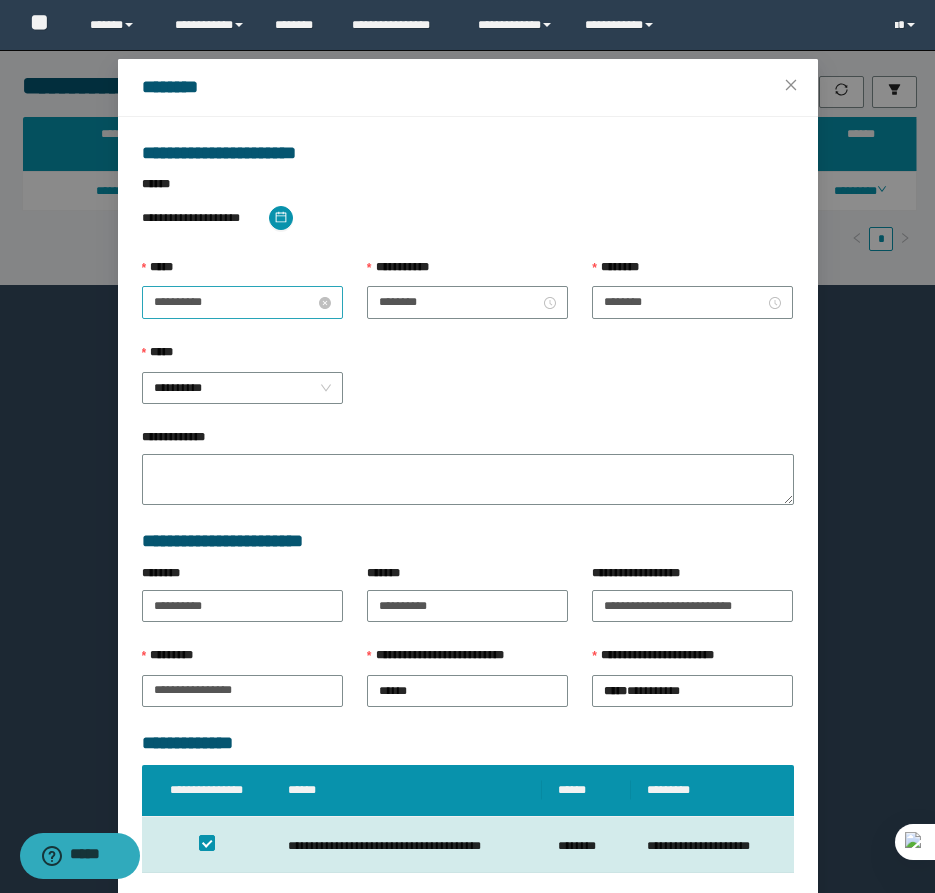 click on "**********" at bounding box center [234, 302] 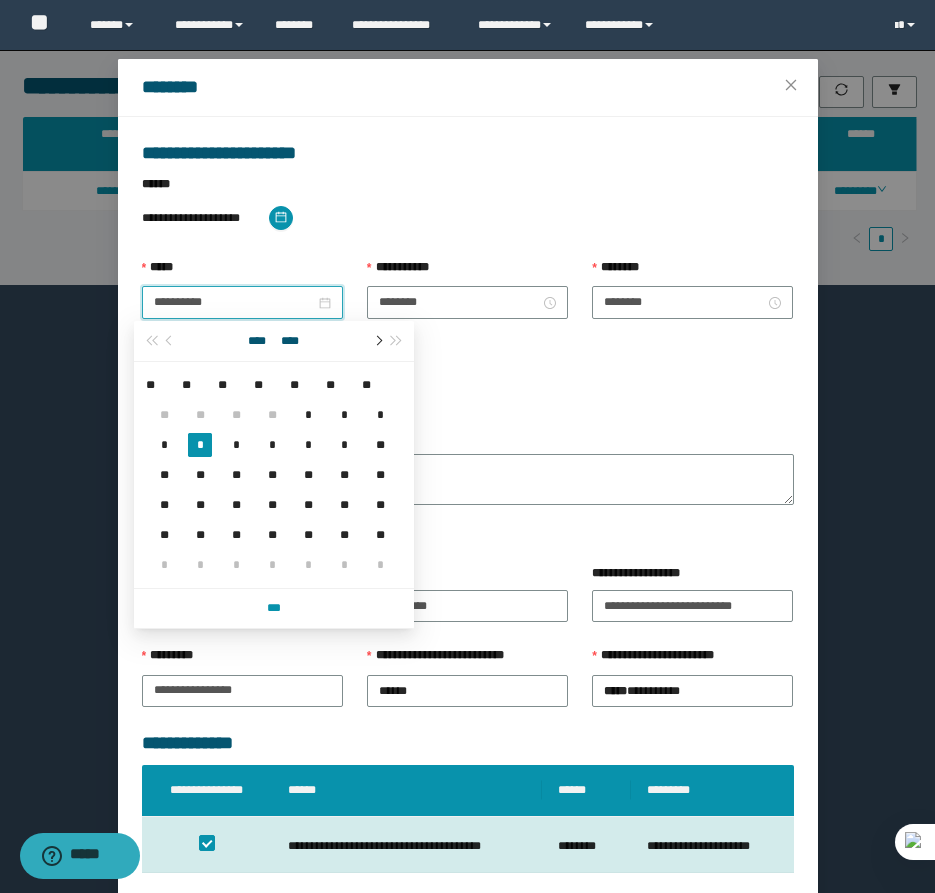 click at bounding box center (377, 341) 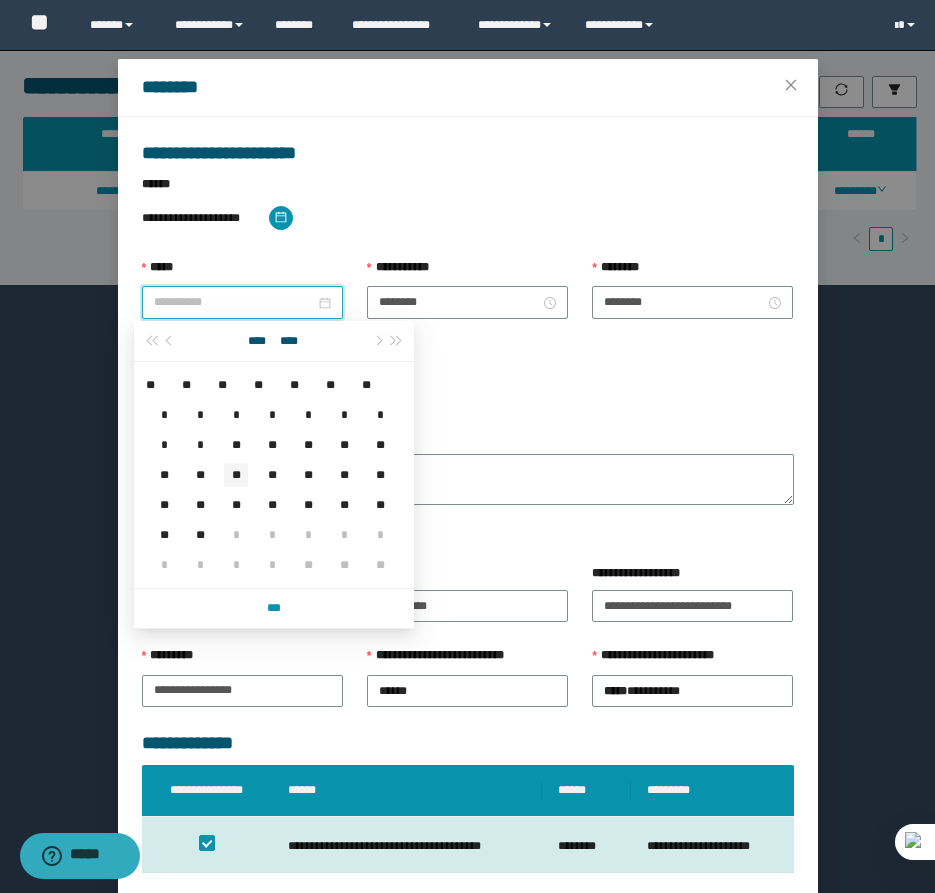 type on "**********" 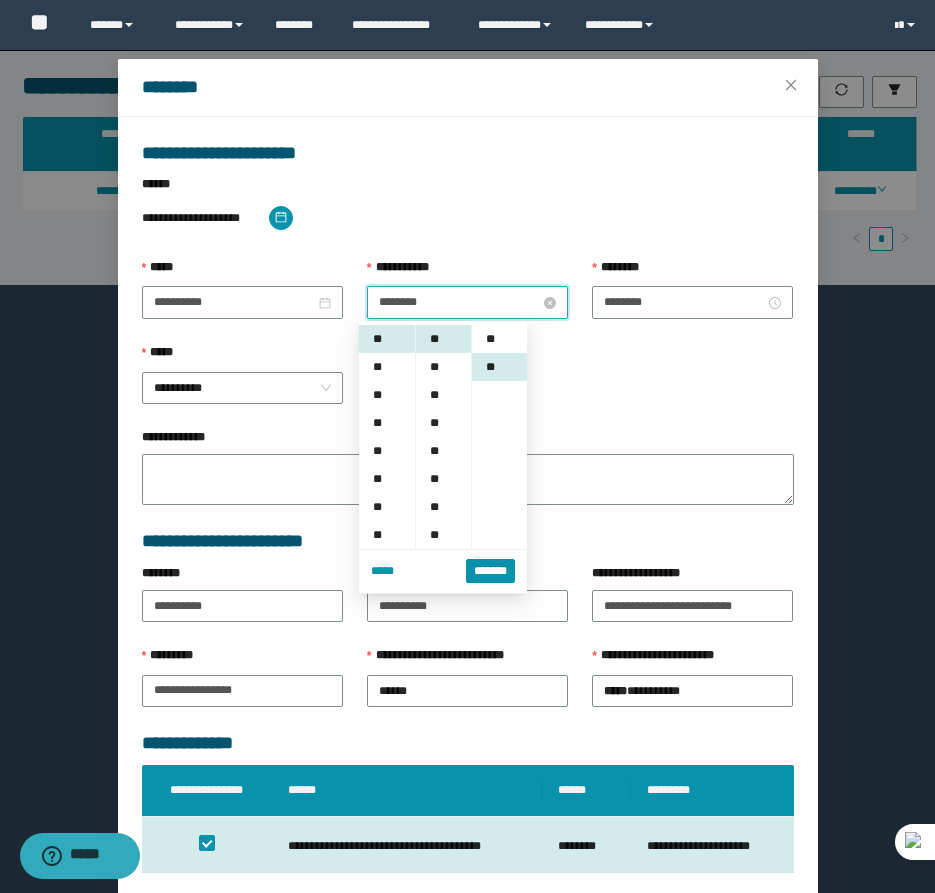 click on "********" at bounding box center [459, 302] 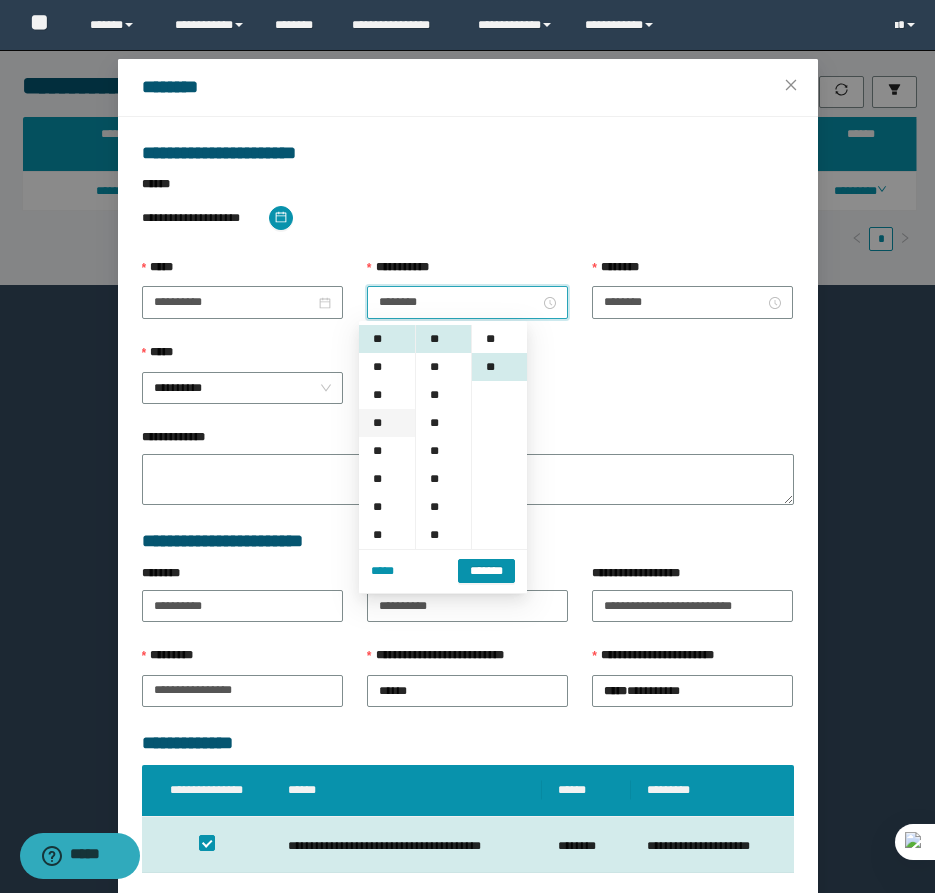scroll, scrollTop: 28, scrollLeft: 0, axis: vertical 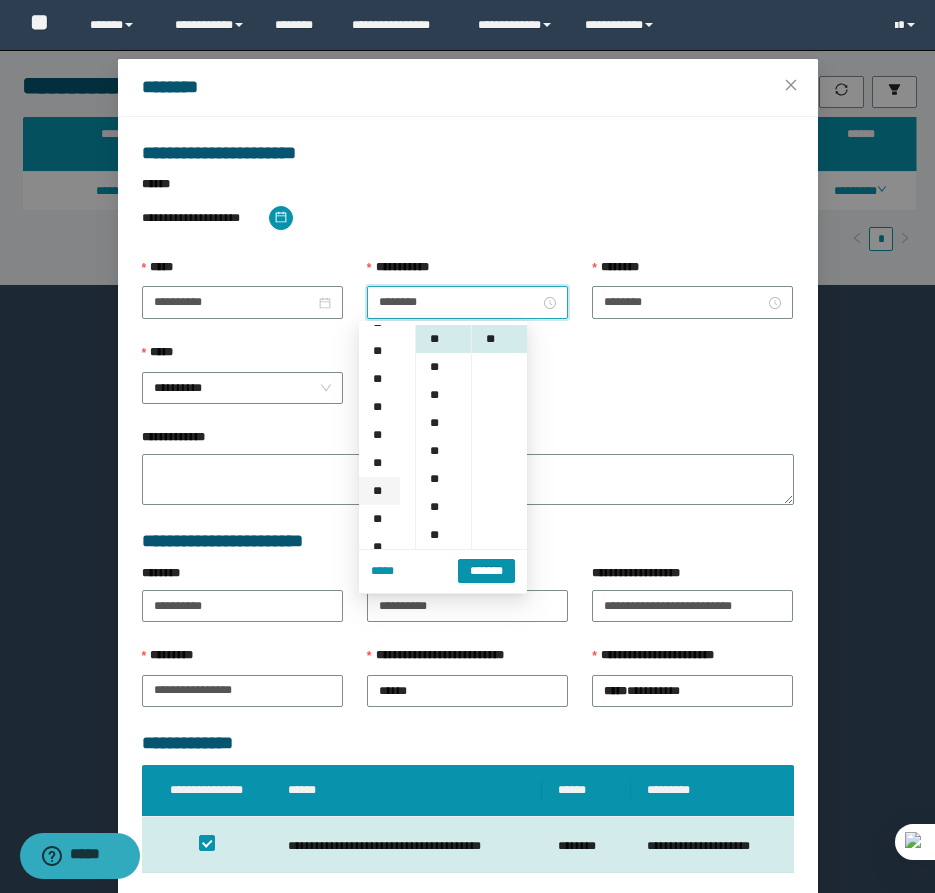 click on "**" at bounding box center (379, 491) 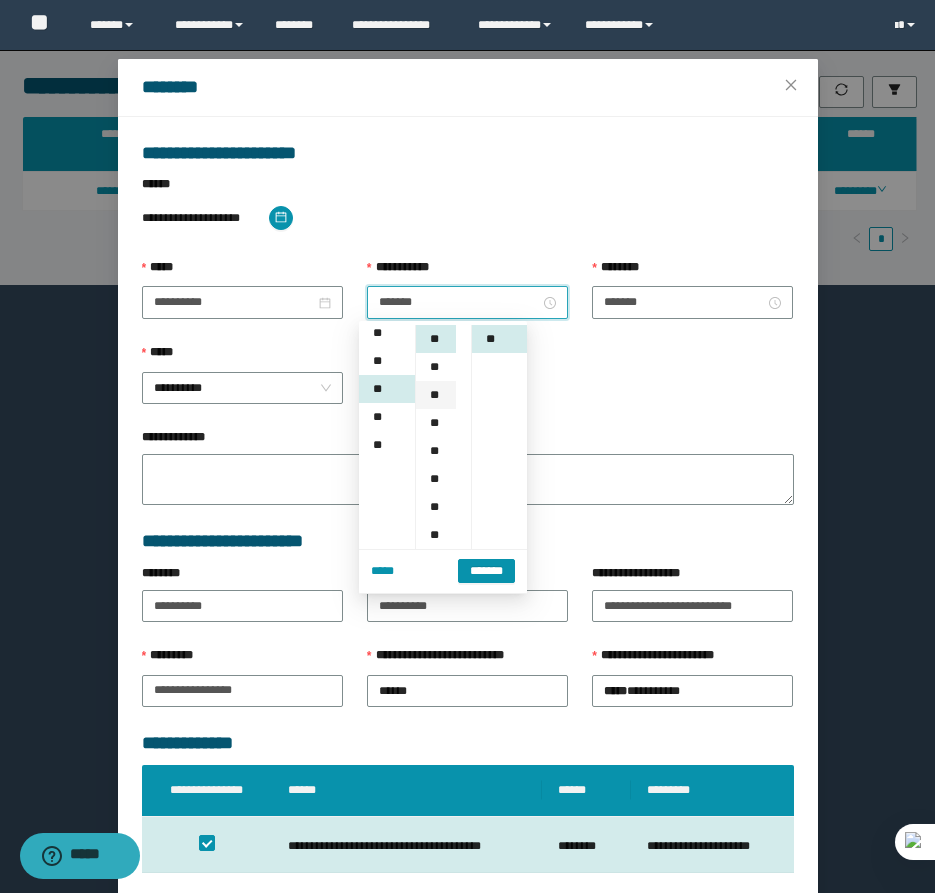 scroll, scrollTop: 252, scrollLeft: 0, axis: vertical 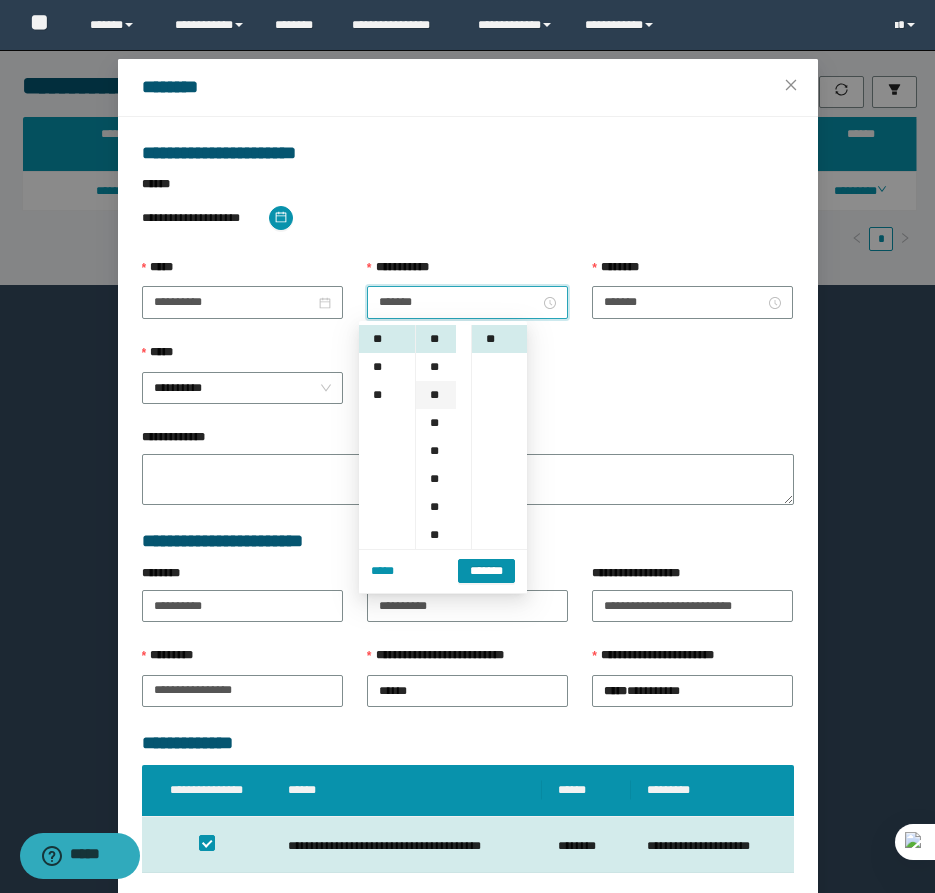 click on "**" at bounding box center (436, 395) 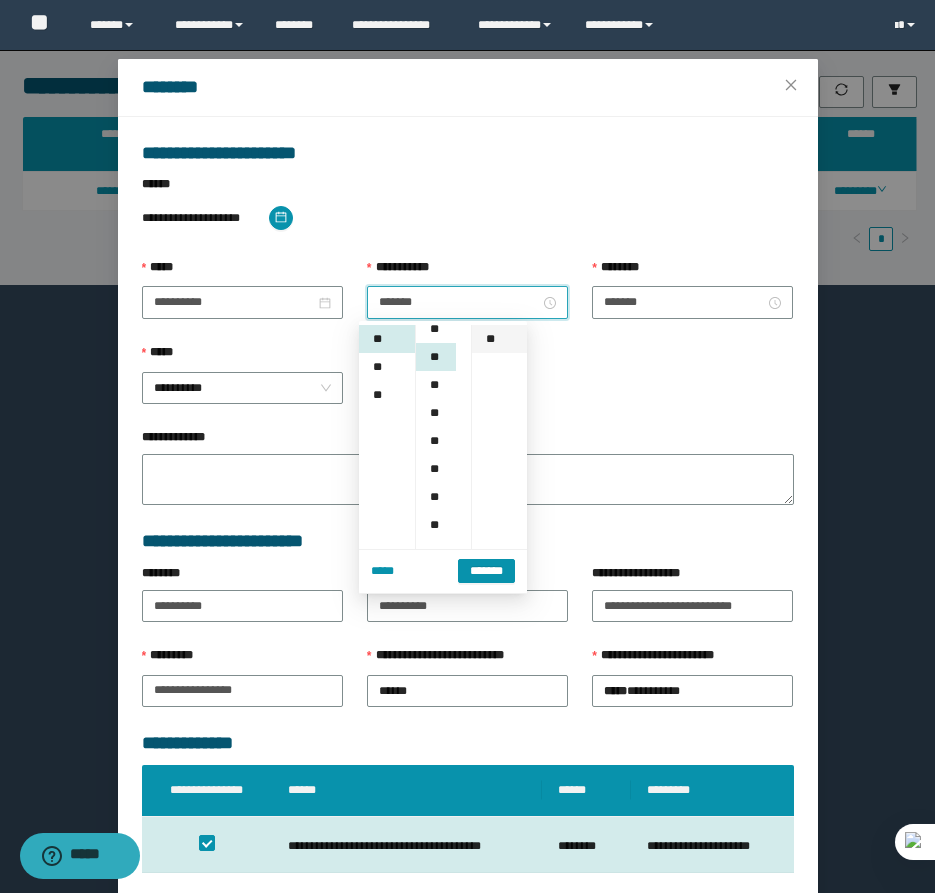 scroll, scrollTop: 56, scrollLeft: 0, axis: vertical 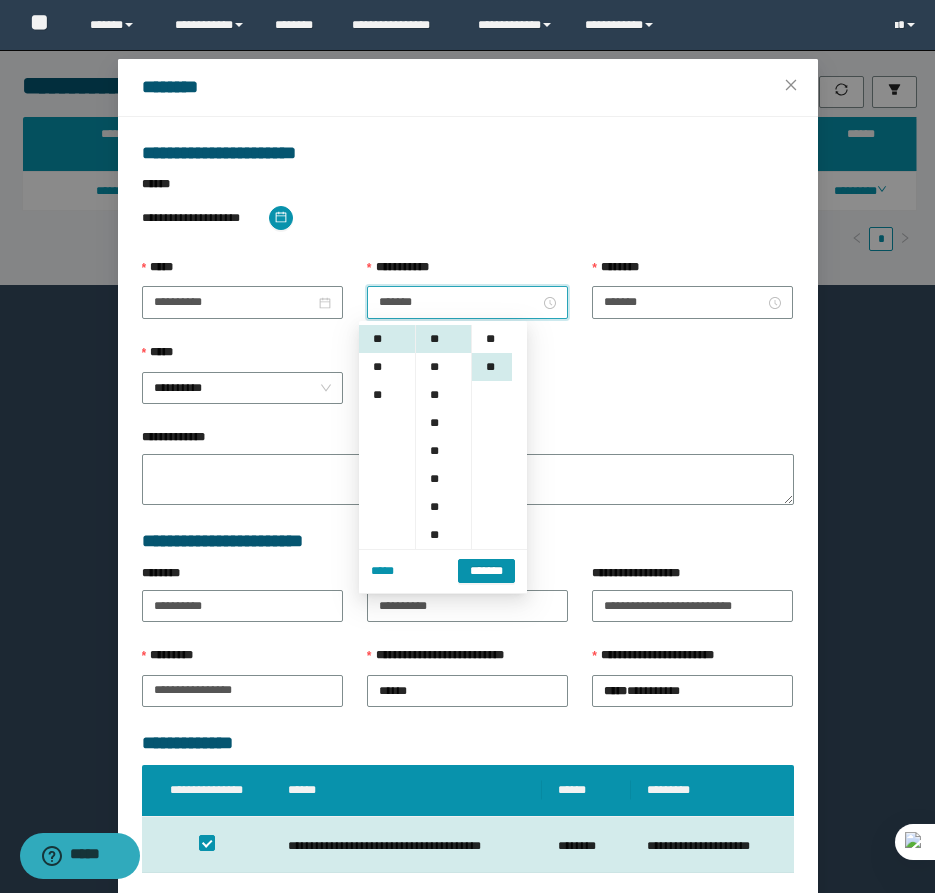 drag, startPoint x: 489, startPoint y: 340, endPoint x: 577, endPoint y: 339, distance: 88.005684 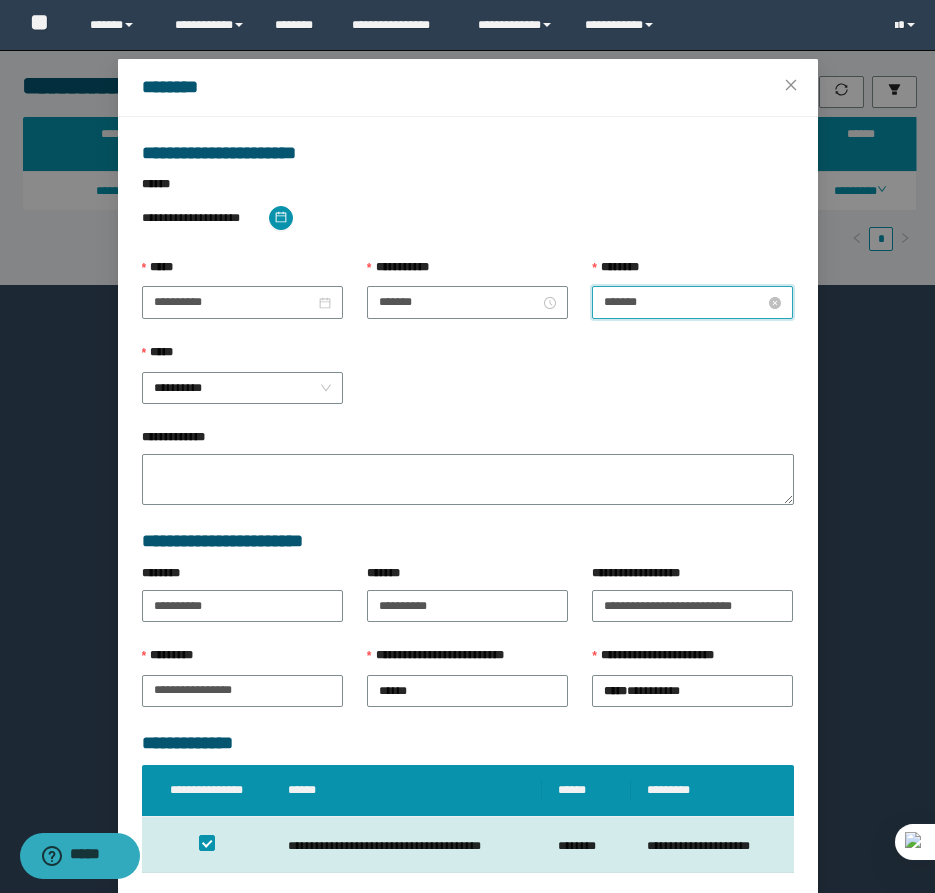 click on "*******" at bounding box center [684, 302] 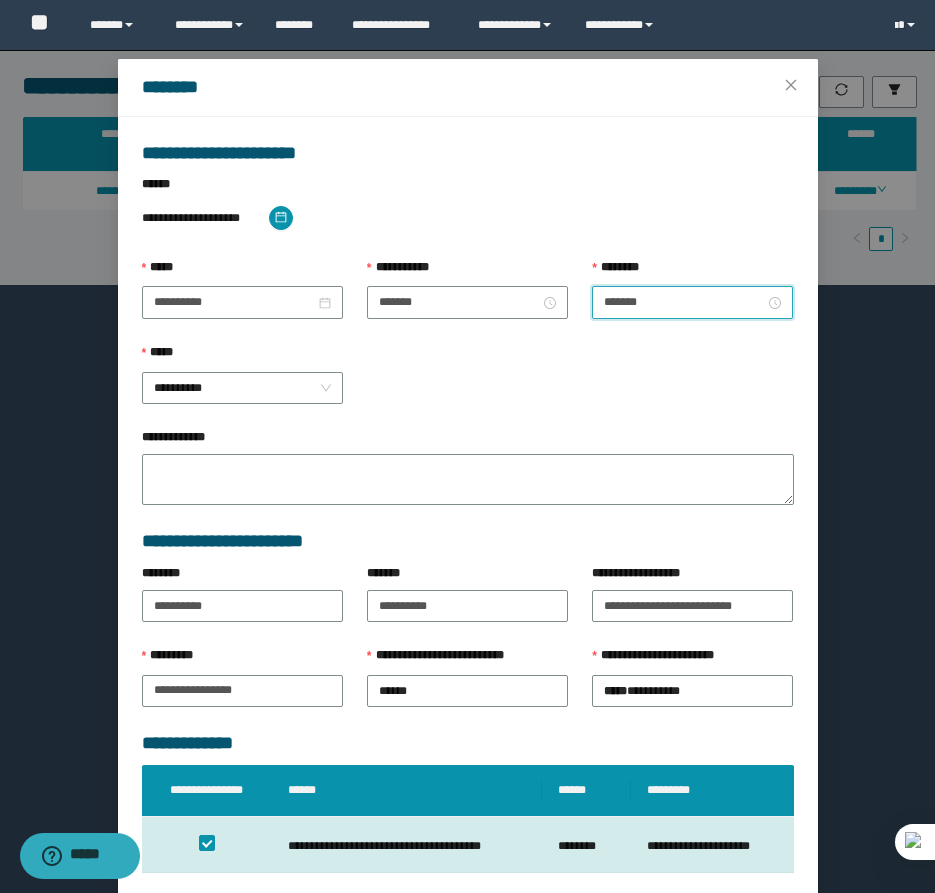 scroll, scrollTop: 252, scrollLeft: 0, axis: vertical 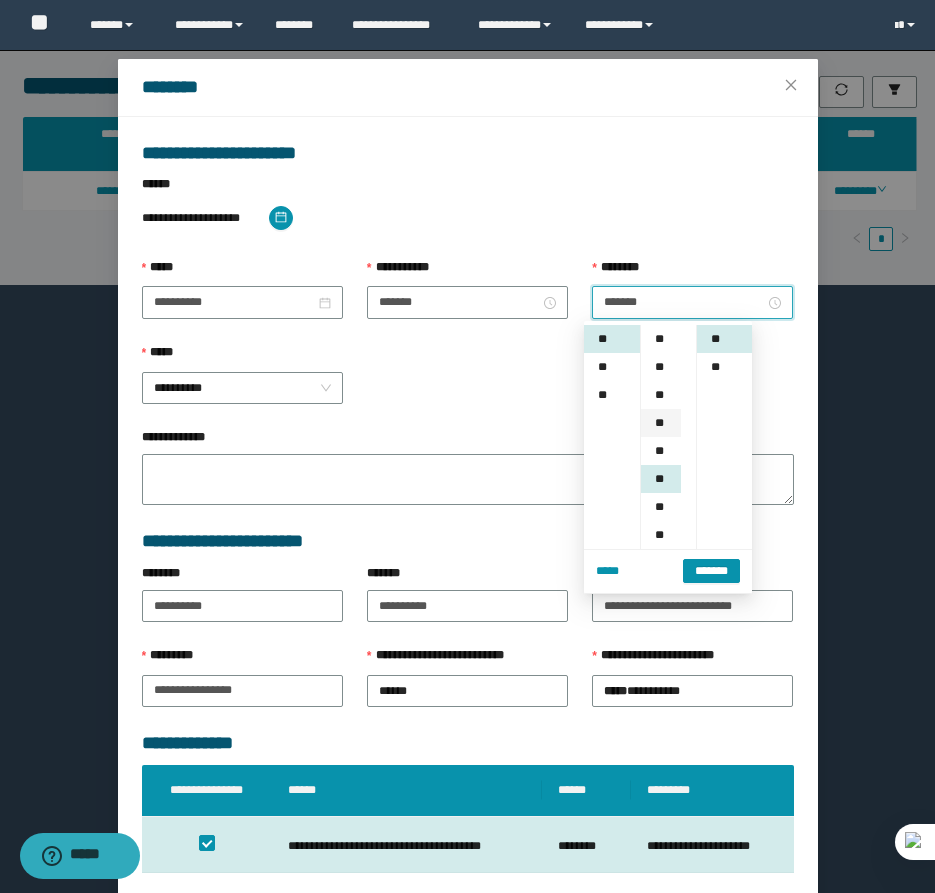 click on "**" at bounding box center (661, 423) 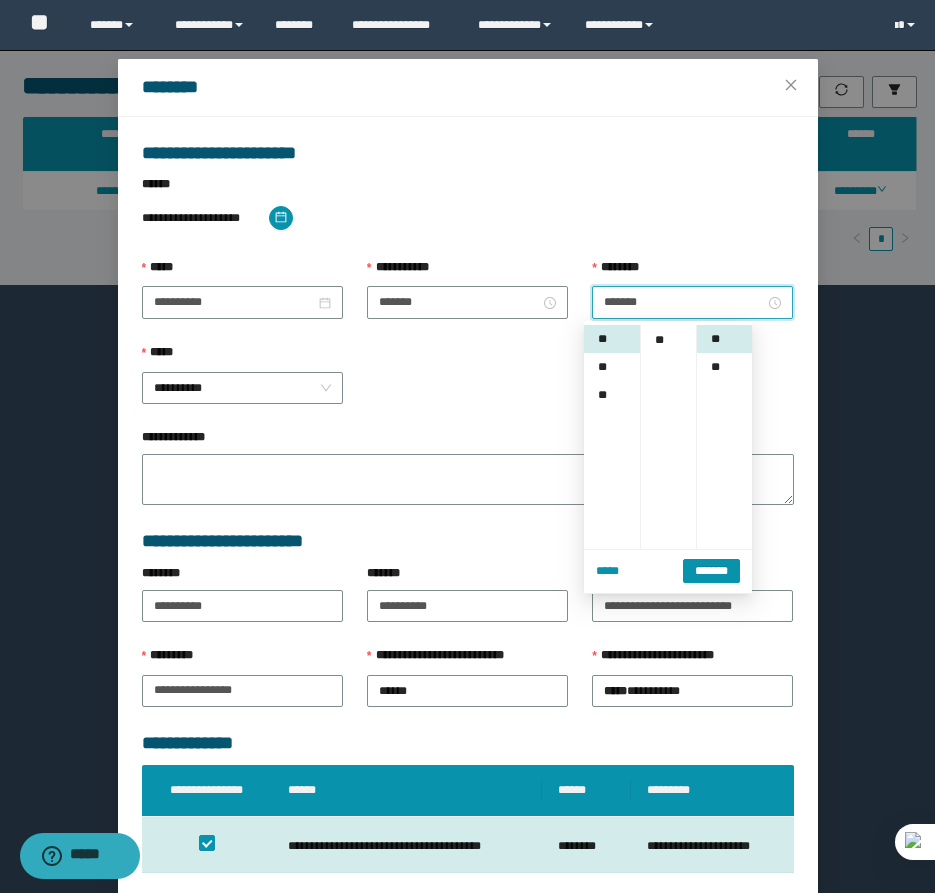 scroll 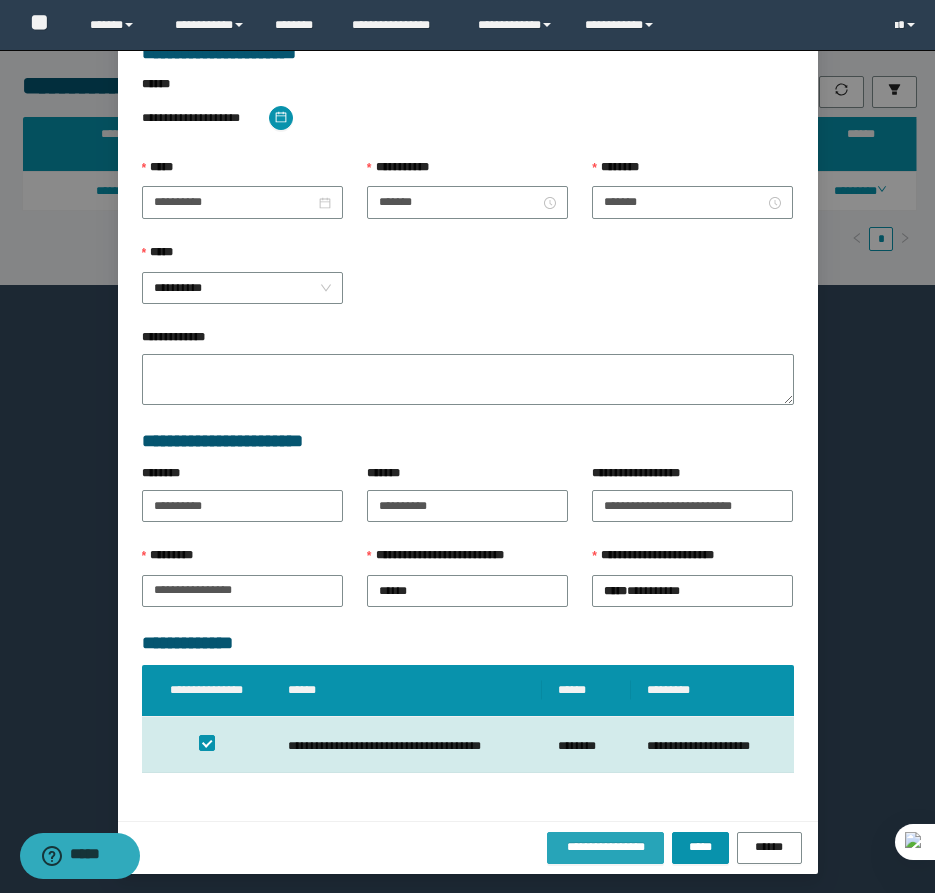 click on "**********" at bounding box center [606, 847] 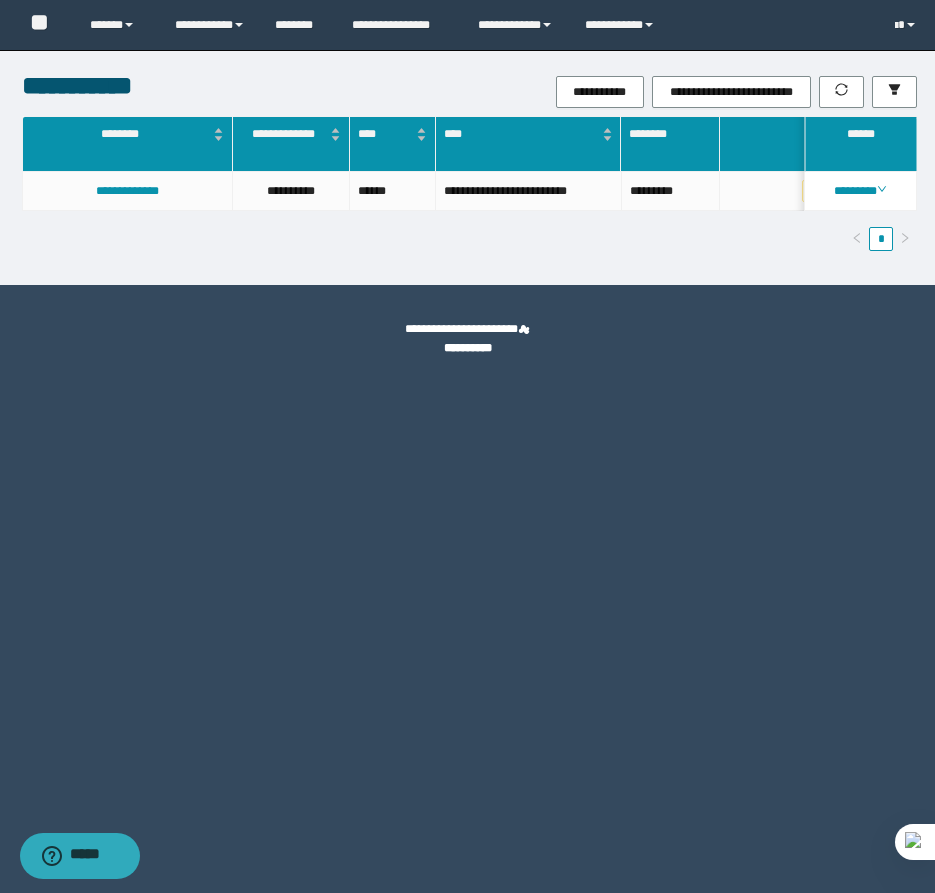 click on "**********" at bounding box center (467, 446) 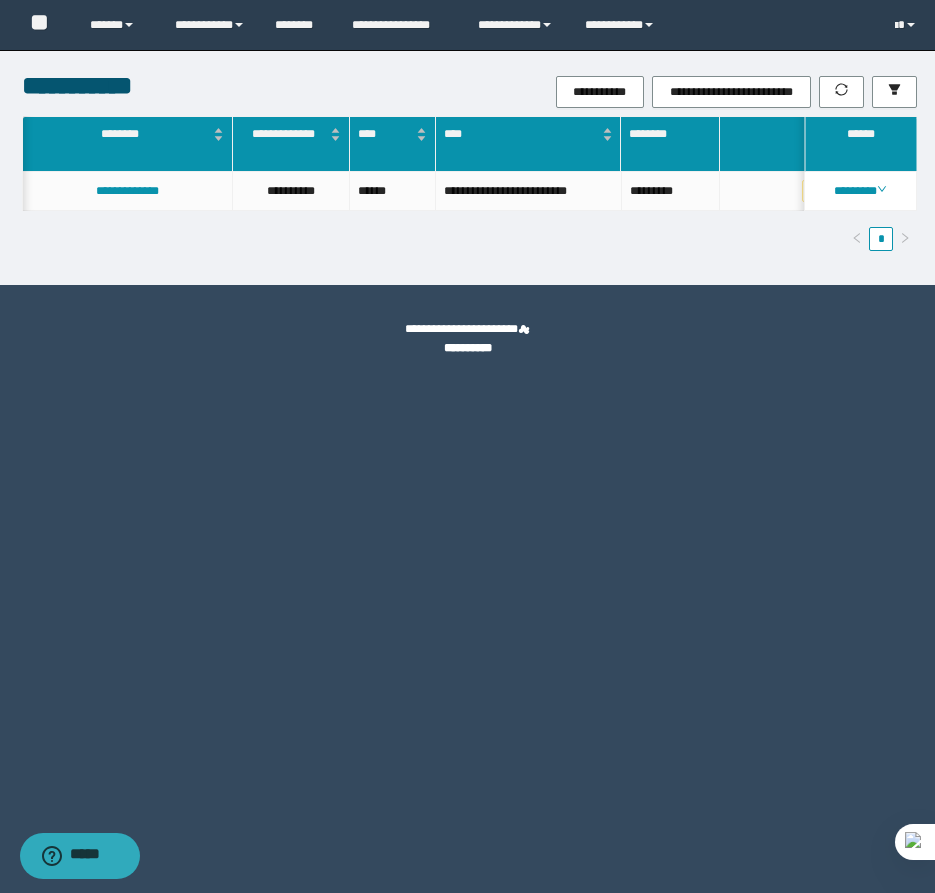 scroll, scrollTop: 0, scrollLeft: 531, axis: horizontal 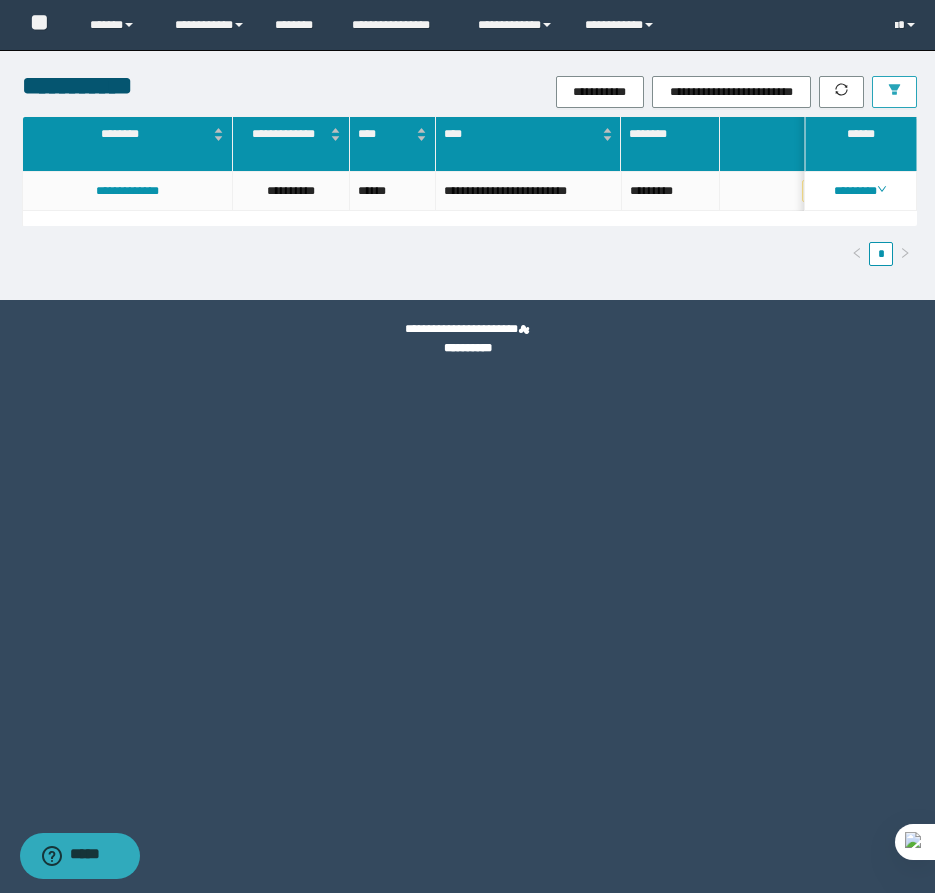 click 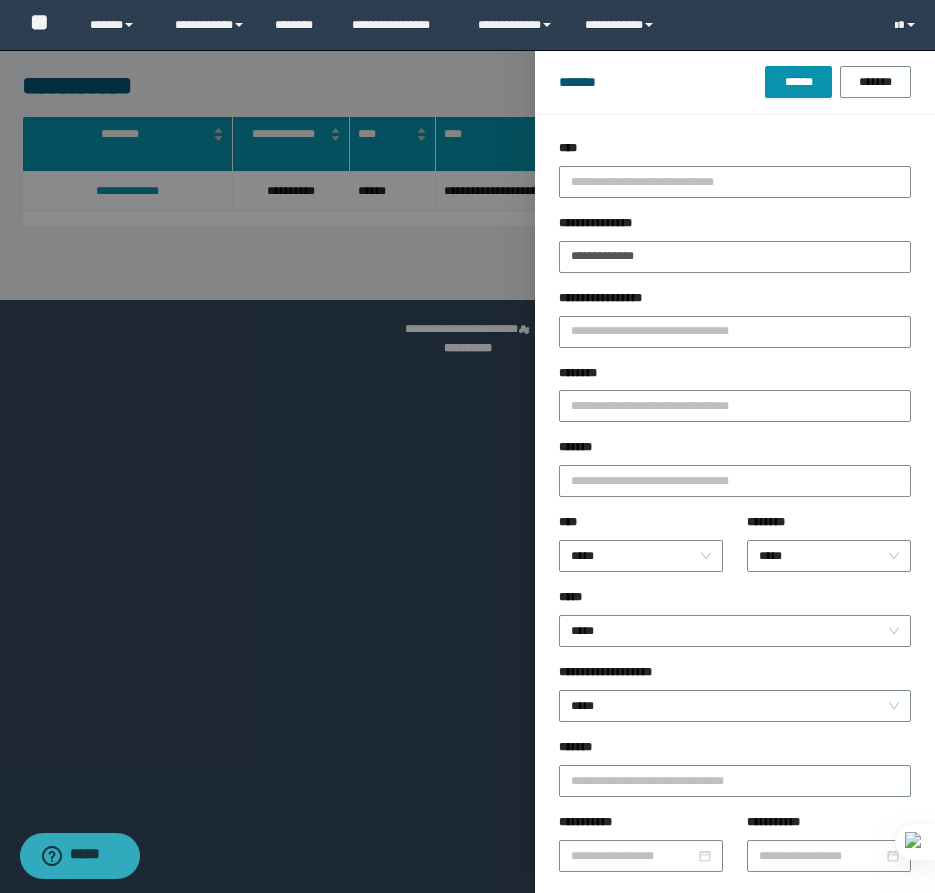 click on "**********" at bounding box center (735, 227) 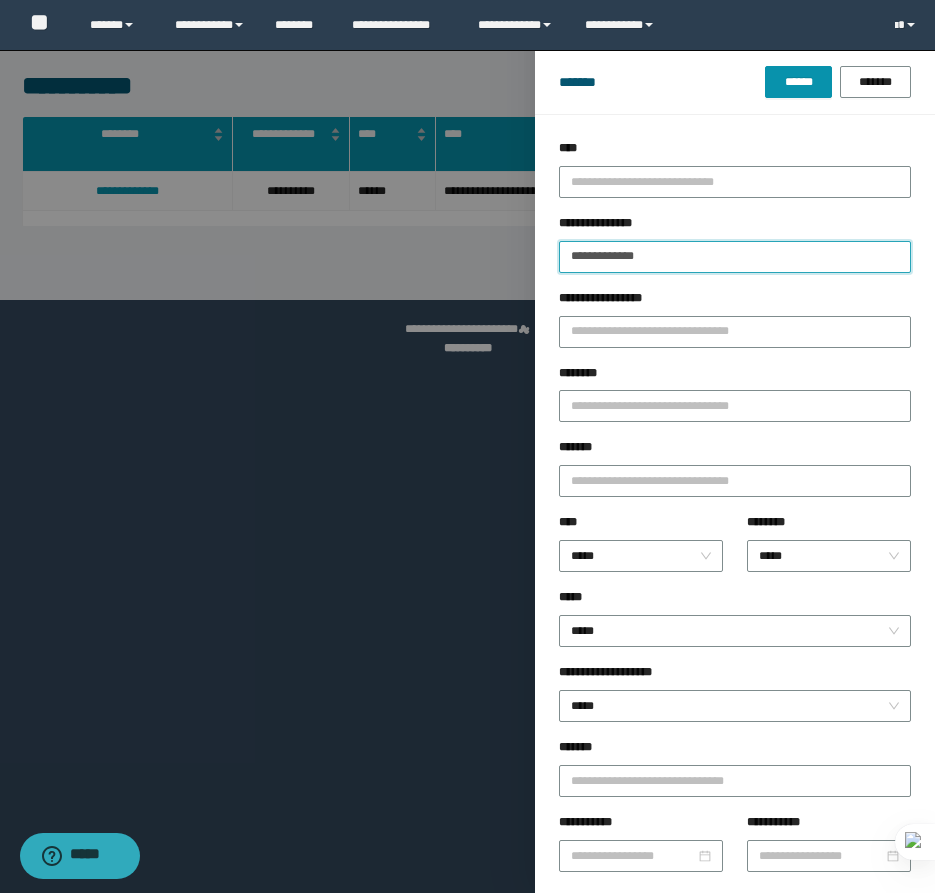 click on "**********" at bounding box center [735, 257] 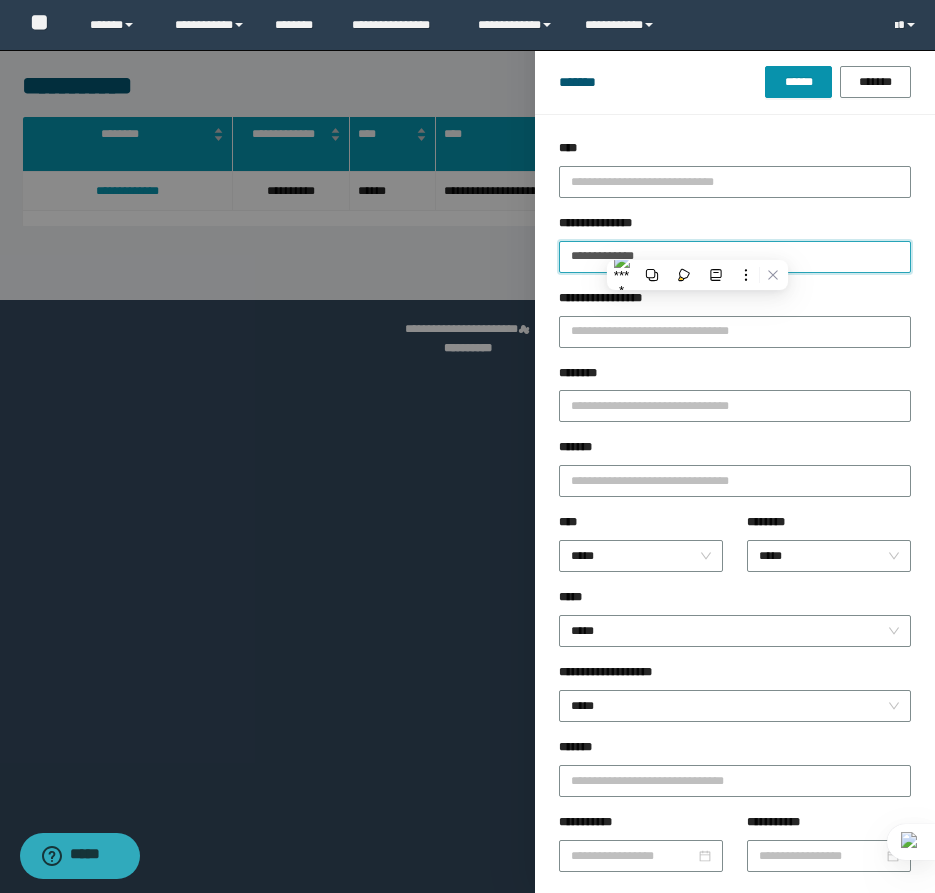 paste 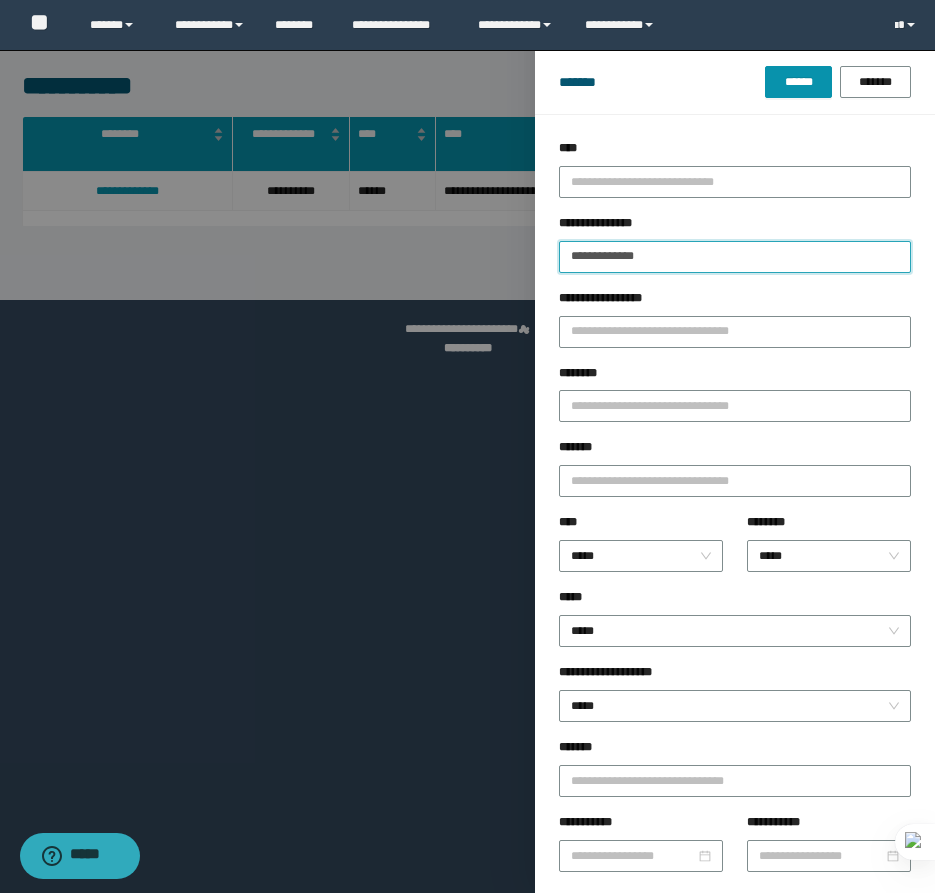 type on "**********" 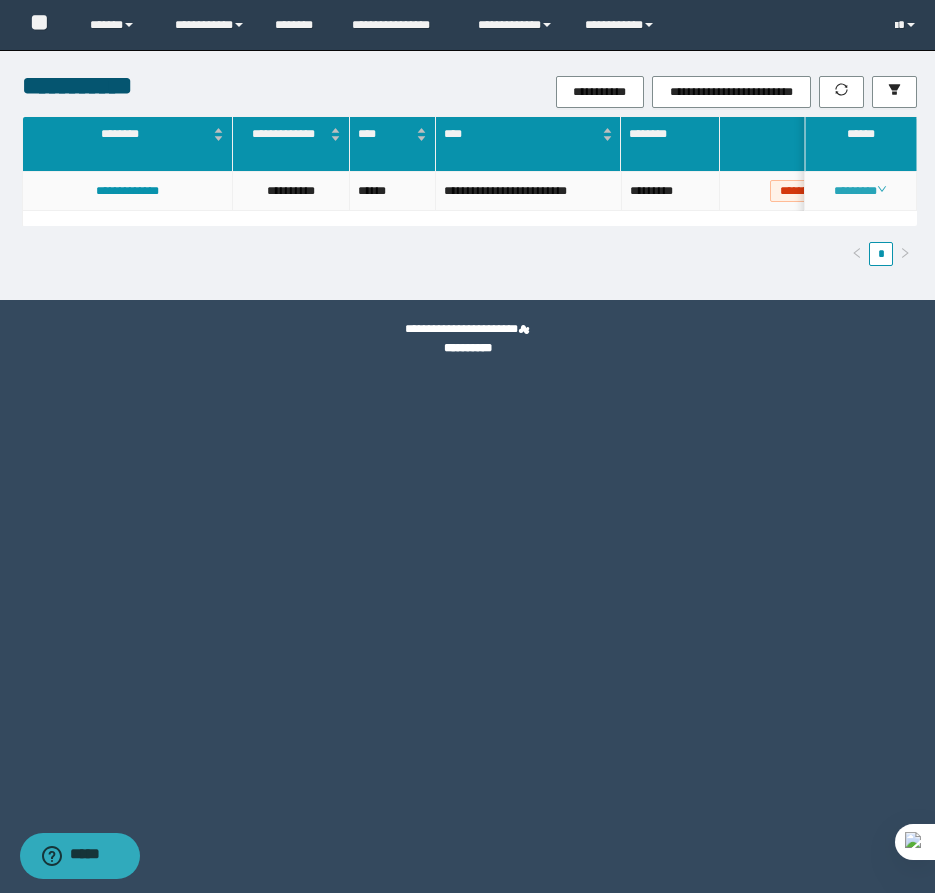 click on "********" at bounding box center (860, 191) 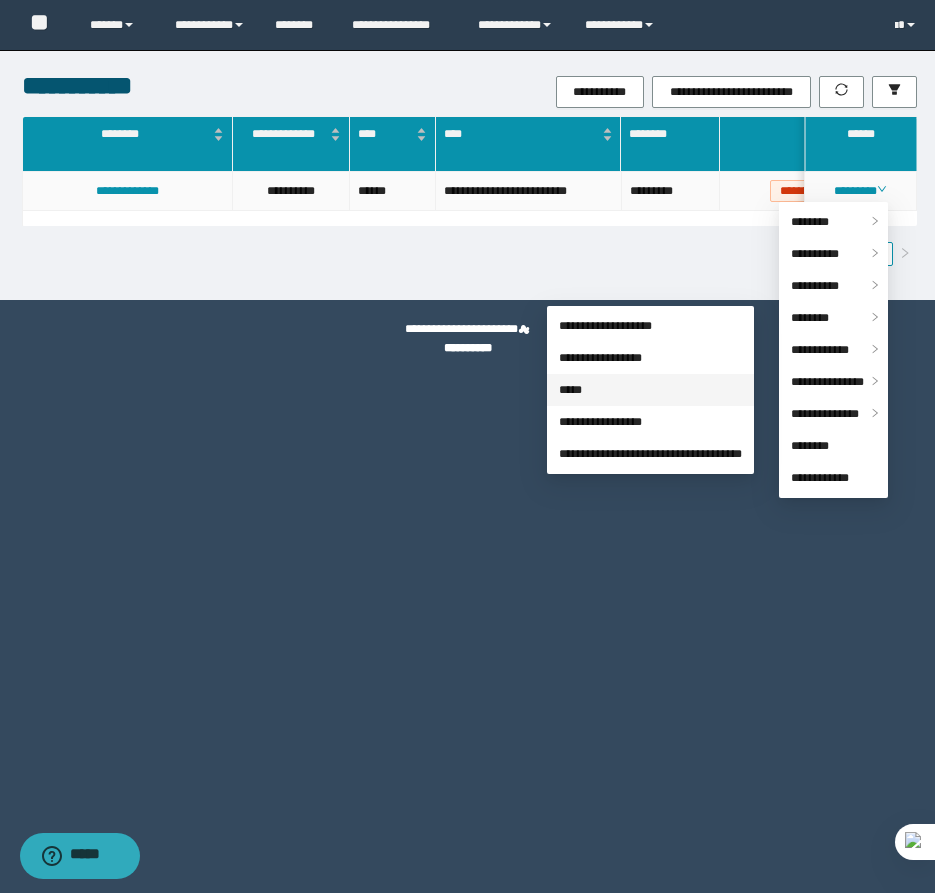 click on "*****" at bounding box center [570, 390] 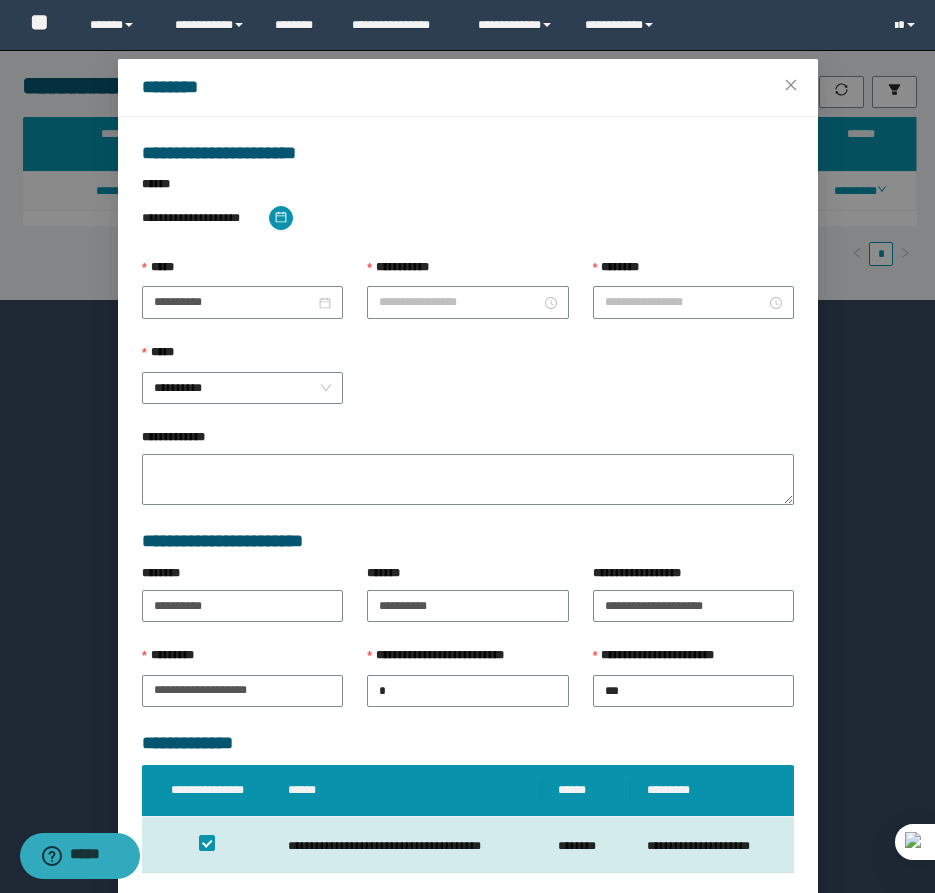 type on "********" 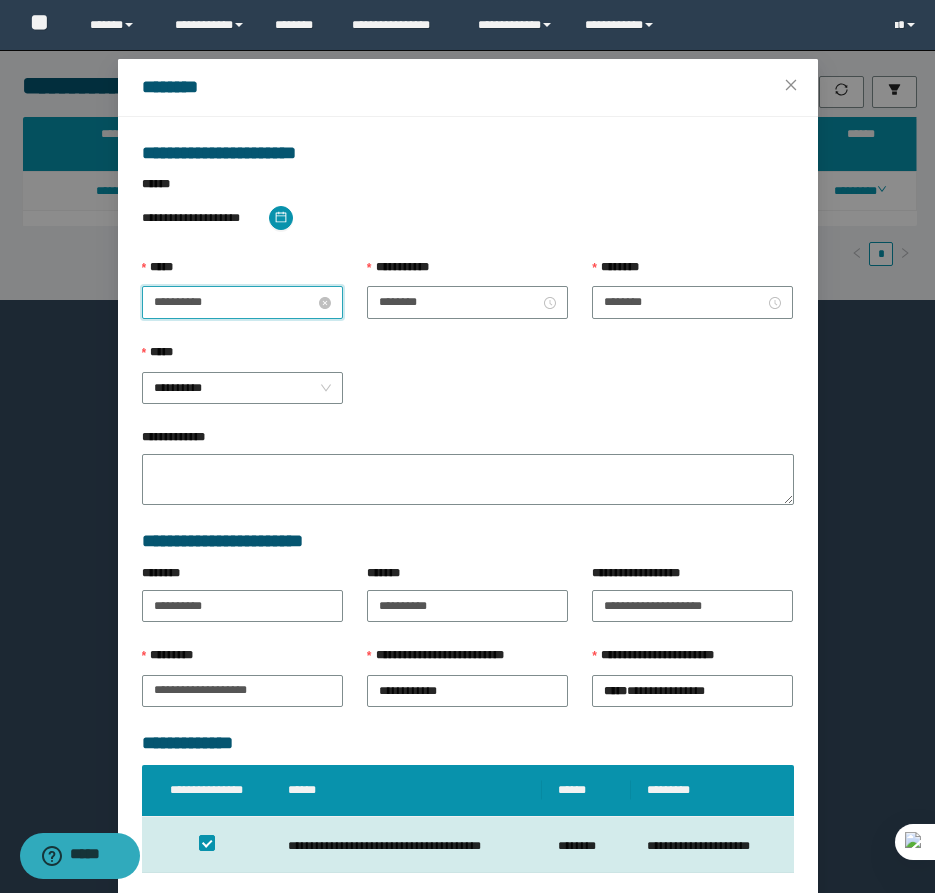 click on "**********" at bounding box center [234, 302] 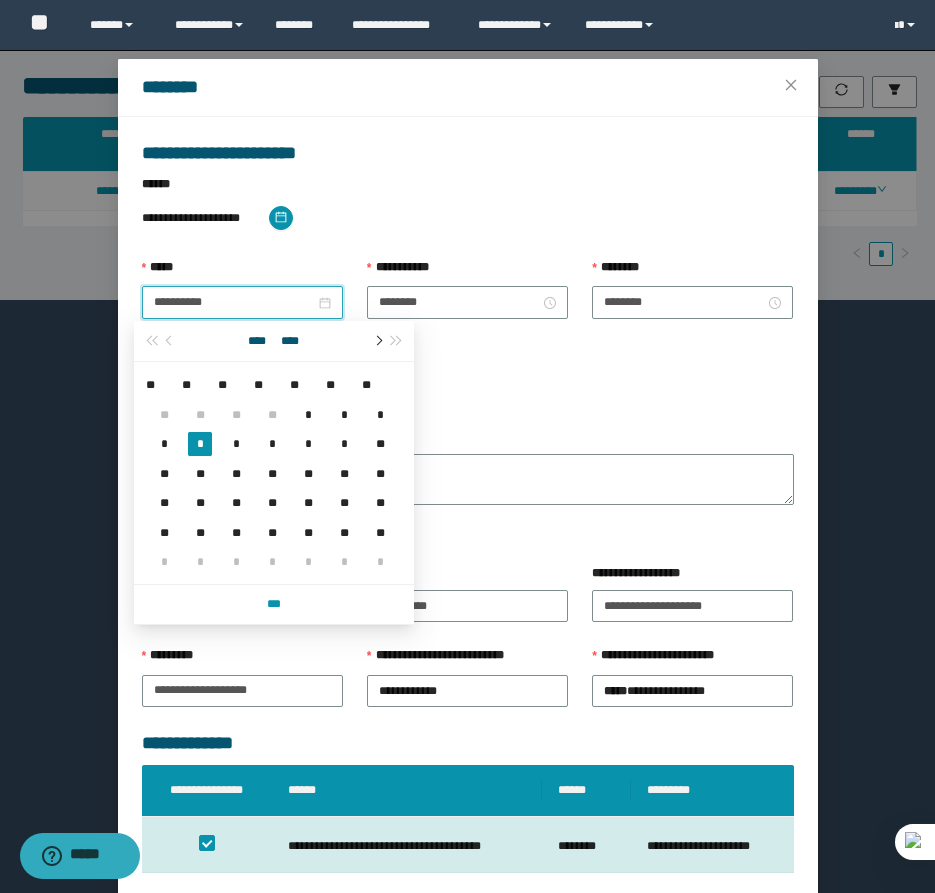 click at bounding box center [377, 341] 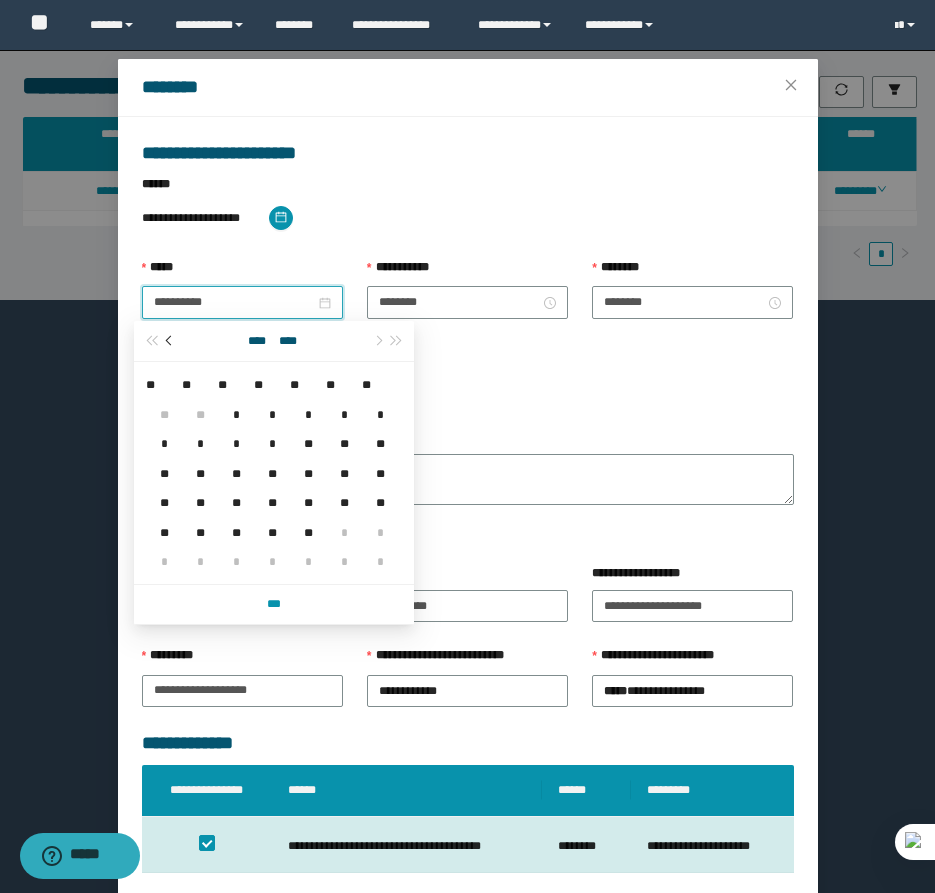 click at bounding box center (170, 341) 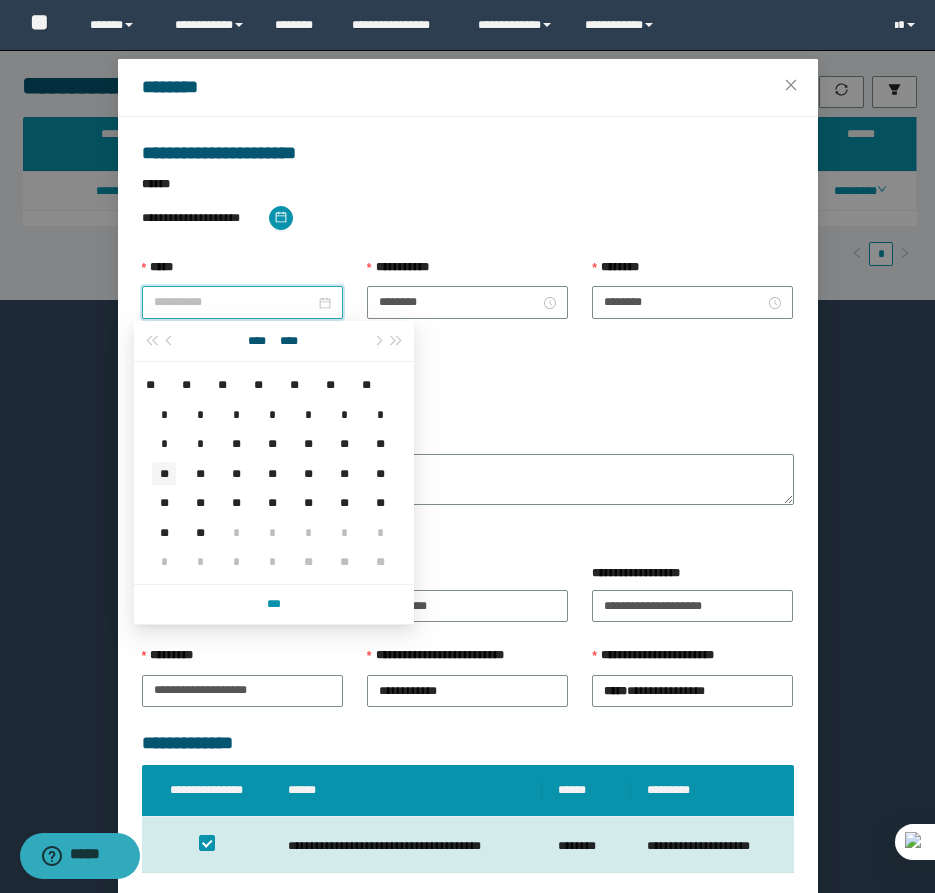 type on "**********" 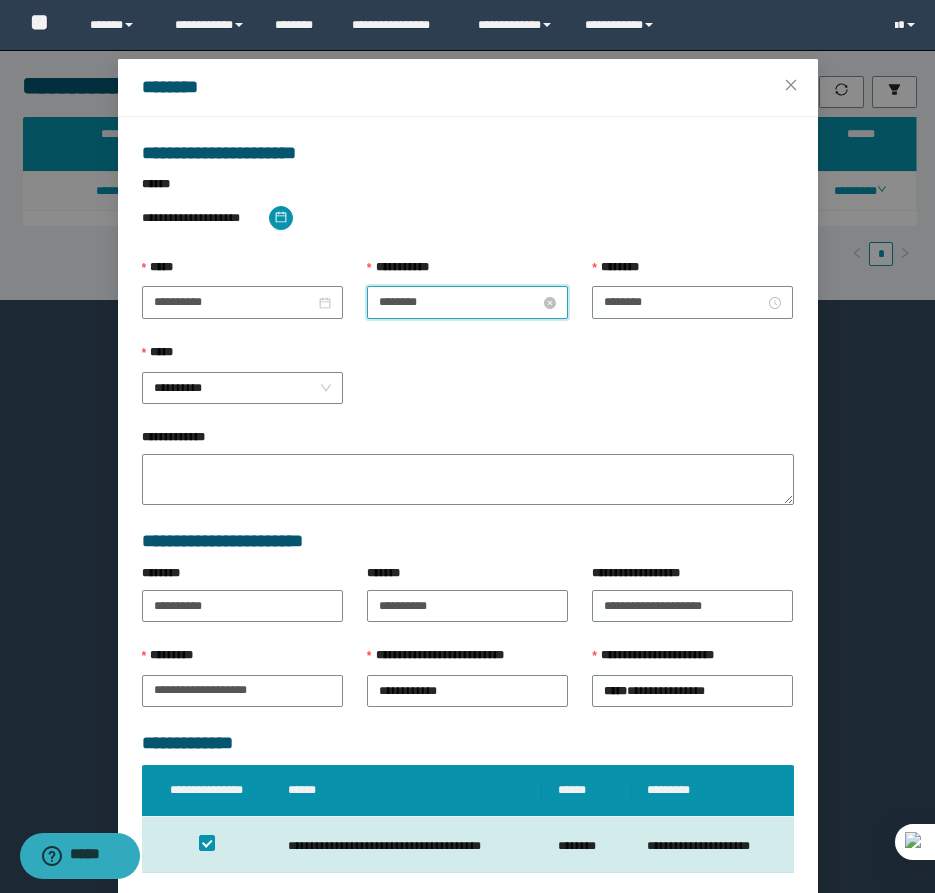 click on "********" at bounding box center (459, 302) 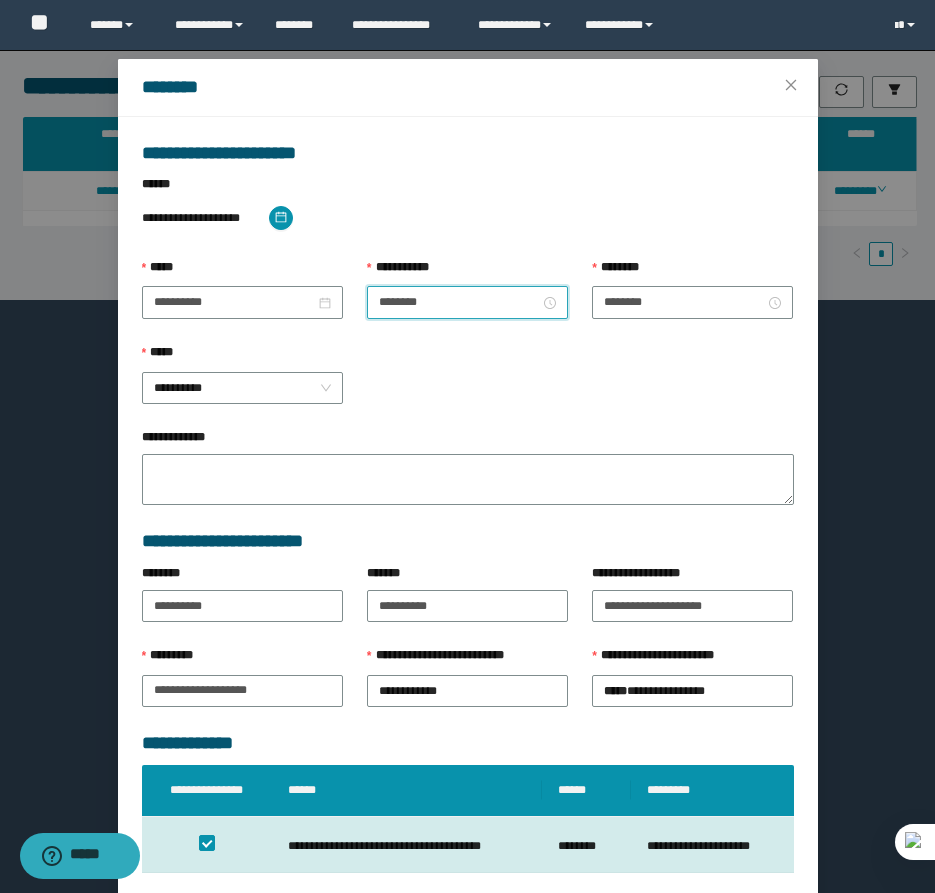 scroll, scrollTop: 28, scrollLeft: 0, axis: vertical 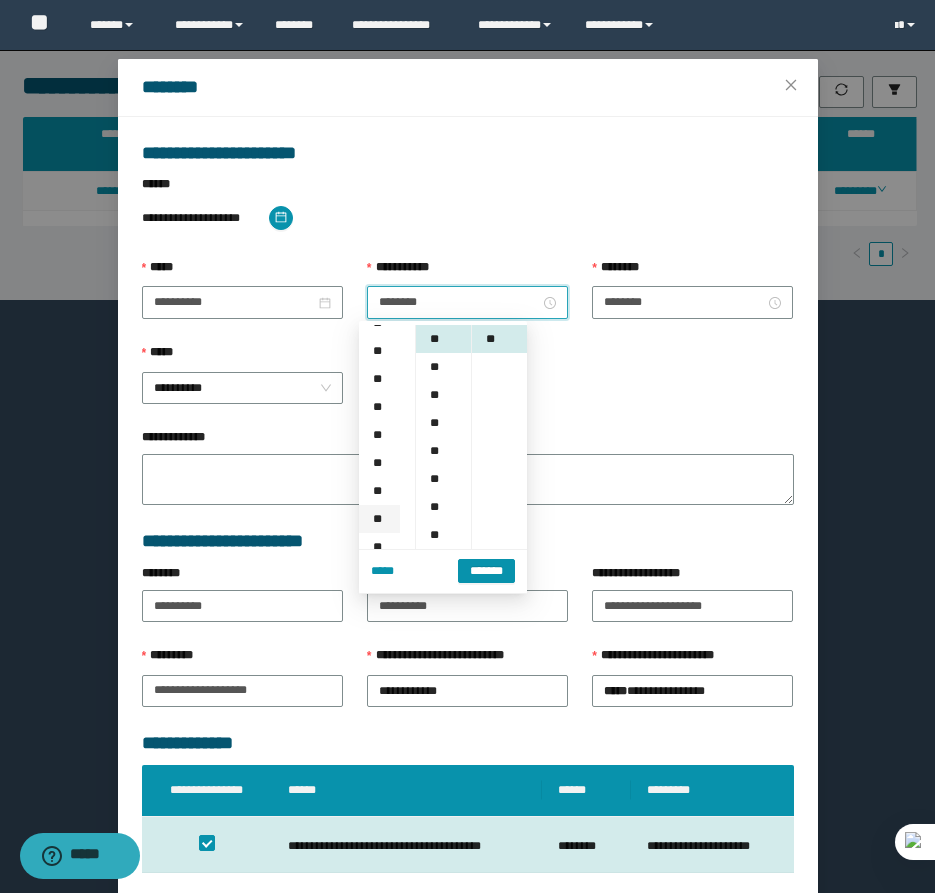 click on "**" at bounding box center (379, 519) 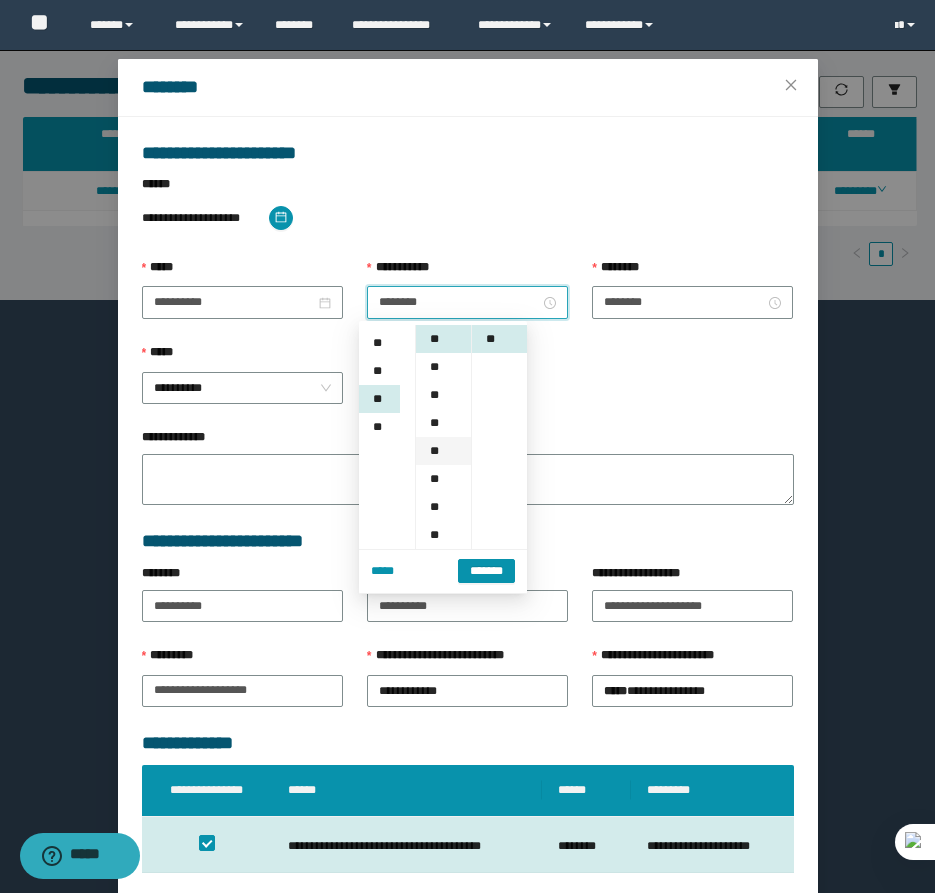 scroll, scrollTop: 280, scrollLeft: 0, axis: vertical 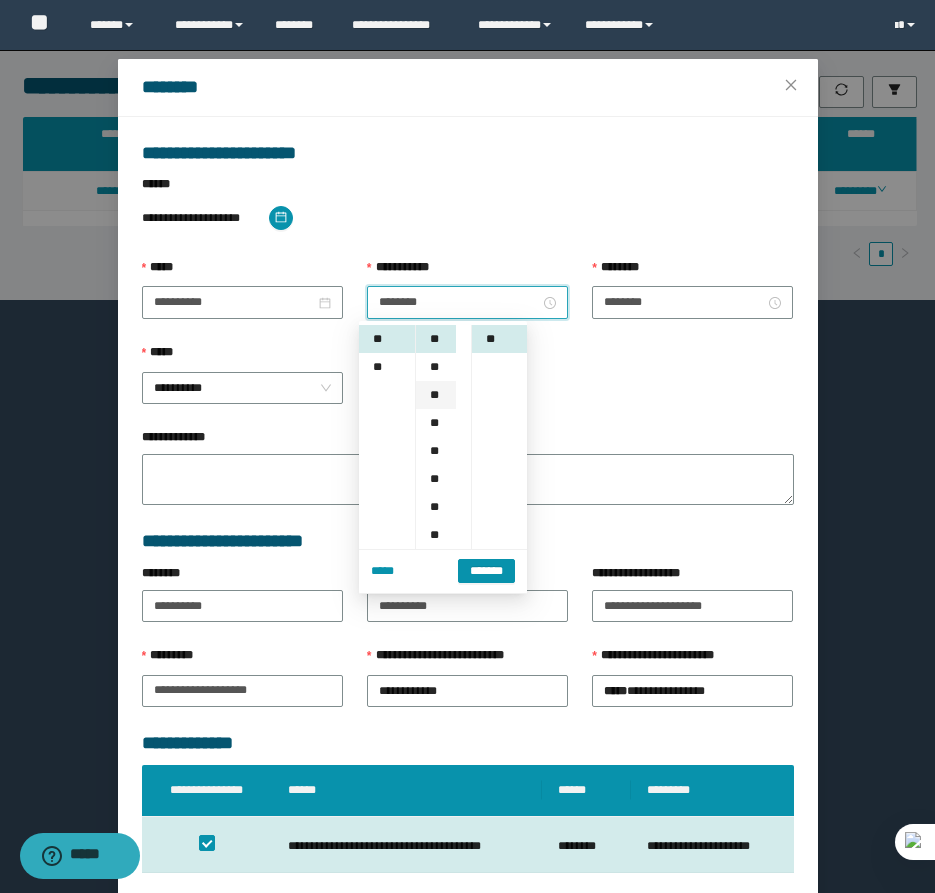 click on "**" at bounding box center [436, 395] 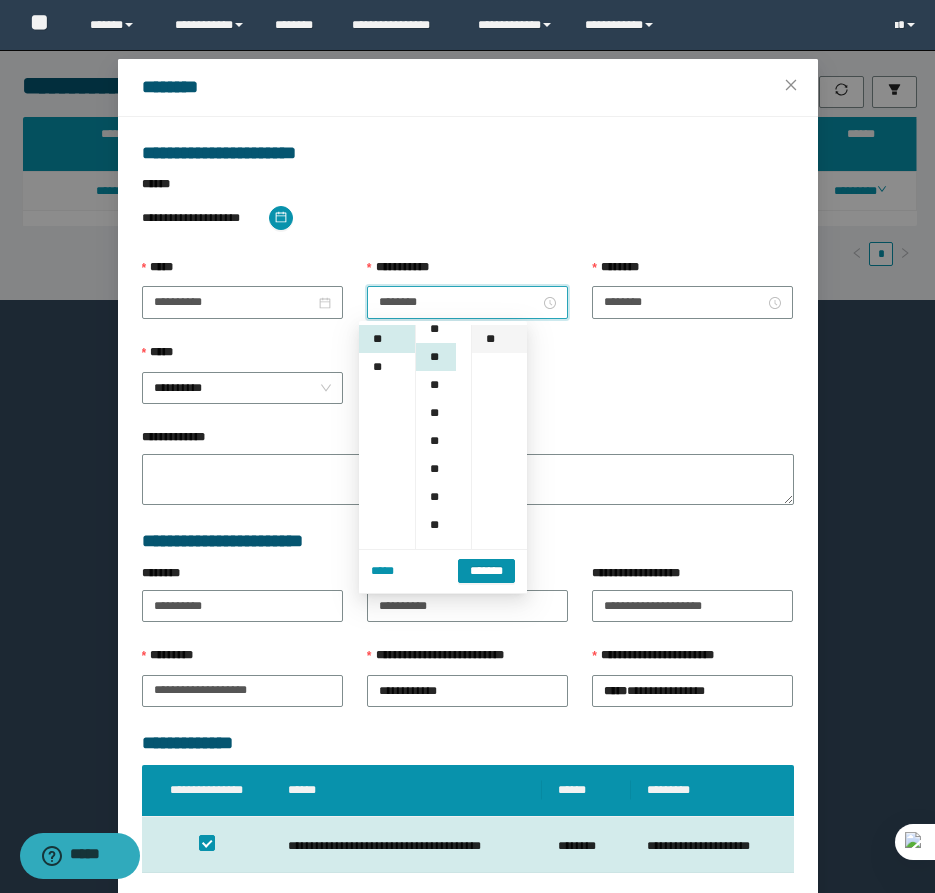 scroll, scrollTop: 56, scrollLeft: 0, axis: vertical 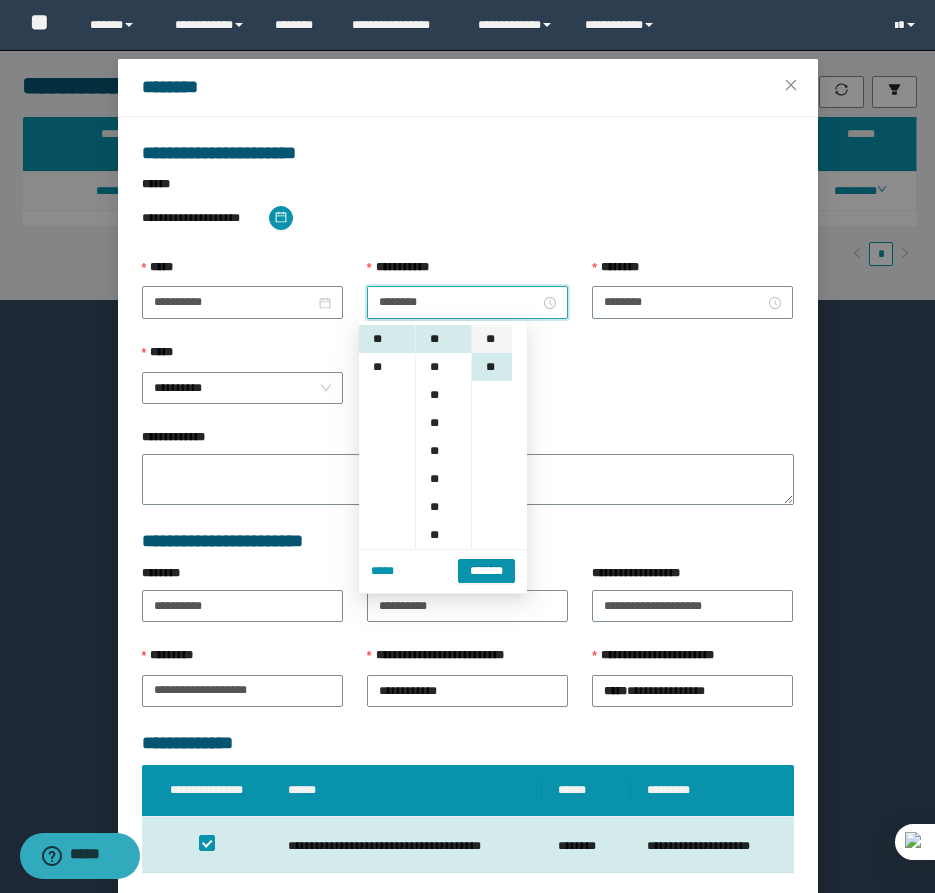 click on "**" at bounding box center [492, 339] 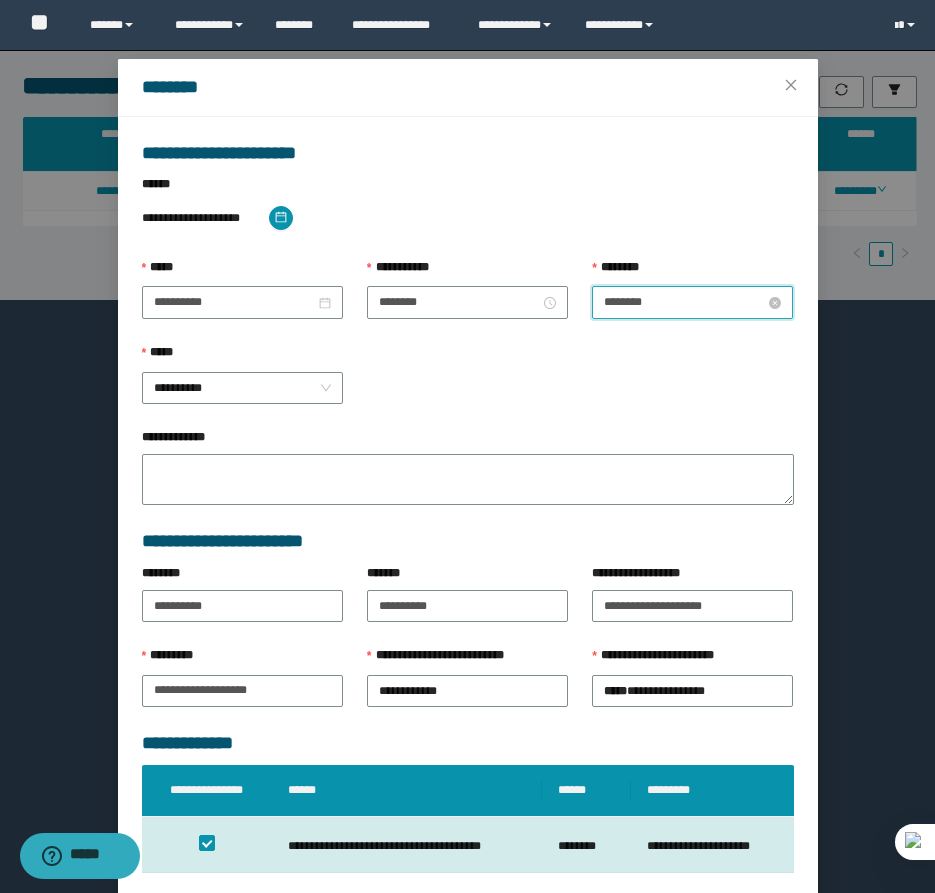 click on "********" at bounding box center [684, 302] 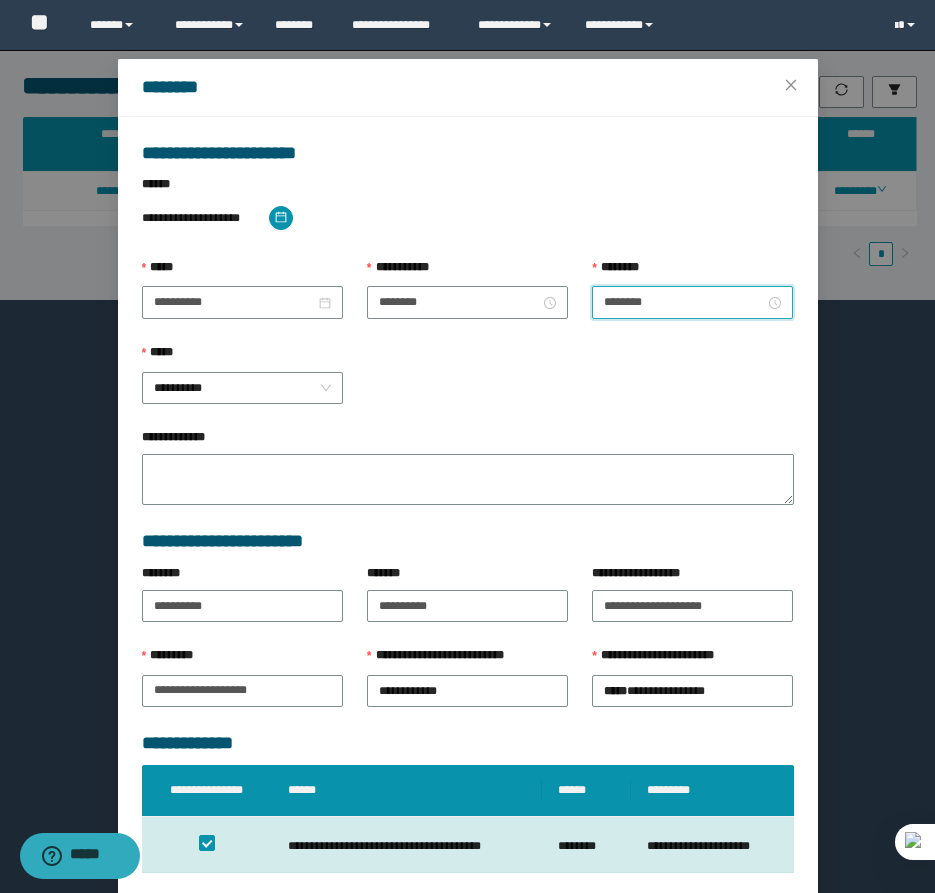 scroll, scrollTop: 280, scrollLeft: 0, axis: vertical 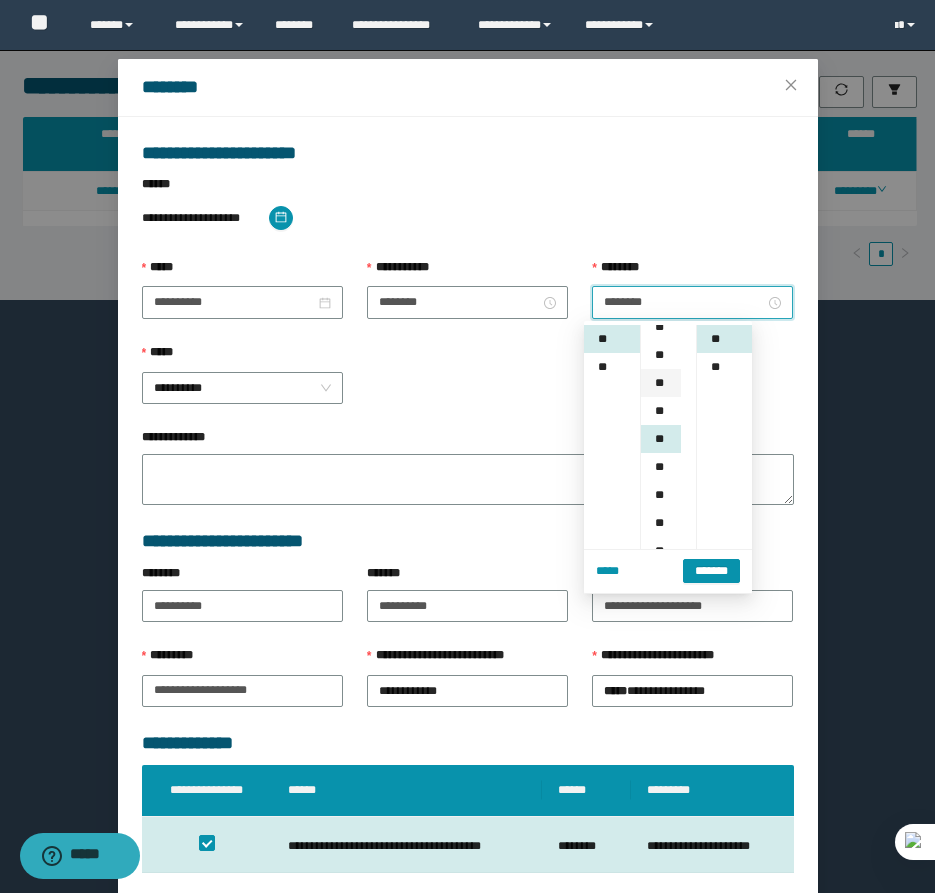 click on "**" at bounding box center [661, 383] 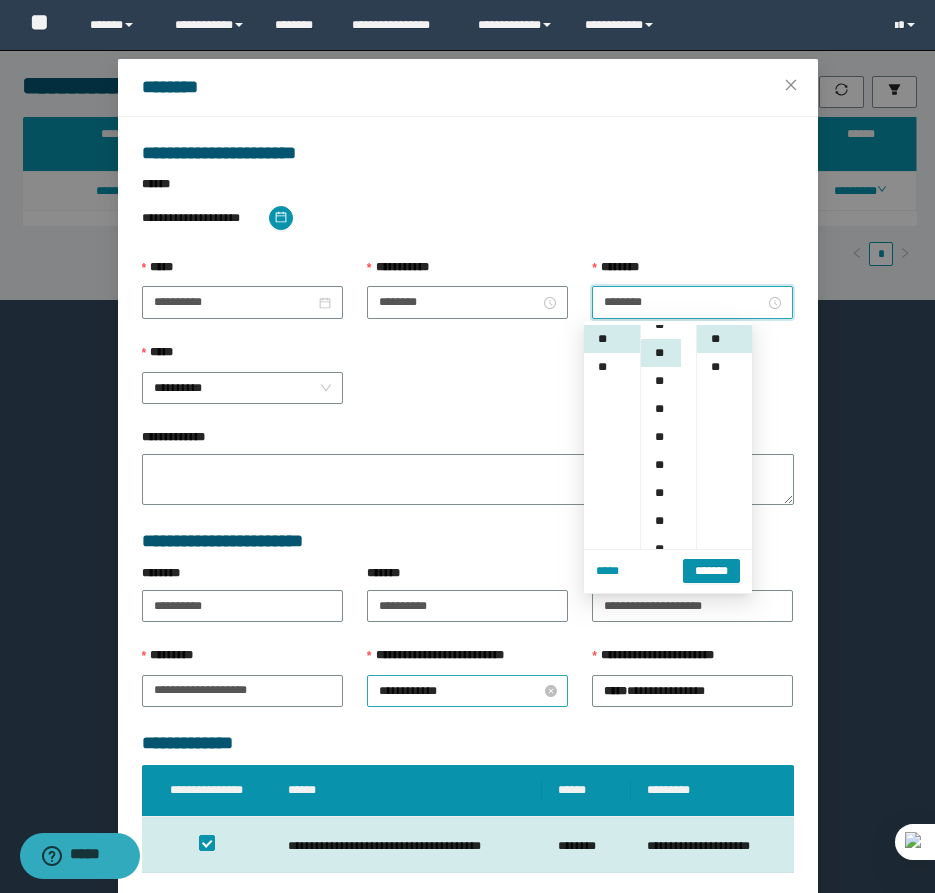 scroll, scrollTop: 84, scrollLeft: 0, axis: vertical 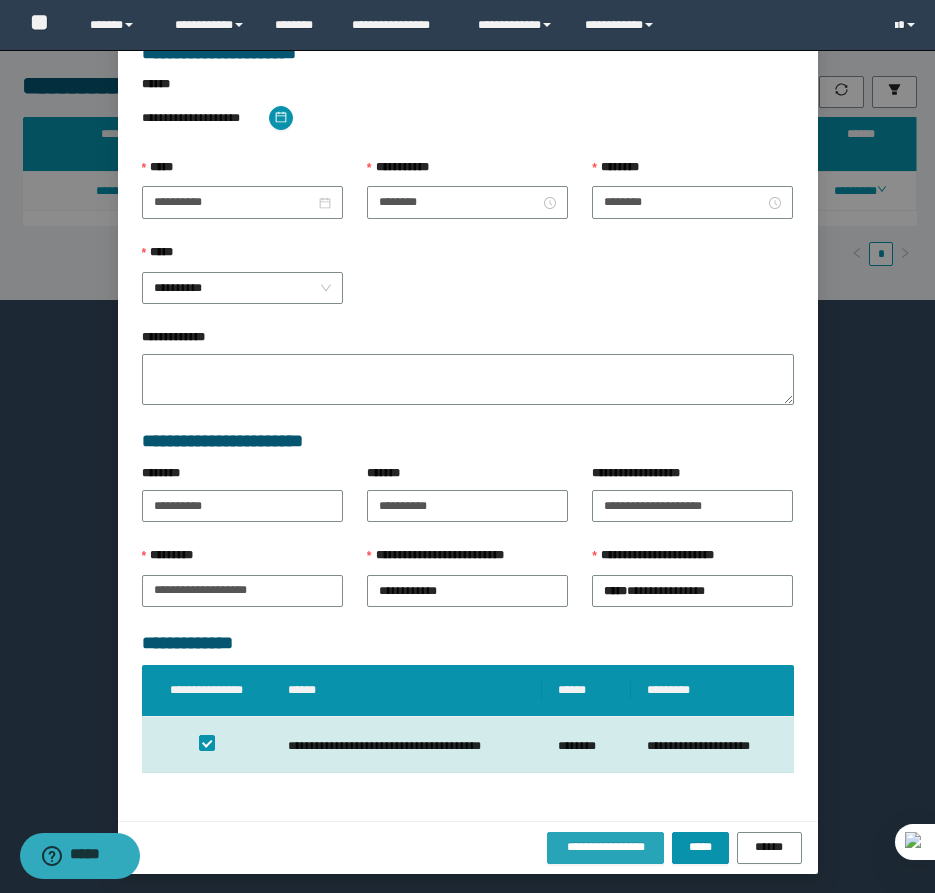 click on "**********" at bounding box center [606, 847] 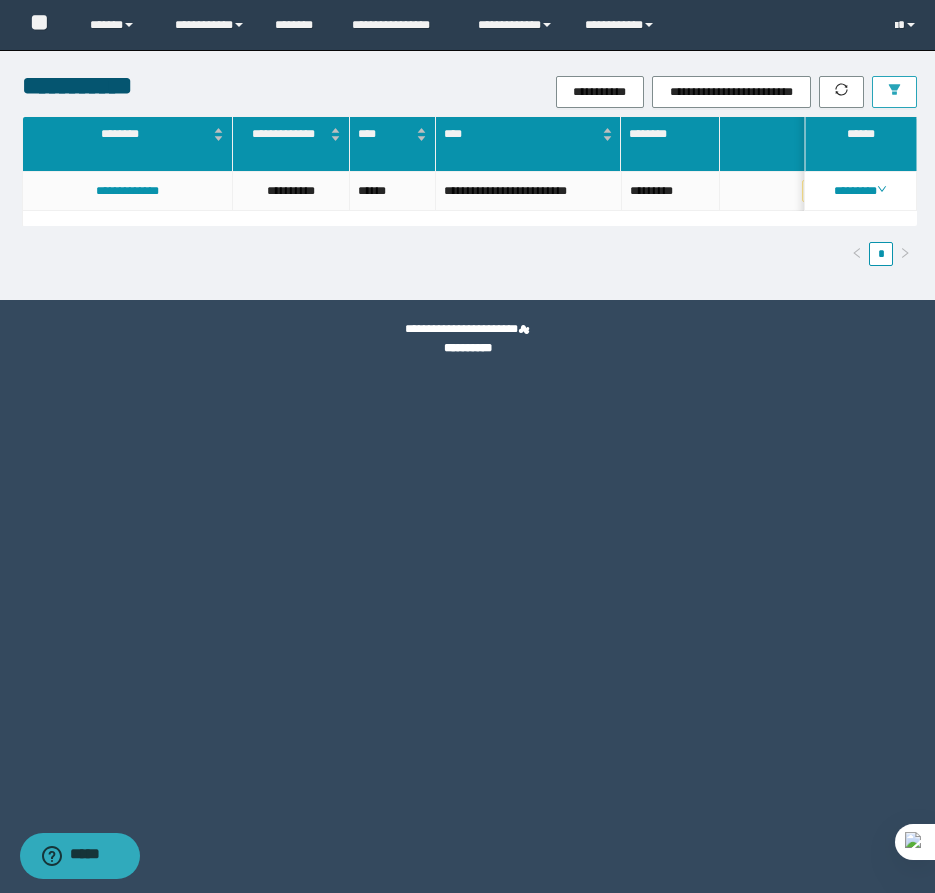 click 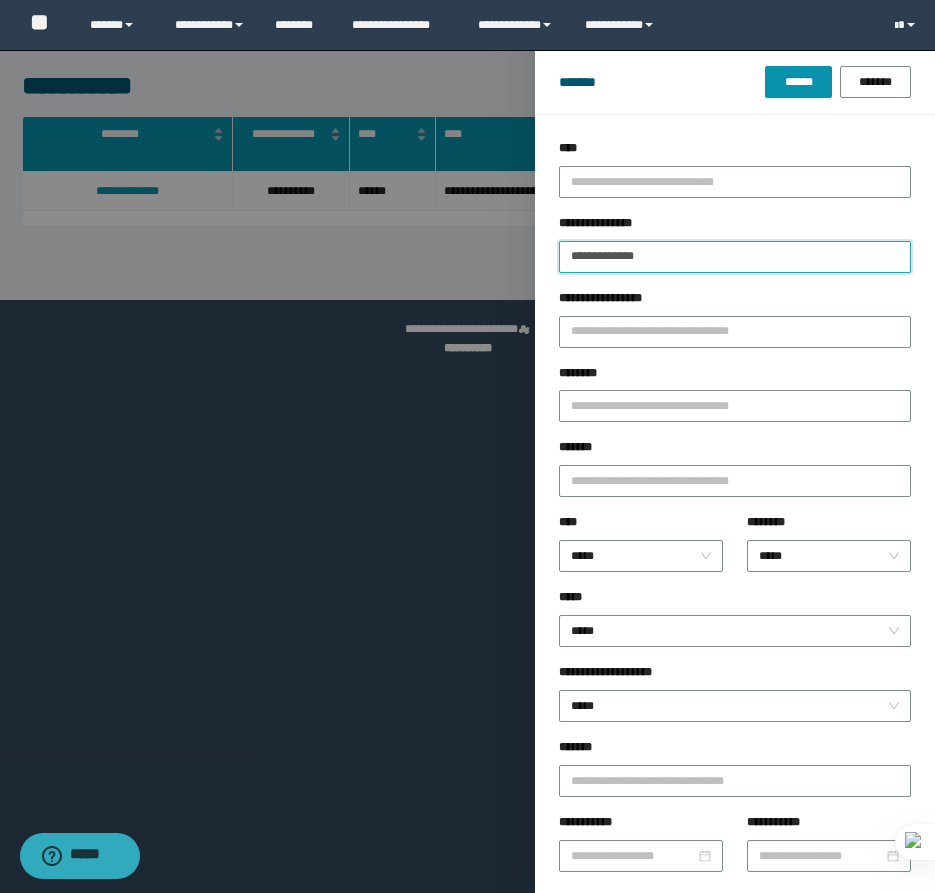 click on "**********" at bounding box center (735, 257) 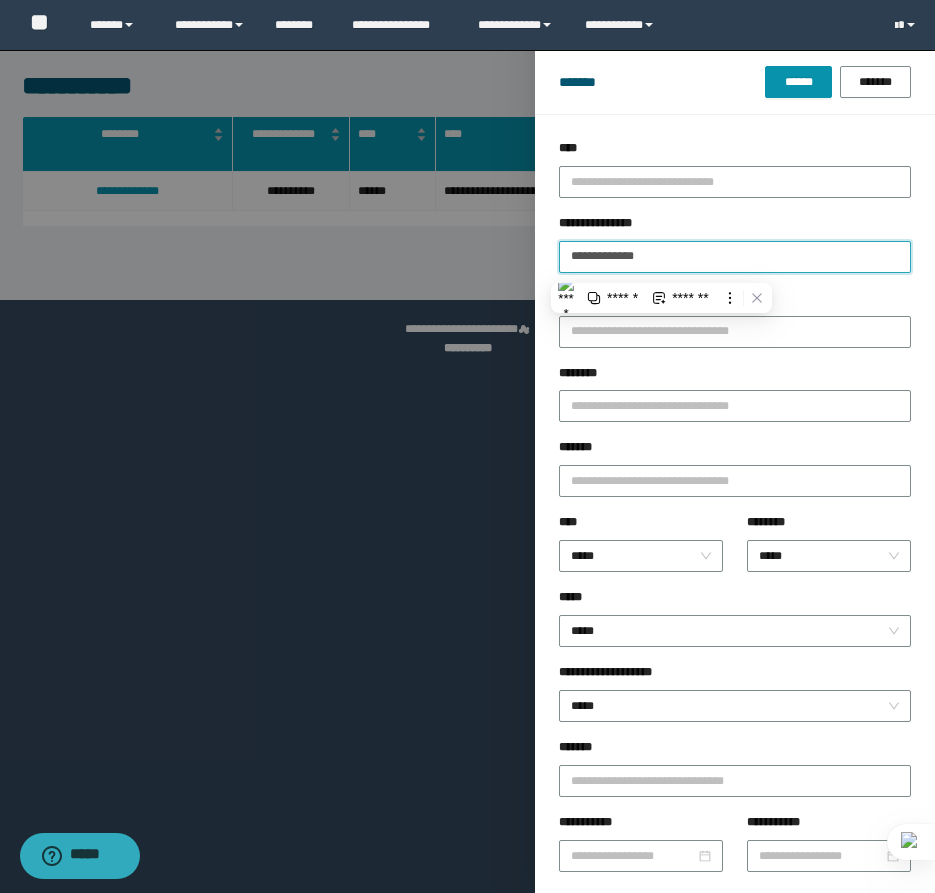 paste on "**" 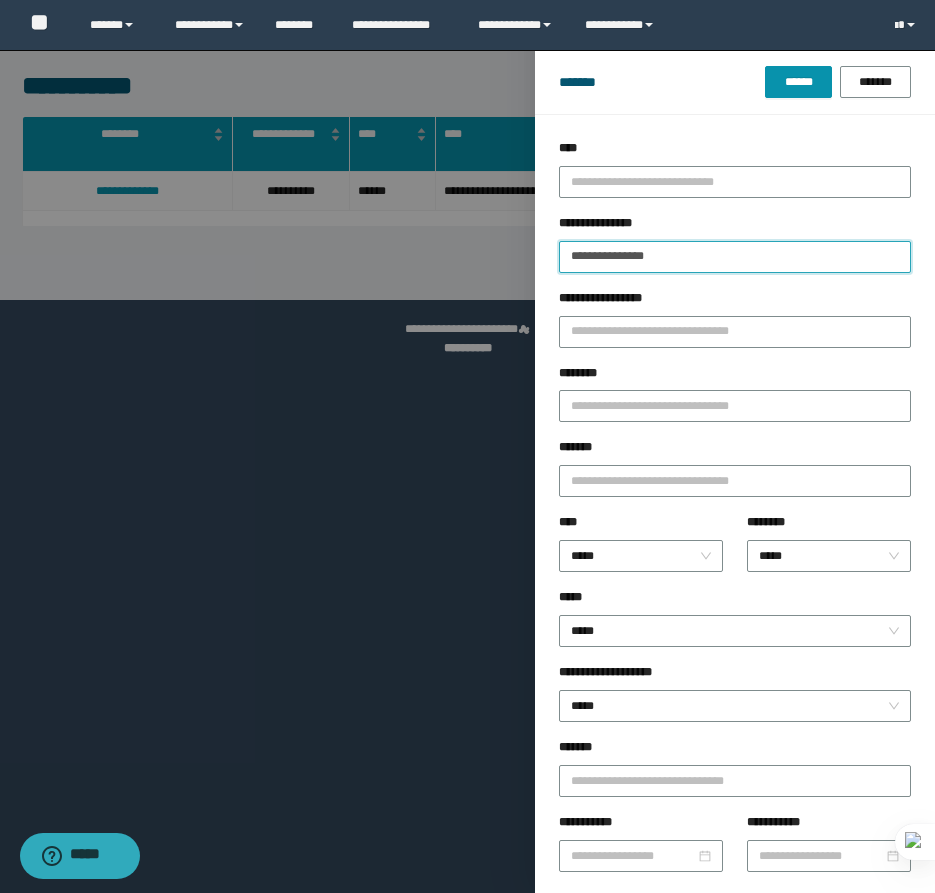 type on "**********" 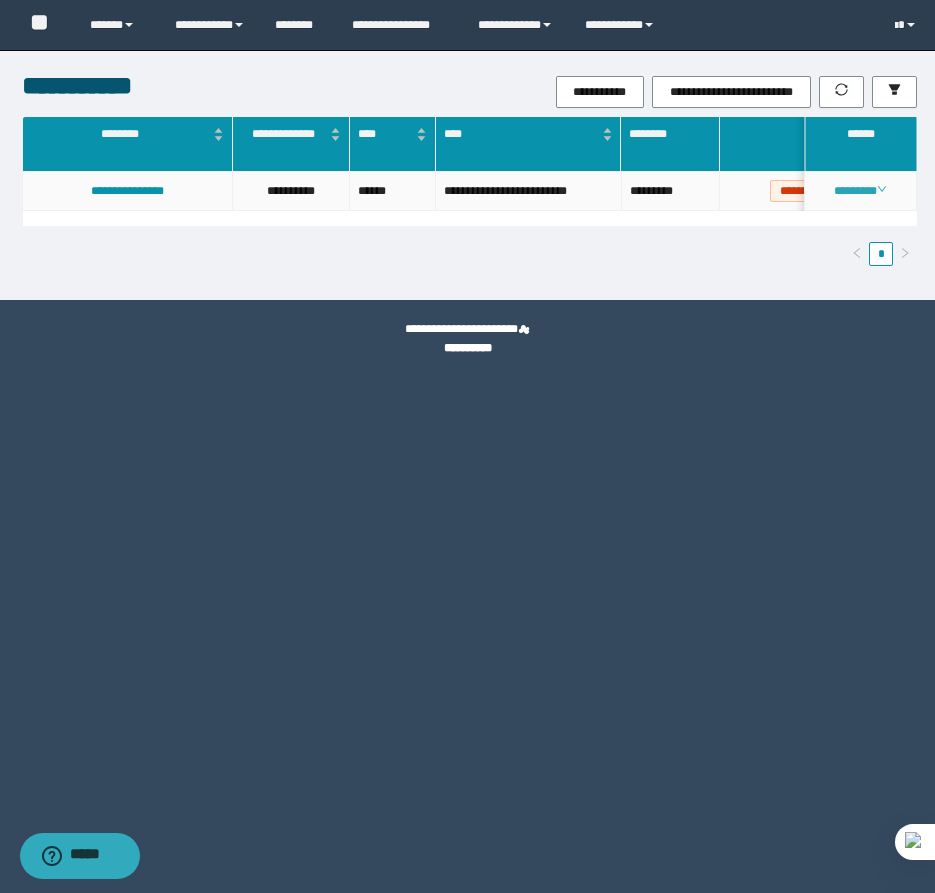 click on "********" at bounding box center [860, 191] 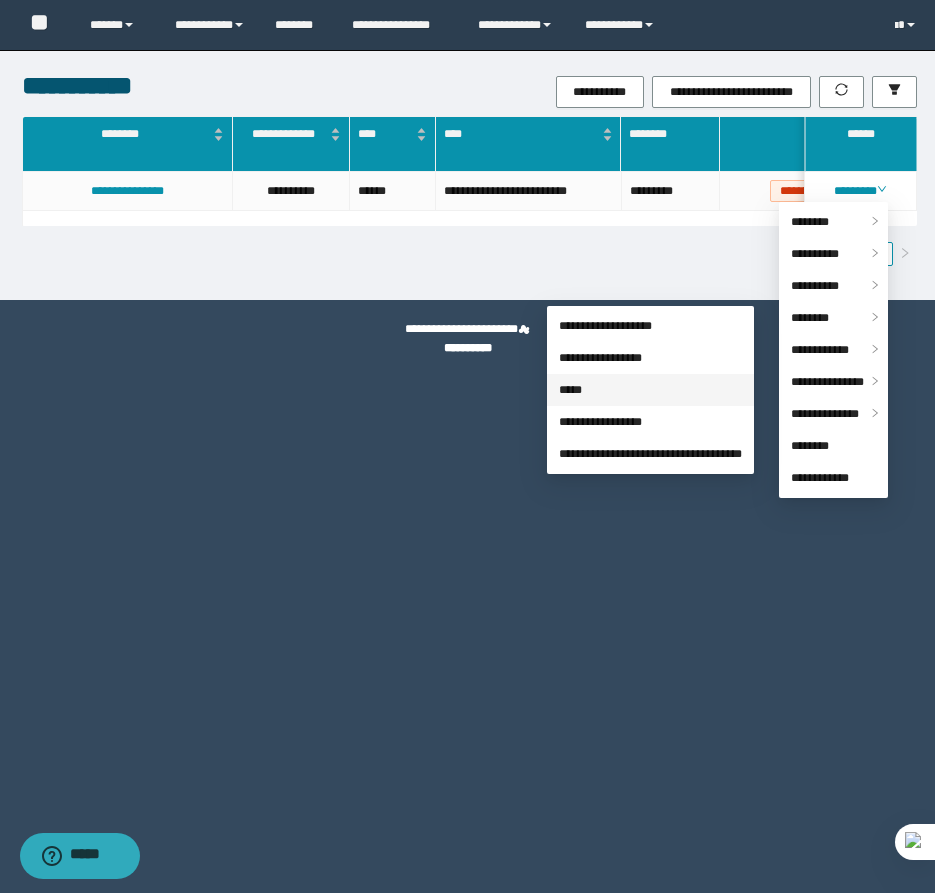 click on "*****" at bounding box center (570, 390) 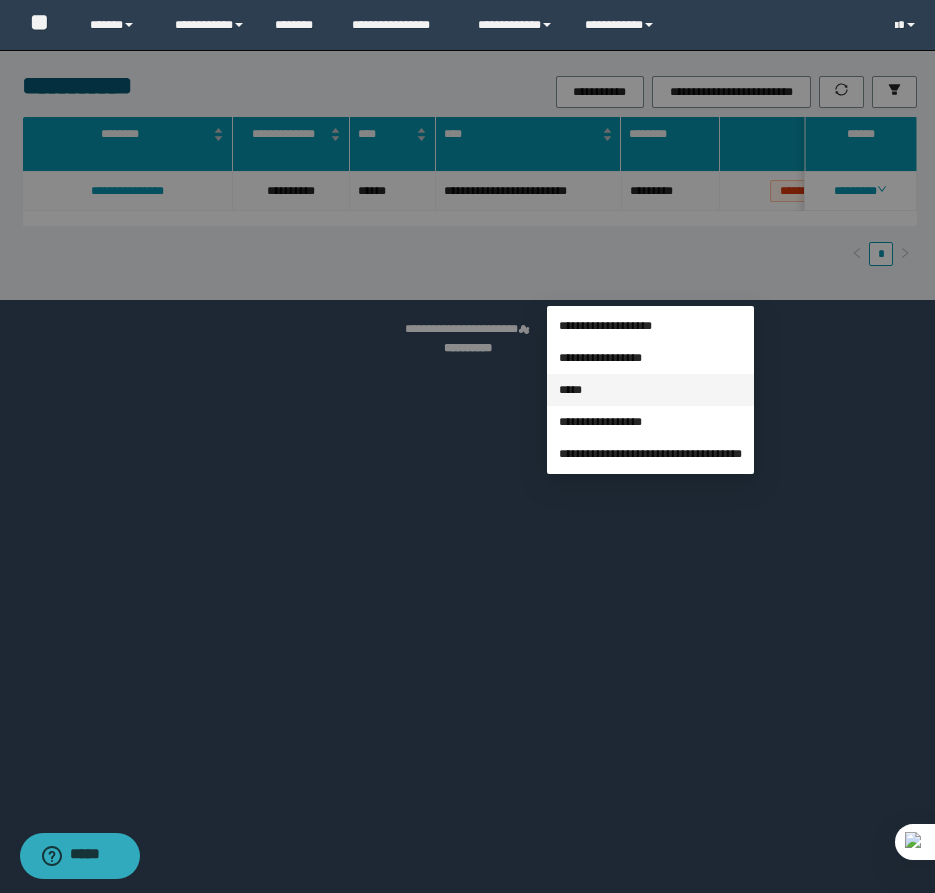 type on "**********" 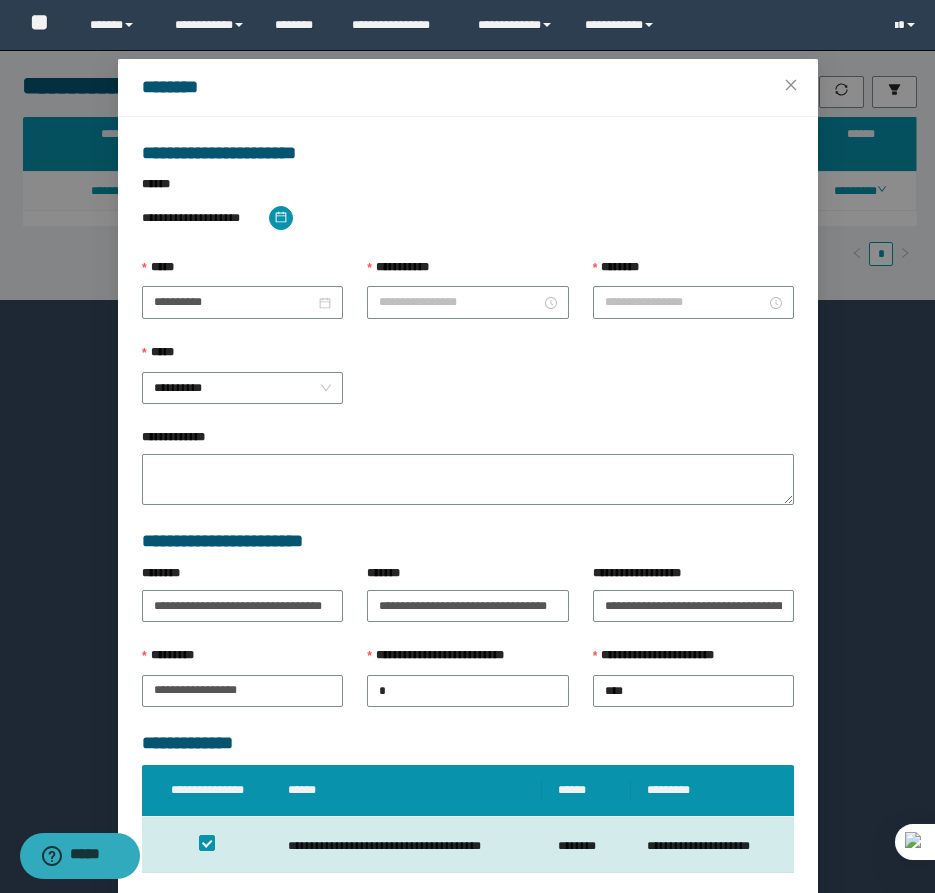 type on "********" 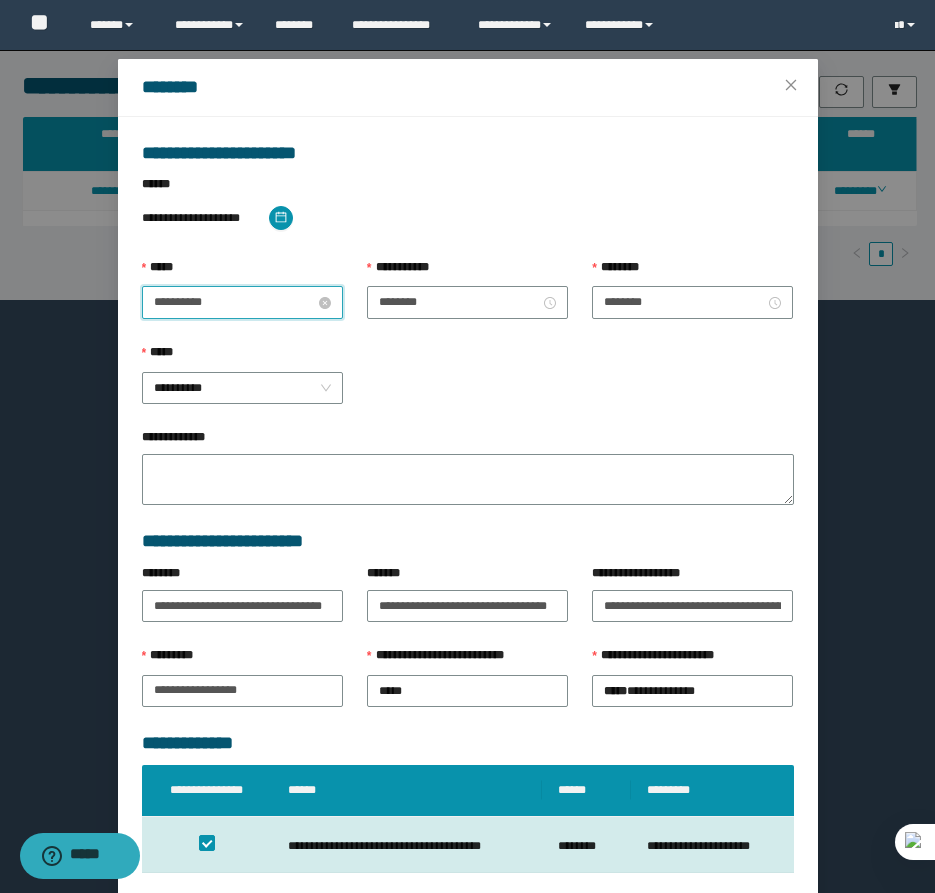 click on "**********" at bounding box center (234, 302) 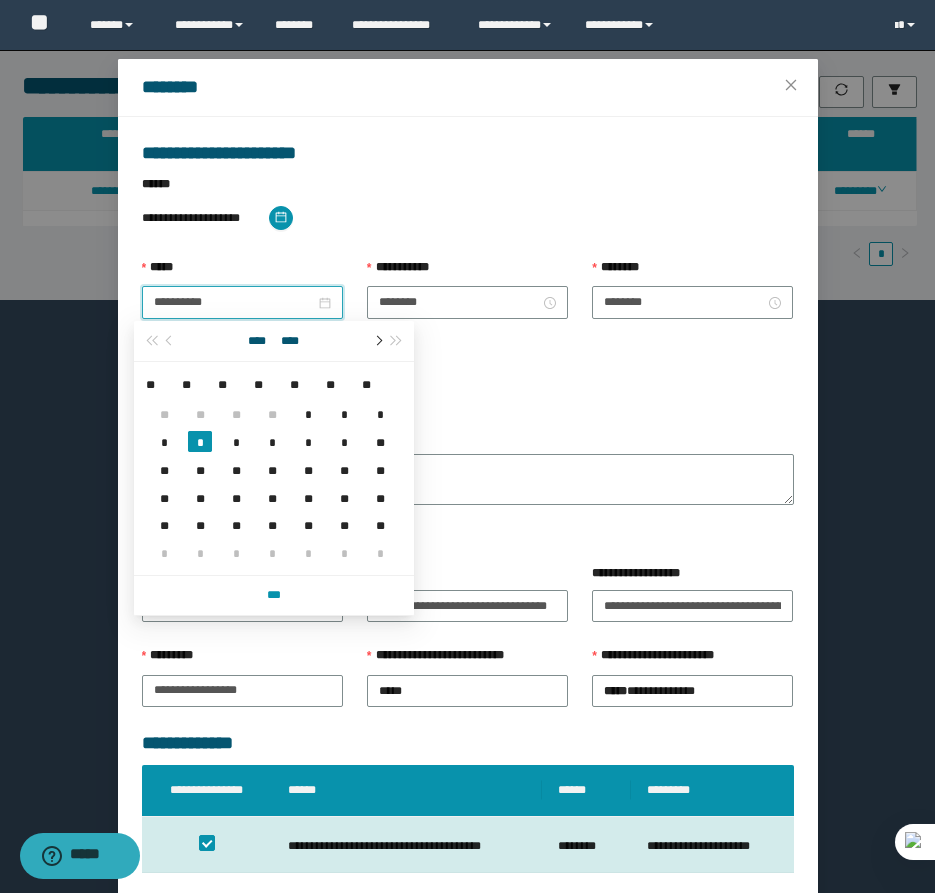 click at bounding box center [377, 341] 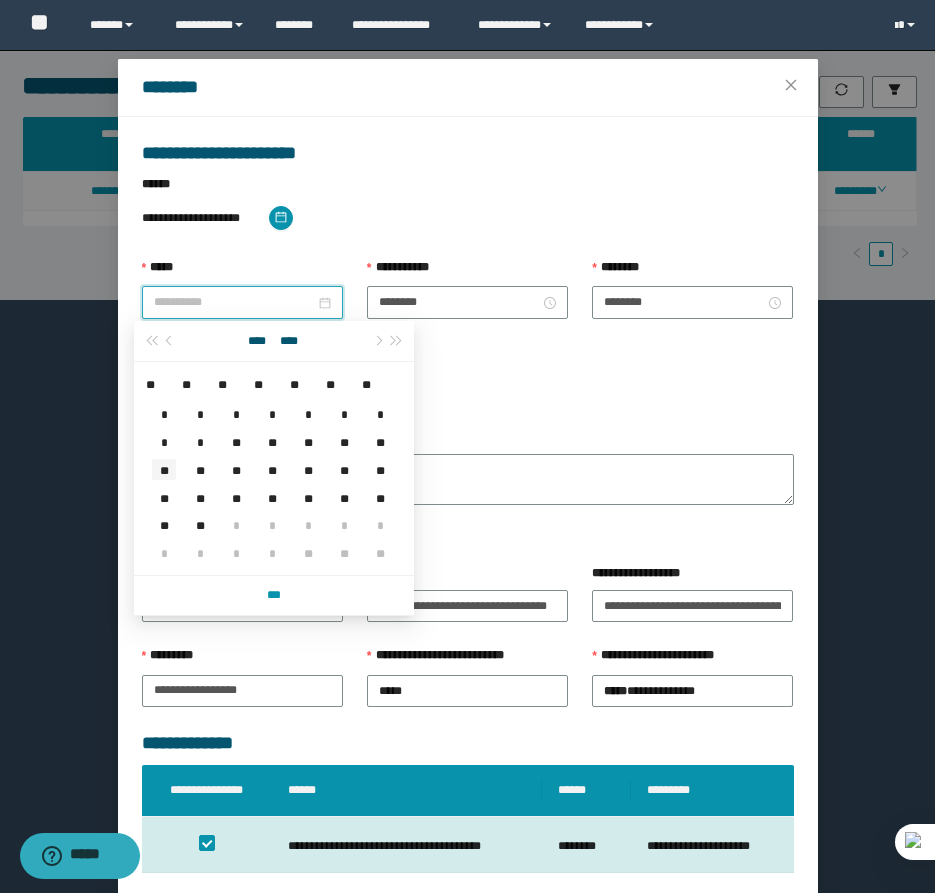 type on "**********" 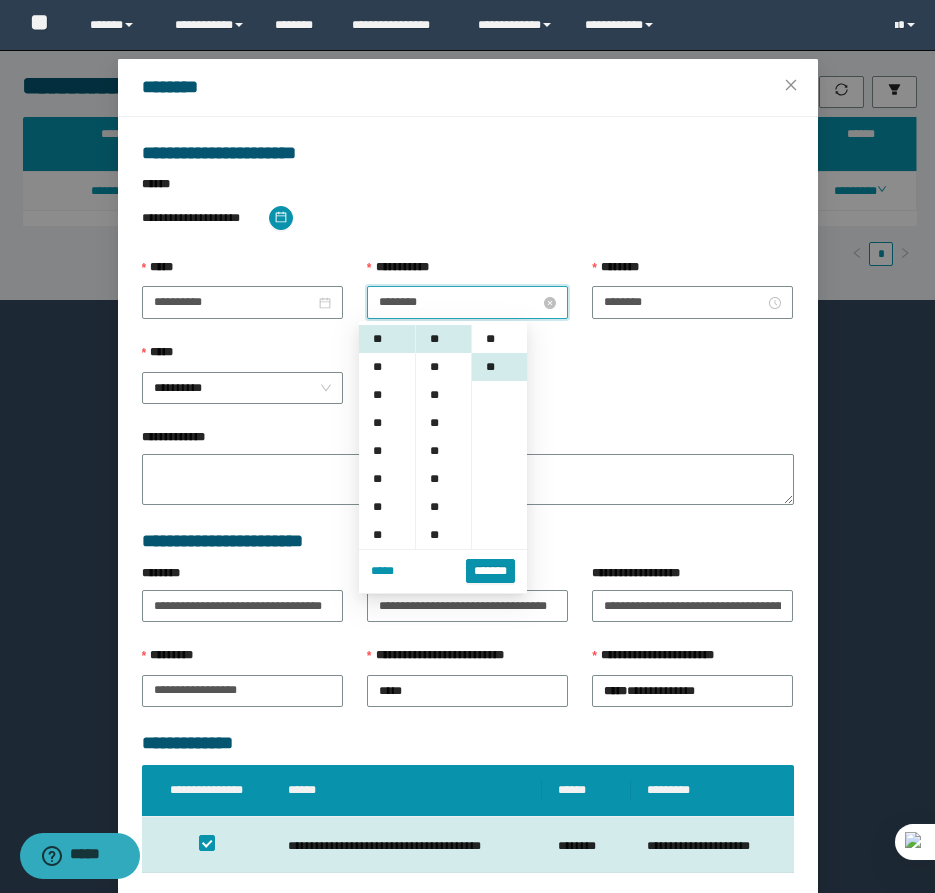 click on "********" at bounding box center [459, 302] 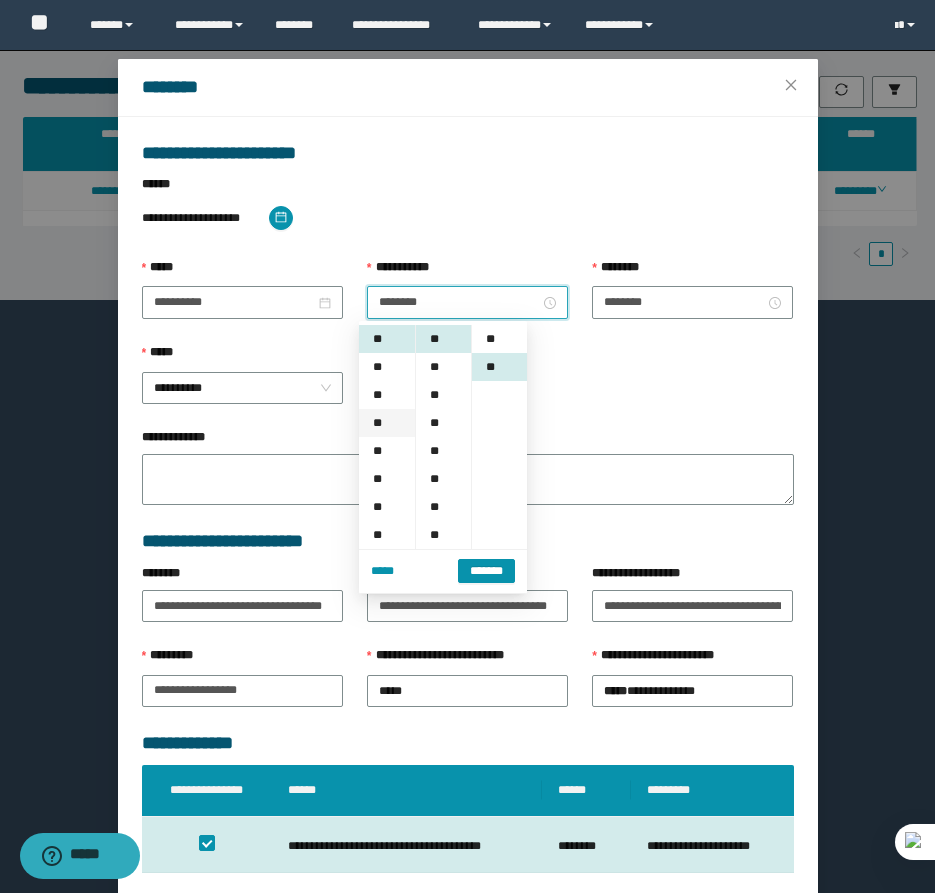 scroll, scrollTop: 28, scrollLeft: 0, axis: vertical 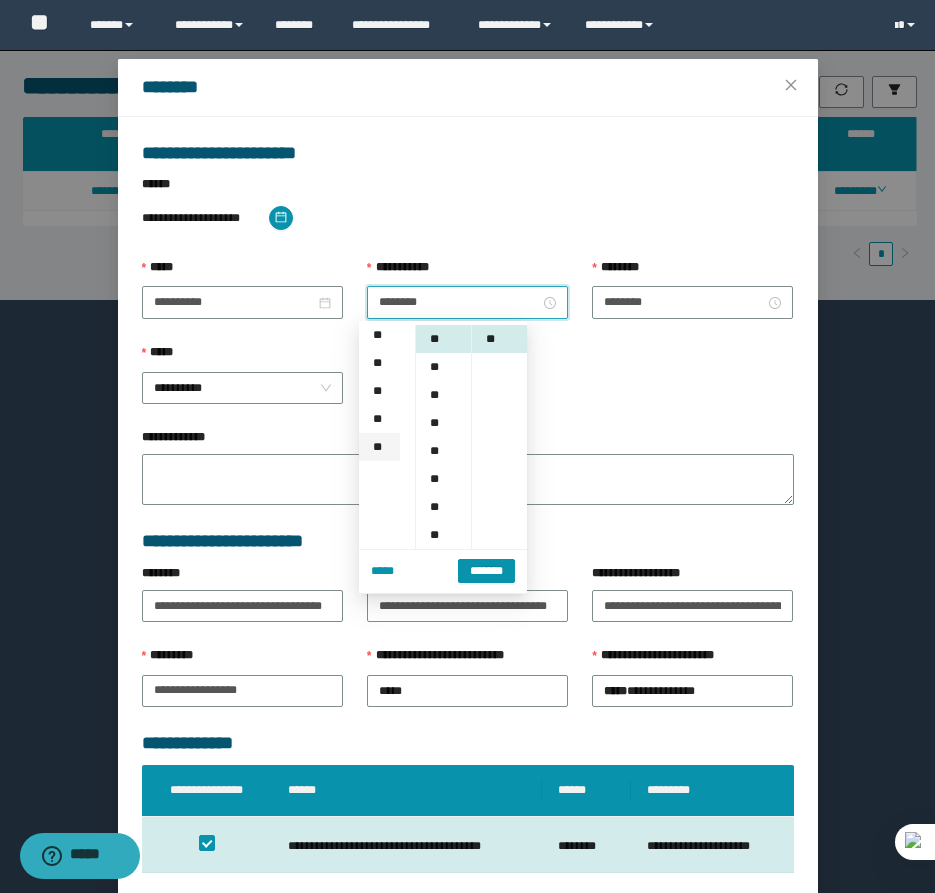 click on "**" at bounding box center [379, 447] 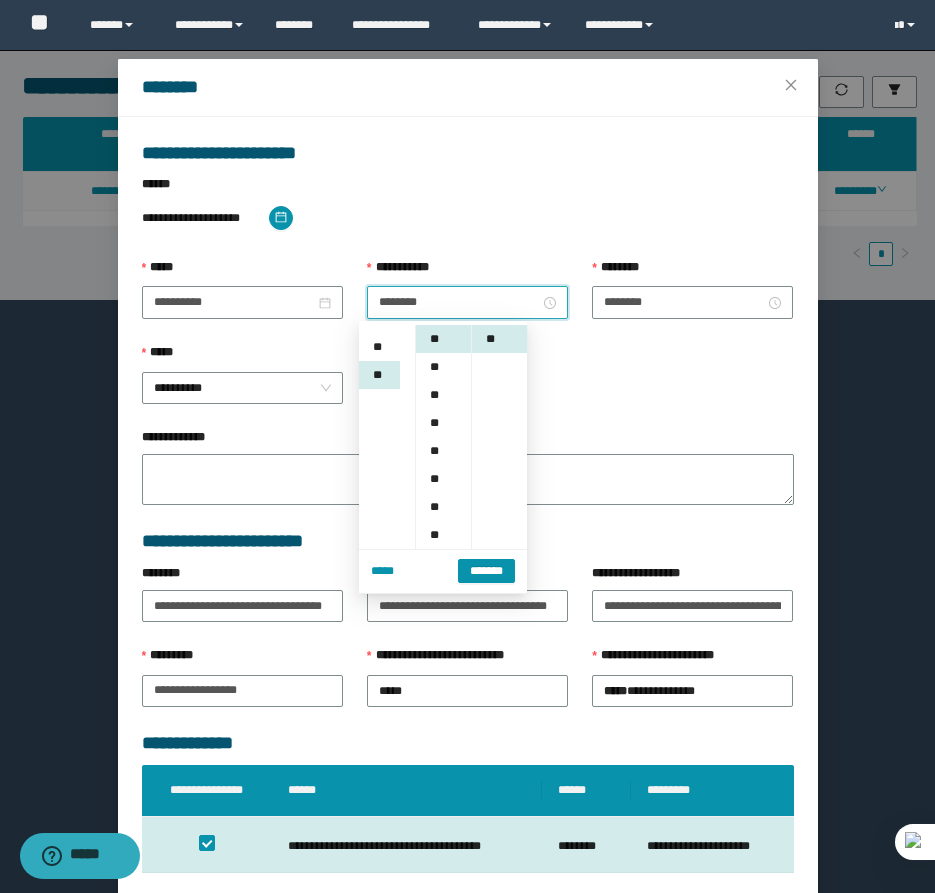 scroll, scrollTop: 308, scrollLeft: 0, axis: vertical 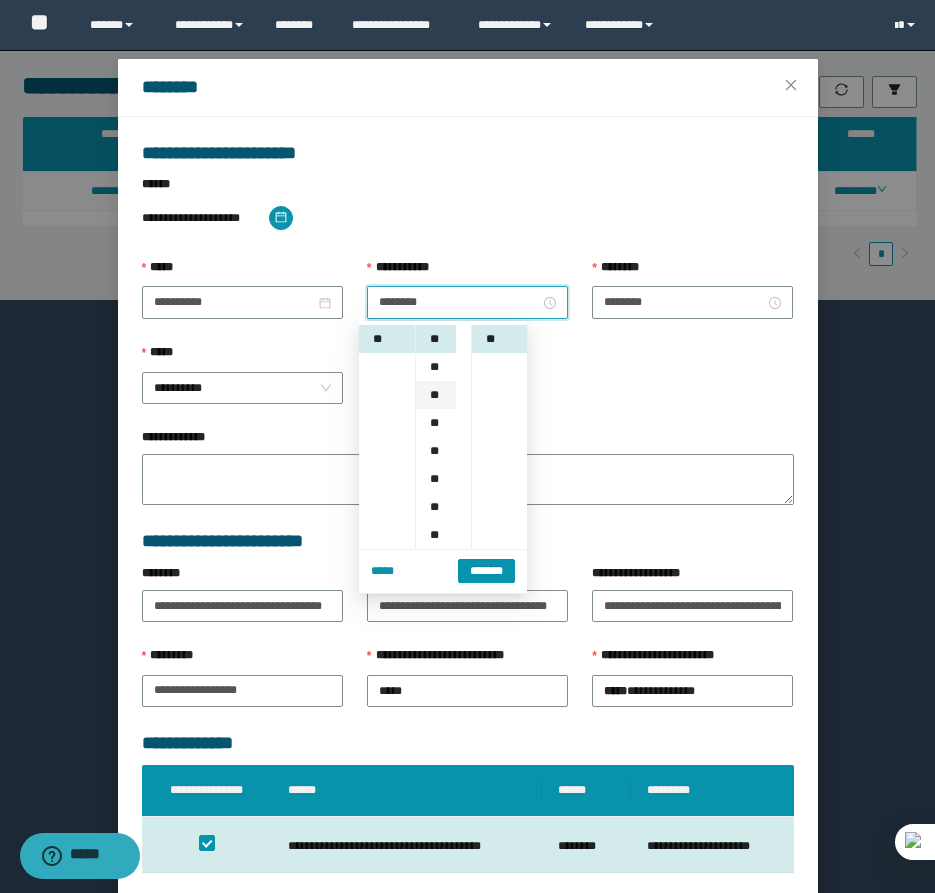 click on "**" at bounding box center [436, 395] 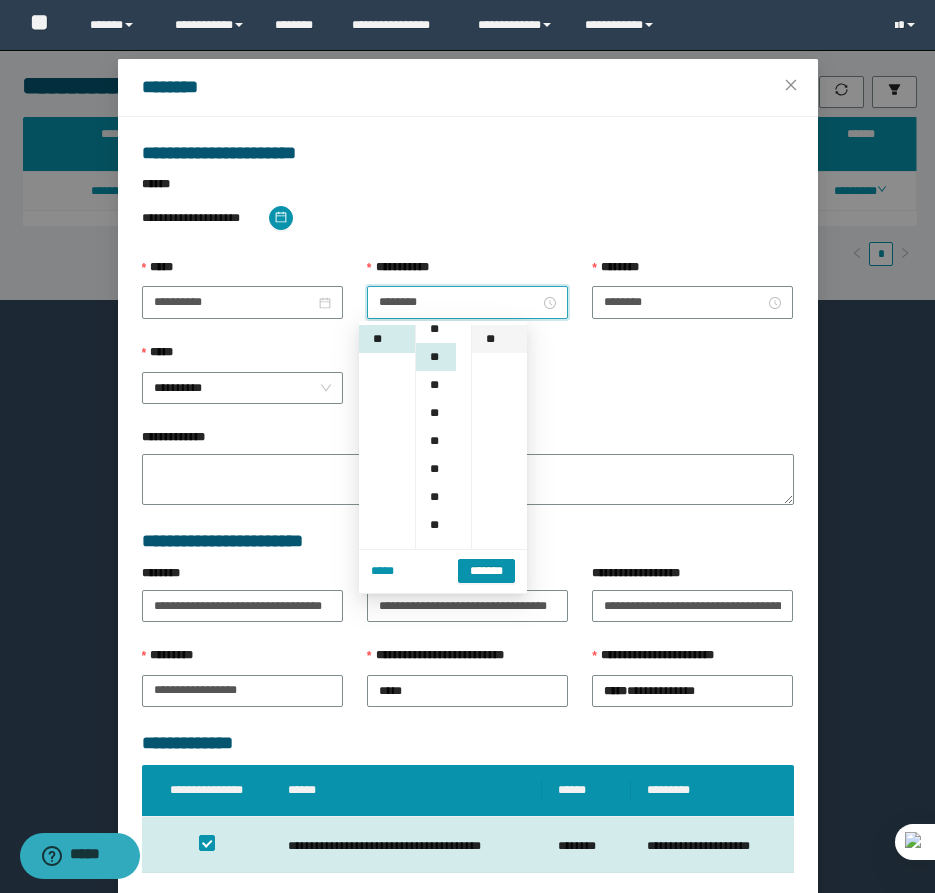 scroll, scrollTop: 56, scrollLeft: 0, axis: vertical 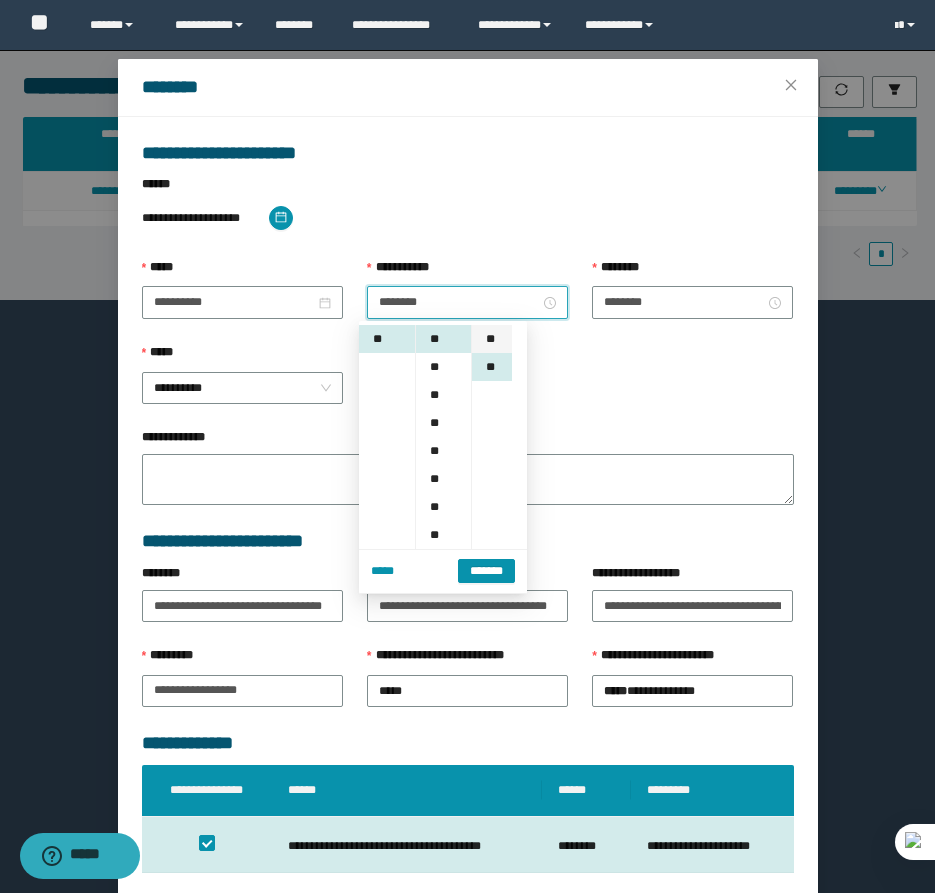 click on "**" at bounding box center (492, 339) 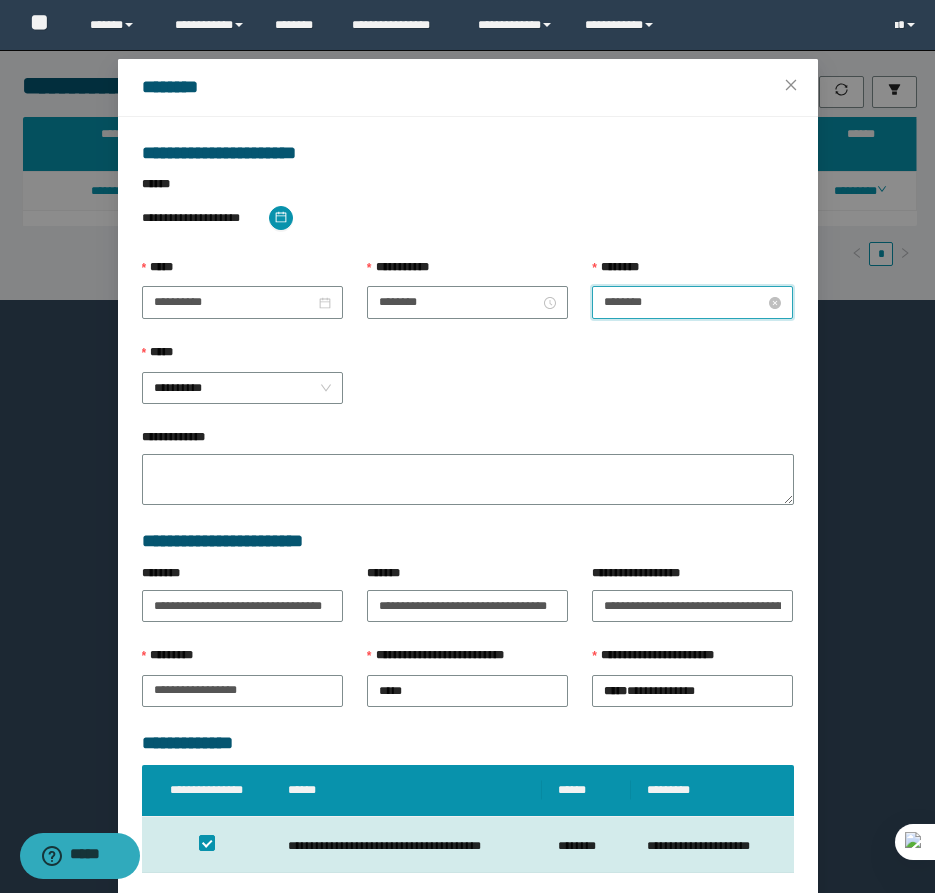 click on "********" at bounding box center [684, 302] 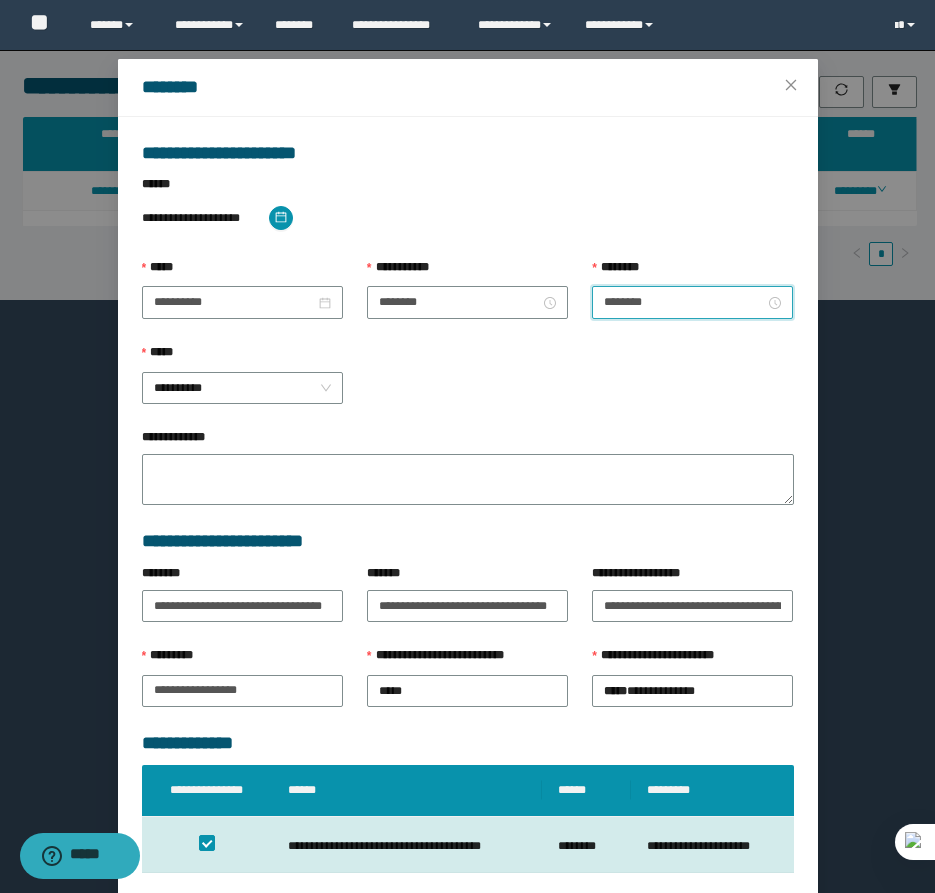 scroll, scrollTop: 308, scrollLeft: 0, axis: vertical 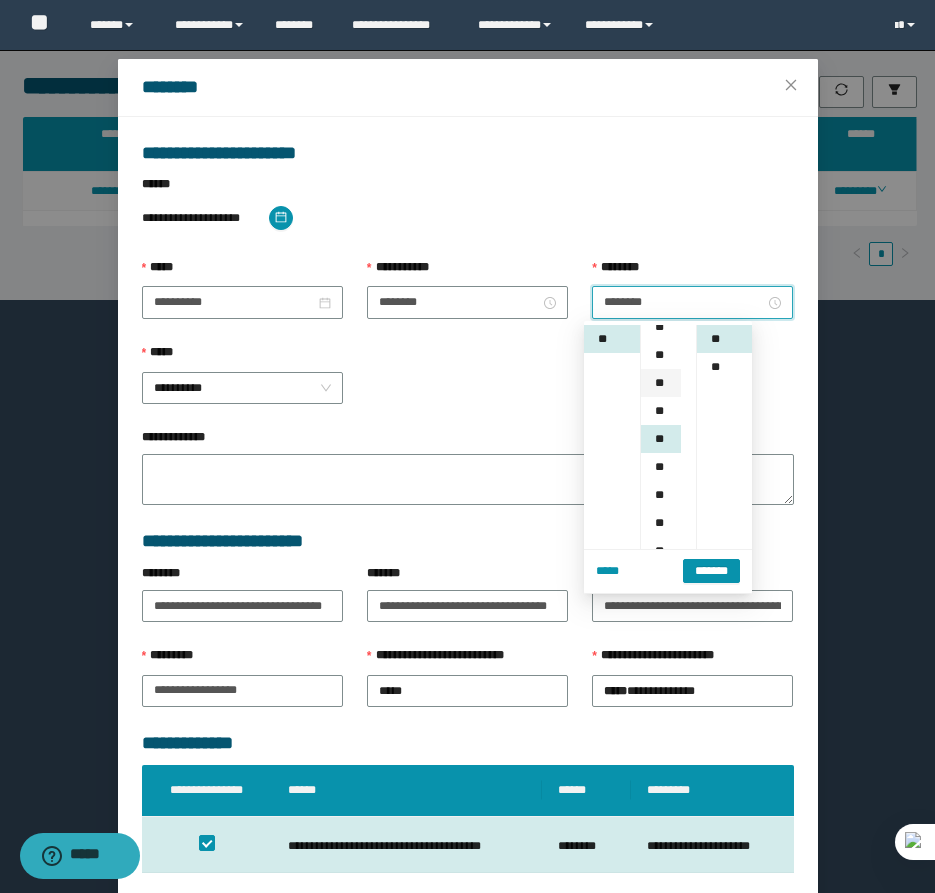 click on "**" at bounding box center [661, 383] 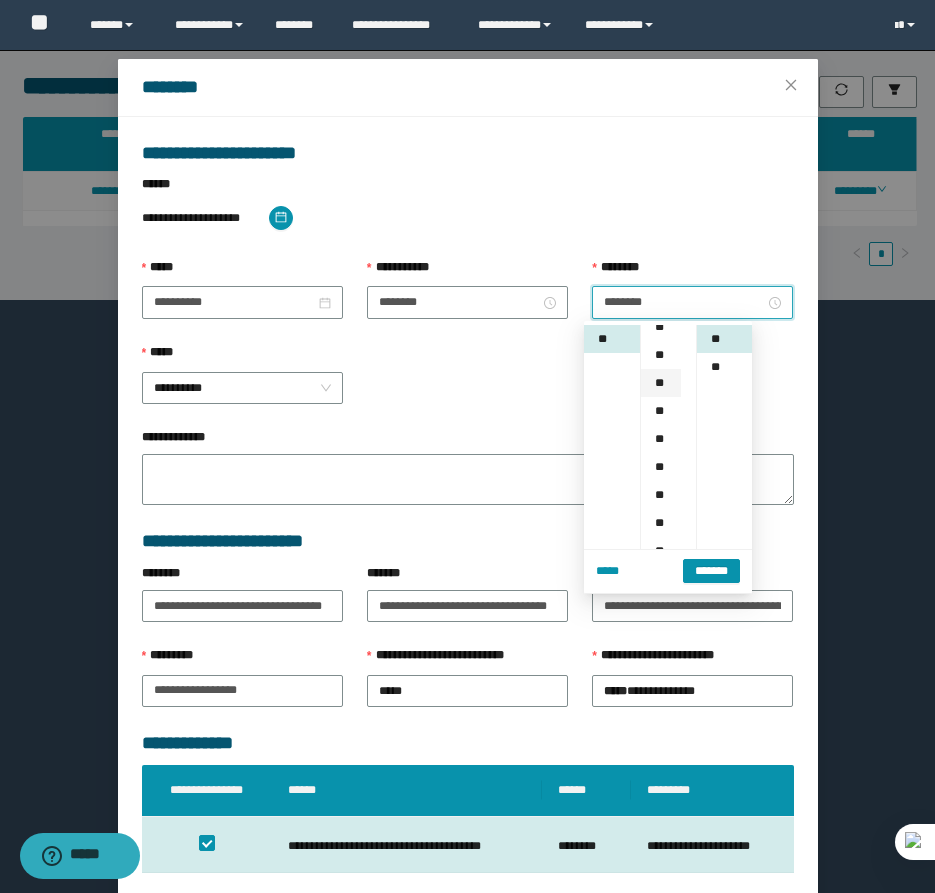 scroll, scrollTop: 84, scrollLeft: 0, axis: vertical 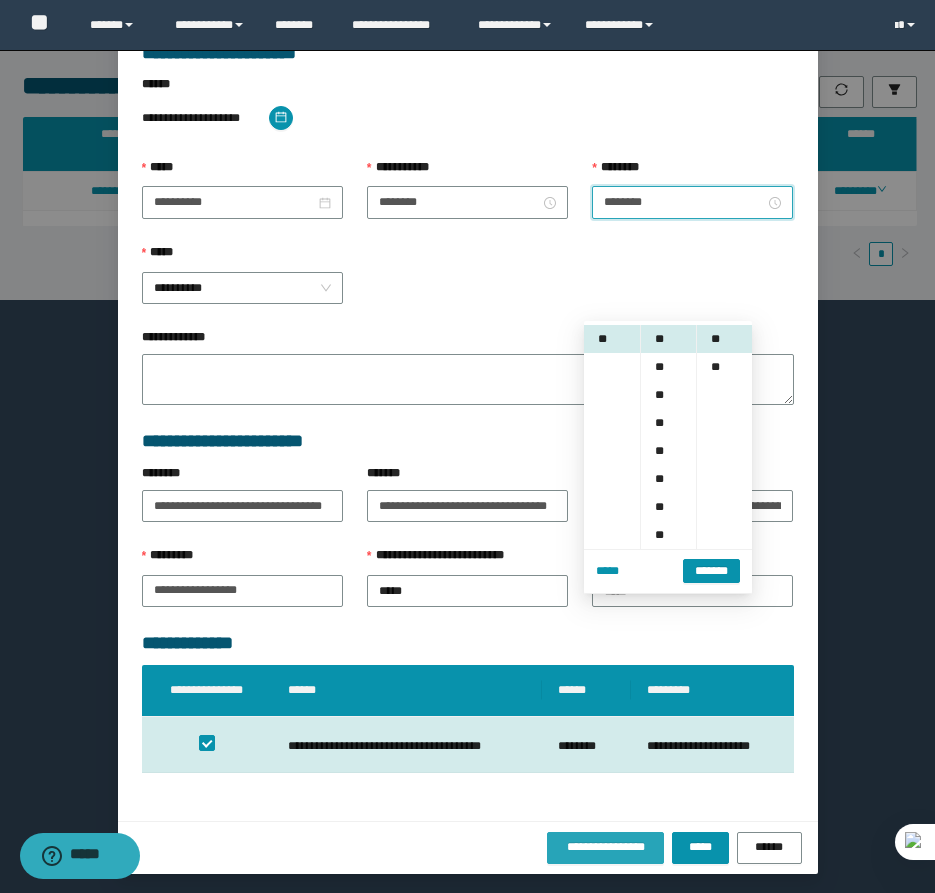 click on "**********" at bounding box center (606, 847) 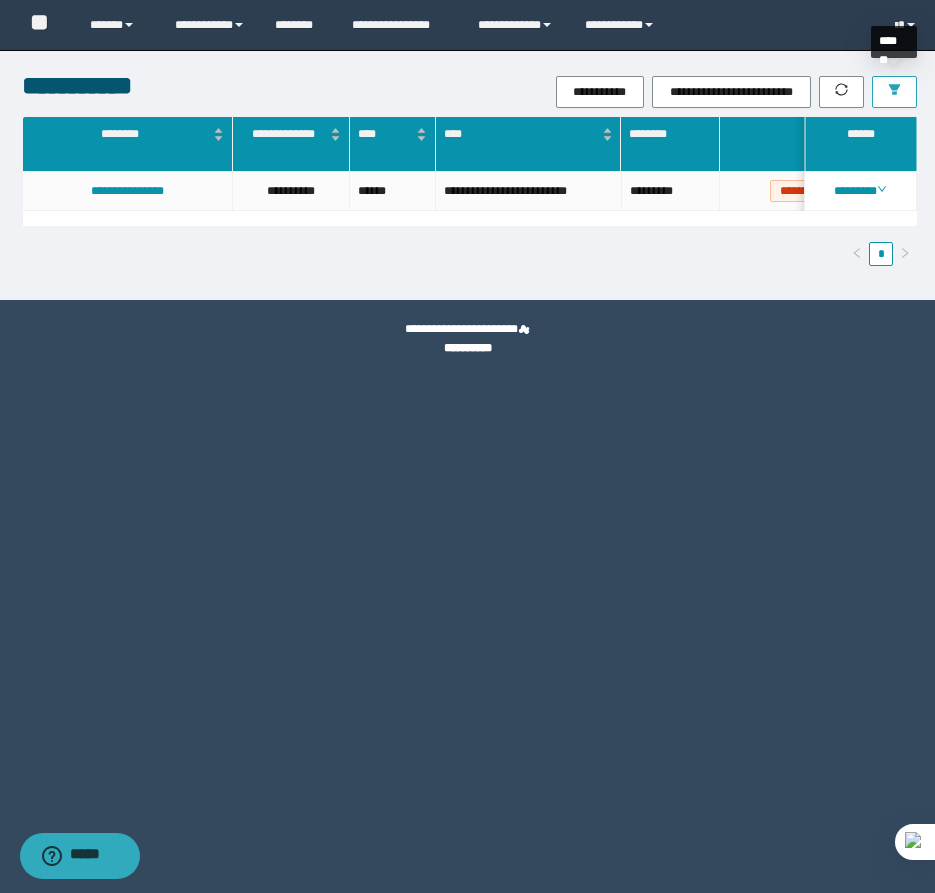 click at bounding box center [894, 92] 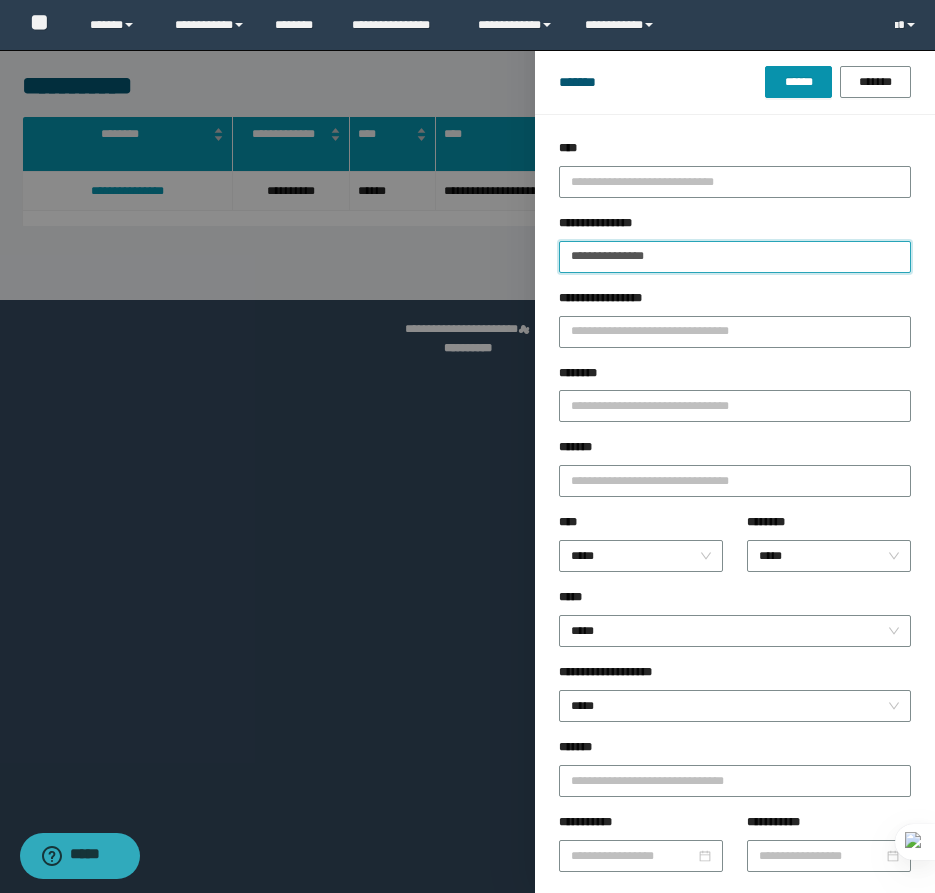 click on "**********" at bounding box center (735, 257) 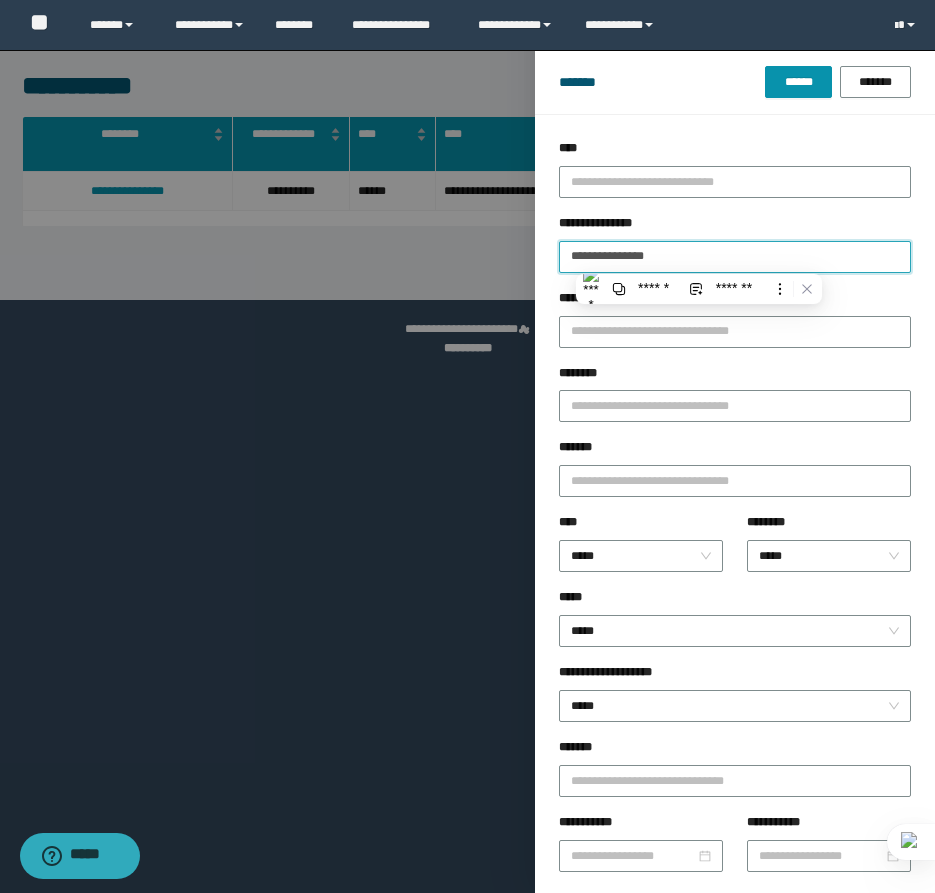 paste 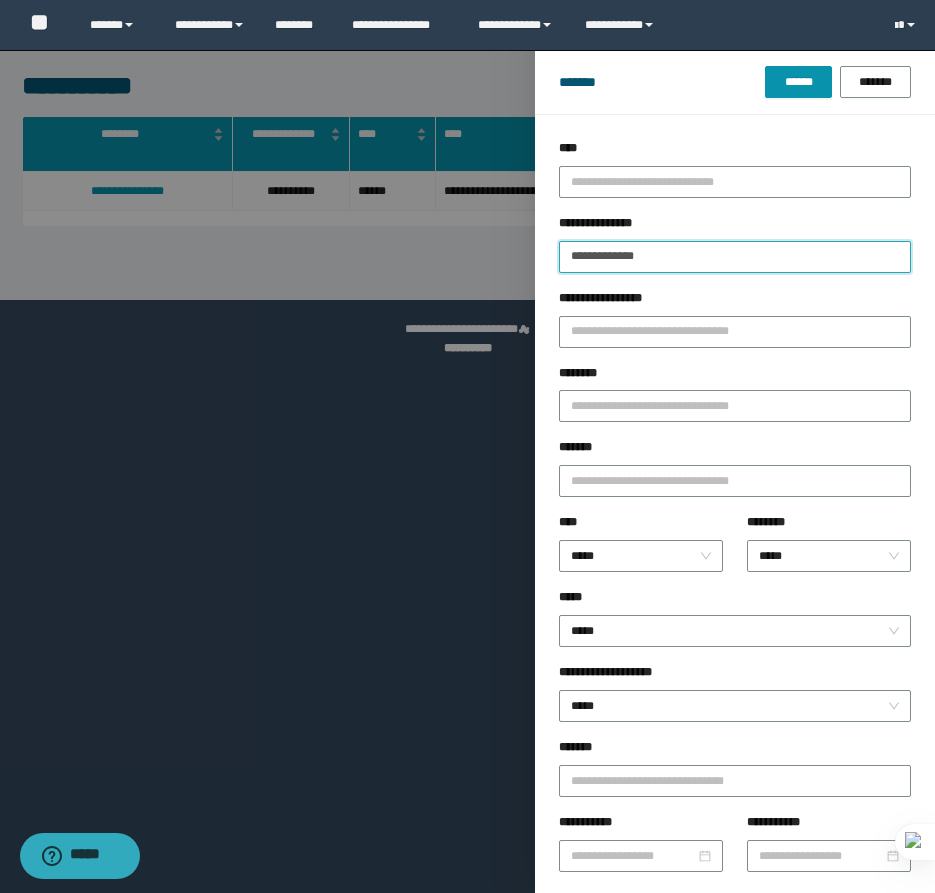 type on "**********" 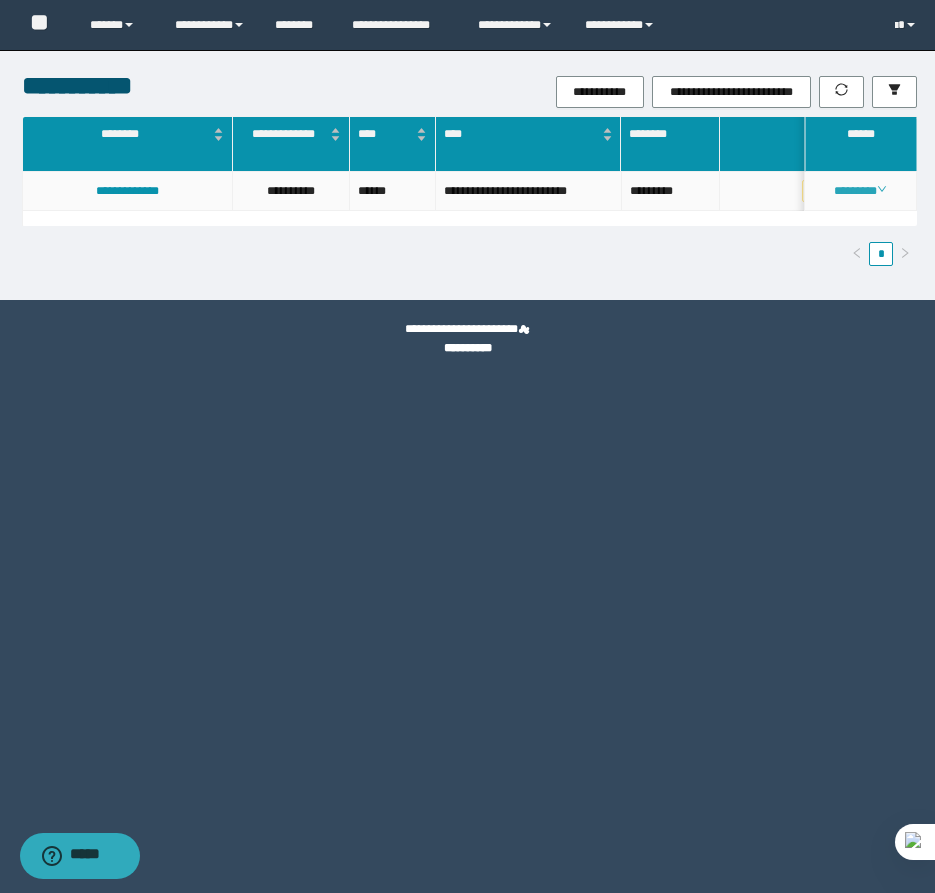 click on "********" at bounding box center (860, 191) 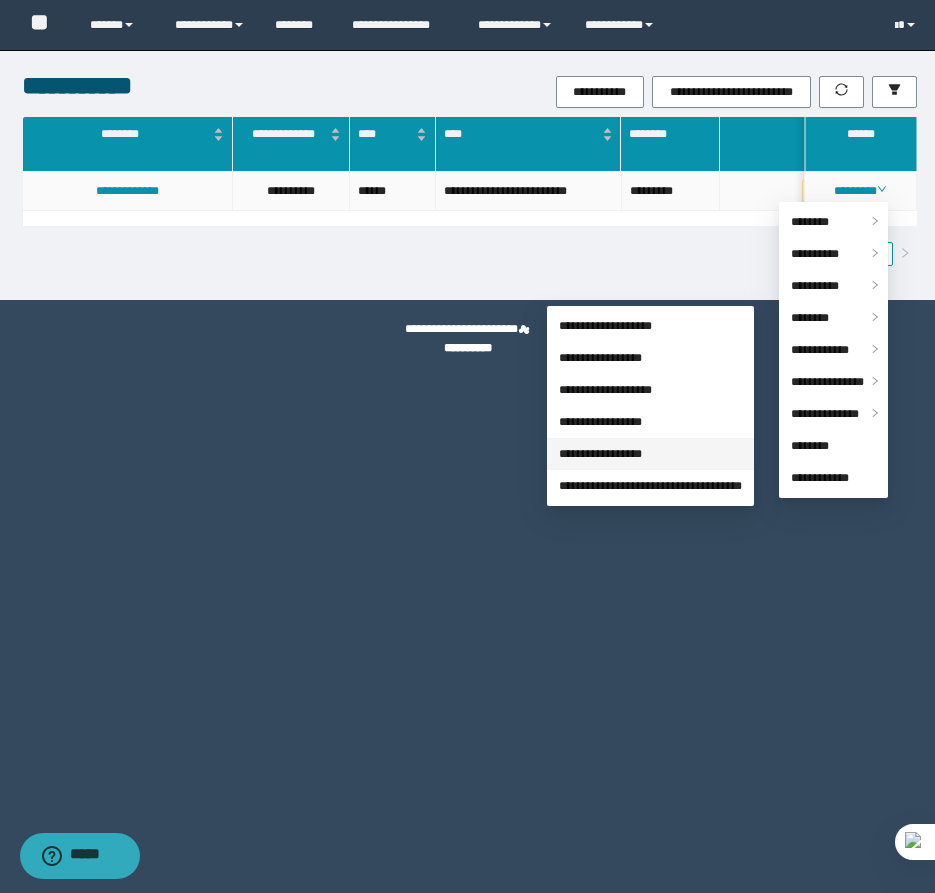 click on "**********" at bounding box center [600, 454] 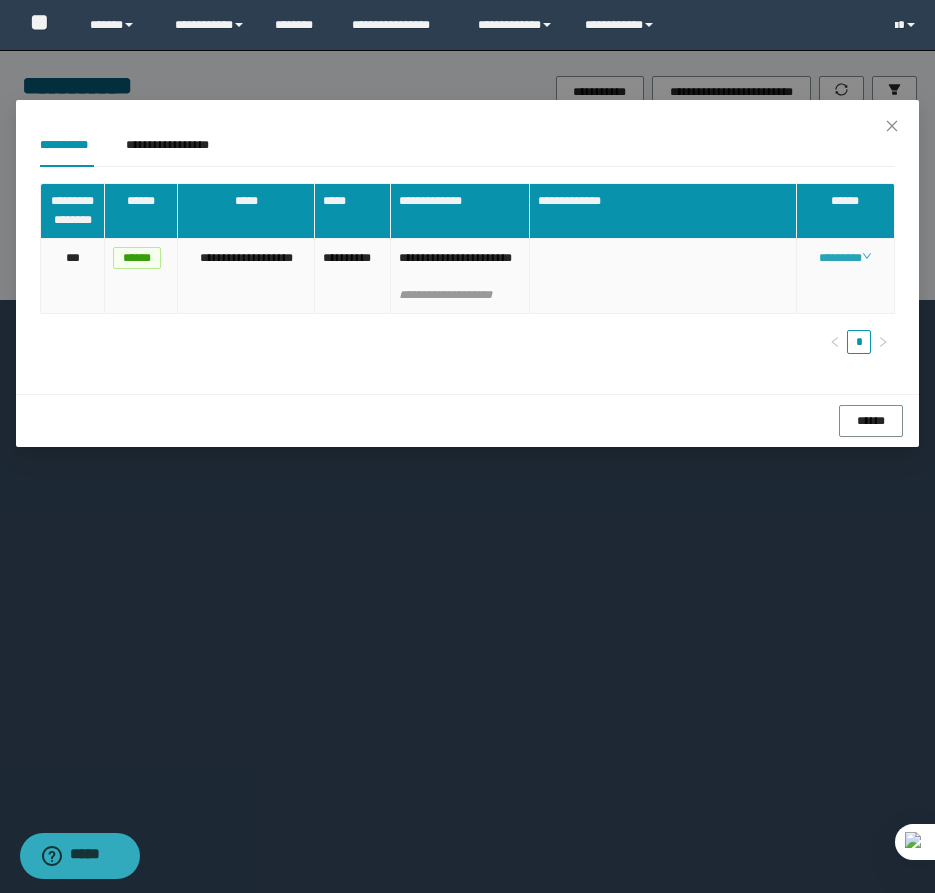 click on "********" at bounding box center (845, 258) 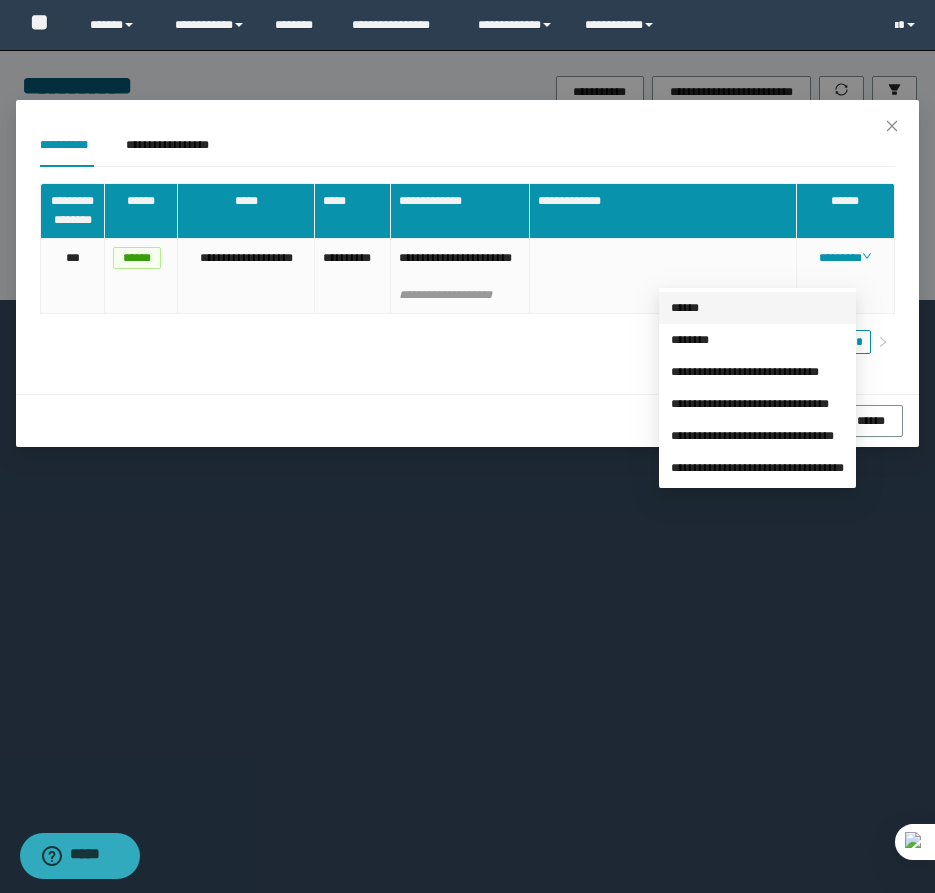click on "******" at bounding box center [685, 308] 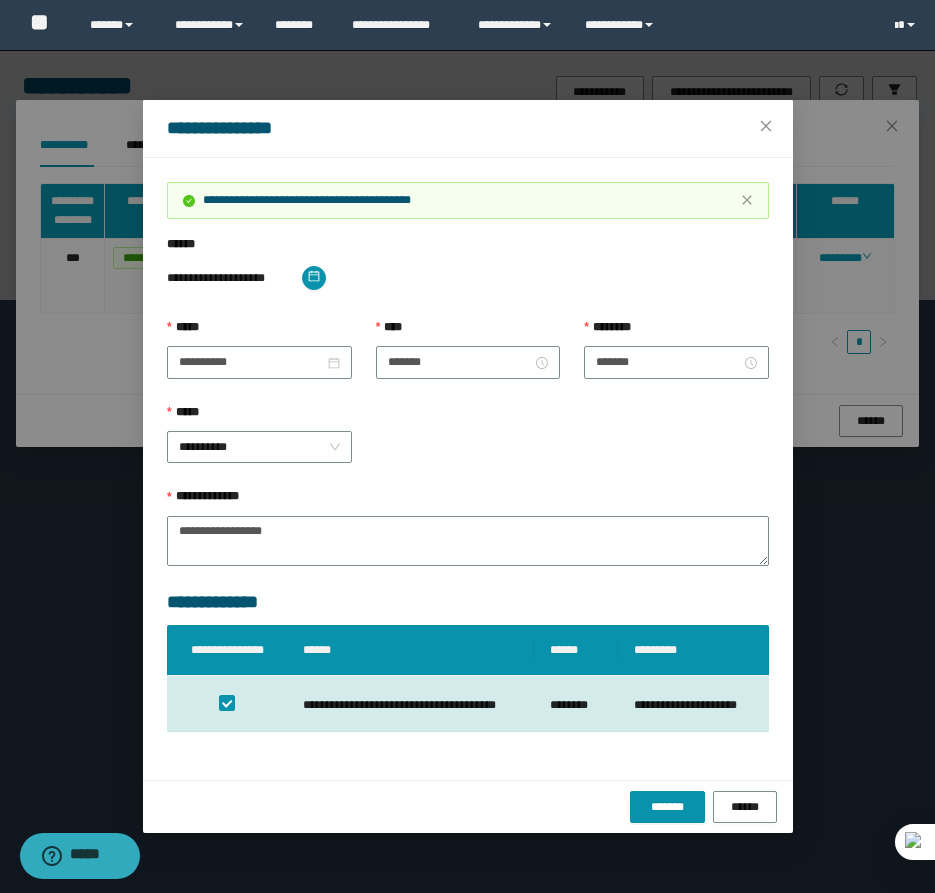 type on "********" 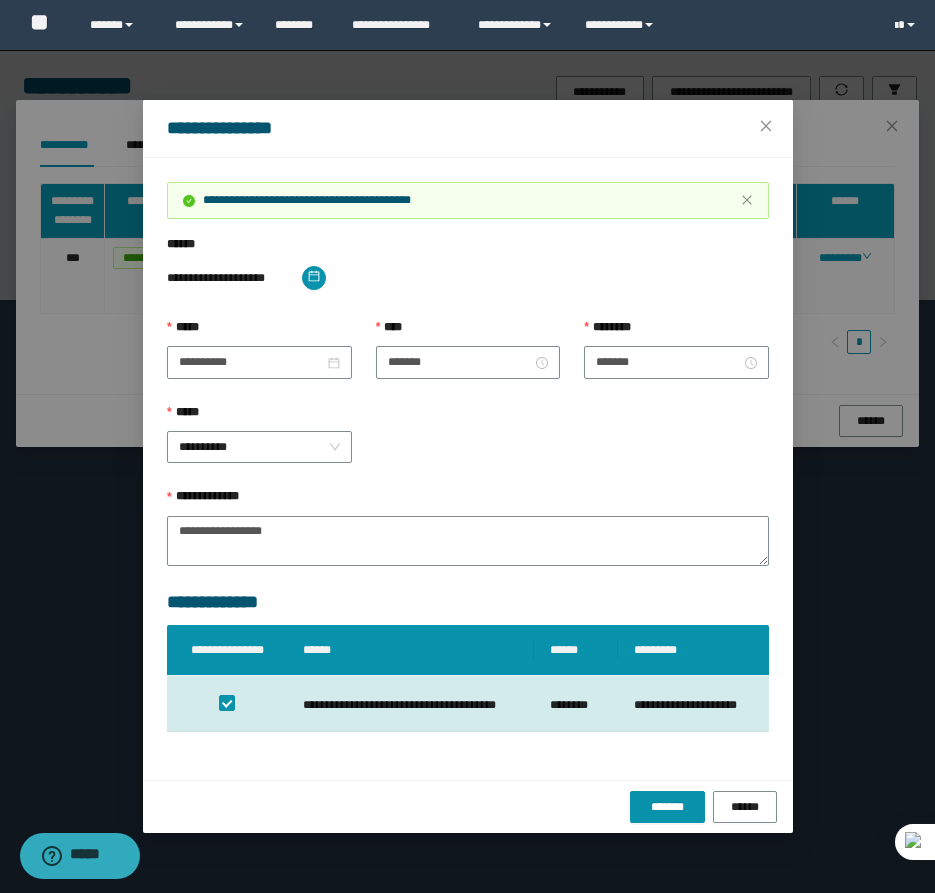 type on "********" 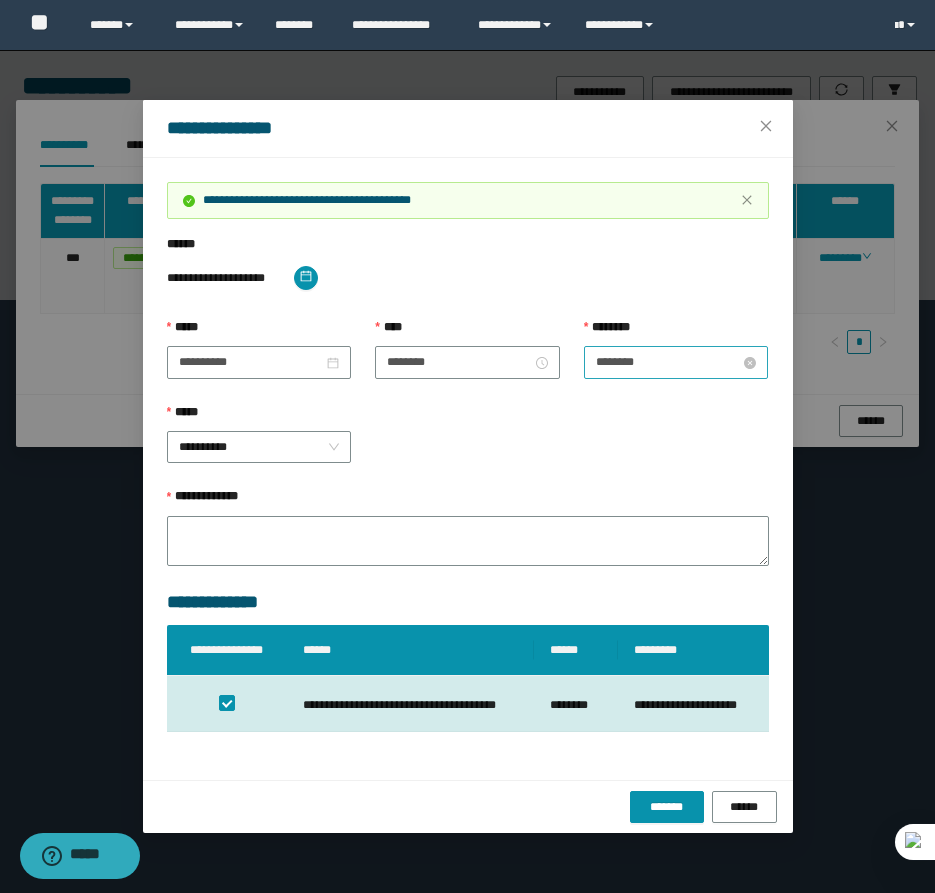 click on "********" at bounding box center [668, 362] 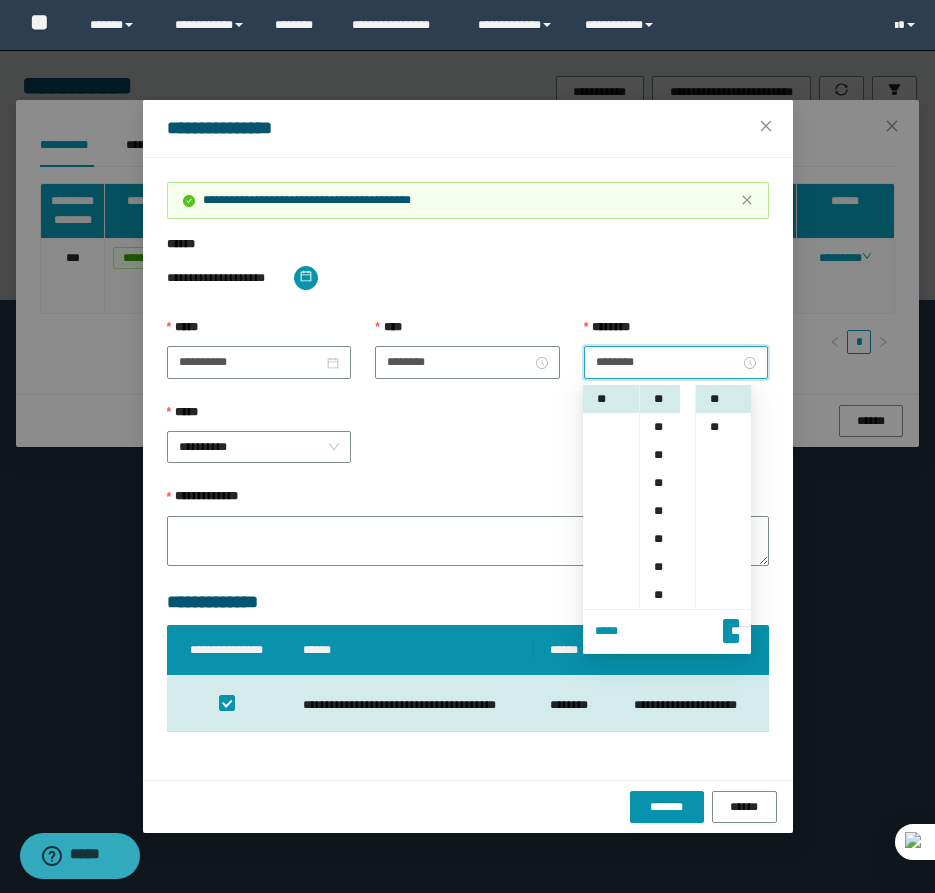 scroll, scrollTop: 0, scrollLeft: 0, axis: both 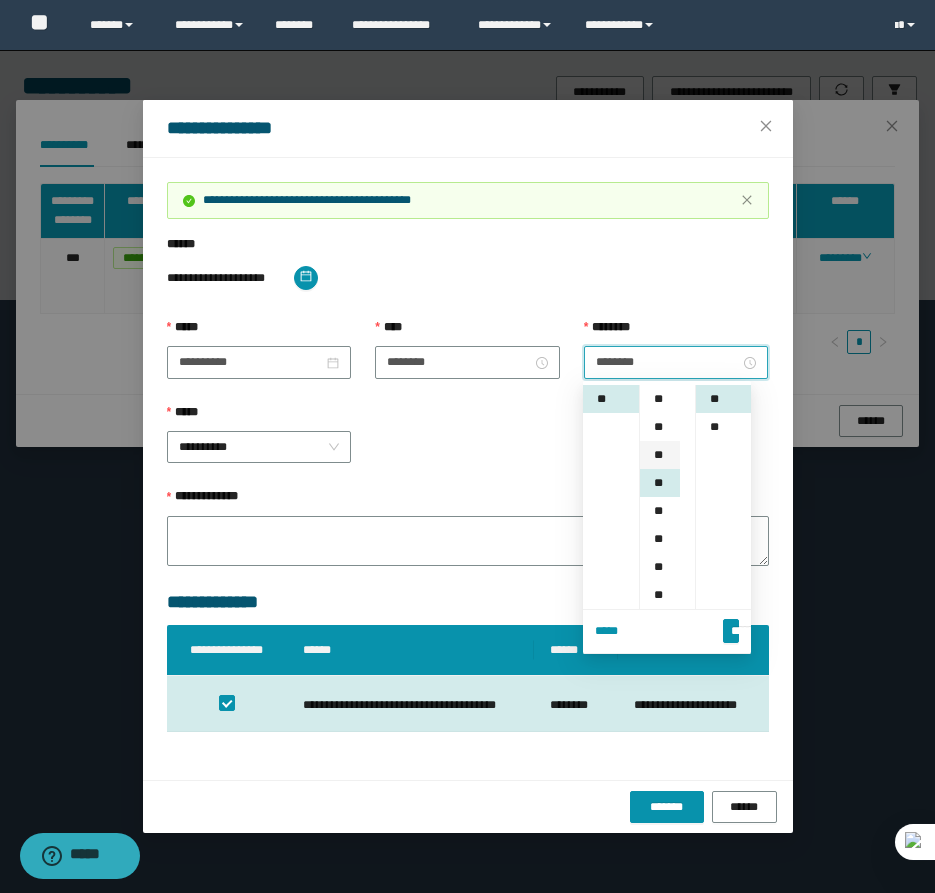 click on "**" at bounding box center [660, 455] 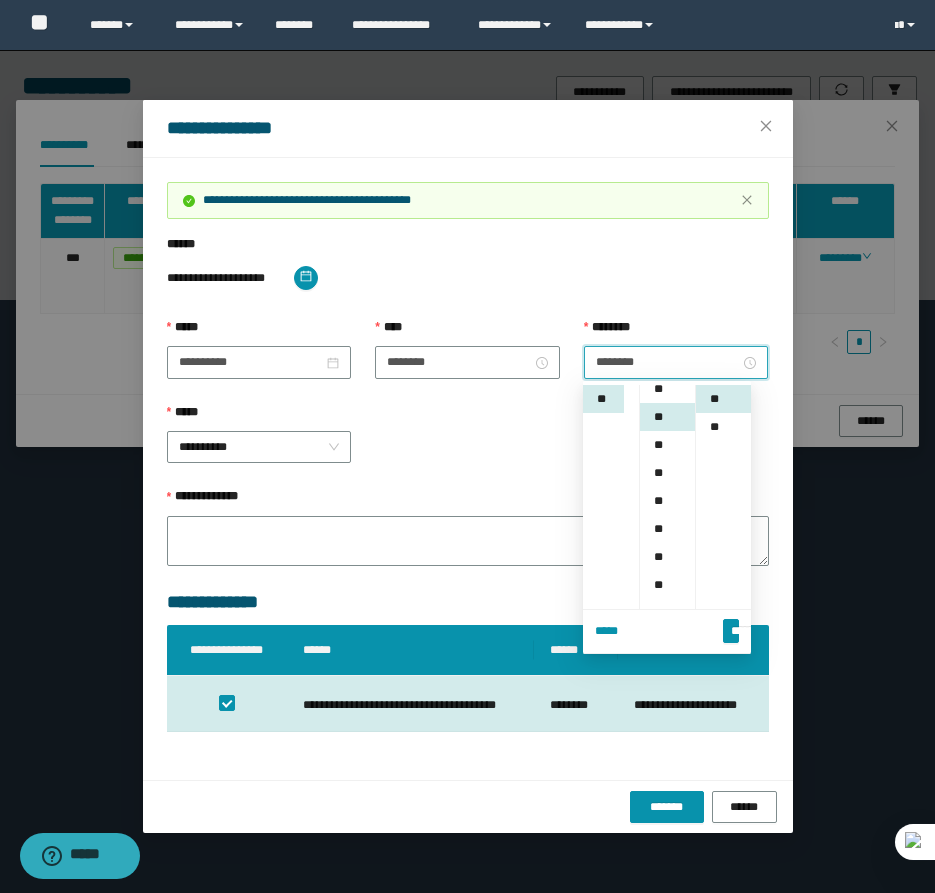 scroll, scrollTop: 56, scrollLeft: 0, axis: vertical 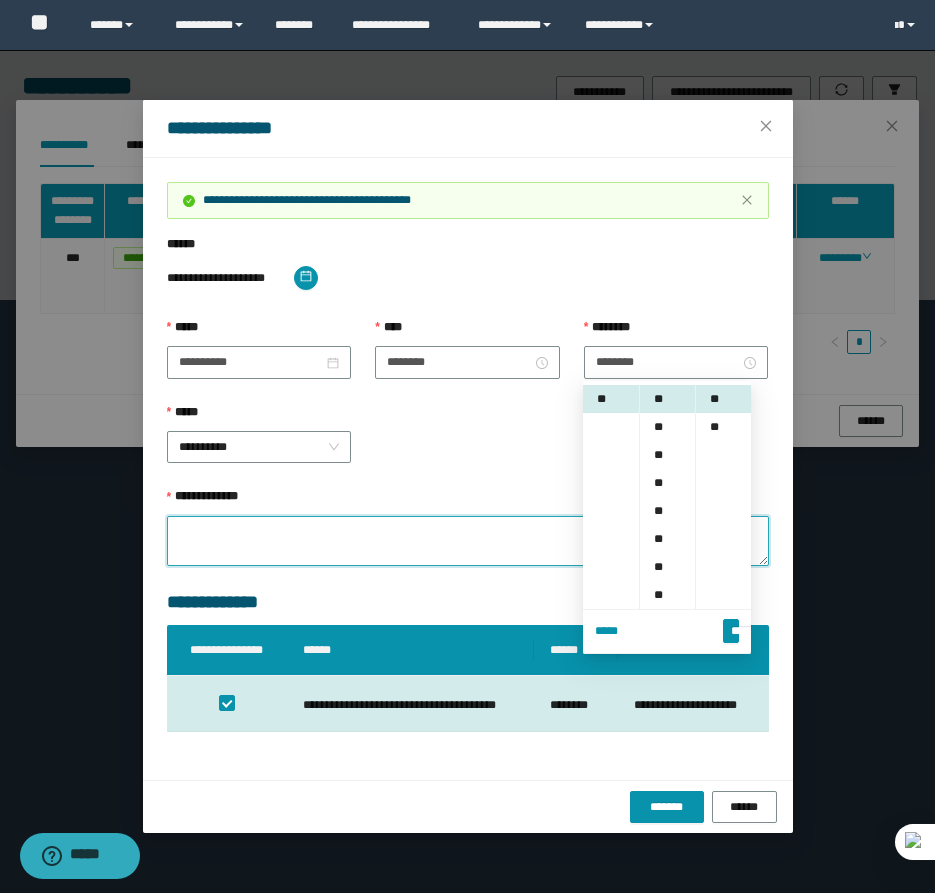 click on "**********" at bounding box center [468, 541] 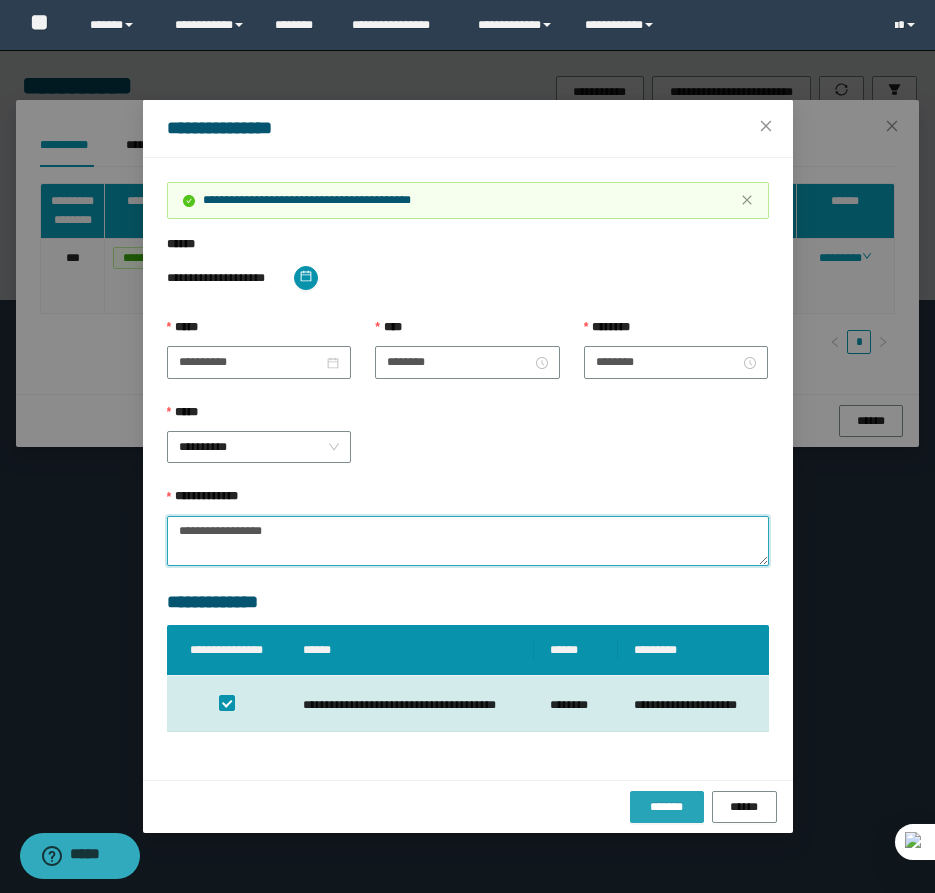 type on "**********" 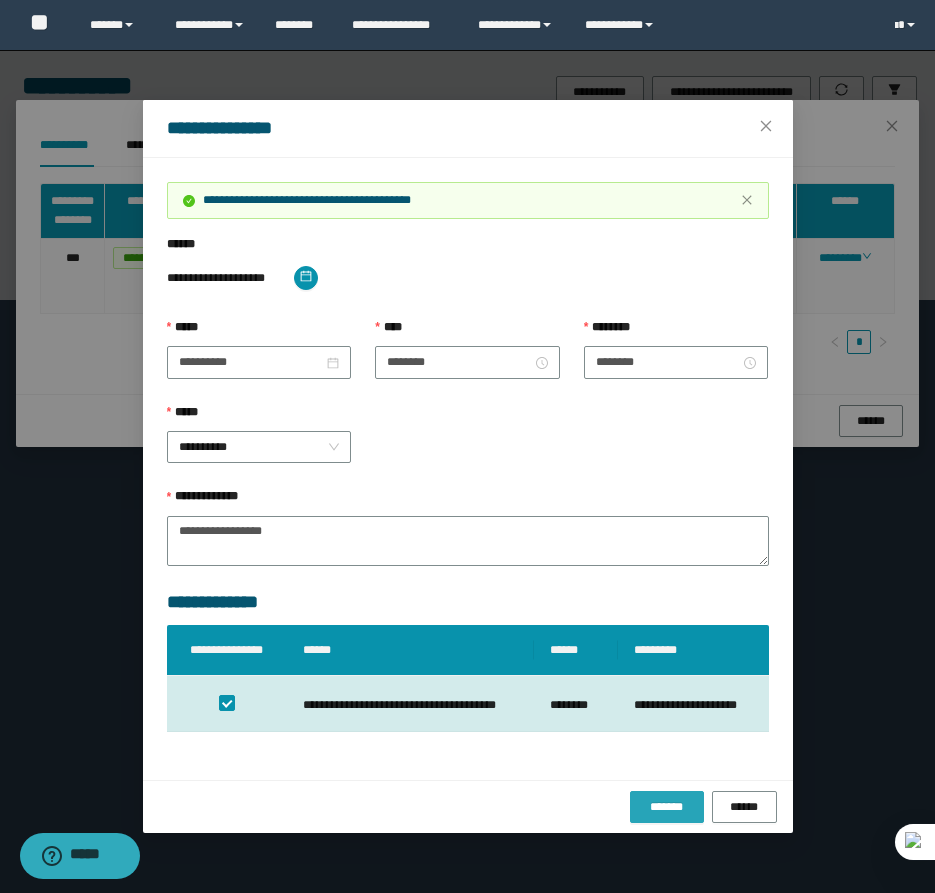 click on "*******" at bounding box center [667, 807] 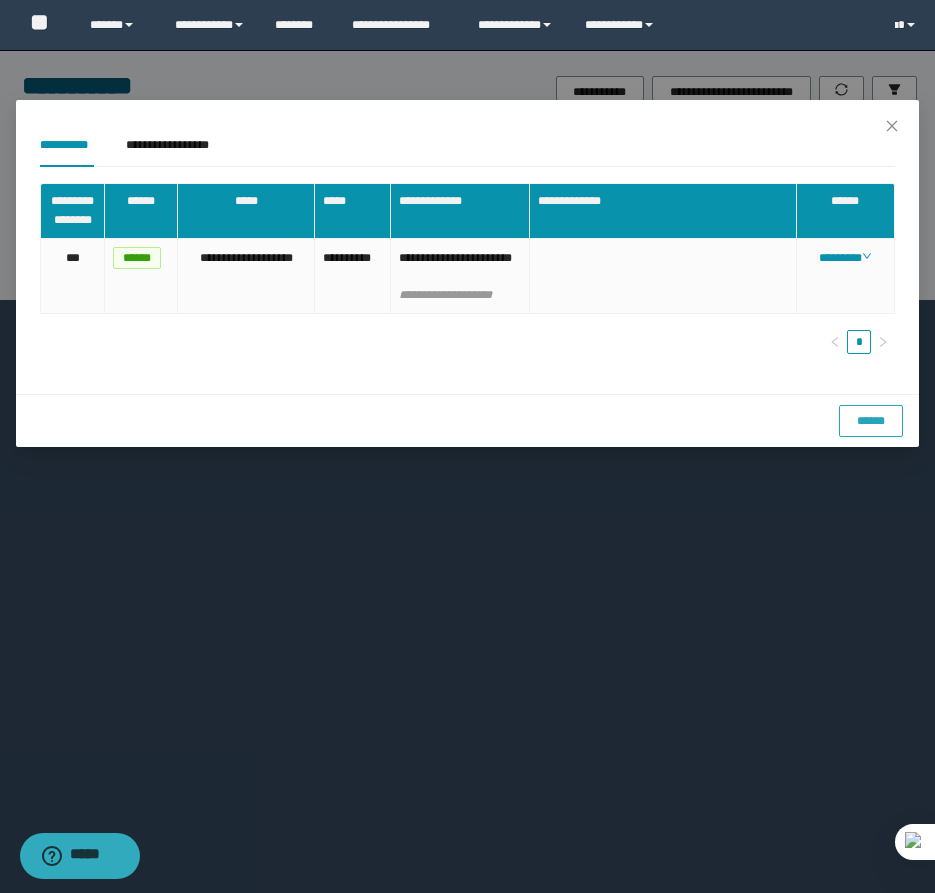 drag, startPoint x: 882, startPoint y: 442, endPoint x: 883, endPoint y: 401, distance: 41.01219 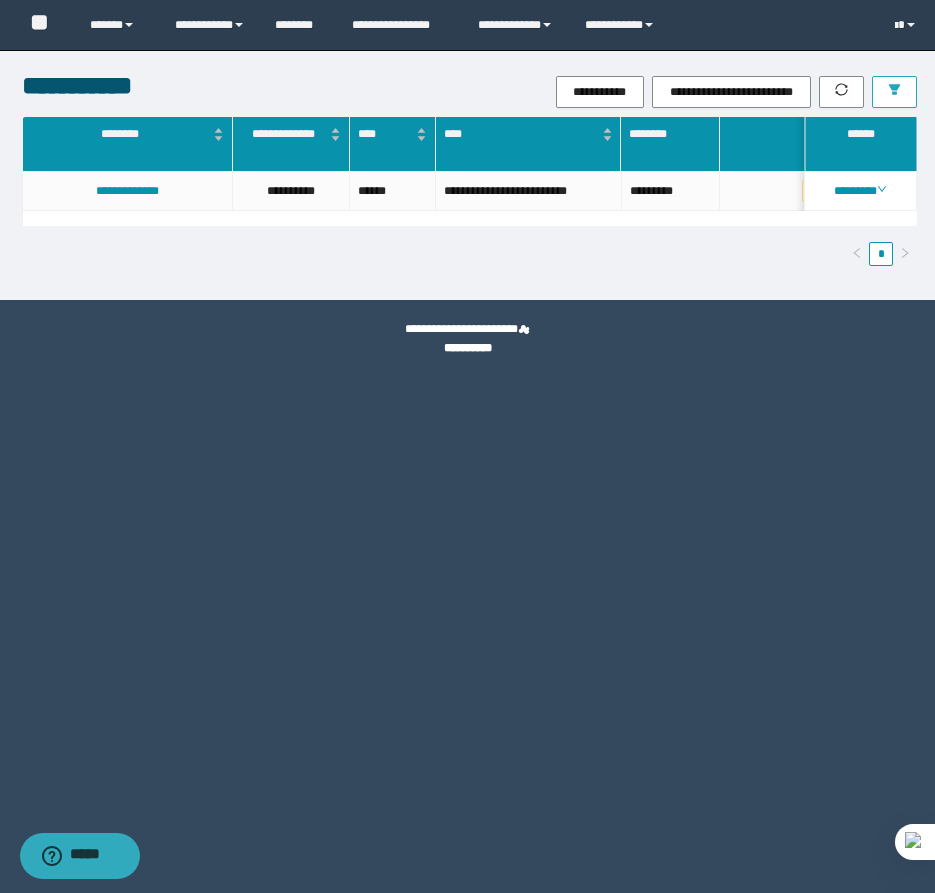 click 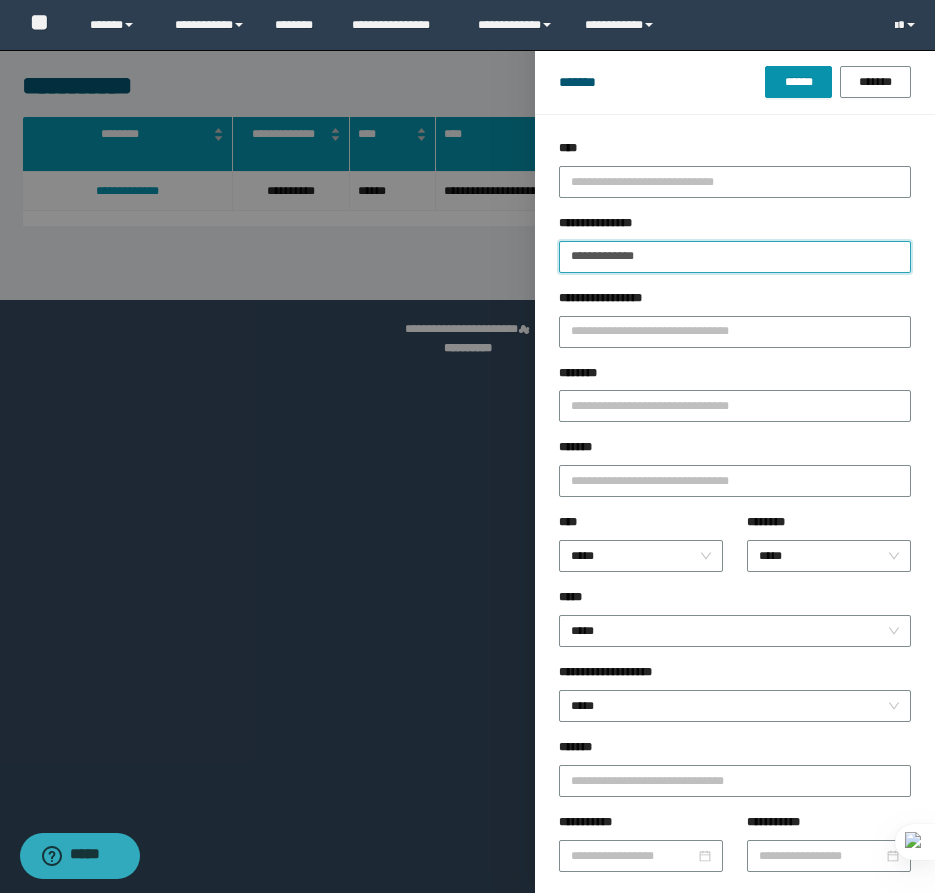 click on "**********" at bounding box center [735, 257] 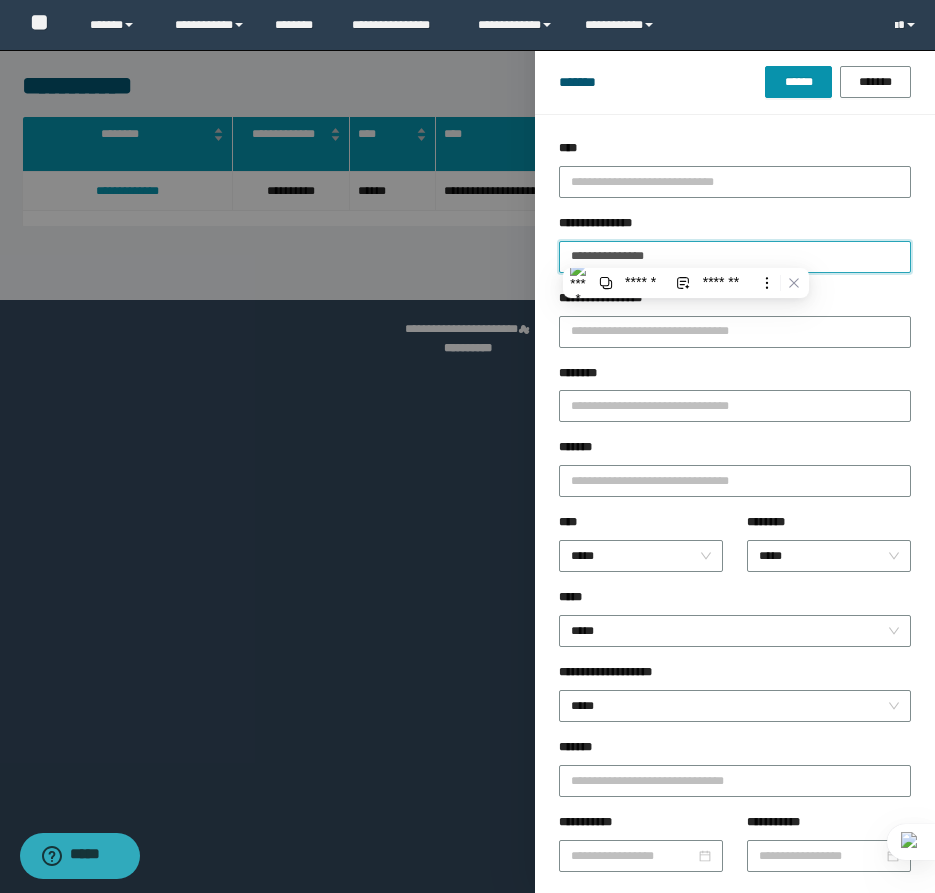 type on "**********" 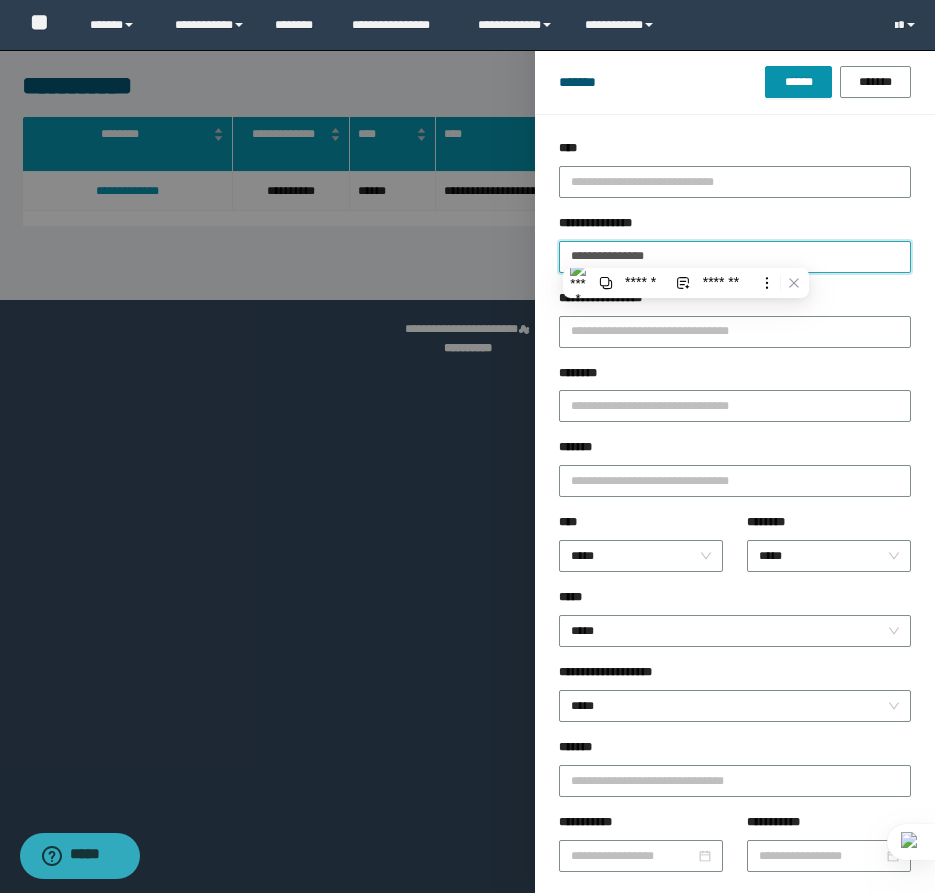 click on "******" at bounding box center (798, 82) 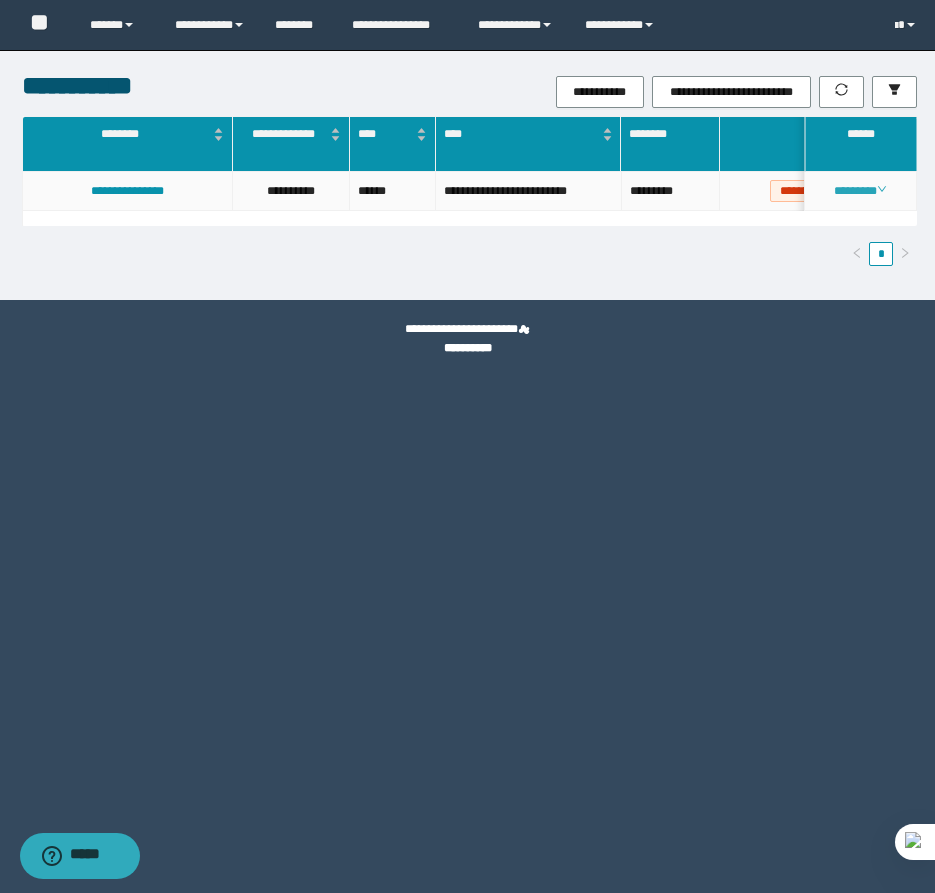 click on "********" at bounding box center [860, 191] 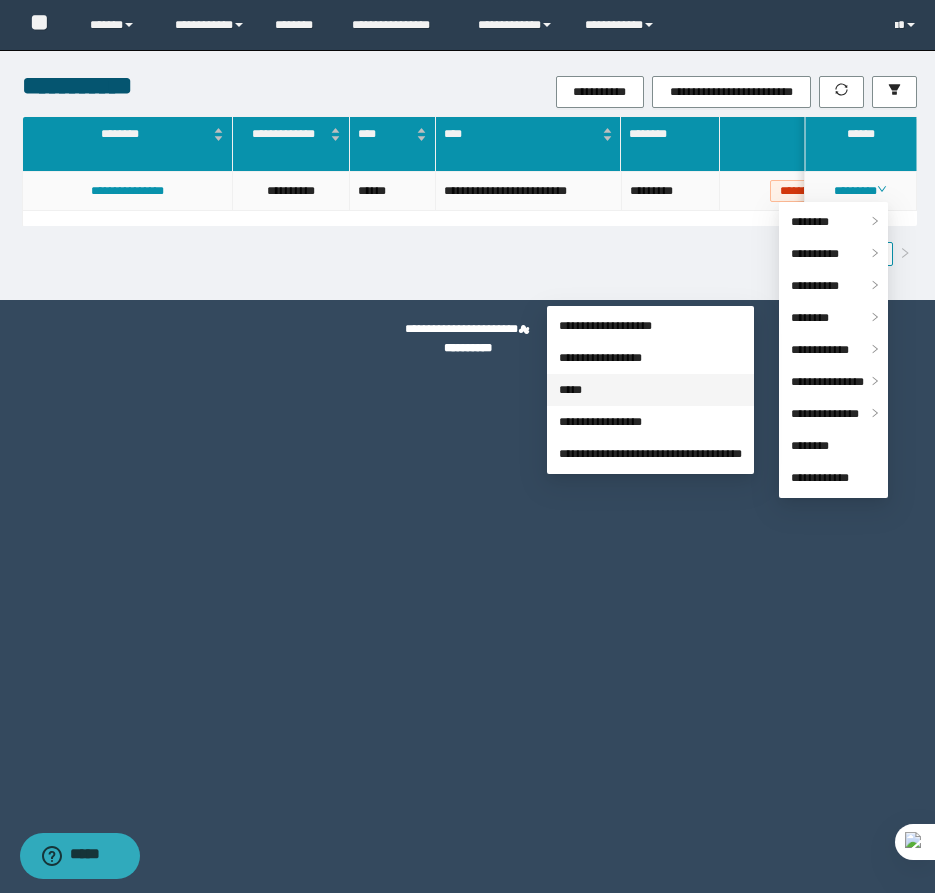 click on "*****" at bounding box center (570, 390) 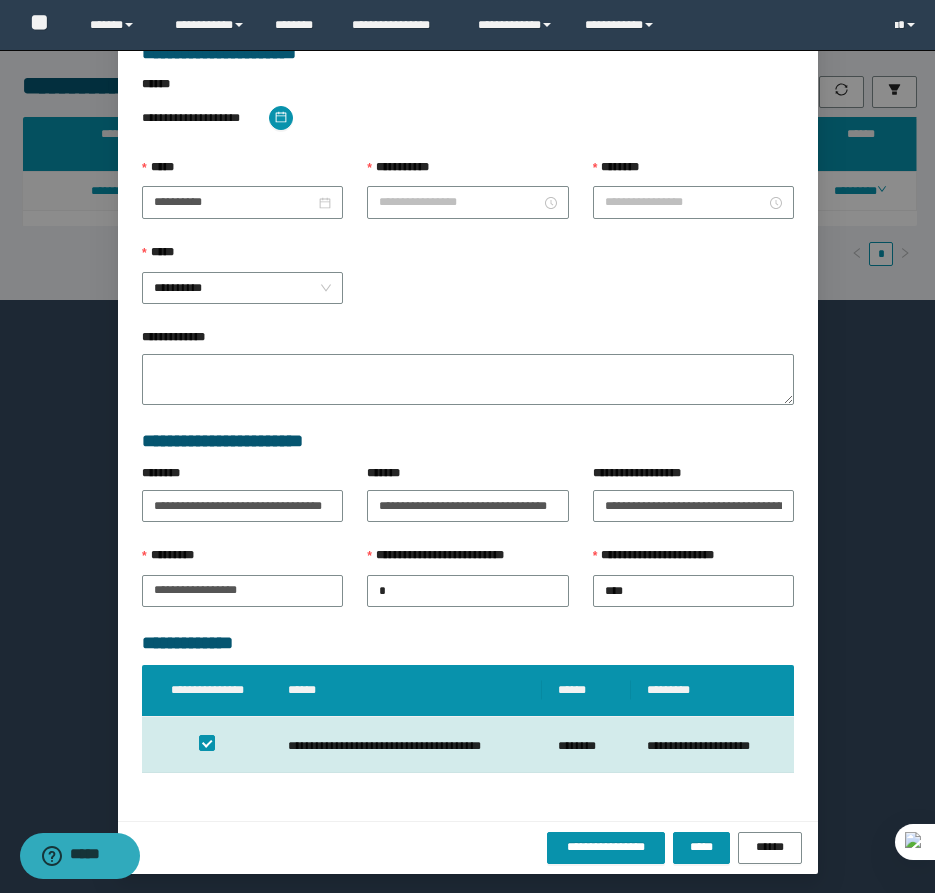 scroll, scrollTop: 41, scrollLeft: 0, axis: vertical 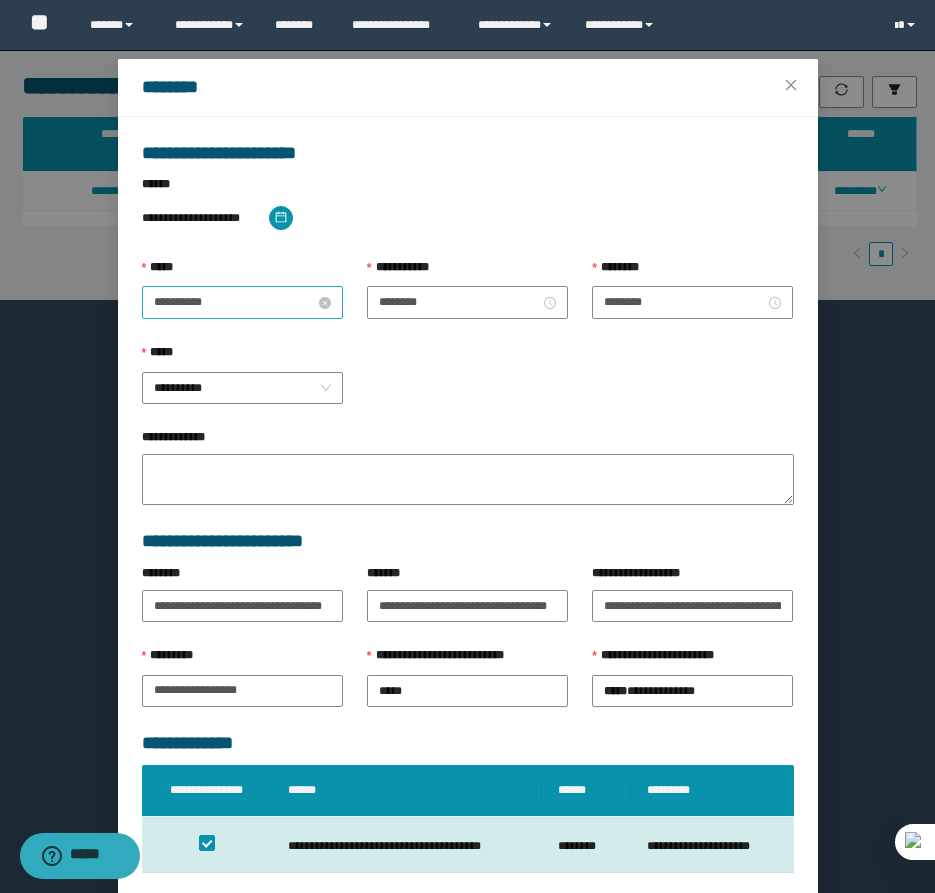 click on "**********" at bounding box center (234, 302) 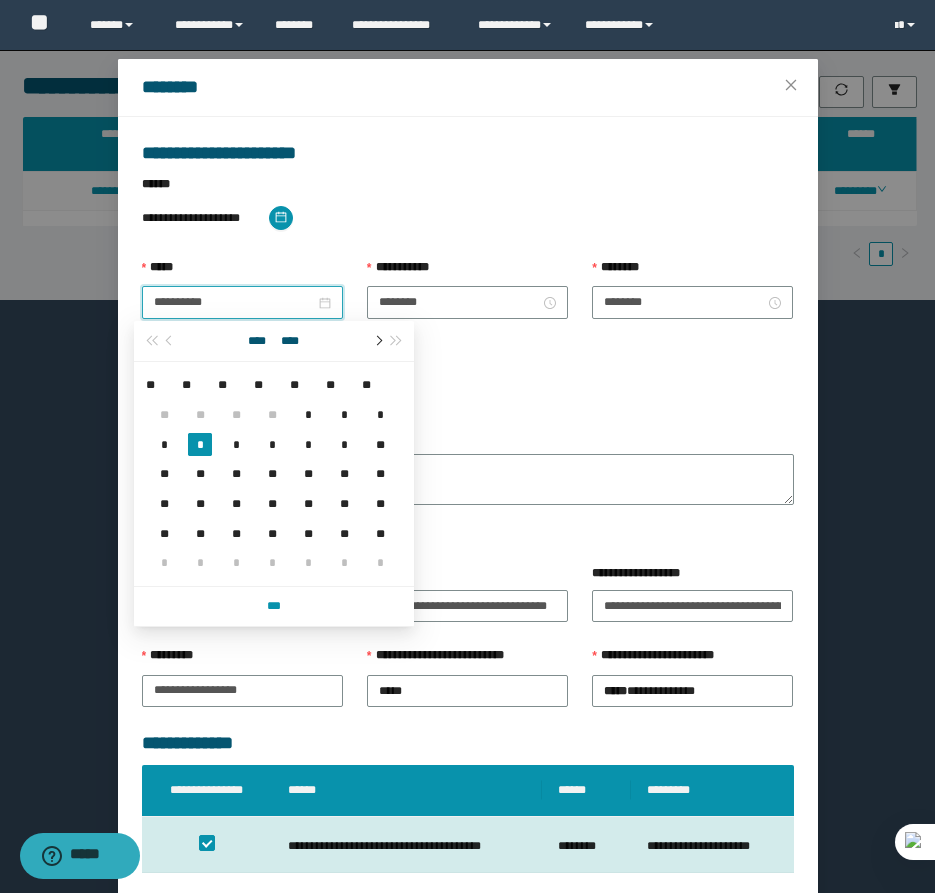 click at bounding box center (377, 341) 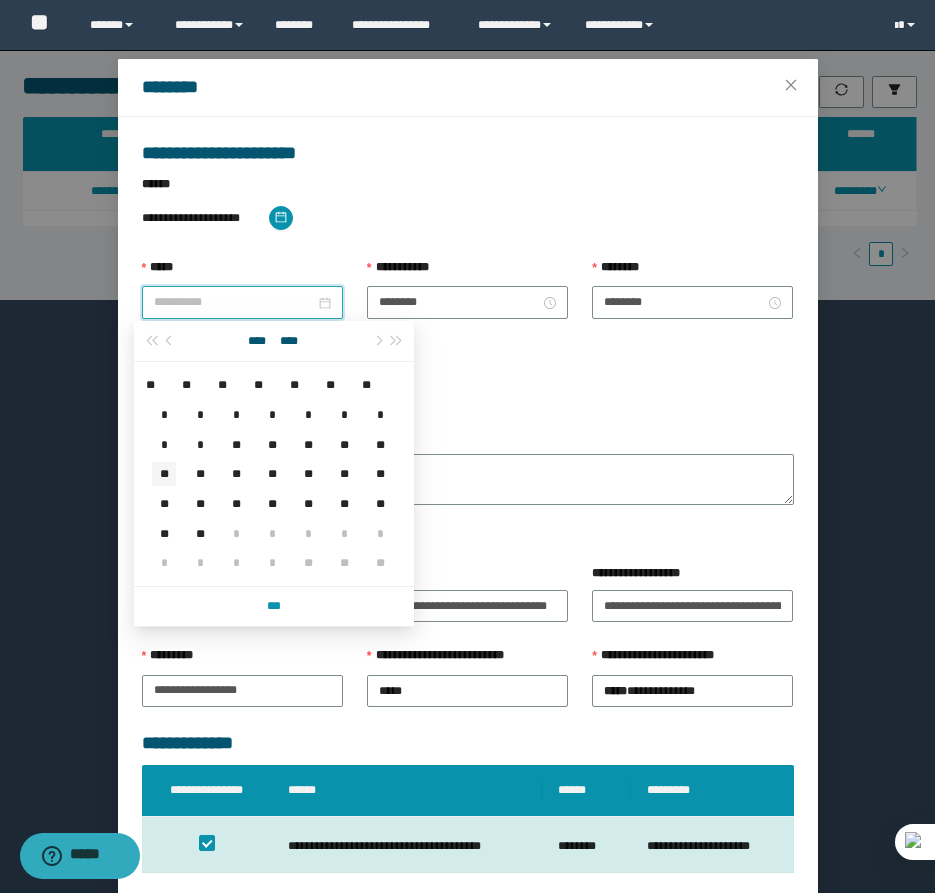 click on "**" at bounding box center (164, 474) 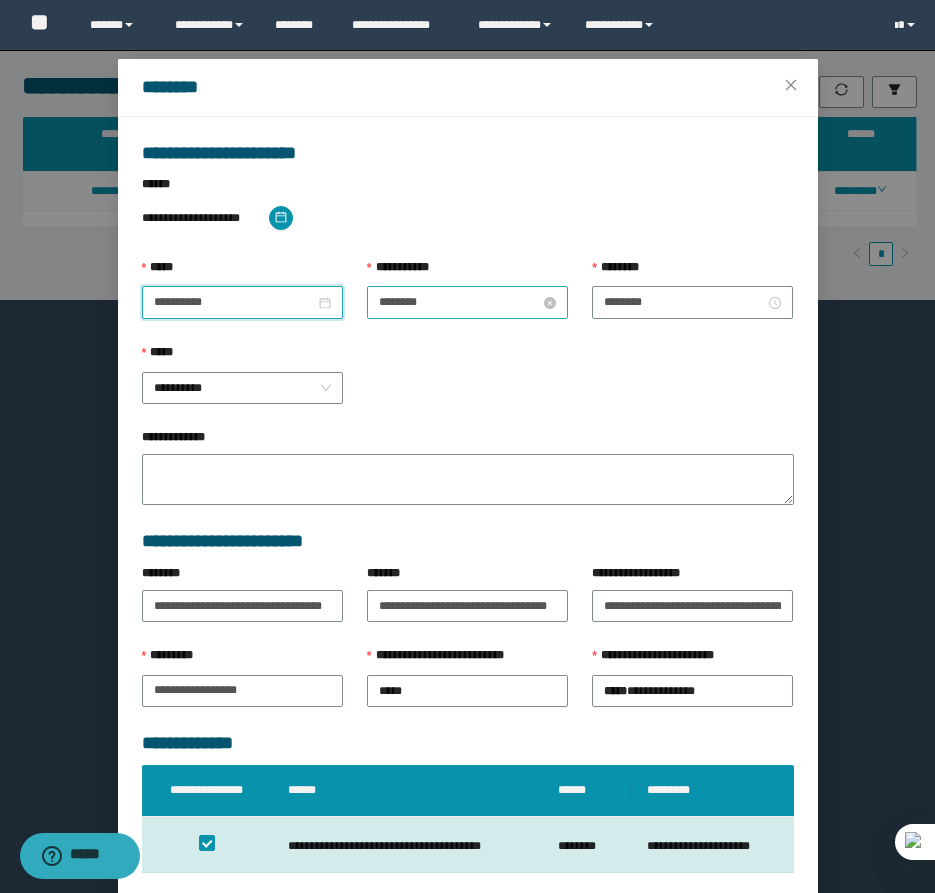click on "********" at bounding box center (459, 302) 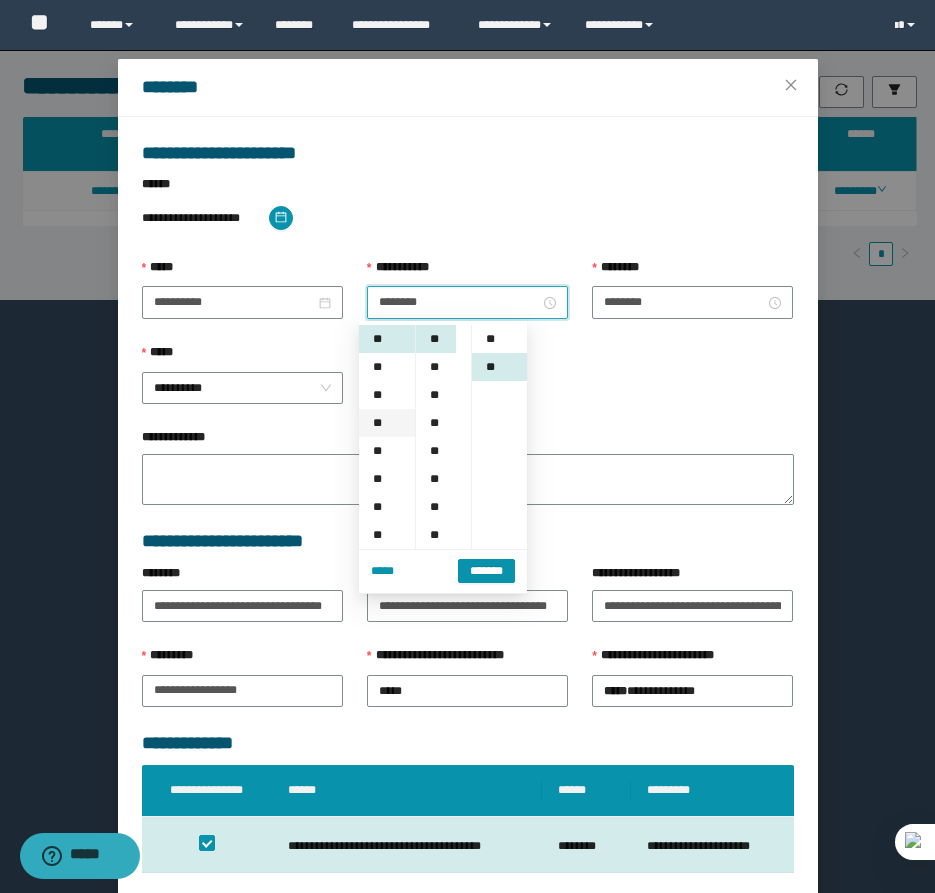 scroll, scrollTop: 28, scrollLeft: 0, axis: vertical 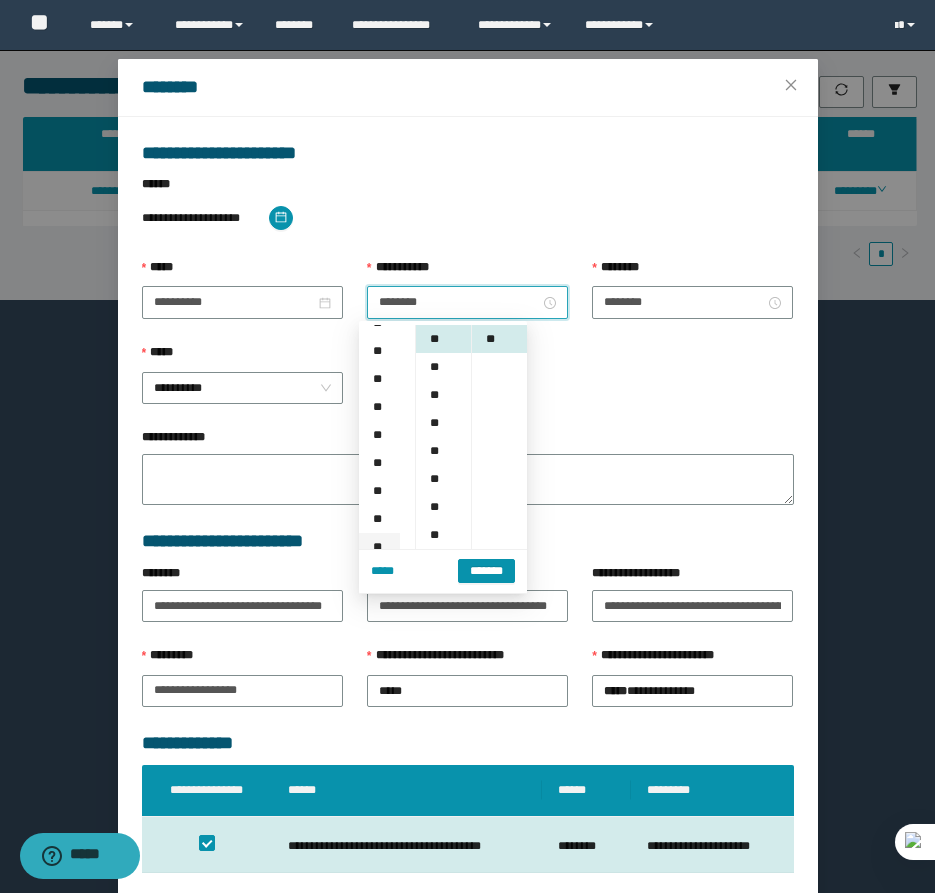 click on "**" at bounding box center (379, 547) 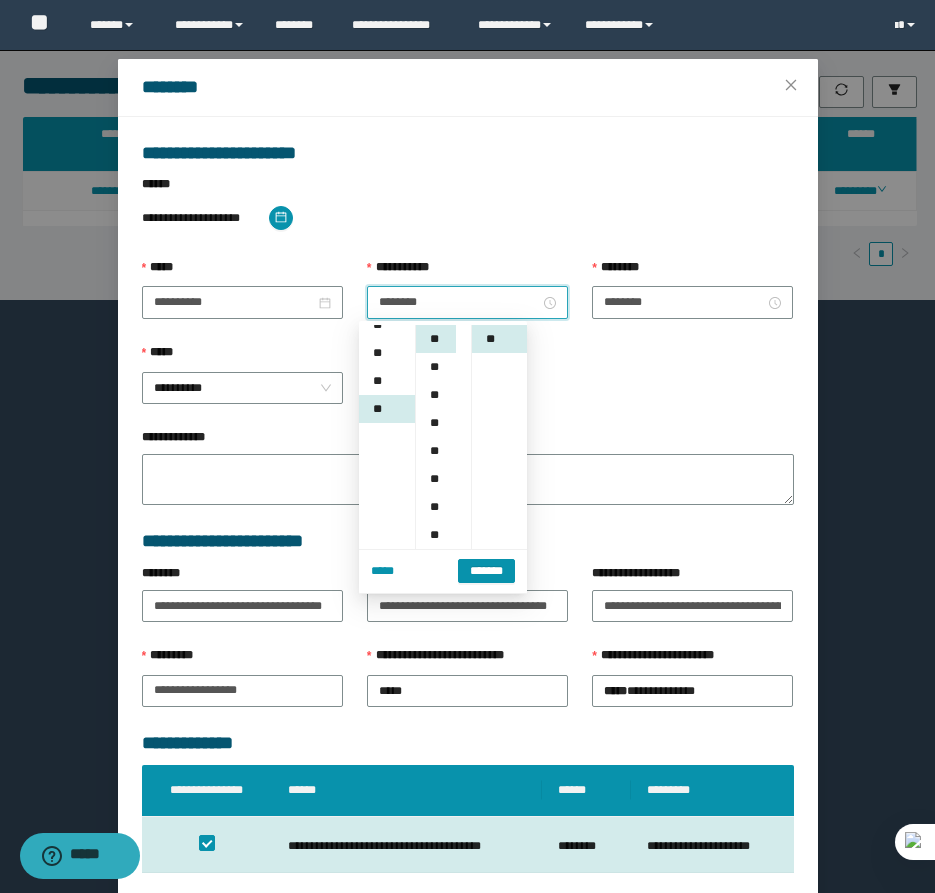 scroll, scrollTop: 308, scrollLeft: 0, axis: vertical 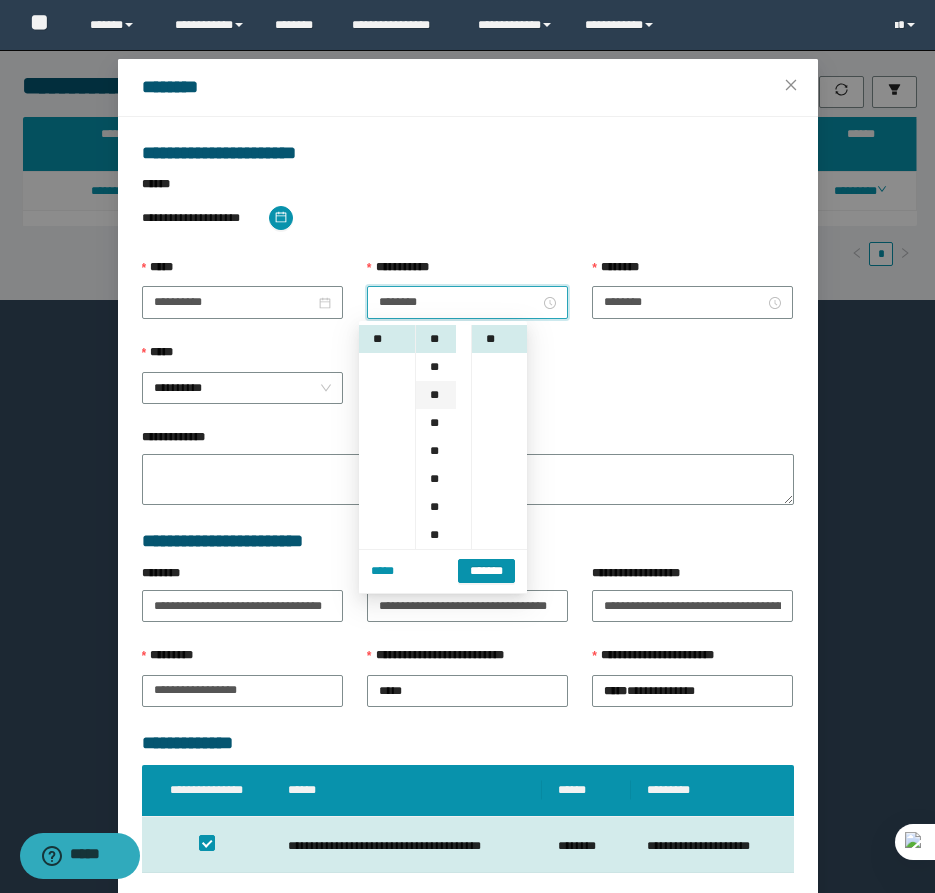click on "**" at bounding box center [436, 395] 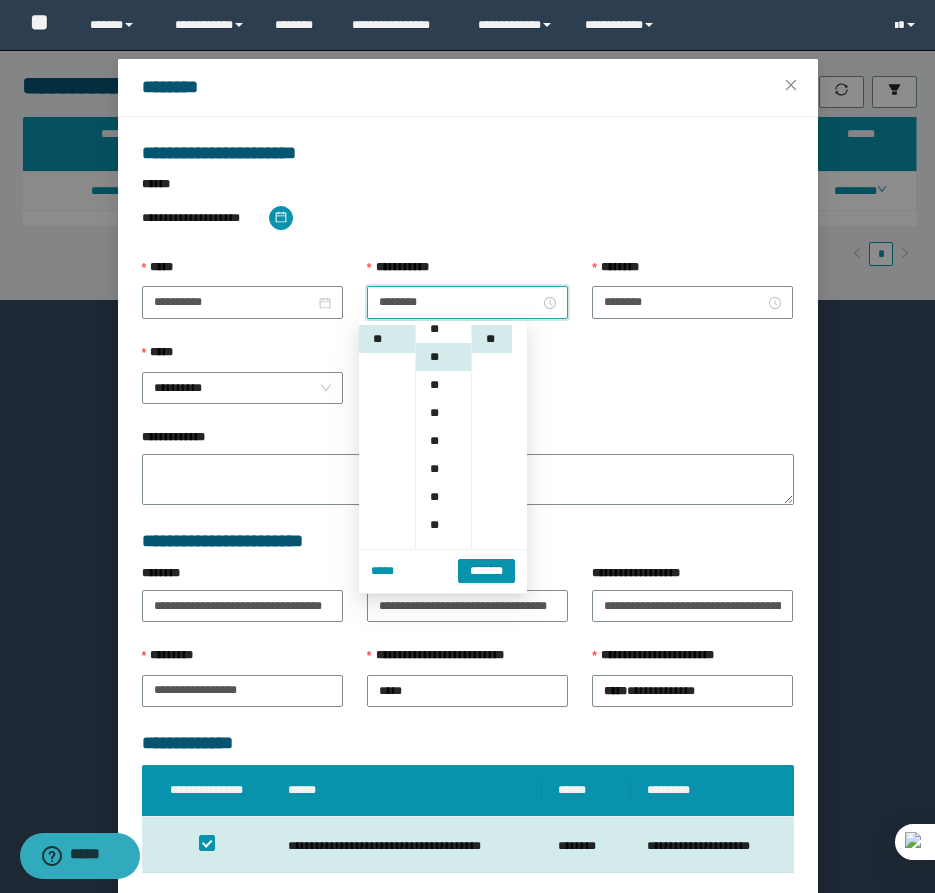 scroll, scrollTop: 56, scrollLeft: 0, axis: vertical 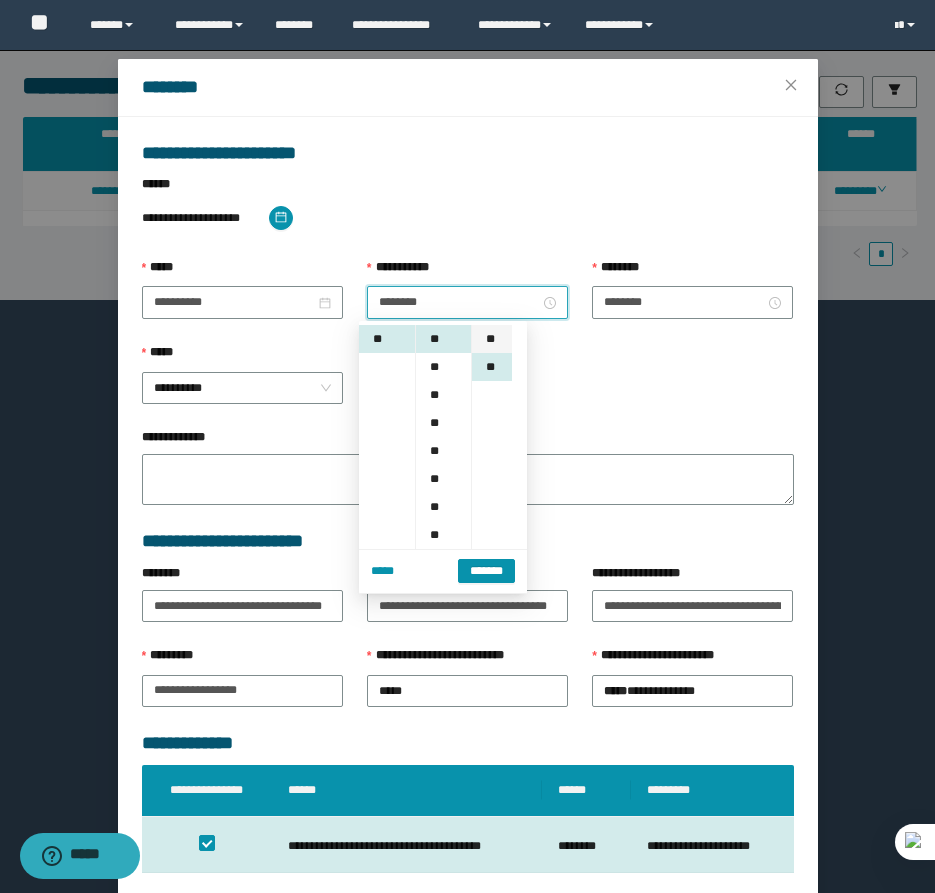 click on "**" at bounding box center (492, 339) 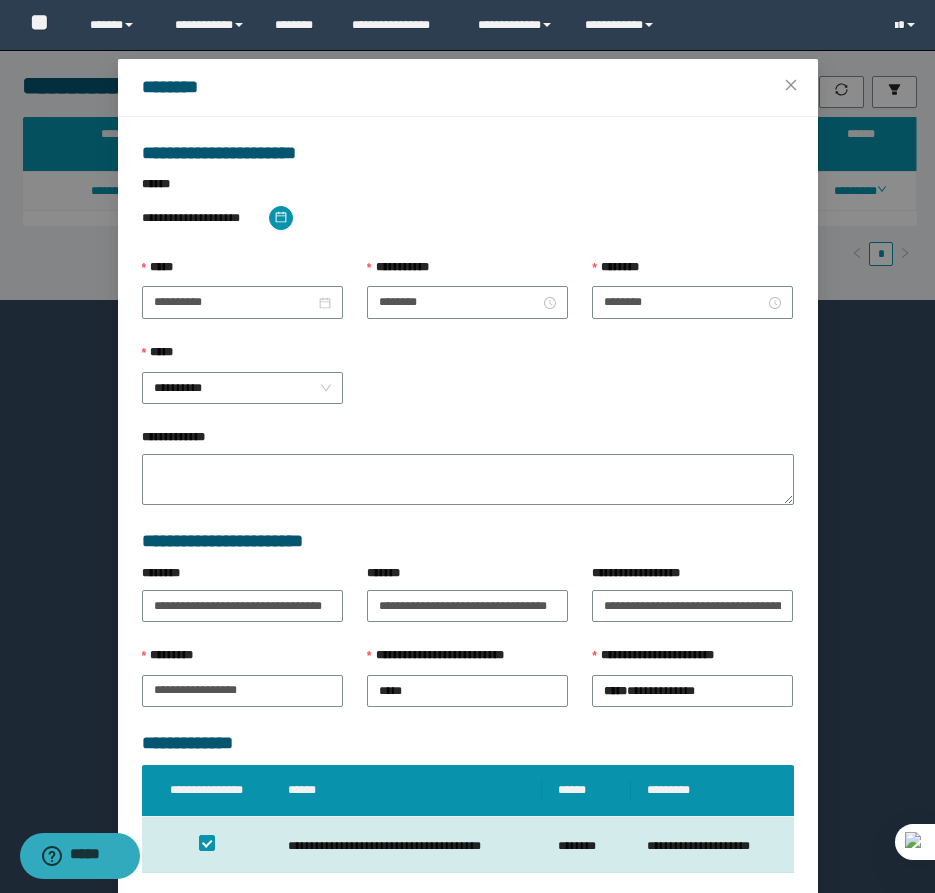 click on "******** ********" at bounding box center (692, 300) 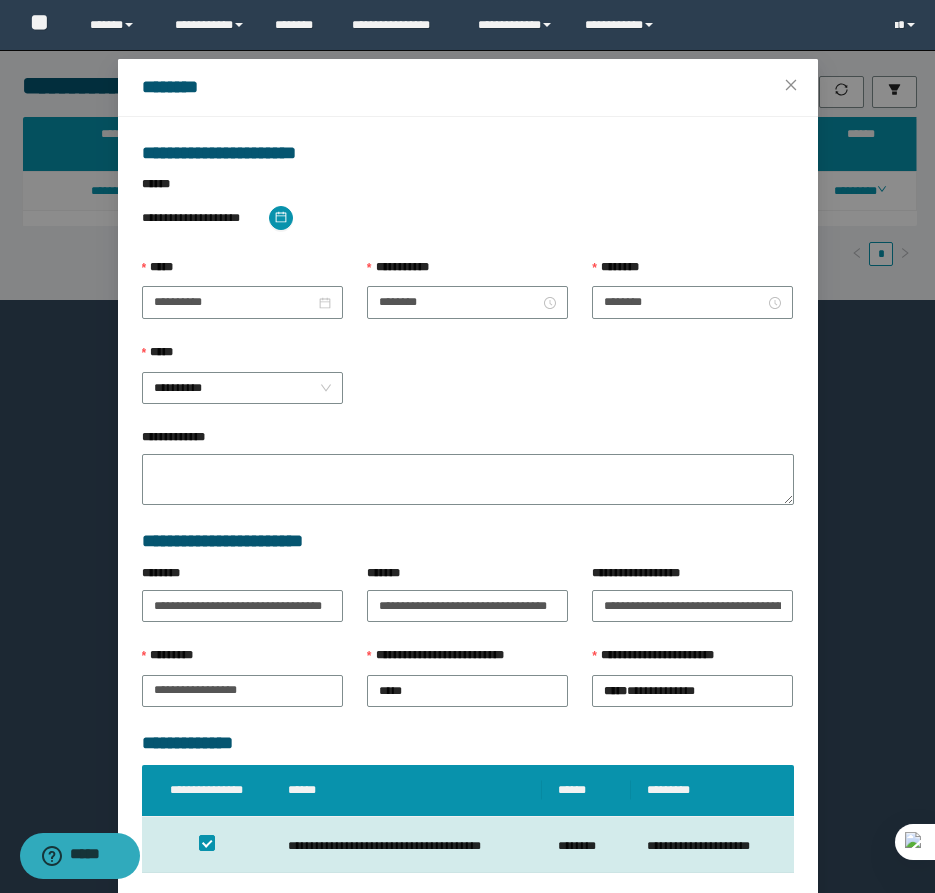 click on "********" at bounding box center (692, 272) 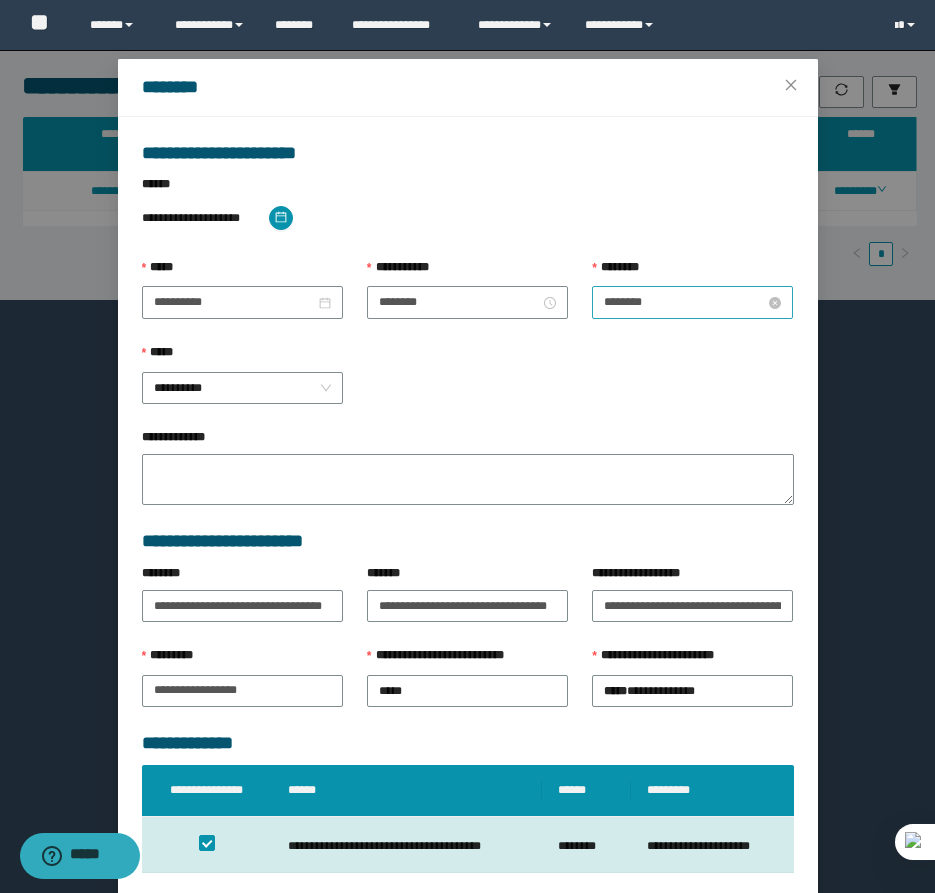 click on "********" at bounding box center [684, 302] 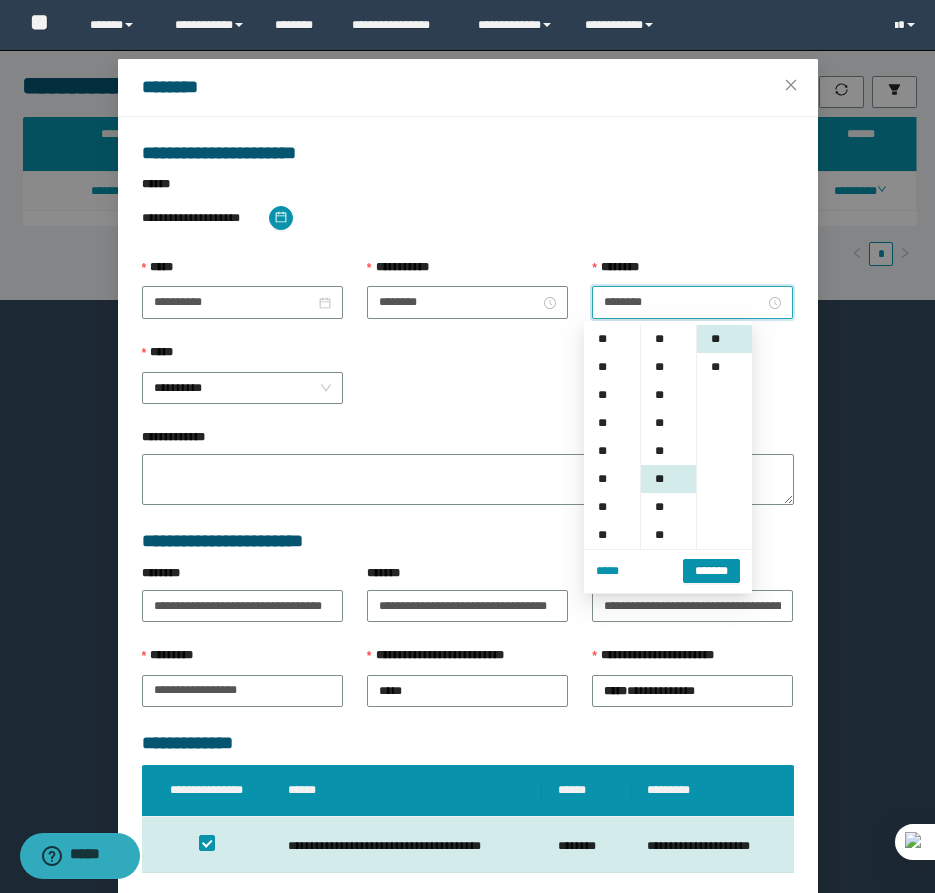 scroll, scrollTop: 308, scrollLeft: 0, axis: vertical 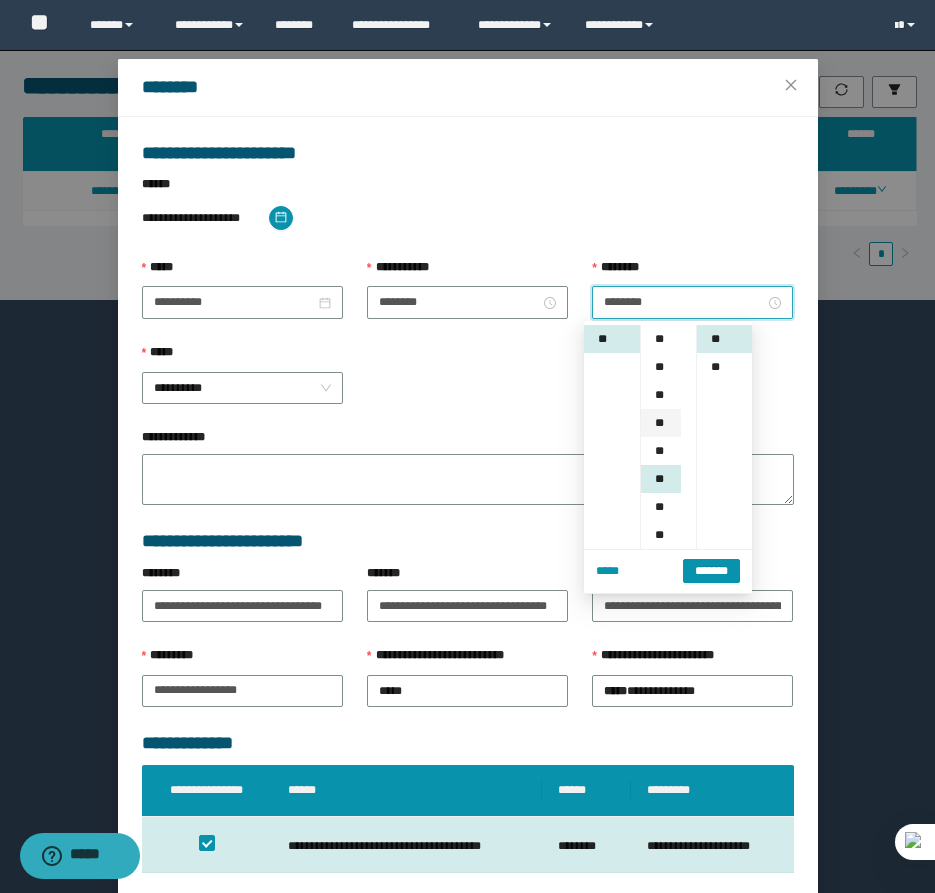 click on "**" at bounding box center [661, 423] 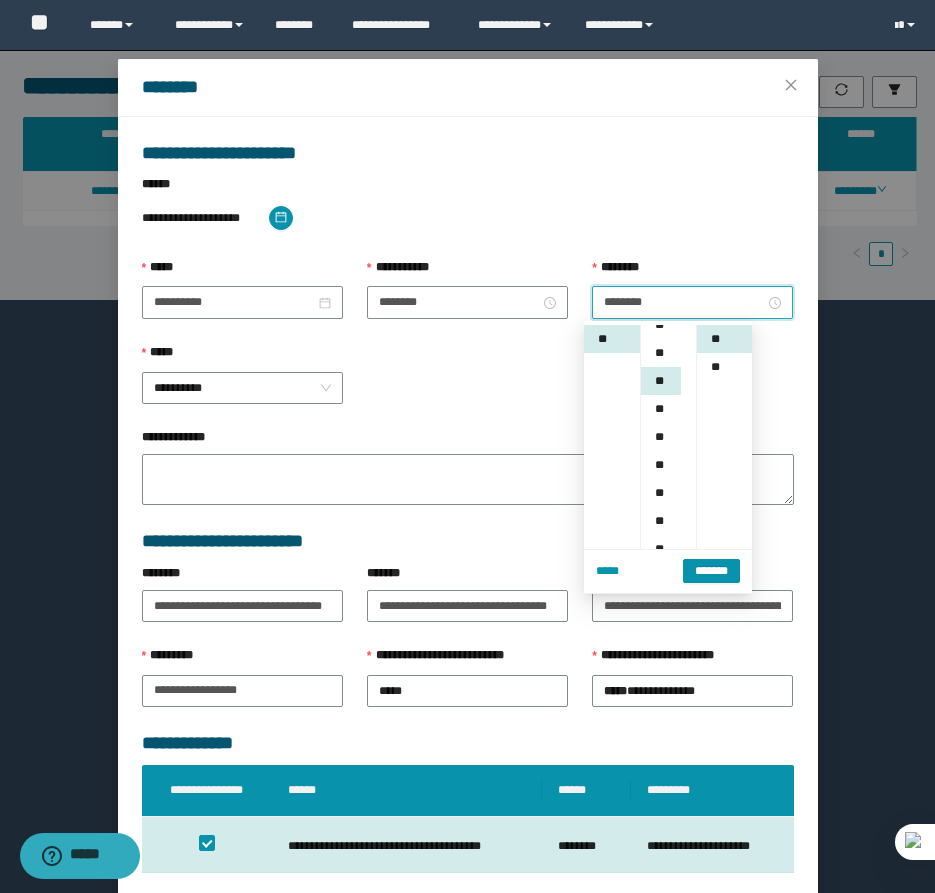 scroll, scrollTop: 84, scrollLeft: 0, axis: vertical 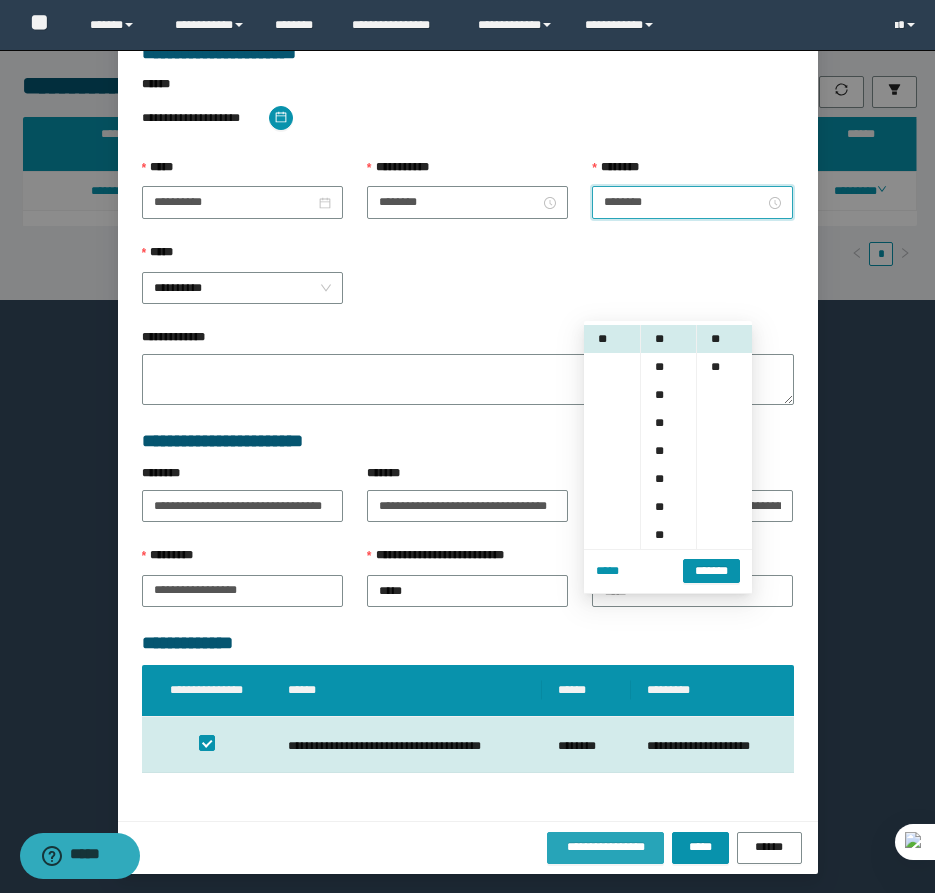 click on "**********" at bounding box center [606, 847] 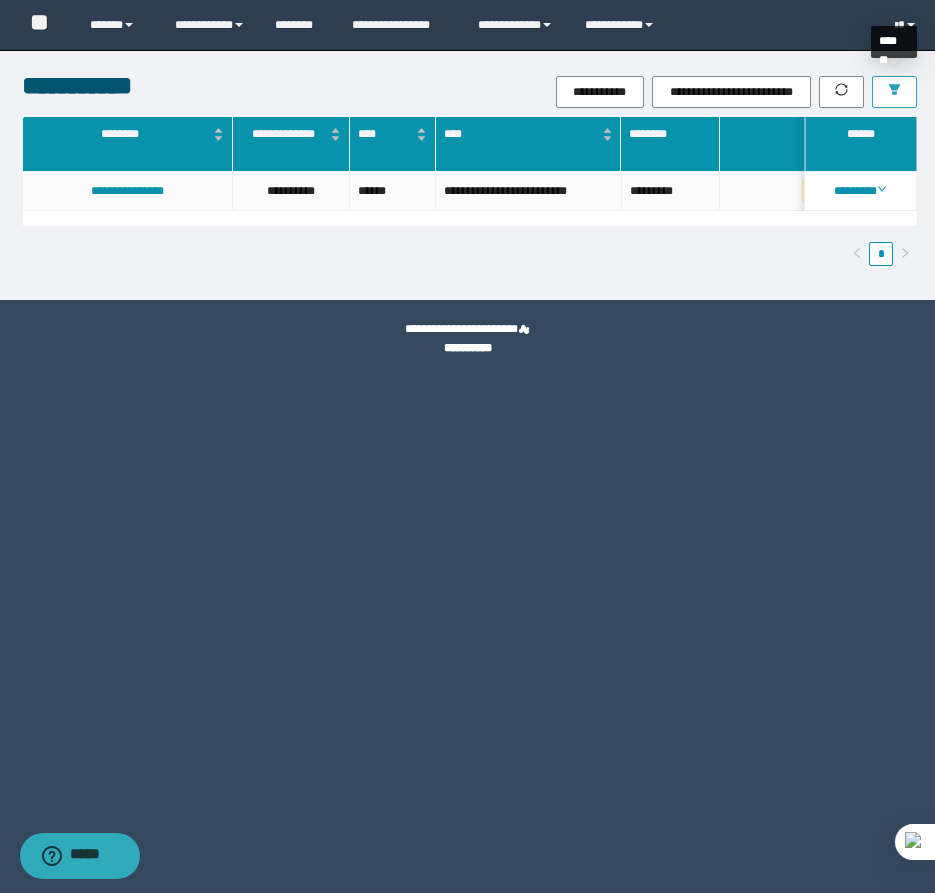 click 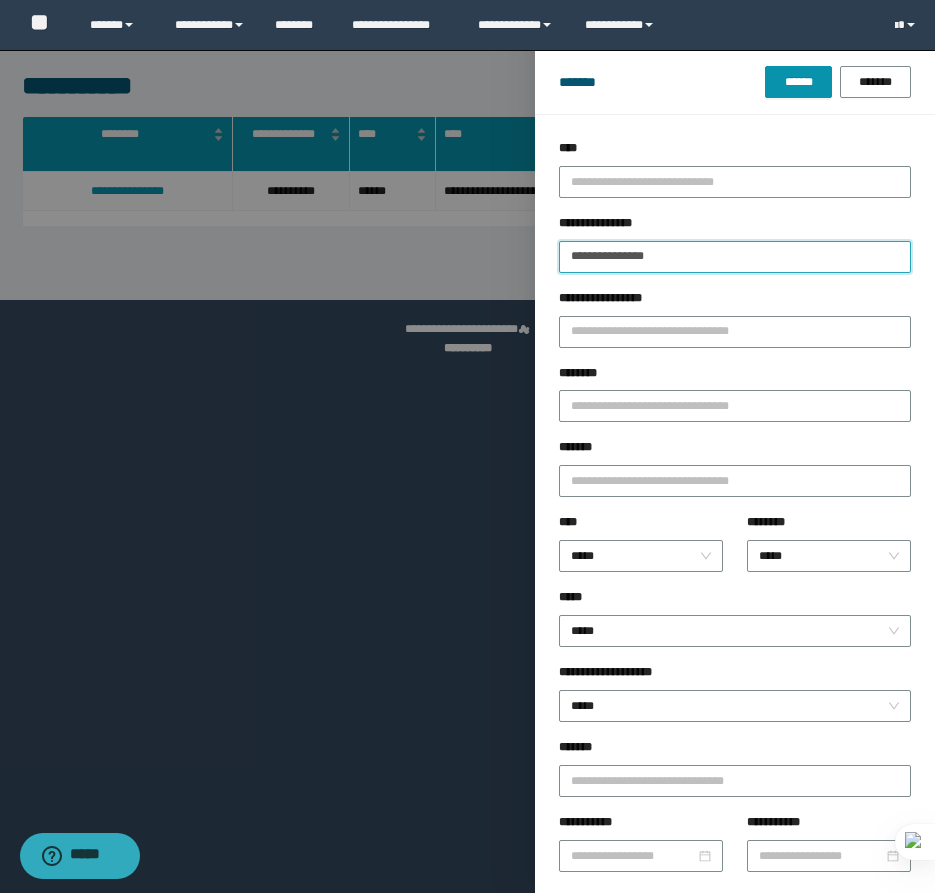 click on "**********" at bounding box center [735, 257] 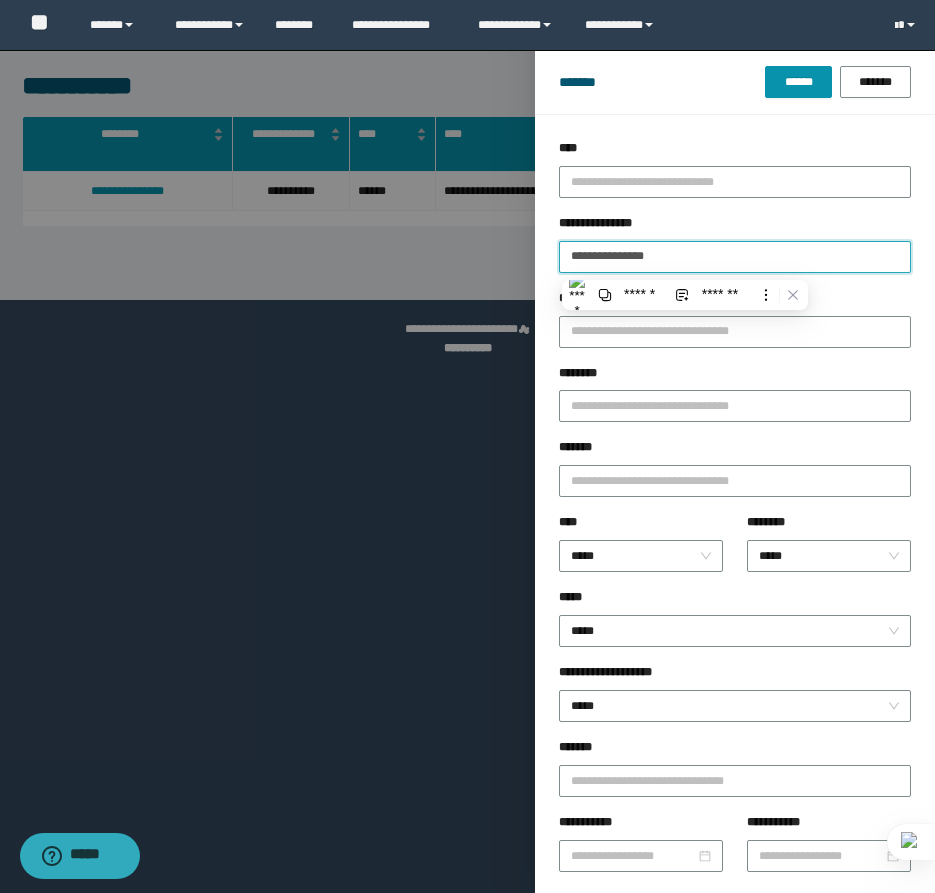 click on "**********" at bounding box center (735, 257) 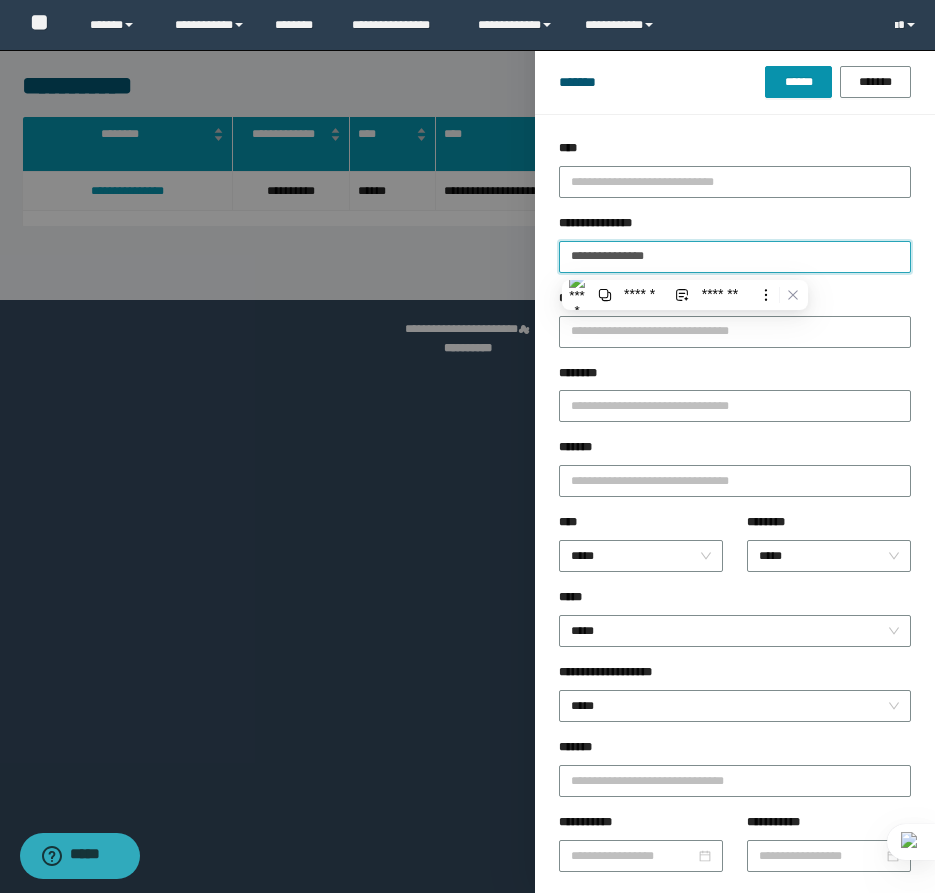 paste 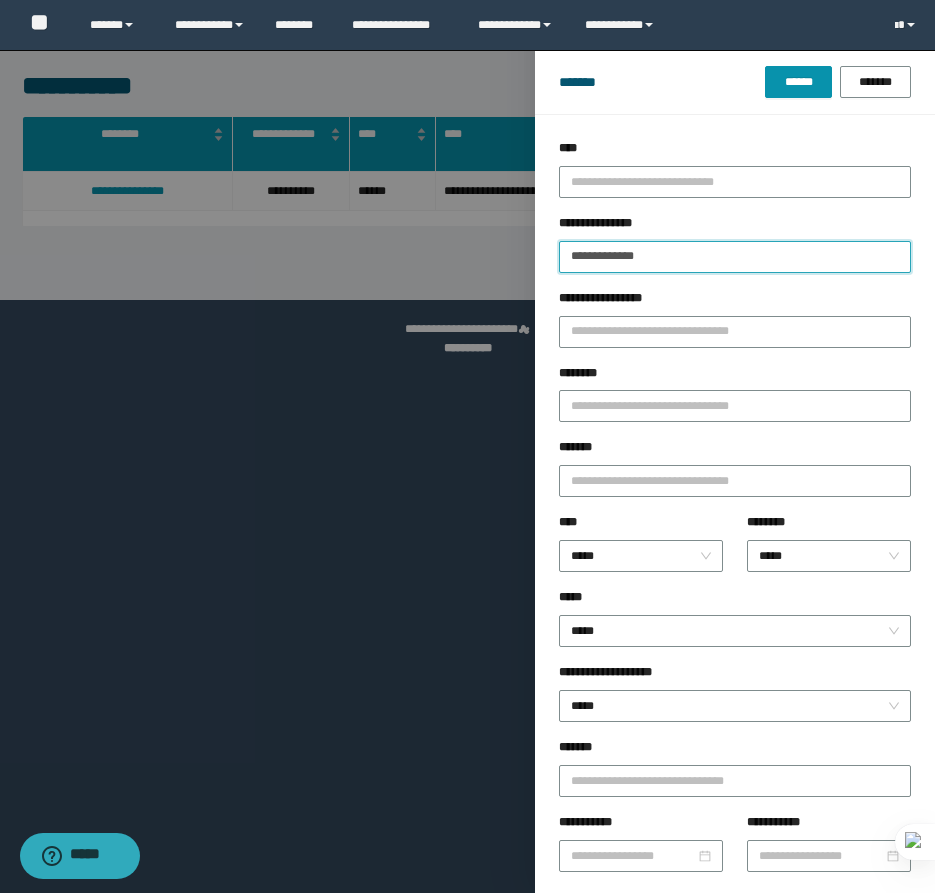 click on "******" at bounding box center (798, 82) 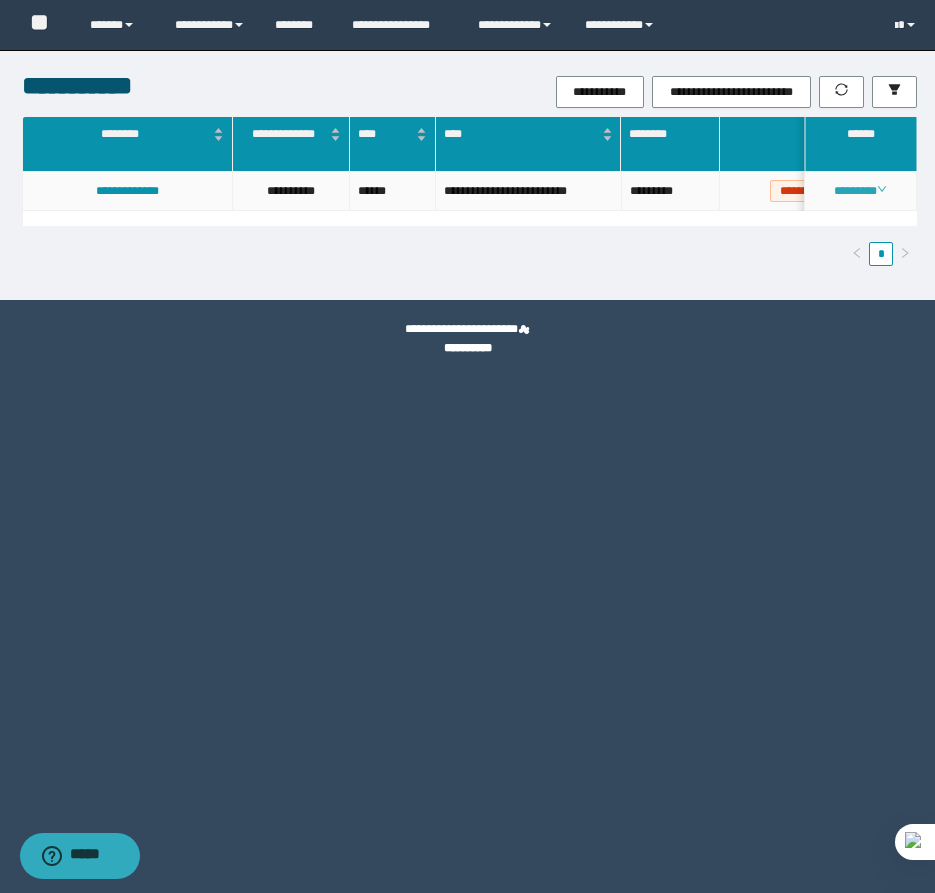 click on "********" at bounding box center [860, 191] 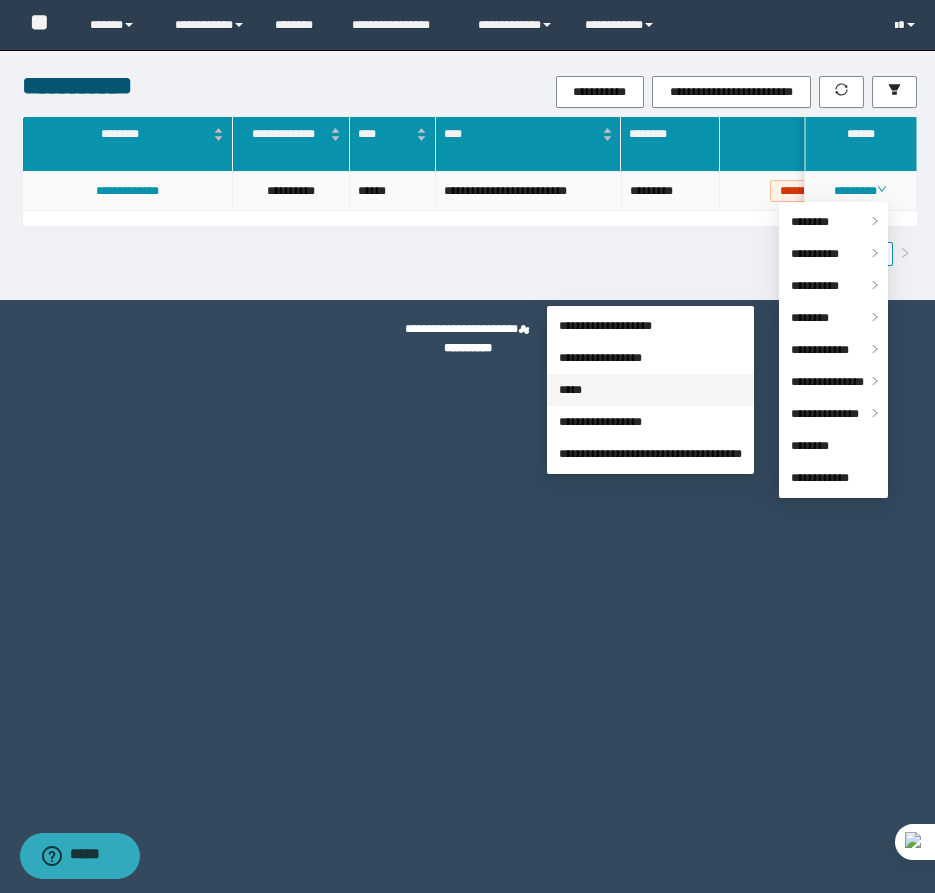 click on "*****" at bounding box center [570, 390] 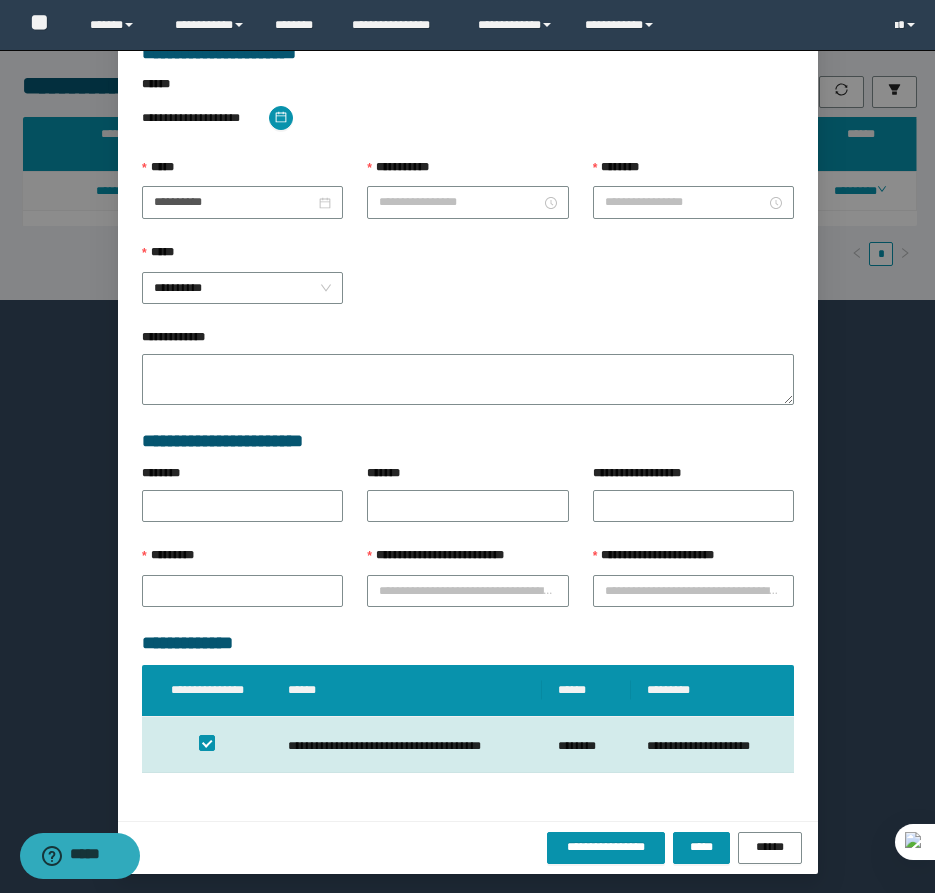 scroll, scrollTop: 41, scrollLeft: 0, axis: vertical 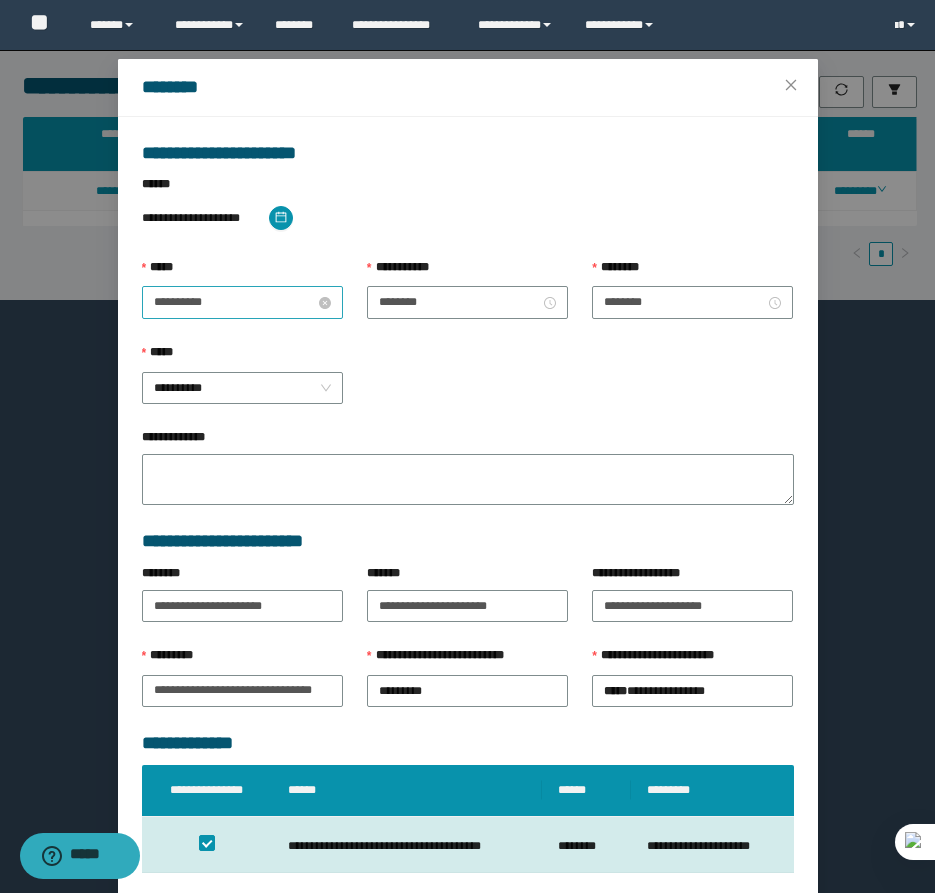 click on "**********" at bounding box center (234, 302) 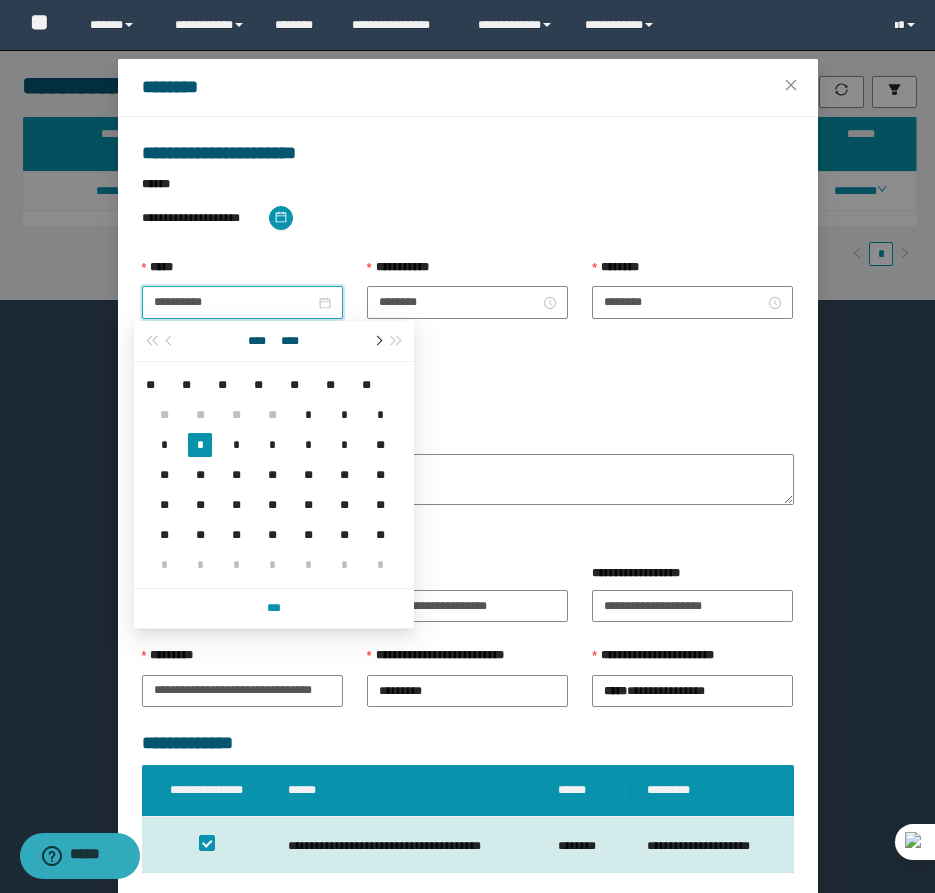click at bounding box center [377, 341] 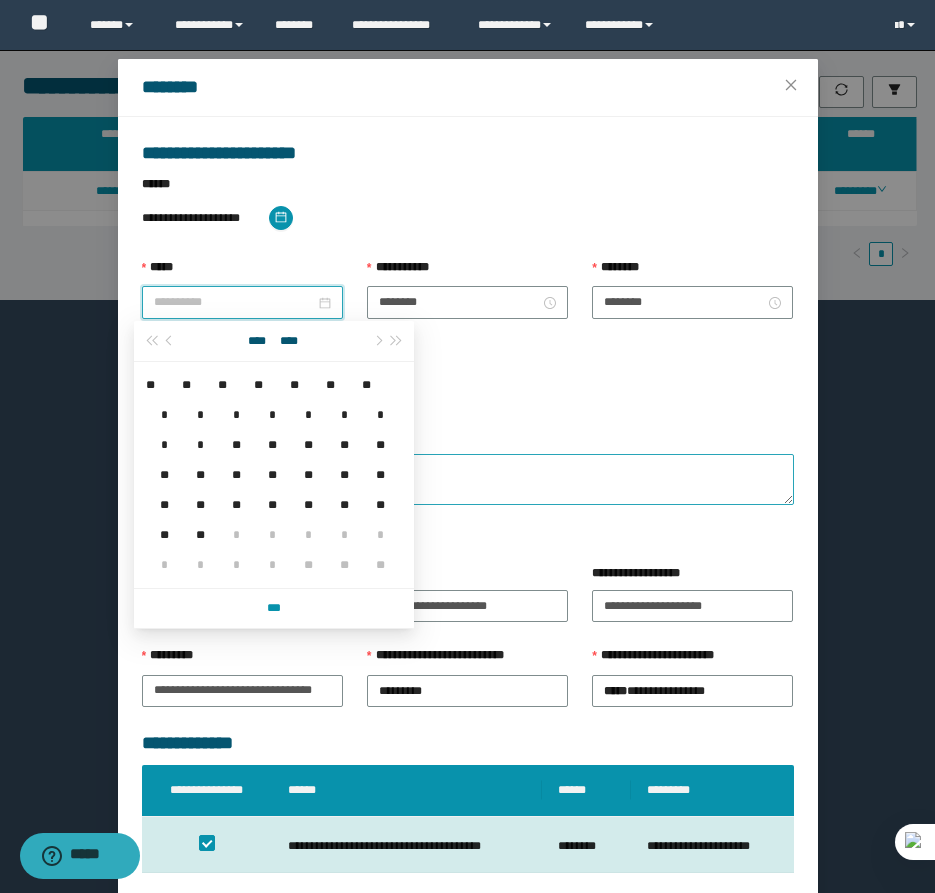 click on "**" at bounding box center (236, 475) 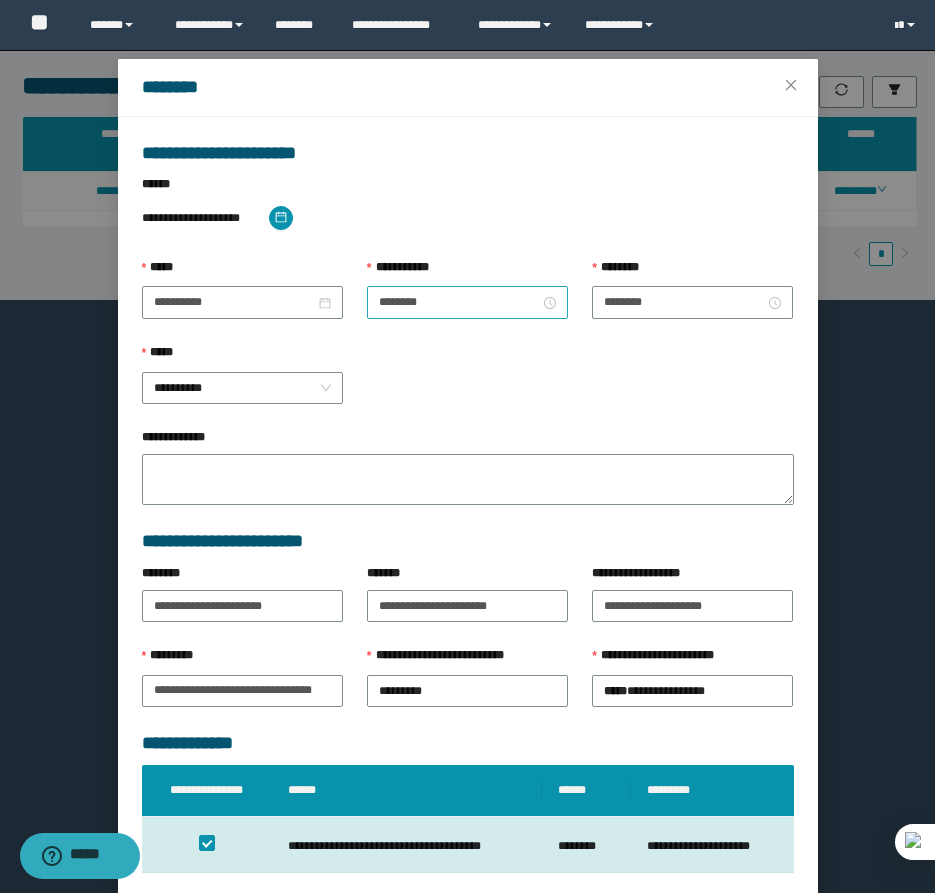 click on "********" at bounding box center (467, 302) 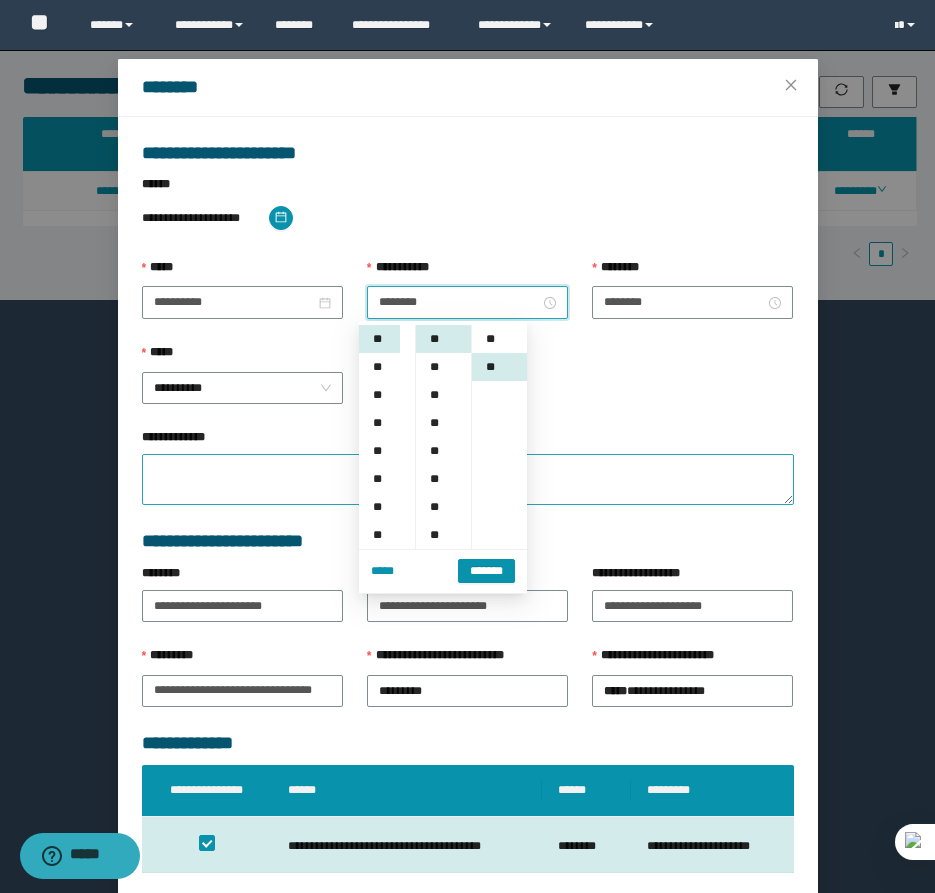 scroll, scrollTop: 28, scrollLeft: 0, axis: vertical 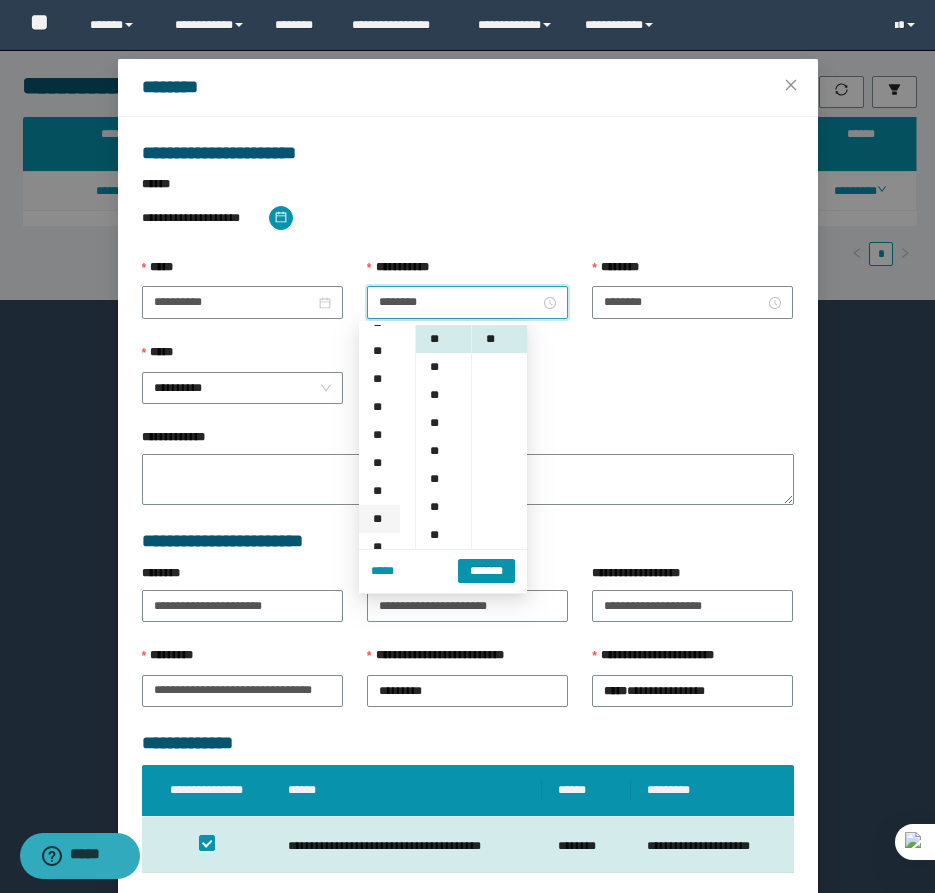 click on "**" at bounding box center (379, 519) 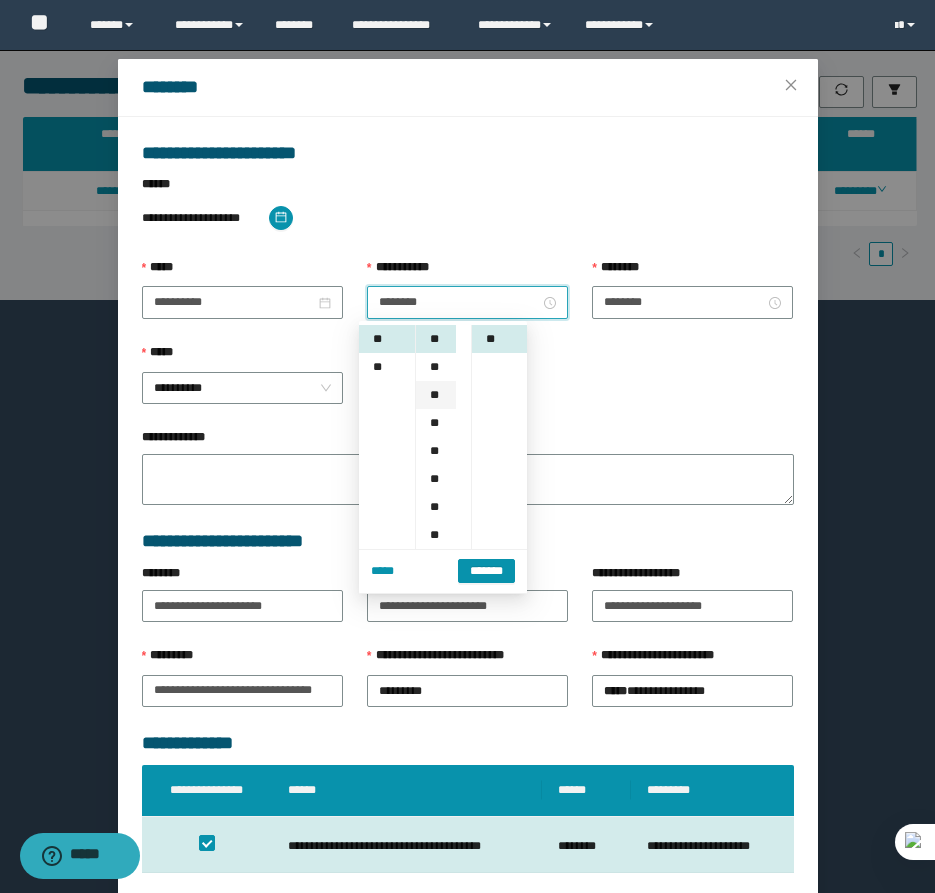 click on "**" at bounding box center [436, 395] 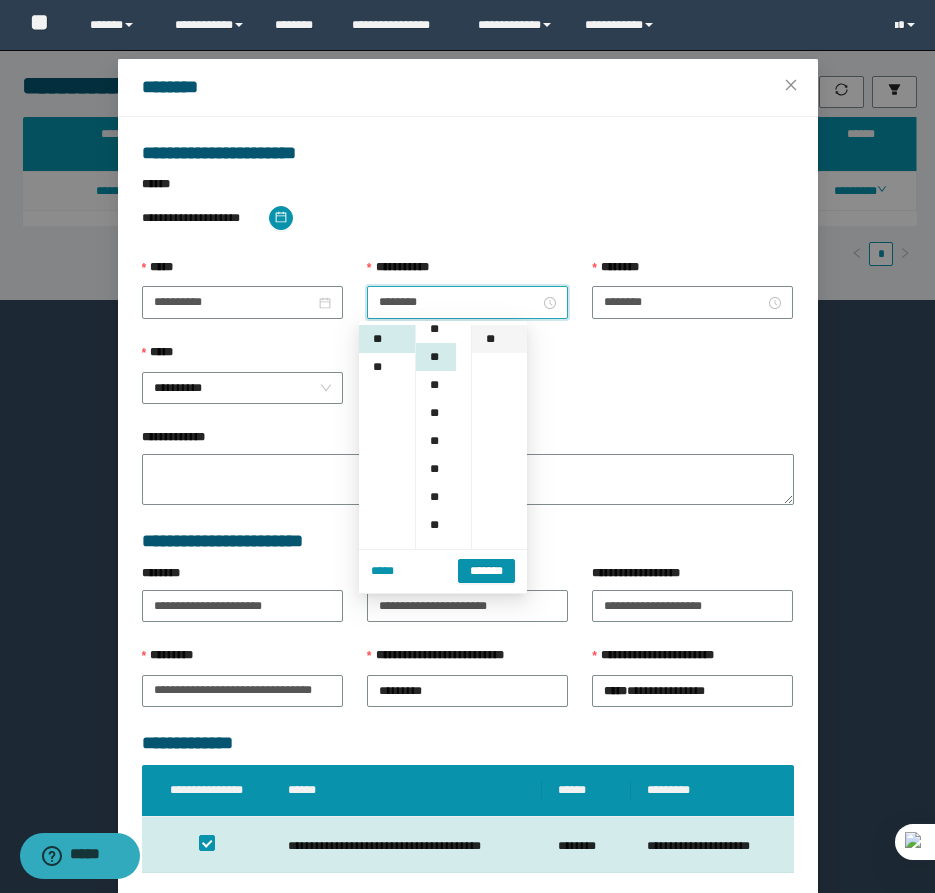 scroll, scrollTop: 56, scrollLeft: 0, axis: vertical 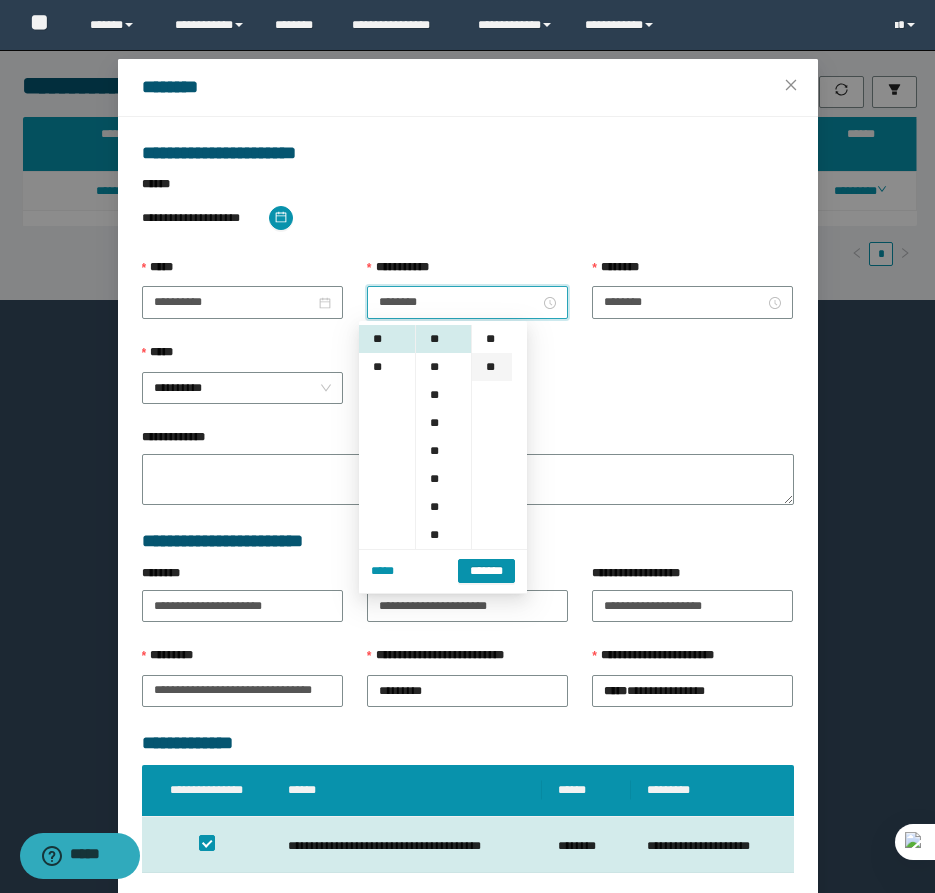 click on "**" at bounding box center (492, 339) 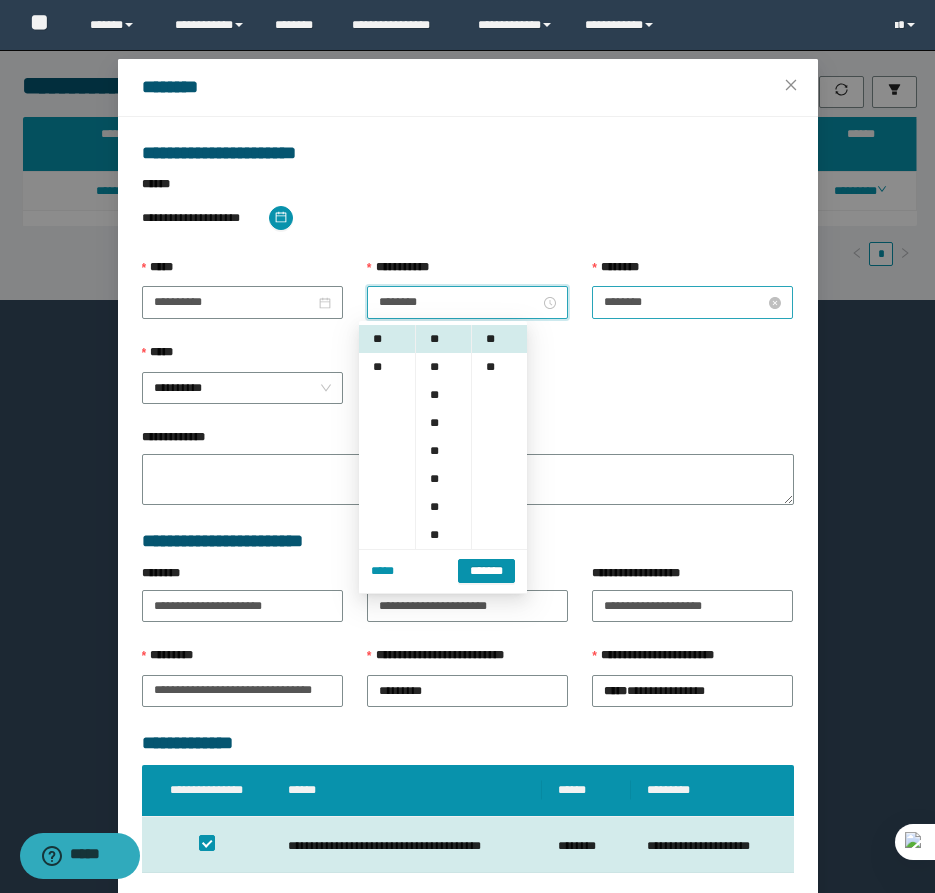 click on "********" at bounding box center [684, 302] 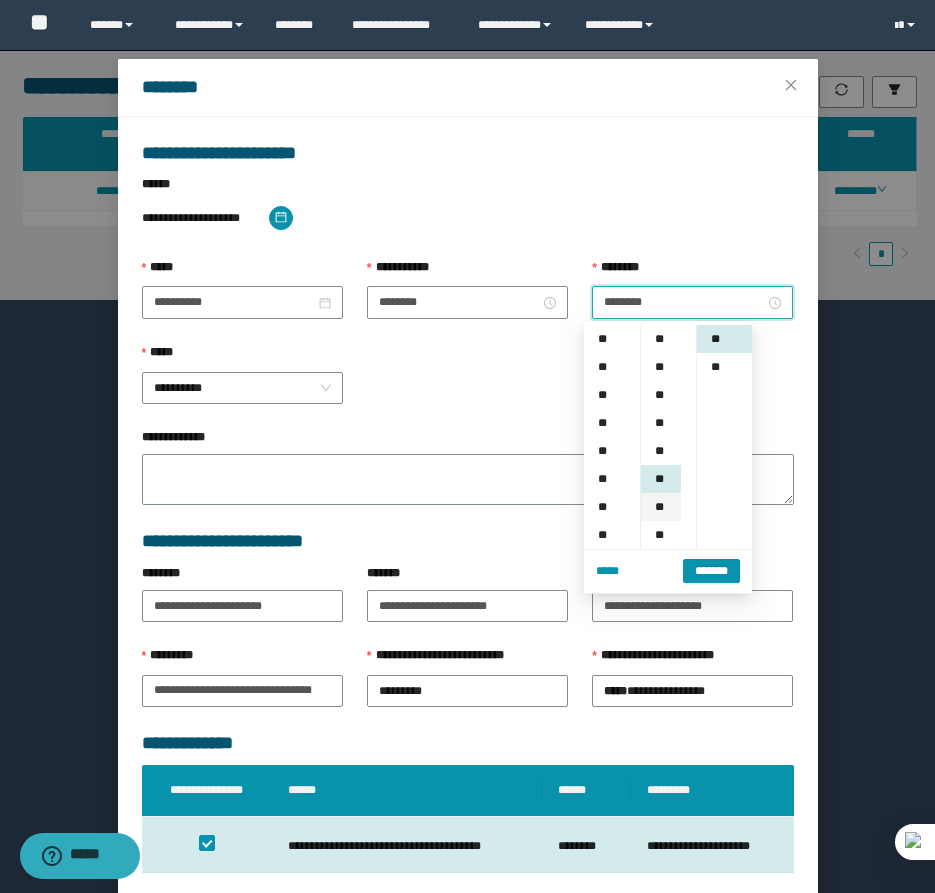 scroll, scrollTop: 280, scrollLeft: 0, axis: vertical 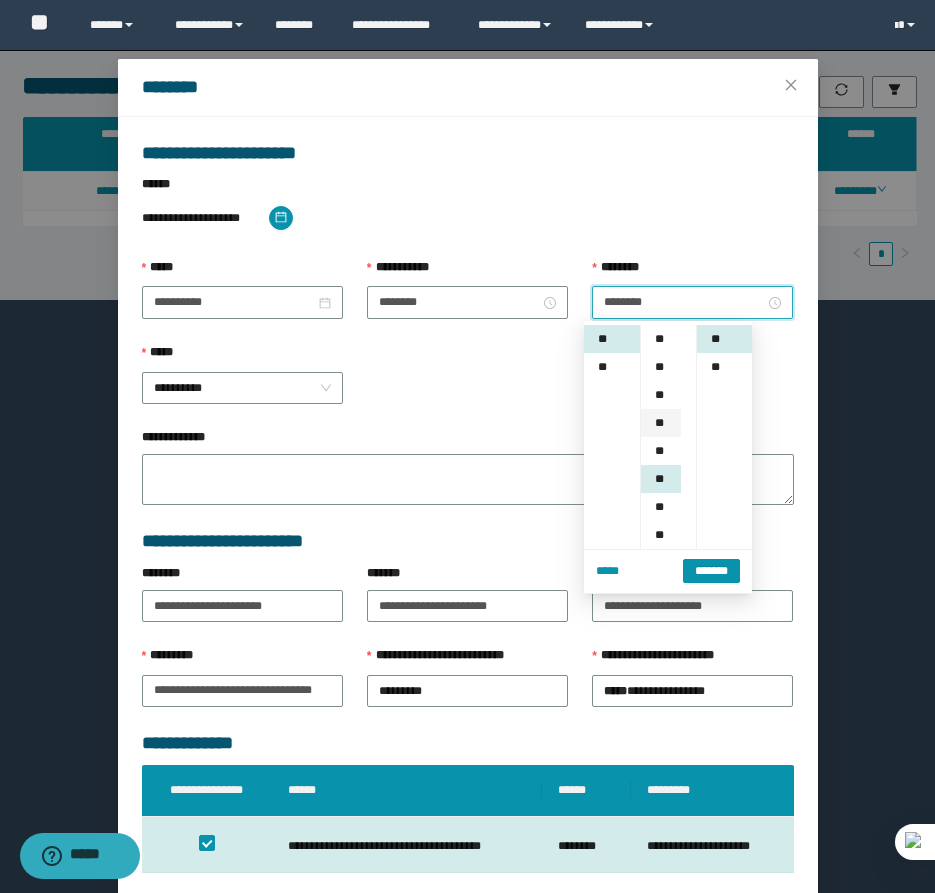 click on "**" at bounding box center [661, 423] 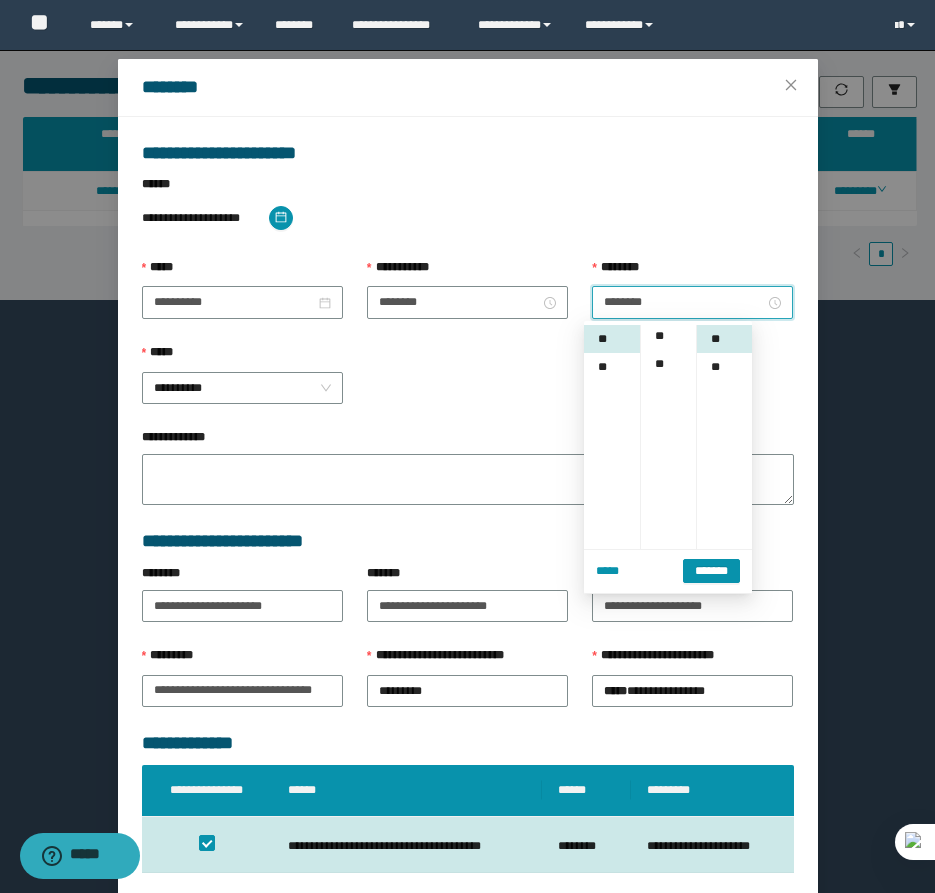 scroll, scrollTop: 284, scrollLeft: 0, axis: vertical 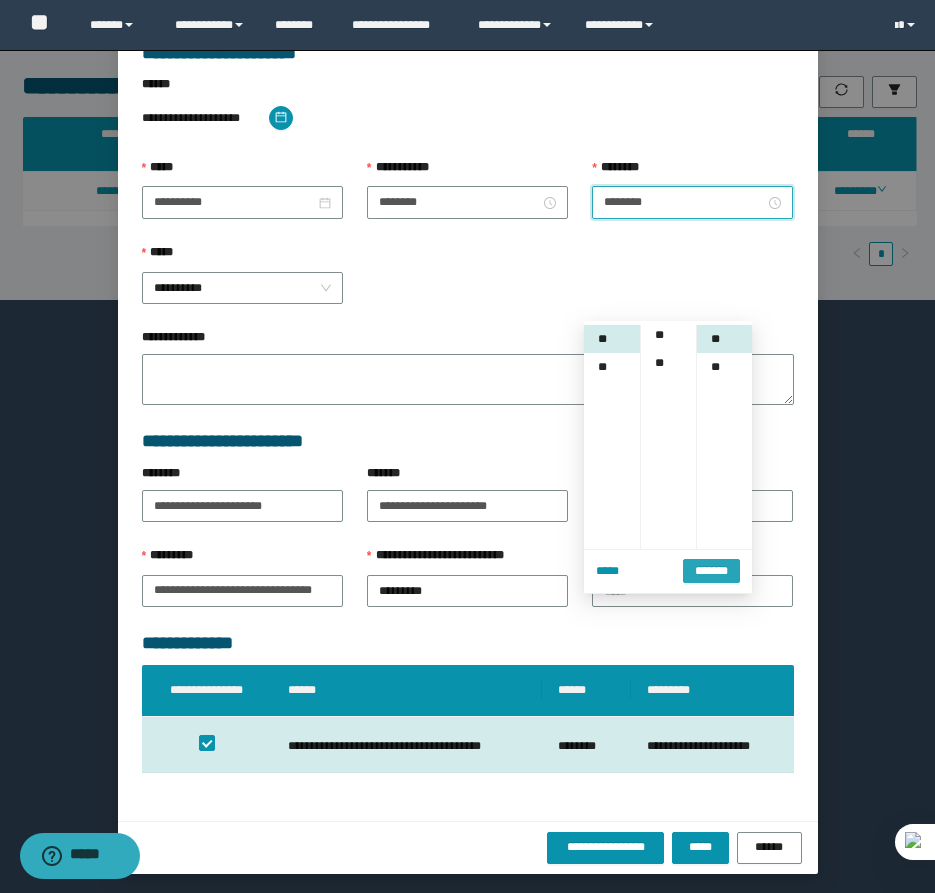 click on "*******" at bounding box center (711, 571) 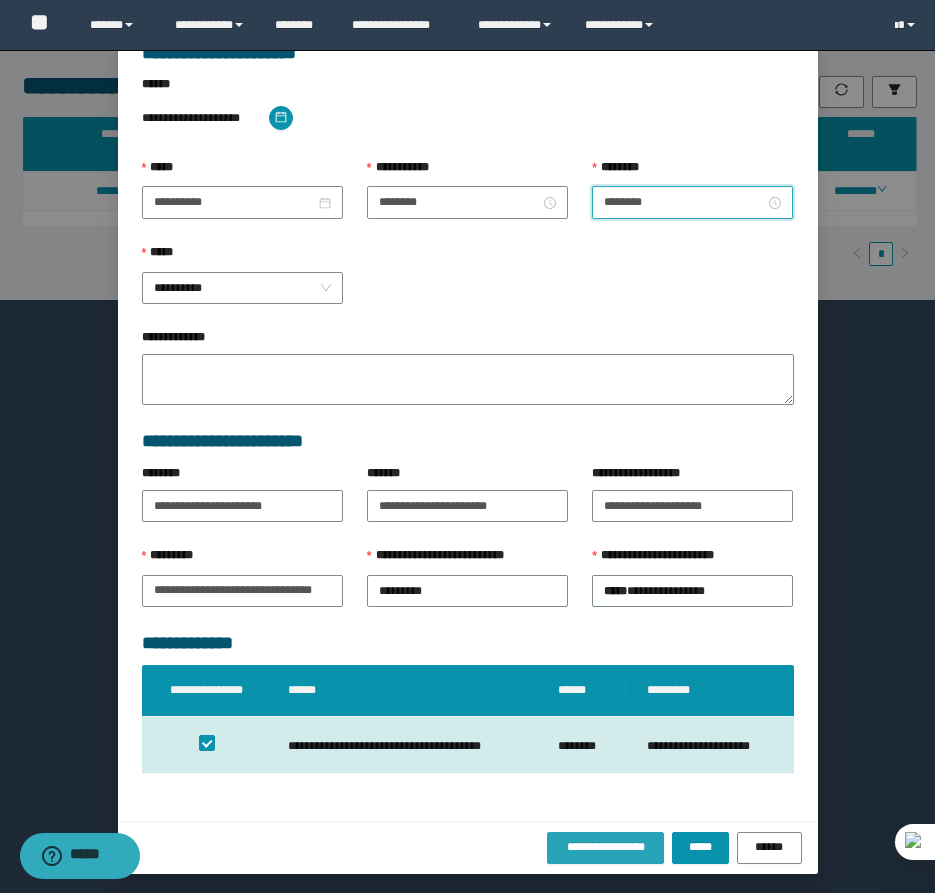 click on "**********" at bounding box center (606, 847) 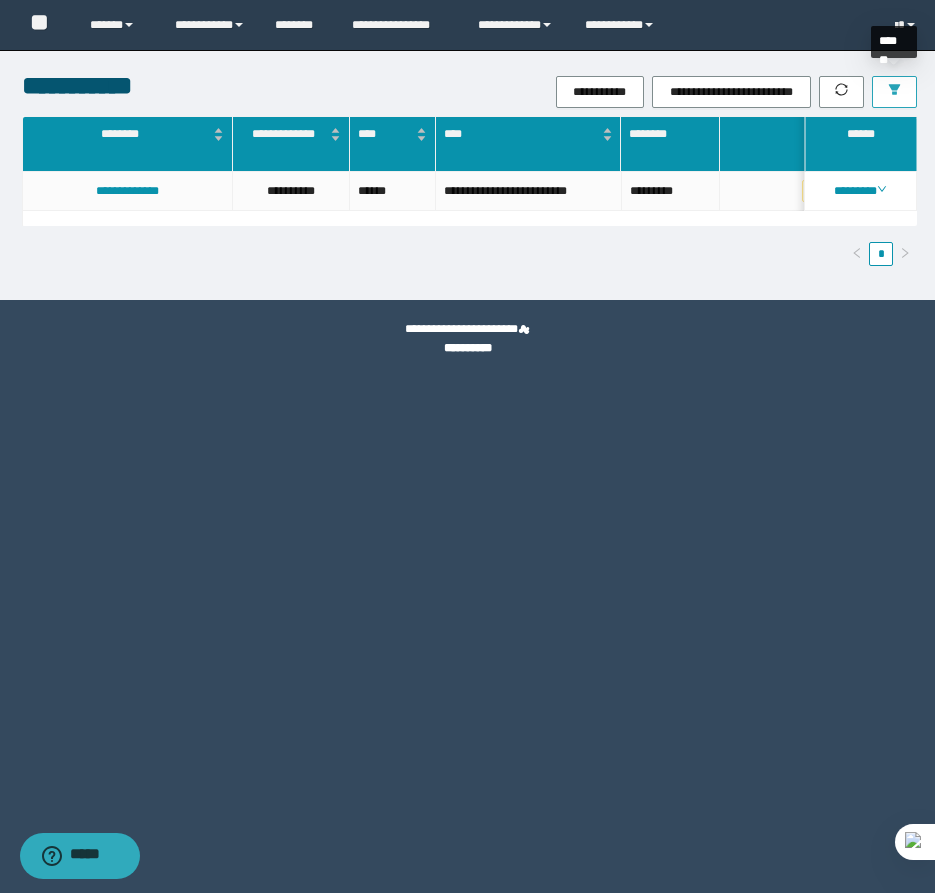 click 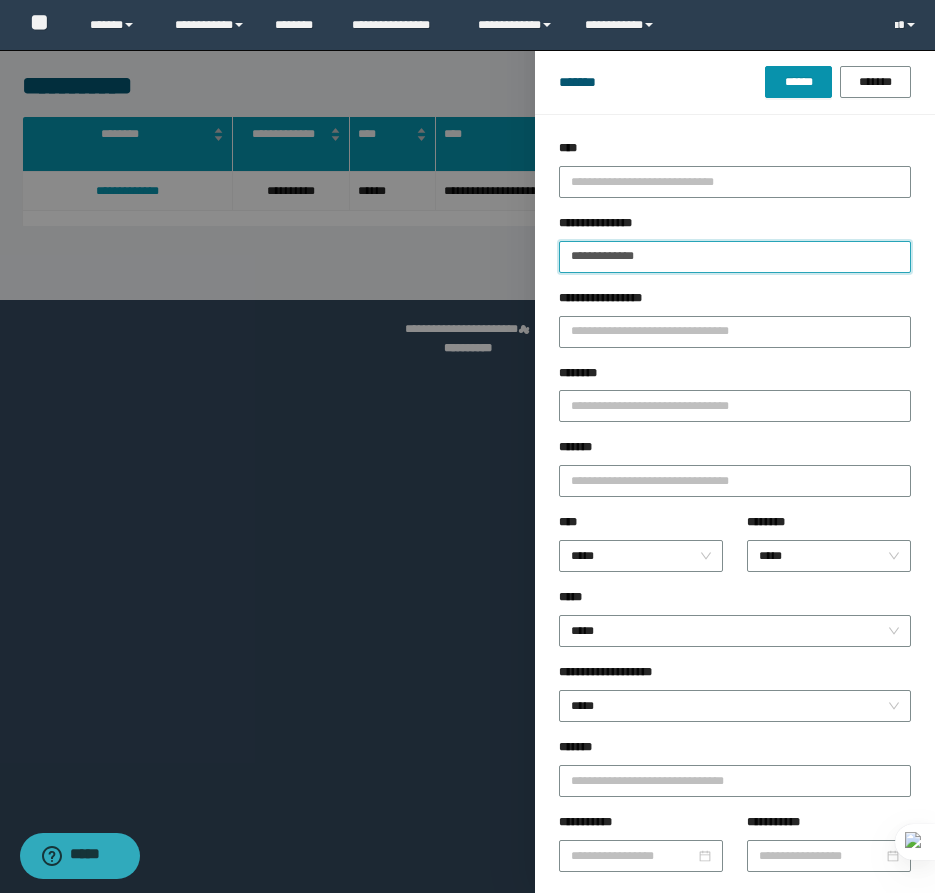 click on "**********" at bounding box center [735, 257] 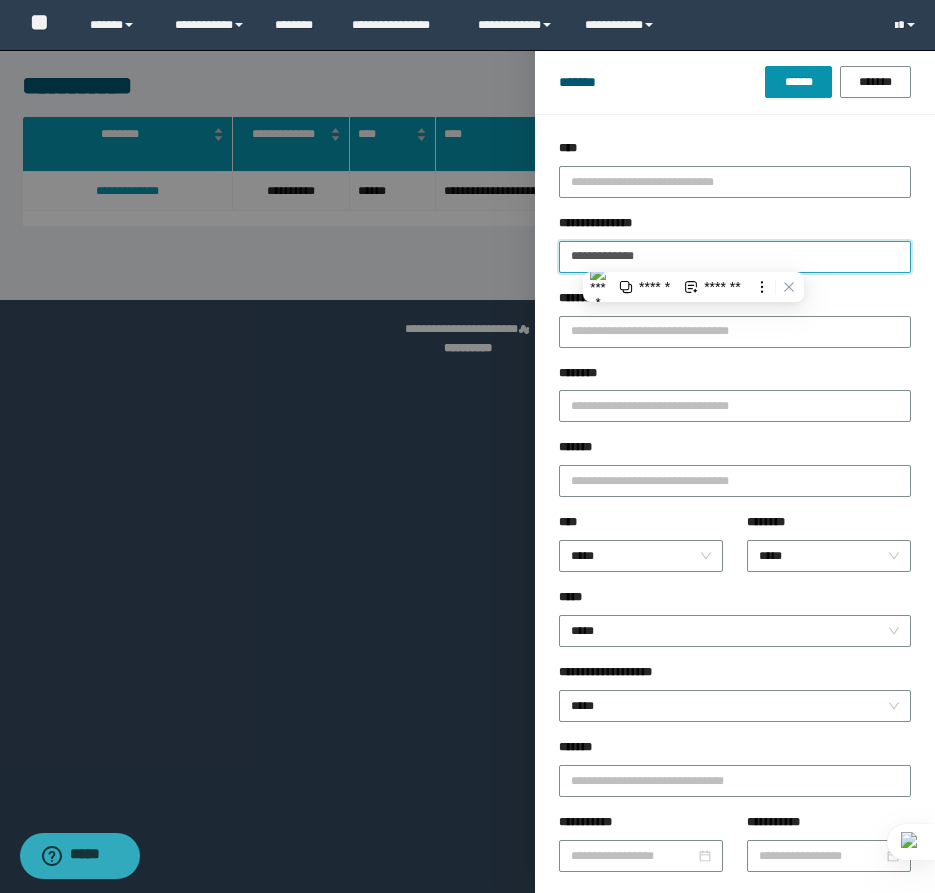 paste 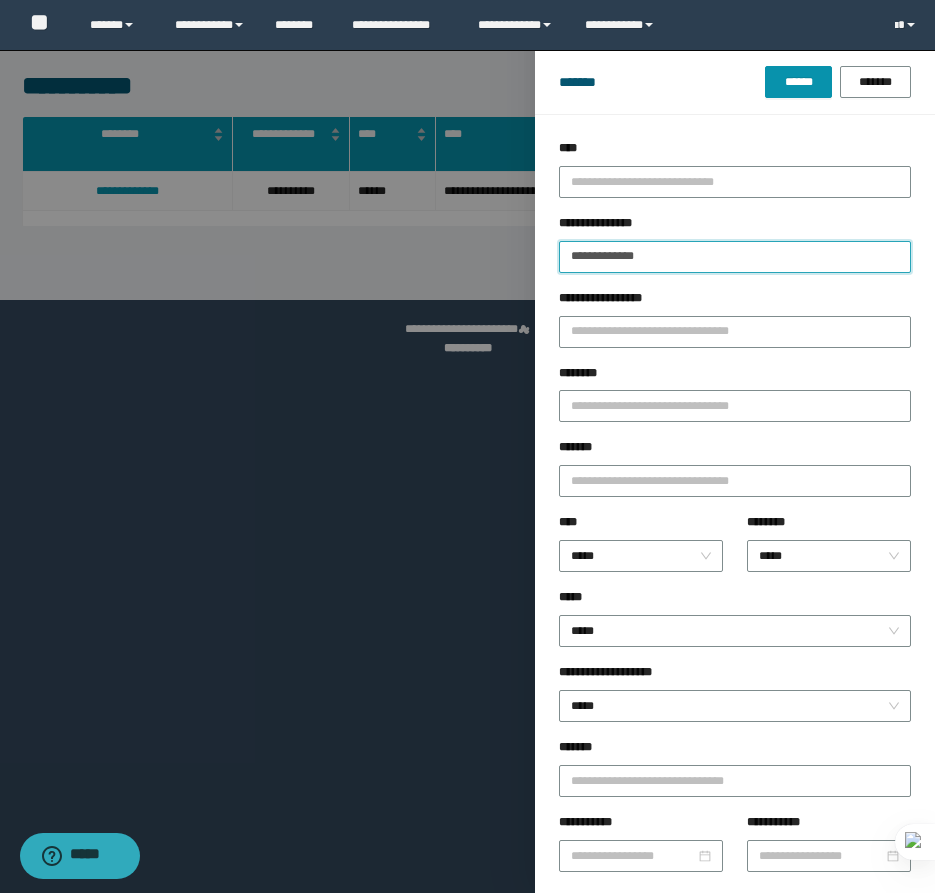 click on "******" at bounding box center (798, 82) 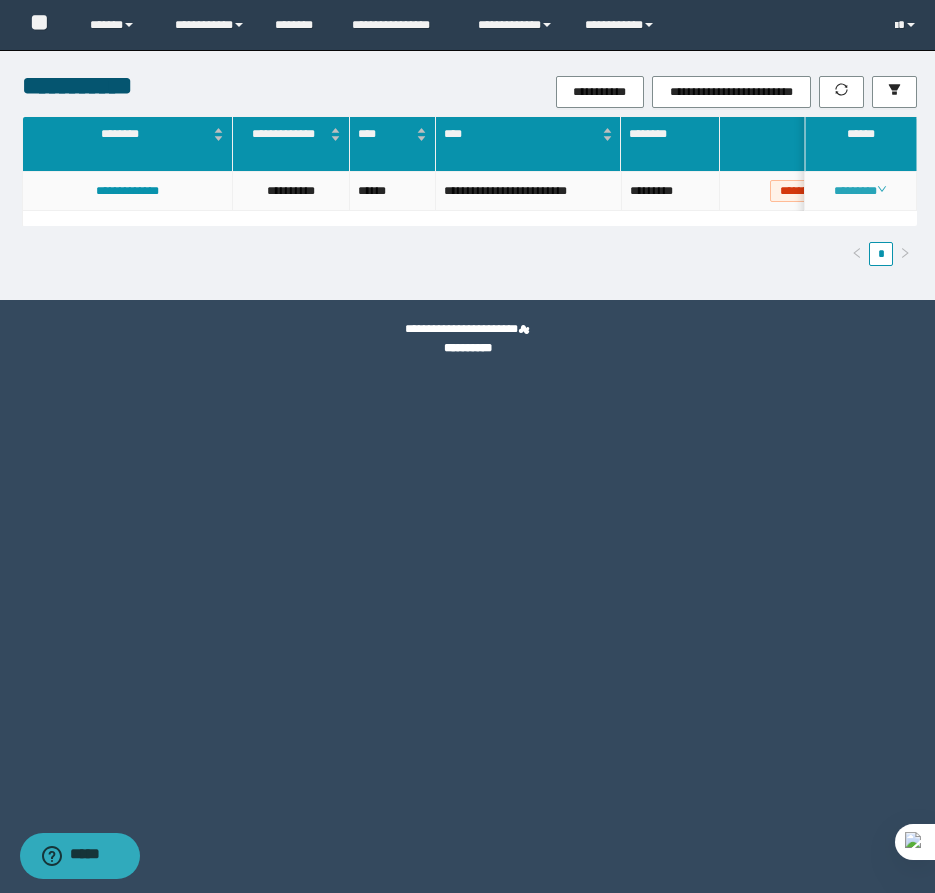 click on "********" at bounding box center [860, 191] 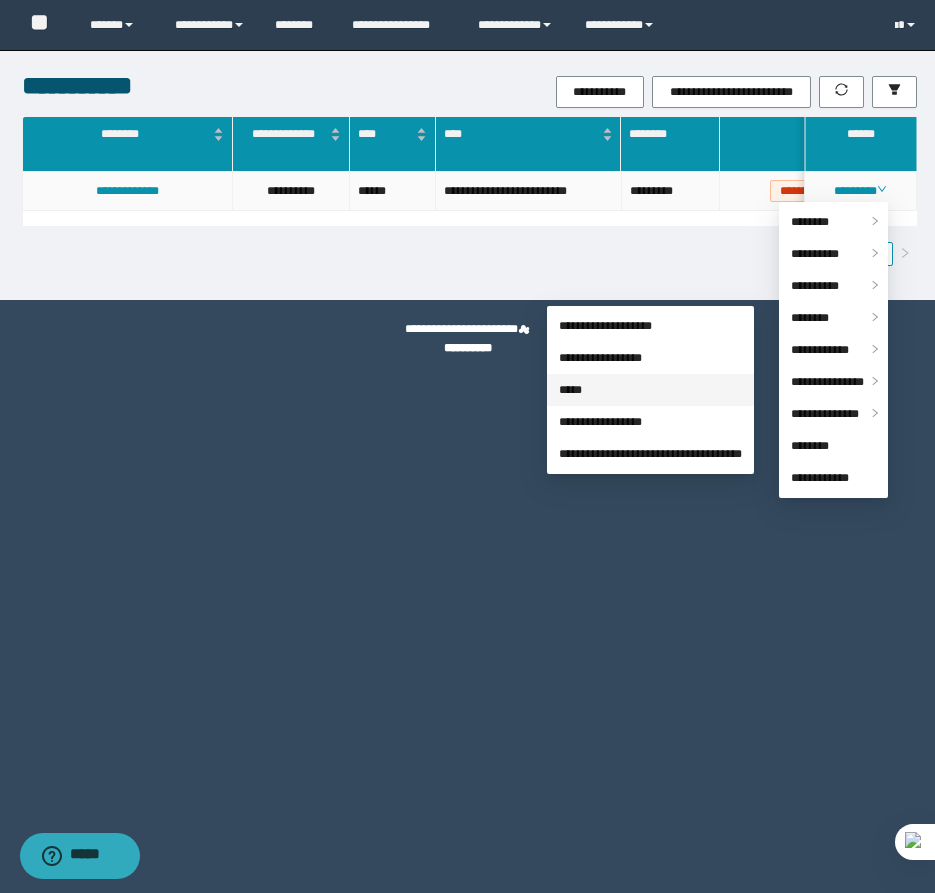click on "*****" at bounding box center [570, 390] 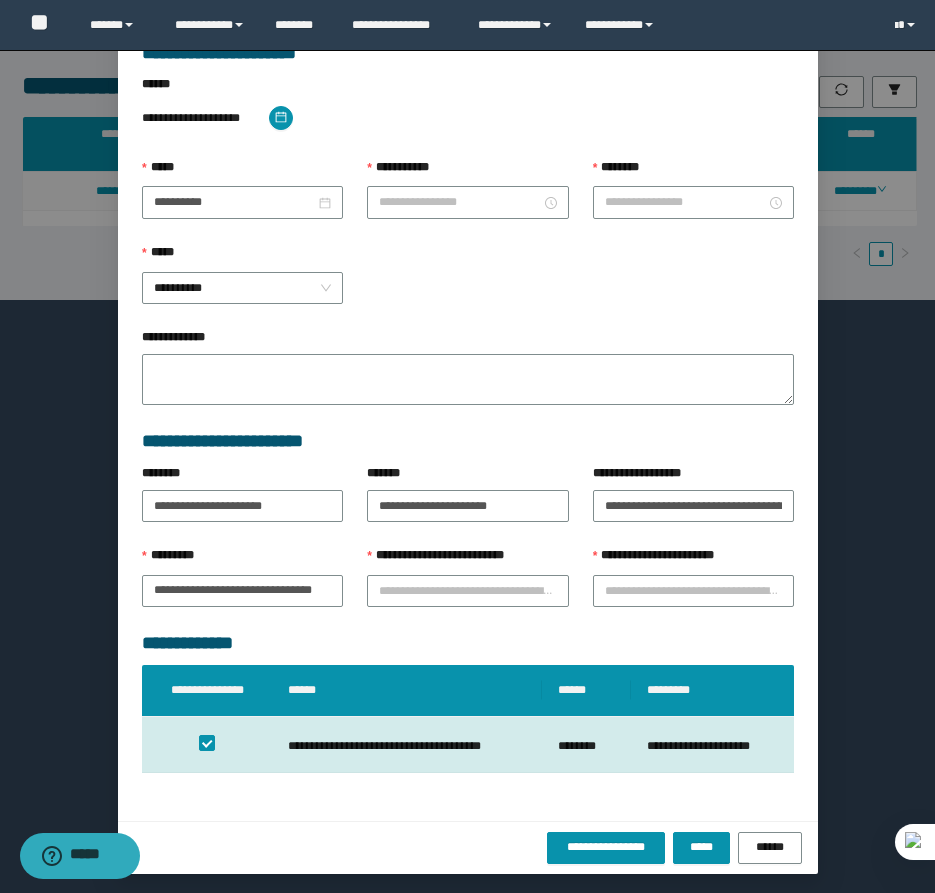 scroll, scrollTop: 41, scrollLeft: 0, axis: vertical 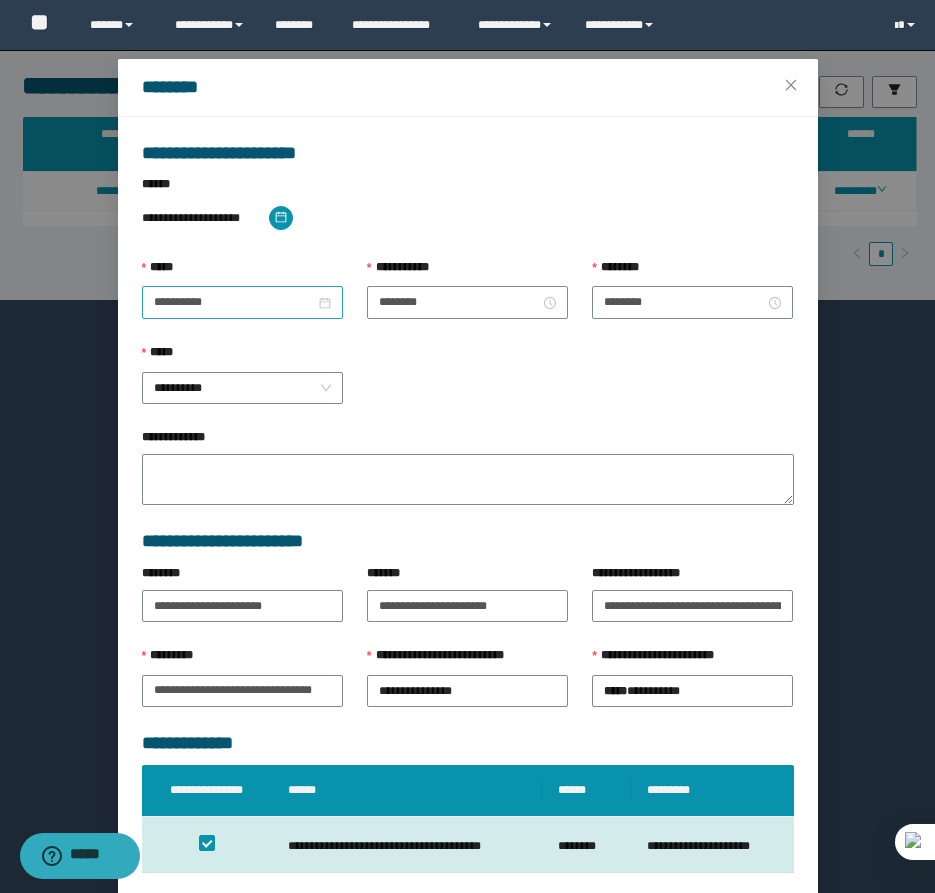 click on "**********" at bounding box center [242, 302] 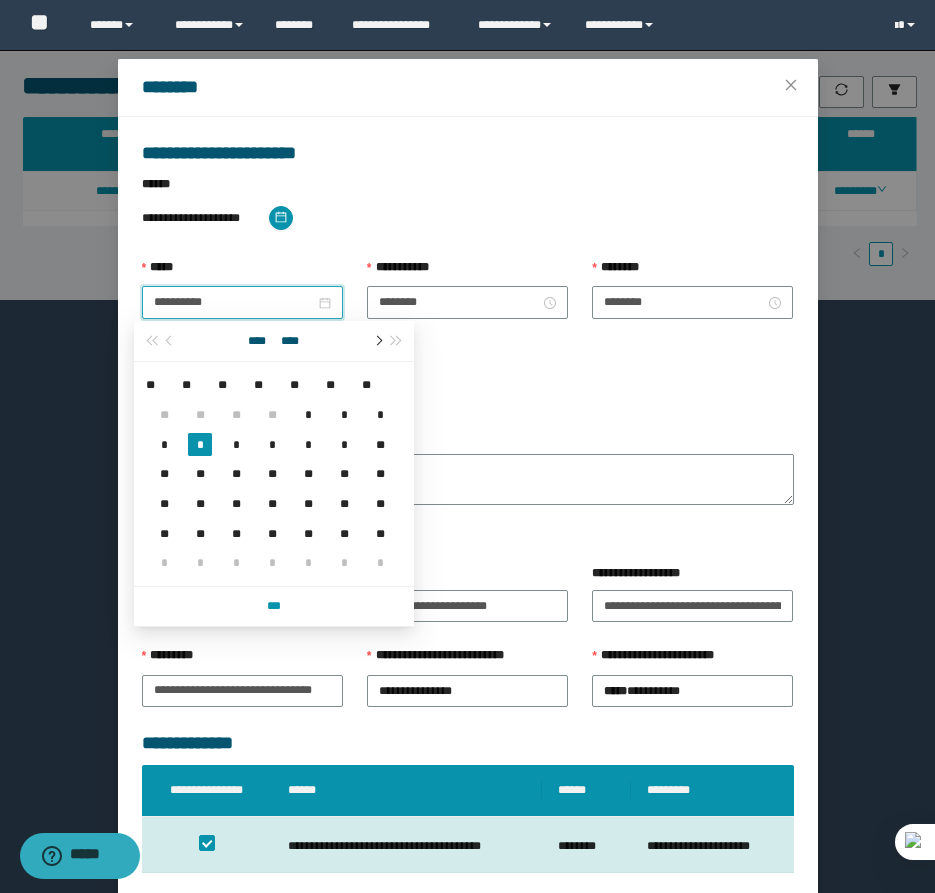 click at bounding box center [377, 341] 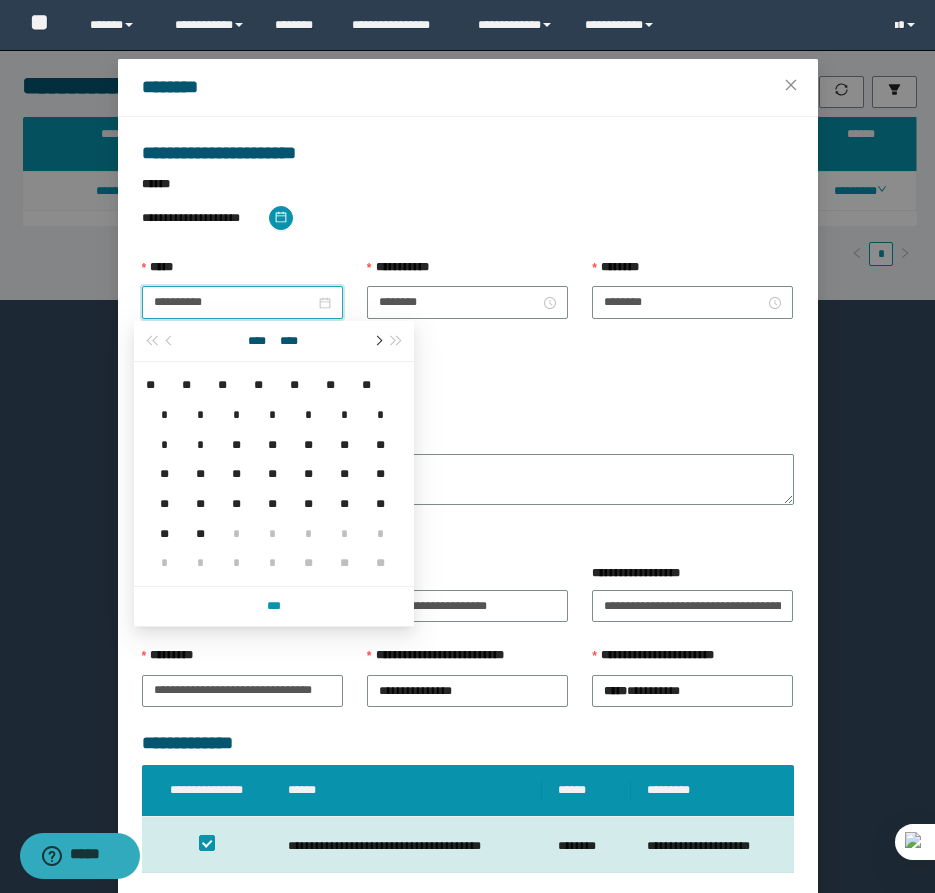 click at bounding box center [377, 341] 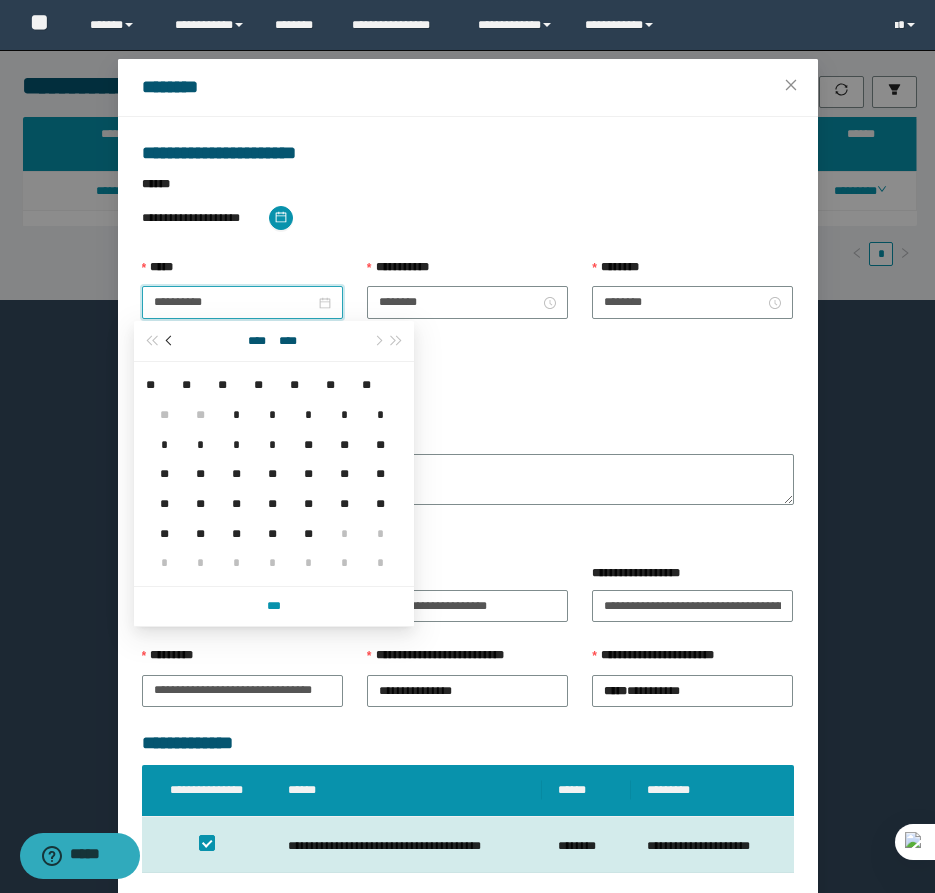 click at bounding box center (170, 341) 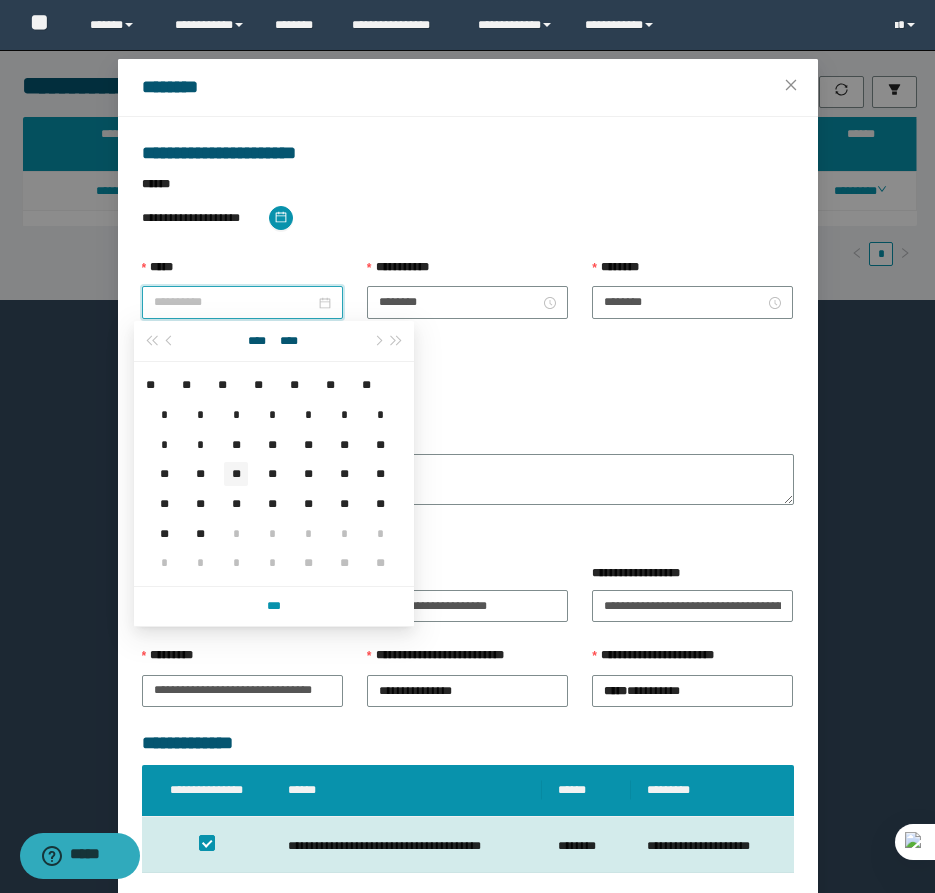 click on "**" at bounding box center (236, 474) 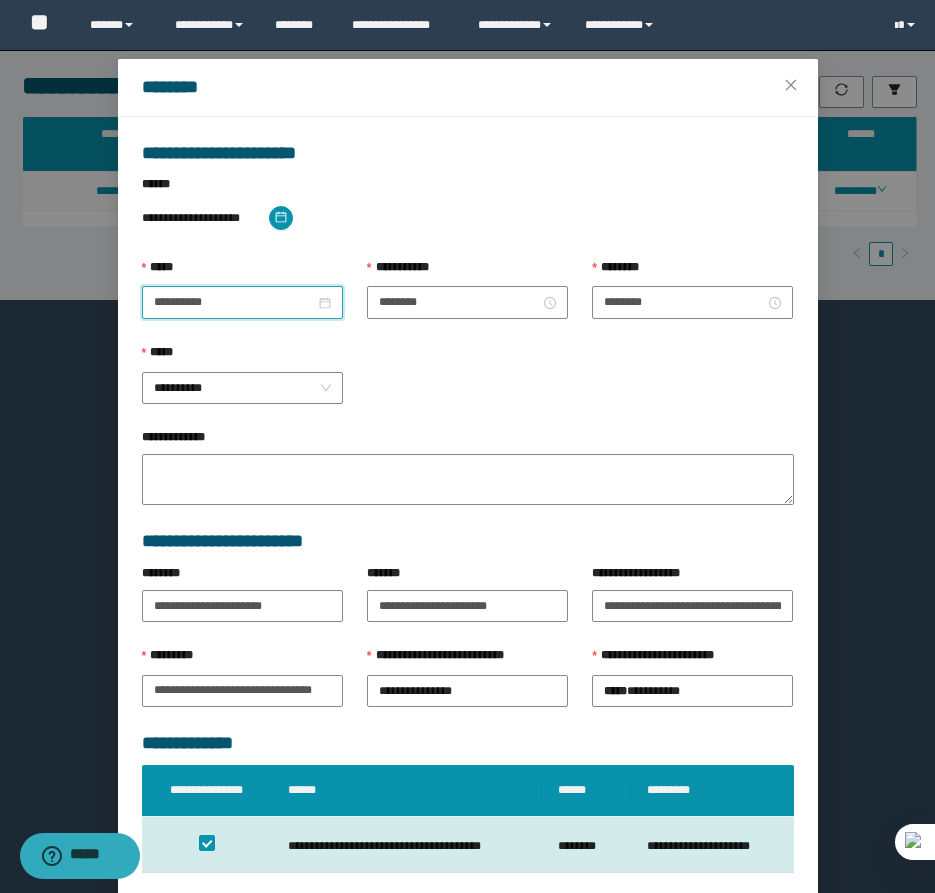 click on "**********" at bounding box center [467, 272] 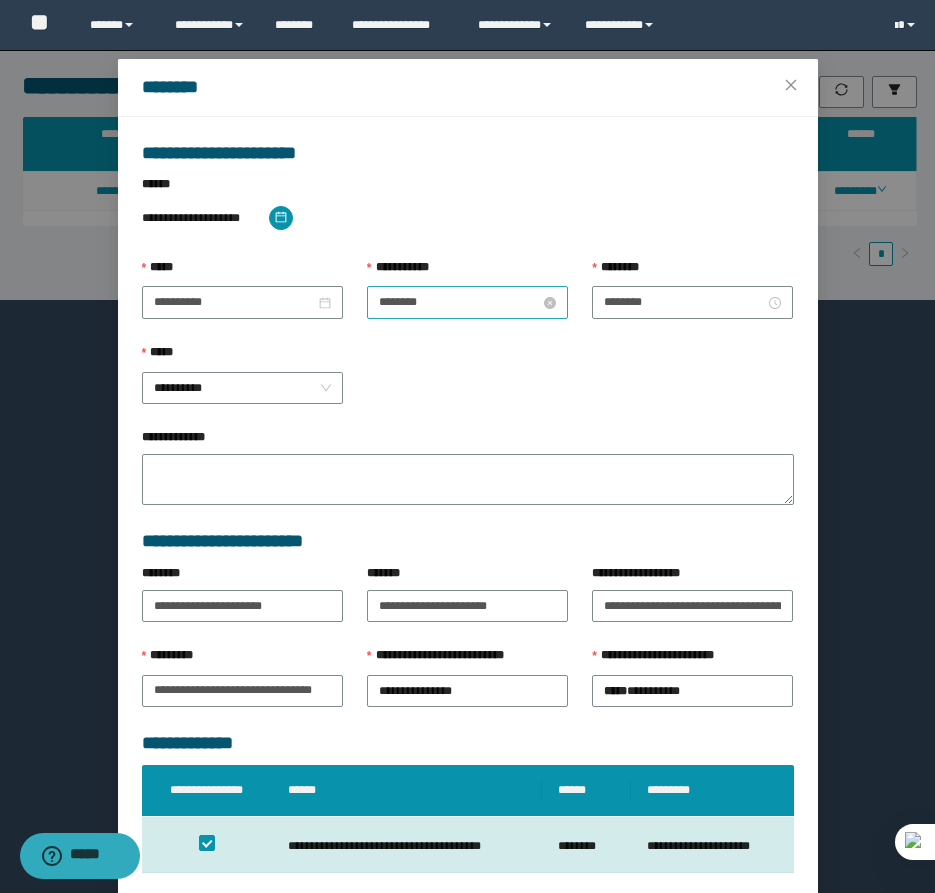 click on "********" at bounding box center (459, 302) 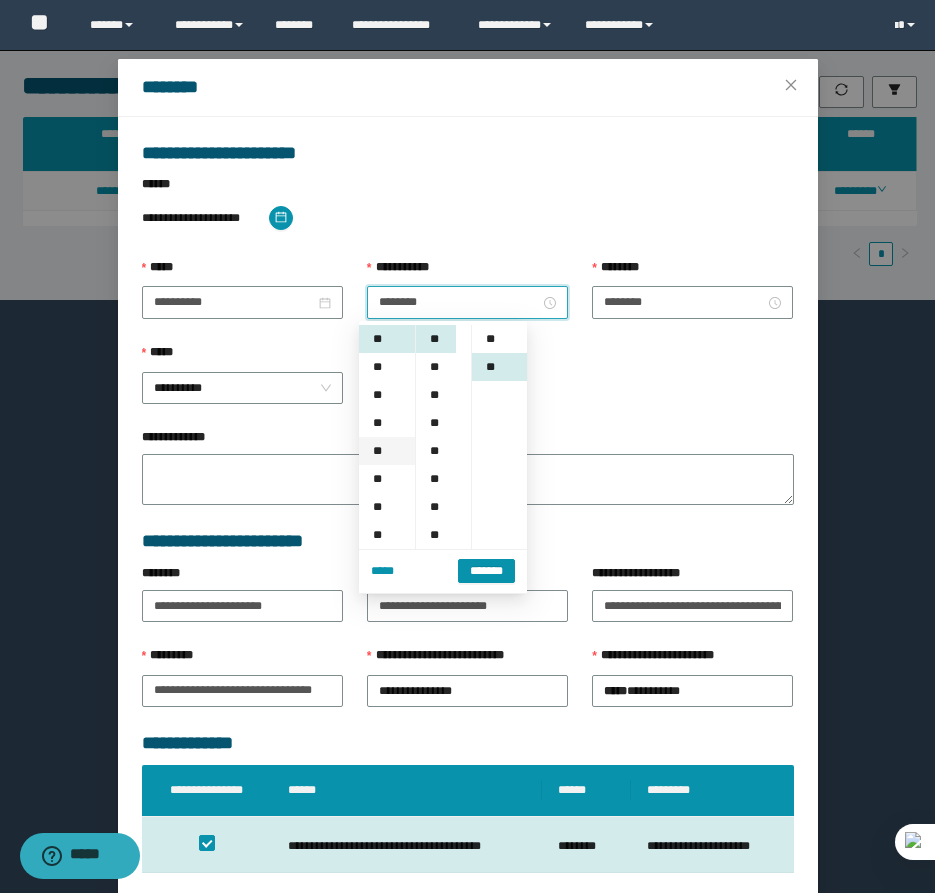 scroll, scrollTop: 28, scrollLeft: 0, axis: vertical 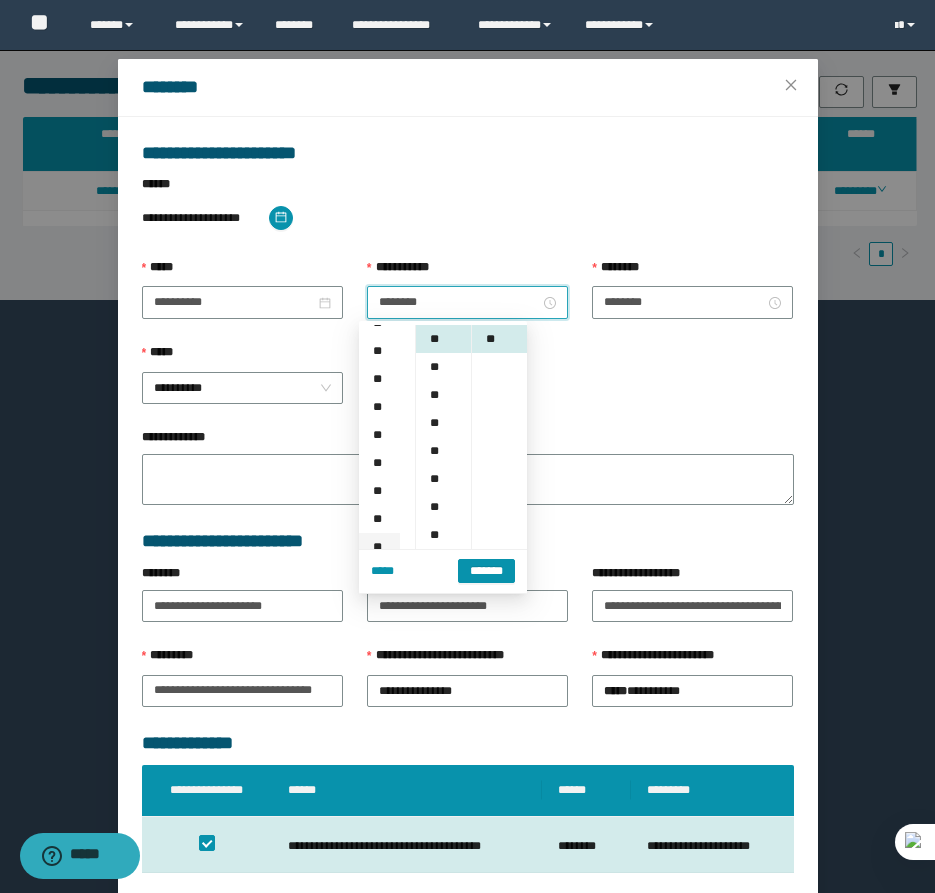 click on "**" at bounding box center (379, 547) 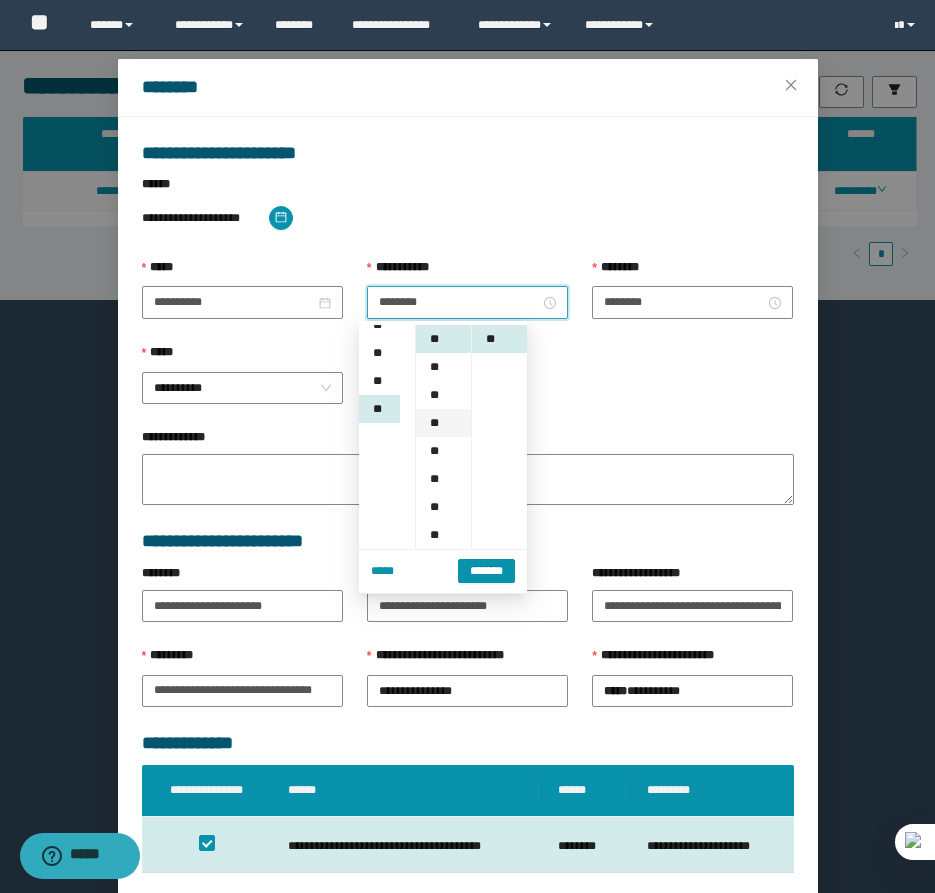scroll, scrollTop: 308, scrollLeft: 0, axis: vertical 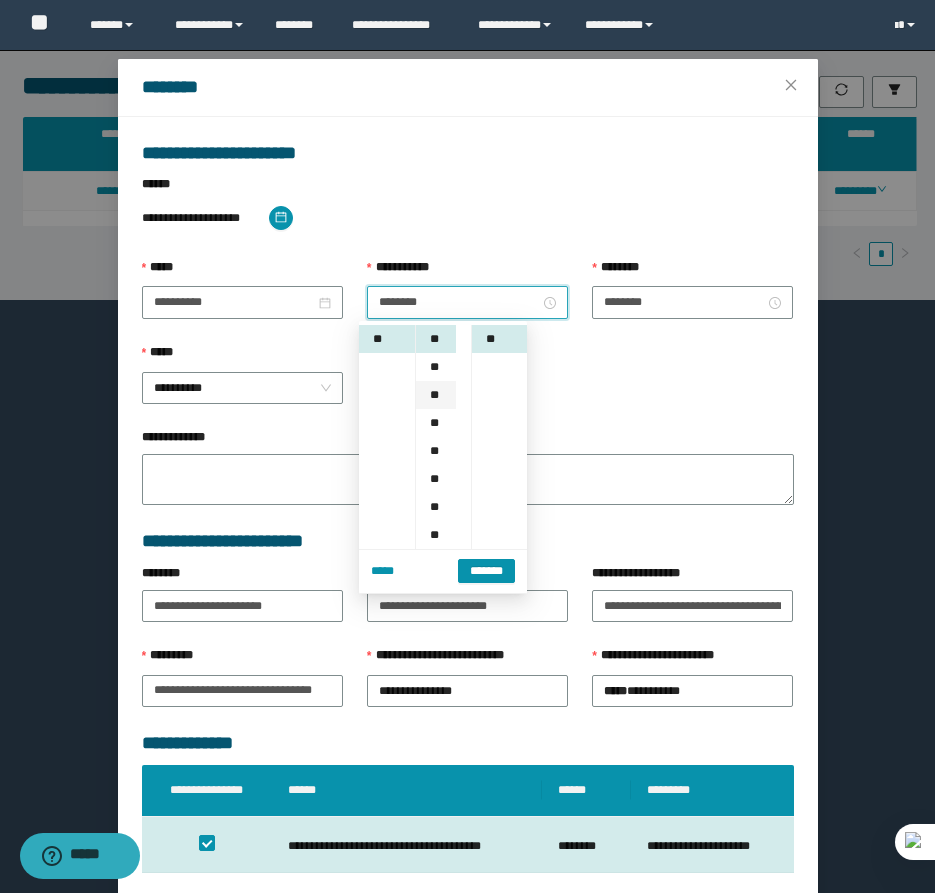 click on "**" at bounding box center (436, 395) 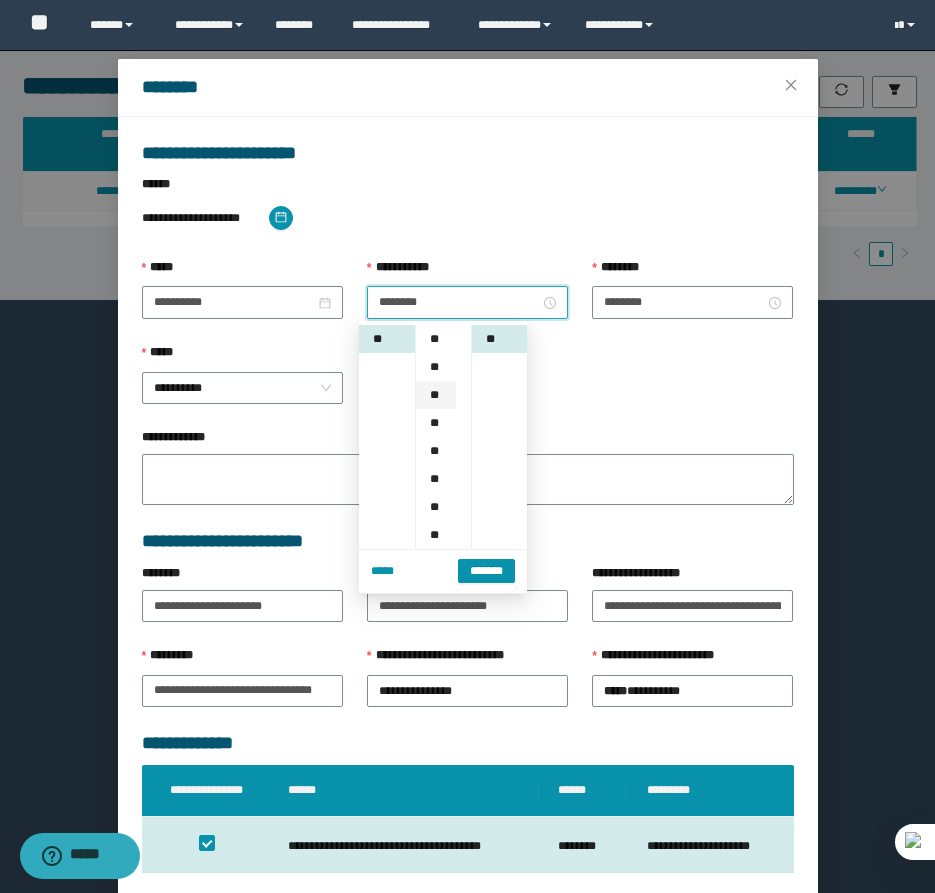 scroll, scrollTop: 56, scrollLeft: 0, axis: vertical 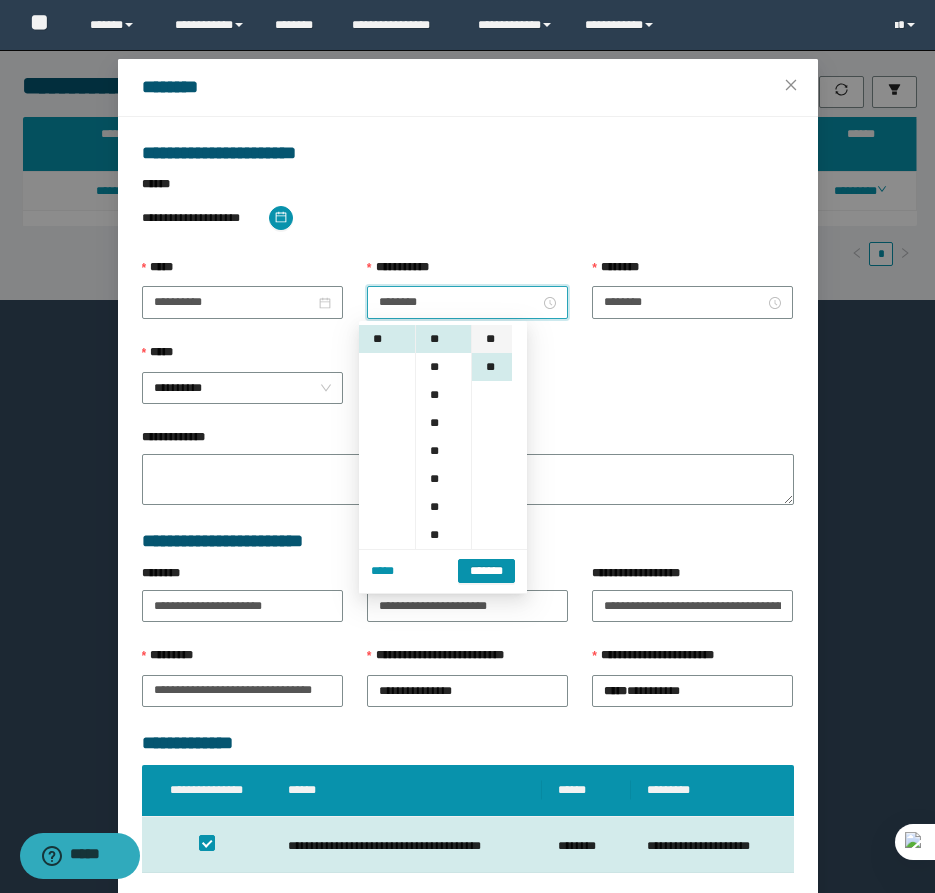 click on "**" at bounding box center (492, 339) 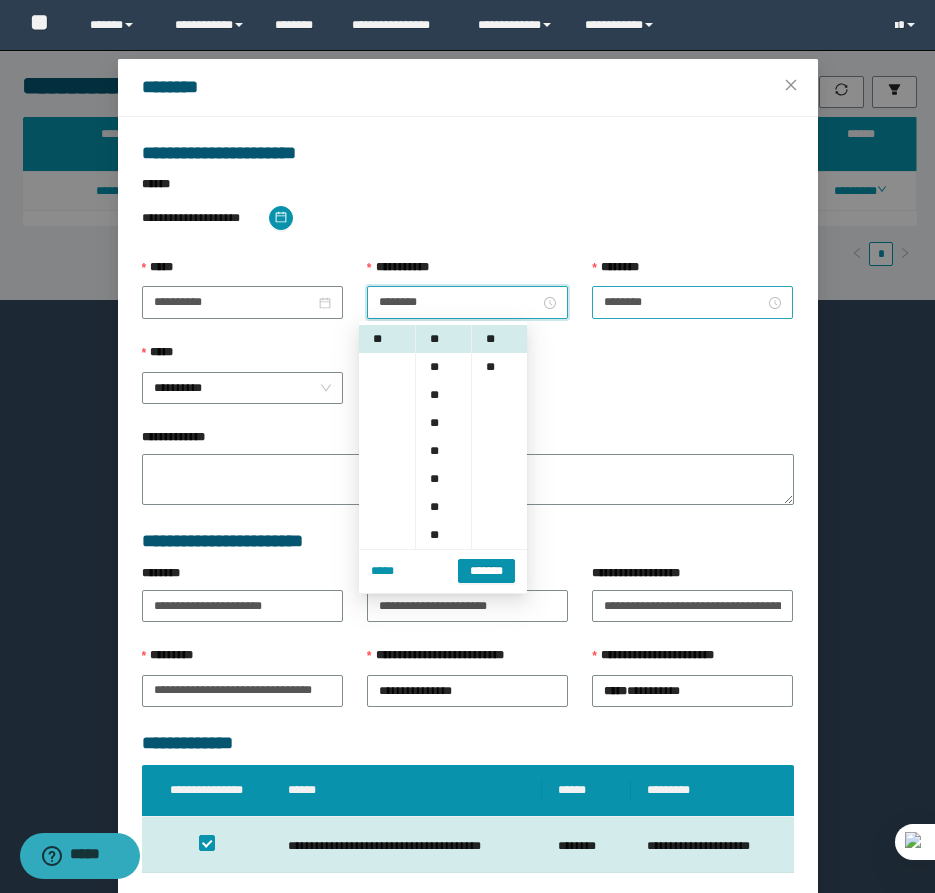 click on "********" at bounding box center [692, 302] 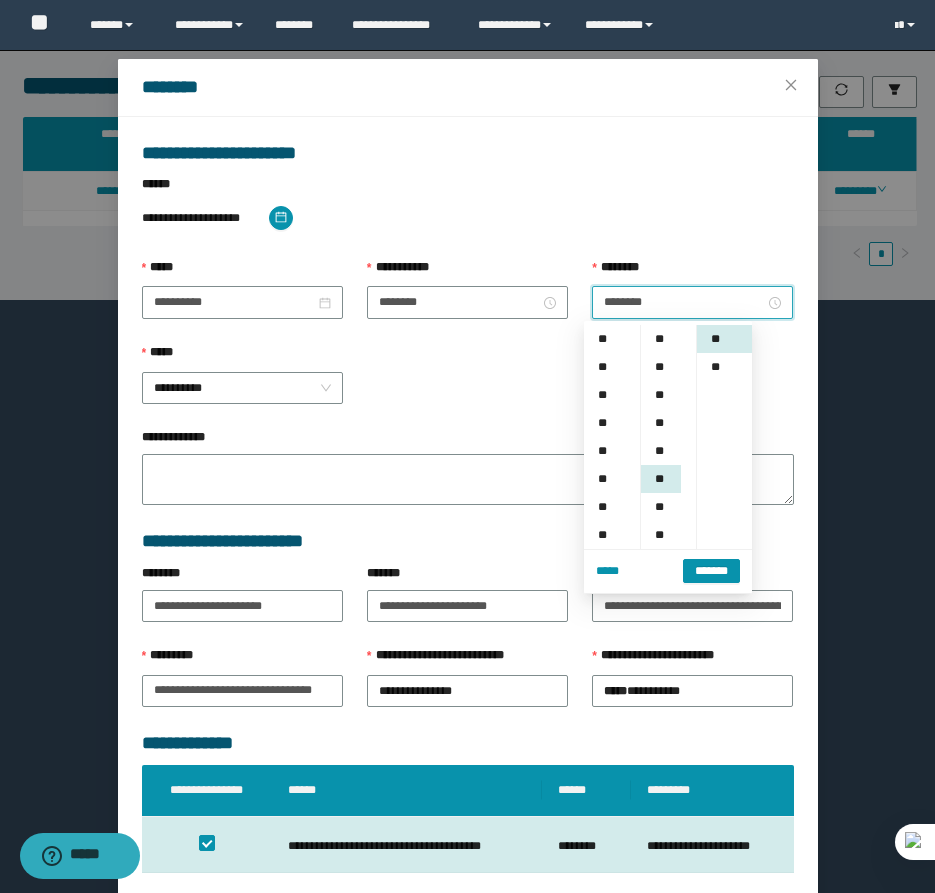 scroll, scrollTop: 308, scrollLeft: 0, axis: vertical 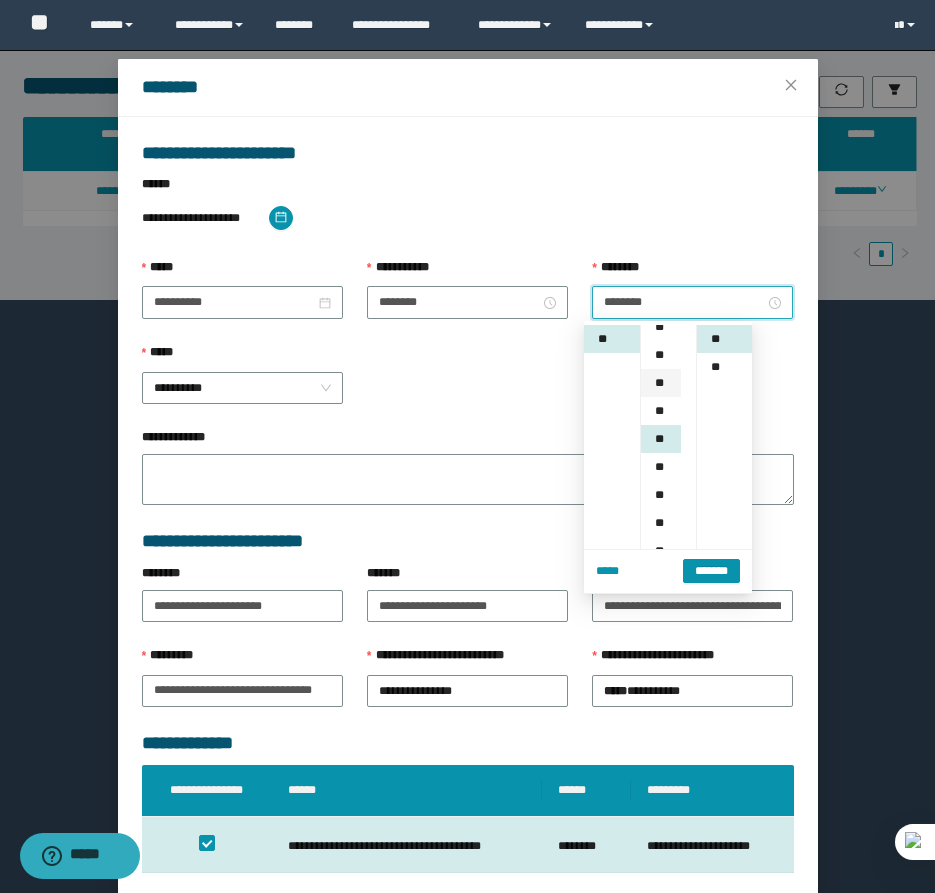 click on "**" at bounding box center (661, 383) 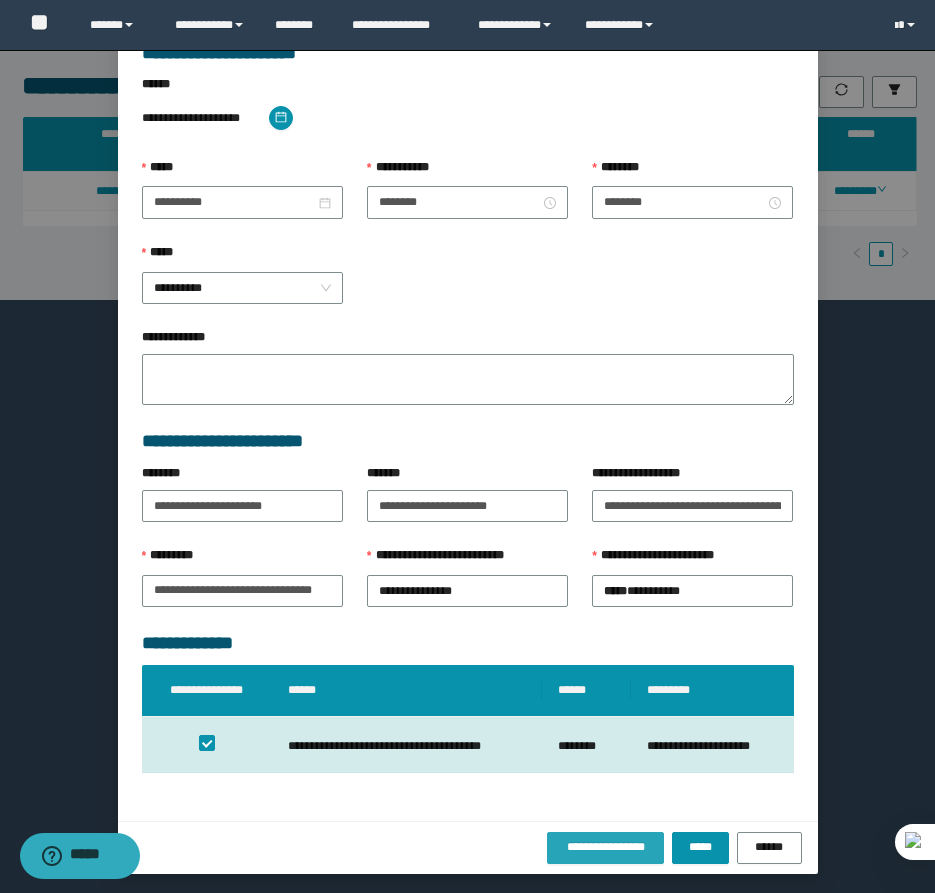 click on "**********" at bounding box center [606, 847] 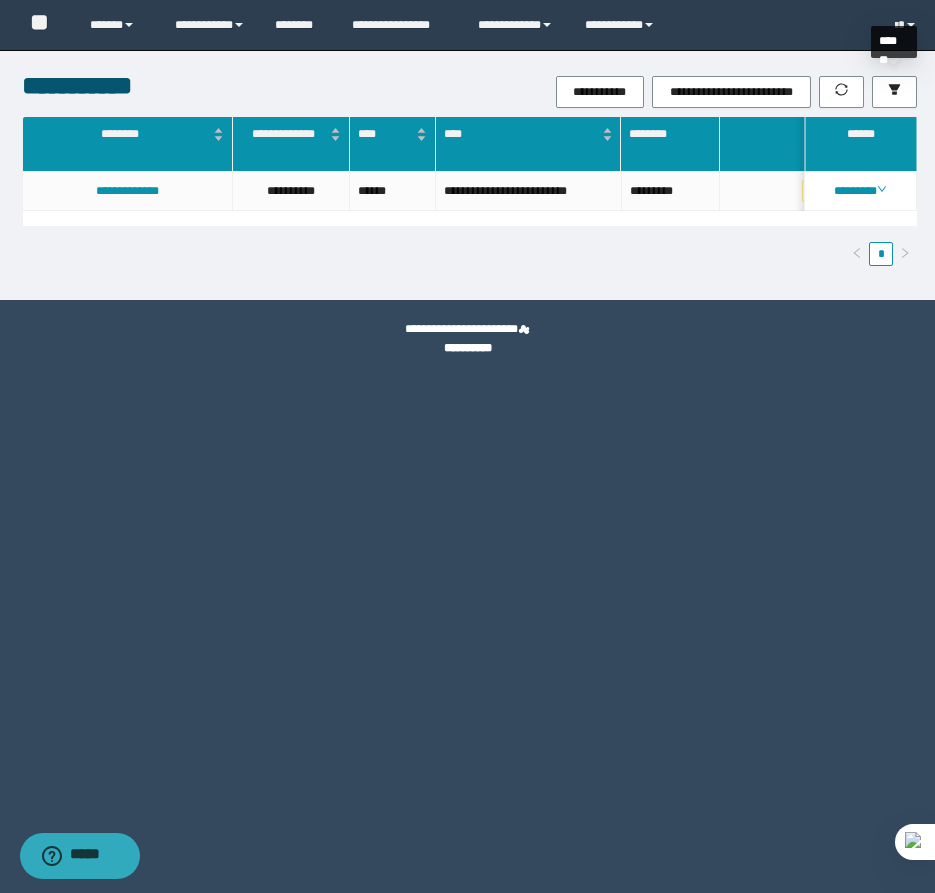 click on "*******" at bounding box center [894, 49] 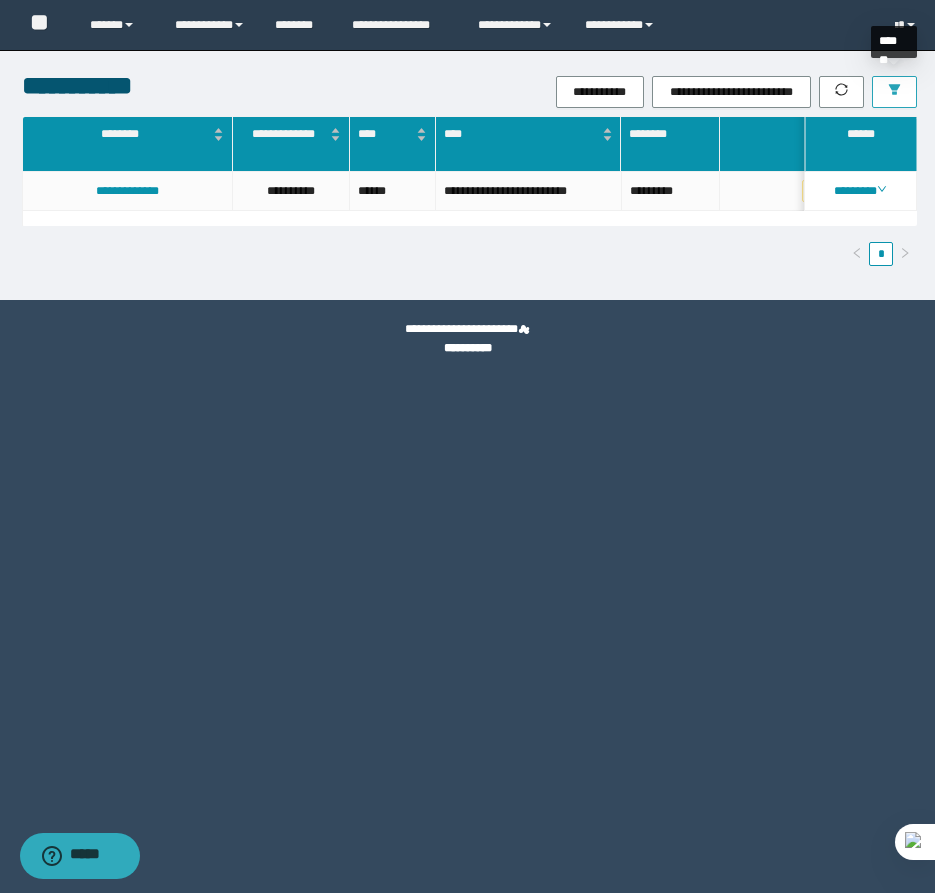 click at bounding box center [894, 92] 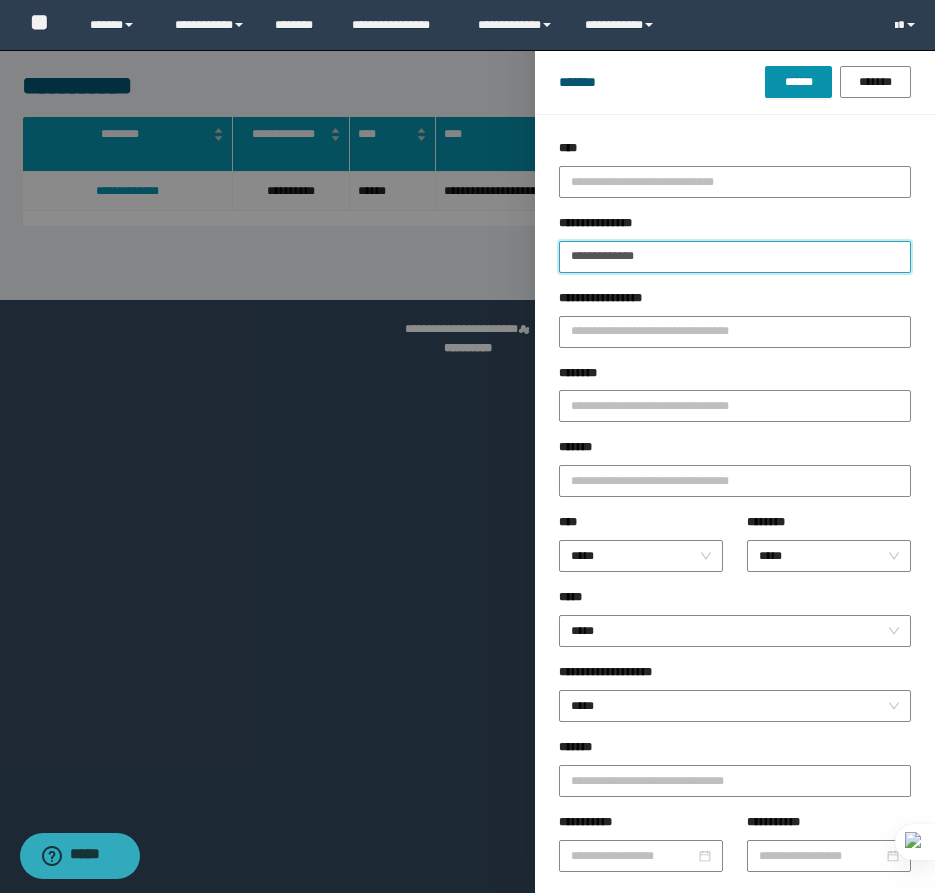 click on "**********" at bounding box center [735, 257] 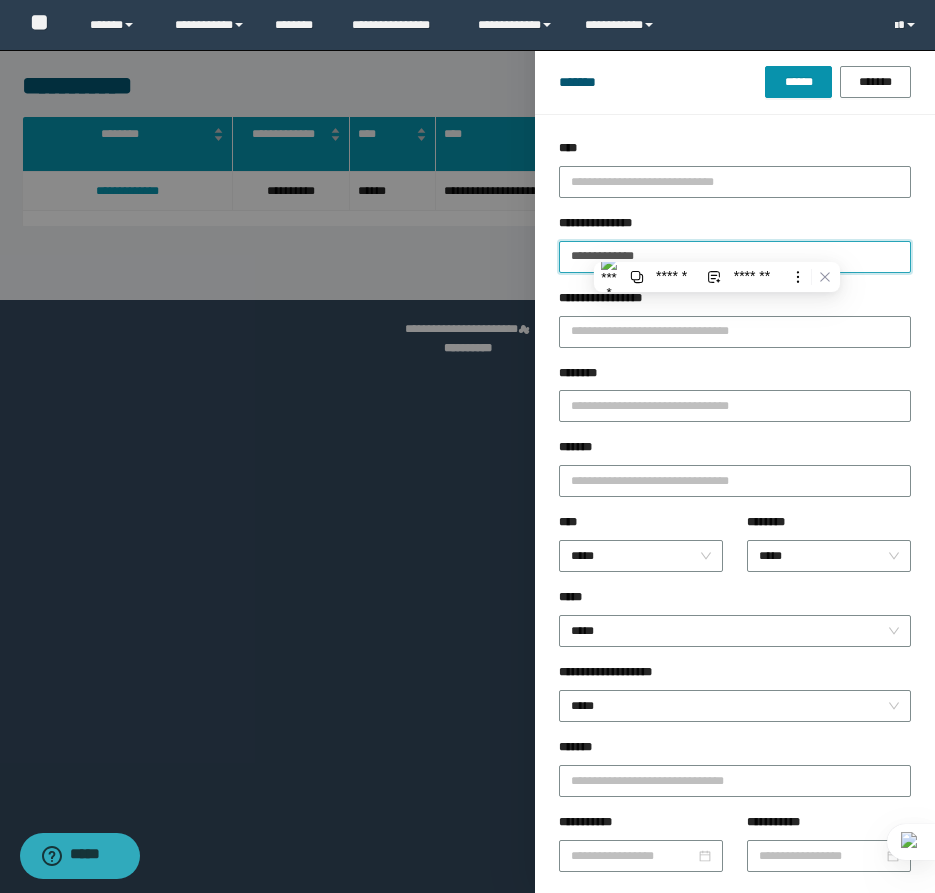 click on "******" at bounding box center (798, 82) 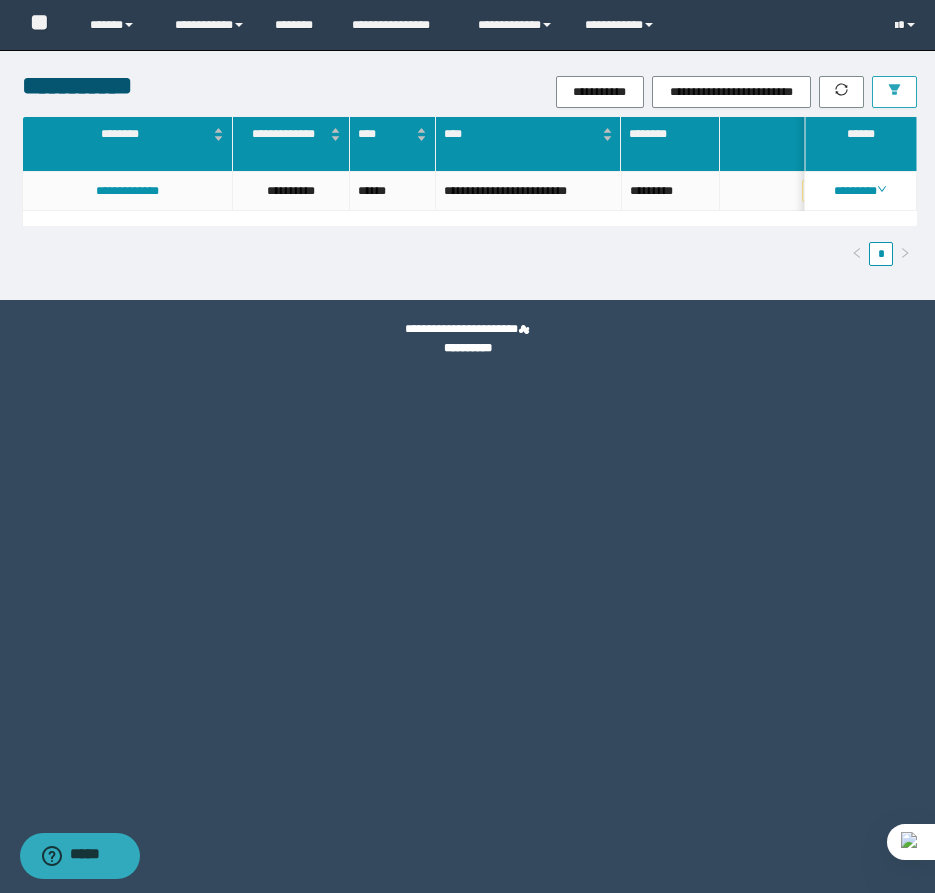 click 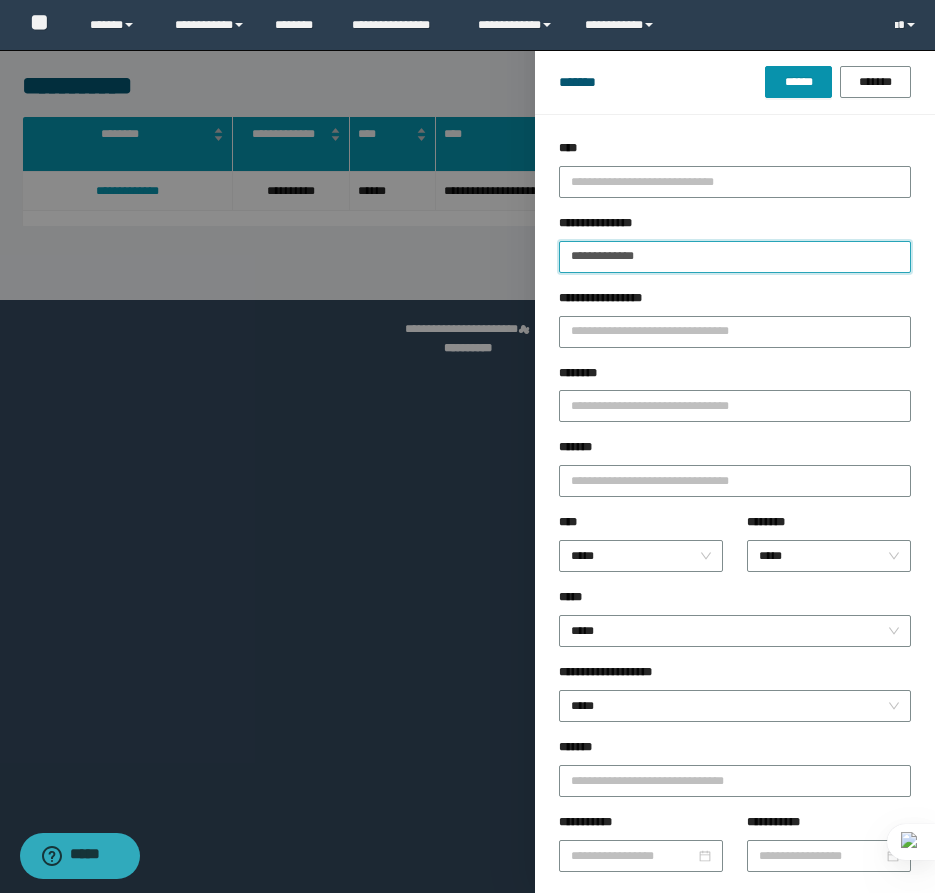 click on "**********" at bounding box center (735, 257) 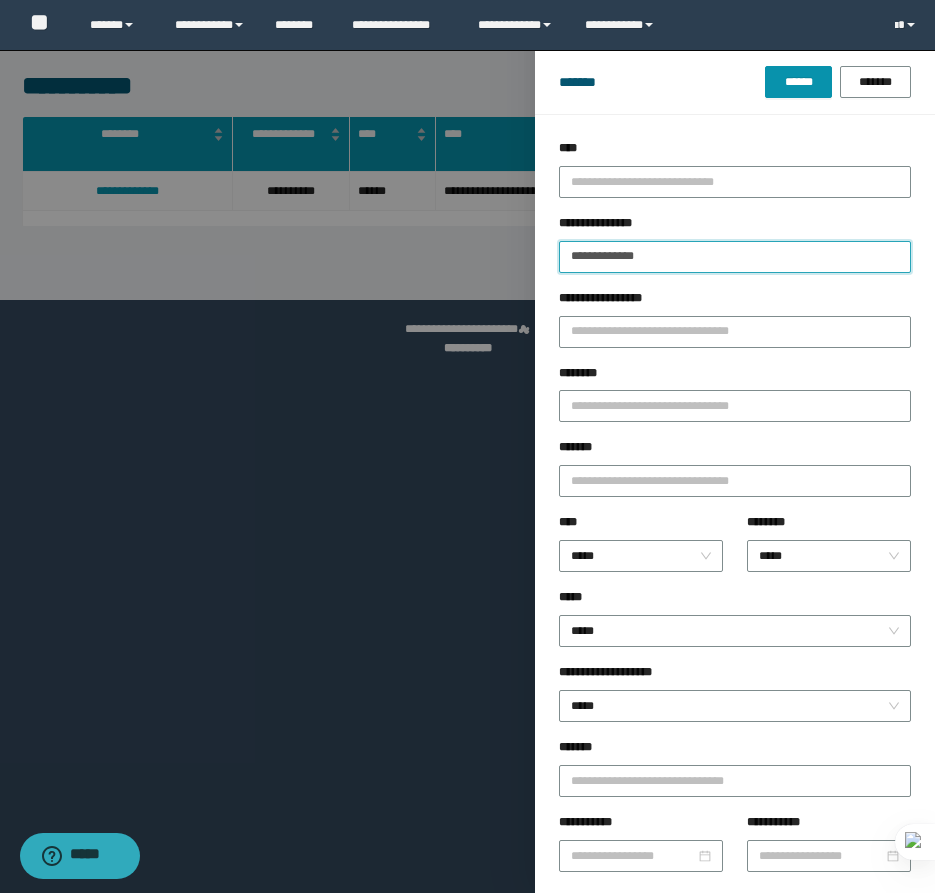 click on "******" at bounding box center (798, 82) 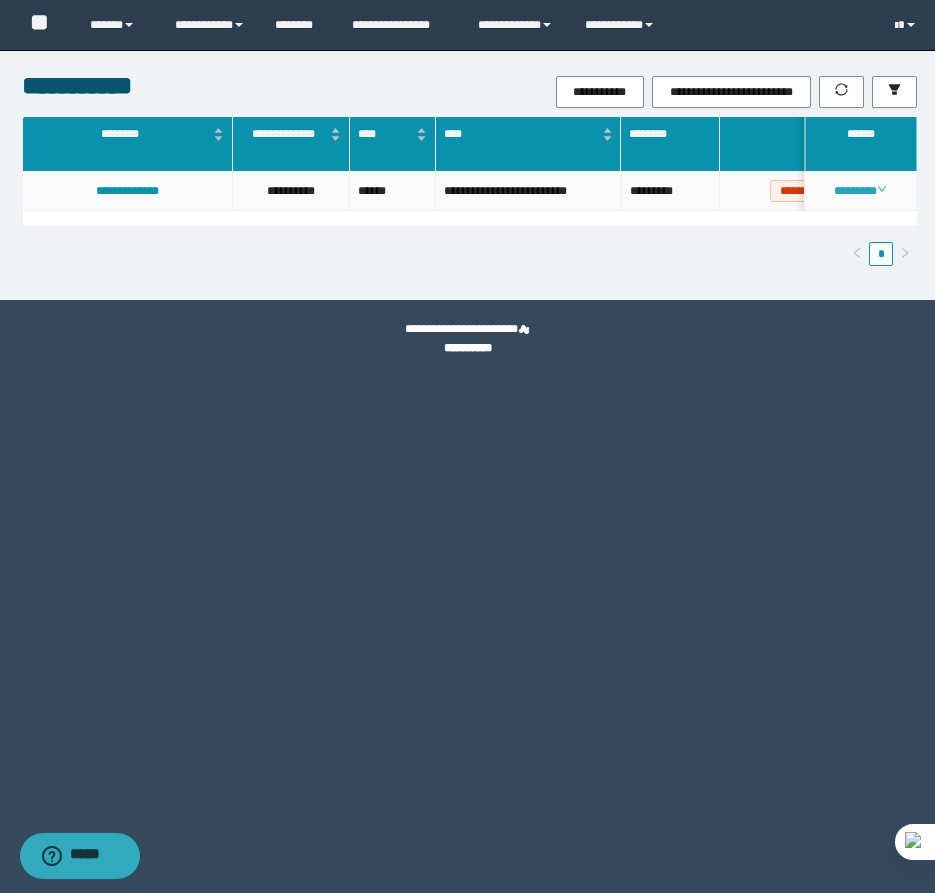 click on "********" at bounding box center [860, 191] 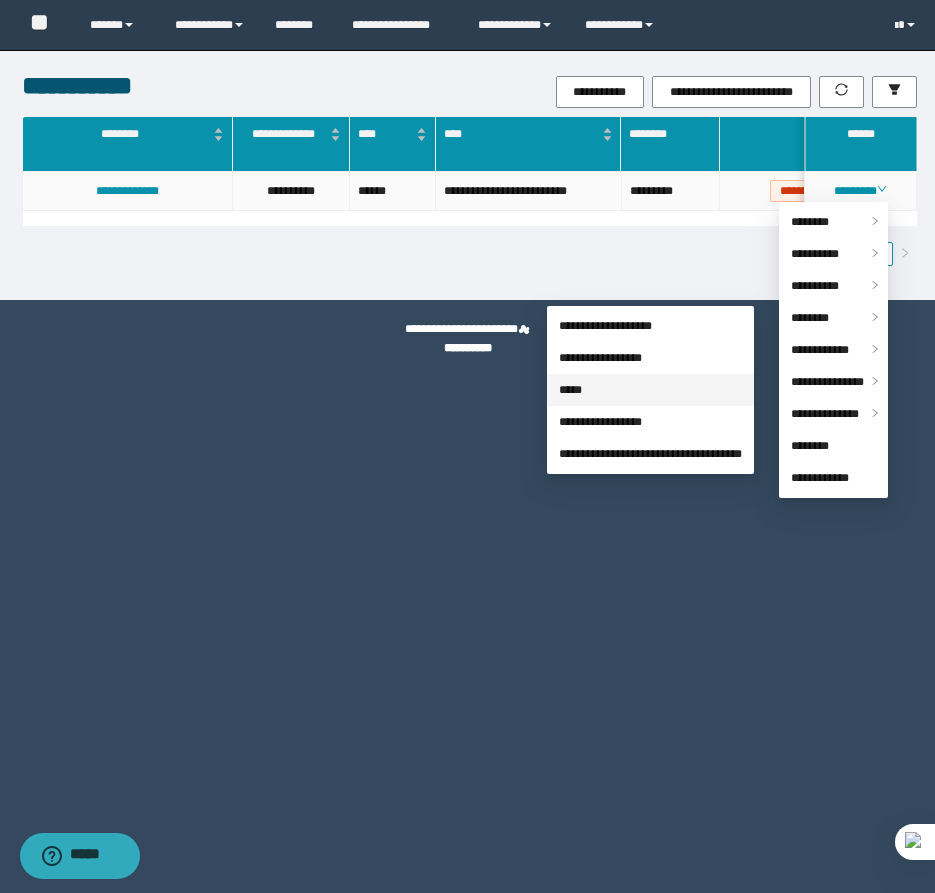 click on "*****" at bounding box center (570, 390) 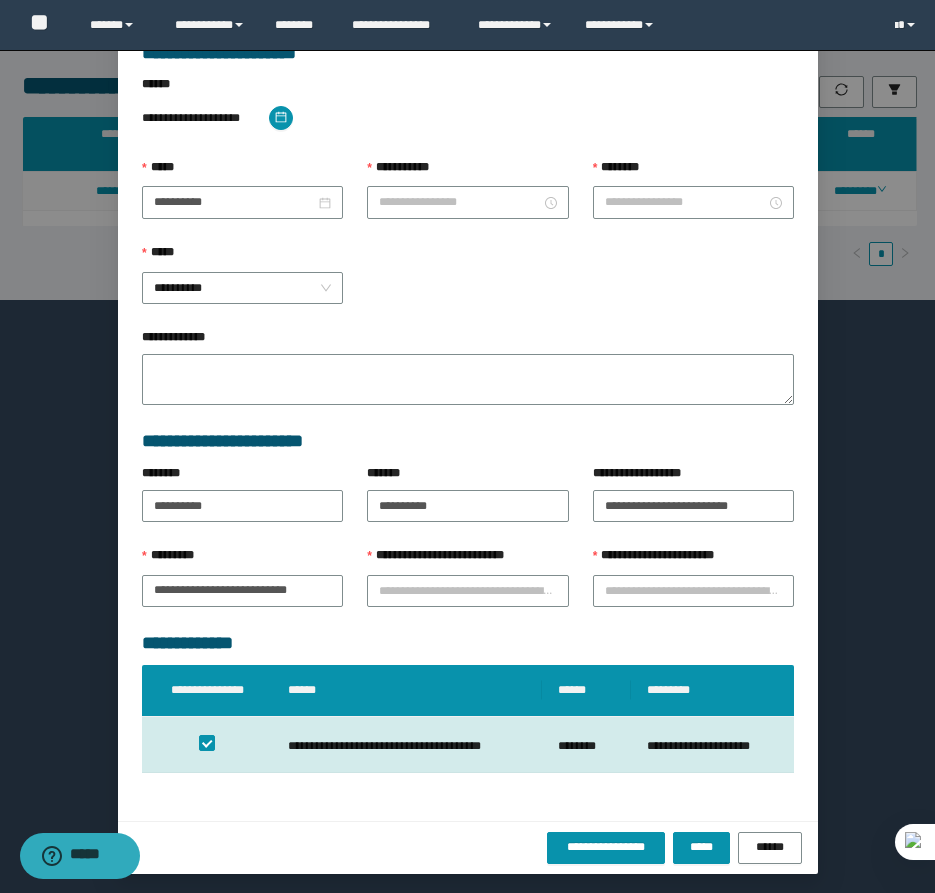 scroll, scrollTop: 41, scrollLeft: 0, axis: vertical 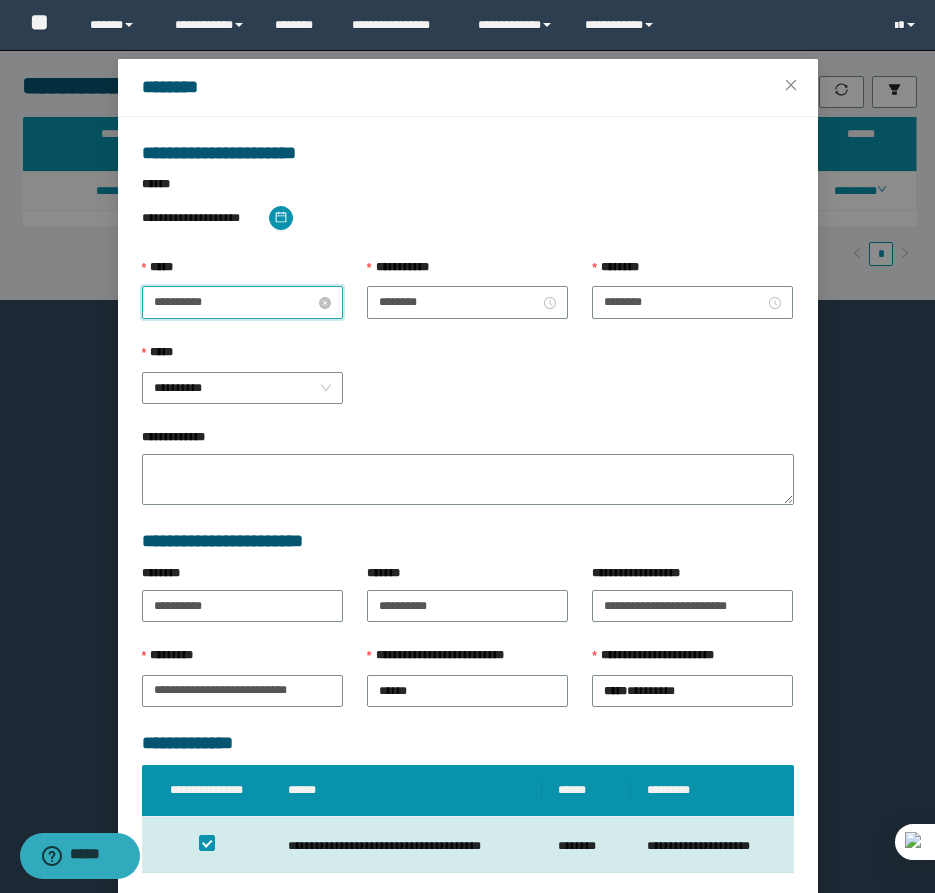 click on "**********" at bounding box center [234, 302] 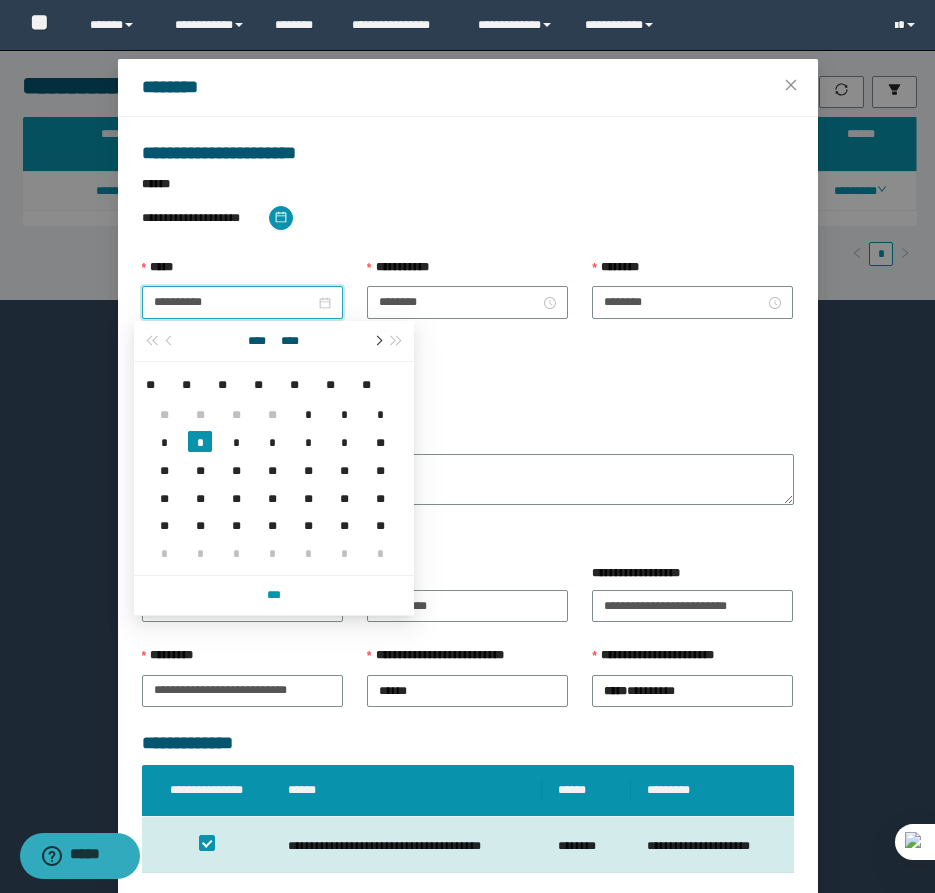 click at bounding box center (377, 341) 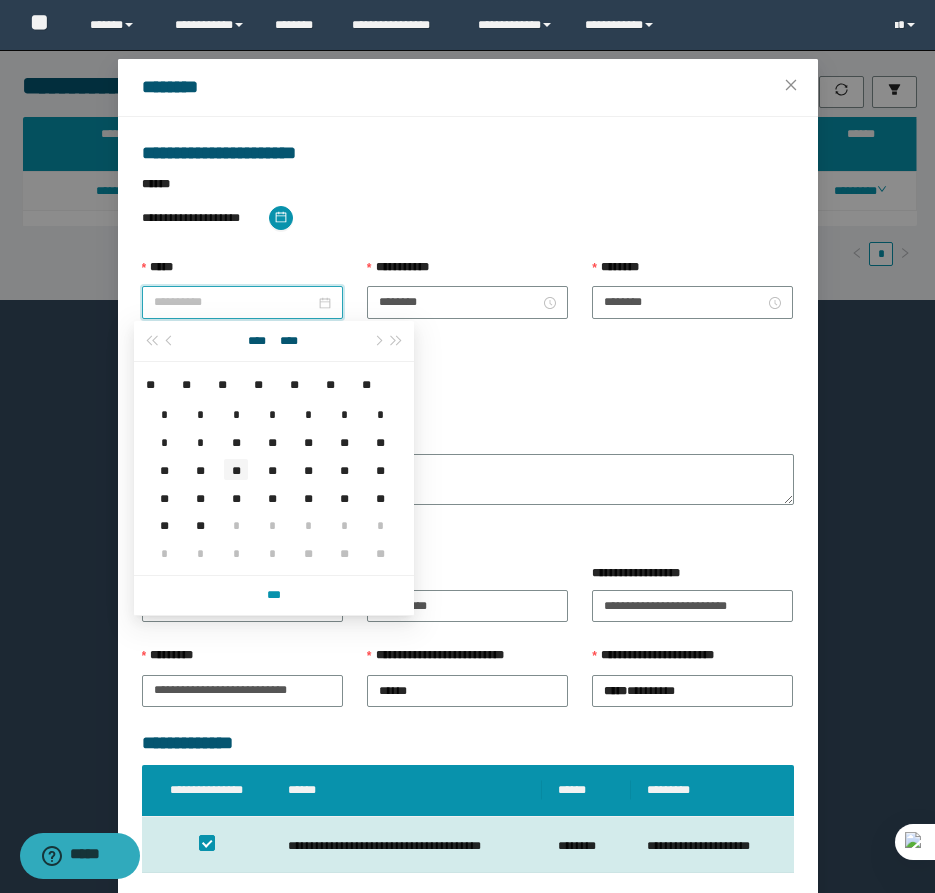click on "**" at bounding box center (236, 469) 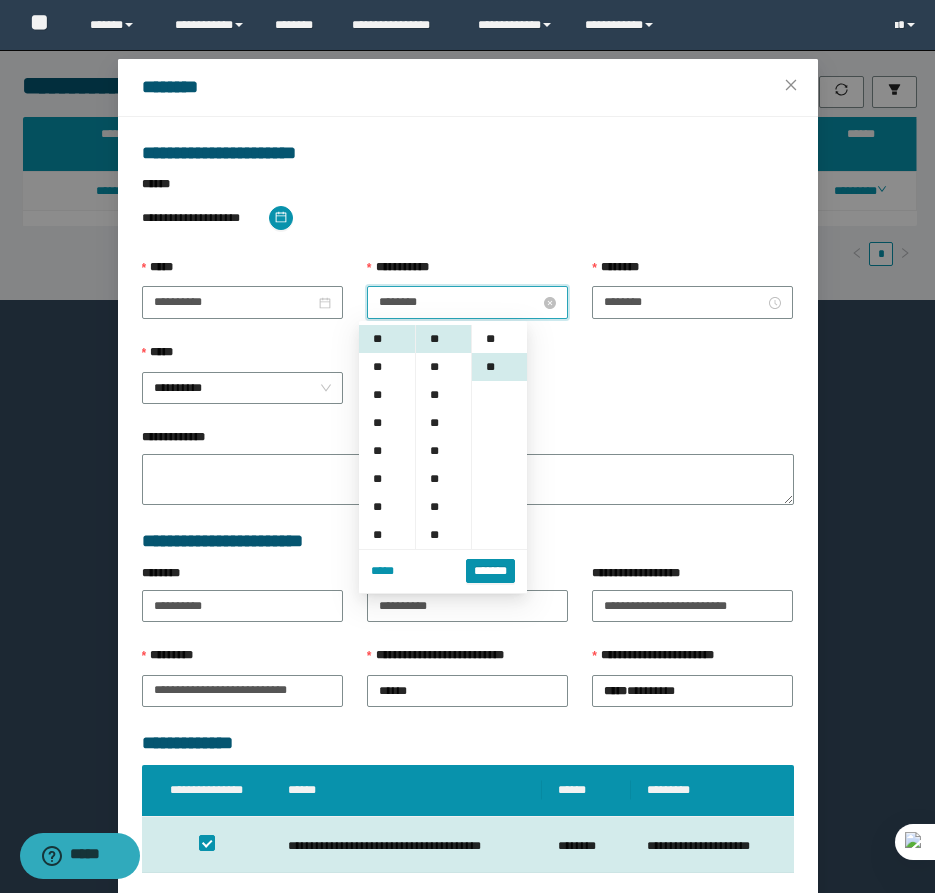 click on "********" at bounding box center (459, 302) 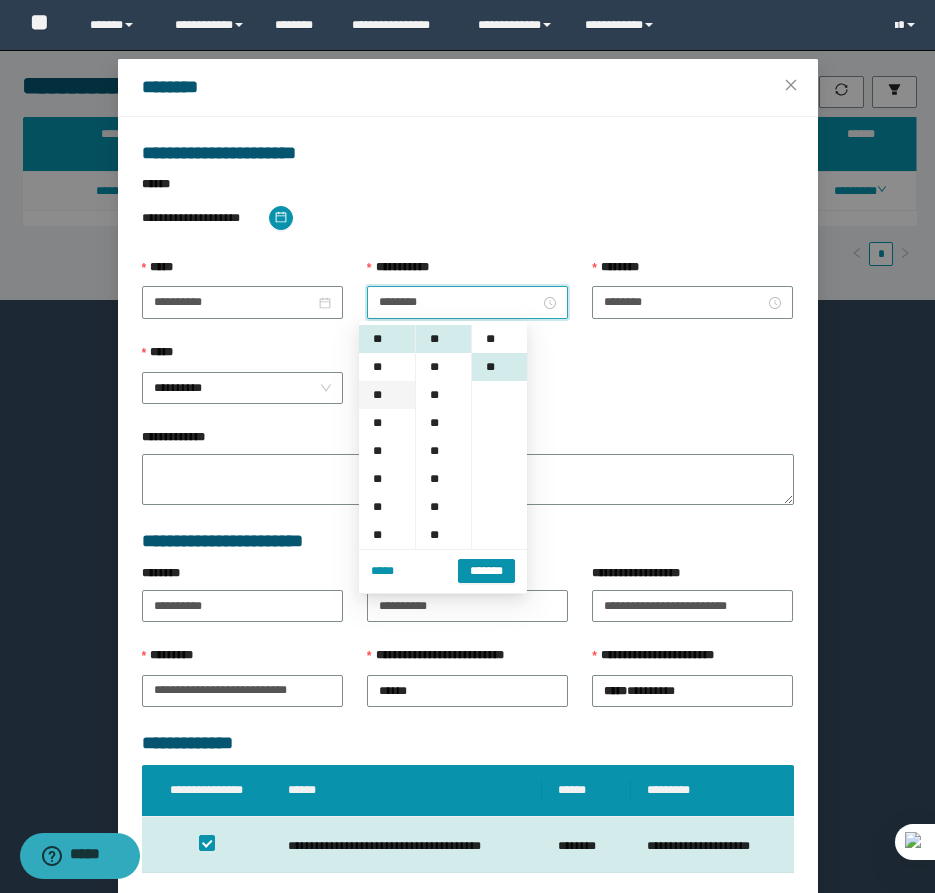 scroll, scrollTop: 28, scrollLeft: 0, axis: vertical 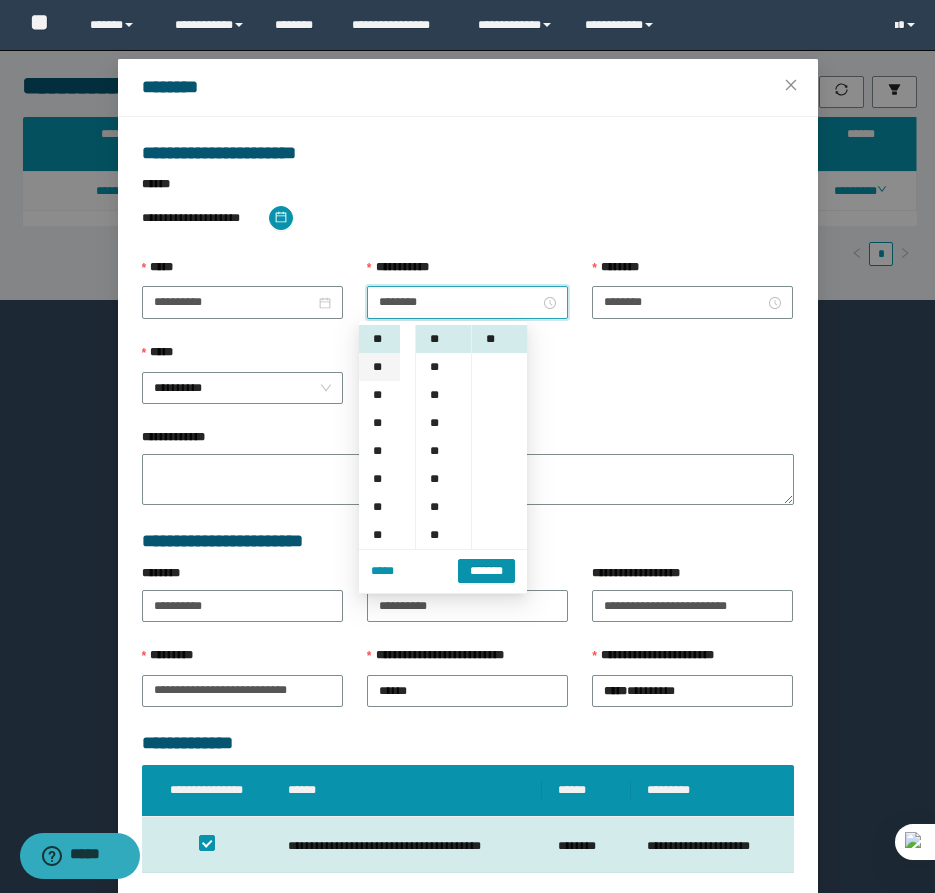 click on "**" at bounding box center [379, 367] 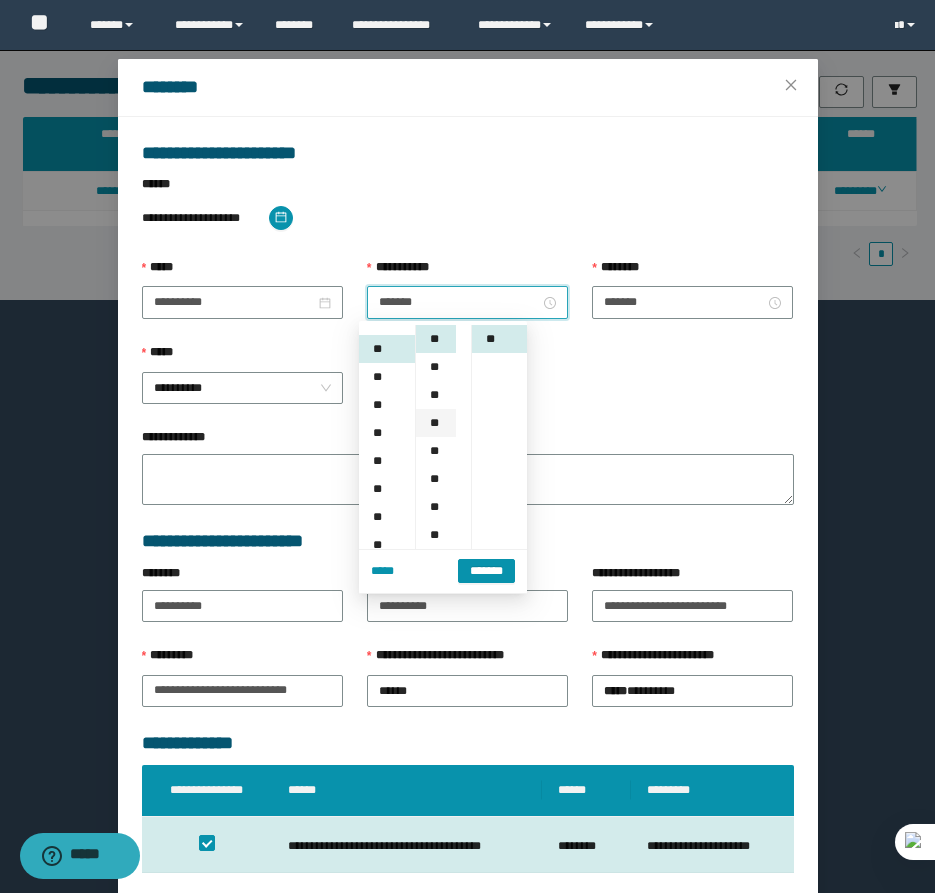 scroll, scrollTop: 28, scrollLeft: 0, axis: vertical 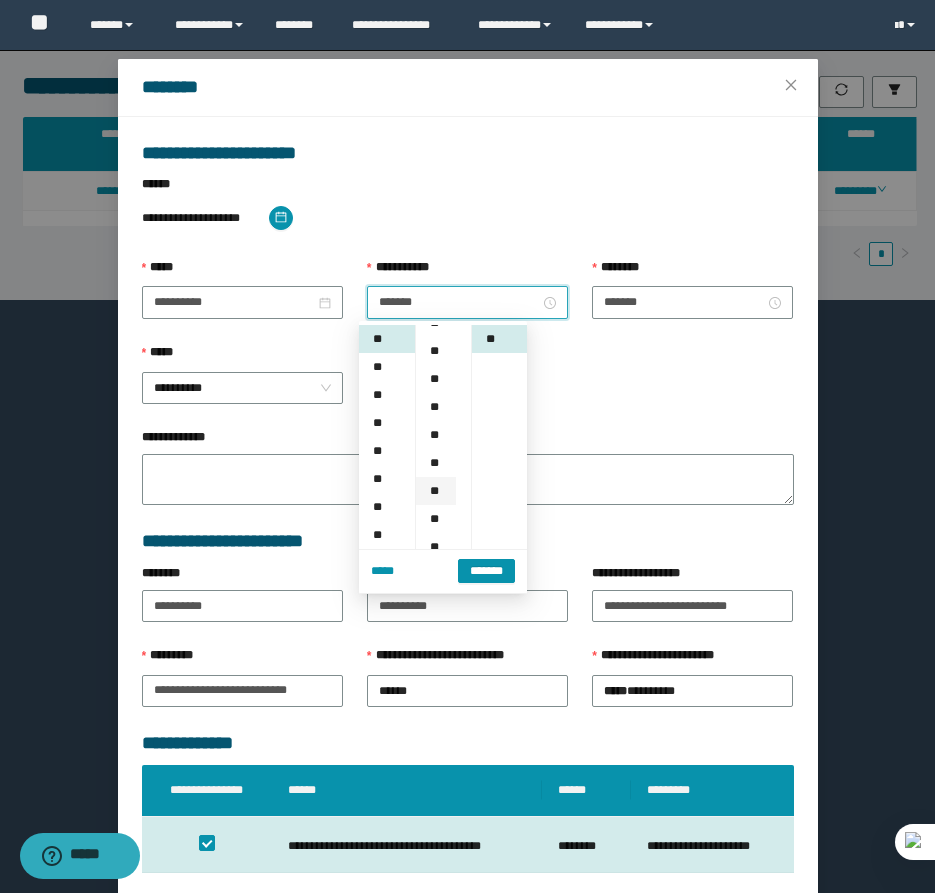 click on "**" at bounding box center (436, 491) 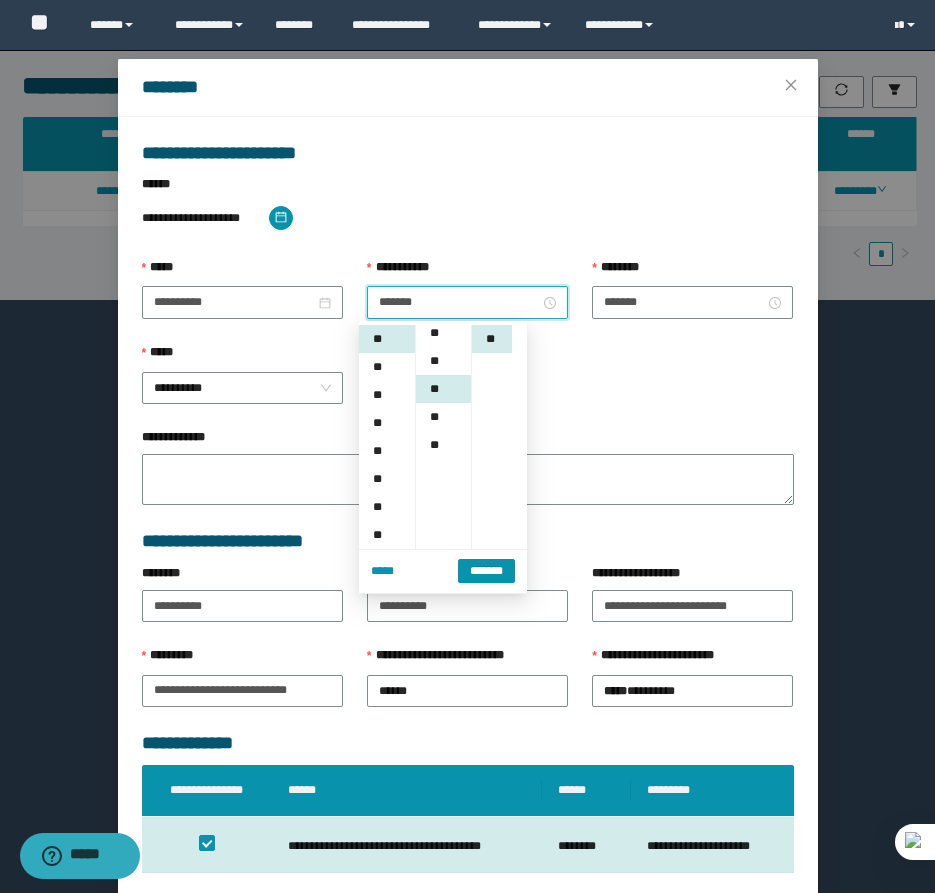 scroll, scrollTop: 252, scrollLeft: 0, axis: vertical 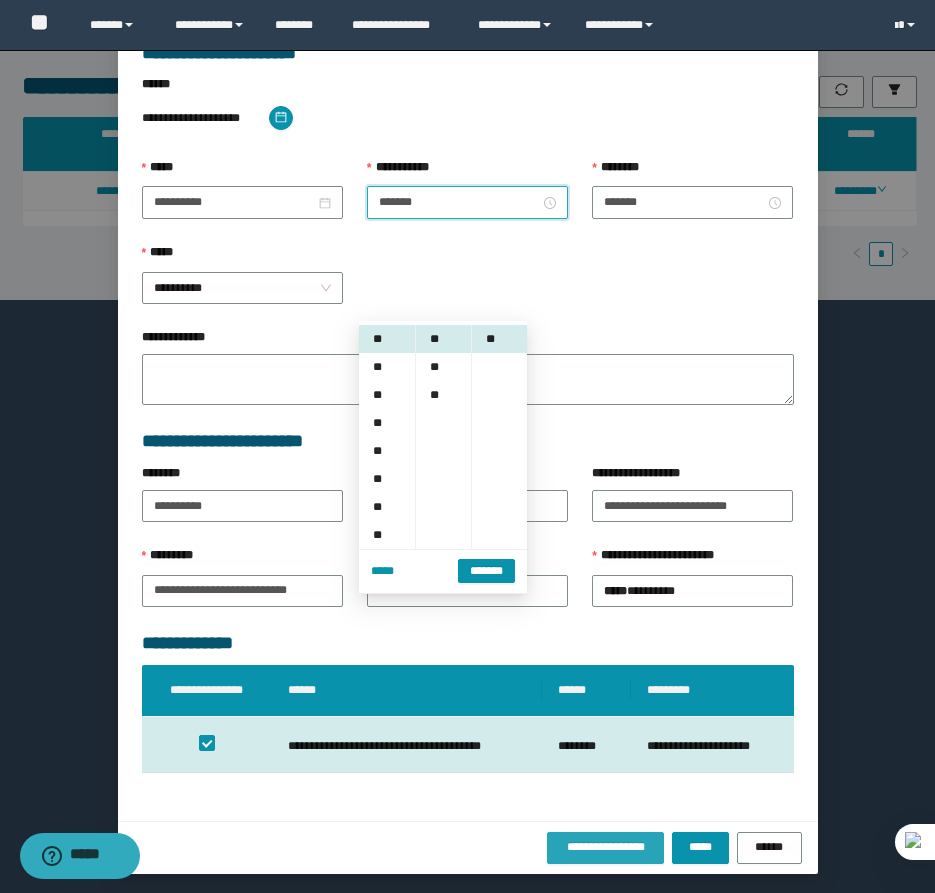 click on "**********" at bounding box center (606, 847) 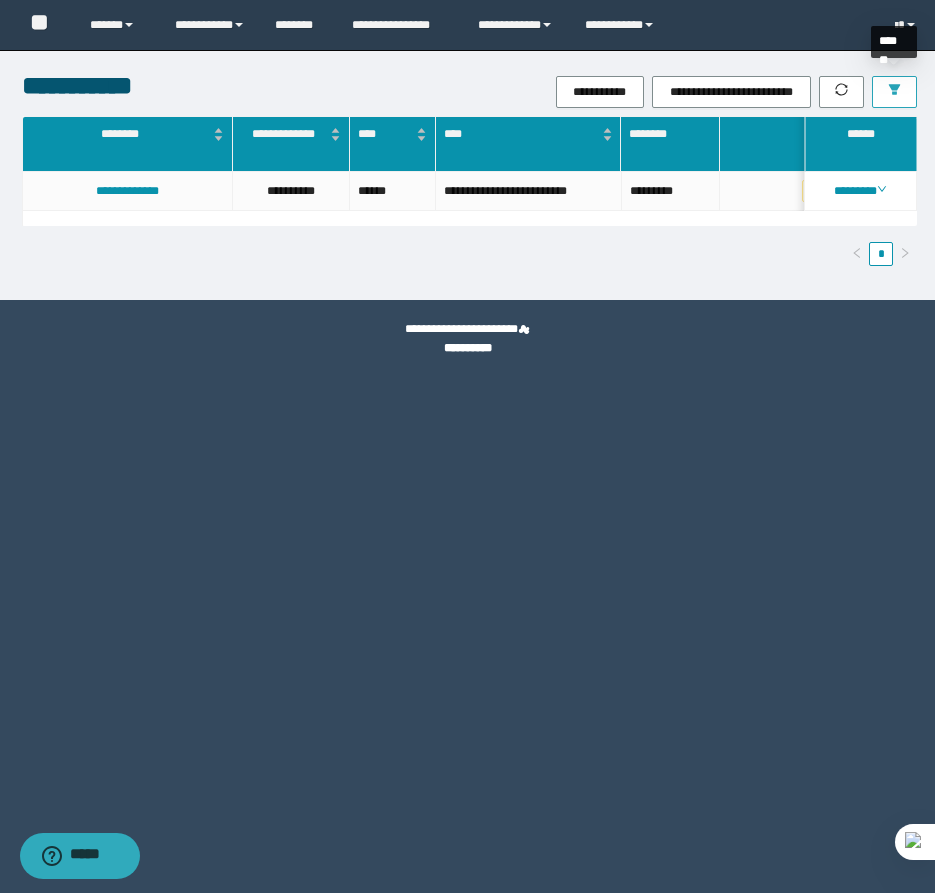 click at bounding box center (894, 92) 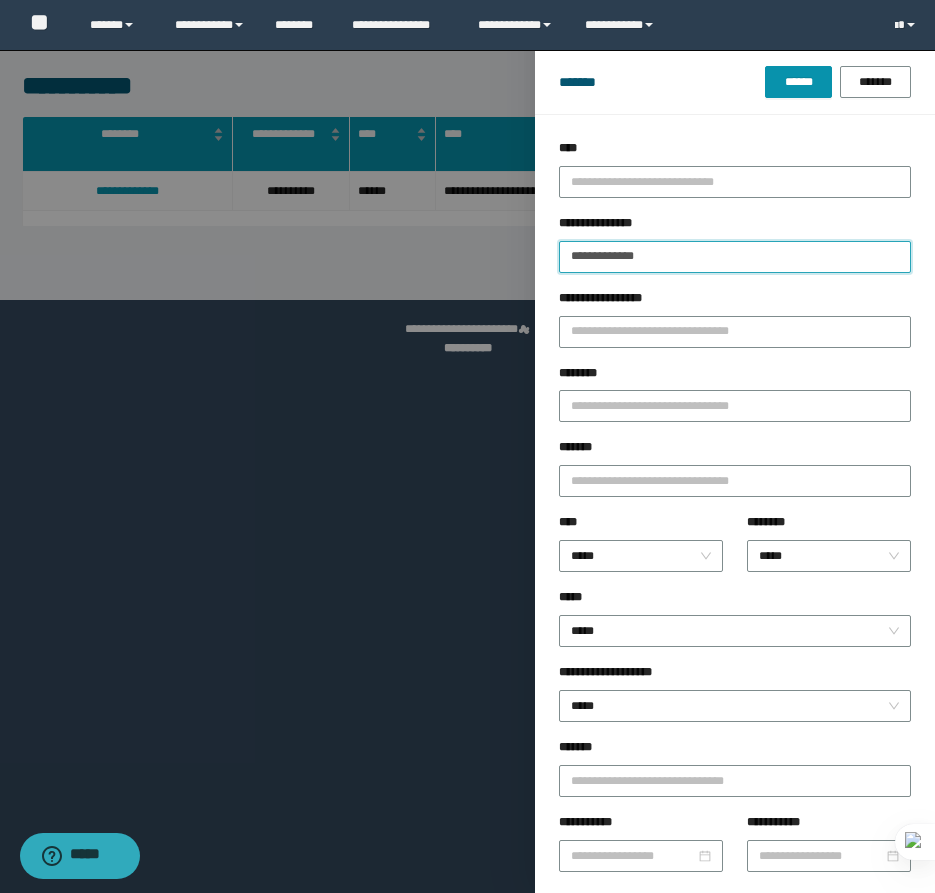 click on "**********" at bounding box center (735, 257) 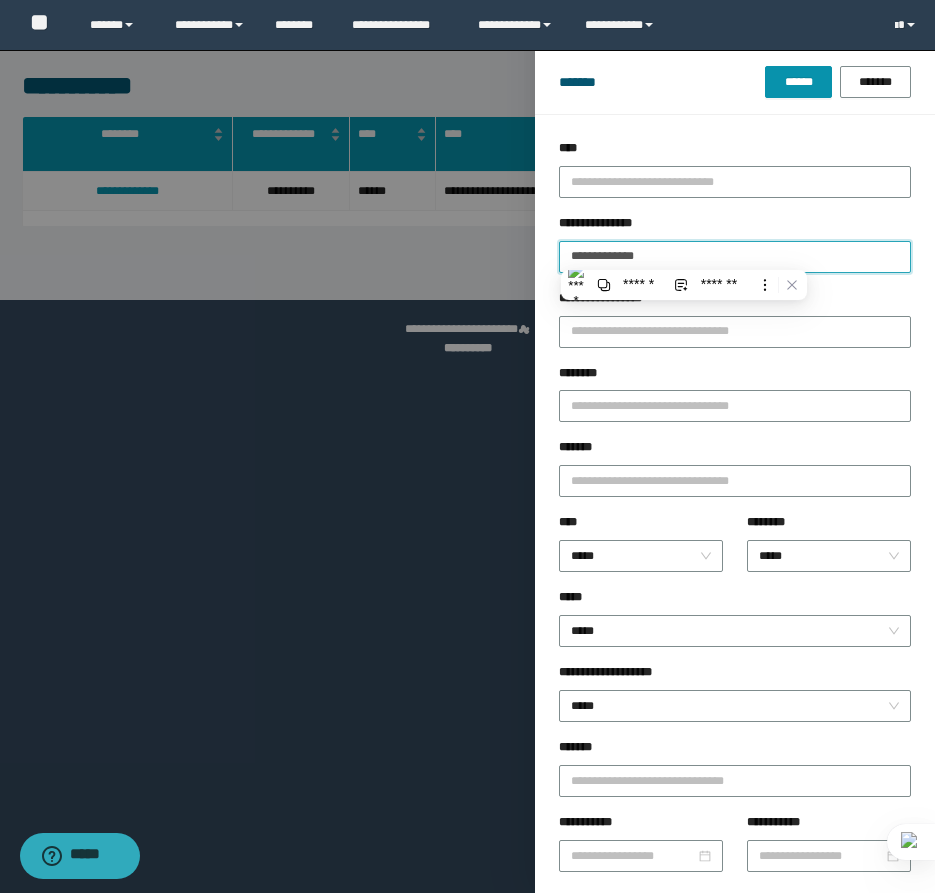 click on "******" at bounding box center (798, 82) 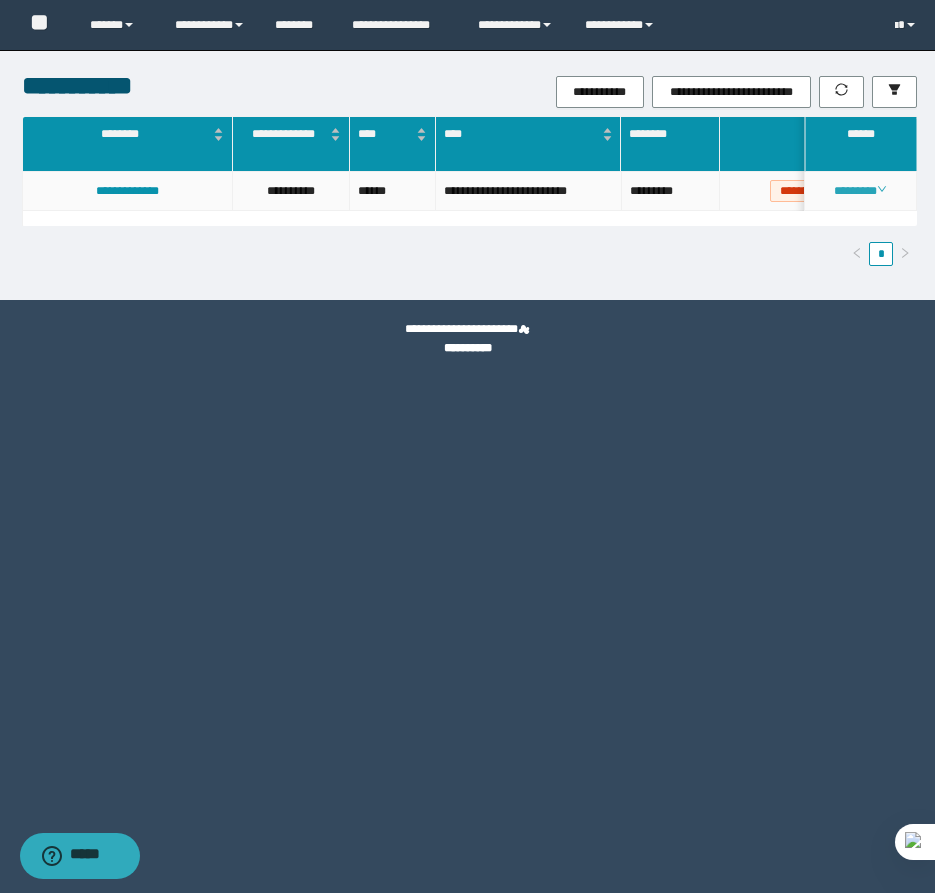 click on "********" at bounding box center [860, 191] 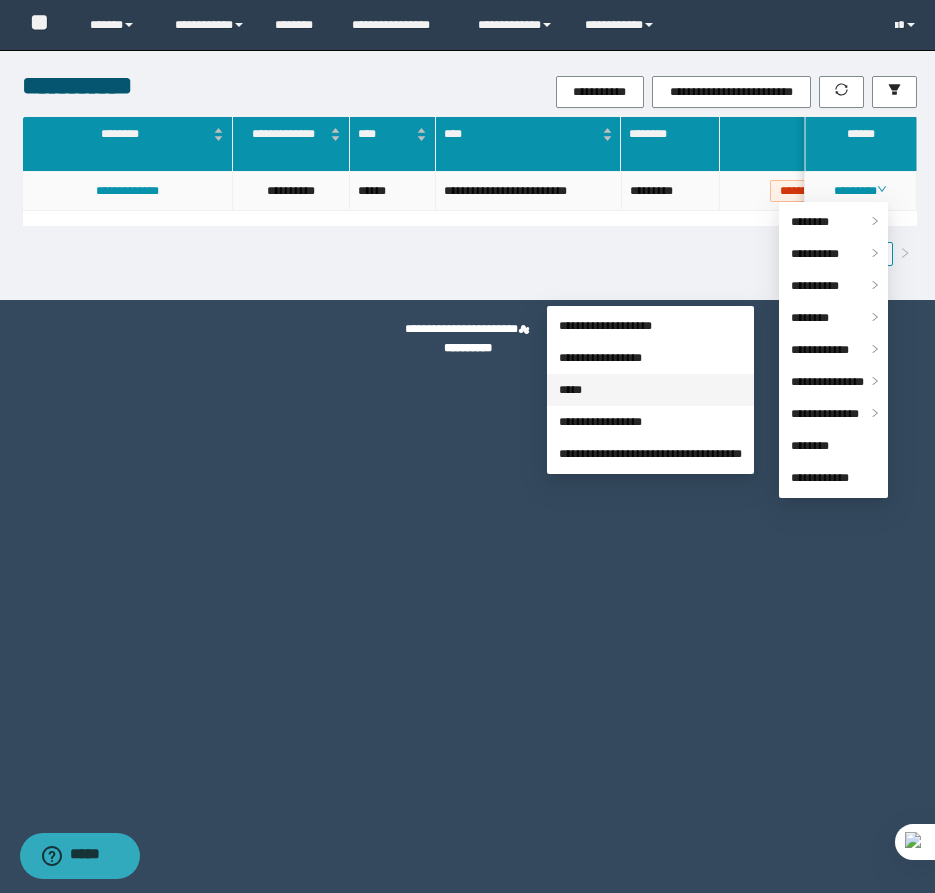 click on "*****" at bounding box center (570, 390) 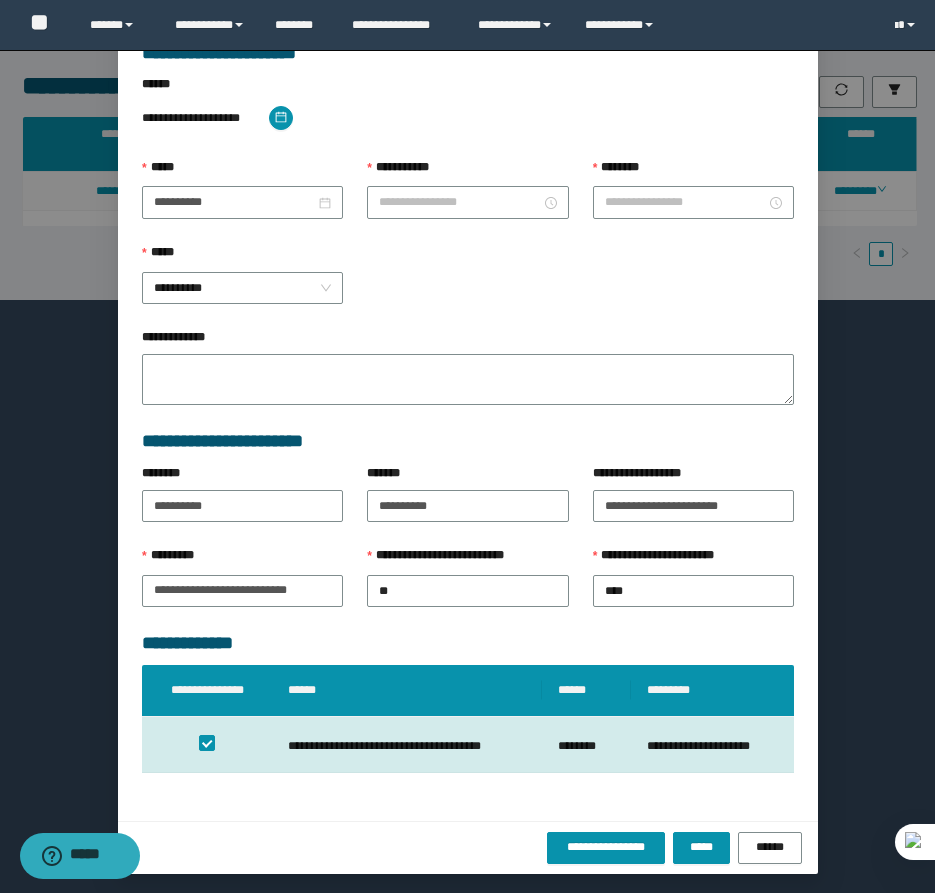 scroll, scrollTop: 41, scrollLeft: 0, axis: vertical 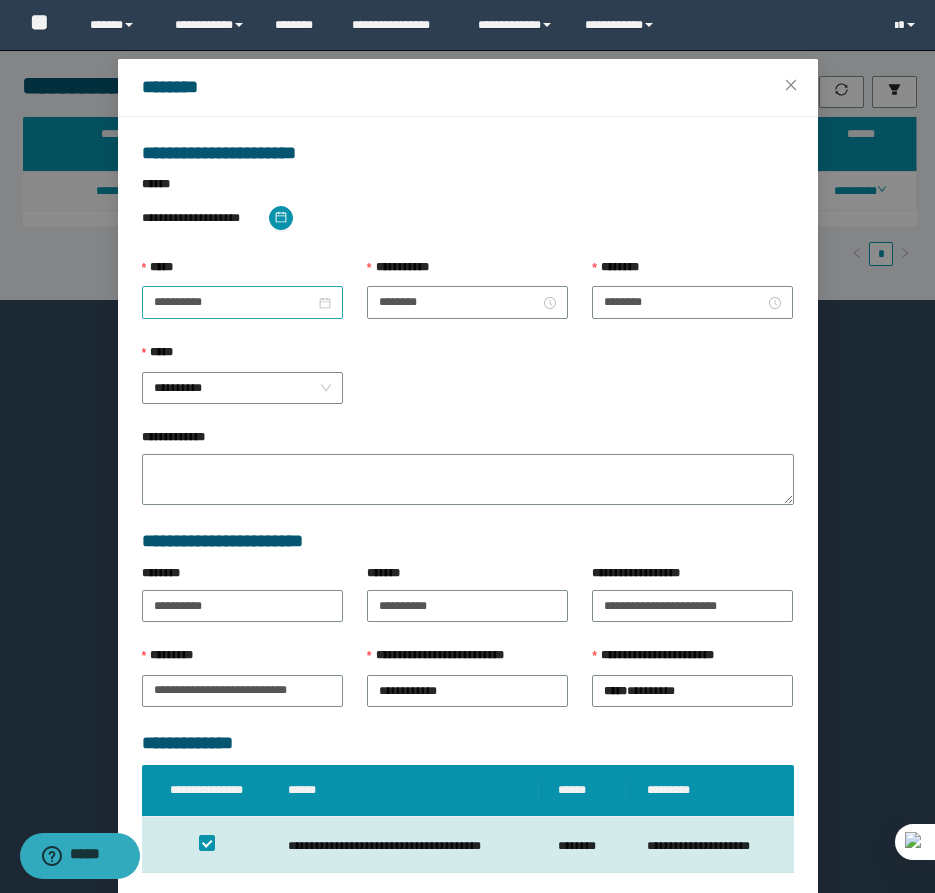 click on "**********" at bounding box center [242, 302] 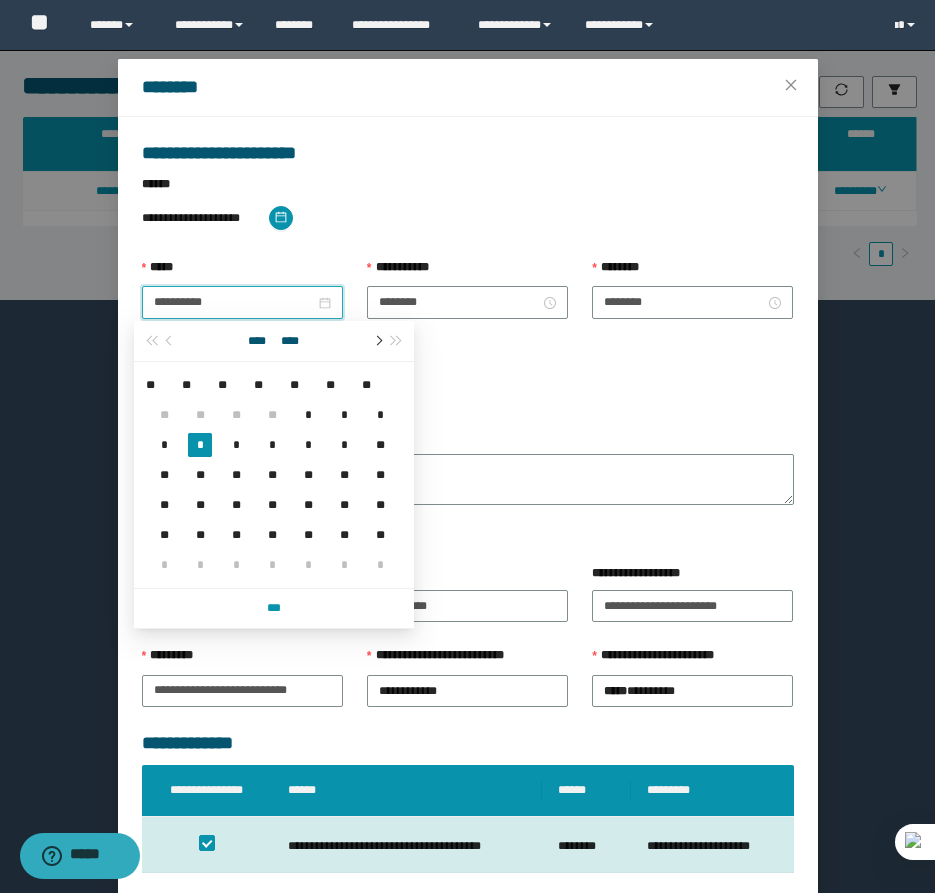 click at bounding box center [377, 341] 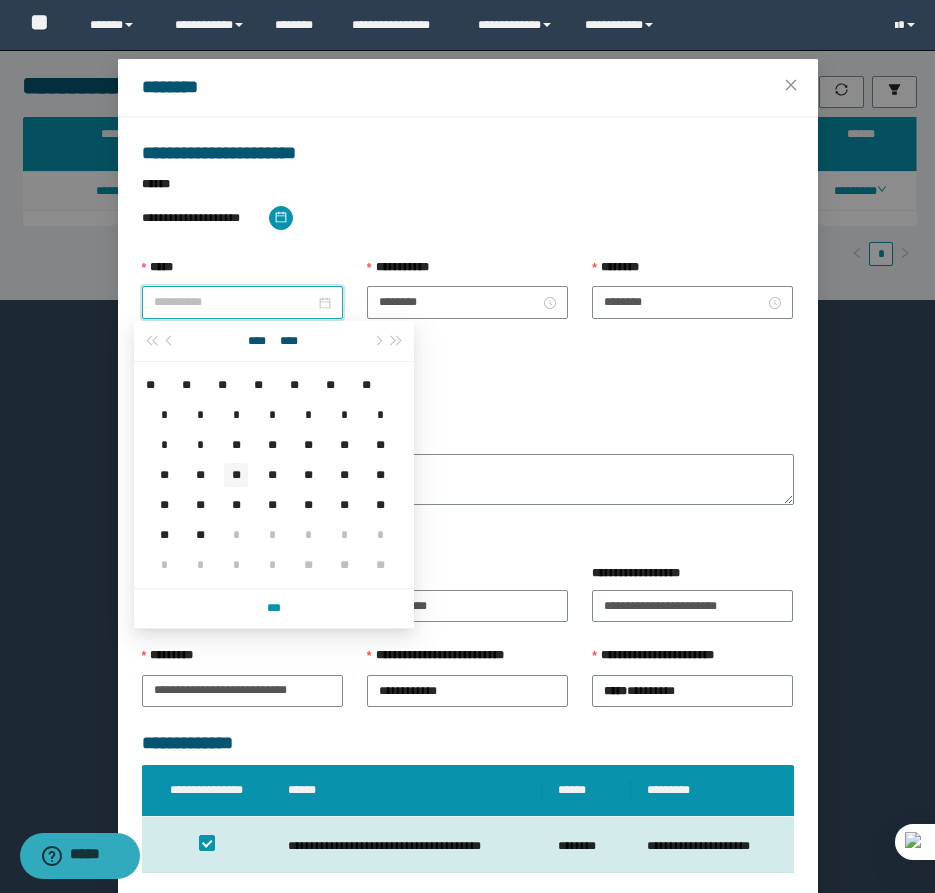 click on "**" at bounding box center (236, 475) 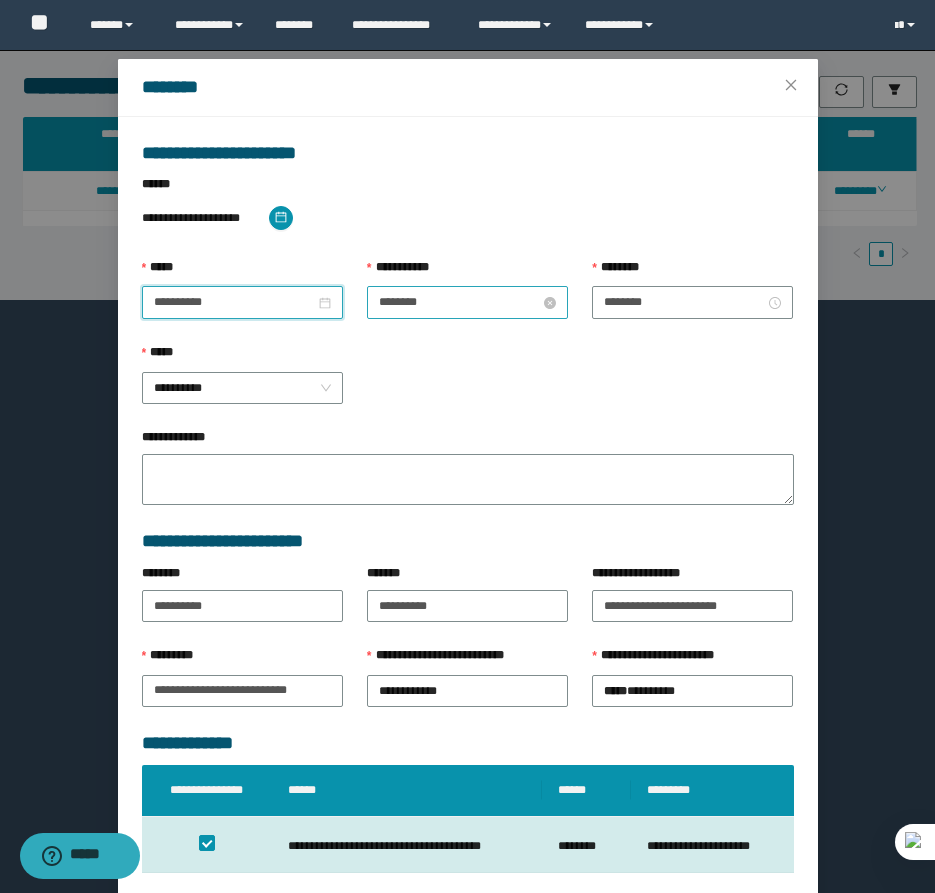 click on "********" at bounding box center [459, 302] 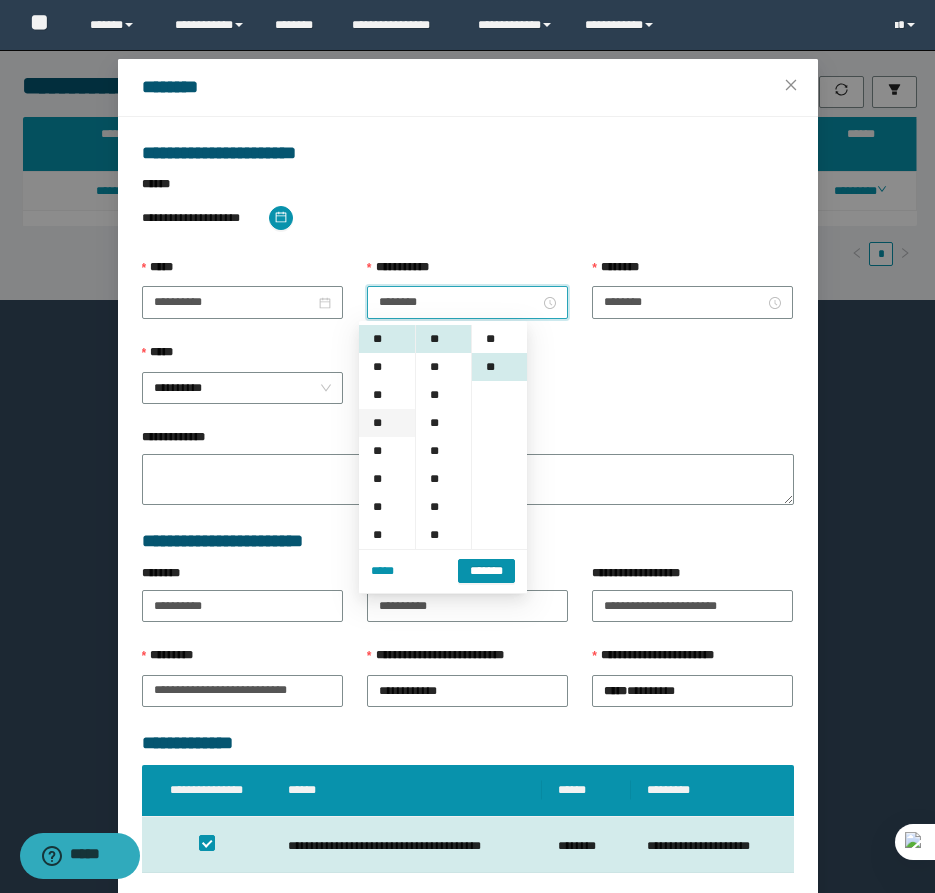 scroll, scrollTop: 28, scrollLeft: 0, axis: vertical 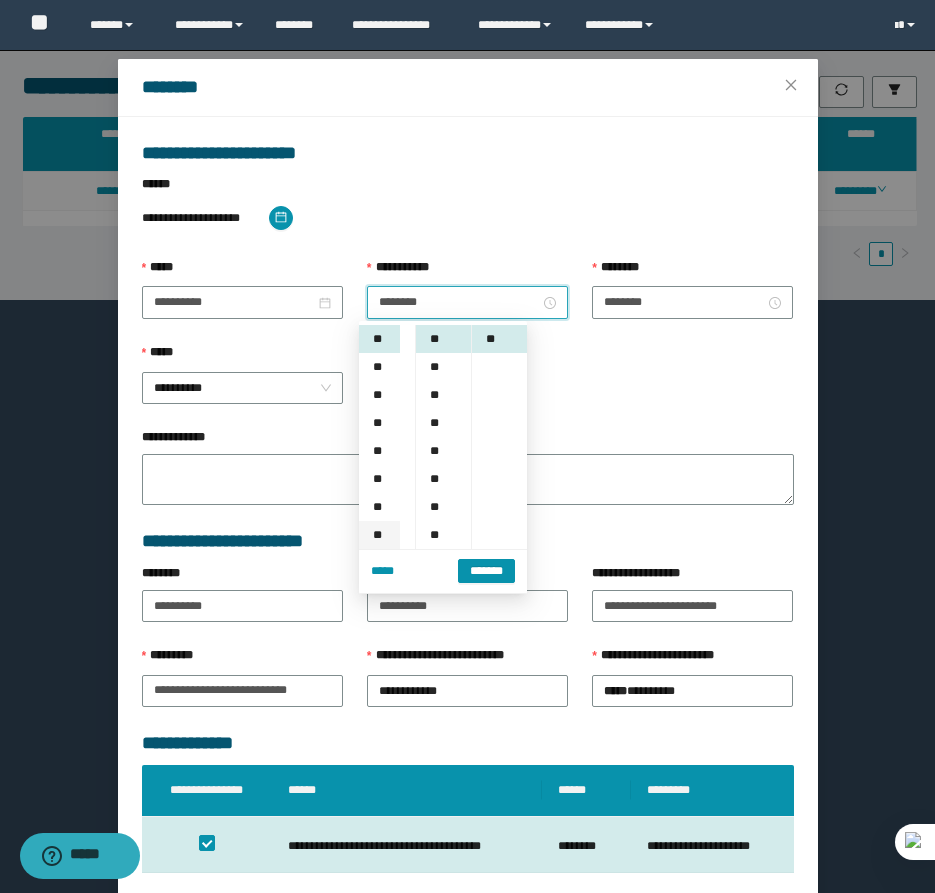 click on "**" at bounding box center (379, 535) 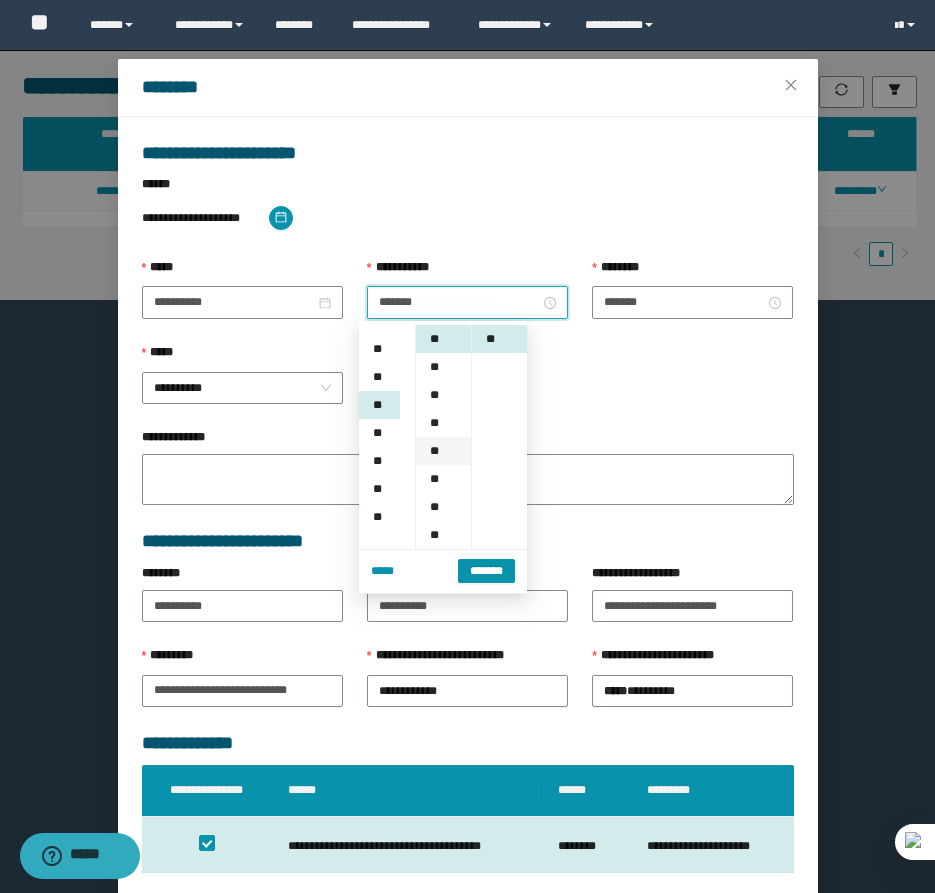 scroll, scrollTop: 196, scrollLeft: 0, axis: vertical 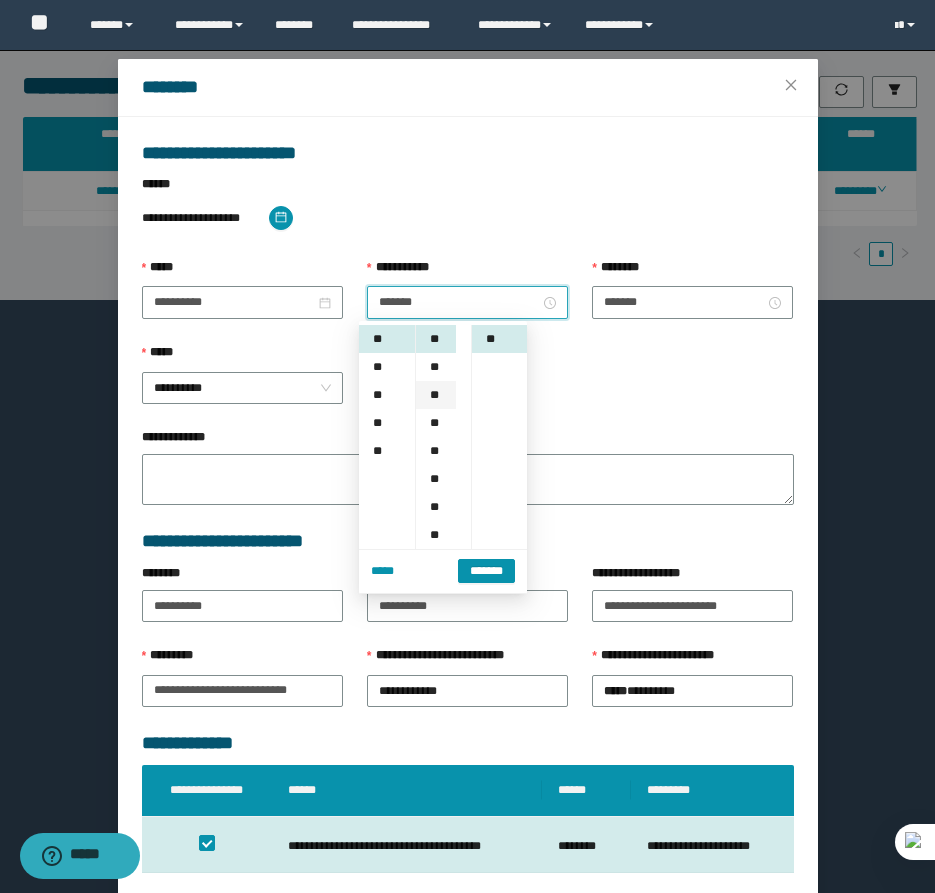 click on "**" at bounding box center [436, 395] 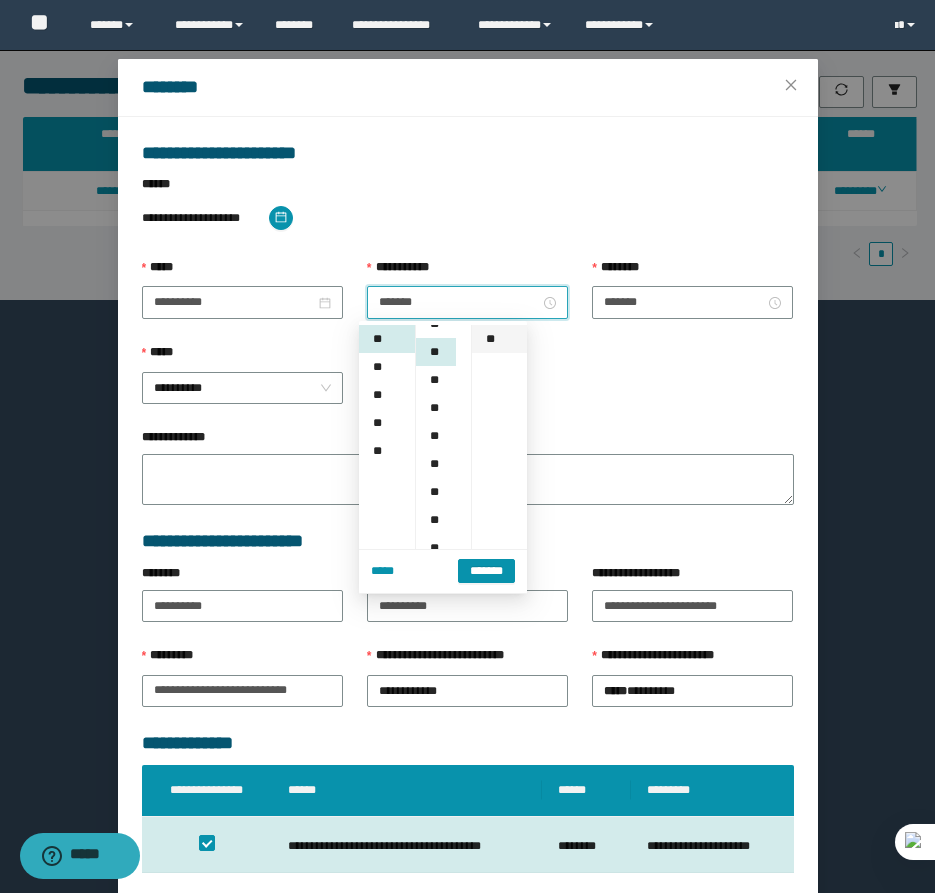 scroll, scrollTop: 56, scrollLeft: 0, axis: vertical 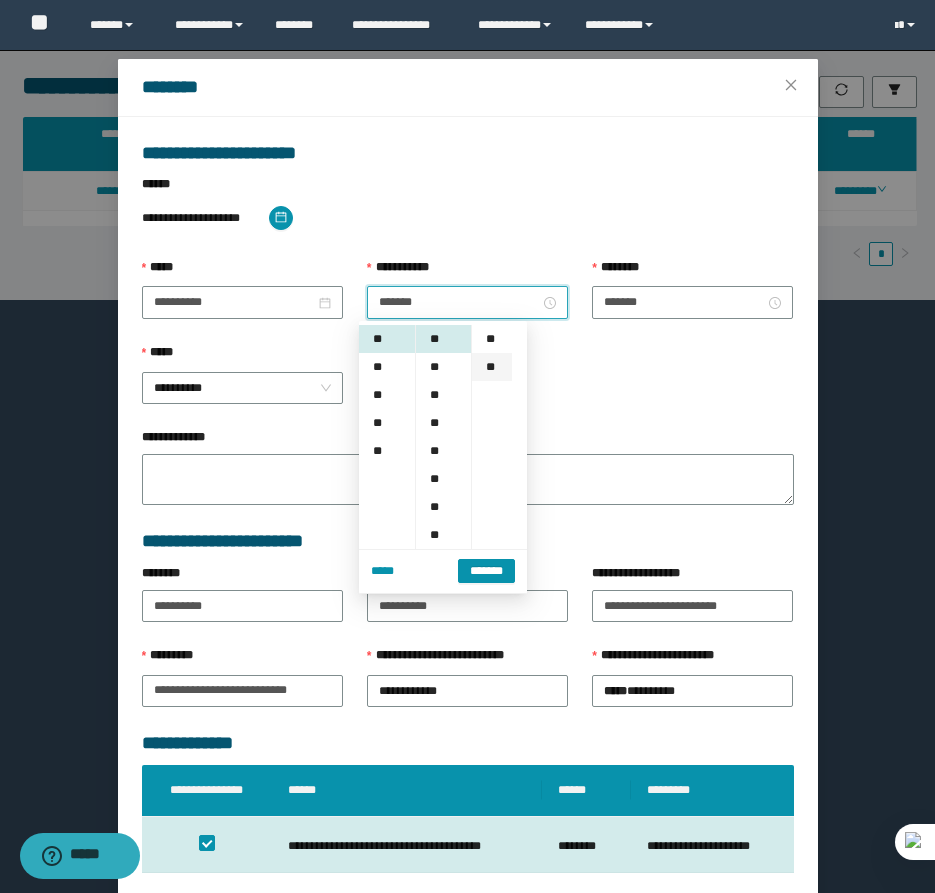 click on "**" at bounding box center (492, 339) 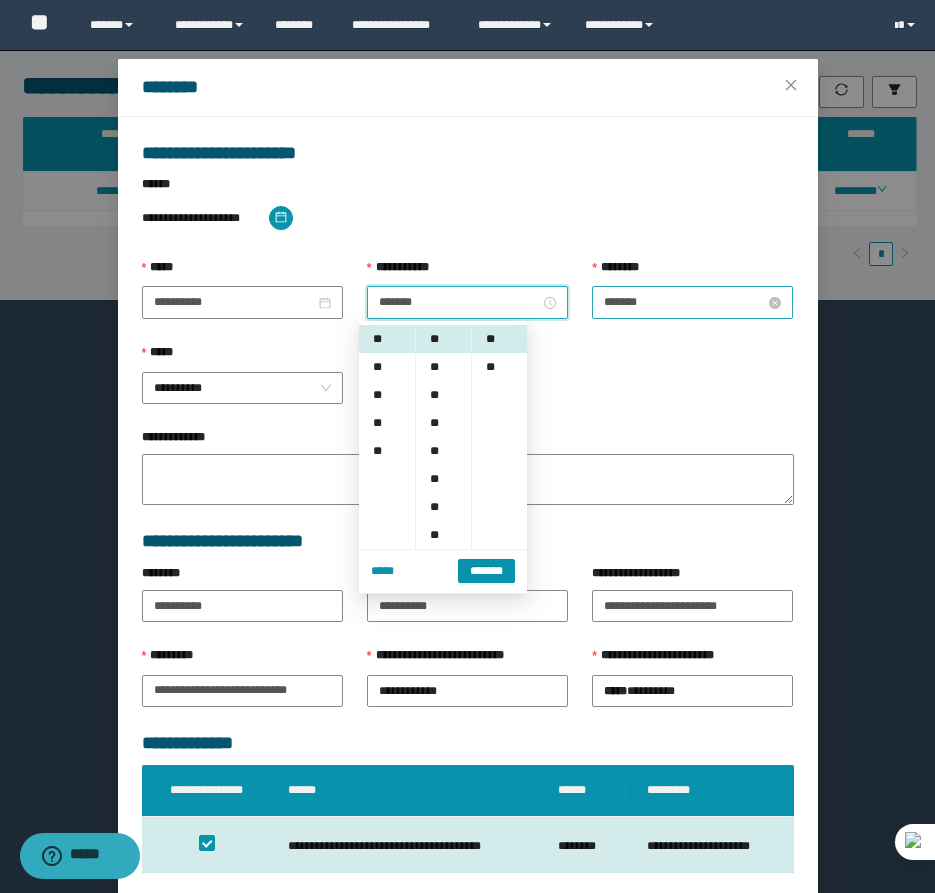 click on "*******" at bounding box center [684, 302] 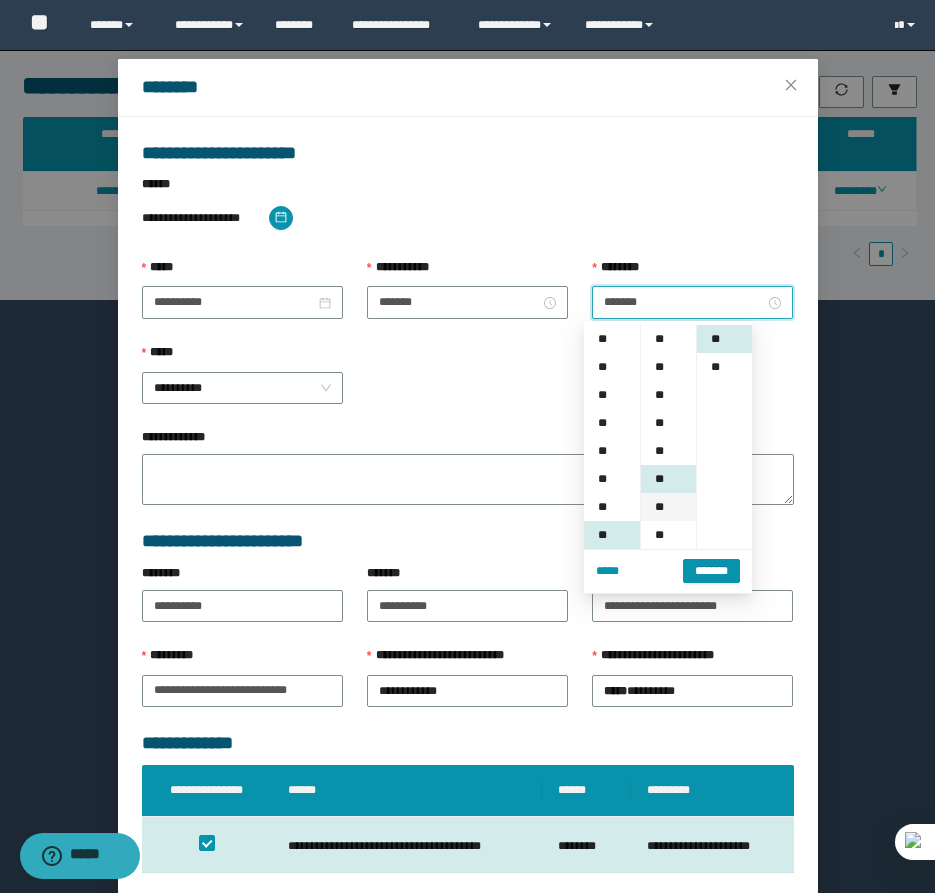 scroll, scrollTop: 196, scrollLeft: 0, axis: vertical 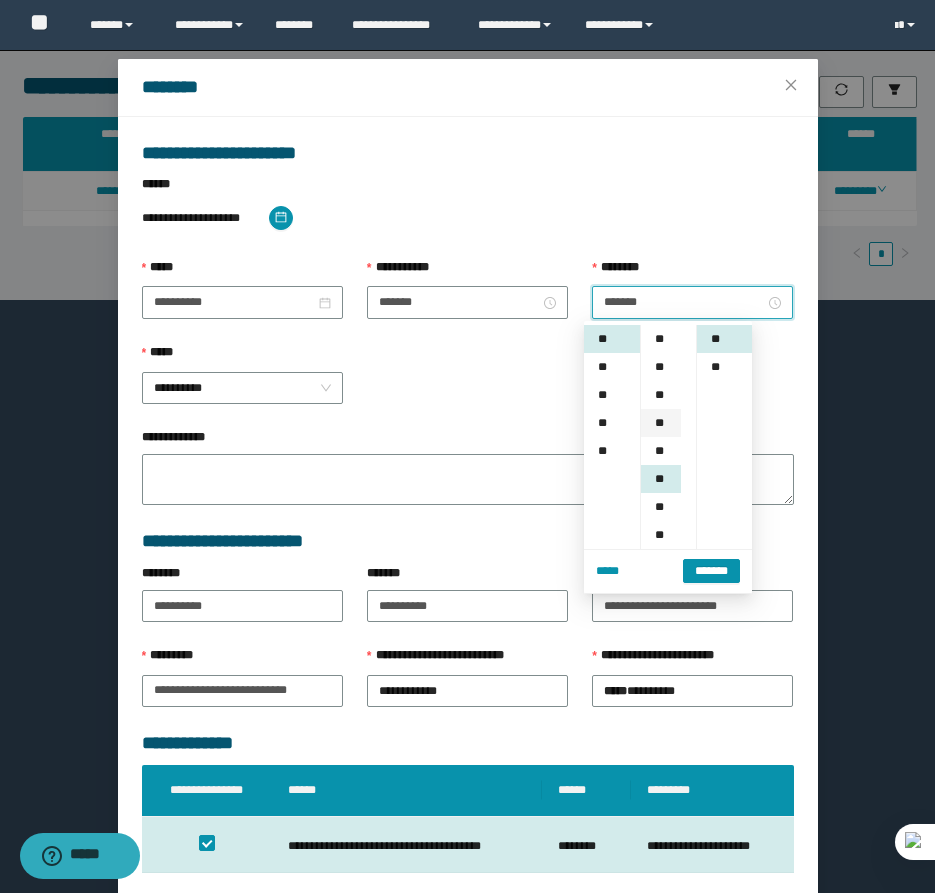 click on "**" at bounding box center [661, 423] 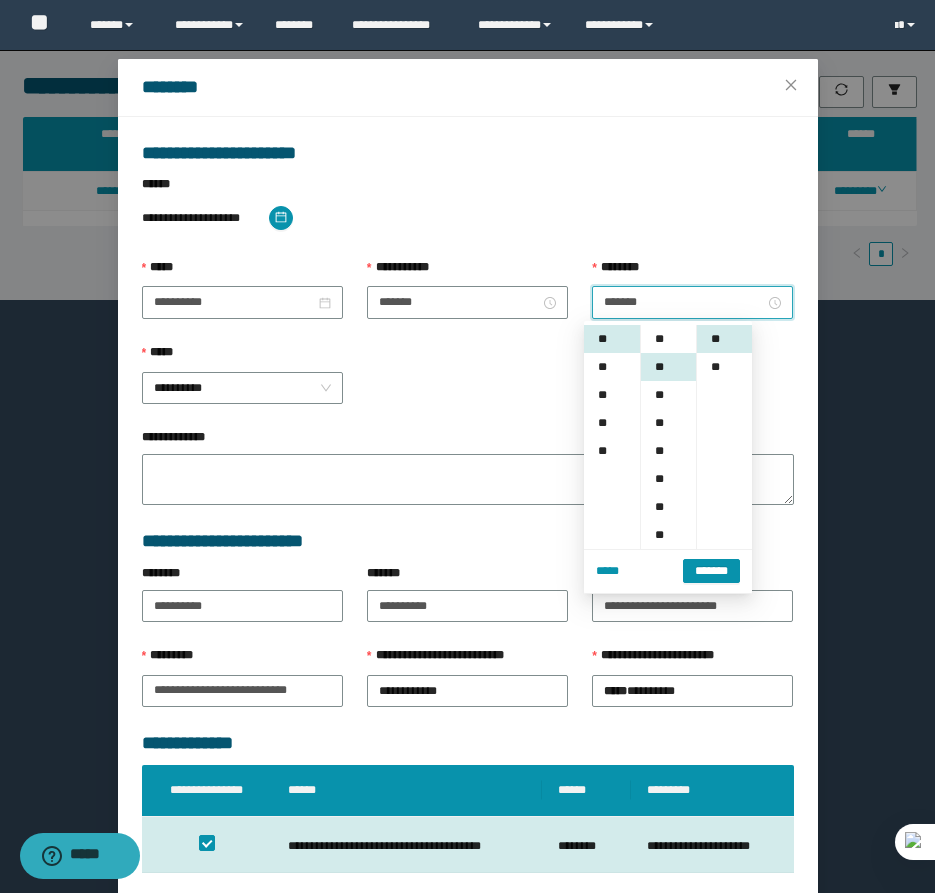 scroll, scrollTop: 84, scrollLeft: 0, axis: vertical 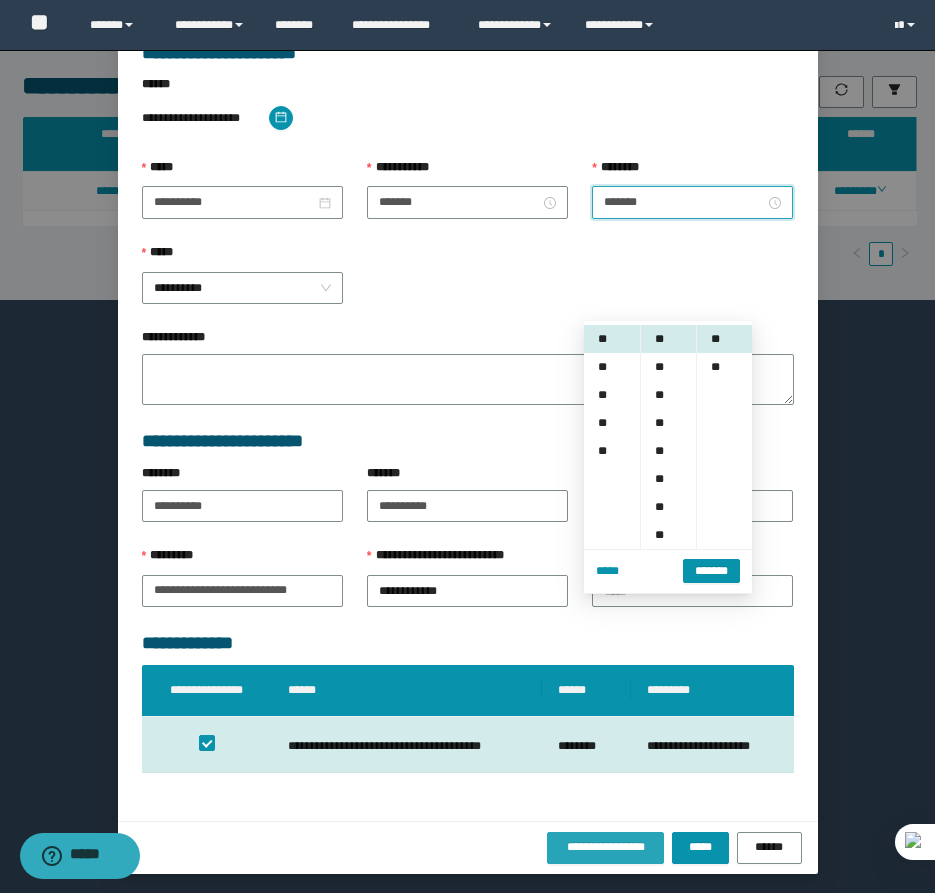 click on "**********" at bounding box center (606, 847) 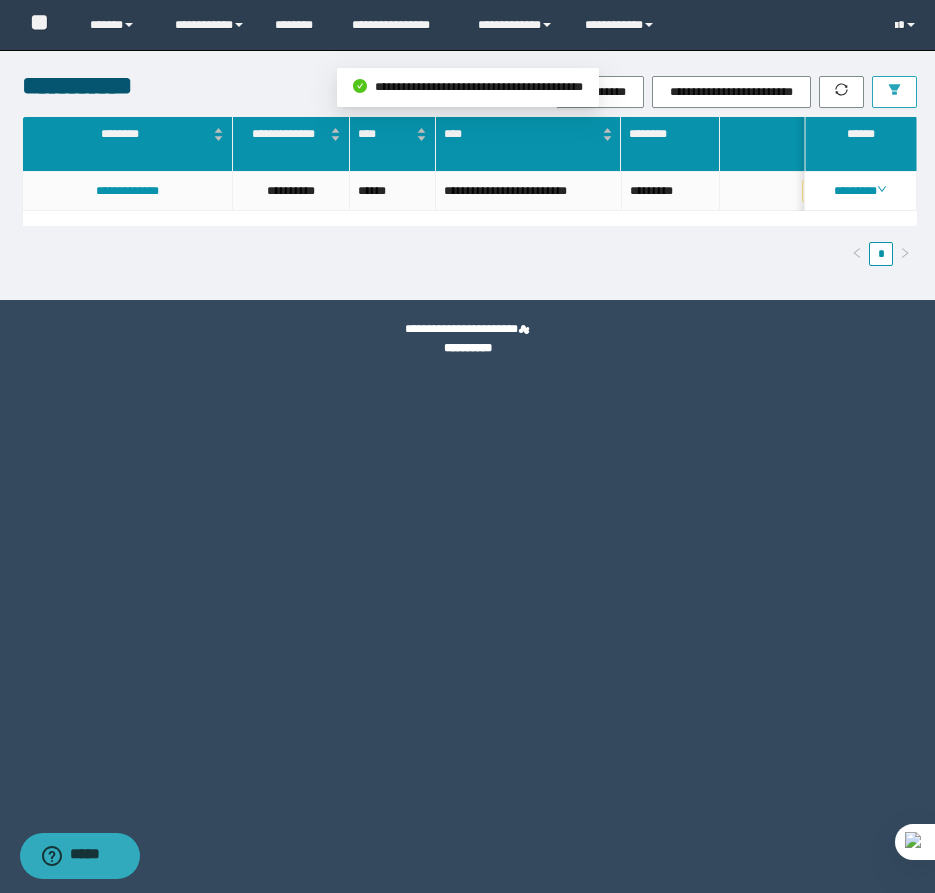 click 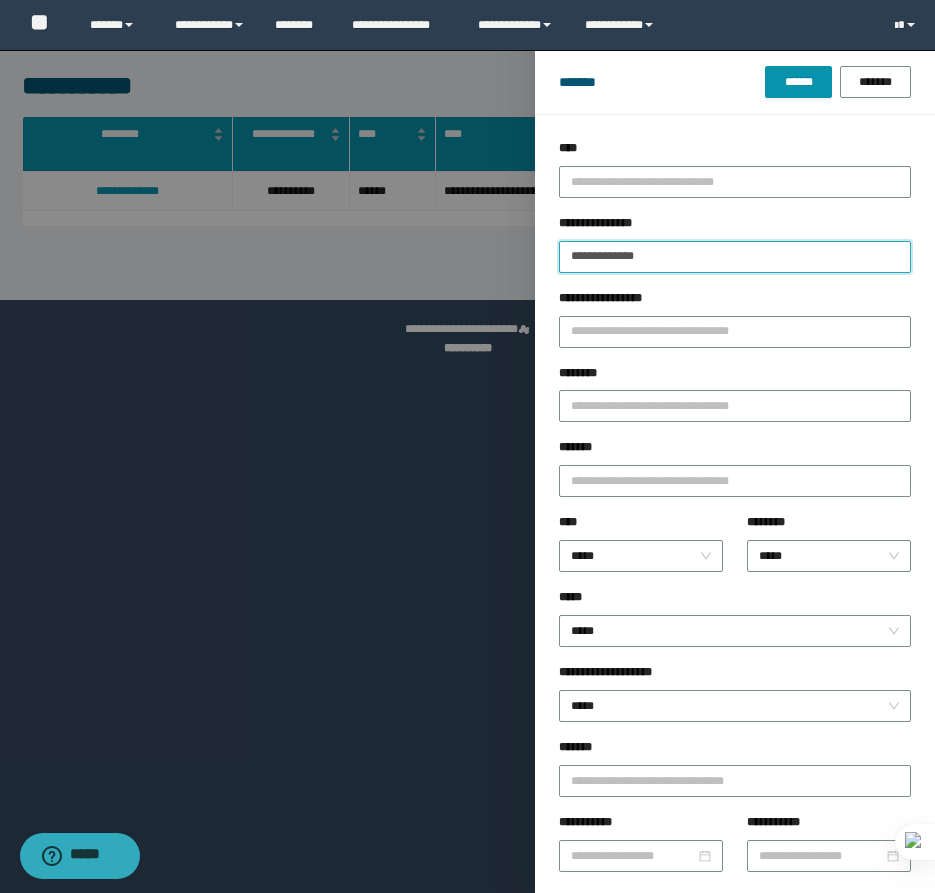 click on "**********" at bounding box center [735, 257] 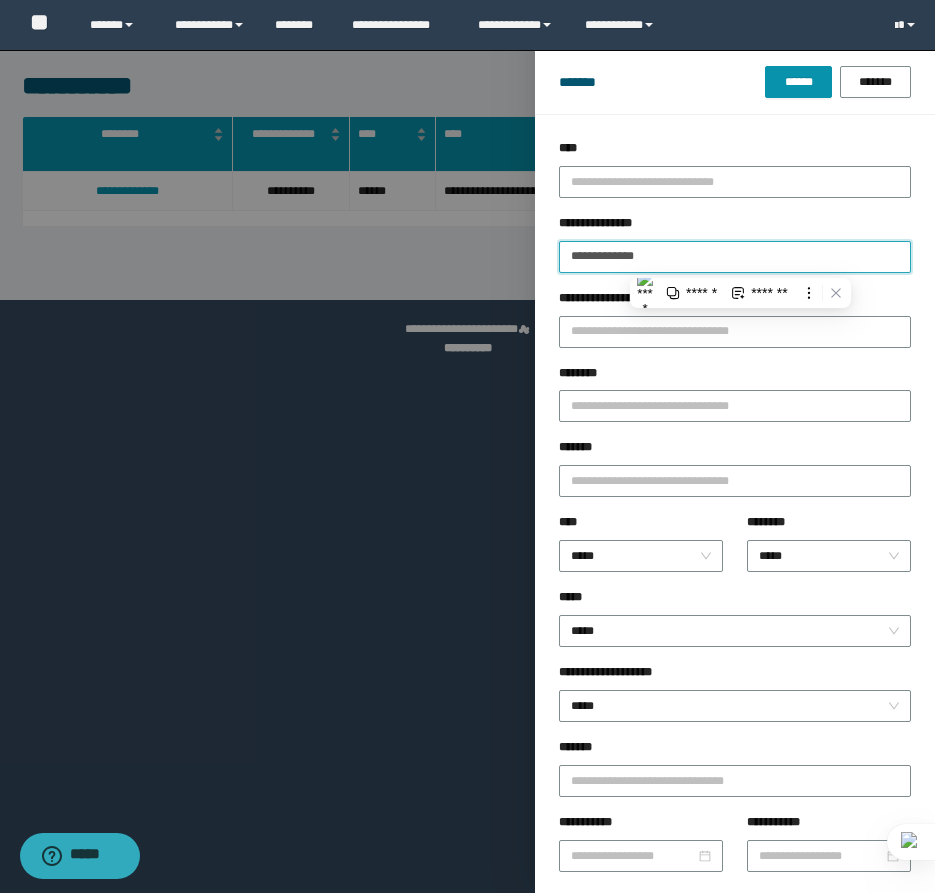click on "******" at bounding box center [798, 82] 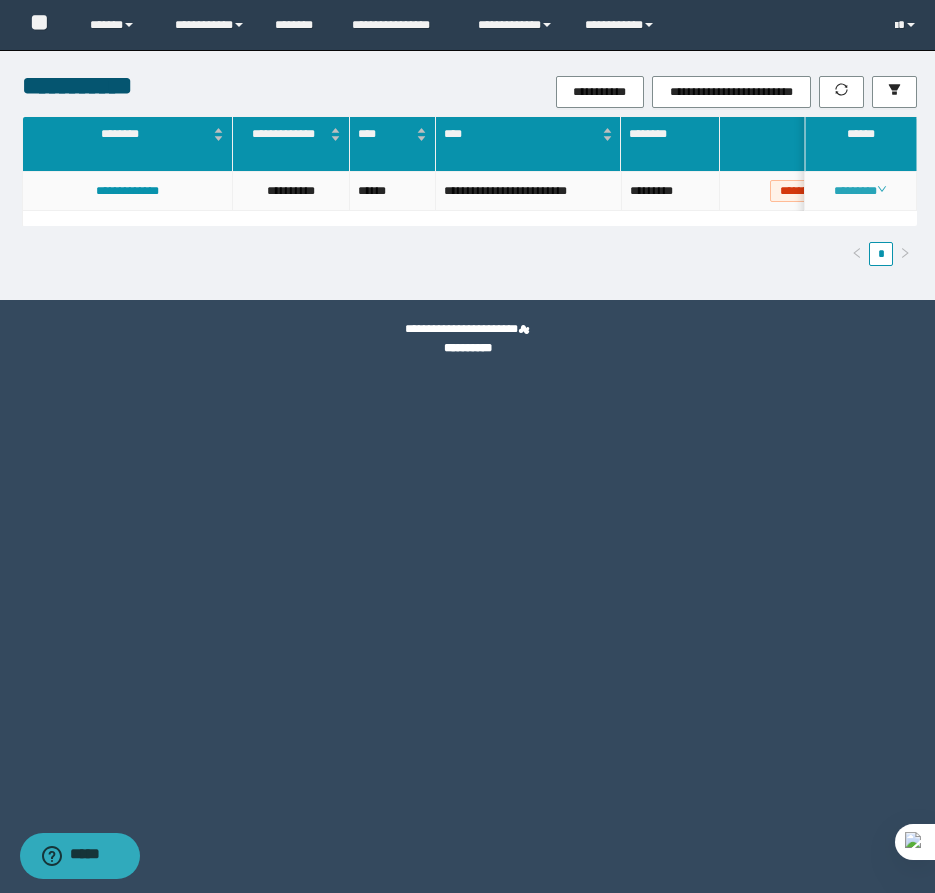 click on "********" at bounding box center (860, 191) 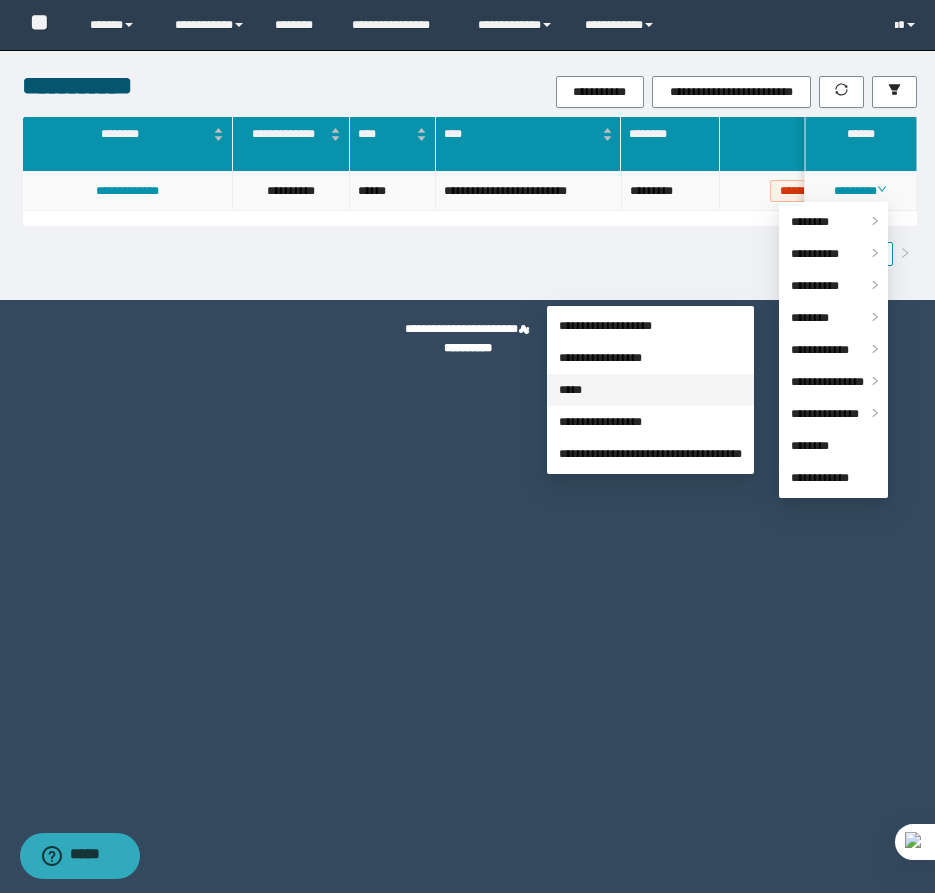 click on "*****" at bounding box center [570, 390] 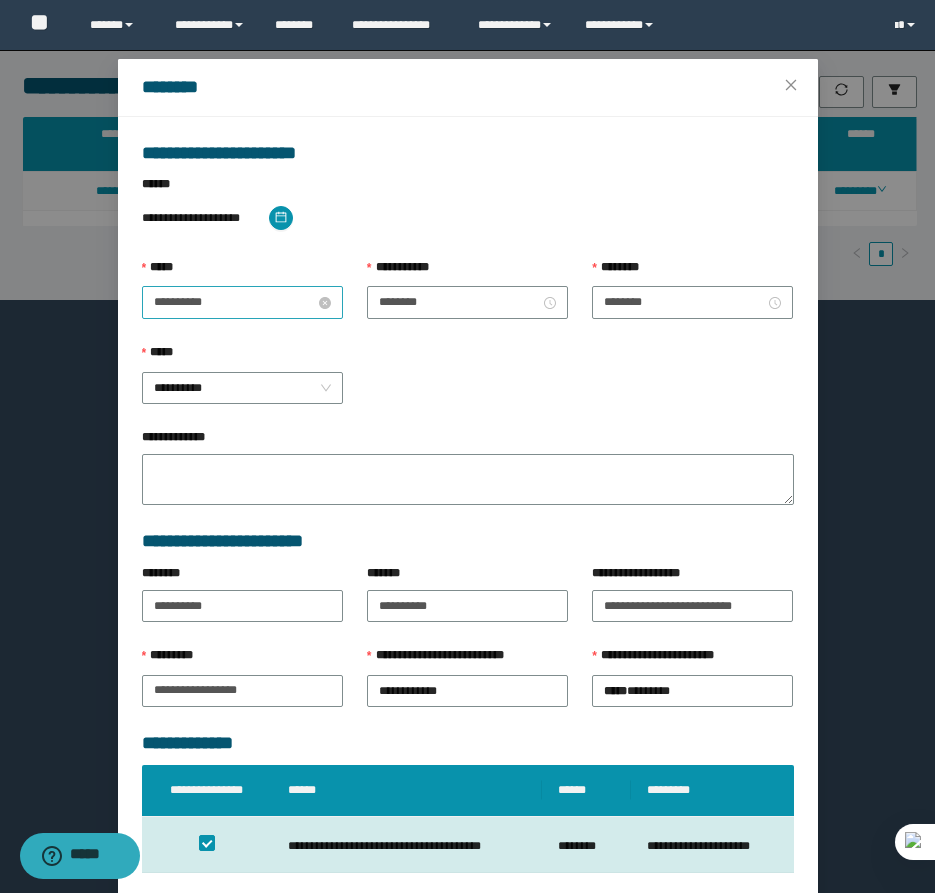 click on "**********" at bounding box center (234, 302) 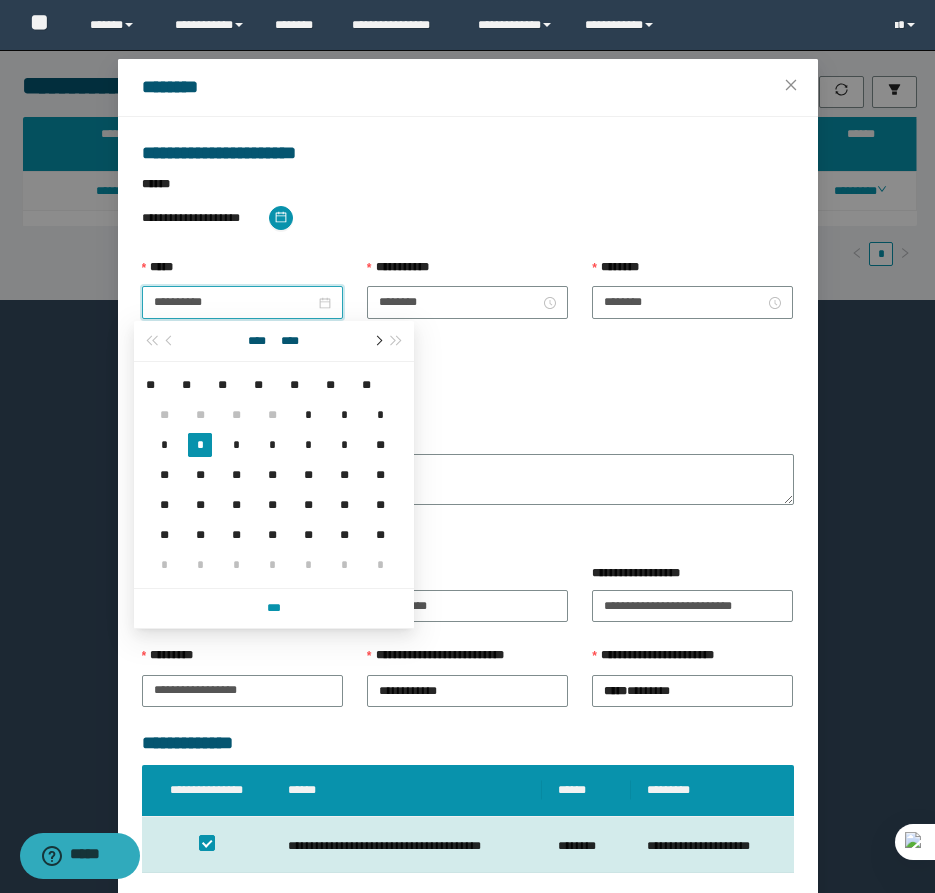 click at bounding box center [377, 341] 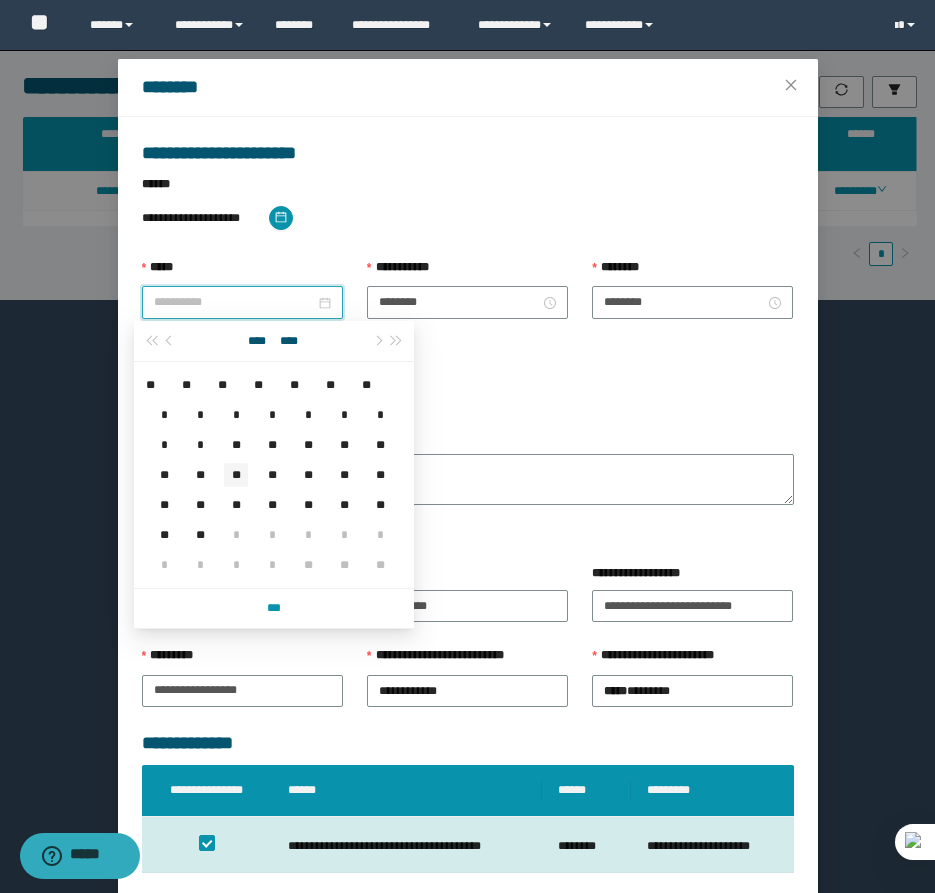click on "**" at bounding box center (236, 475) 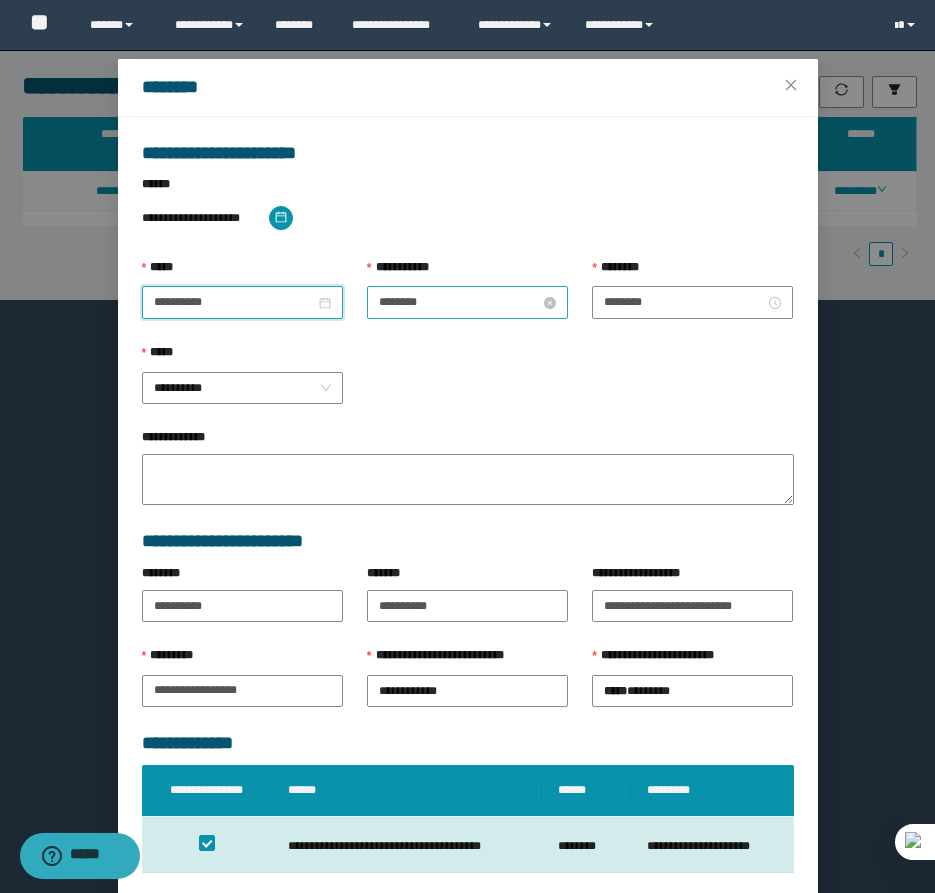 click on "********" at bounding box center [459, 302] 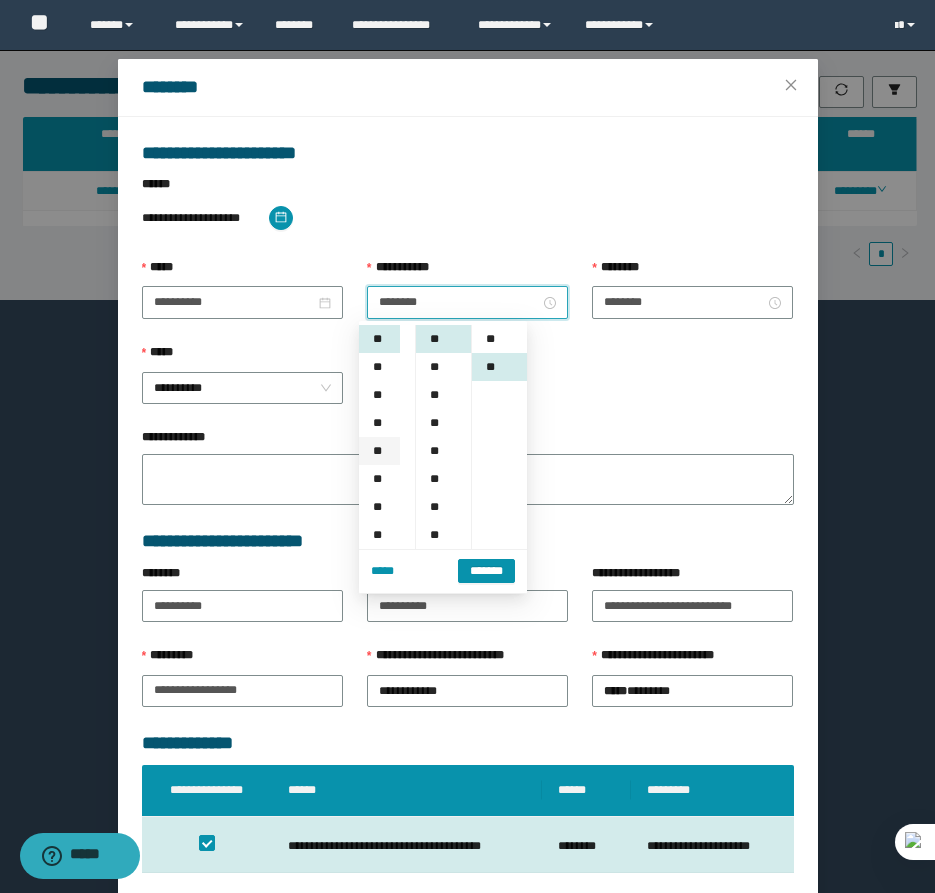 scroll, scrollTop: 28, scrollLeft: 0, axis: vertical 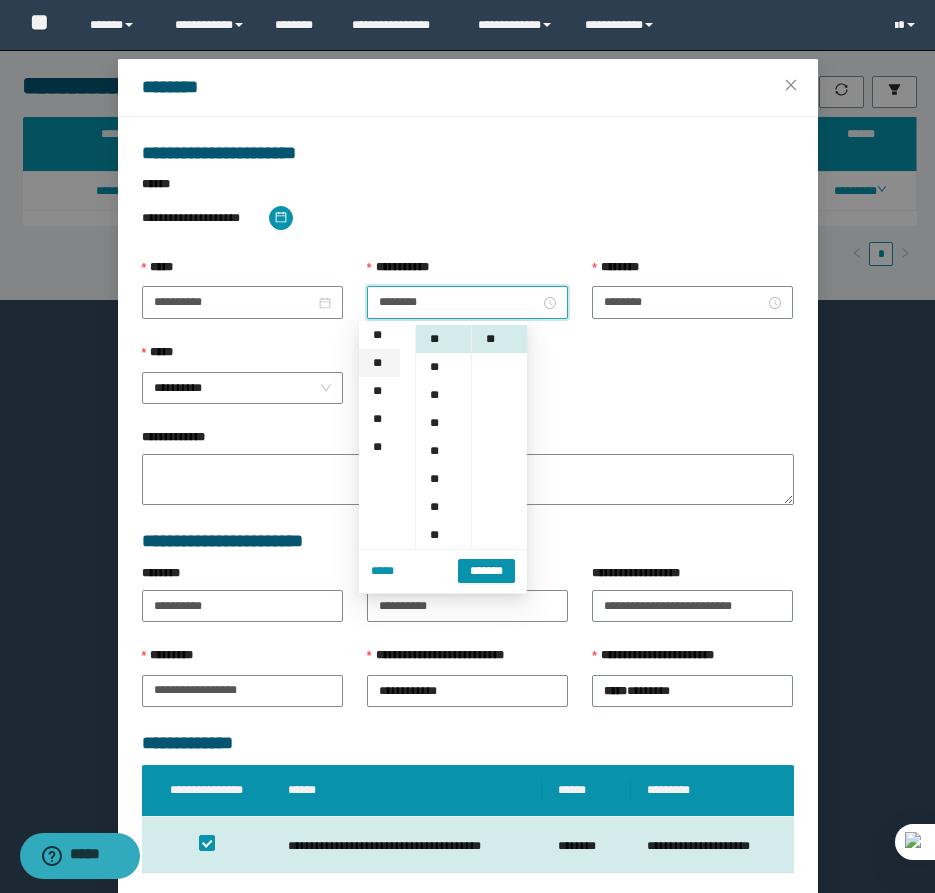 click on "**" at bounding box center [379, 363] 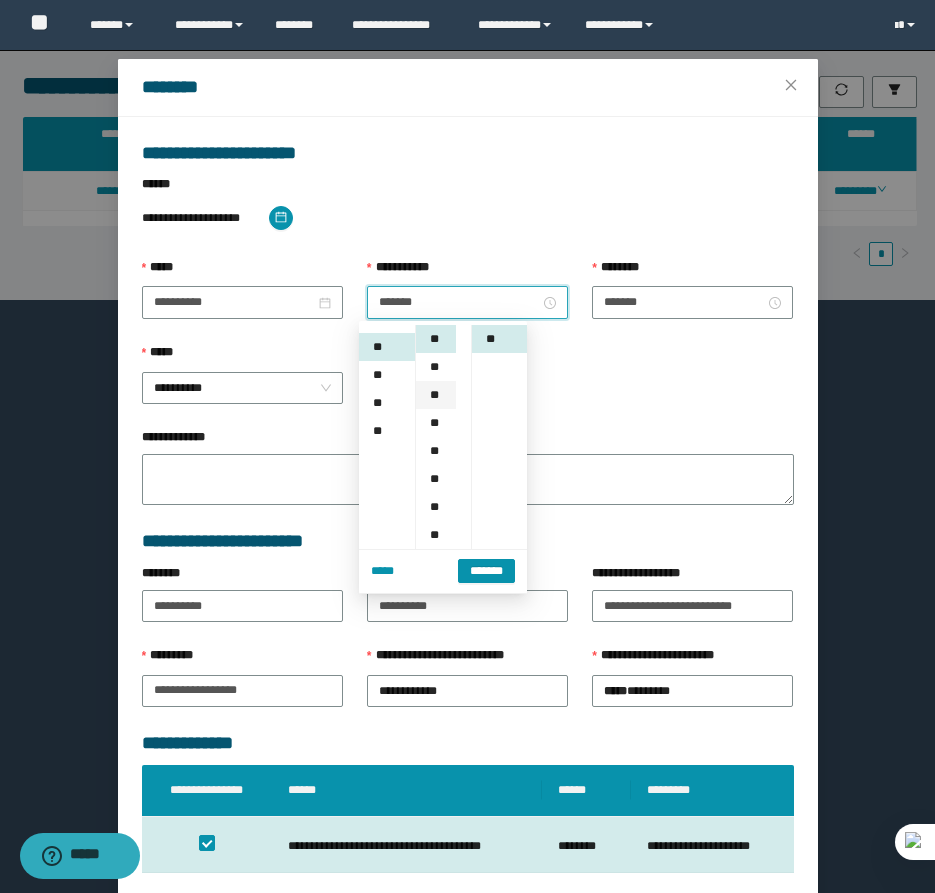 scroll, scrollTop: 224, scrollLeft: 0, axis: vertical 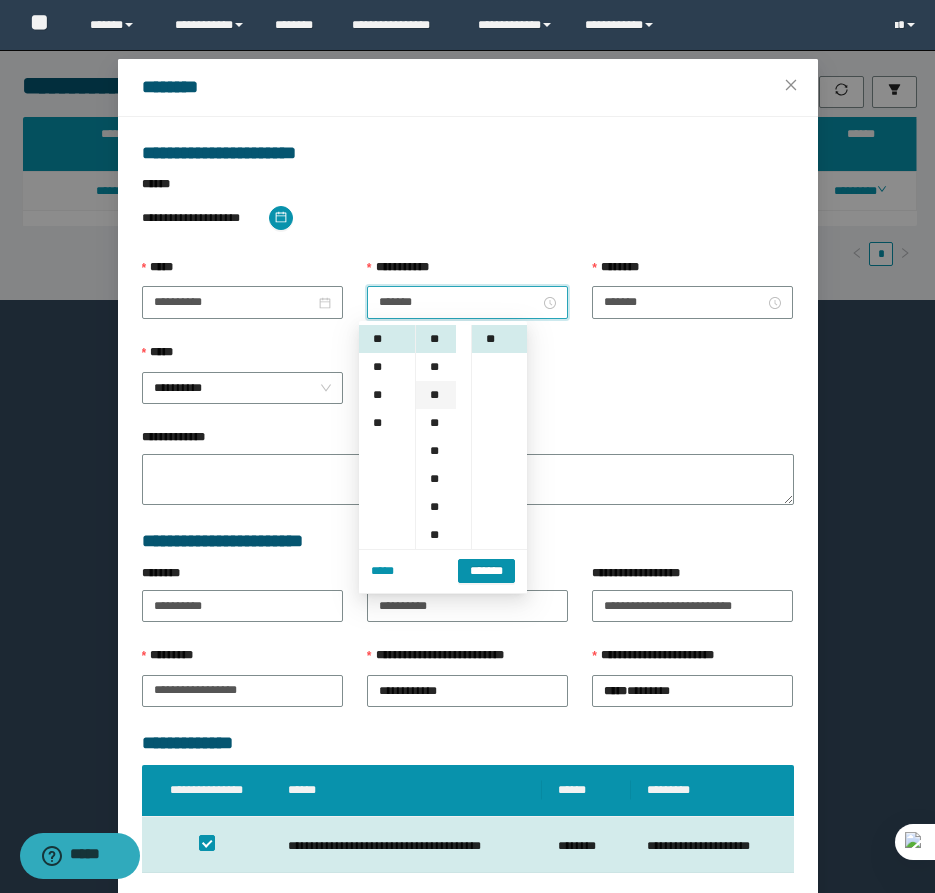 click on "**" at bounding box center (436, 395) 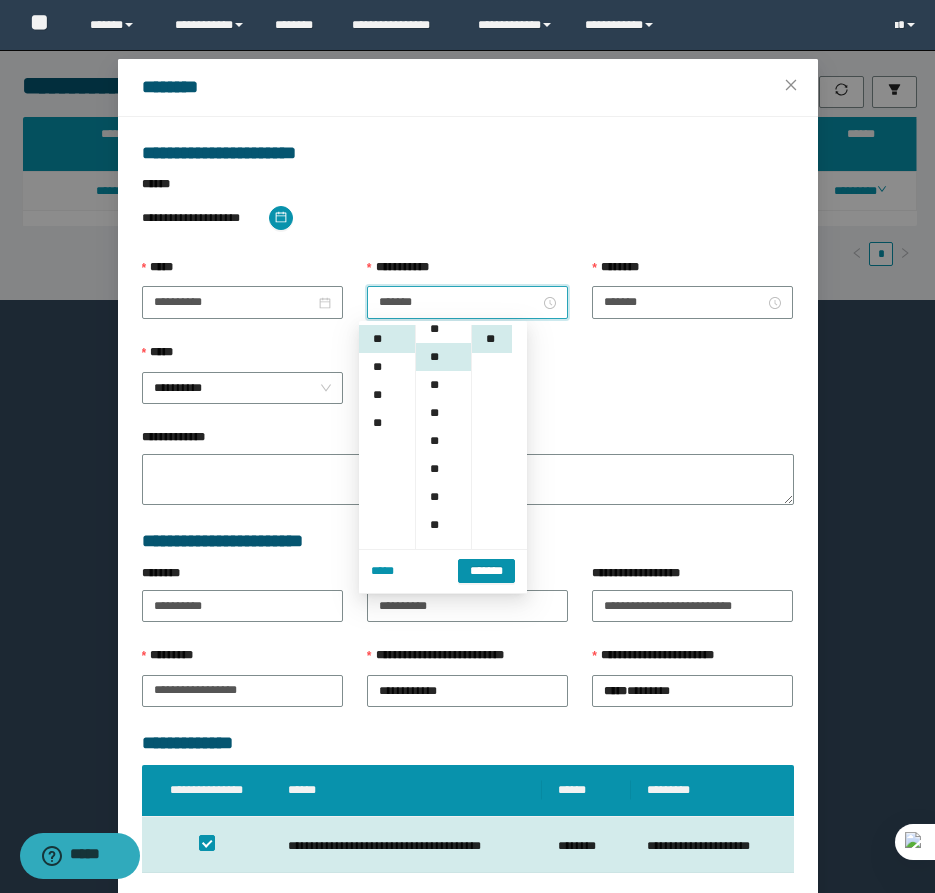 scroll, scrollTop: 56, scrollLeft: 0, axis: vertical 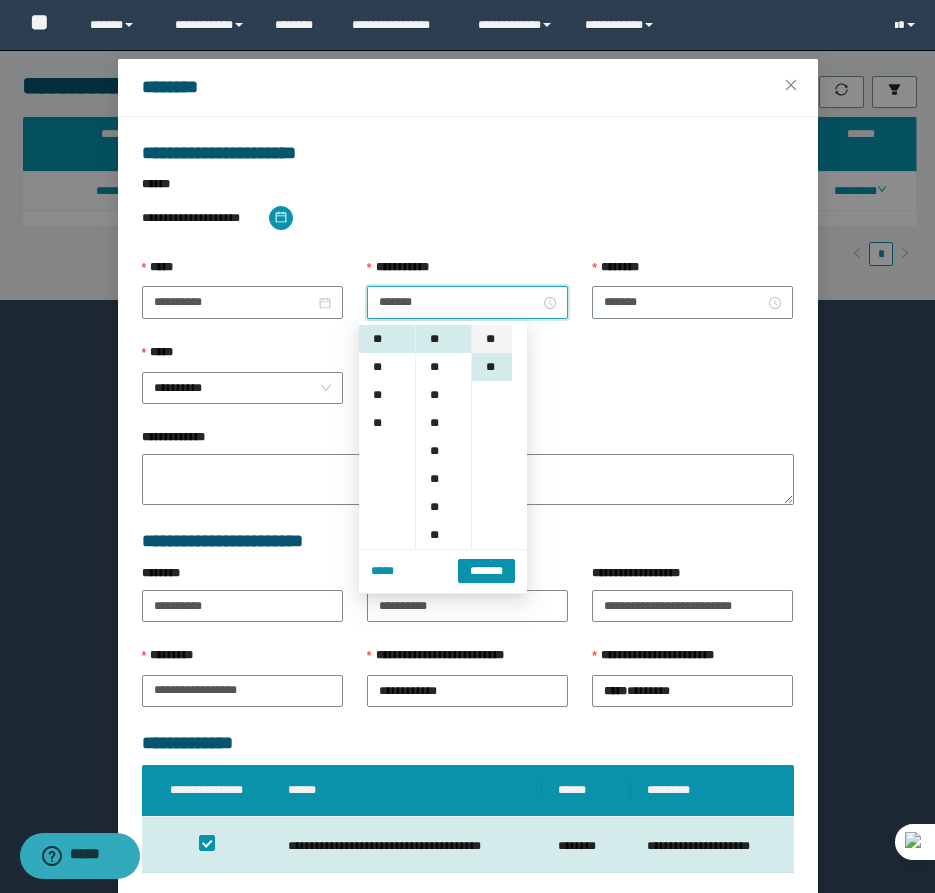 click on "**" at bounding box center (492, 339) 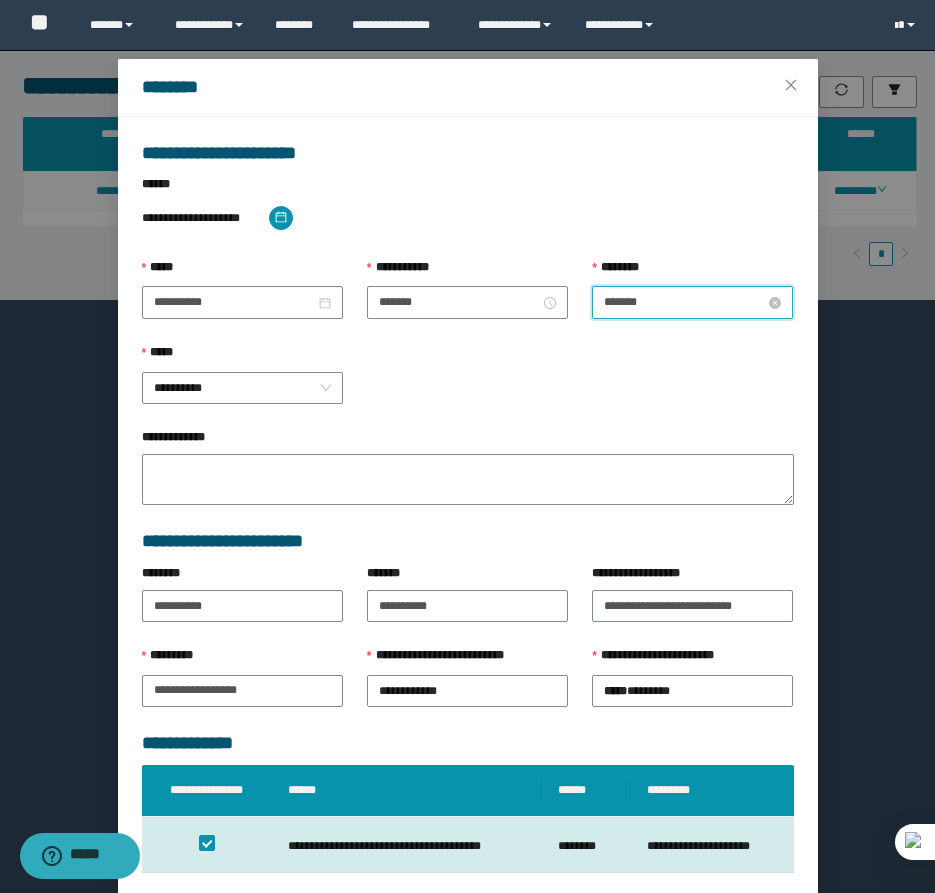 click on "*******" at bounding box center (684, 302) 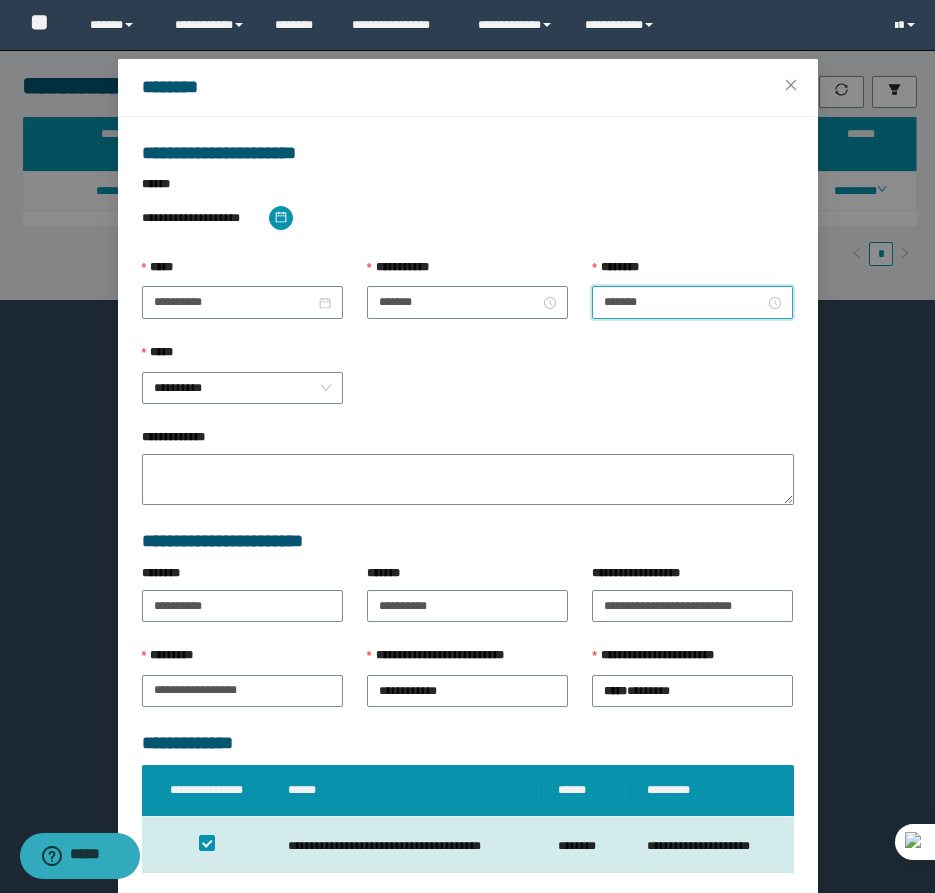 scroll, scrollTop: 224, scrollLeft: 0, axis: vertical 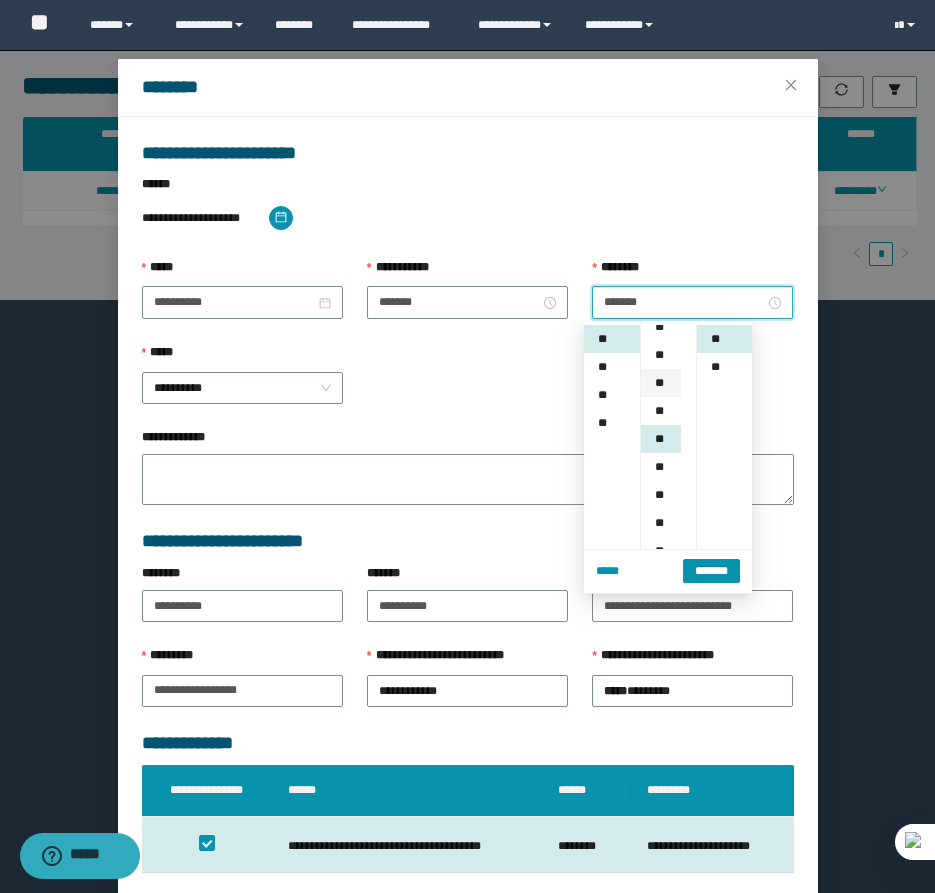 click on "**" at bounding box center [661, 383] 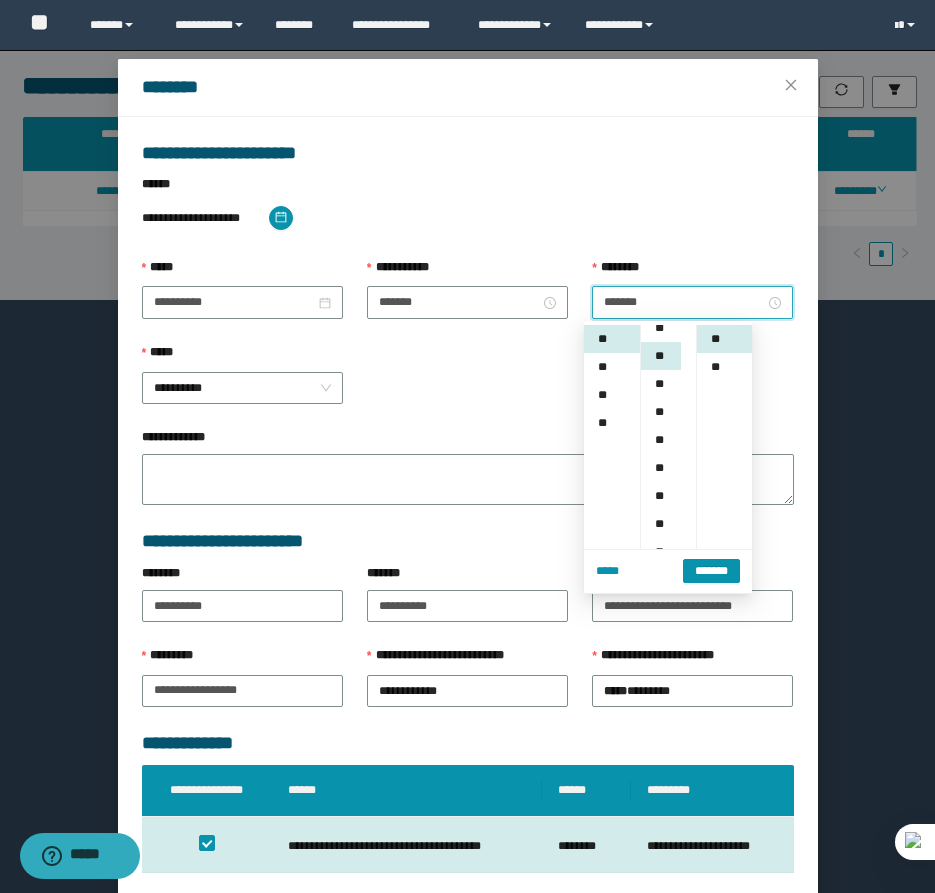 scroll, scrollTop: 84, scrollLeft: 0, axis: vertical 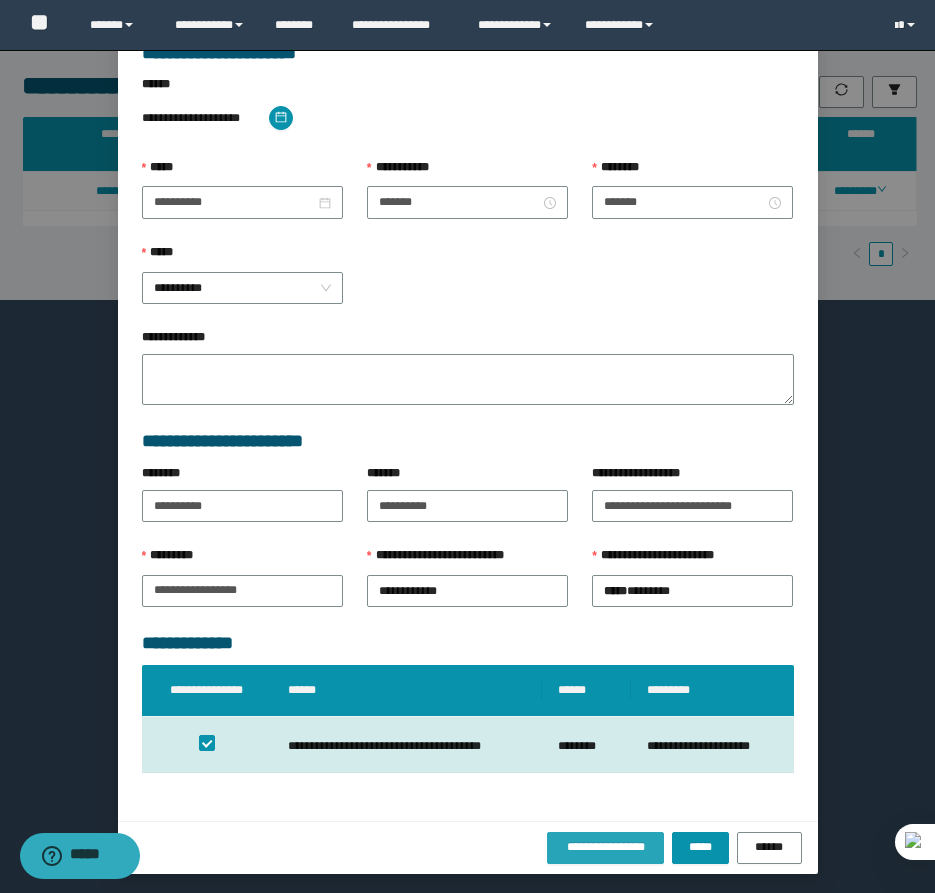 click on "**********" at bounding box center [606, 847] 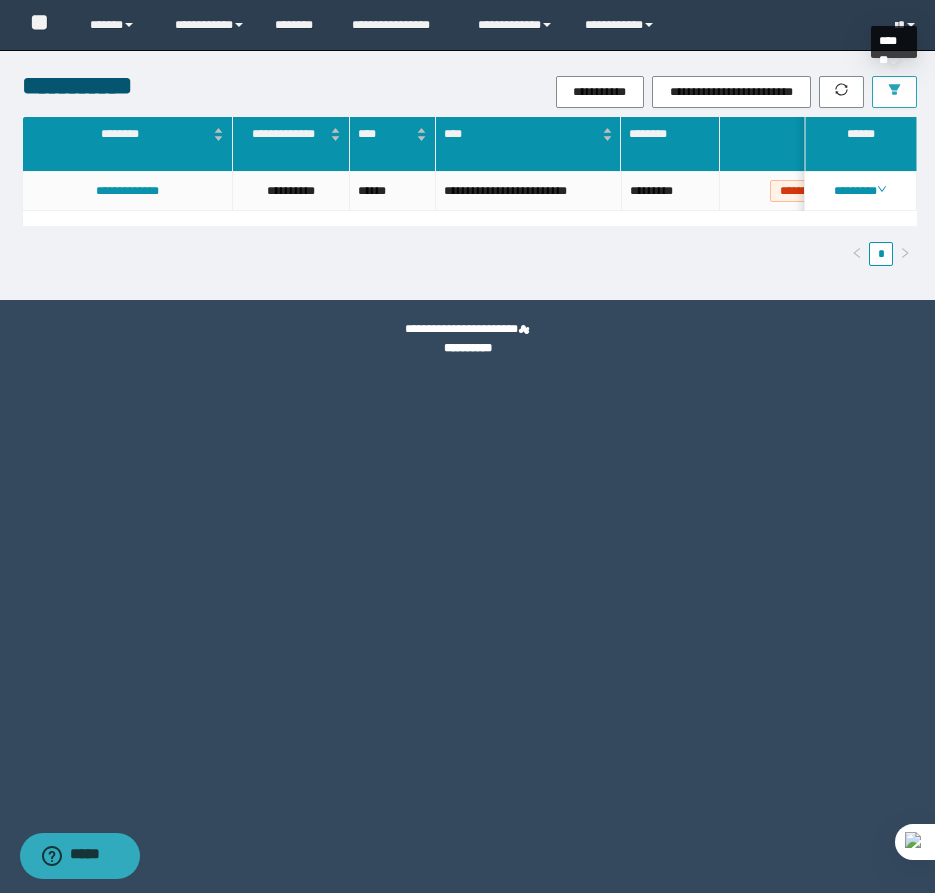 click 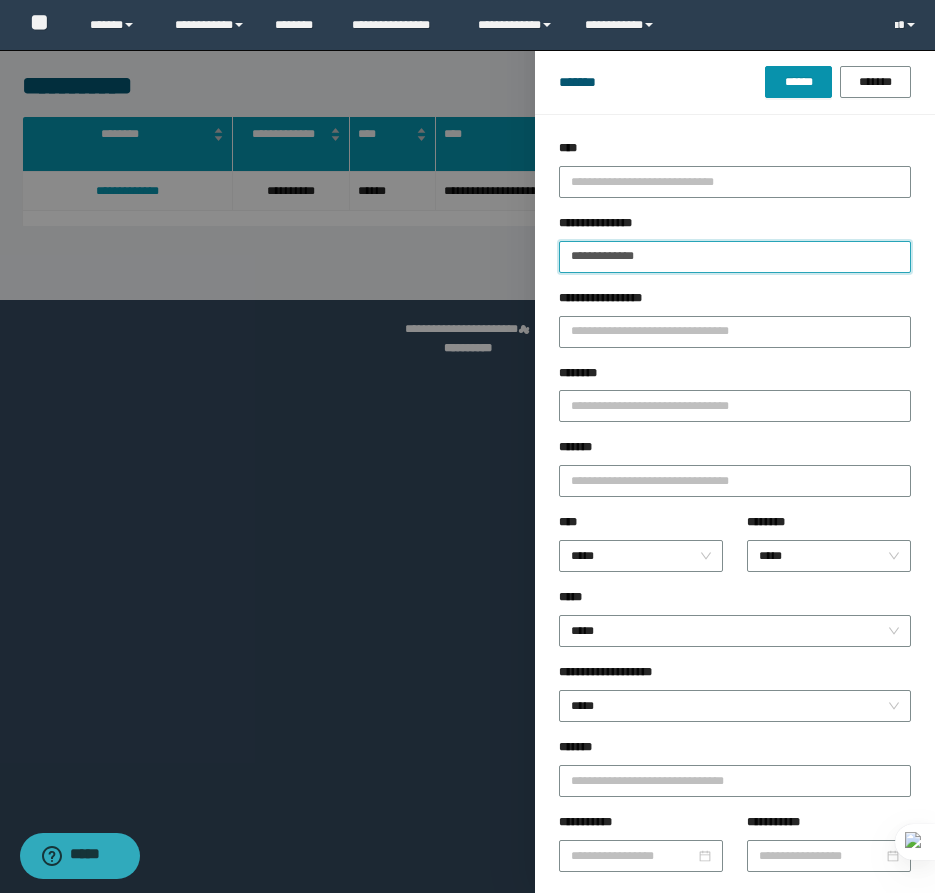 click on "**********" at bounding box center (735, 257) 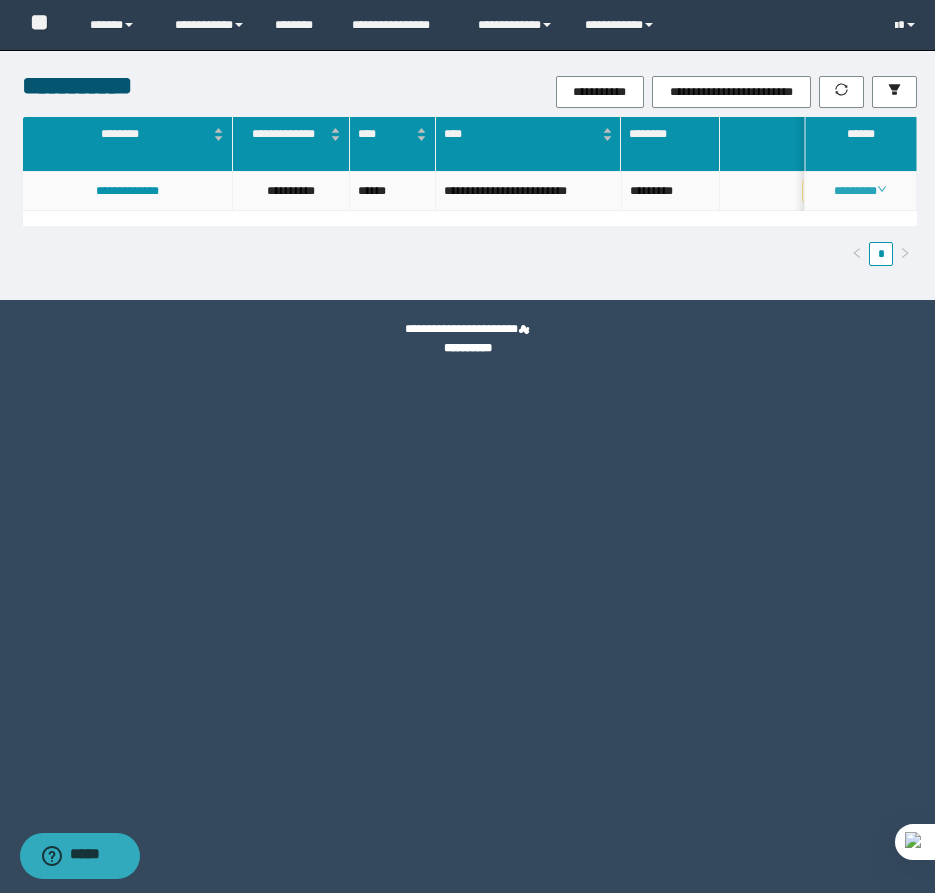 click on "********" at bounding box center (860, 191) 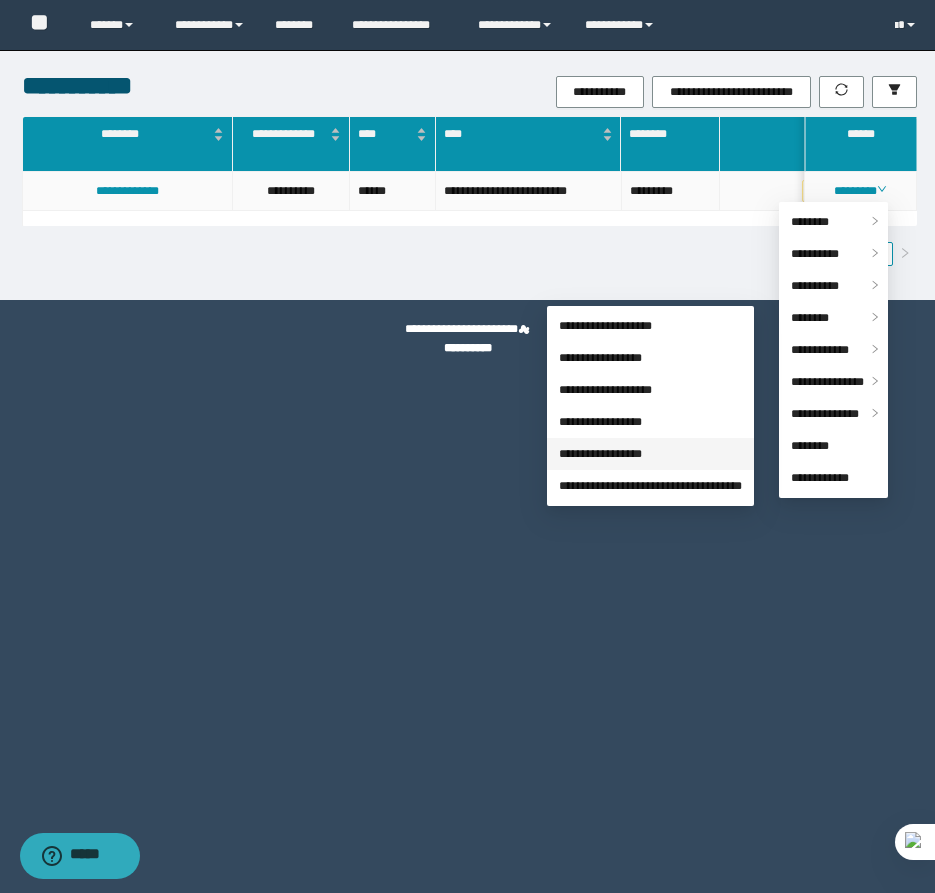 click on "**********" at bounding box center (600, 454) 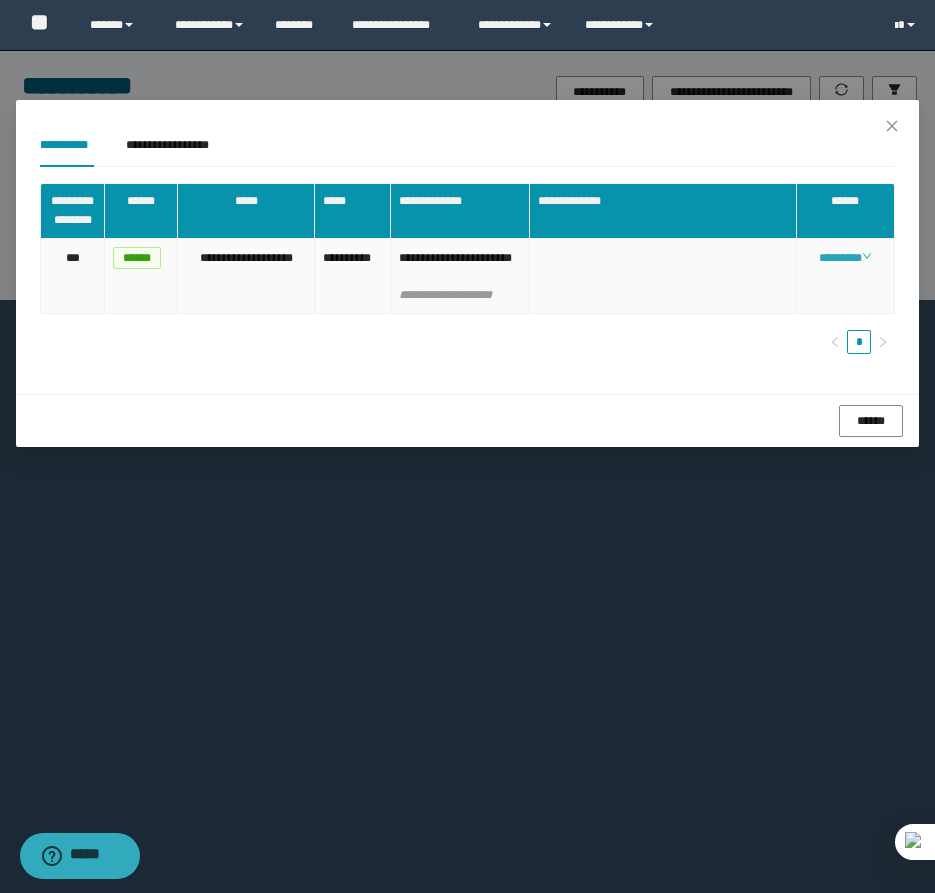 click on "********" at bounding box center [845, 258] 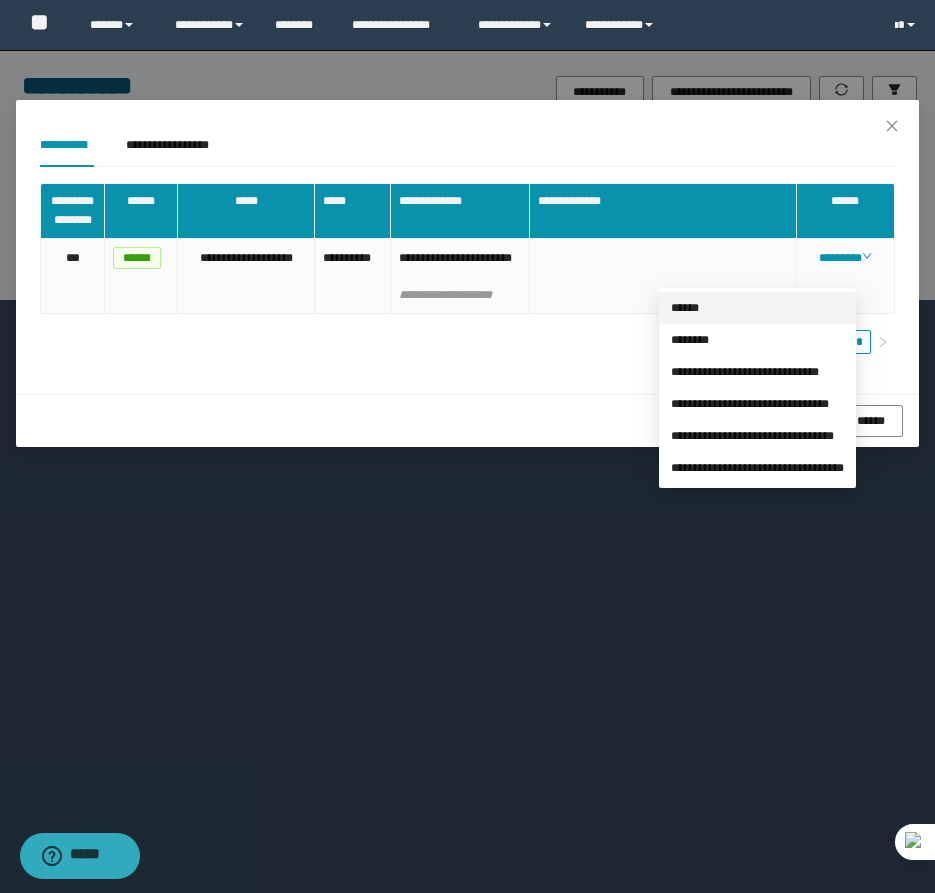 click on "******" at bounding box center [685, 308] 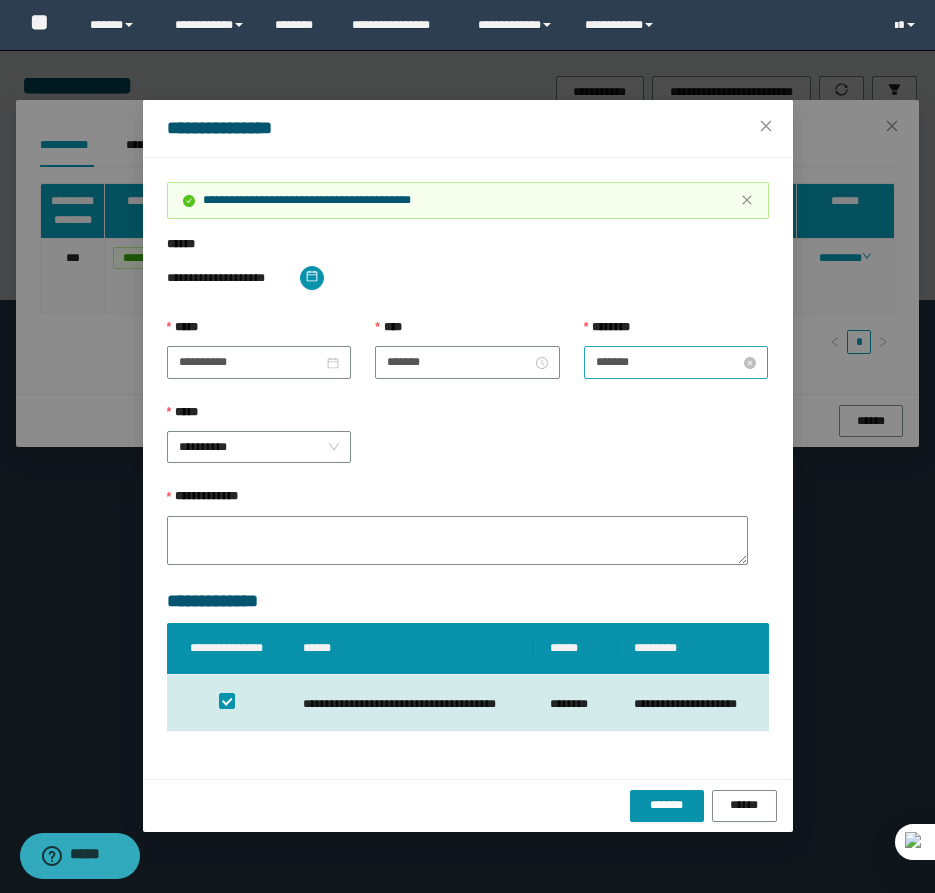 click on "*******" at bounding box center (668, 362) 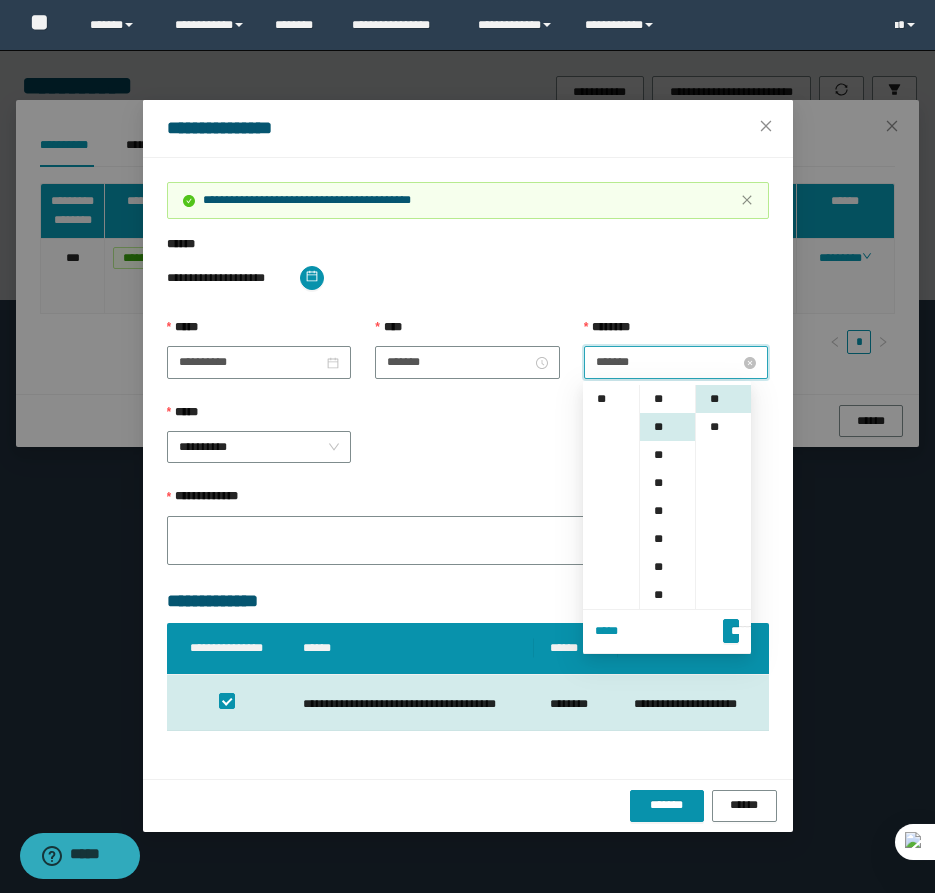 scroll, scrollTop: 224, scrollLeft: 0, axis: vertical 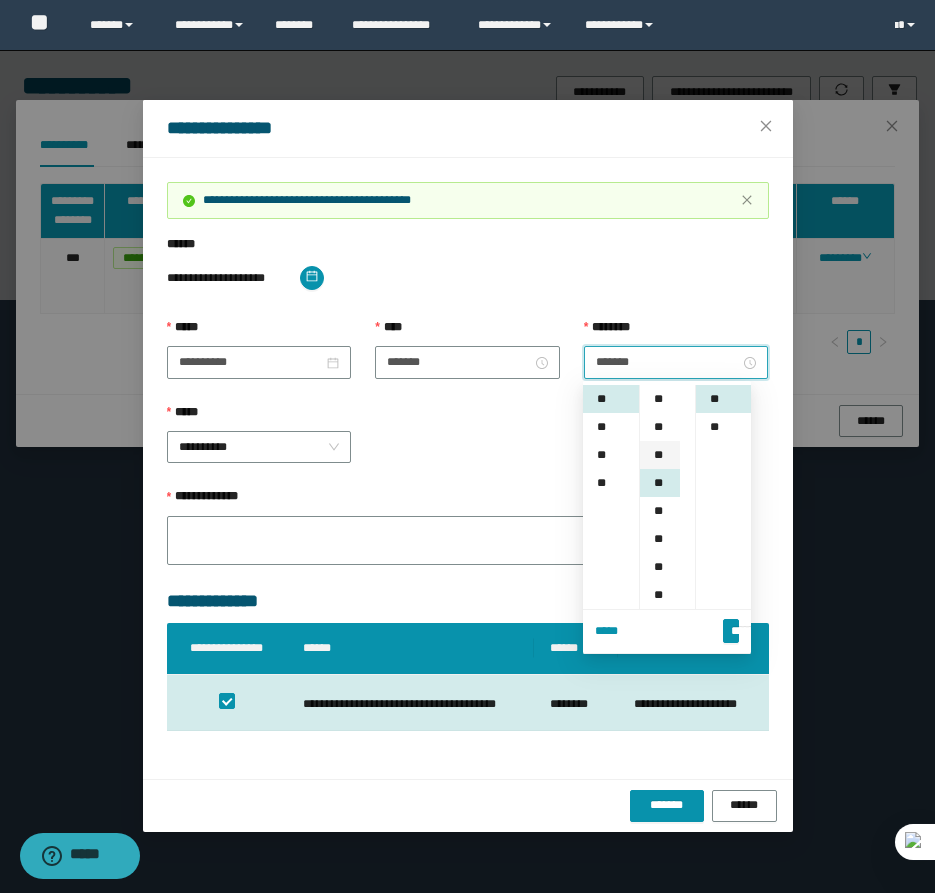click on "**" at bounding box center [660, 455] 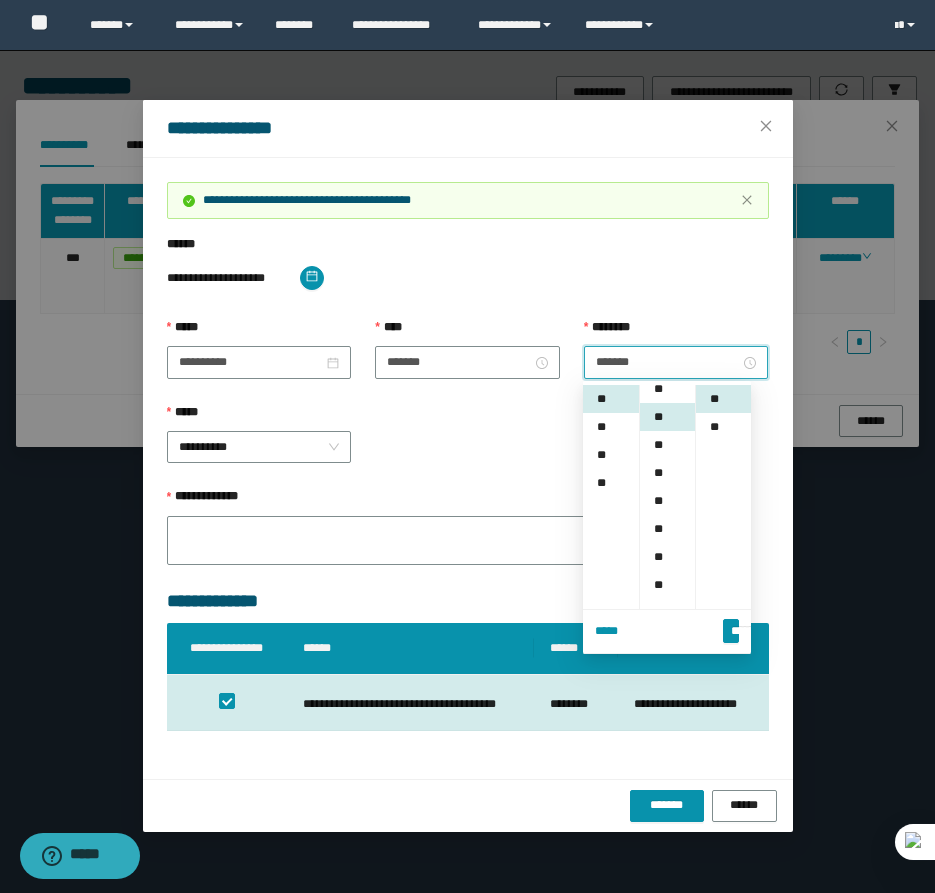 scroll, scrollTop: 56, scrollLeft: 0, axis: vertical 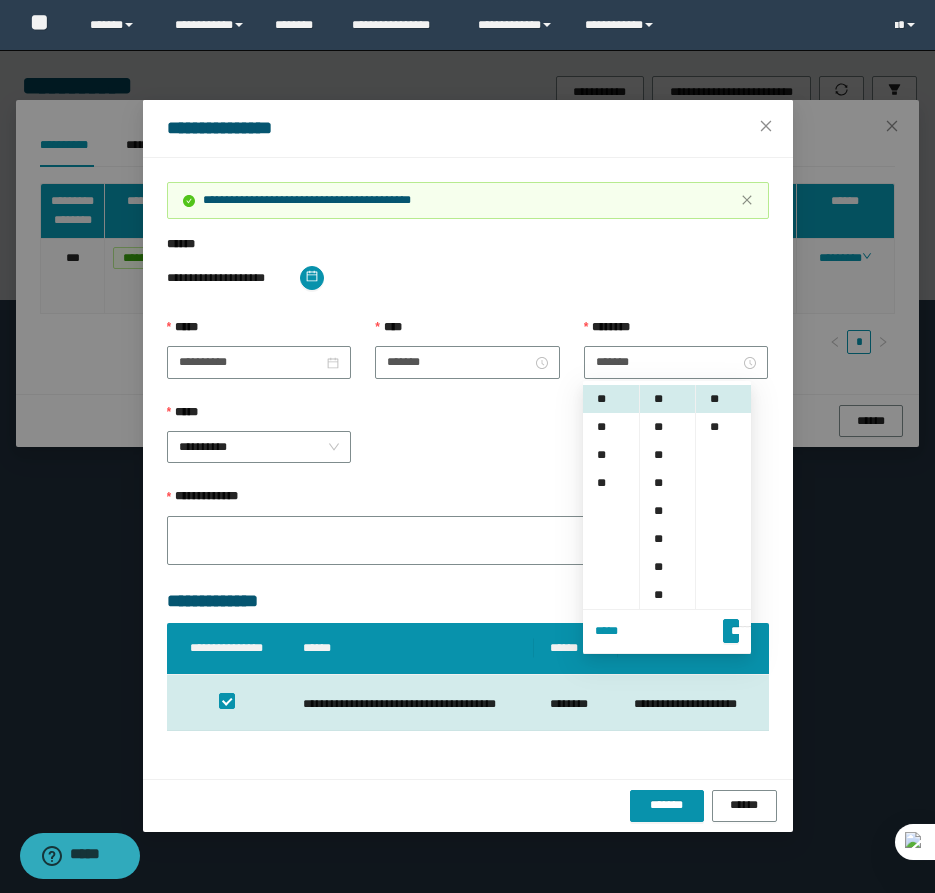 click on "**********" at bounding box center [468, 501] 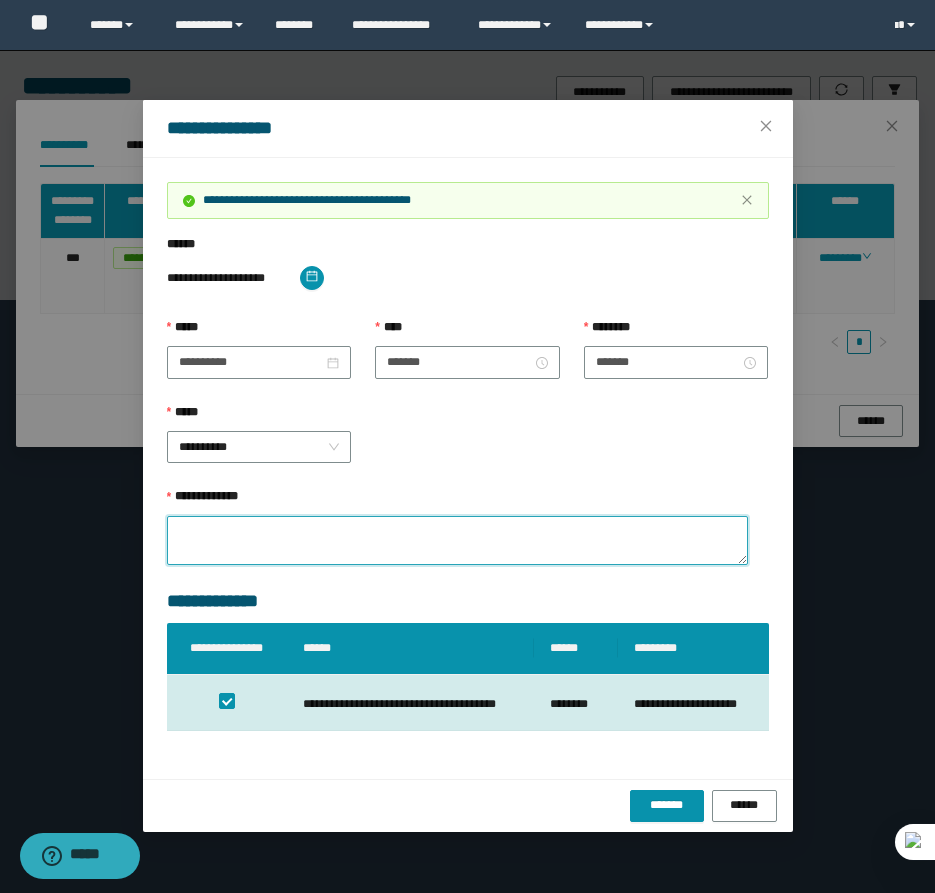 click on "**********" at bounding box center (458, 540) 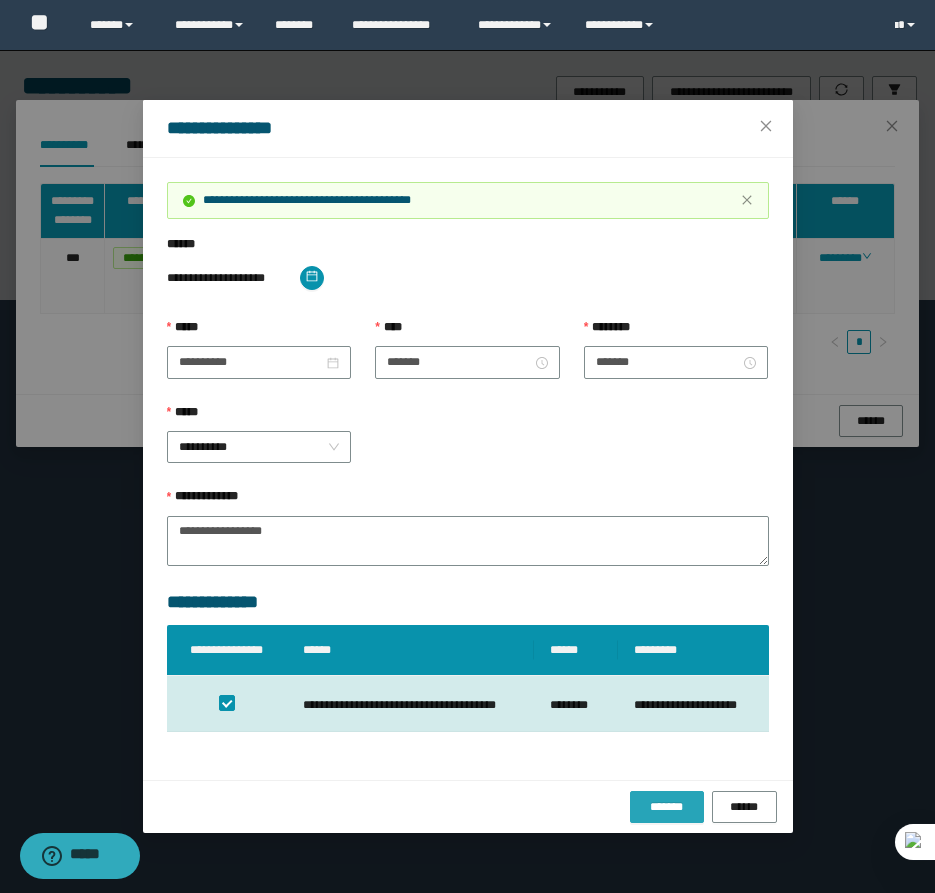click on "*******" at bounding box center [667, 807] 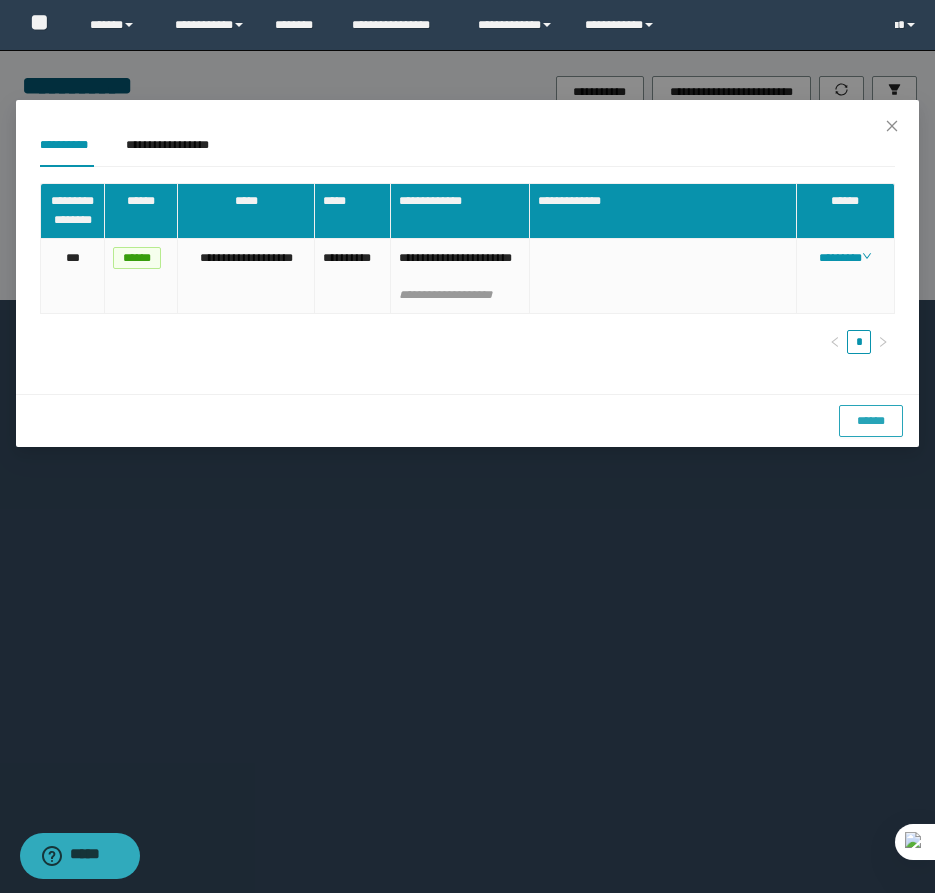 click on "******" at bounding box center [871, 421] 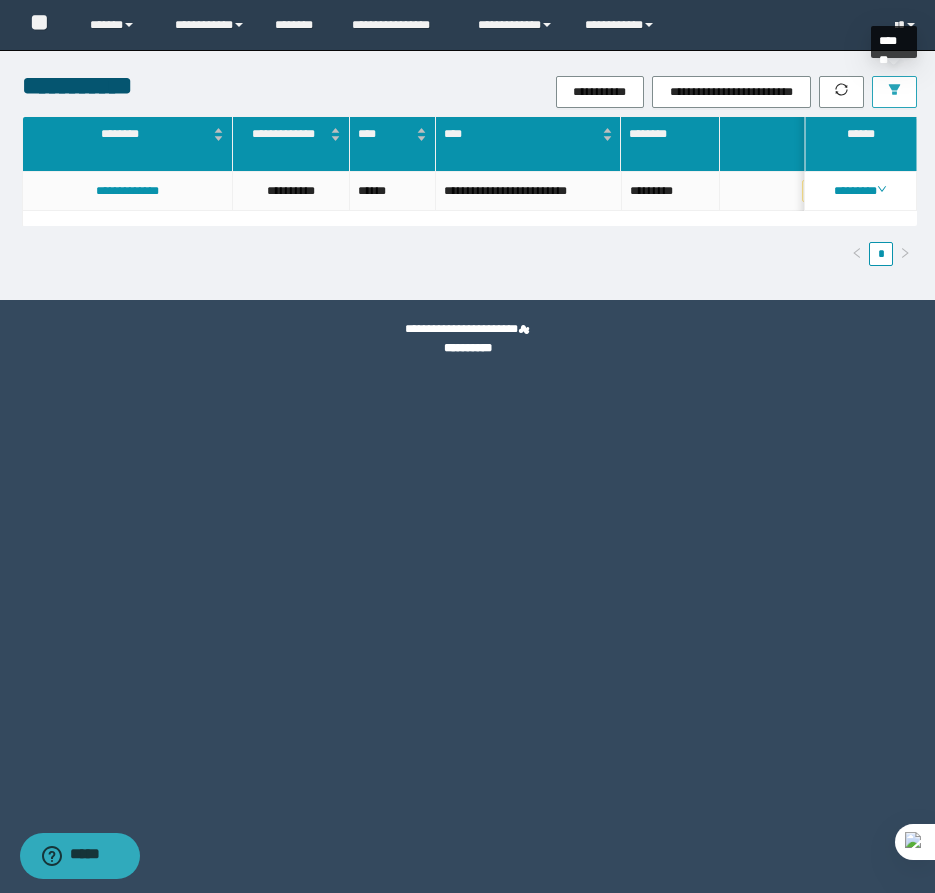 click at bounding box center (894, 92) 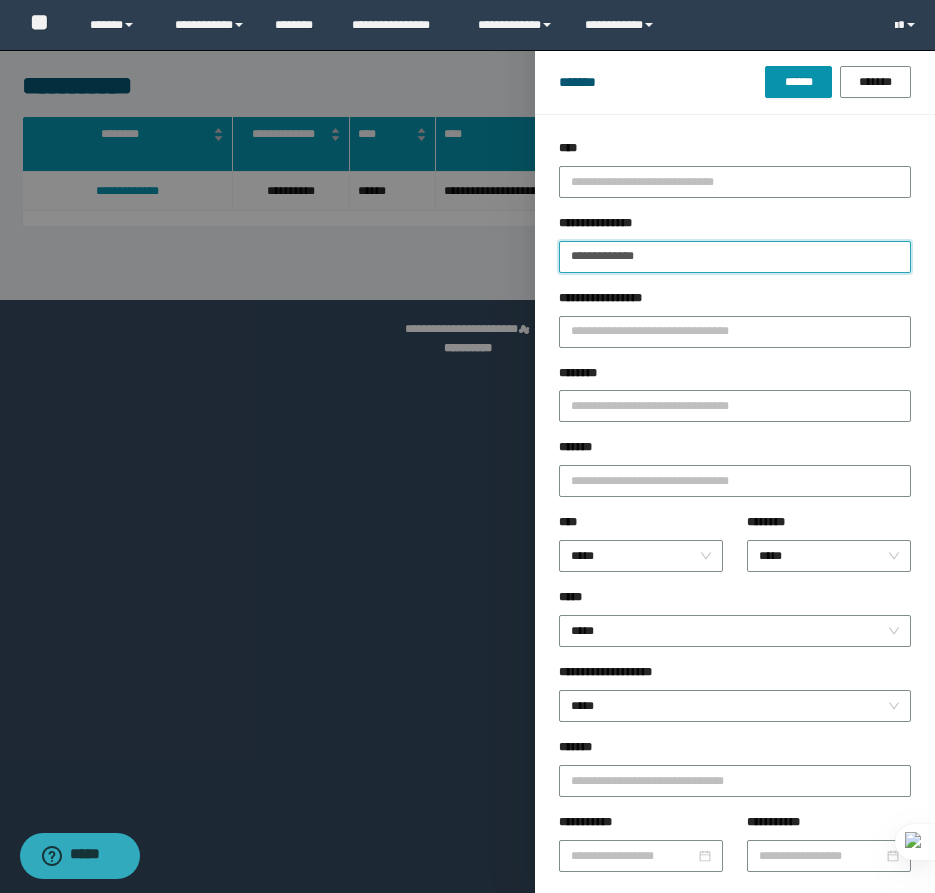 click on "**********" at bounding box center [735, 257] 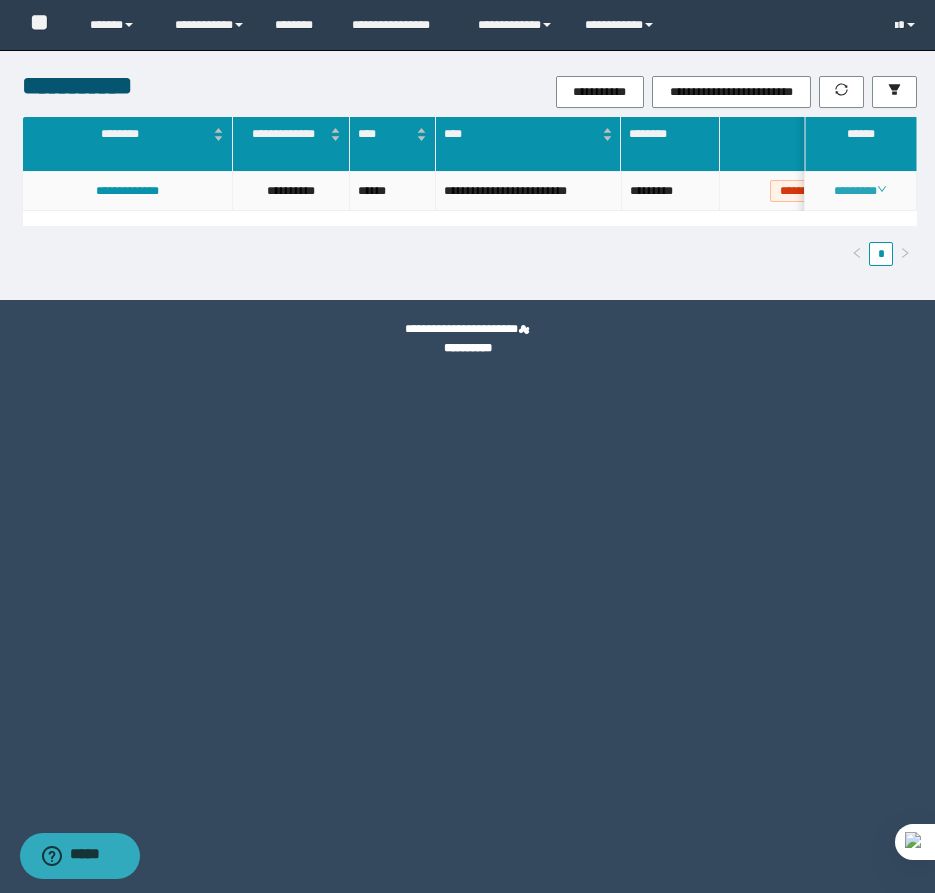 click on "********" at bounding box center (860, 191) 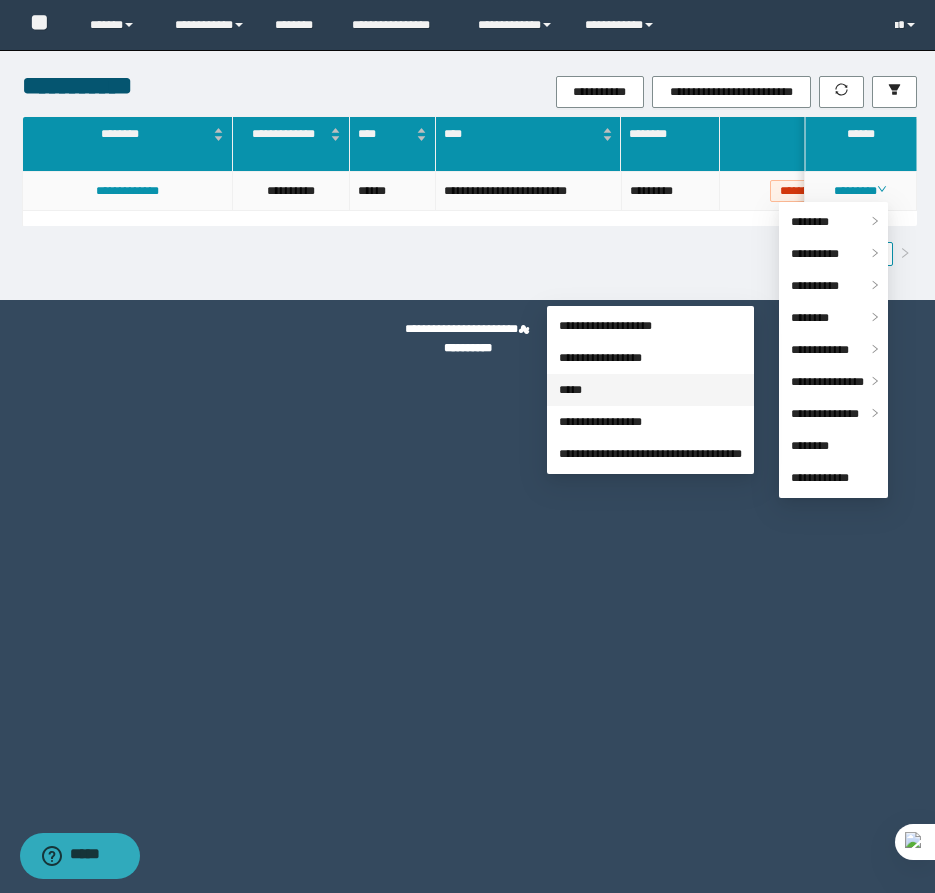 click on "*****" at bounding box center (570, 390) 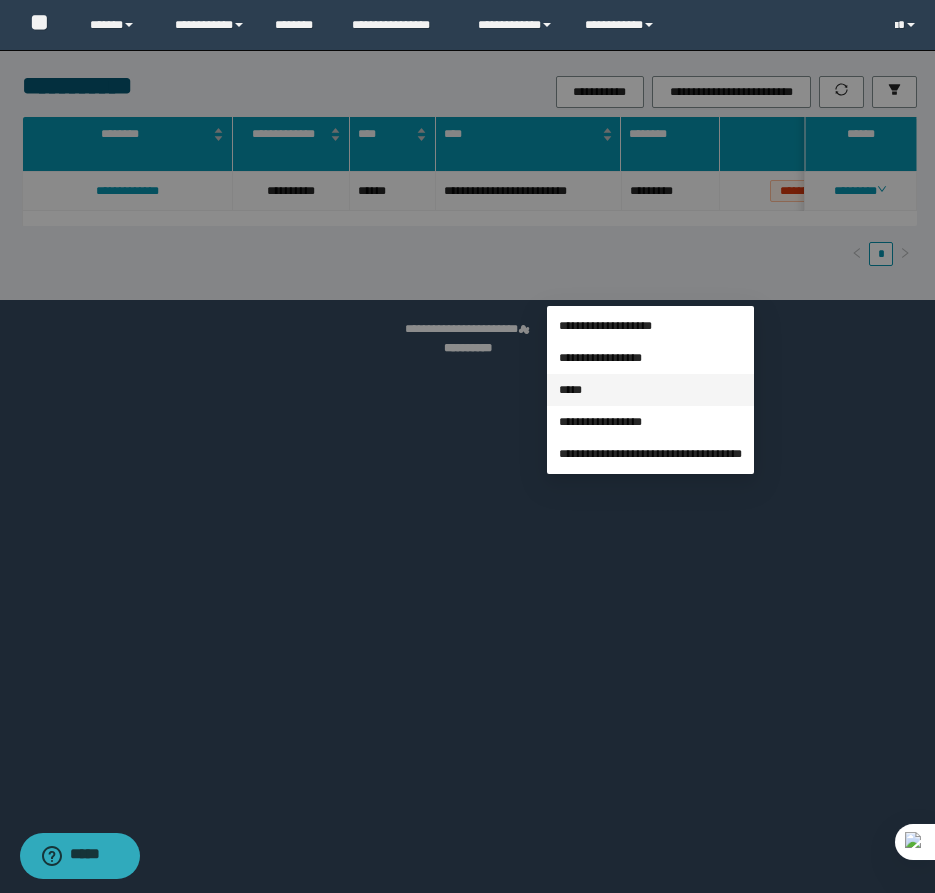 scroll, scrollTop: 41, scrollLeft: 0, axis: vertical 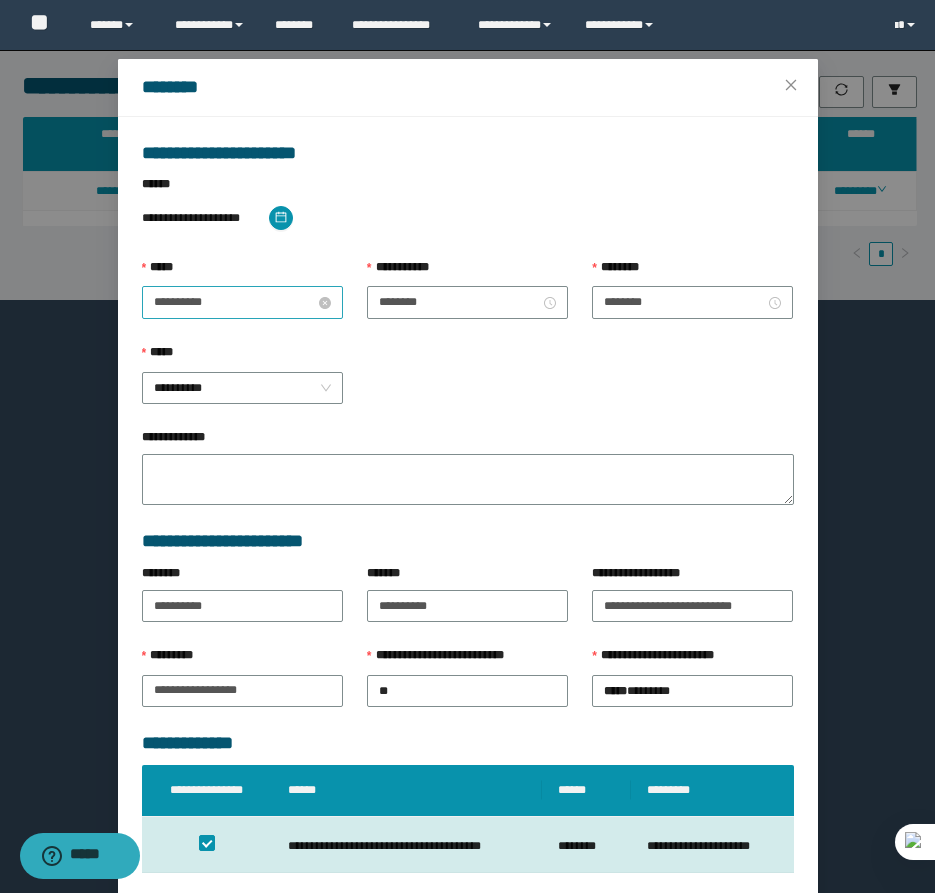 click on "**********" at bounding box center (234, 302) 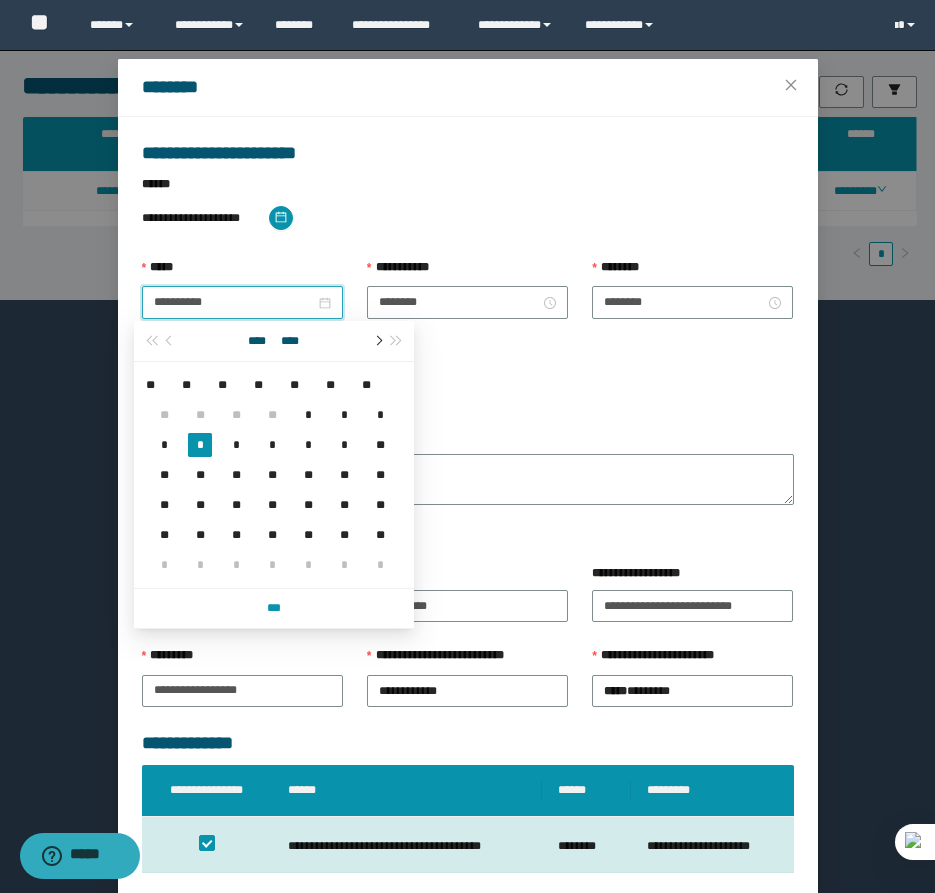 click at bounding box center (377, 341) 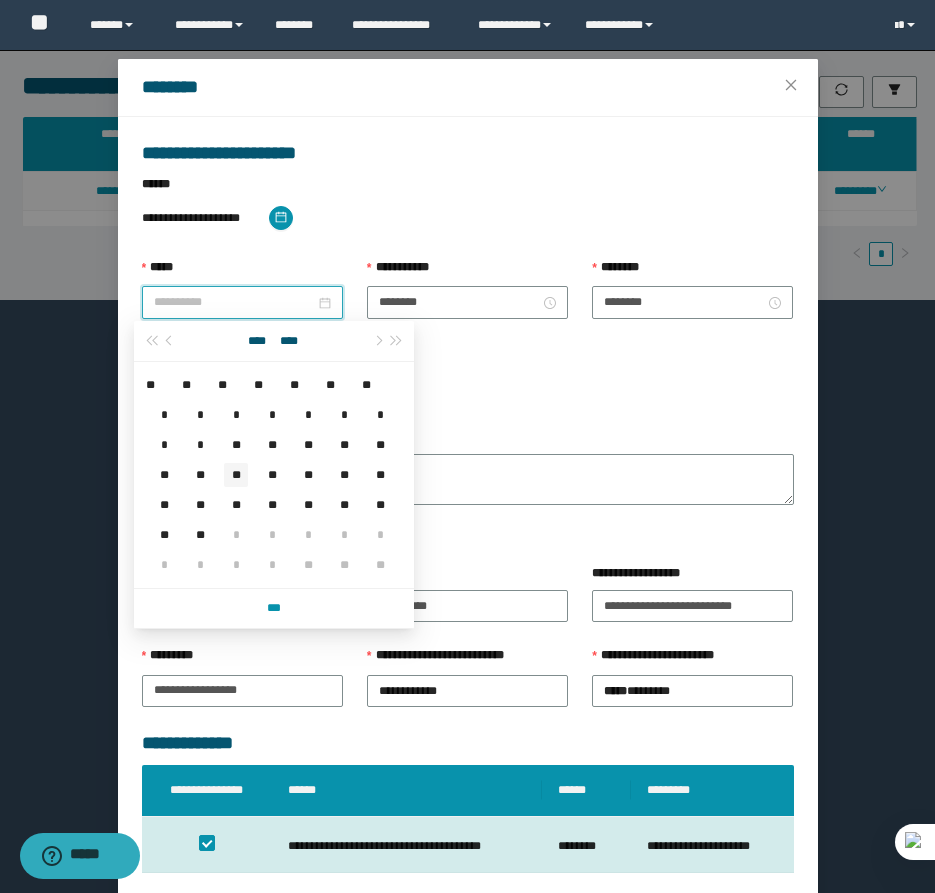 click on "**" at bounding box center [236, 475] 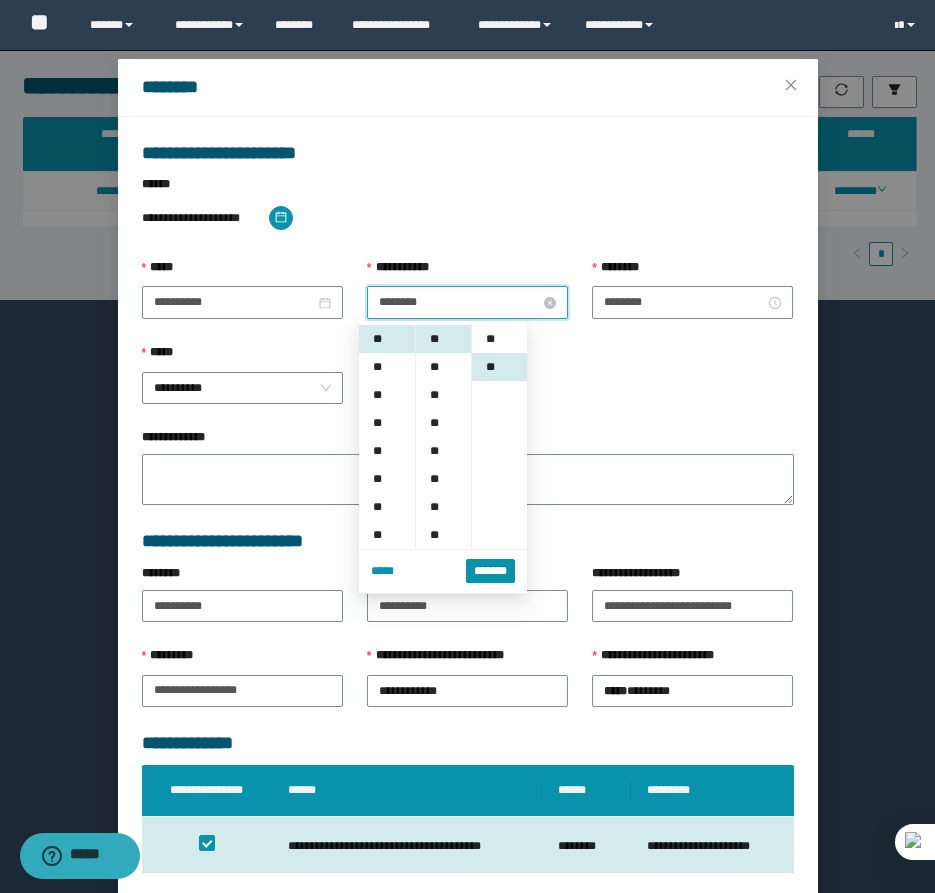 click on "********" at bounding box center (459, 302) 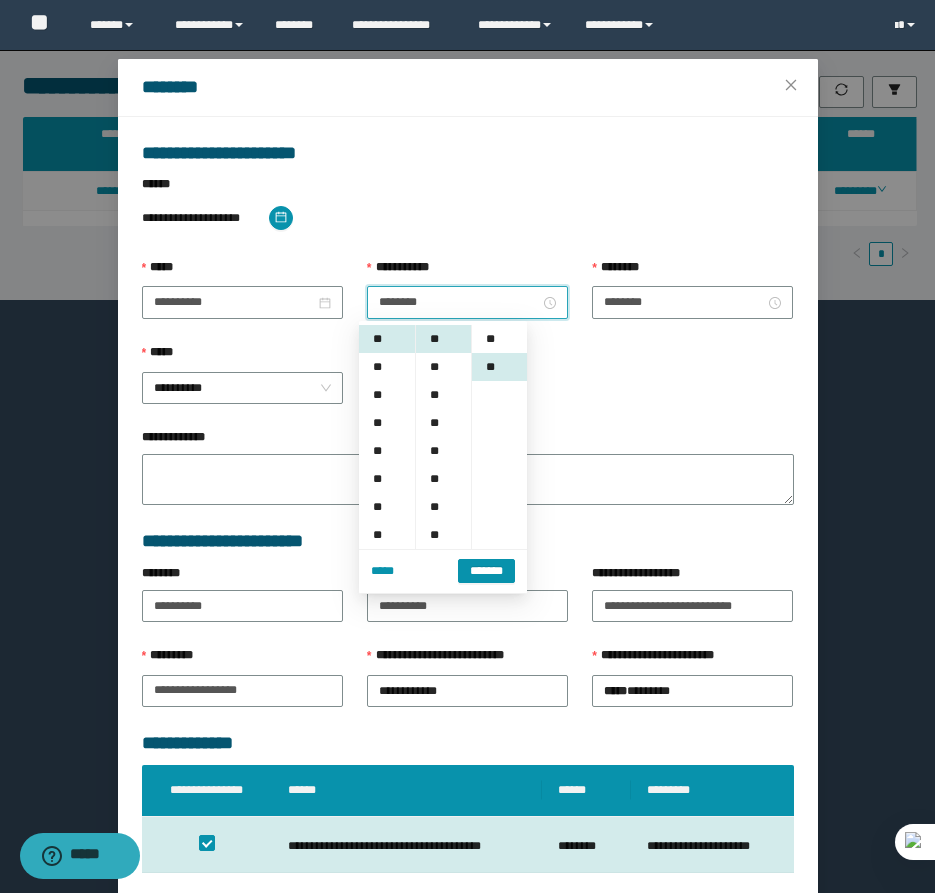 scroll, scrollTop: 28, scrollLeft: 0, axis: vertical 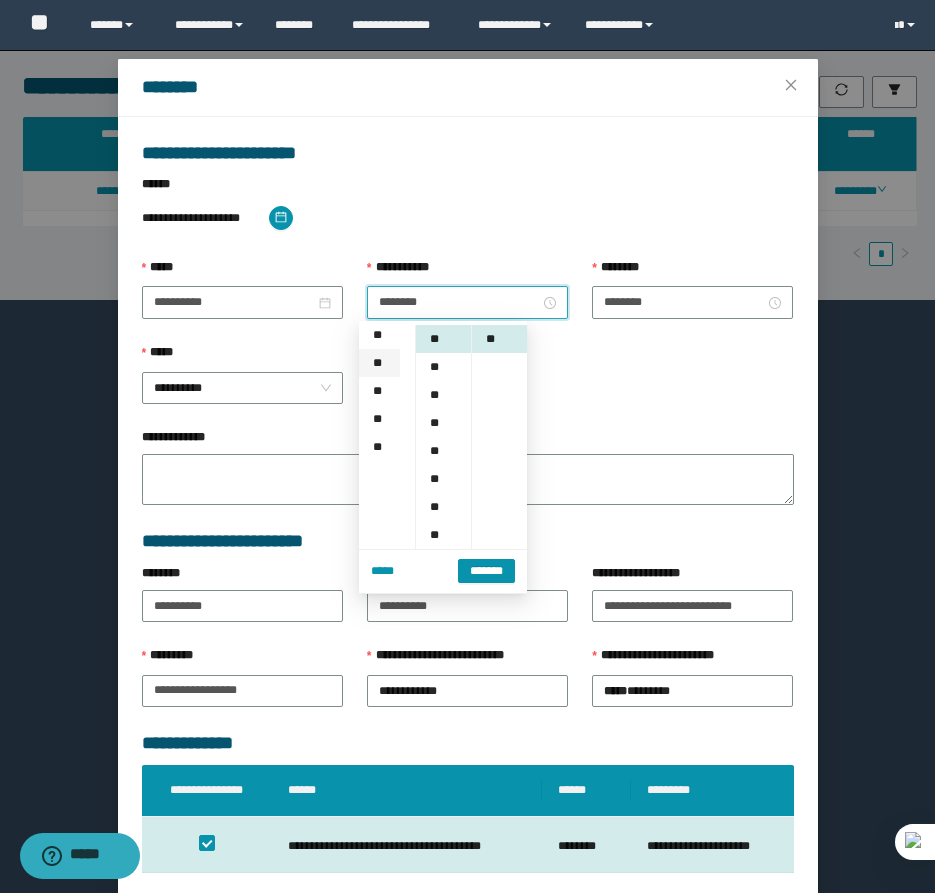 click on "**" at bounding box center [379, 363] 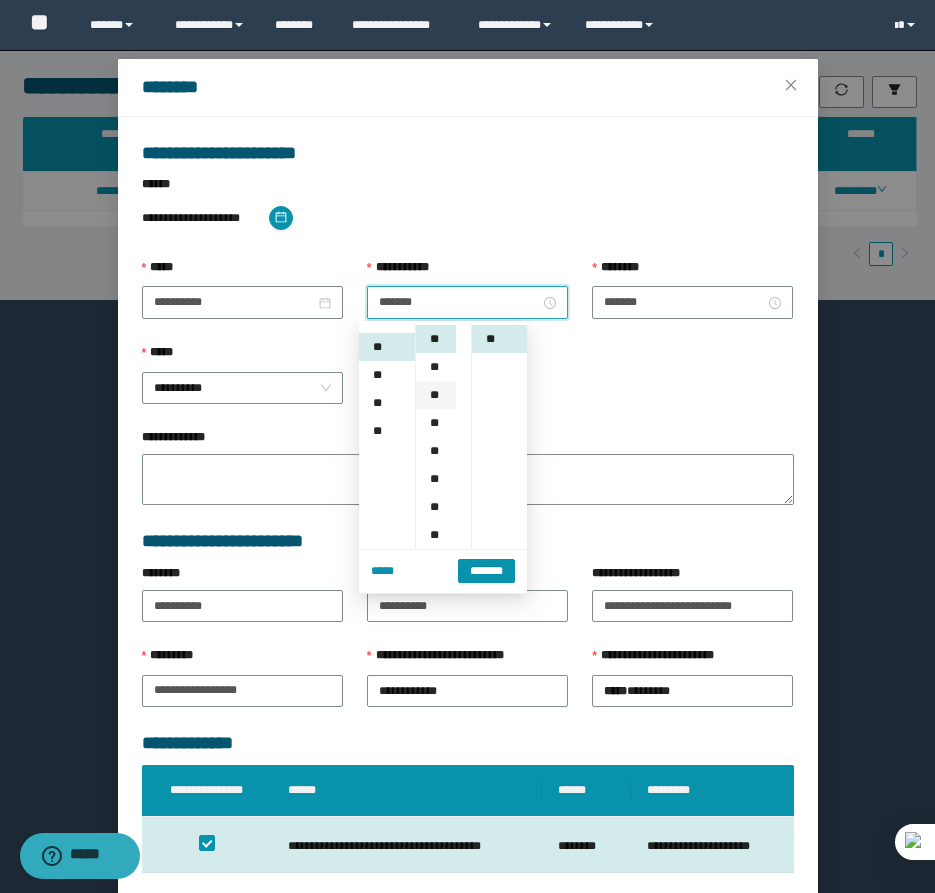 scroll, scrollTop: 224, scrollLeft: 0, axis: vertical 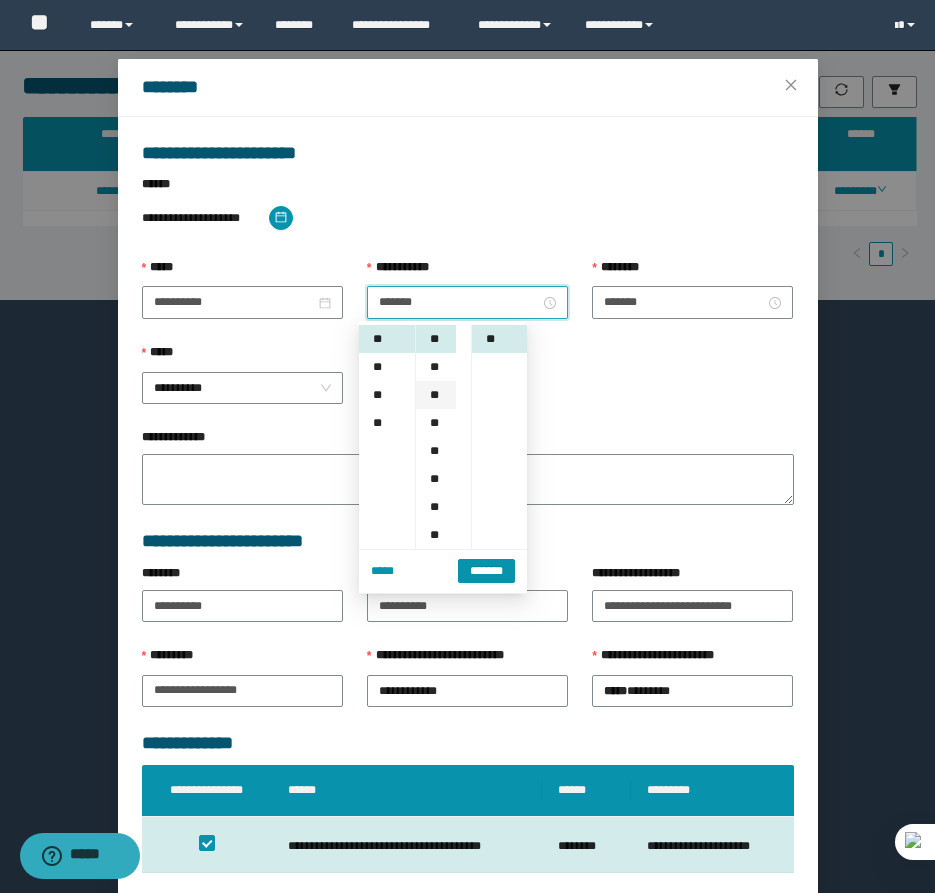 click on "**" at bounding box center [436, 395] 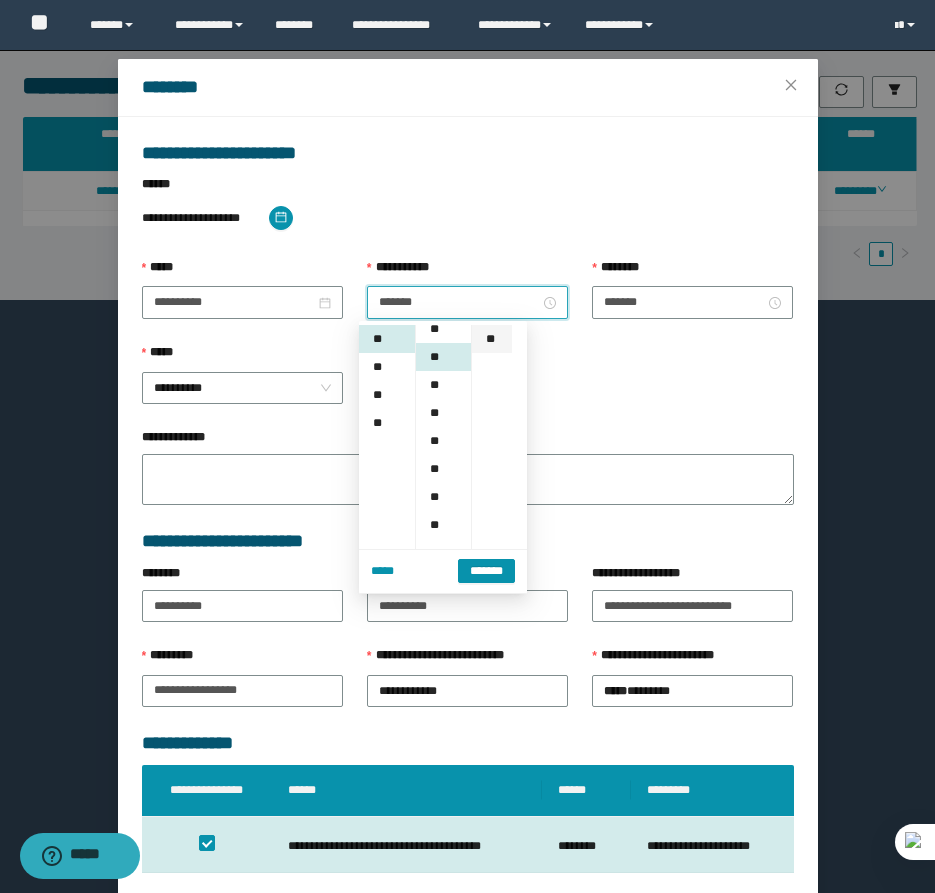 scroll, scrollTop: 56, scrollLeft: 0, axis: vertical 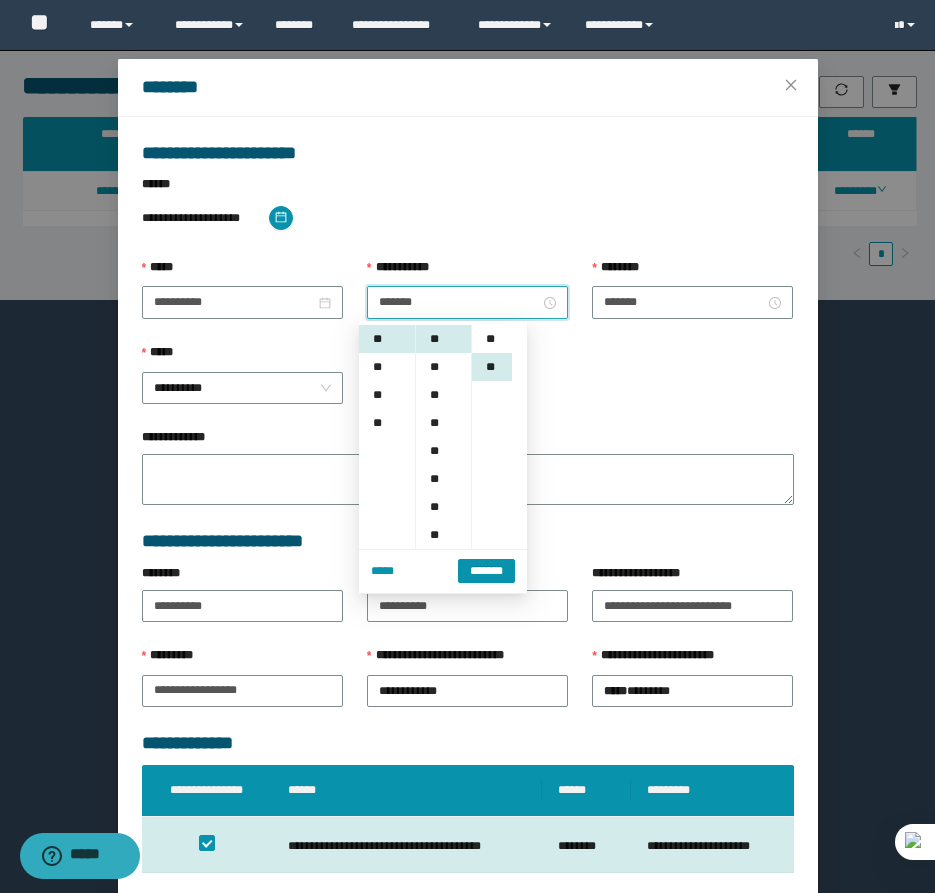 click on "** ** ** ** ** ** ** ** ** ** ** ** ** ** ** ** ** ** ** ** ** ** ** ** ** **" at bounding box center (443, 435) 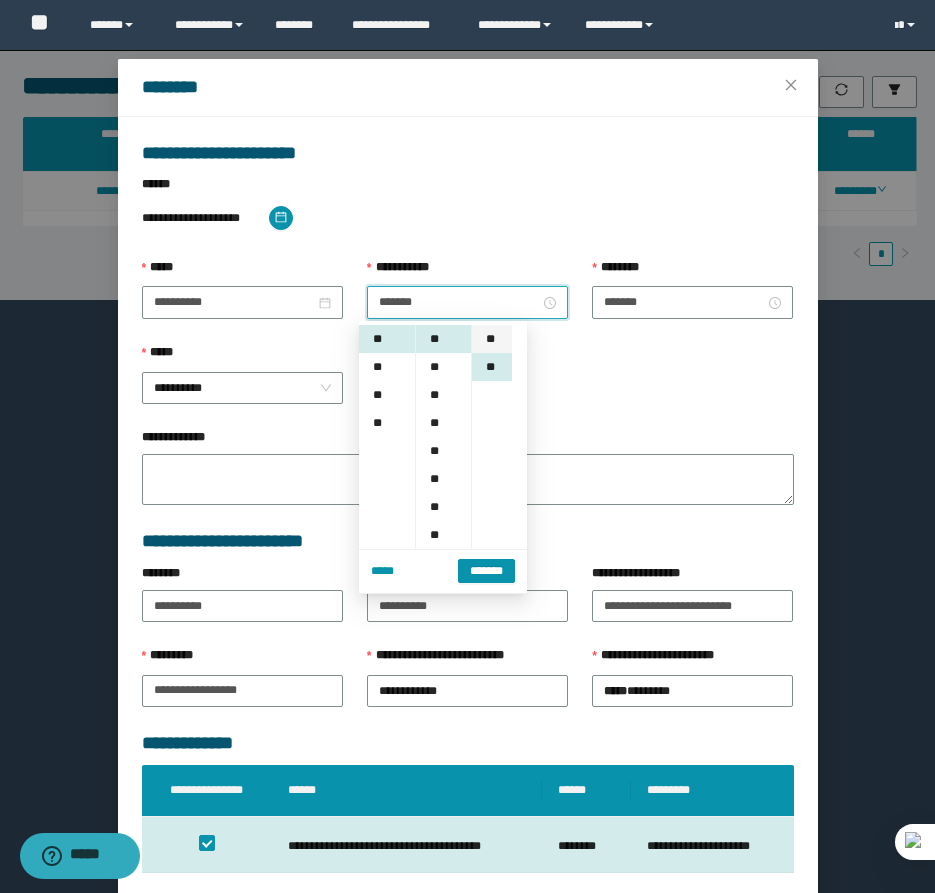 click on "**" at bounding box center (492, 339) 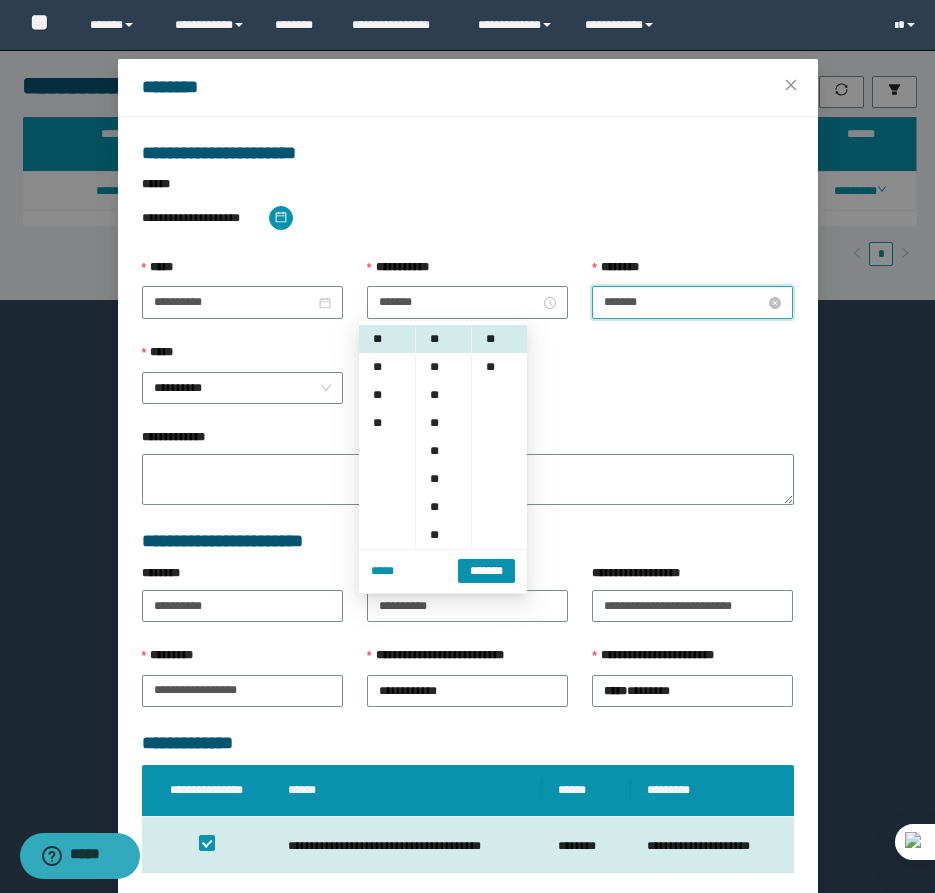 click on "*******" at bounding box center (684, 302) 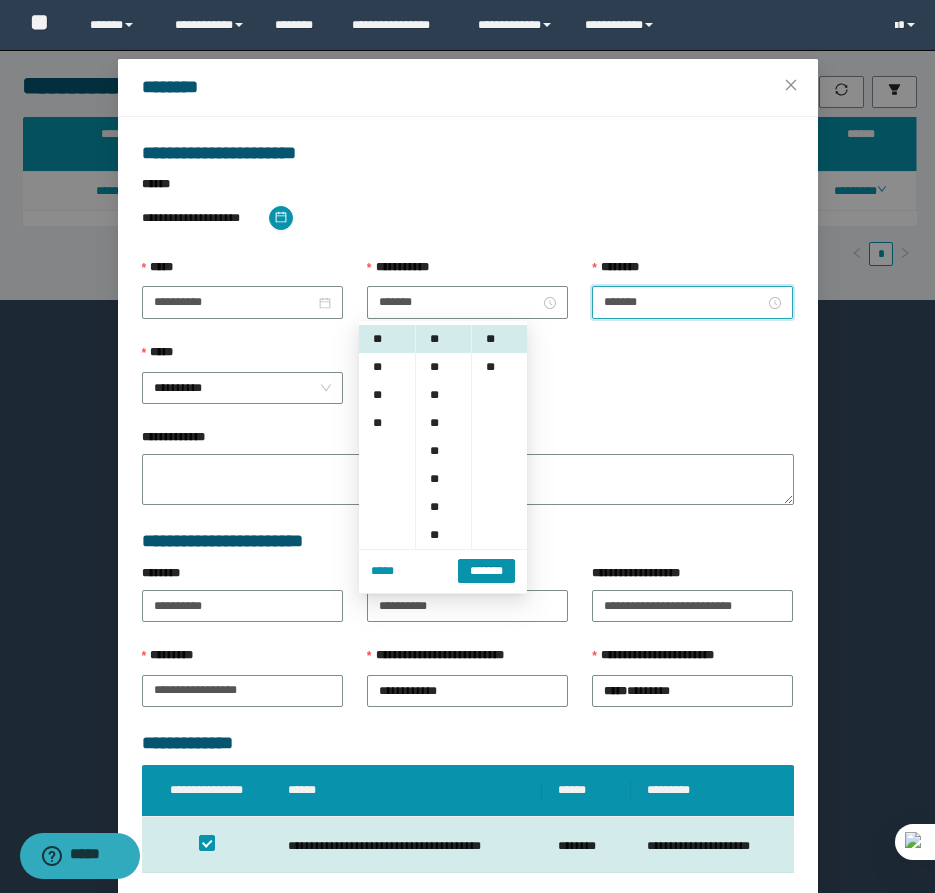 scroll, scrollTop: 224, scrollLeft: 0, axis: vertical 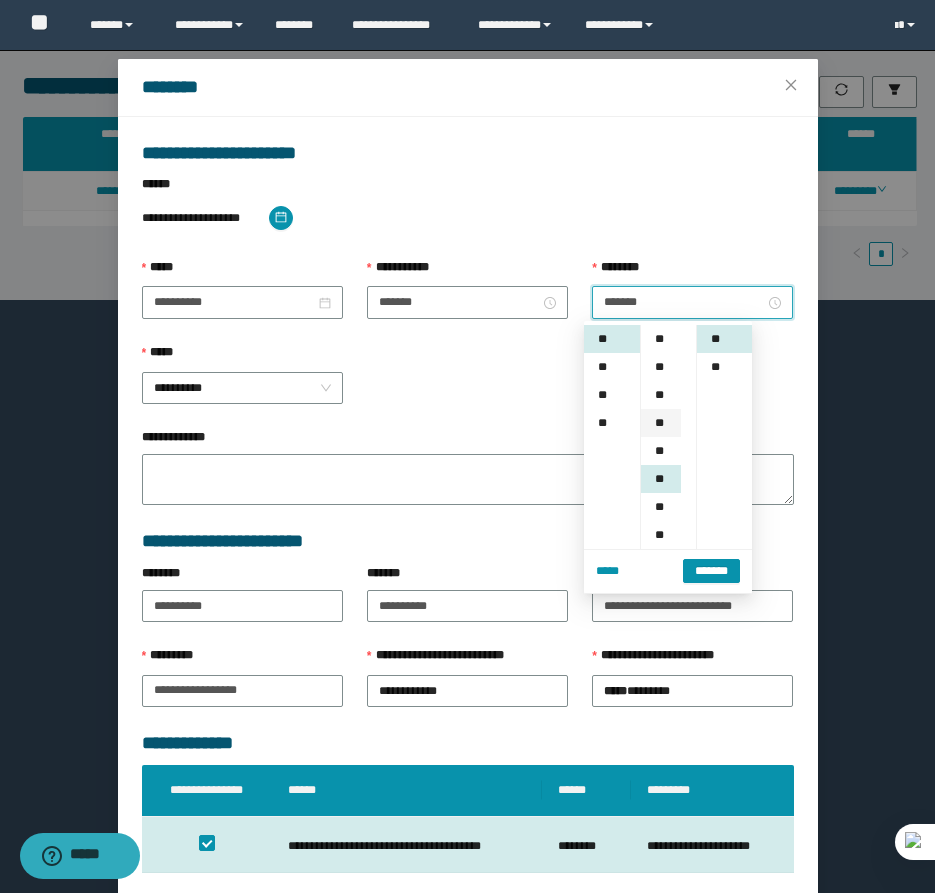 click on "**" at bounding box center (661, 423) 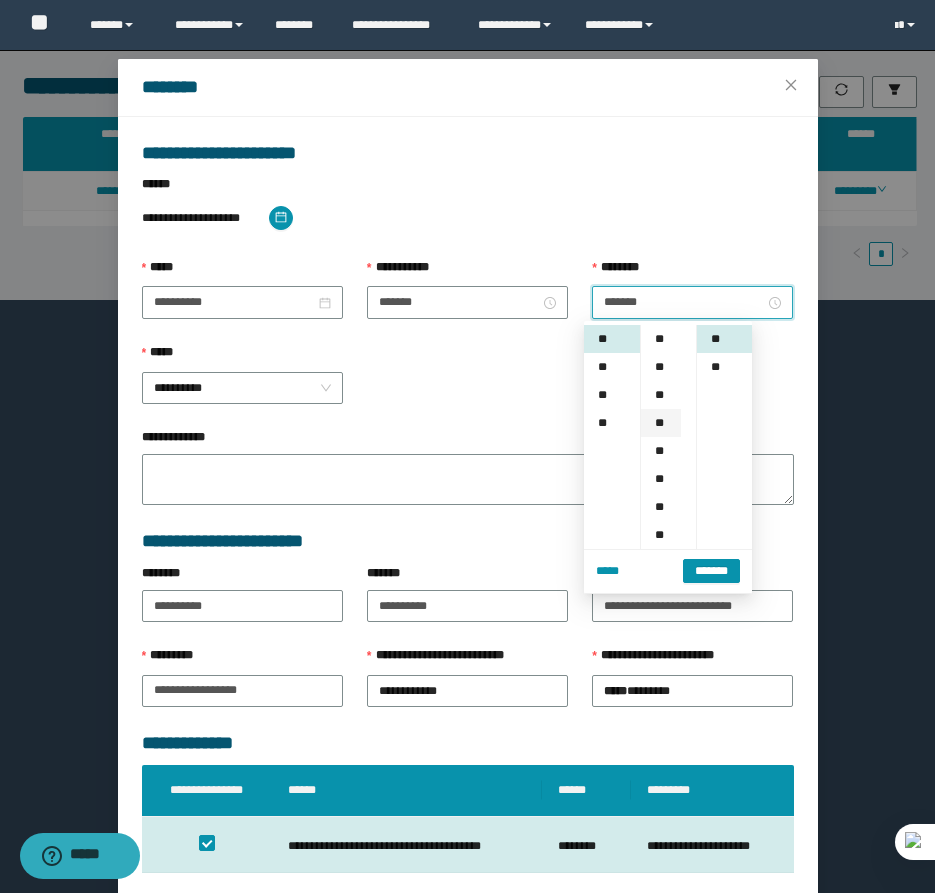 scroll, scrollTop: 84, scrollLeft: 0, axis: vertical 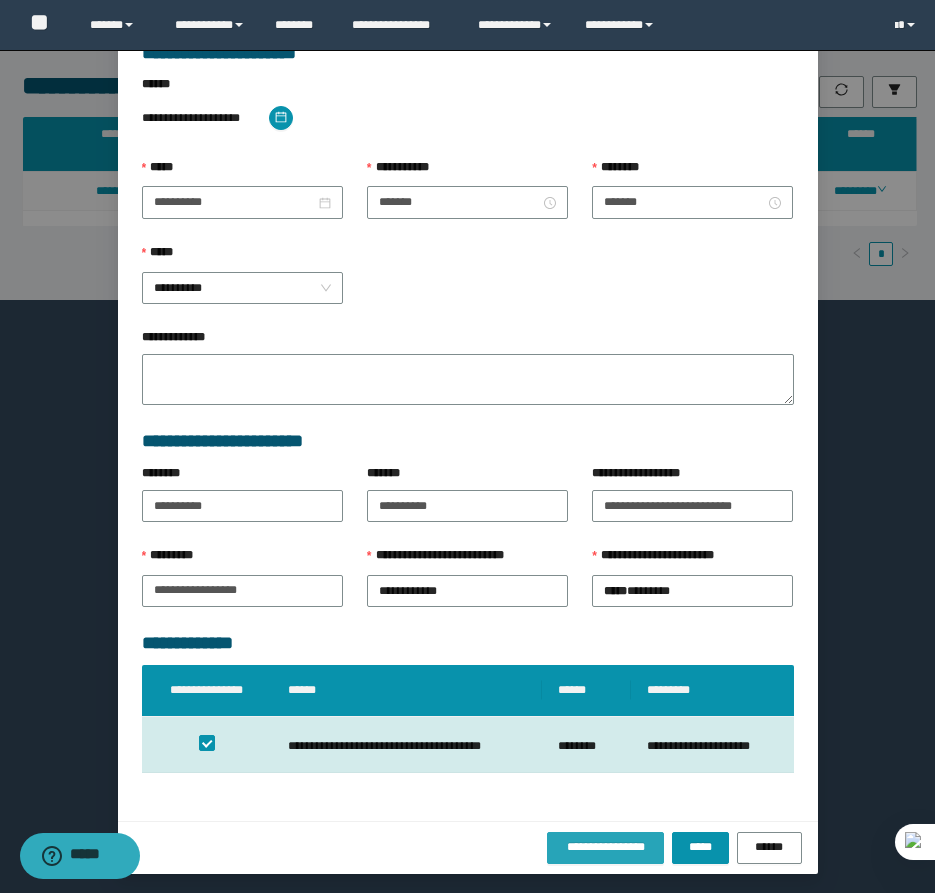click on "**********" at bounding box center (606, 847) 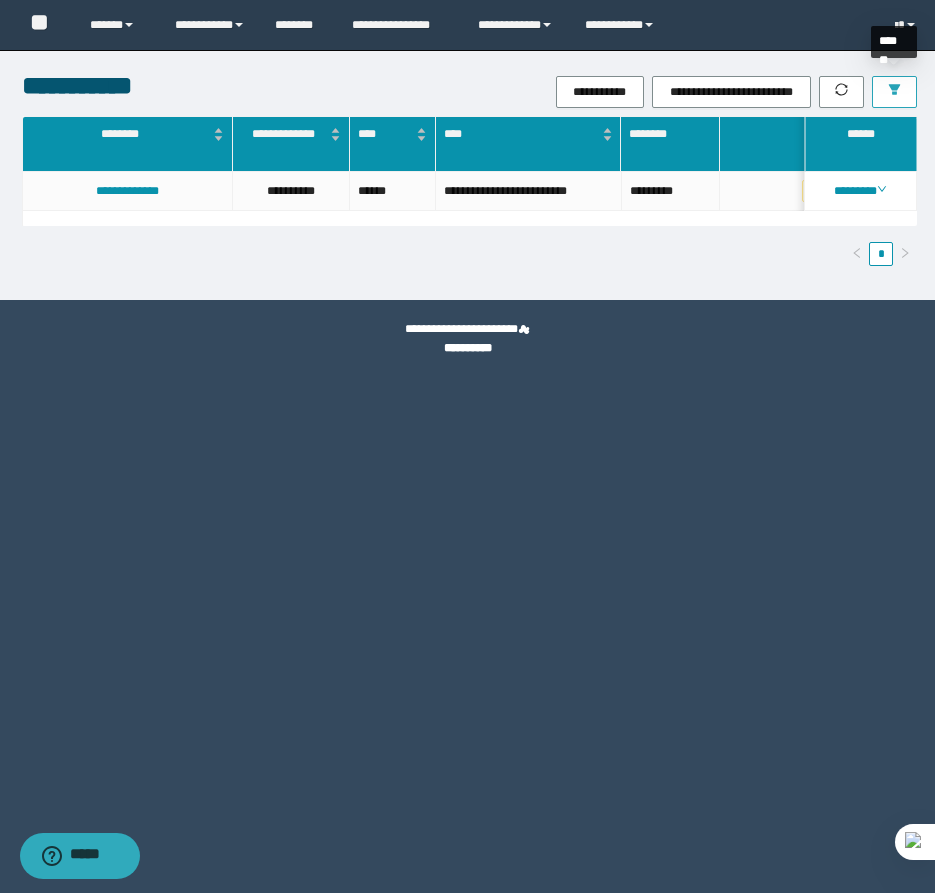 click 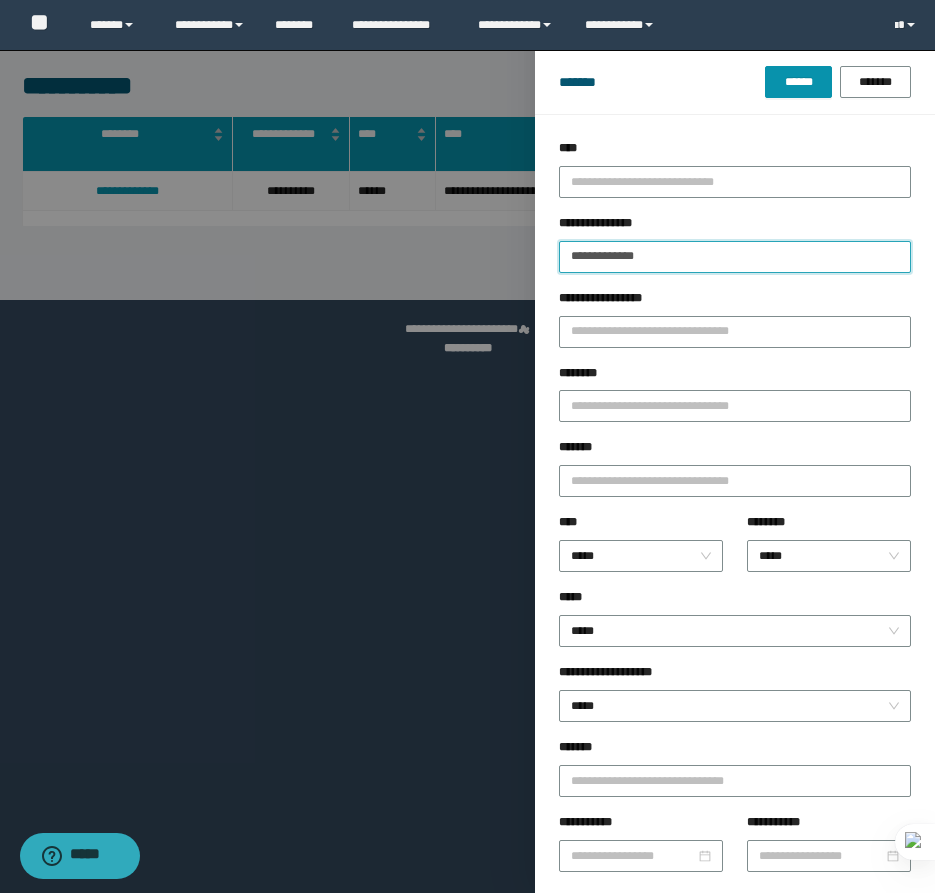 click on "**********" at bounding box center (735, 257) 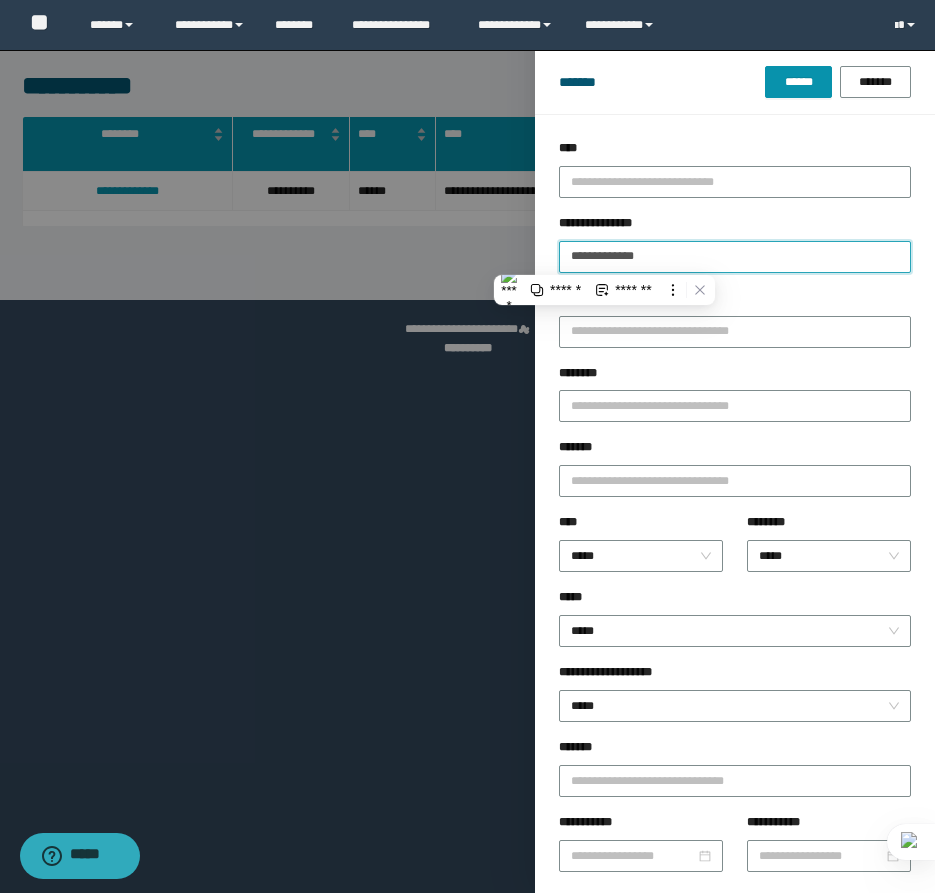 click on "******" at bounding box center (798, 82) 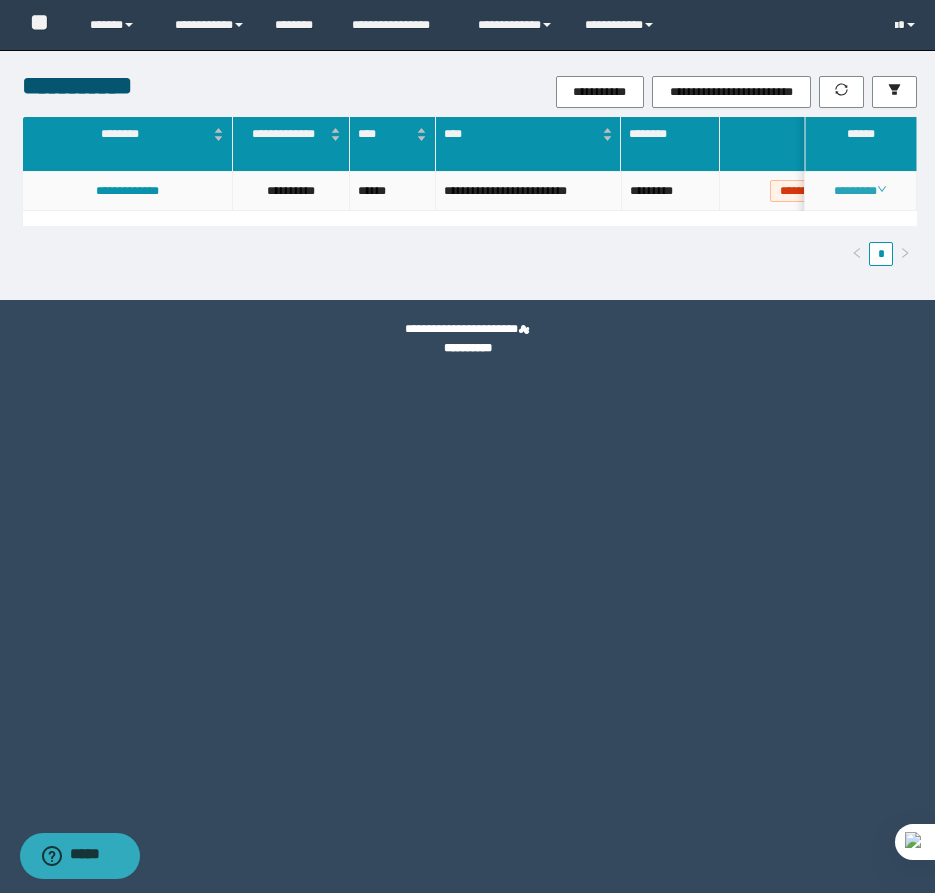 click on "********" at bounding box center [860, 191] 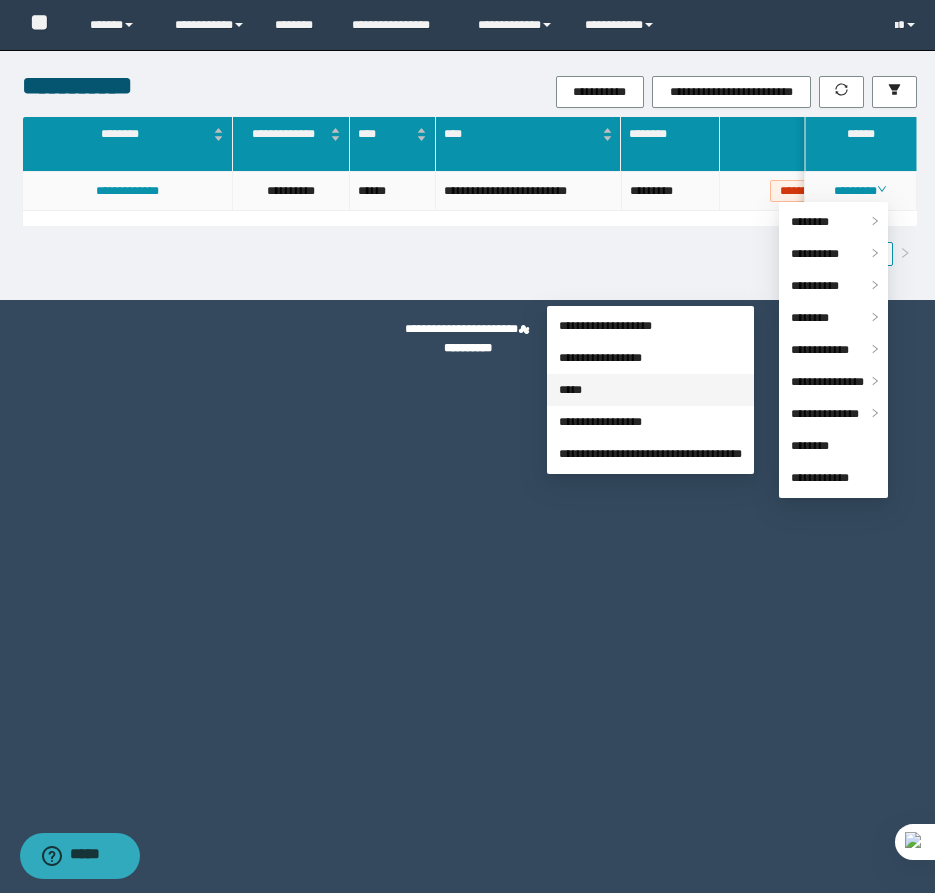 click on "*****" at bounding box center [570, 390] 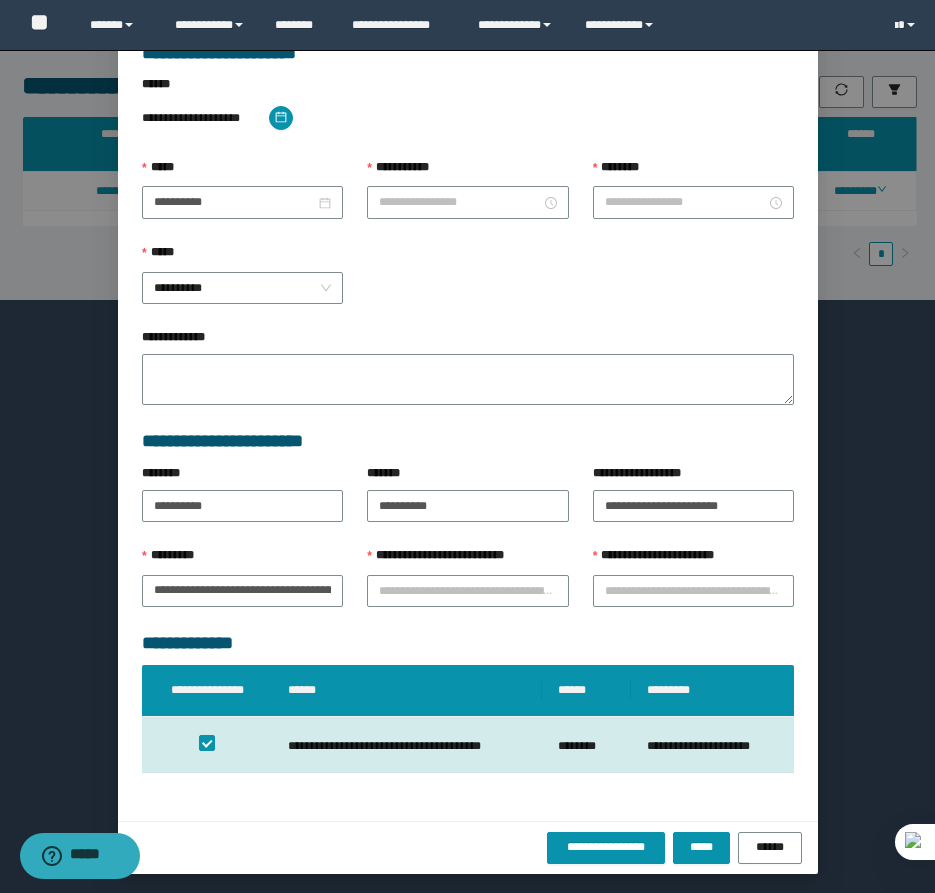 scroll, scrollTop: 41, scrollLeft: 0, axis: vertical 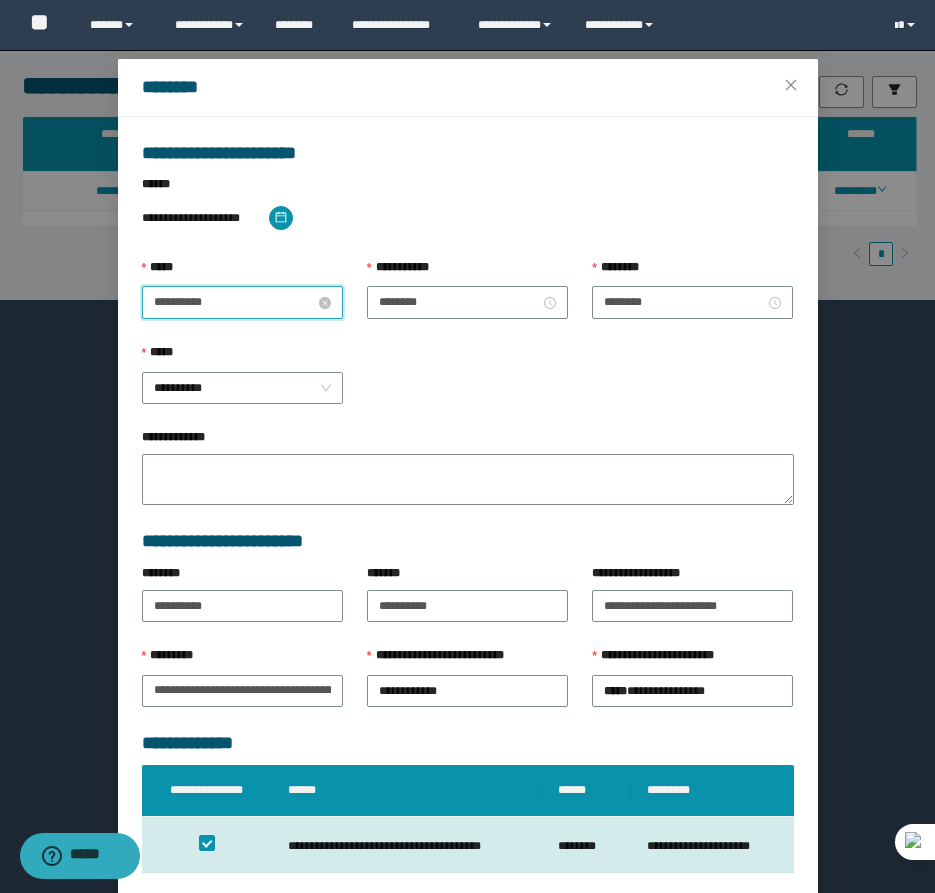 click on "**********" at bounding box center (234, 302) 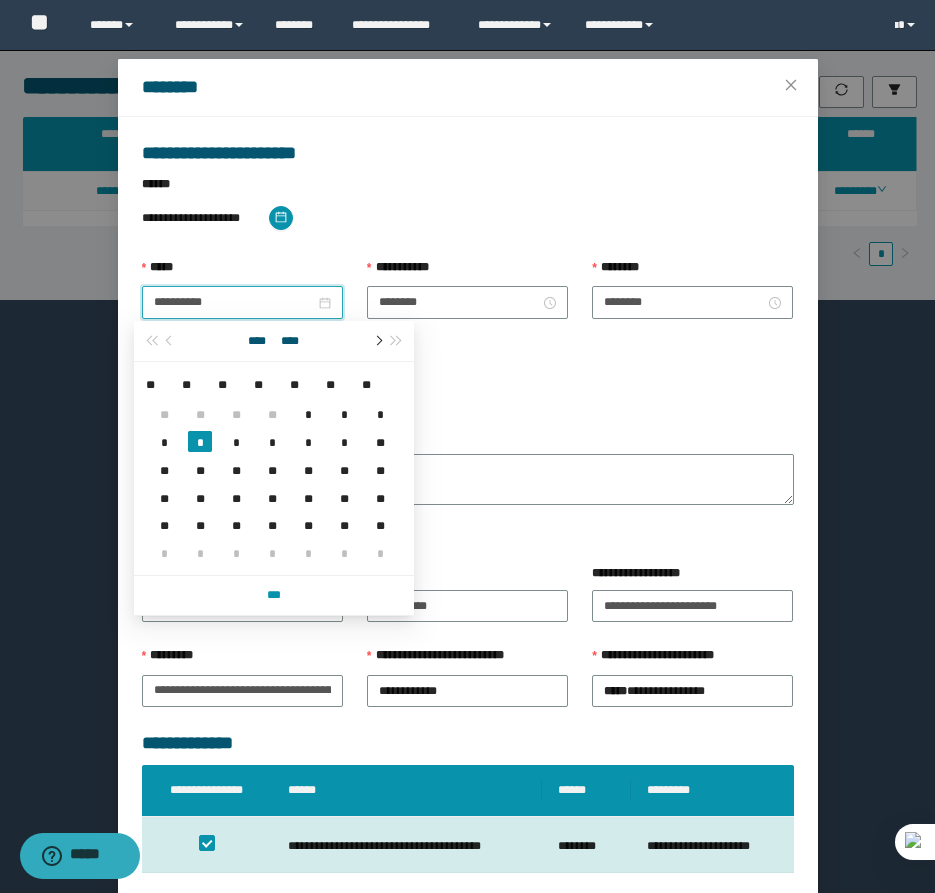 click at bounding box center (377, 341) 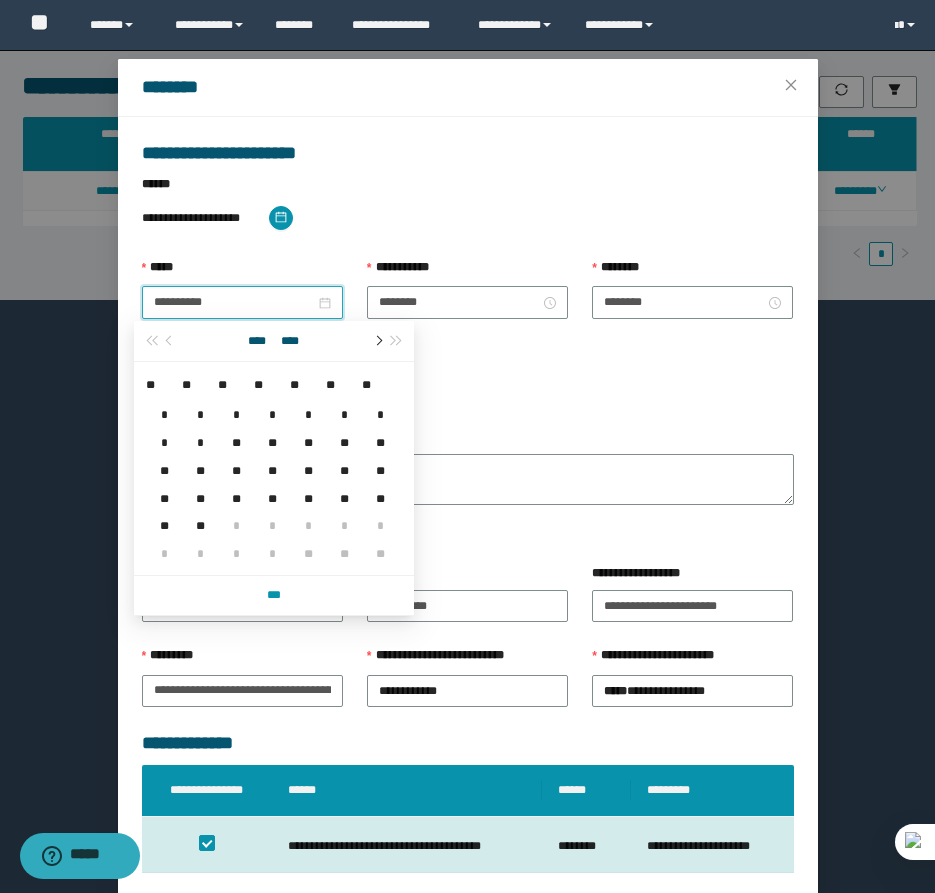click at bounding box center (377, 341) 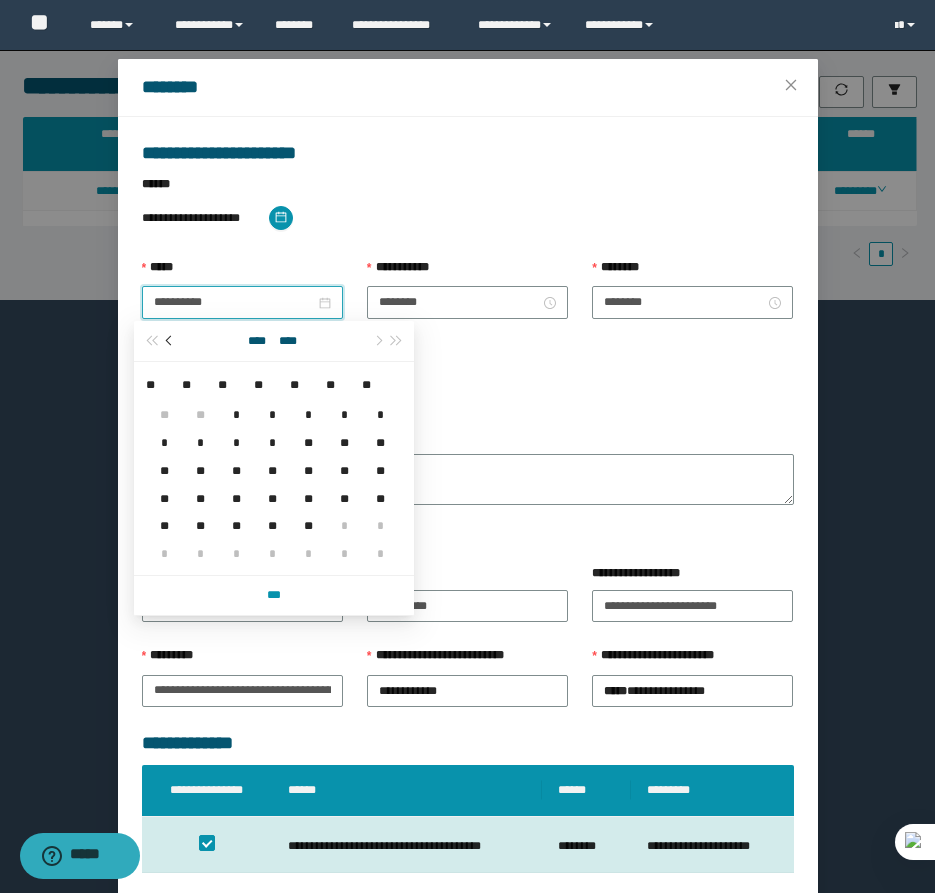 click at bounding box center (171, 341) 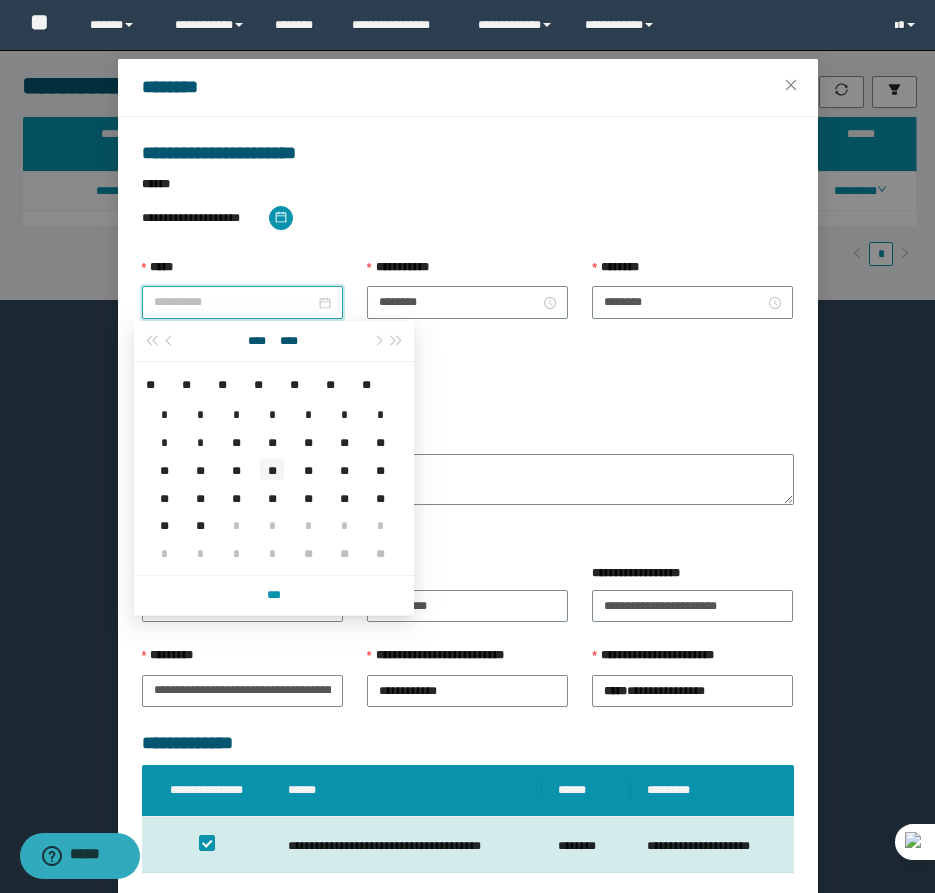 click on "**" at bounding box center (272, 469) 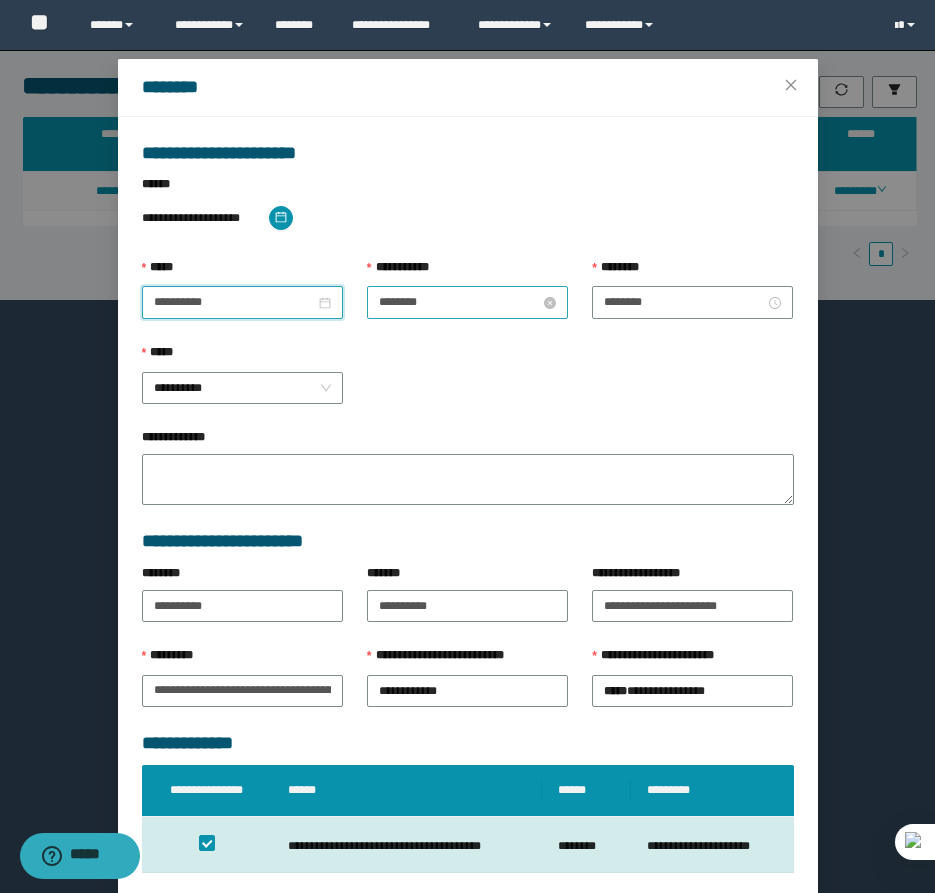 click on "********" at bounding box center (459, 302) 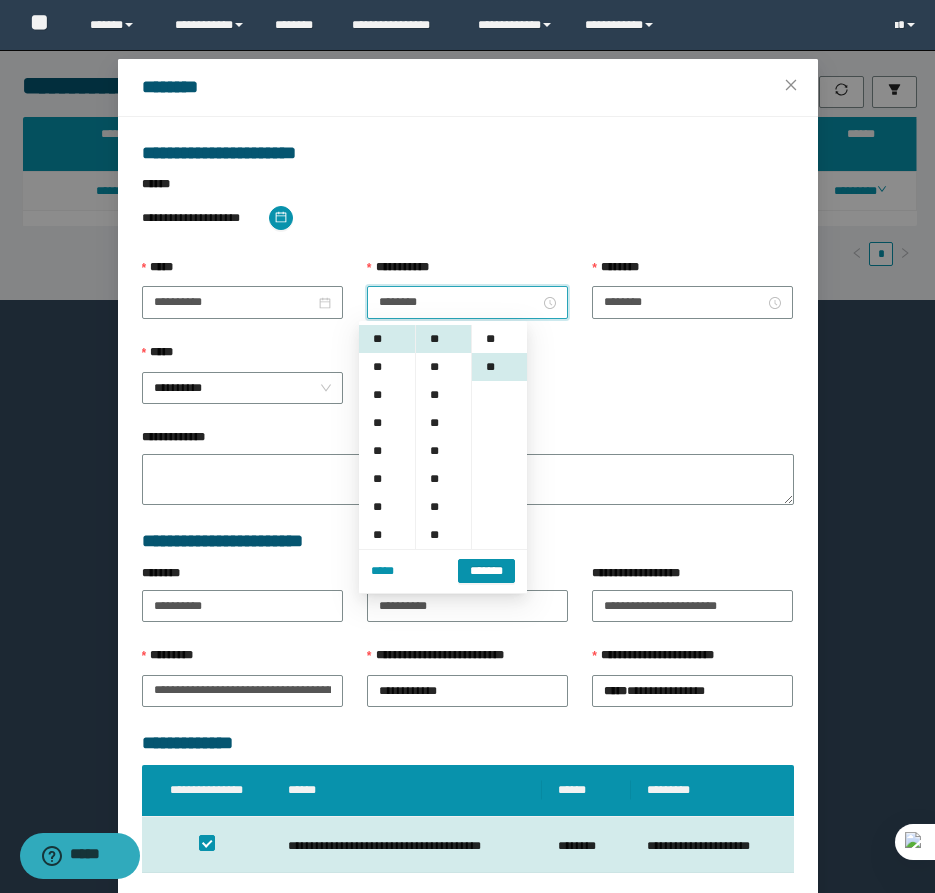 scroll, scrollTop: 28, scrollLeft: 0, axis: vertical 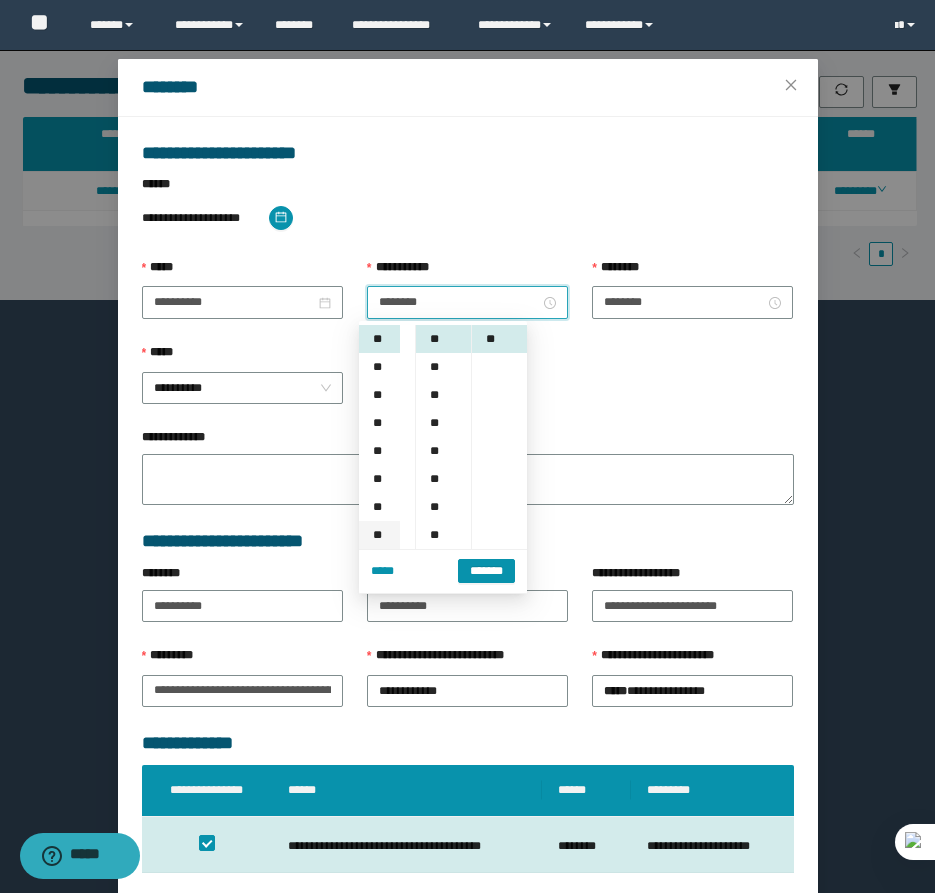 click on "**" at bounding box center (379, 535) 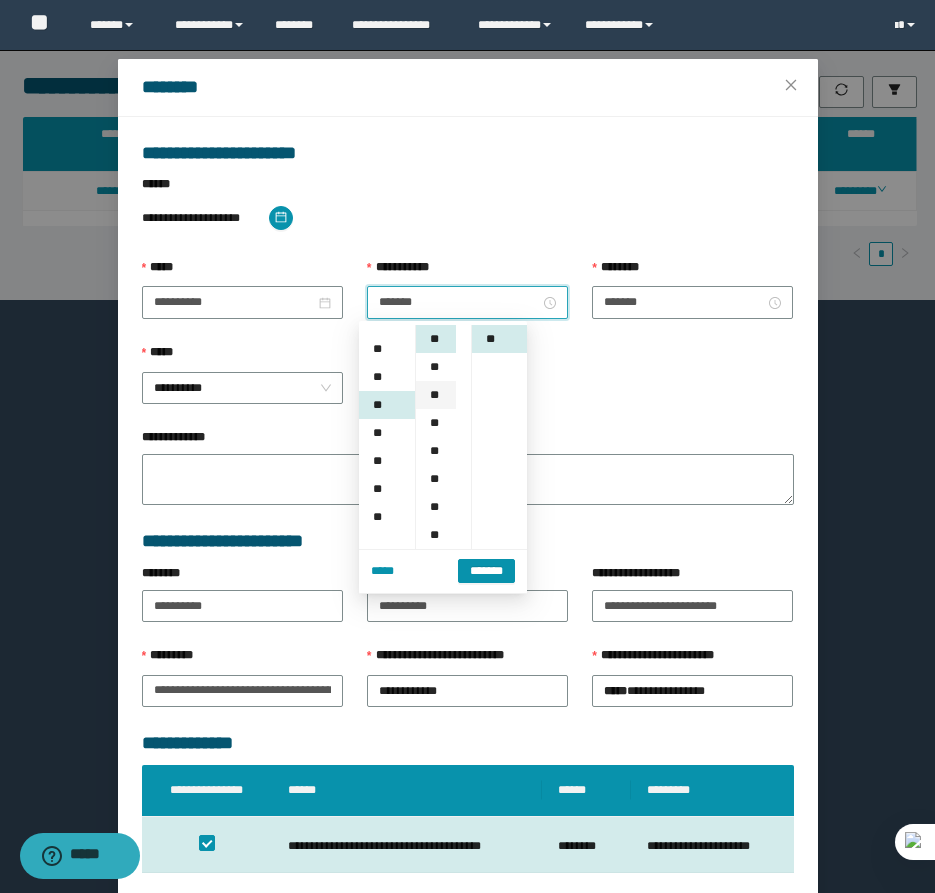 scroll, scrollTop: 196, scrollLeft: 0, axis: vertical 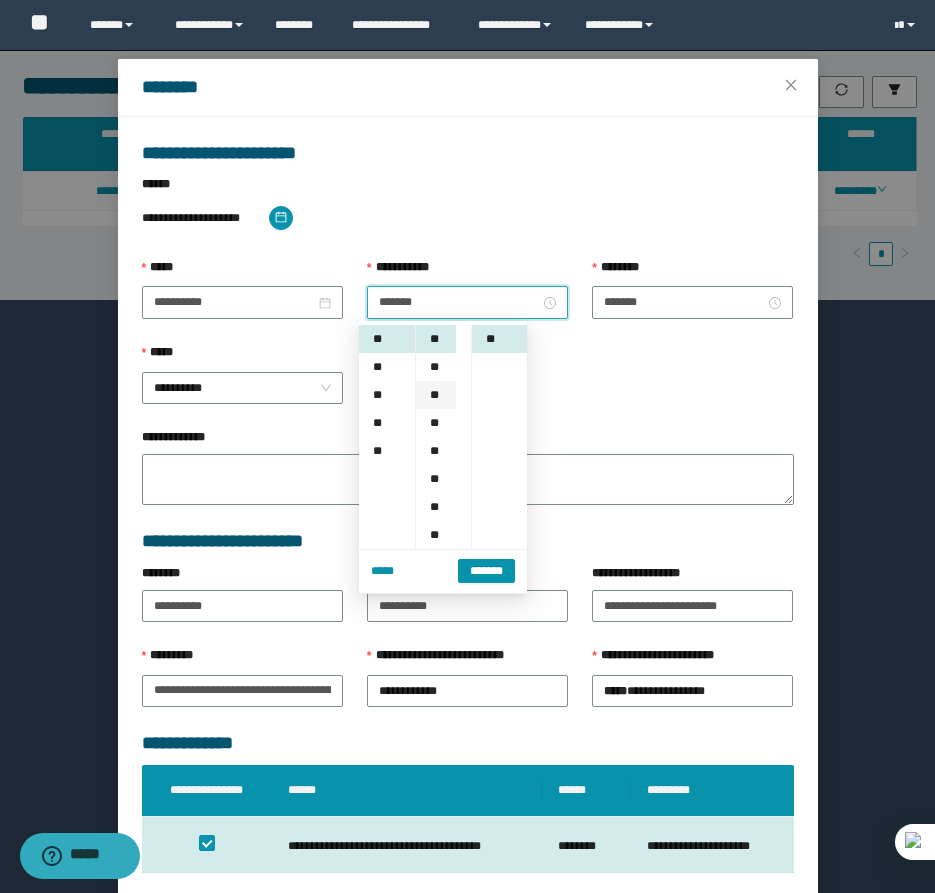 click on "**" at bounding box center (436, 395) 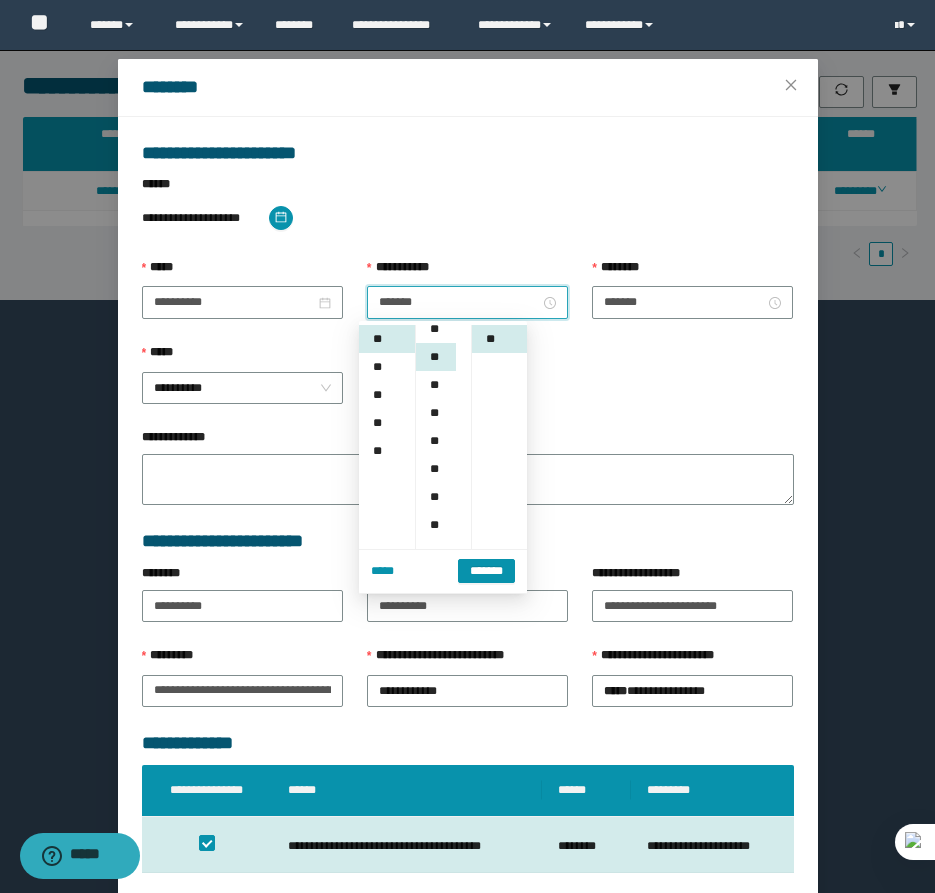 scroll, scrollTop: 56, scrollLeft: 0, axis: vertical 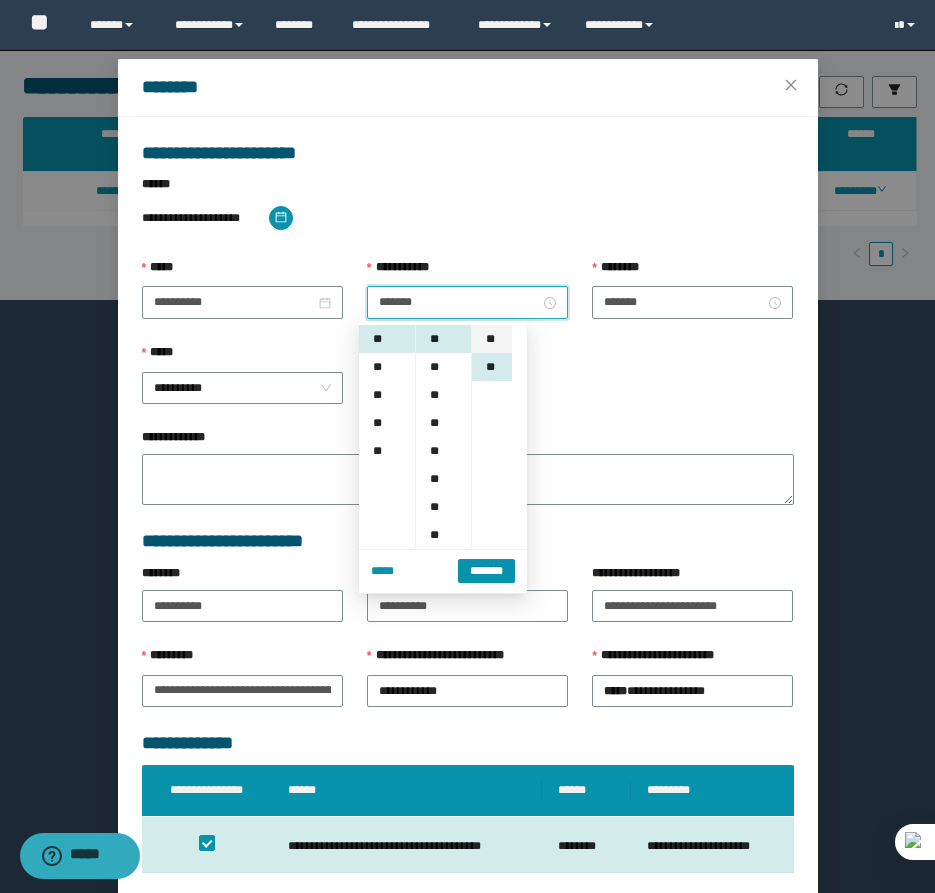 click on "**" at bounding box center (492, 339) 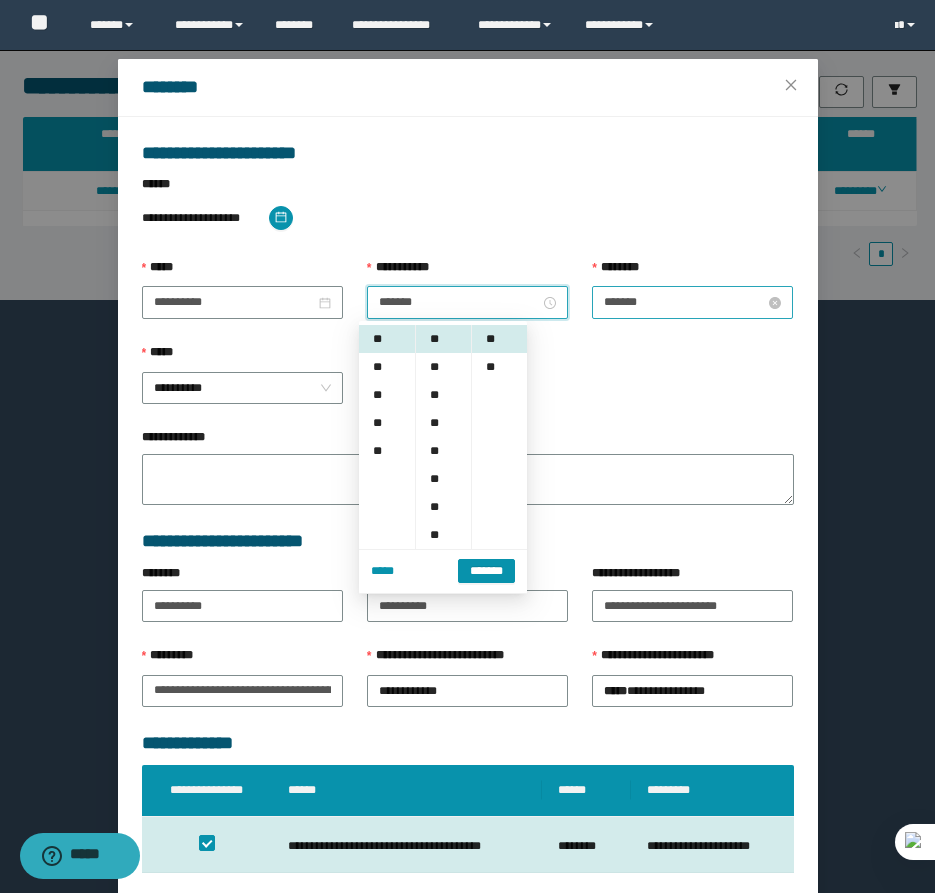click on "*******" at bounding box center [684, 302] 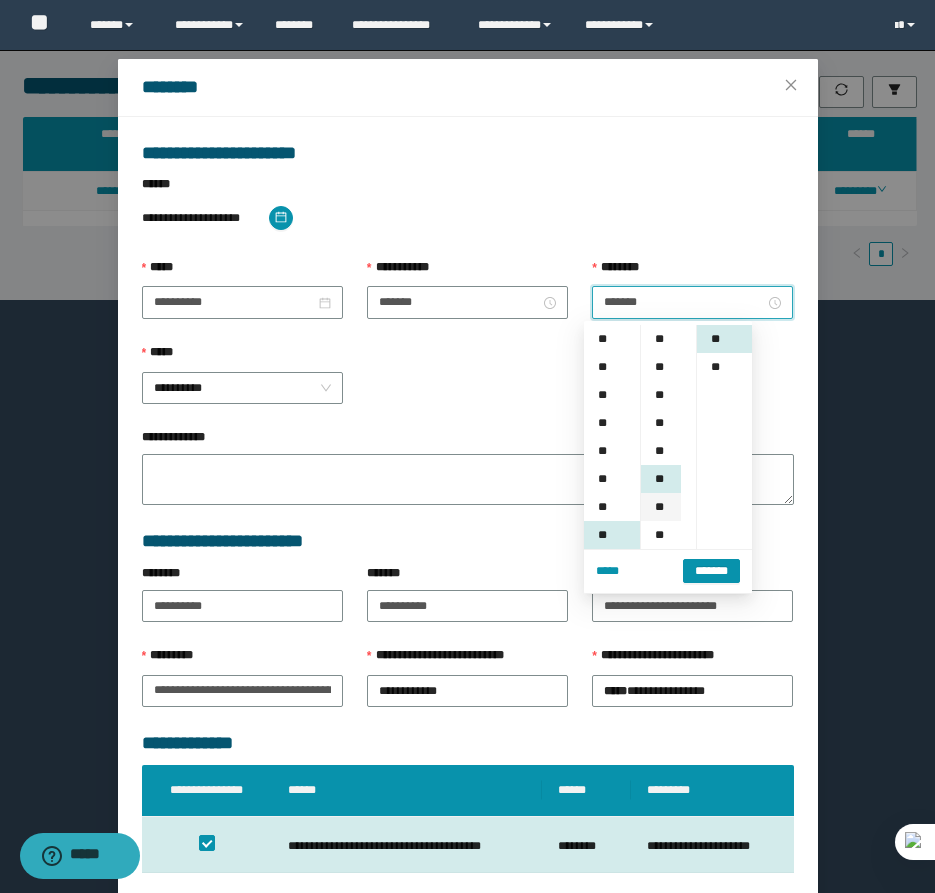 scroll, scrollTop: 196, scrollLeft: 0, axis: vertical 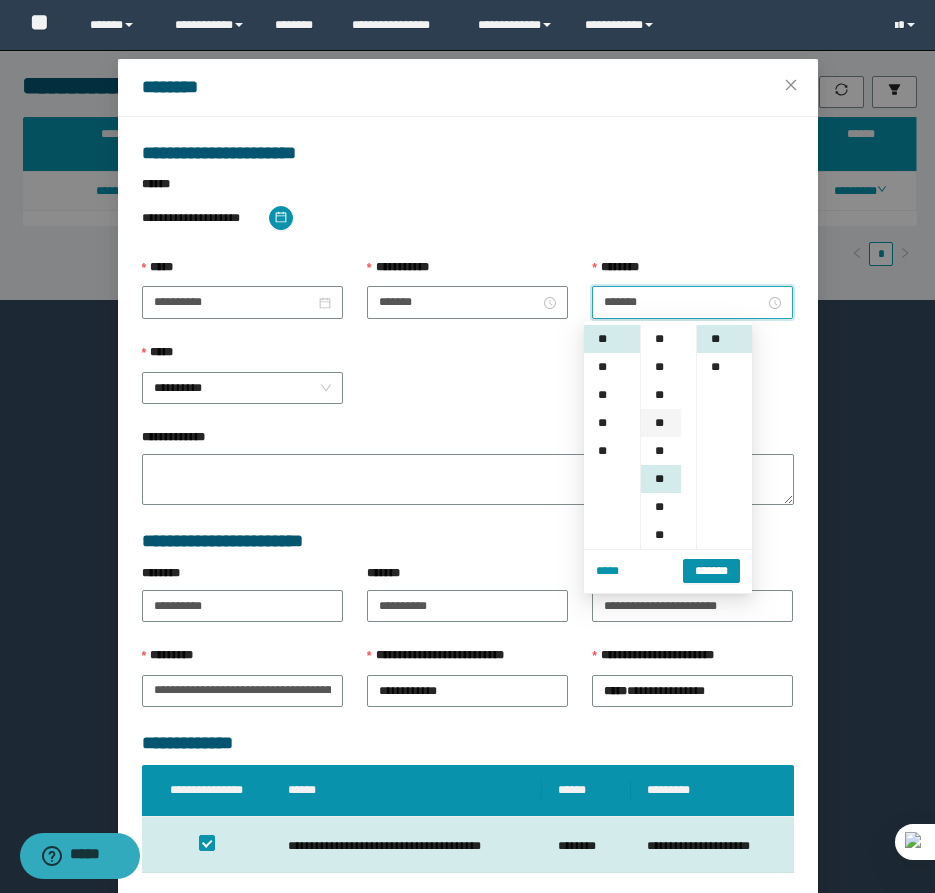 click on "**" at bounding box center (661, 423) 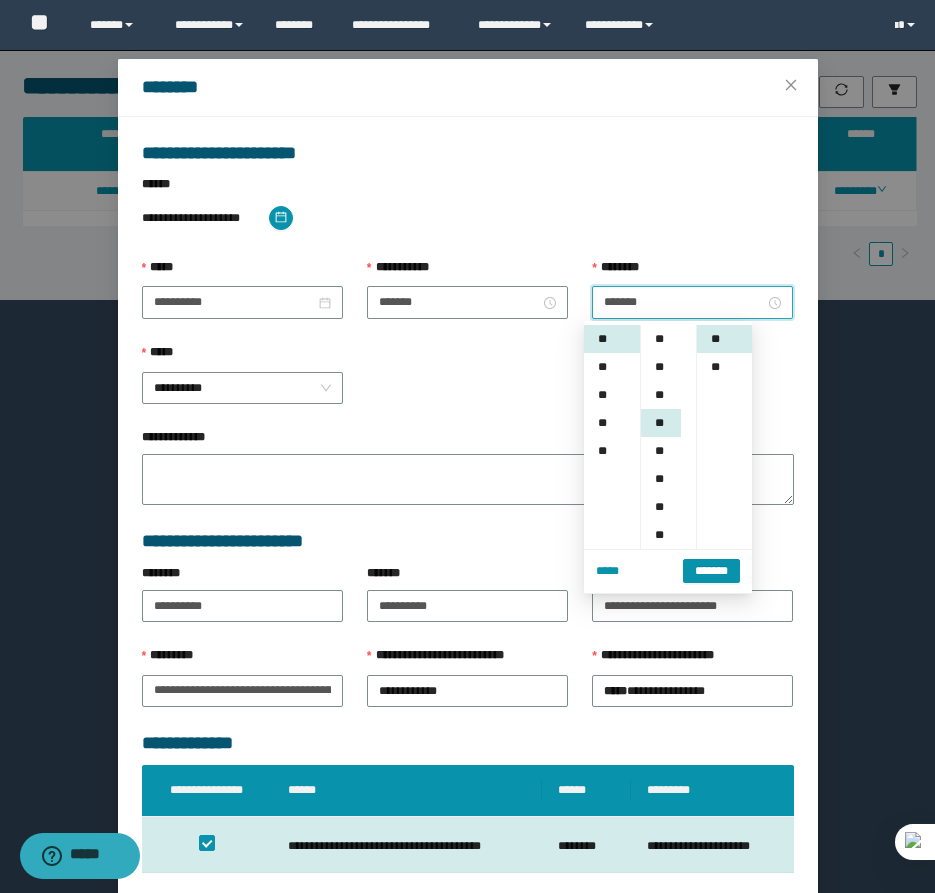 scroll, scrollTop: 84, scrollLeft: 0, axis: vertical 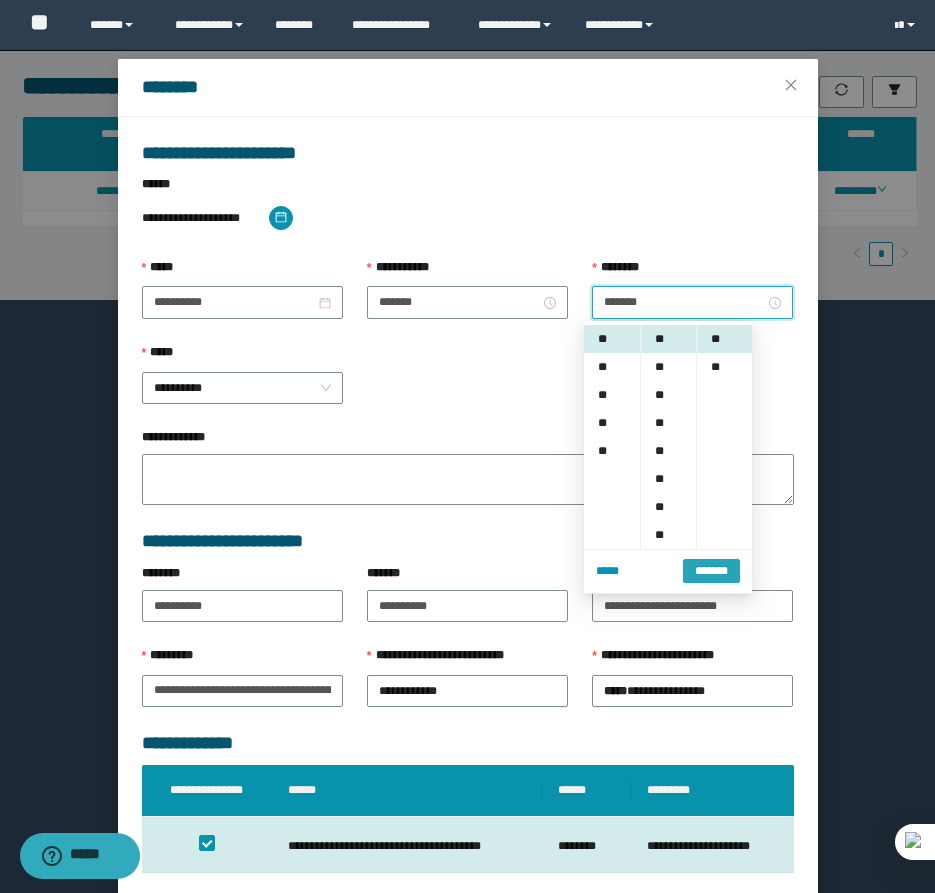 click on "*******" at bounding box center [711, 571] 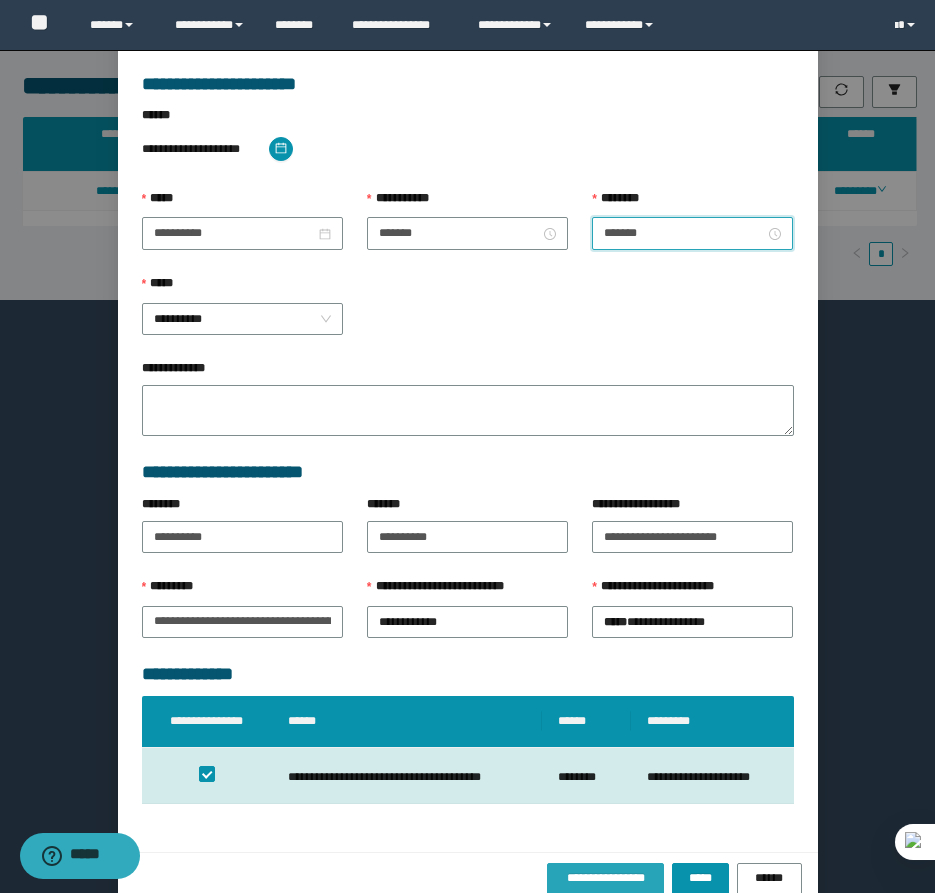scroll, scrollTop: 141, scrollLeft: 0, axis: vertical 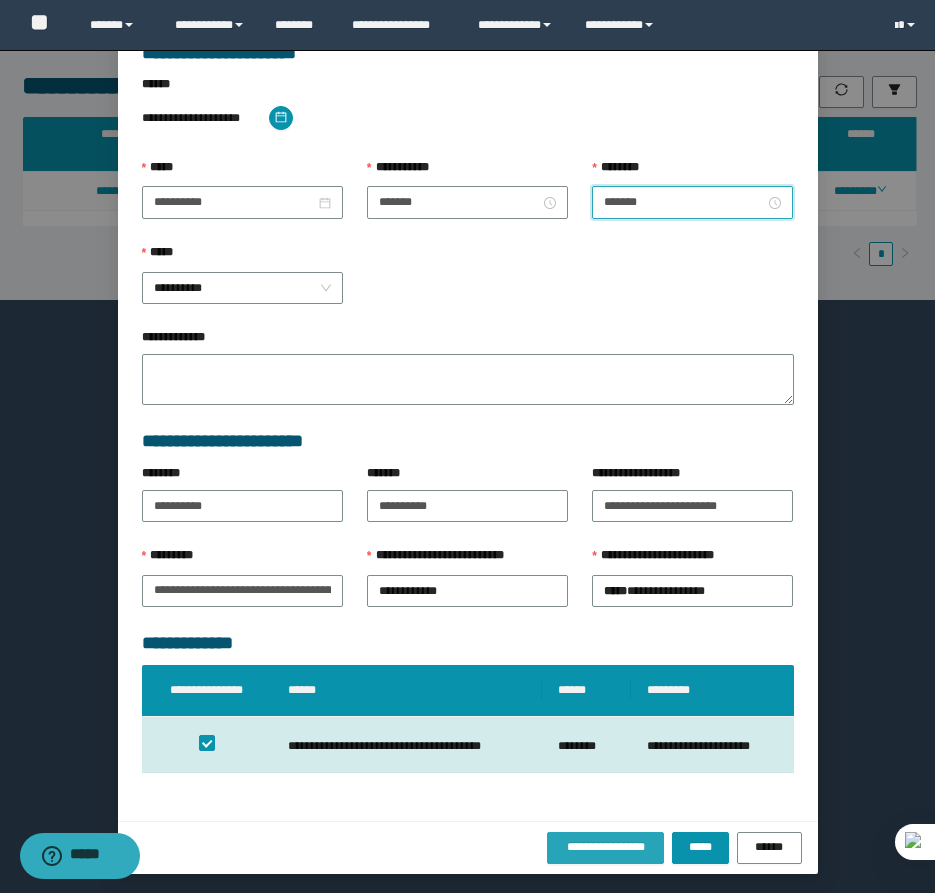 click on "**********" at bounding box center [606, 847] 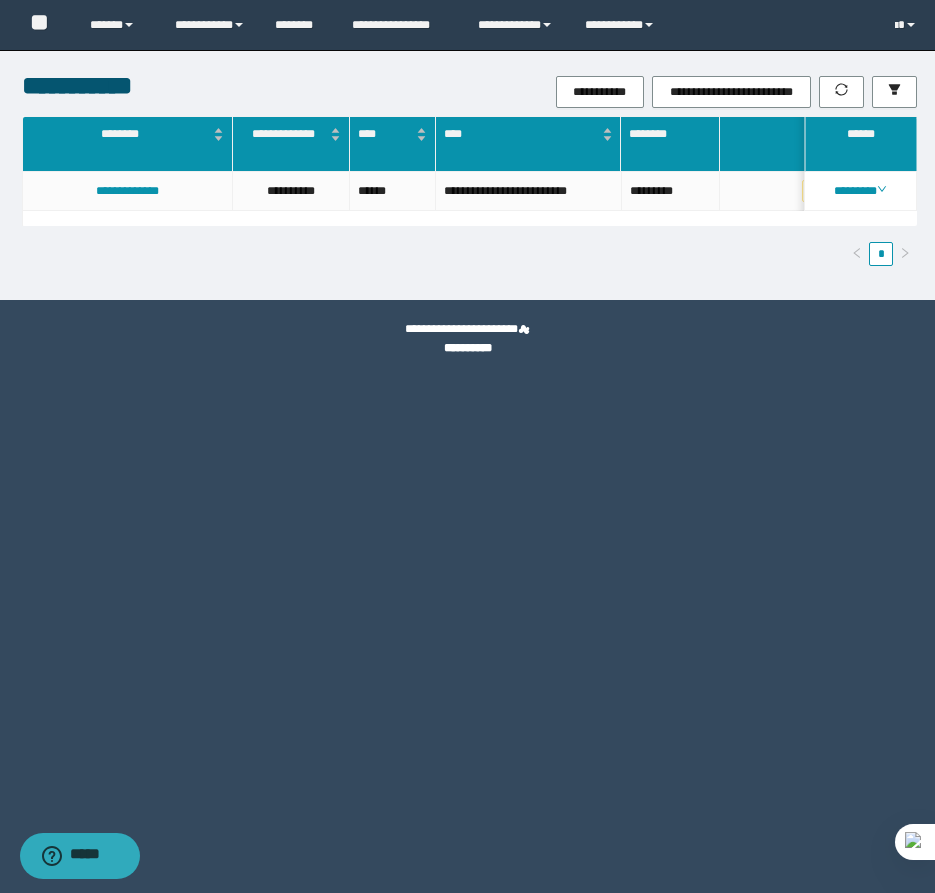 scroll, scrollTop: 0, scrollLeft: 299, axis: horizontal 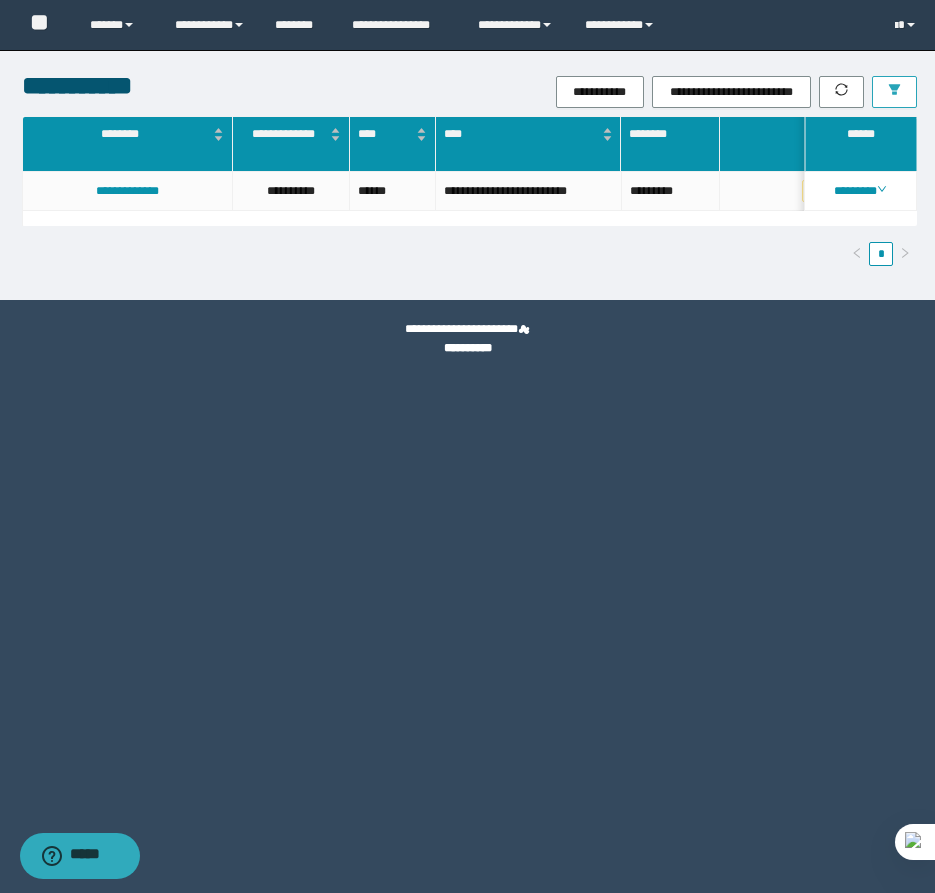 click 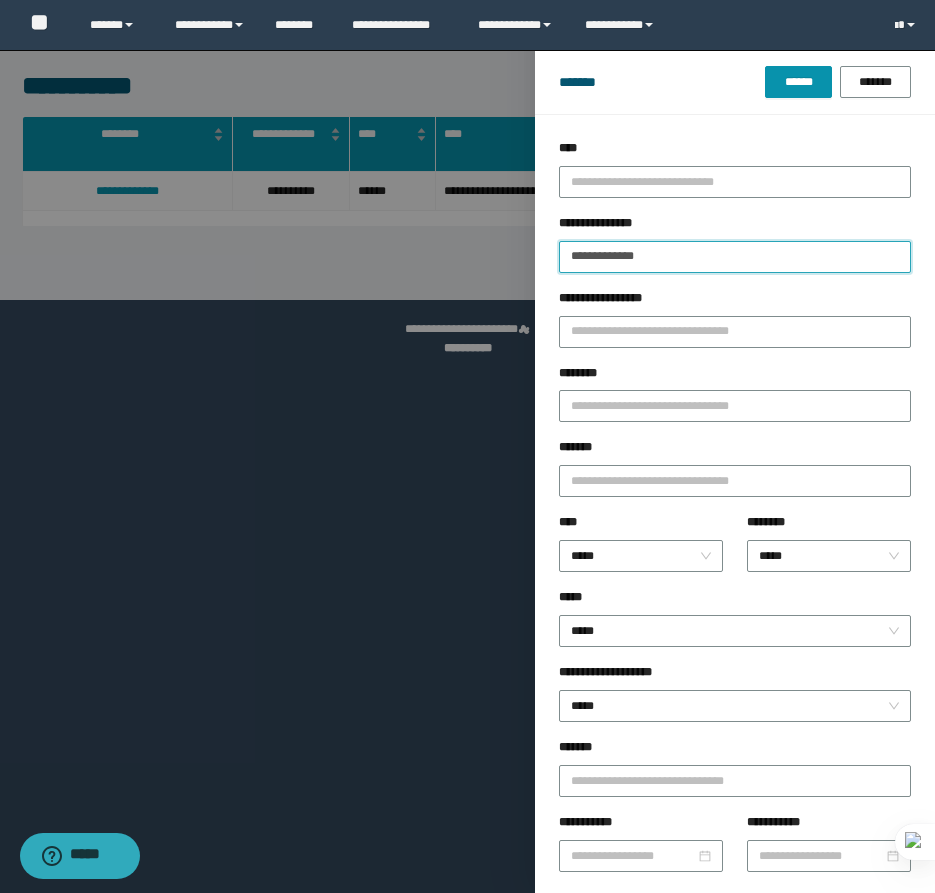 click on "**********" at bounding box center [735, 257] 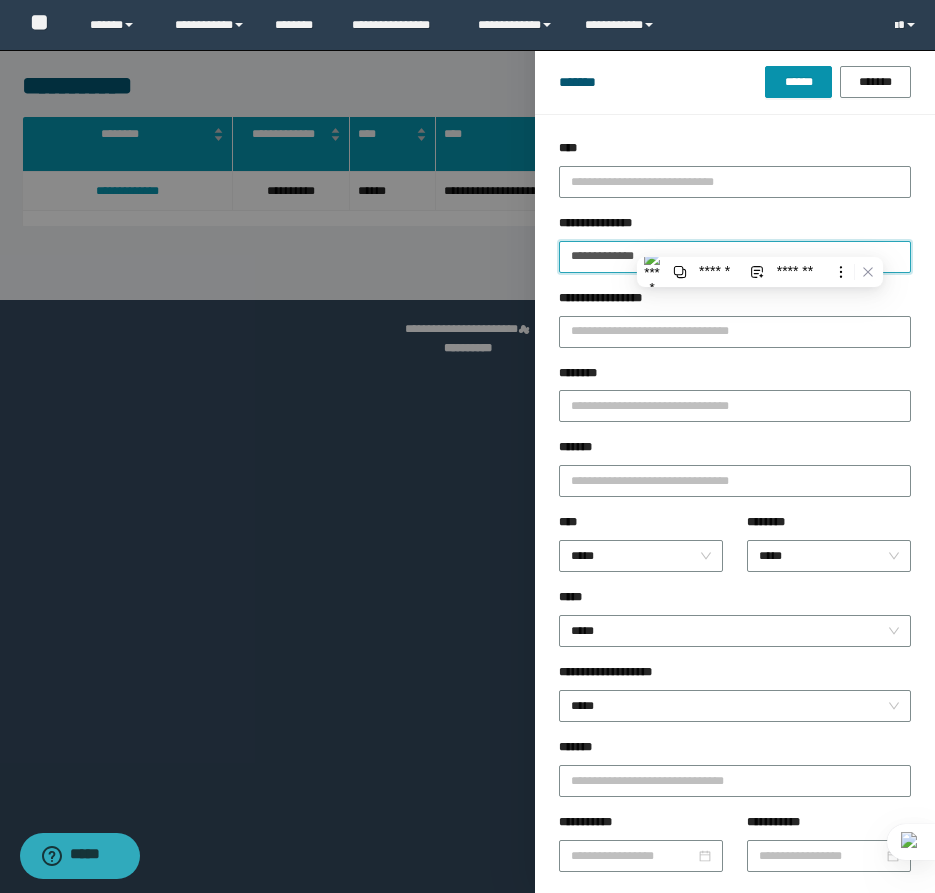 paste 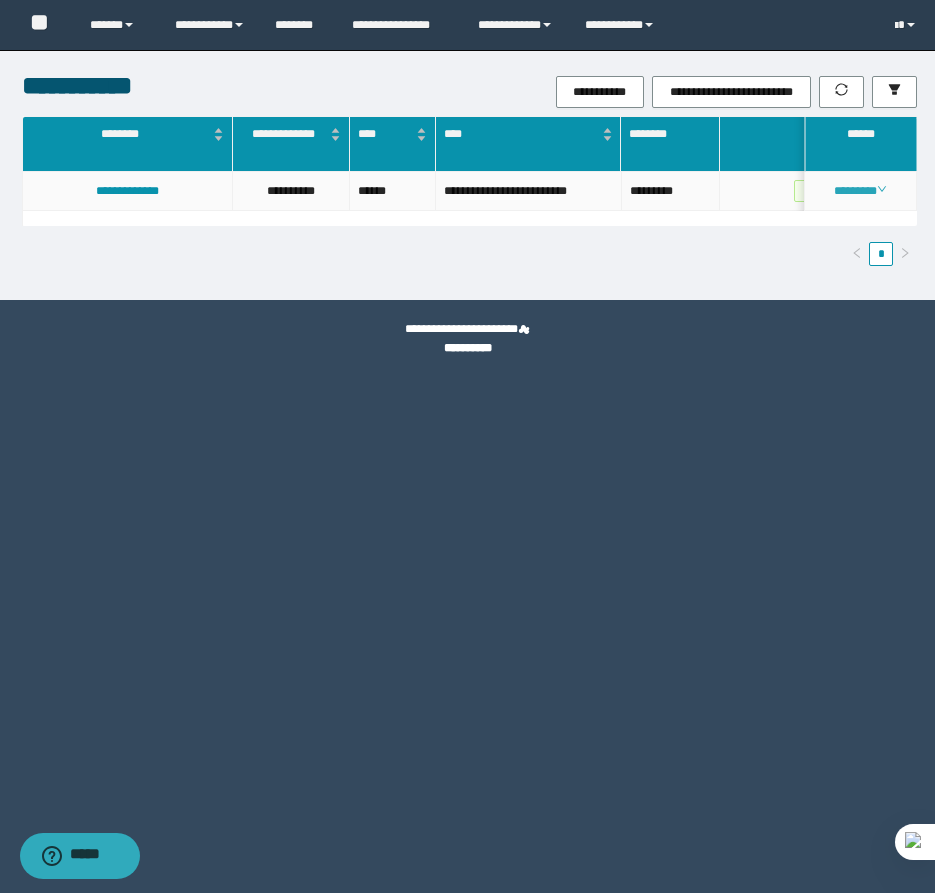 click on "********" at bounding box center (860, 191) 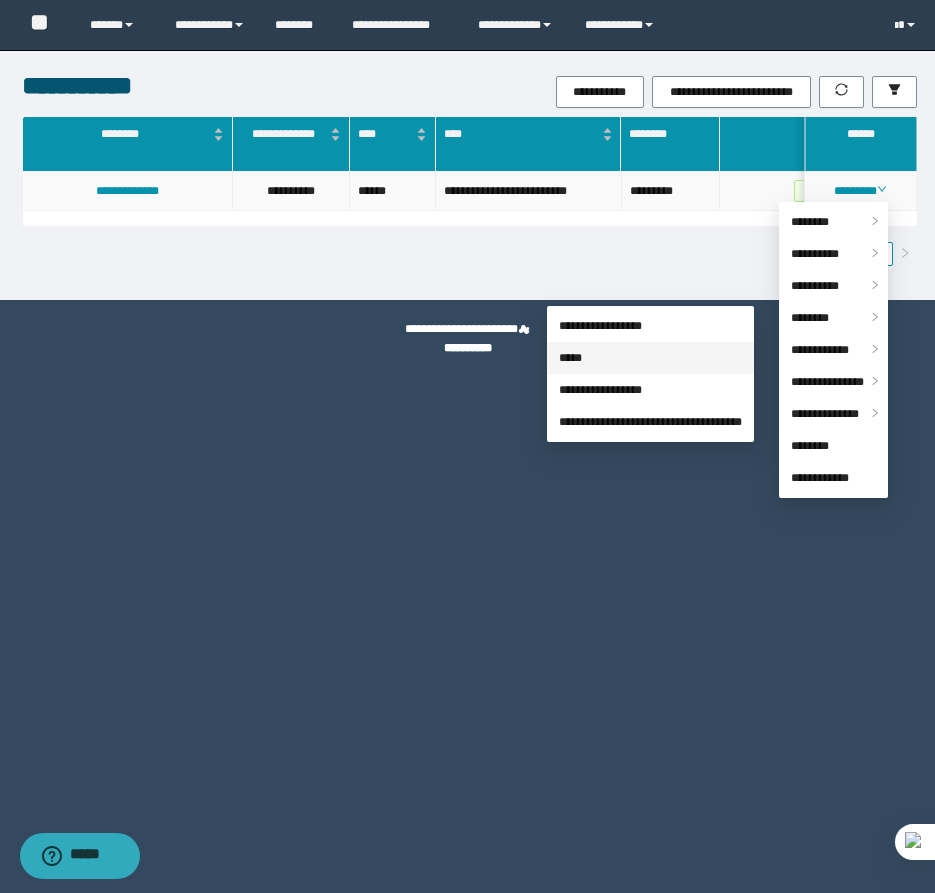 click on "*****" at bounding box center (570, 358) 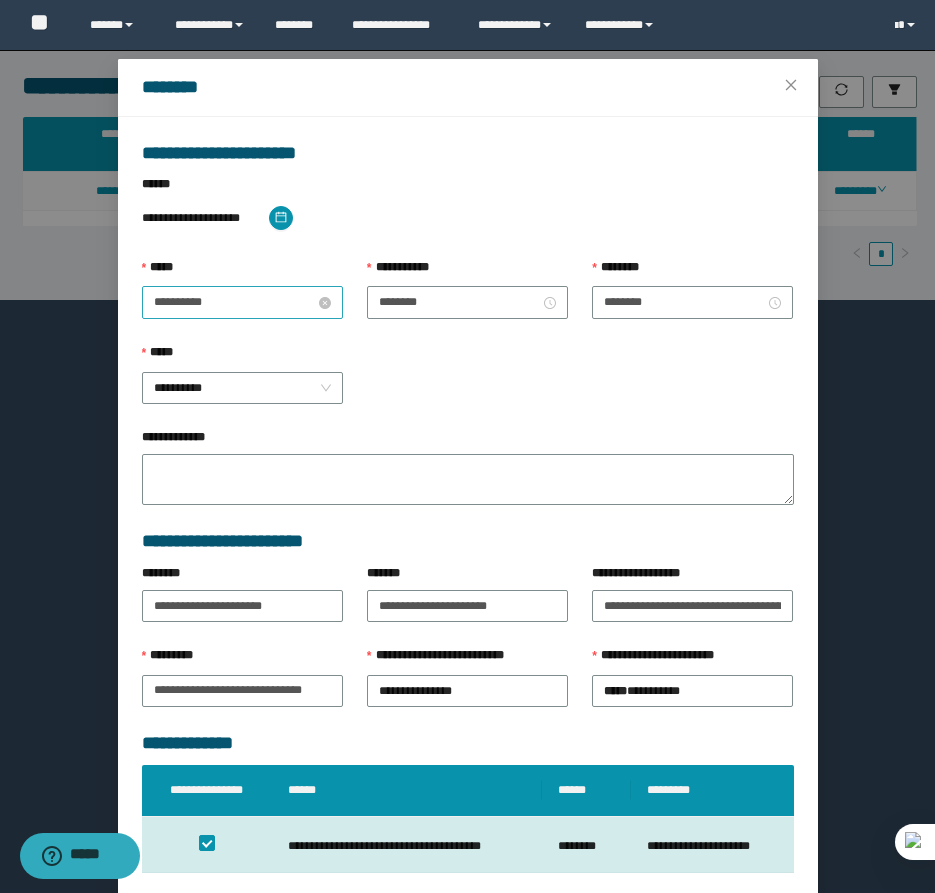 click on "**********" at bounding box center [234, 302] 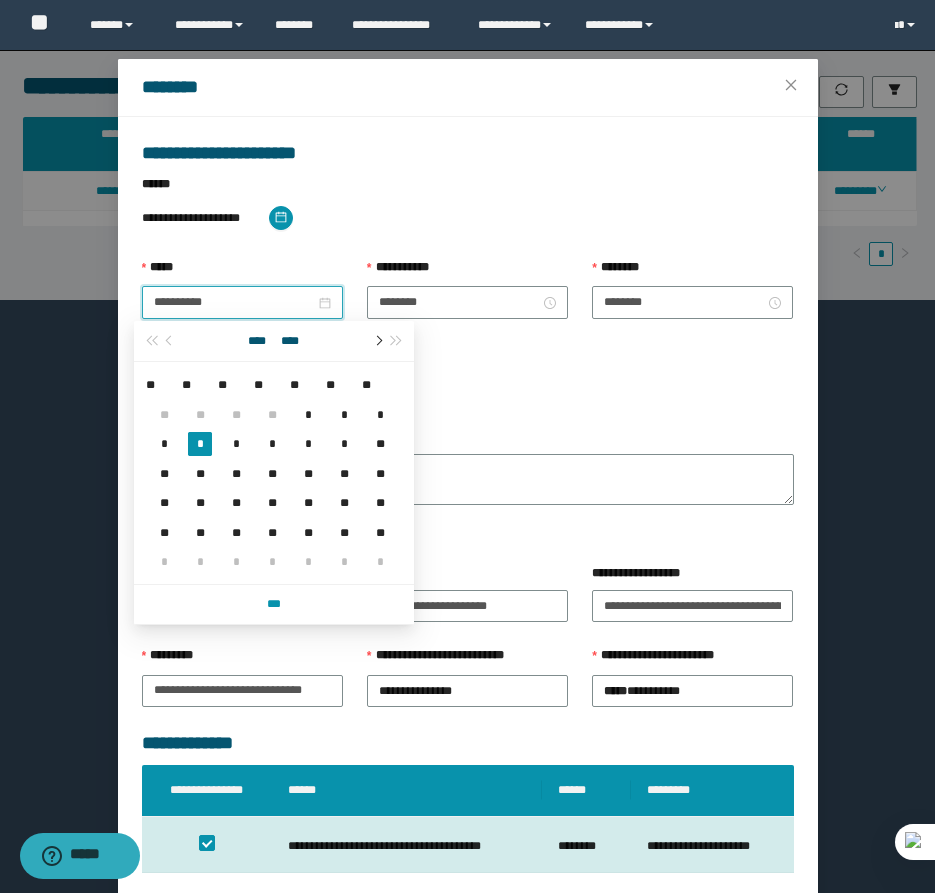 click at bounding box center [377, 341] 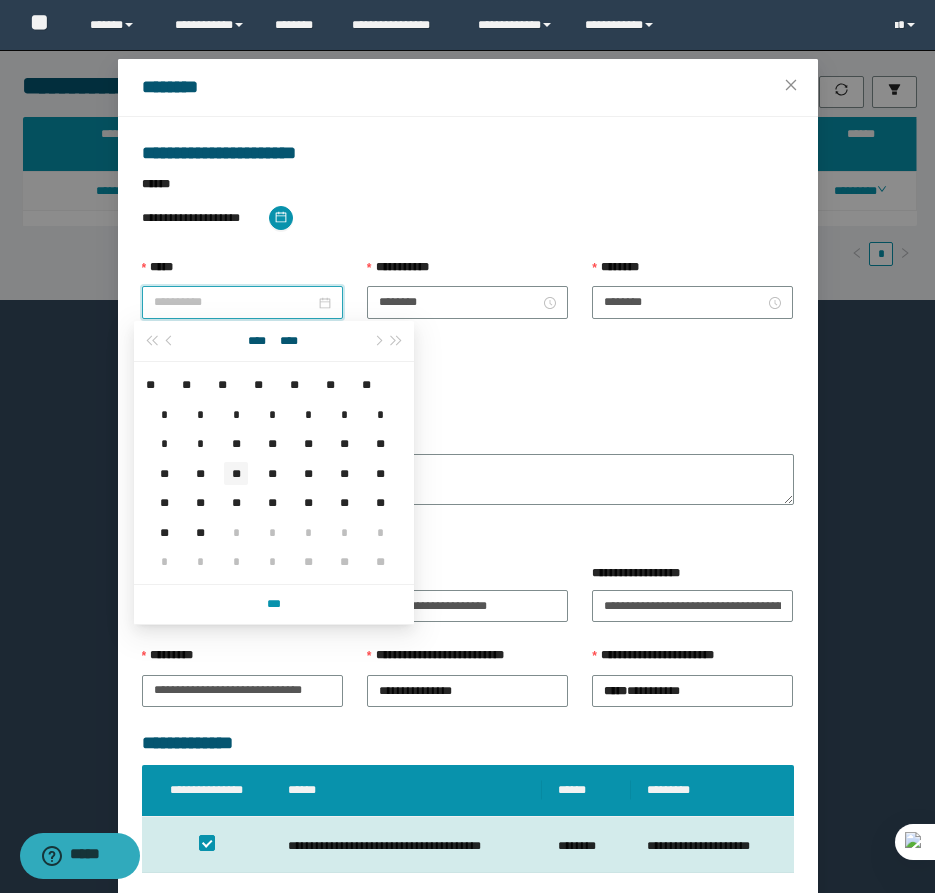 click on "**" at bounding box center (236, 473) 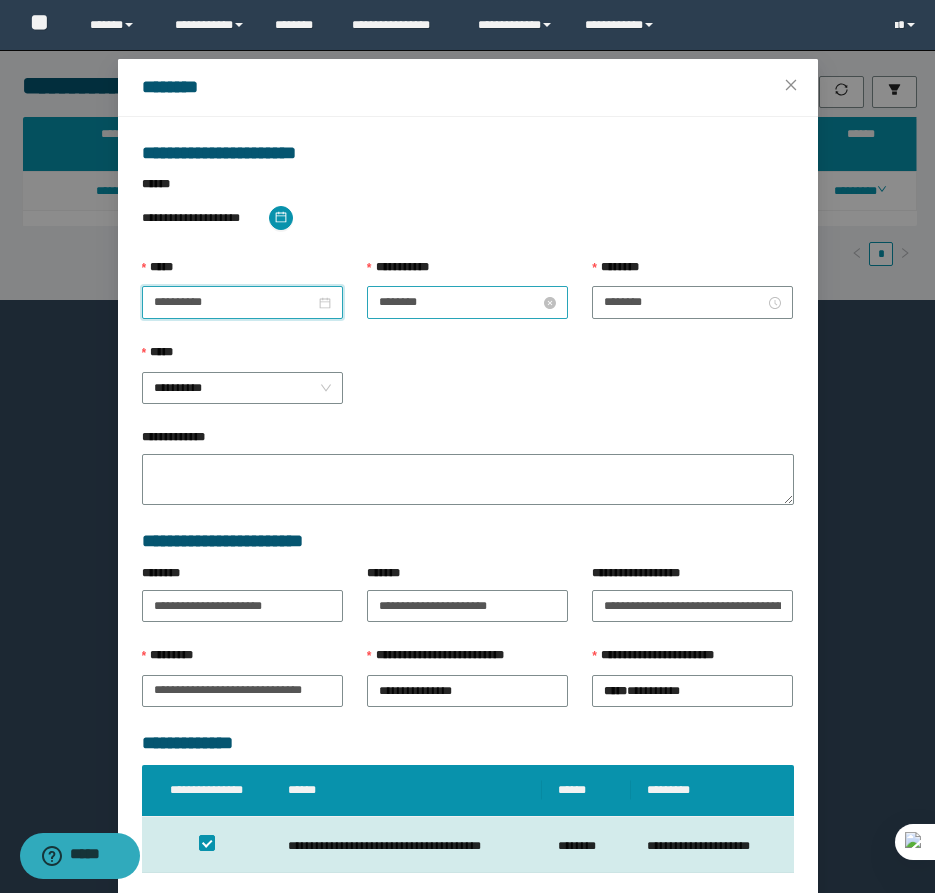 click on "********" at bounding box center (459, 302) 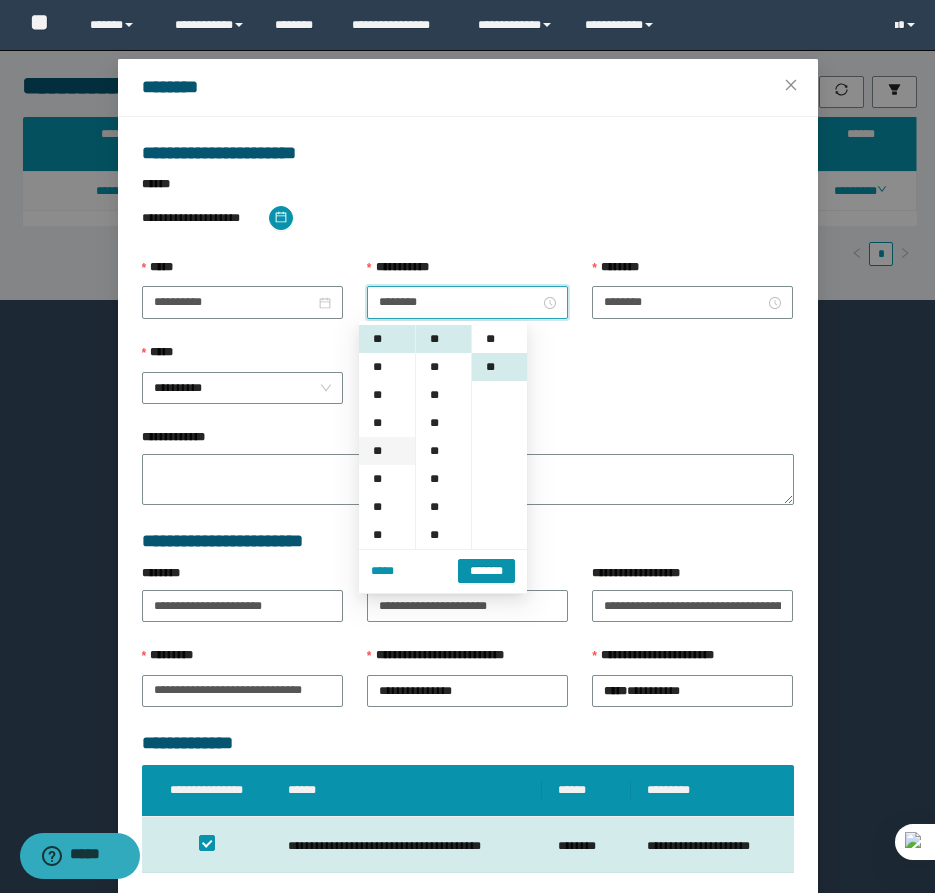 scroll, scrollTop: 28, scrollLeft: 0, axis: vertical 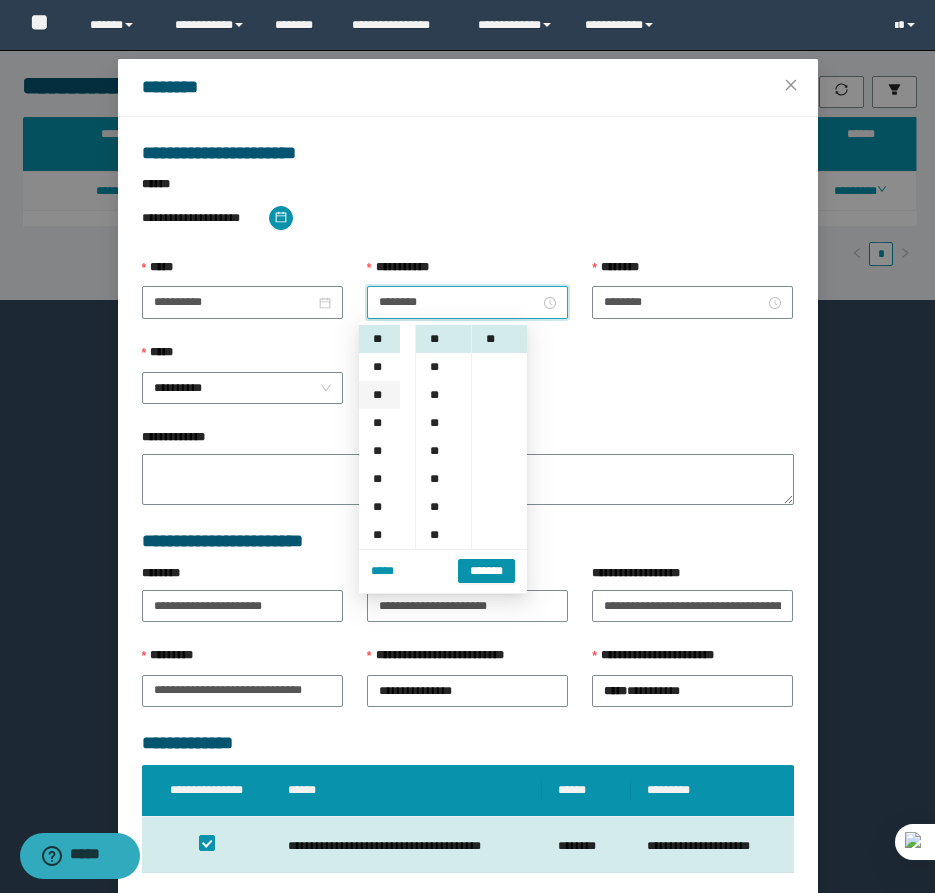 click on "**" at bounding box center (379, 395) 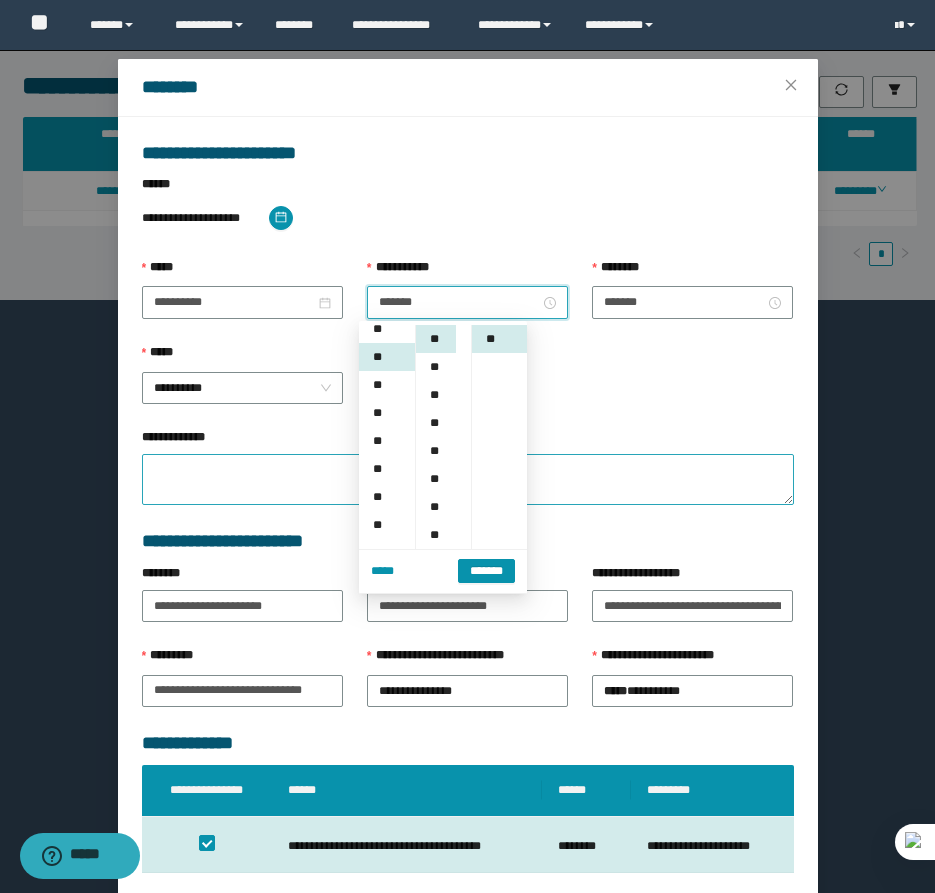 scroll, scrollTop: 56, scrollLeft: 0, axis: vertical 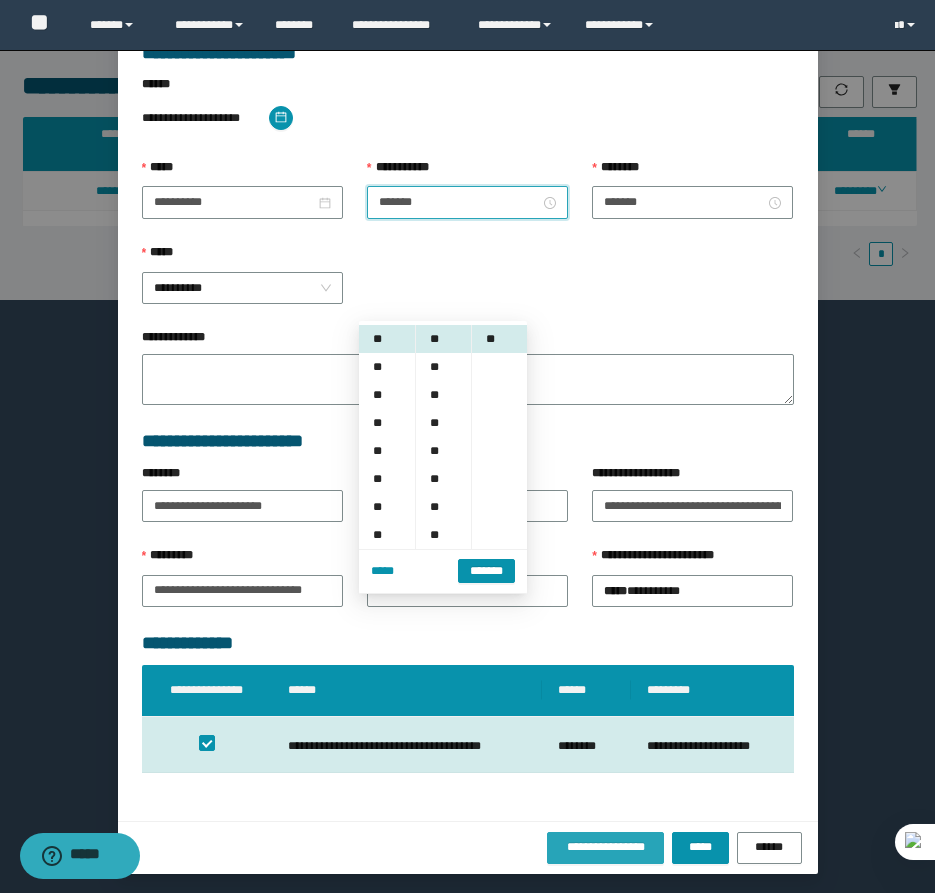 click on "**********" at bounding box center (606, 847) 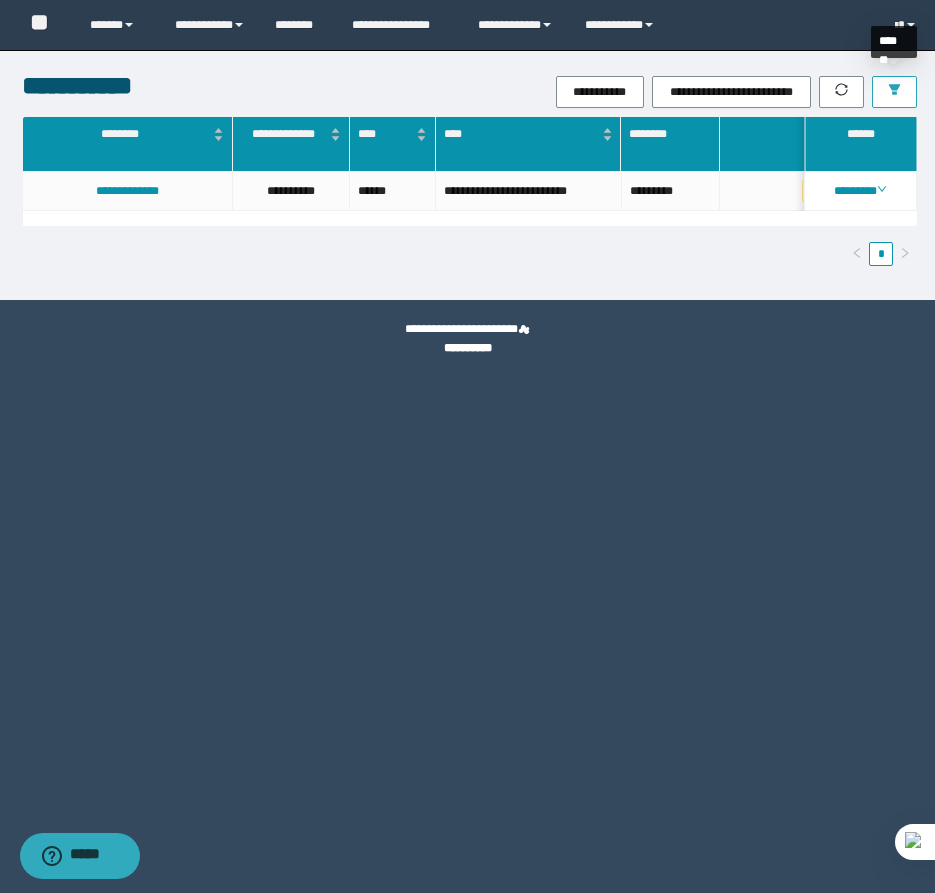 click at bounding box center (894, 92) 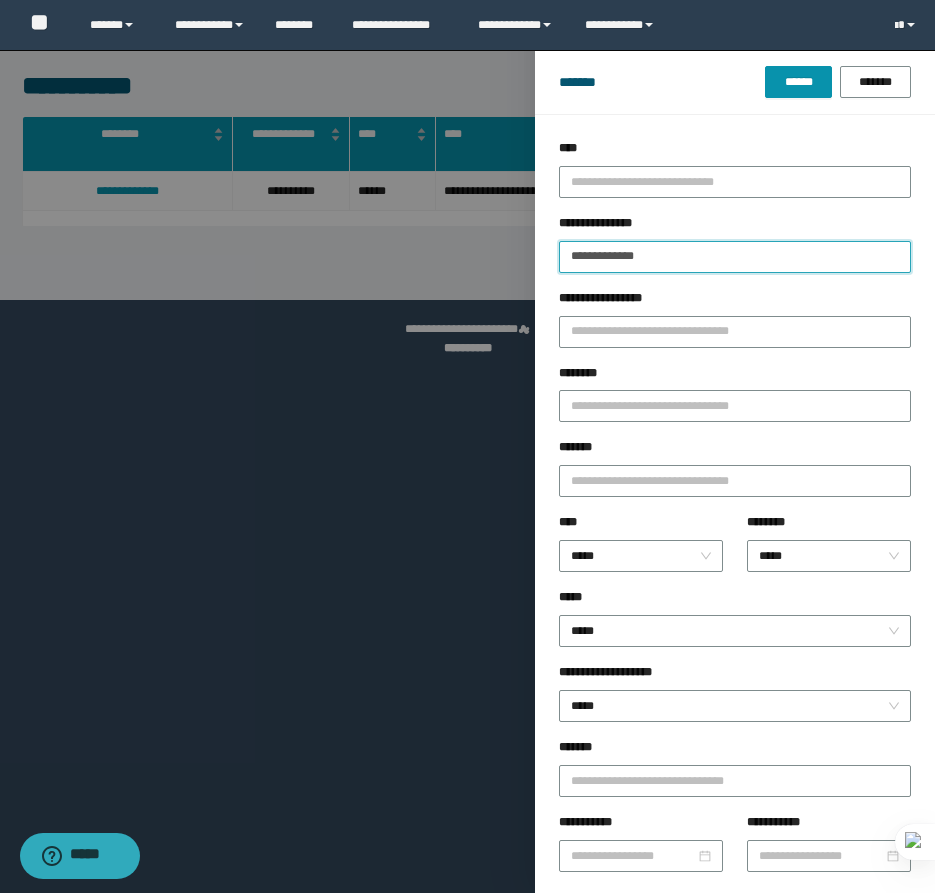 click on "**********" at bounding box center (735, 257) 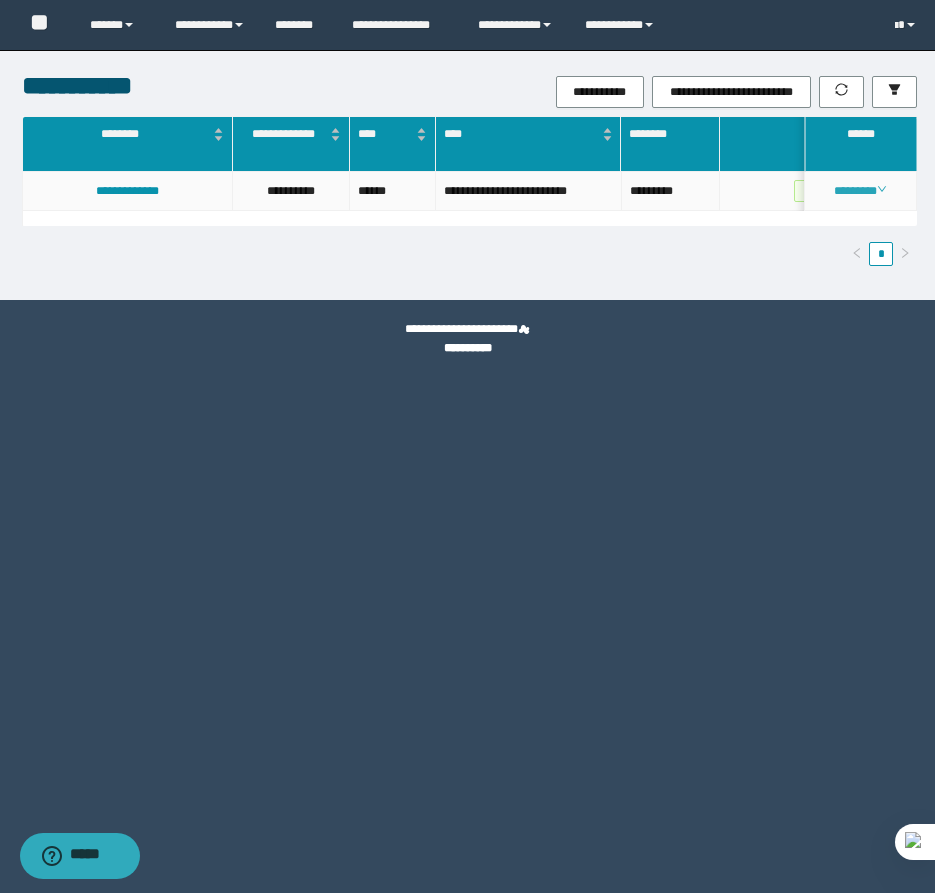 click on "********" at bounding box center [860, 191] 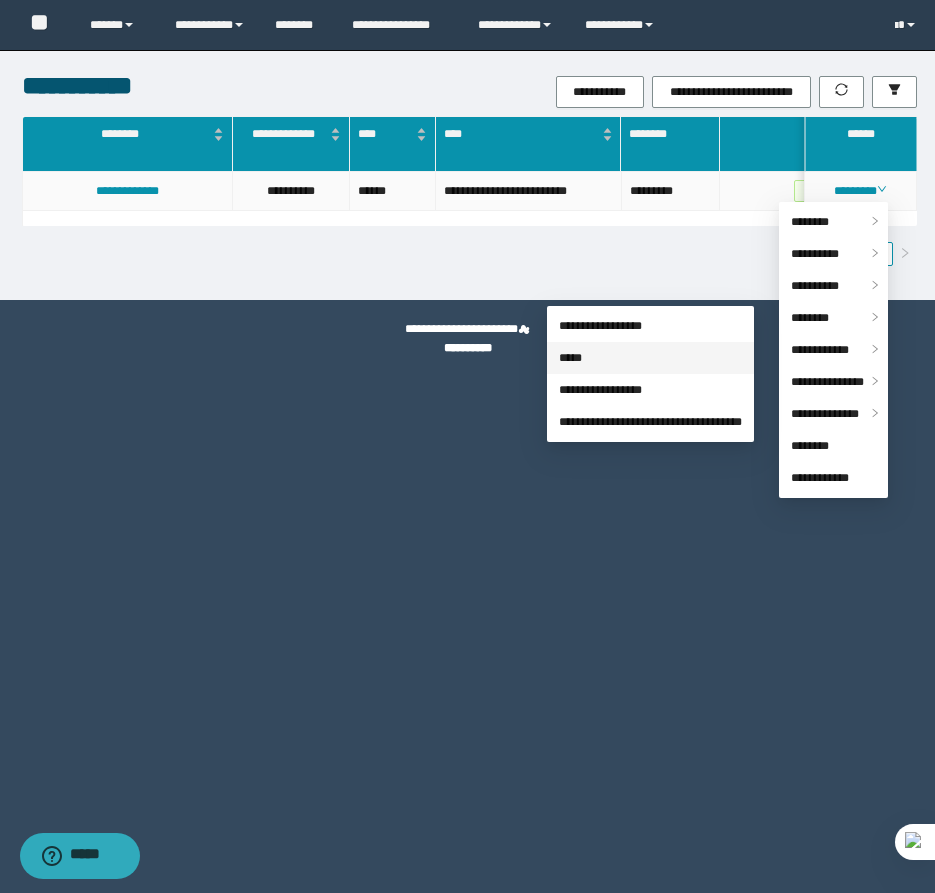 click on "*****" at bounding box center [570, 358] 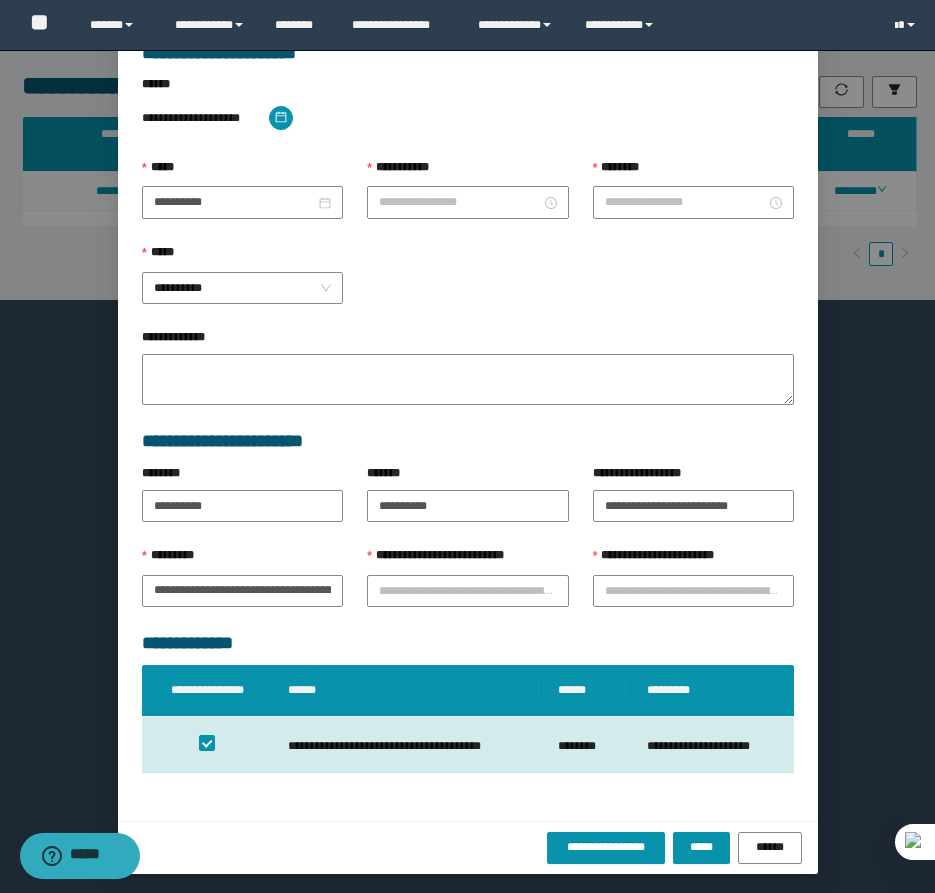 scroll, scrollTop: 41, scrollLeft: 0, axis: vertical 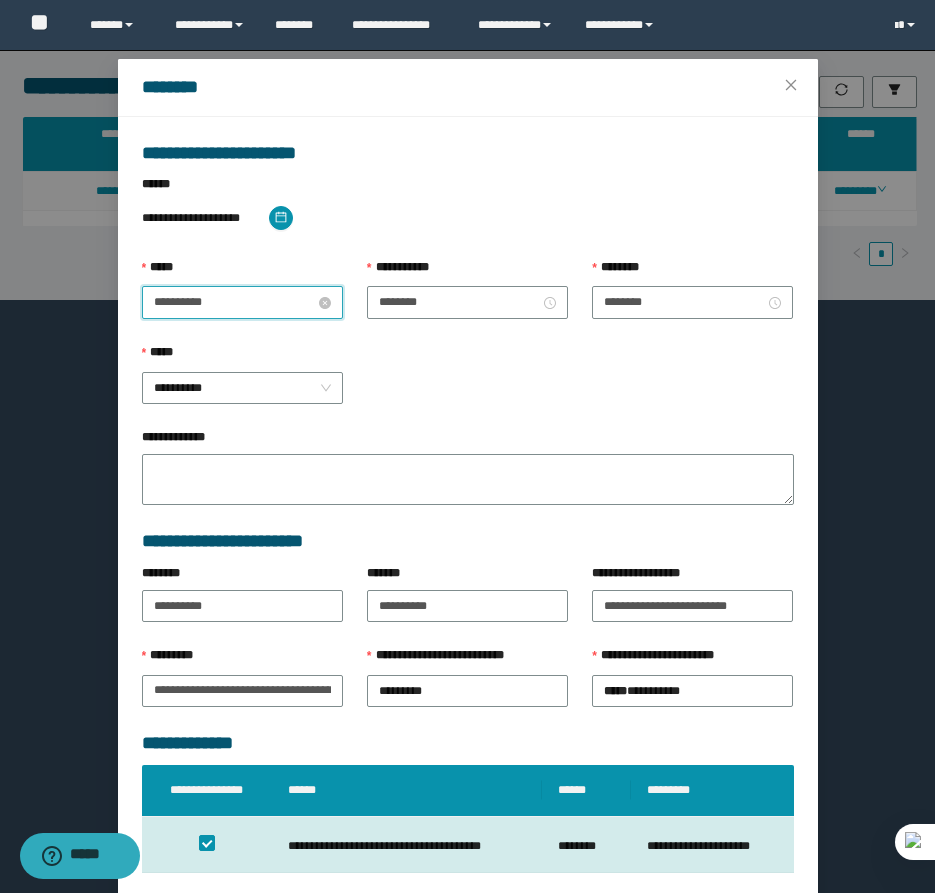click on "**********" at bounding box center (234, 302) 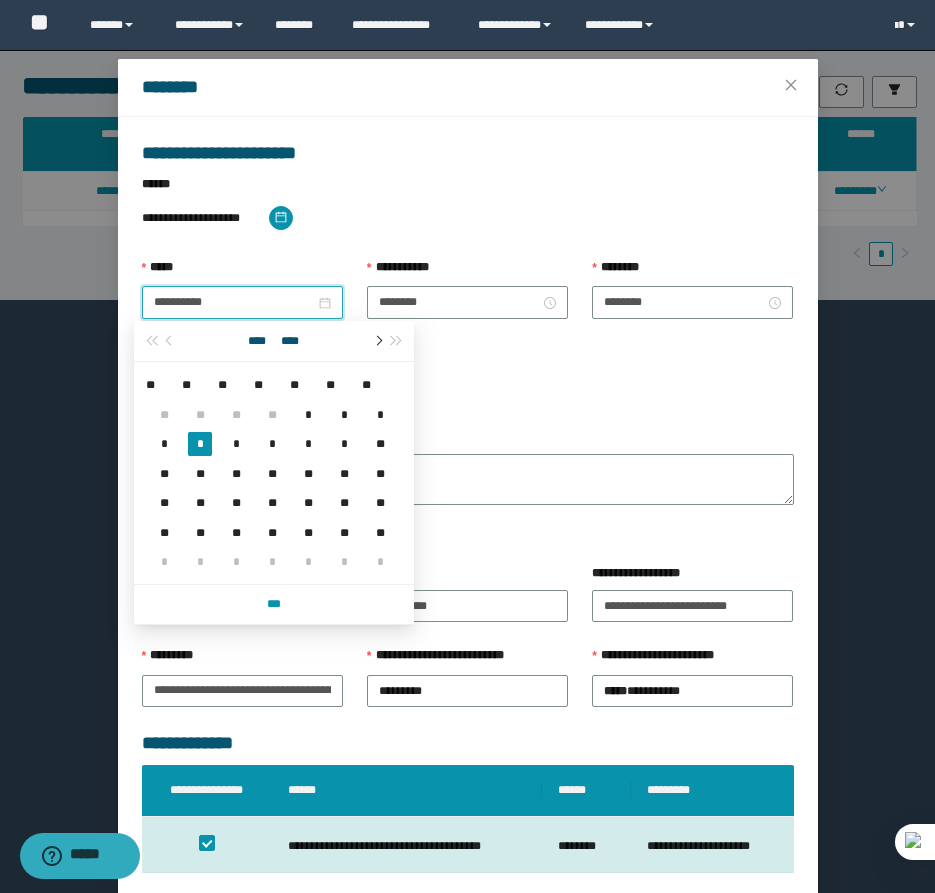 click at bounding box center [377, 341] 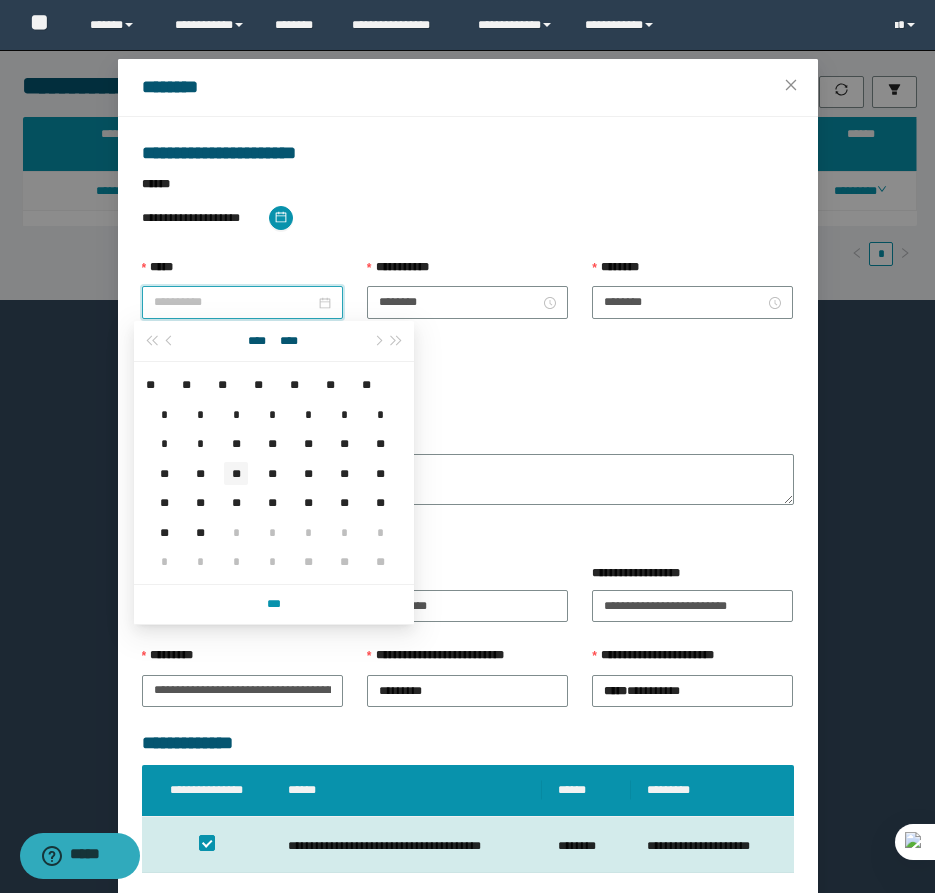 click on "**" at bounding box center [236, 473] 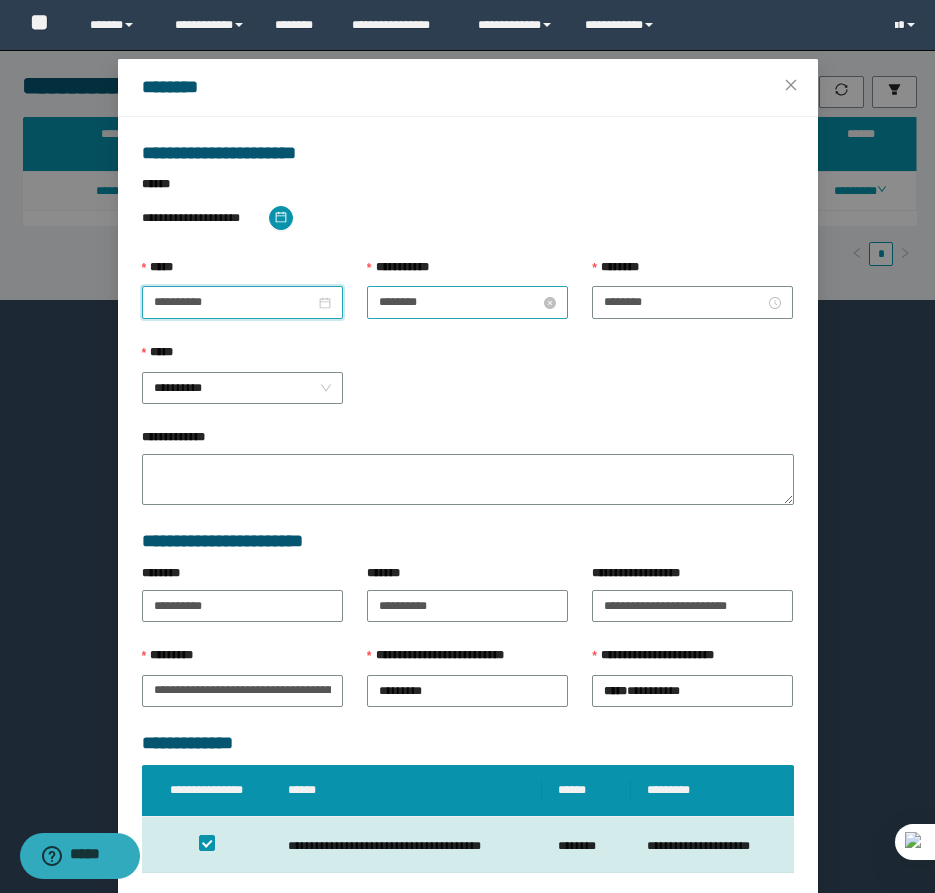 click on "********" at bounding box center [459, 302] 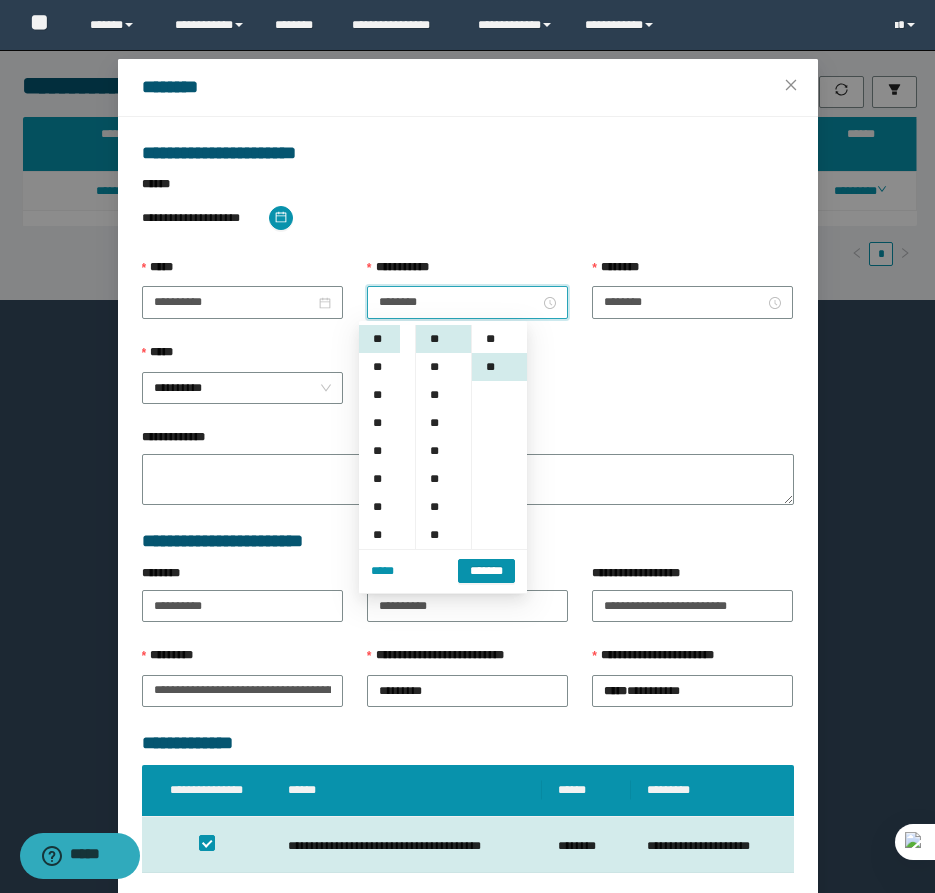 scroll, scrollTop: 28, scrollLeft: 0, axis: vertical 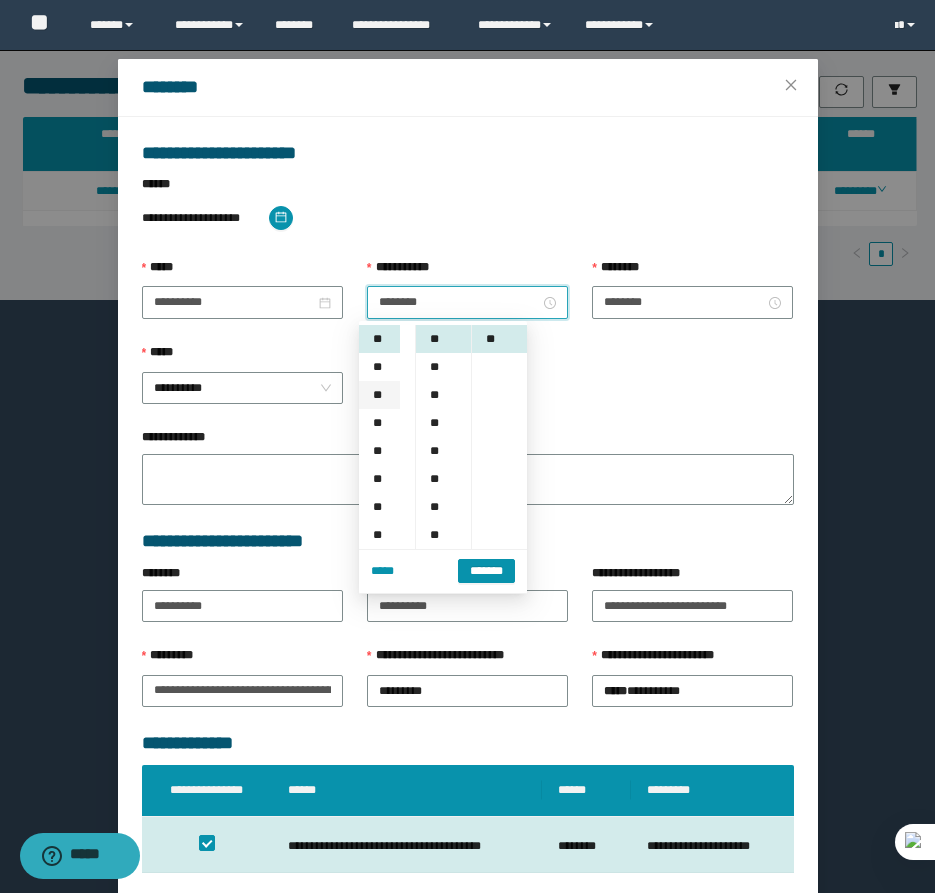 click on "**" at bounding box center (379, 395) 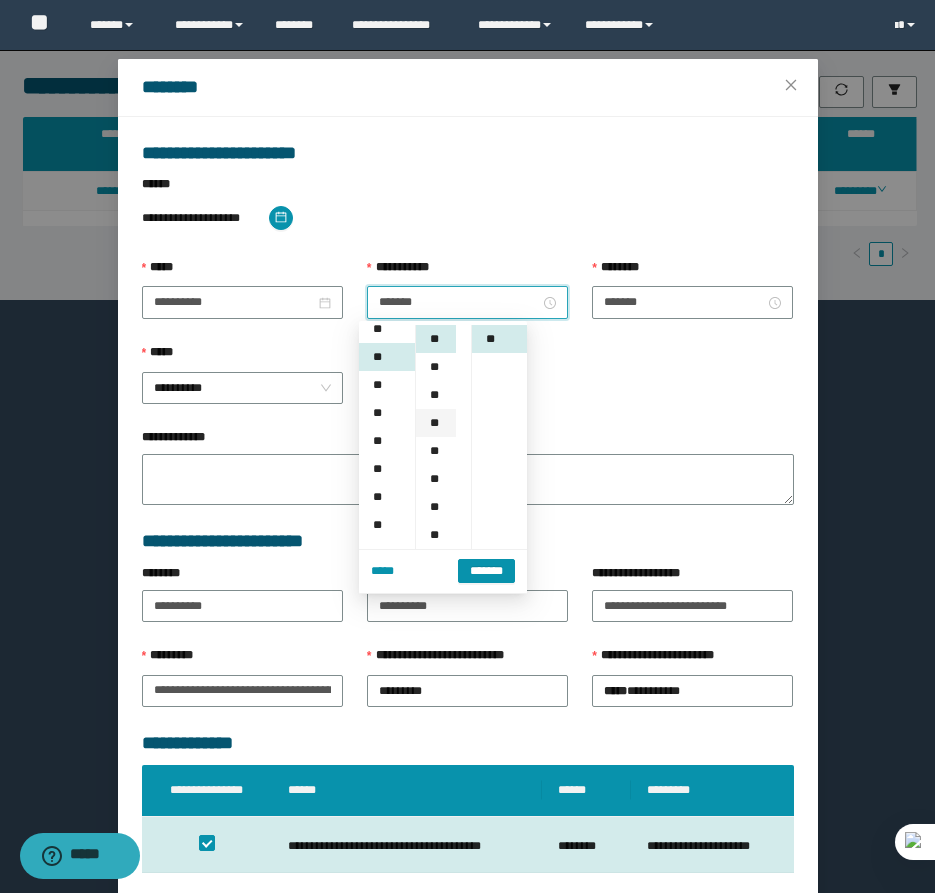 scroll, scrollTop: 56, scrollLeft: 0, axis: vertical 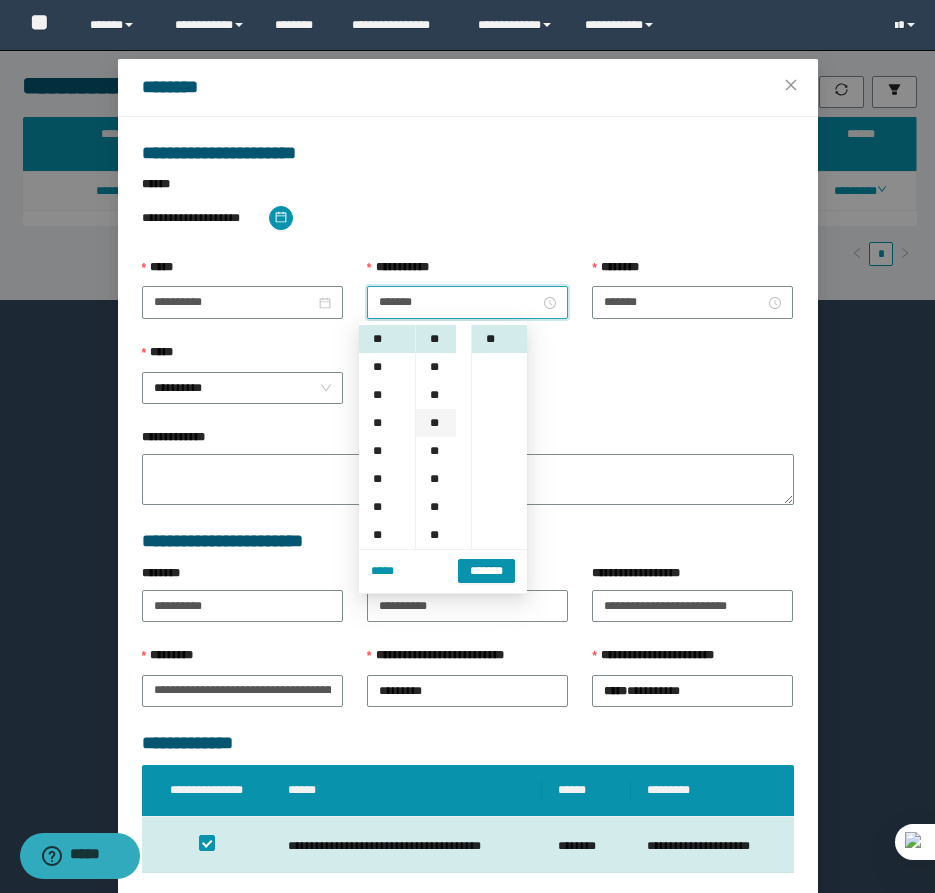 click on "**" at bounding box center [436, 423] 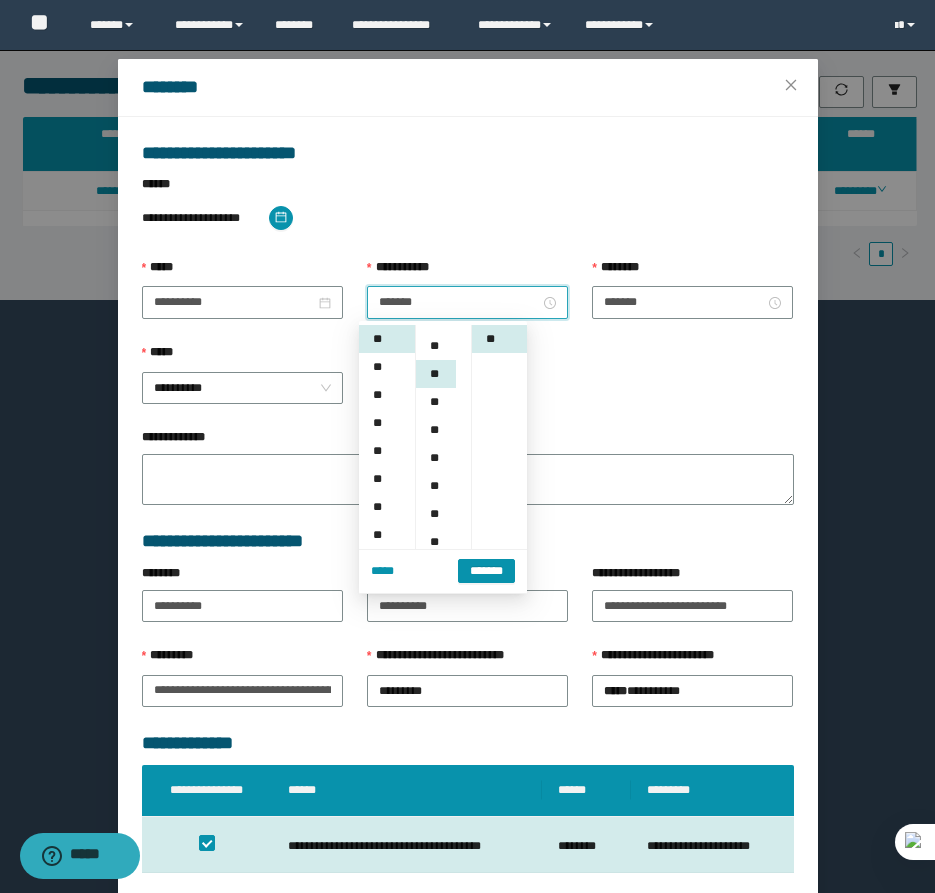 scroll, scrollTop: 84, scrollLeft: 0, axis: vertical 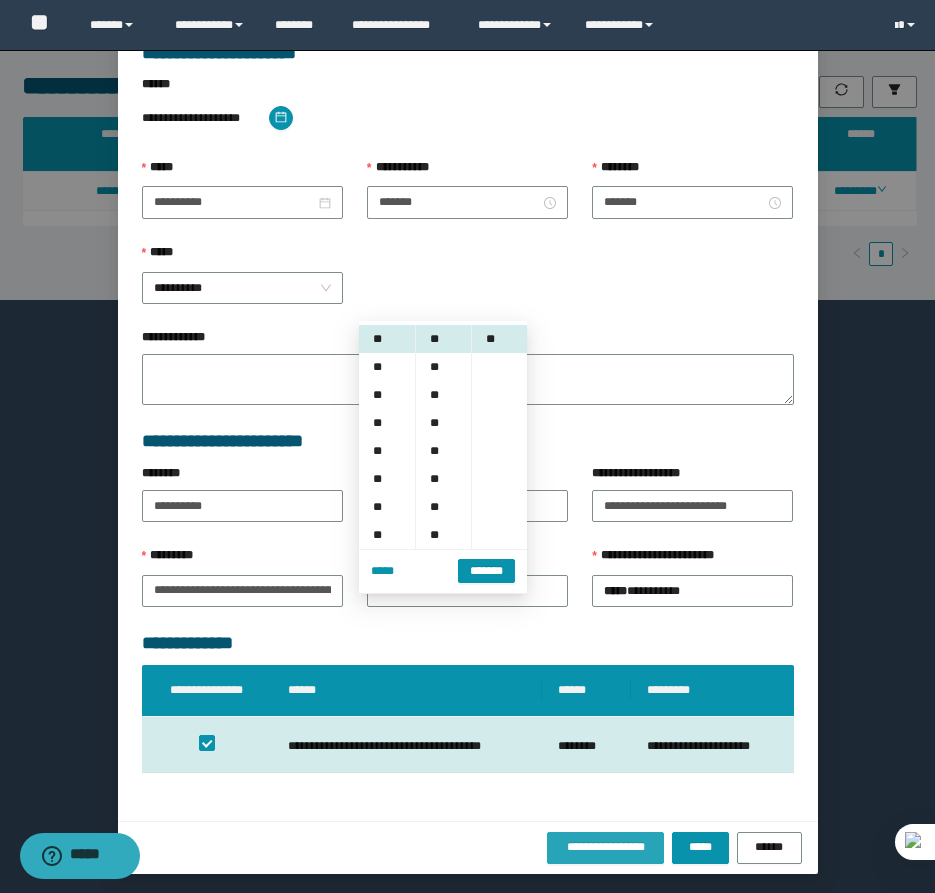 click on "**********" at bounding box center (606, 847) 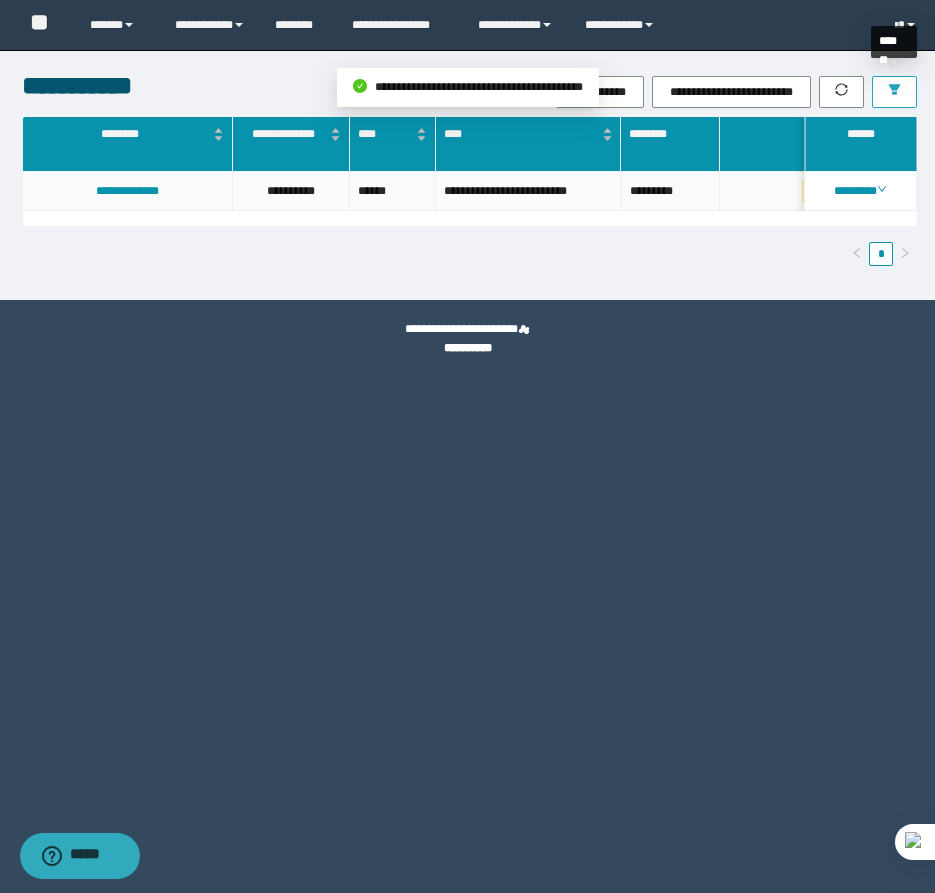 click 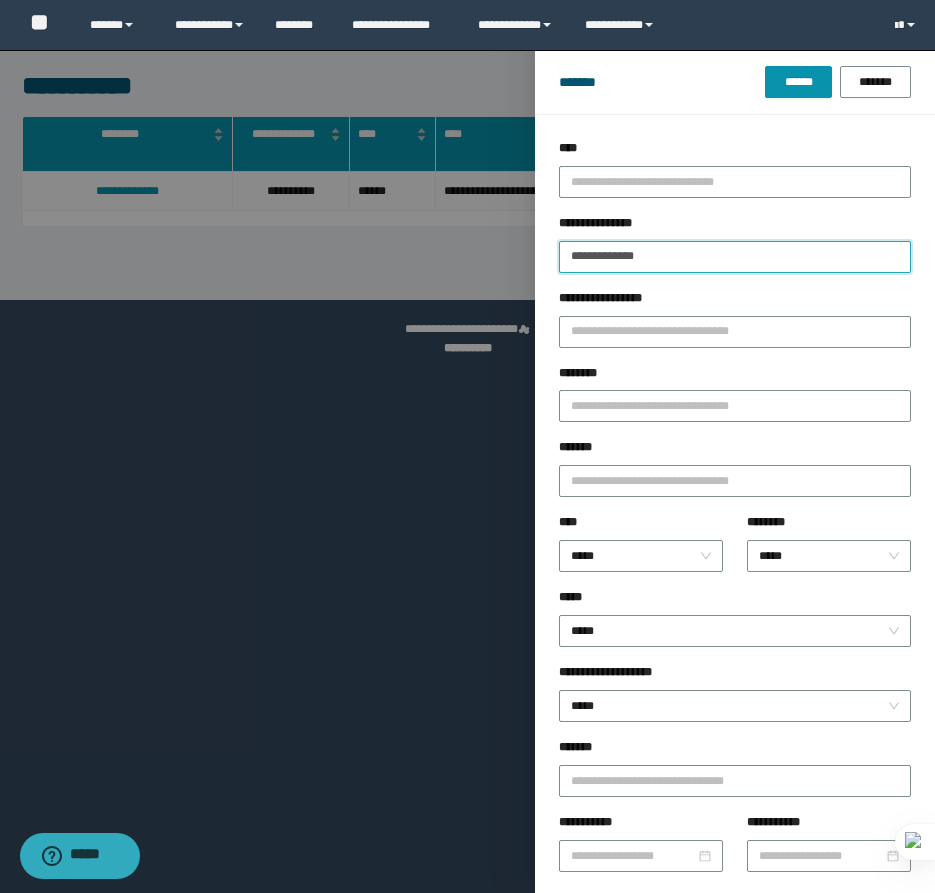 click on "**********" at bounding box center (735, 257) 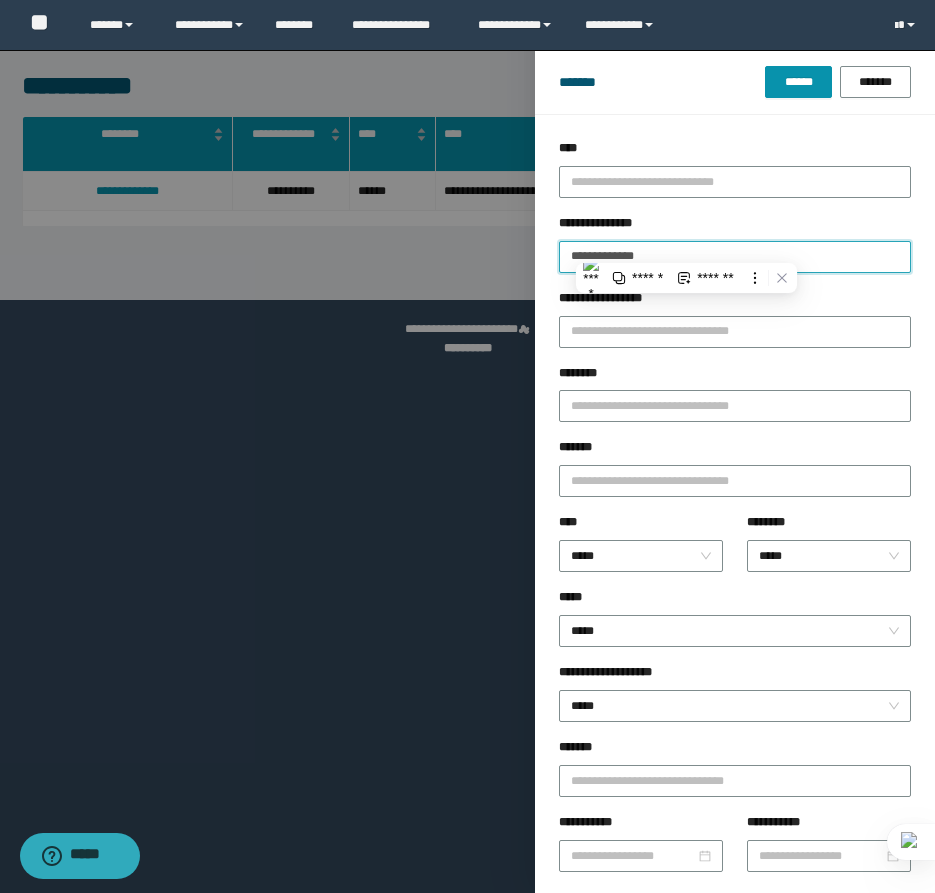 click on "******" at bounding box center (798, 82) 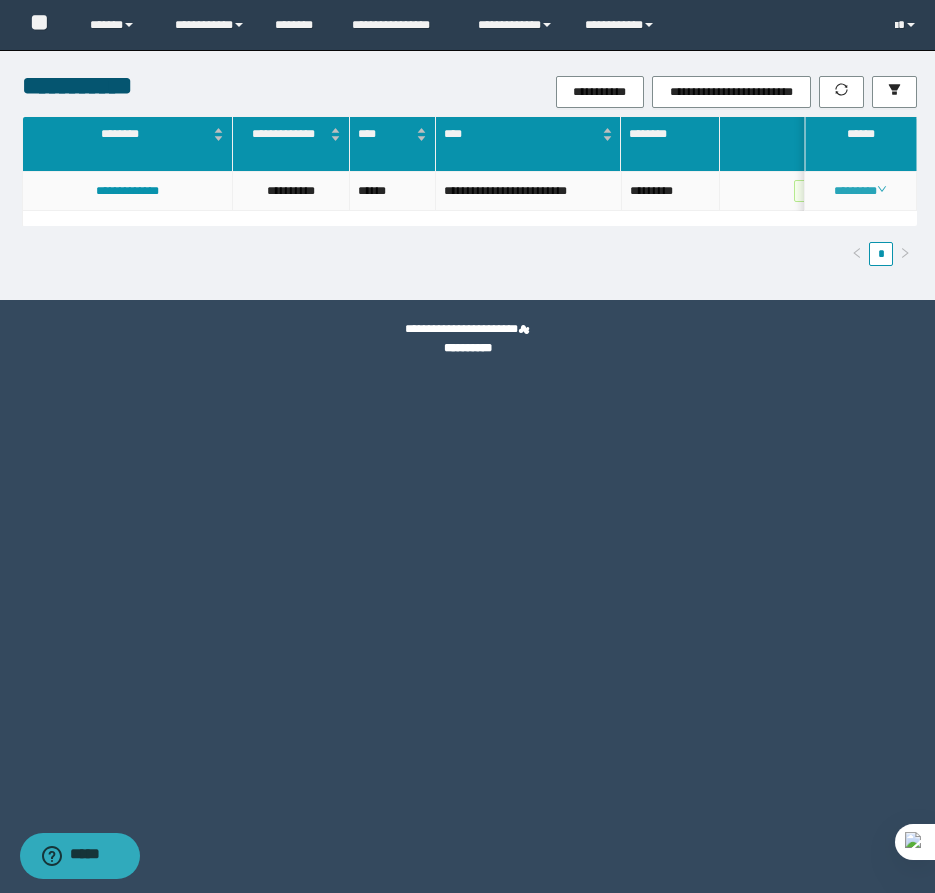 click on "********" at bounding box center [860, 191] 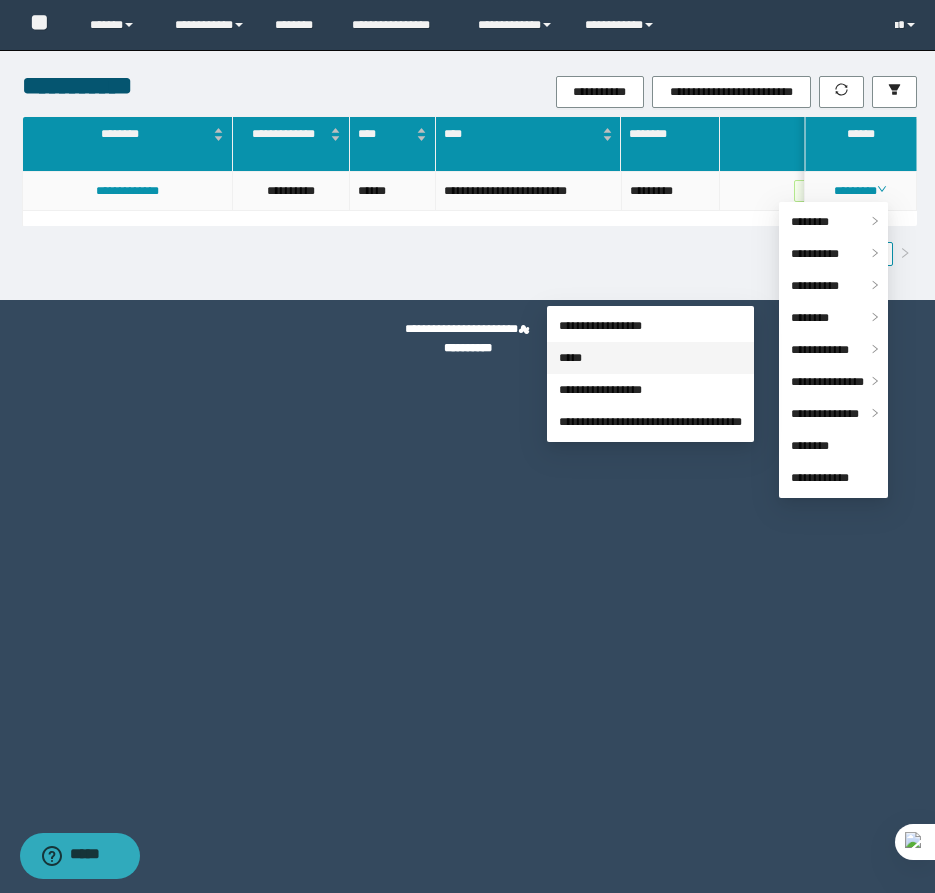 click on "*****" at bounding box center [570, 358] 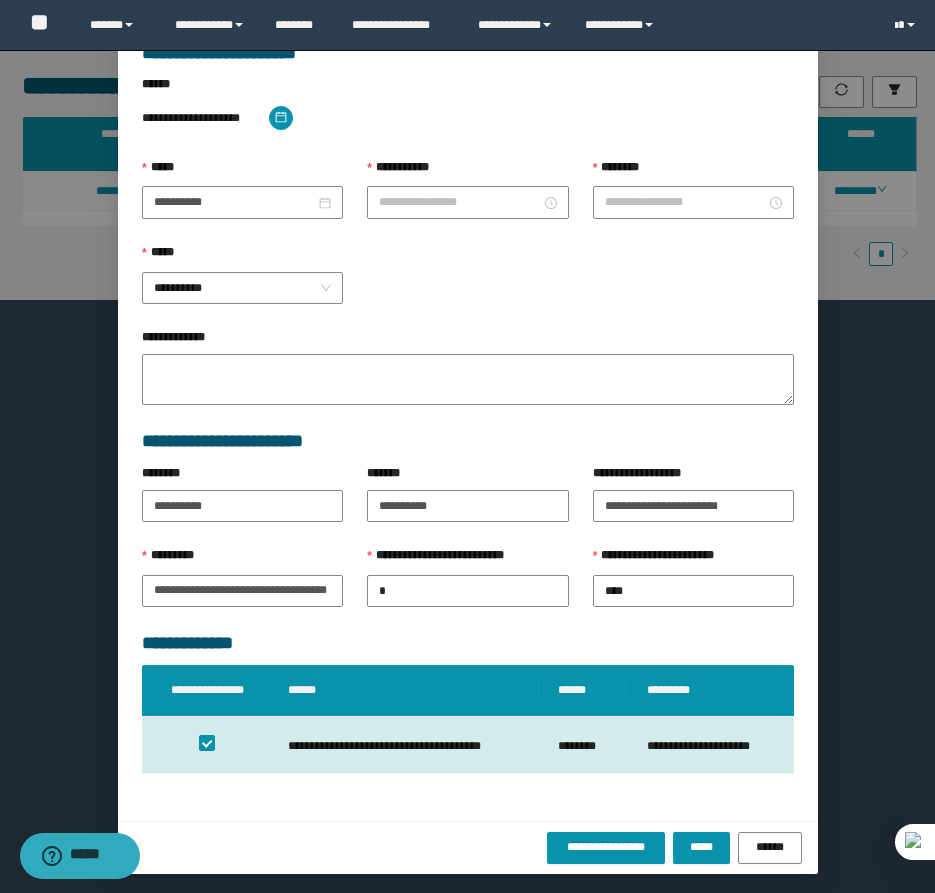 scroll, scrollTop: 41, scrollLeft: 0, axis: vertical 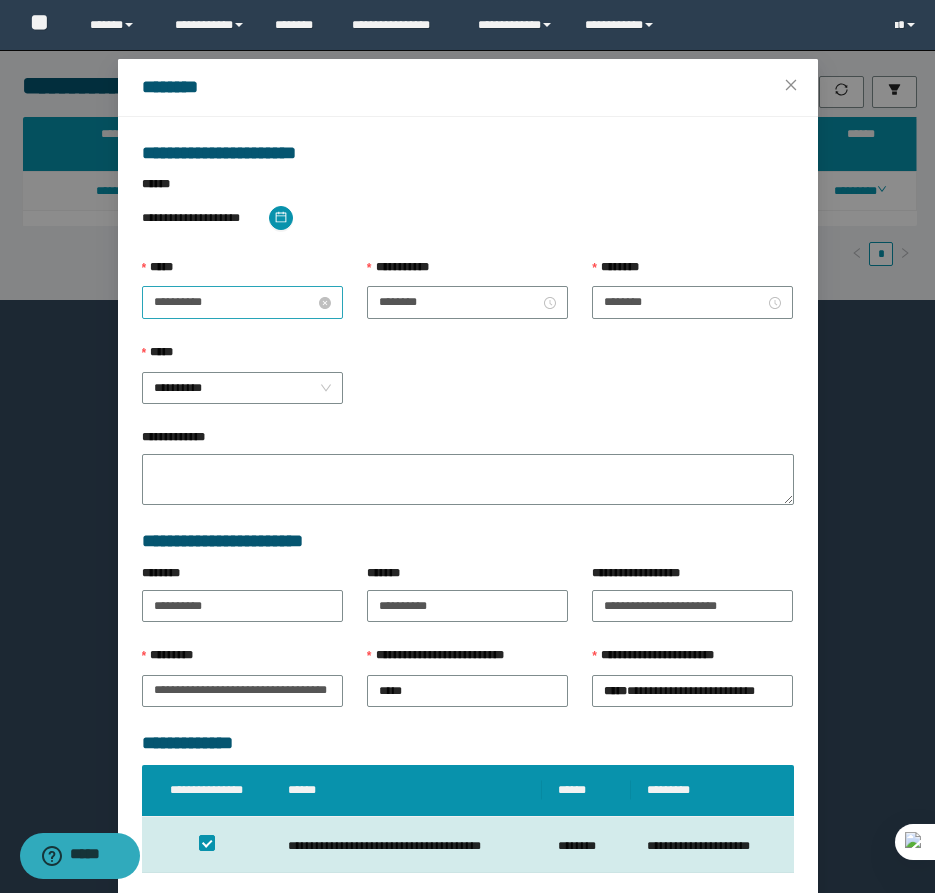 click on "**********" at bounding box center [234, 302] 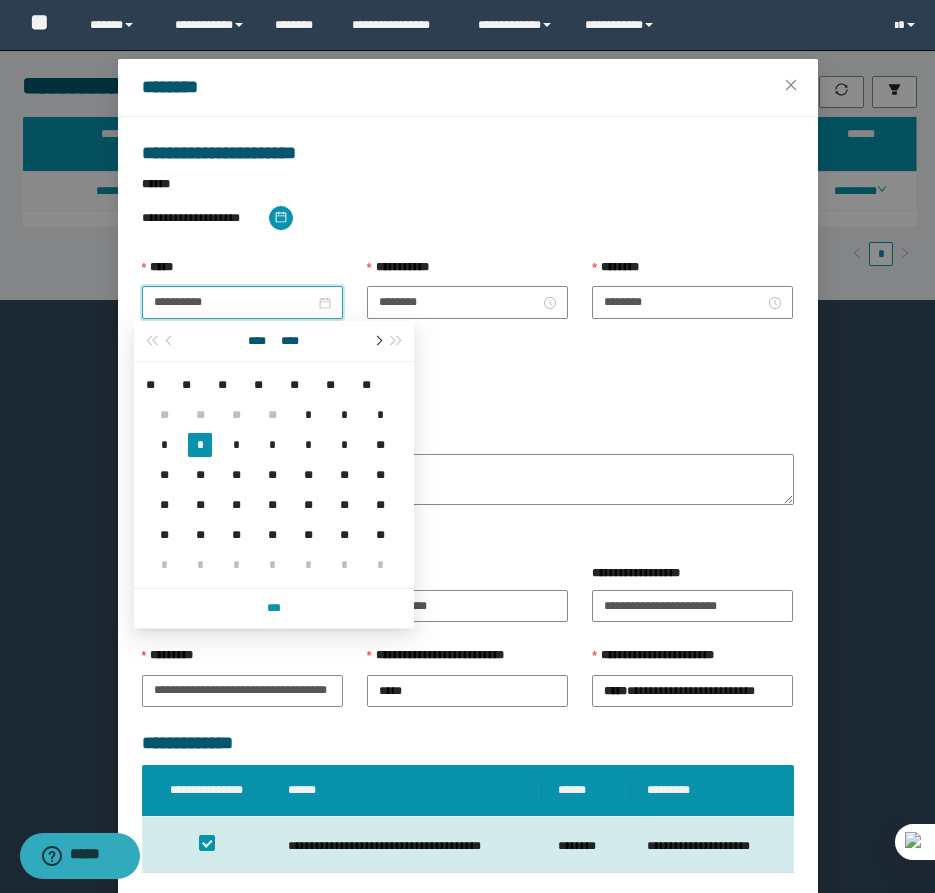 click at bounding box center [377, 341] 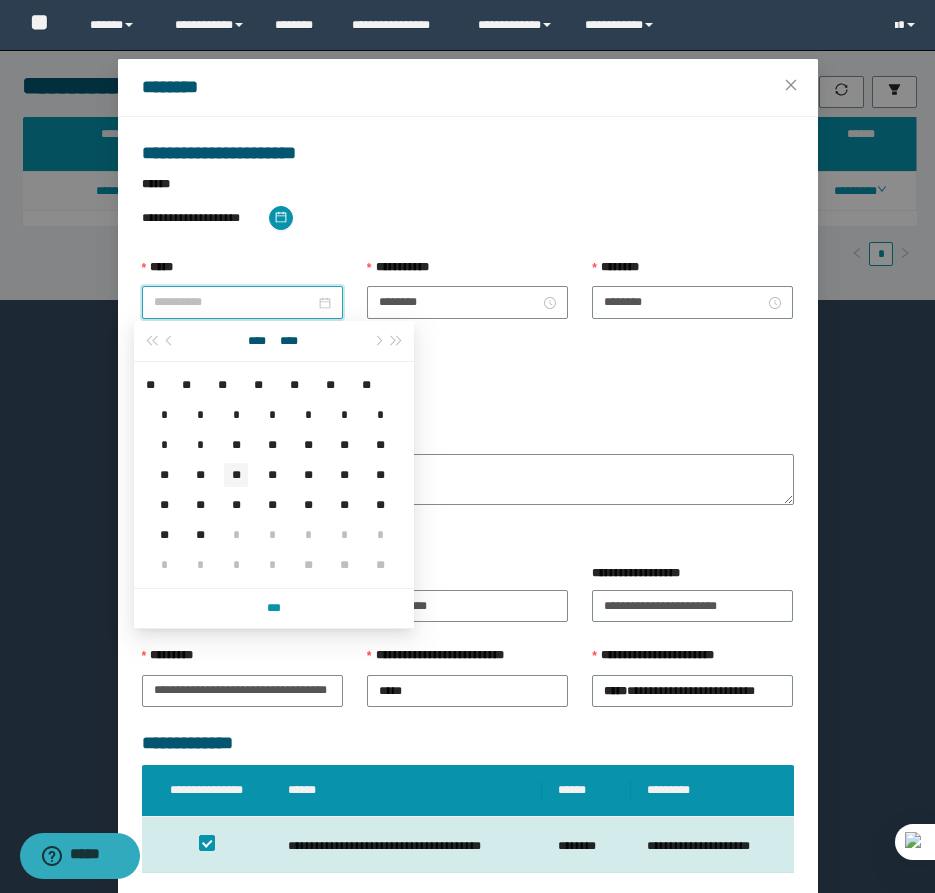 click on "**" at bounding box center [236, 475] 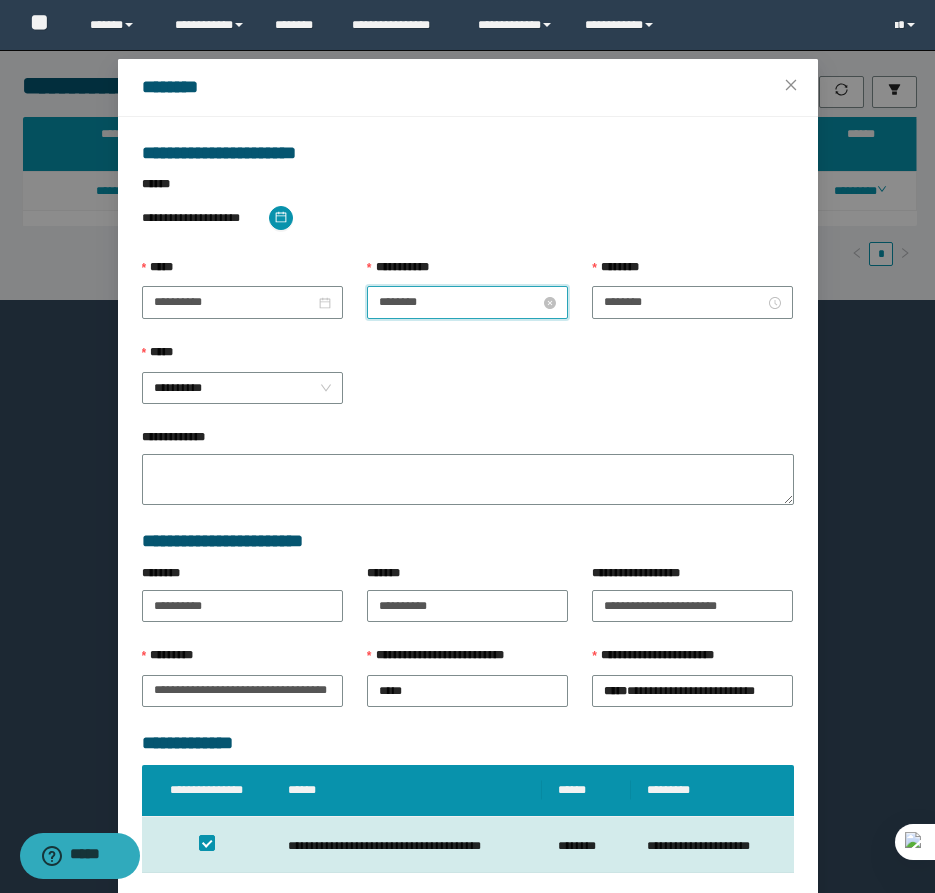 click on "********" at bounding box center [459, 302] 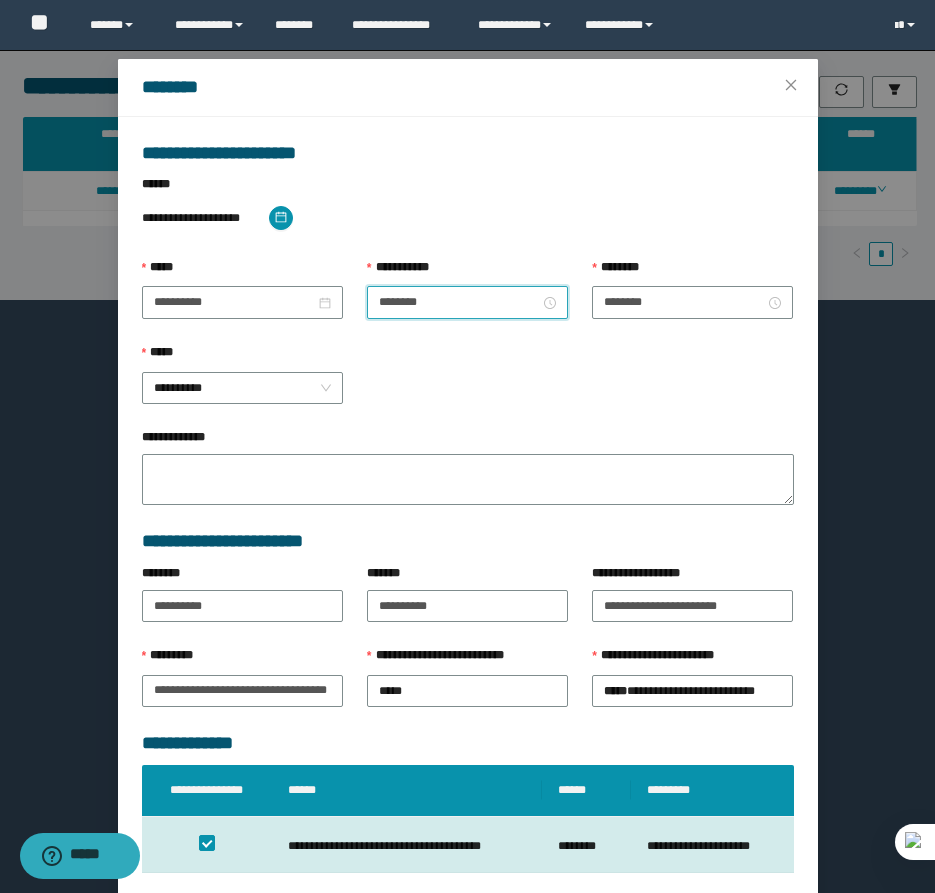 scroll, scrollTop: 28, scrollLeft: 0, axis: vertical 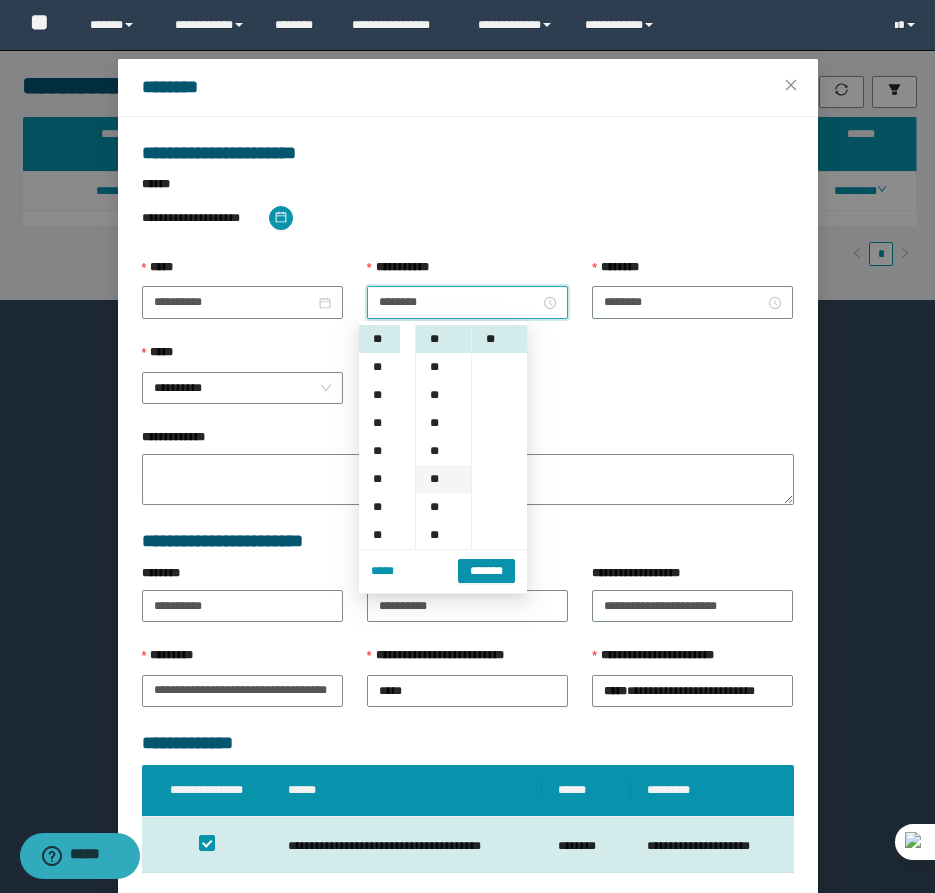 drag, startPoint x: 381, startPoint y: 391, endPoint x: 423, endPoint y: 469, distance: 88.588936 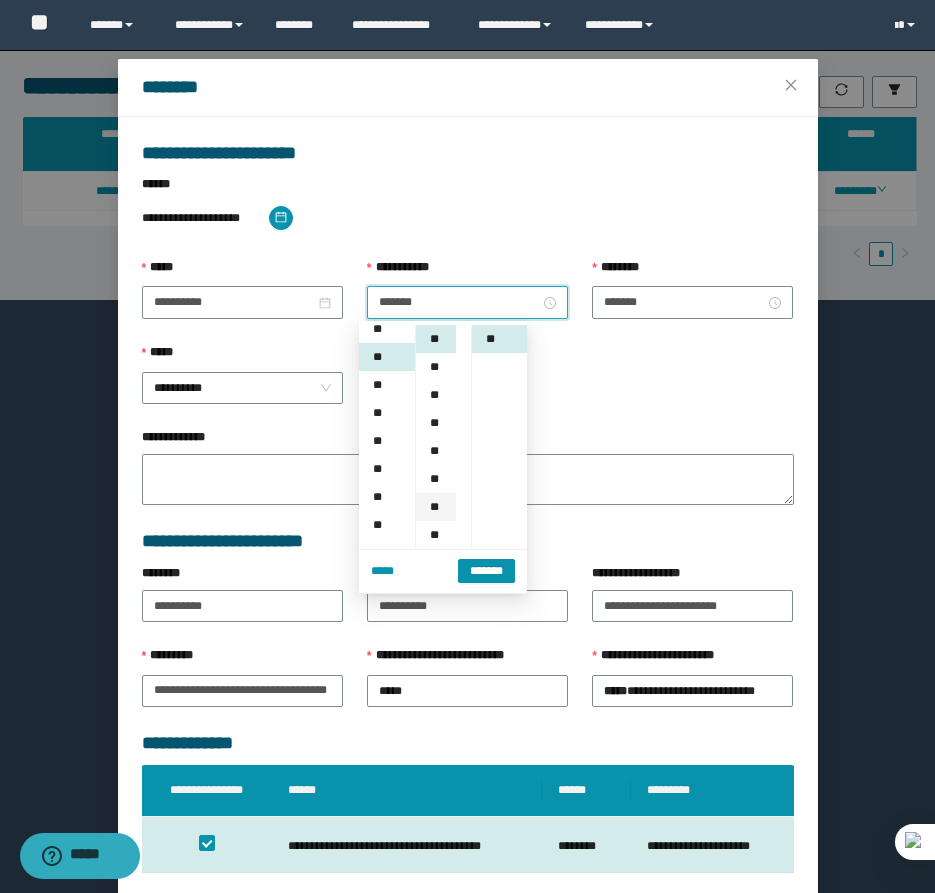 scroll, scrollTop: 56, scrollLeft: 0, axis: vertical 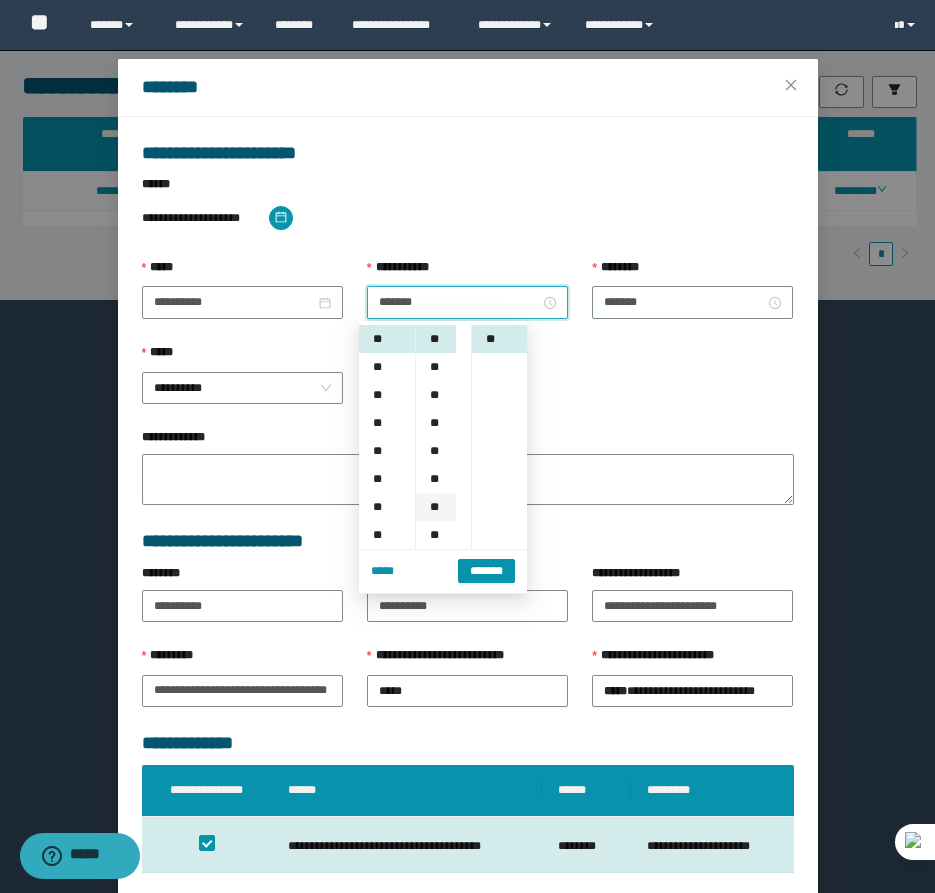 click on "**" at bounding box center [436, 507] 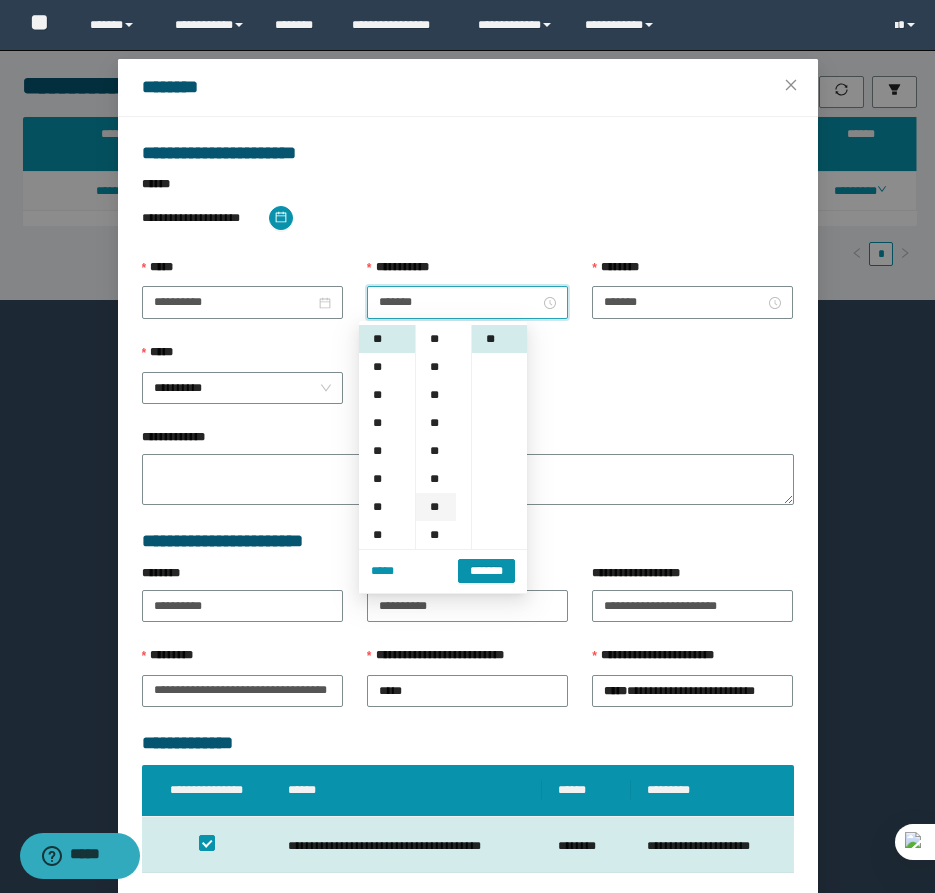 scroll, scrollTop: 168, scrollLeft: 0, axis: vertical 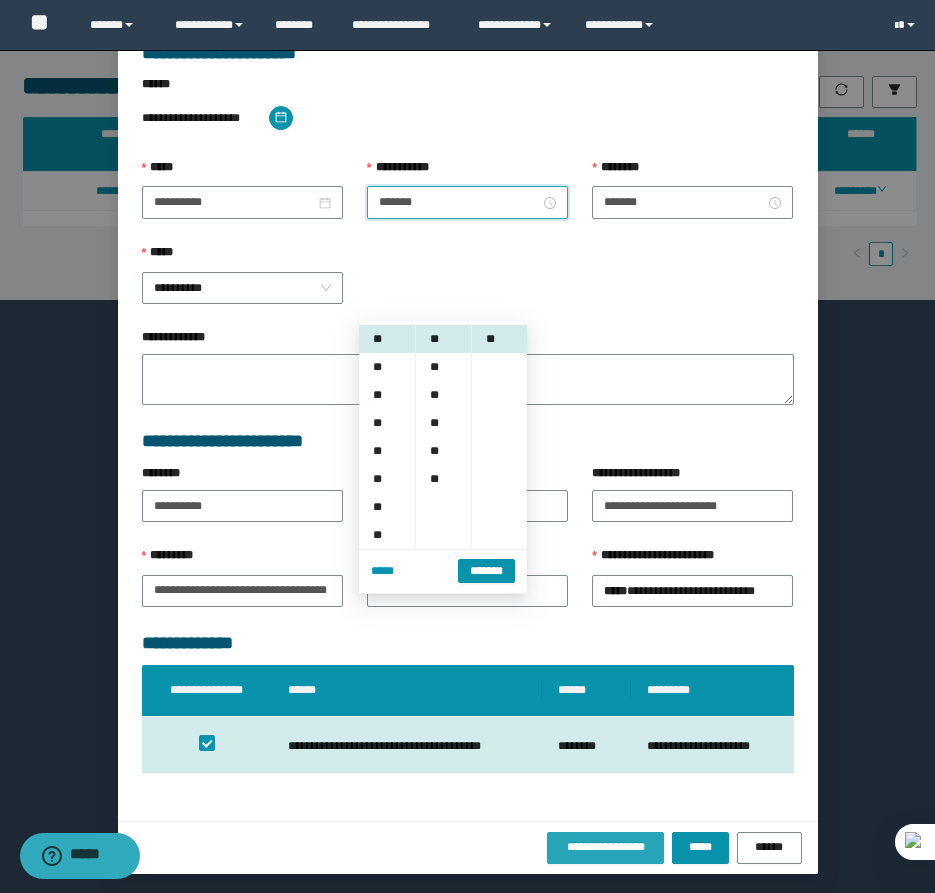 click on "**********" at bounding box center [606, 847] 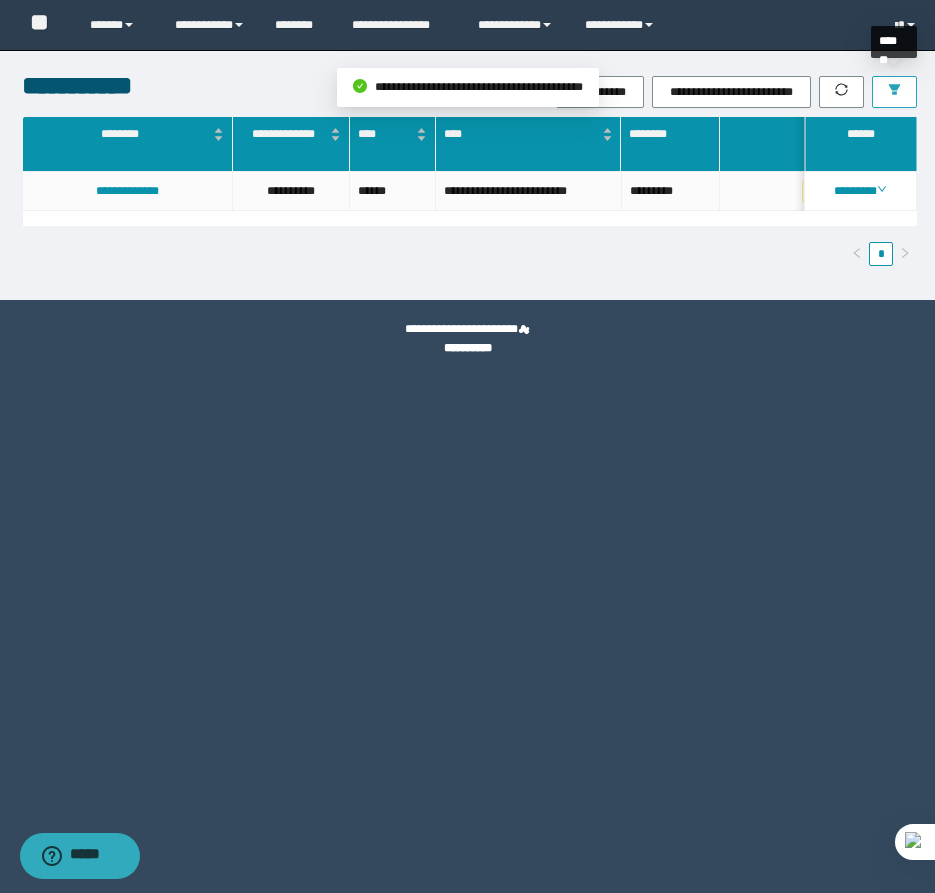 click at bounding box center [894, 92] 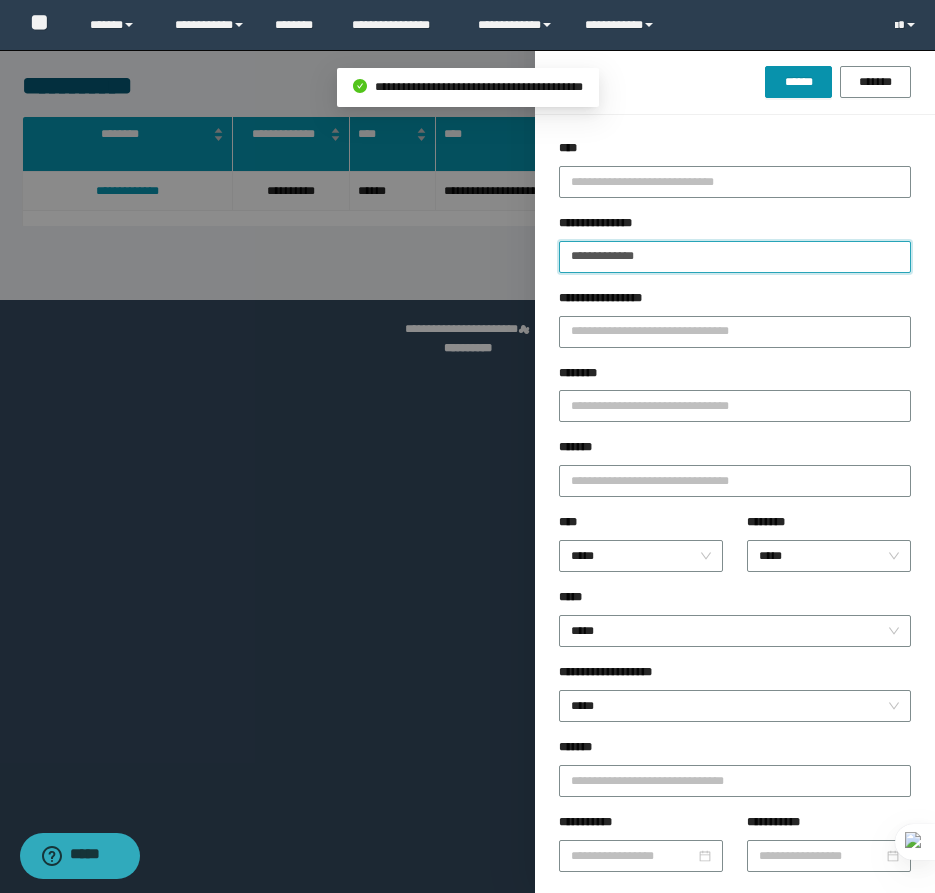 click on "**********" at bounding box center [735, 257] 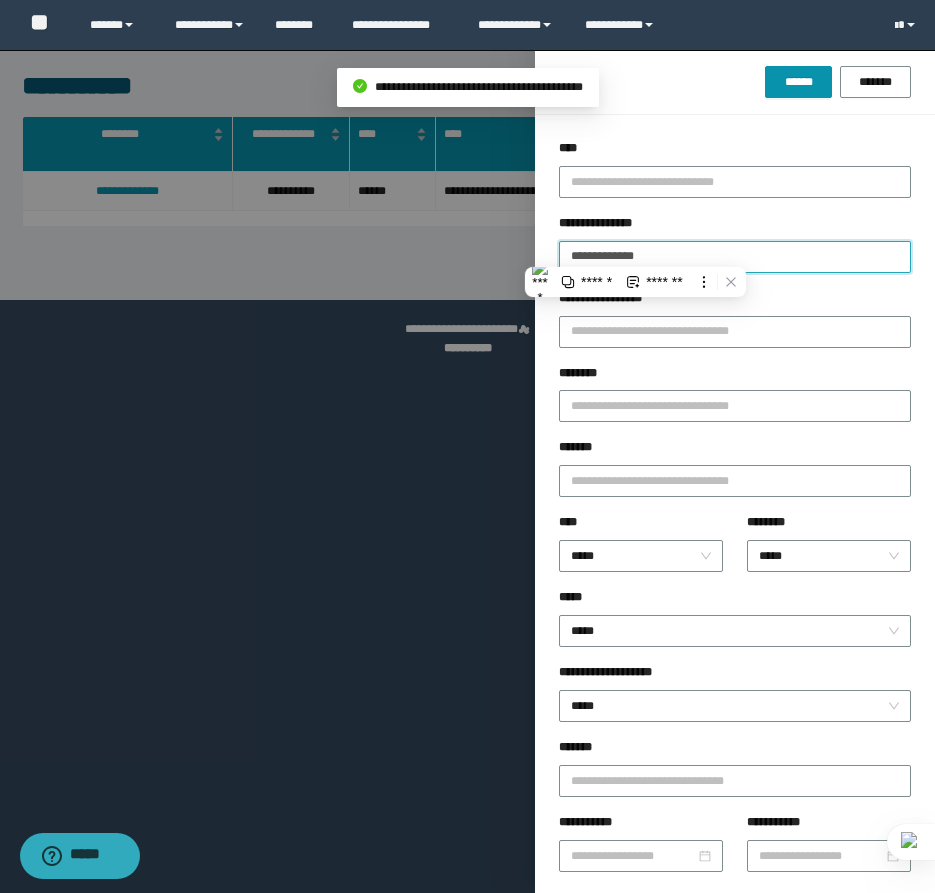 paste on "**" 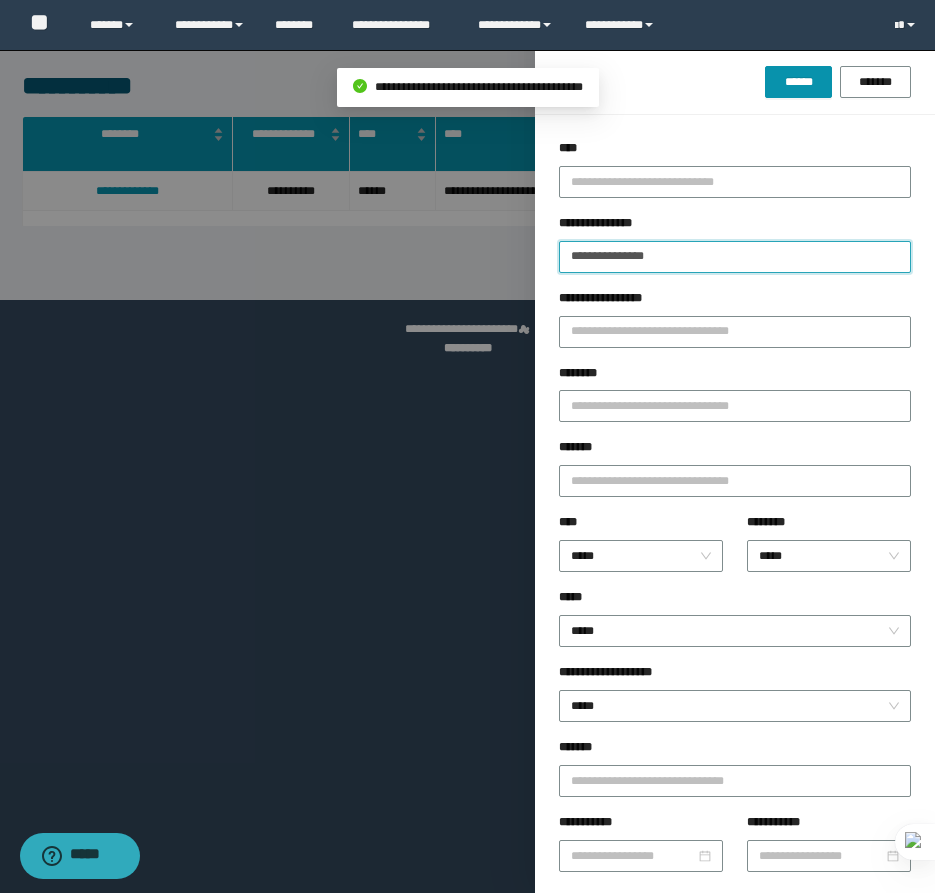 click on "******" at bounding box center (798, 82) 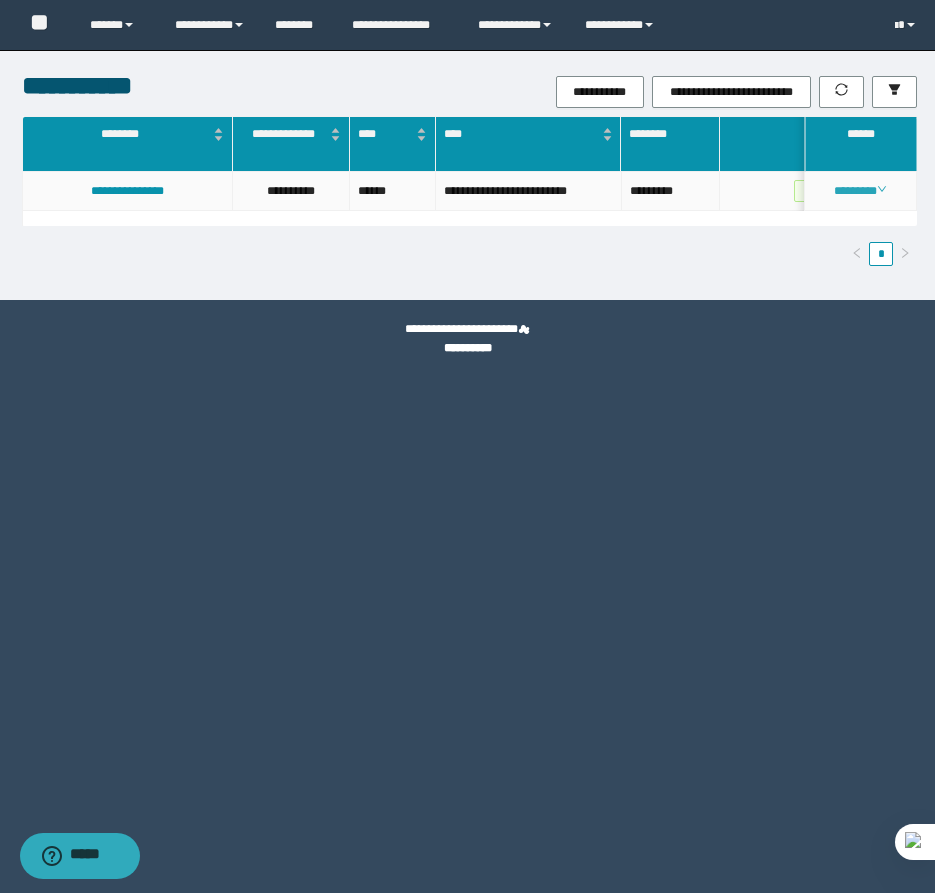 click on "********" at bounding box center [860, 191] 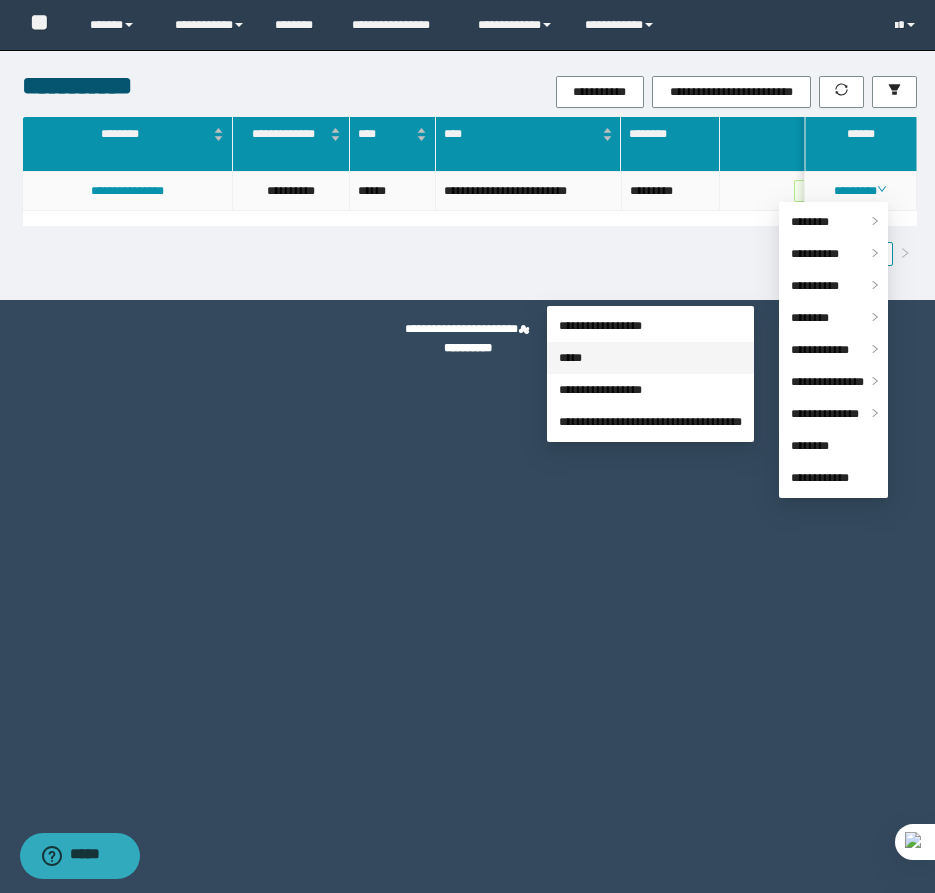 click on "*****" at bounding box center (570, 358) 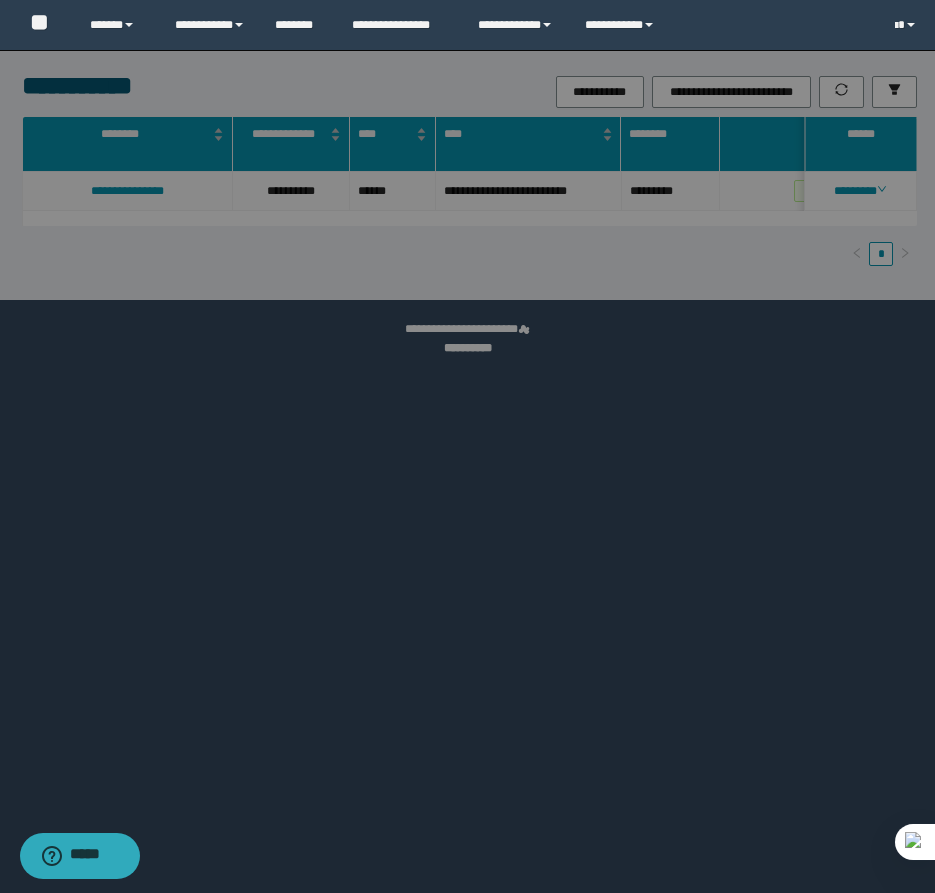 scroll, scrollTop: 41, scrollLeft: 0, axis: vertical 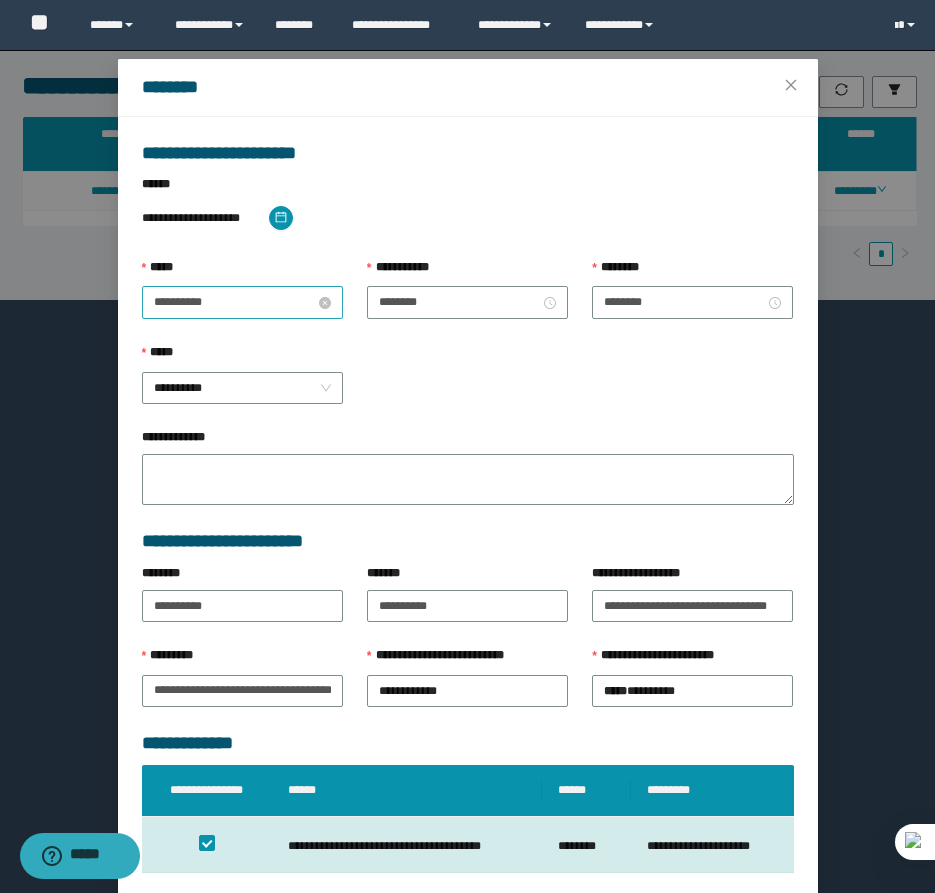 click on "**********" at bounding box center [234, 302] 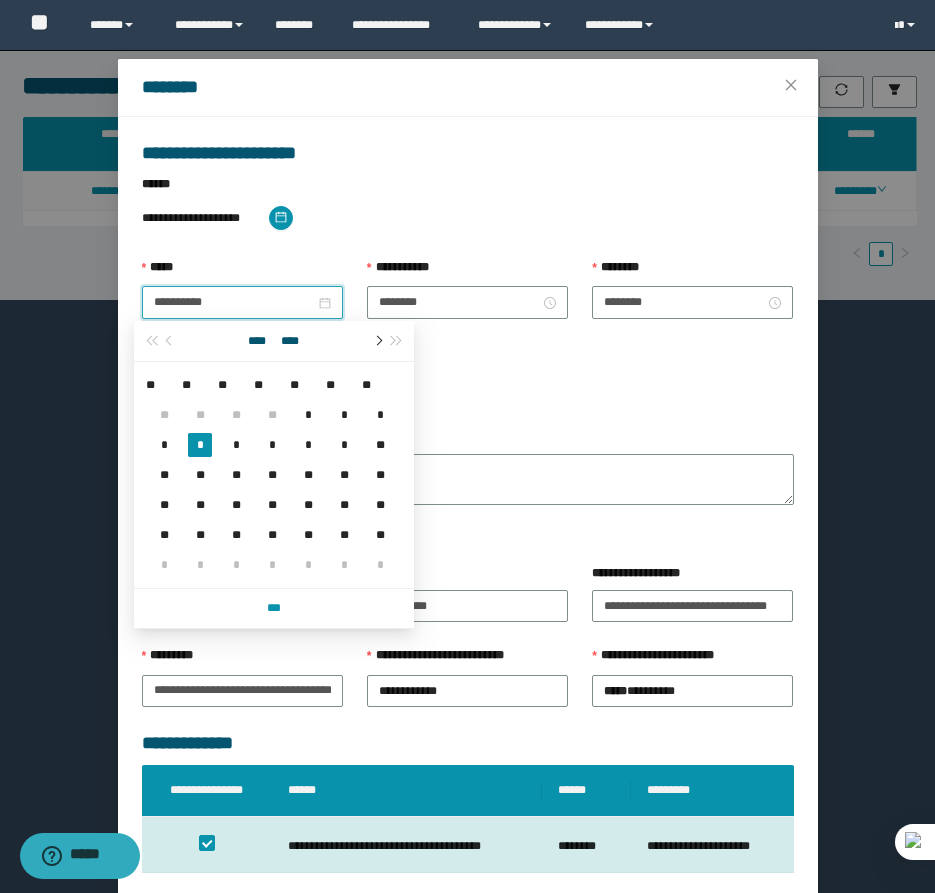 click at bounding box center (377, 341) 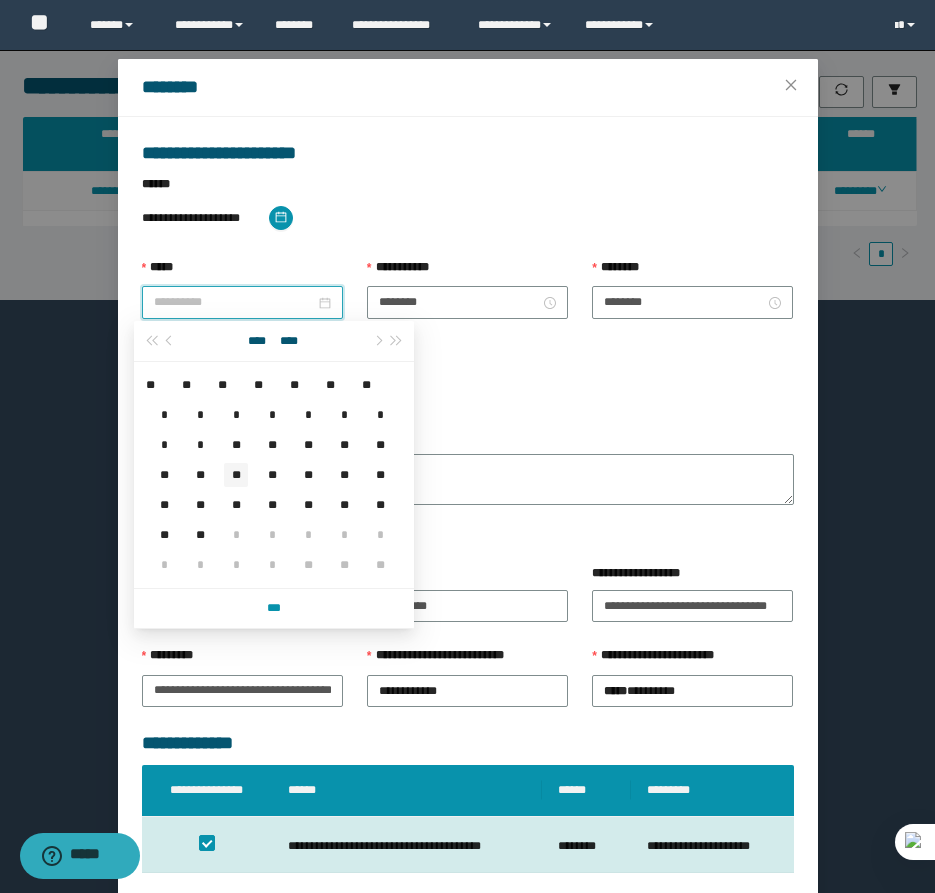 click on "**" at bounding box center [236, 475] 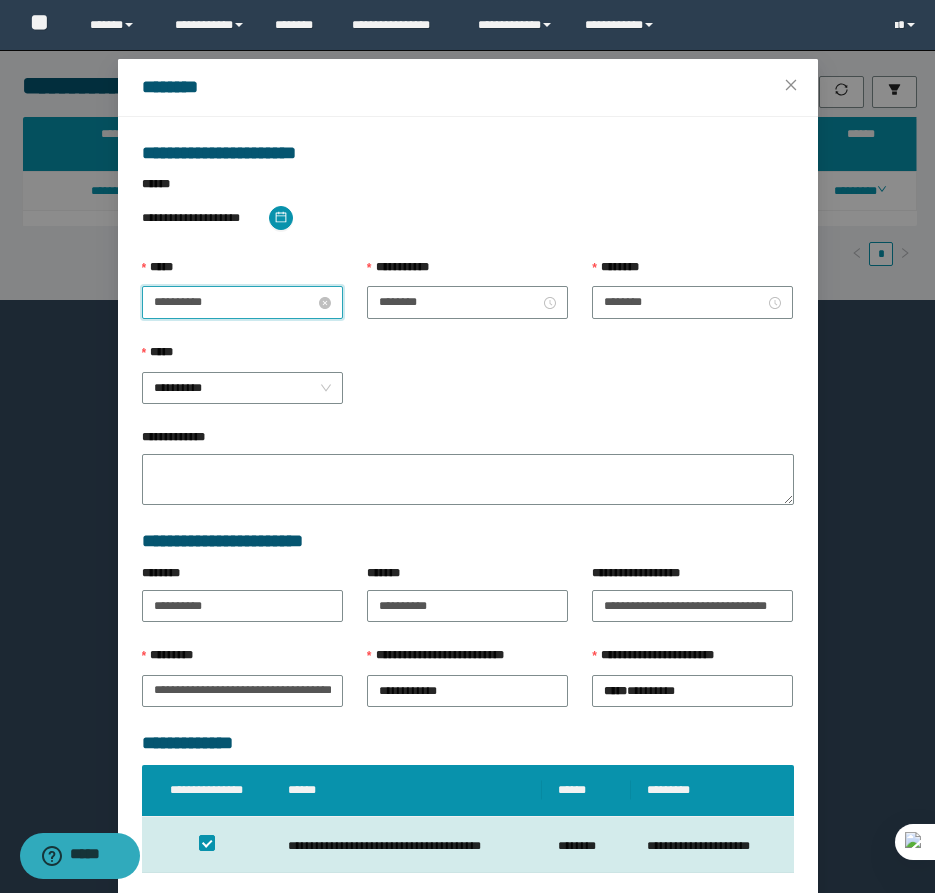 click on "**********" at bounding box center (234, 302) 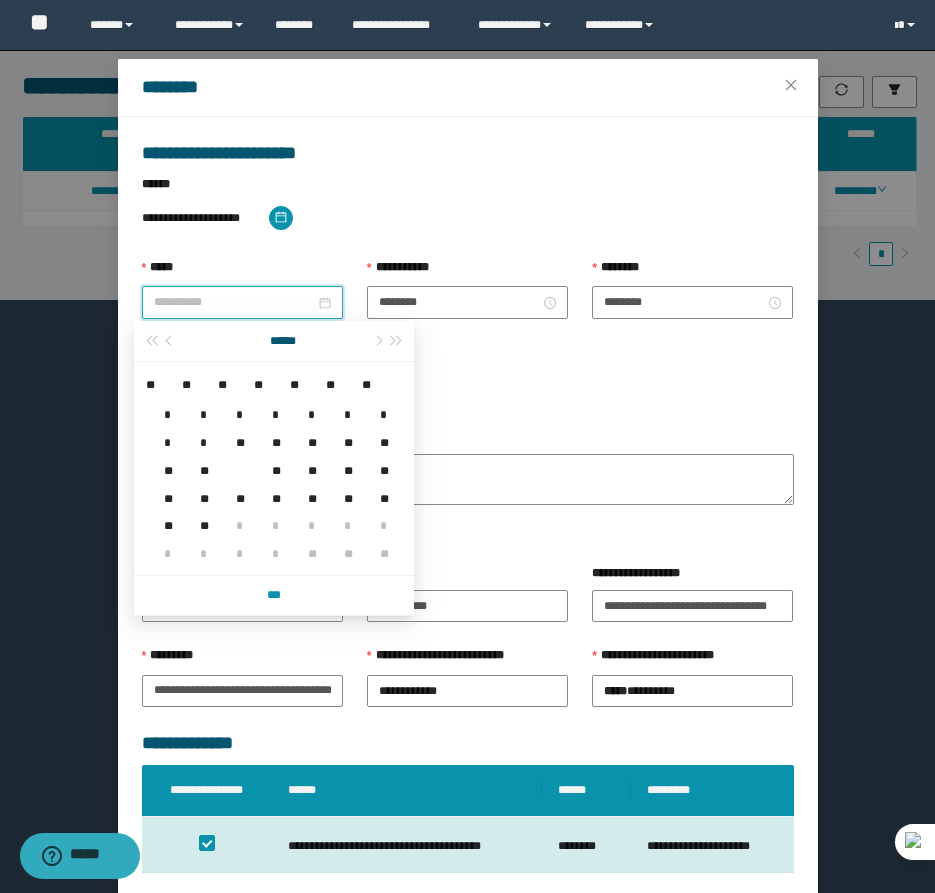 click on "**" at bounding box center [272, 459] 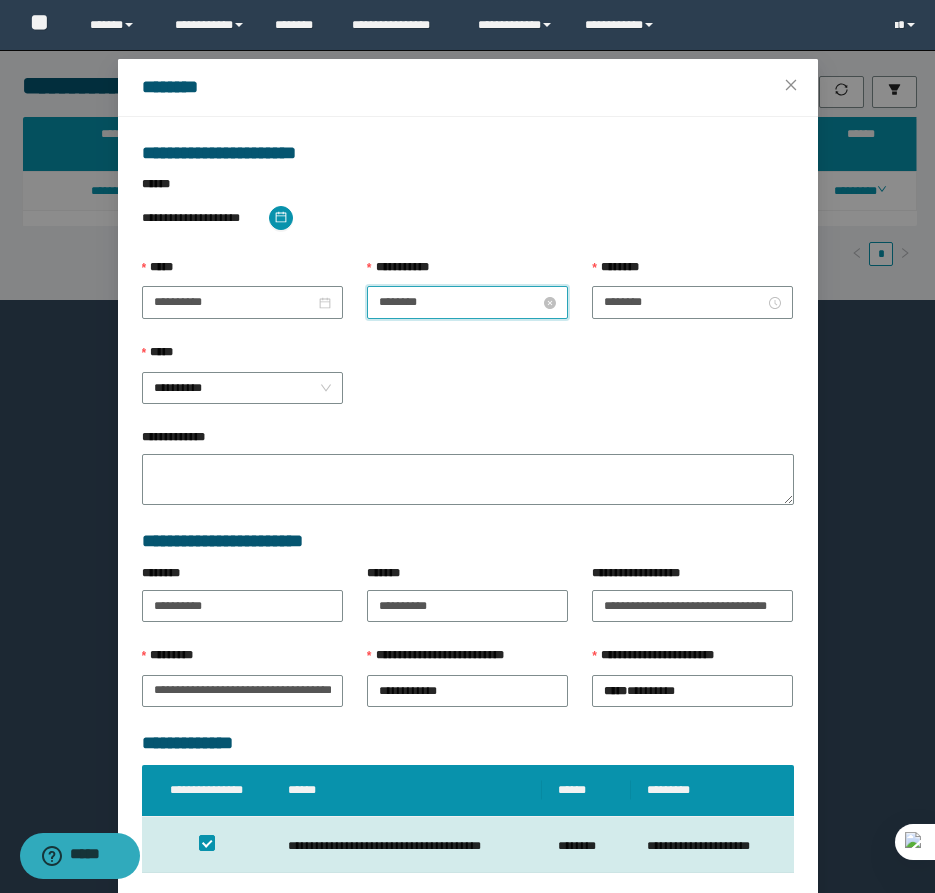 click on "********" at bounding box center [459, 302] 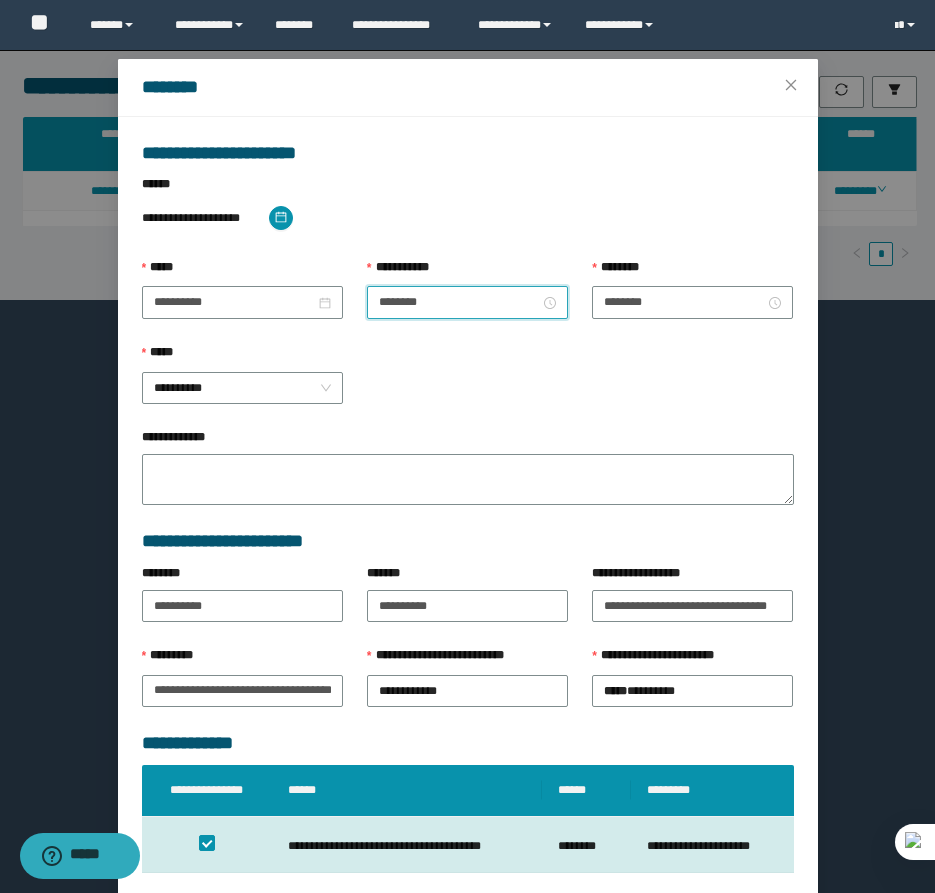 scroll, scrollTop: 28, scrollLeft: 0, axis: vertical 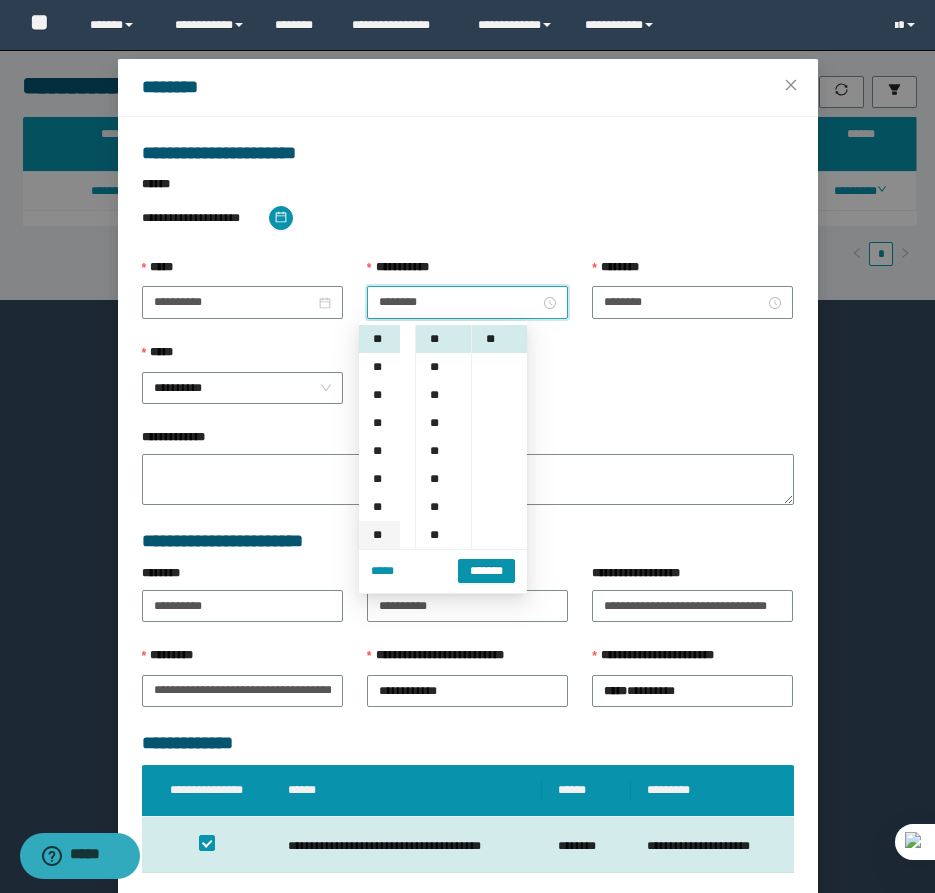 click on "**" at bounding box center [379, 535] 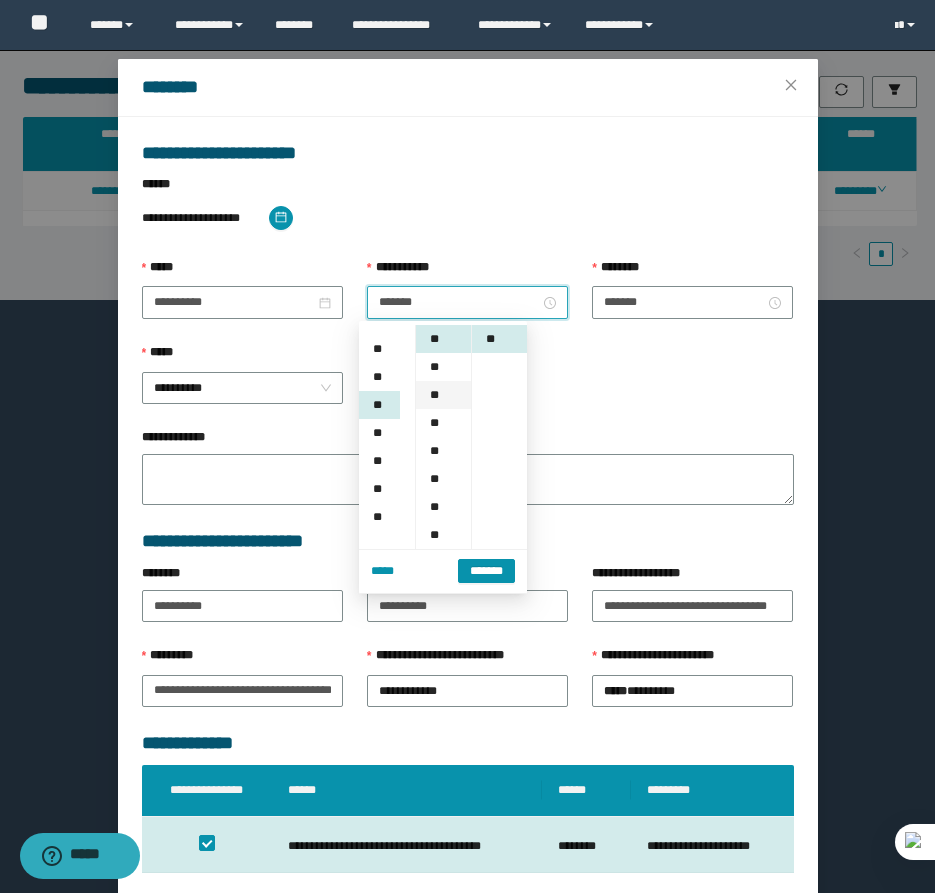 scroll, scrollTop: 196, scrollLeft: 0, axis: vertical 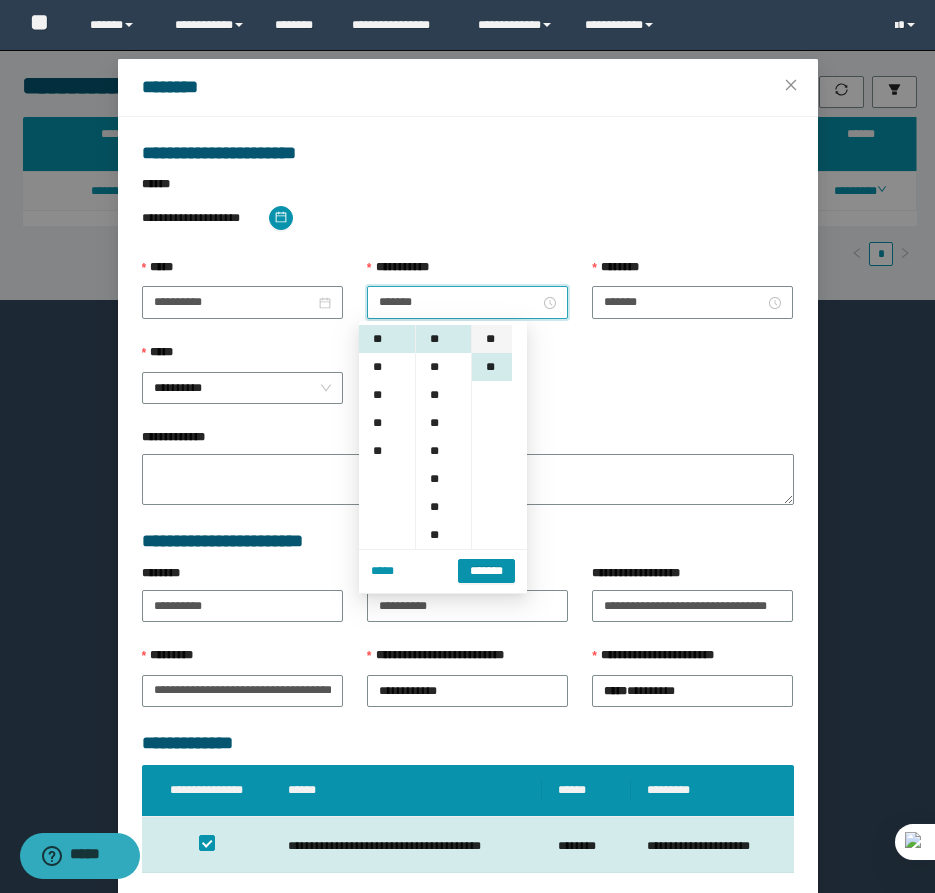 click on "**" at bounding box center [492, 339] 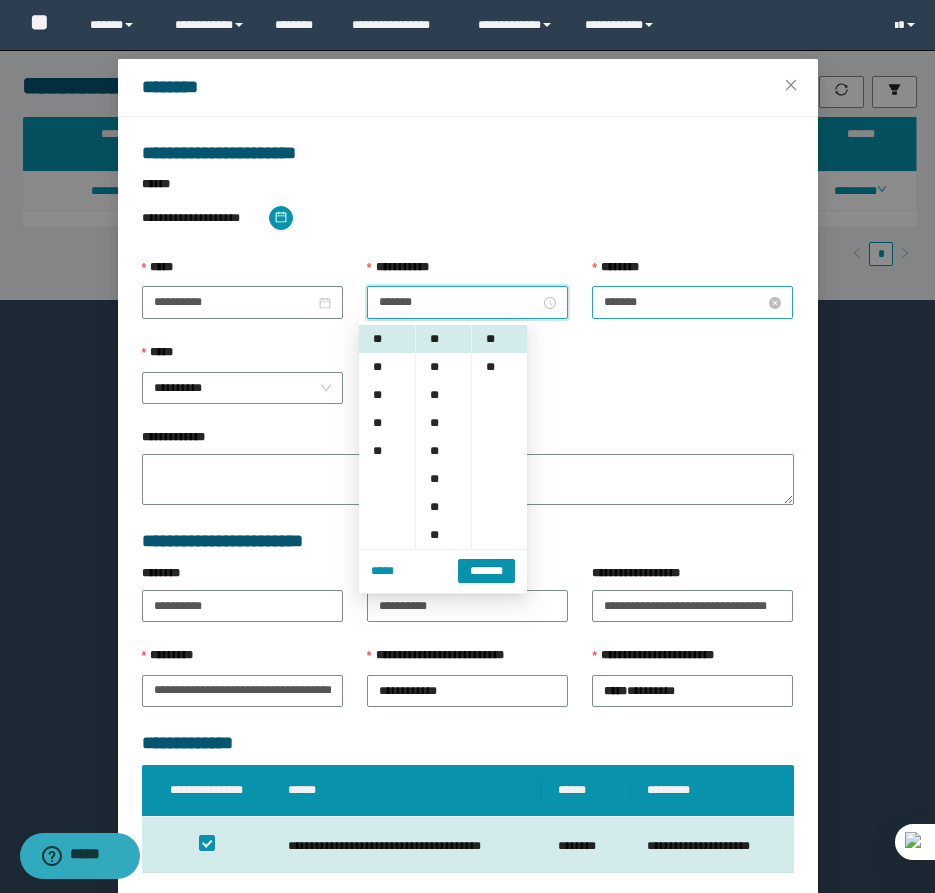 click on "*******" at bounding box center (684, 302) 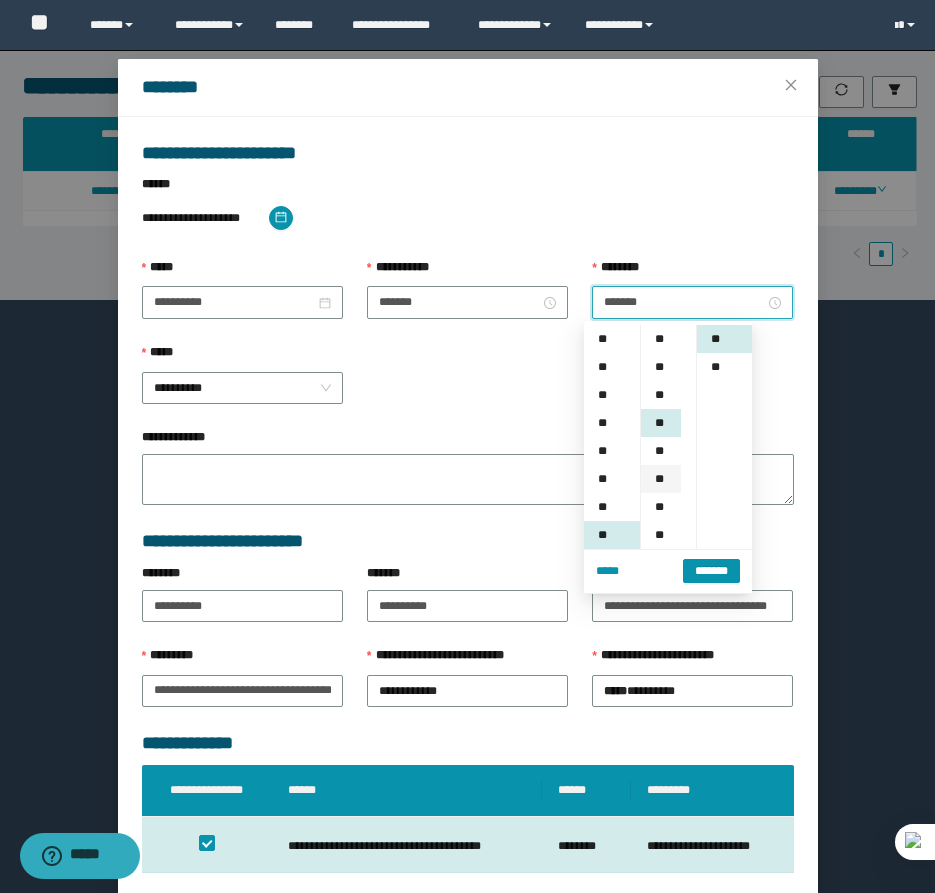 scroll, scrollTop: 196, scrollLeft: 0, axis: vertical 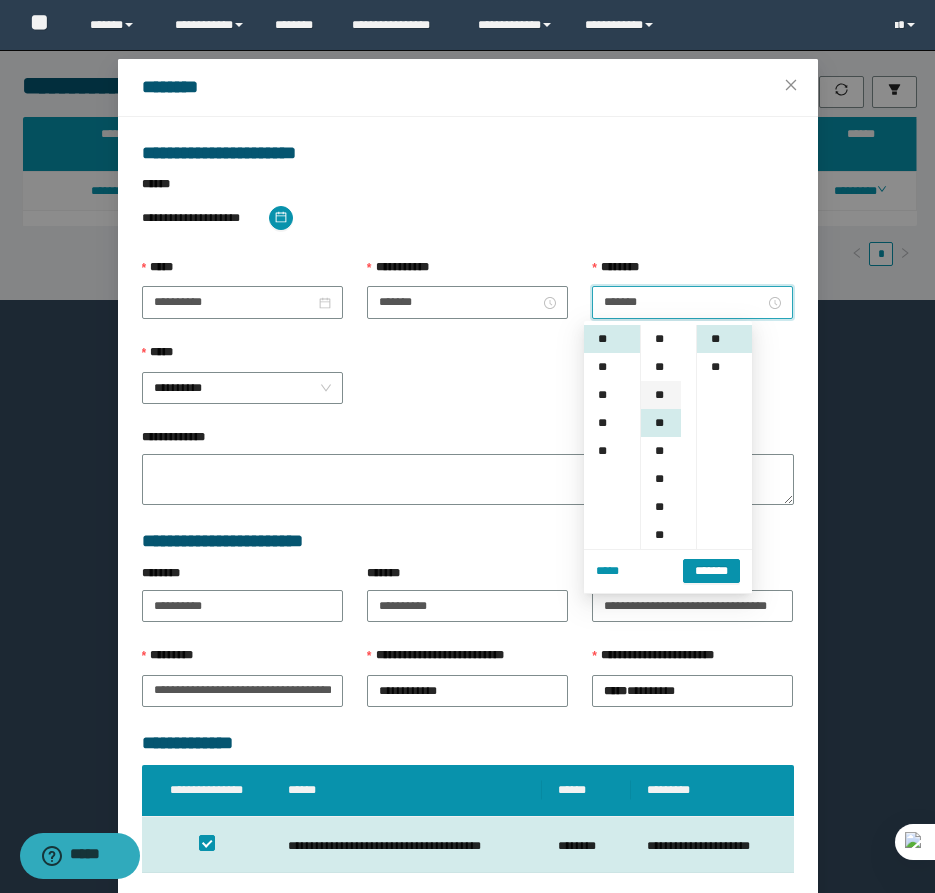 click on "**" at bounding box center (661, 395) 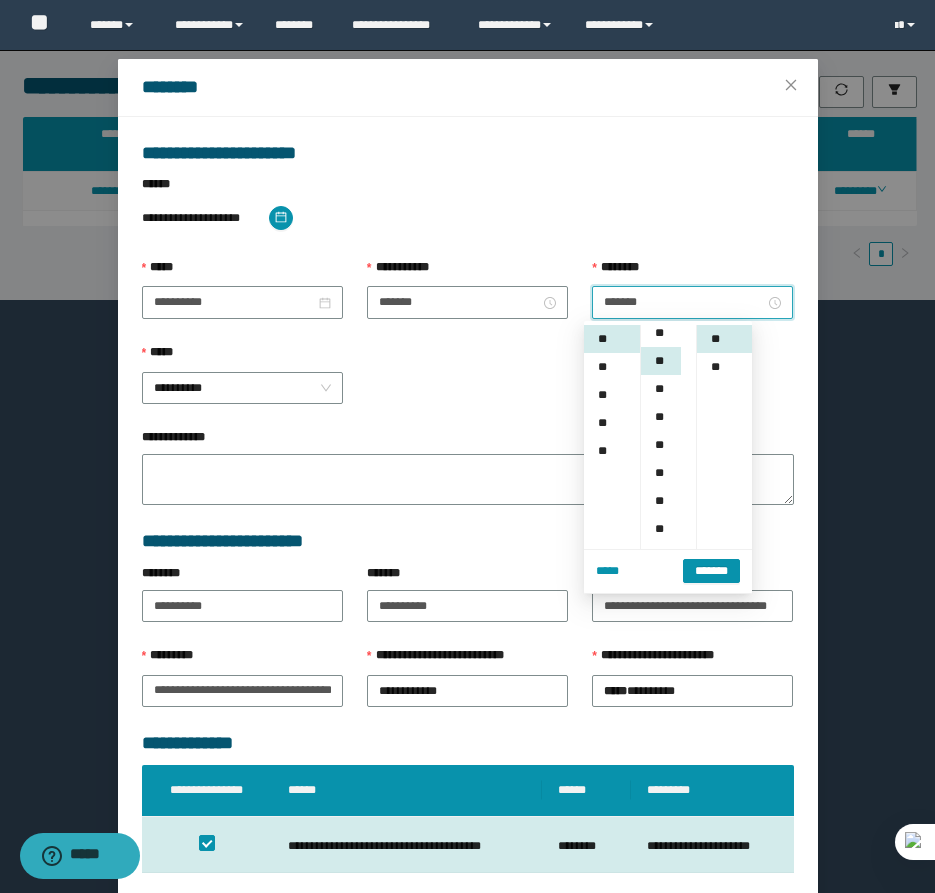scroll, scrollTop: 56, scrollLeft: 0, axis: vertical 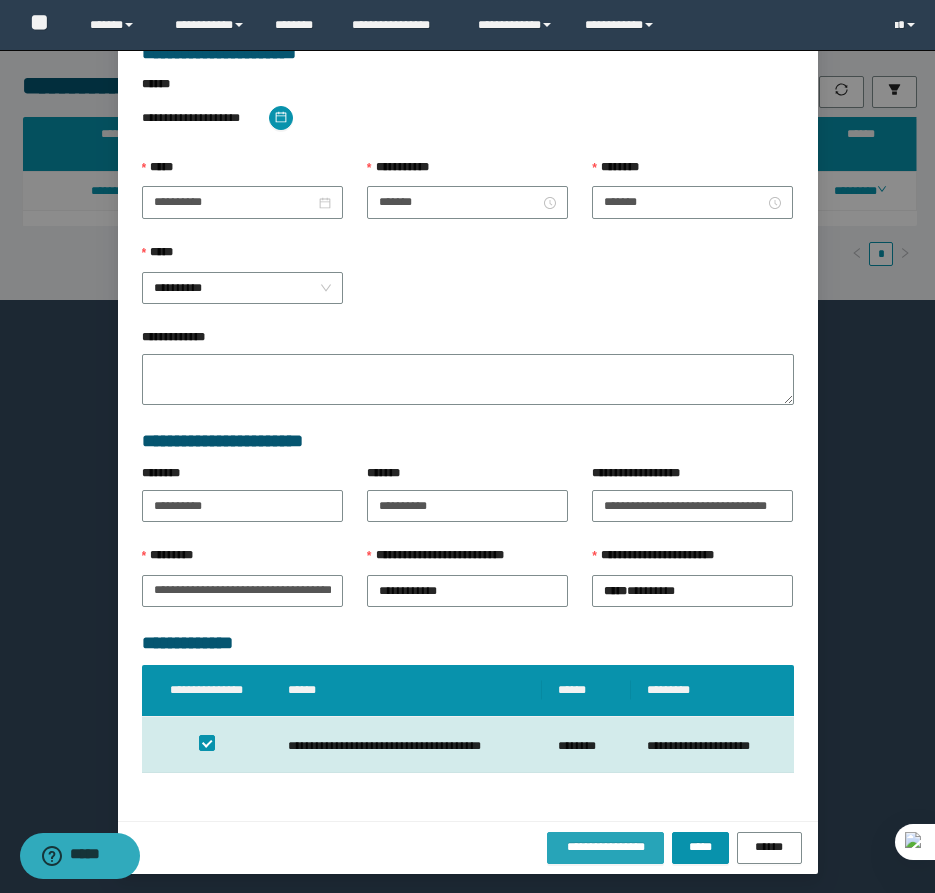 click on "**********" at bounding box center [606, 848] 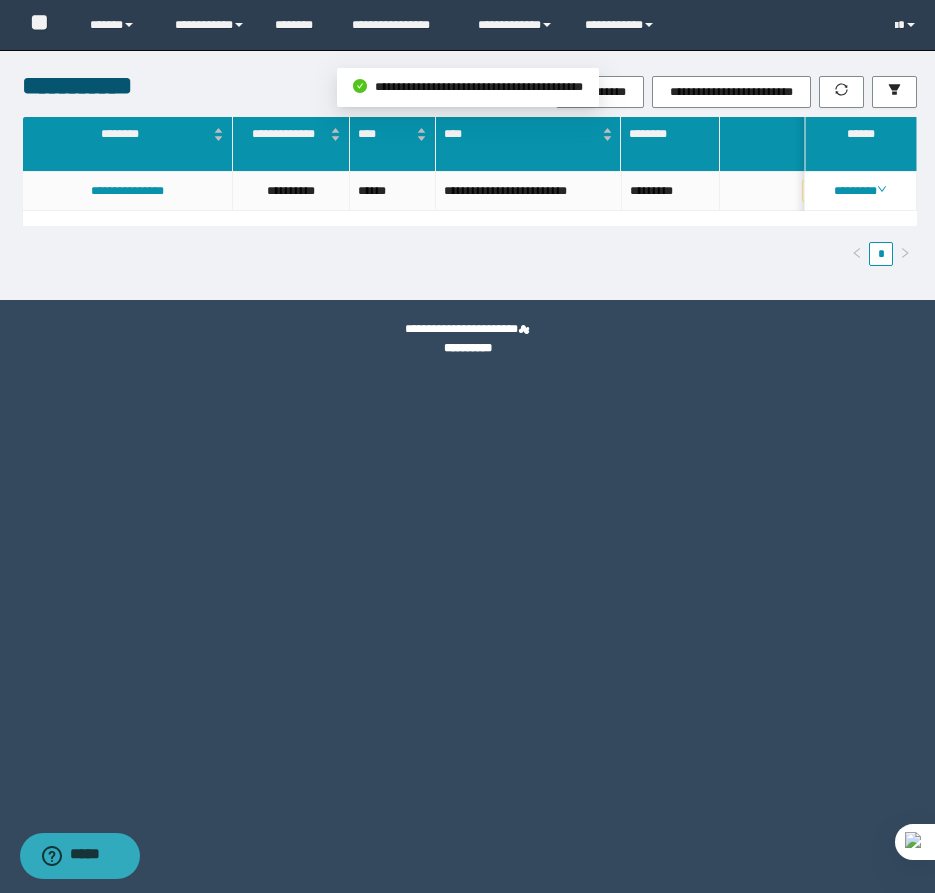 click on "**********" at bounding box center (618, 92) 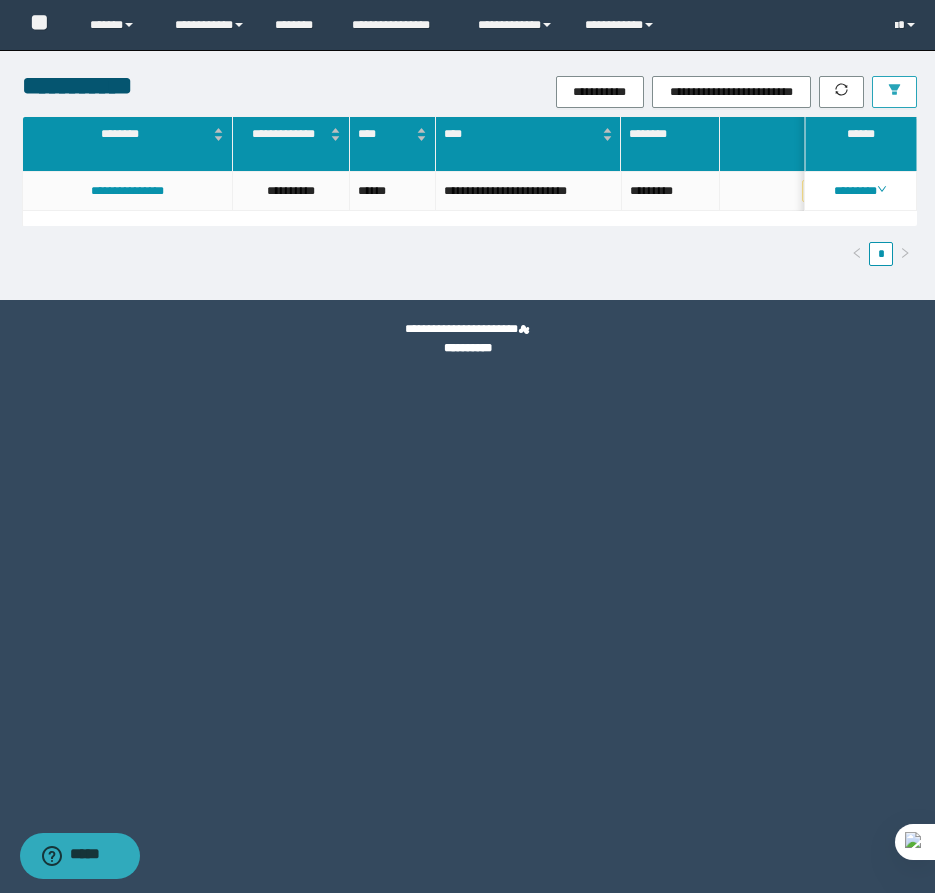 click 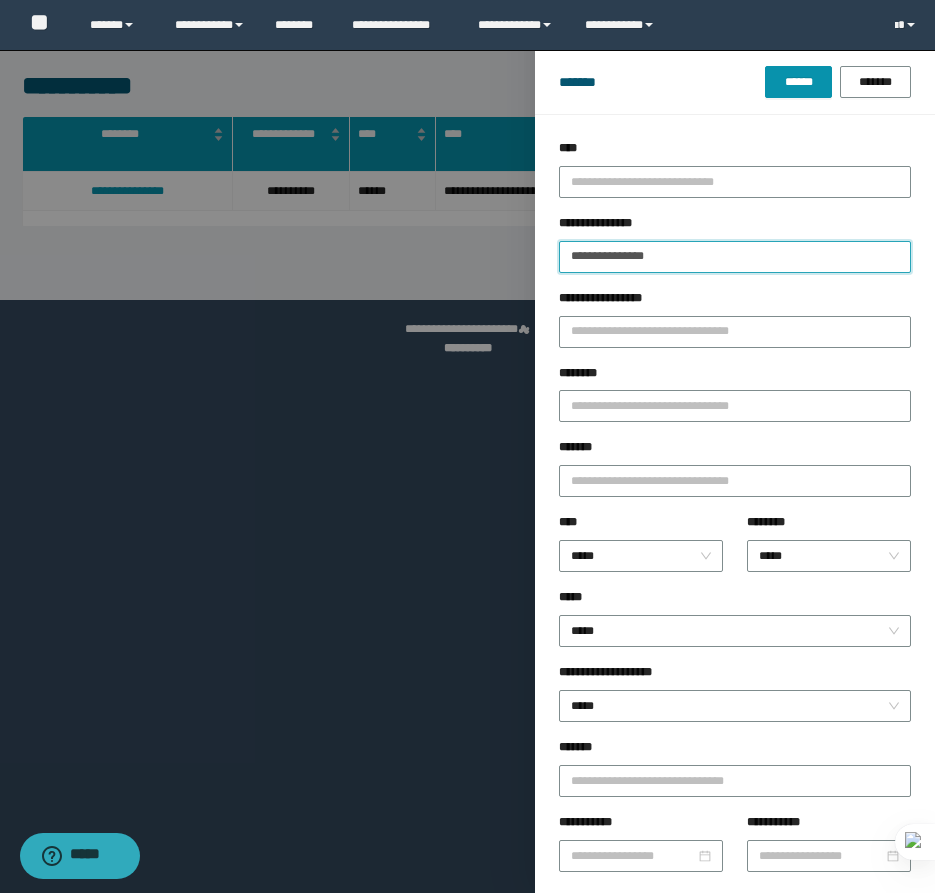click on "**********" at bounding box center (735, 257) 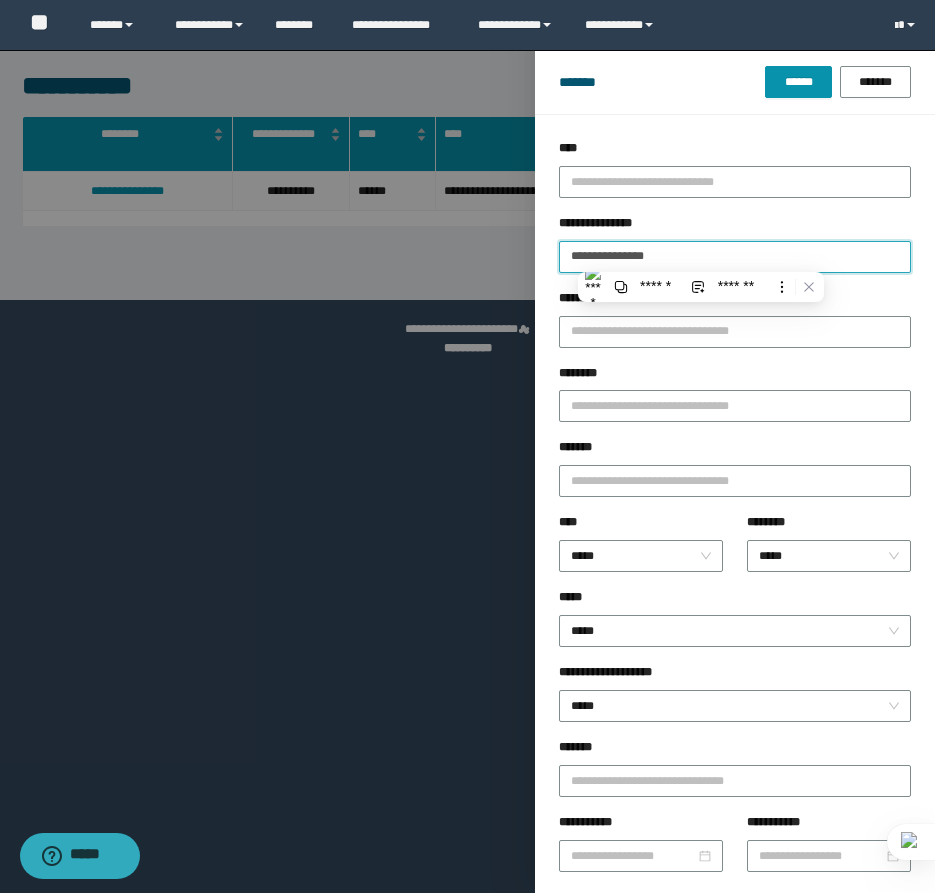 click on "**********" at bounding box center [735, 257] 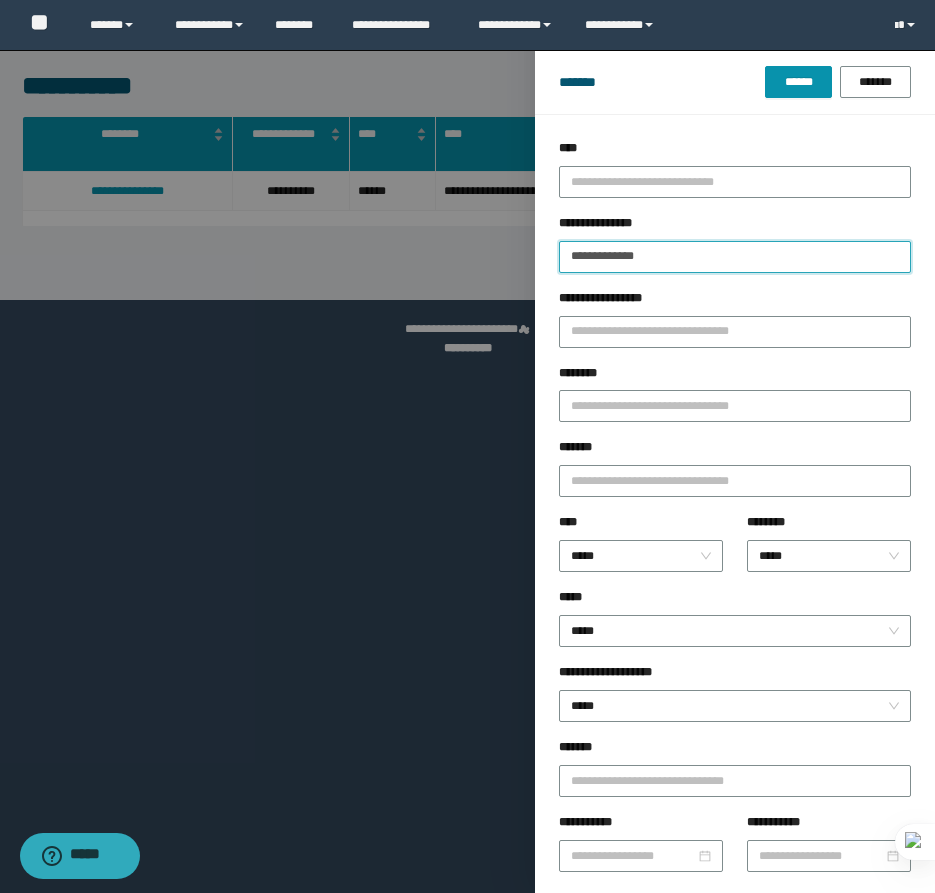 click on "******" at bounding box center [798, 82] 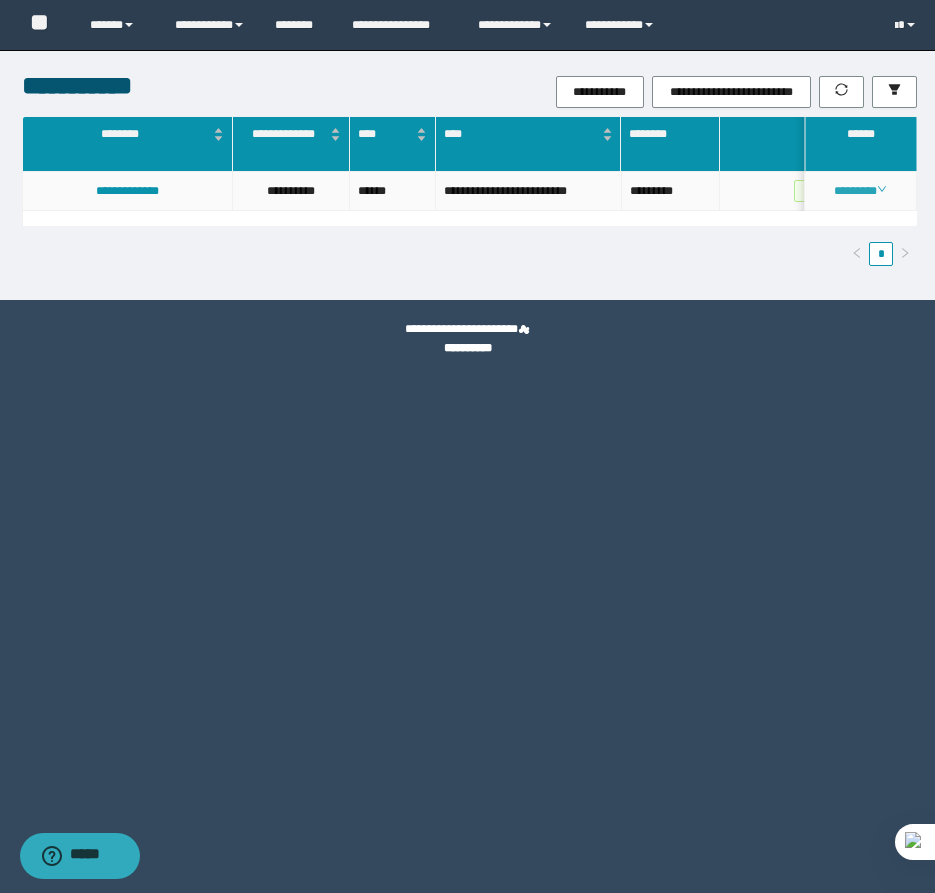 click on "********" at bounding box center [860, 191] 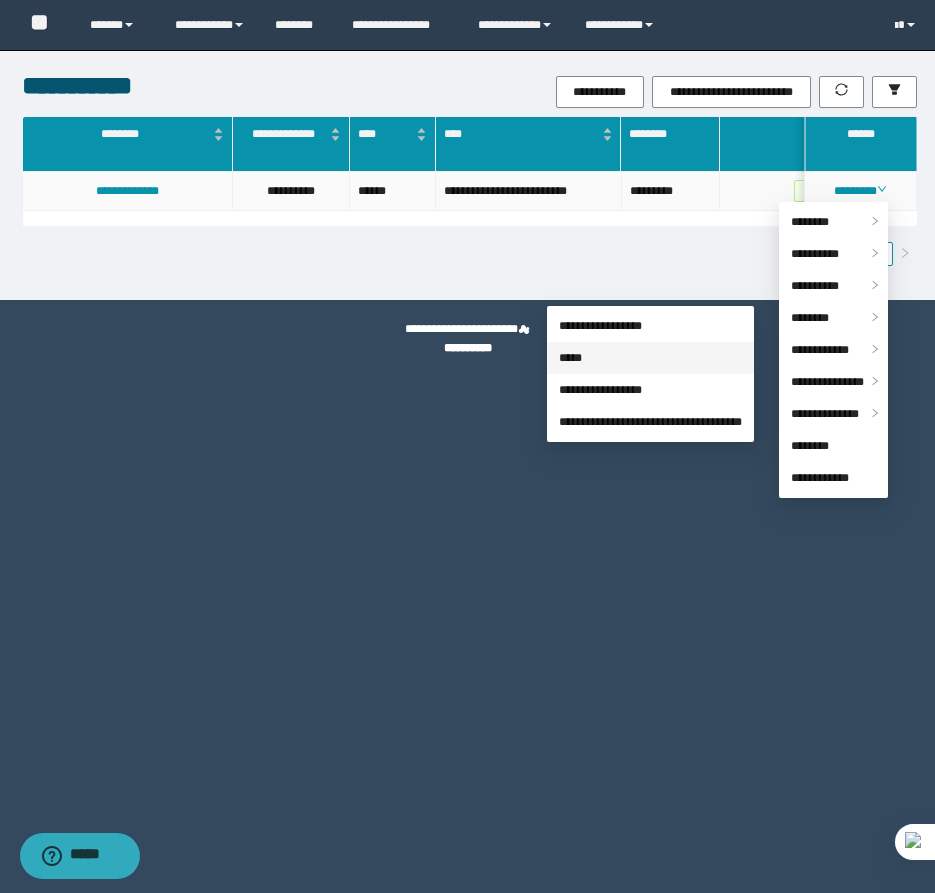 click on "*****" at bounding box center [570, 358] 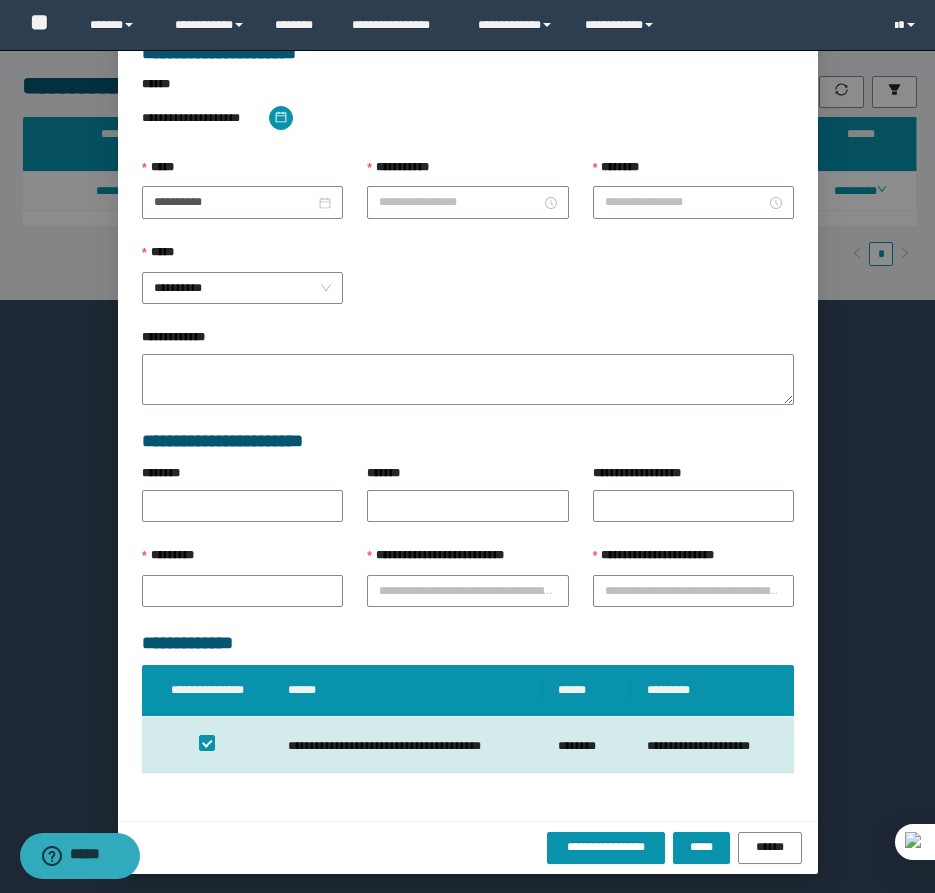 scroll, scrollTop: 41, scrollLeft: 0, axis: vertical 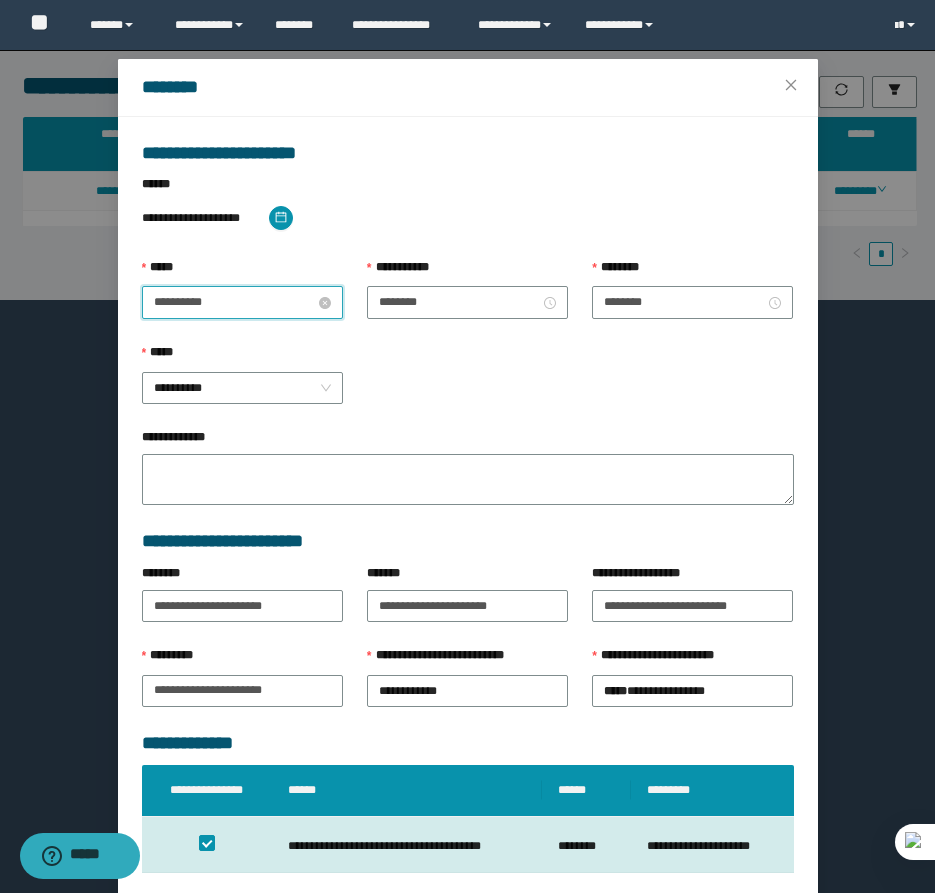 click on "**********" at bounding box center (234, 302) 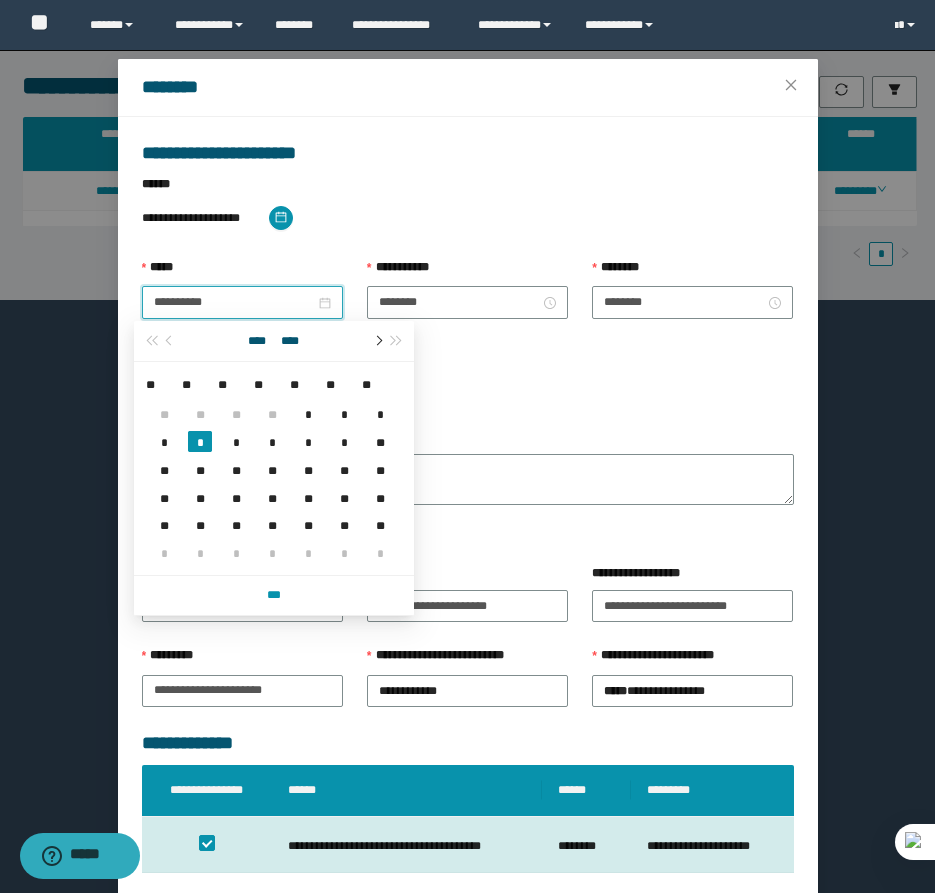 click at bounding box center (377, 341) 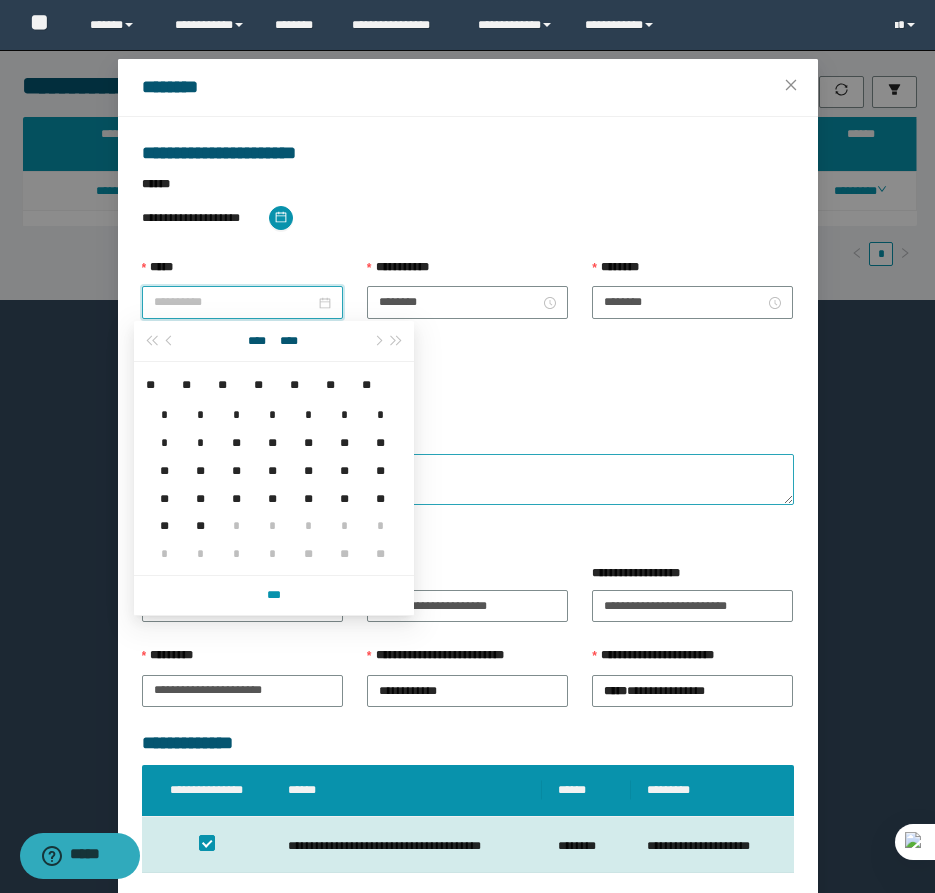 click on "**" at bounding box center (272, 469) 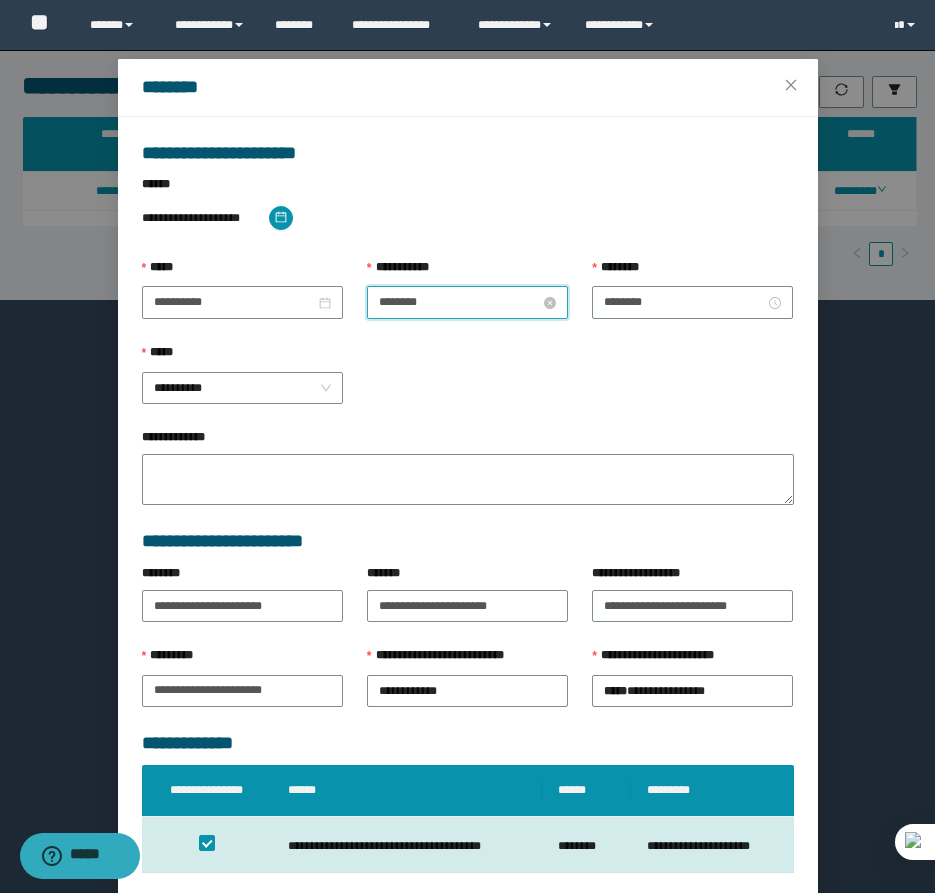 click on "********" at bounding box center (459, 302) 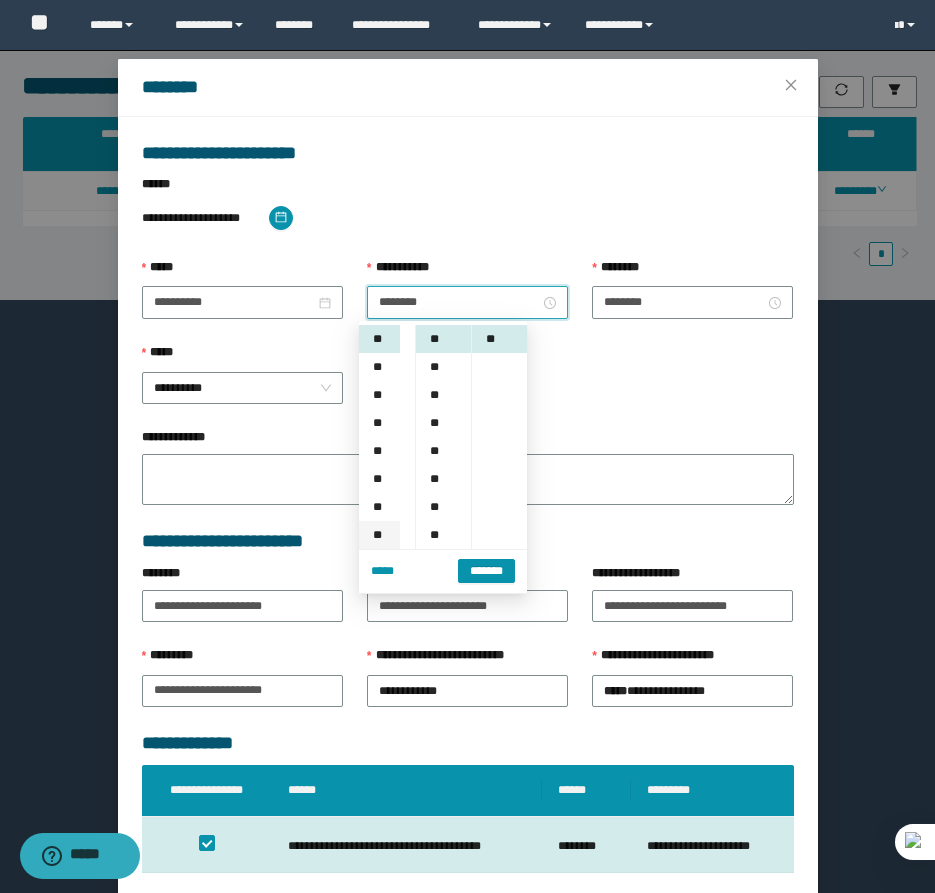 click on "**" at bounding box center [379, 535] 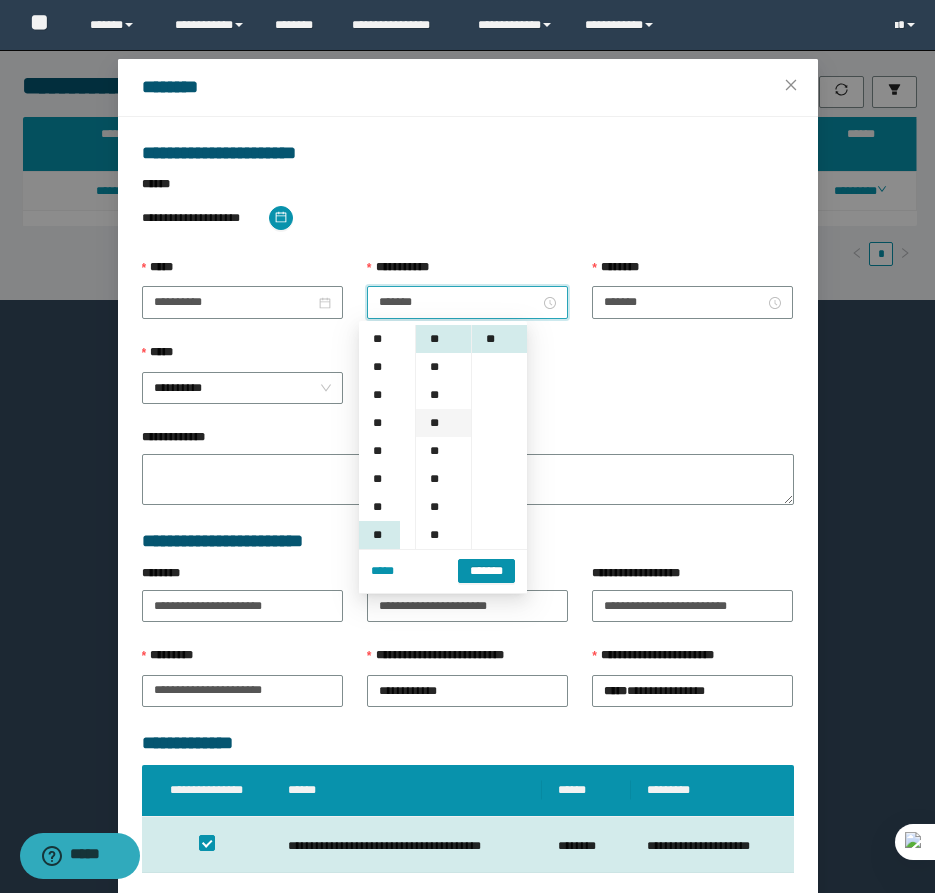 scroll, scrollTop: 196, scrollLeft: 0, axis: vertical 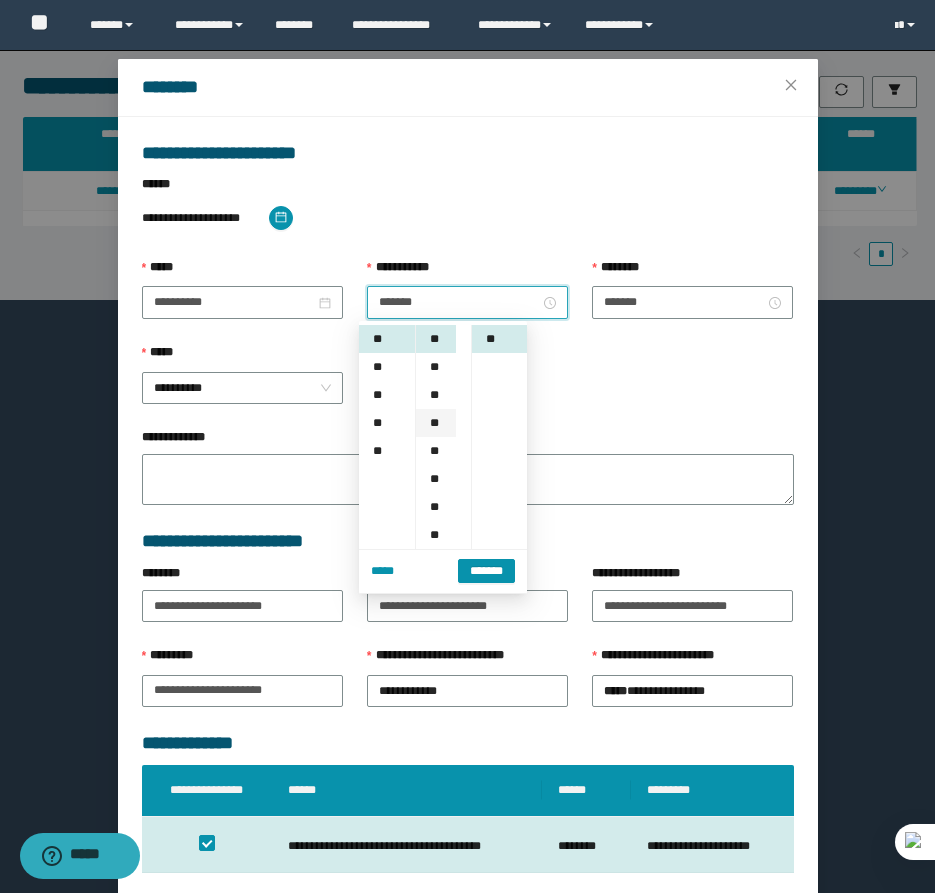 click on "**" at bounding box center (436, 423) 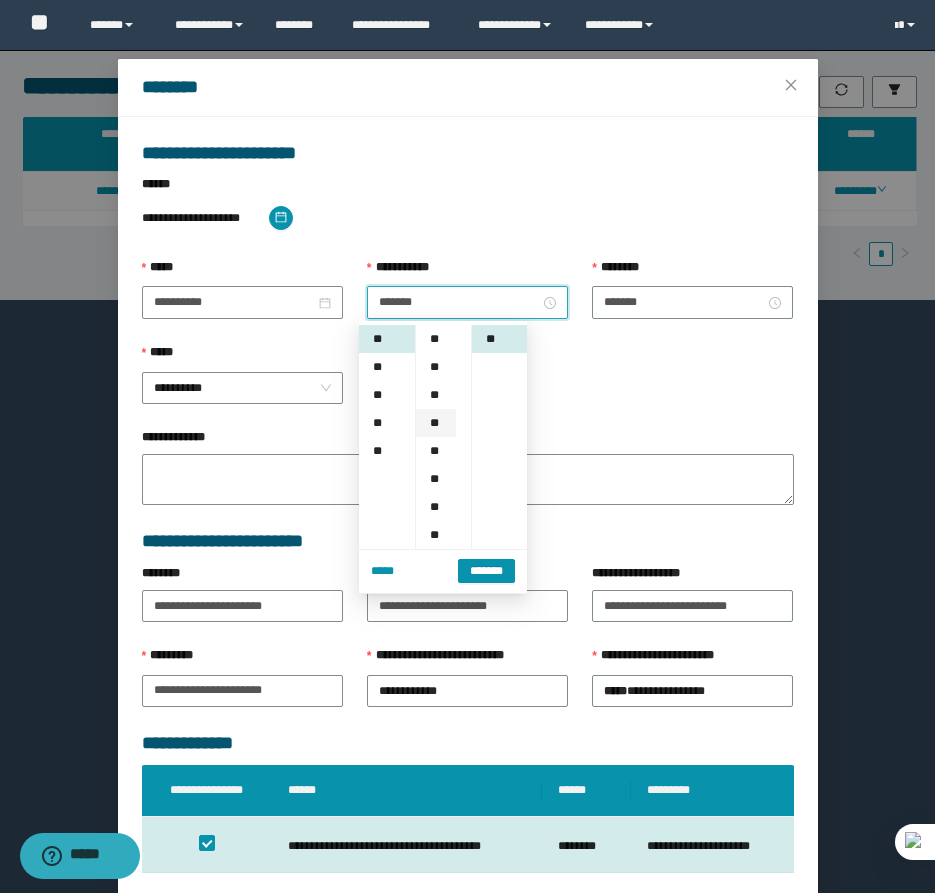 scroll, scrollTop: 84, scrollLeft: 0, axis: vertical 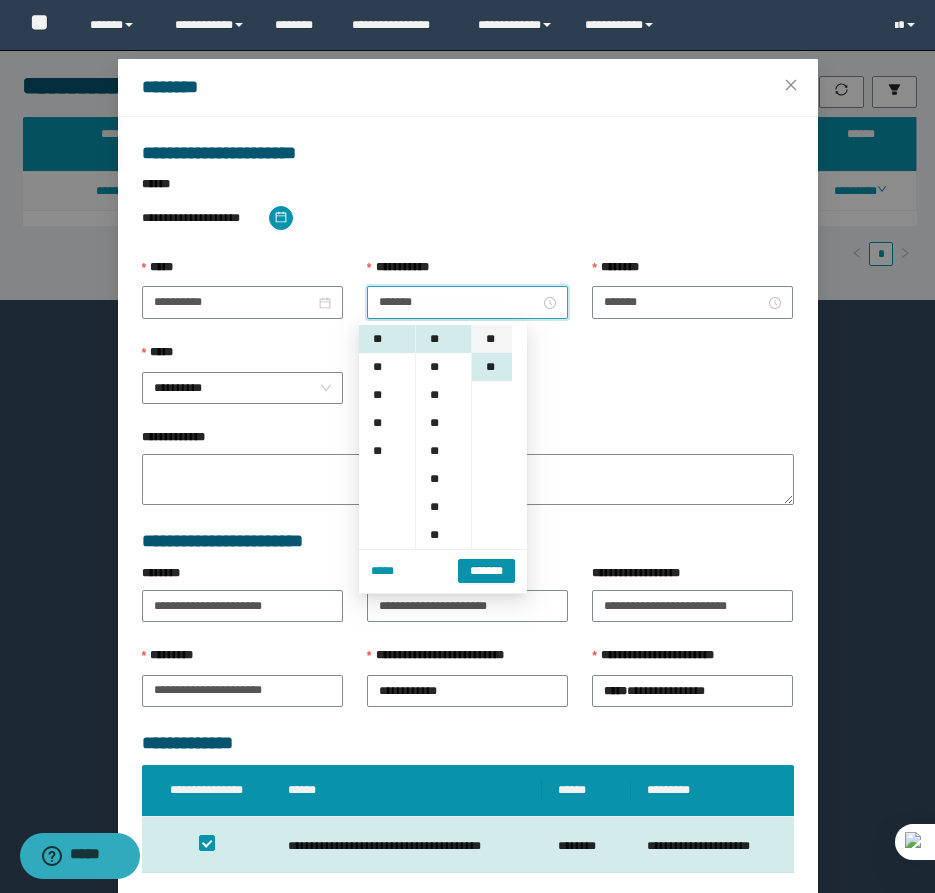 click on "**" at bounding box center [492, 339] 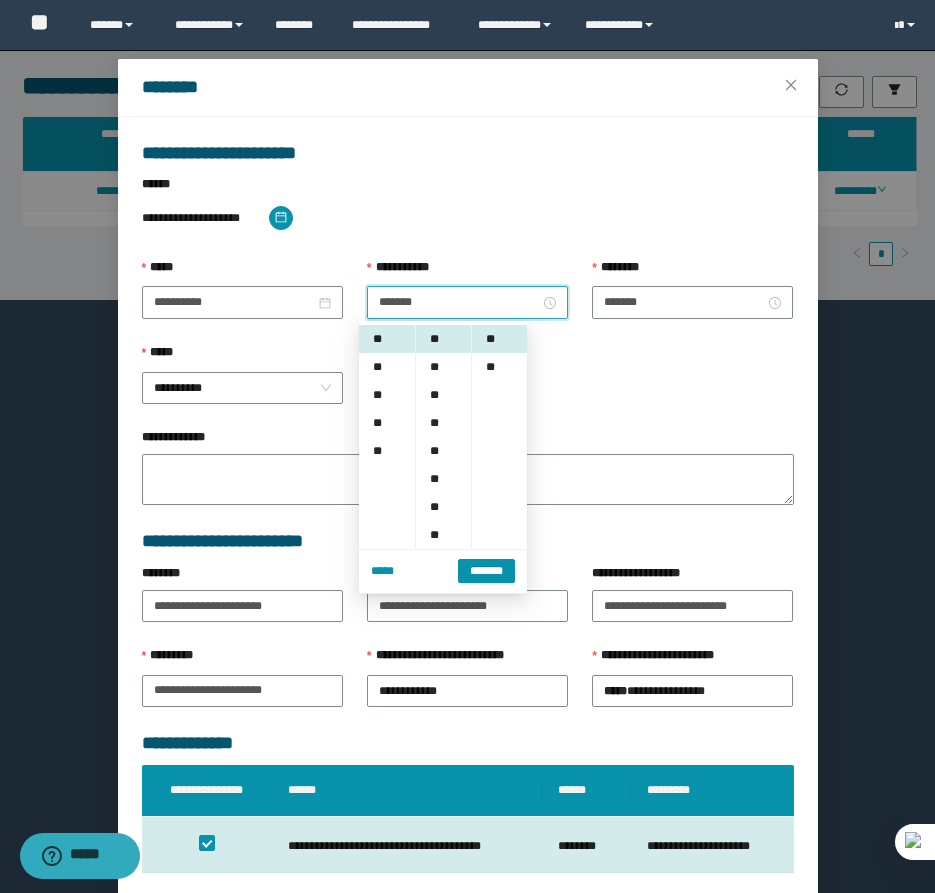 scroll, scrollTop: 141, scrollLeft: 0, axis: vertical 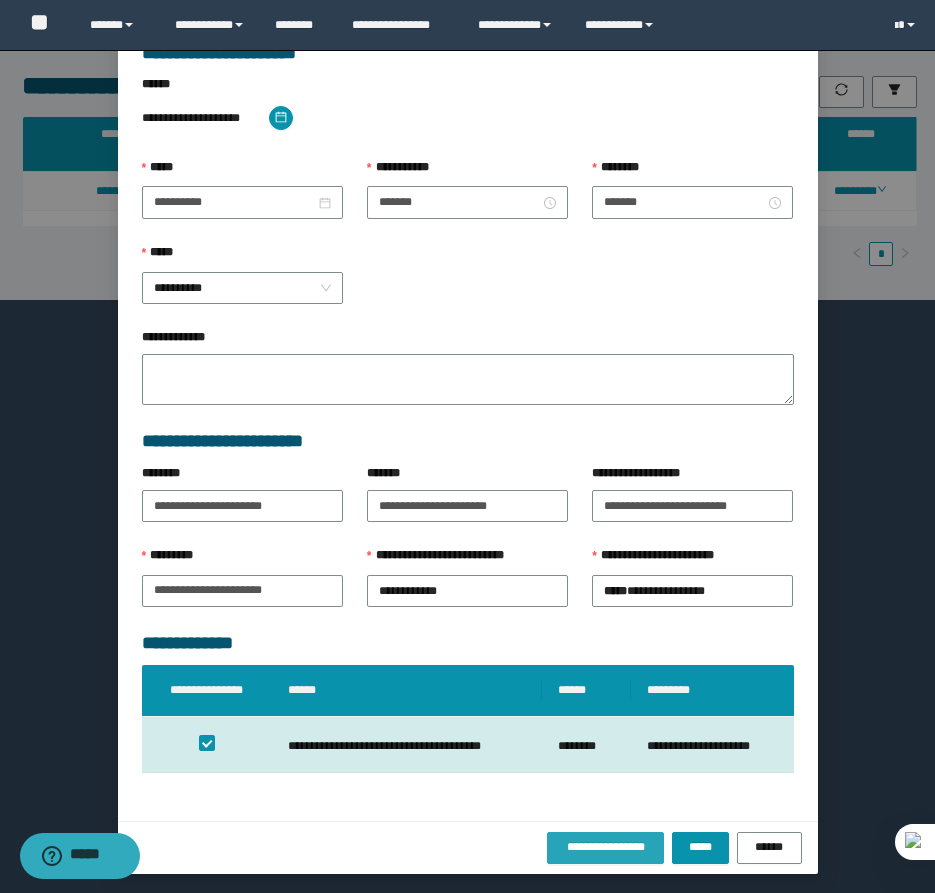 click on "**********" at bounding box center (606, 847) 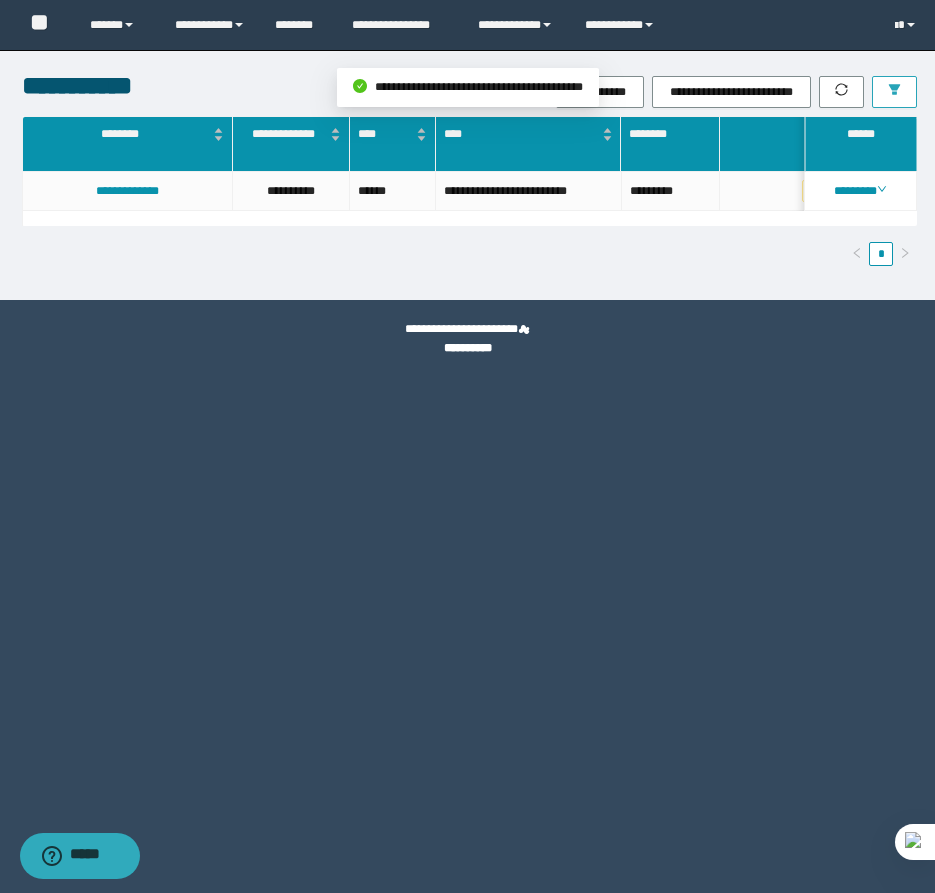 click at bounding box center [894, 92] 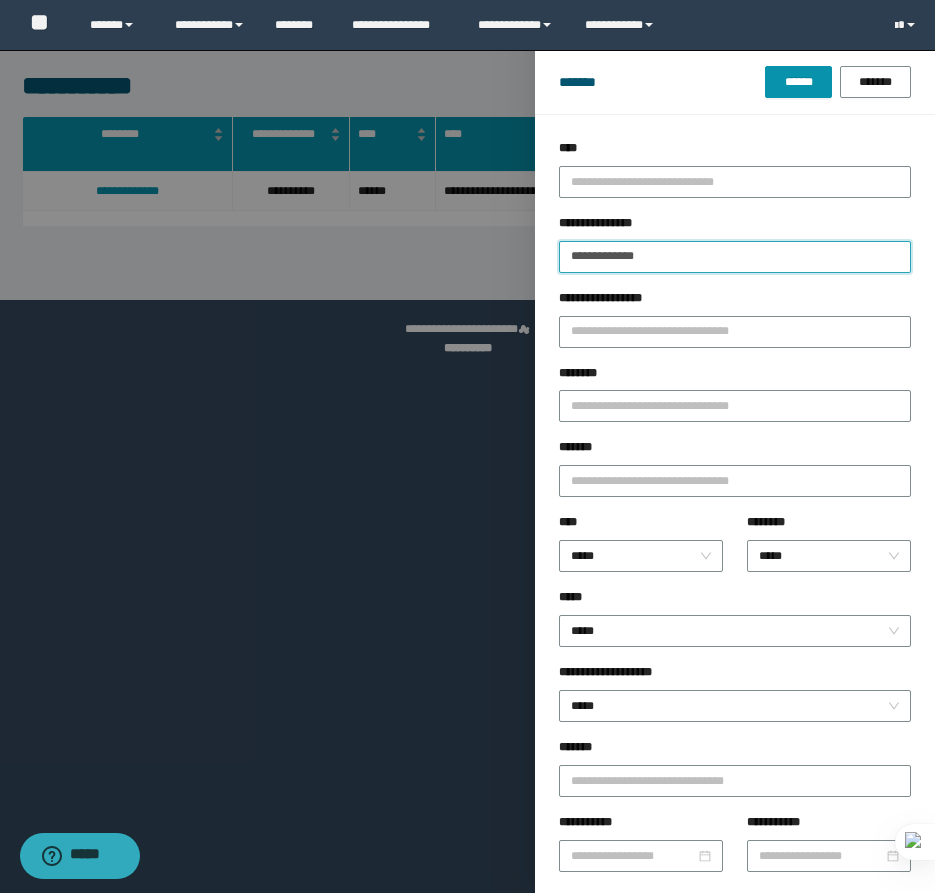 click on "**********" at bounding box center (735, 257) 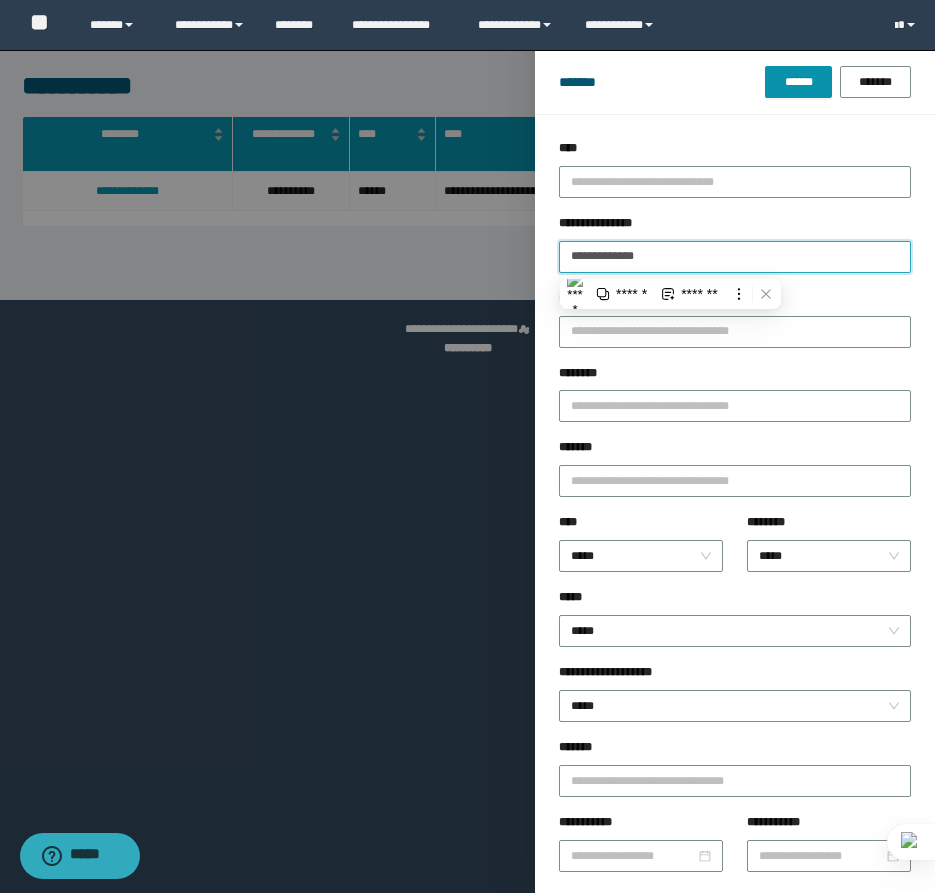 paste 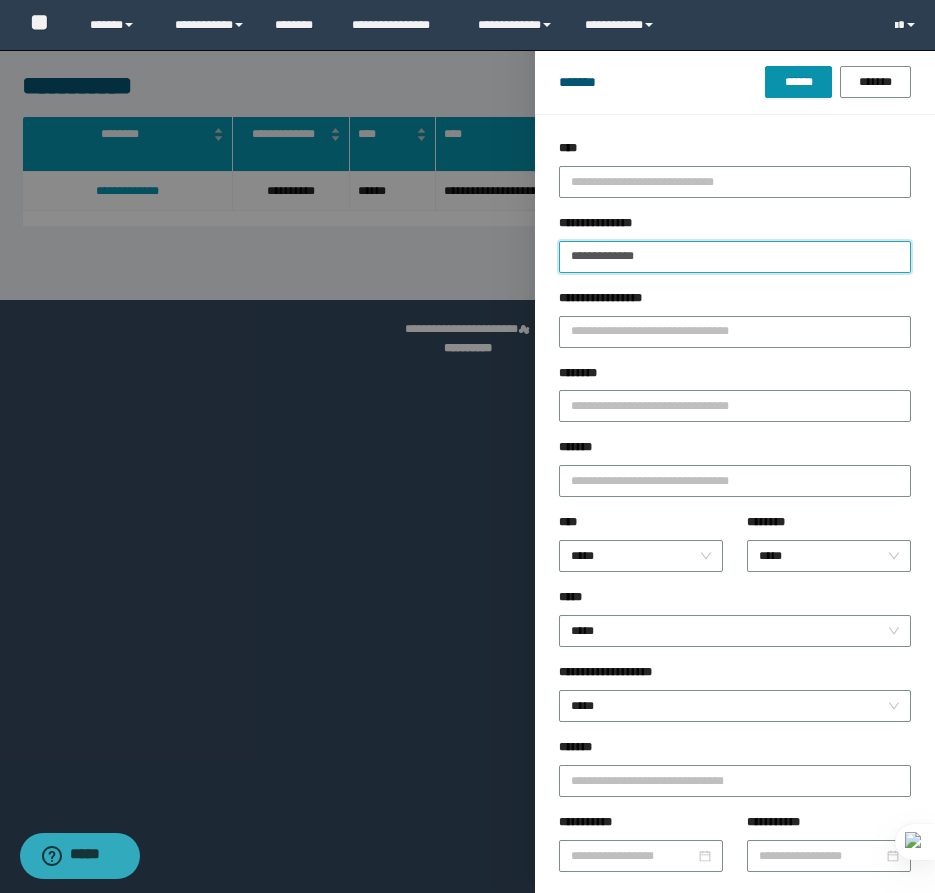 click on "******" at bounding box center [798, 82] 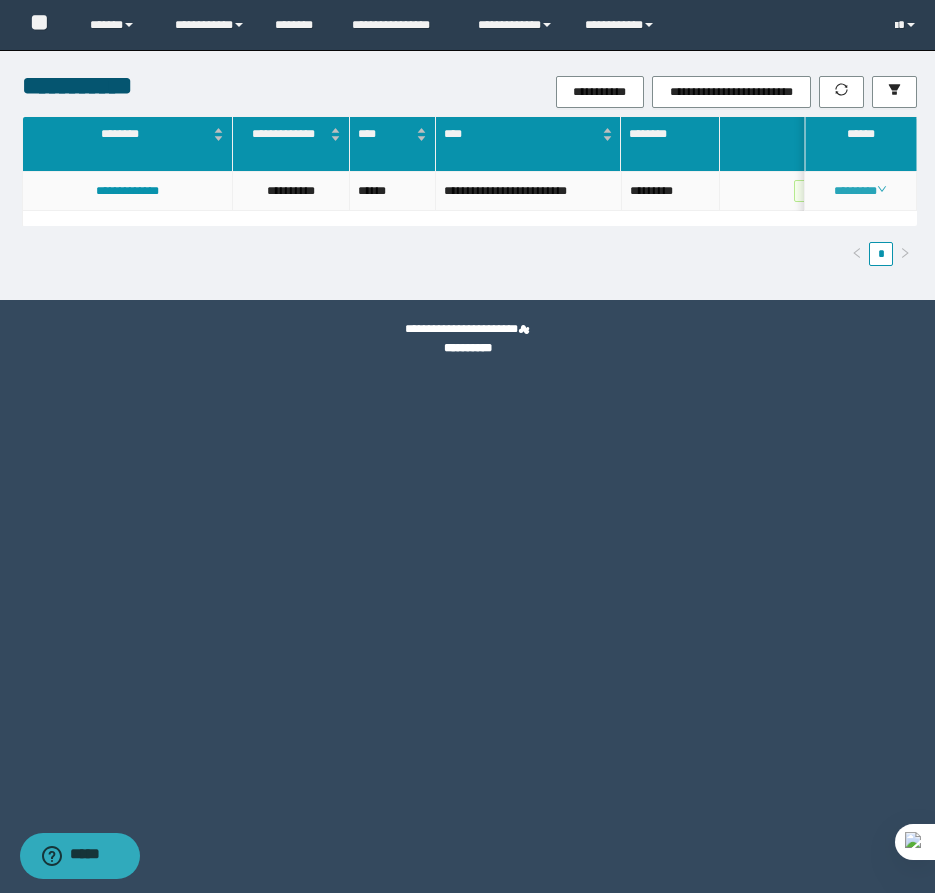 click on "********" at bounding box center [860, 191] 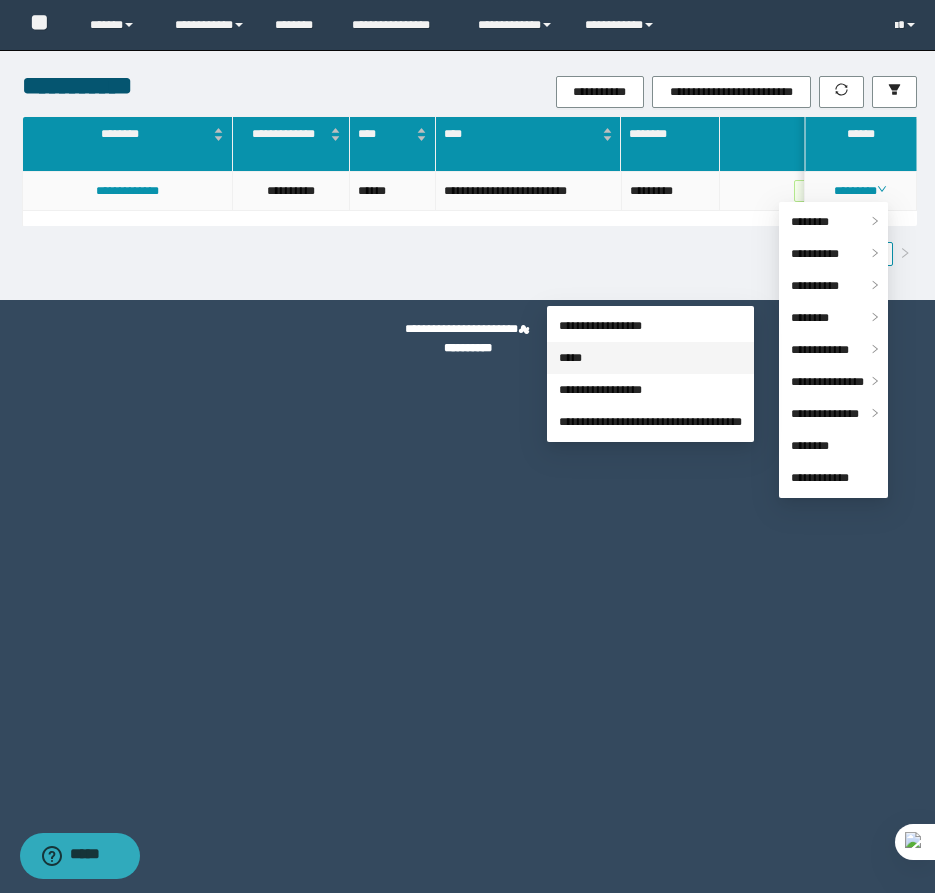 click on "*****" at bounding box center (570, 358) 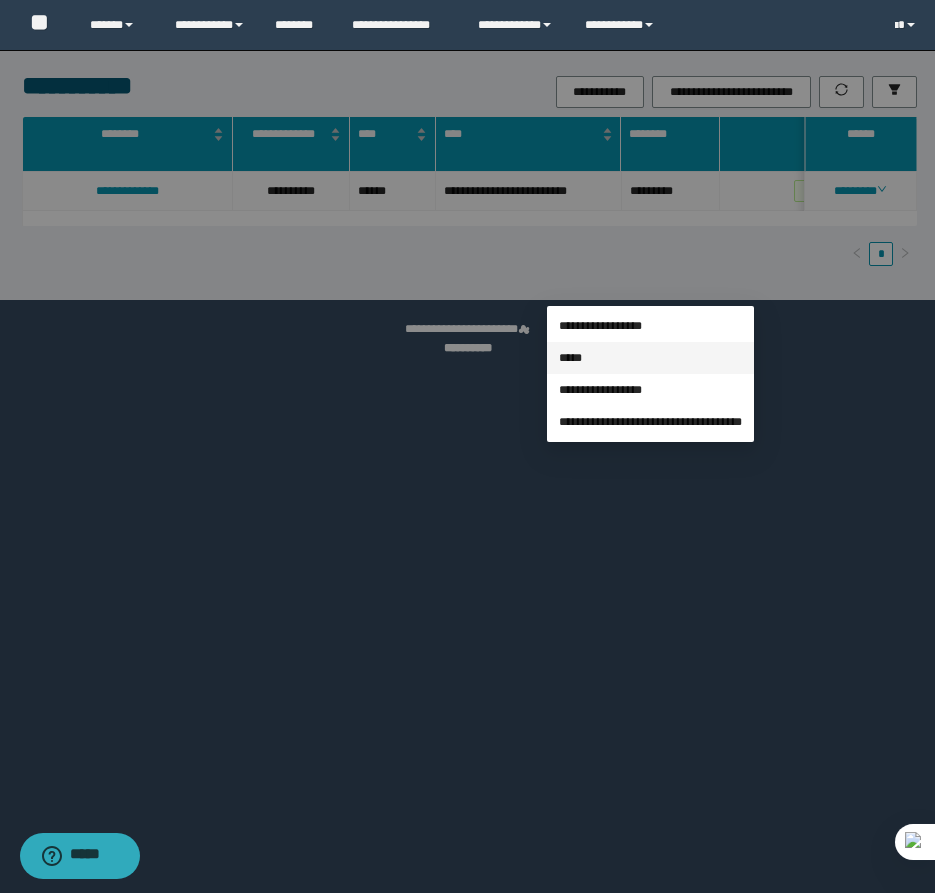 scroll, scrollTop: 41, scrollLeft: 0, axis: vertical 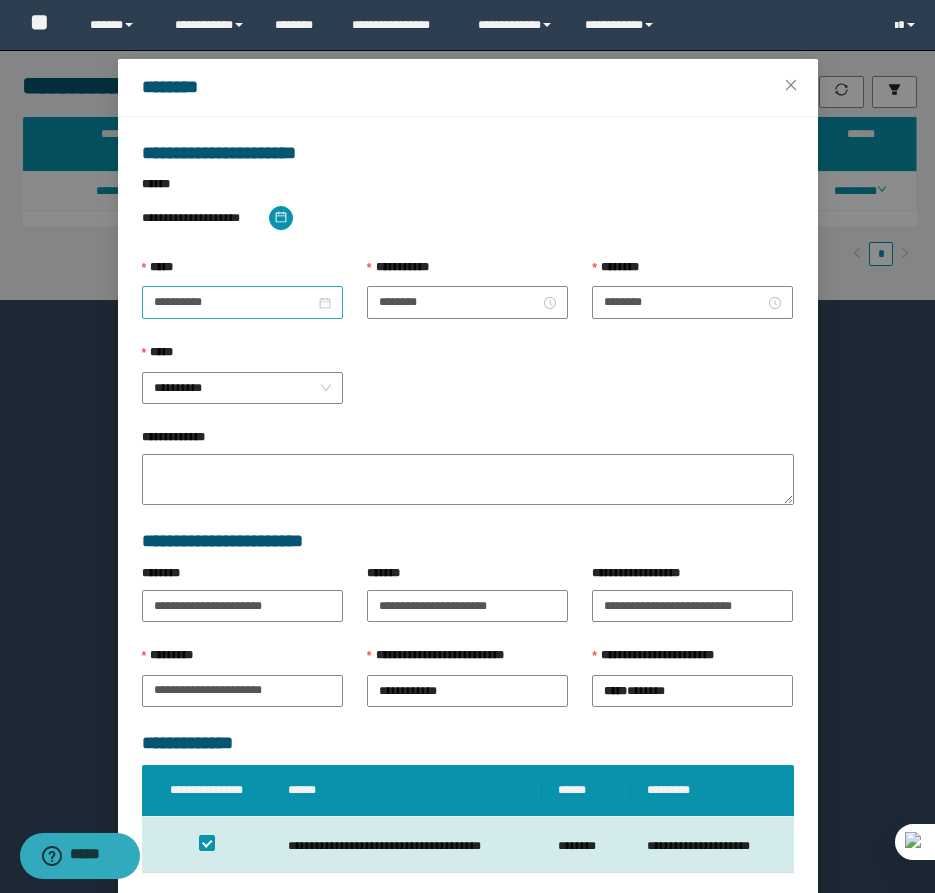 click on "**********" at bounding box center [242, 302] 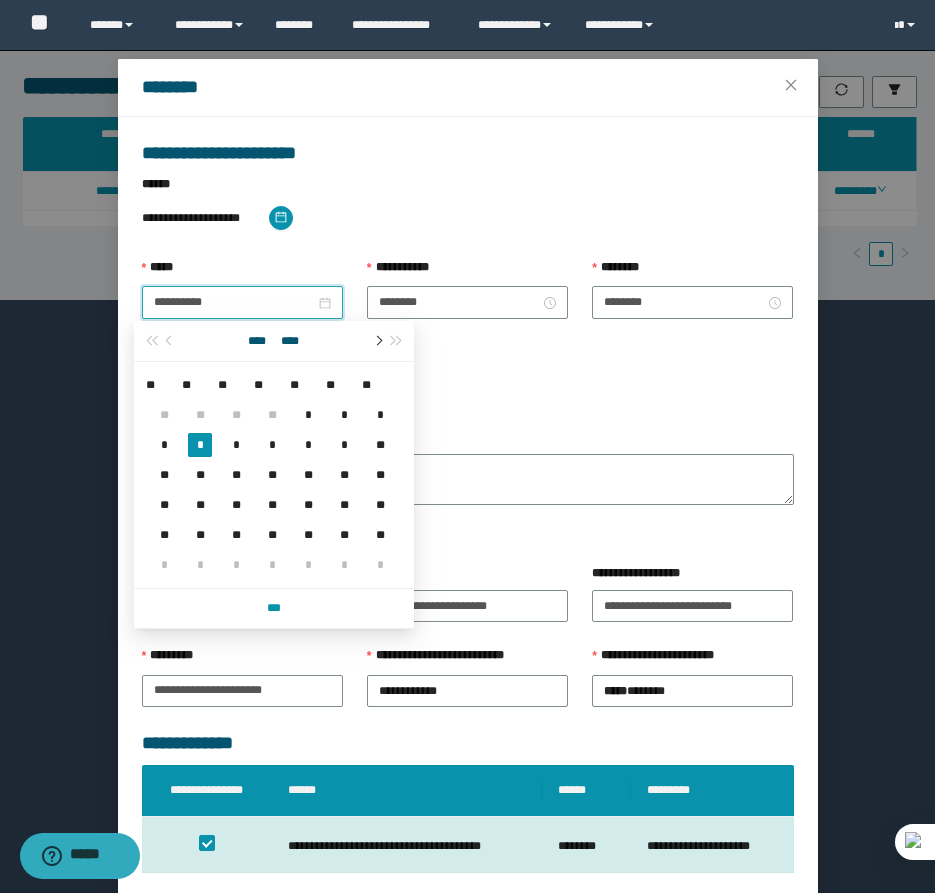 click at bounding box center [377, 341] 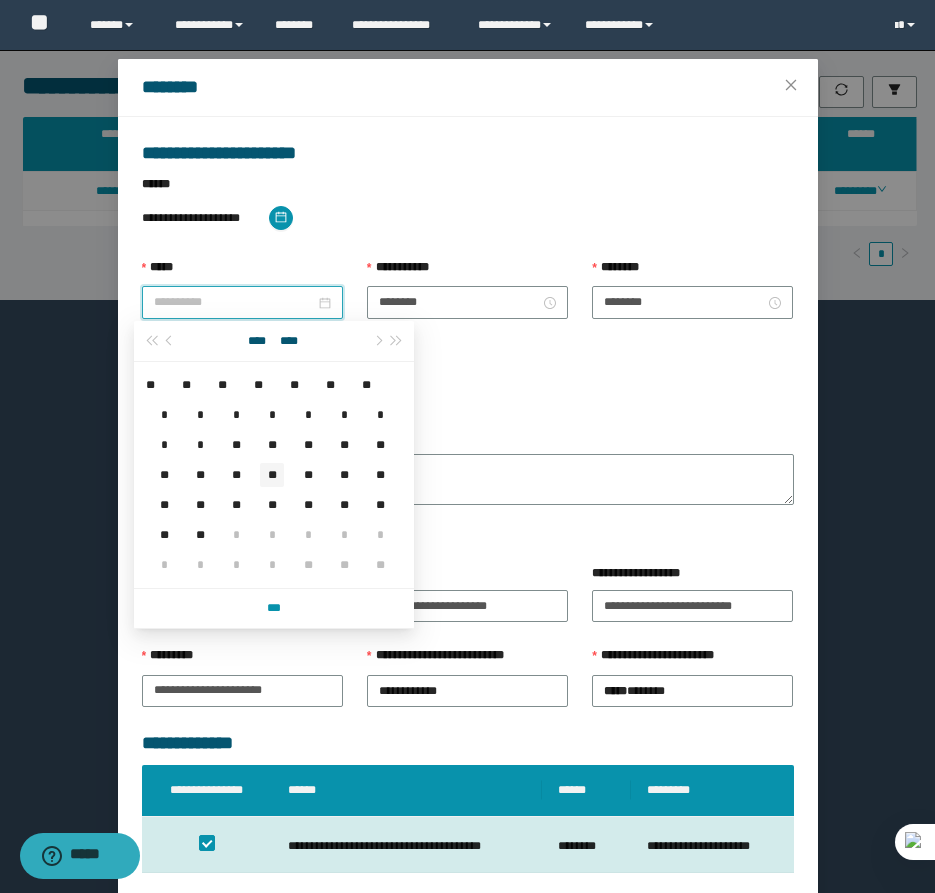 click on "**" at bounding box center (272, 475) 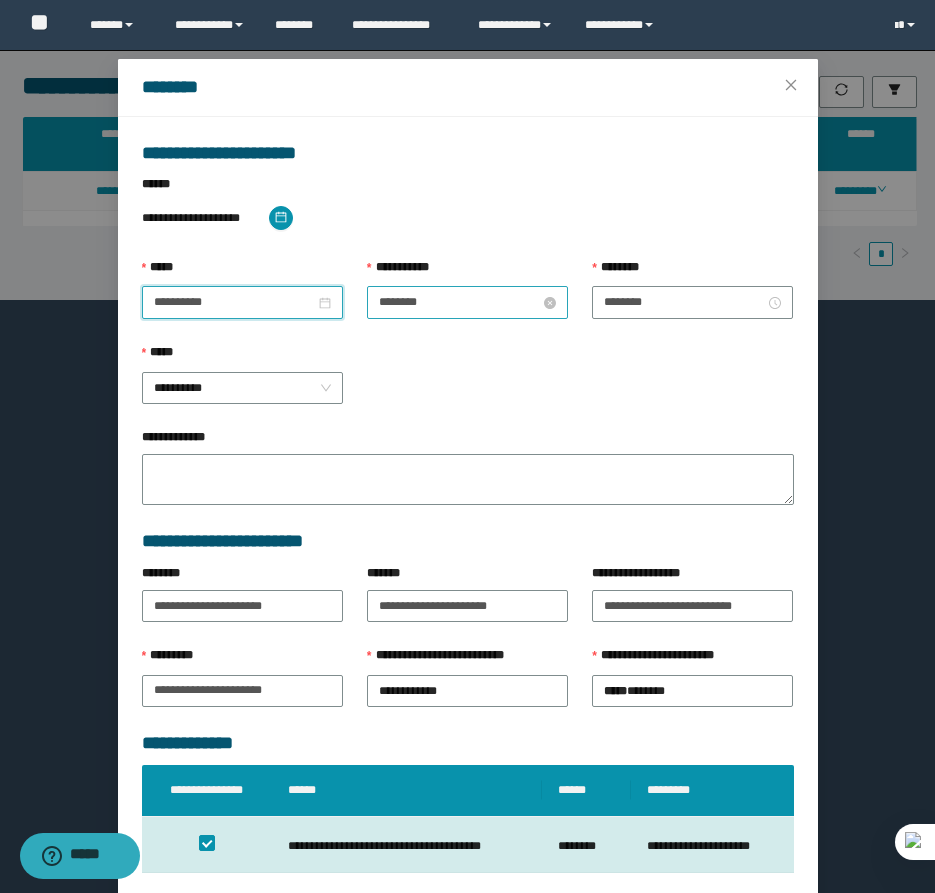 click on "********" at bounding box center (459, 302) 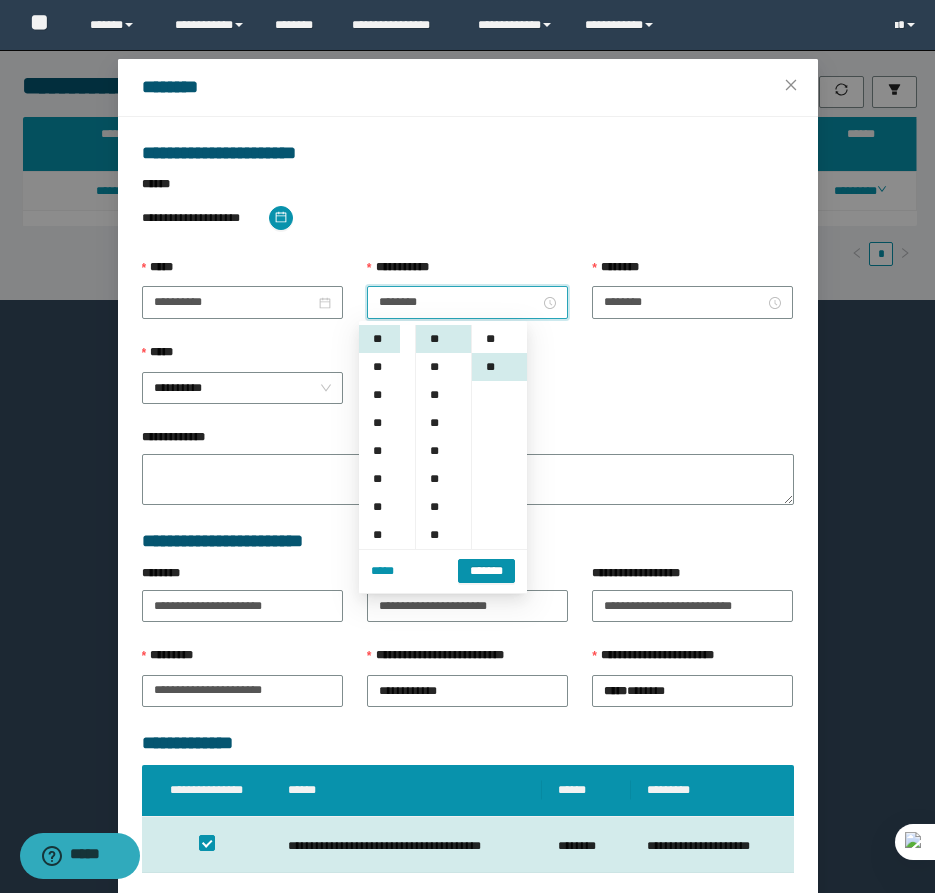 scroll, scrollTop: 28, scrollLeft: 0, axis: vertical 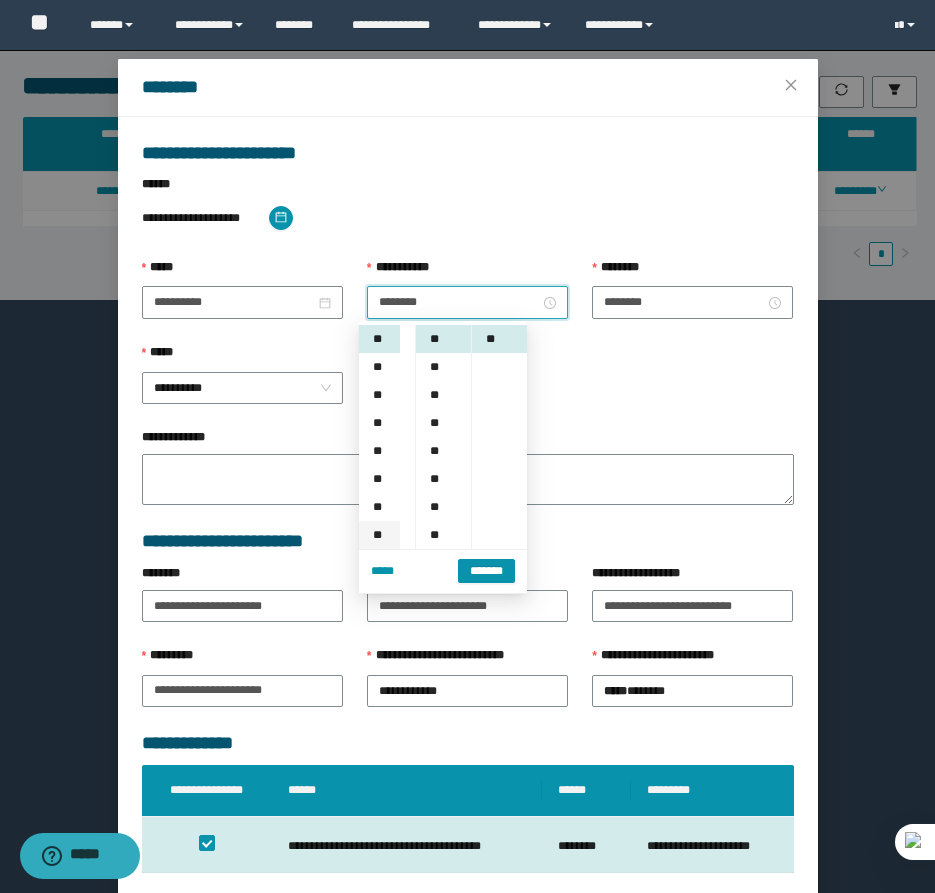 click on "**" at bounding box center [379, 535] 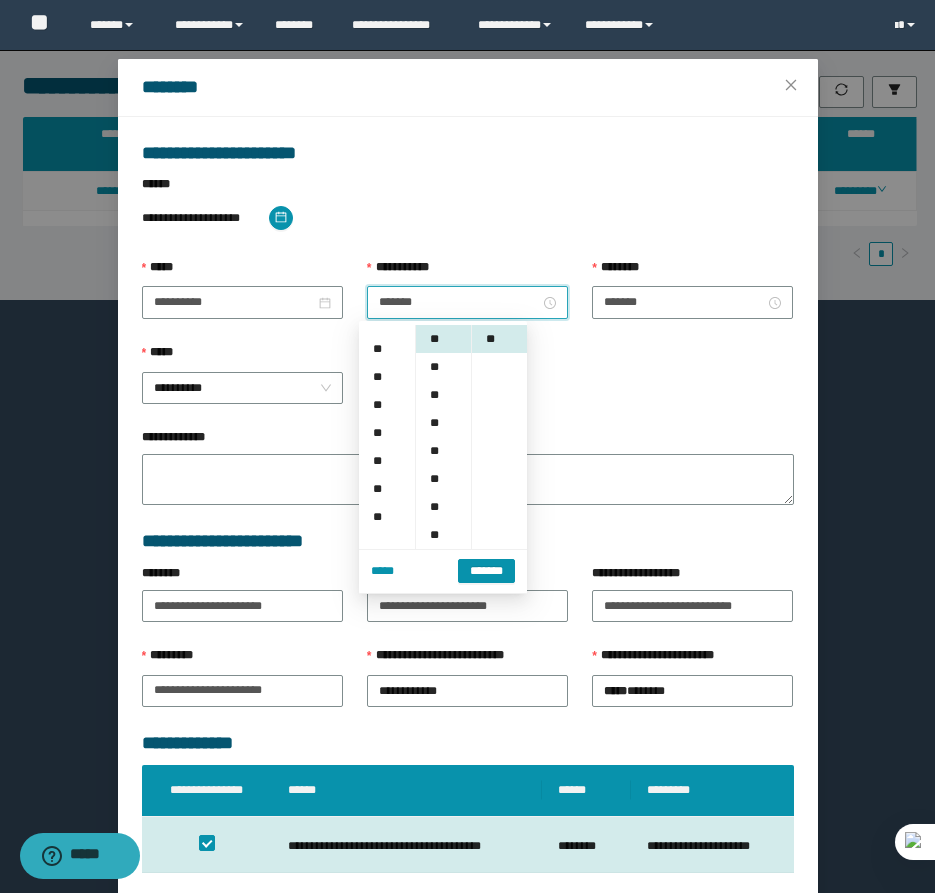 scroll, scrollTop: 196, scrollLeft: 0, axis: vertical 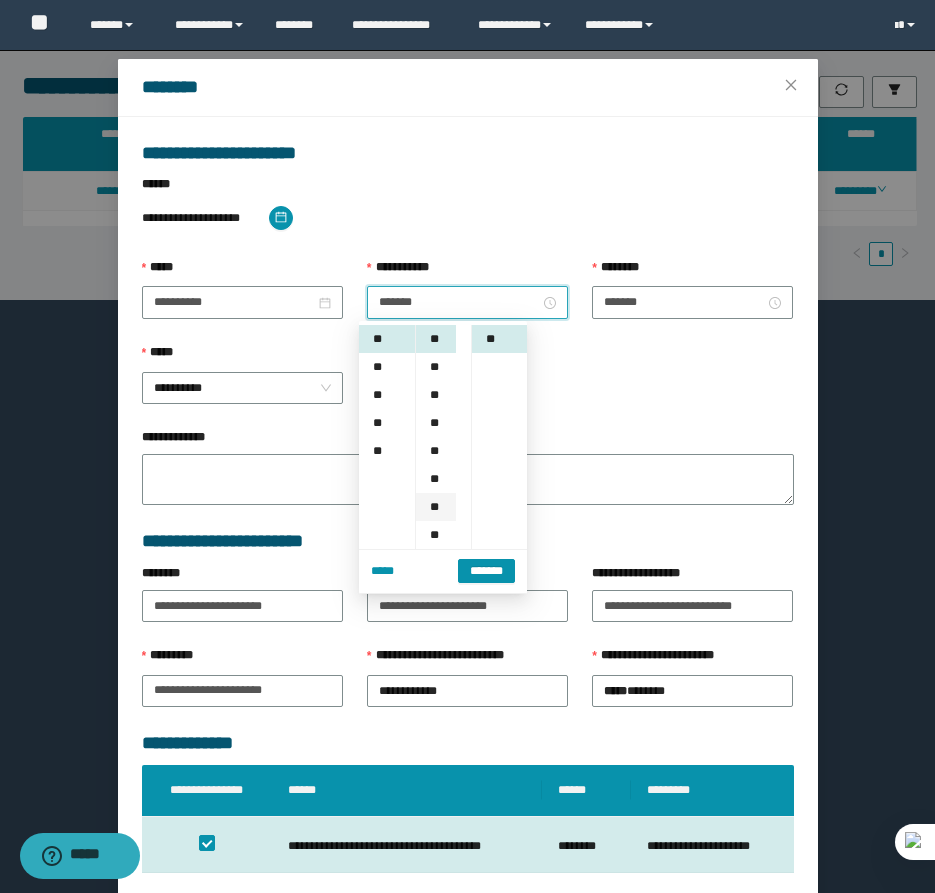 click on "**" at bounding box center [436, 507] 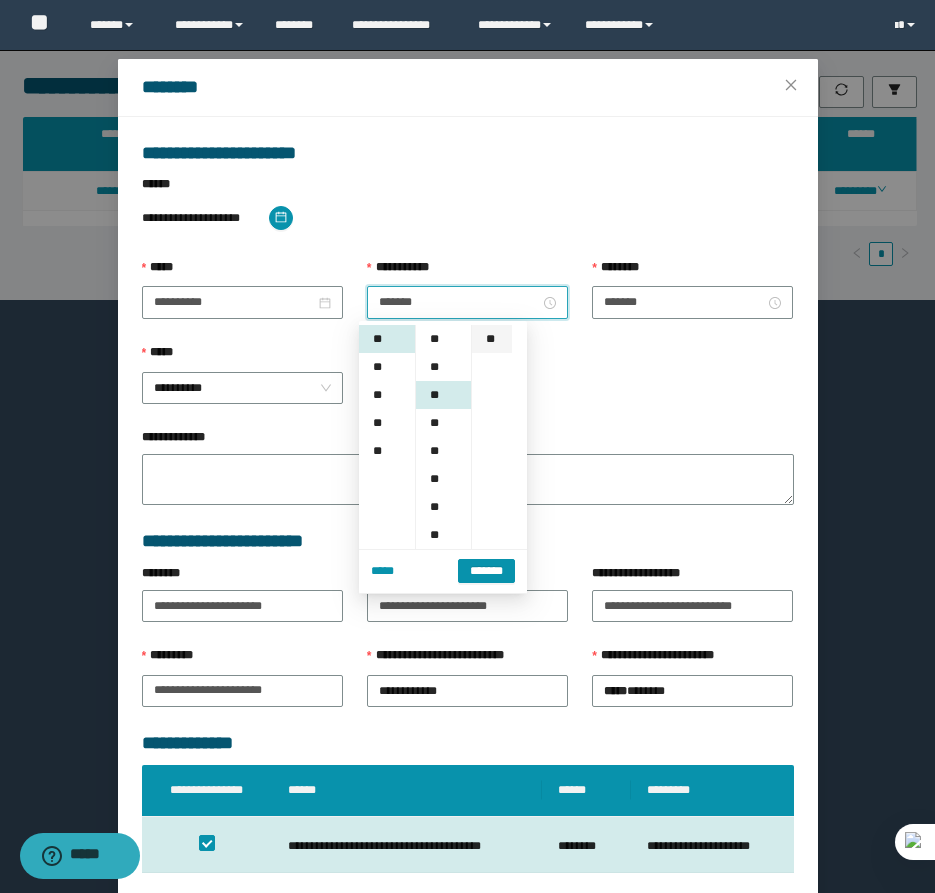 scroll, scrollTop: 168, scrollLeft: 0, axis: vertical 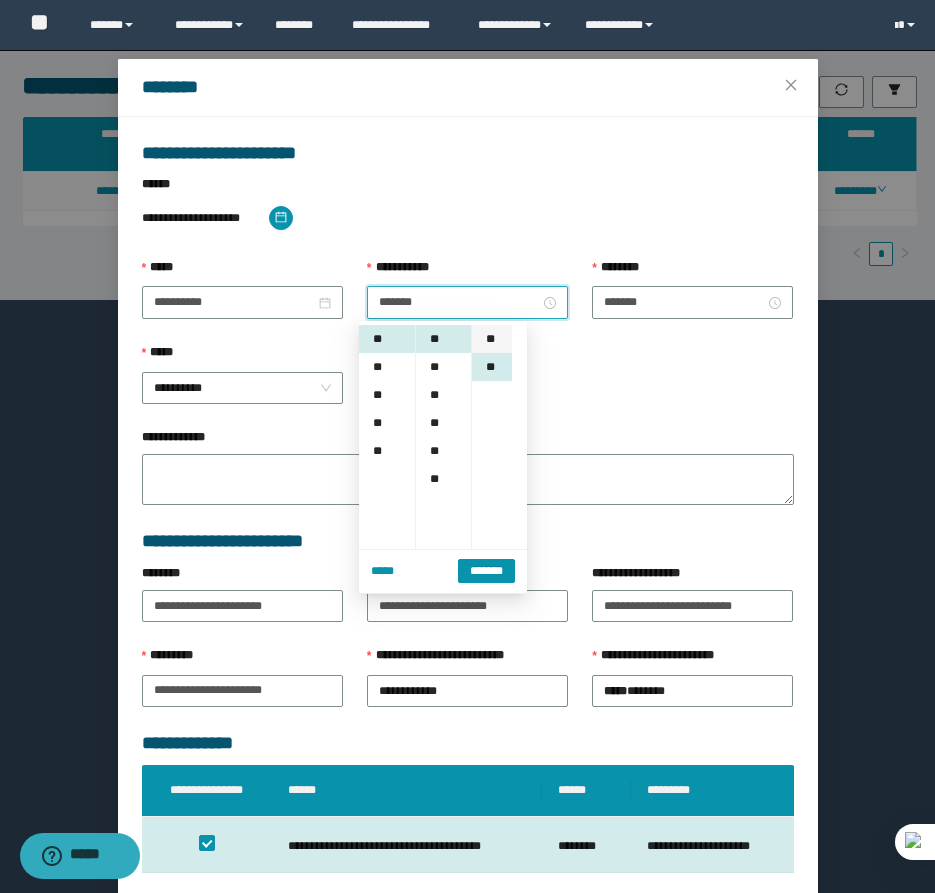 click on "**" at bounding box center (492, 339) 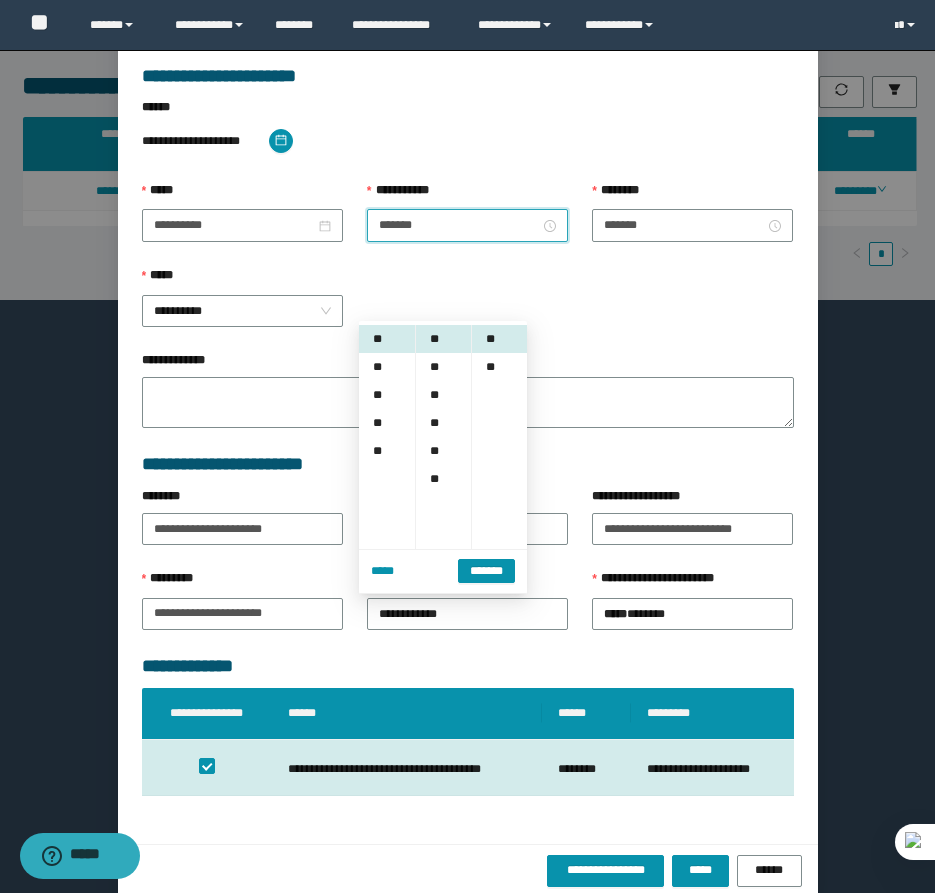 scroll, scrollTop: 141, scrollLeft: 0, axis: vertical 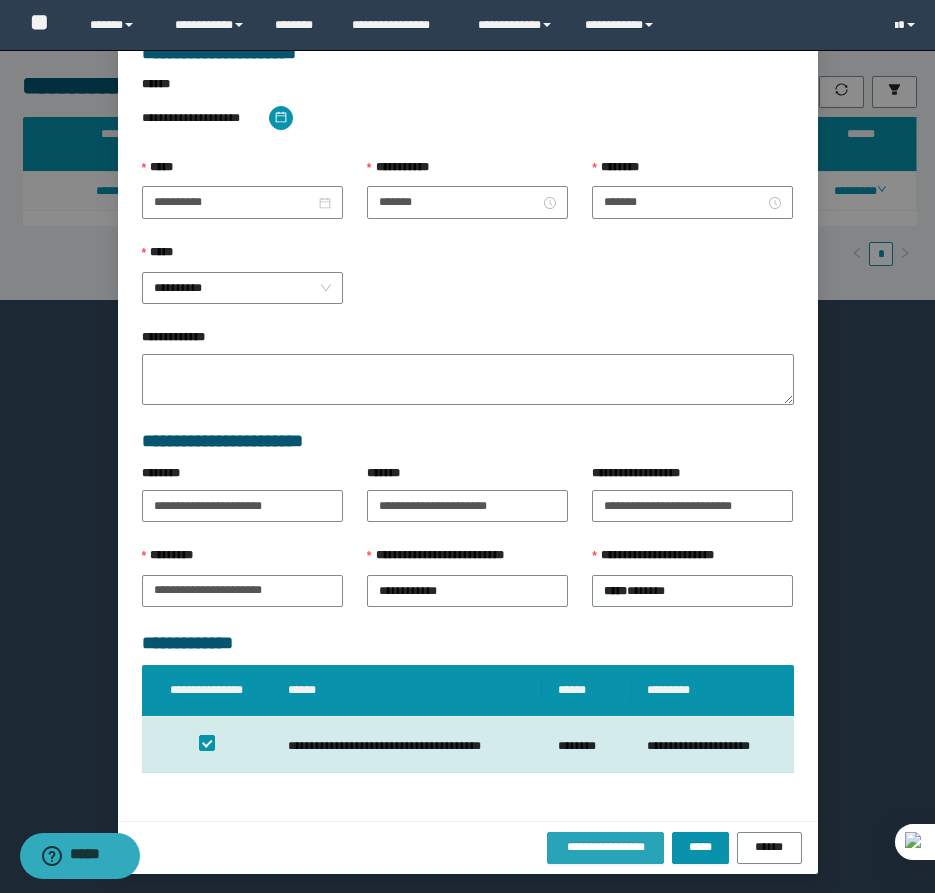 click on "**********" at bounding box center (606, 847) 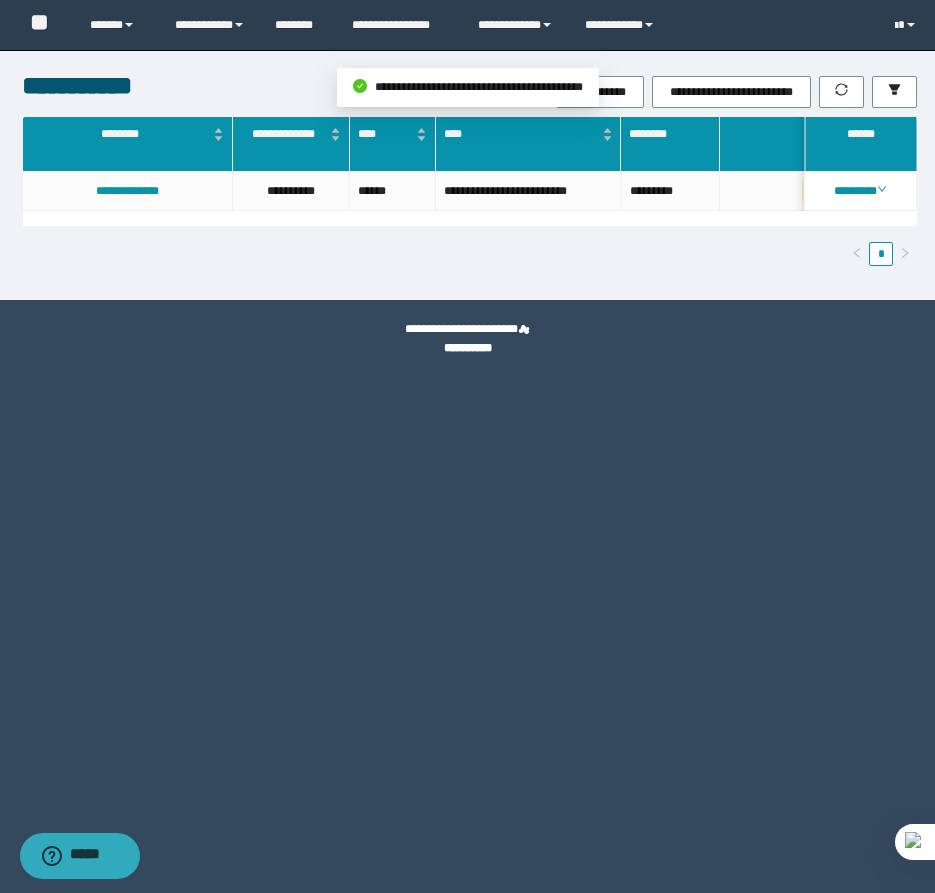 scroll, scrollTop: 0, scrollLeft: 0, axis: both 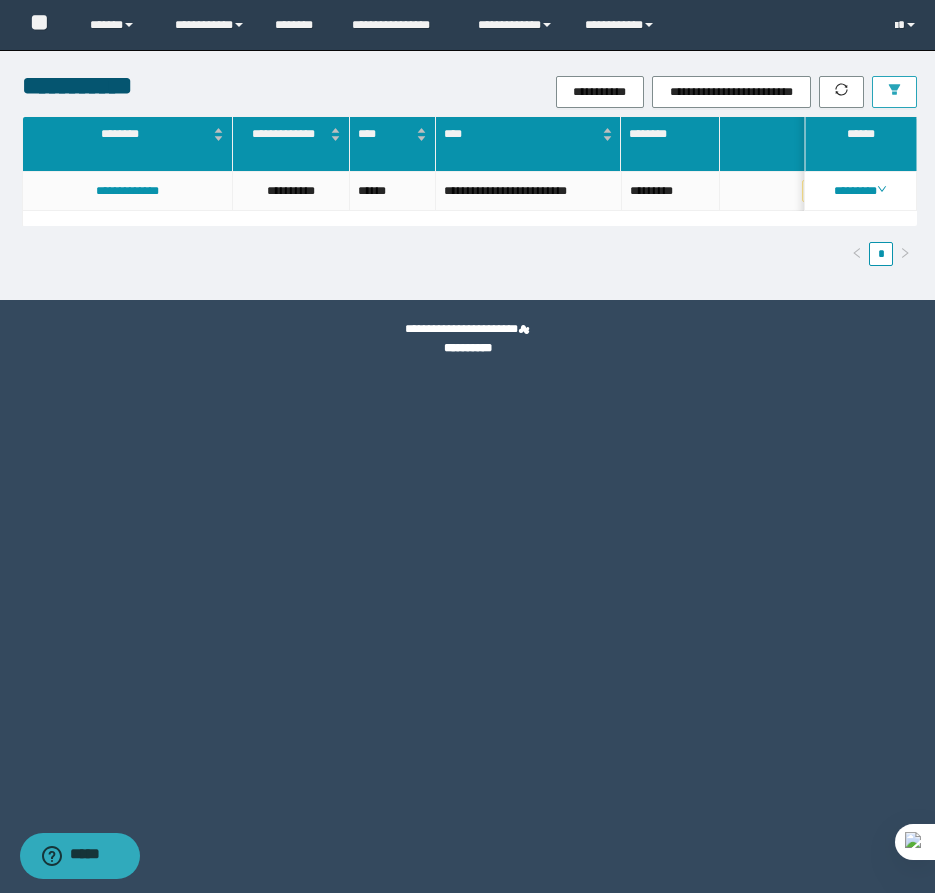 click at bounding box center [894, 92] 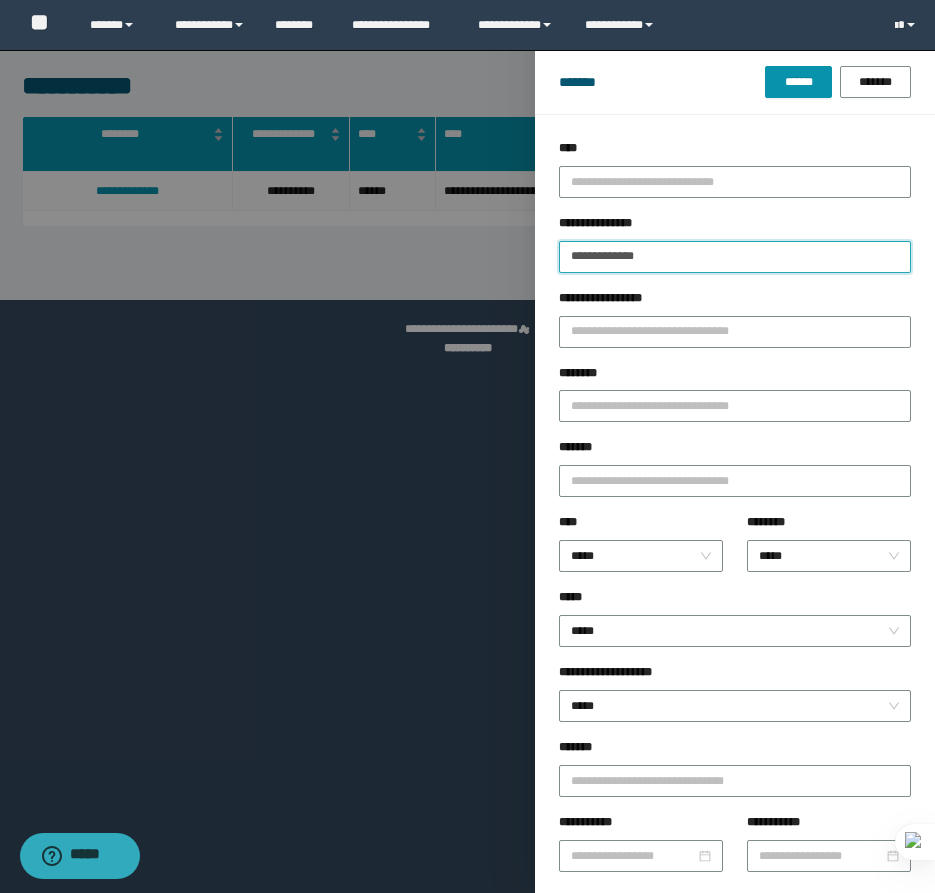 click on "**********" at bounding box center [735, 257] 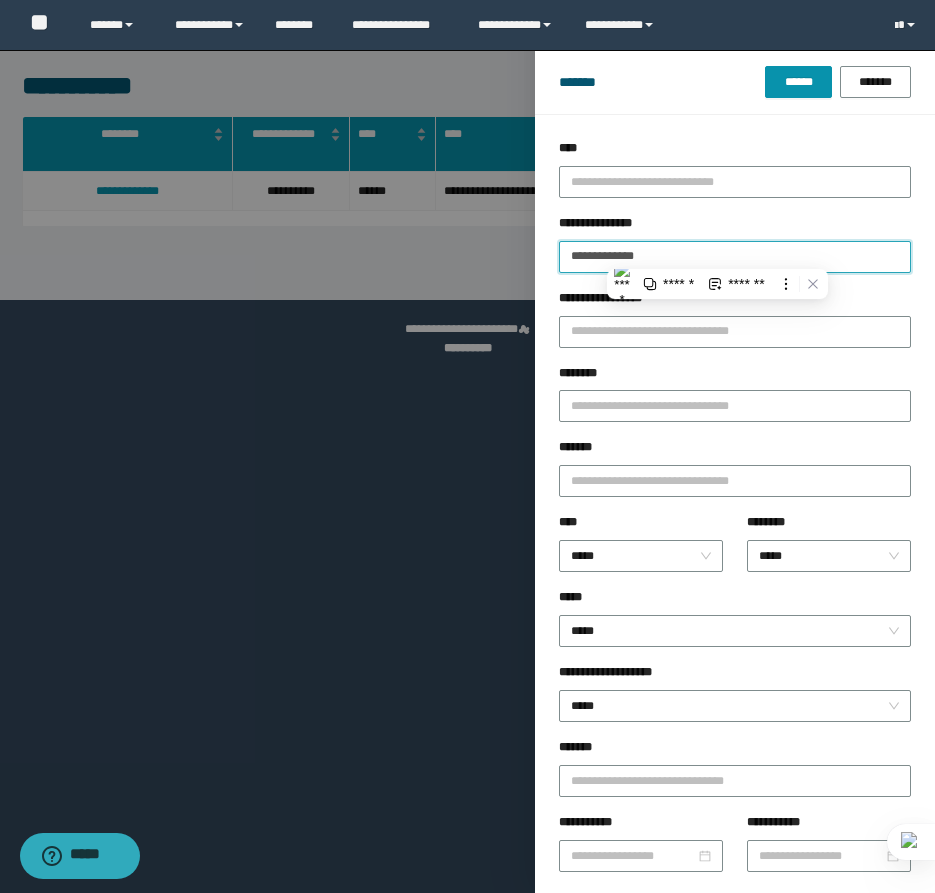 click on "******" at bounding box center (798, 82) 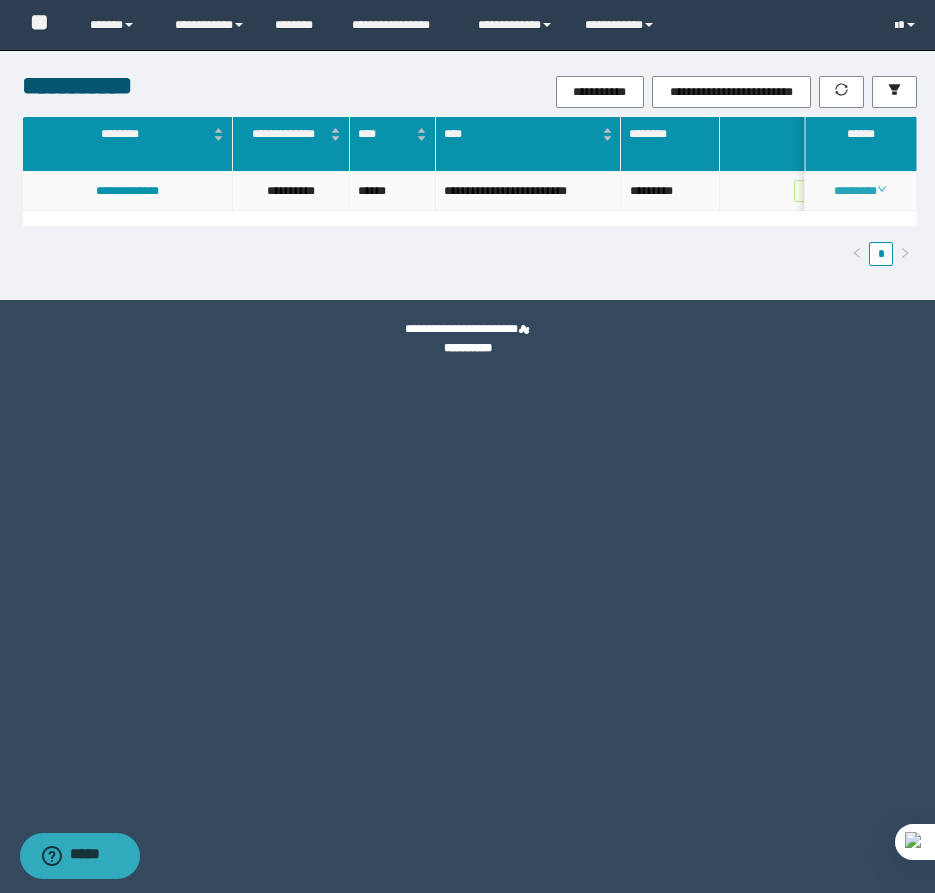 click on "********" at bounding box center [860, 191] 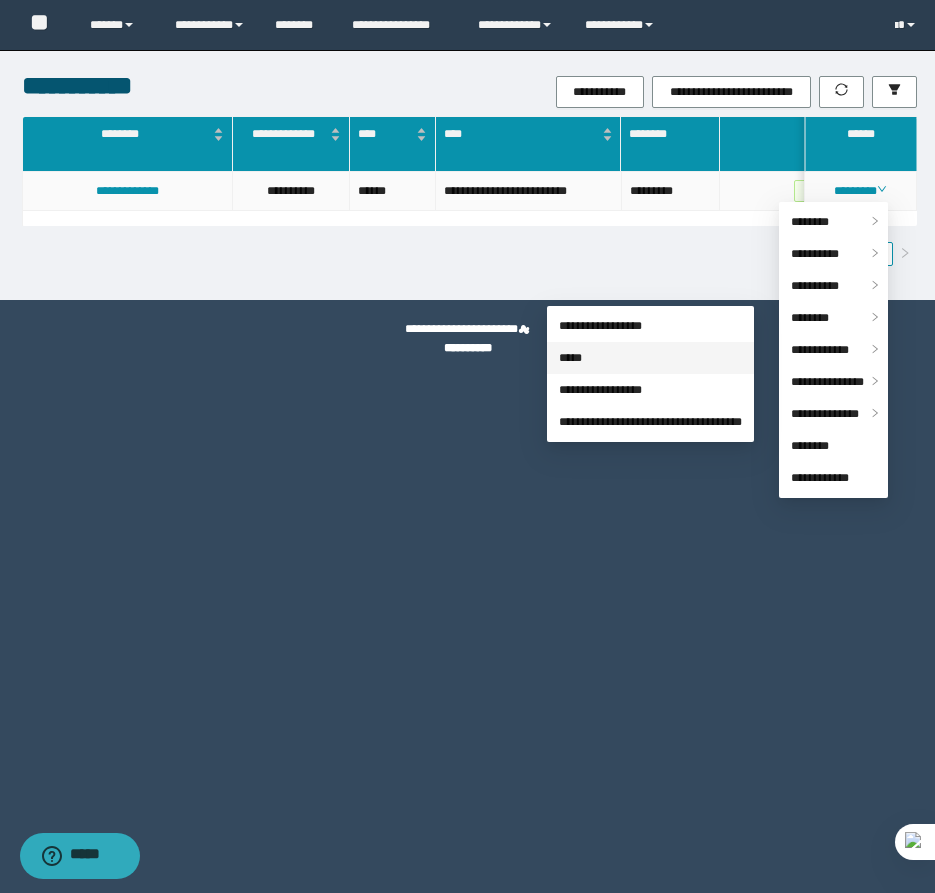 click on "*****" at bounding box center [570, 358] 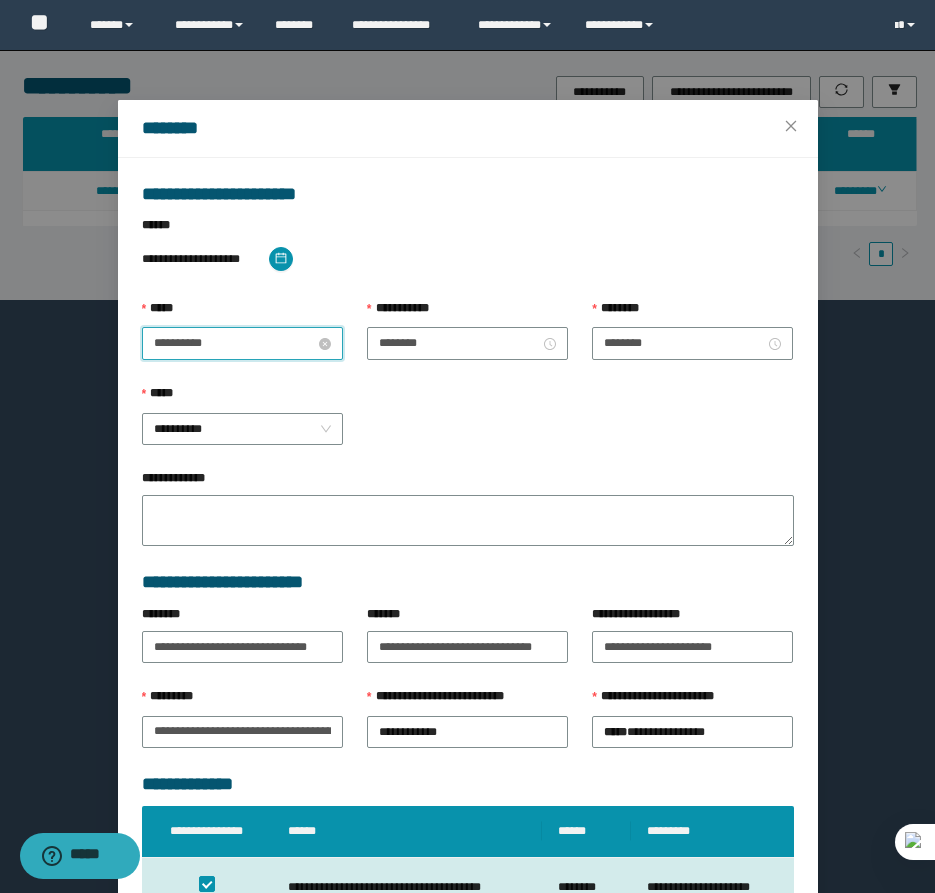 click on "**********" at bounding box center (234, 343) 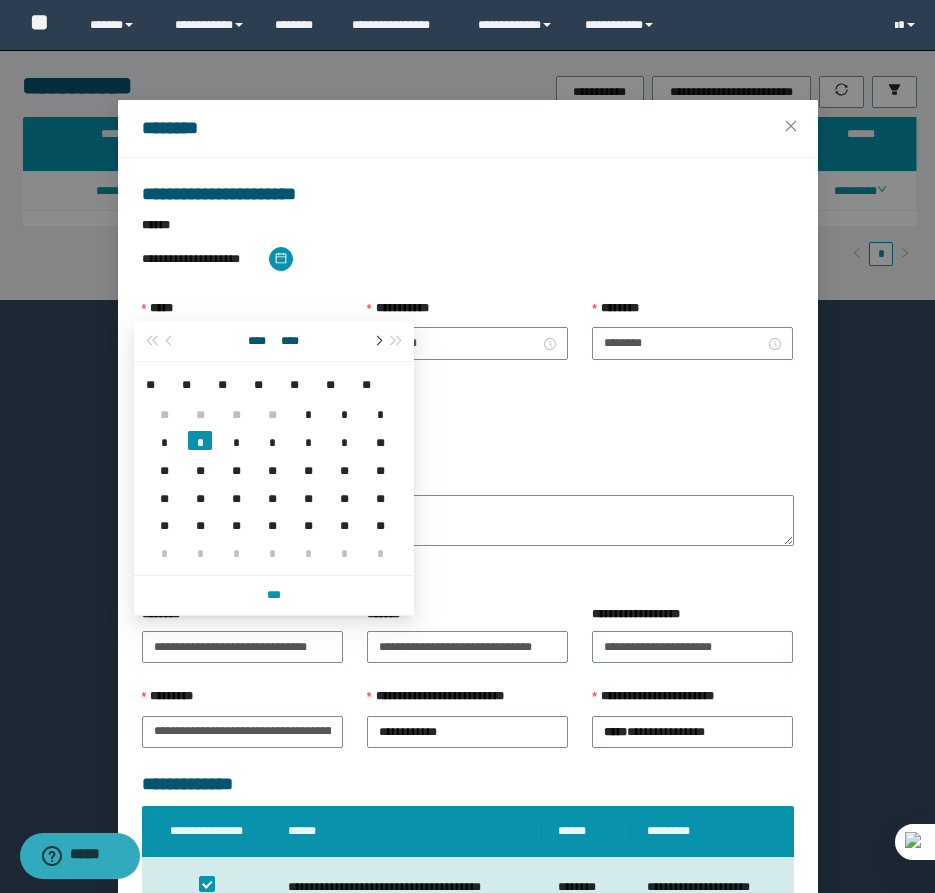 click at bounding box center (377, 341) 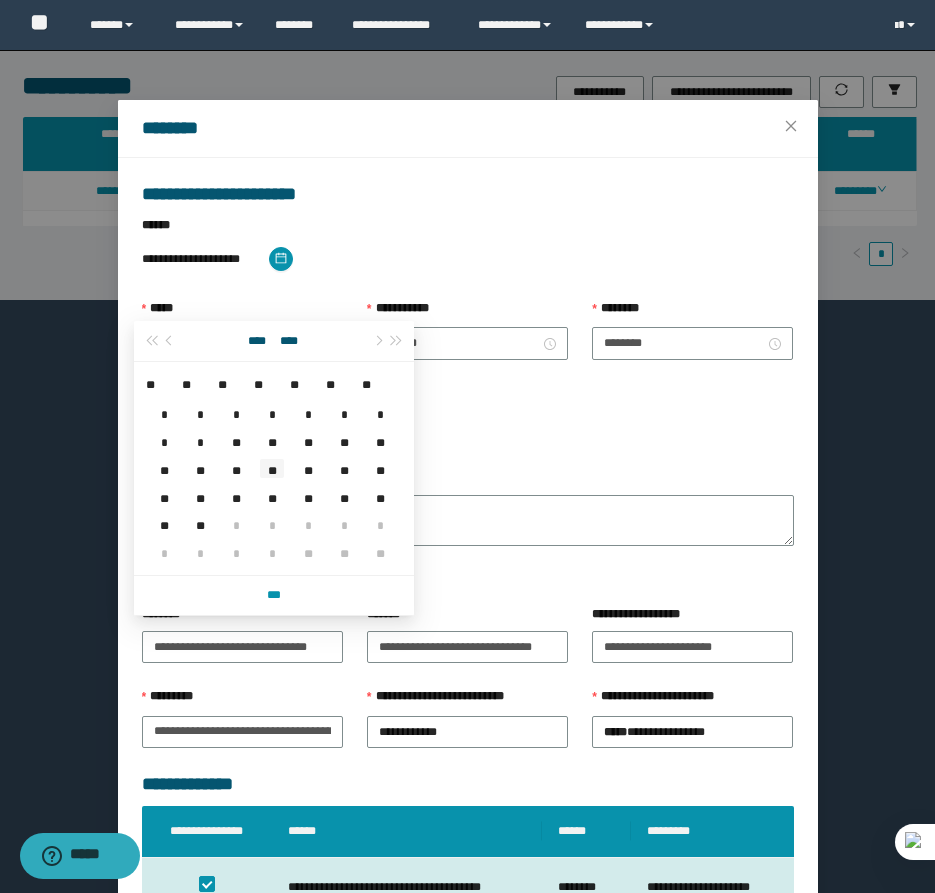 click on "**" at bounding box center (272, 468) 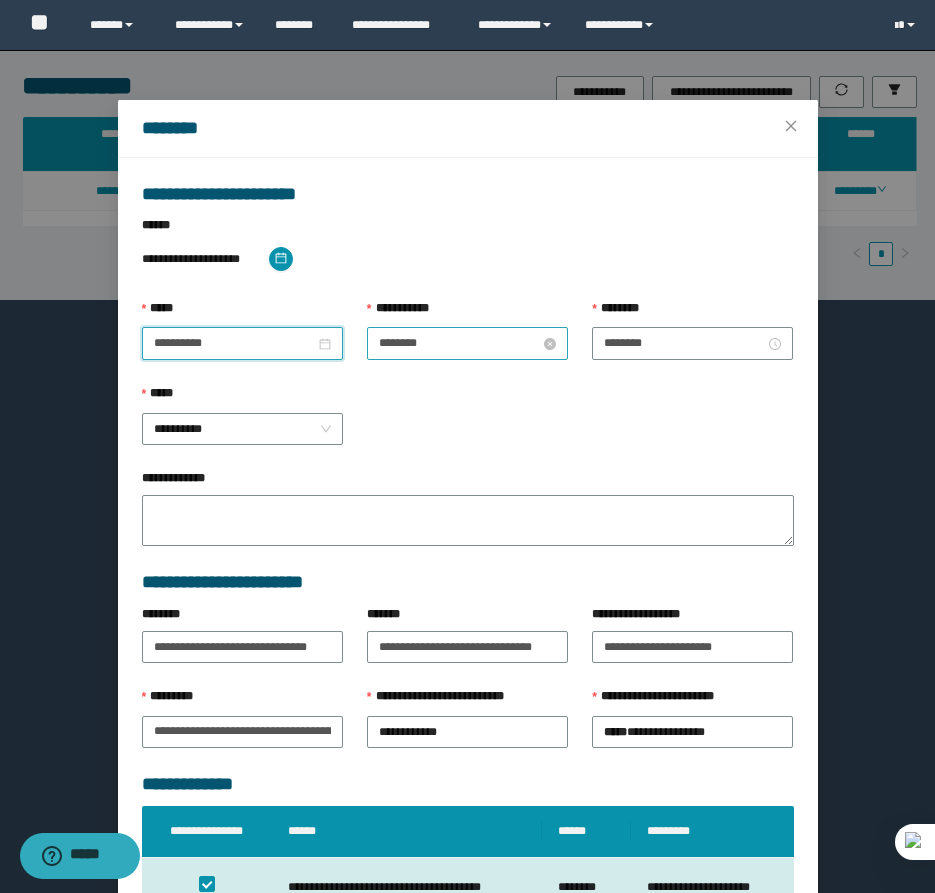 click on "********" at bounding box center (459, 343) 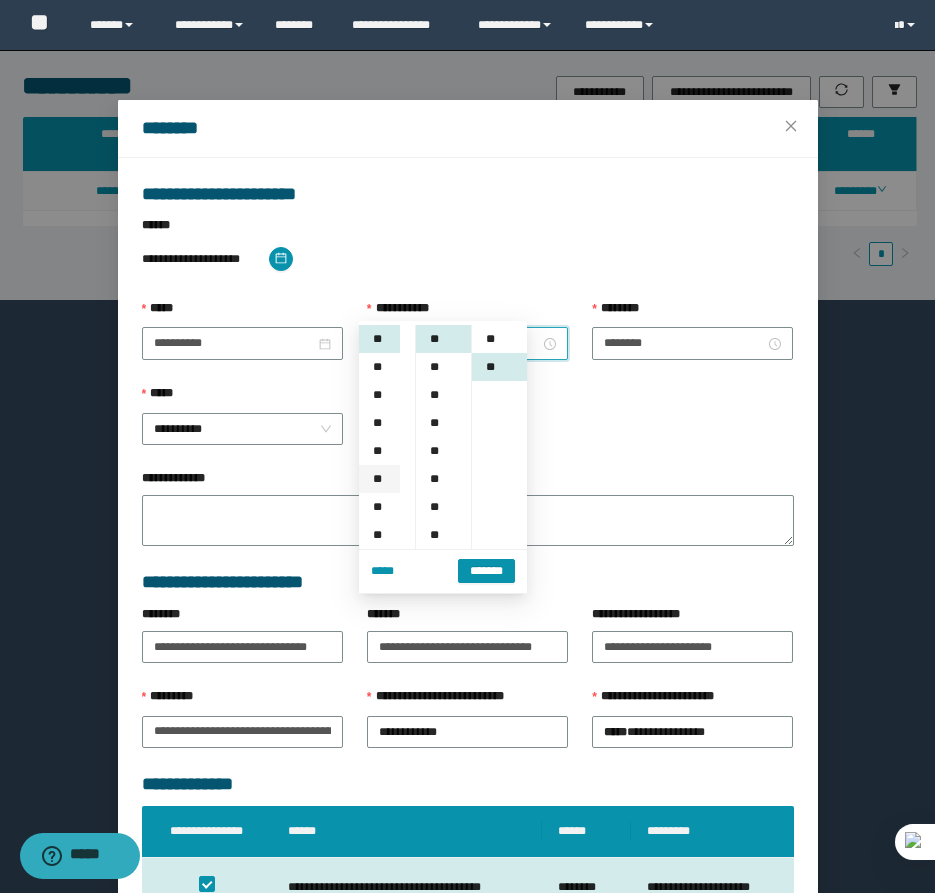 scroll, scrollTop: 28, scrollLeft: 0, axis: vertical 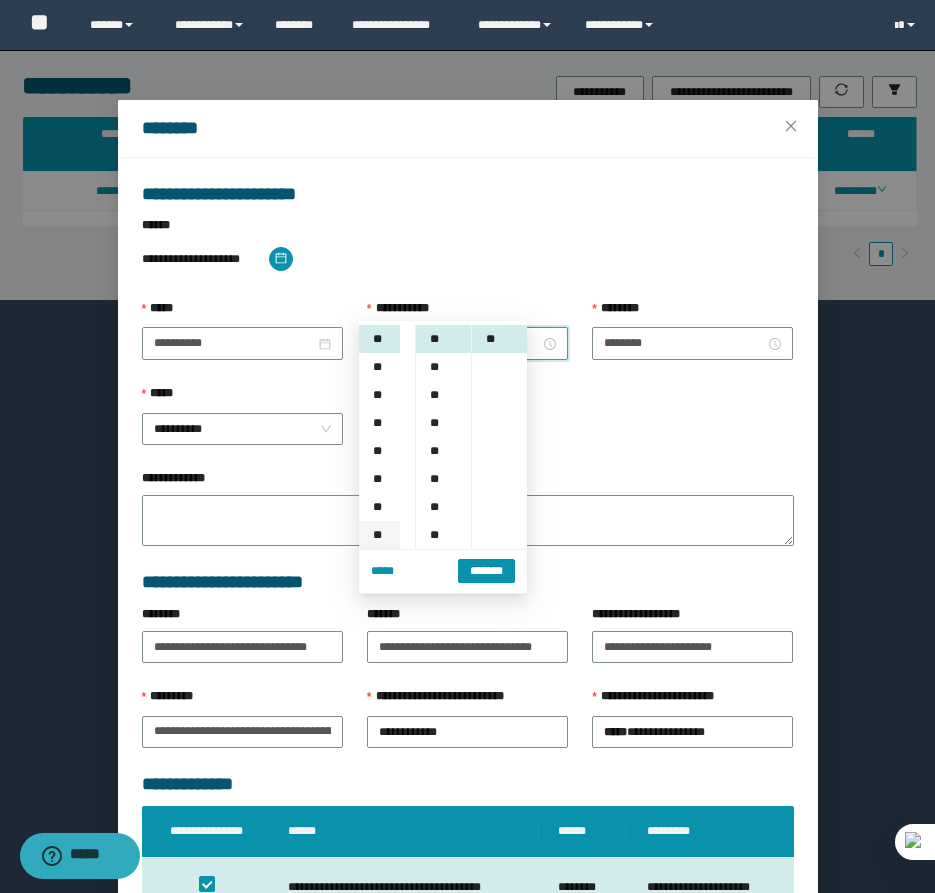 click on "**" at bounding box center (379, 535) 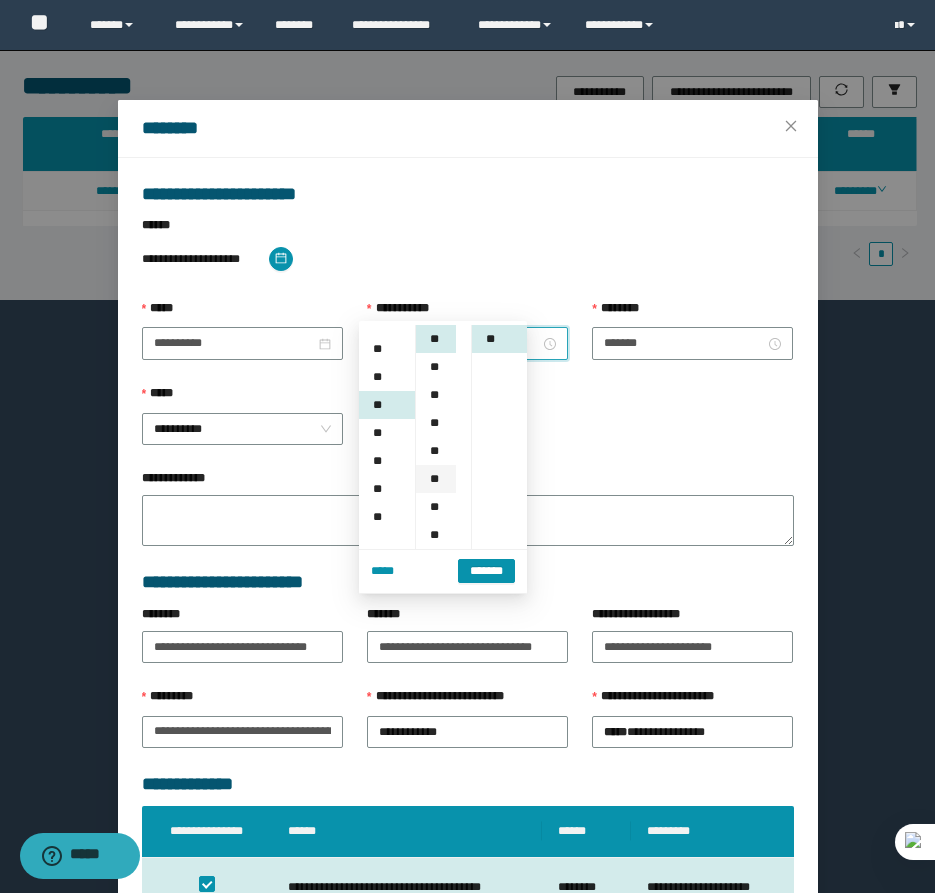 scroll, scrollTop: 196, scrollLeft: 0, axis: vertical 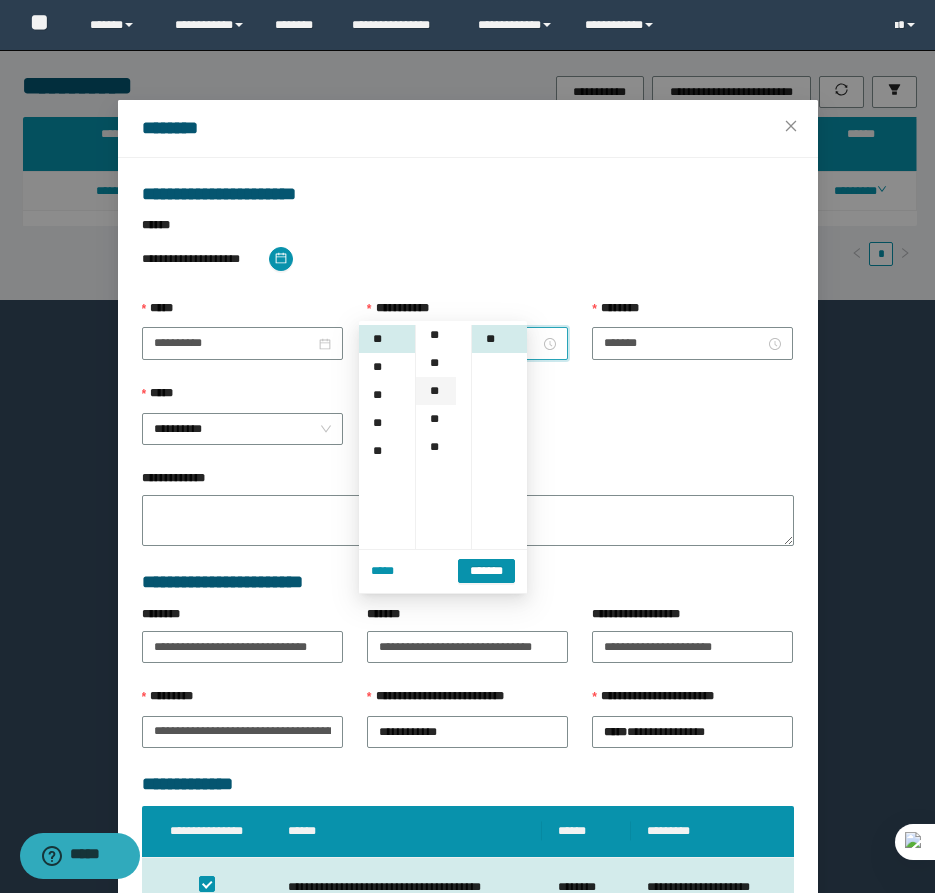 drag, startPoint x: 430, startPoint y: 382, endPoint x: 444, endPoint y: 383, distance: 14.035668 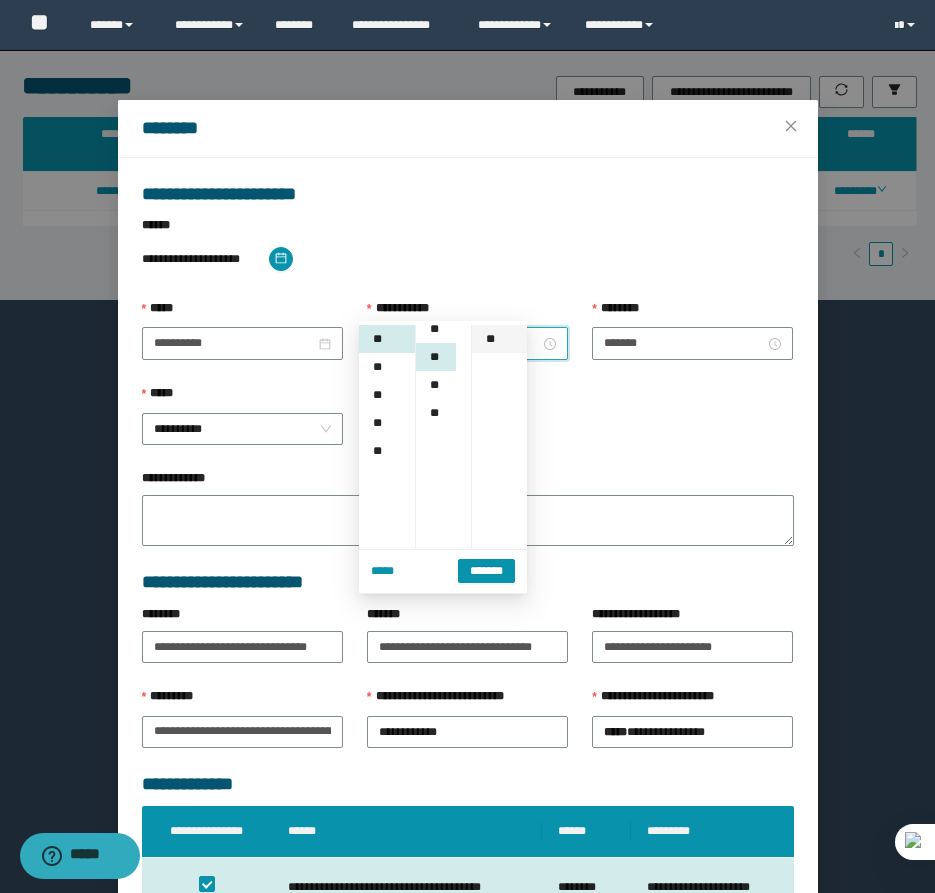 scroll, scrollTop: 252, scrollLeft: 0, axis: vertical 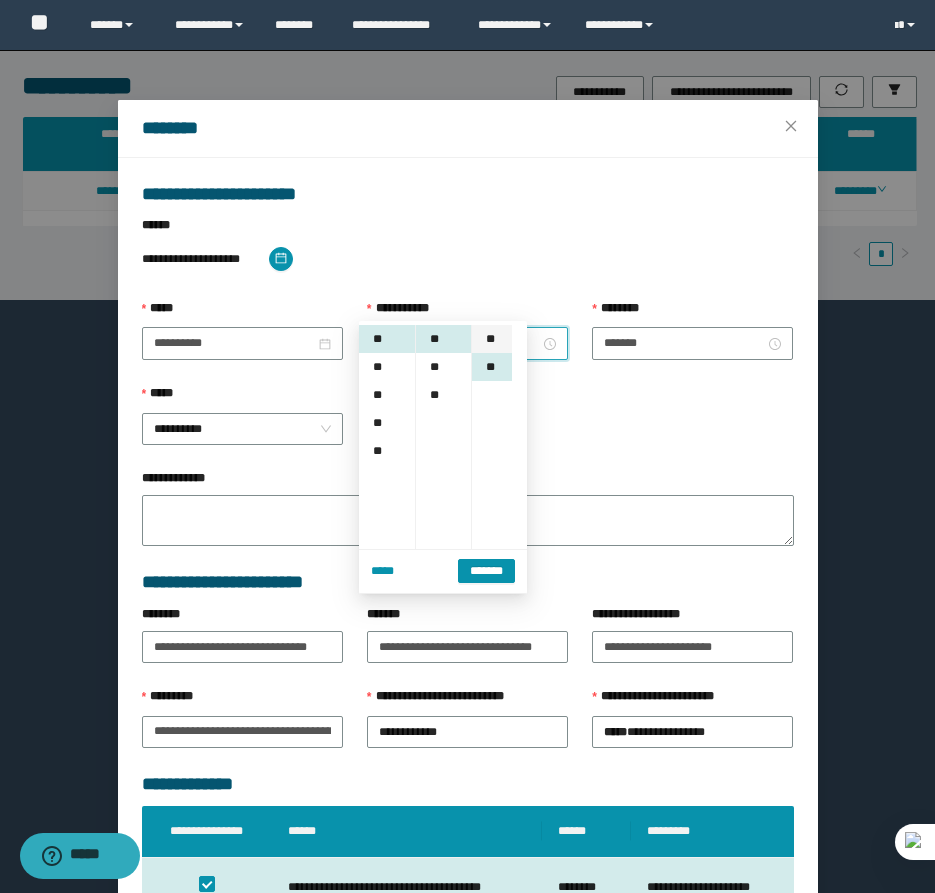 click on "**" at bounding box center [492, 339] 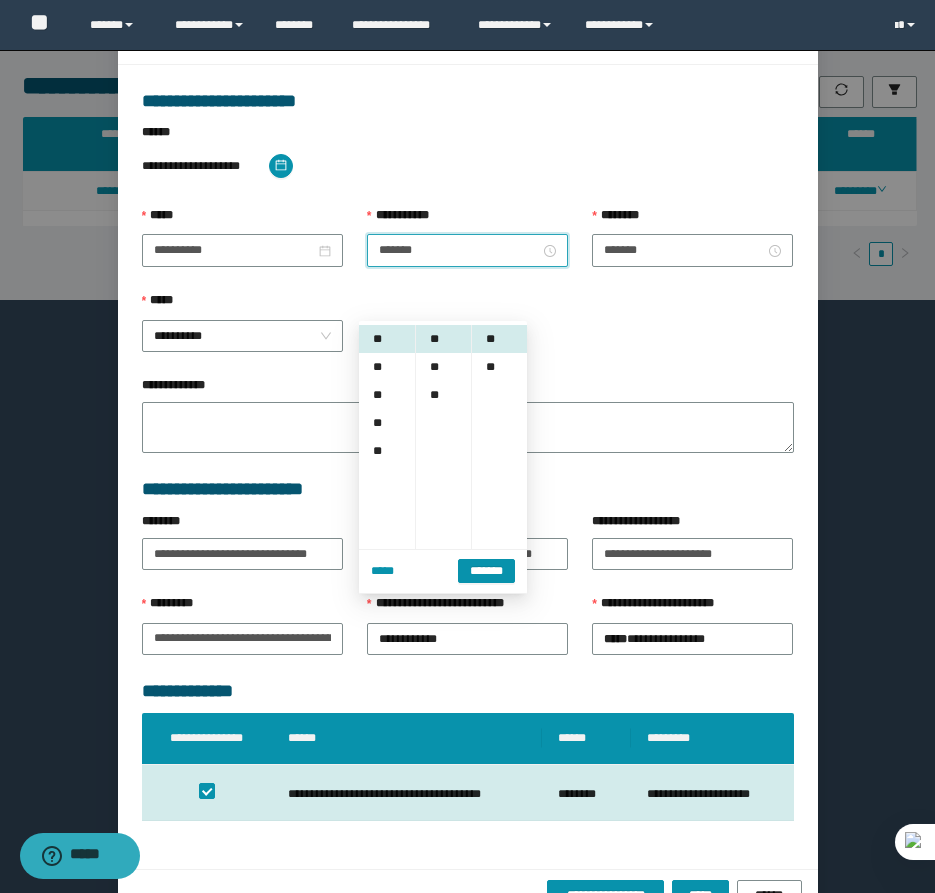 scroll, scrollTop: 141, scrollLeft: 0, axis: vertical 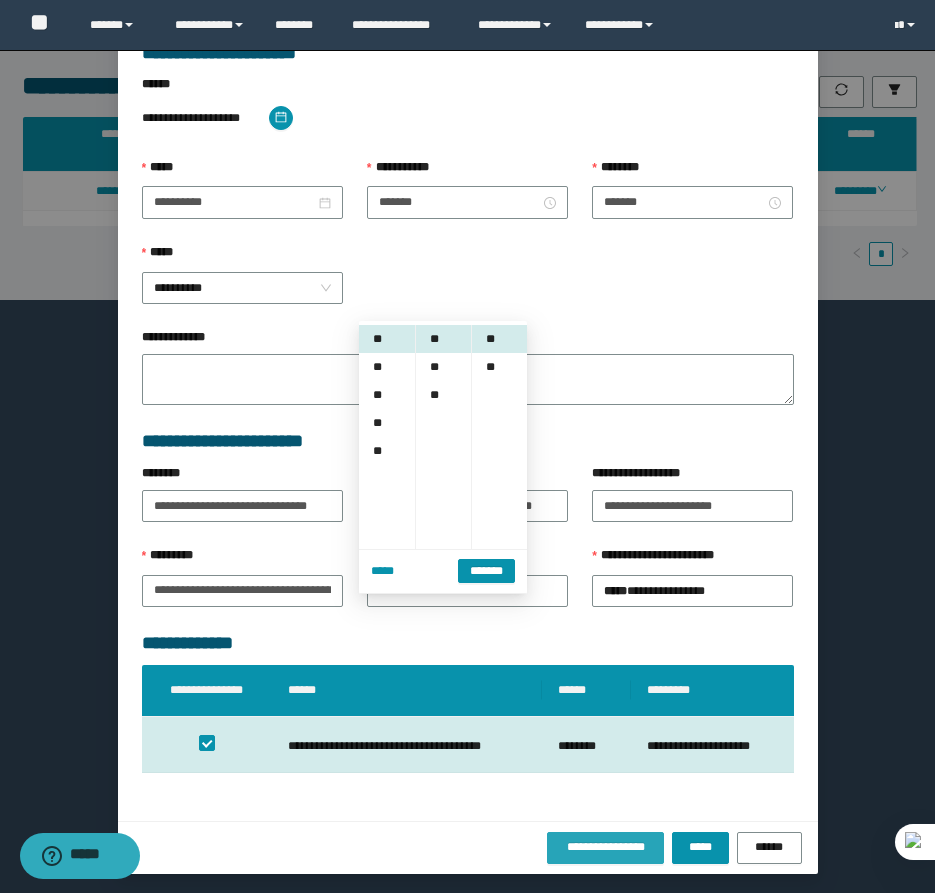 click on "**********" at bounding box center [606, 847] 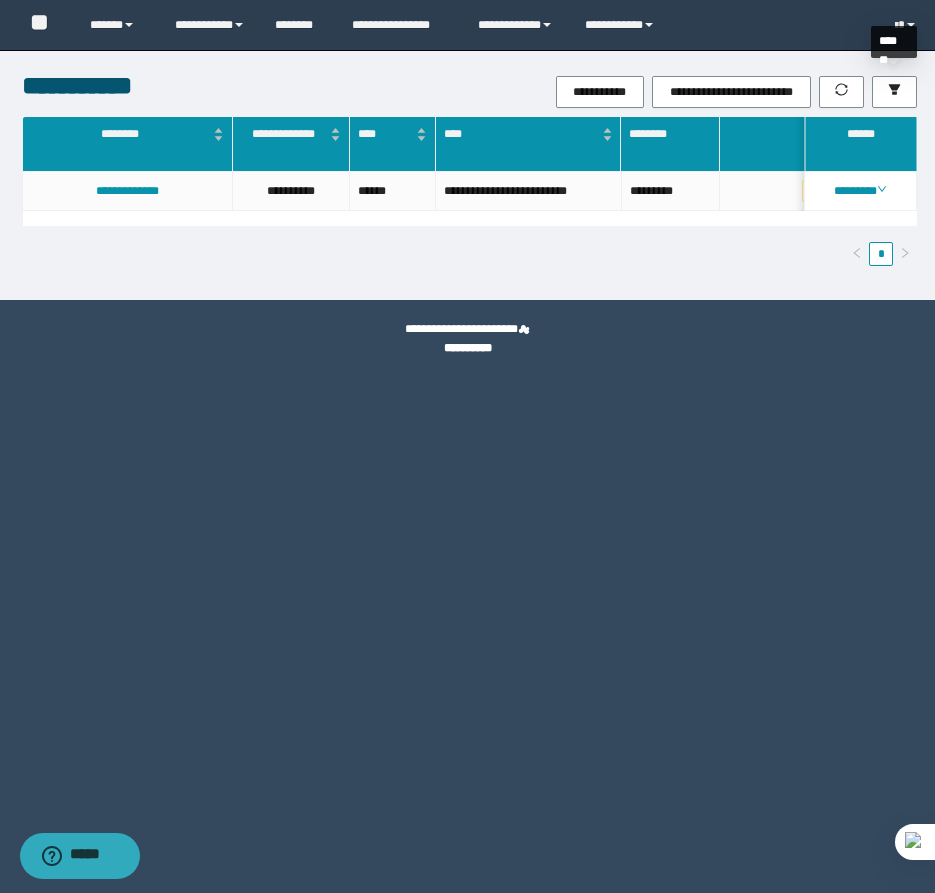 click on "**********" at bounding box center (618, 92) 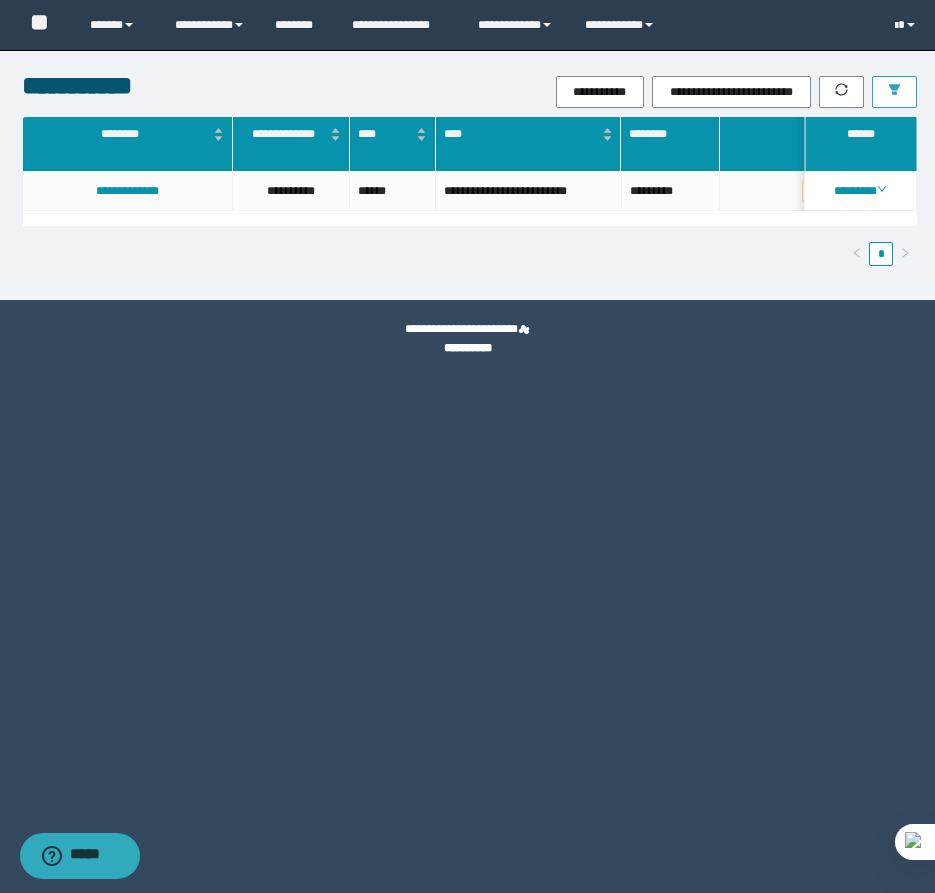 click at bounding box center [894, 92] 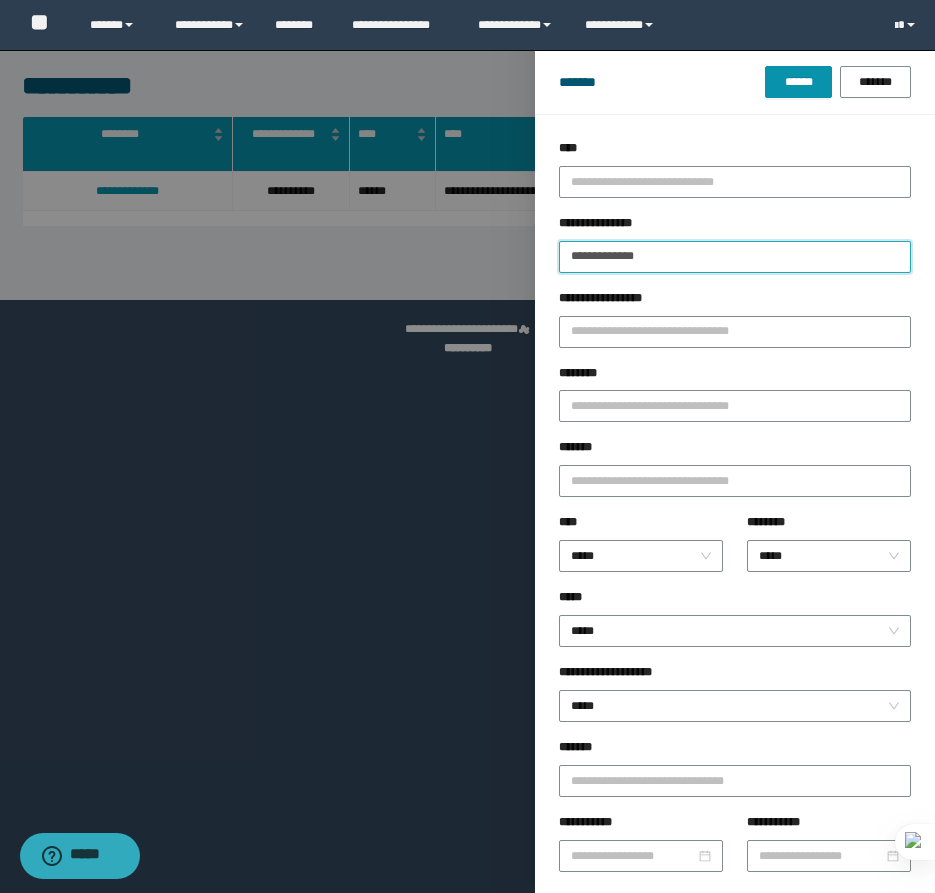 click on "**********" at bounding box center (735, 257) 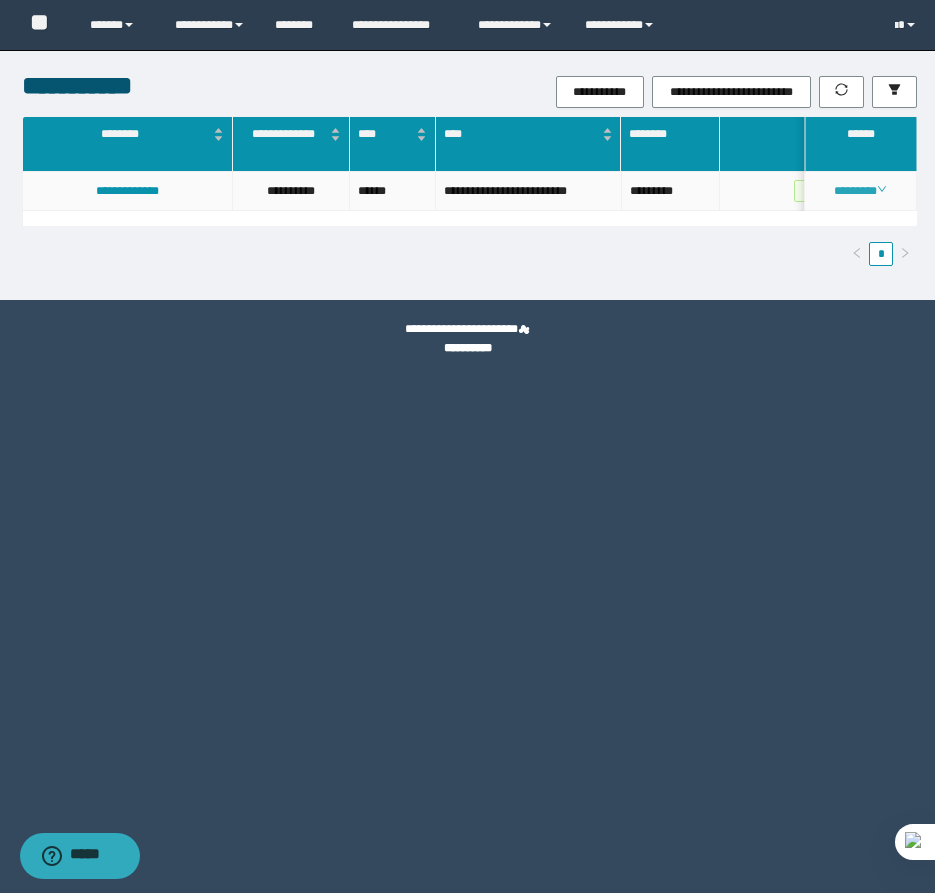 click on "********" at bounding box center (860, 191) 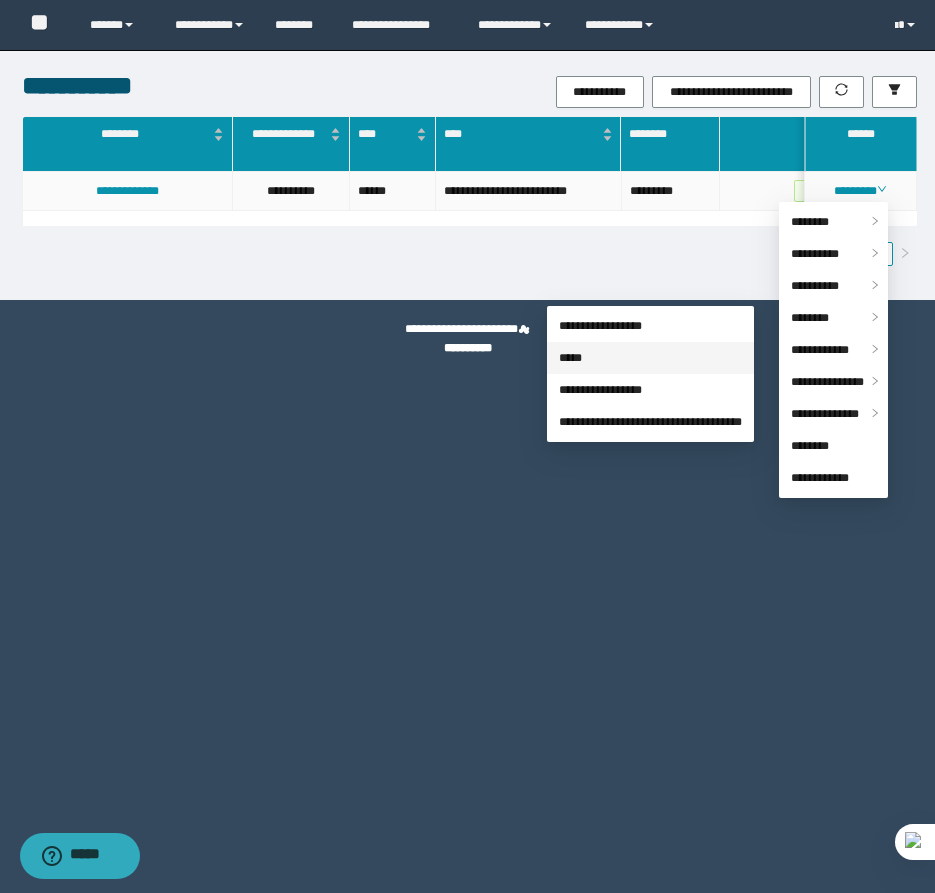 click on "*****" at bounding box center (570, 358) 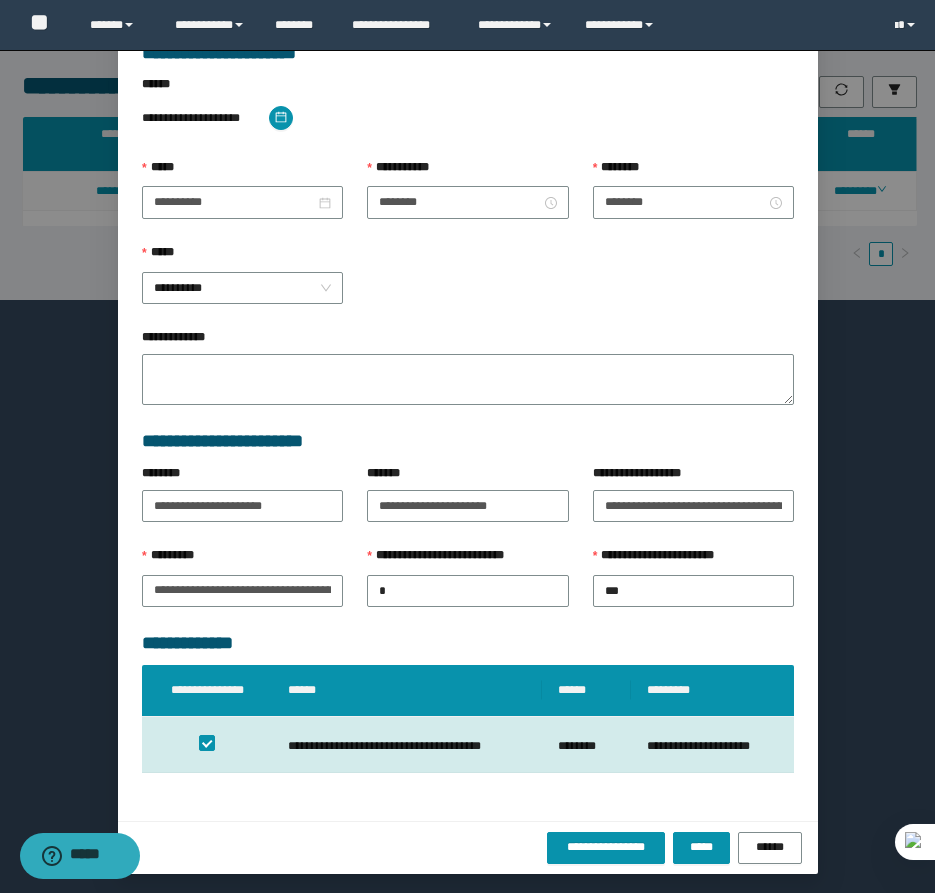 scroll, scrollTop: 41, scrollLeft: 0, axis: vertical 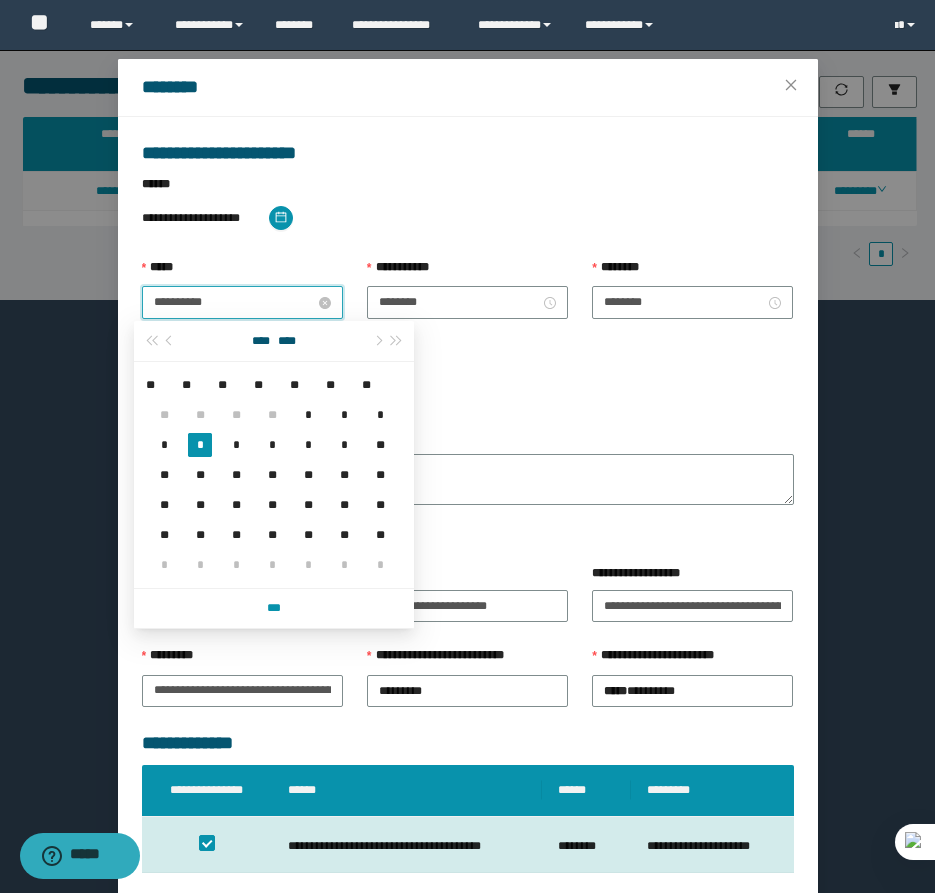 click on "**********" at bounding box center [234, 302] 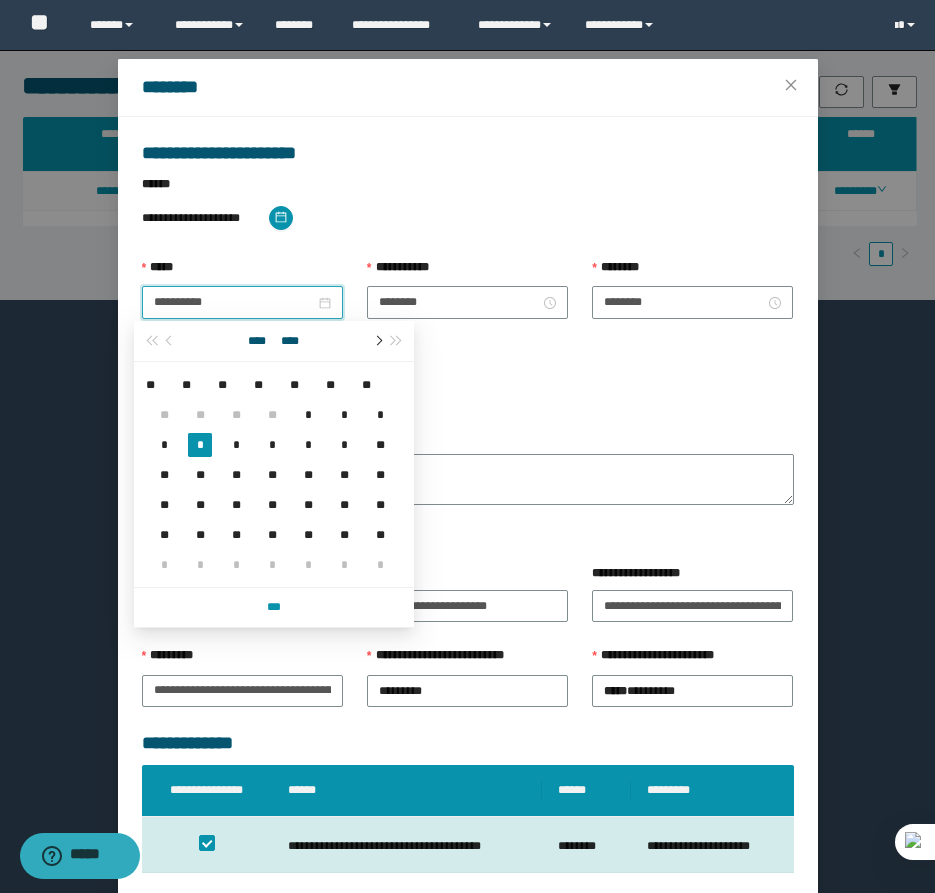 click at bounding box center [377, 341] 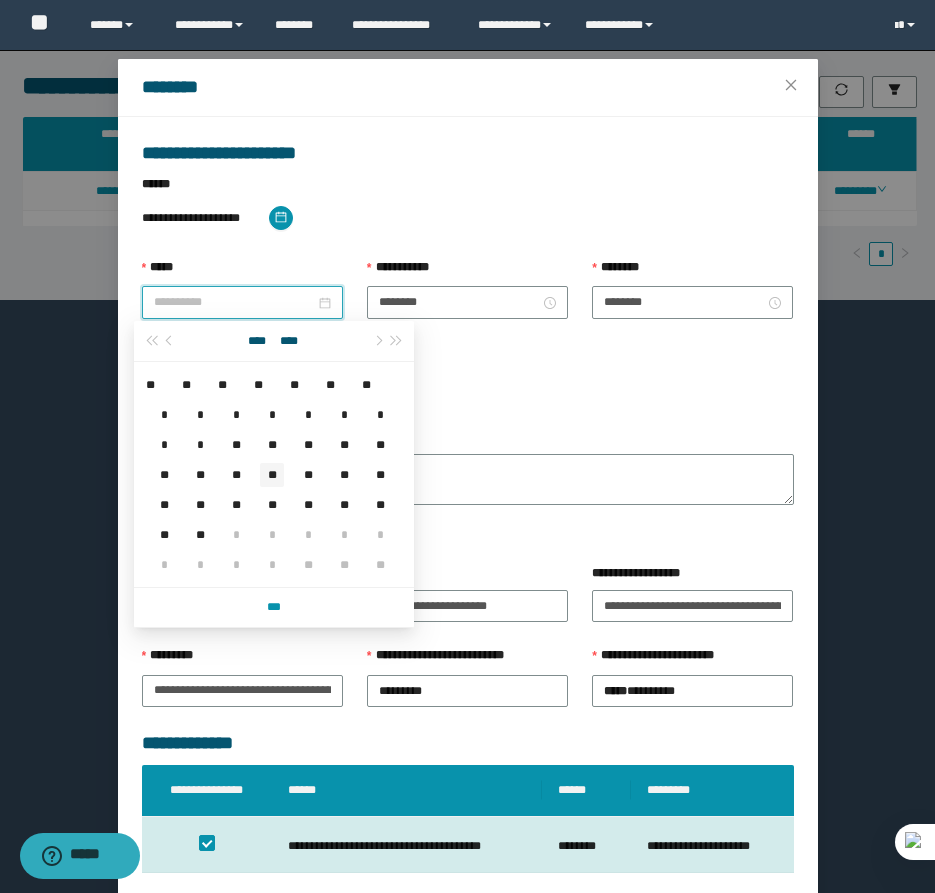 click on "**" at bounding box center [272, 475] 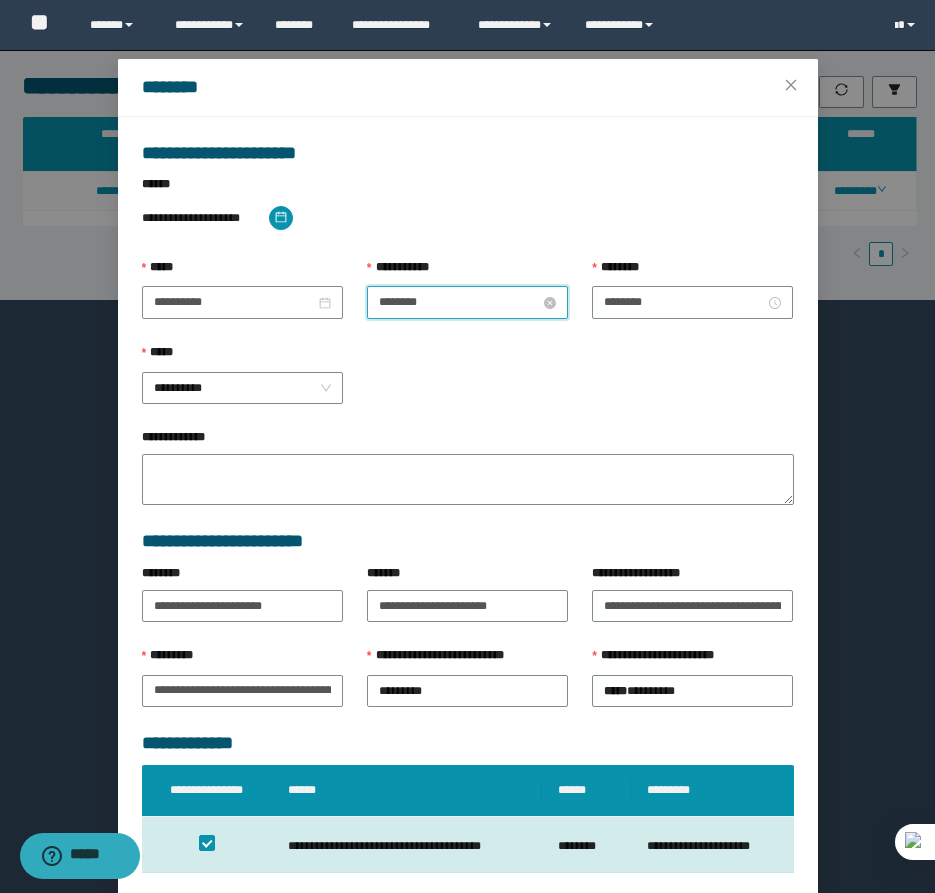 click on "********" at bounding box center [459, 302] 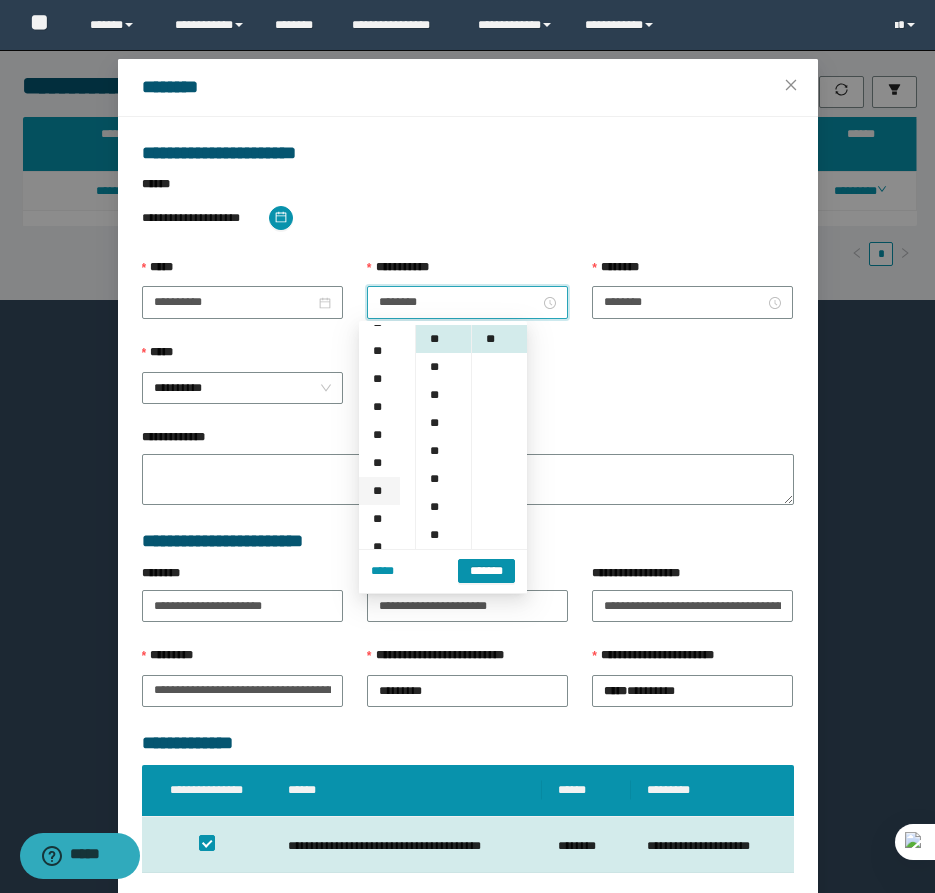 click on "**" at bounding box center (379, 491) 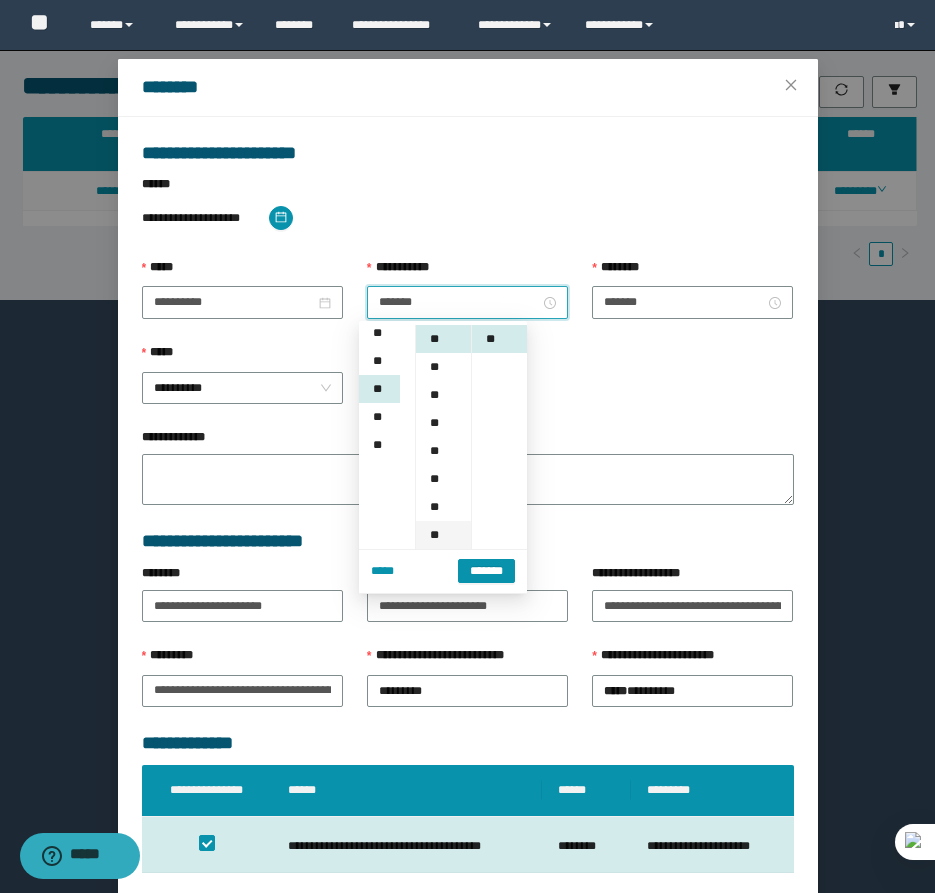 scroll, scrollTop: 252, scrollLeft: 0, axis: vertical 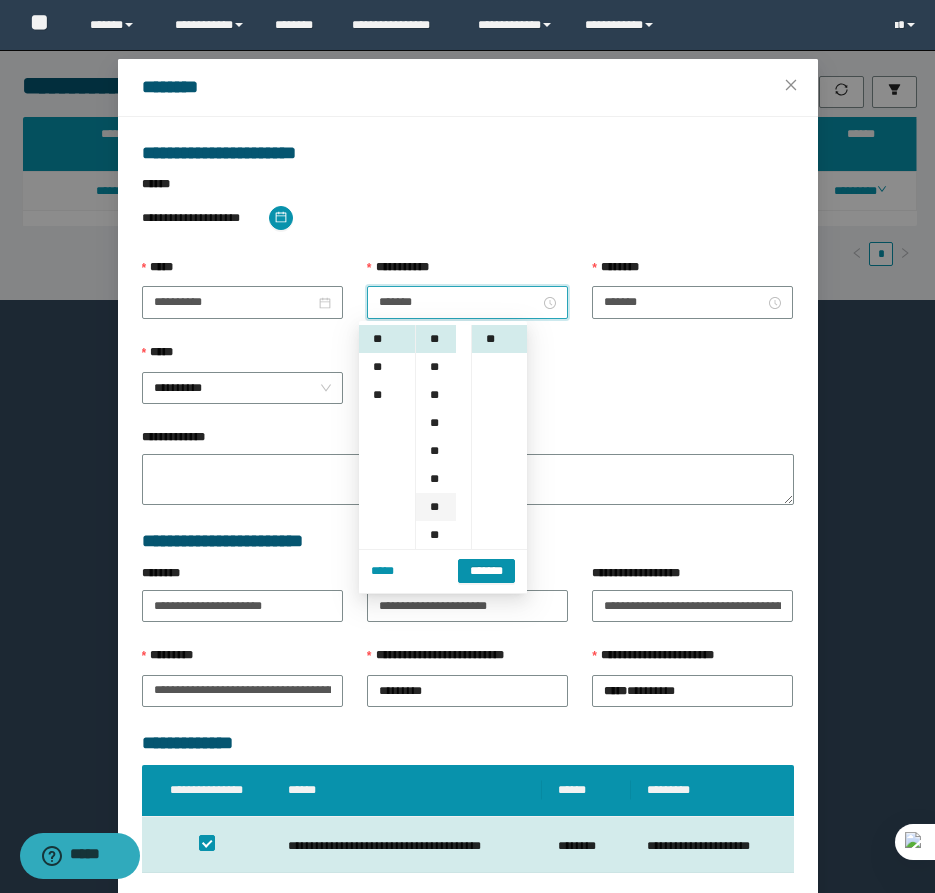click on "**" at bounding box center (436, 507) 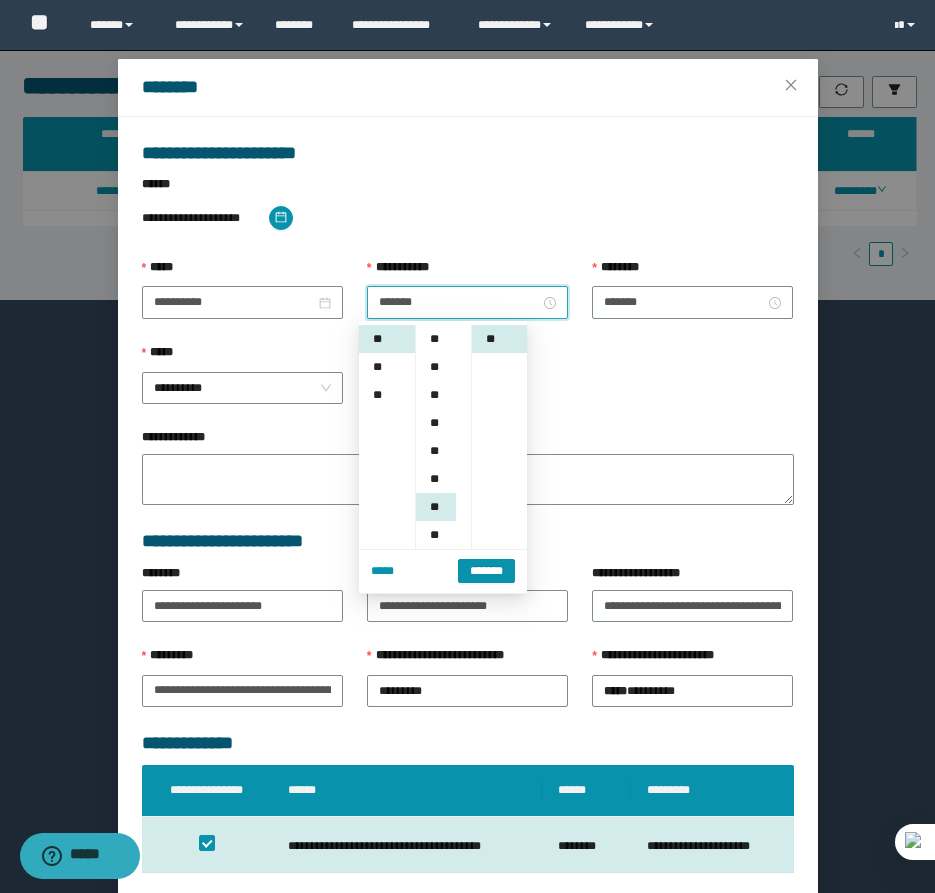 scroll, scrollTop: 168, scrollLeft: 0, axis: vertical 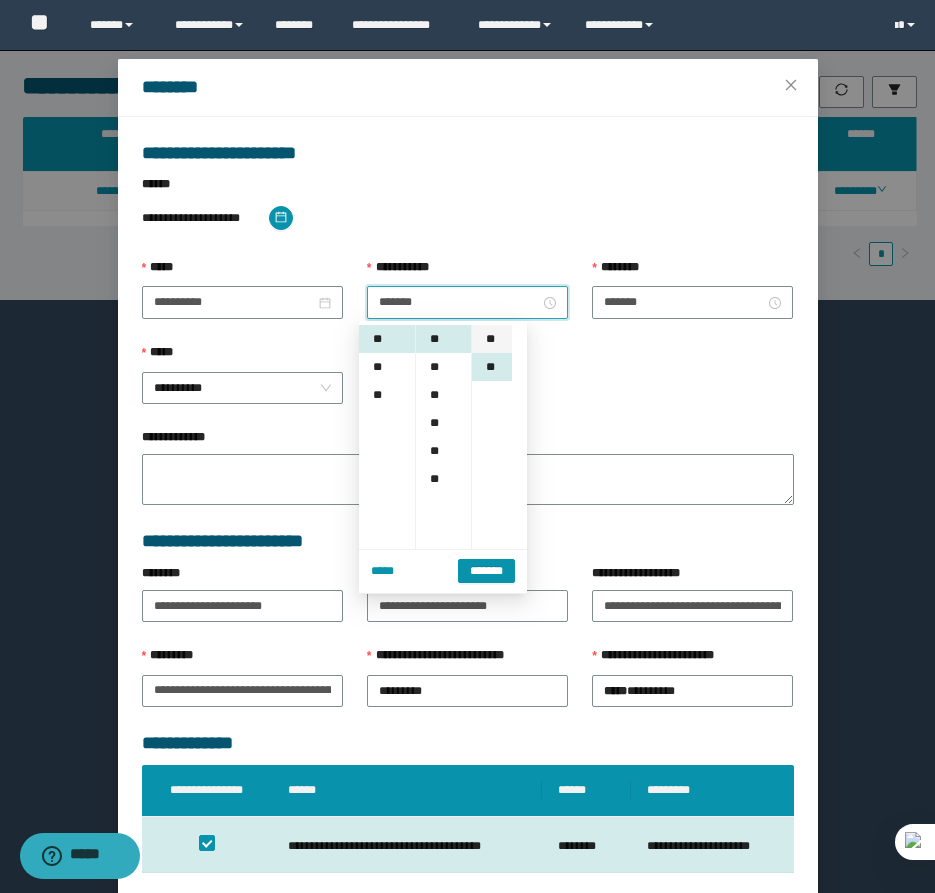 click on "**" at bounding box center (492, 339) 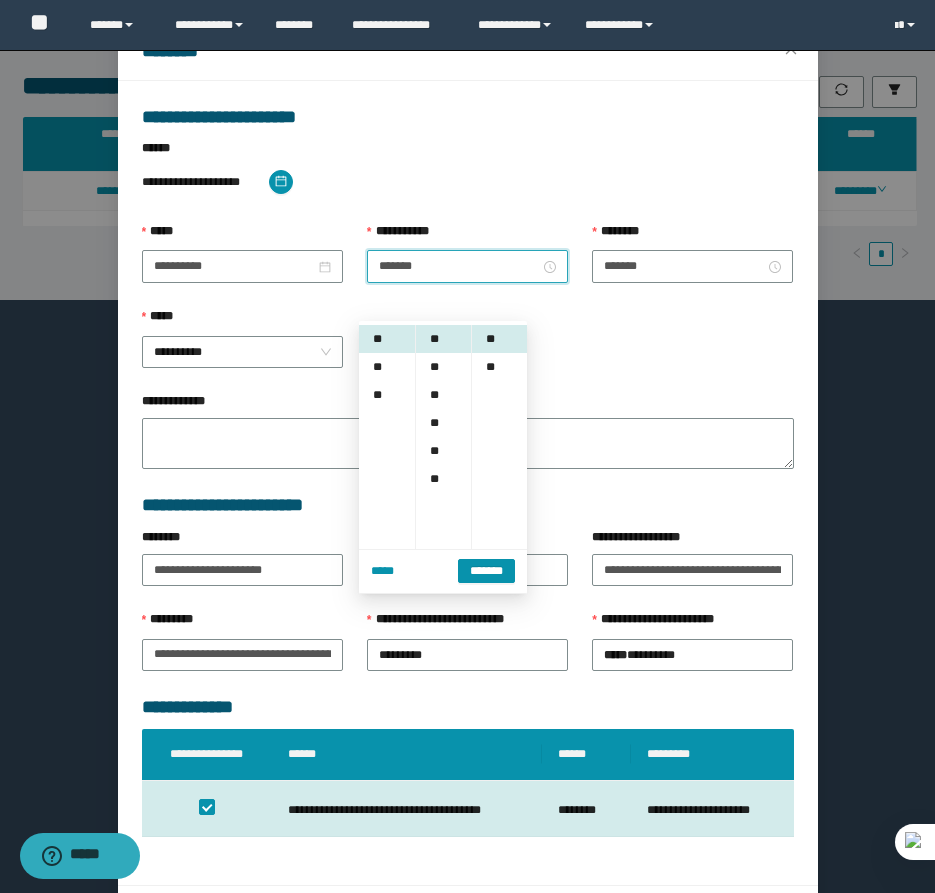 scroll, scrollTop: 141, scrollLeft: 0, axis: vertical 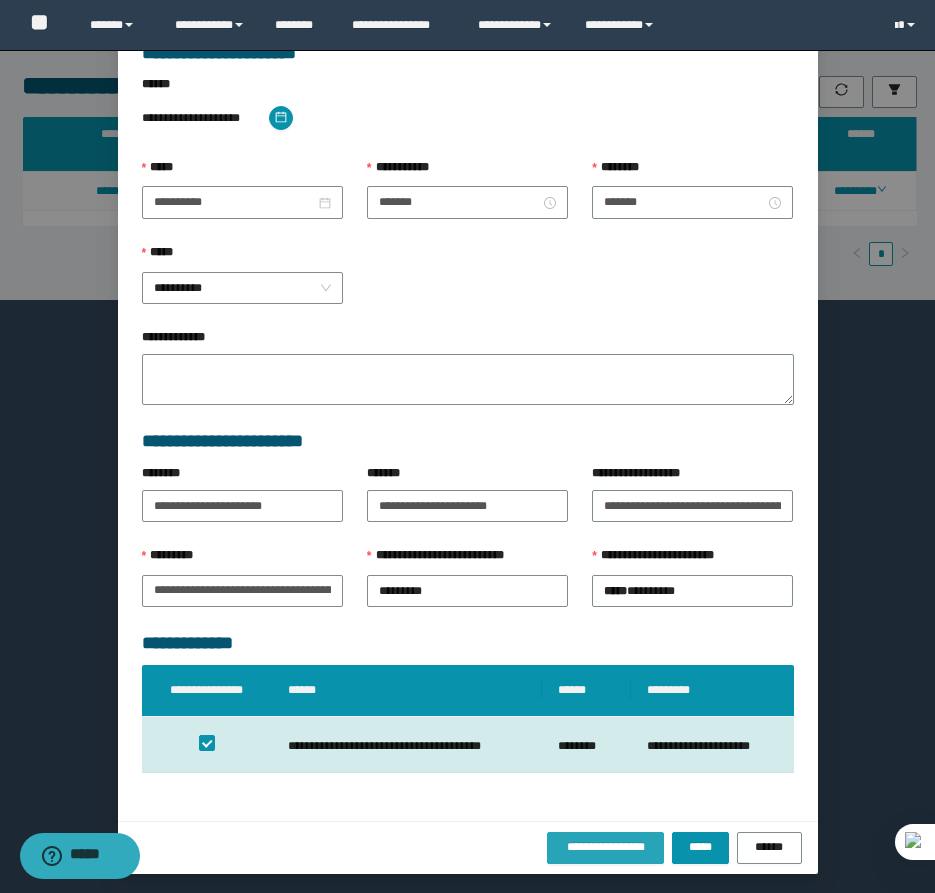 click on "**********" at bounding box center [606, 848] 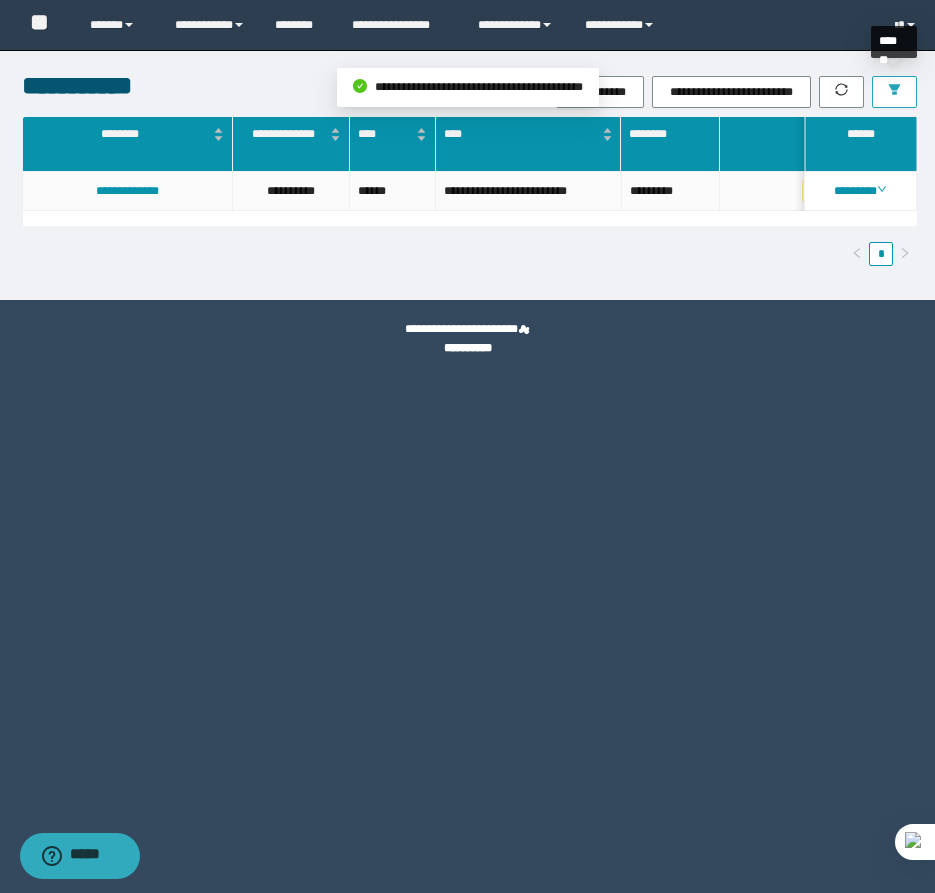 click at bounding box center (894, 92) 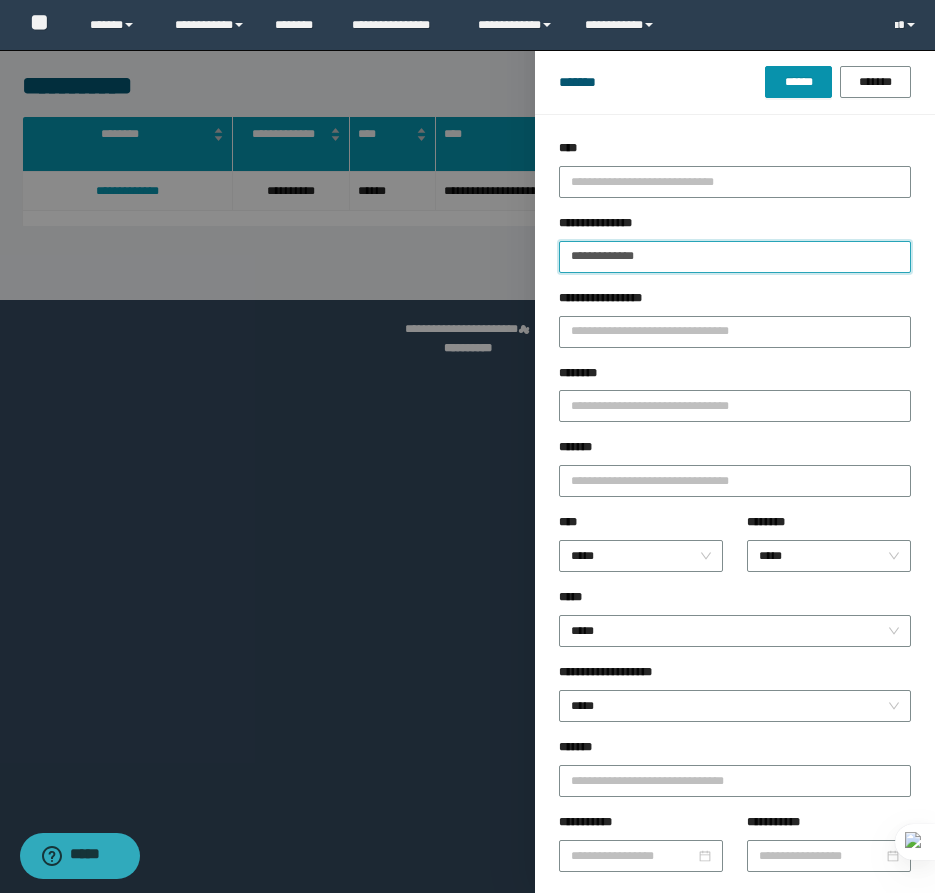 click on "**********" at bounding box center (735, 257) 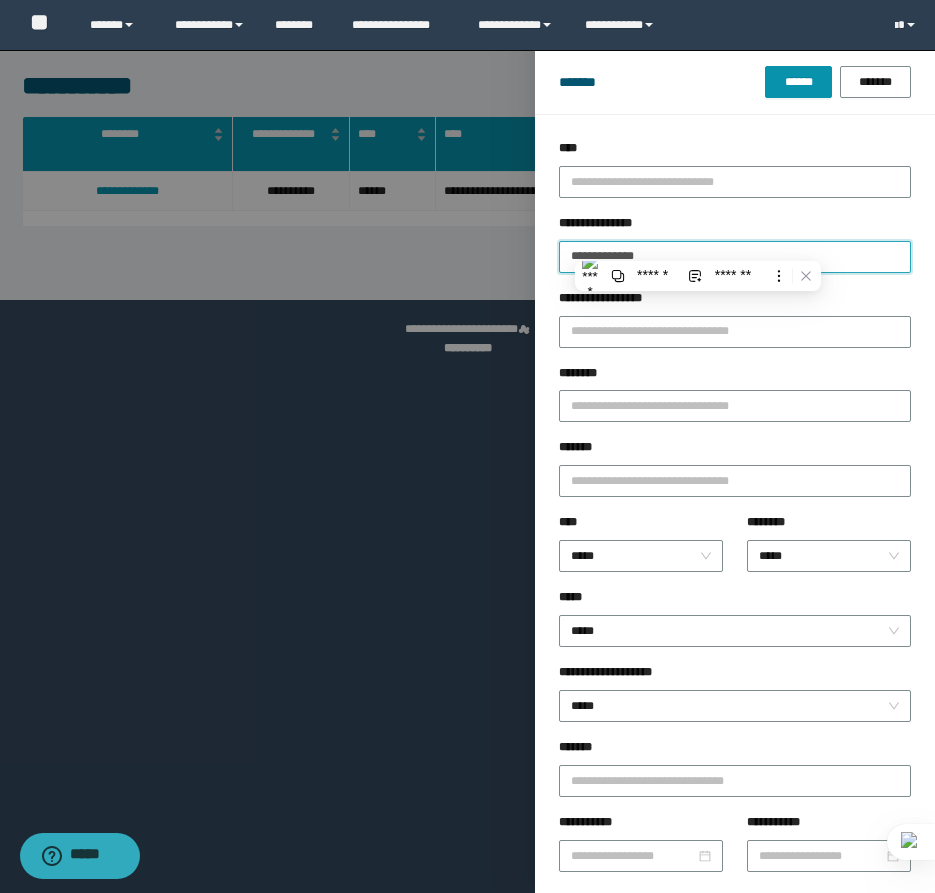 paste 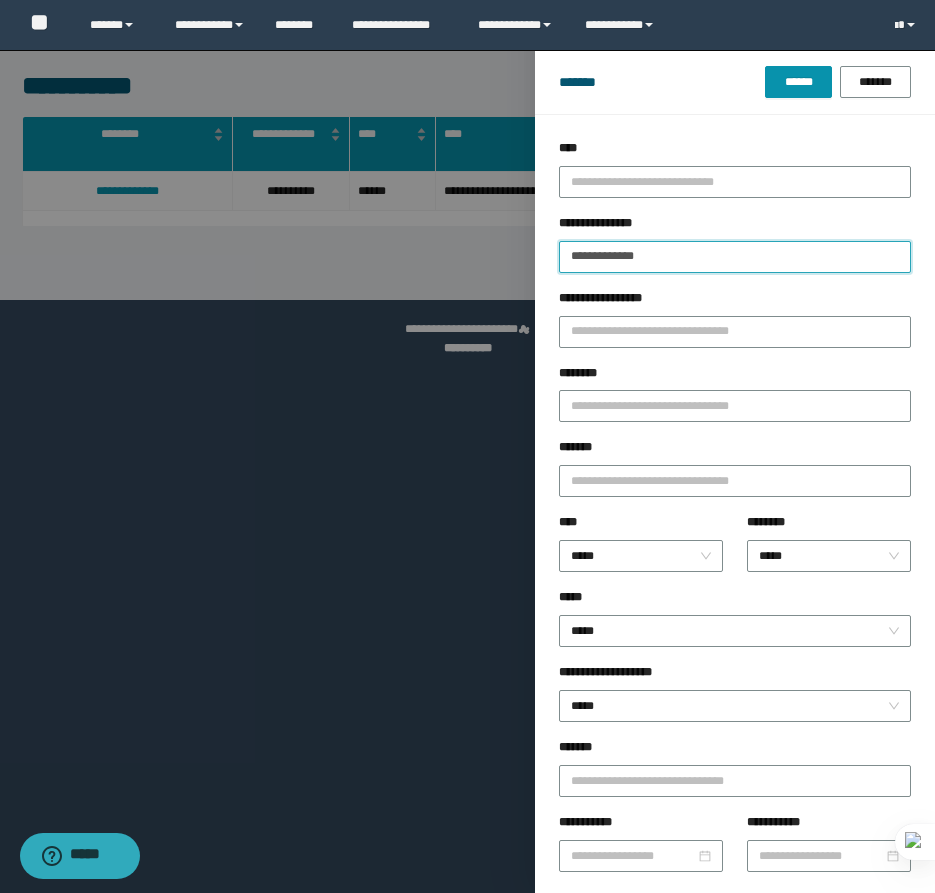 click on "******" at bounding box center (798, 82) 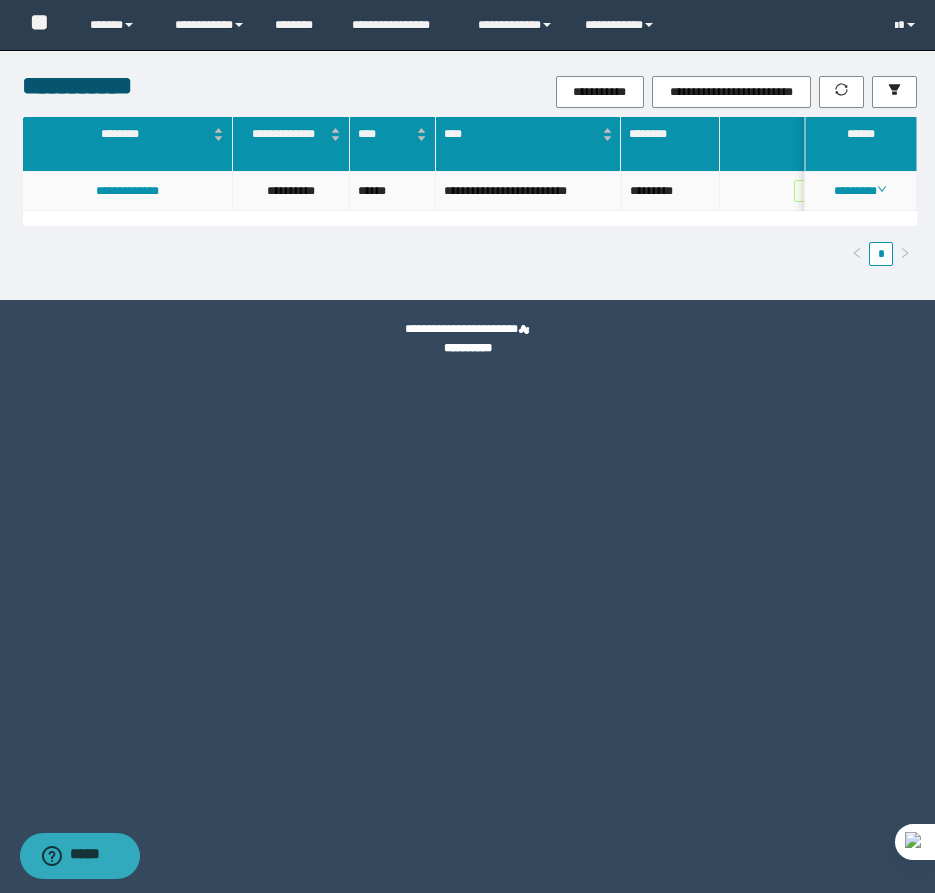 drag, startPoint x: 855, startPoint y: 195, endPoint x: 855, endPoint y: 208, distance: 13 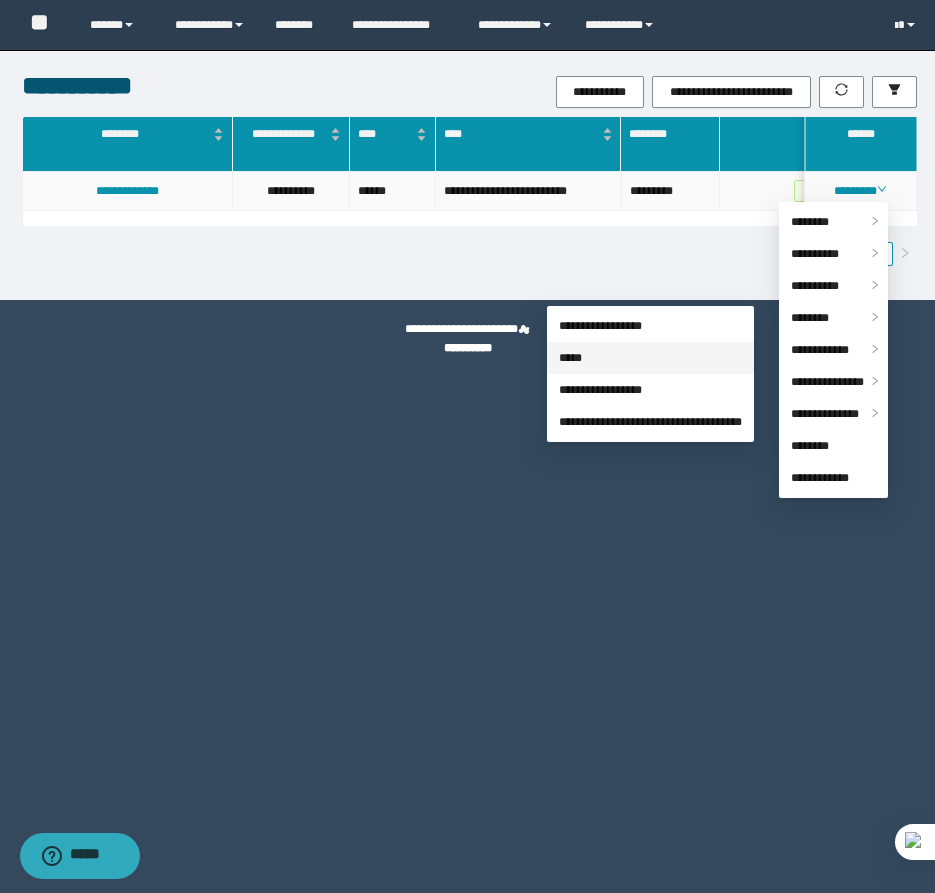 click on "*****" at bounding box center [570, 358] 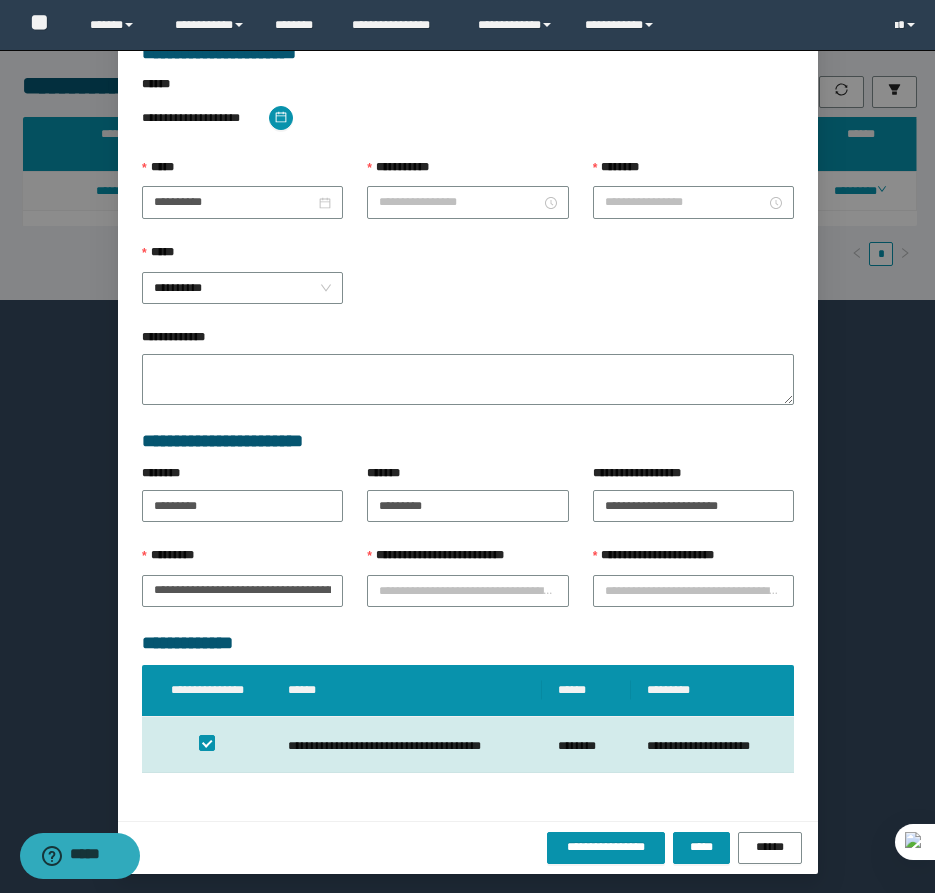 scroll, scrollTop: 41, scrollLeft: 0, axis: vertical 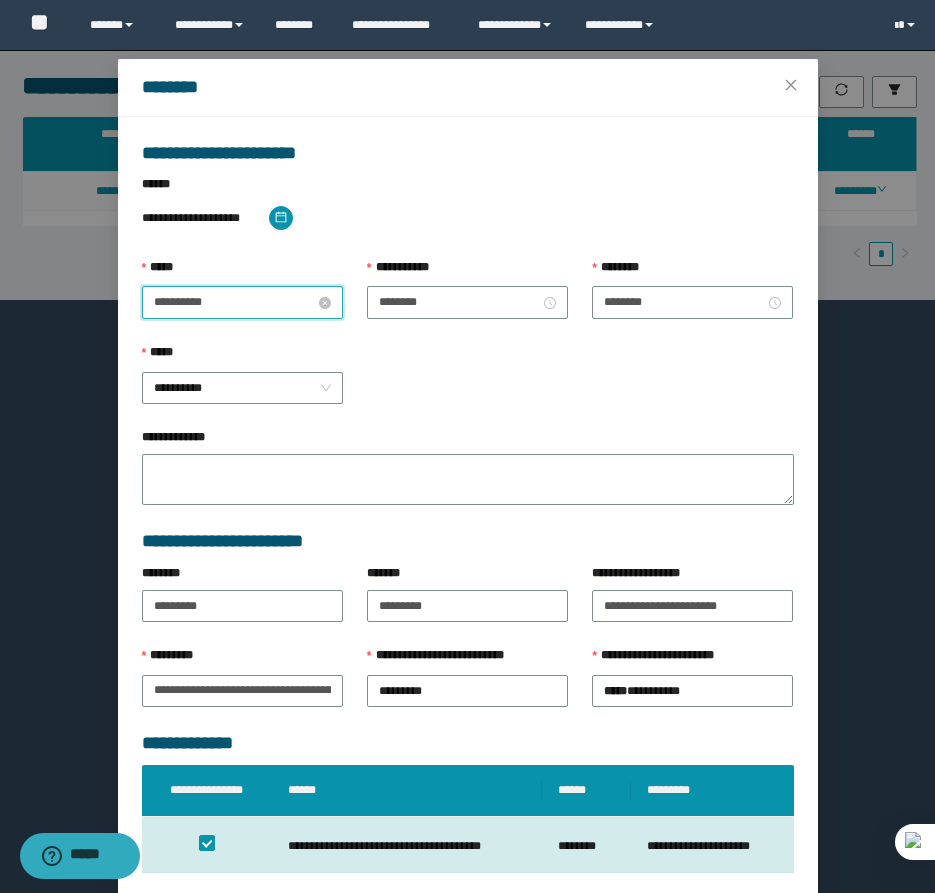 click on "**********" at bounding box center [234, 302] 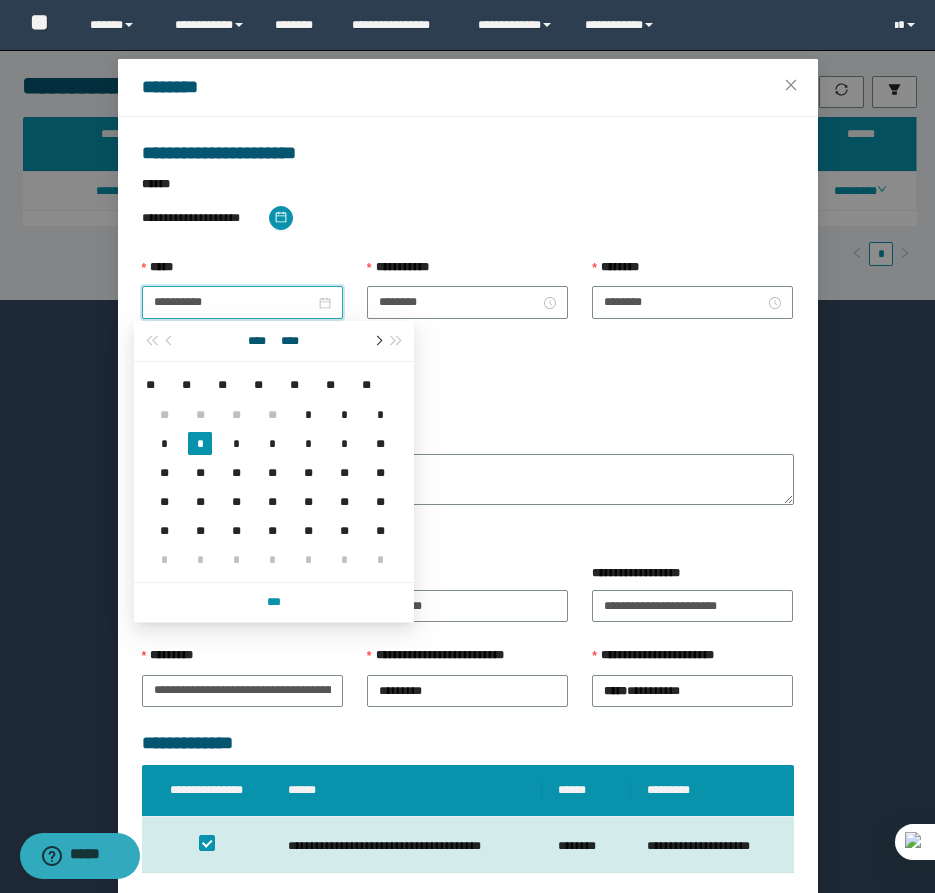 click at bounding box center (377, 341) 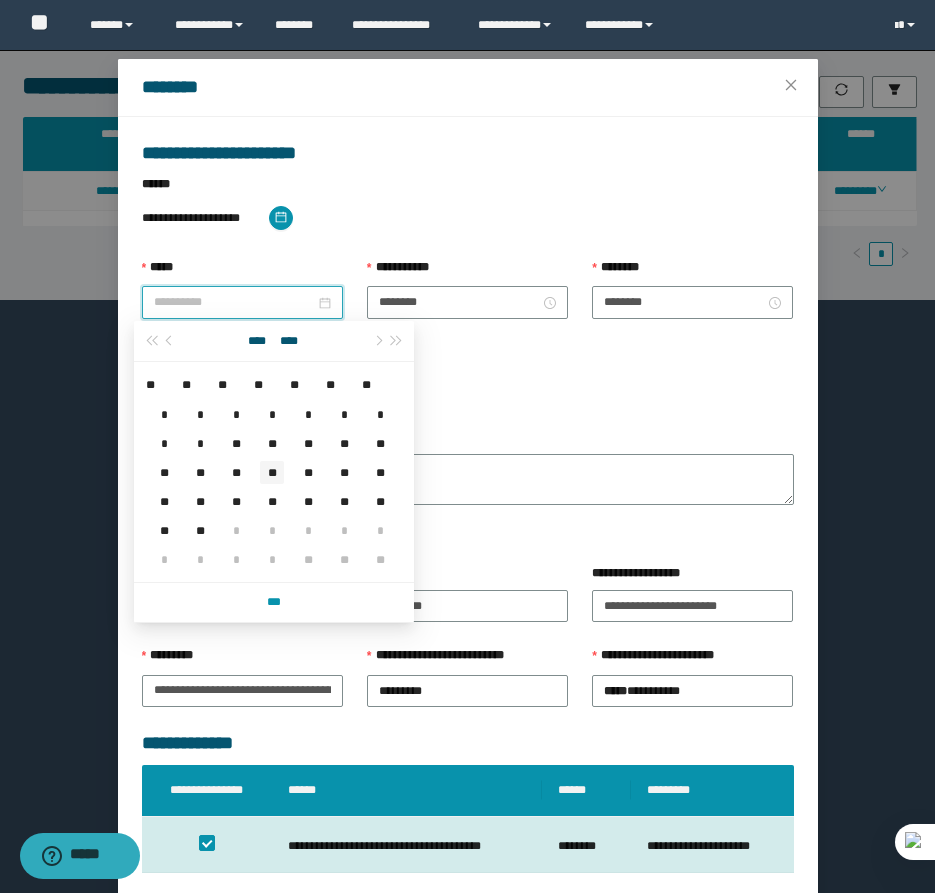 click on "**" at bounding box center (272, 472) 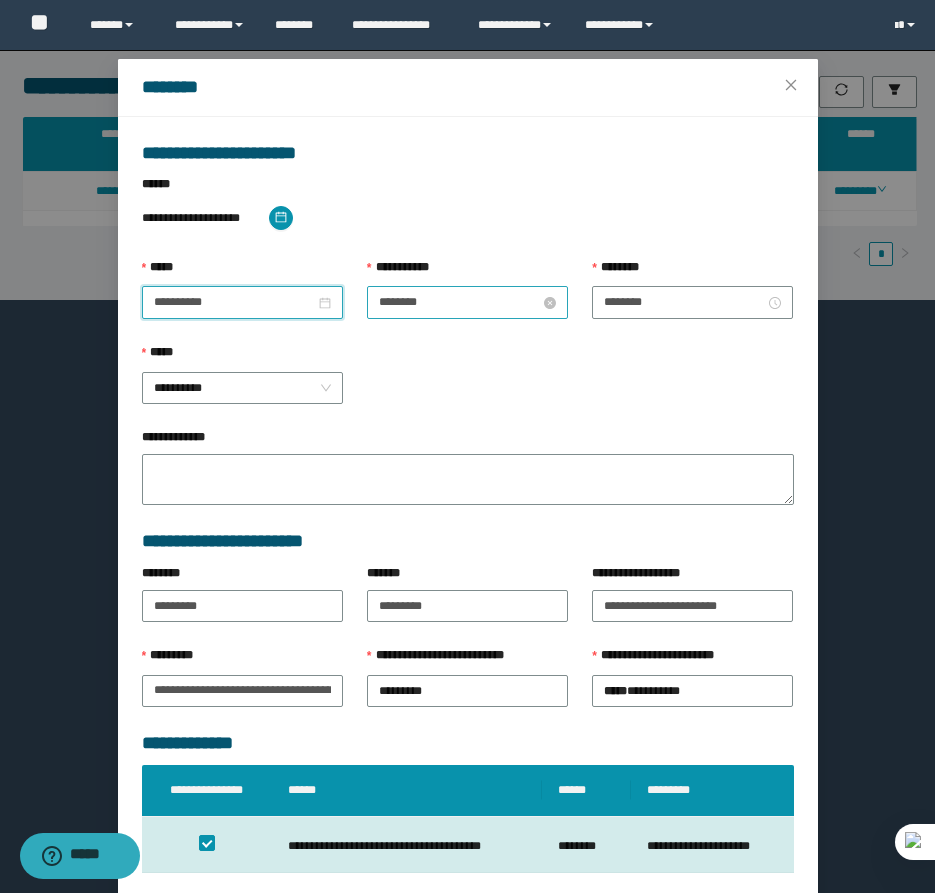click on "********" at bounding box center (459, 302) 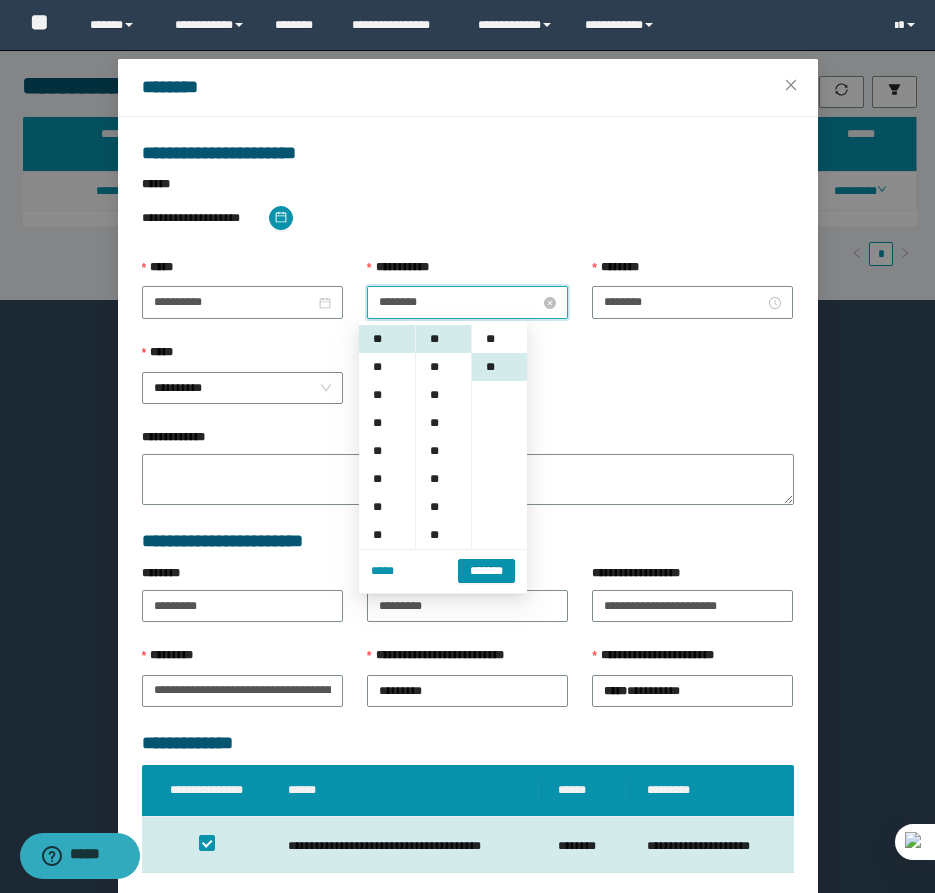 scroll, scrollTop: 28, scrollLeft: 0, axis: vertical 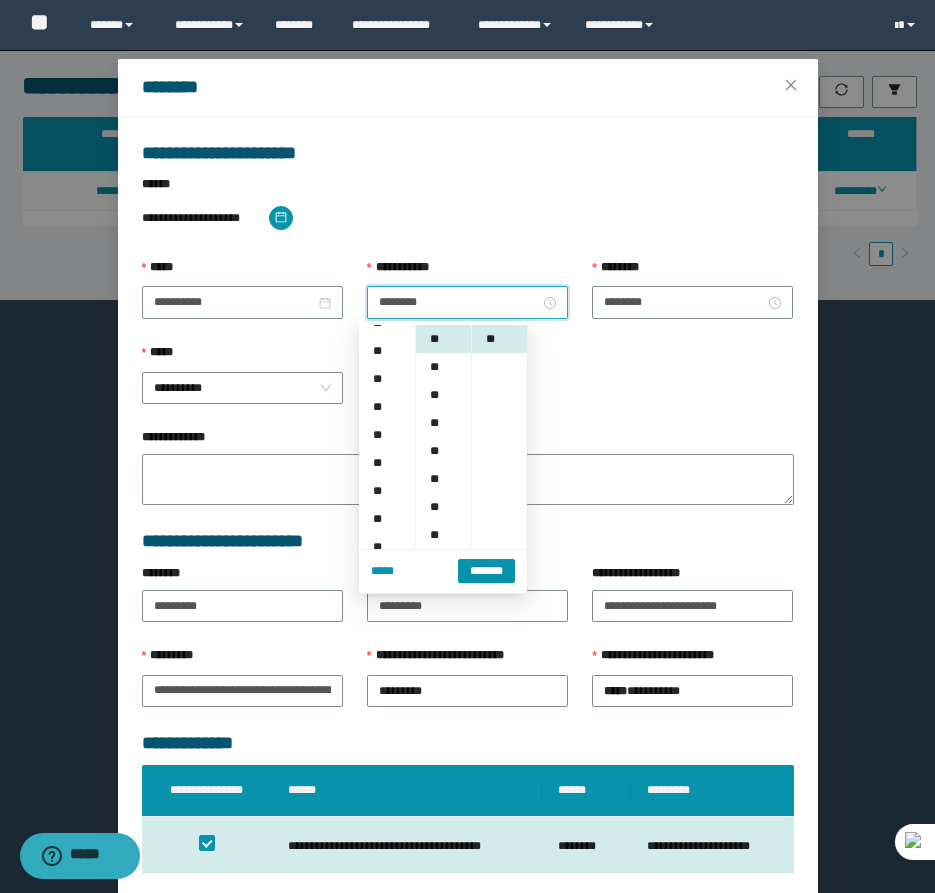 drag, startPoint x: 380, startPoint y: 491, endPoint x: 414, endPoint y: 494, distance: 34.132095 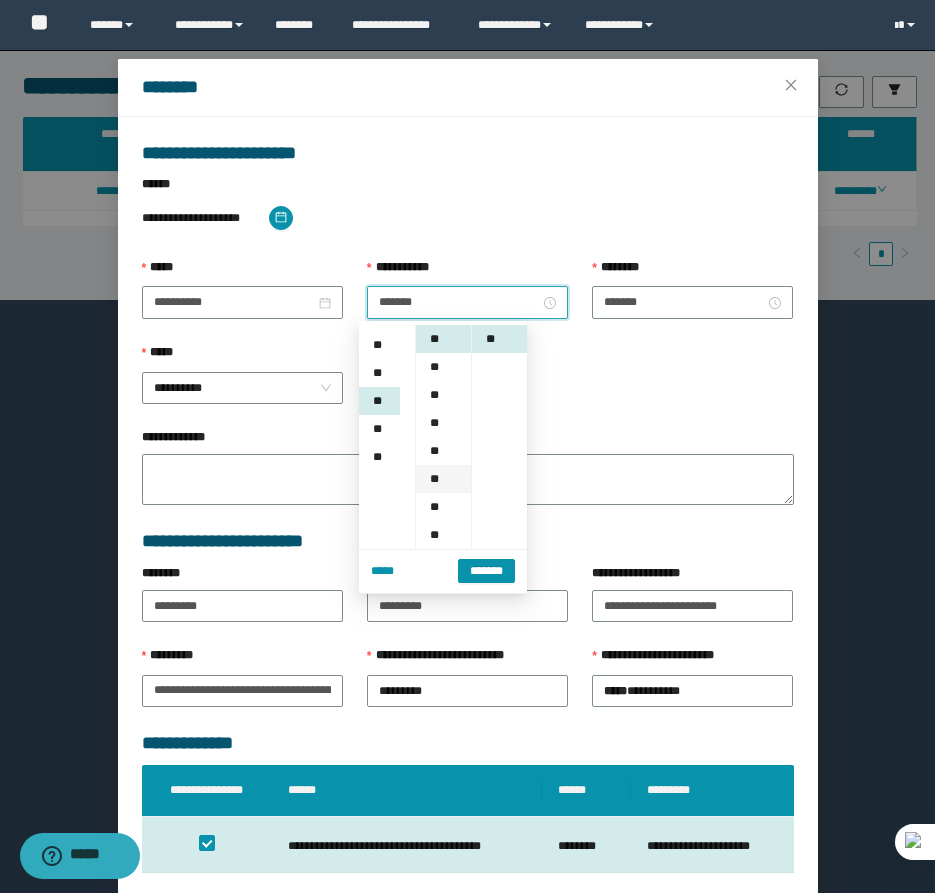 scroll, scrollTop: 252, scrollLeft: 0, axis: vertical 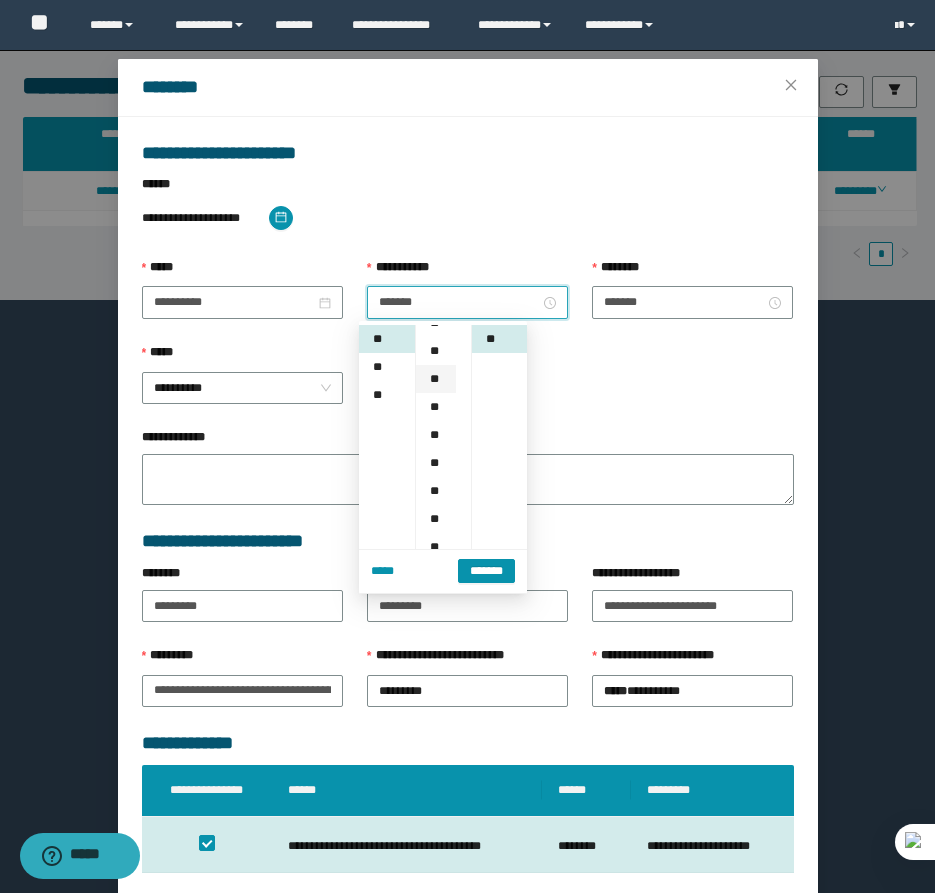 click on "**" at bounding box center (436, 491) 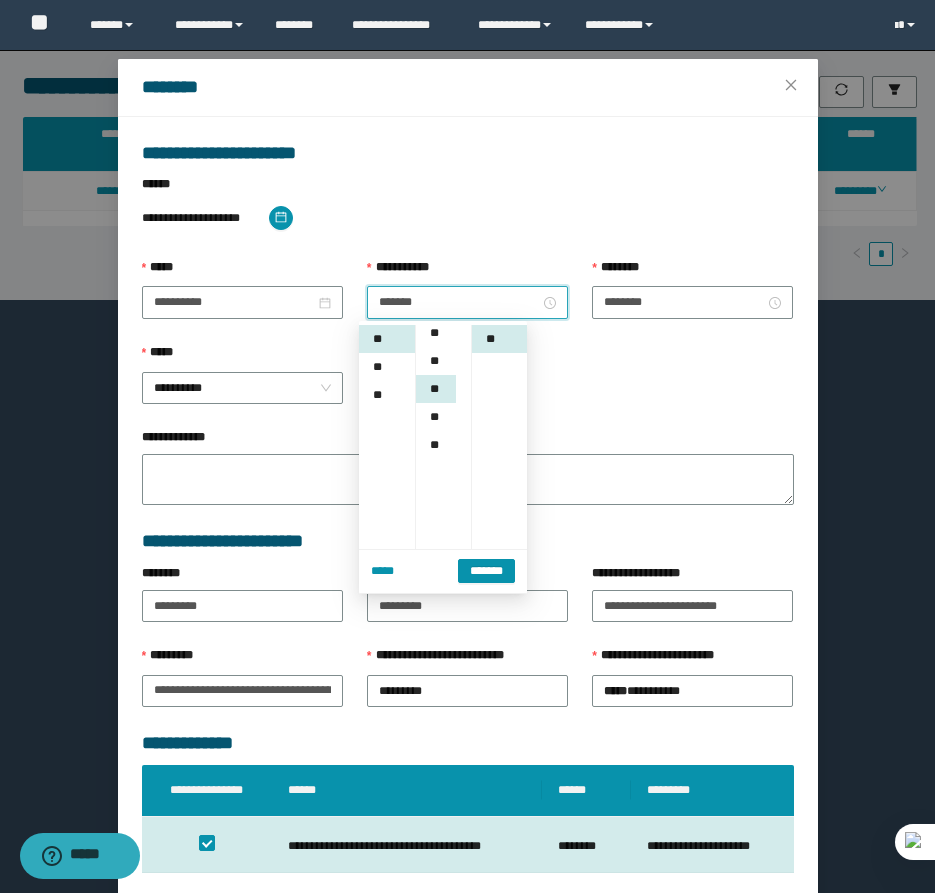 scroll, scrollTop: 252, scrollLeft: 0, axis: vertical 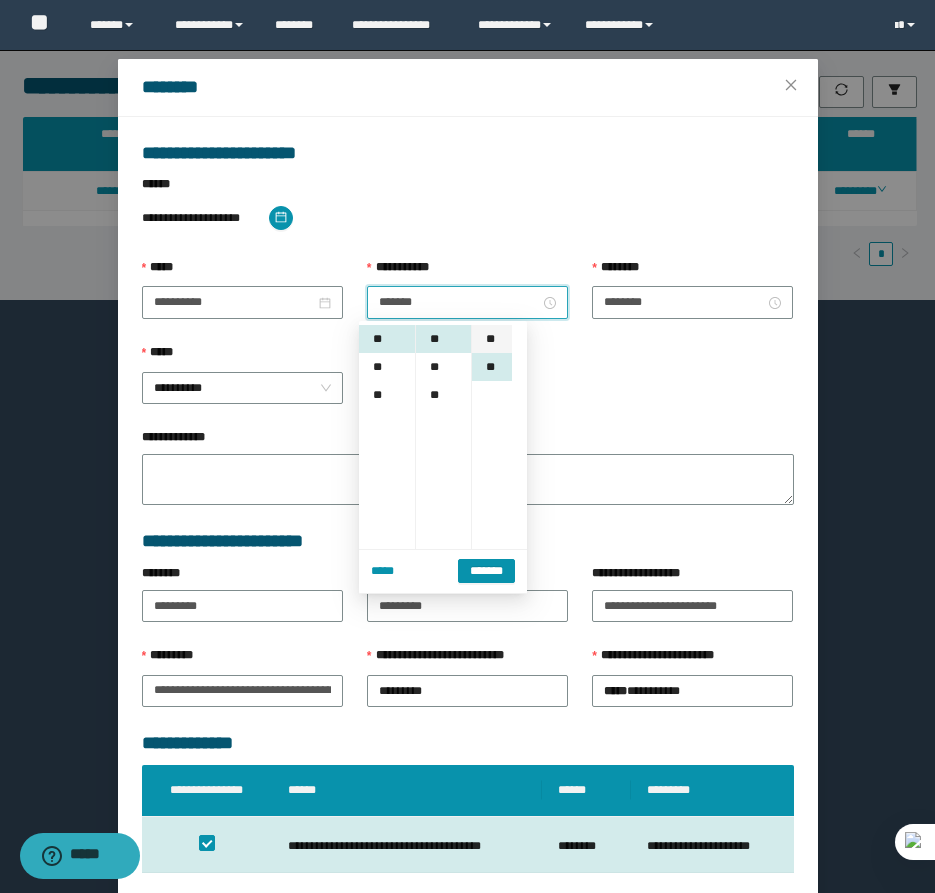 click on "**" at bounding box center [492, 339] 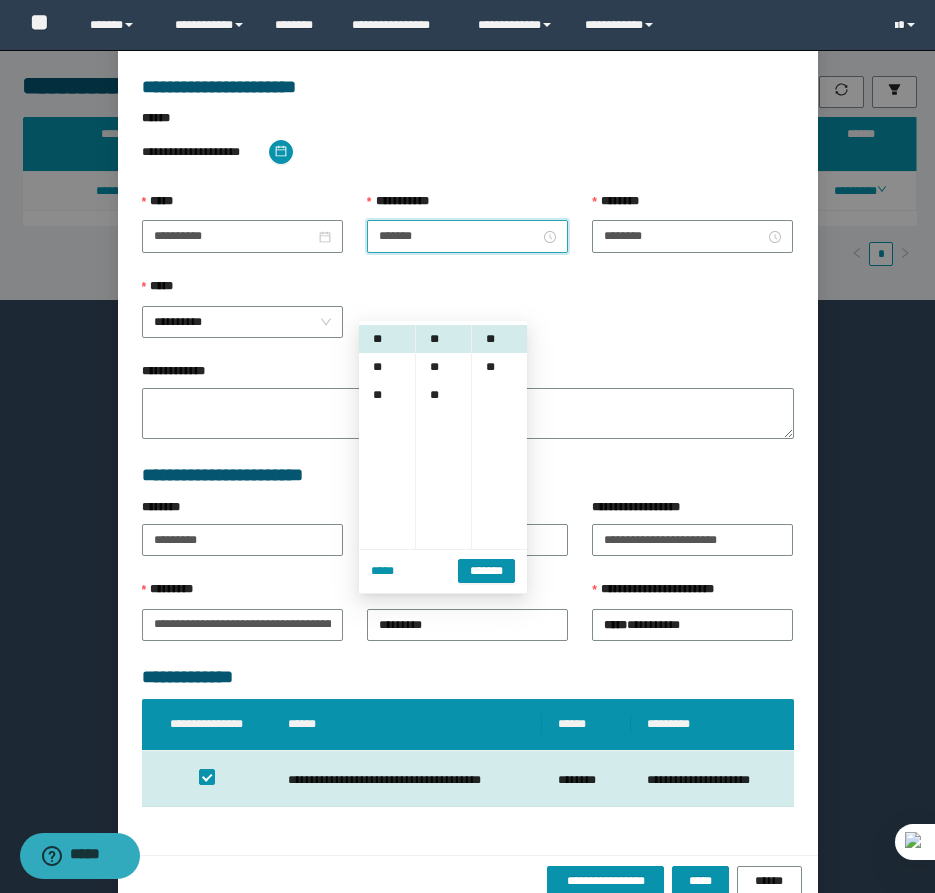 scroll, scrollTop: 141, scrollLeft: 0, axis: vertical 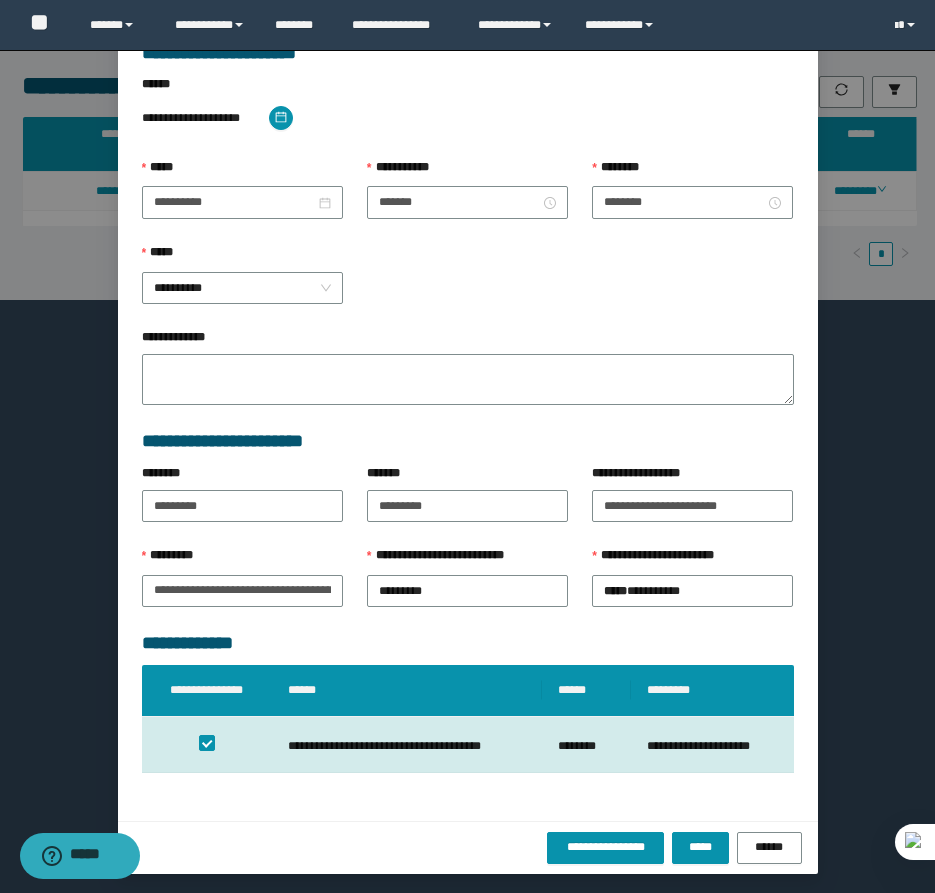 click on "**********" at bounding box center (468, 847) 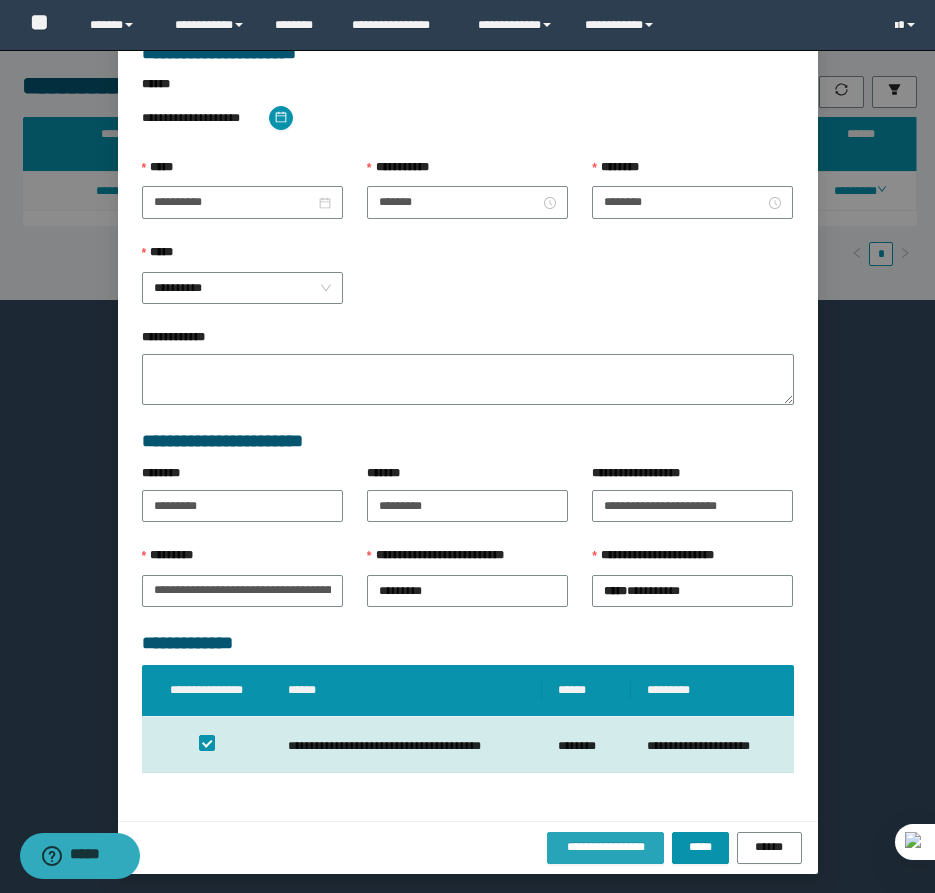click on "**********" at bounding box center [606, 848] 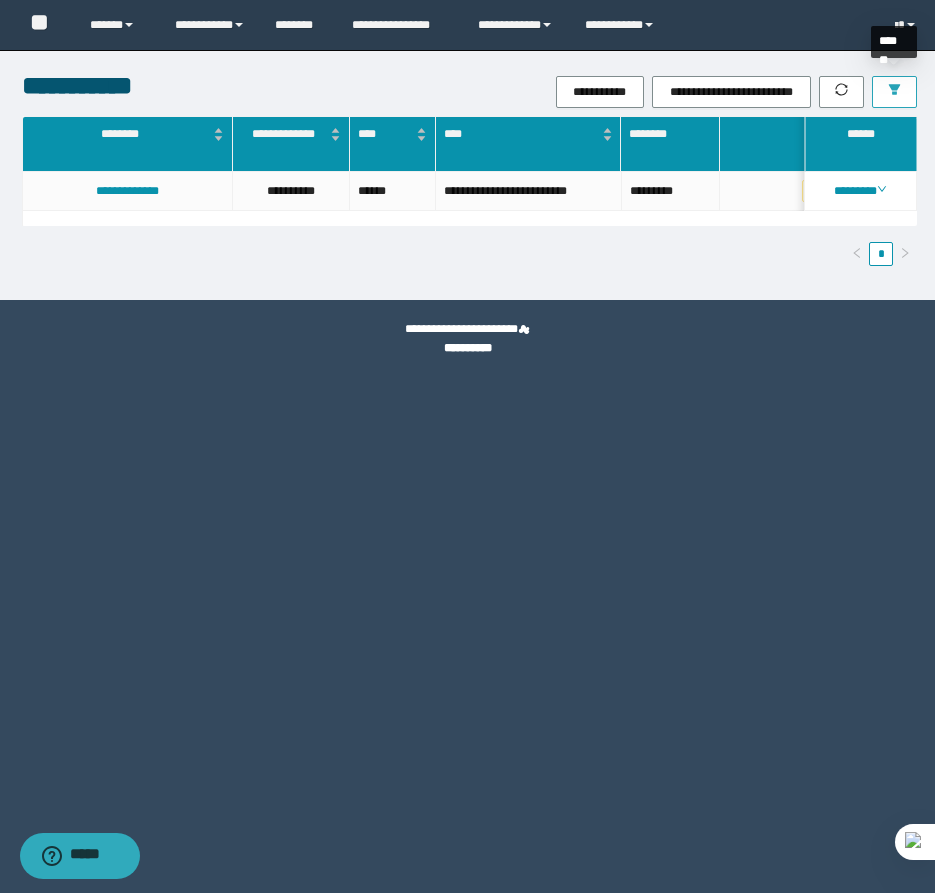 click at bounding box center [894, 92] 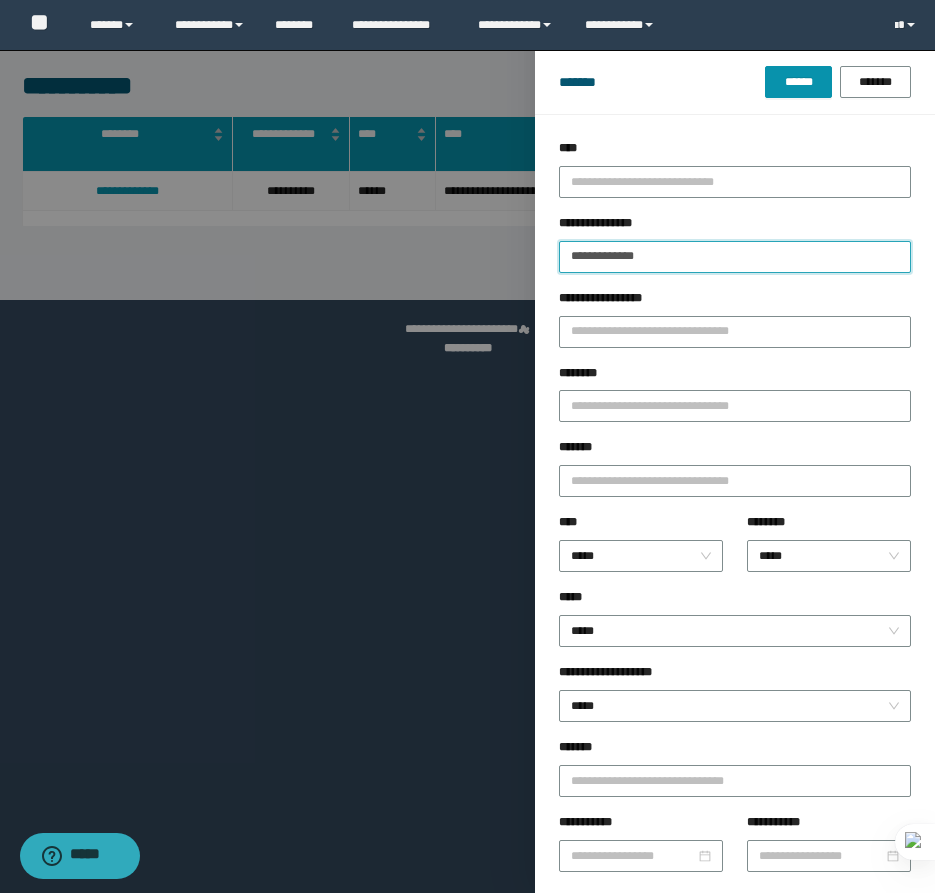 click on "**********" at bounding box center (735, 257) 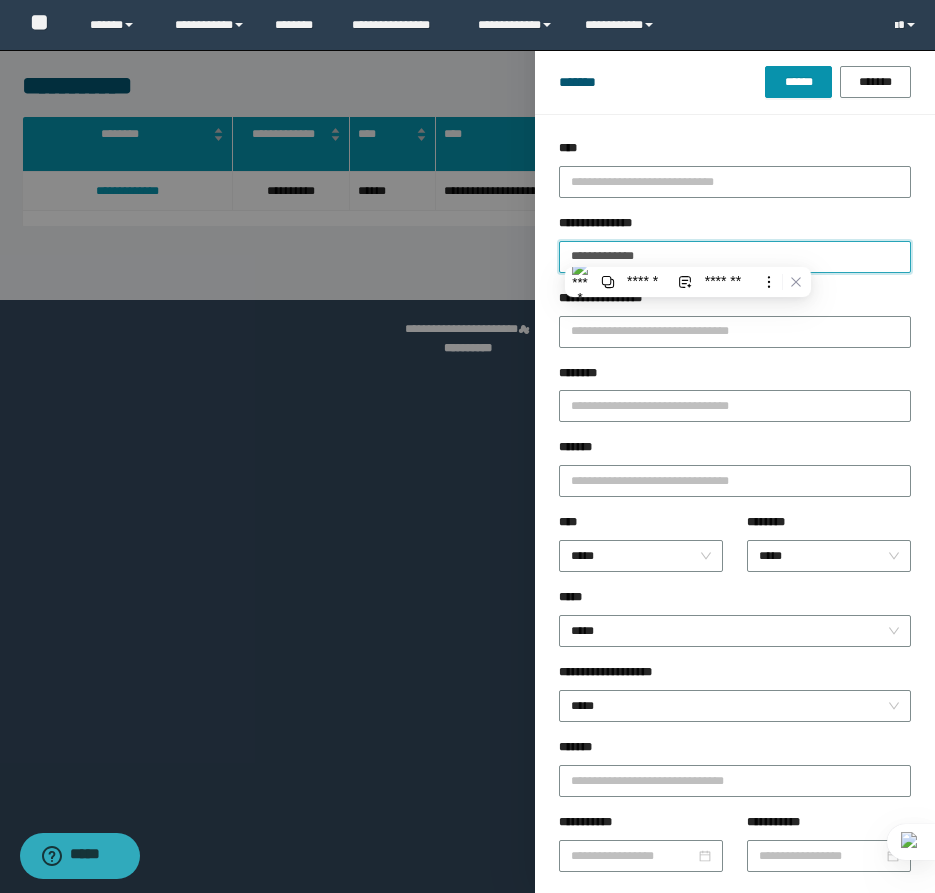 click on "******" at bounding box center (798, 82) 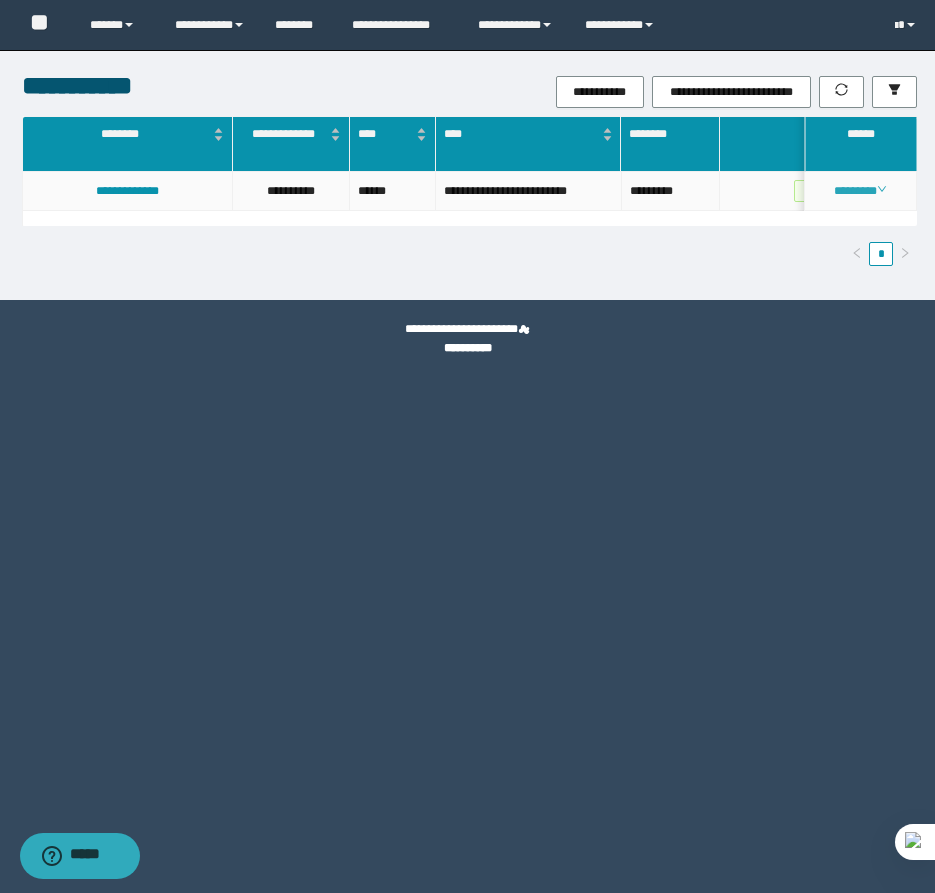 click on "********" at bounding box center (860, 191) 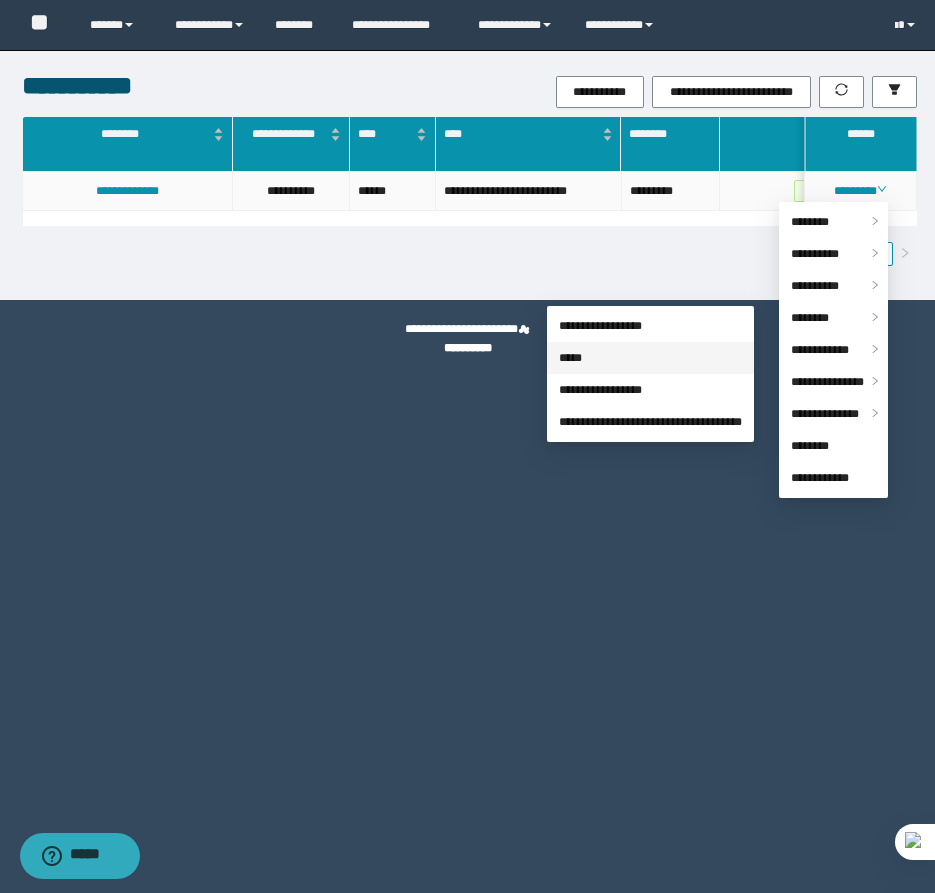 click on "*****" at bounding box center (570, 358) 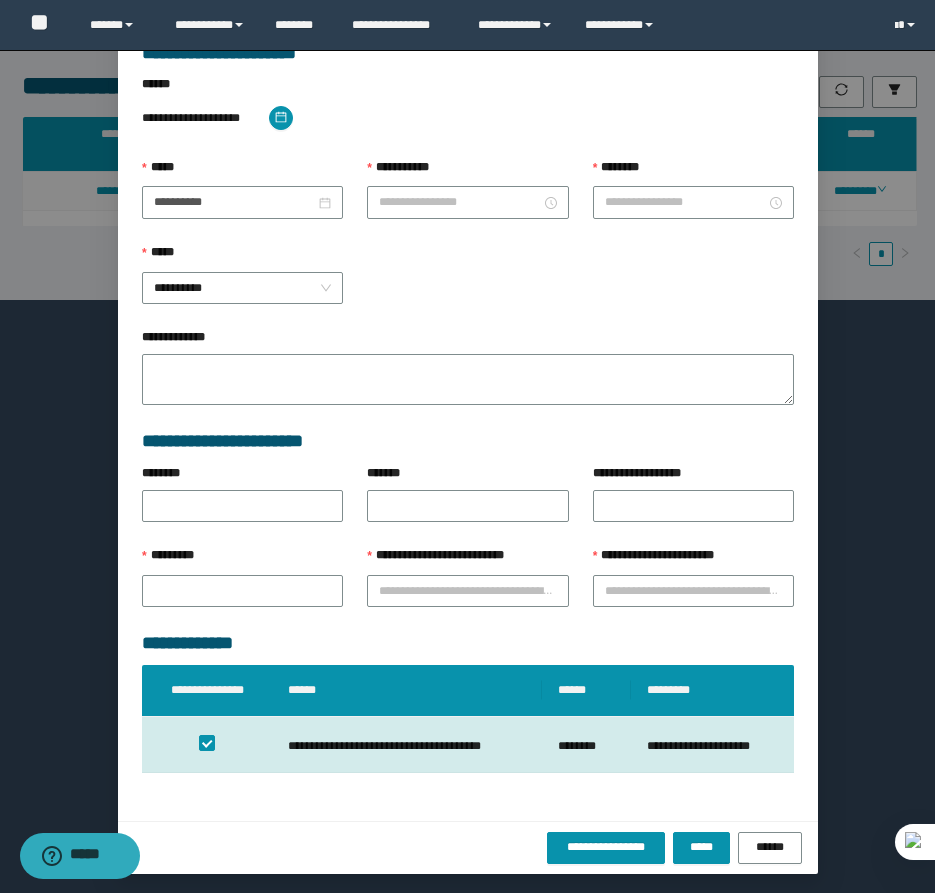 scroll, scrollTop: 41, scrollLeft: 0, axis: vertical 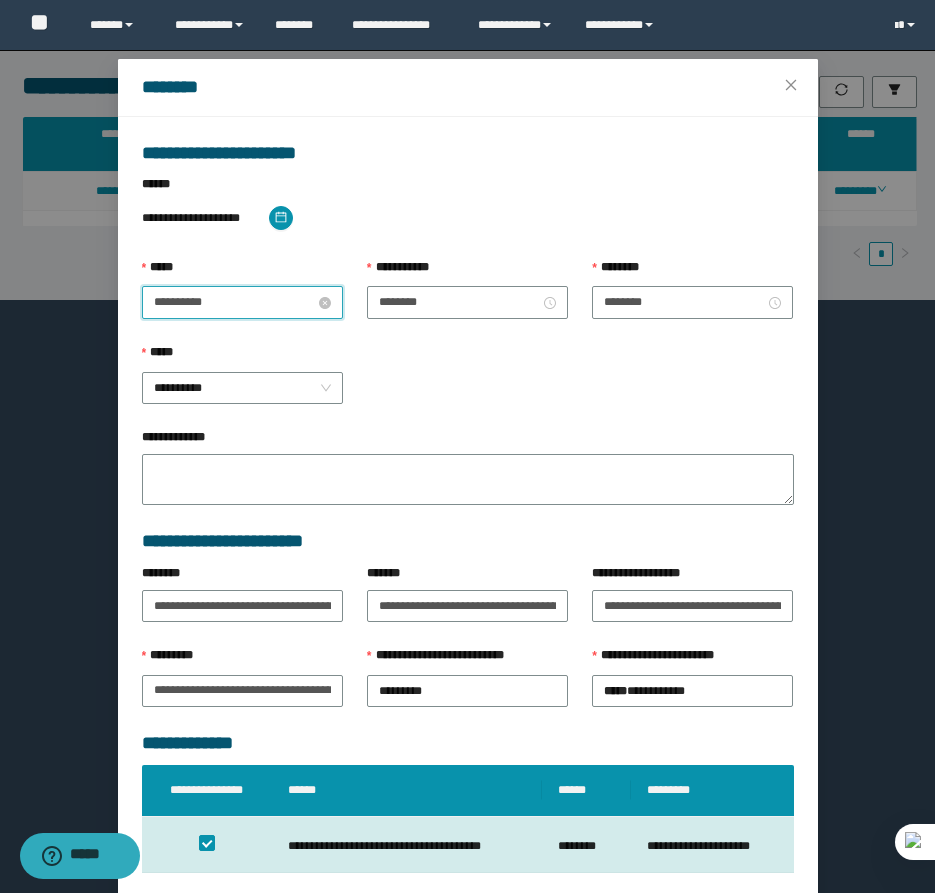 click on "**********" at bounding box center [234, 302] 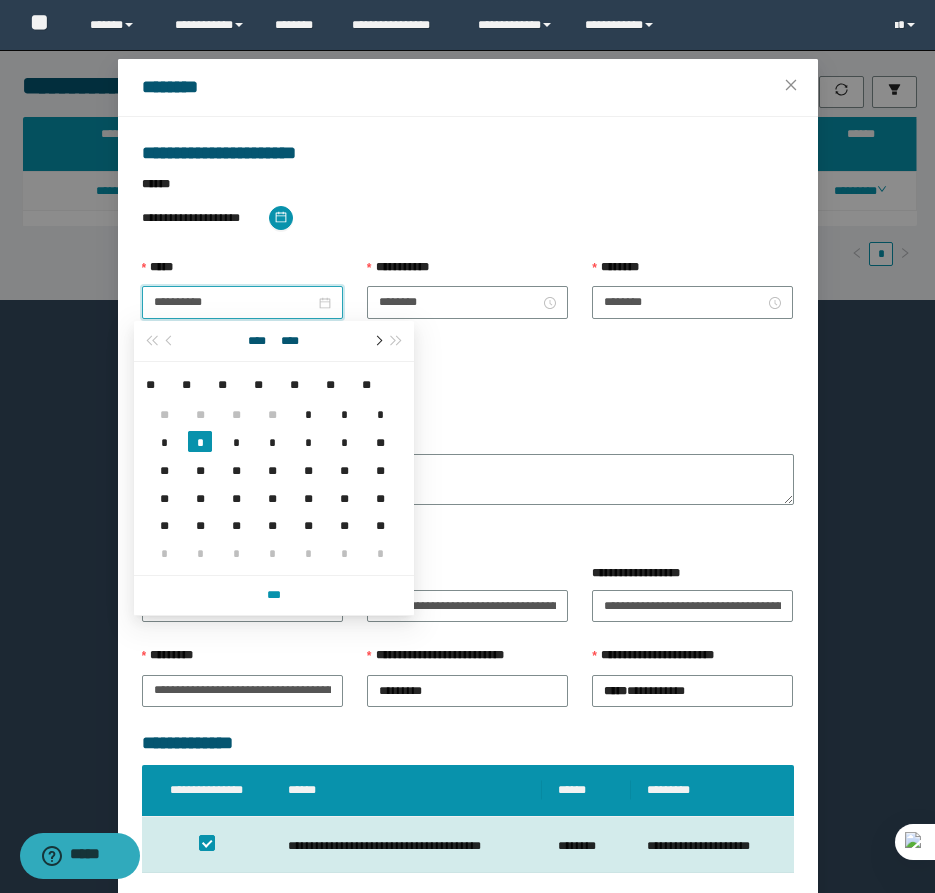 click at bounding box center [377, 341] 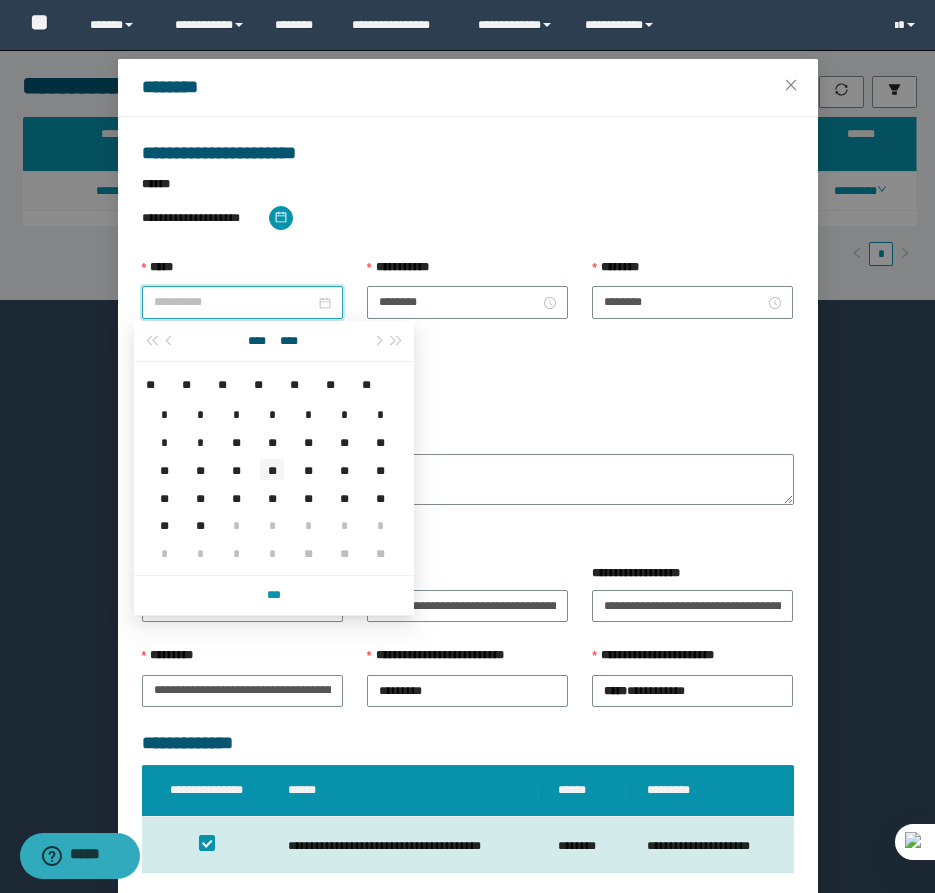 click on "**" at bounding box center [272, 469] 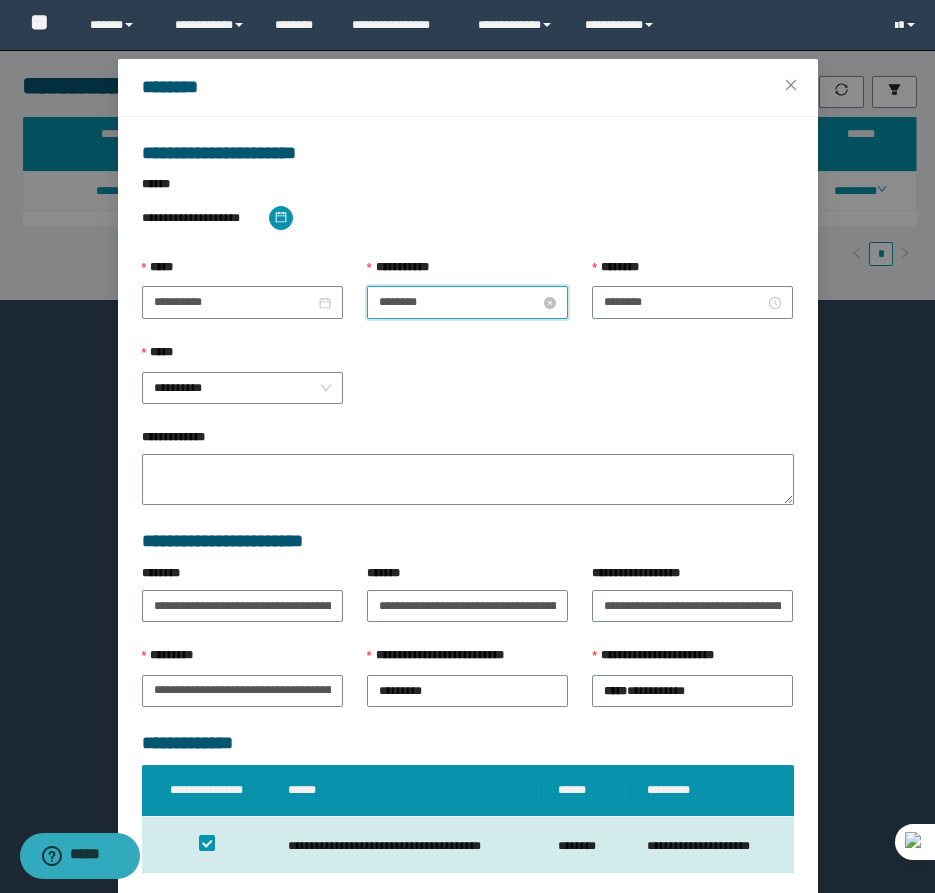 click on "********" at bounding box center (459, 302) 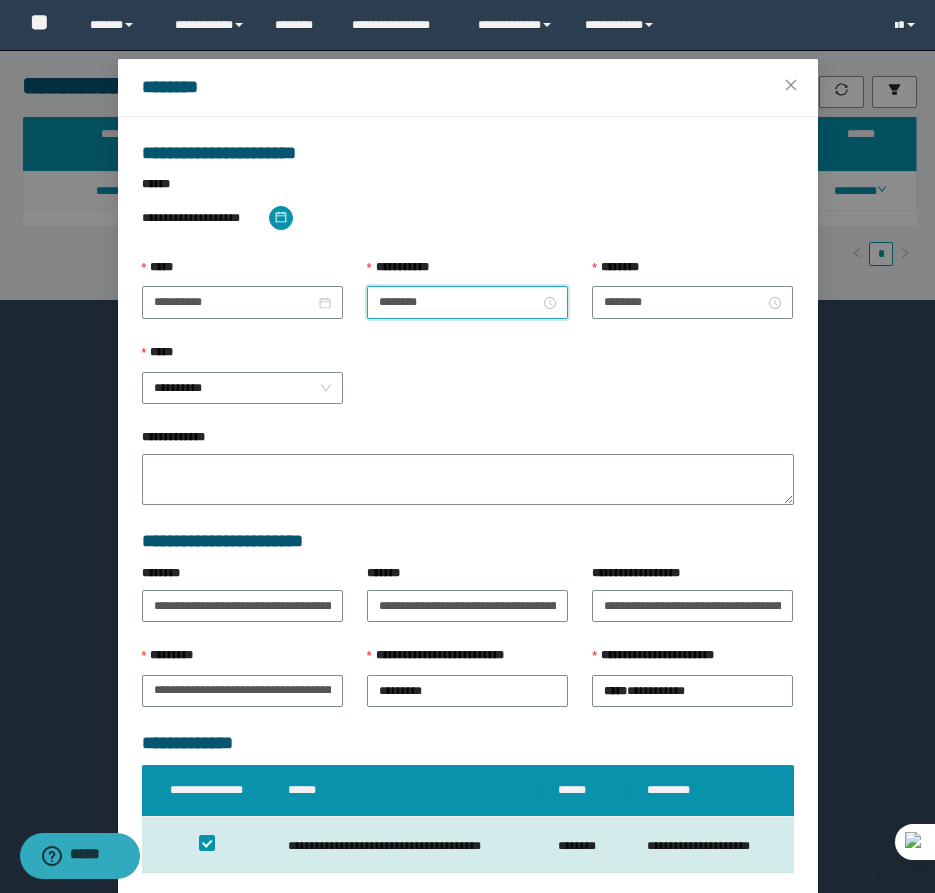 scroll, scrollTop: 28, scrollLeft: 0, axis: vertical 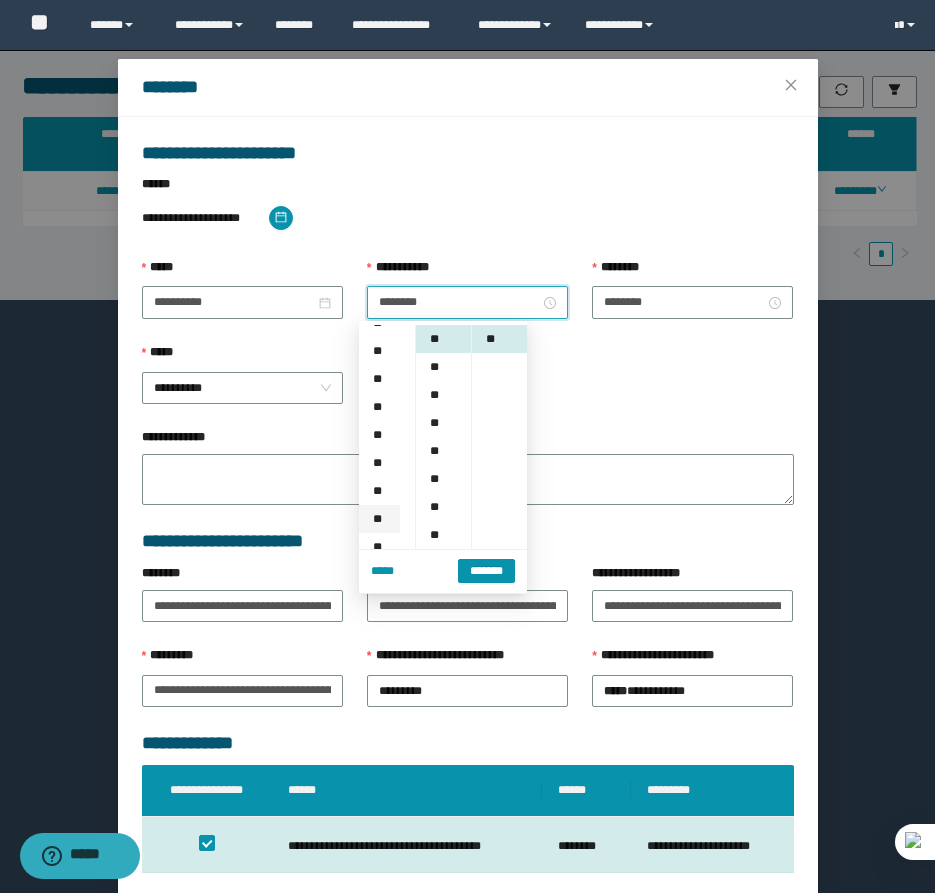 click on "**" at bounding box center [379, 519] 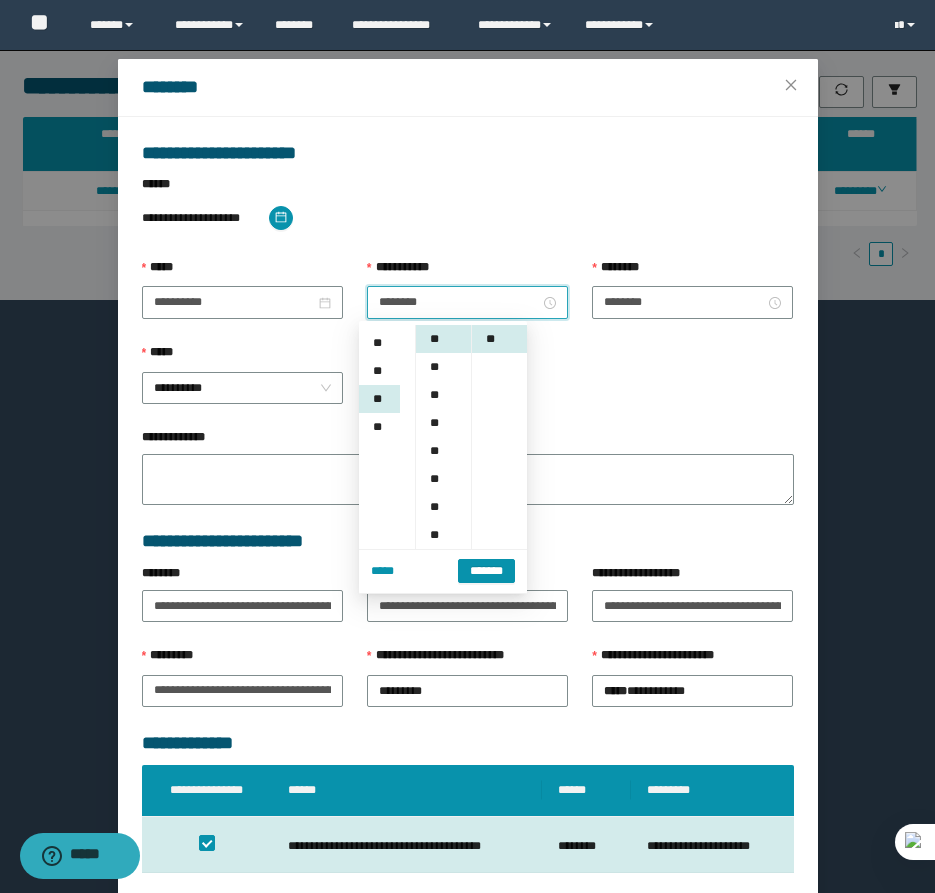scroll, scrollTop: 280, scrollLeft: 0, axis: vertical 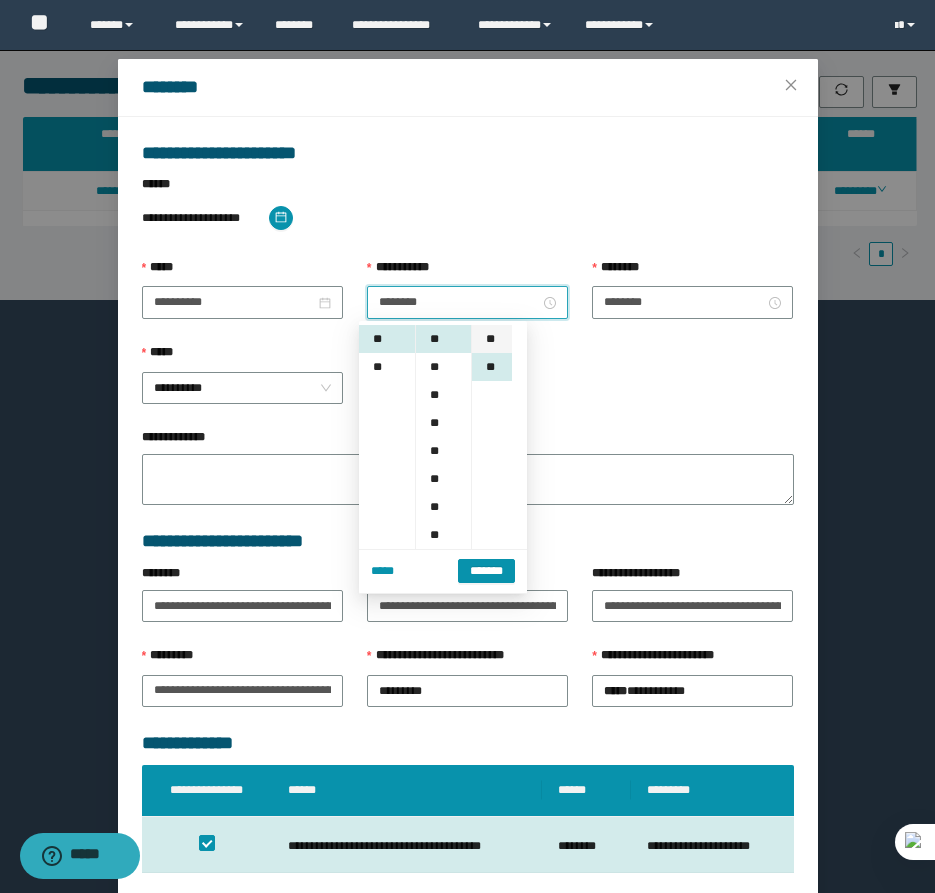 click on "**" at bounding box center (492, 339) 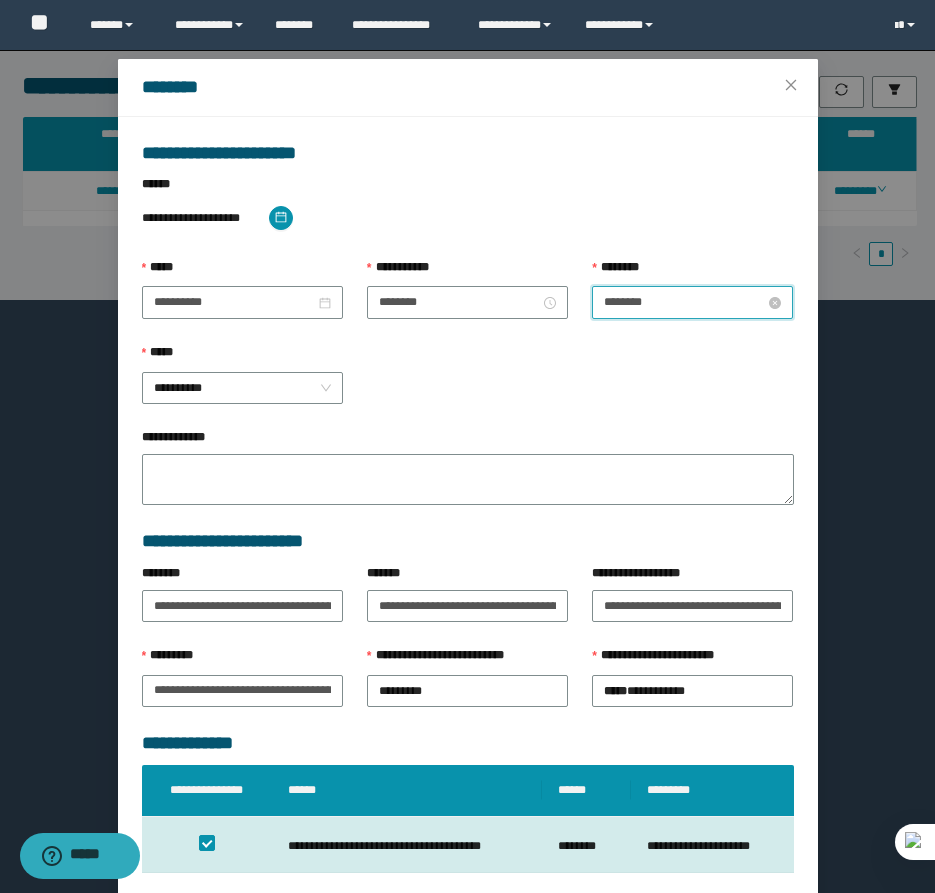 click on "********" at bounding box center (684, 302) 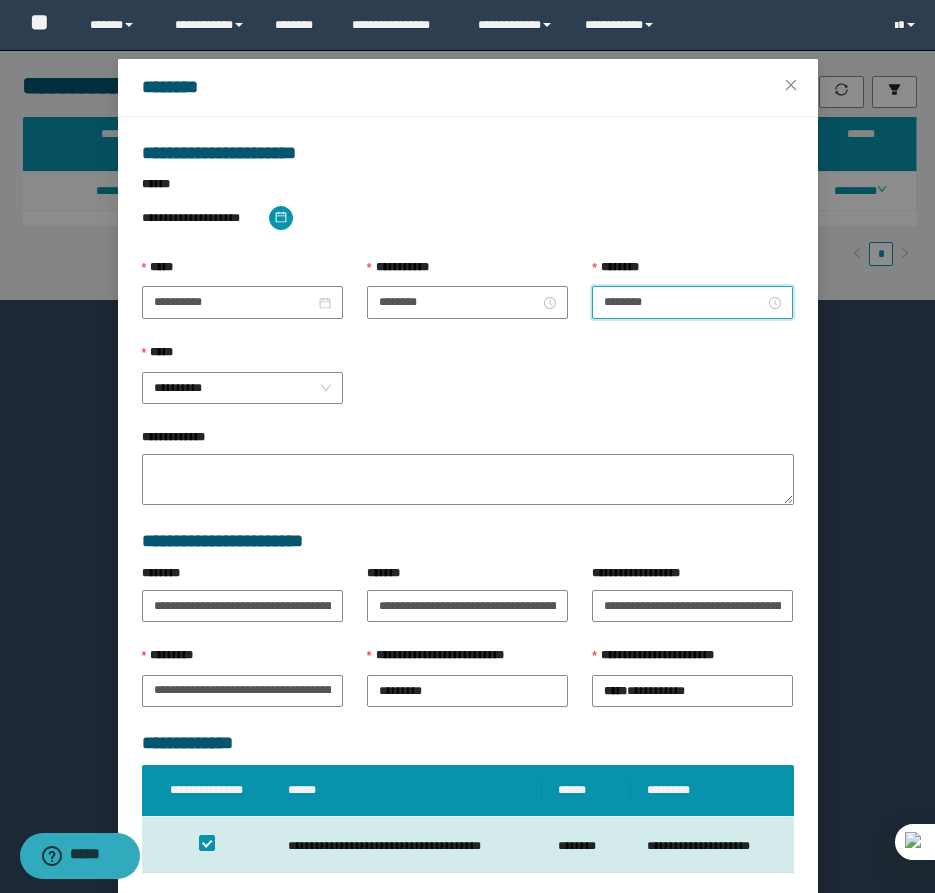 scroll, scrollTop: 280, scrollLeft: 0, axis: vertical 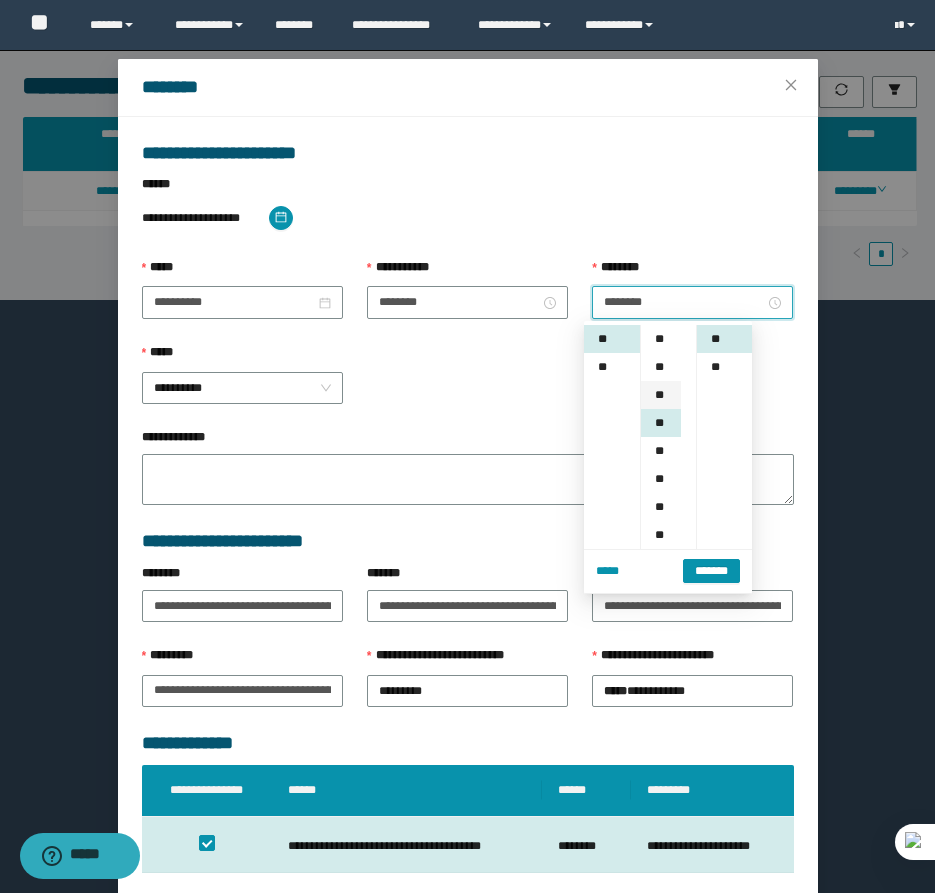 click on "**" at bounding box center (661, 395) 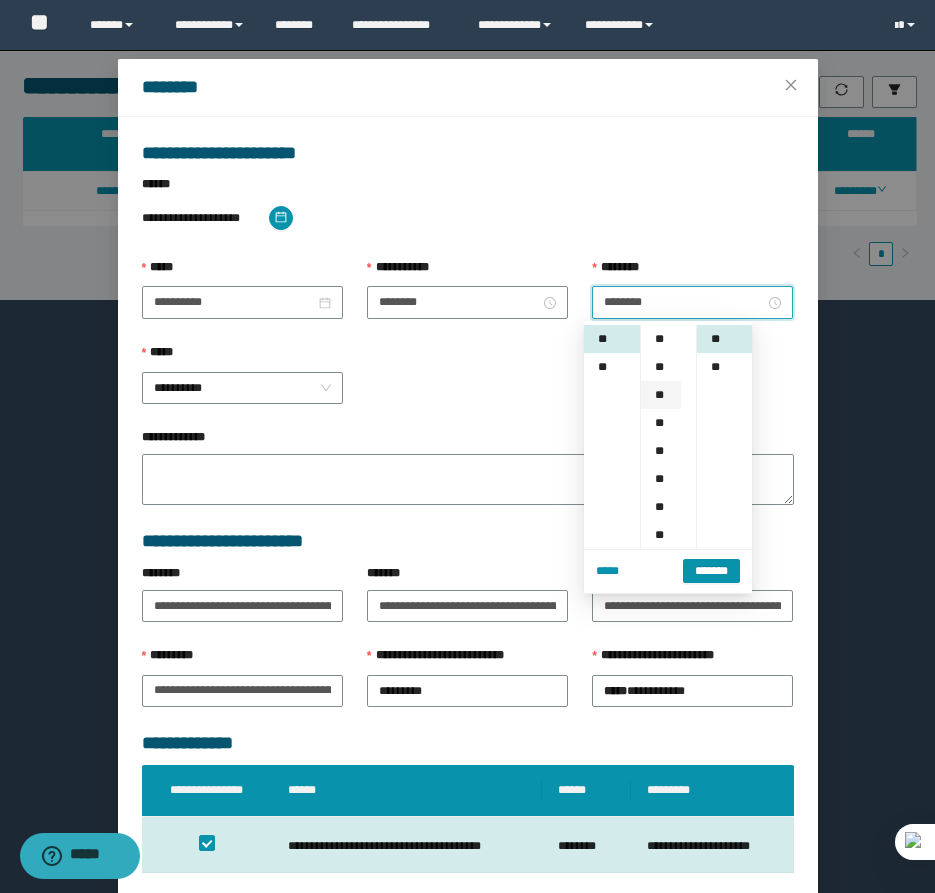 scroll, scrollTop: 56, scrollLeft: 0, axis: vertical 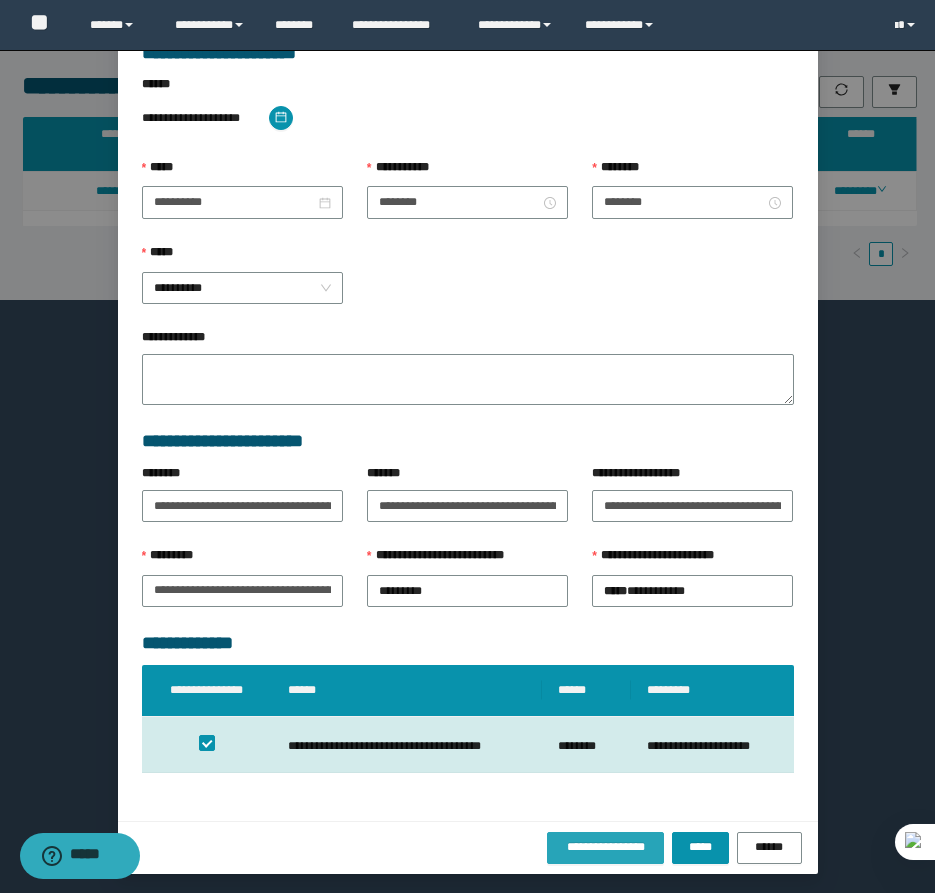 click on "**********" at bounding box center [606, 847] 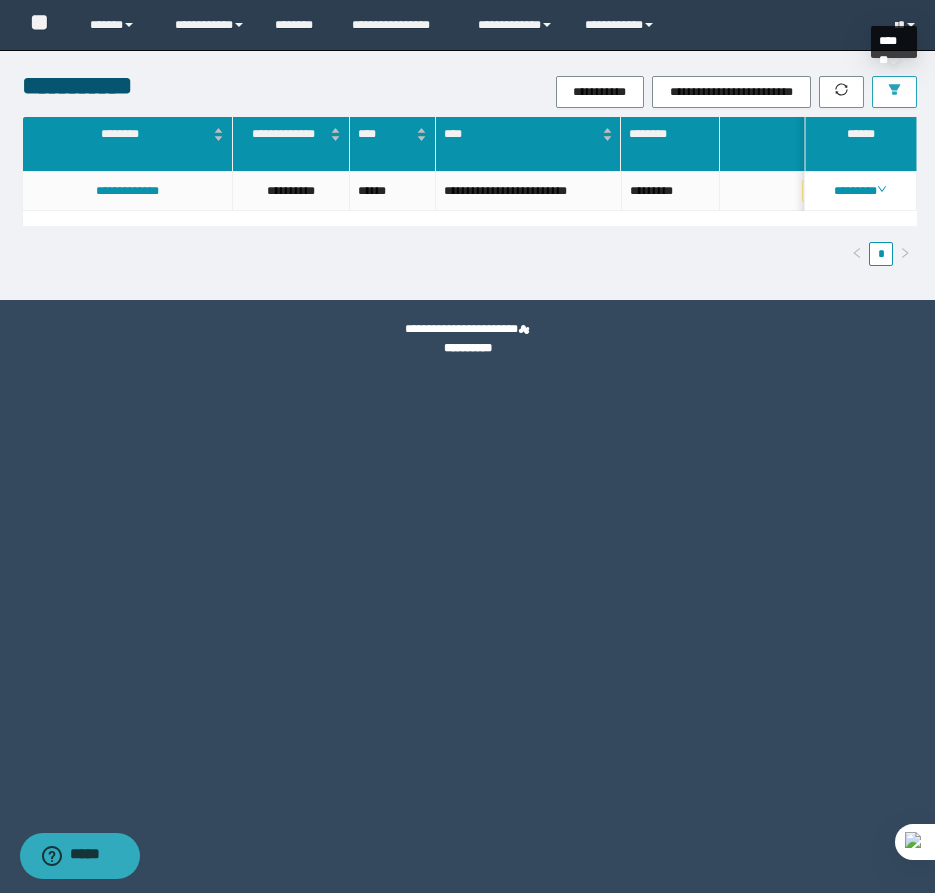click at bounding box center (894, 92) 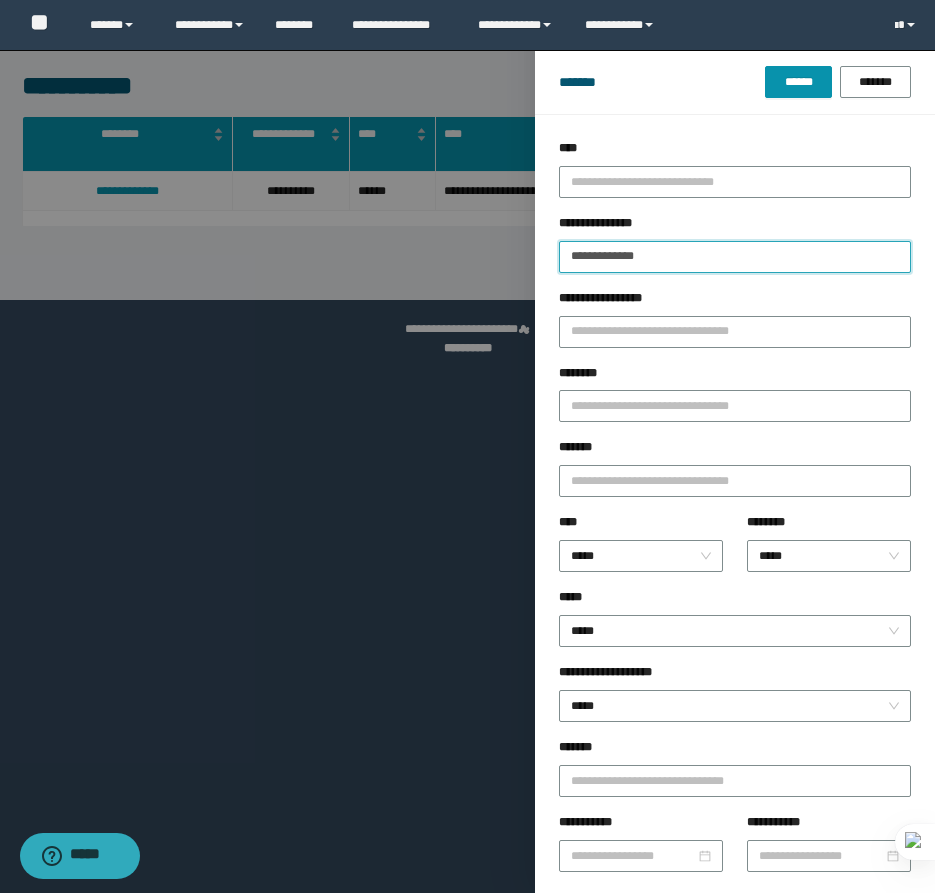 click on "**********" at bounding box center (735, 257) 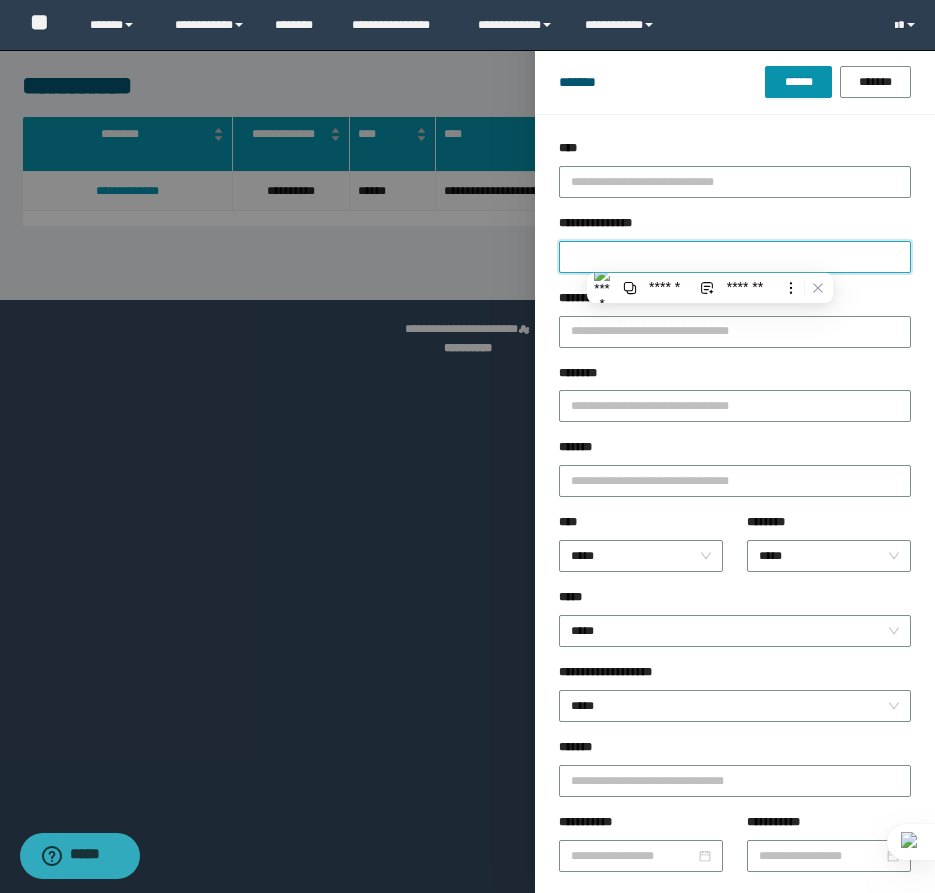 paste on "**********" 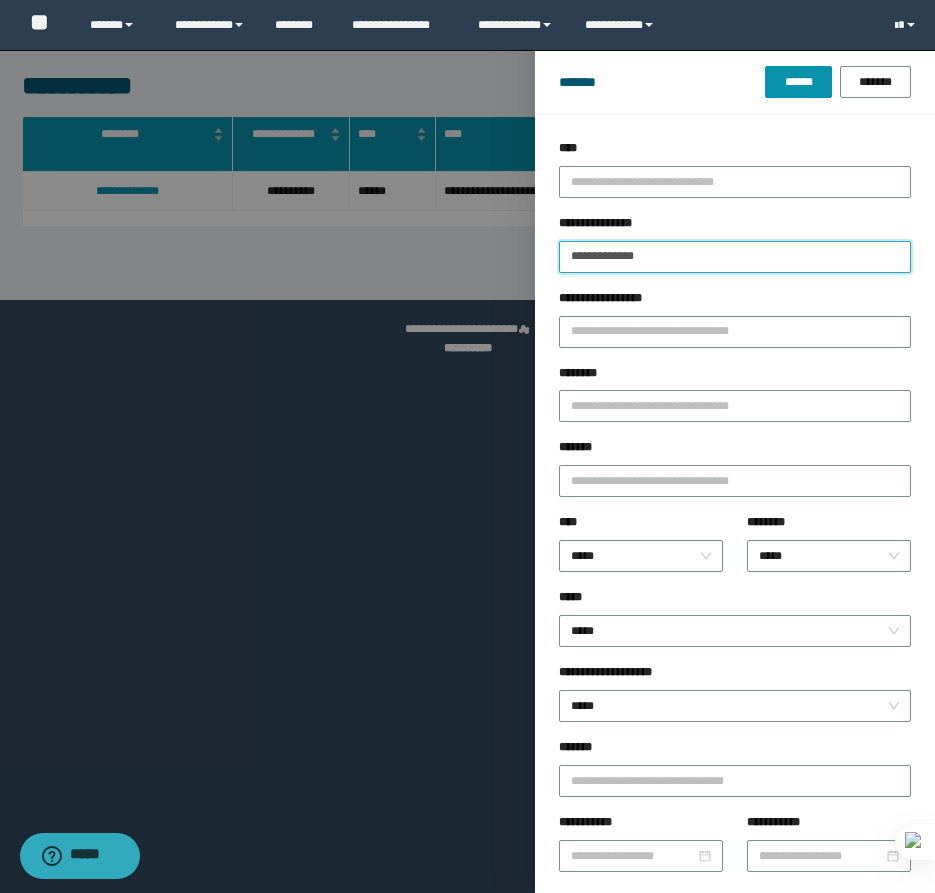 click on "******" at bounding box center (798, 82) 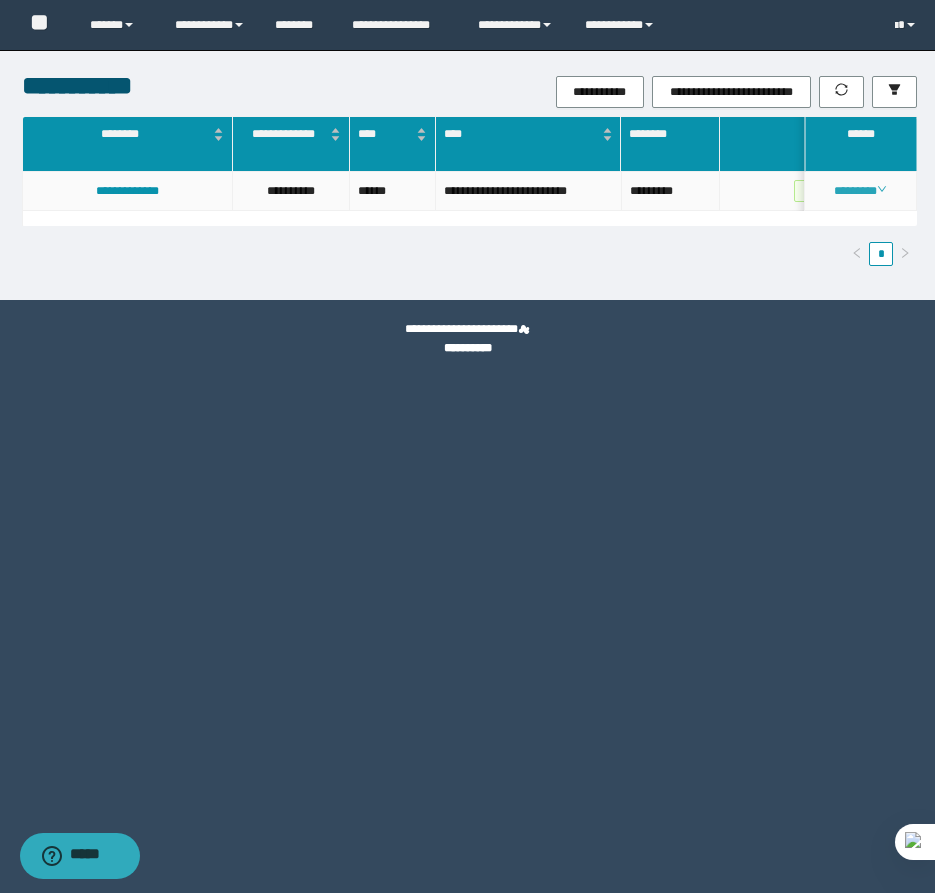 click on "********" at bounding box center [860, 191] 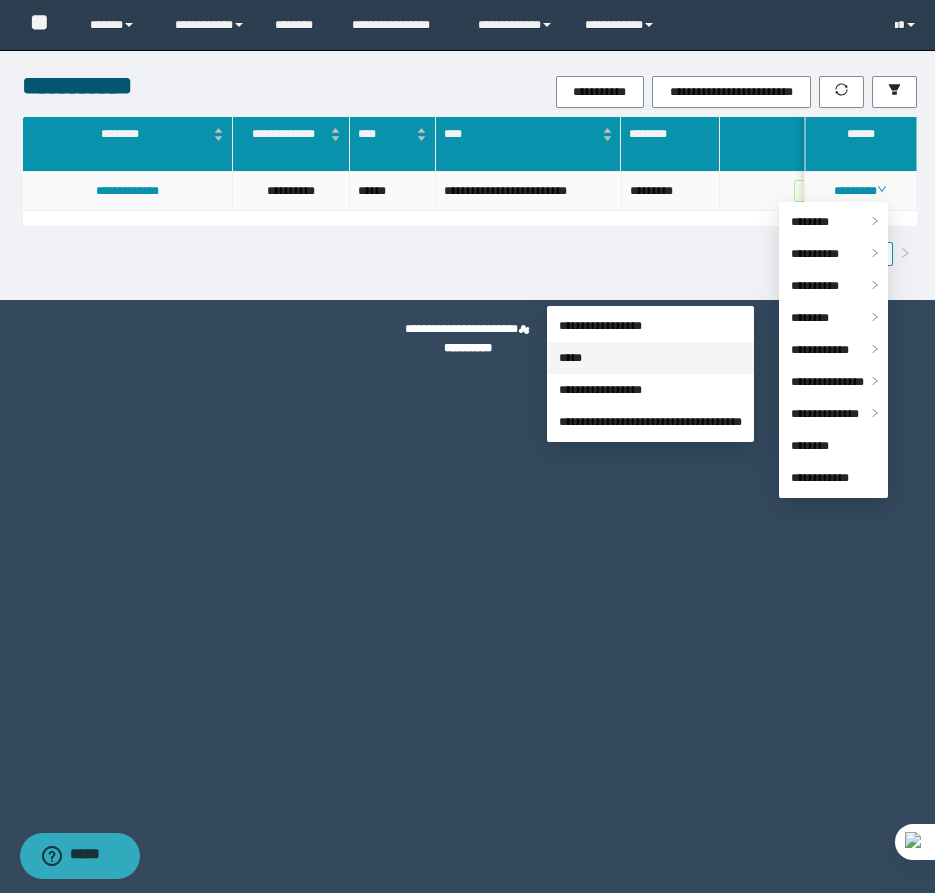 click on "*****" at bounding box center [570, 358] 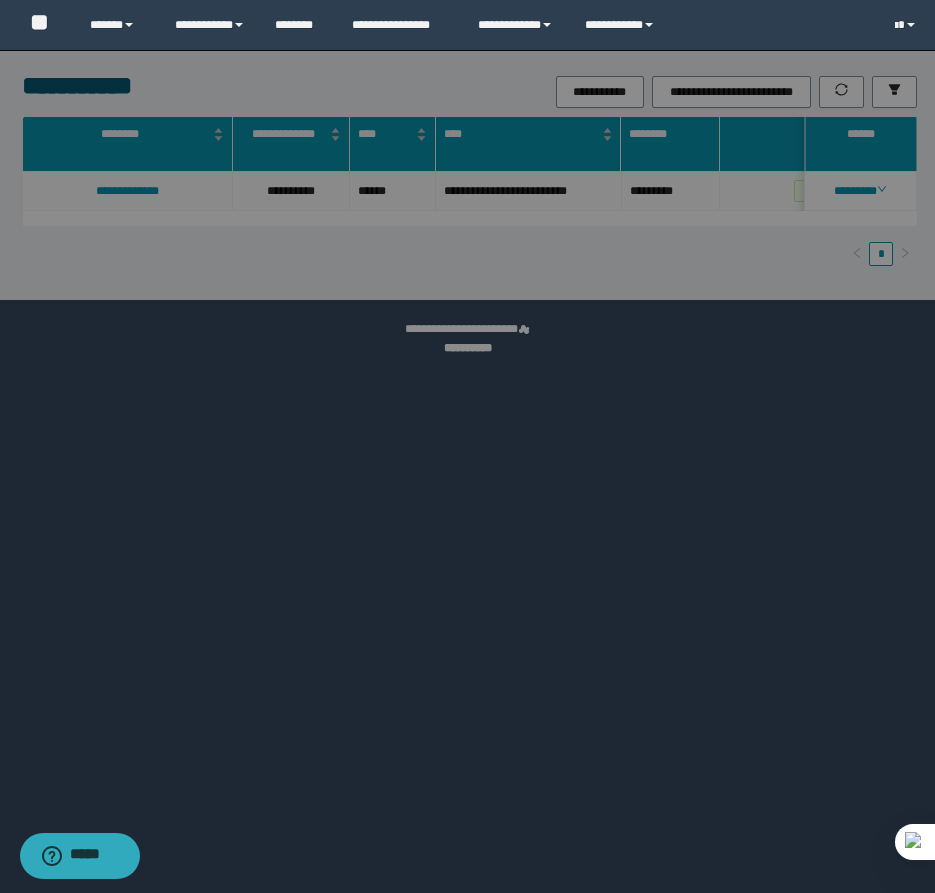 scroll, scrollTop: 41, scrollLeft: 0, axis: vertical 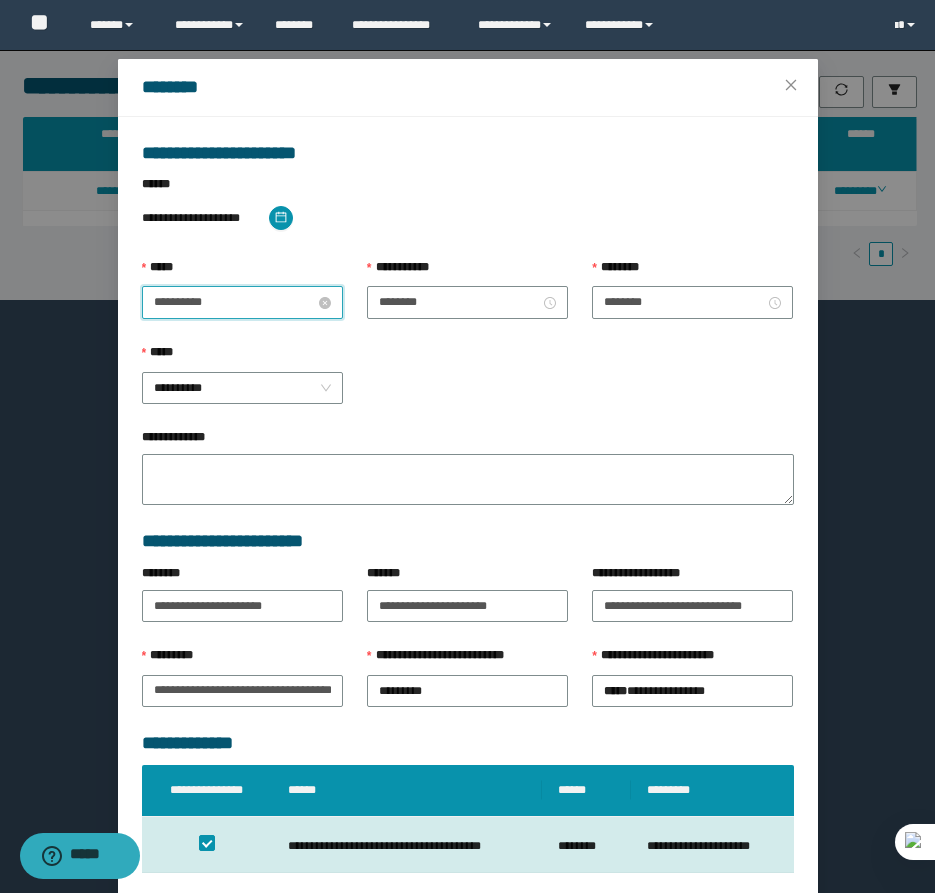 click on "**********" at bounding box center (234, 302) 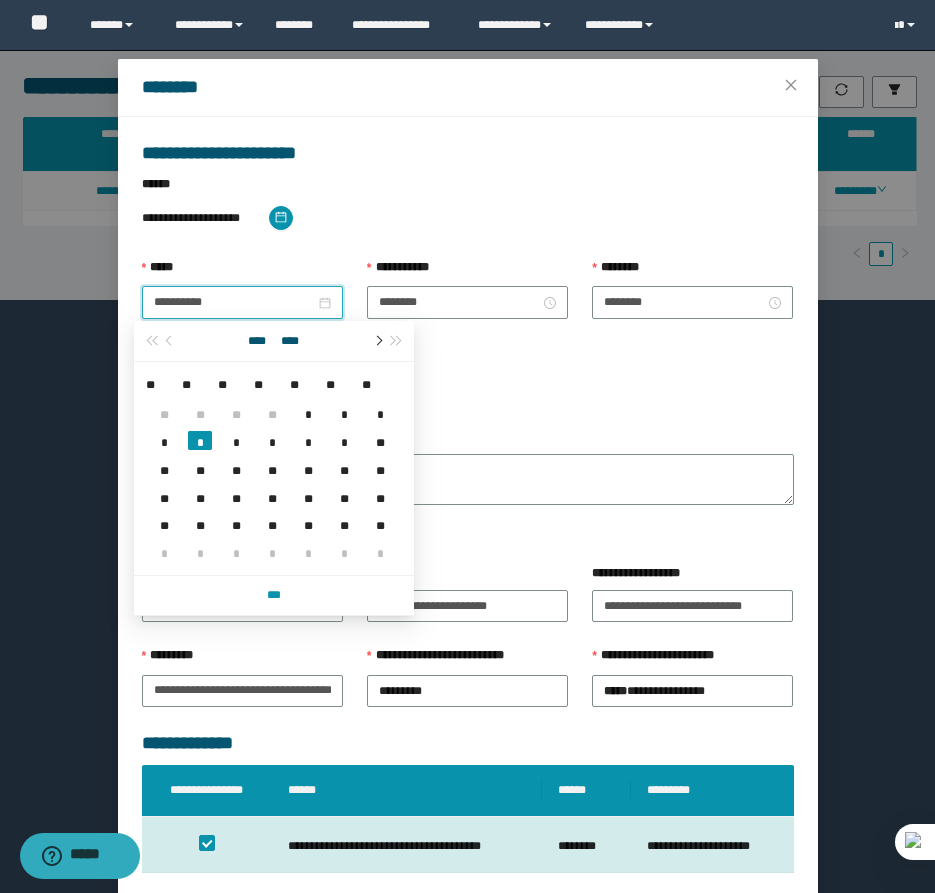 click at bounding box center (377, 341) 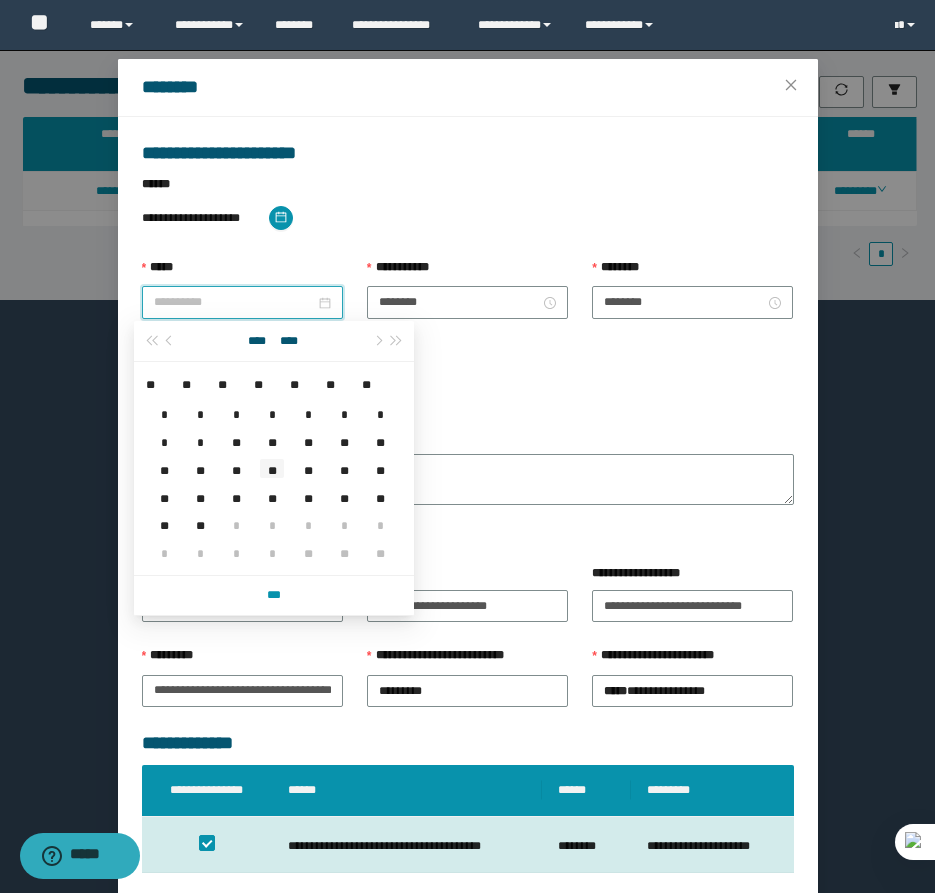 click on "**" at bounding box center (272, 468) 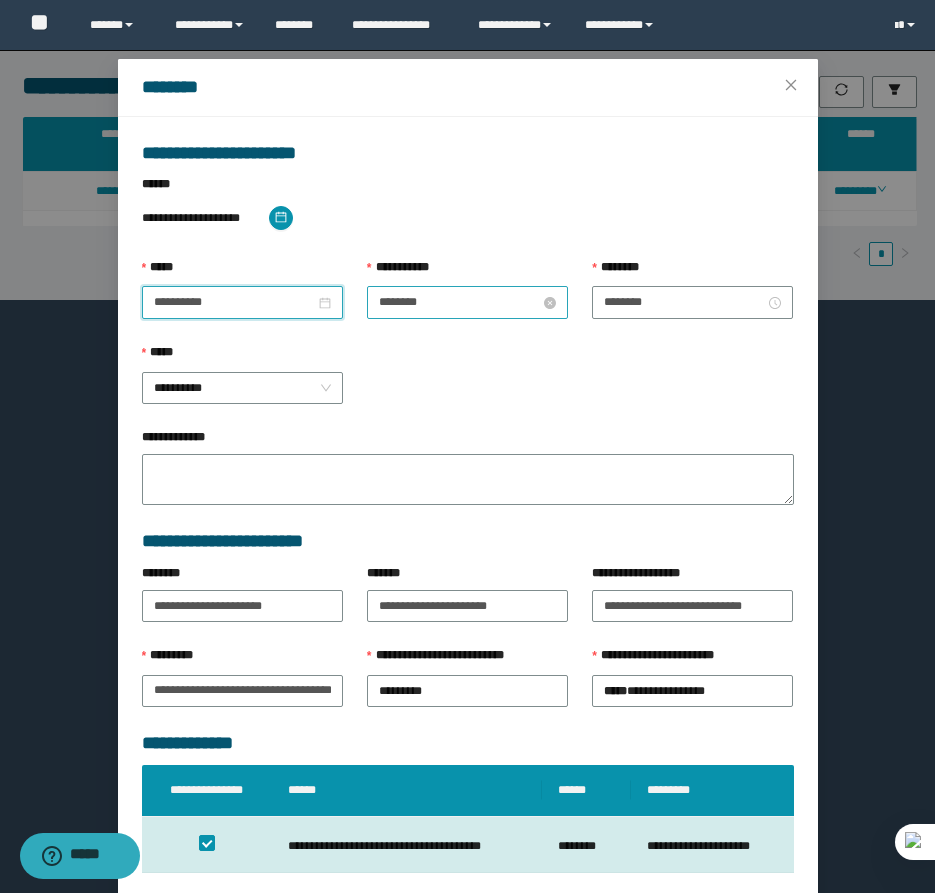 click on "********" at bounding box center [459, 302] 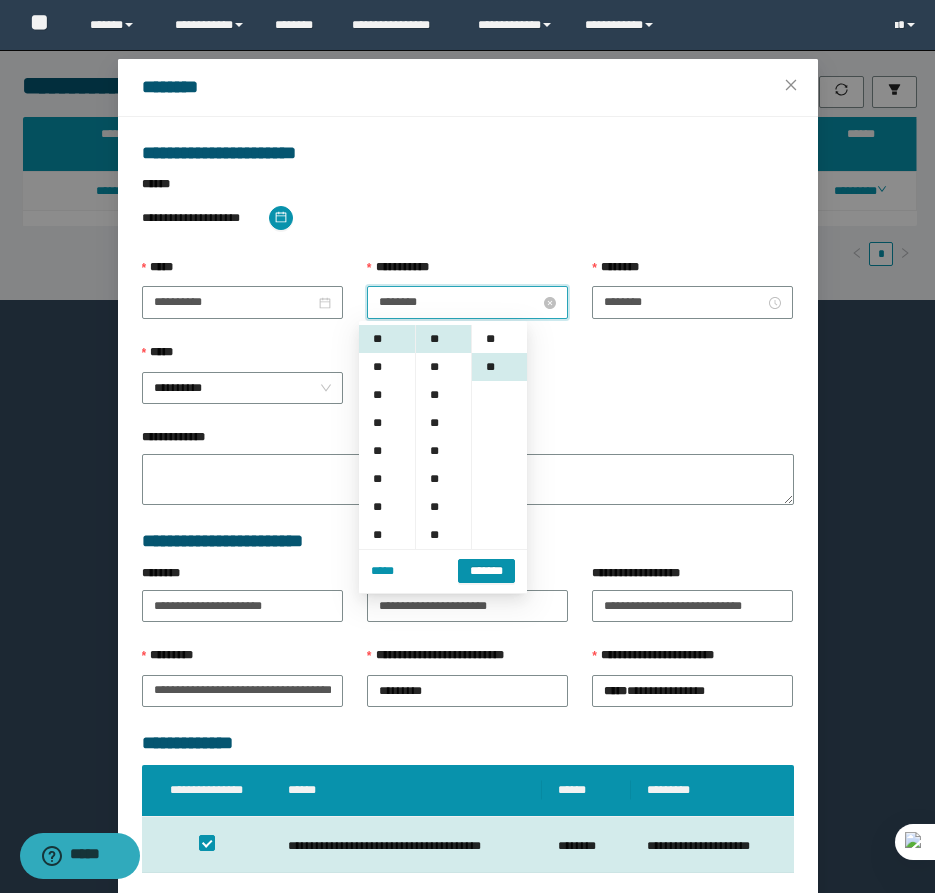scroll, scrollTop: 28, scrollLeft: 0, axis: vertical 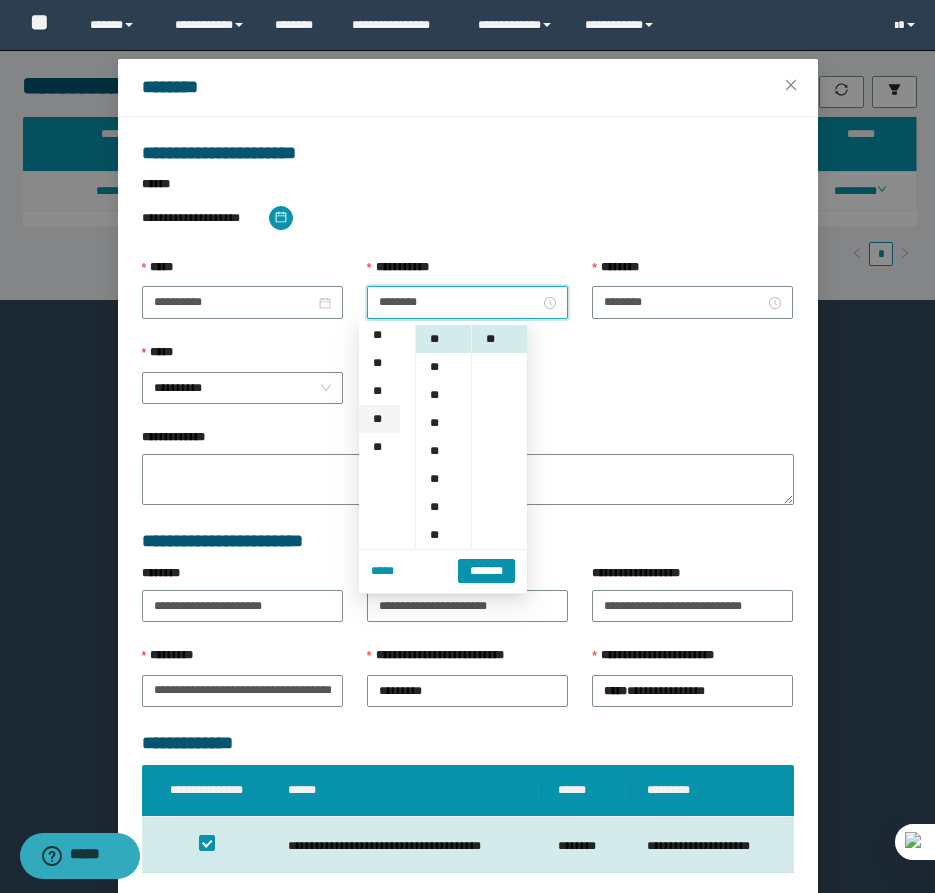 click on "**" at bounding box center [379, 419] 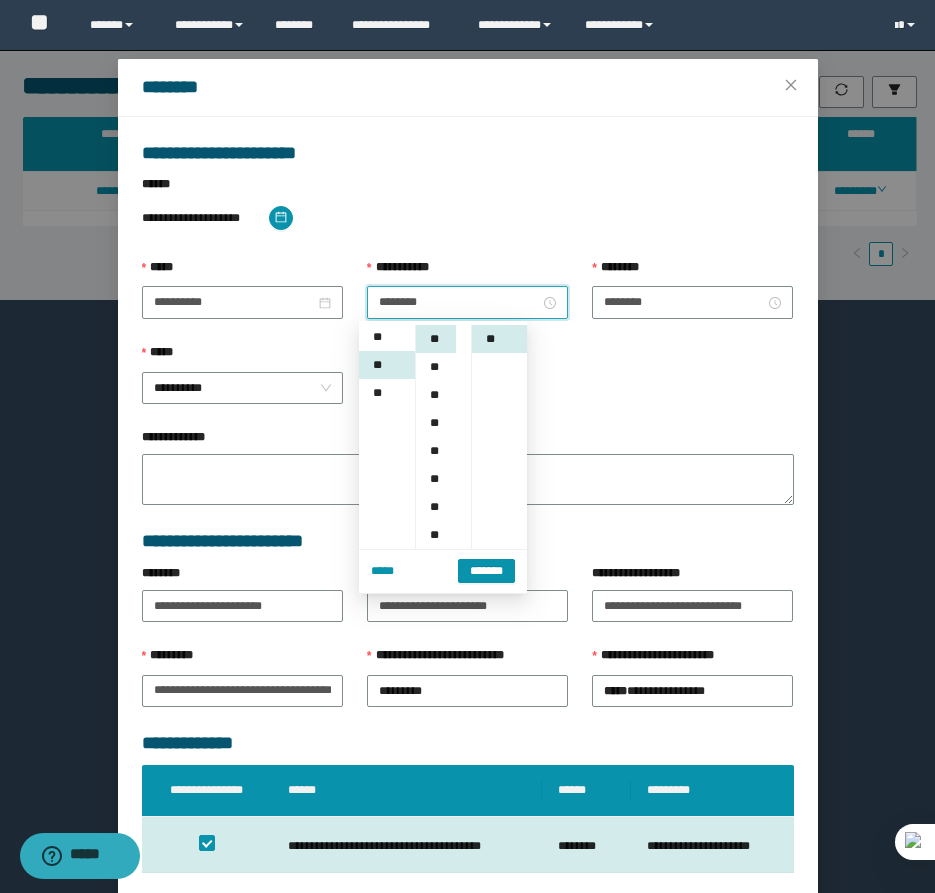 scroll, scrollTop: 280, scrollLeft: 0, axis: vertical 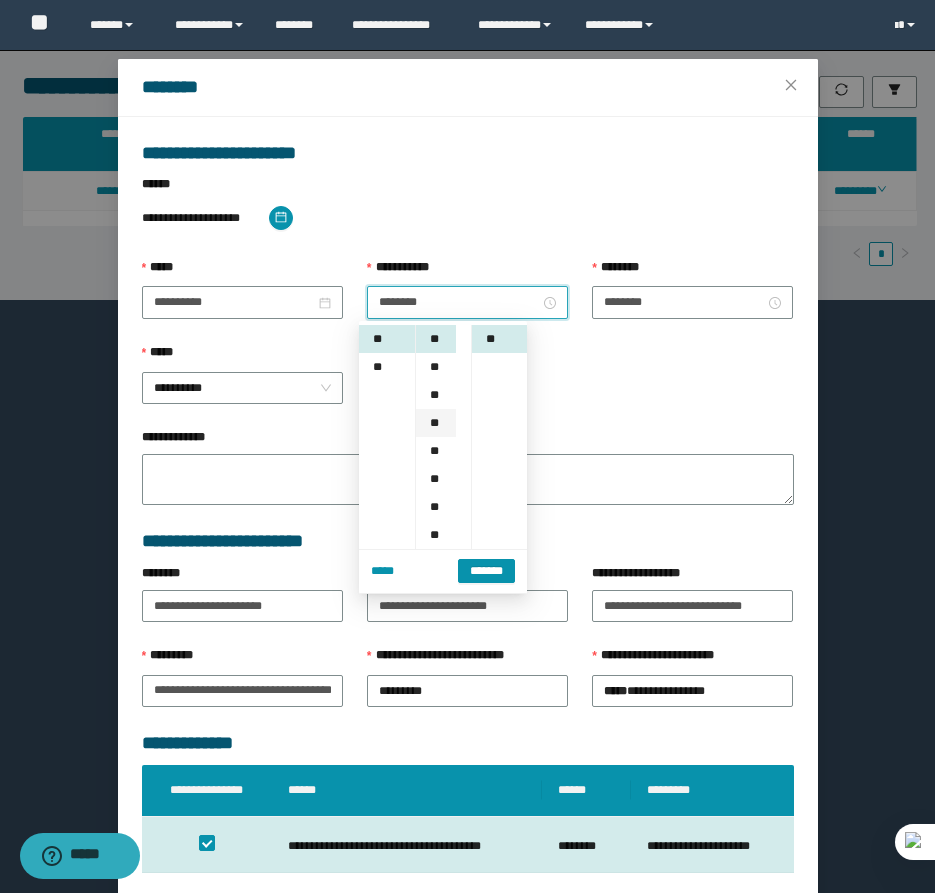 click on "**" at bounding box center (436, 423) 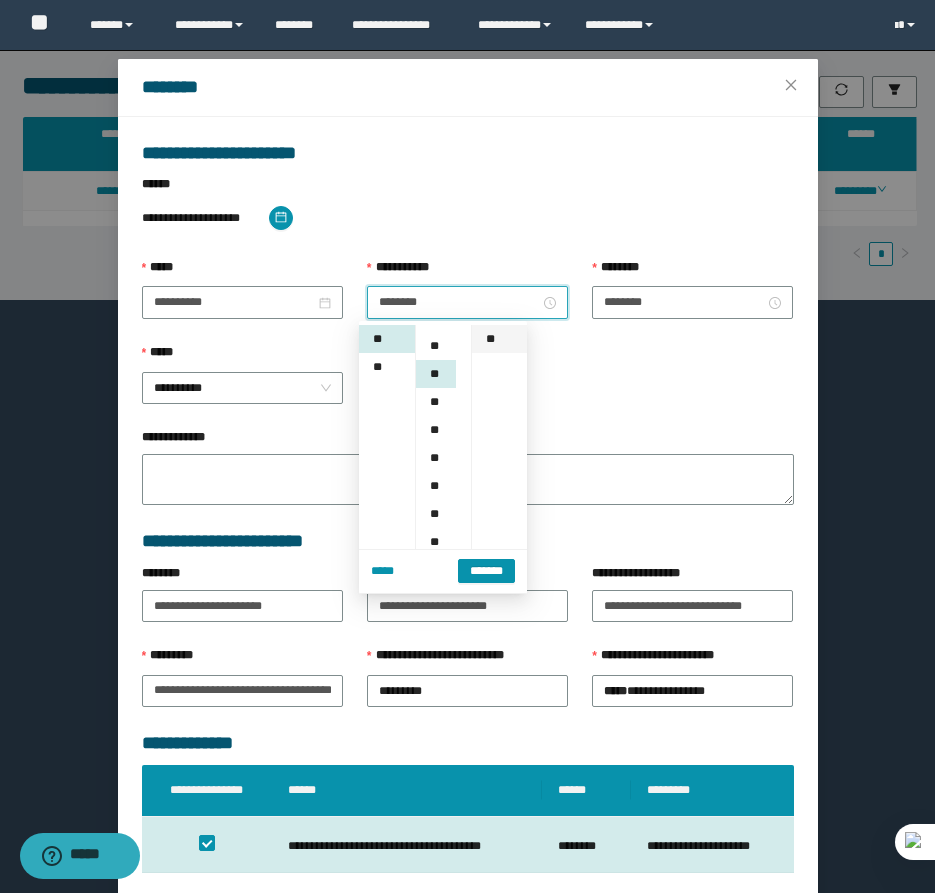 scroll, scrollTop: 84, scrollLeft: 0, axis: vertical 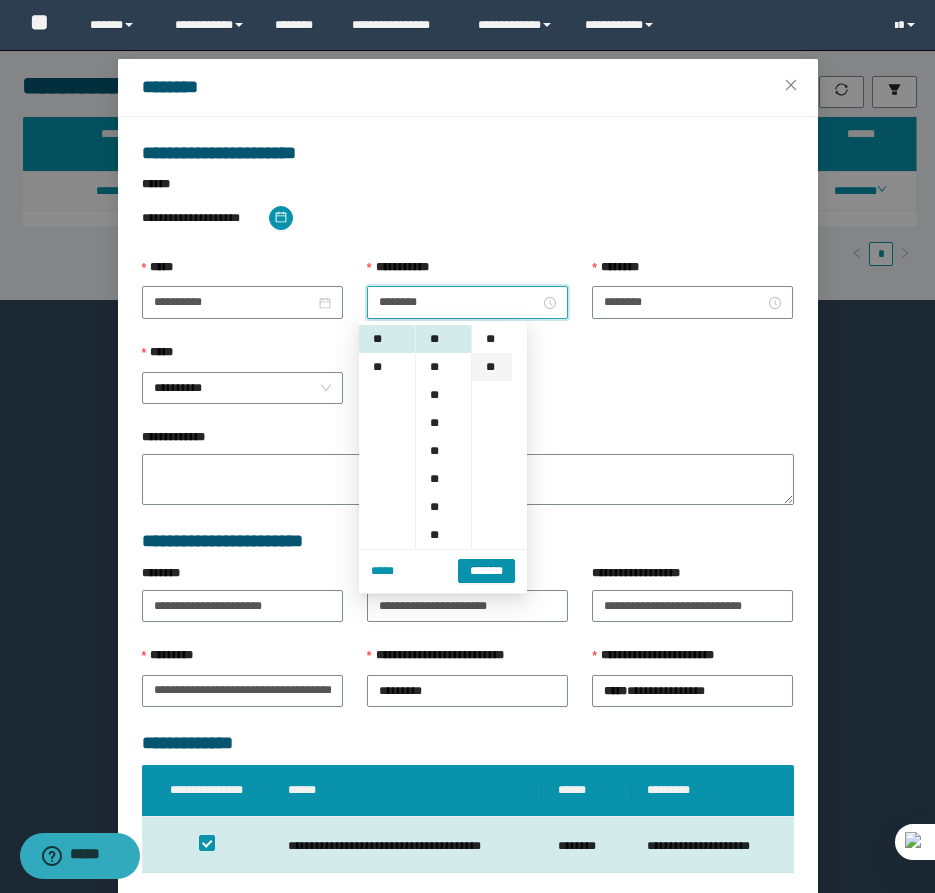 click on "**" at bounding box center (492, 339) 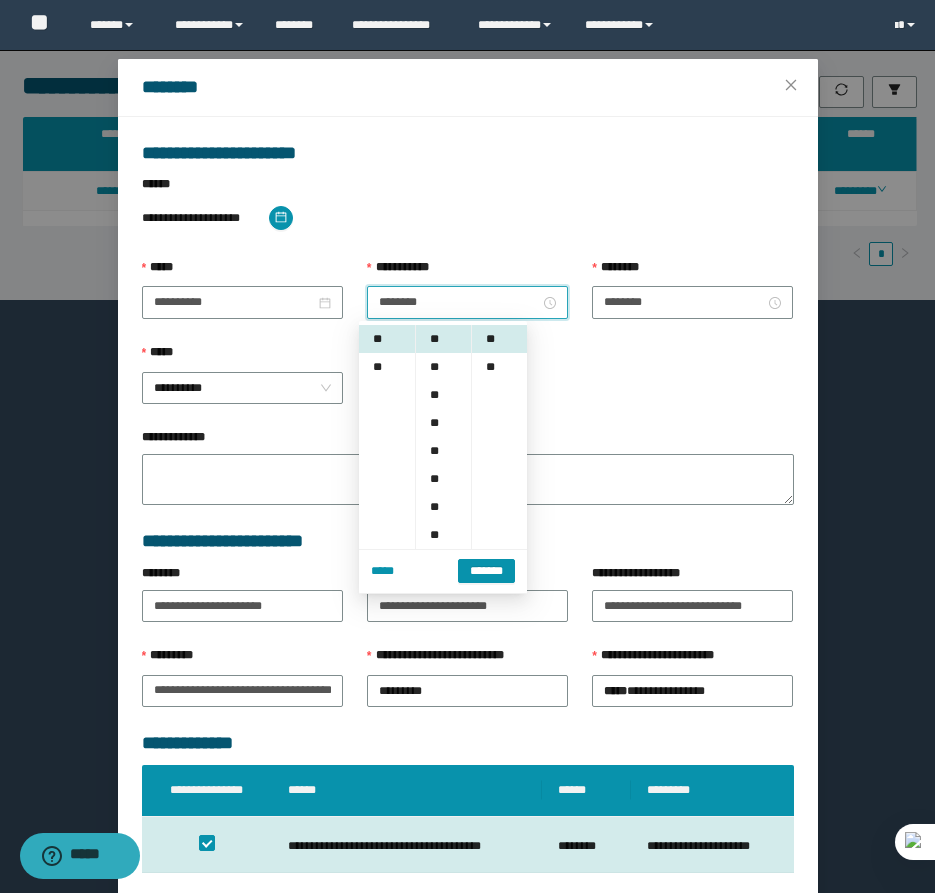 scroll, scrollTop: 141, scrollLeft: 0, axis: vertical 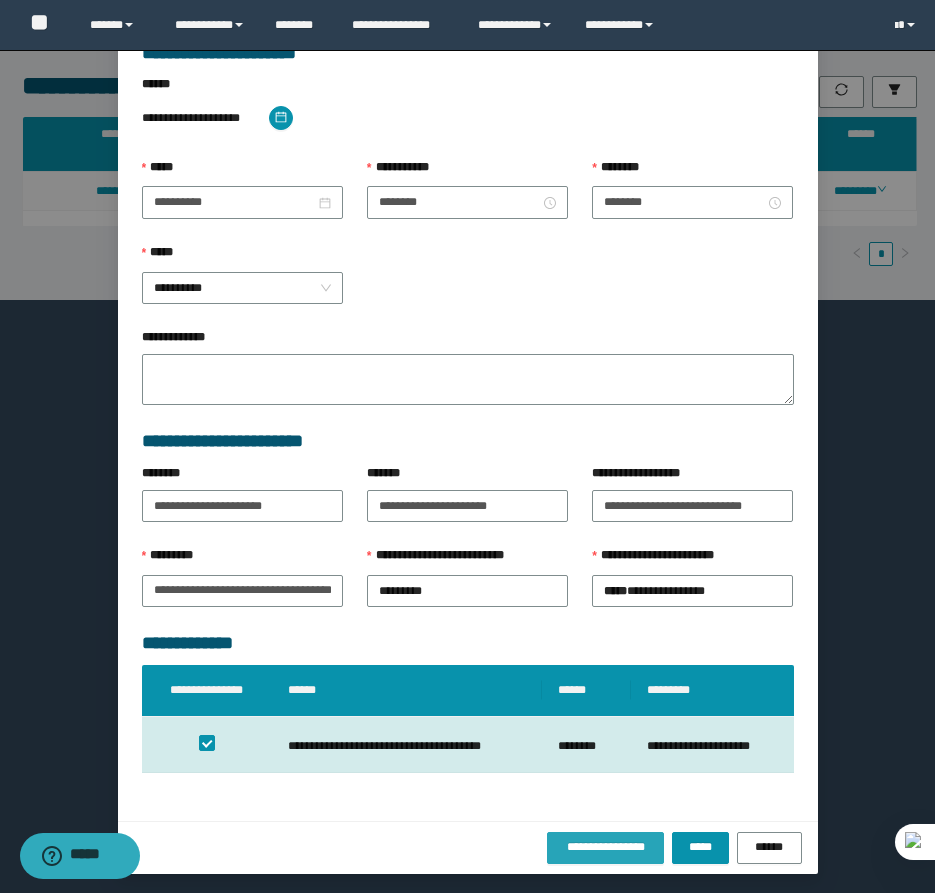 click on "**********" at bounding box center (606, 847) 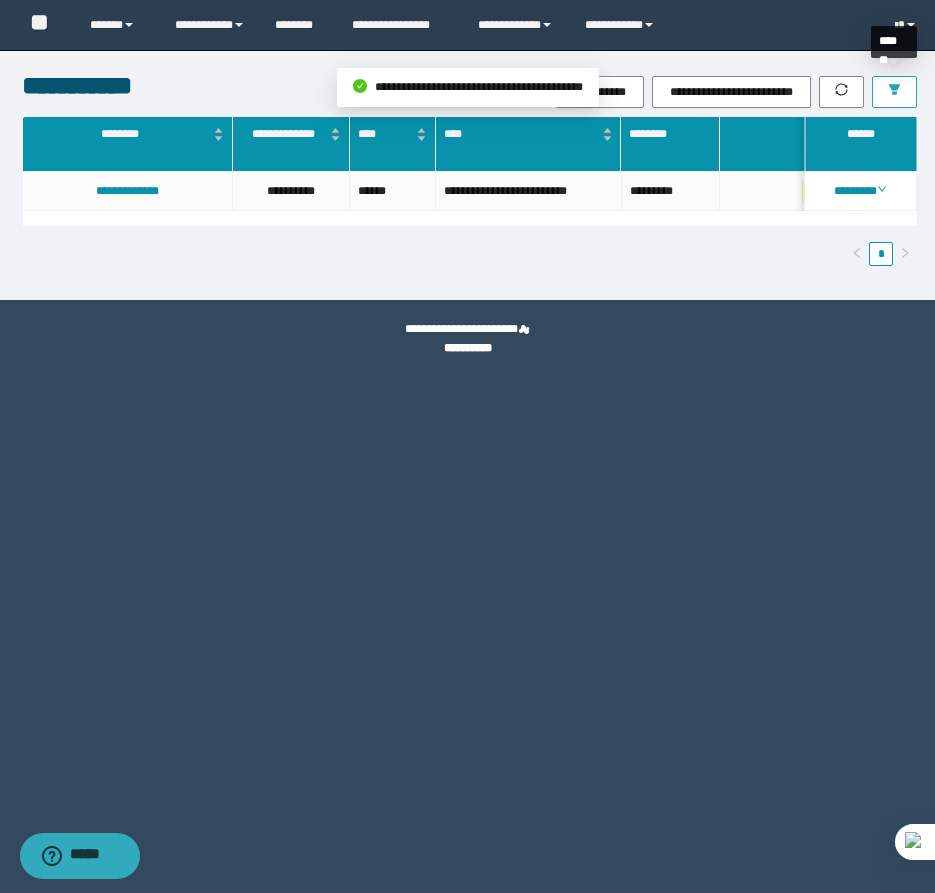 click 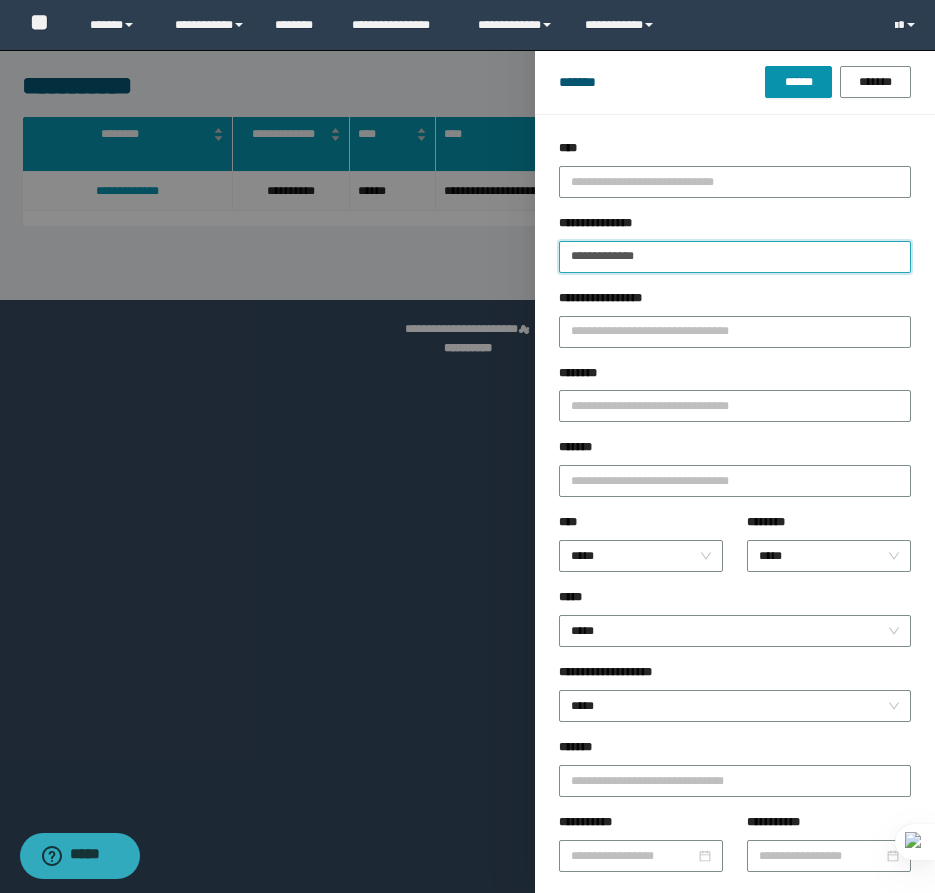 click on "**********" at bounding box center (735, 257) 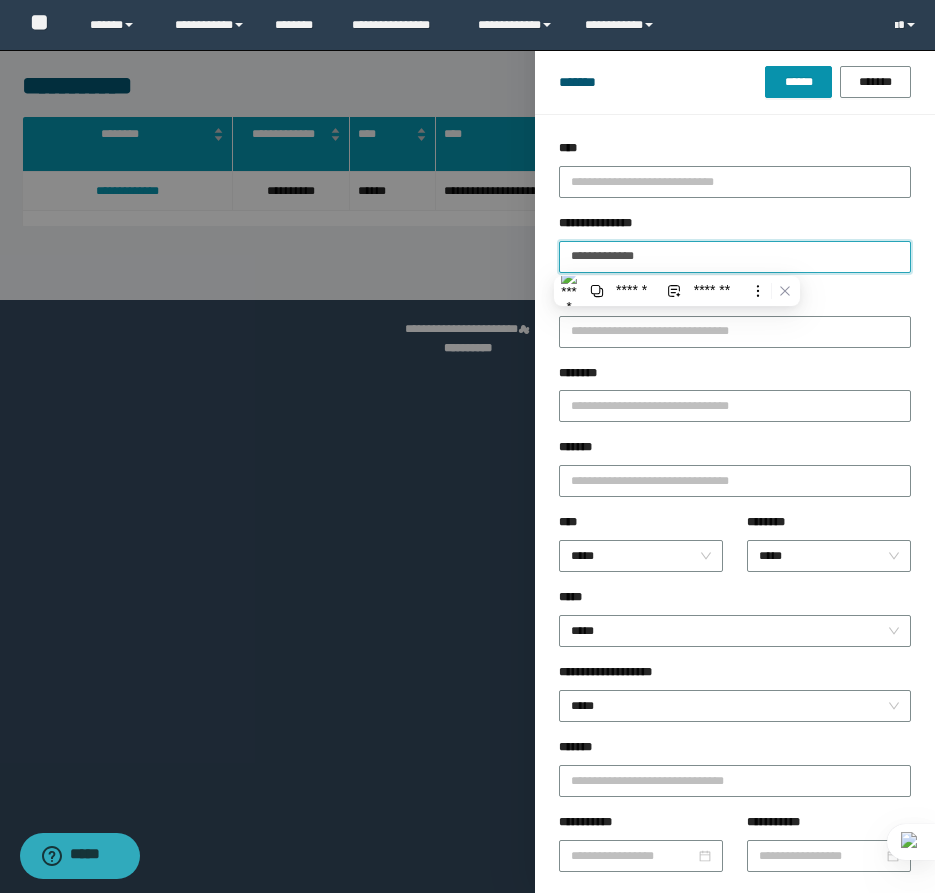 click on "******" at bounding box center (798, 82) 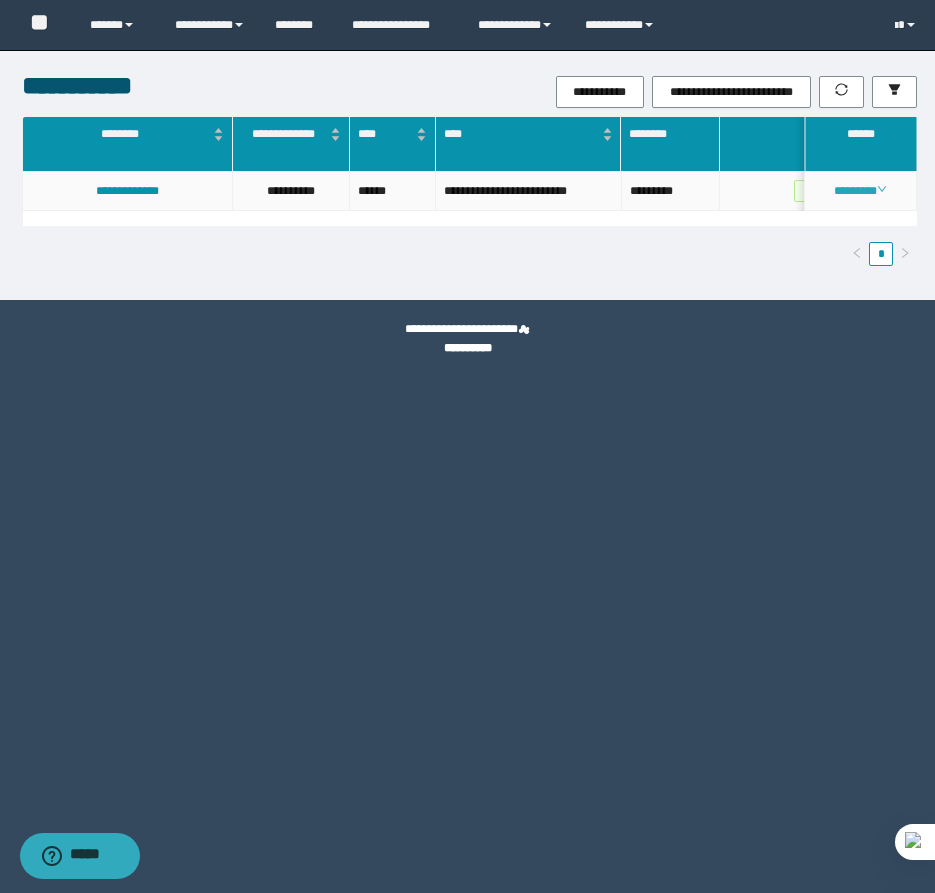click on "********" at bounding box center (860, 191) 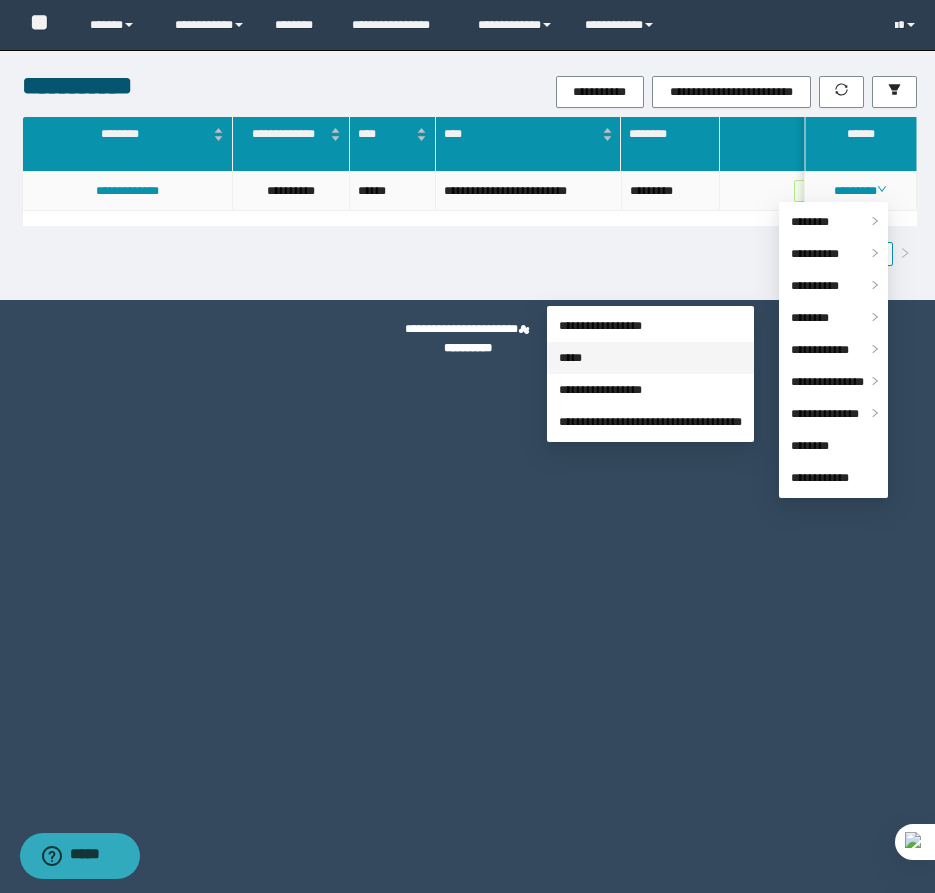 click on "*****" at bounding box center [570, 358] 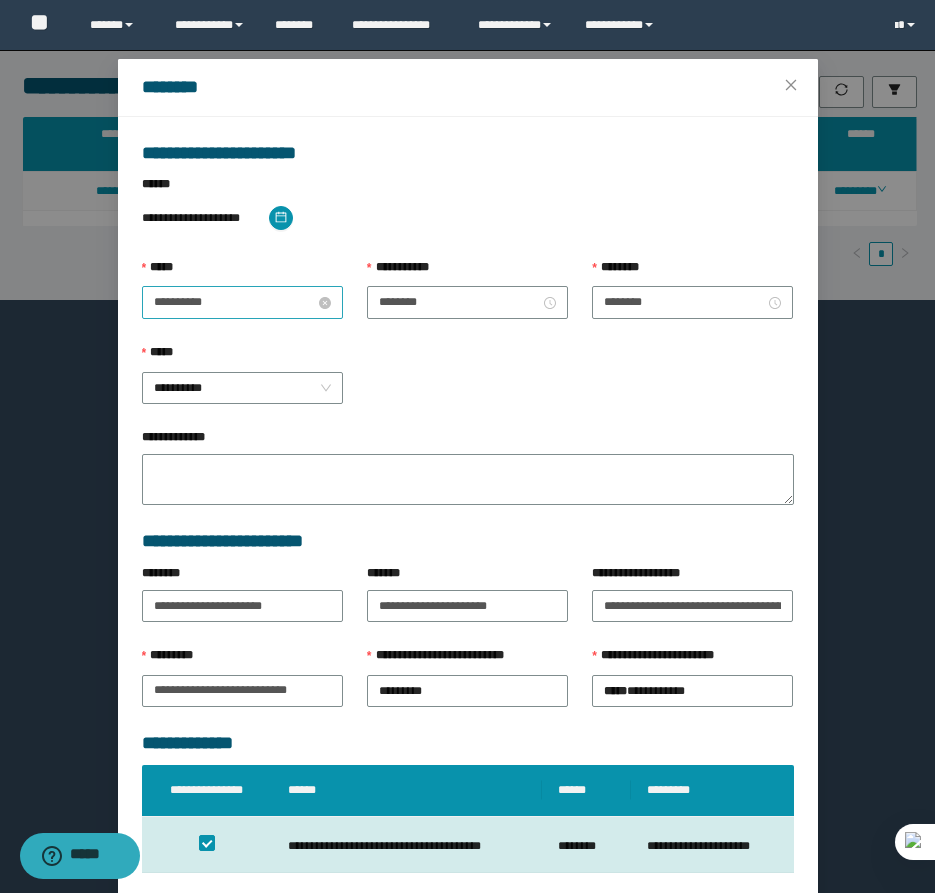 click on "**********" at bounding box center [234, 302] 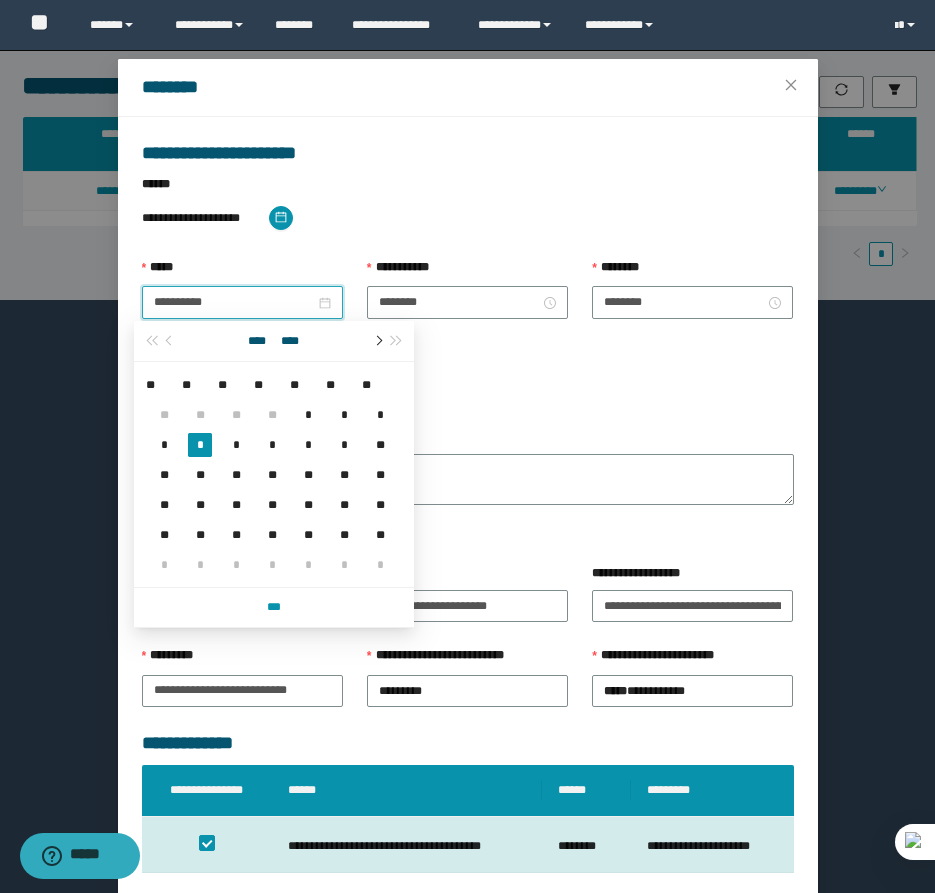 click at bounding box center [377, 341] 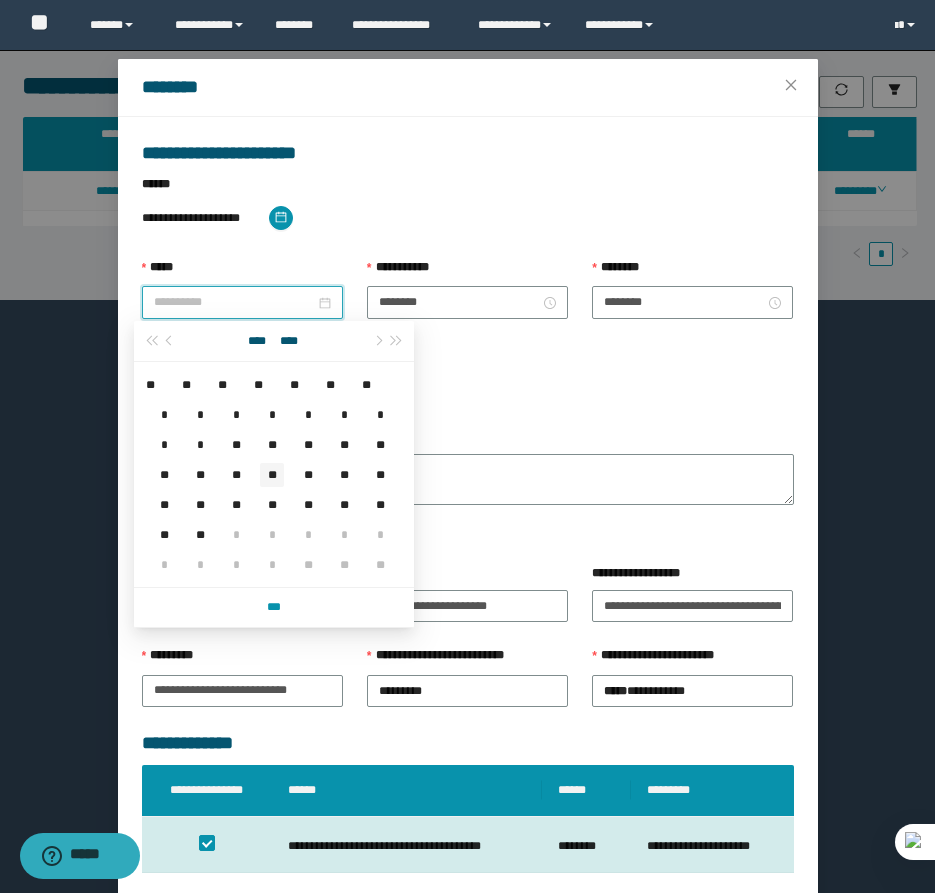 click on "**" at bounding box center [272, 475] 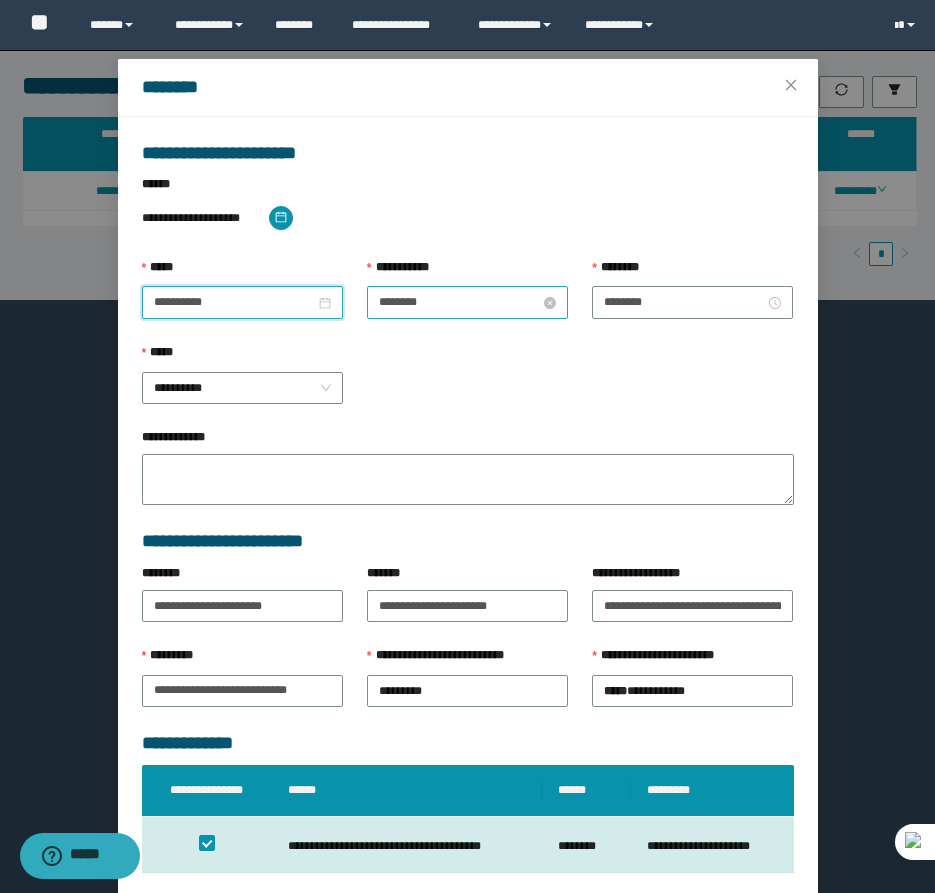 click on "********" at bounding box center (459, 302) 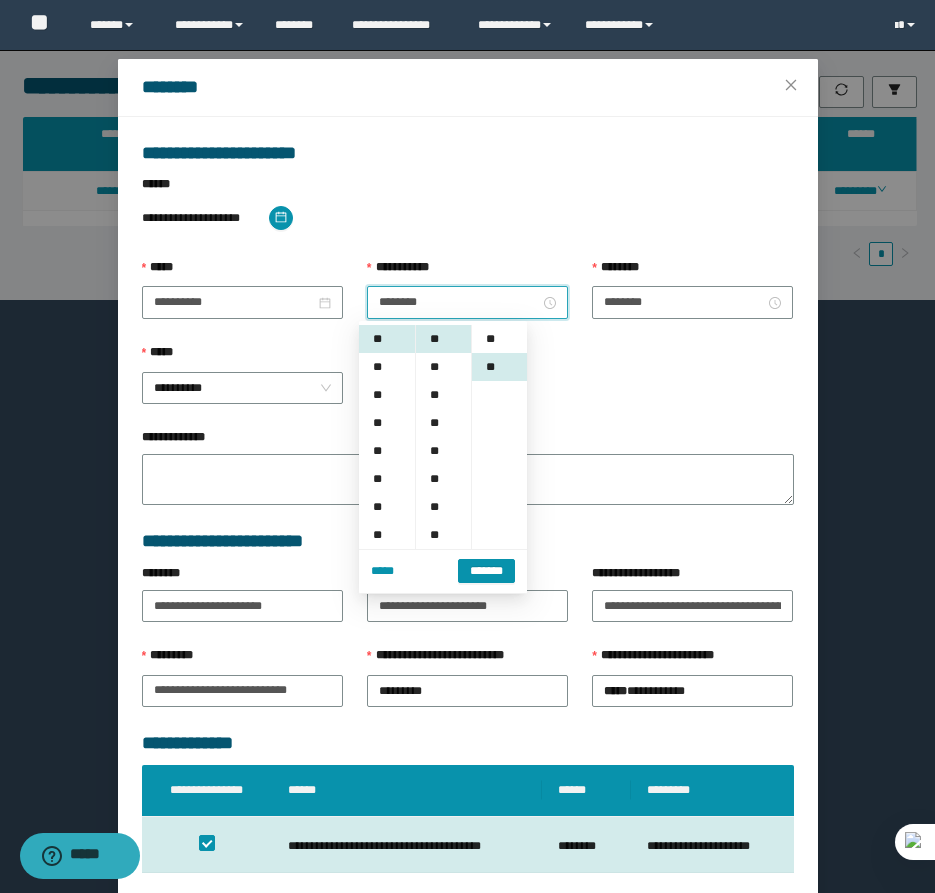 scroll, scrollTop: 28, scrollLeft: 0, axis: vertical 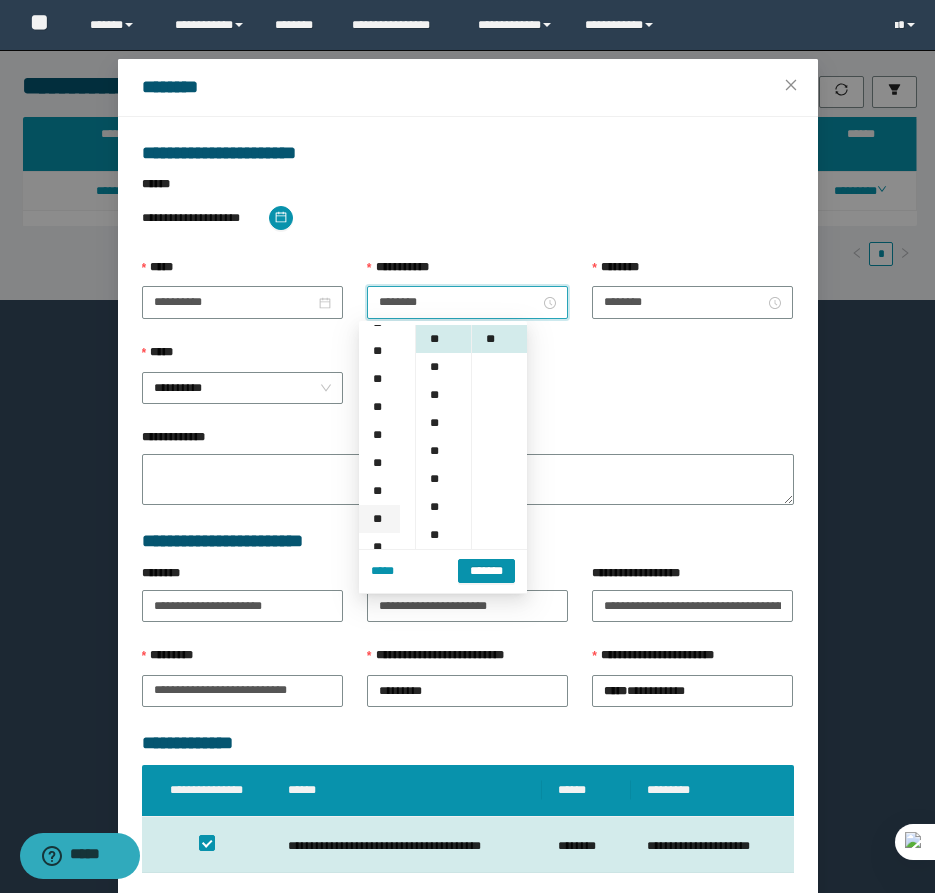 click on "**" at bounding box center [379, 519] 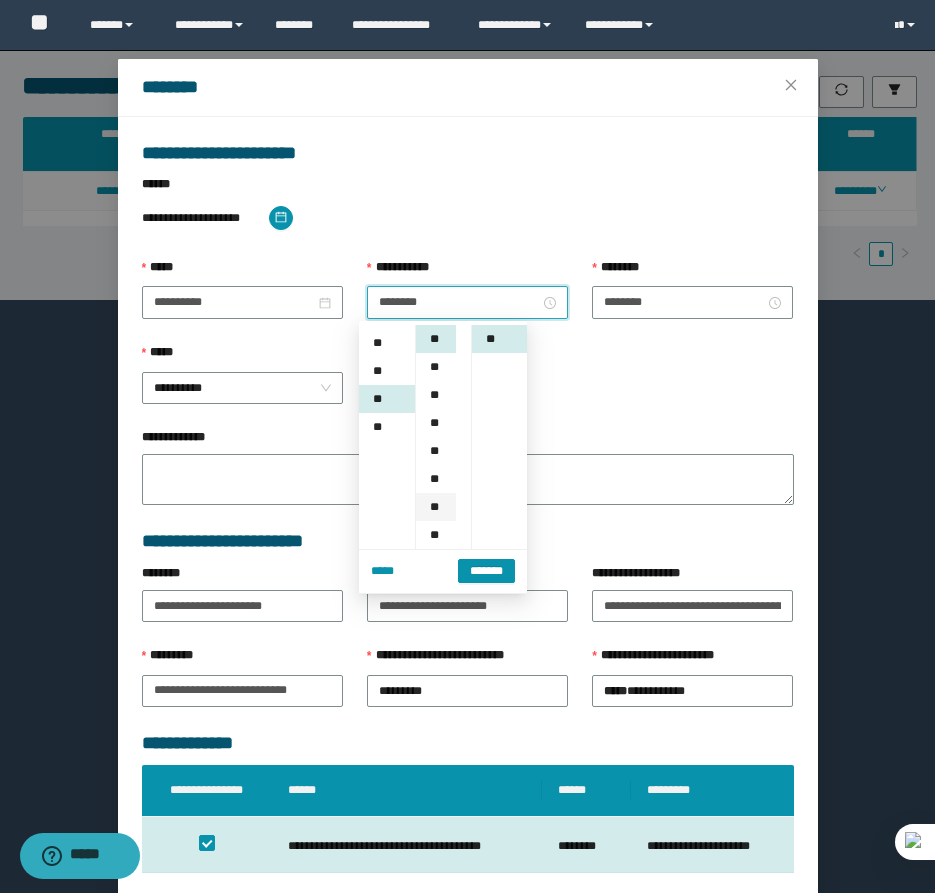 scroll, scrollTop: 280, scrollLeft: 0, axis: vertical 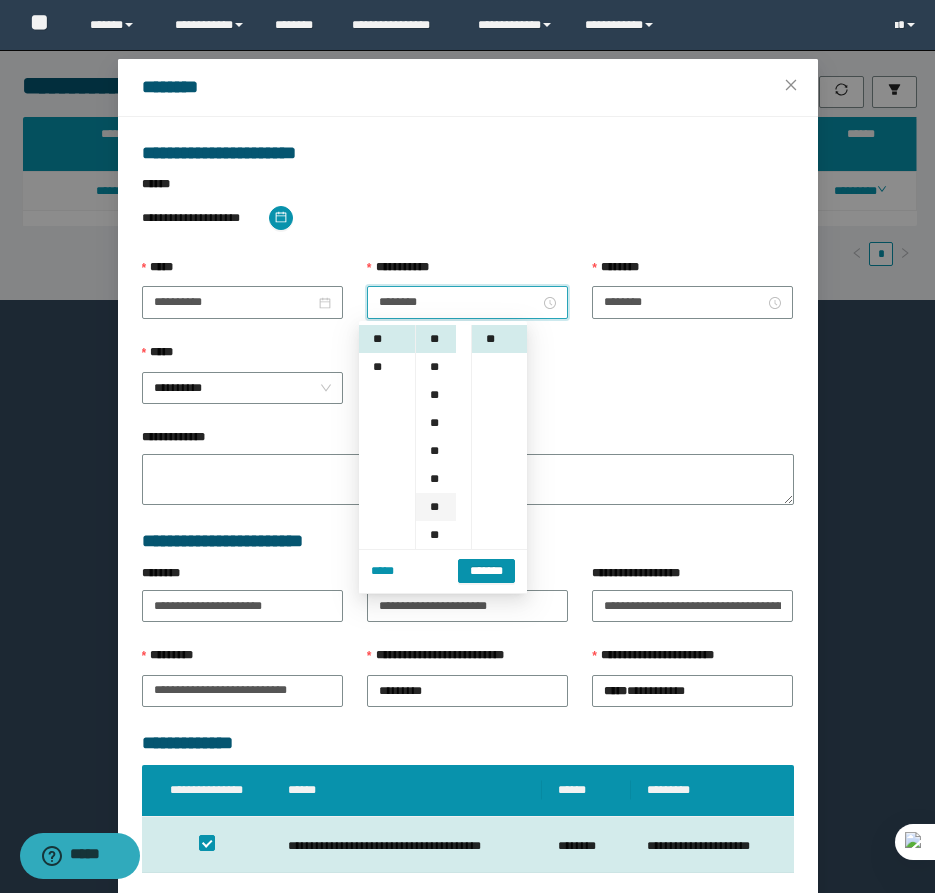 click on "**" at bounding box center (436, 507) 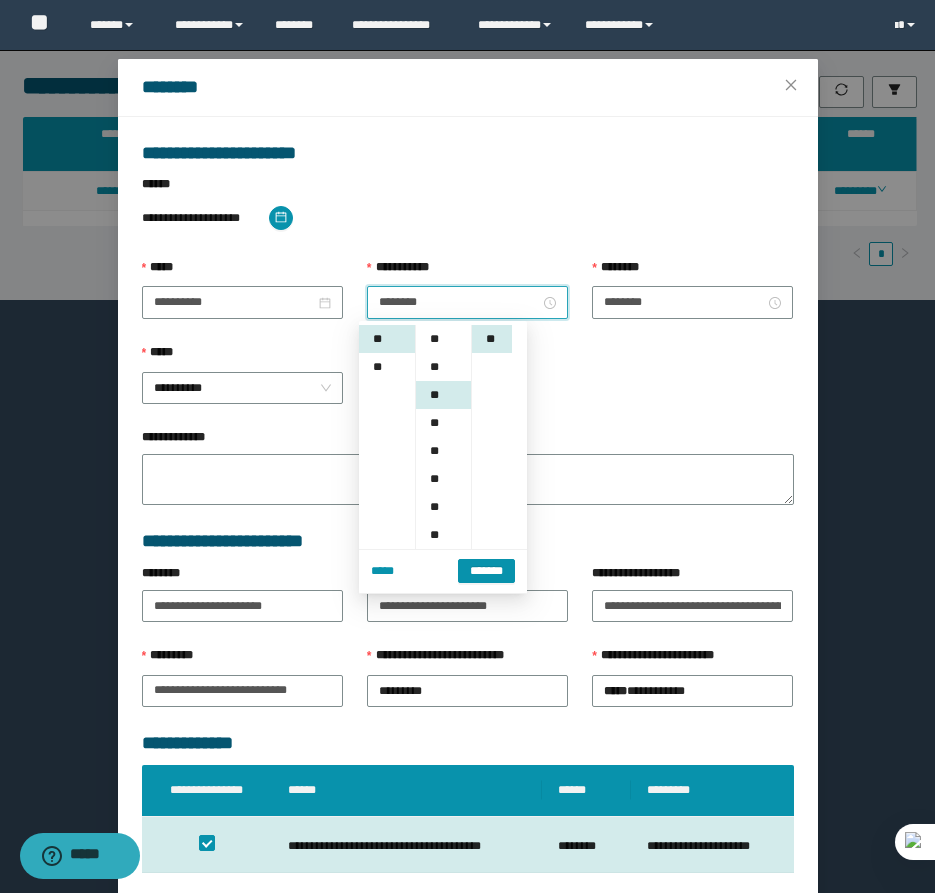 scroll, scrollTop: 168, scrollLeft: 0, axis: vertical 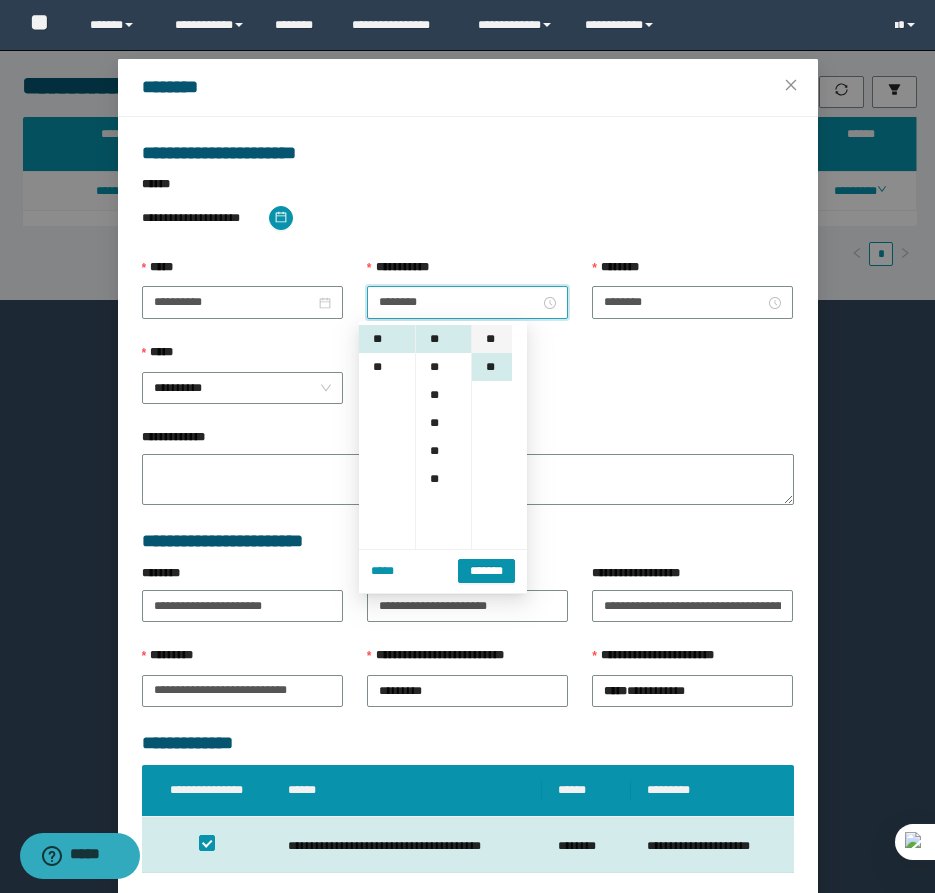 click on "**" at bounding box center [492, 339] 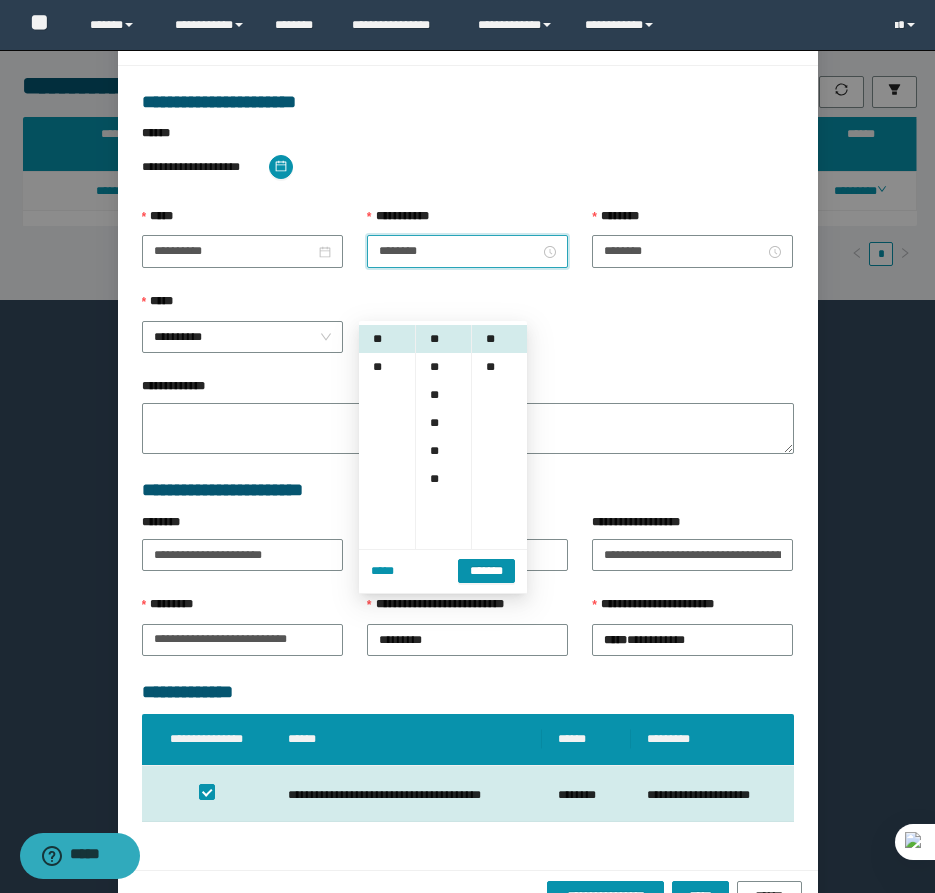 scroll, scrollTop: 141, scrollLeft: 0, axis: vertical 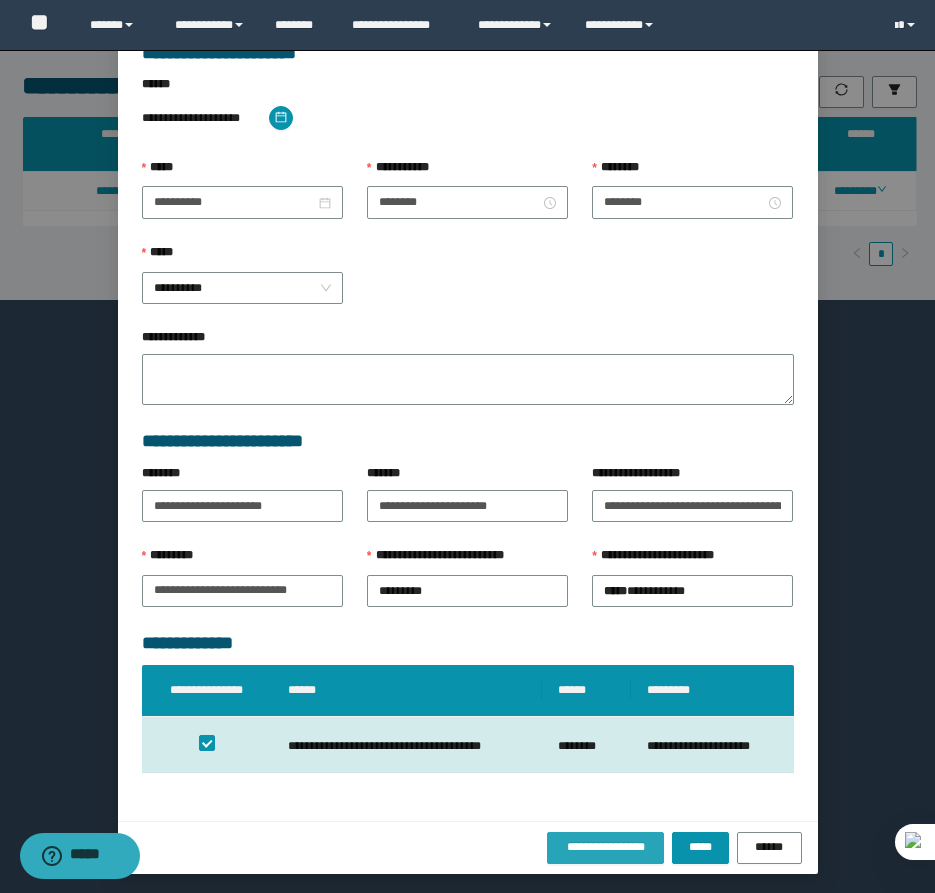 click on "**********" at bounding box center (606, 848) 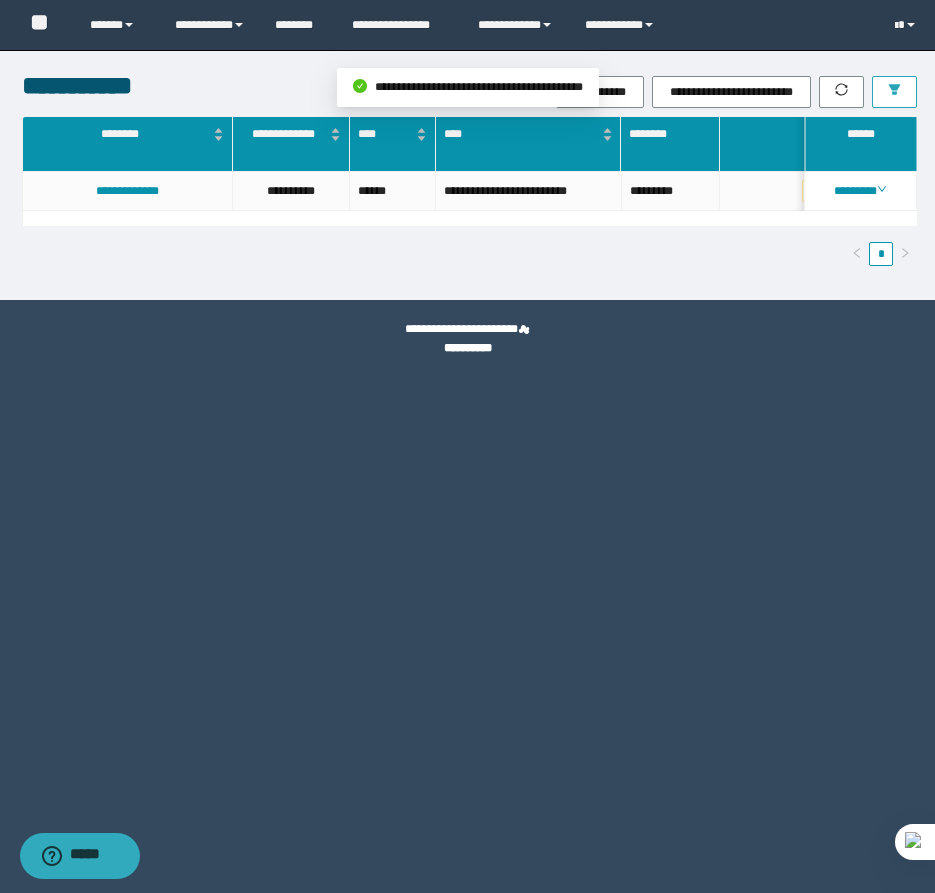 click at bounding box center (894, 92) 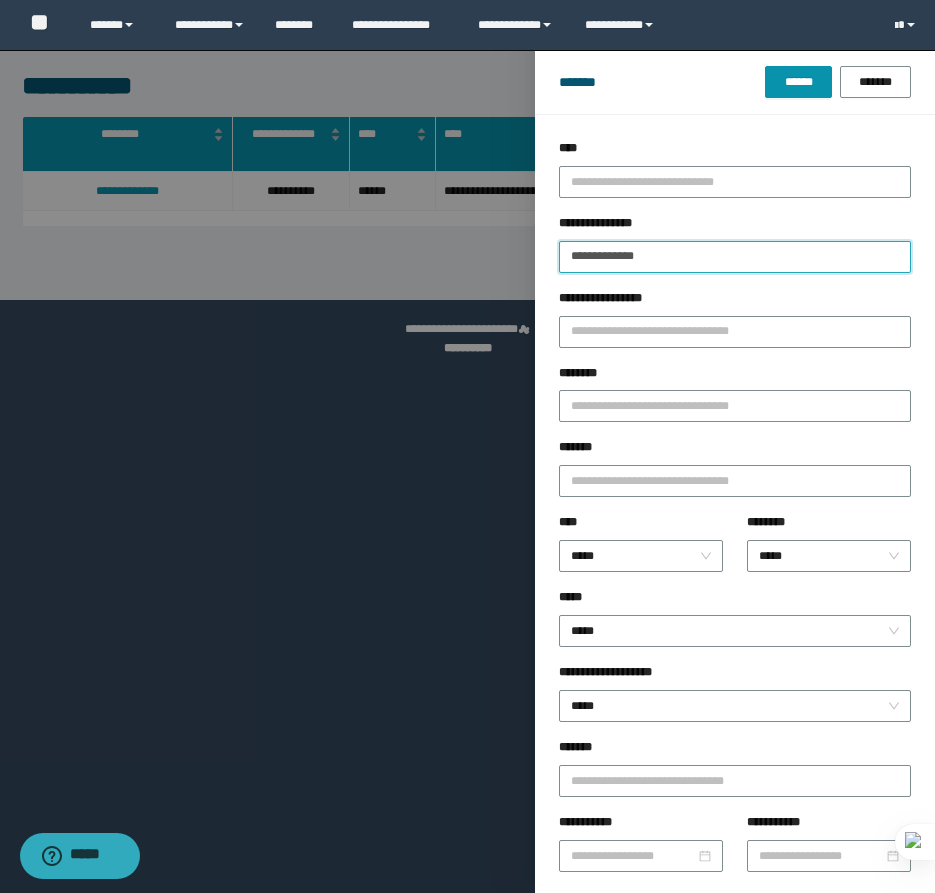 click on "**********" at bounding box center [735, 257] 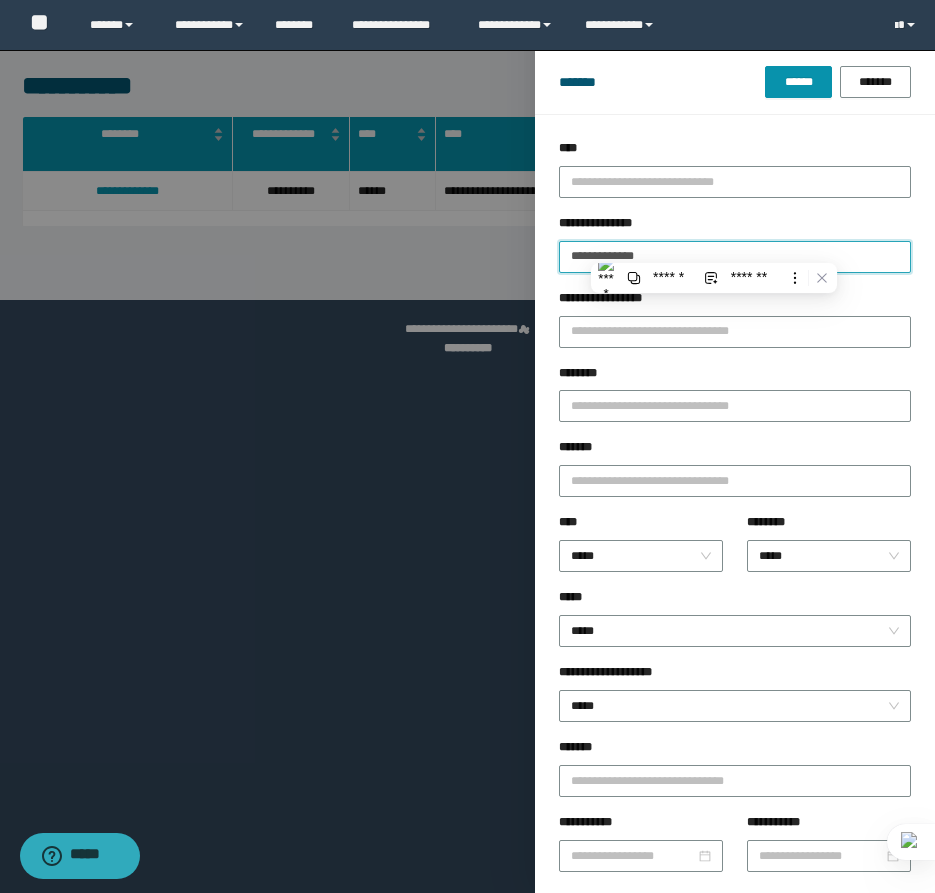 click on "******" at bounding box center [798, 82] 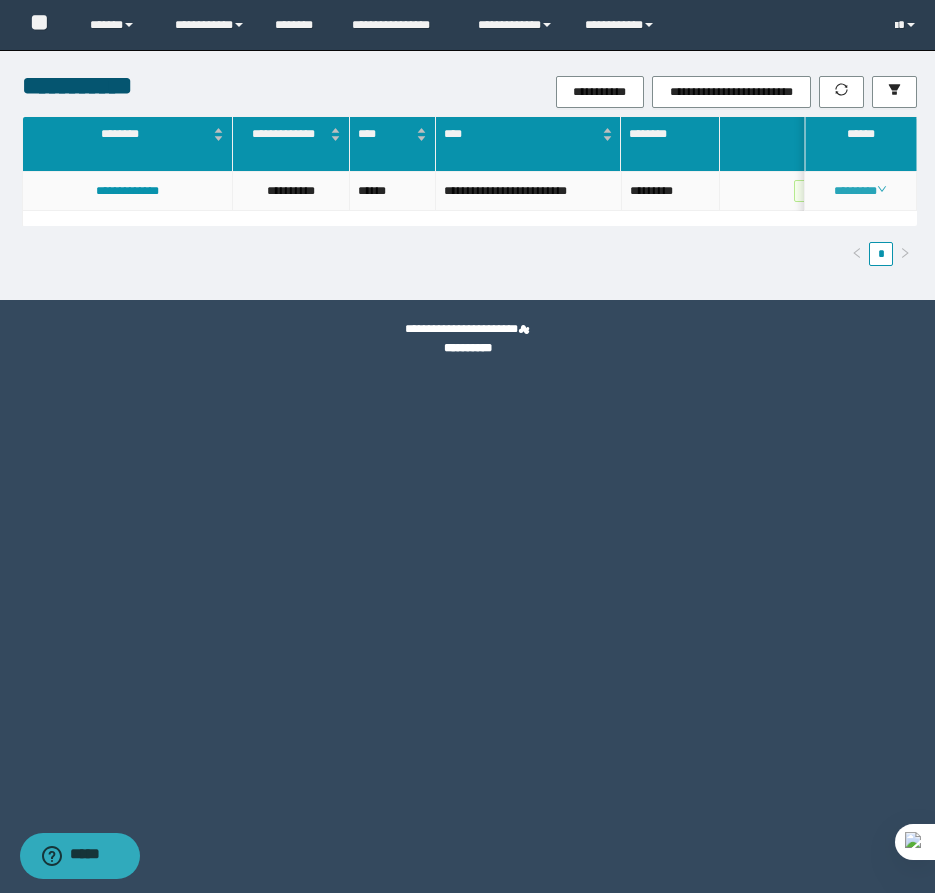 click on "********" at bounding box center (860, 191) 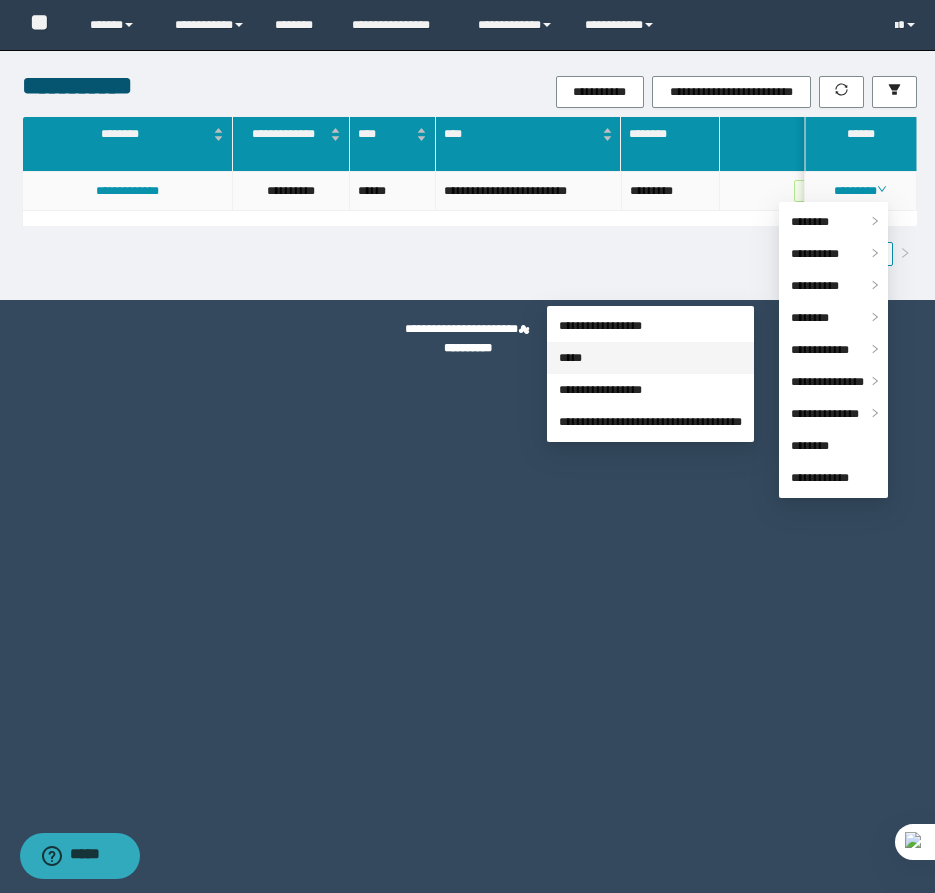 click on "*****" at bounding box center (570, 358) 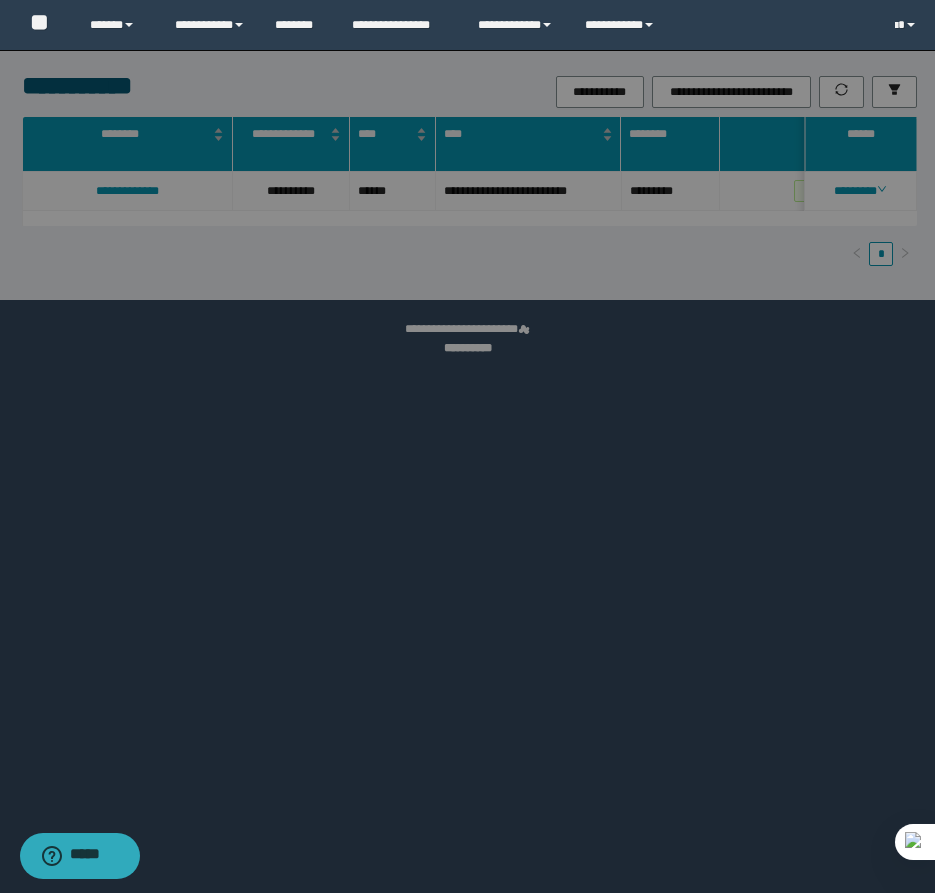 scroll, scrollTop: 41, scrollLeft: 0, axis: vertical 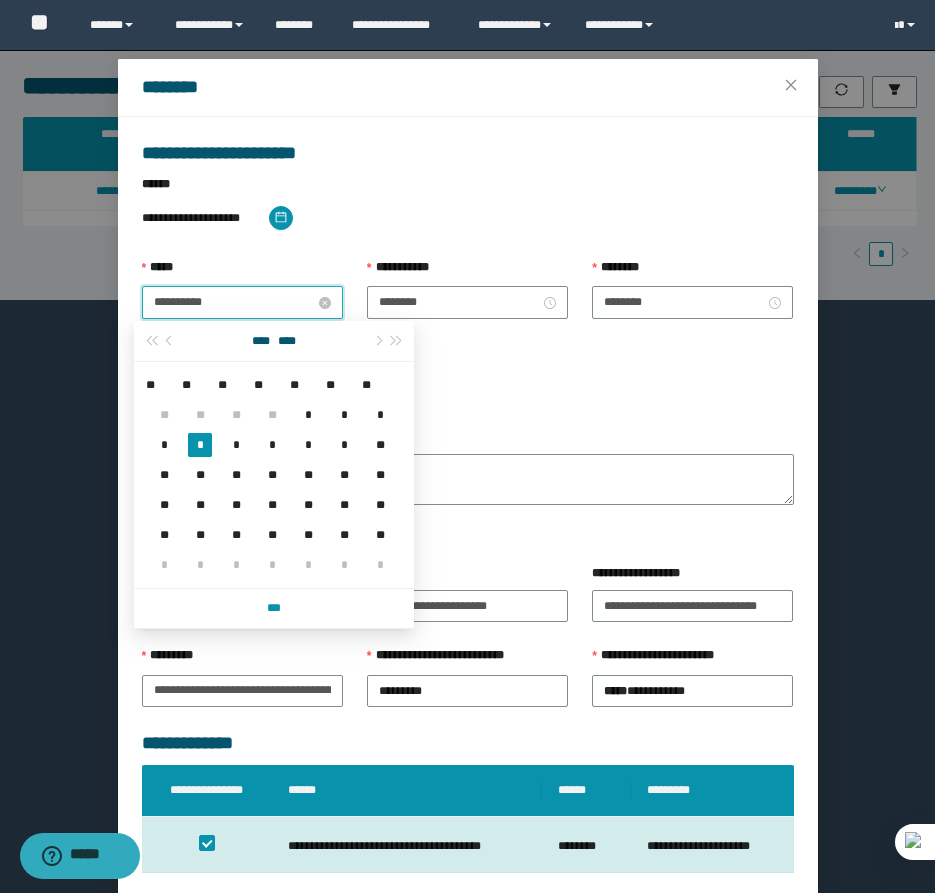click on "**********" at bounding box center [234, 302] 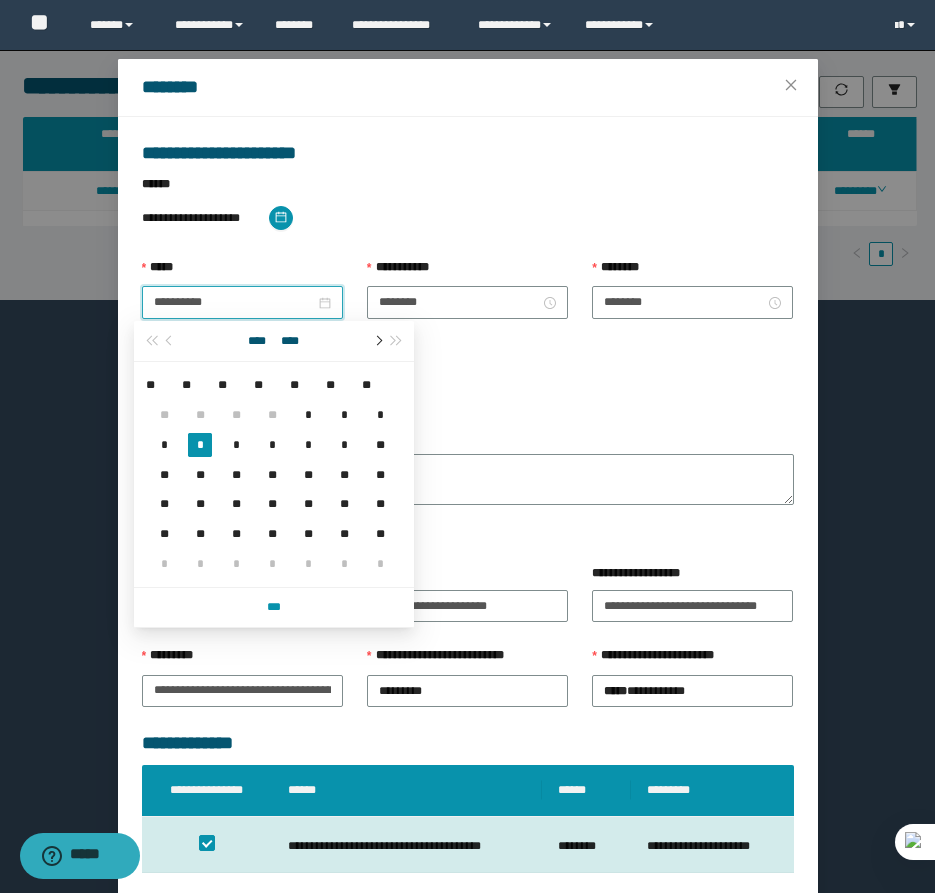 click at bounding box center (377, 341) 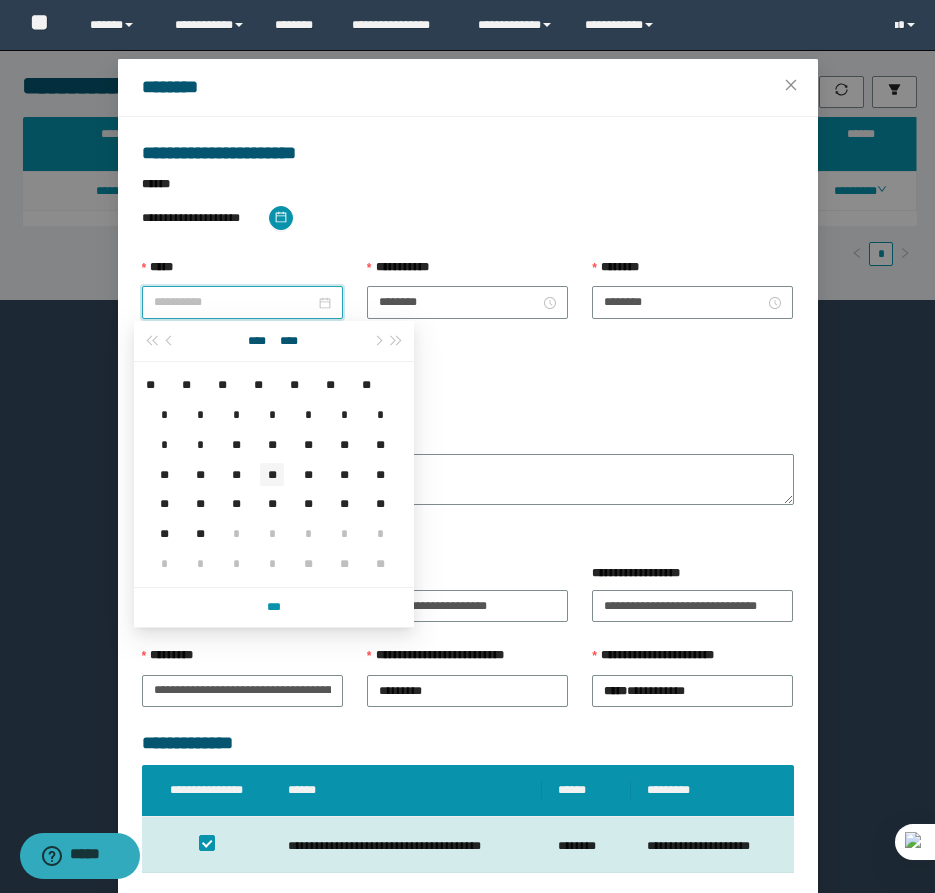 click on "**" at bounding box center [272, 475] 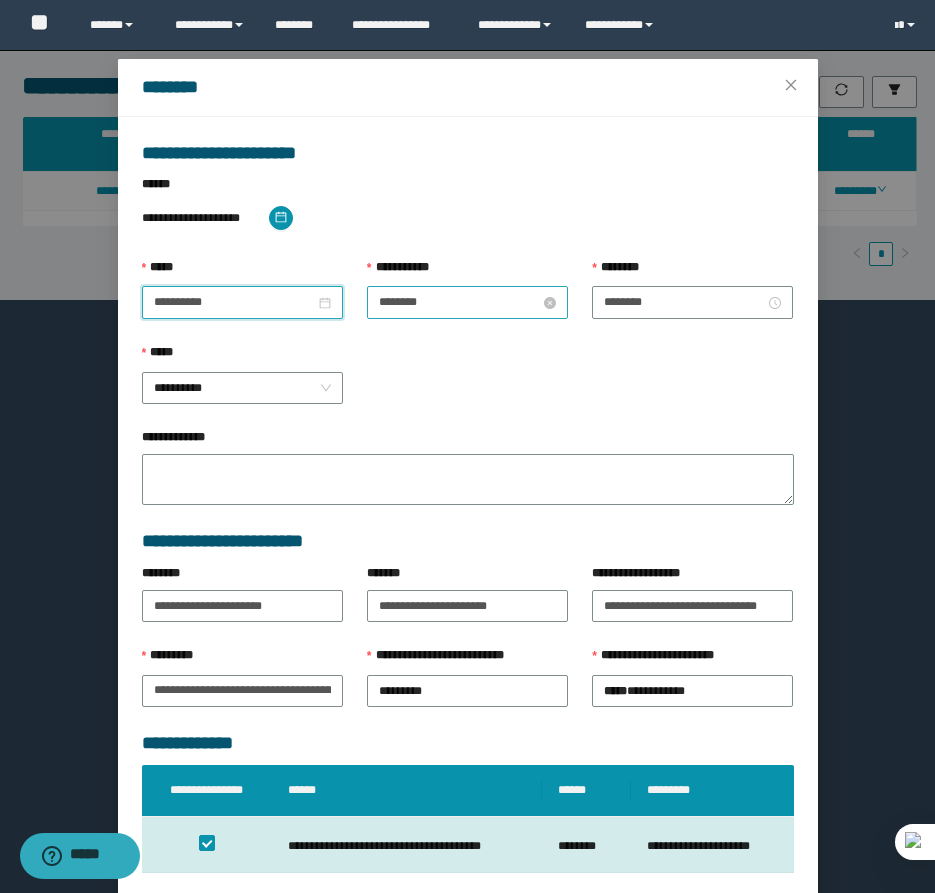 click on "********" at bounding box center (459, 302) 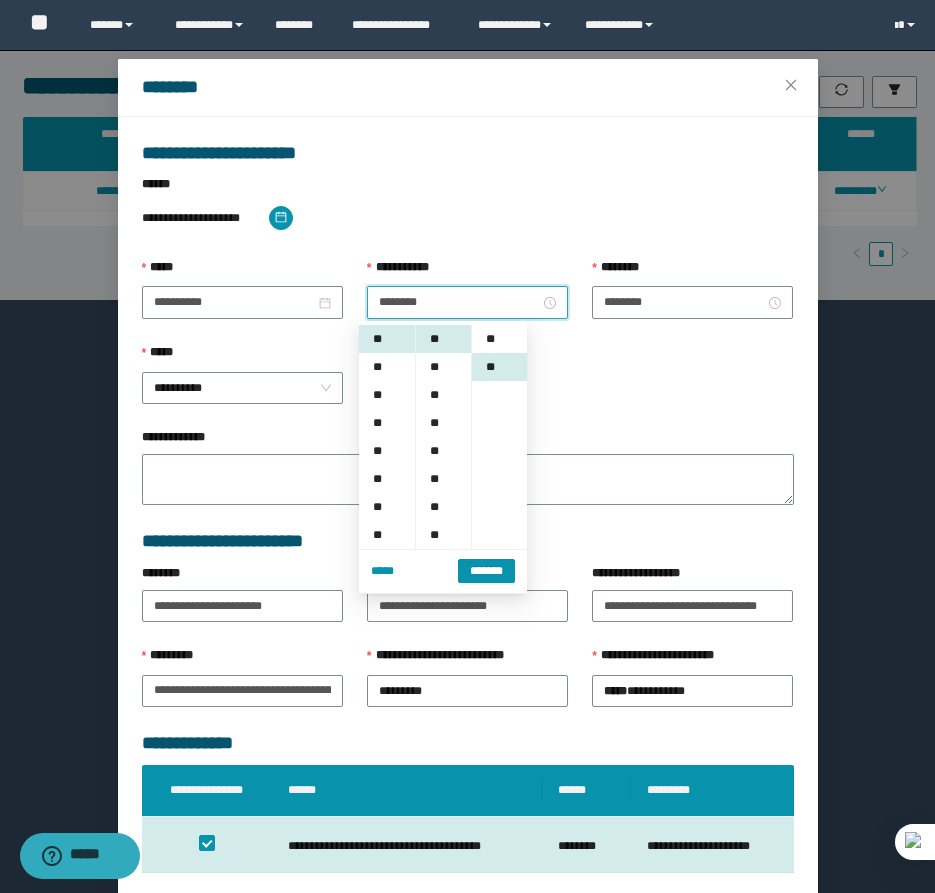 scroll, scrollTop: 28, scrollLeft: 0, axis: vertical 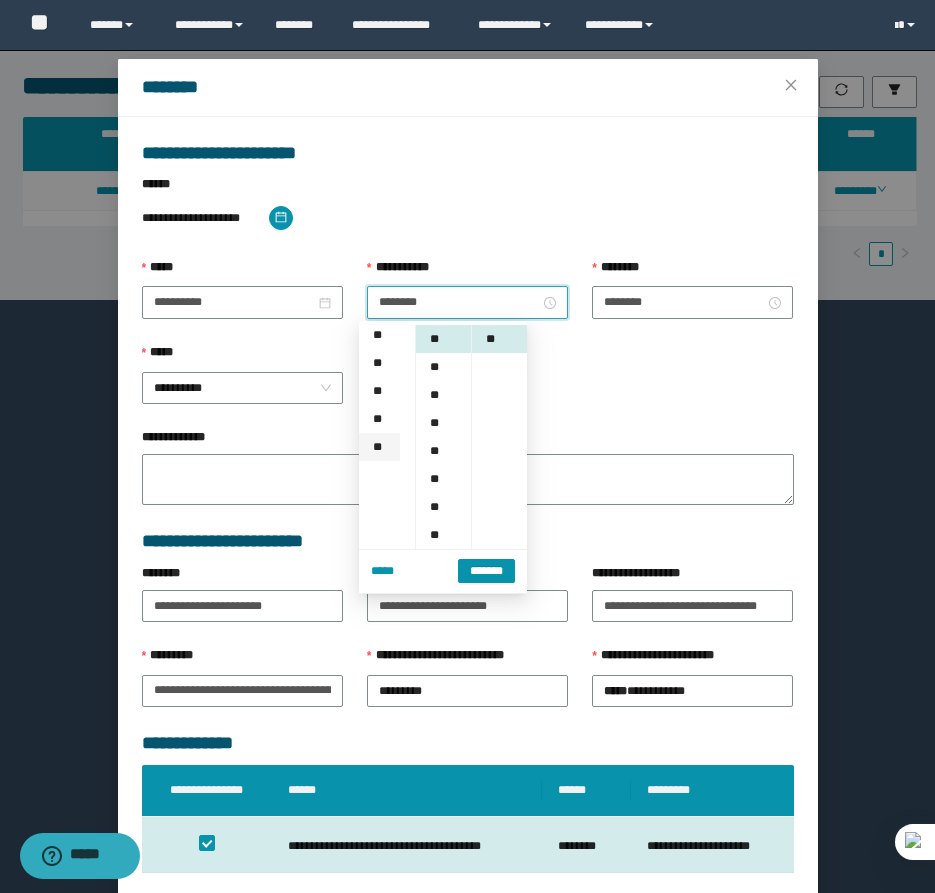 click on "**" at bounding box center (379, 447) 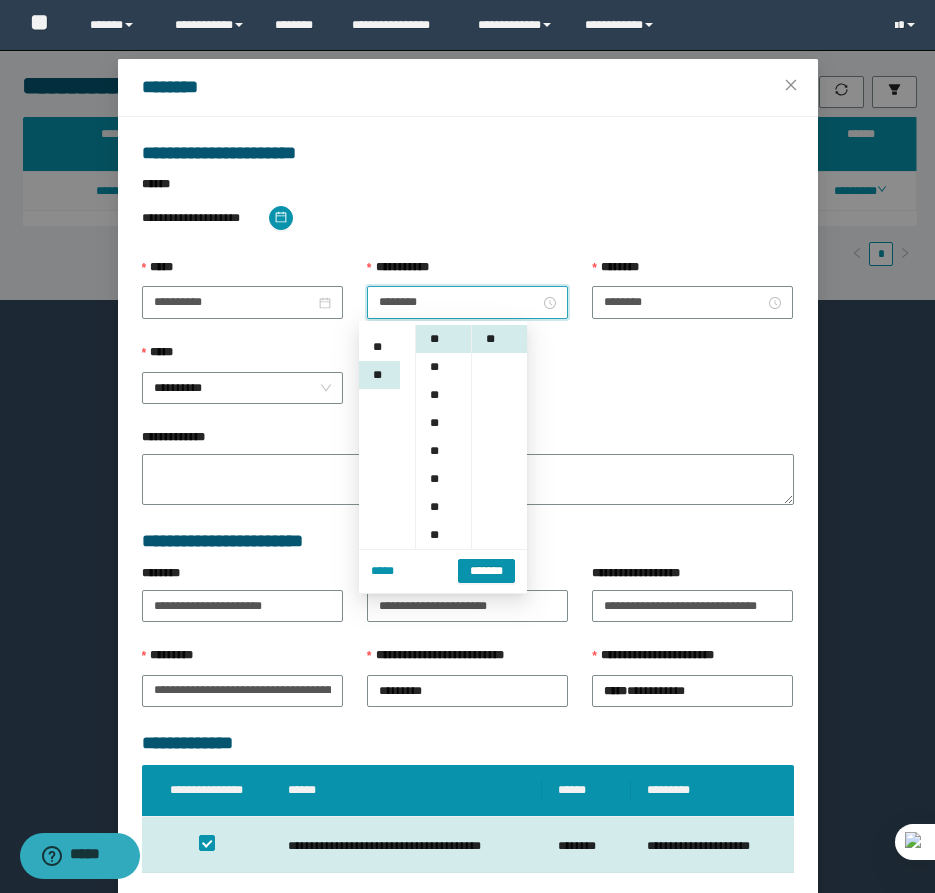 scroll, scrollTop: 308, scrollLeft: 0, axis: vertical 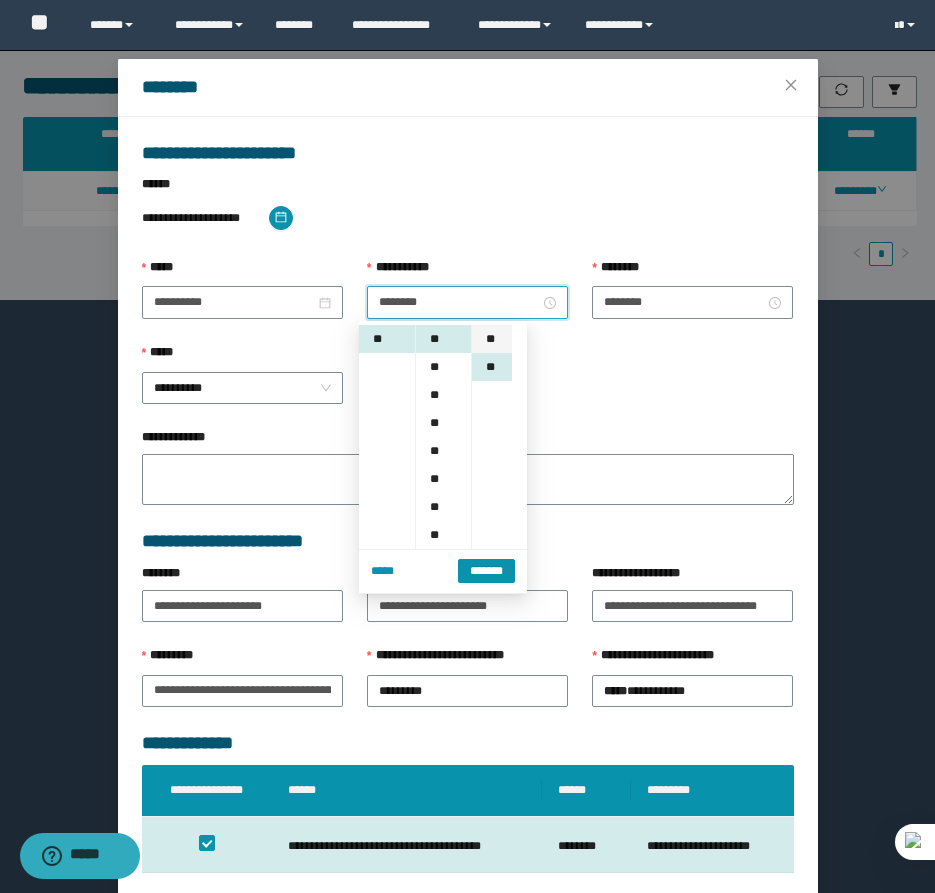 click on "**" at bounding box center (492, 339) 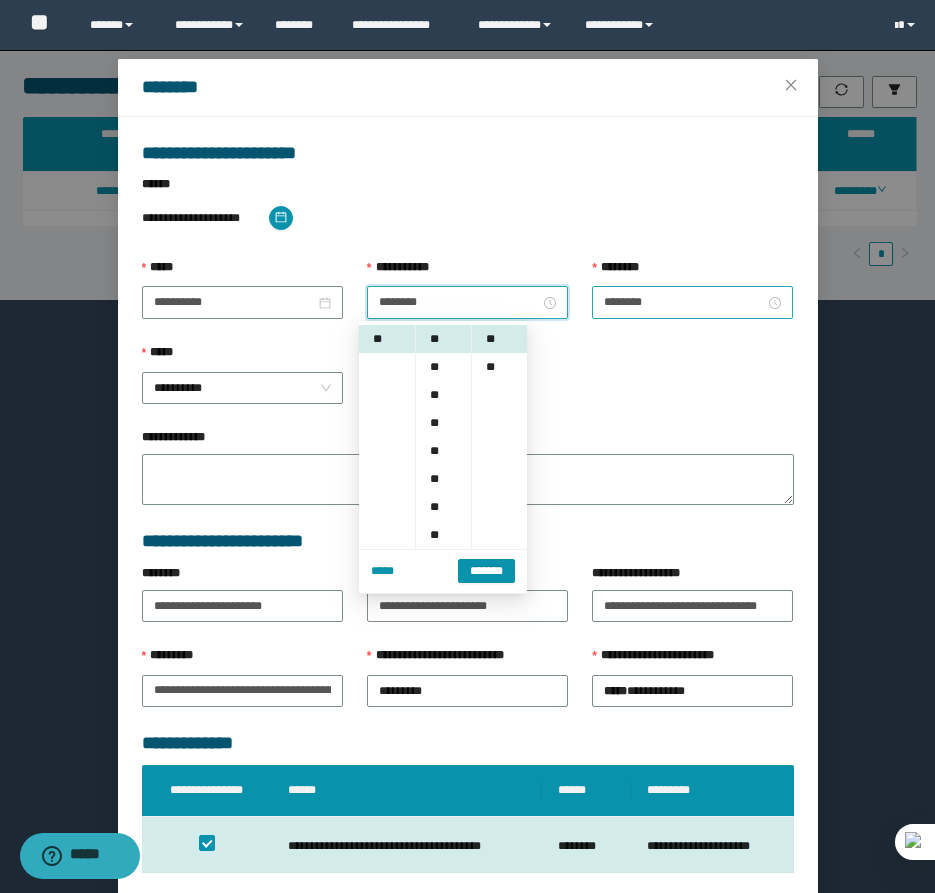 drag, startPoint x: 637, startPoint y: 308, endPoint x: 645, endPoint y: 316, distance: 11.313708 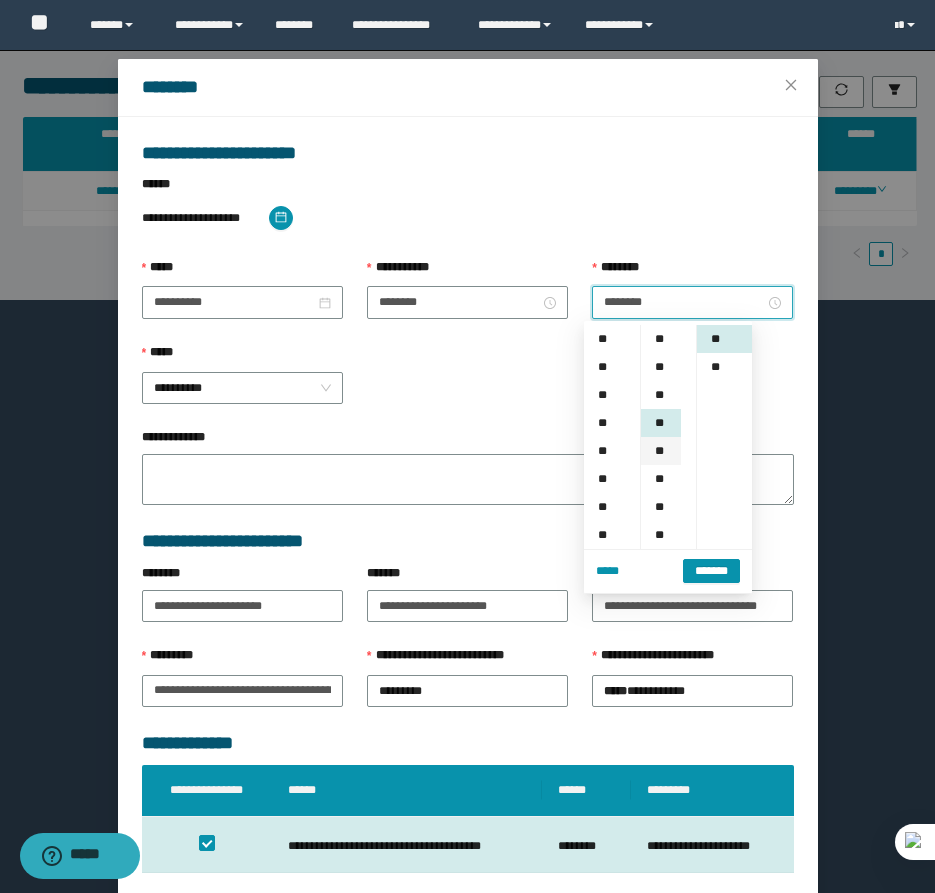 scroll, scrollTop: 308, scrollLeft: 0, axis: vertical 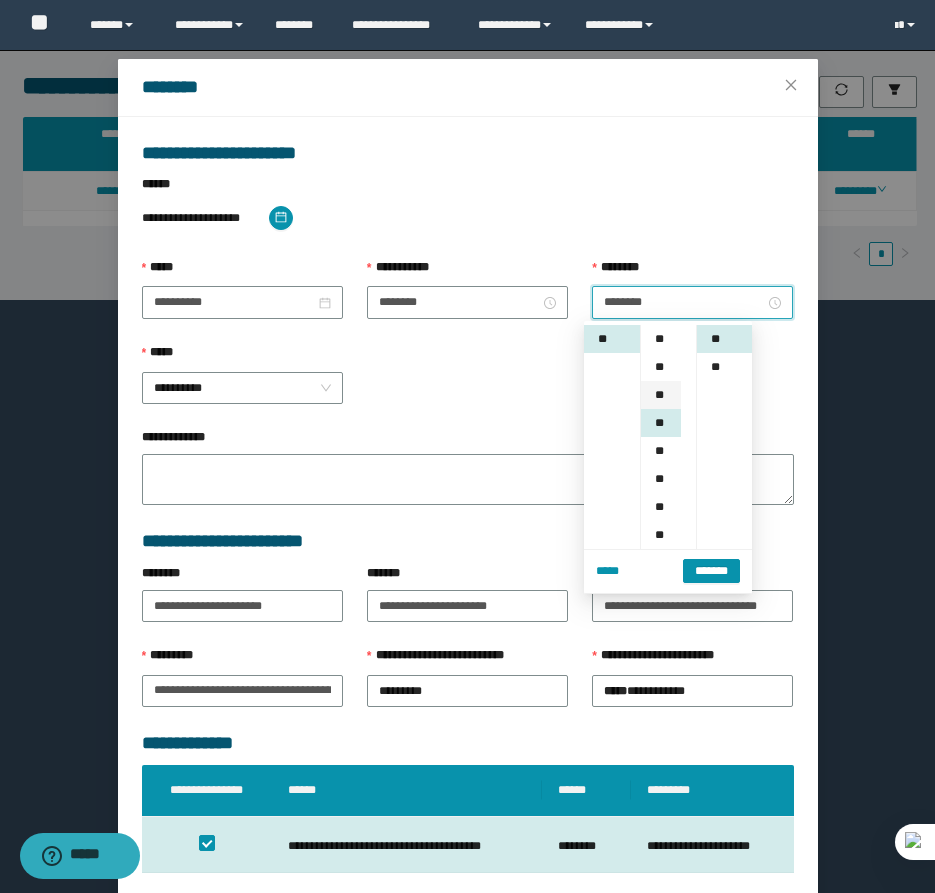 click on "**" at bounding box center [661, 395] 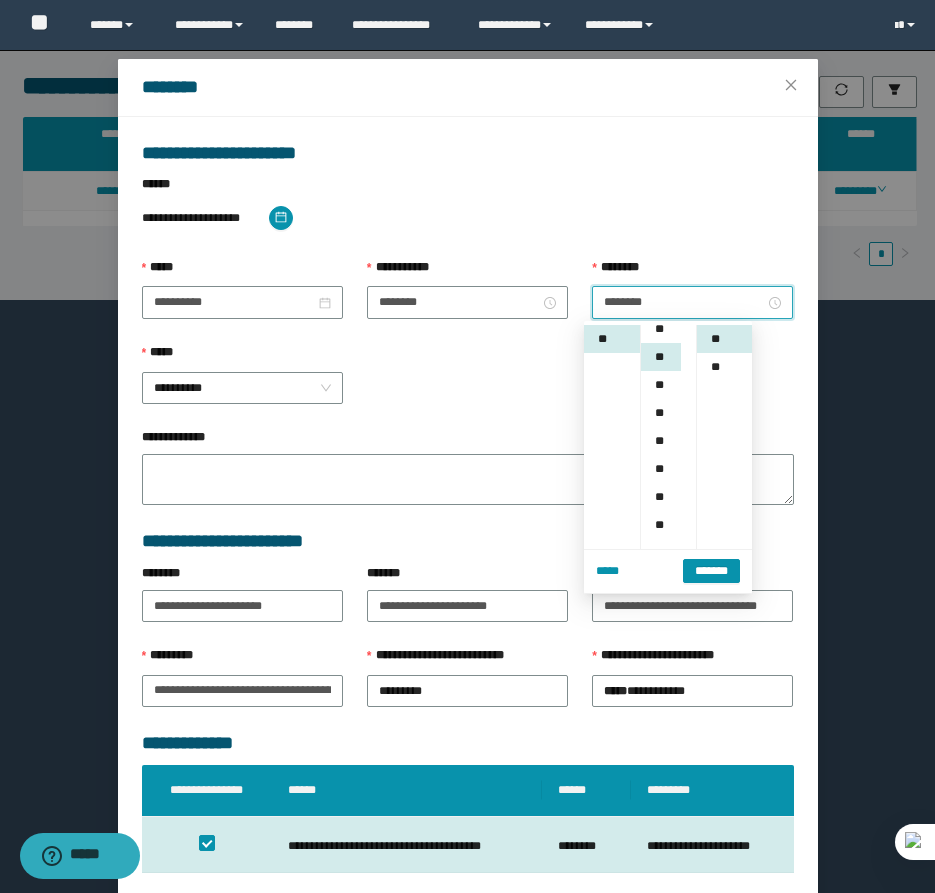 scroll, scrollTop: 56, scrollLeft: 0, axis: vertical 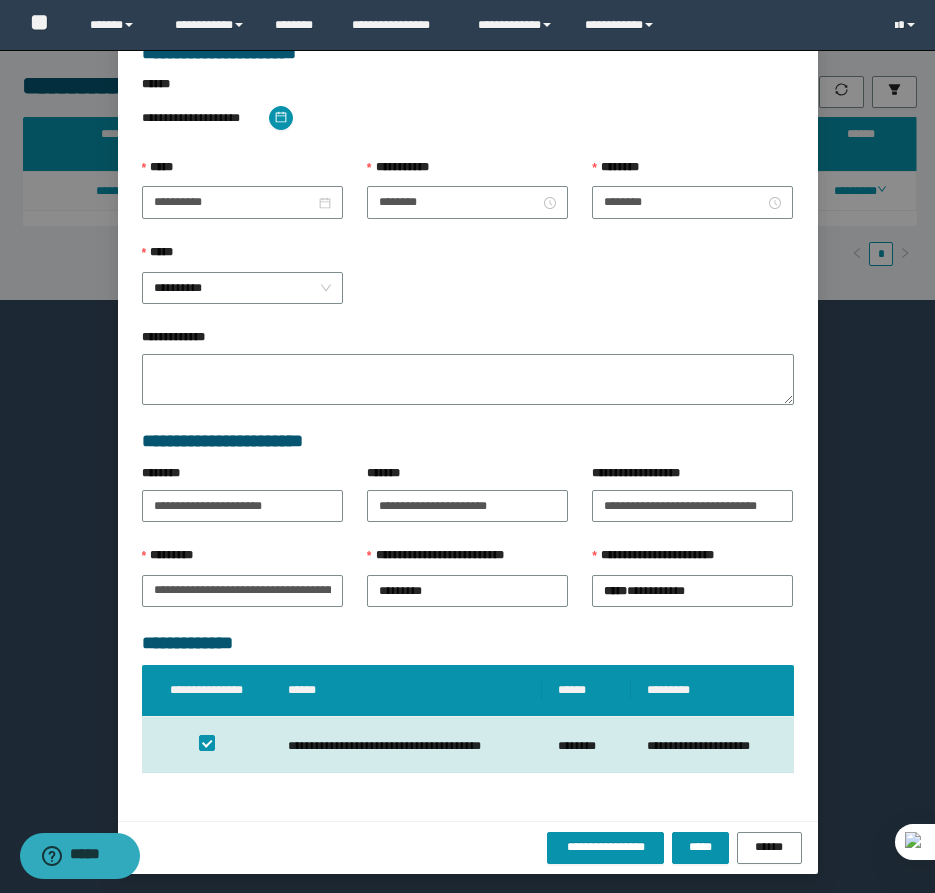 click on "**********" at bounding box center (468, 418) 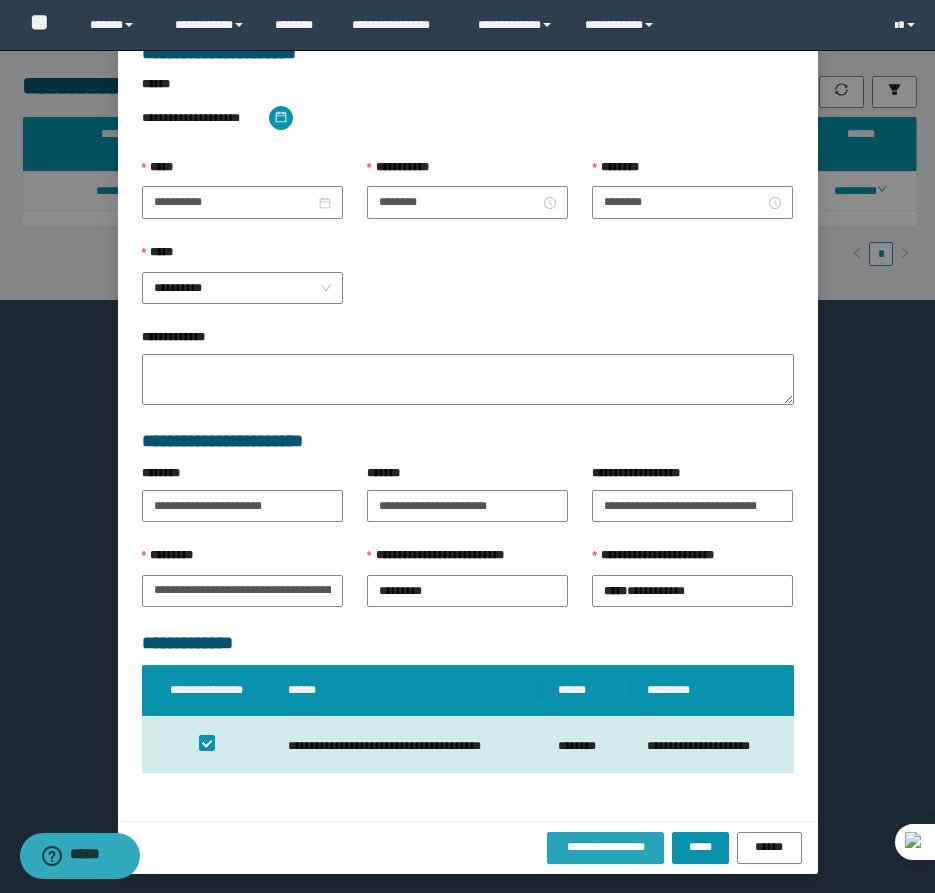 click on "**********" at bounding box center [606, 847] 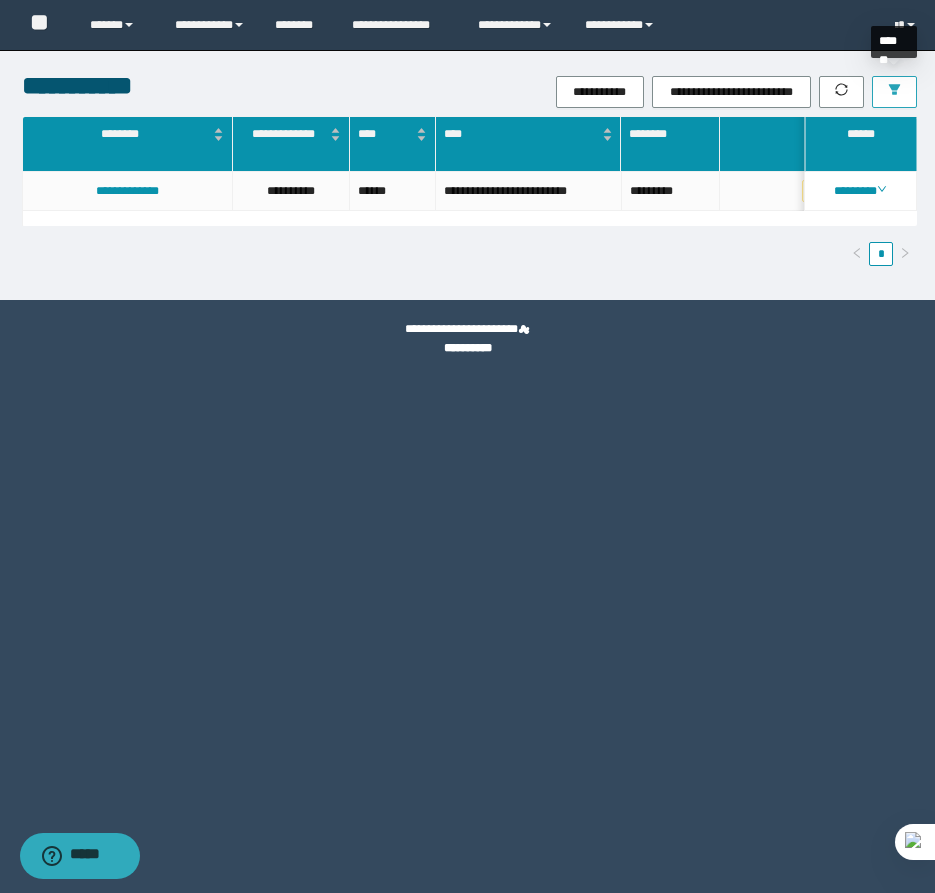 click 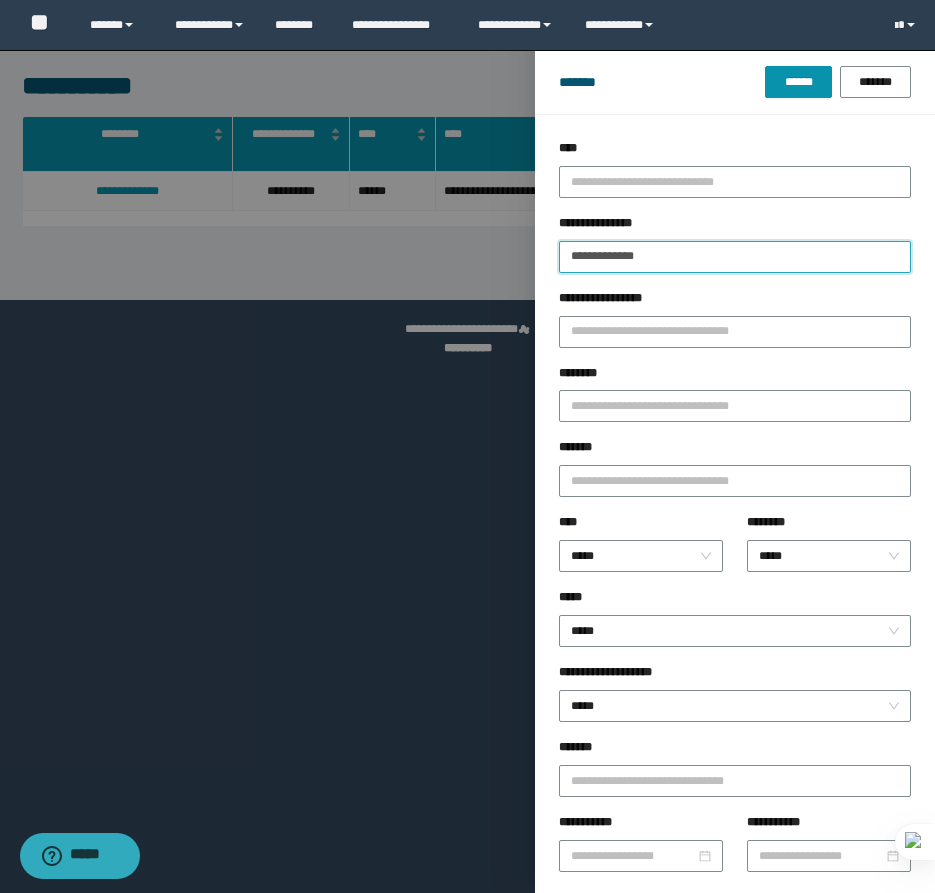 click on "**********" at bounding box center [735, 257] 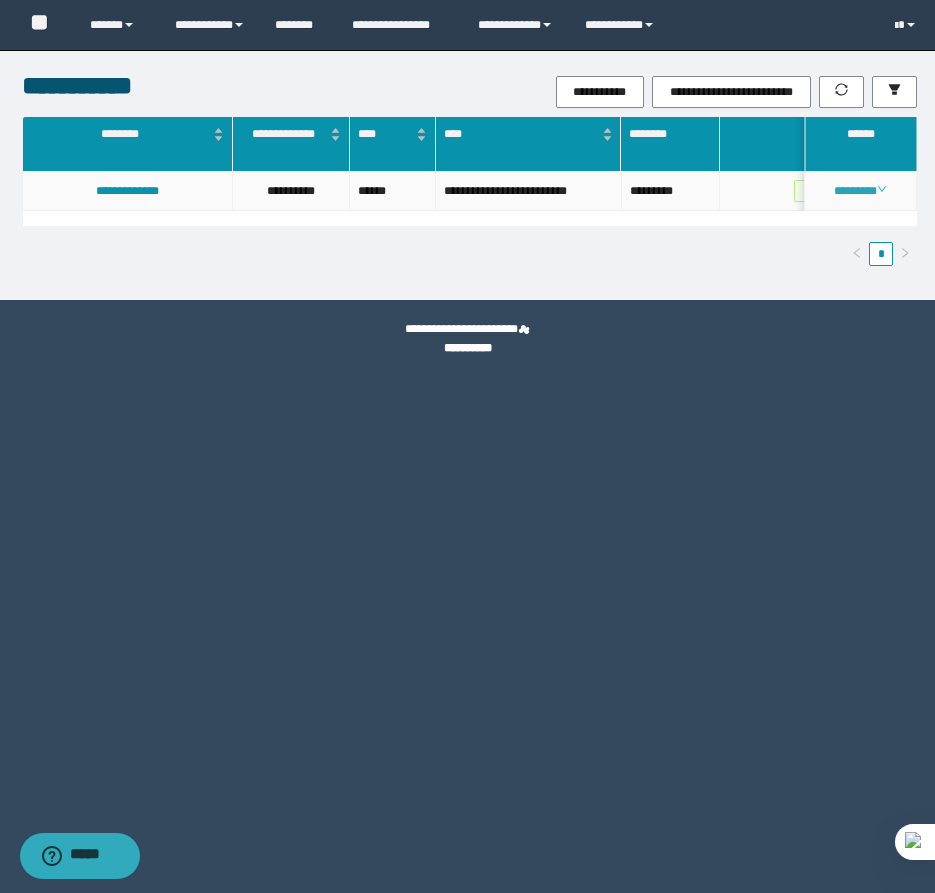 click on "********" at bounding box center [860, 191] 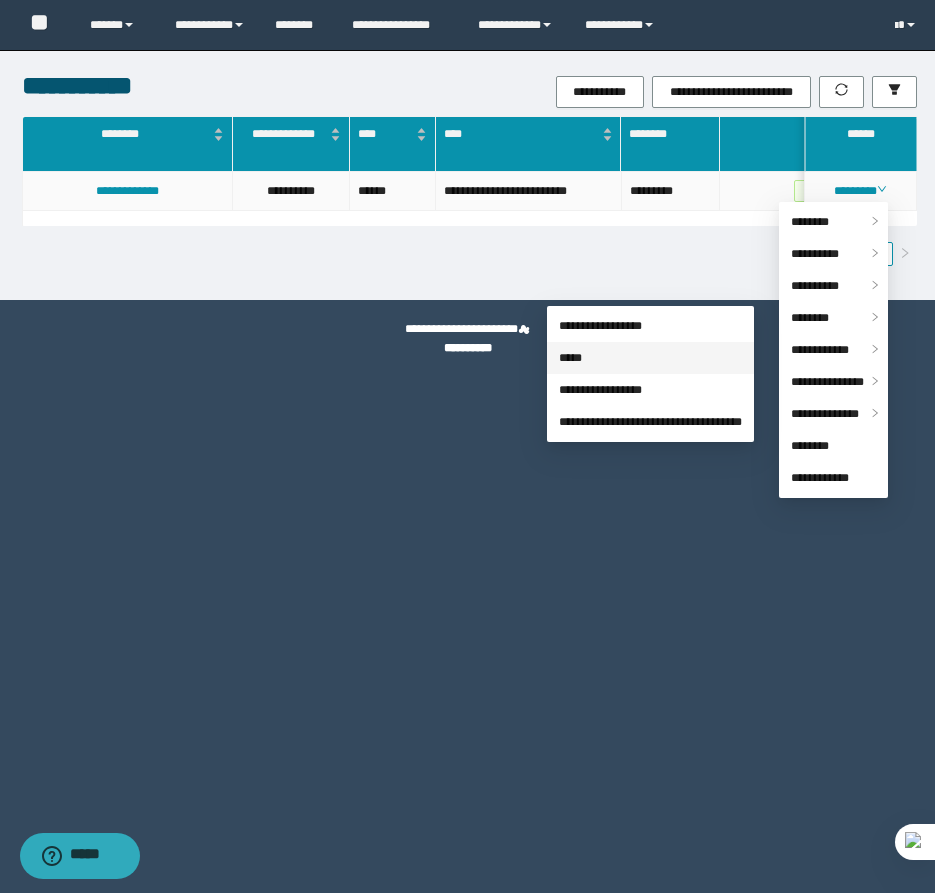 click on "*****" at bounding box center [570, 358] 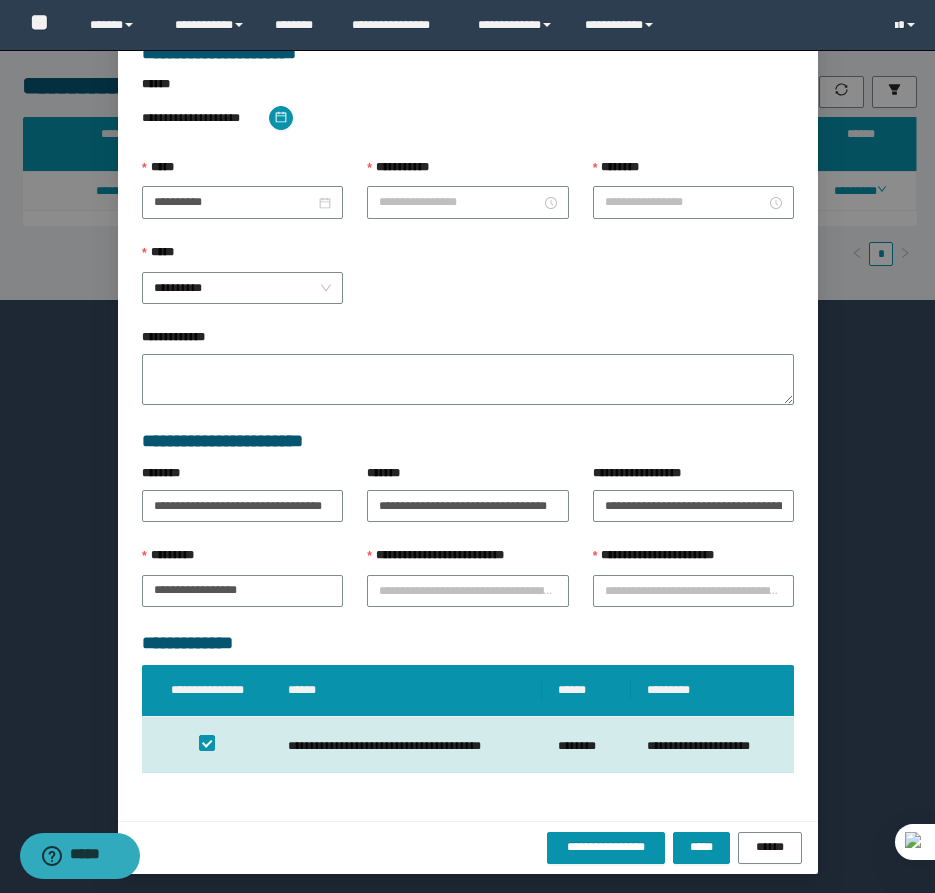 scroll, scrollTop: 41, scrollLeft: 0, axis: vertical 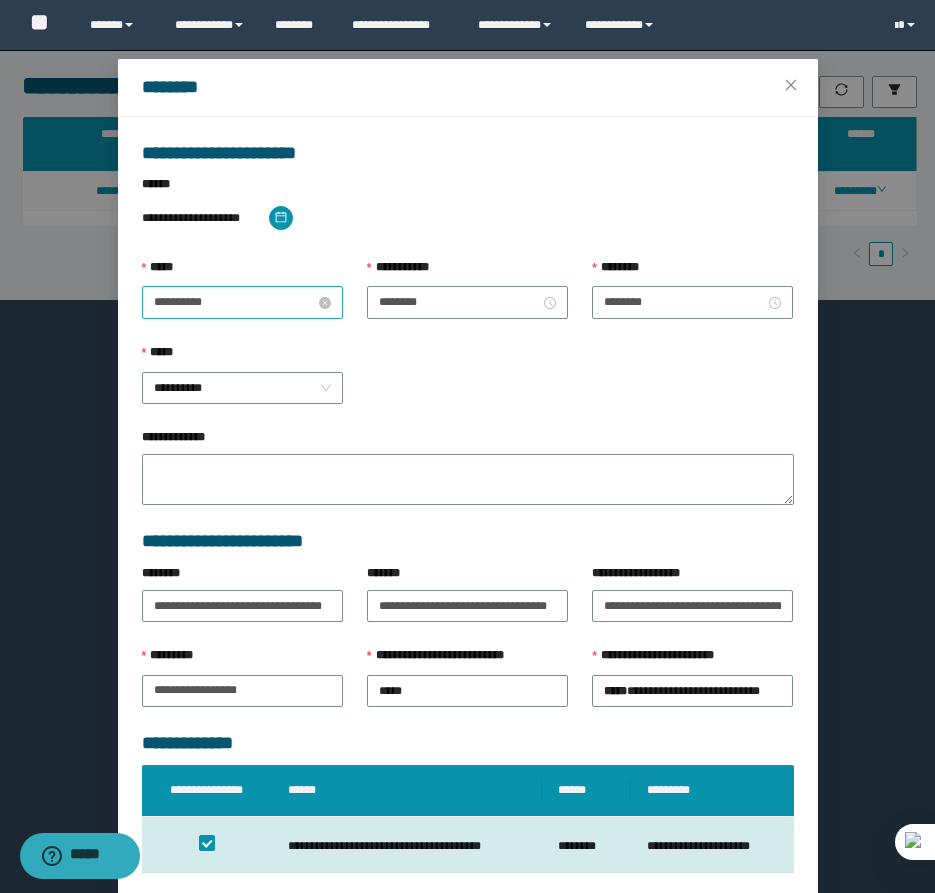 click on "**********" at bounding box center [234, 302] 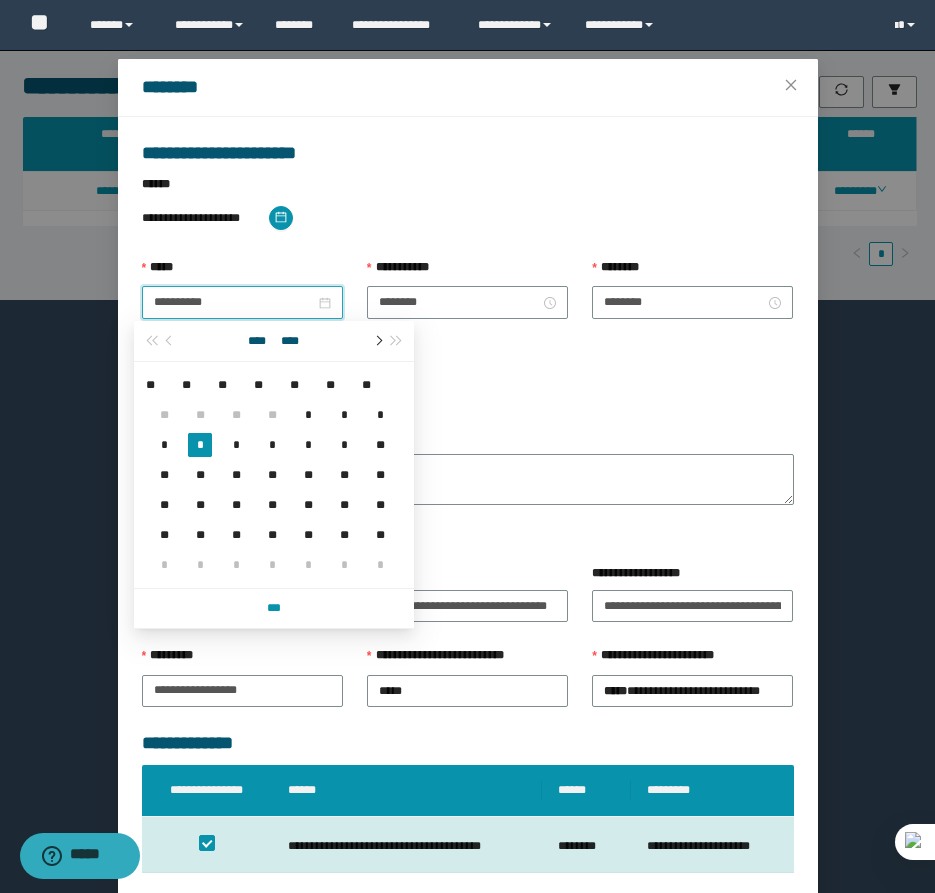 click at bounding box center [377, 341] 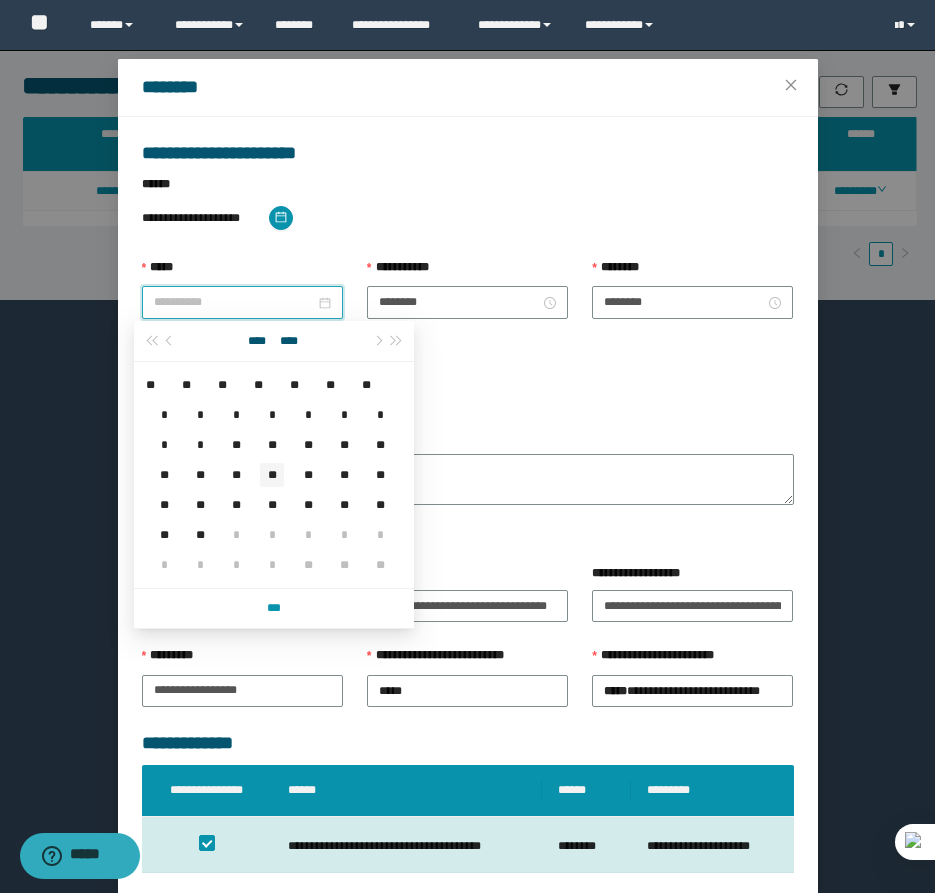 click on "**" at bounding box center [272, 475] 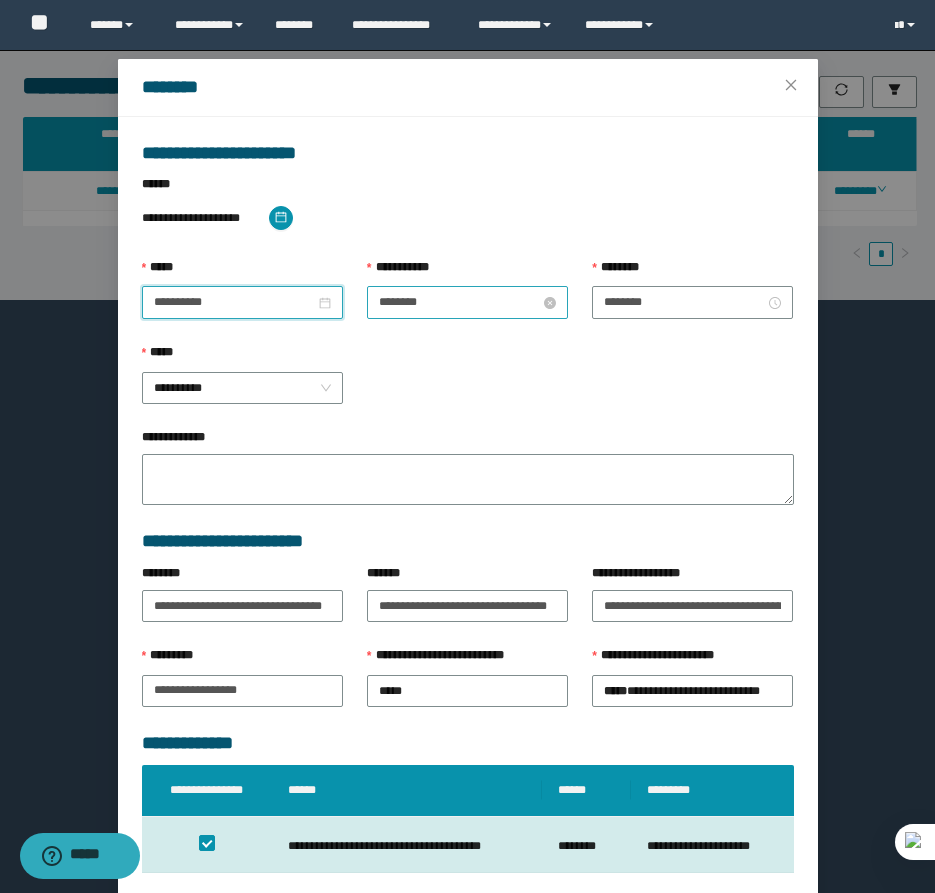 click on "********" at bounding box center (459, 302) 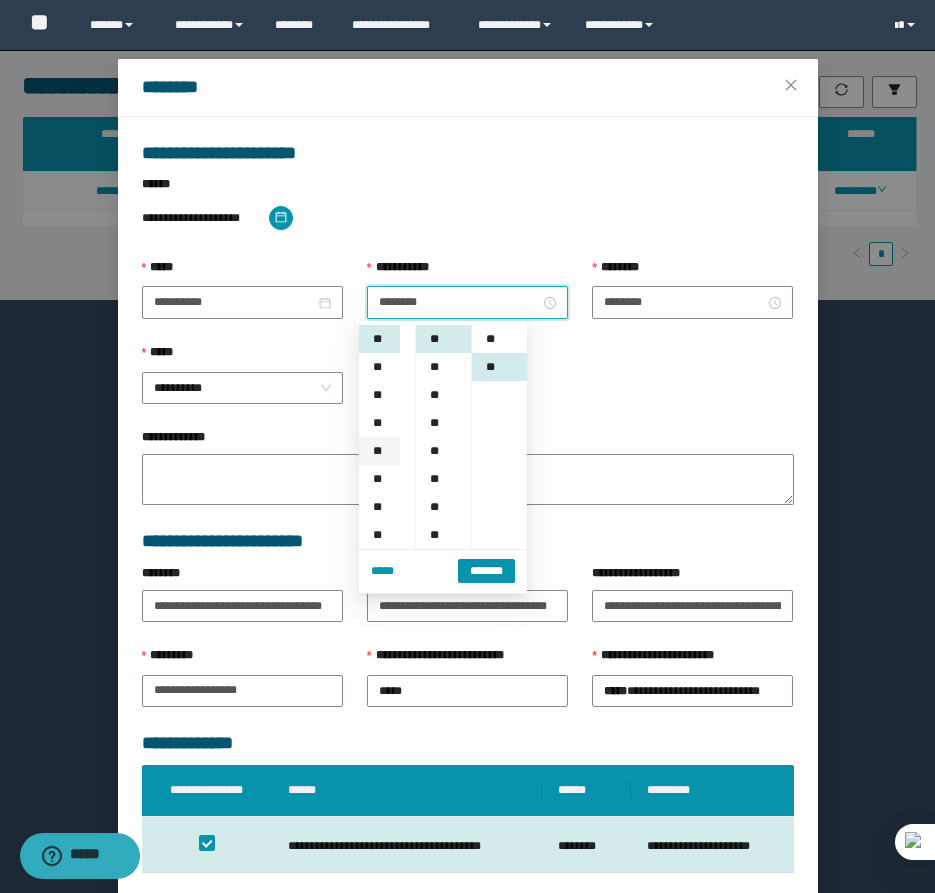 scroll, scrollTop: 28, scrollLeft: 0, axis: vertical 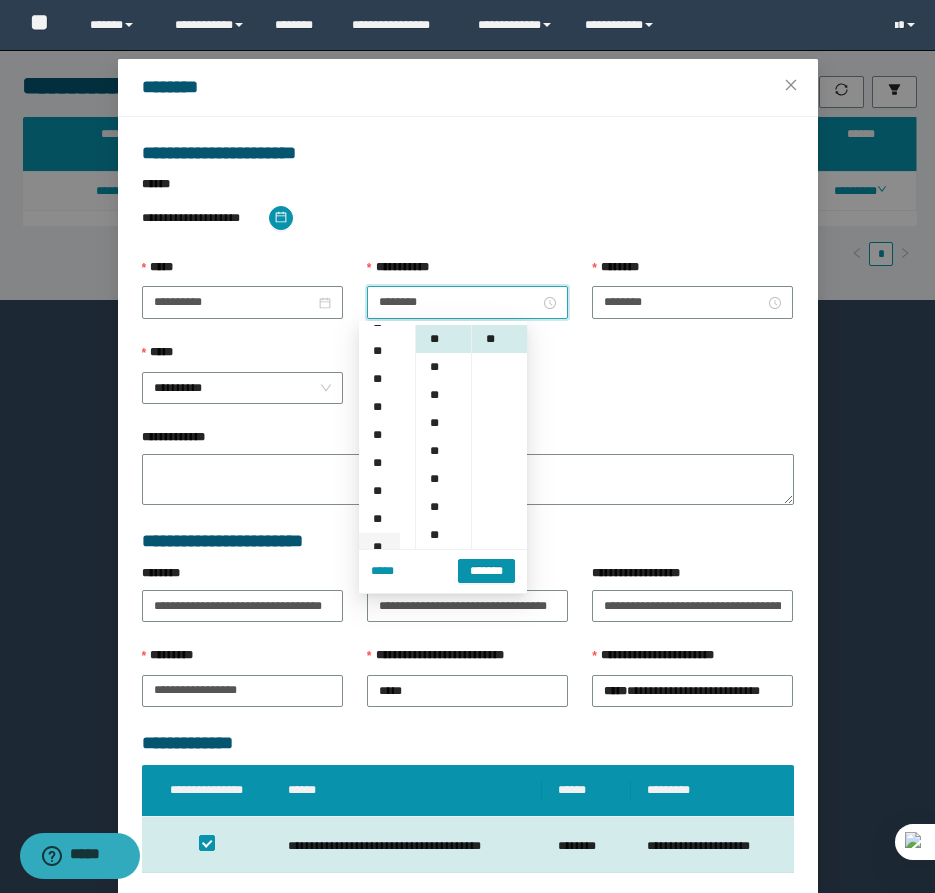 click on "**" at bounding box center [379, 547] 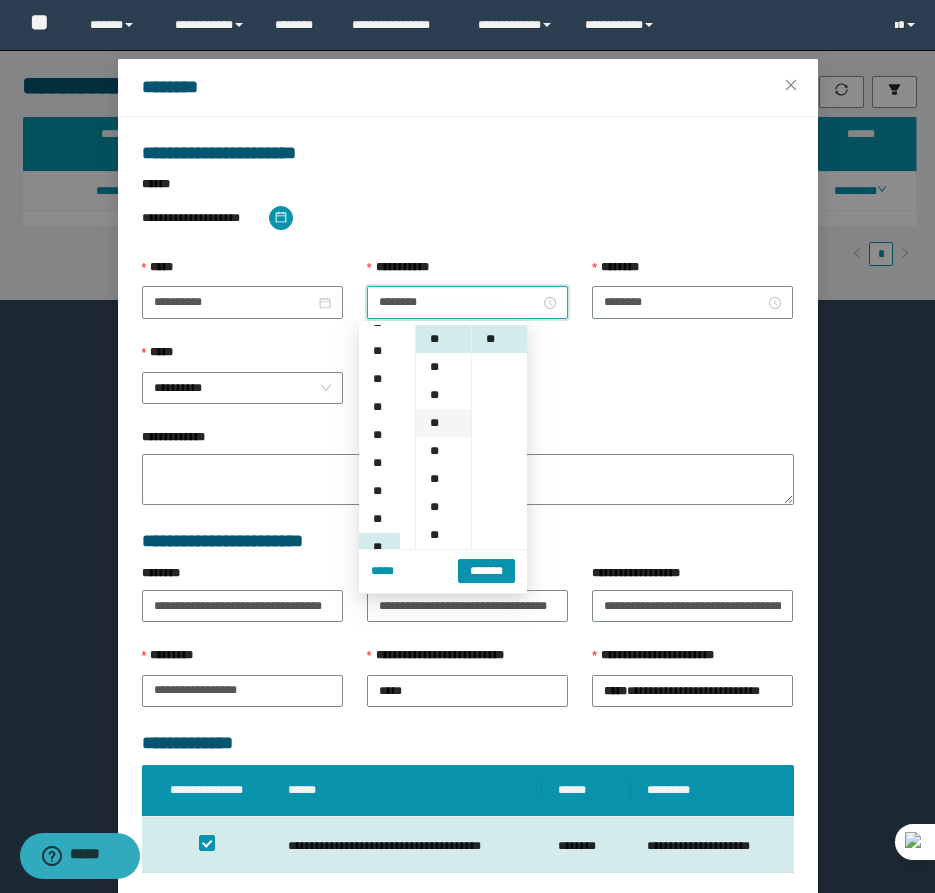scroll, scrollTop: 308, scrollLeft: 0, axis: vertical 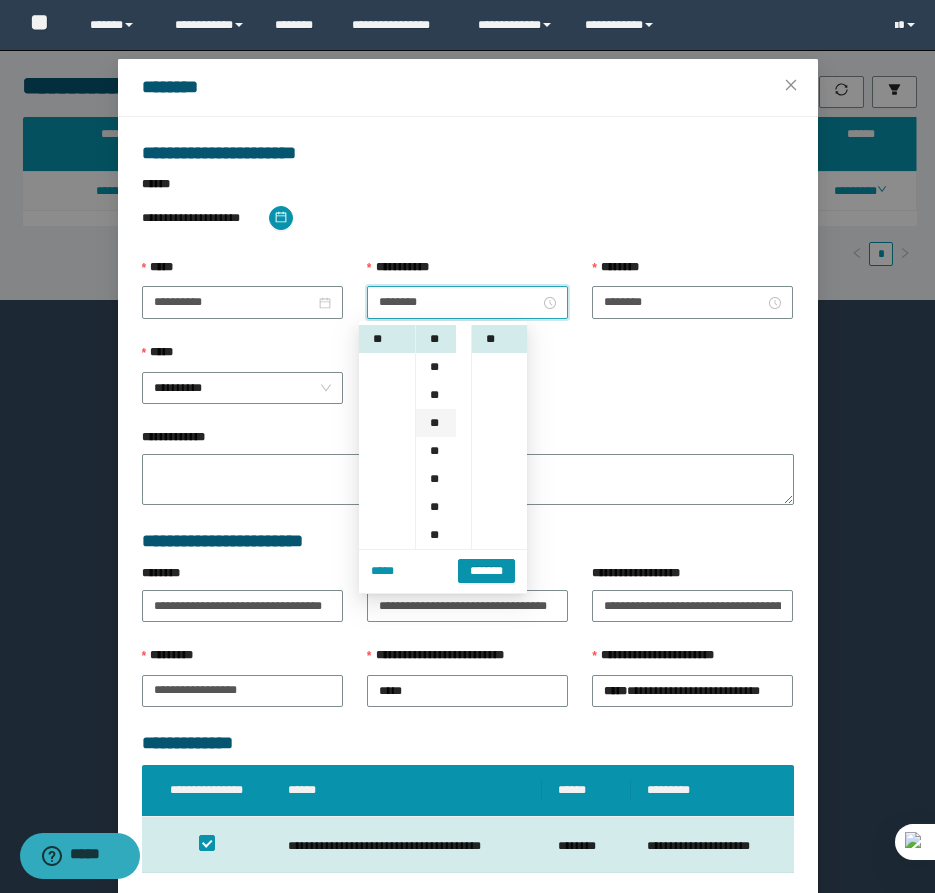 click on "**" at bounding box center (436, 423) 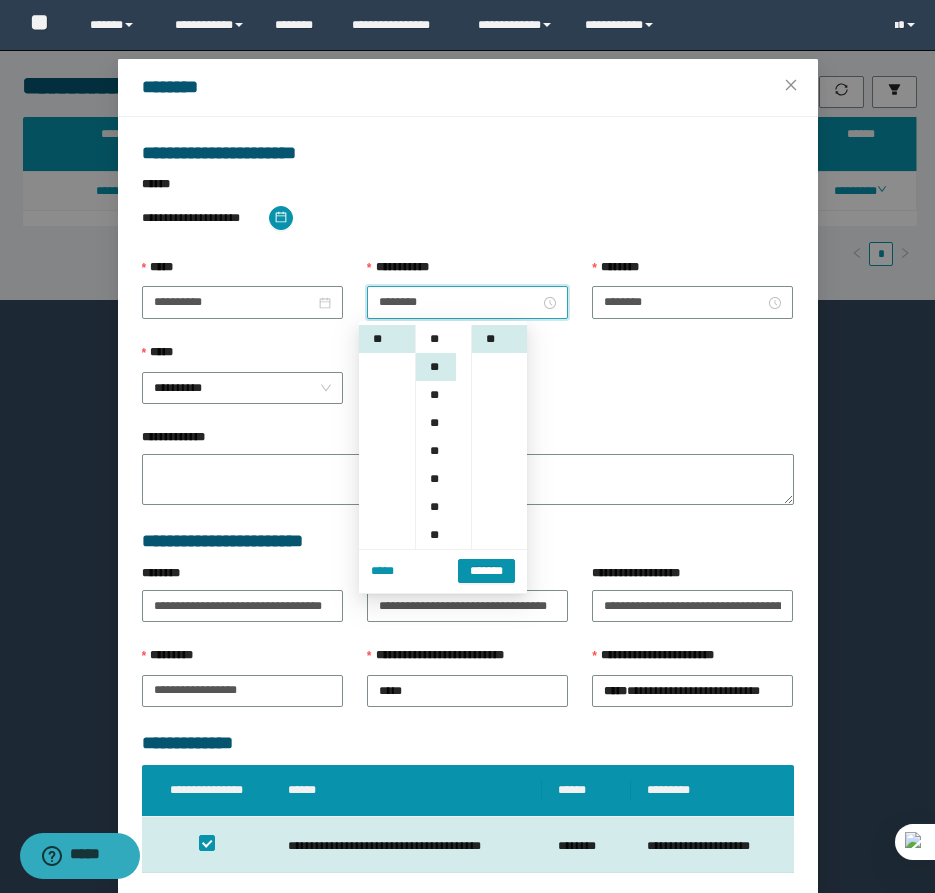 scroll, scrollTop: 84, scrollLeft: 0, axis: vertical 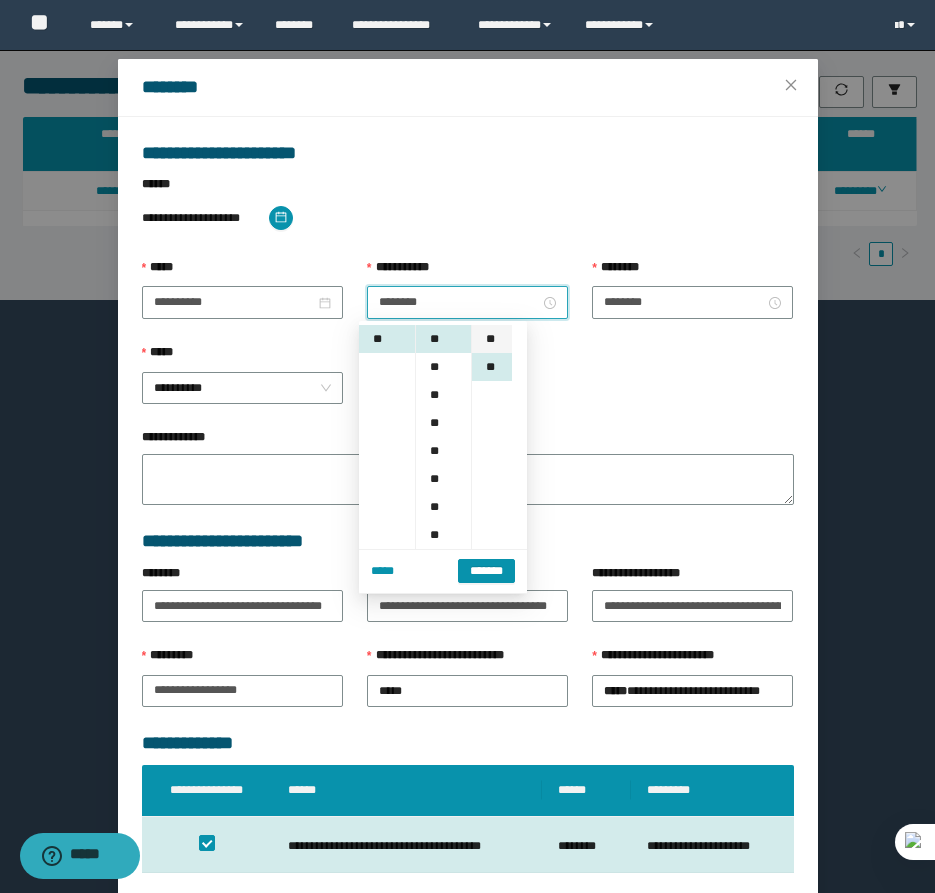 click on "**" at bounding box center (492, 339) 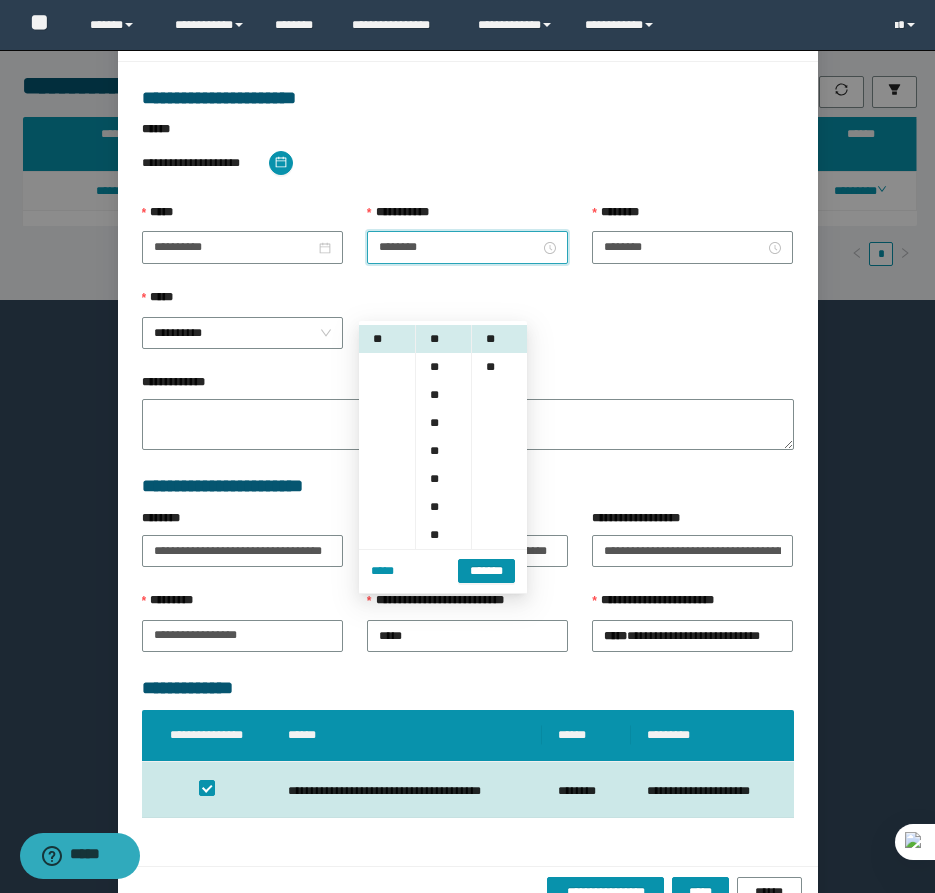 scroll, scrollTop: 141, scrollLeft: 0, axis: vertical 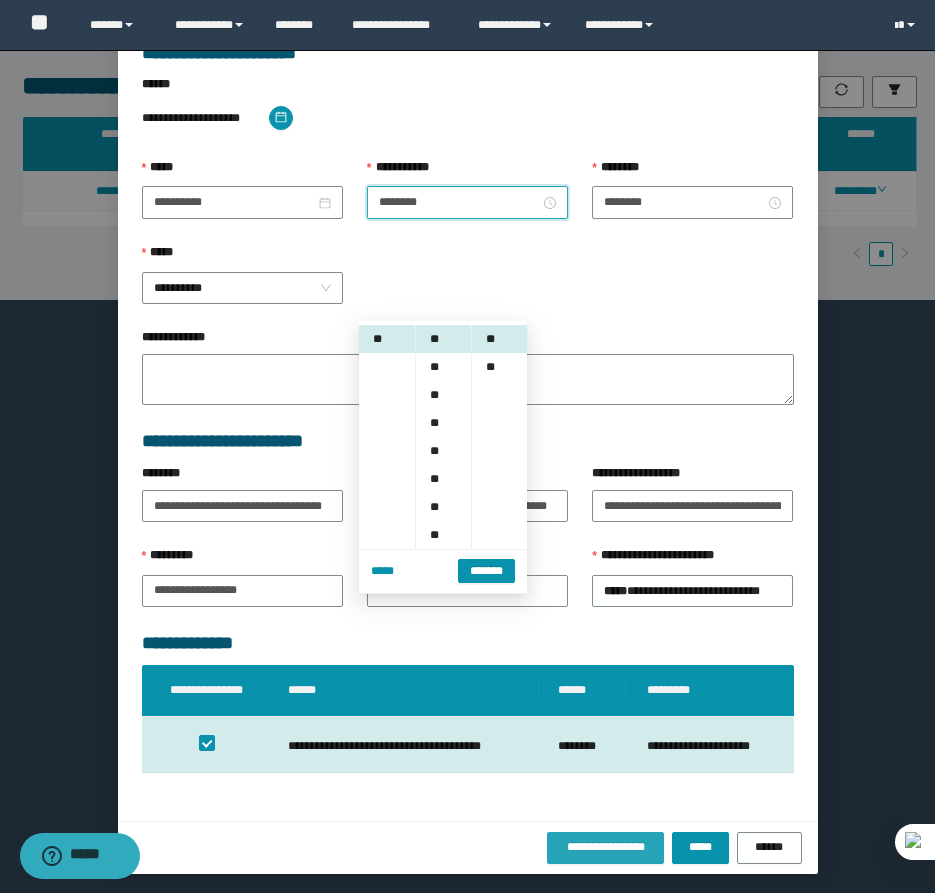 click on "**********" at bounding box center (606, 847) 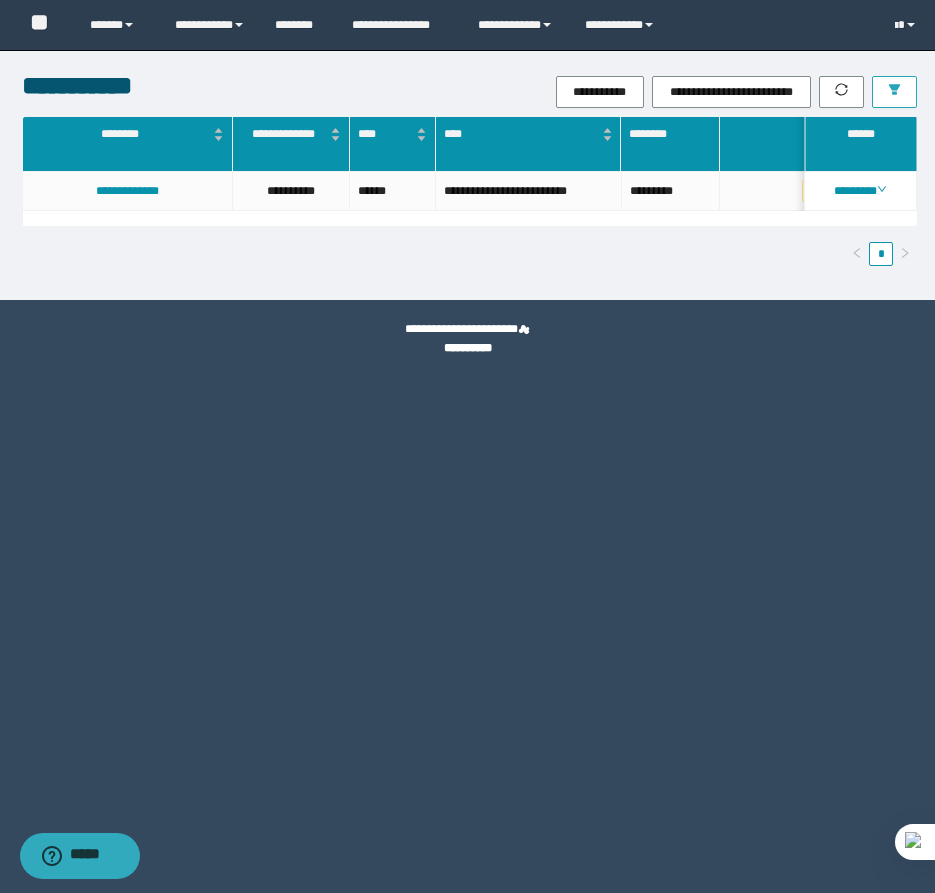 click 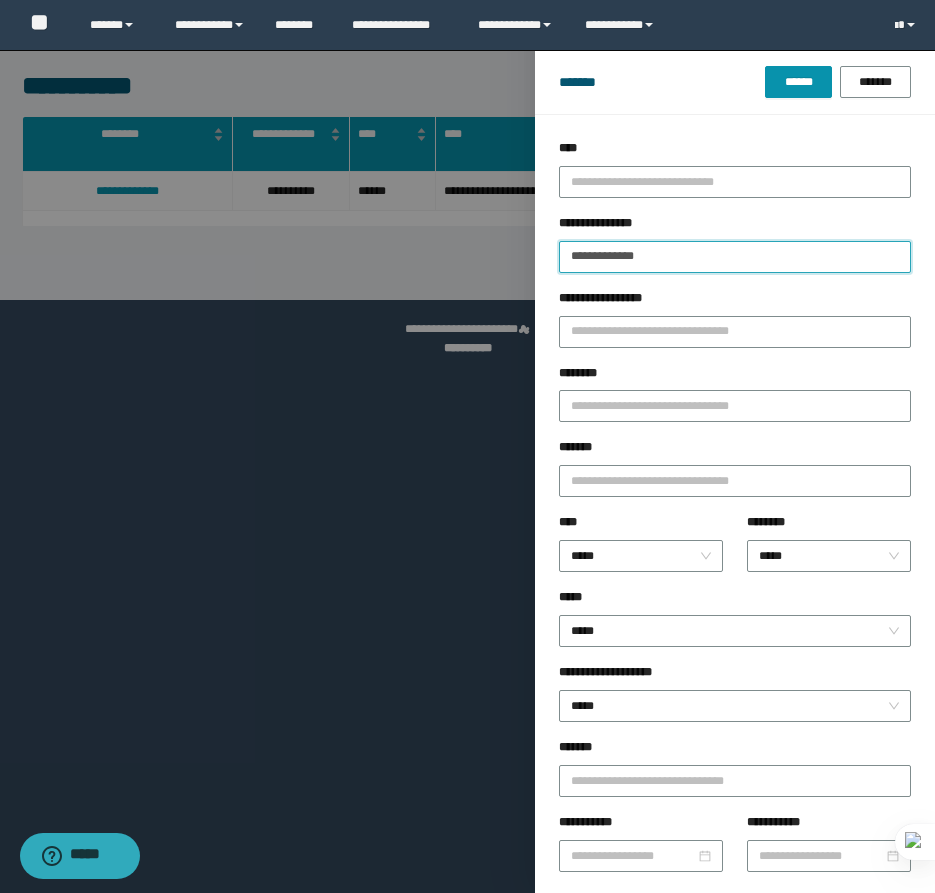 click on "**********" at bounding box center (735, 257) 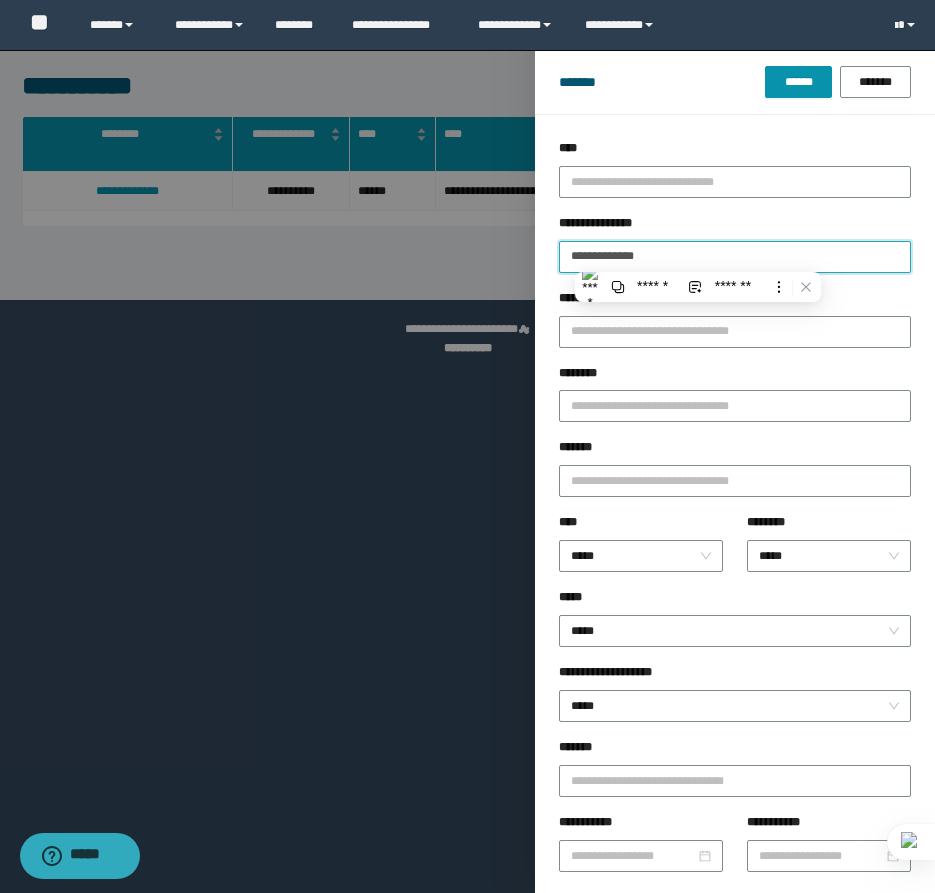 click on "******" at bounding box center [798, 82] 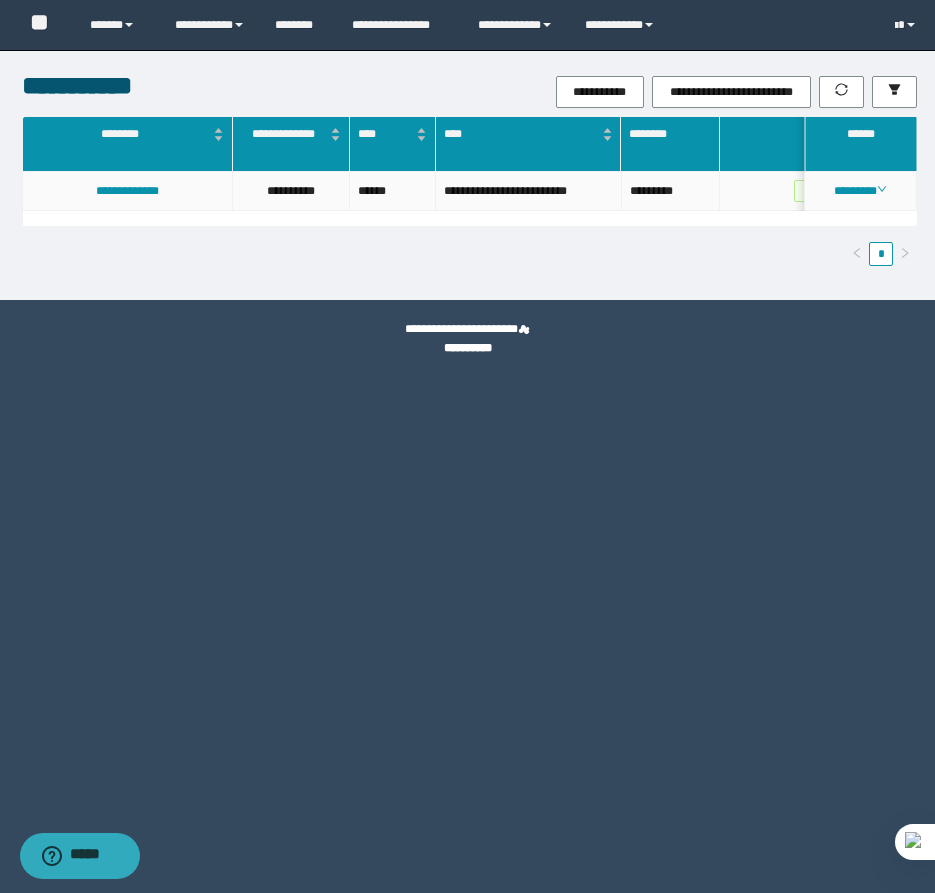 click on "********" at bounding box center [861, 191] 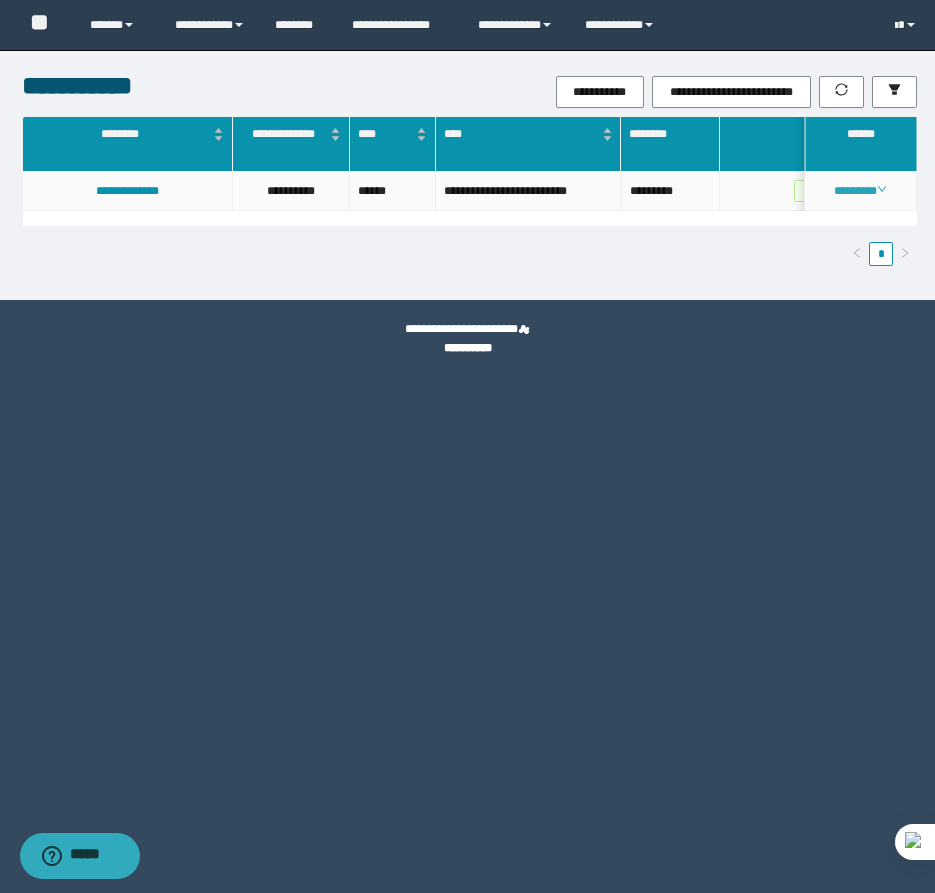 click on "********" at bounding box center [860, 191] 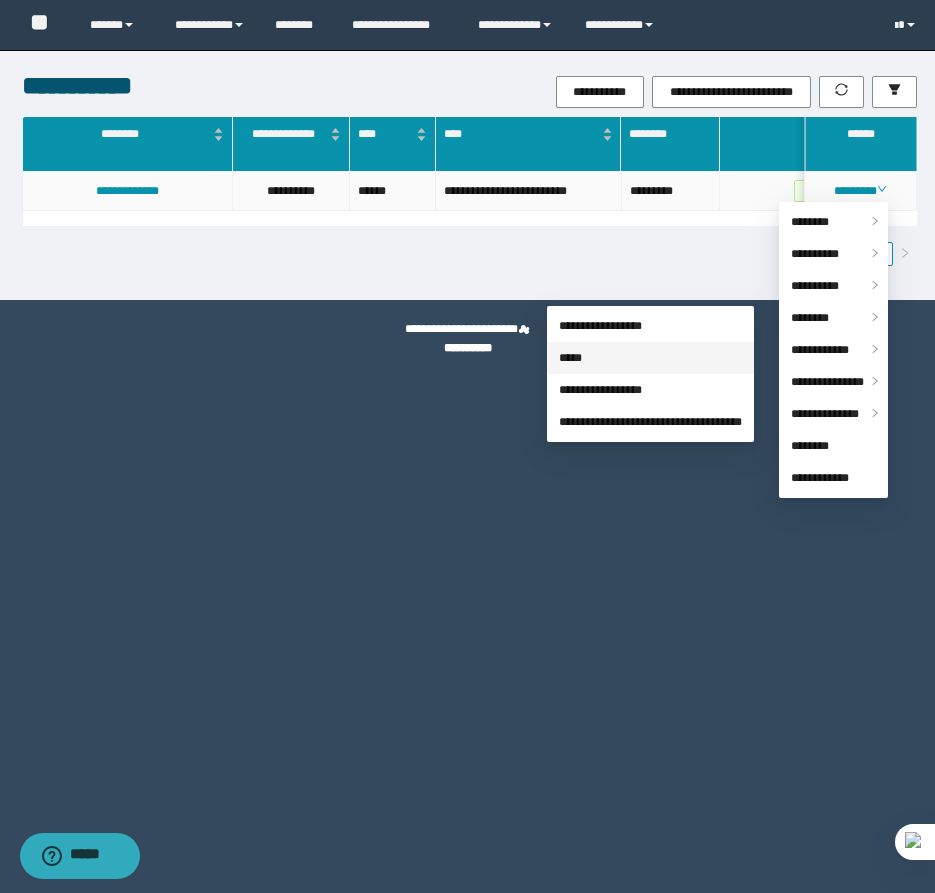 click on "*****" at bounding box center [570, 358] 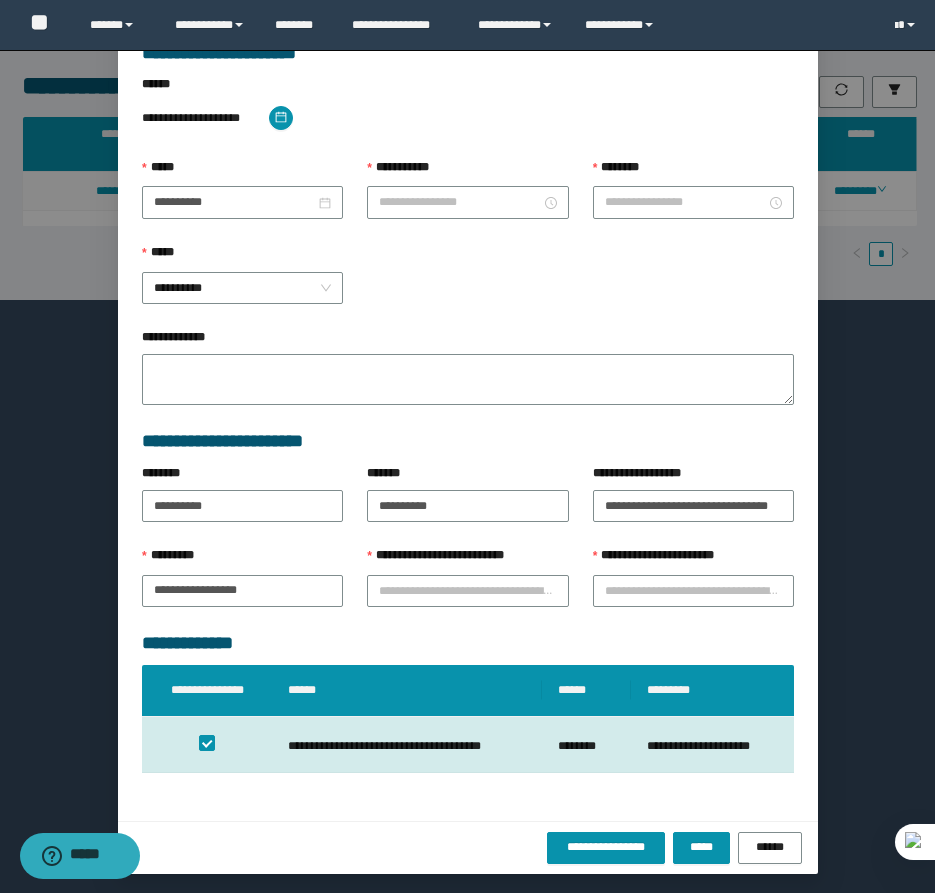 scroll, scrollTop: 41, scrollLeft: 0, axis: vertical 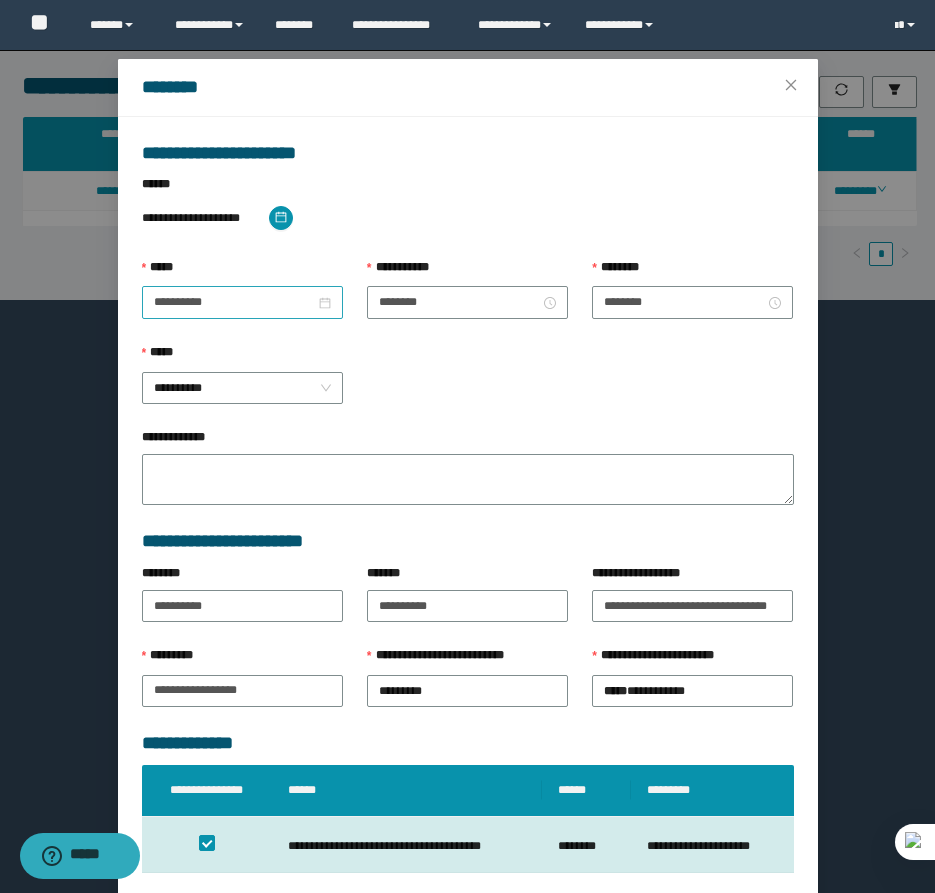 click on "**********" at bounding box center (242, 302) 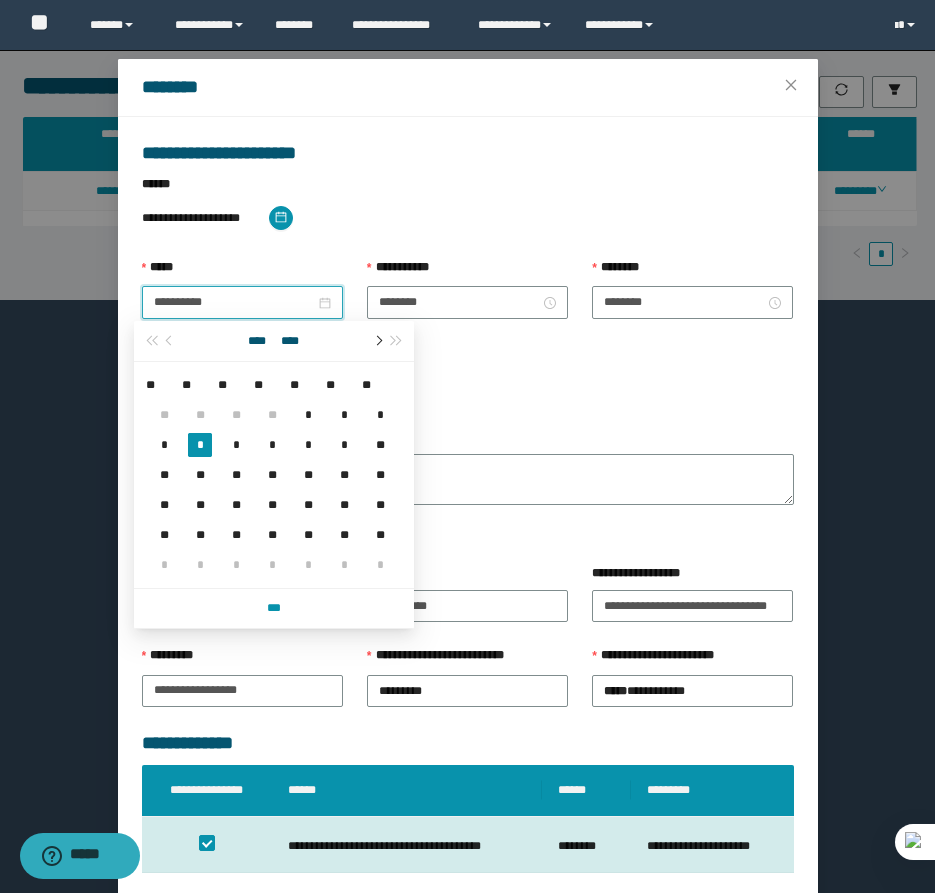 click at bounding box center [377, 341] 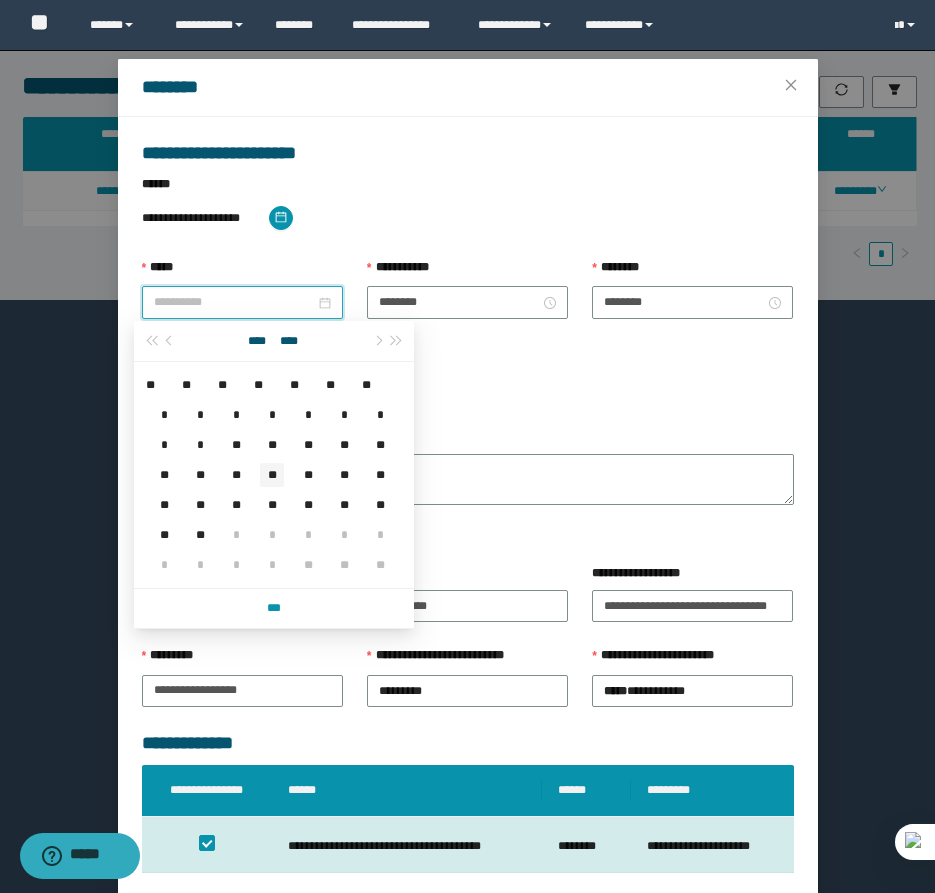 click on "**" at bounding box center (272, 475) 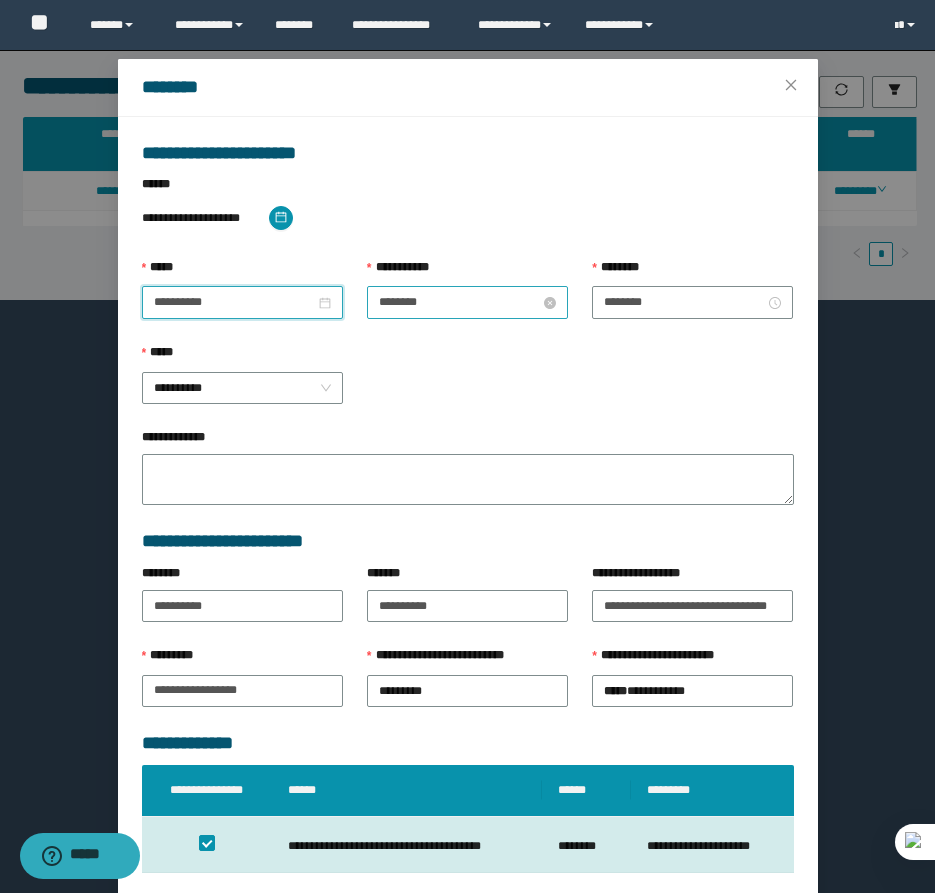click on "********" at bounding box center [459, 302] 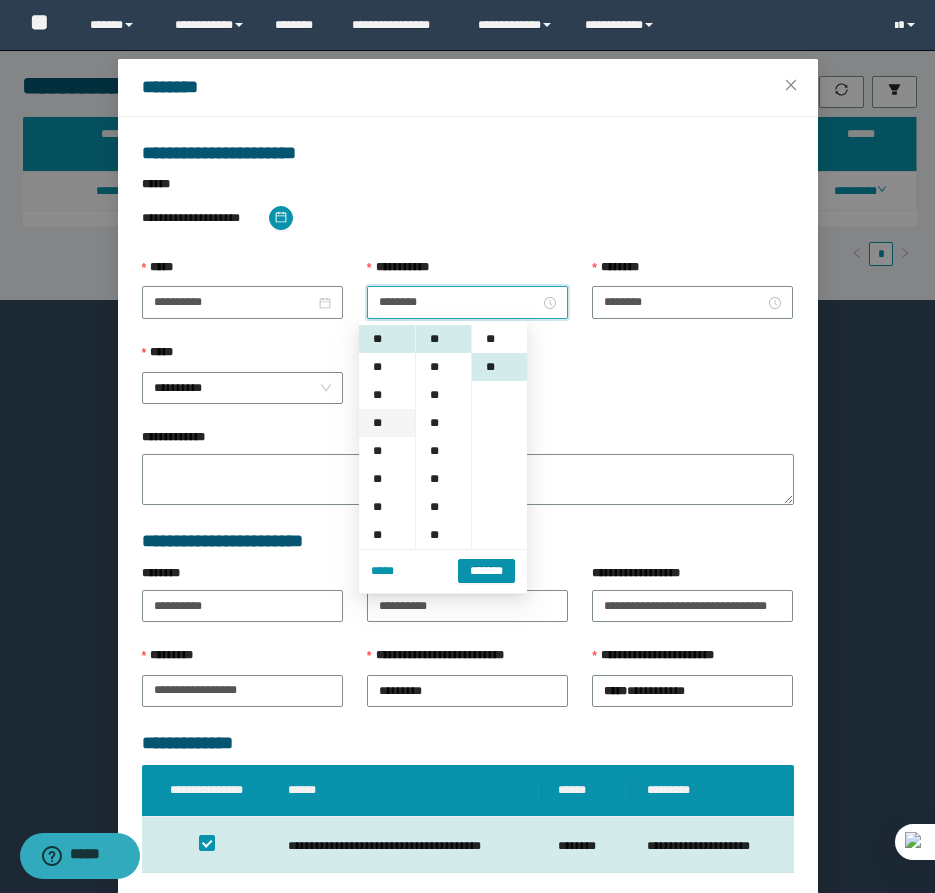 scroll, scrollTop: 28, scrollLeft: 0, axis: vertical 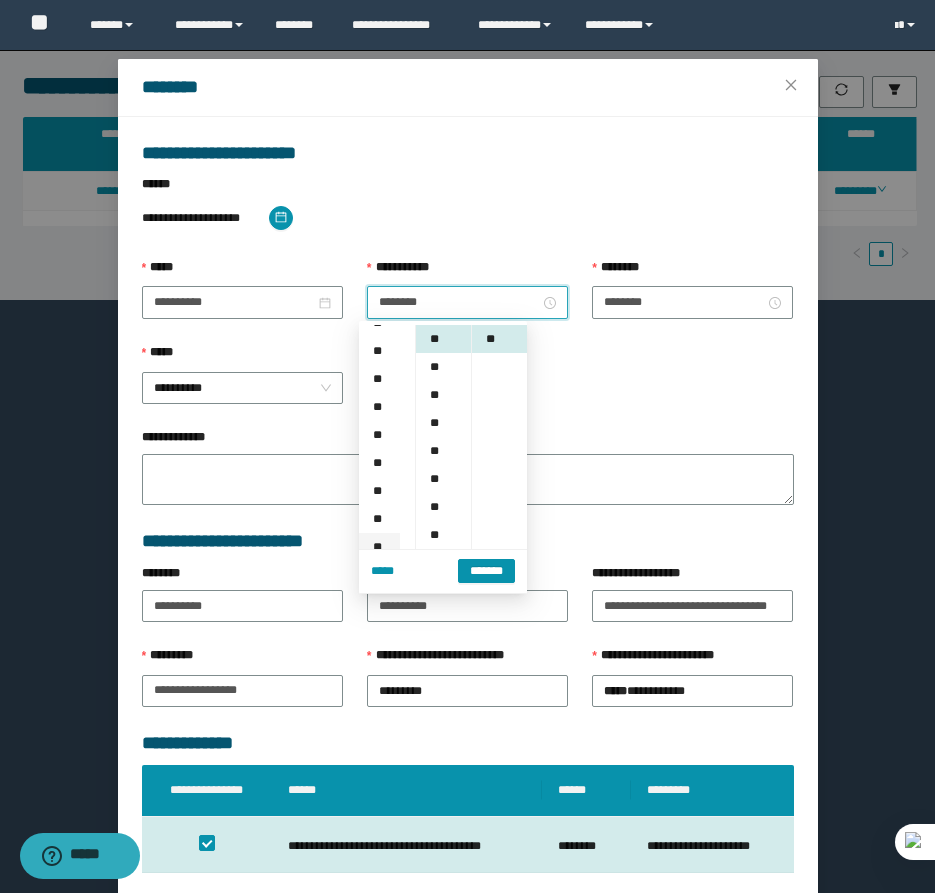 click on "**" at bounding box center [379, 547] 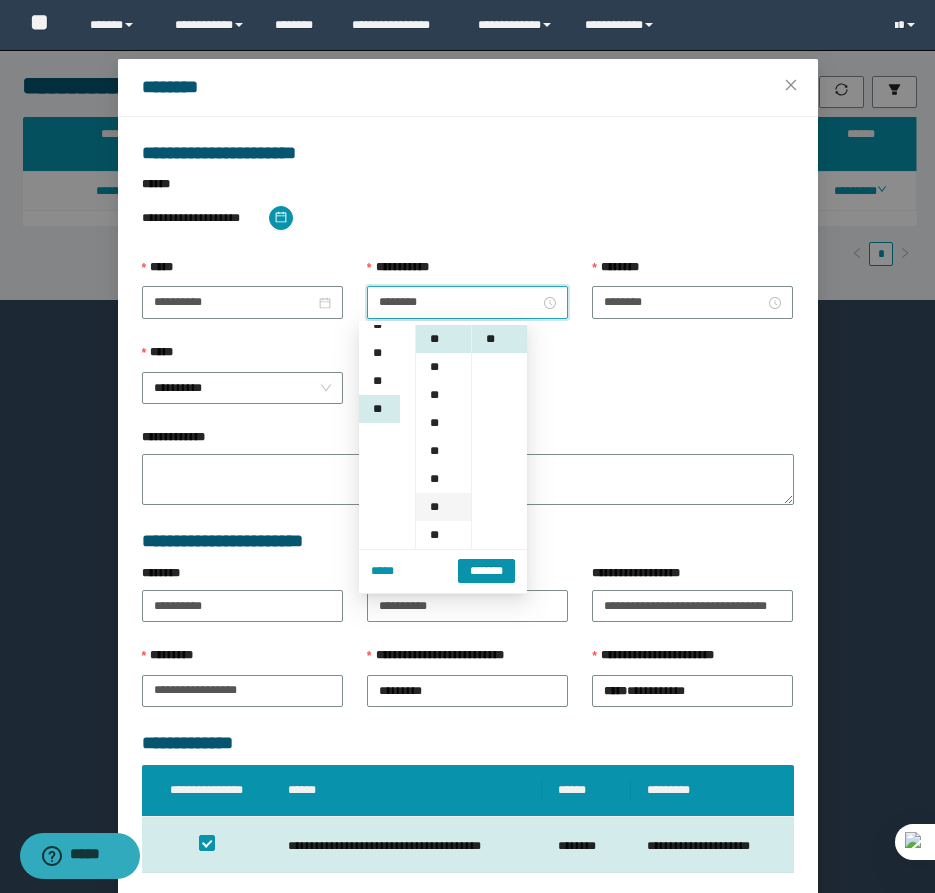 scroll, scrollTop: 308, scrollLeft: 0, axis: vertical 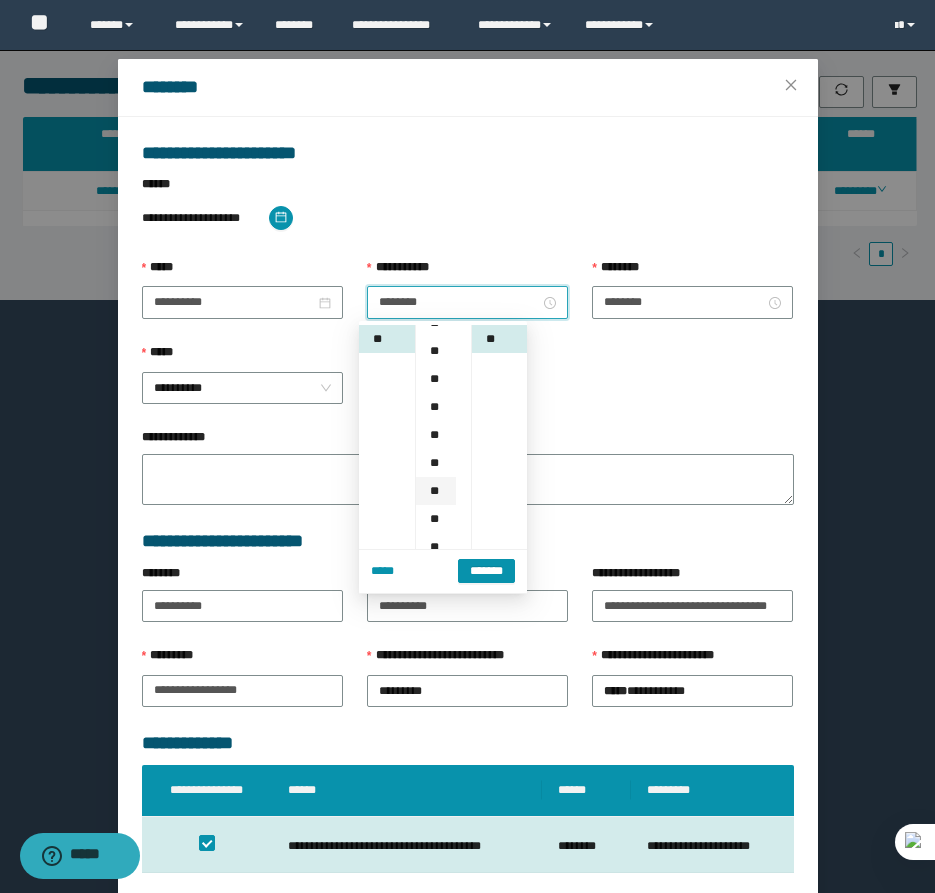 click on "**" at bounding box center [436, 491] 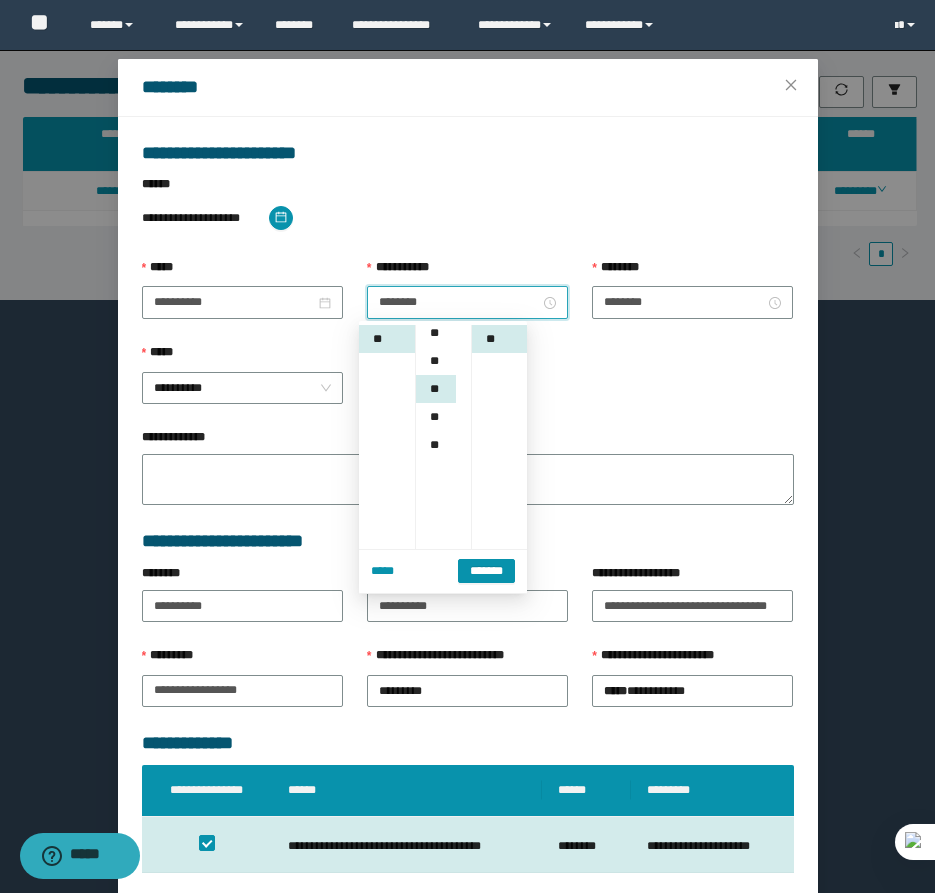 scroll, scrollTop: 252, scrollLeft: 0, axis: vertical 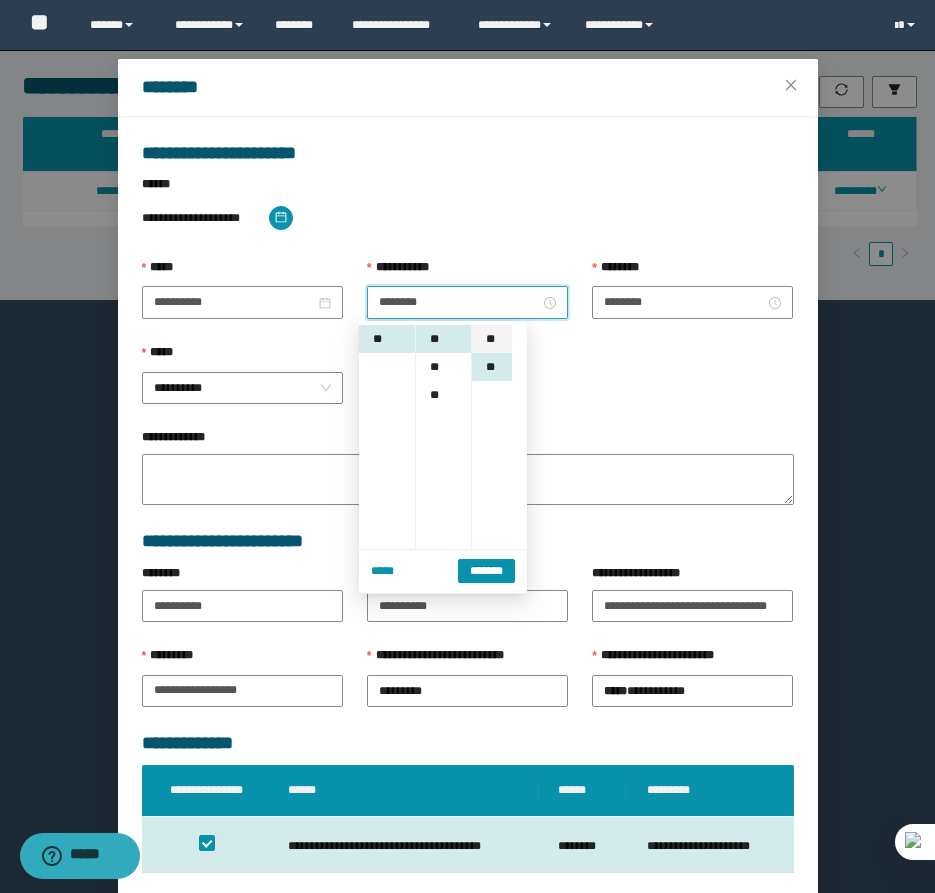 click on "**" at bounding box center (492, 339) 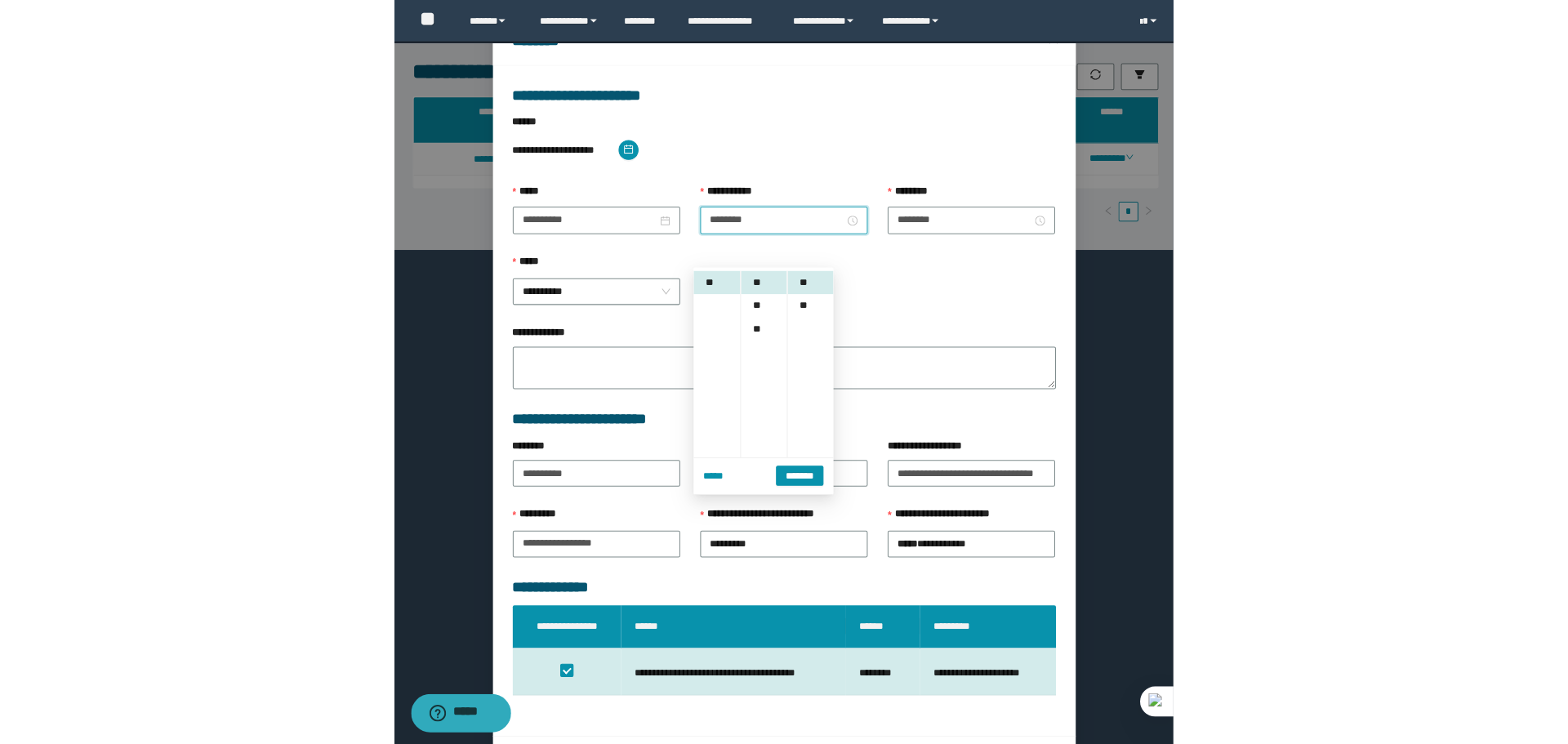 scroll, scrollTop: 115, scrollLeft: 0, axis: vertical 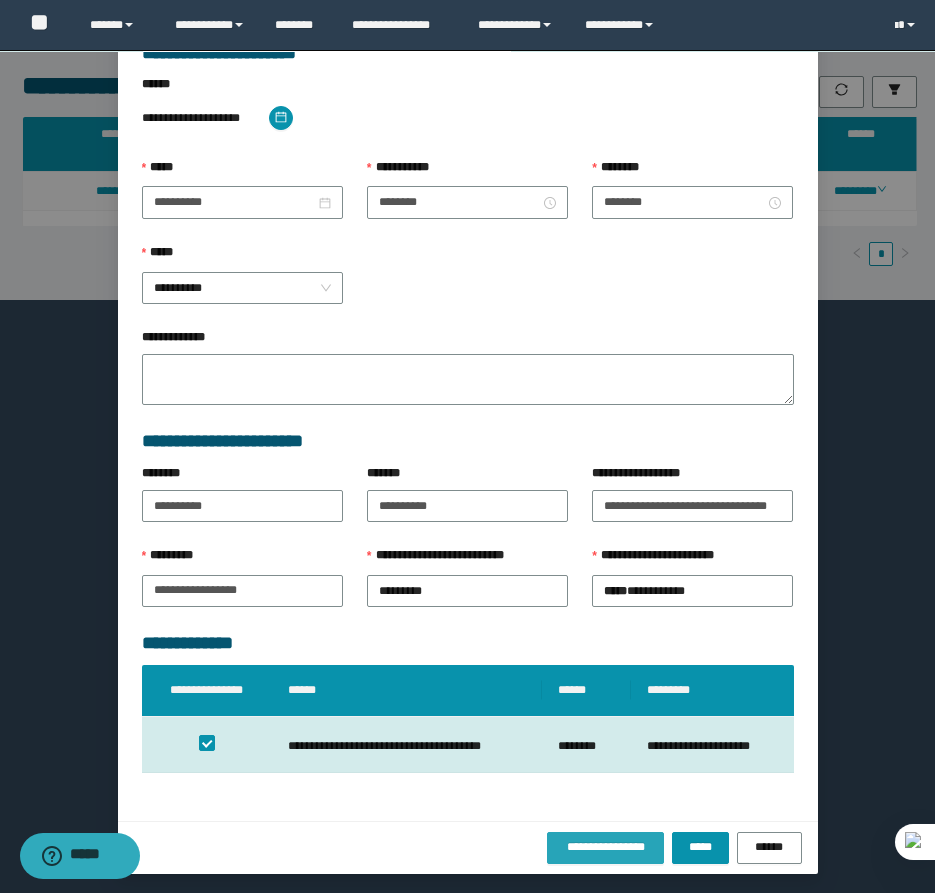 click on "**********" at bounding box center [606, 847] 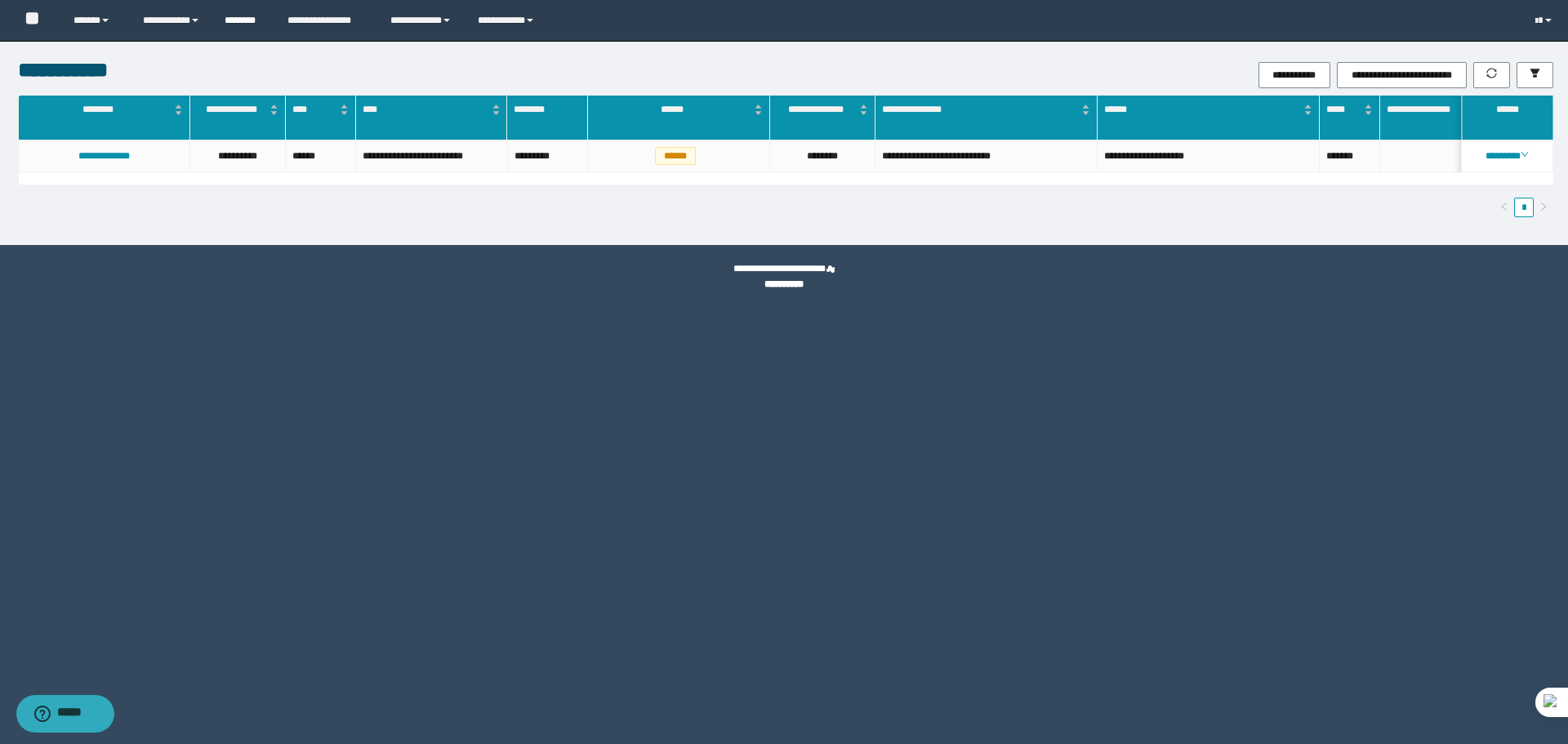 click on "********" at bounding box center (243, 20) 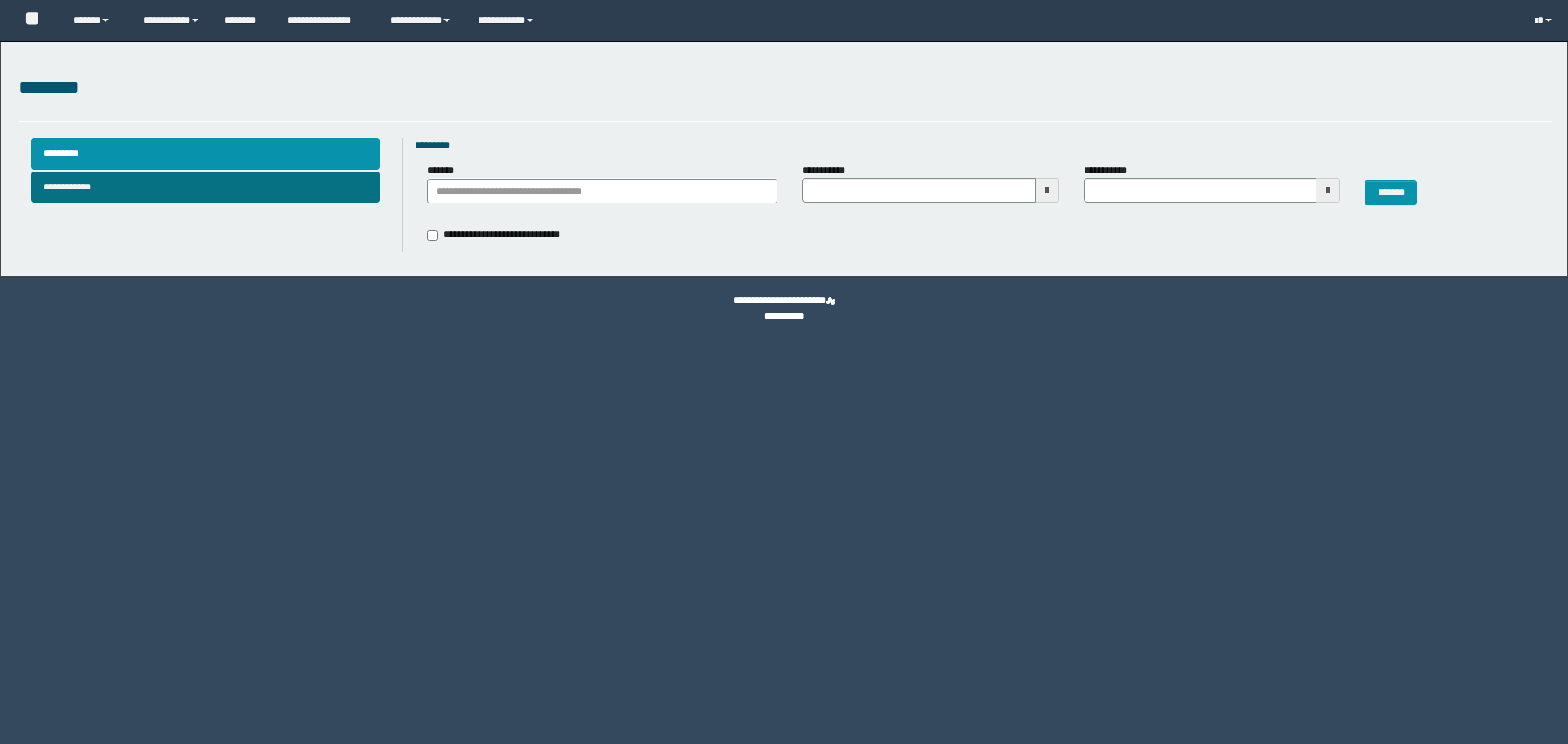 scroll, scrollTop: 0, scrollLeft: 0, axis: both 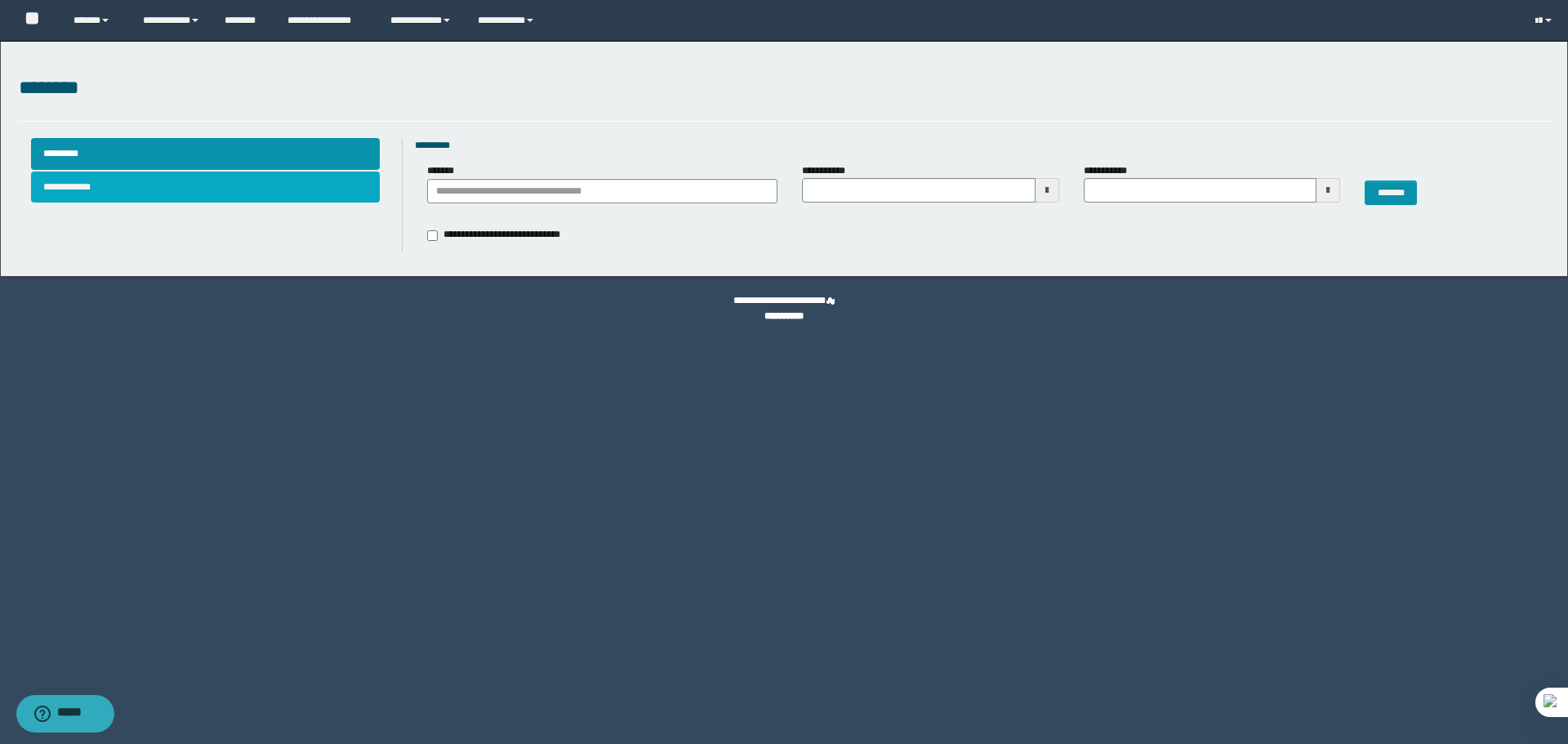 click on "**********" at bounding box center [206, 187] 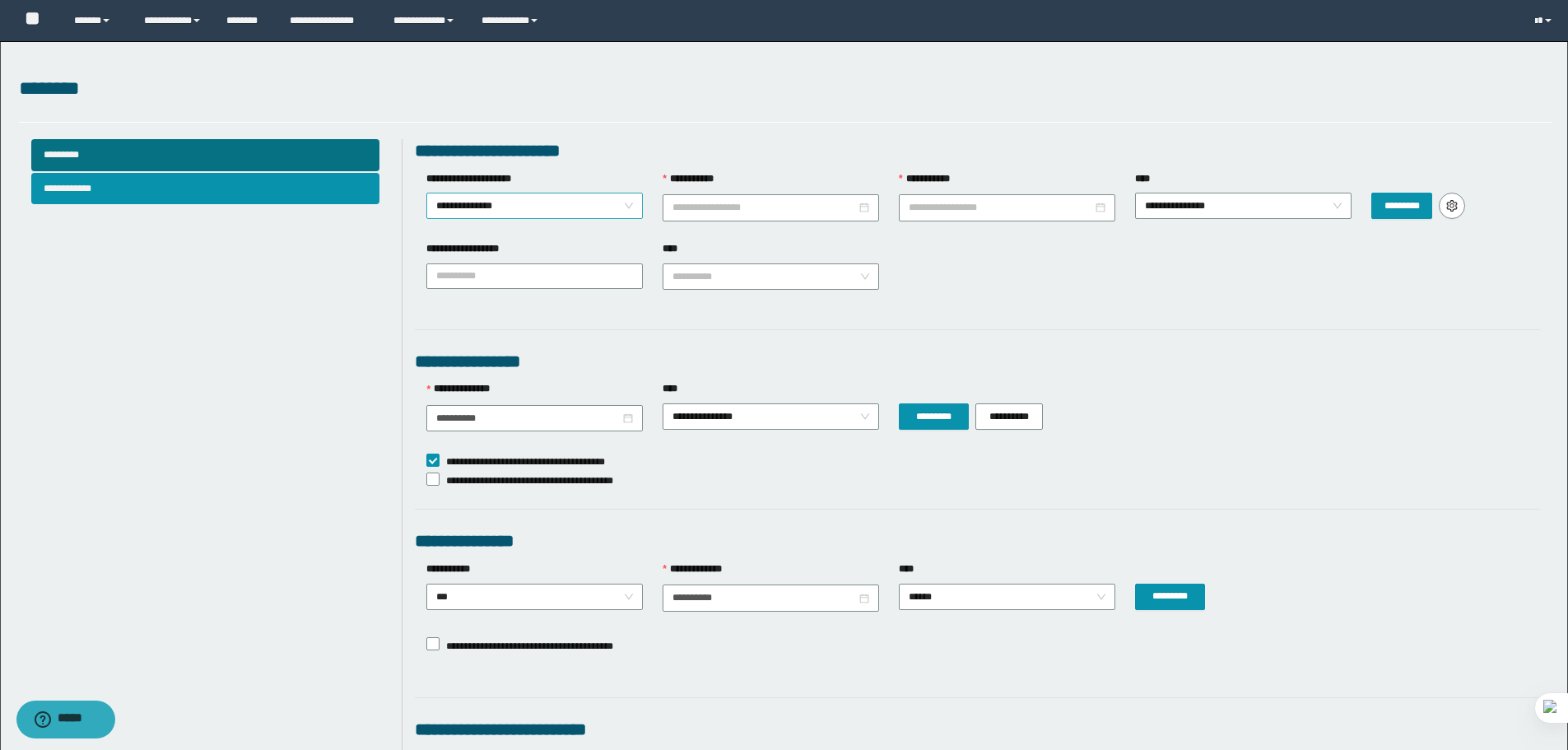 click on "**********" at bounding box center [534, 206] 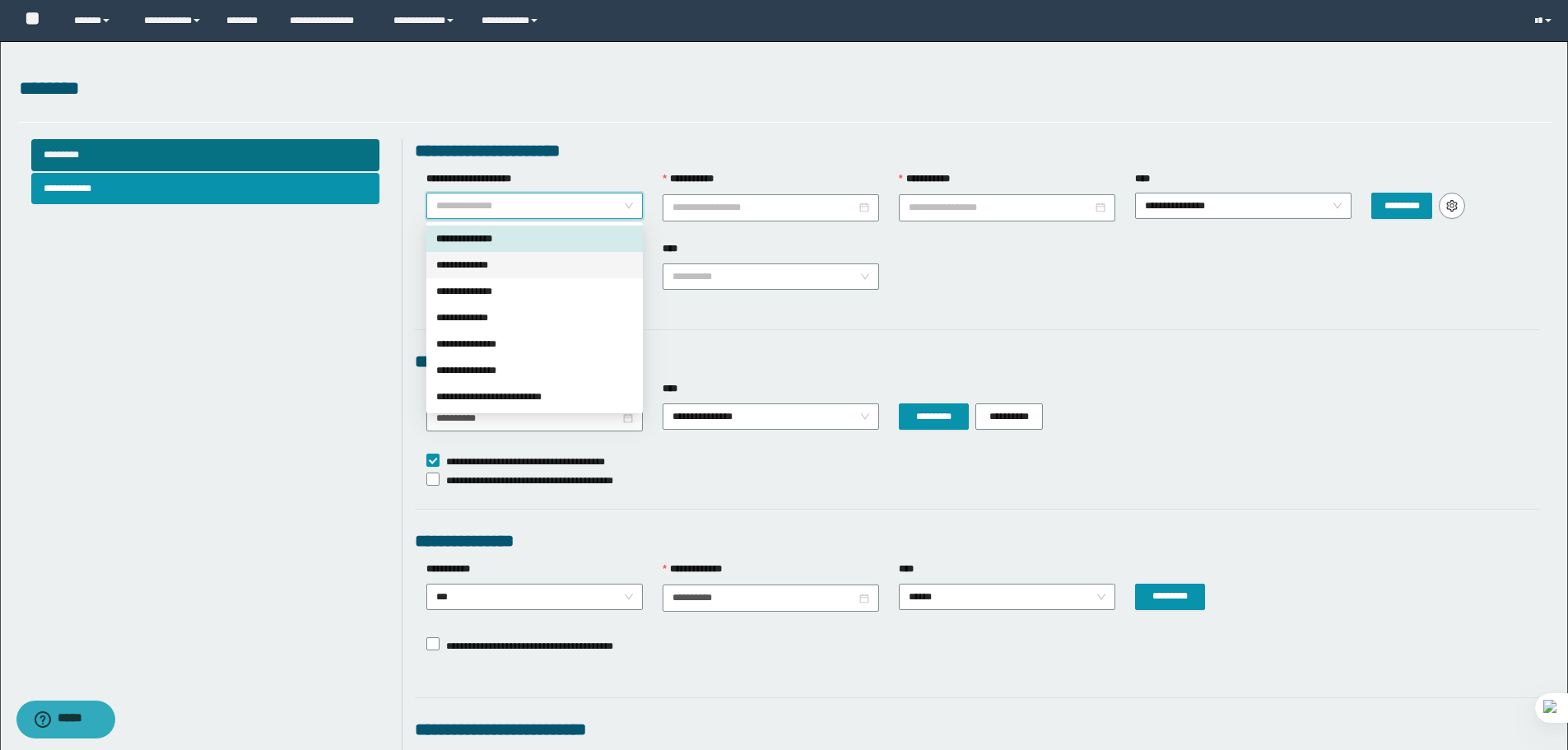 click on "**********" at bounding box center (534, 265) 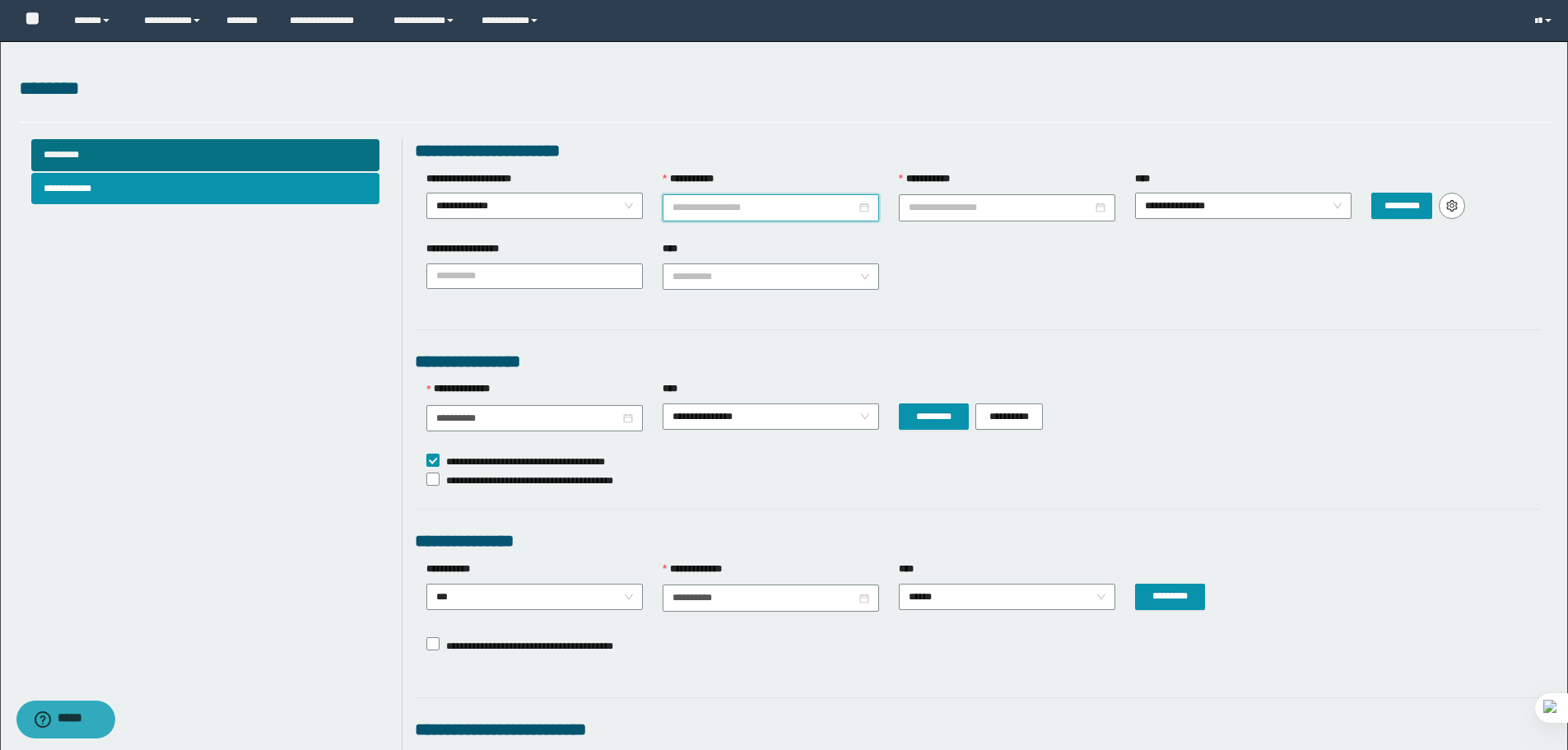 click on "**********" at bounding box center [764, 207] 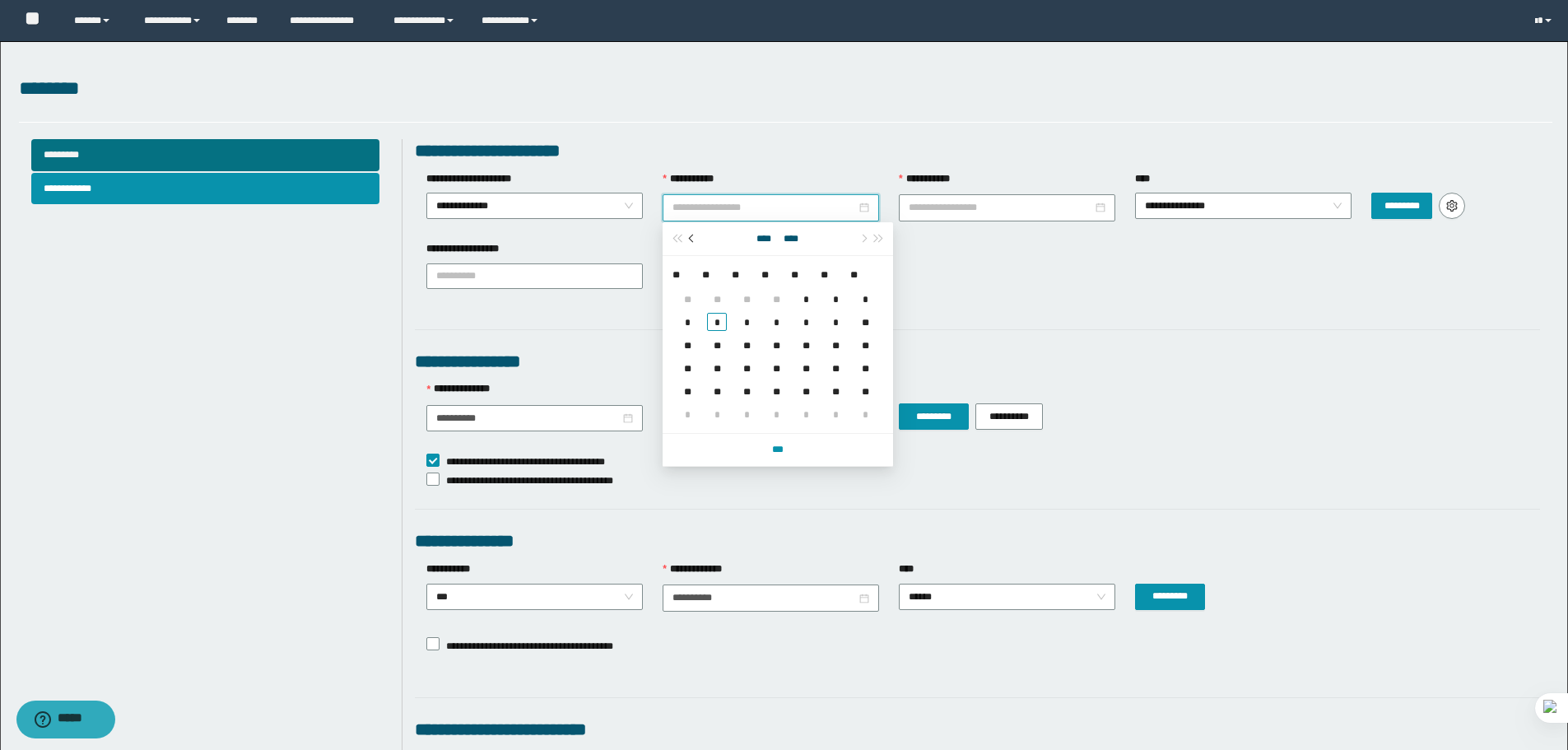 click at bounding box center [692, 239] 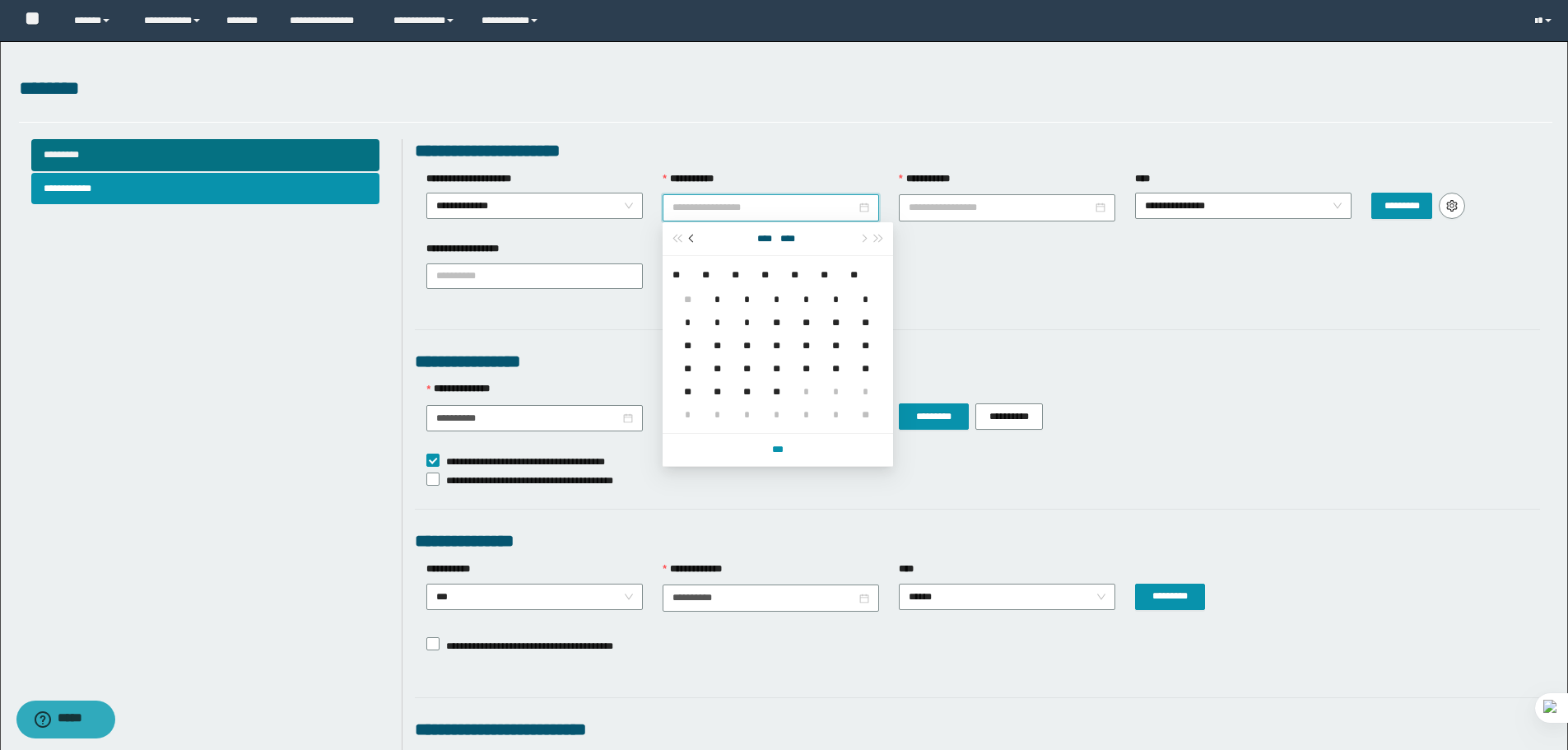 click at bounding box center [692, 239] 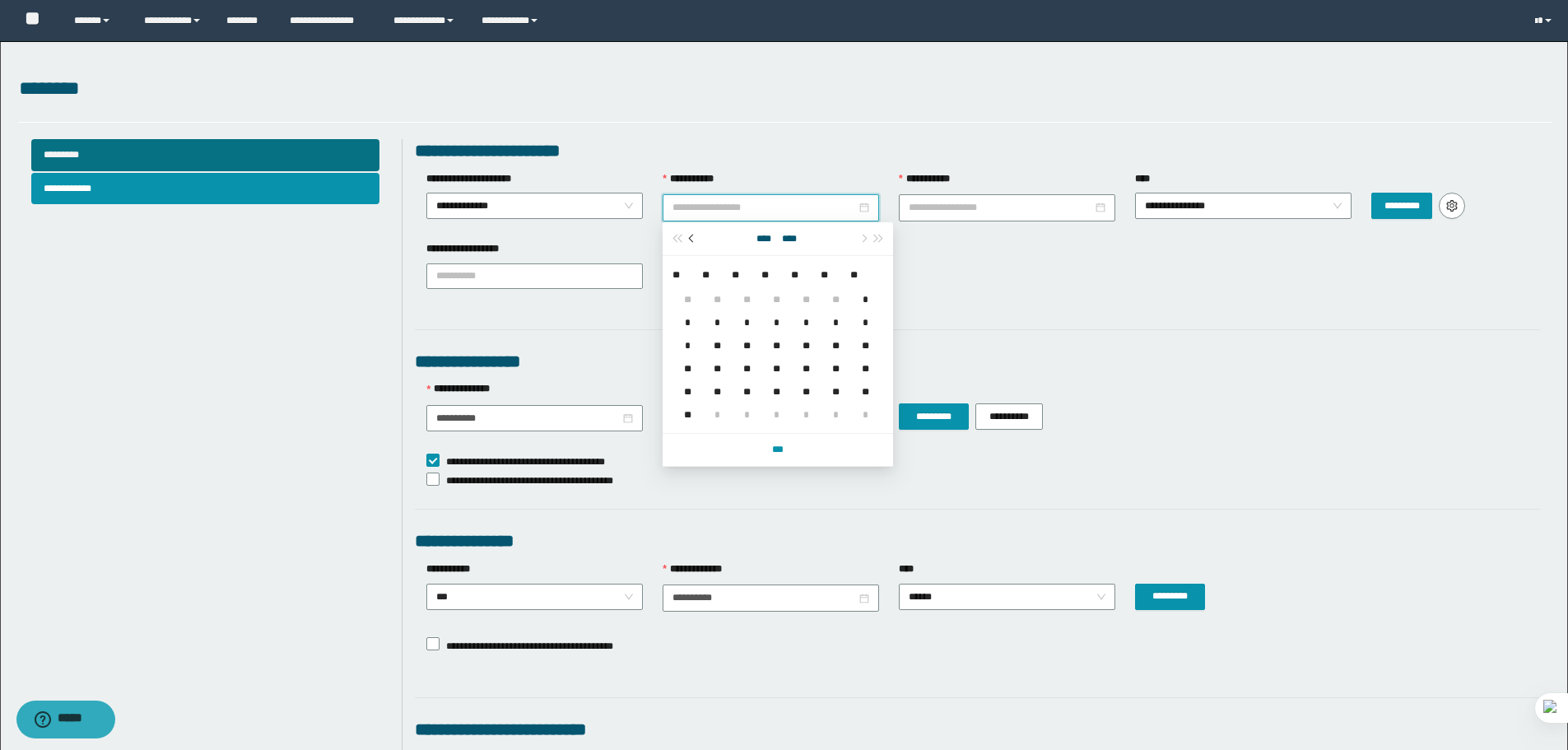 click at bounding box center (692, 239) 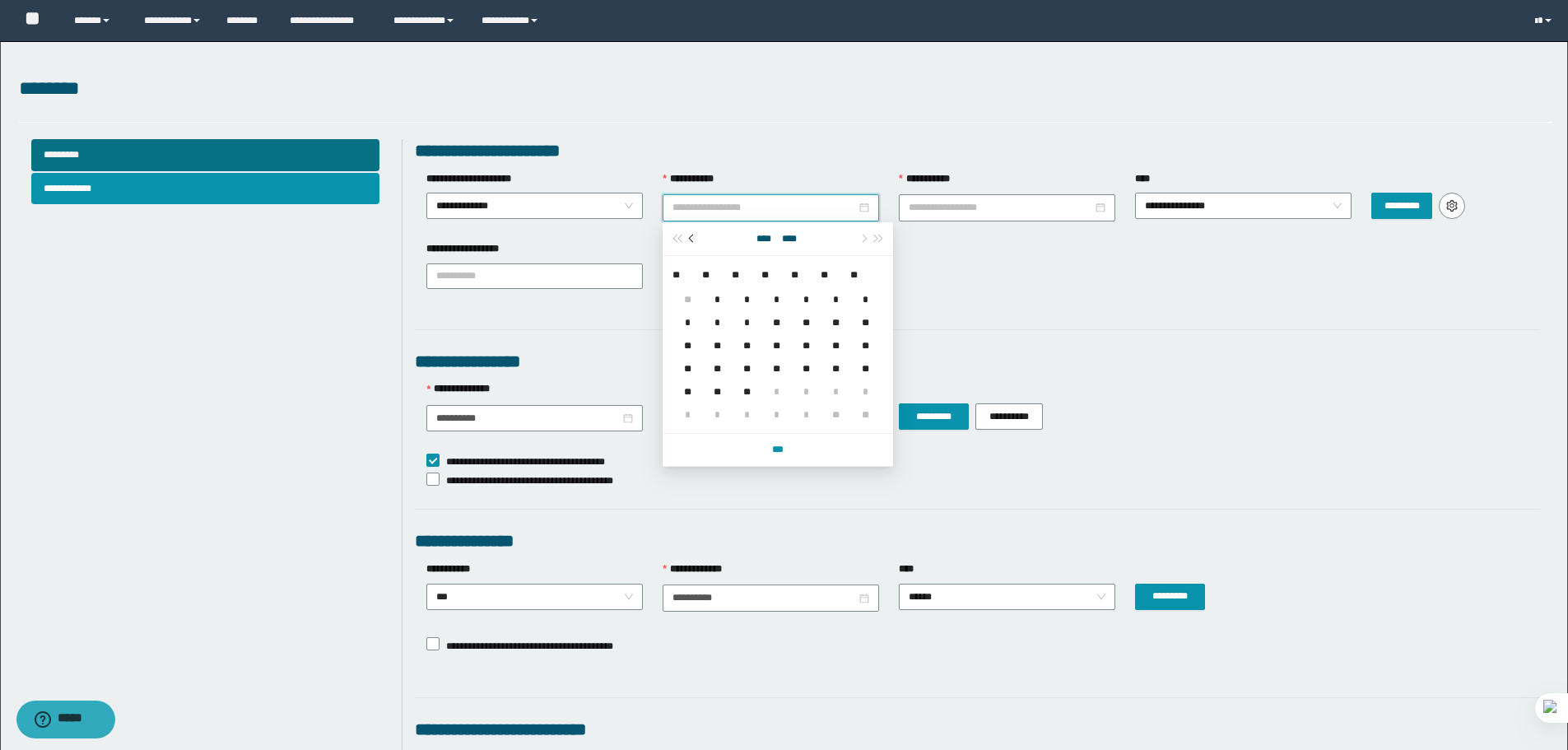 click at bounding box center (692, 239) 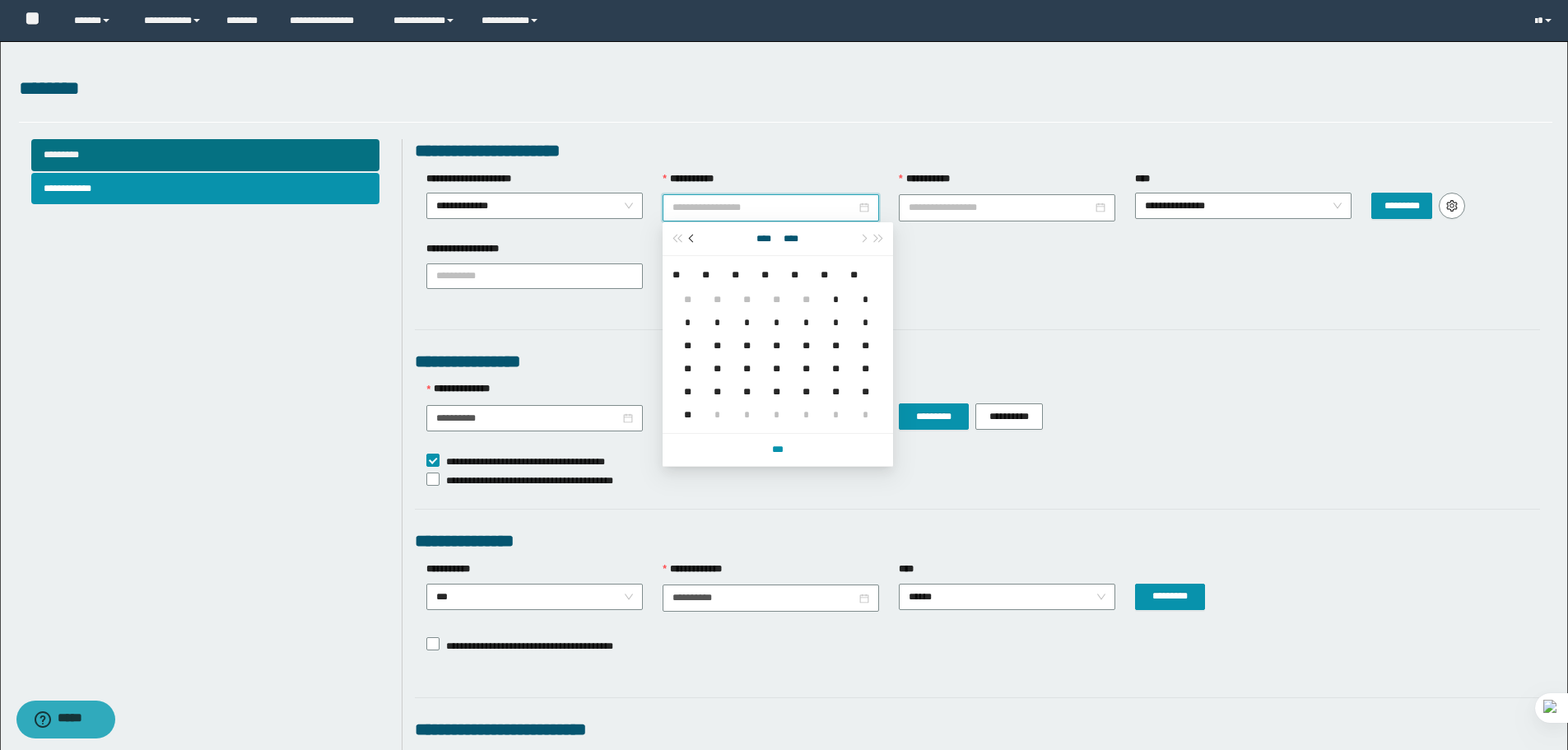 click at bounding box center [692, 239] 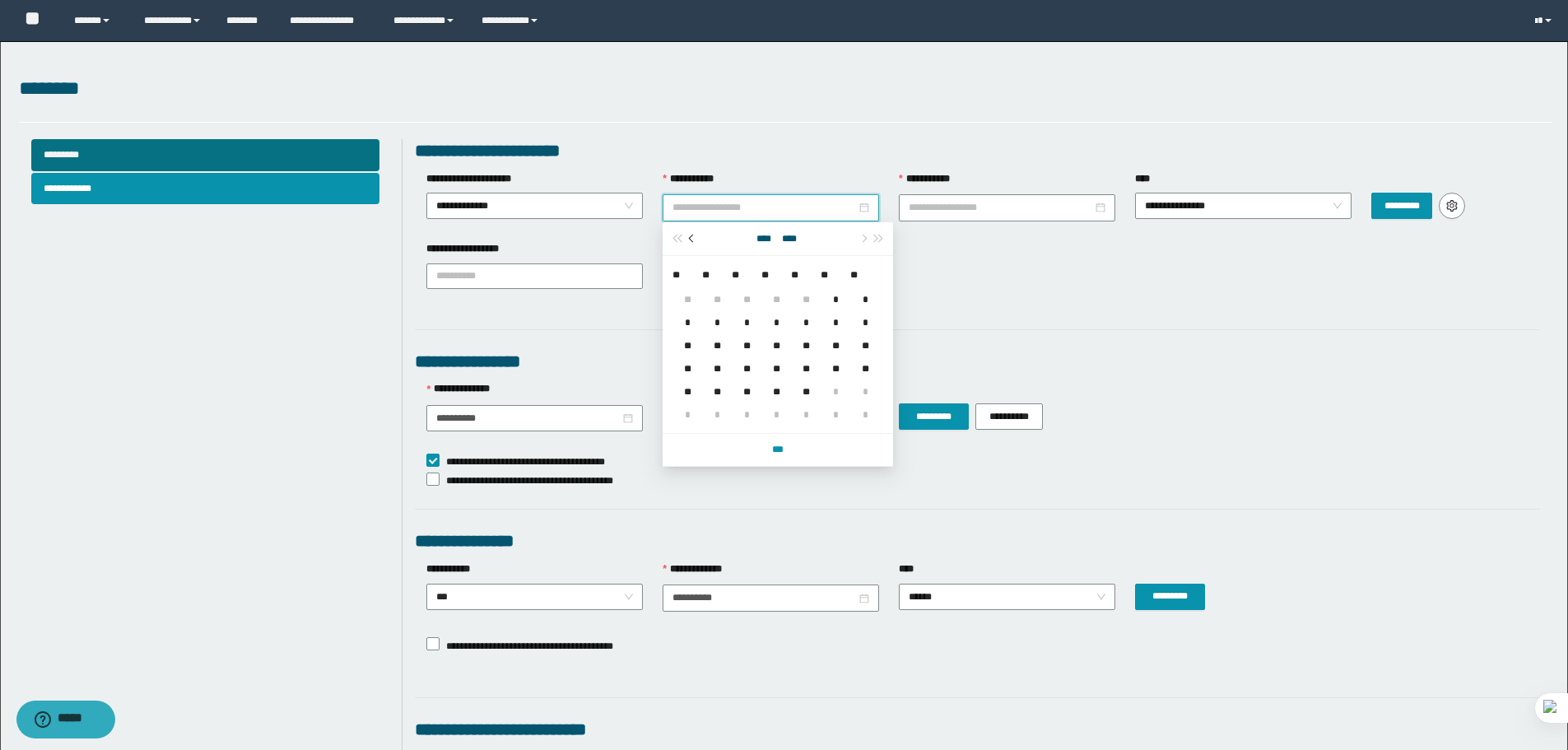 click at bounding box center (692, 239) 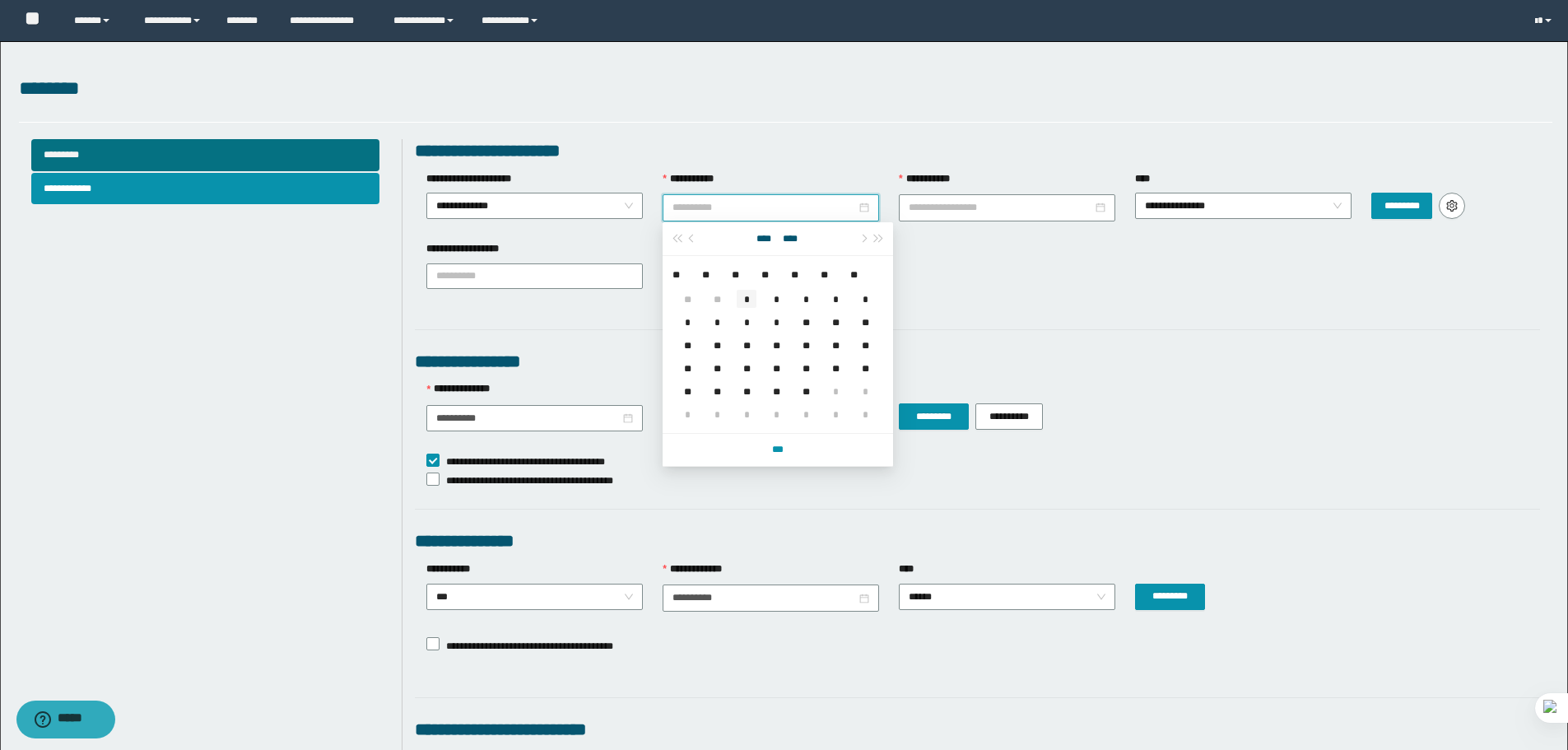 click on "*" at bounding box center (747, 299) 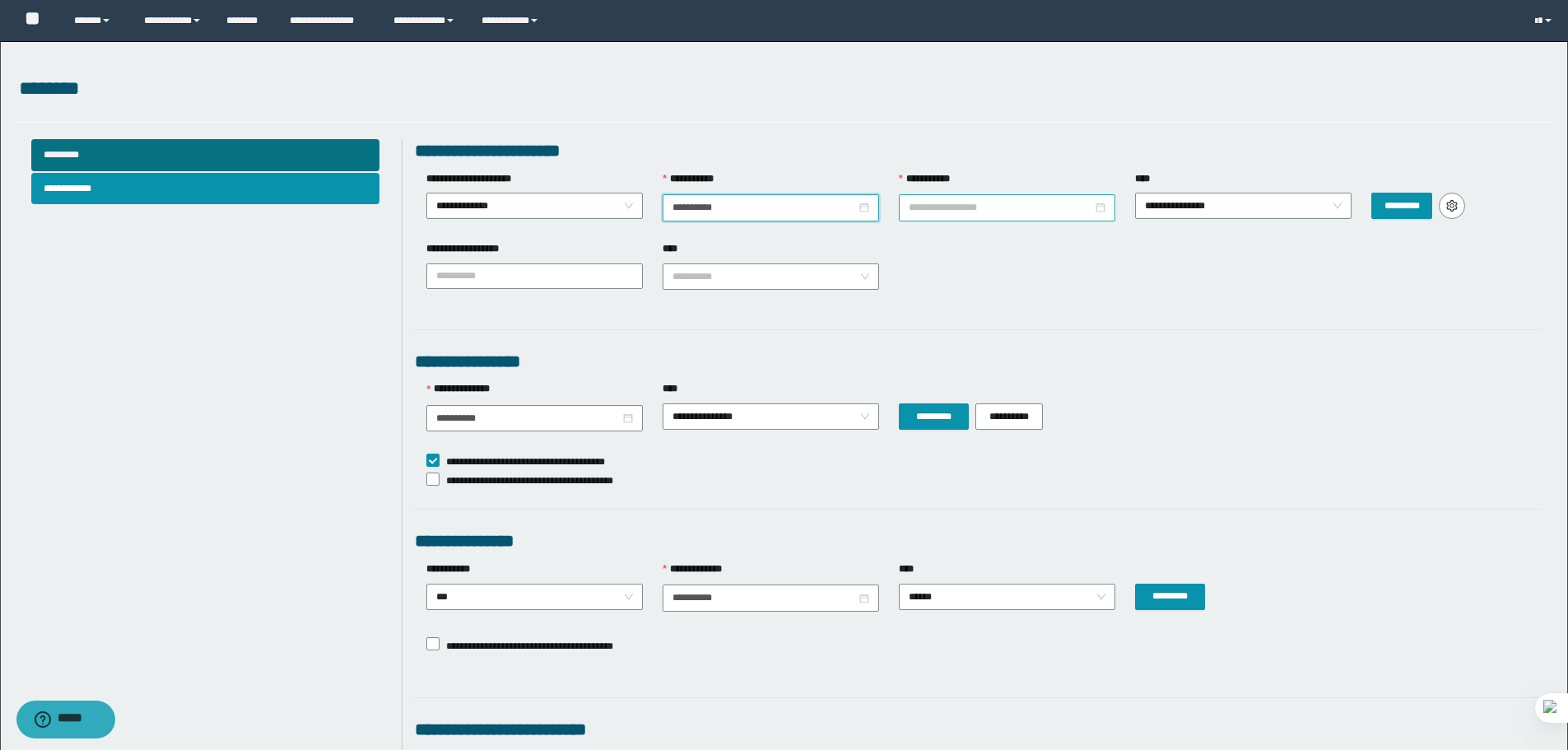 click on "**********" at bounding box center [1000, 207] 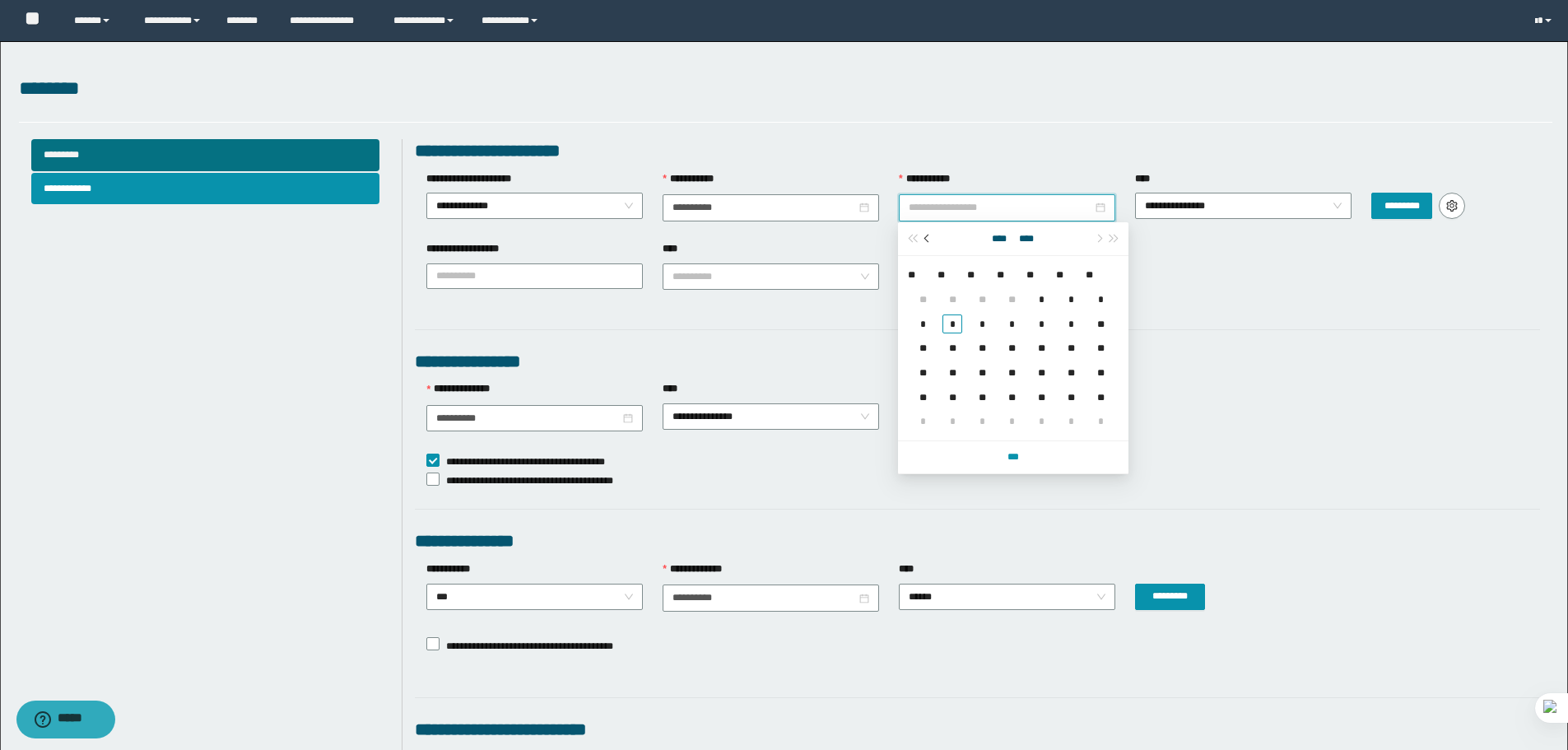 click at bounding box center [928, 239] 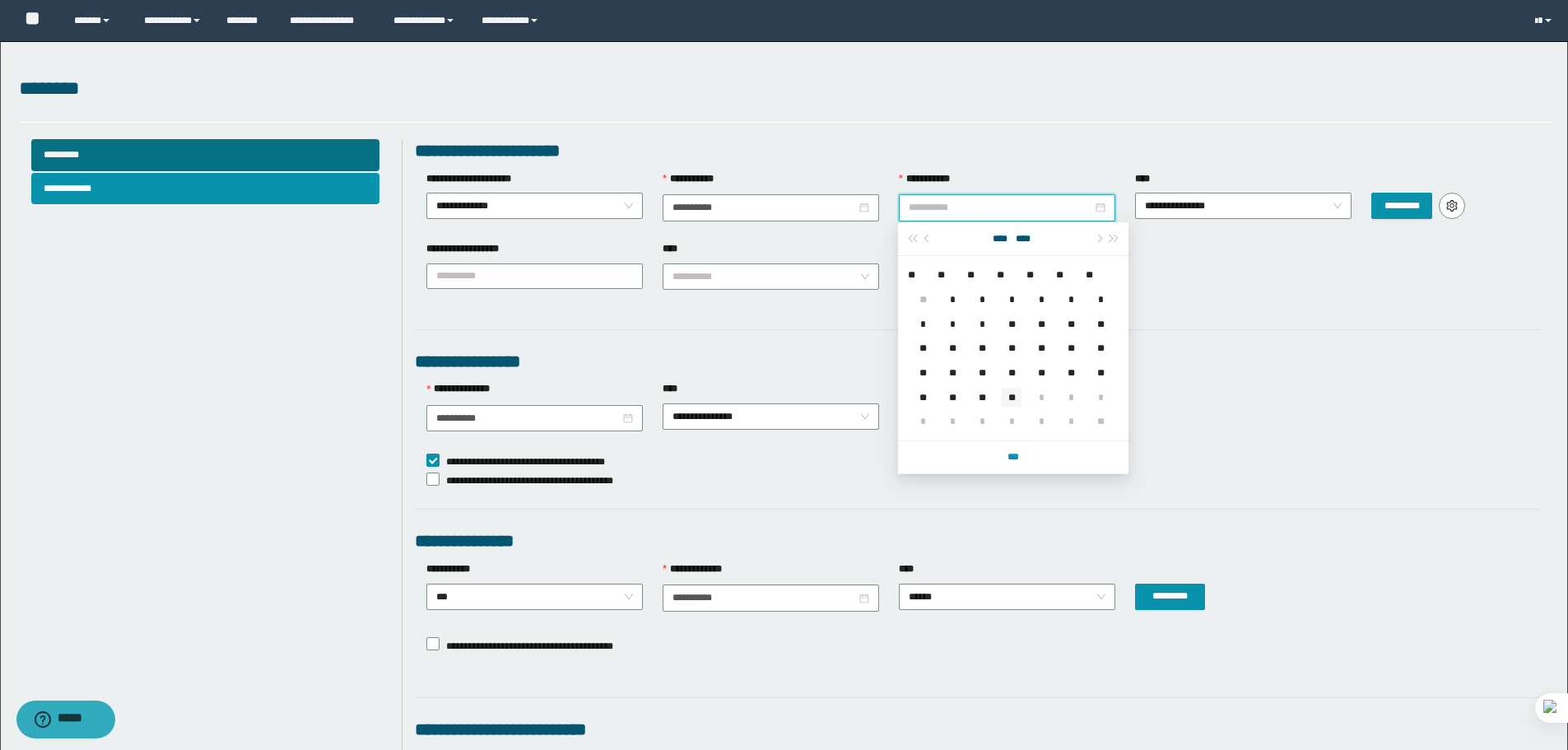 click on "**" at bounding box center [1012, 398] 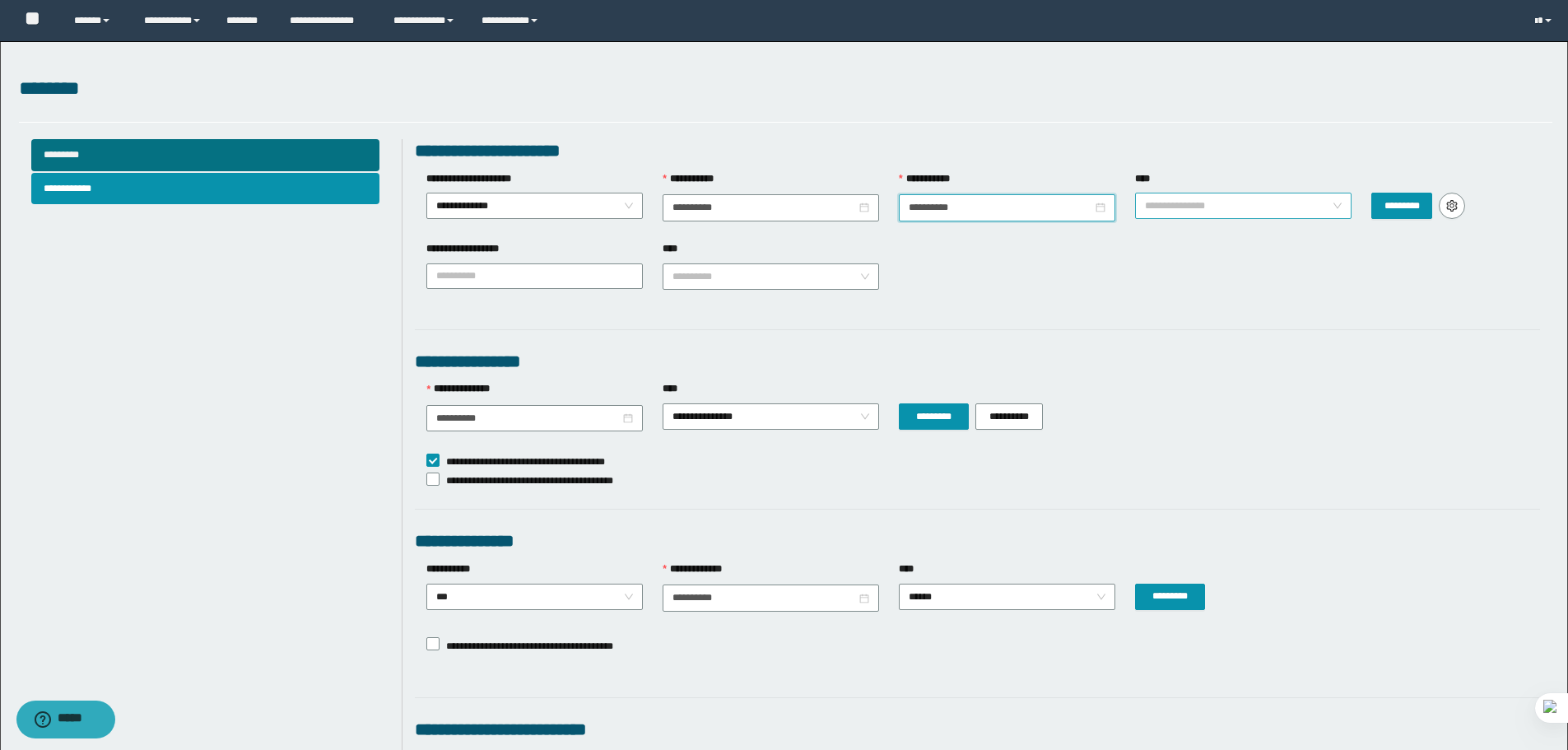 click on "**********" at bounding box center (1243, 206) 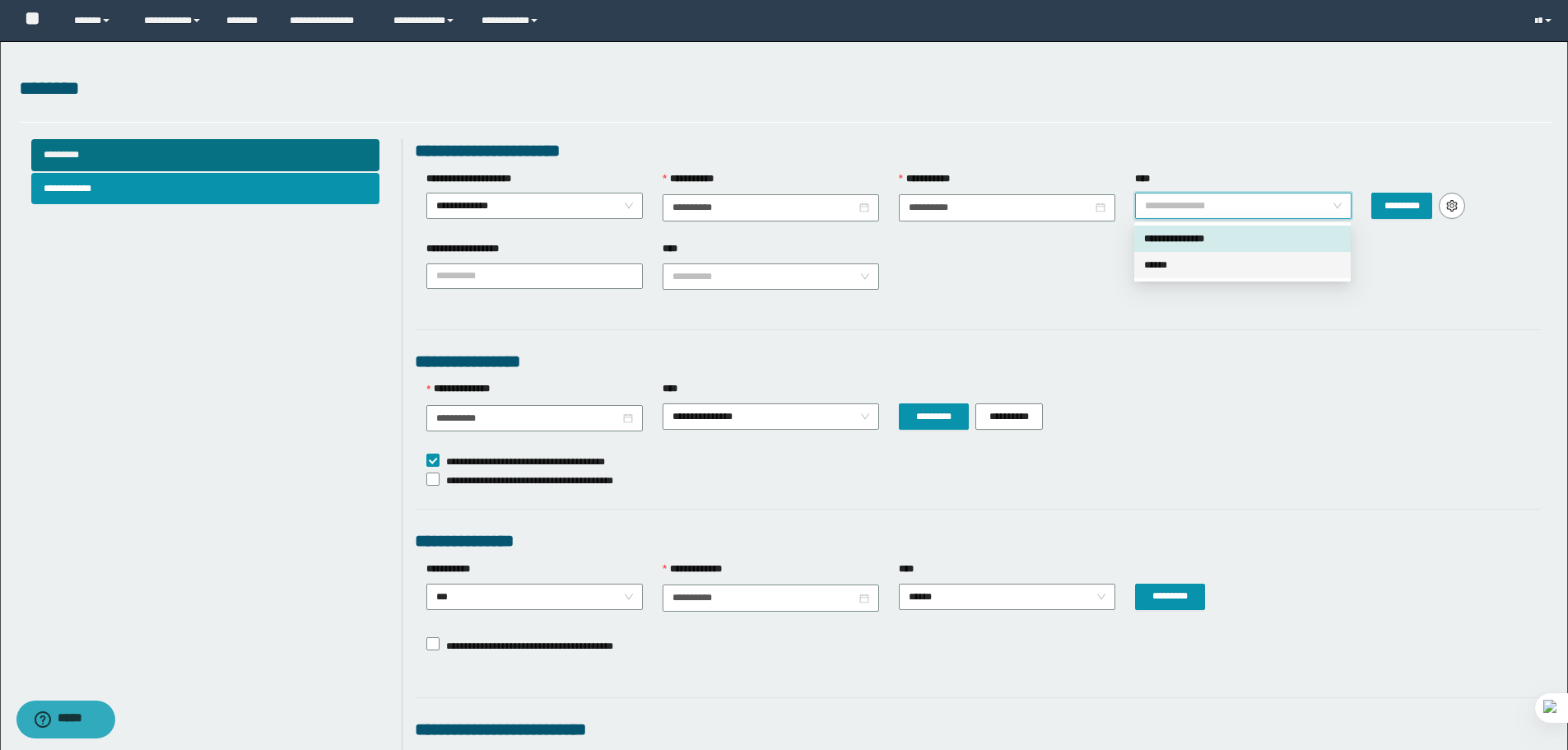 click on "******" at bounding box center (1242, 265) 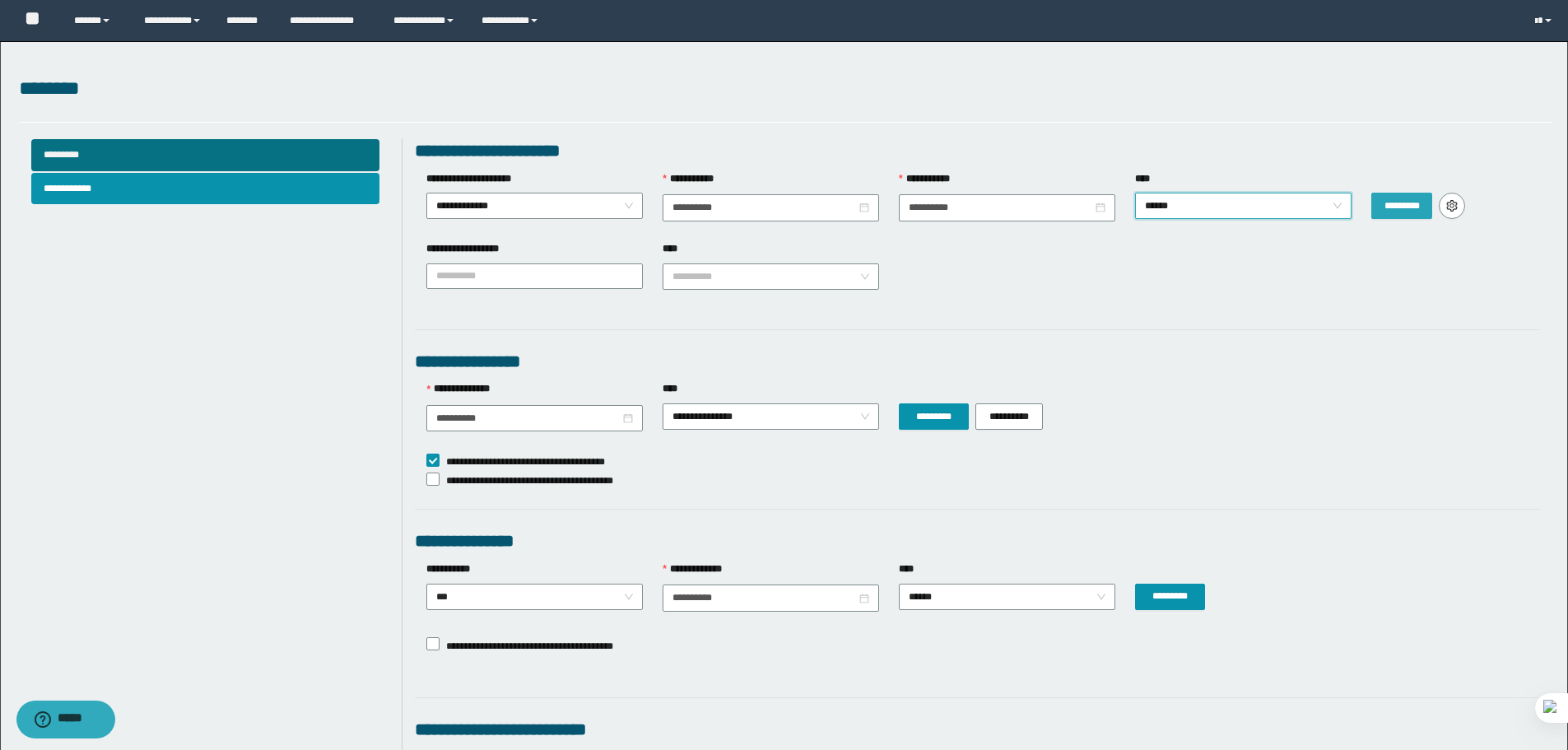 click on "*********" at bounding box center [1402, 206] 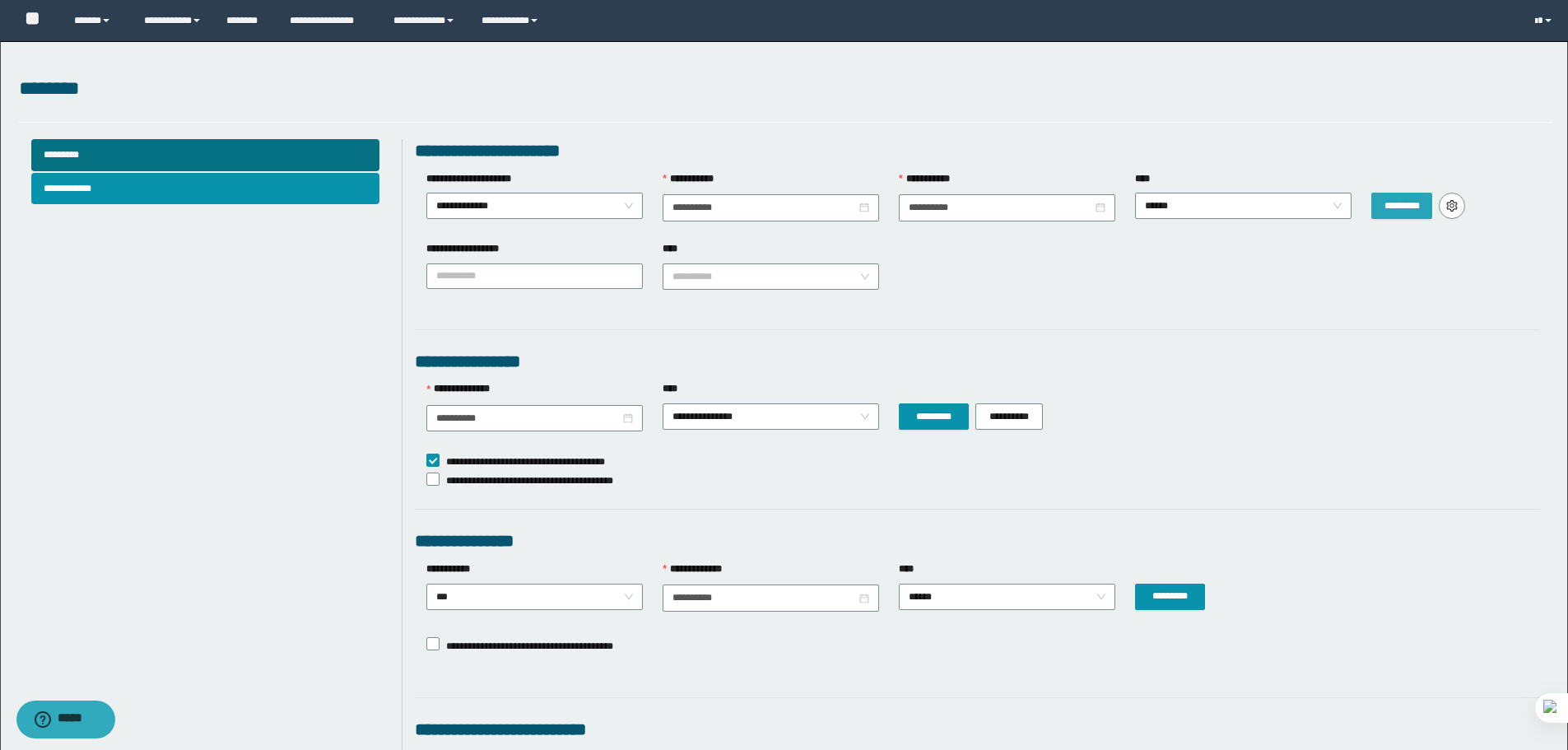 type 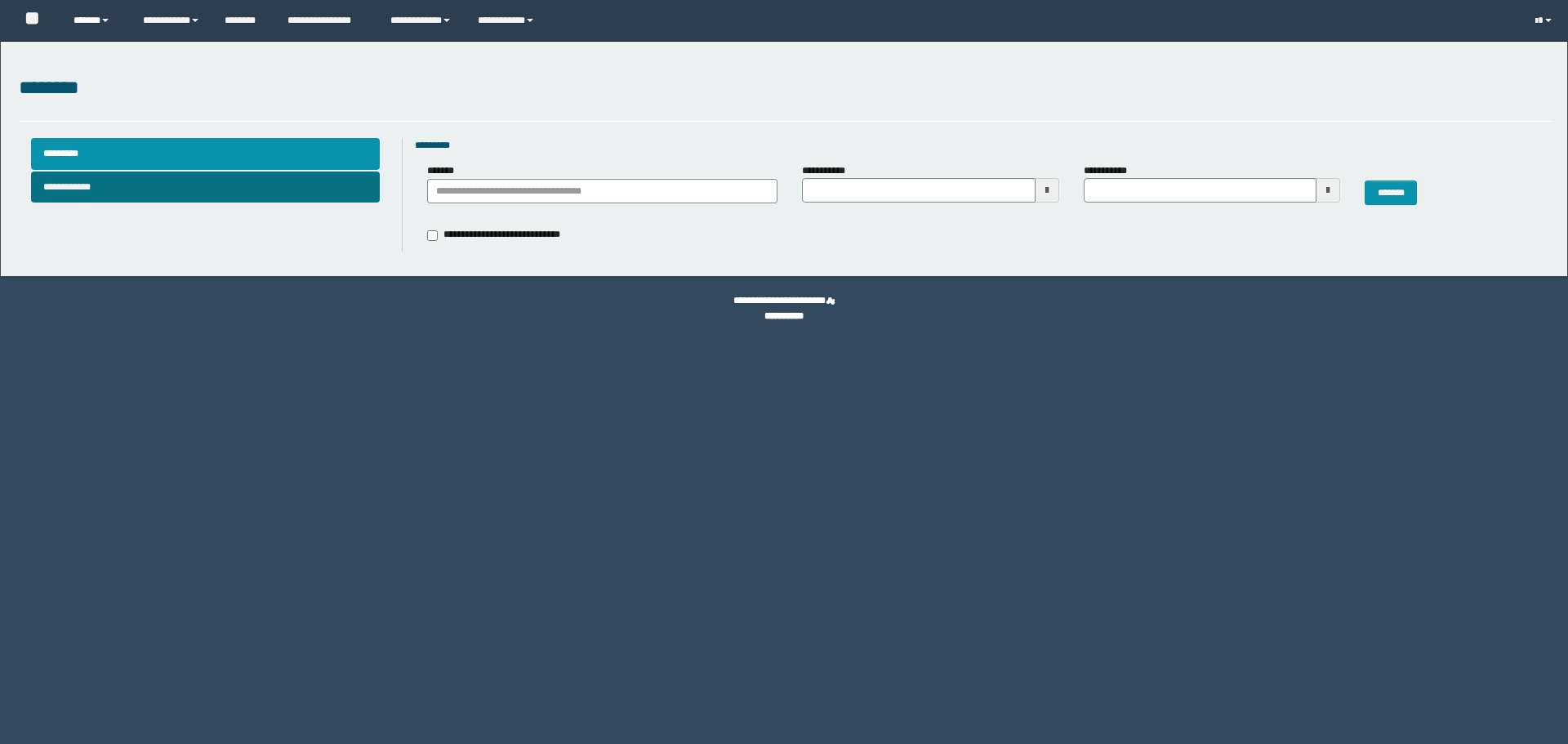 scroll, scrollTop: 0, scrollLeft: 0, axis: both 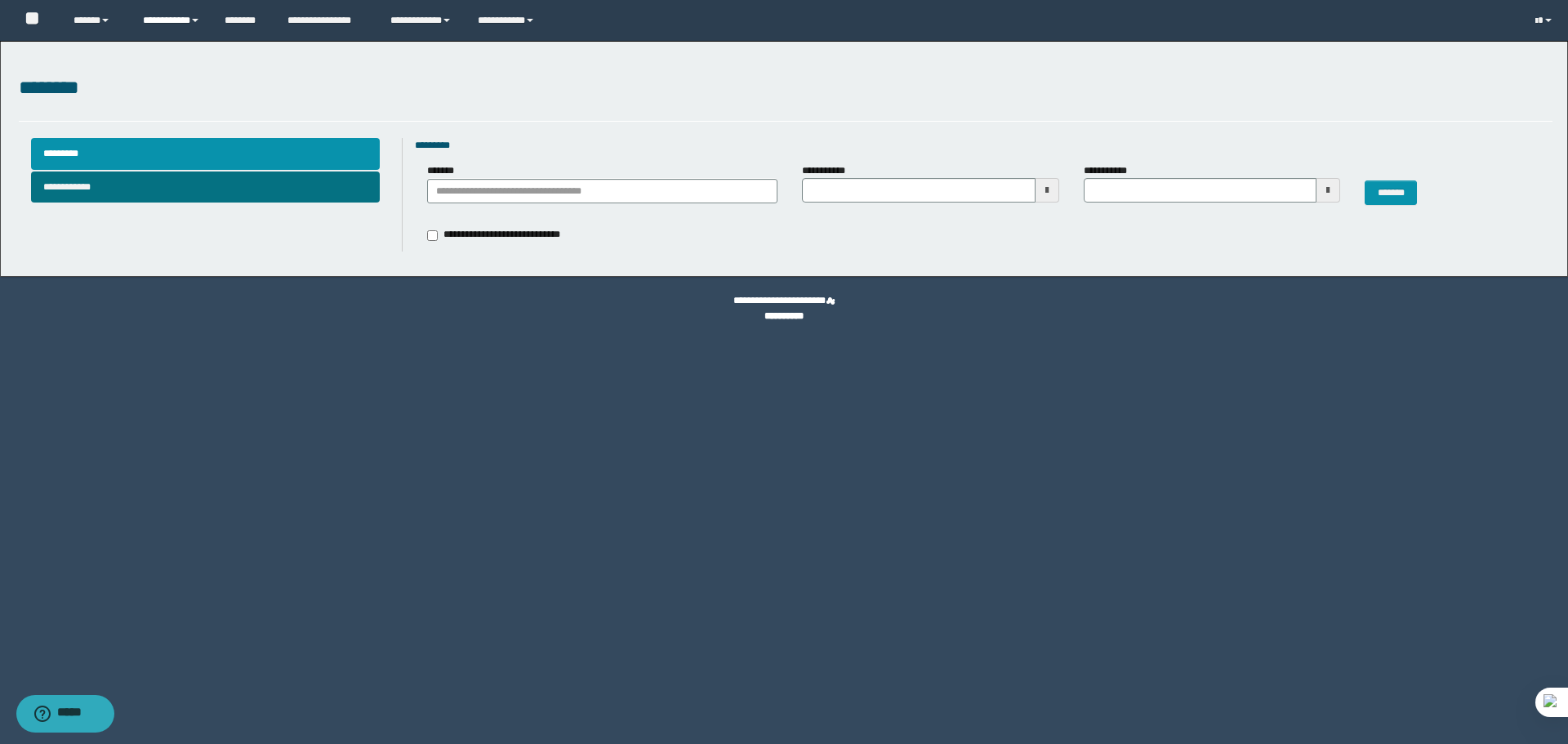 click on "**********" at bounding box center [172, 20] 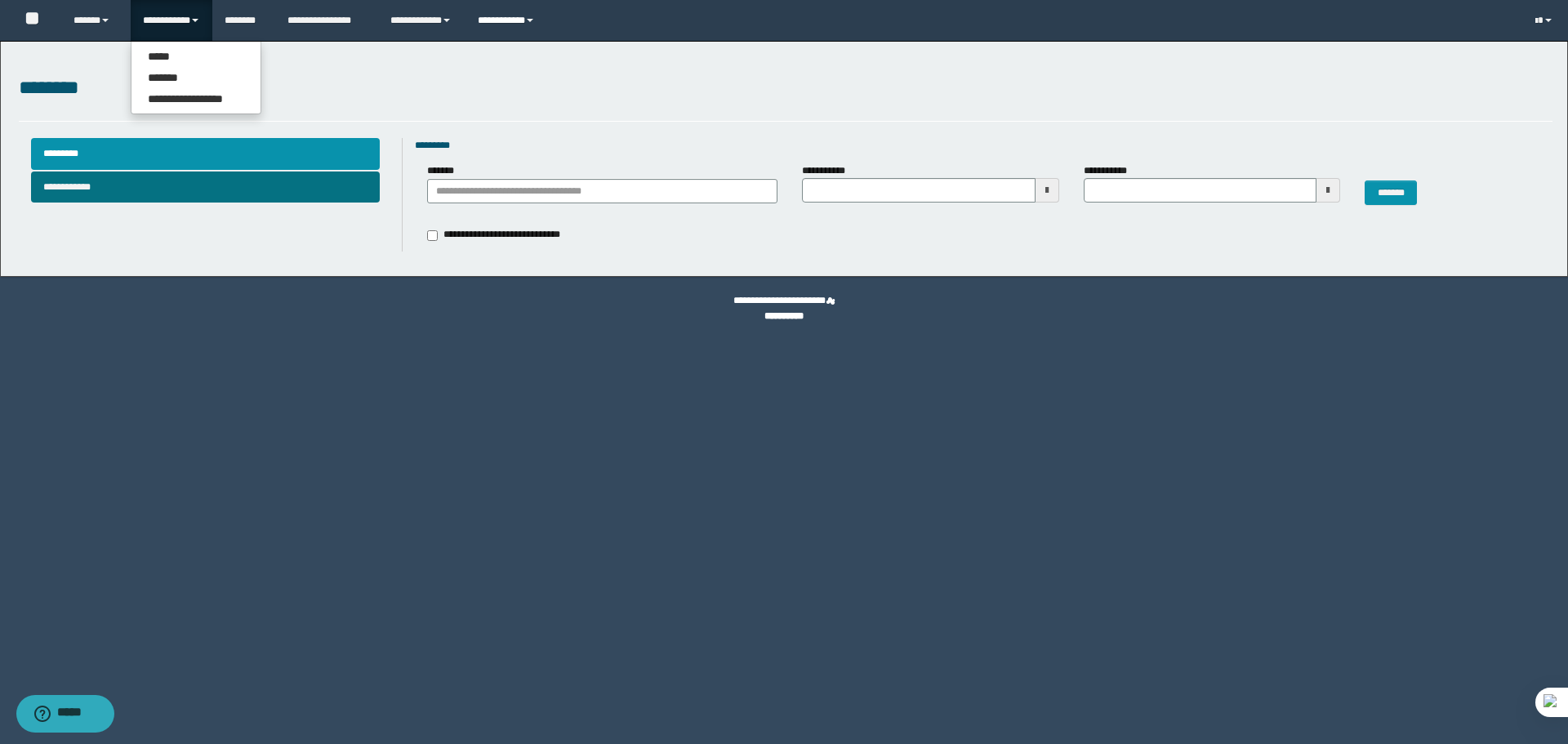click on "**********" at bounding box center (508, 20) 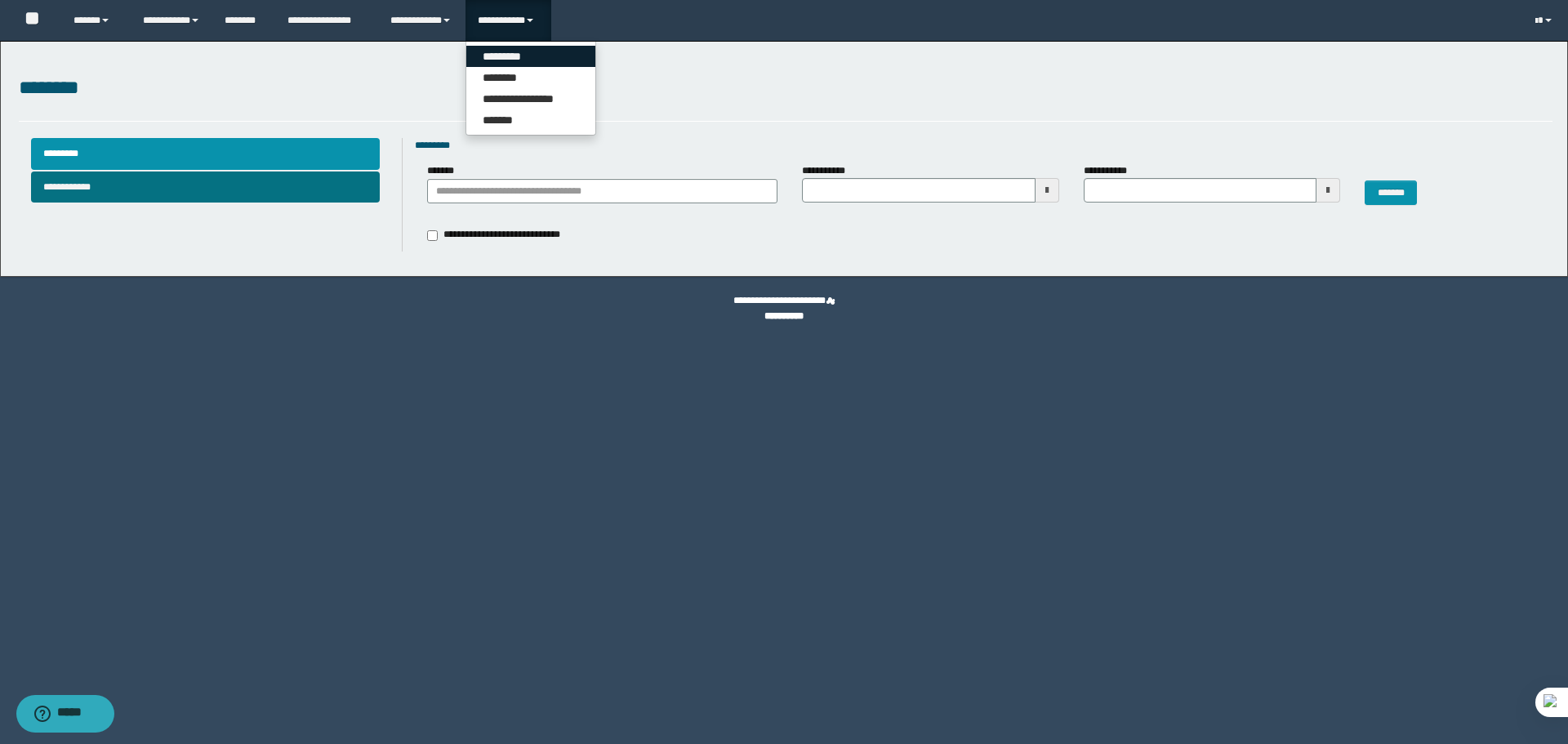 click on "*********" at bounding box center [531, 56] 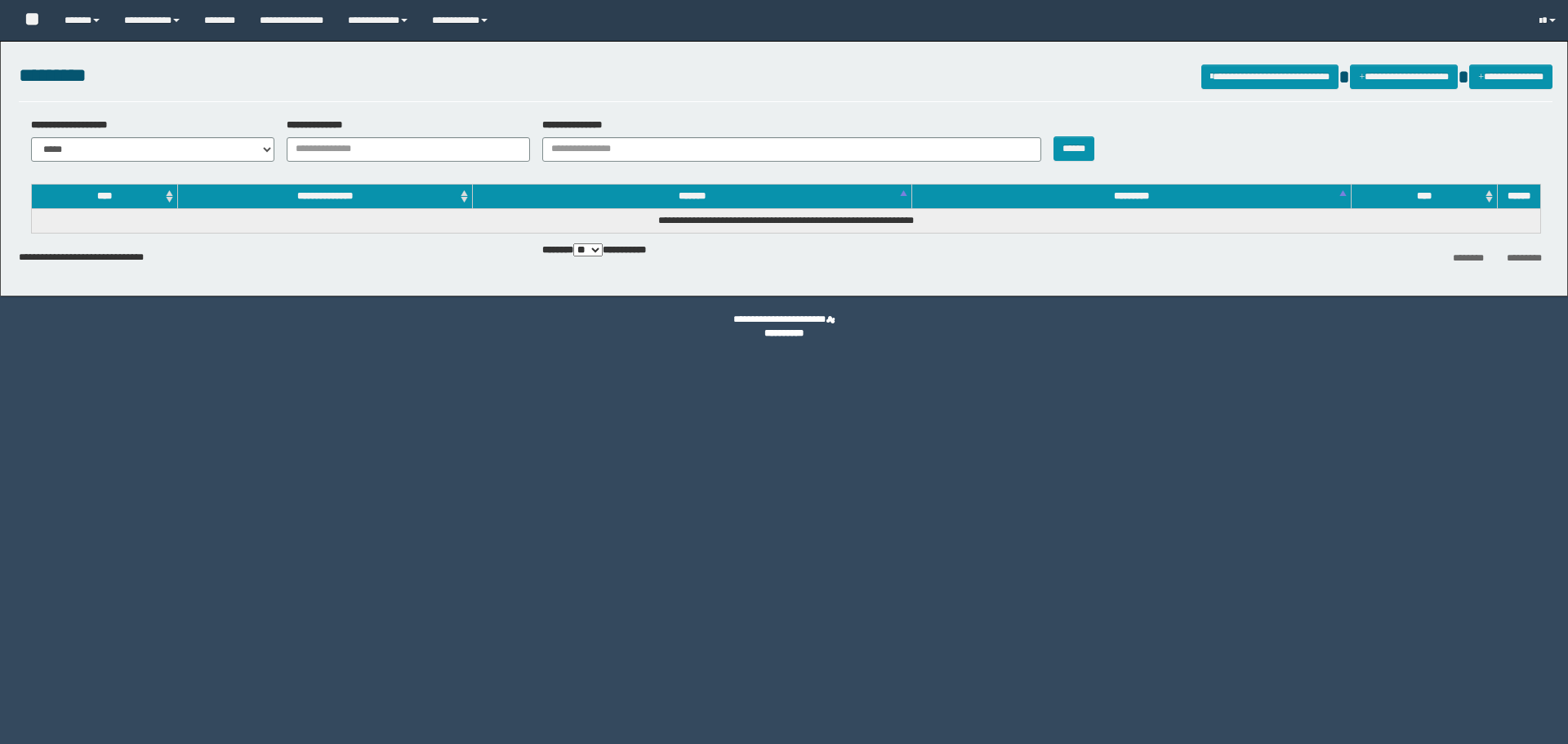 scroll, scrollTop: 0, scrollLeft: 0, axis: both 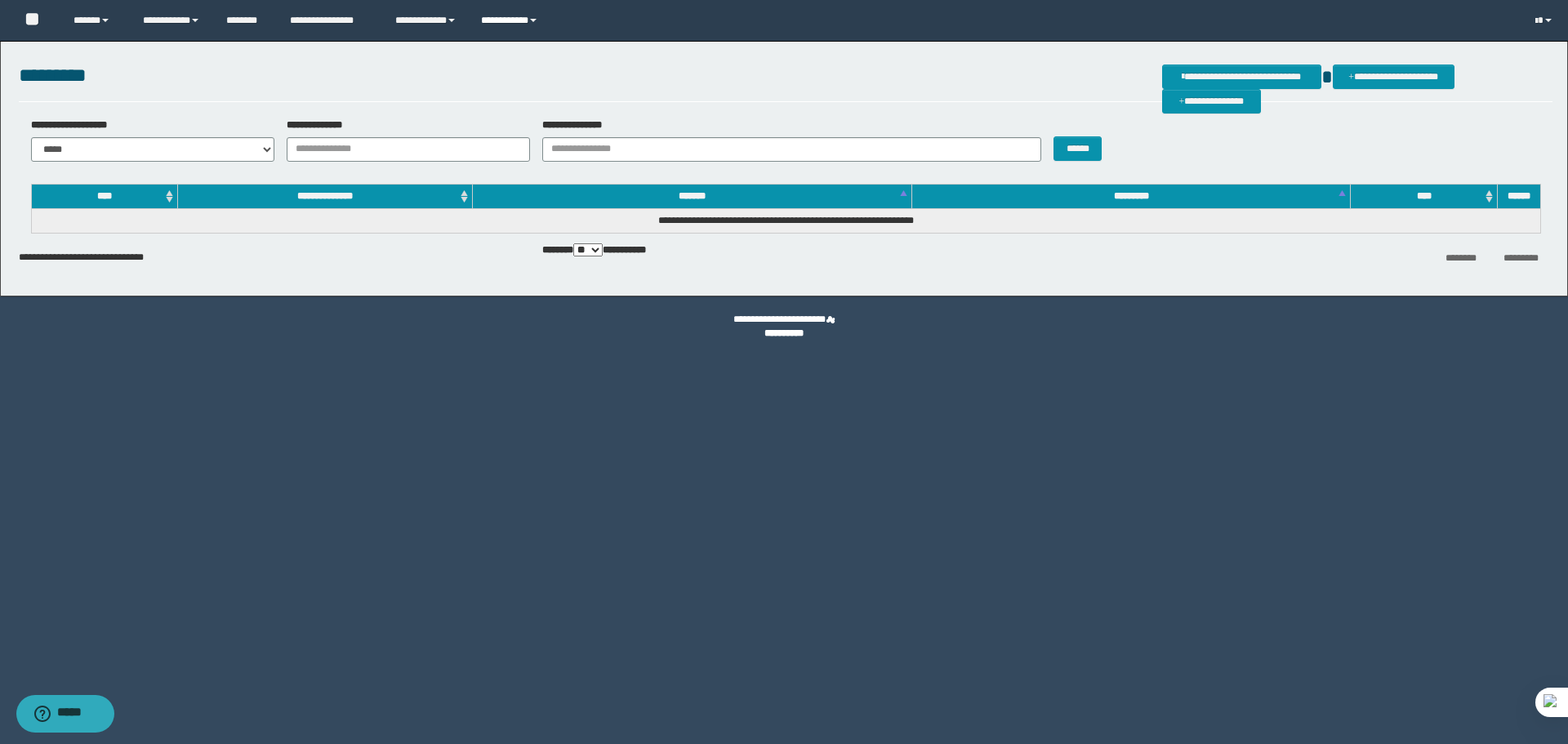 click on "**********" at bounding box center (511, 20) 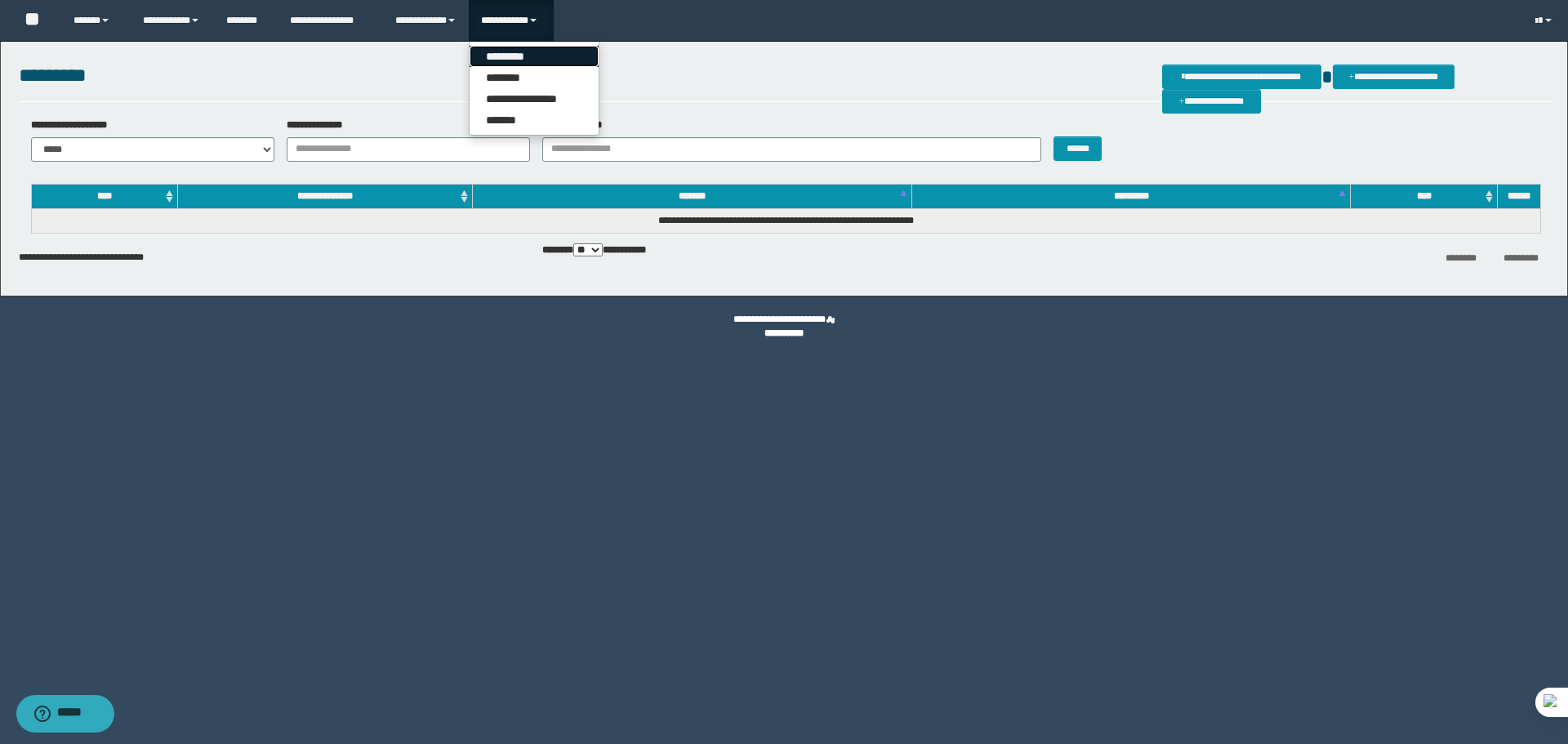 click on "*********" at bounding box center [534, 56] 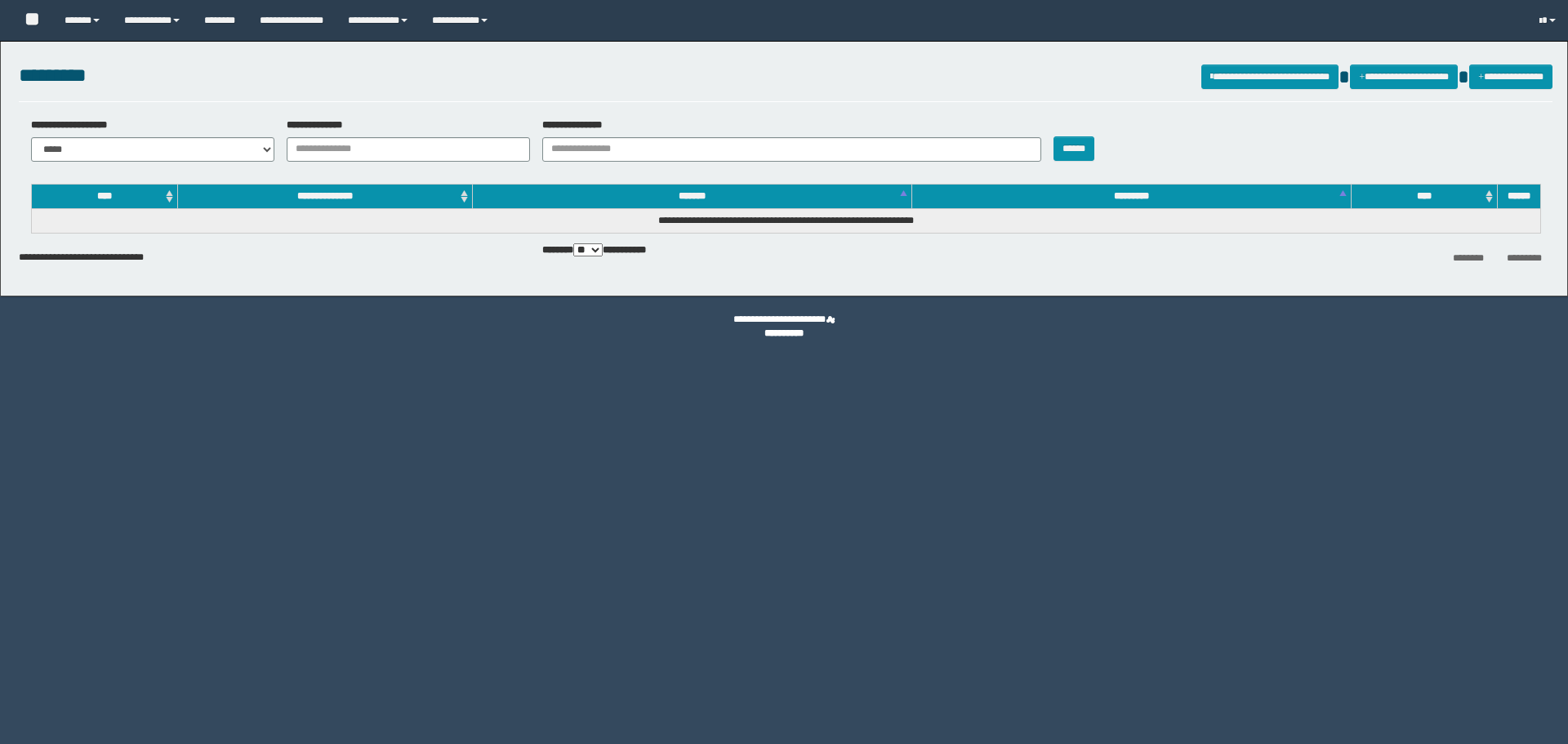 scroll, scrollTop: 0, scrollLeft: 0, axis: both 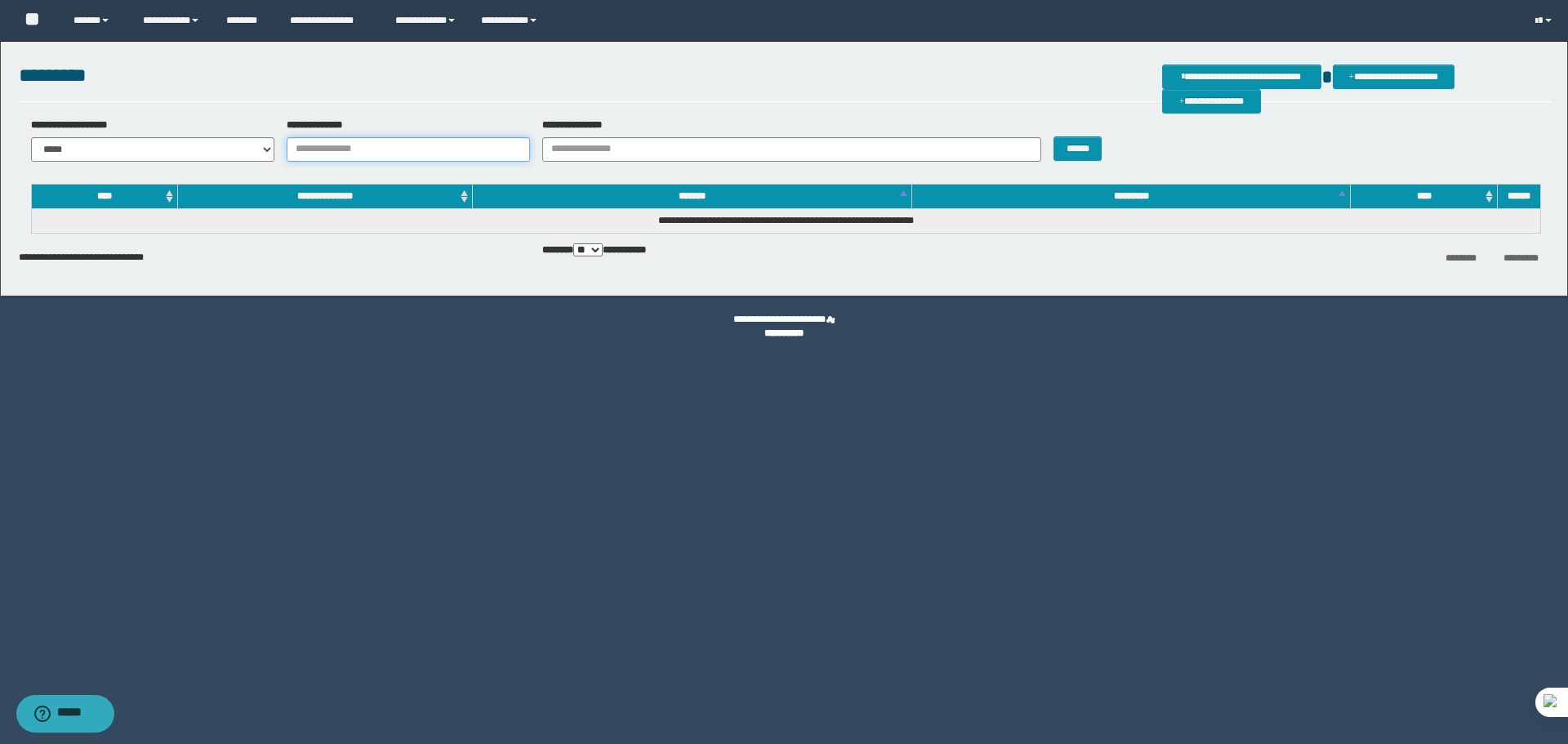click on "**********" at bounding box center [408, 149] 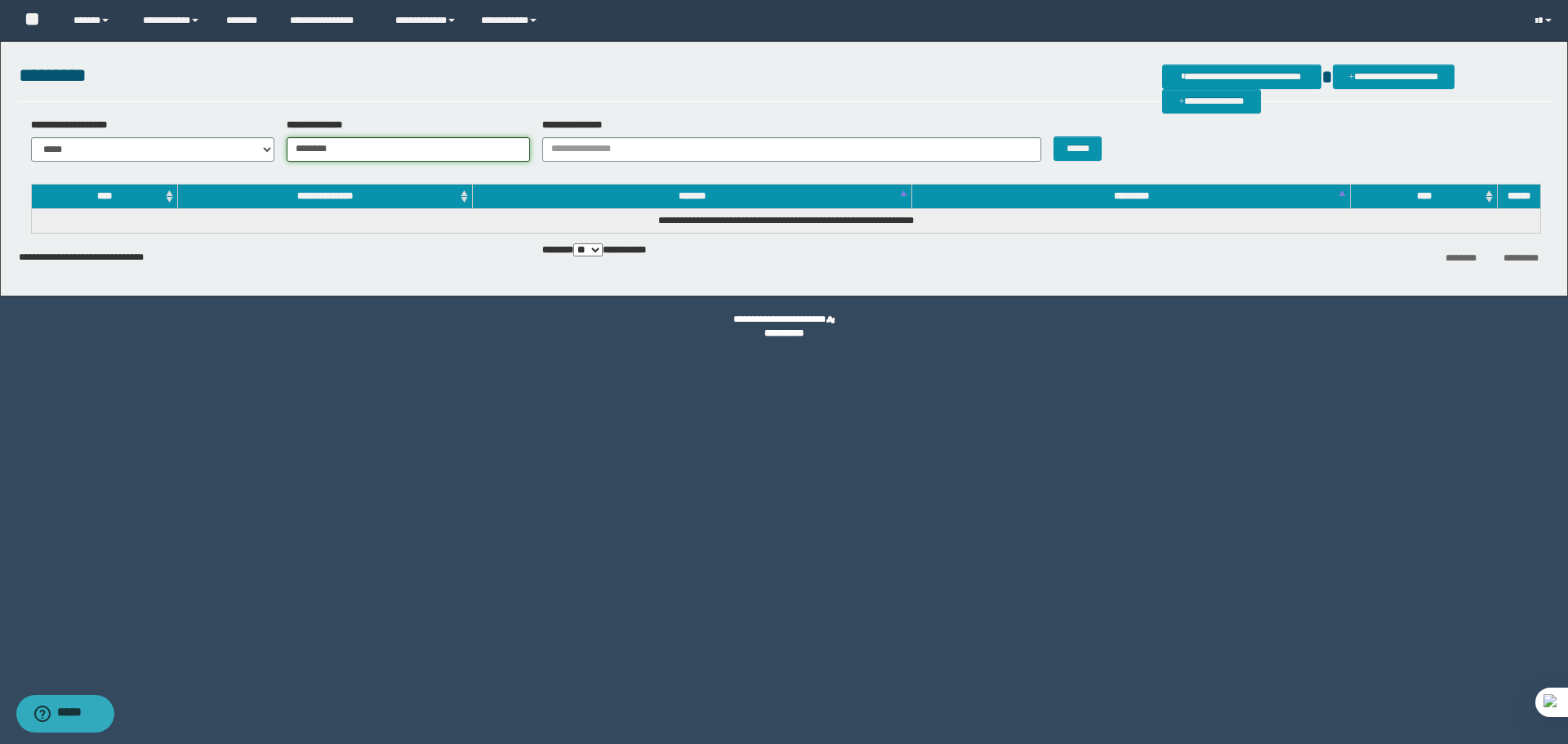 type on "********" 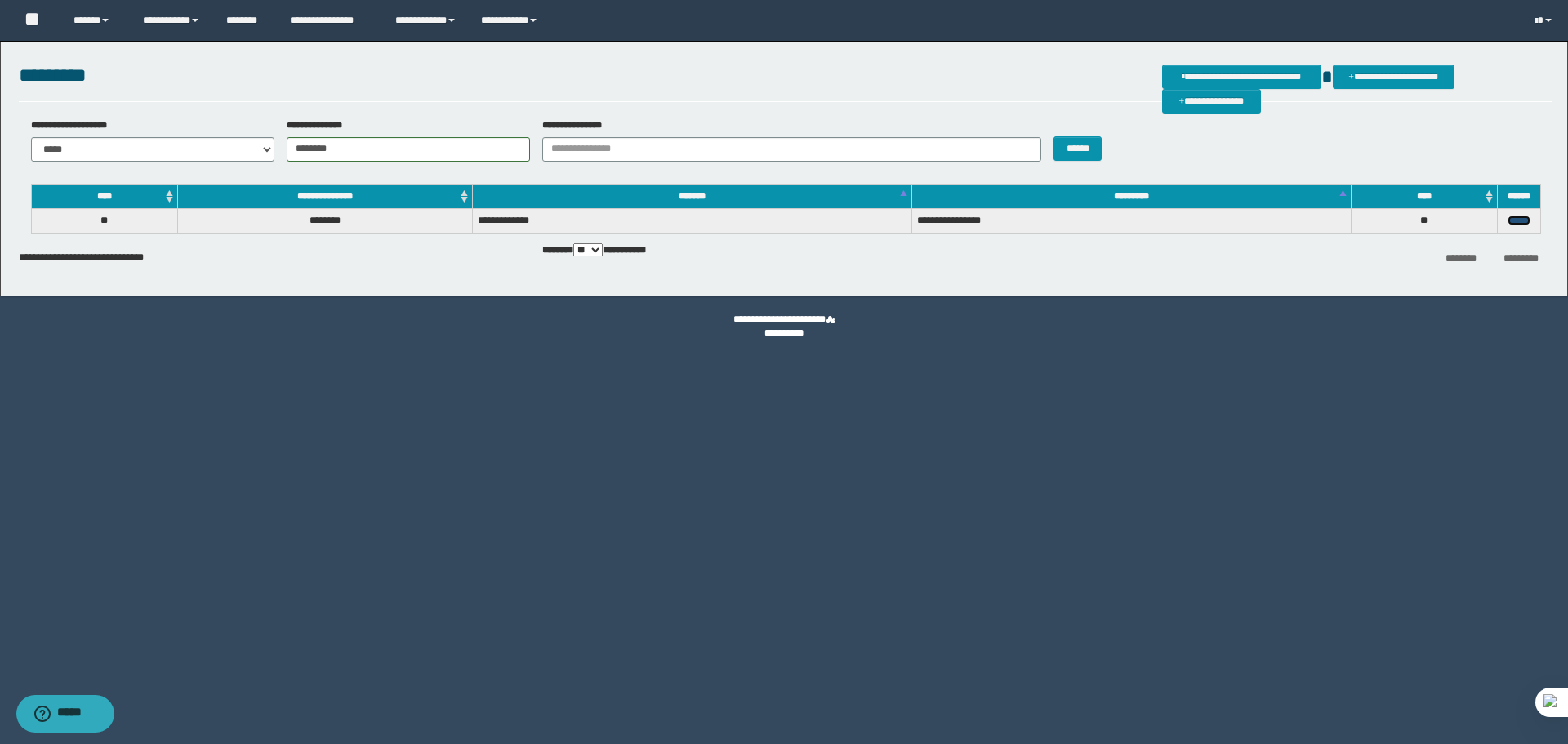 click on "******" at bounding box center [1519, 221] 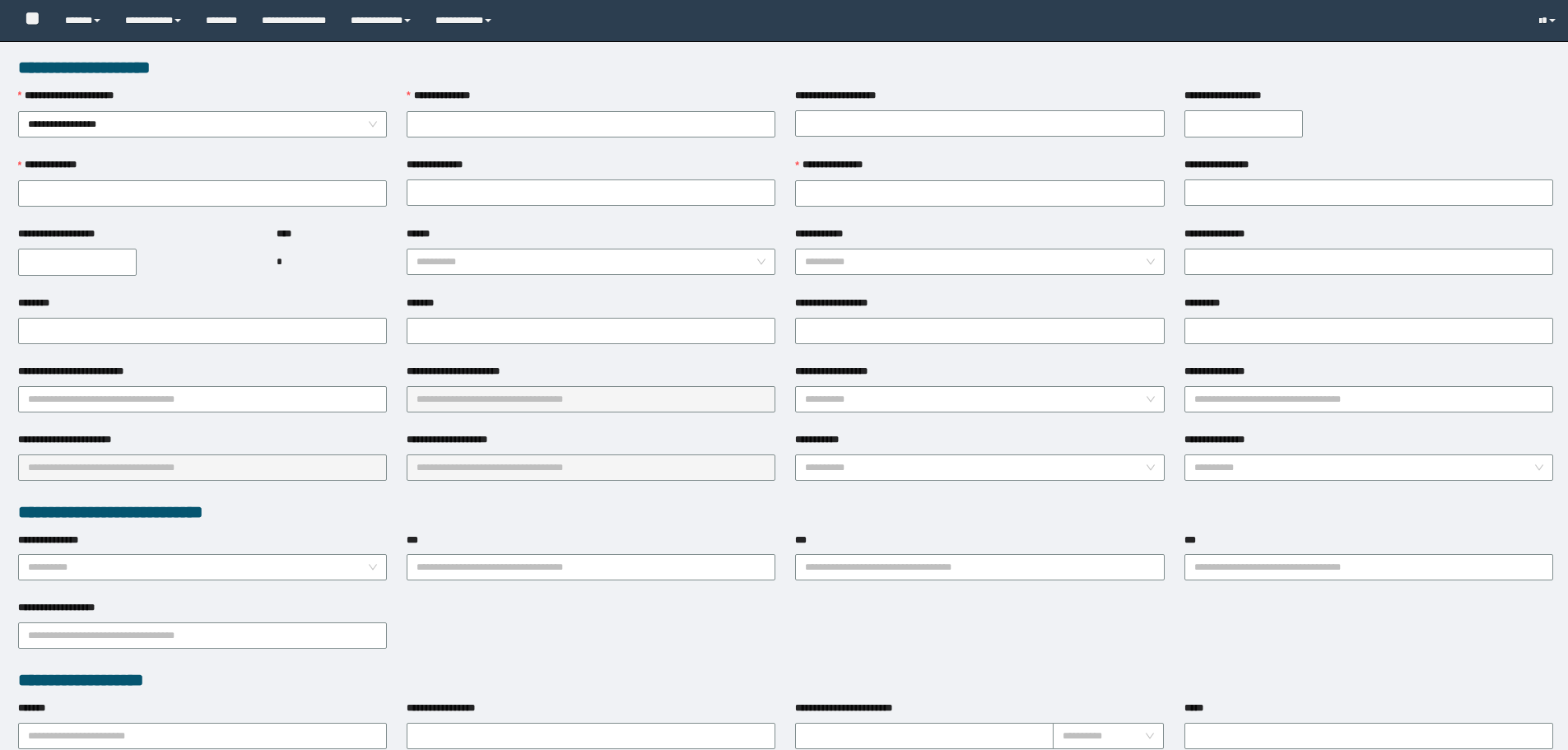 scroll, scrollTop: 0, scrollLeft: 0, axis: both 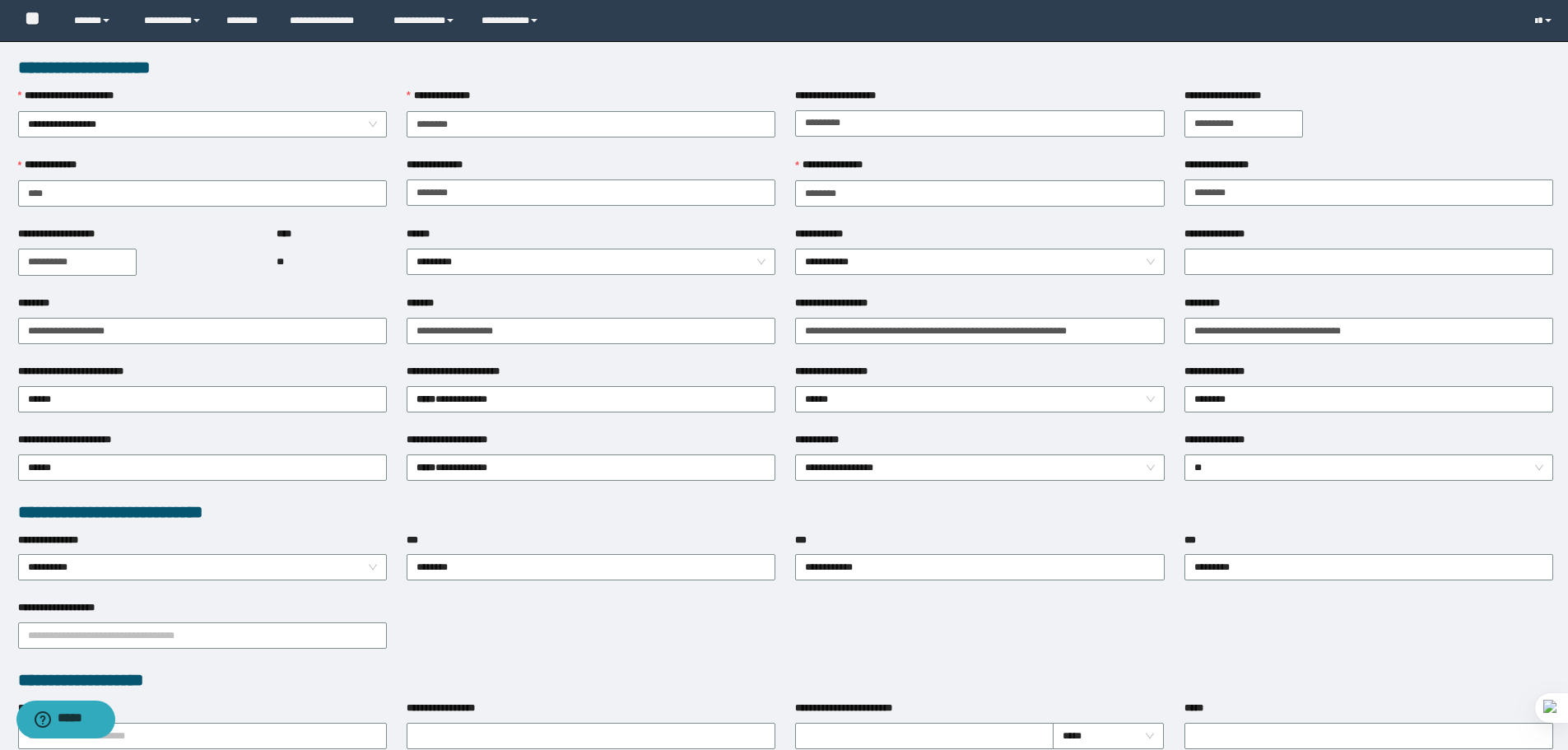 type on "********" 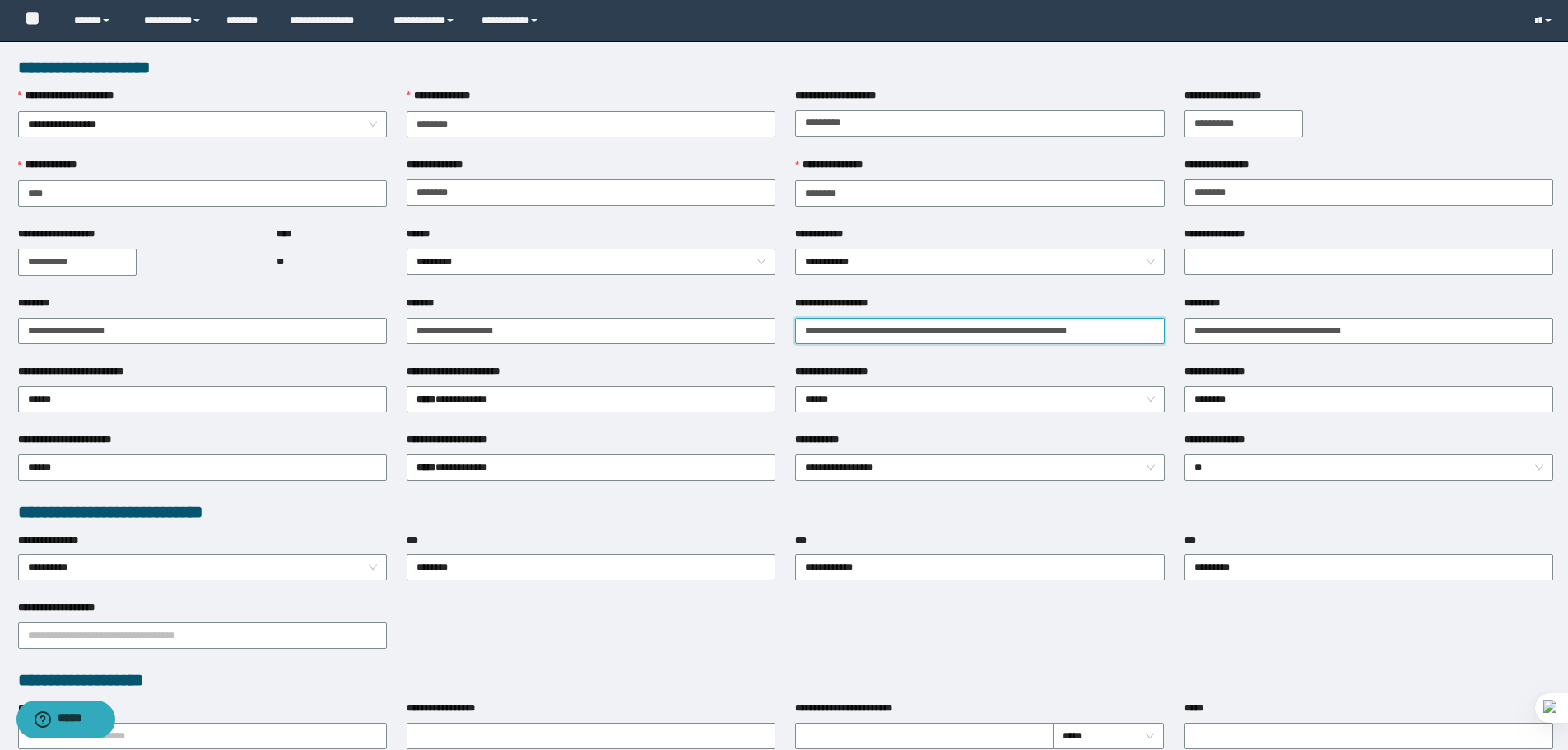 click on "**********" at bounding box center (979, 331) 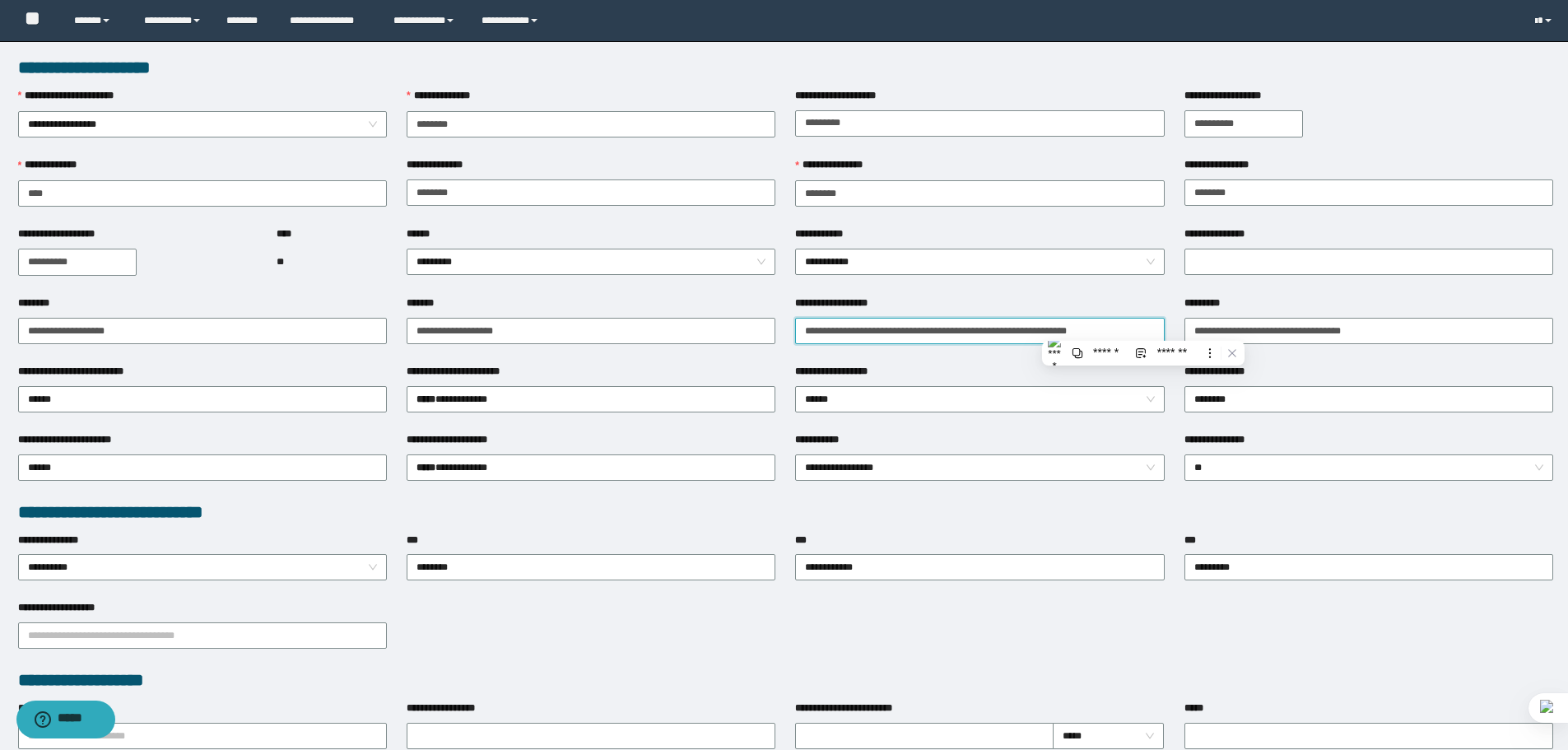 paste on "**********" 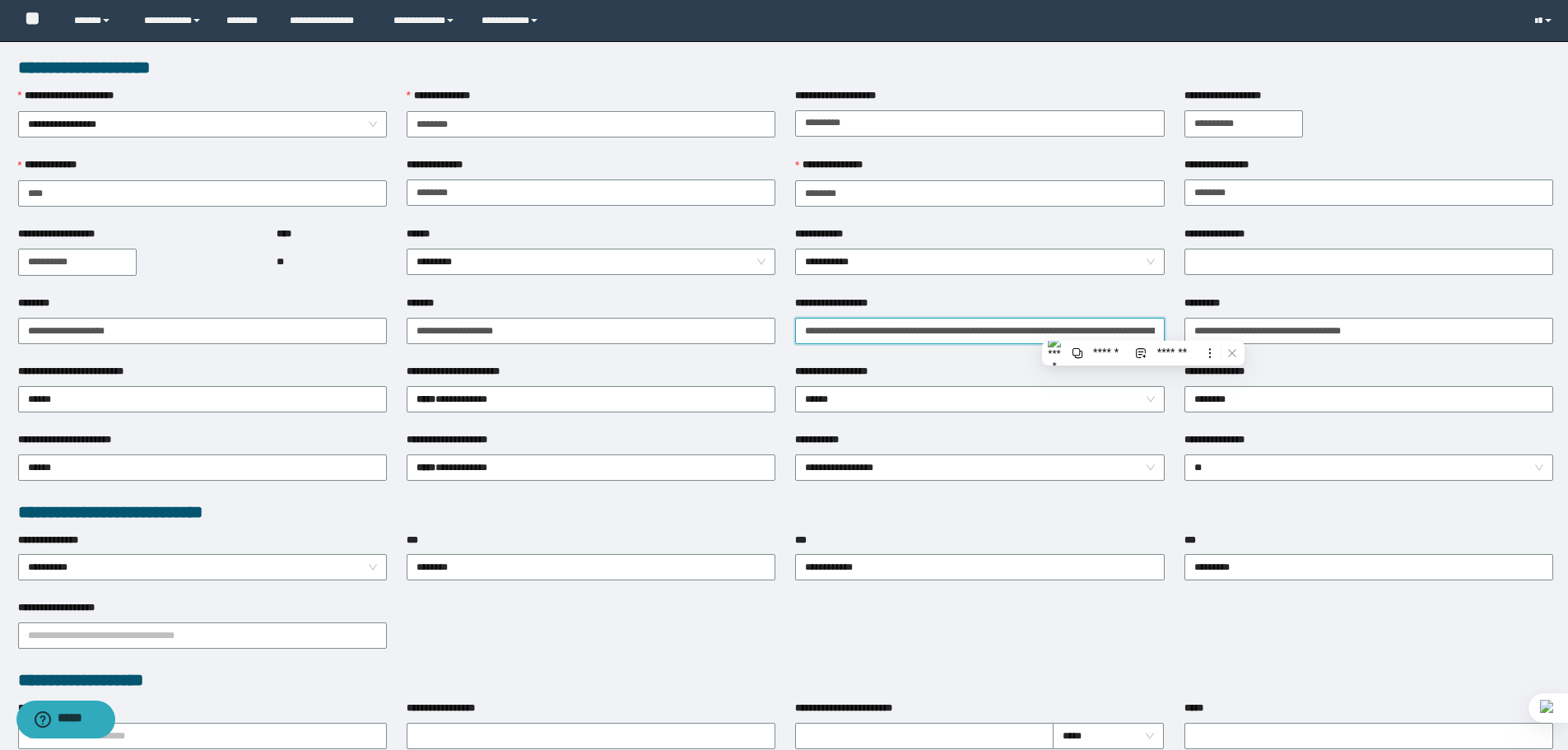 scroll, scrollTop: 0, scrollLeft: 101, axis: horizontal 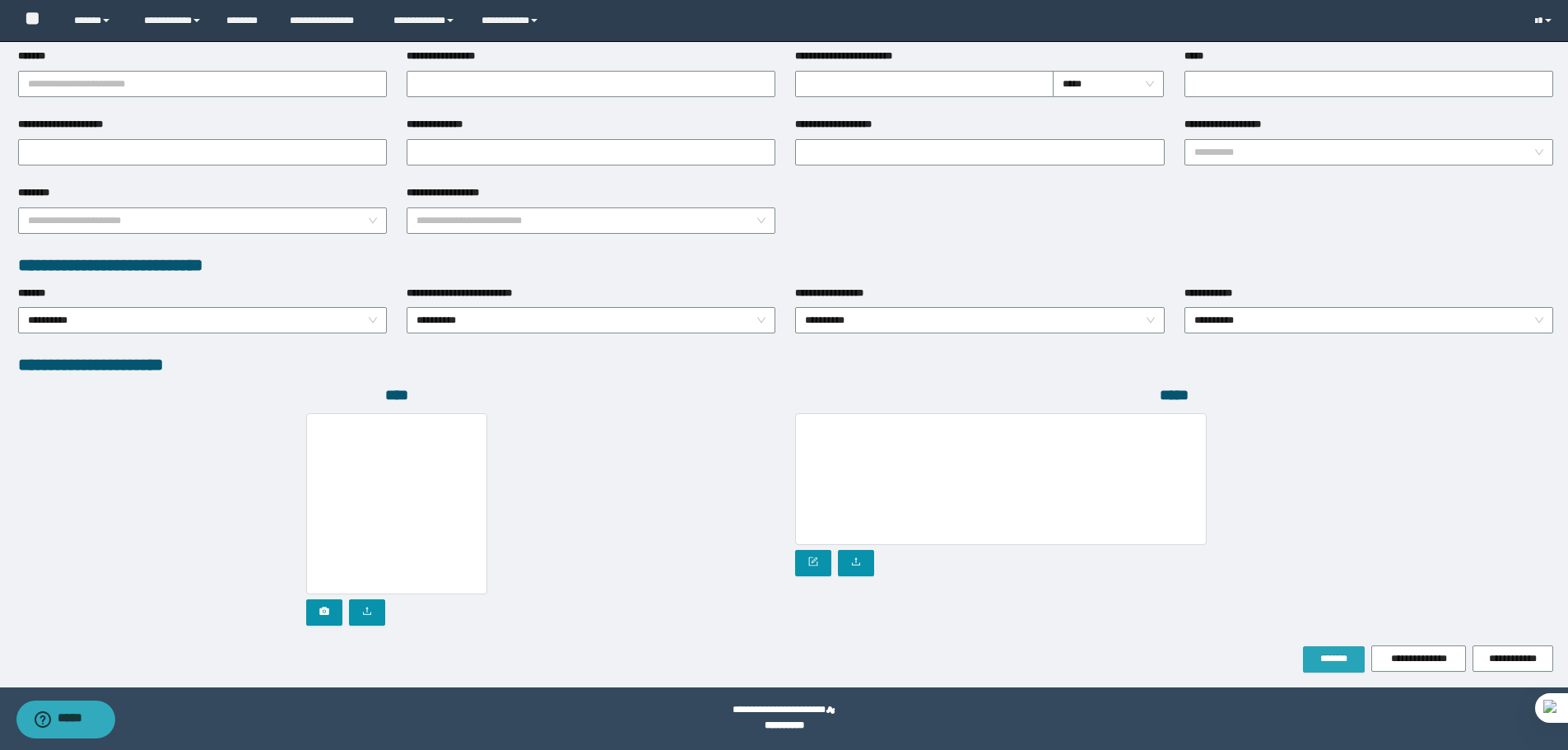 type on "**********" 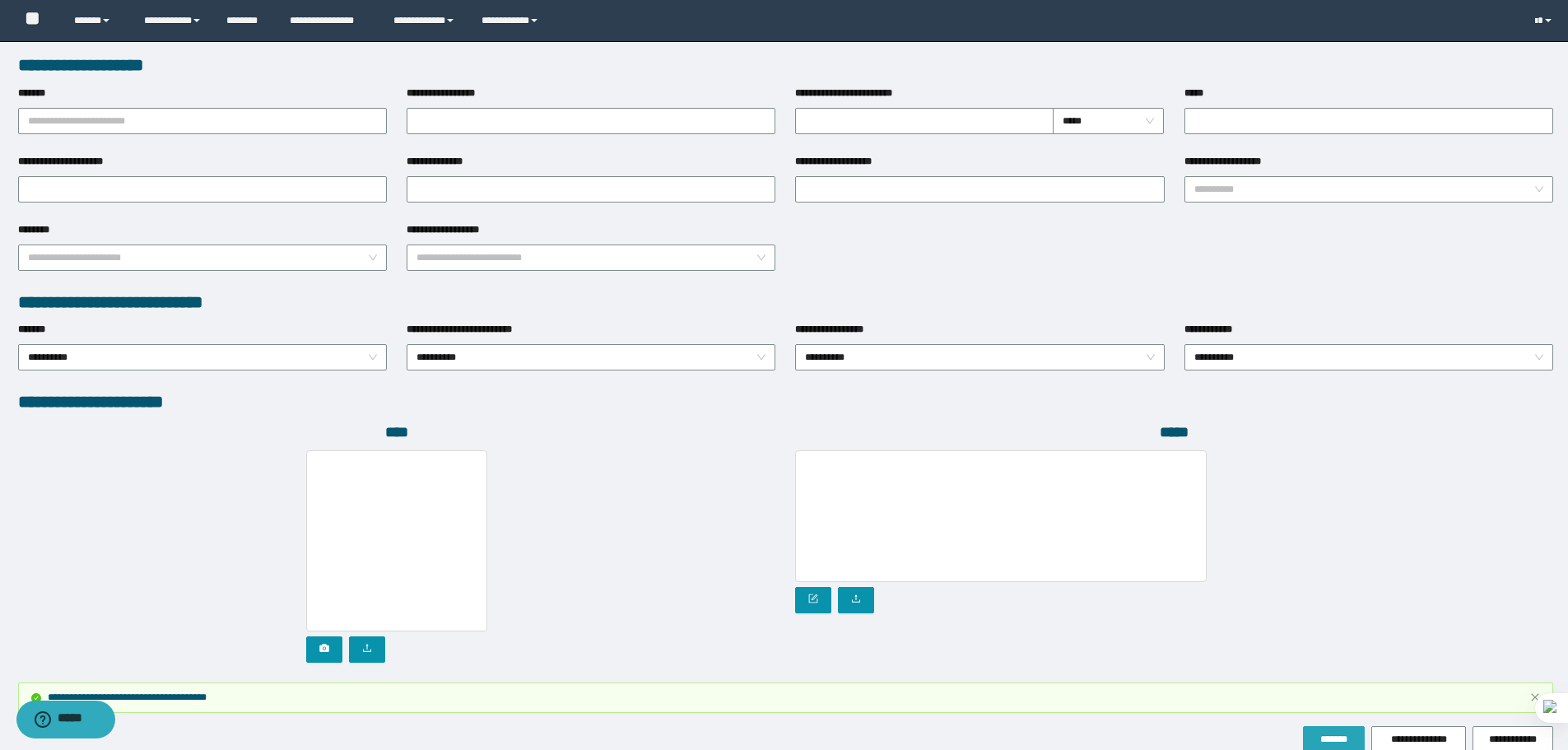 scroll, scrollTop: 739, scrollLeft: 0, axis: vertical 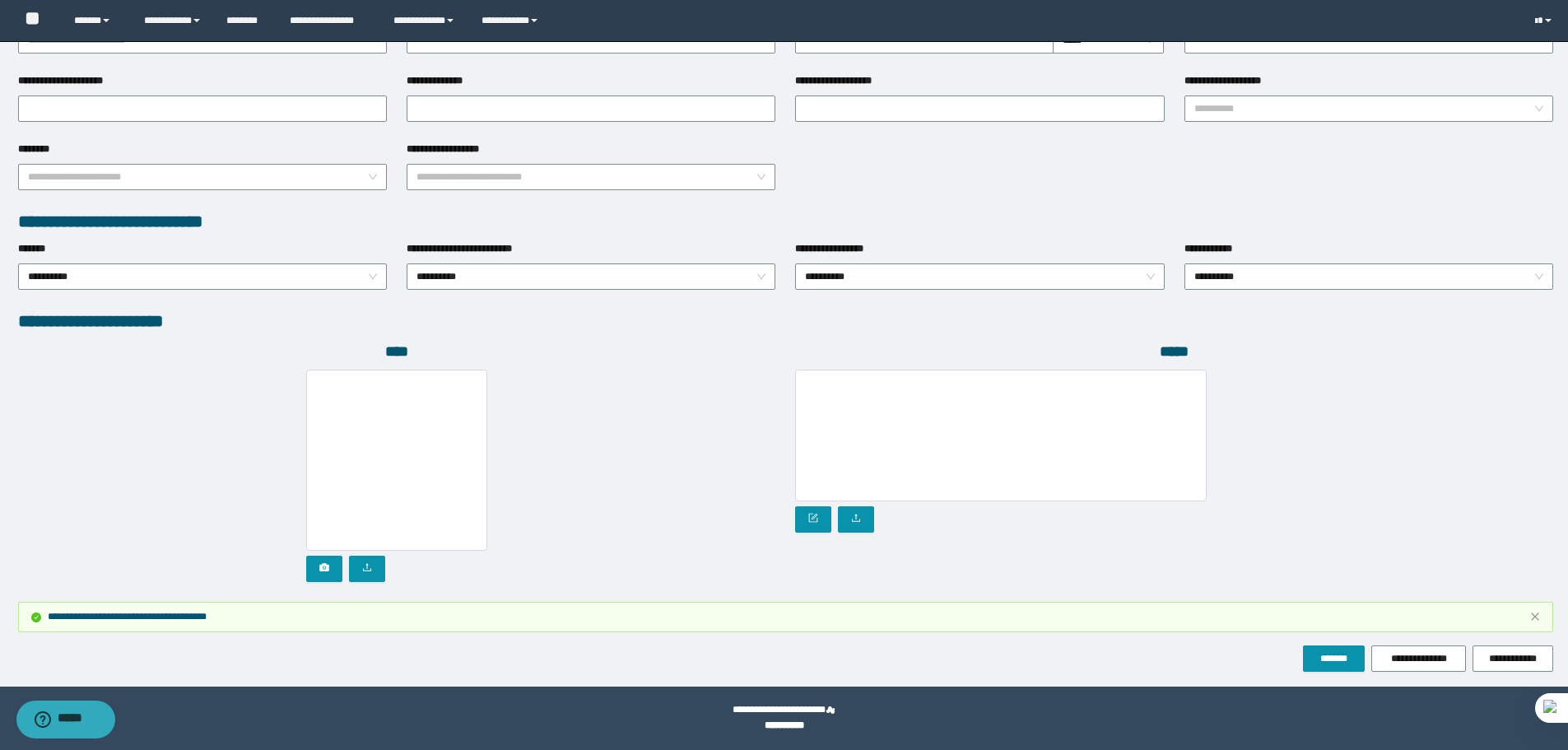 click on "**********" at bounding box center [785, 659] 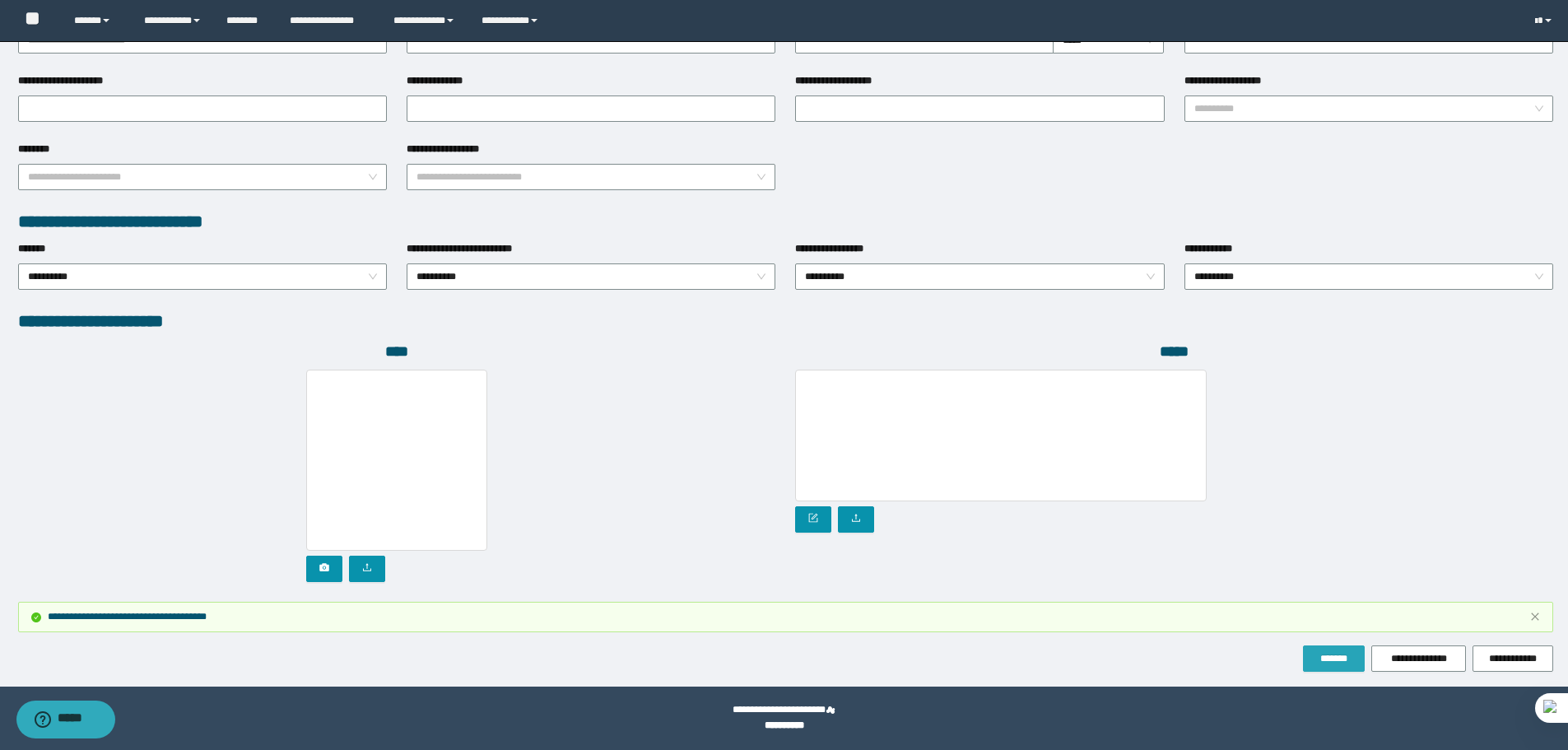 click on "*******" at bounding box center (1333, 659) 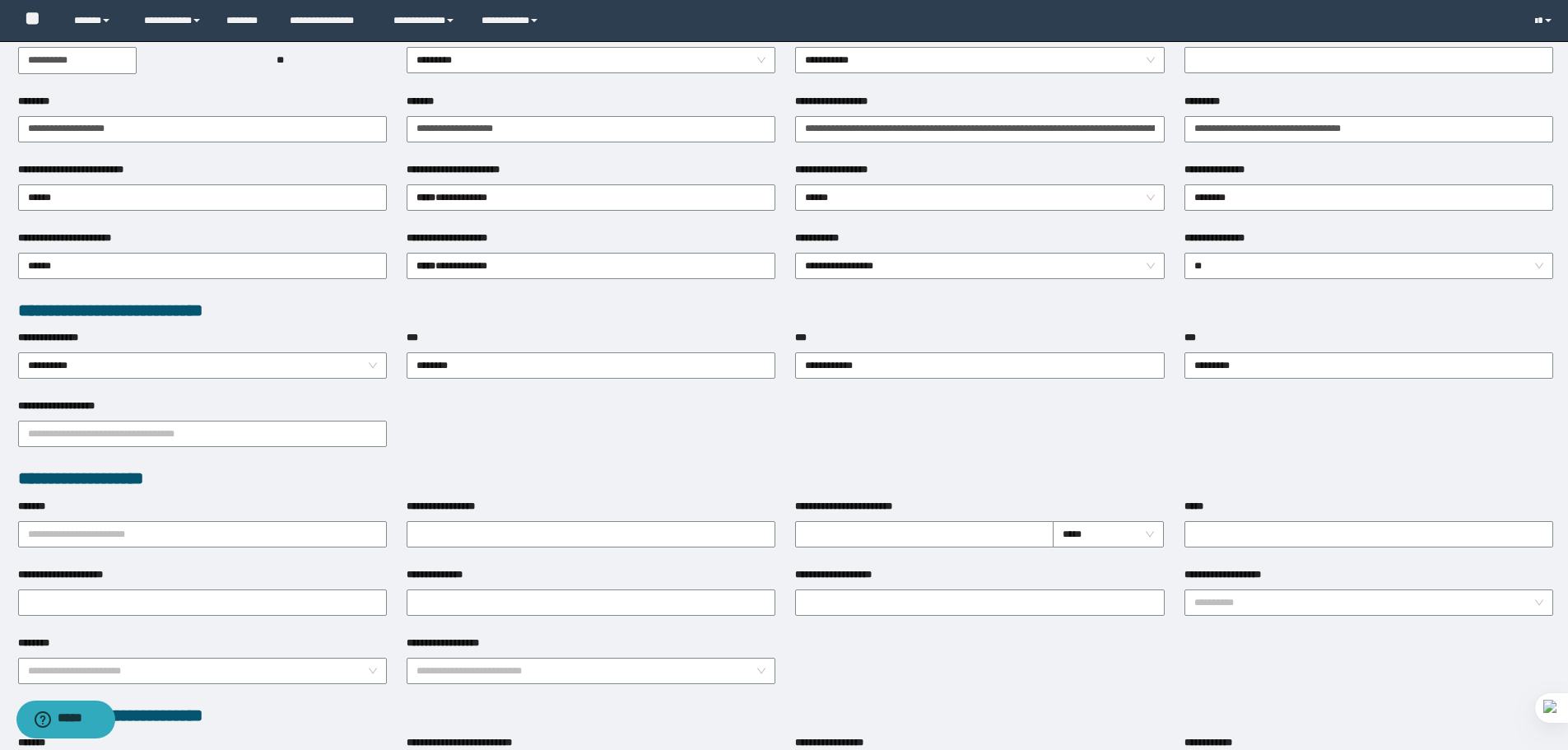 scroll, scrollTop: 0, scrollLeft: 0, axis: both 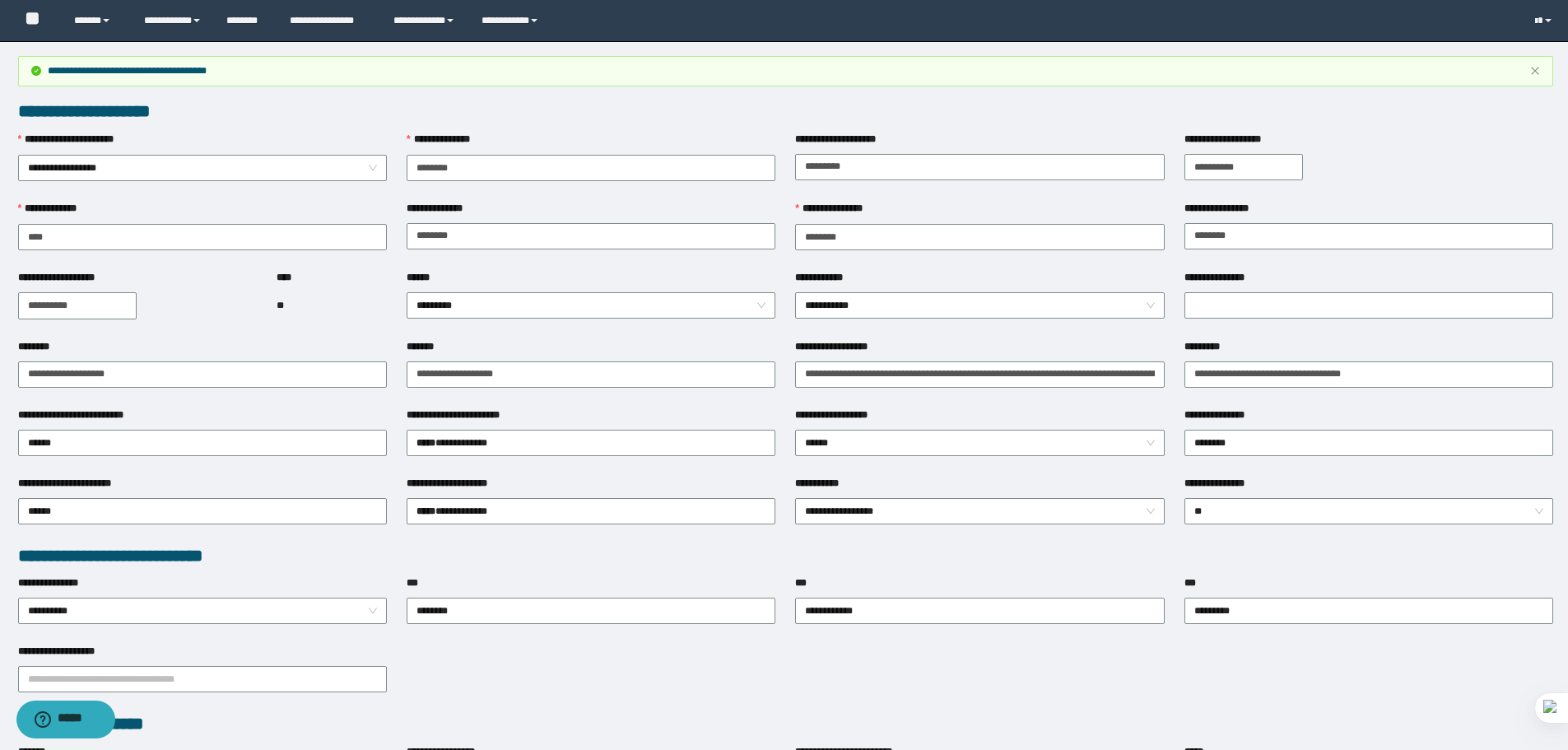 type 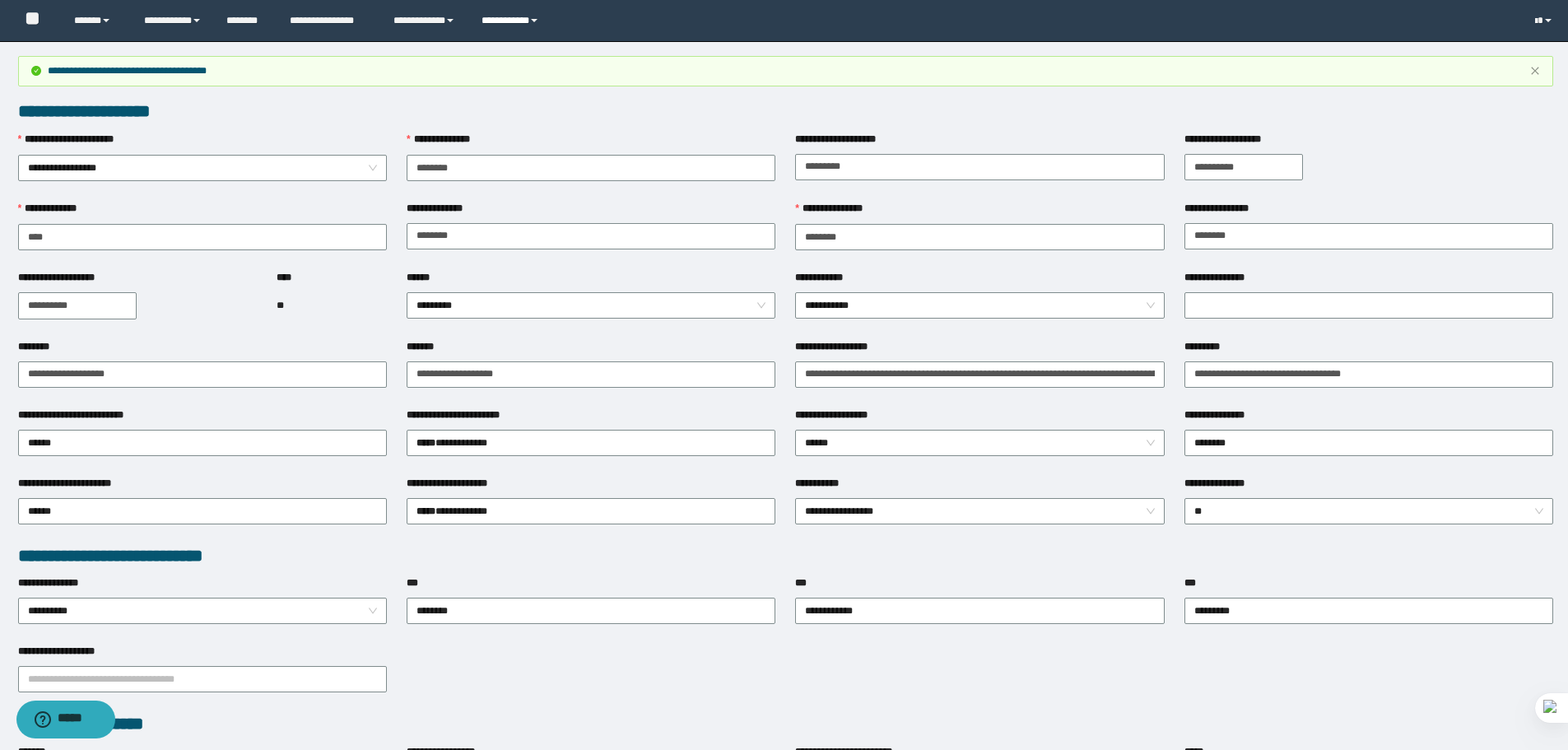 click on "**********" at bounding box center [512, 21] 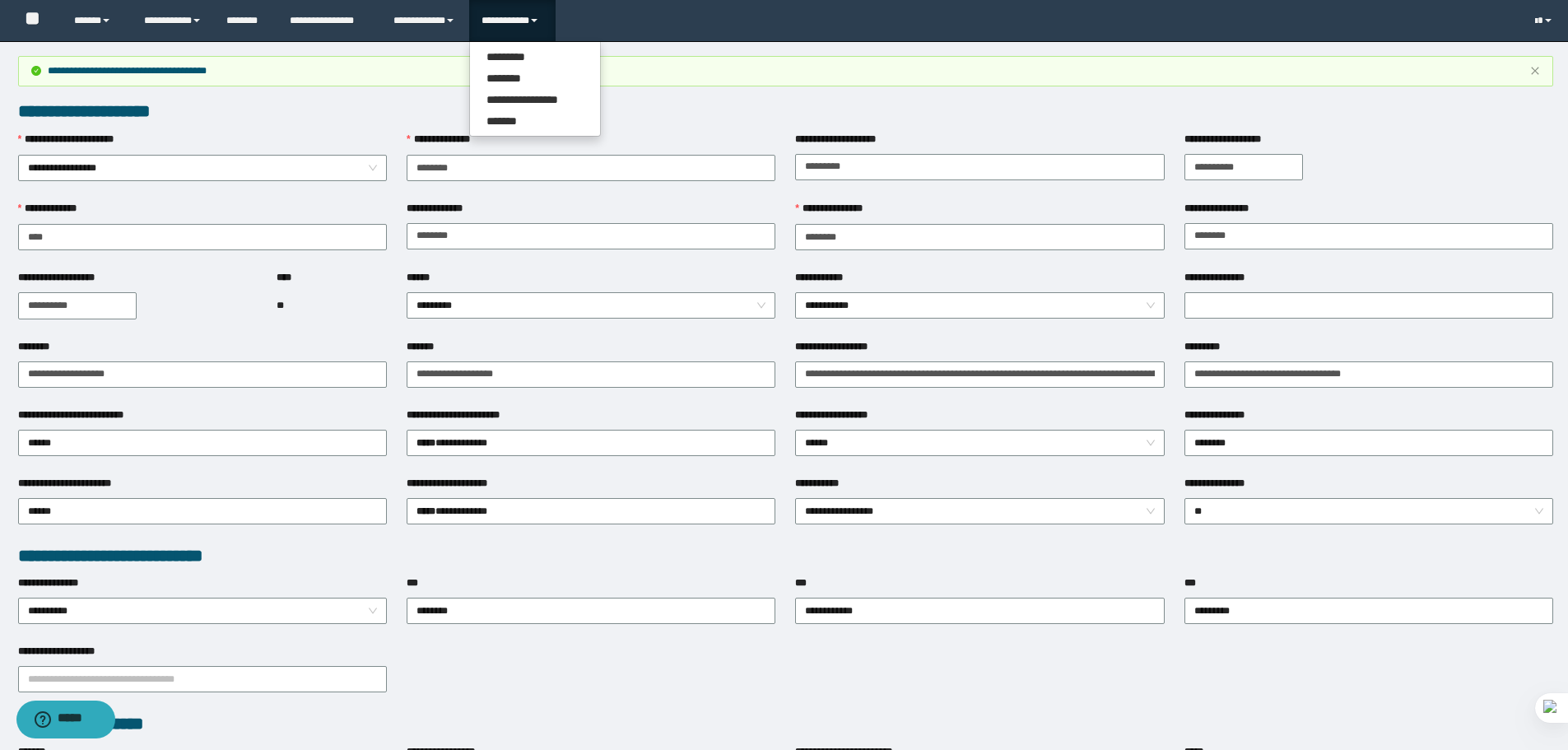 click on "**********" at bounding box center [535, 89] 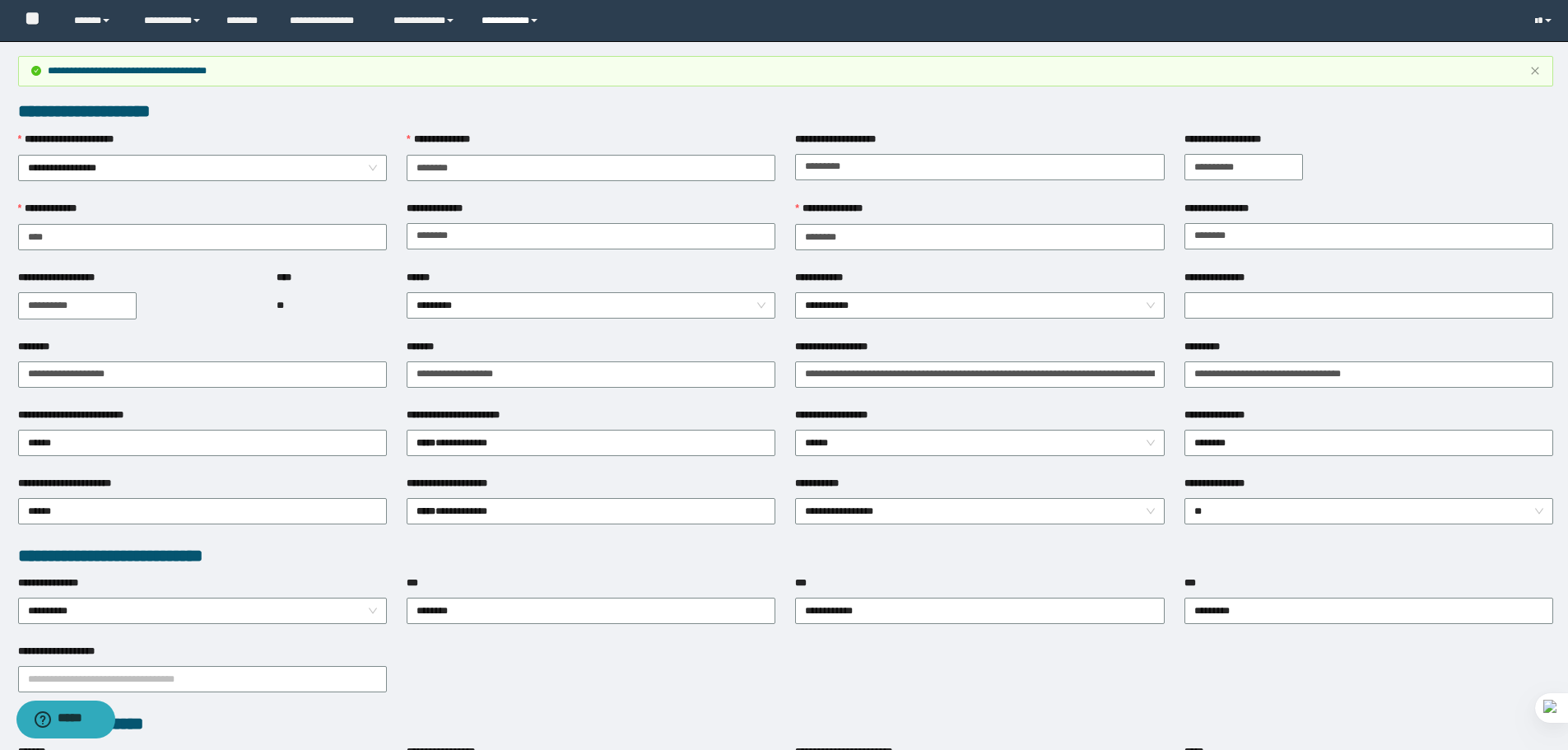click on "**********" at bounding box center (512, 21) 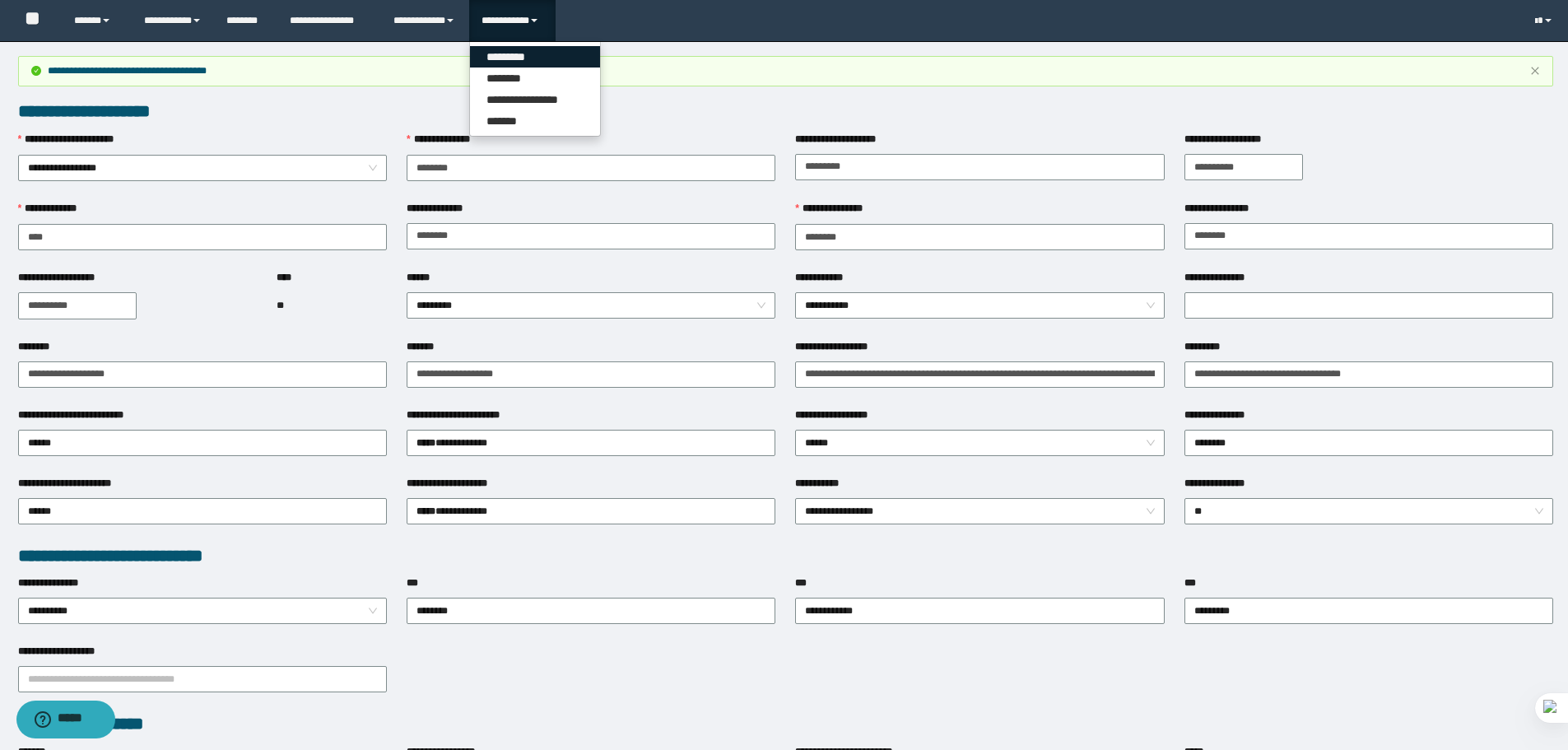 click on "*********" at bounding box center (535, 57) 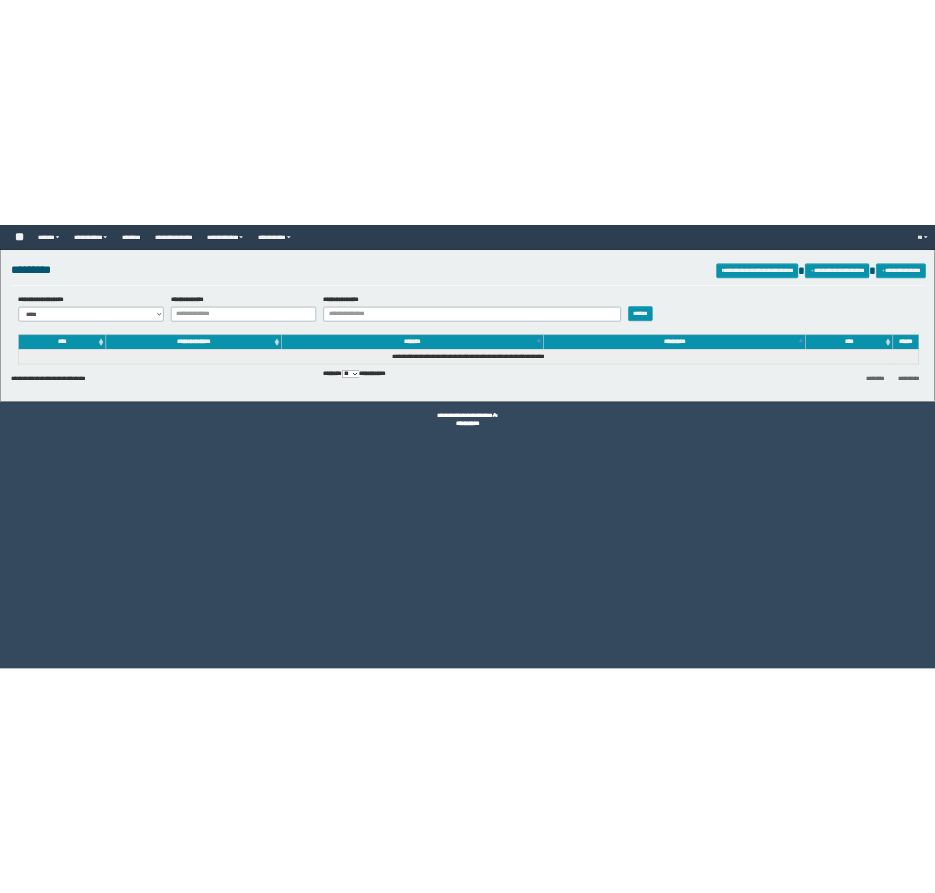 scroll, scrollTop: 0, scrollLeft: 0, axis: both 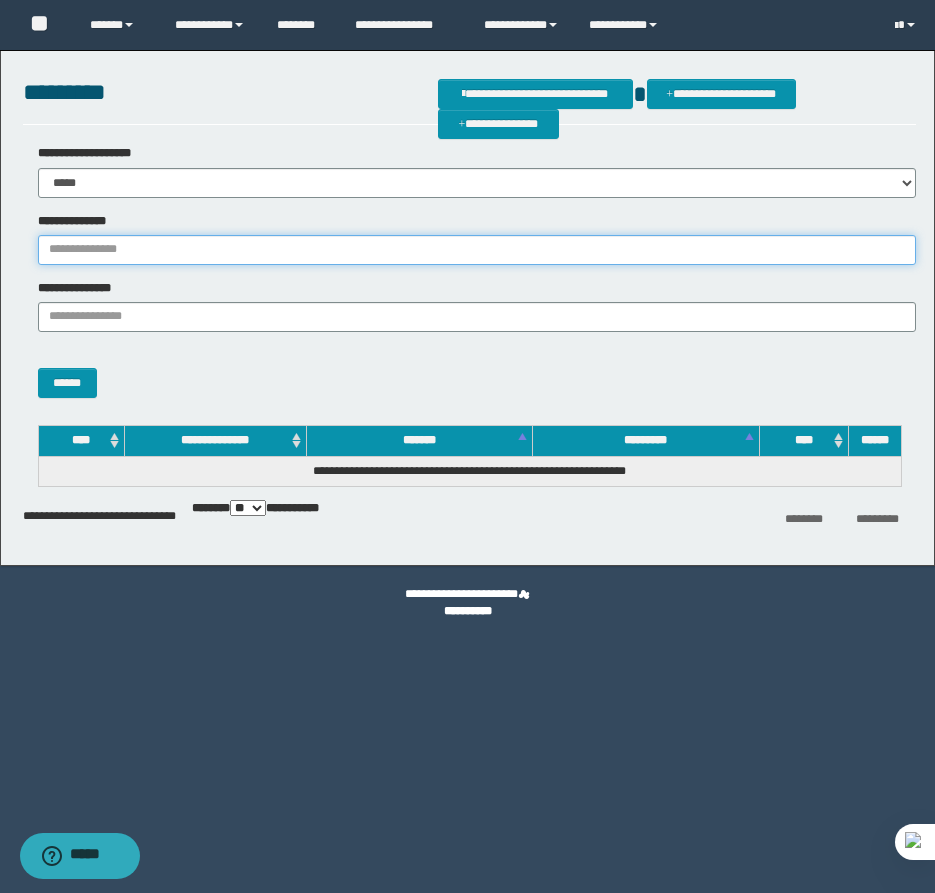 click on "**********" at bounding box center [477, 250] 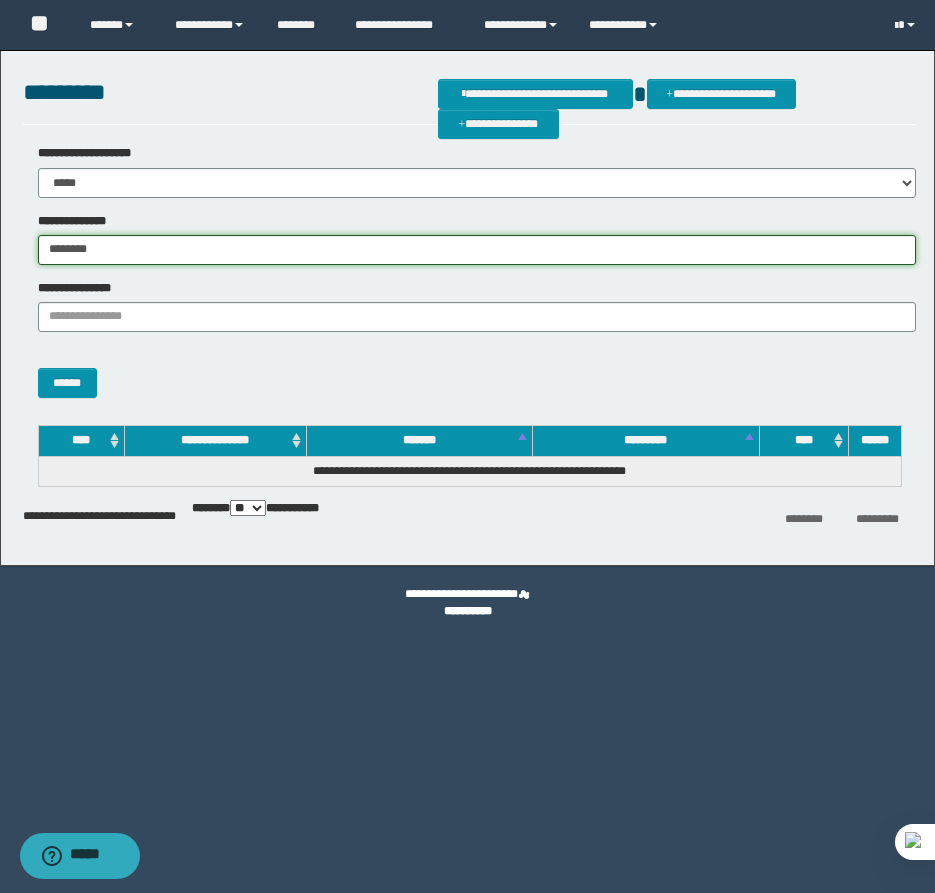 type on "********" 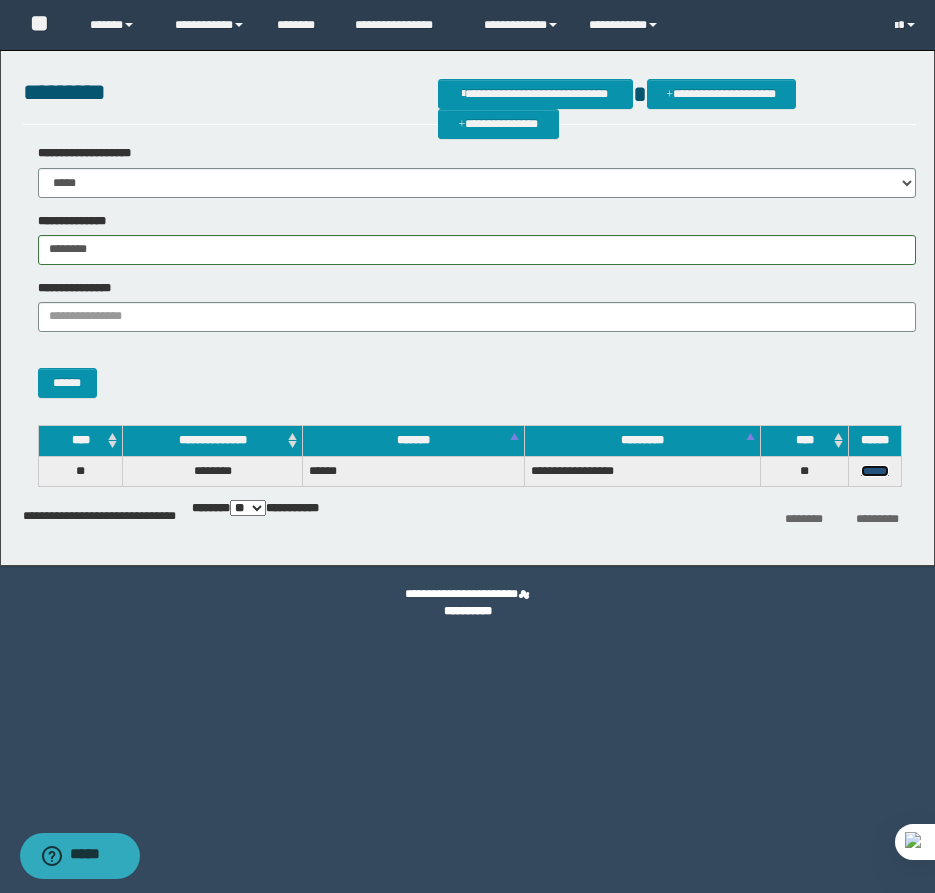 click on "******" at bounding box center (875, 471) 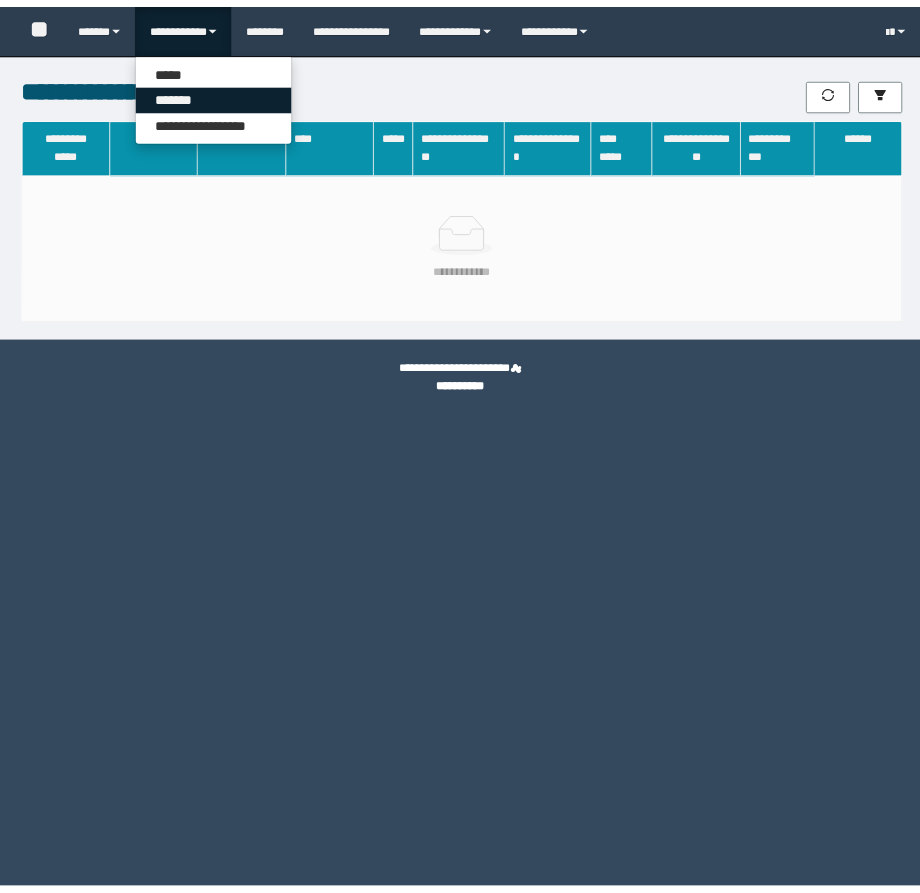 scroll, scrollTop: 0, scrollLeft: 0, axis: both 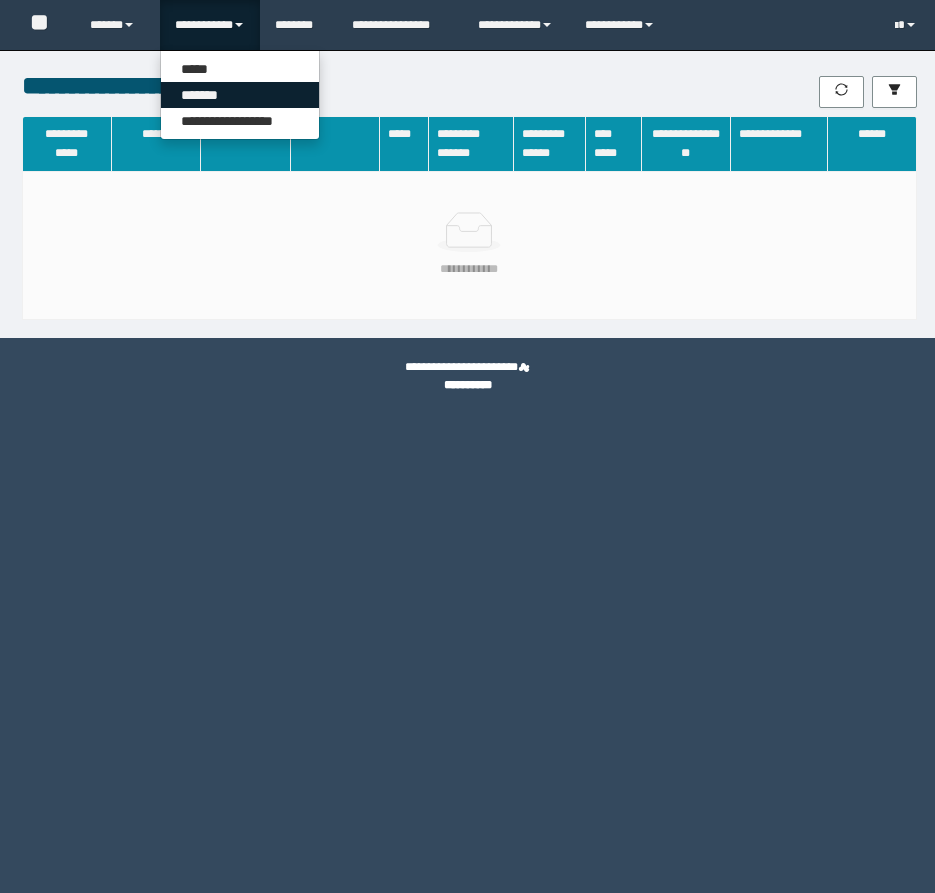 click on "*******" at bounding box center (240, 95) 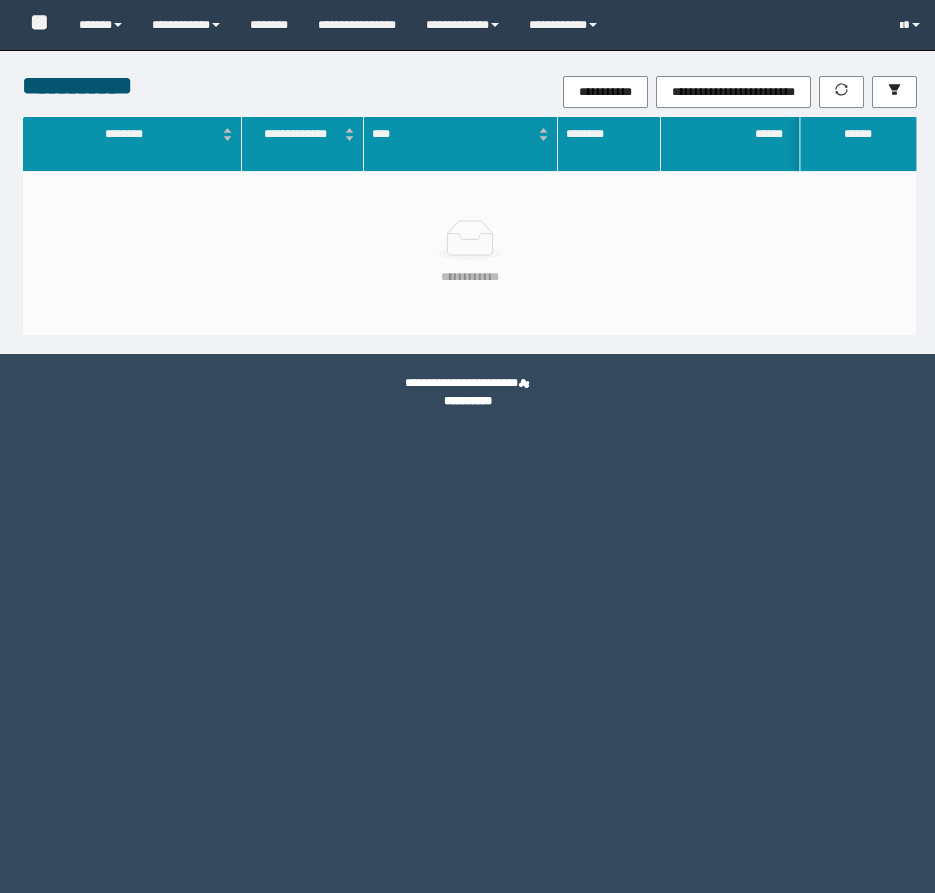 scroll, scrollTop: 0, scrollLeft: 0, axis: both 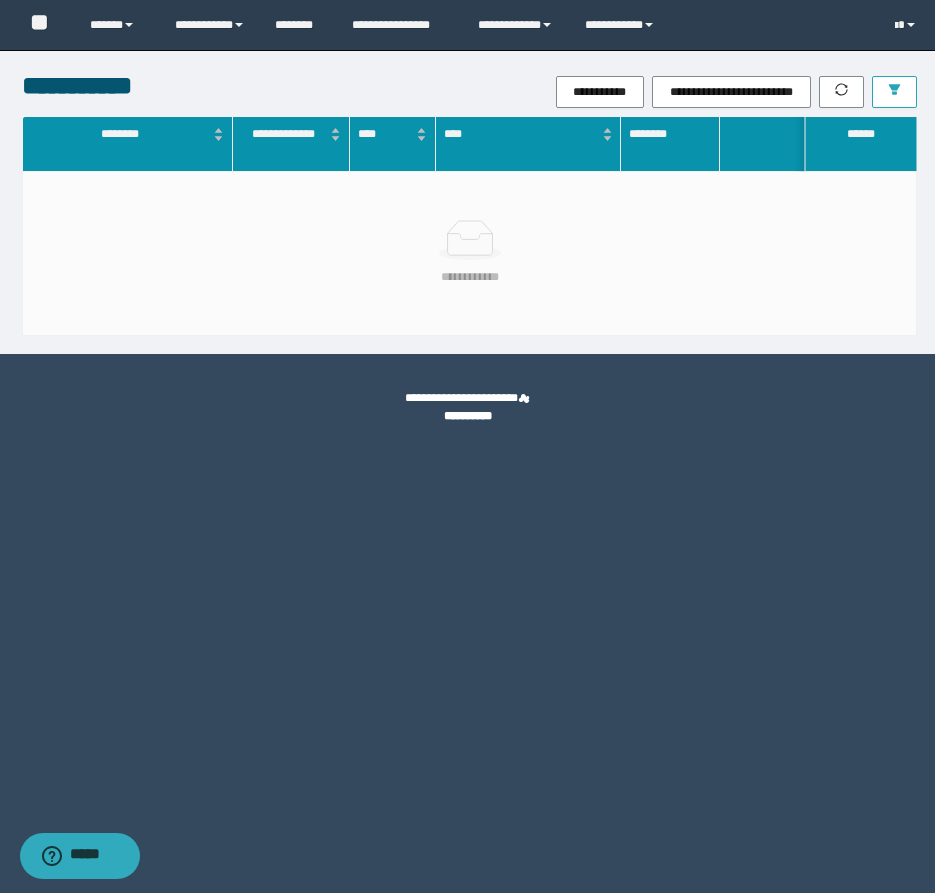 click at bounding box center [894, 92] 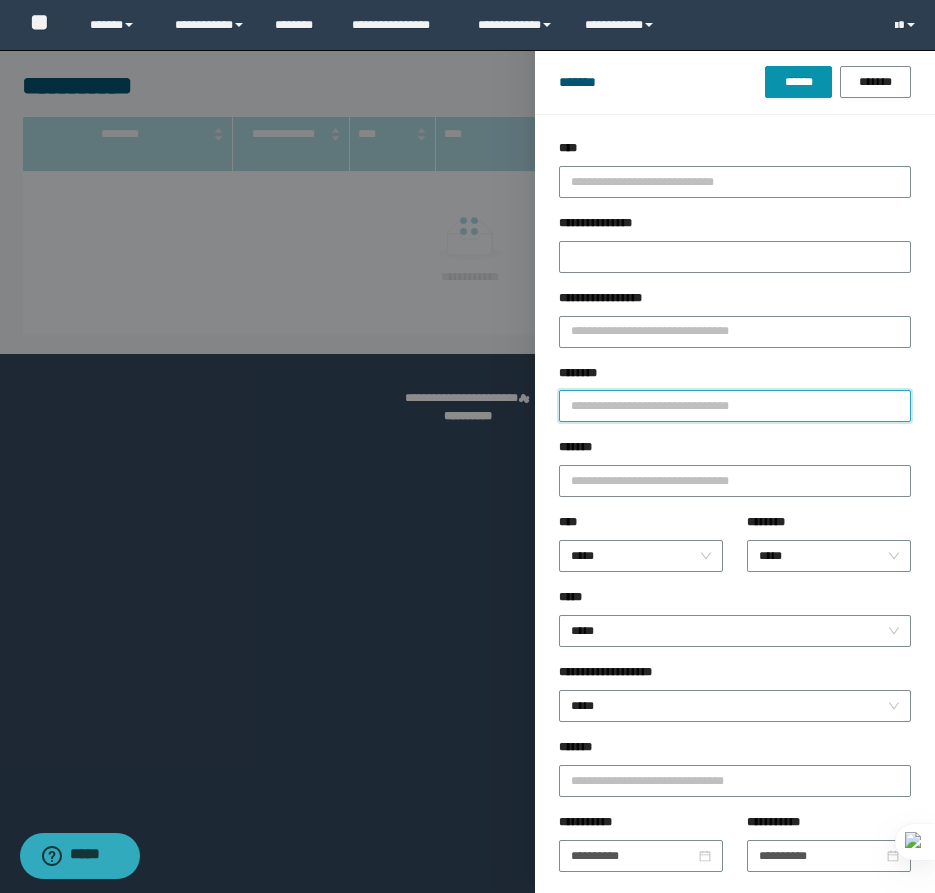 click on "********" at bounding box center [735, 406] 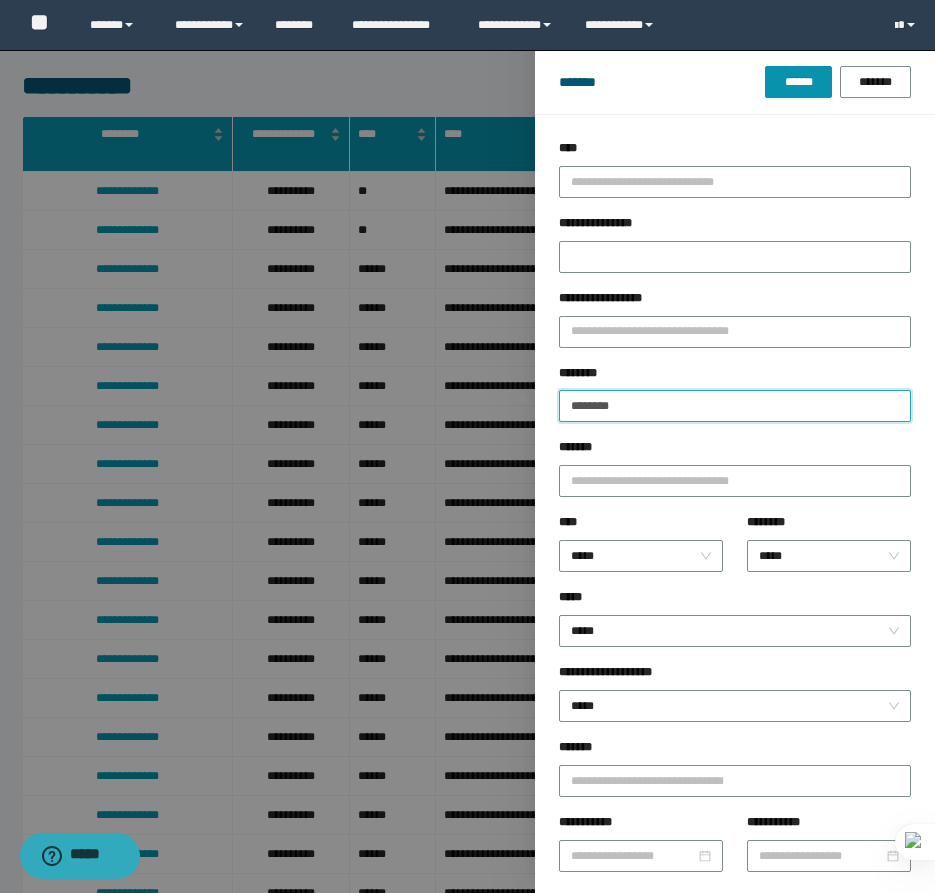 type on "********" 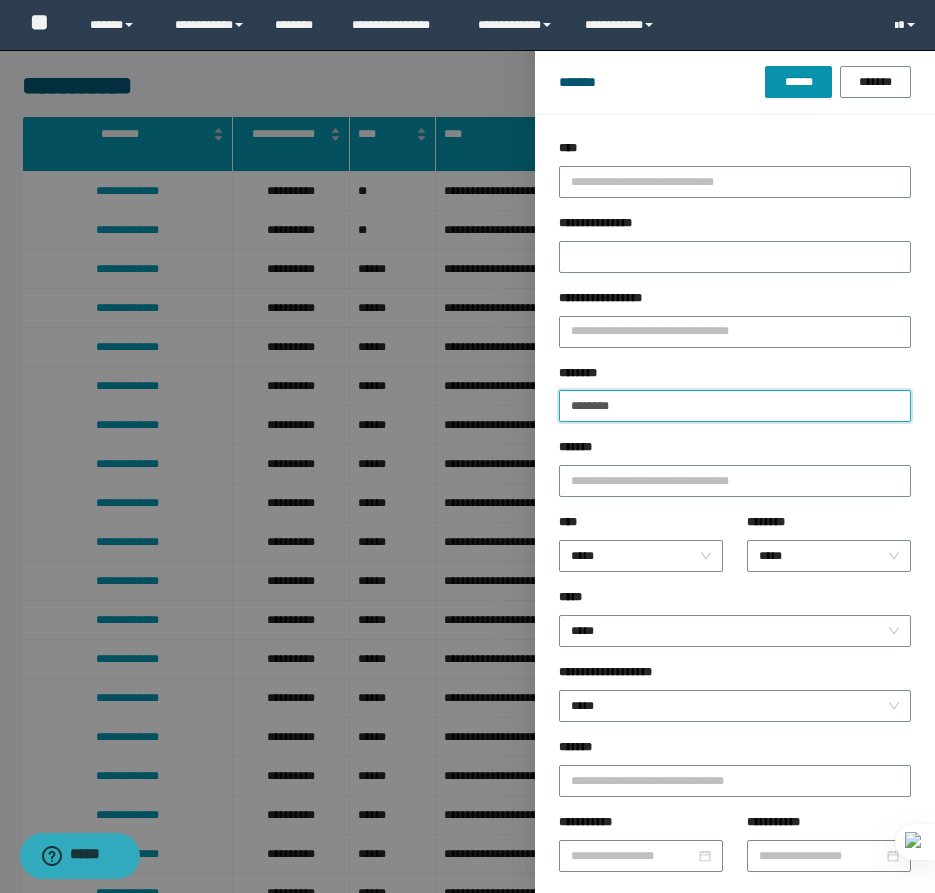 type on "********" 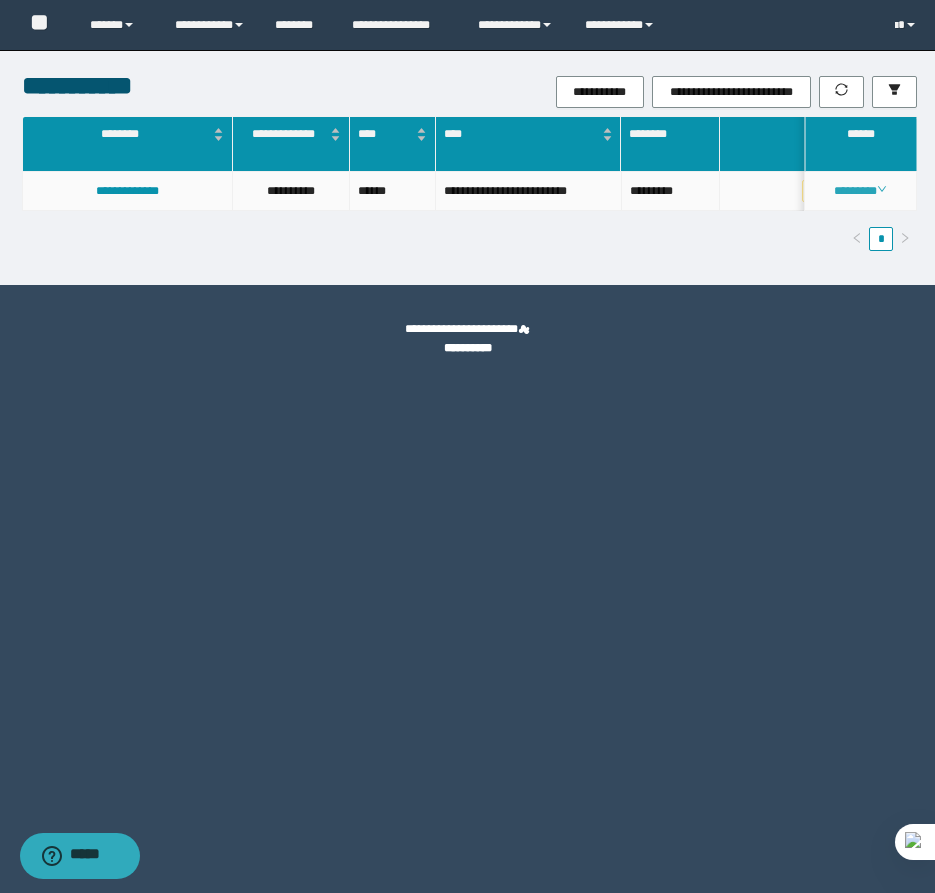 click on "********" at bounding box center [860, 191] 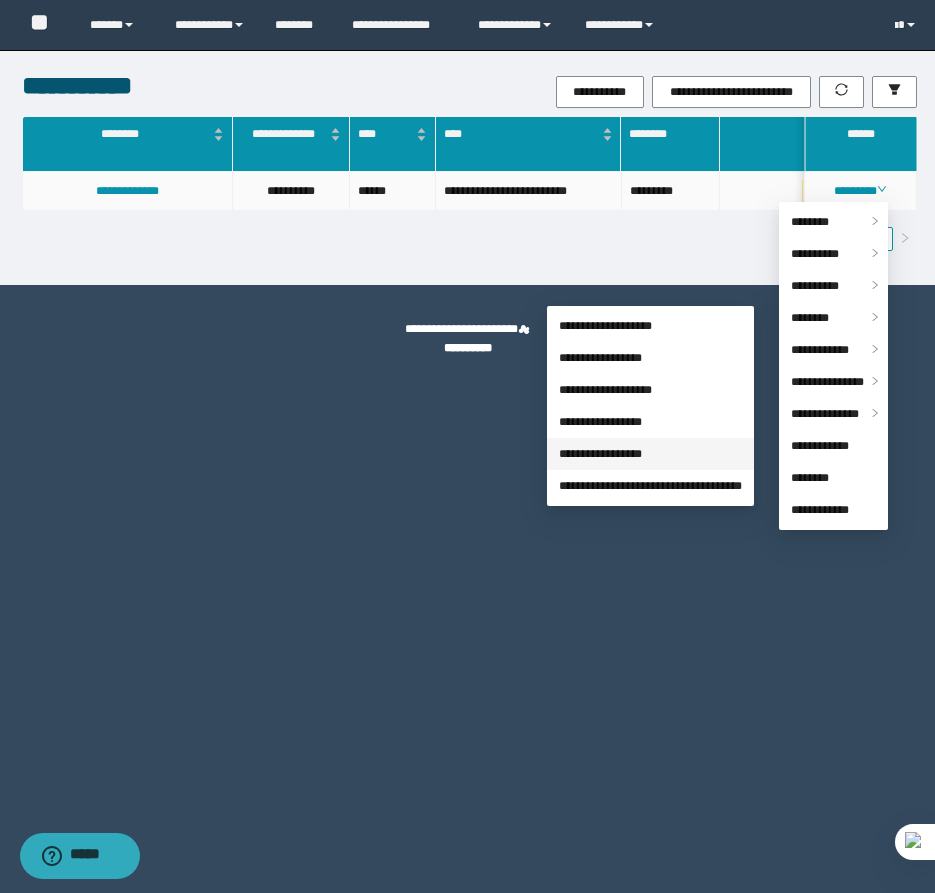 click on "**********" at bounding box center (600, 454) 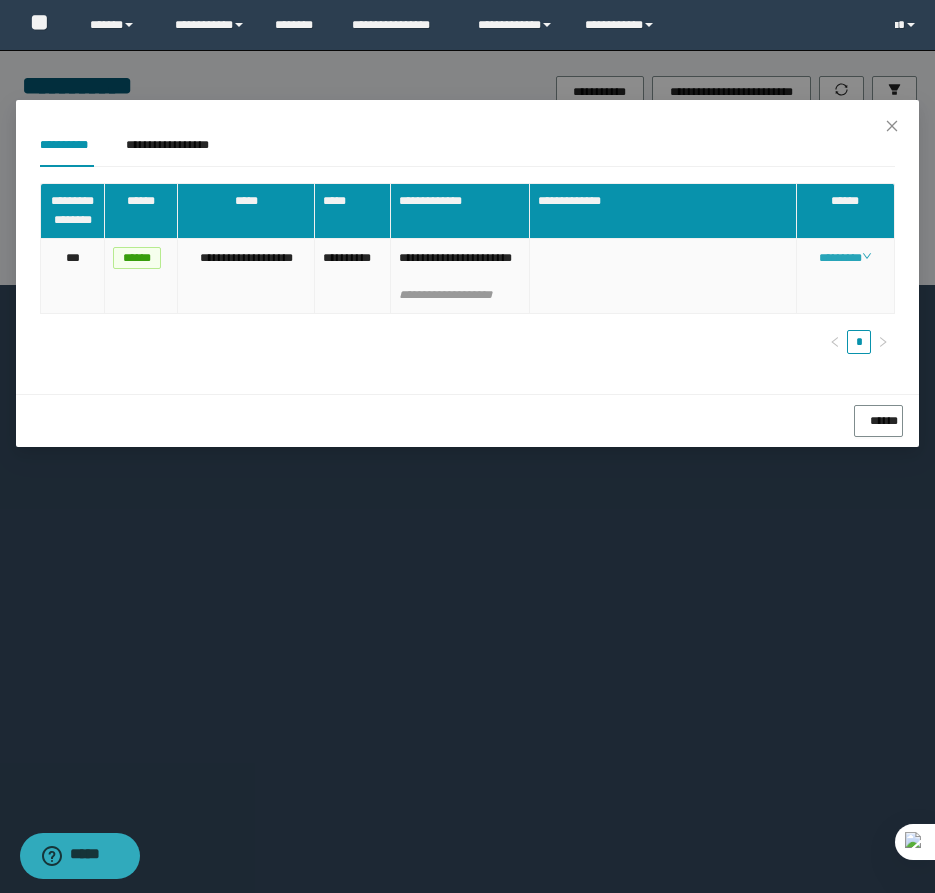 click on "********" at bounding box center (845, 258) 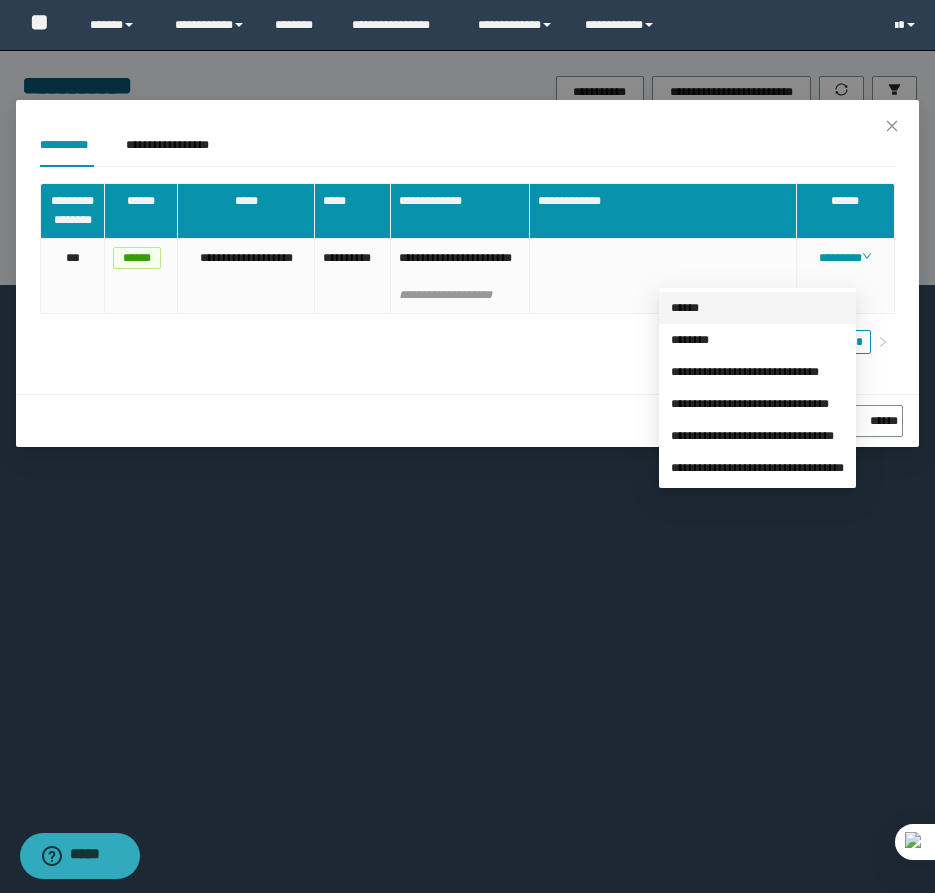 click on "******" at bounding box center (685, 308) 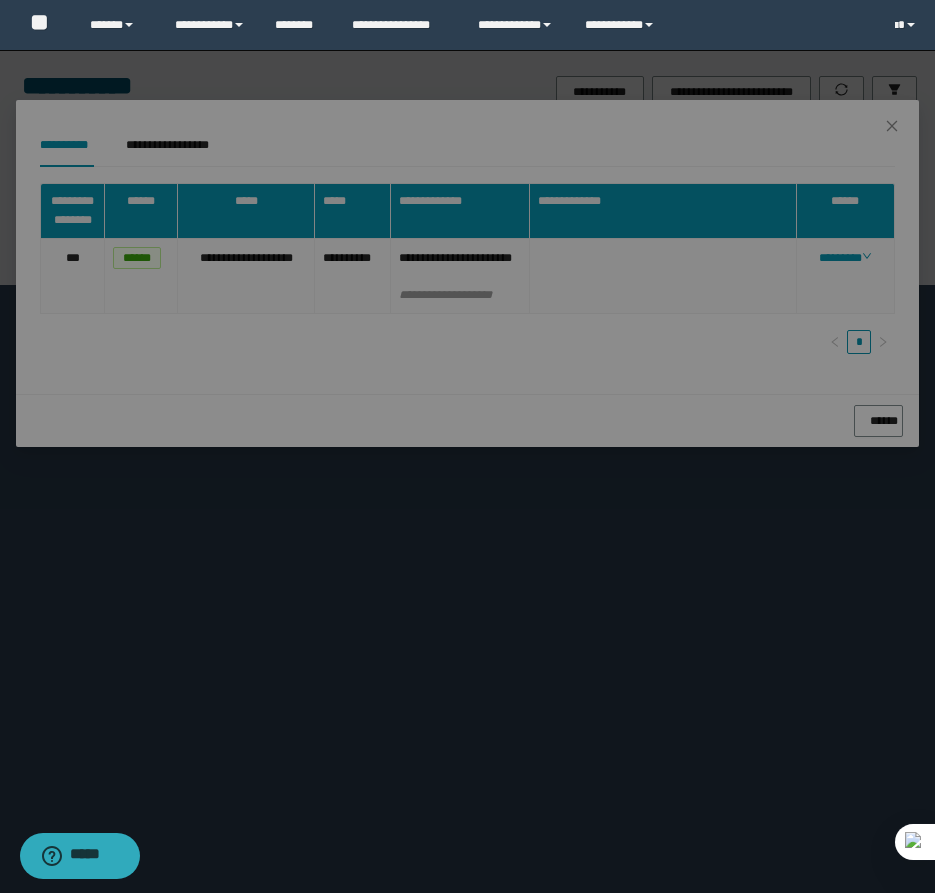 type on "**********" 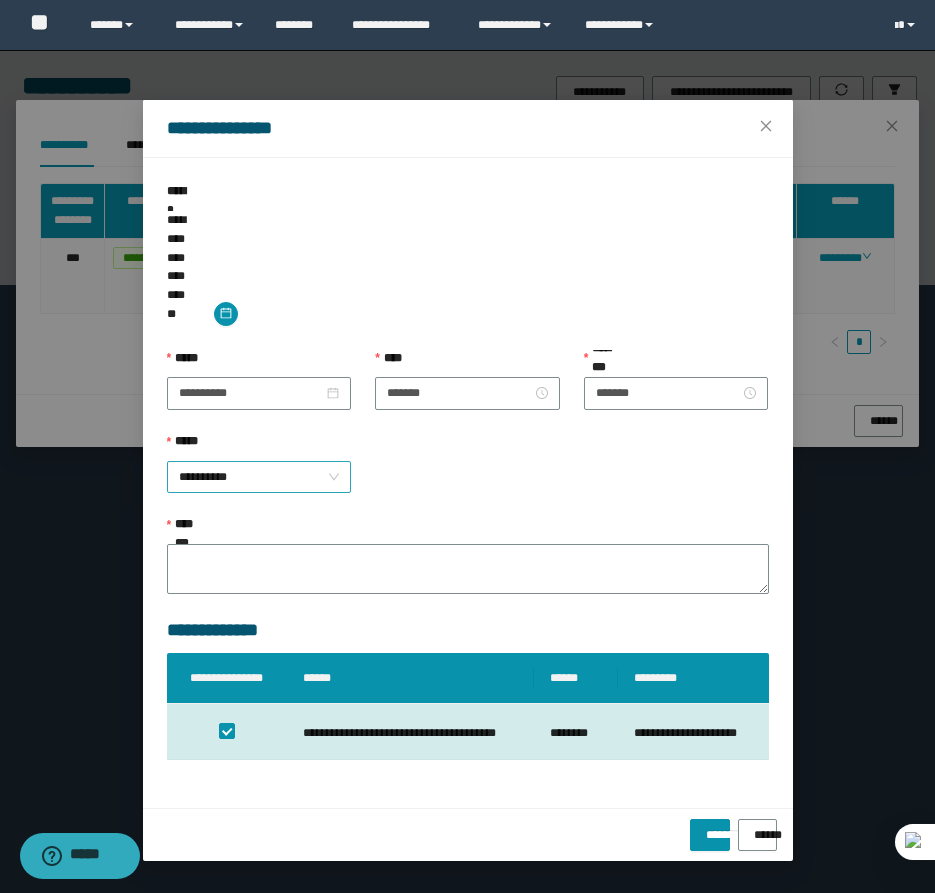 click on "**********" at bounding box center [259, 477] 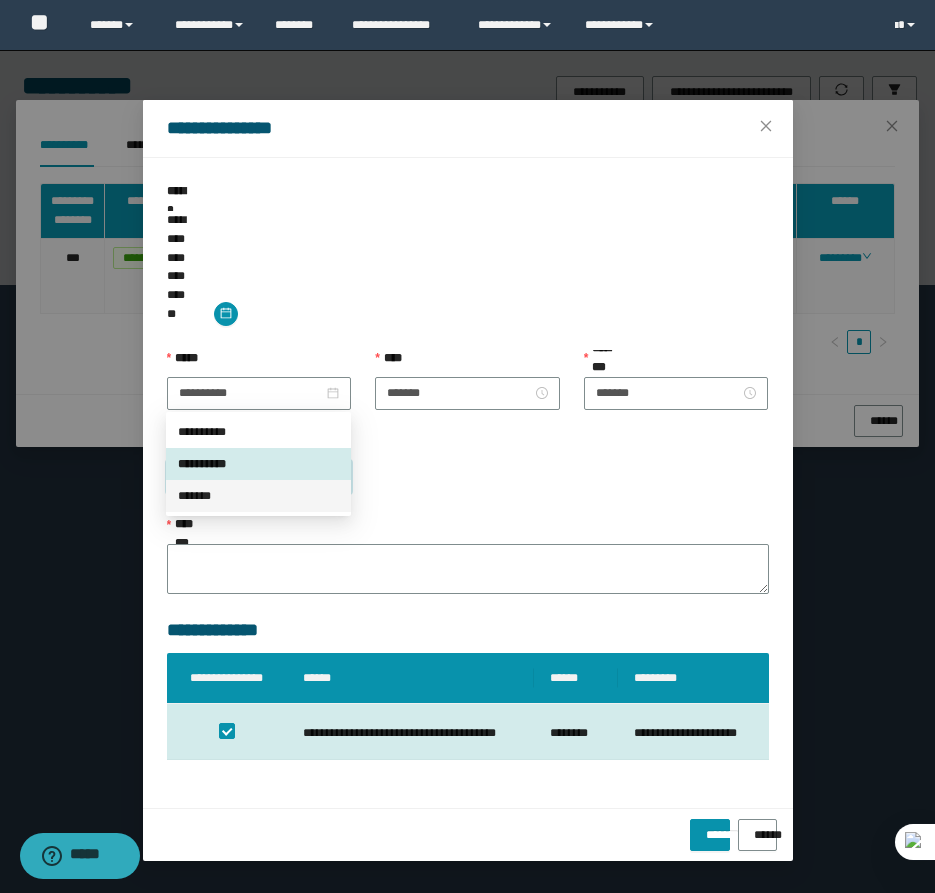 click on "*******" at bounding box center [258, 496] 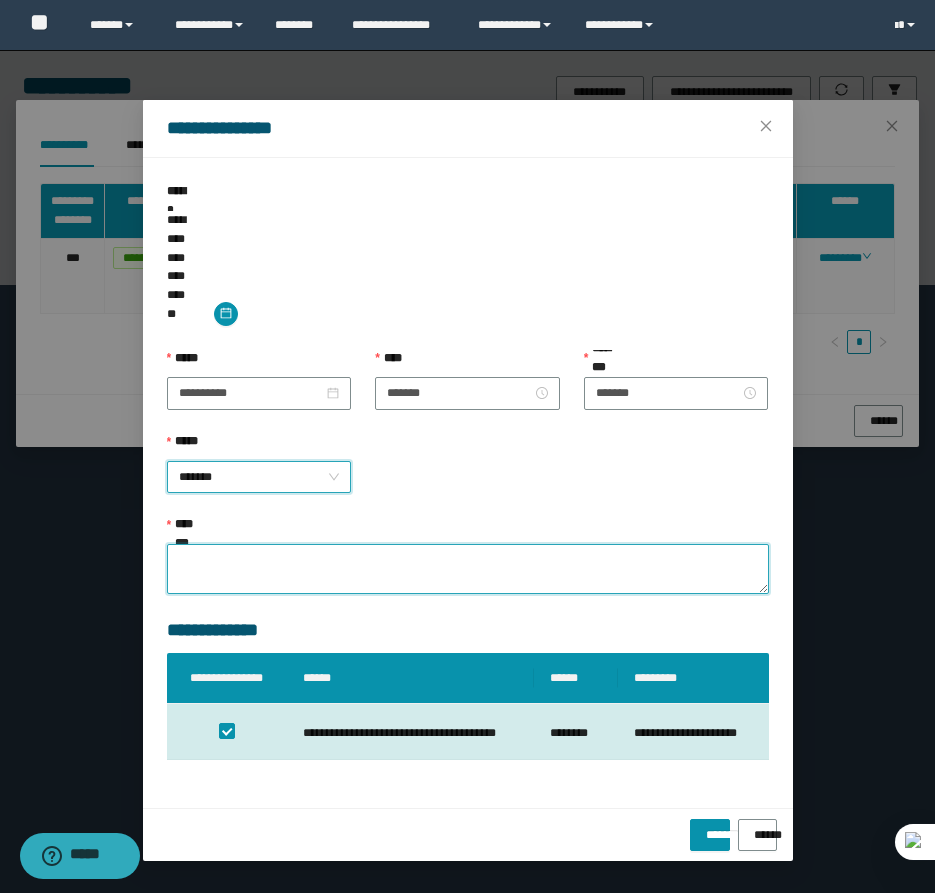 click on "**********" at bounding box center [468, 569] 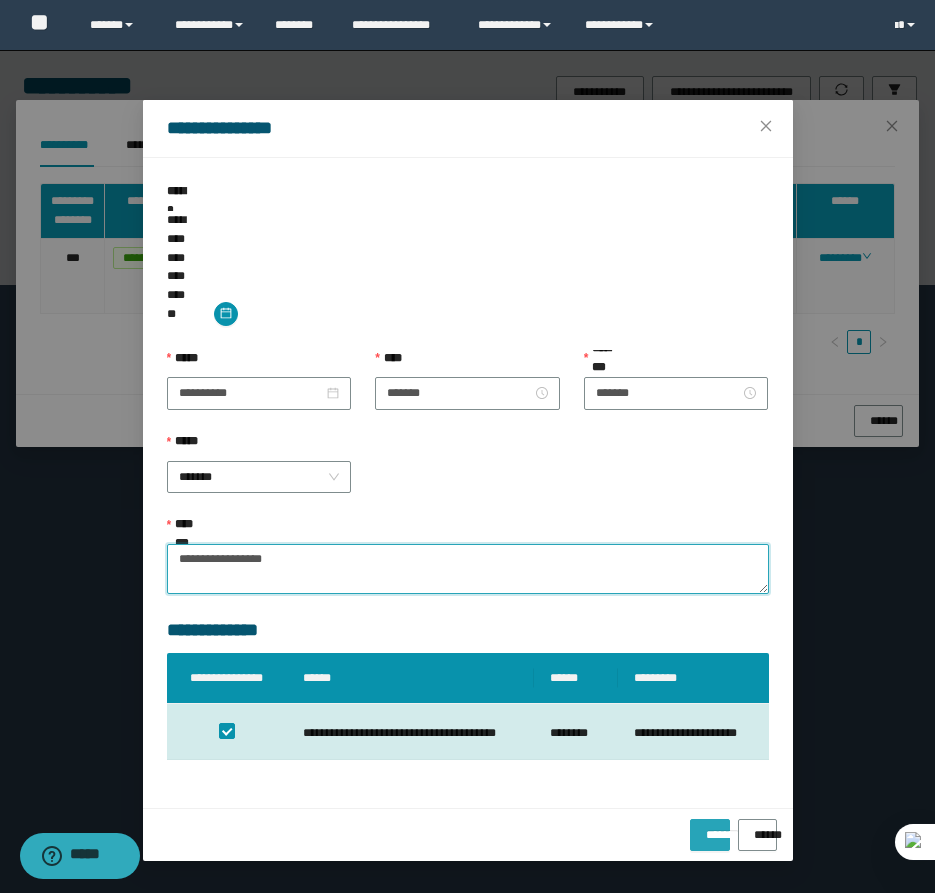 type on "**********" 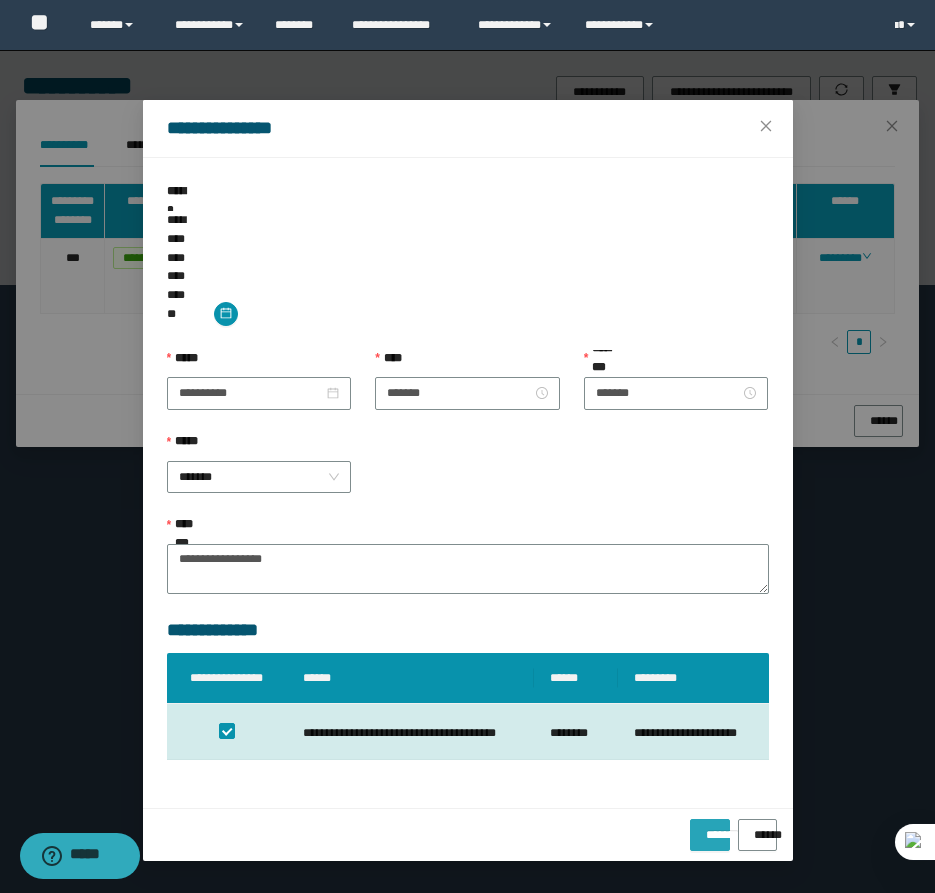 click on "*******" at bounding box center (710, 828) 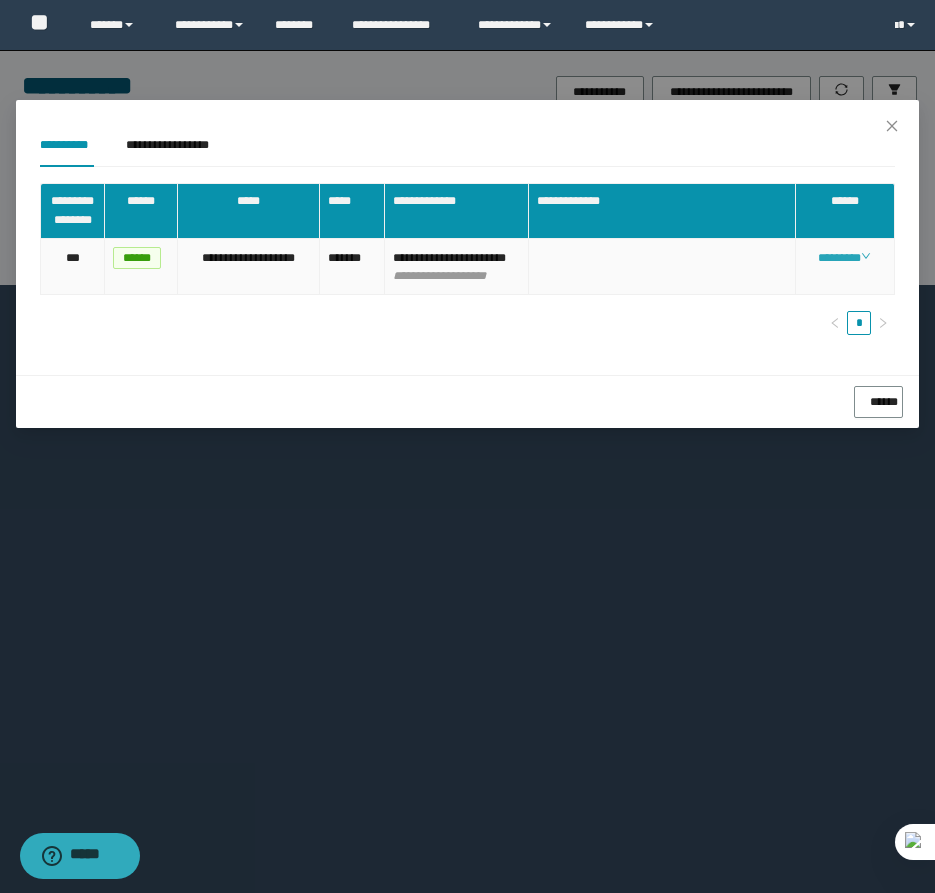 click on "********" at bounding box center [844, 258] 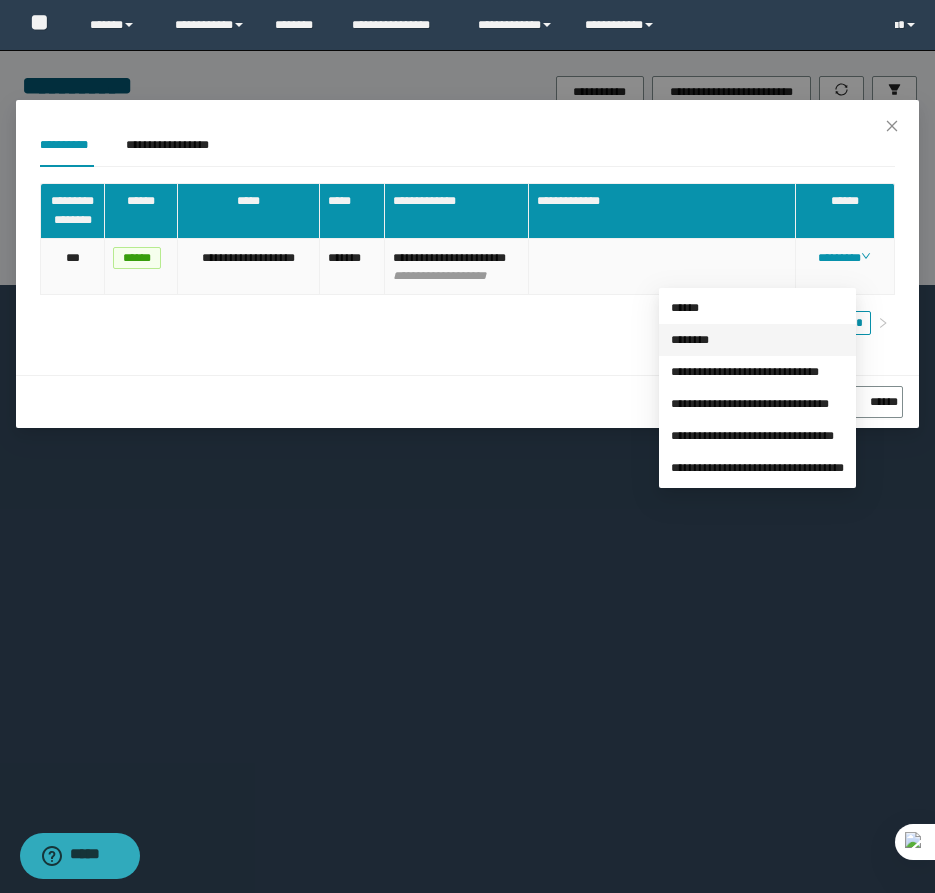 click on "********" at bounding box center (690, 340) 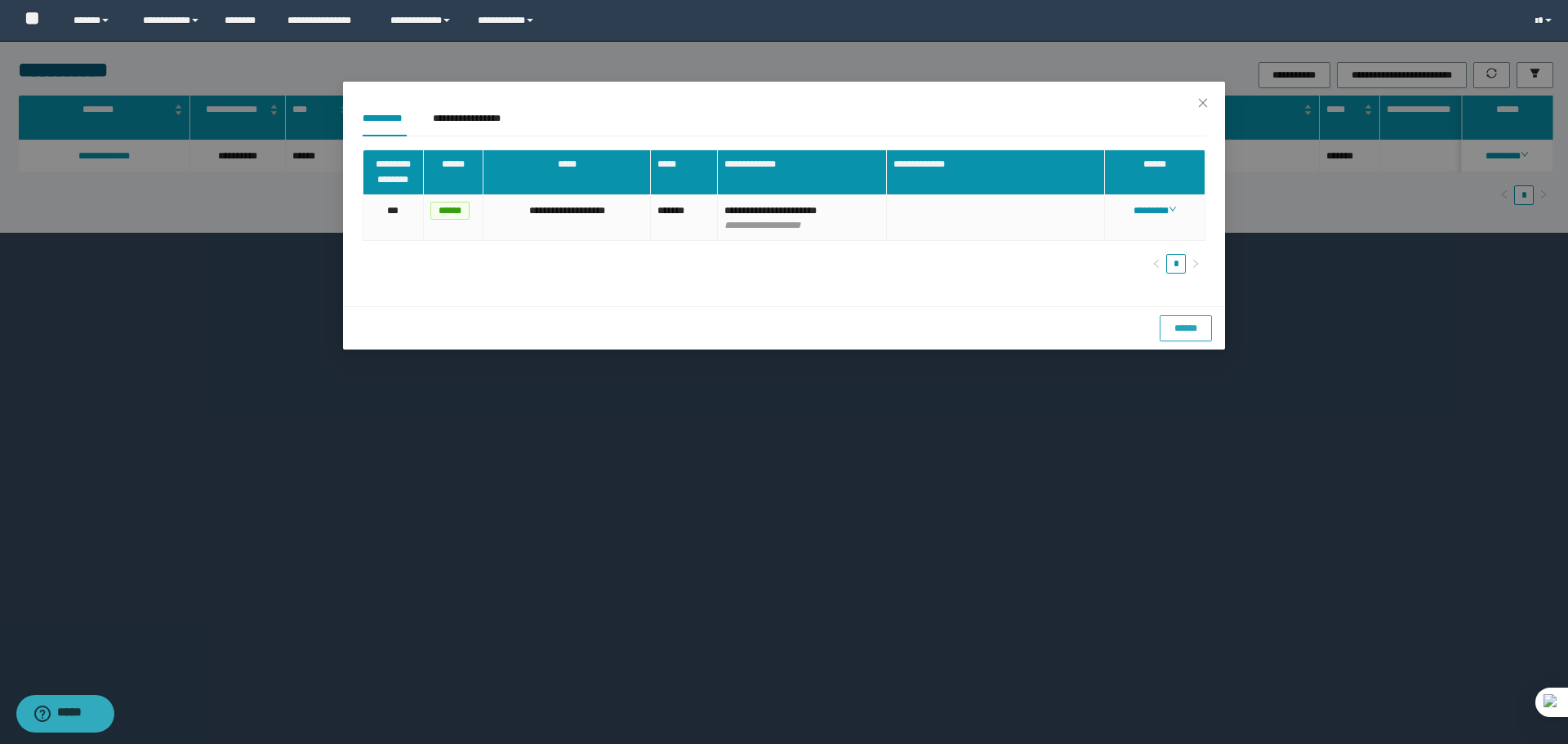 click on "******" at bounding box center [1186, 328] 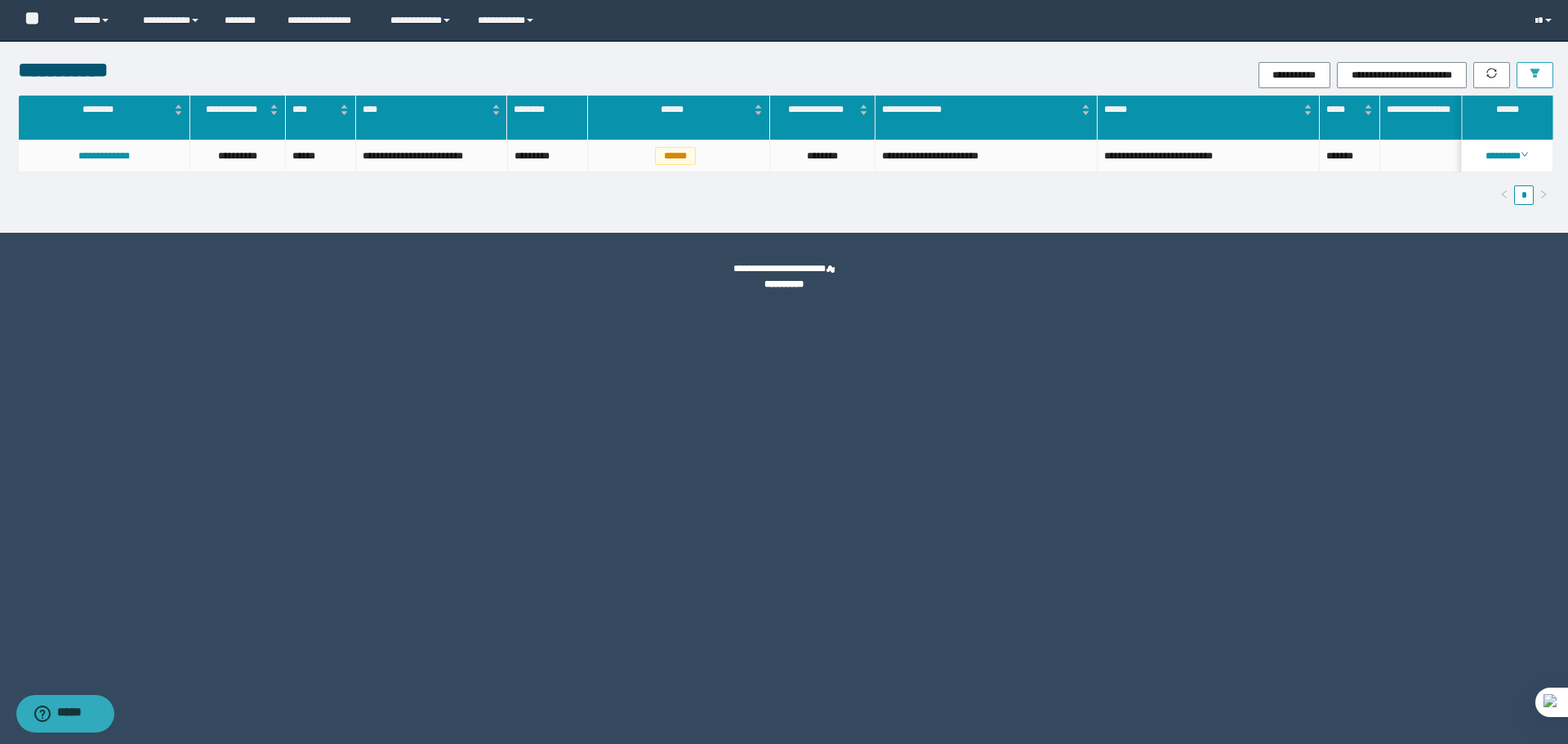 click at bounding box center (1535, 75) 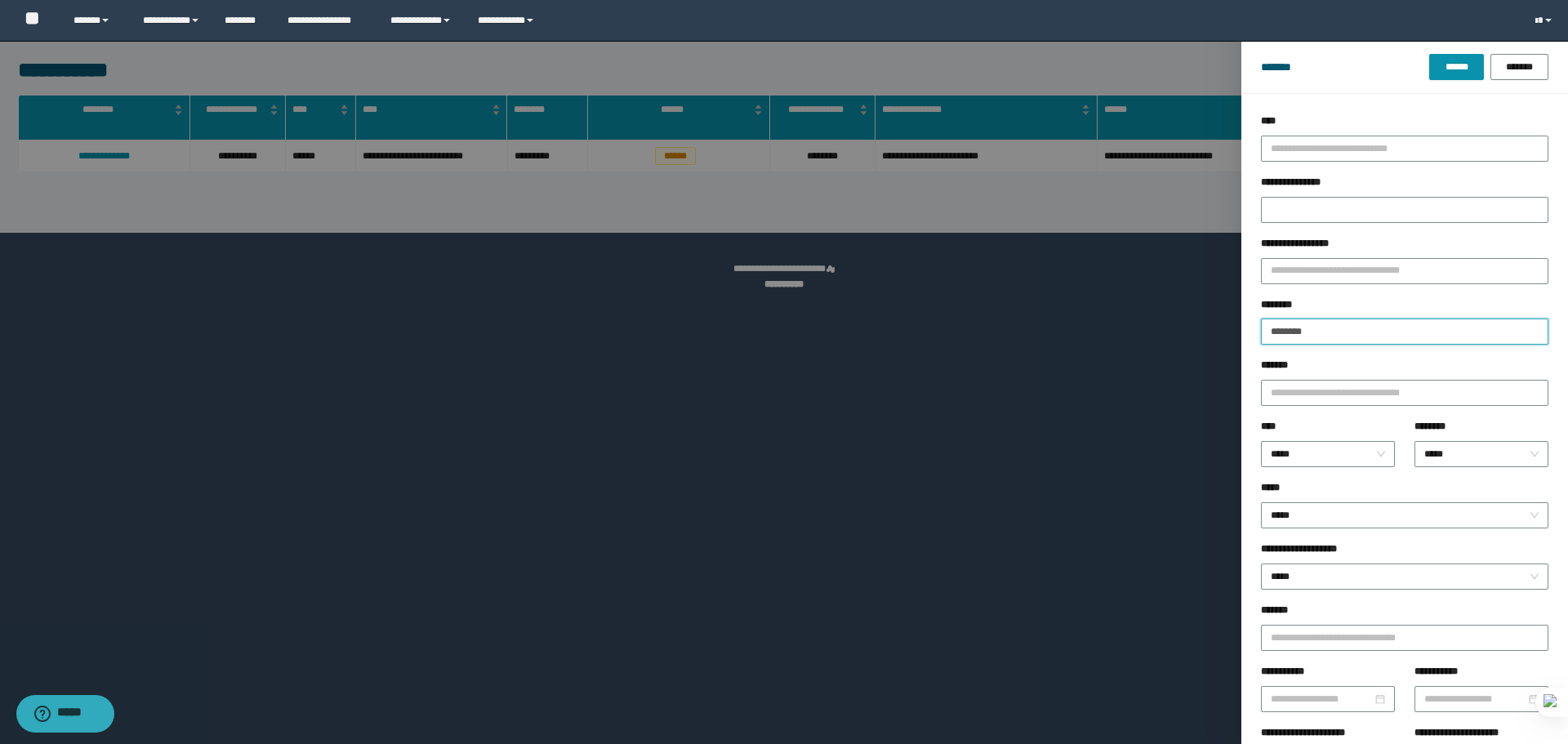 click on "********" at bounding box center [1405, 332] 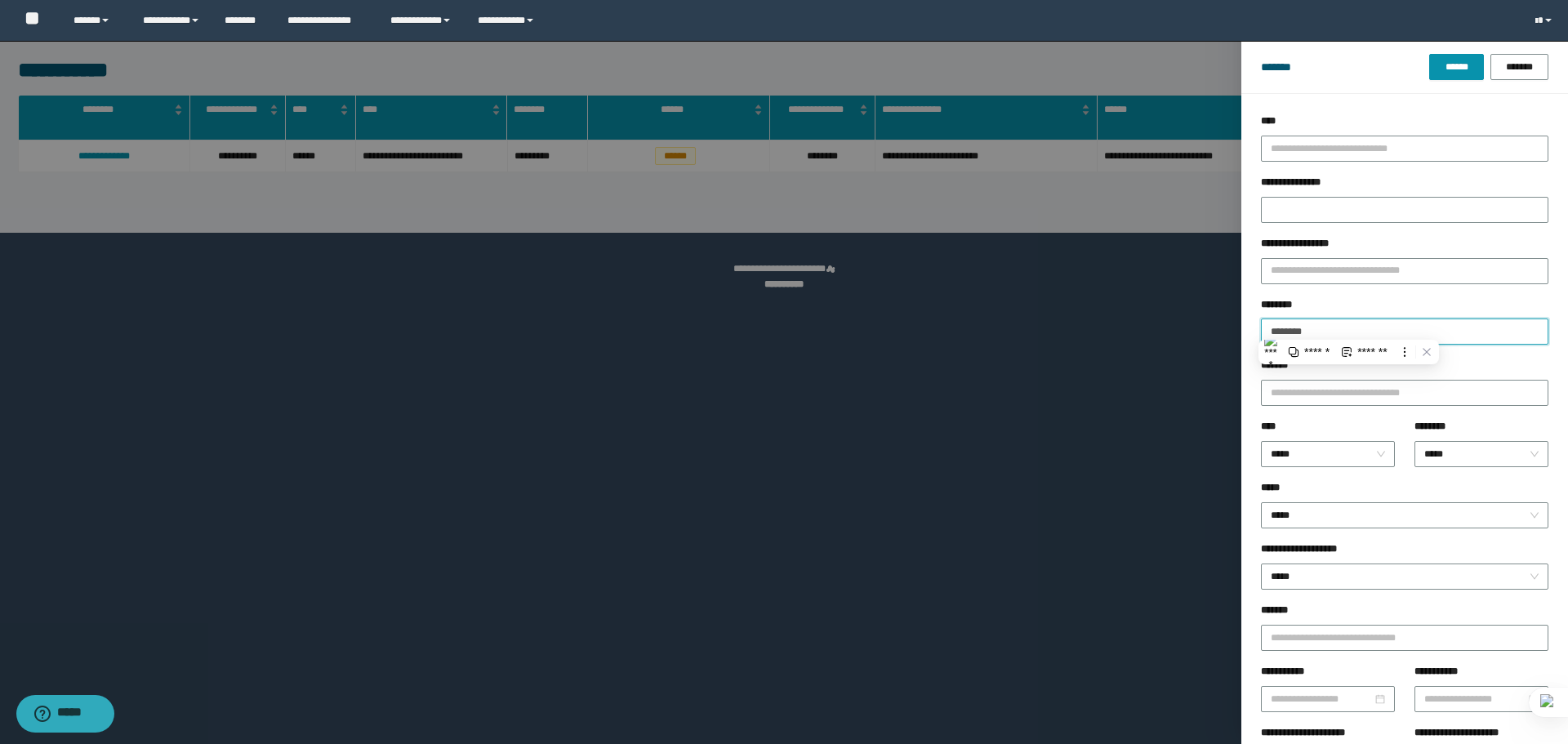 paste 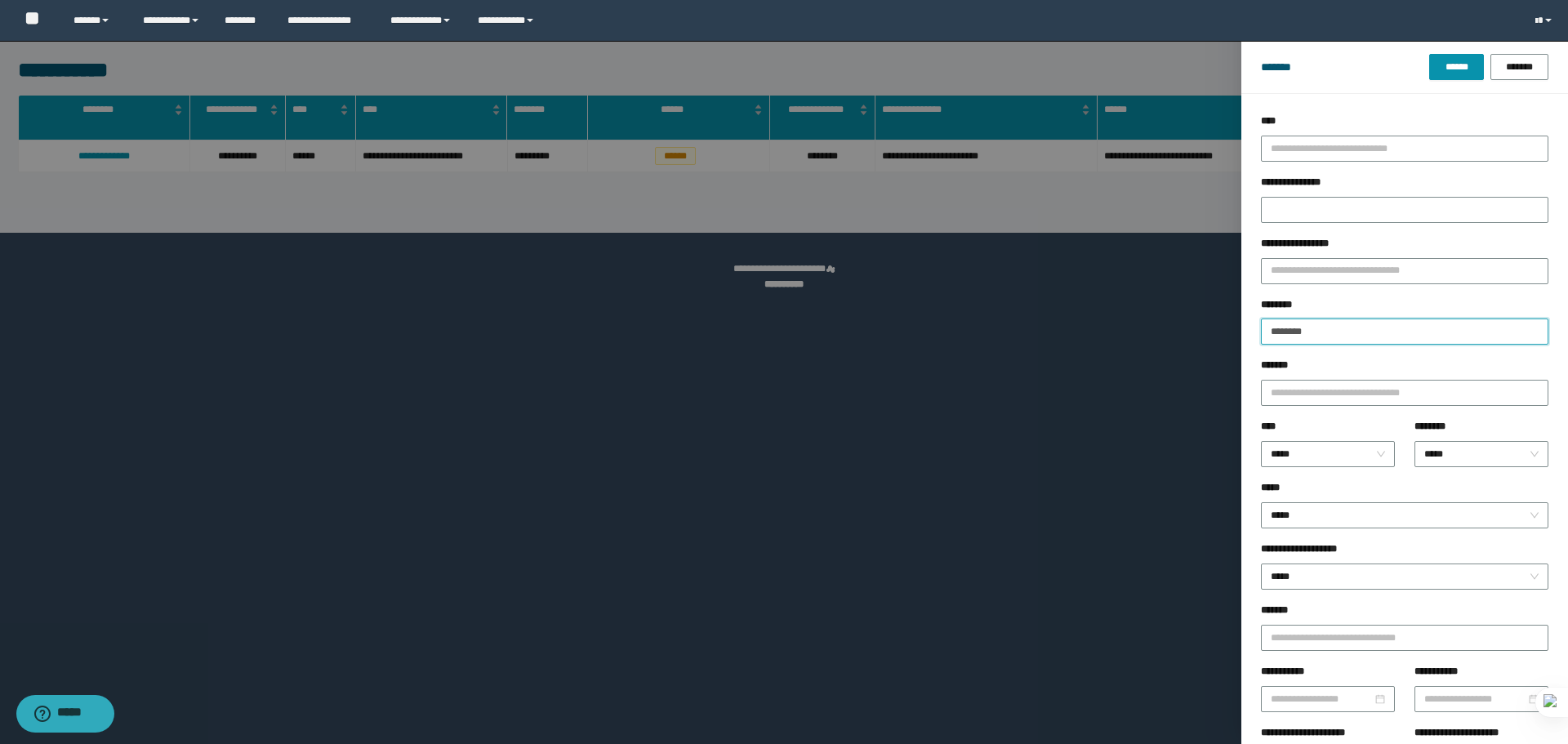 type on "********" 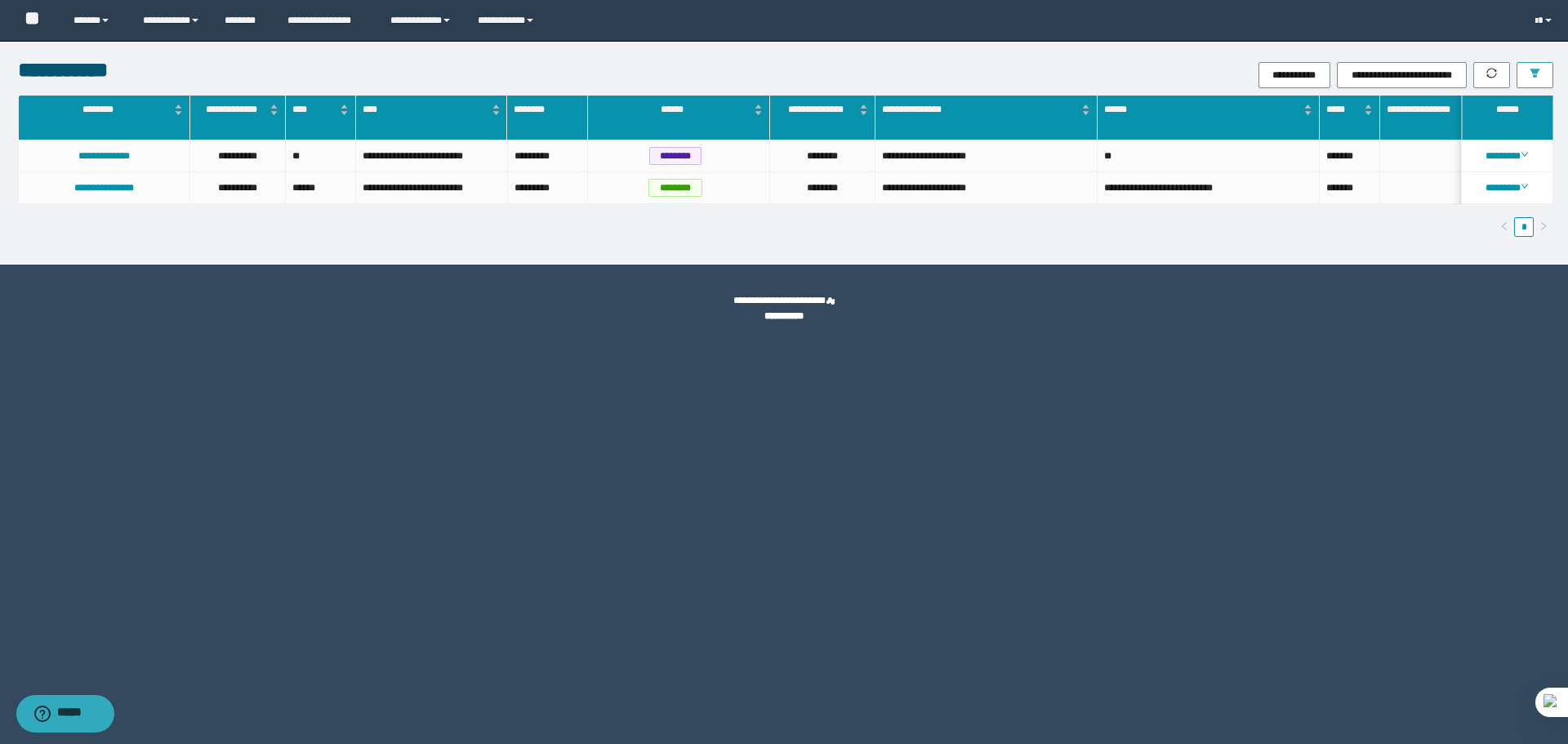 type 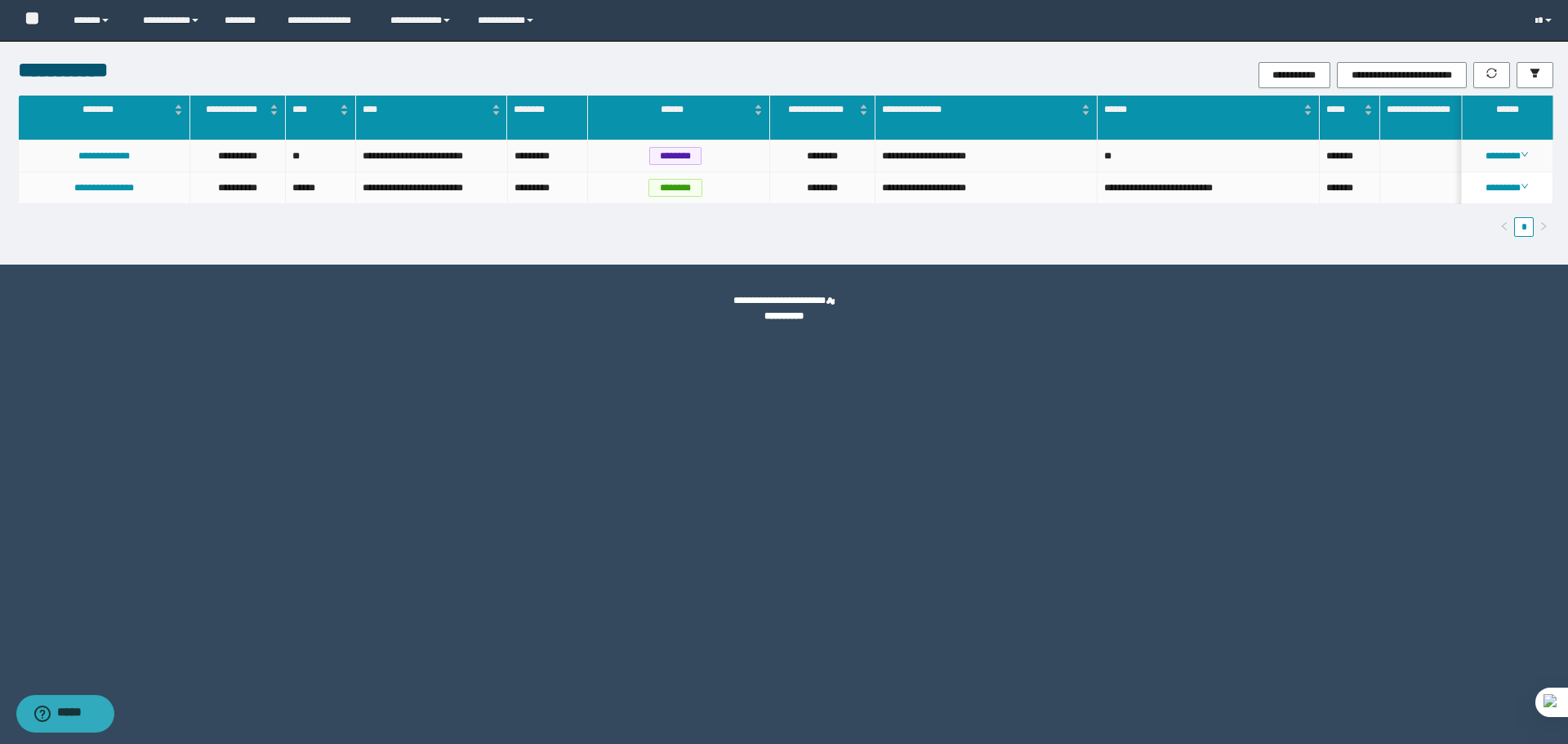 click on "********" at bounding box center [823, 156] 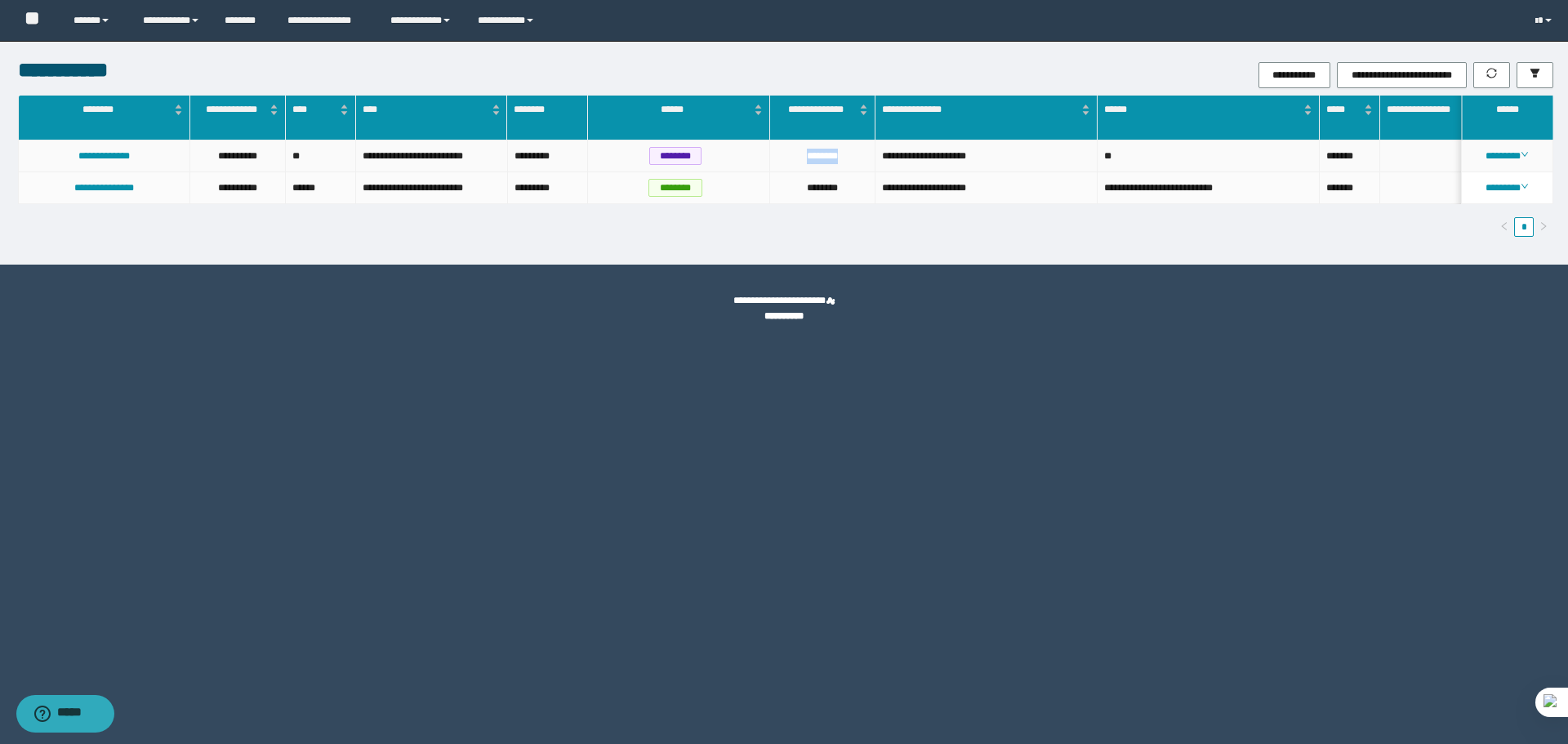 click on "********" at bounding box center [823, 156] 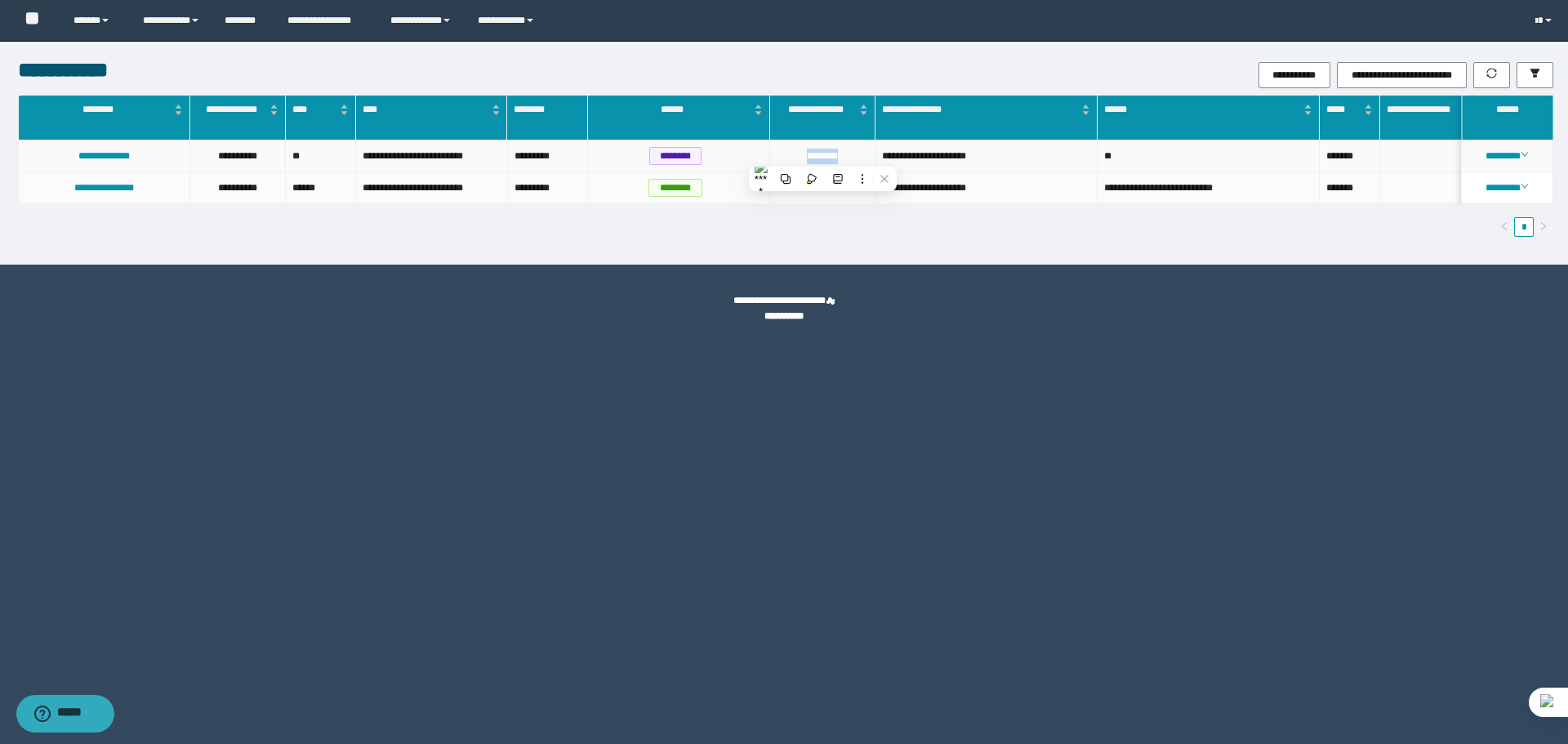 copy on "********" 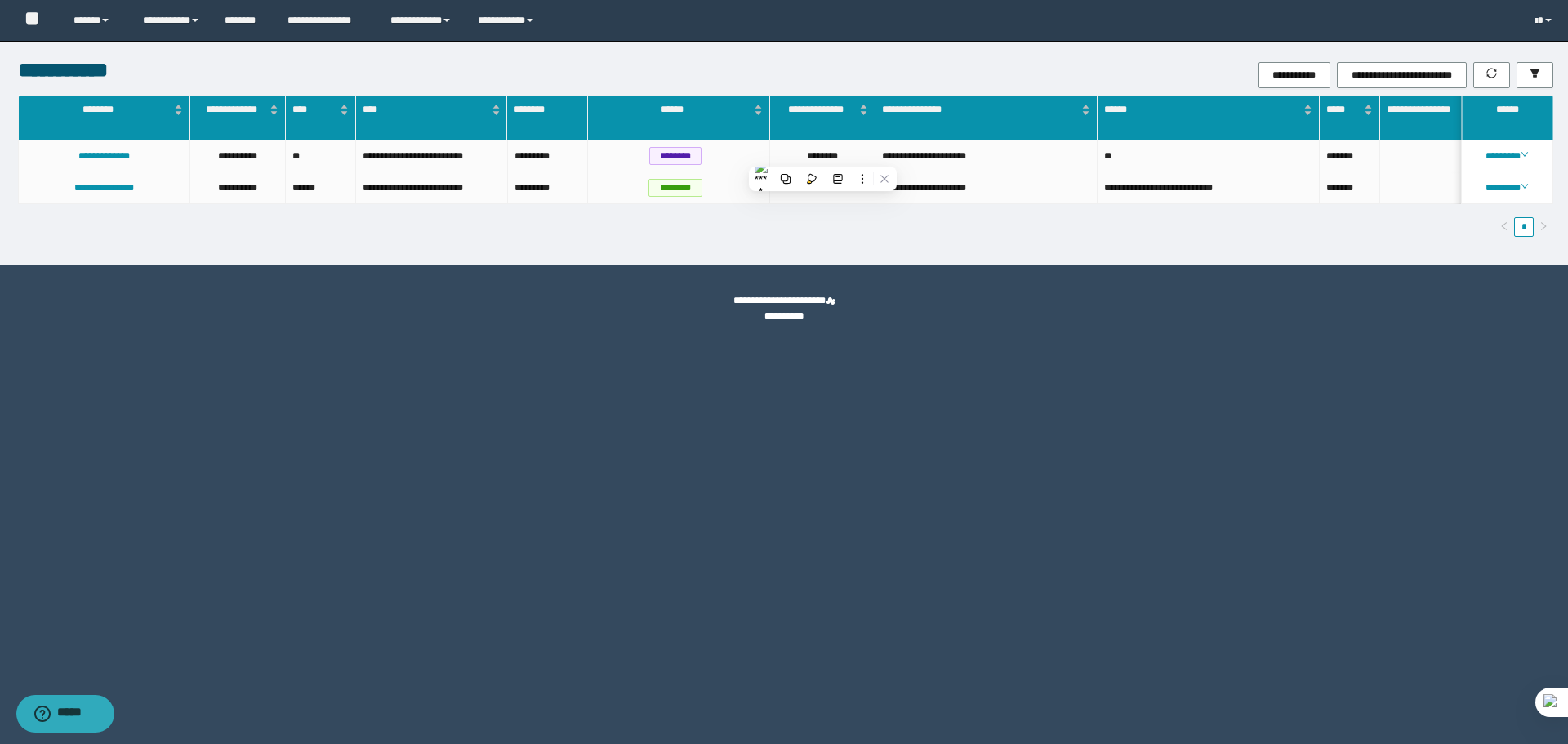 click on "**********" at bounding box center (786, 172) 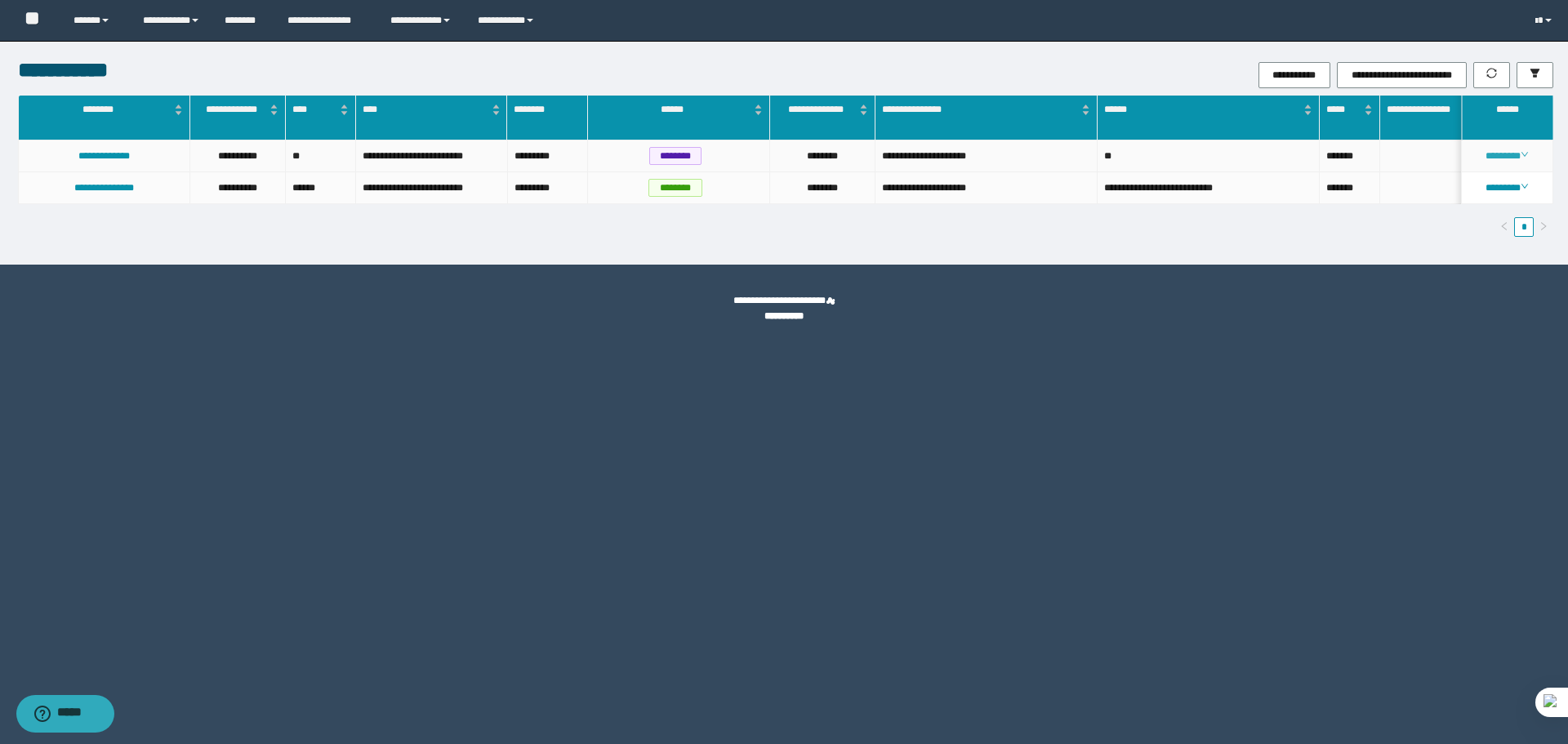 click on "********" at bounding box center [1507, 156] 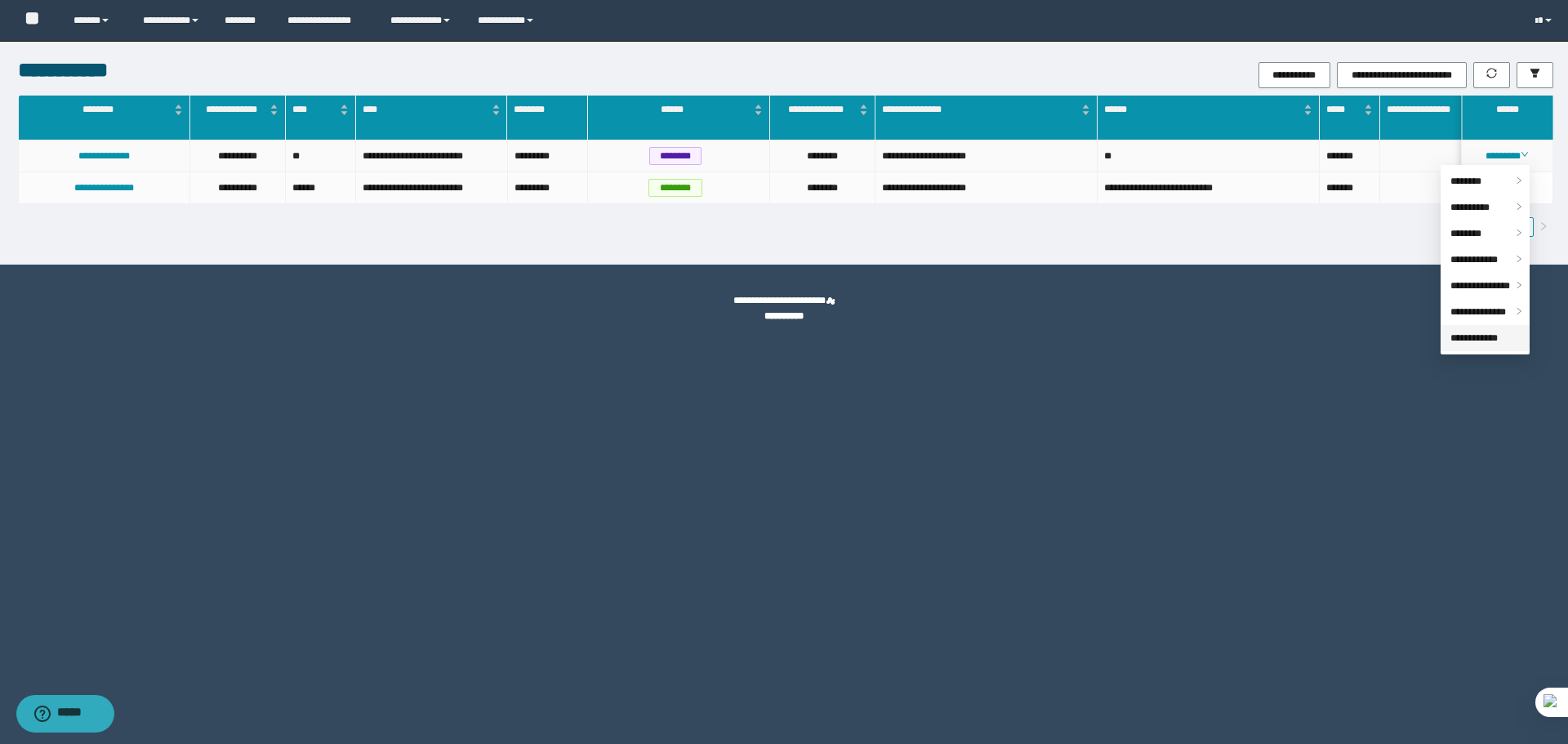 click on "**********" at bounding box center (1474, 338) 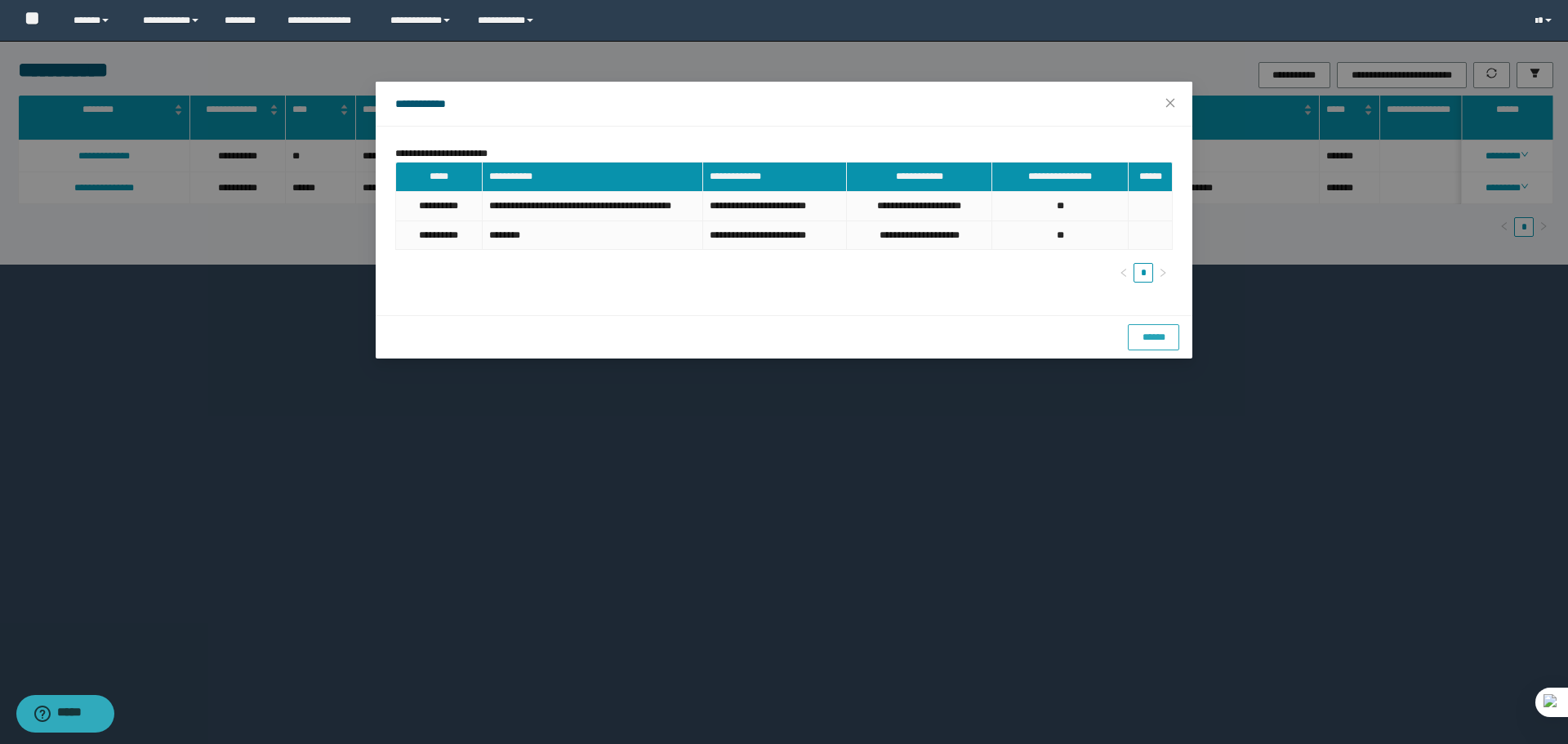 click on "******" at bounding box center [1153, 337] 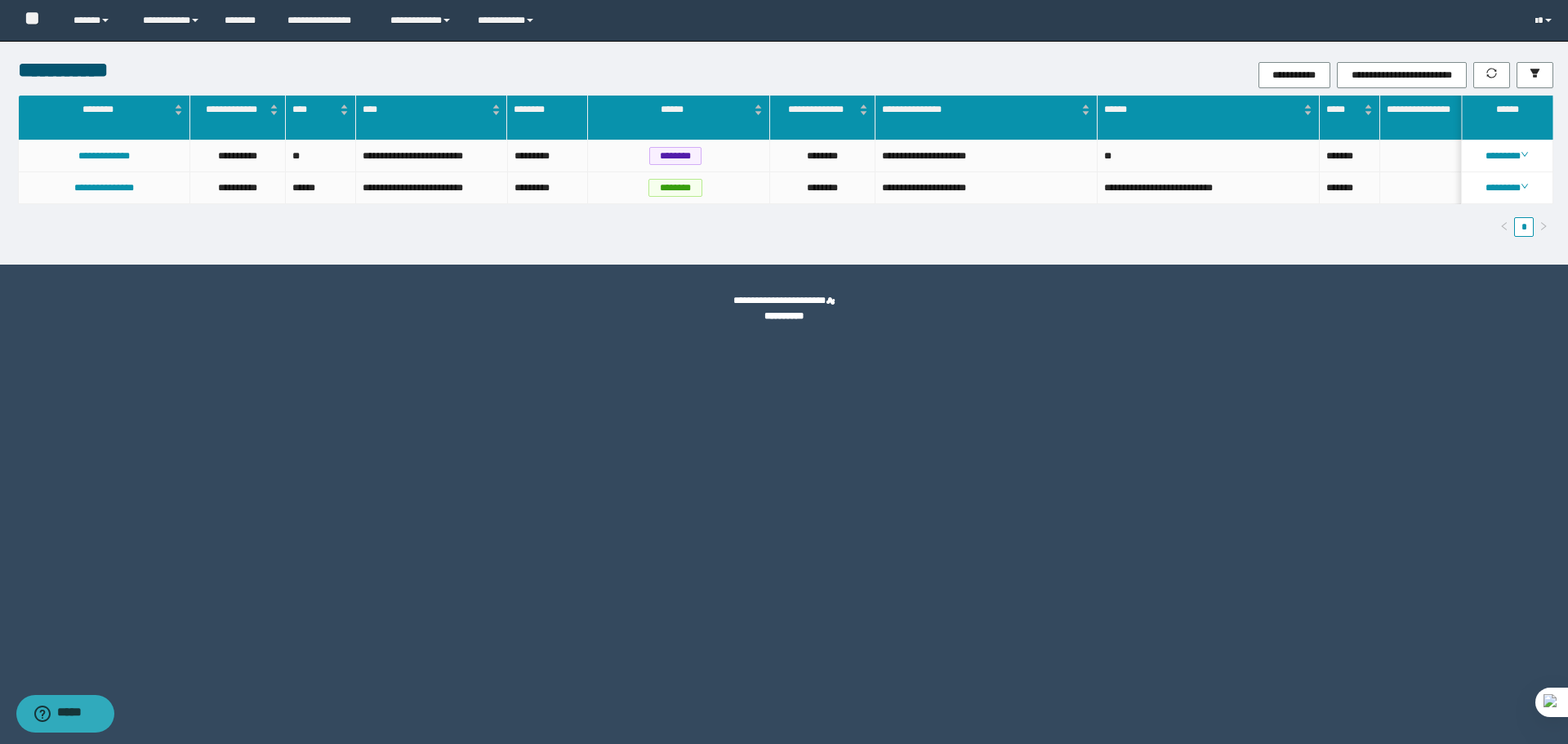 click on "**********" at bounding box center [784, 309] 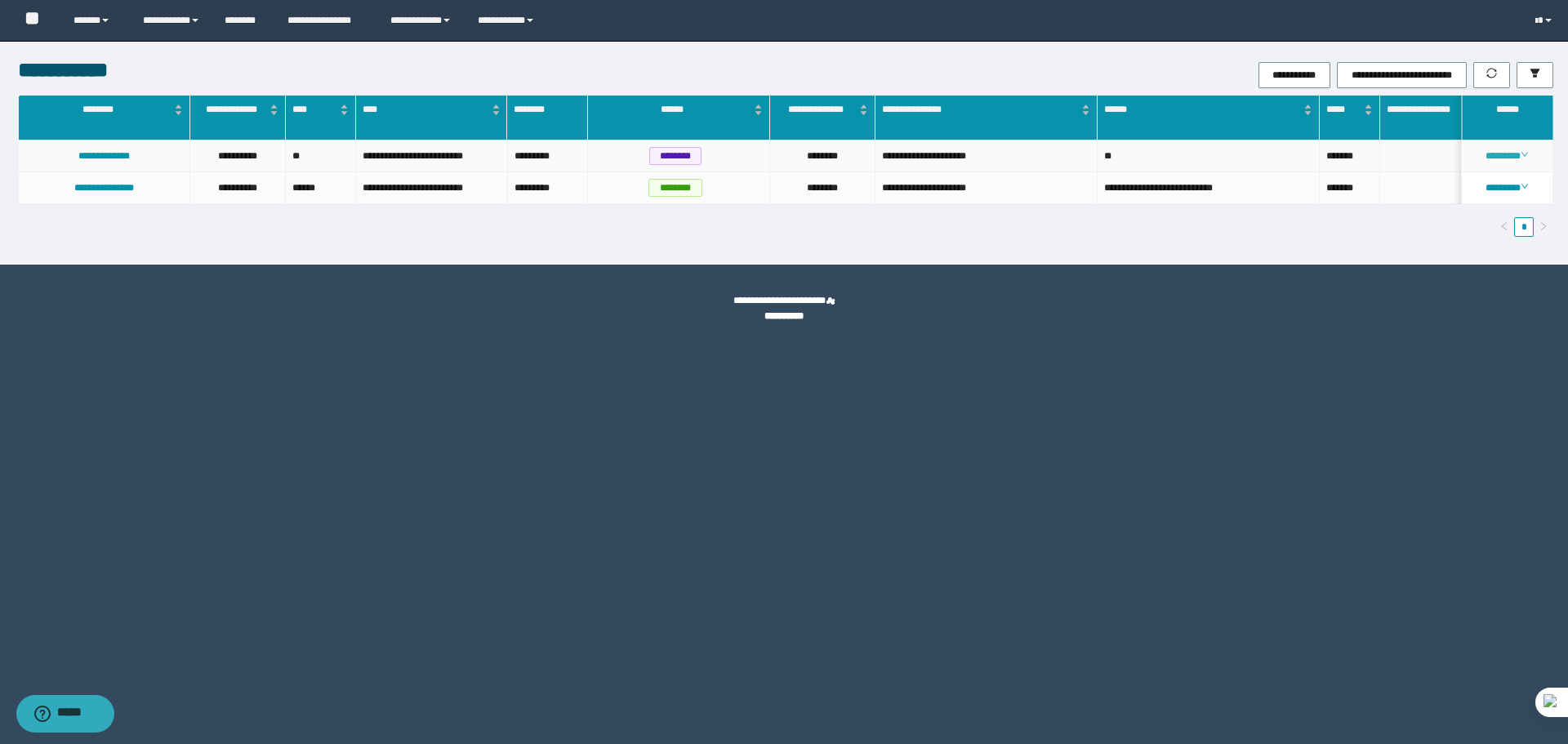 click on "********" at bounding box center (1507, 156) 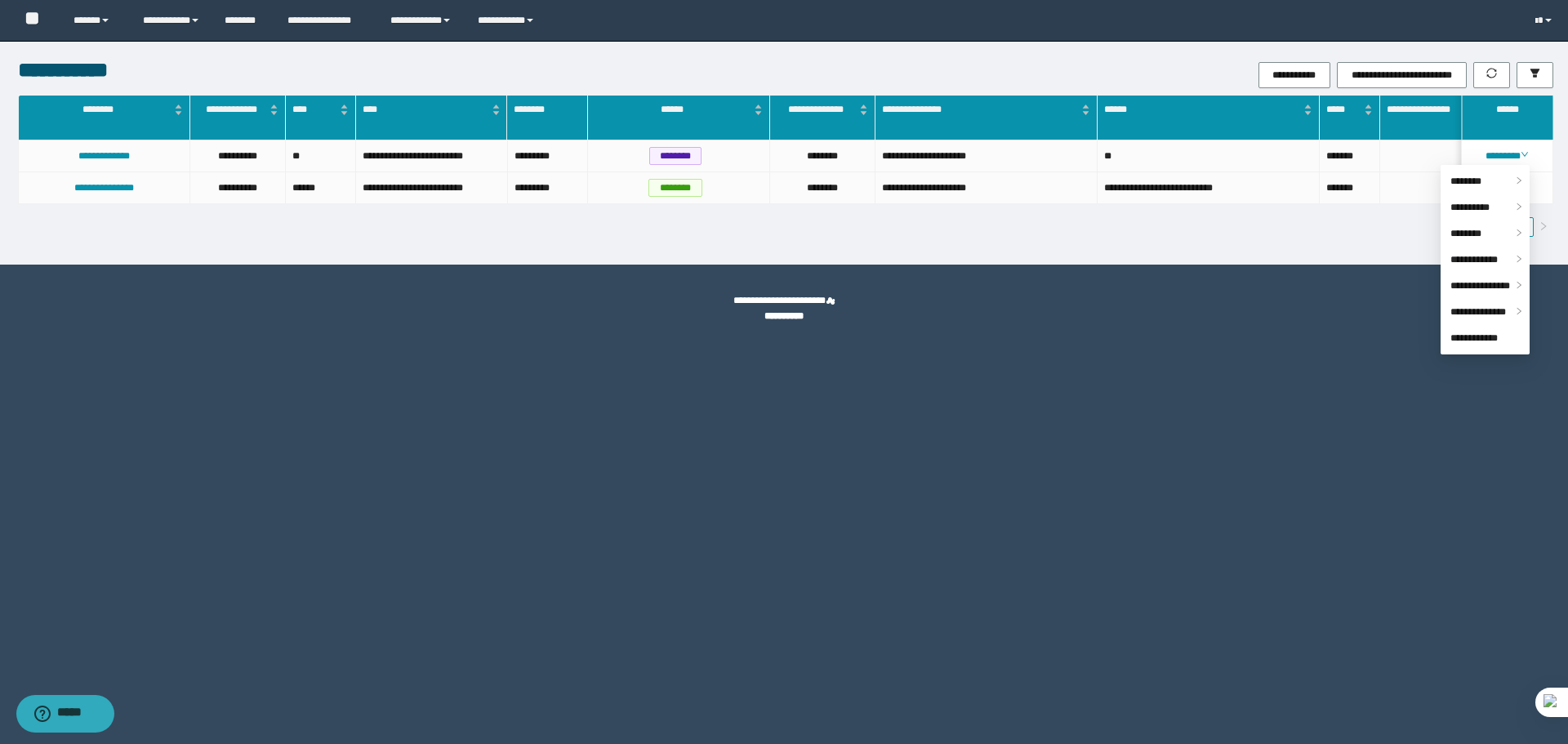 click on "**********" at bounding box center (786, 172) 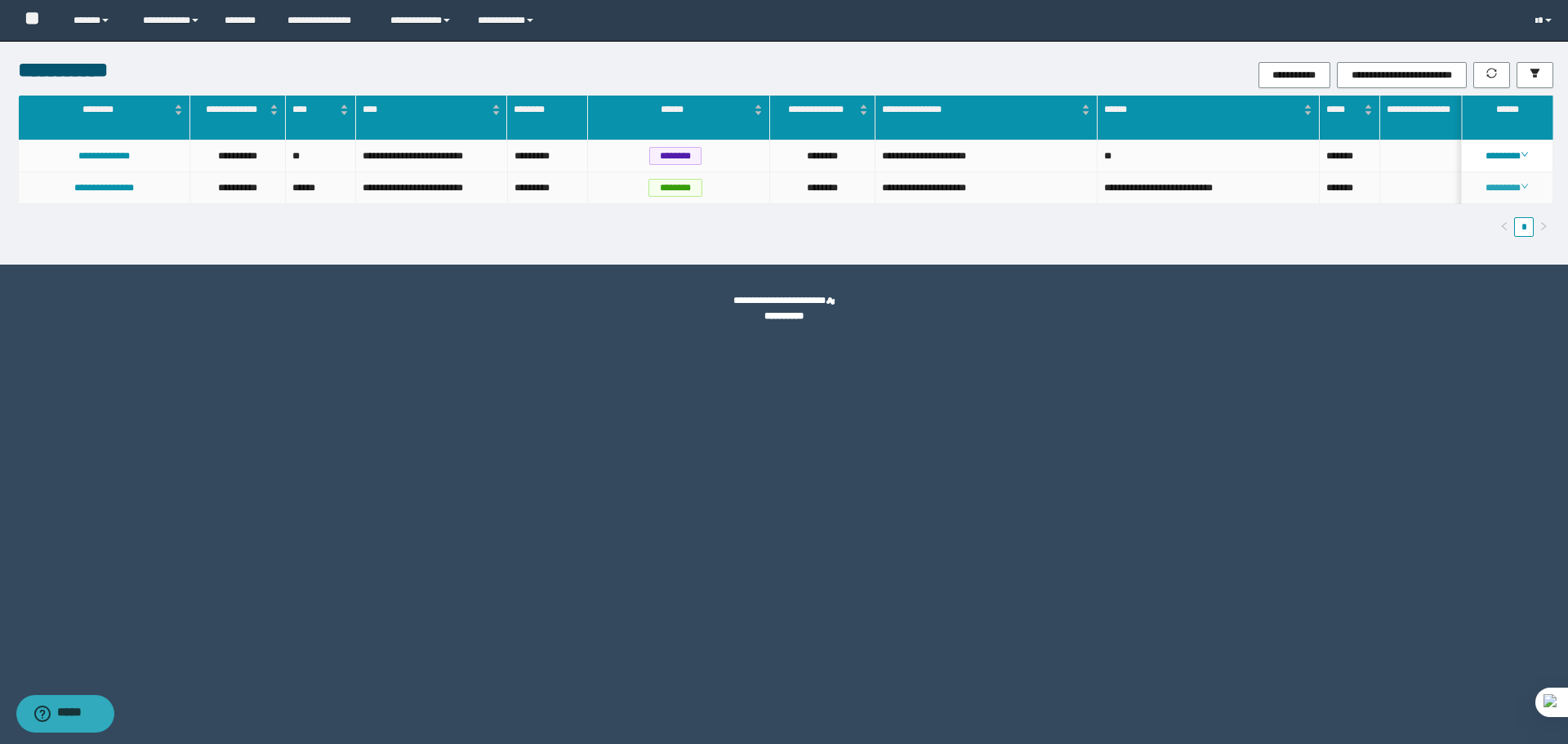click on "********" at bounding box center [1507, 188] 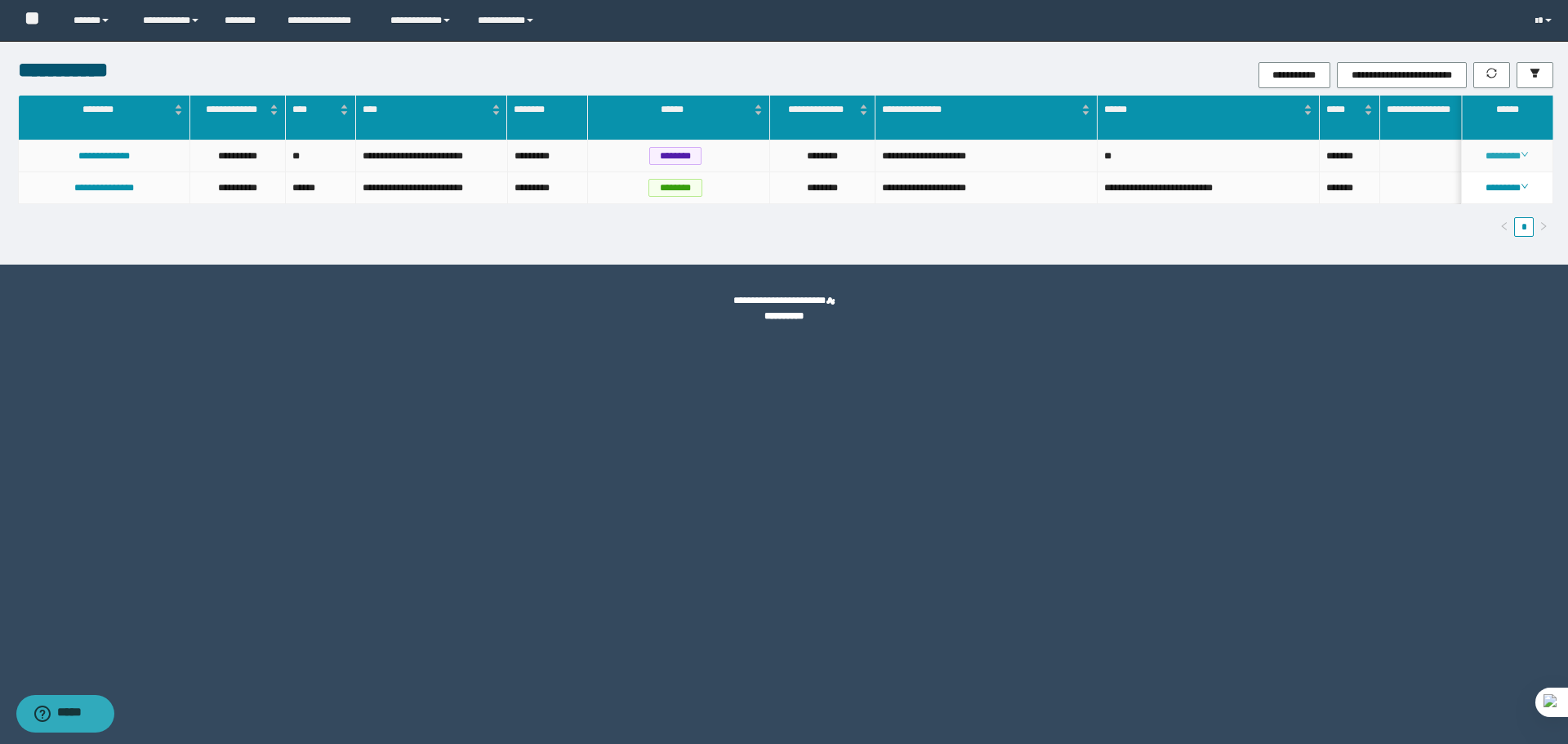 click on "********" at bounding box center [1507, 156] 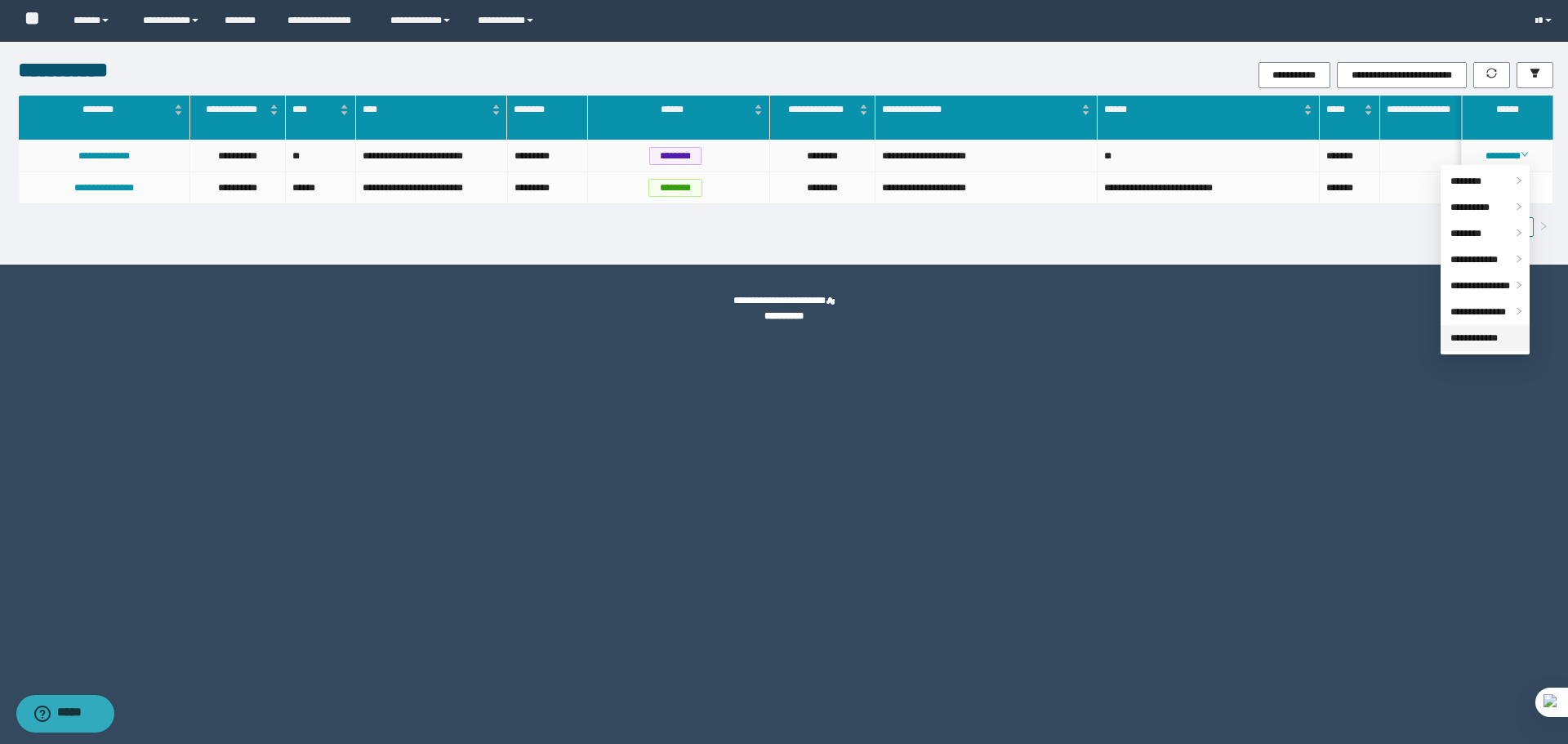 click on "**********" at bounding box center [1474, 338] 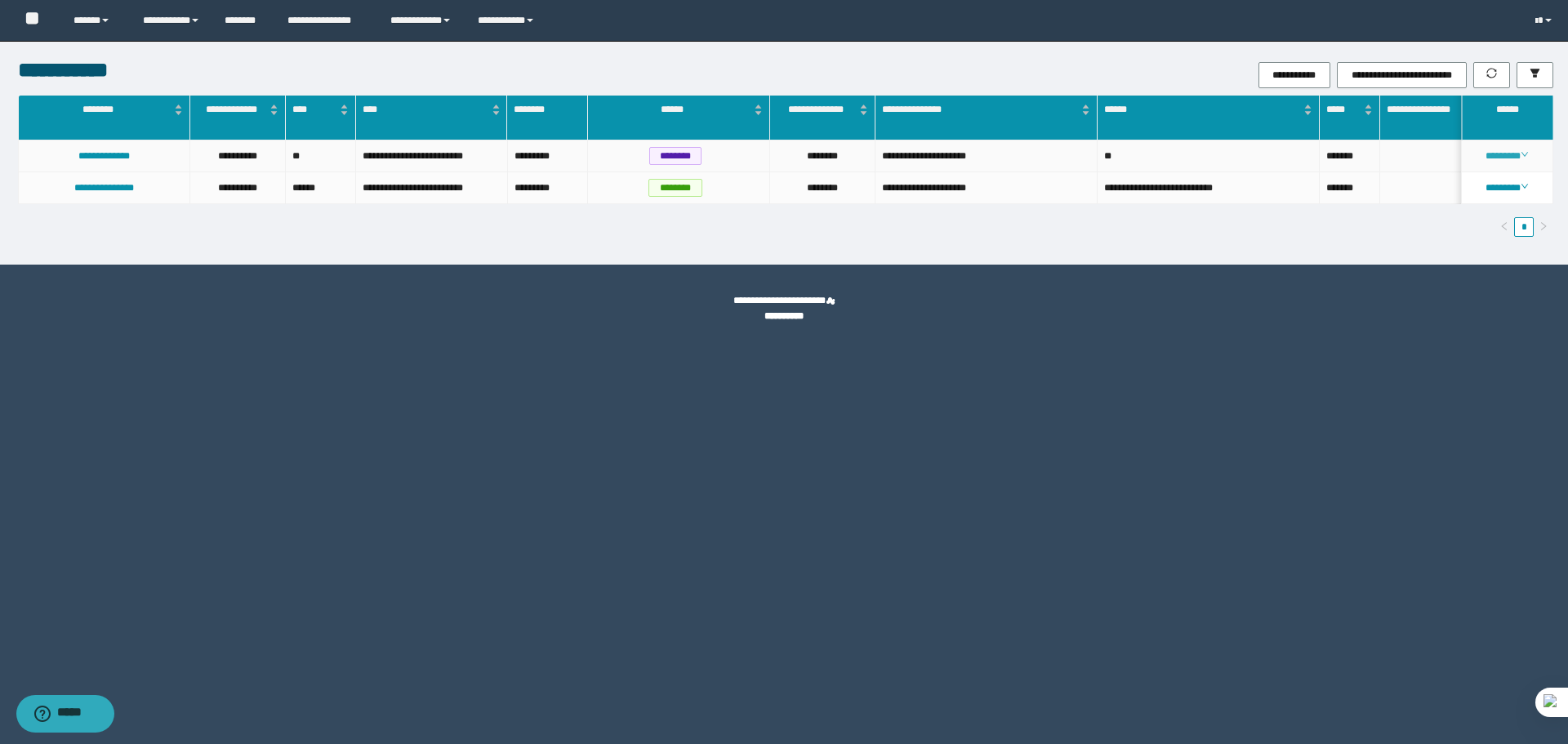 click on "********" at bounding box center [1507, 156] 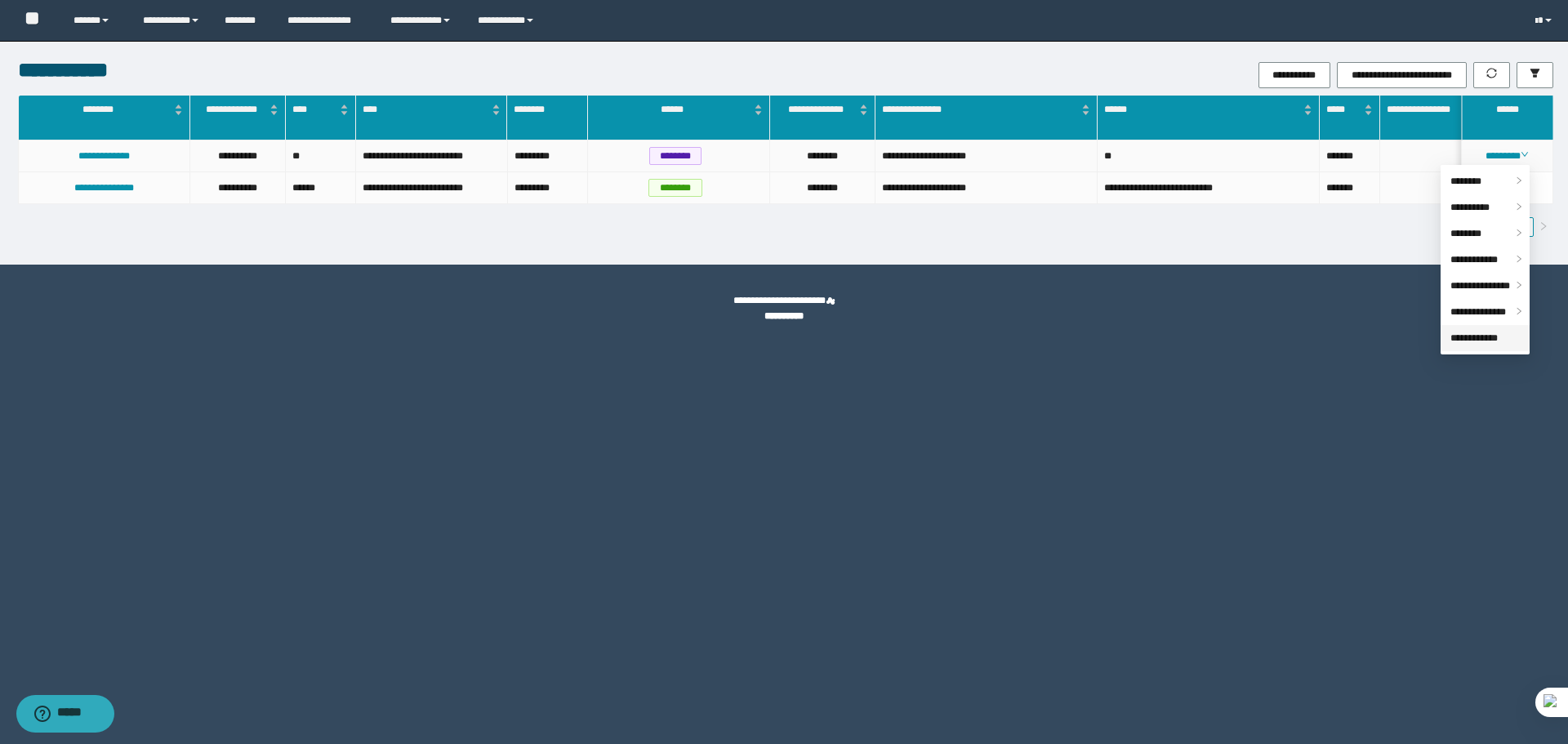 click on "**********" at bounding box center (1474, 338) 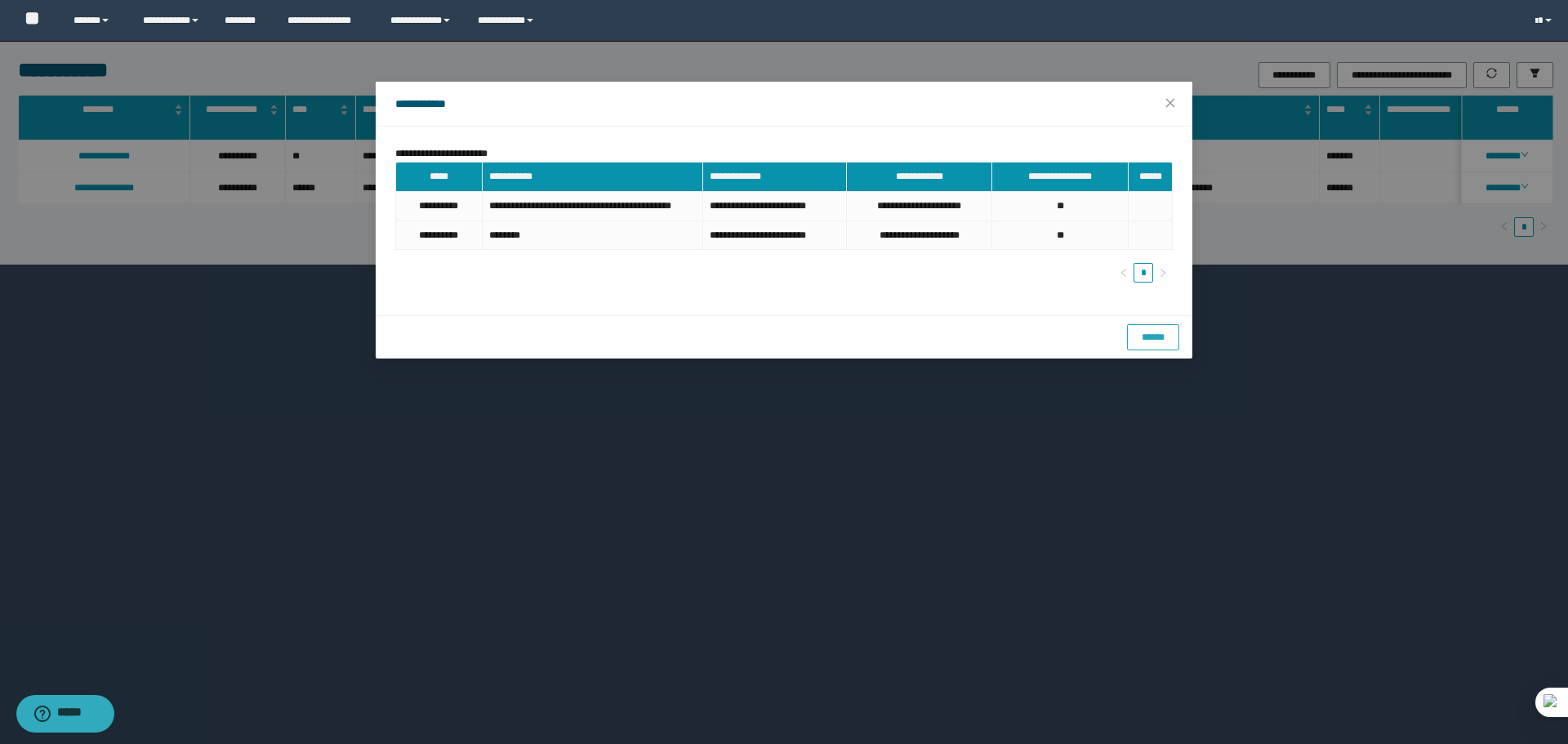click on "******" at bounding box center [1153, 337] 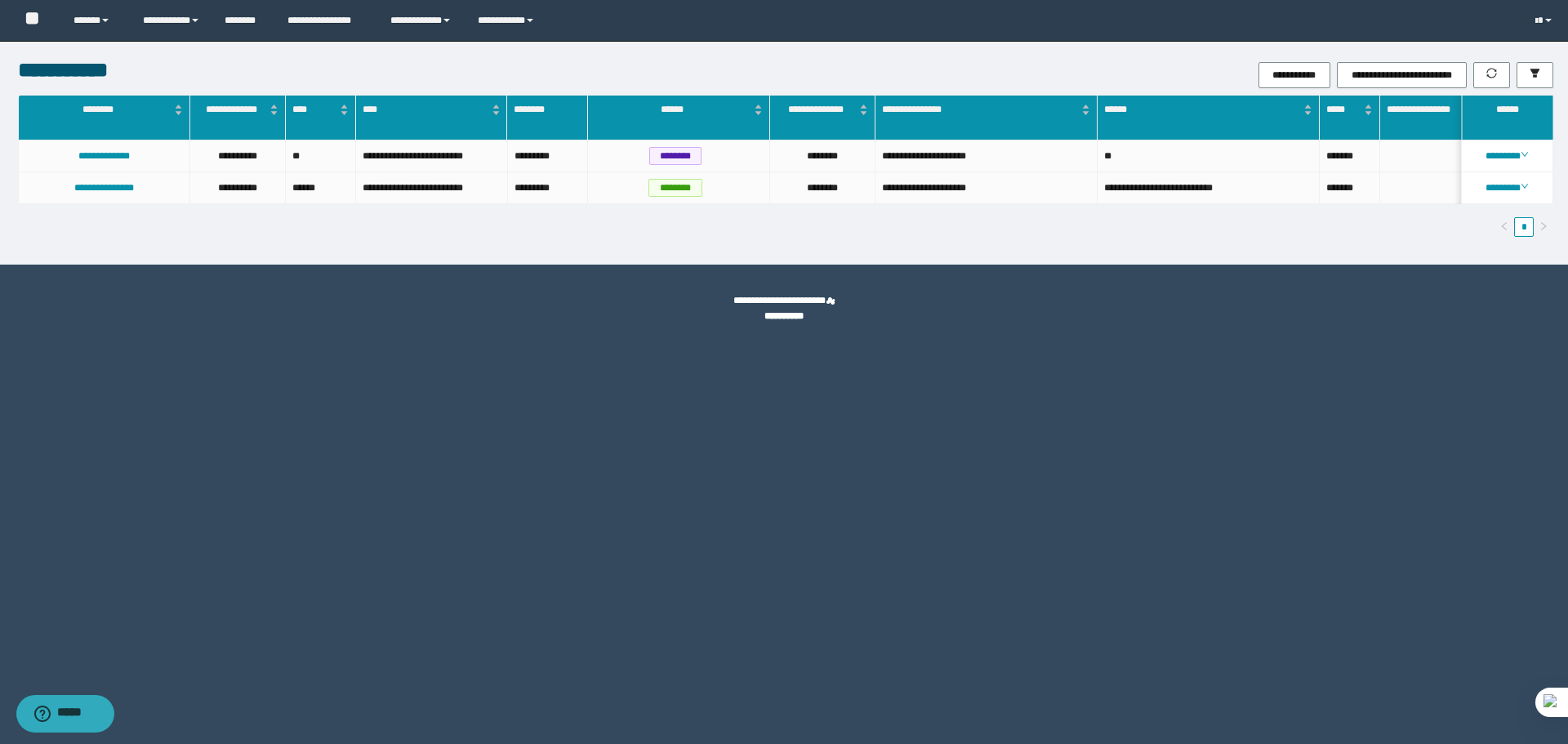 click on "**********" at bounding box center [784, 372] 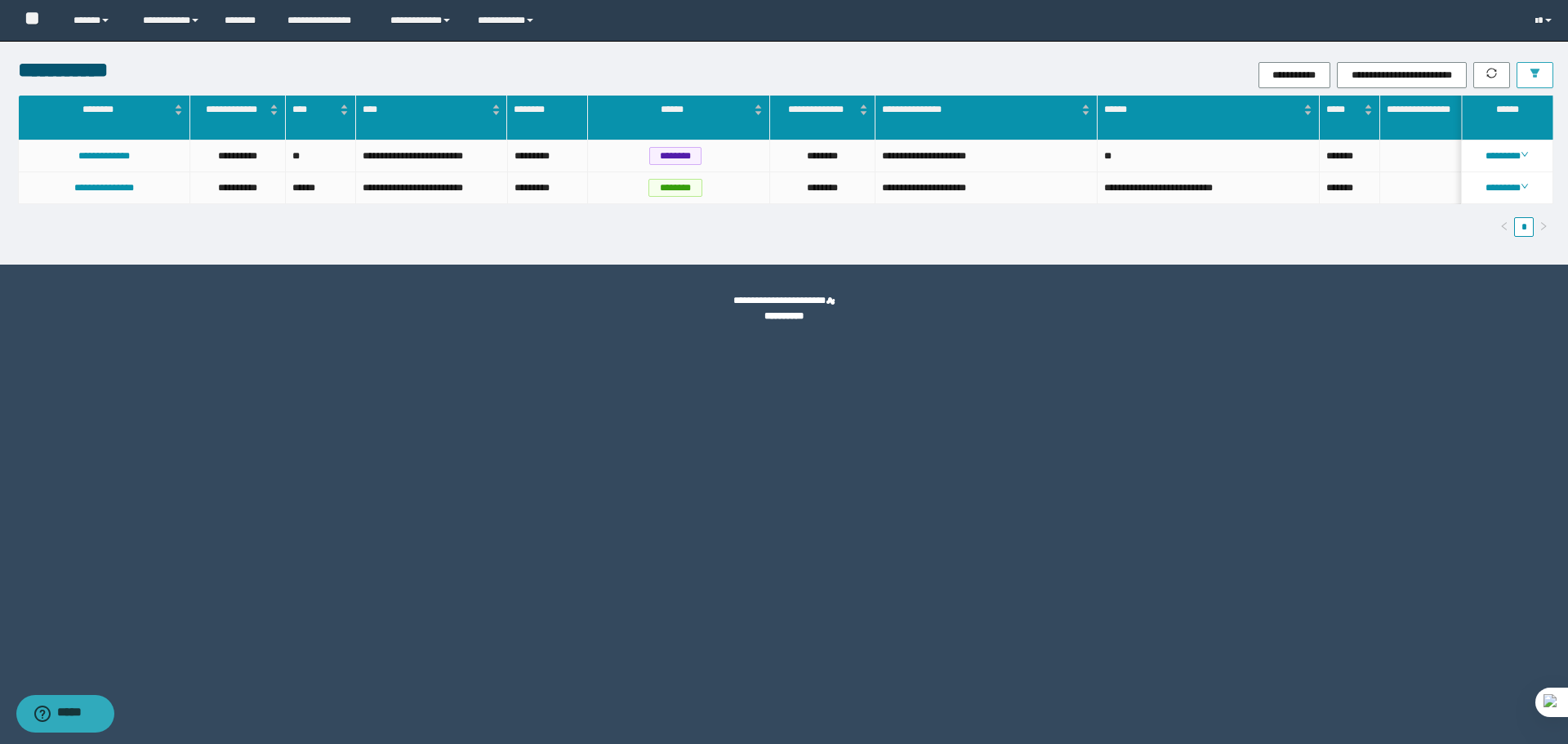 click at bounding box center [1535, 75] 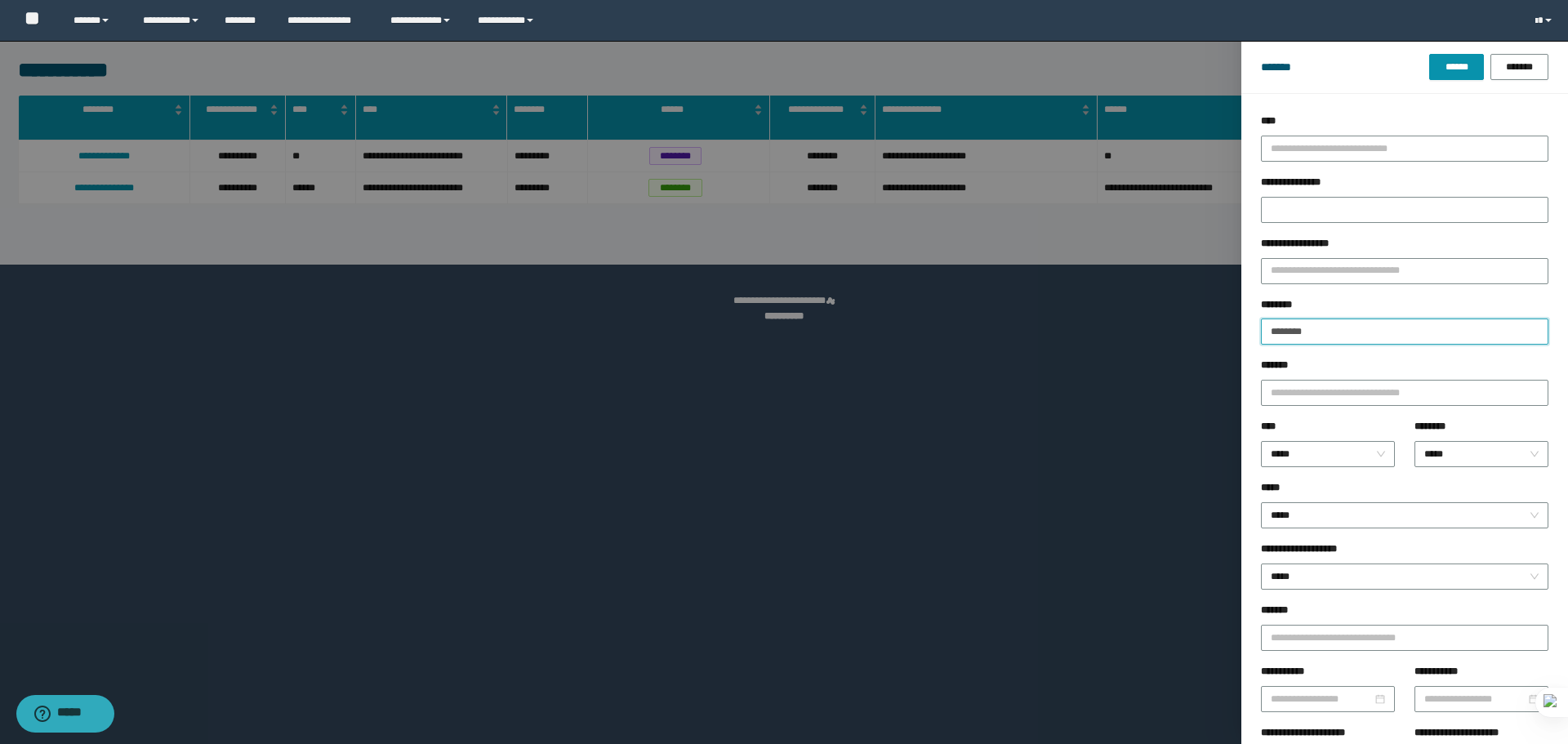 click on "********" at bounding box center [1405, 332] 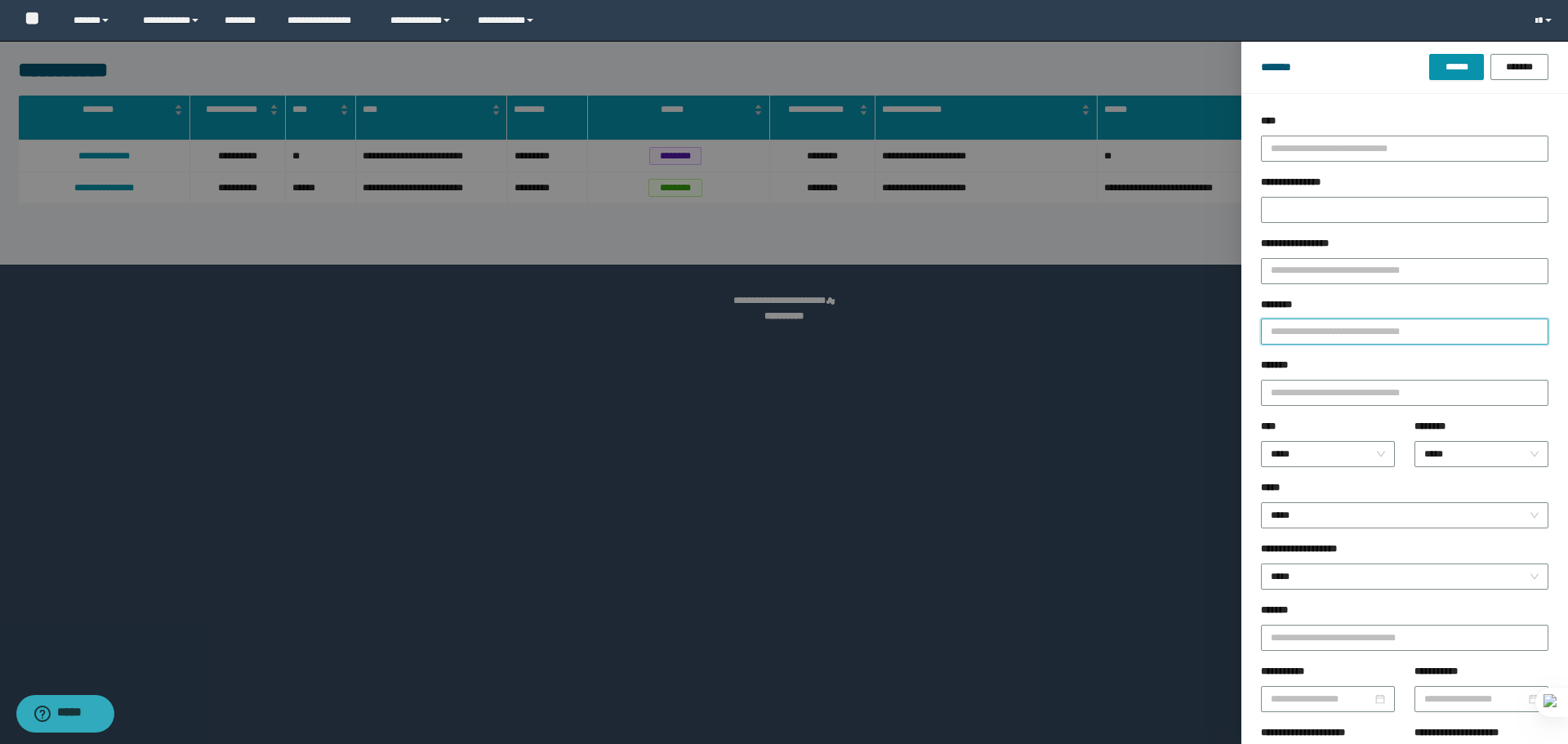 paste on "********" 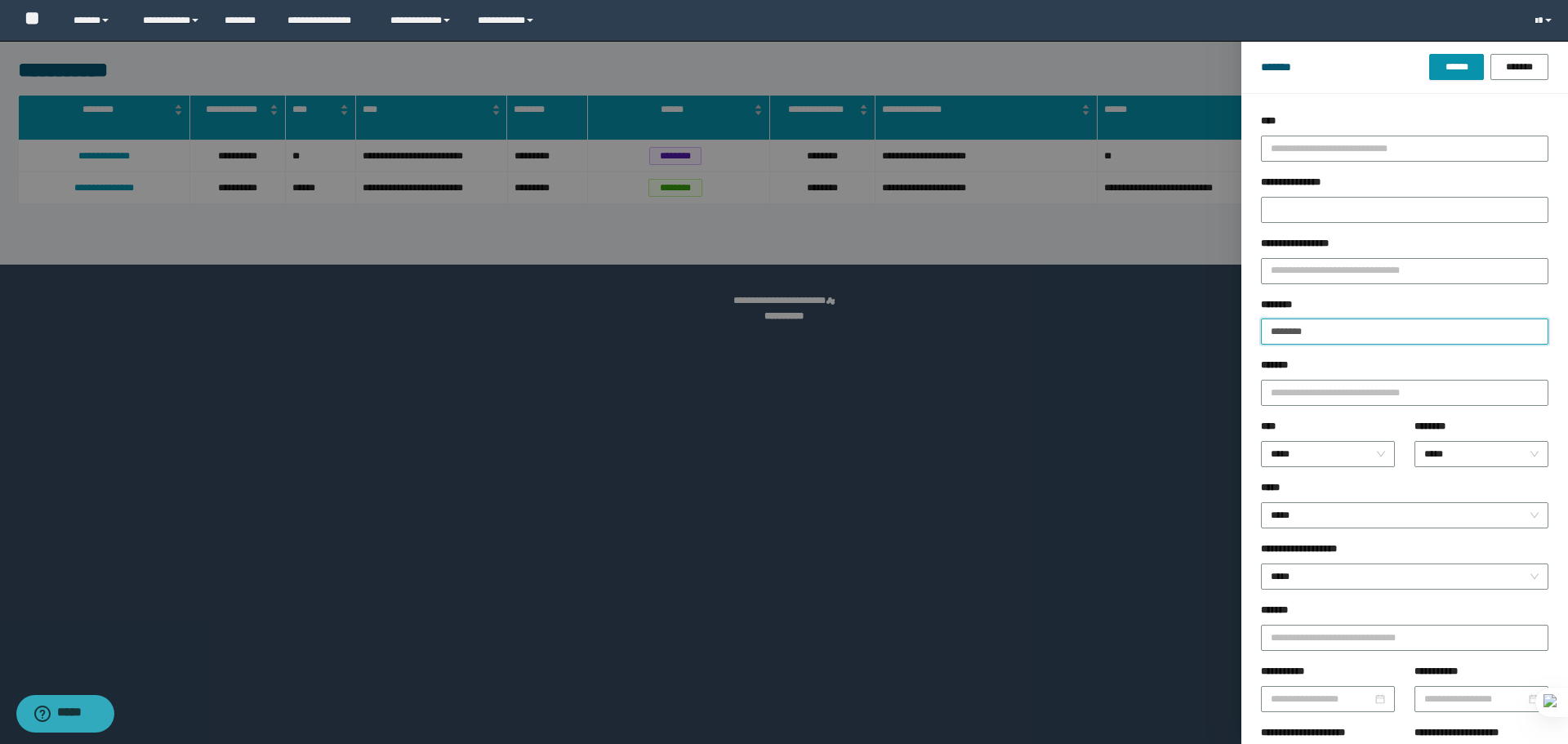 click on "******" at bounding box center (1456, 67) 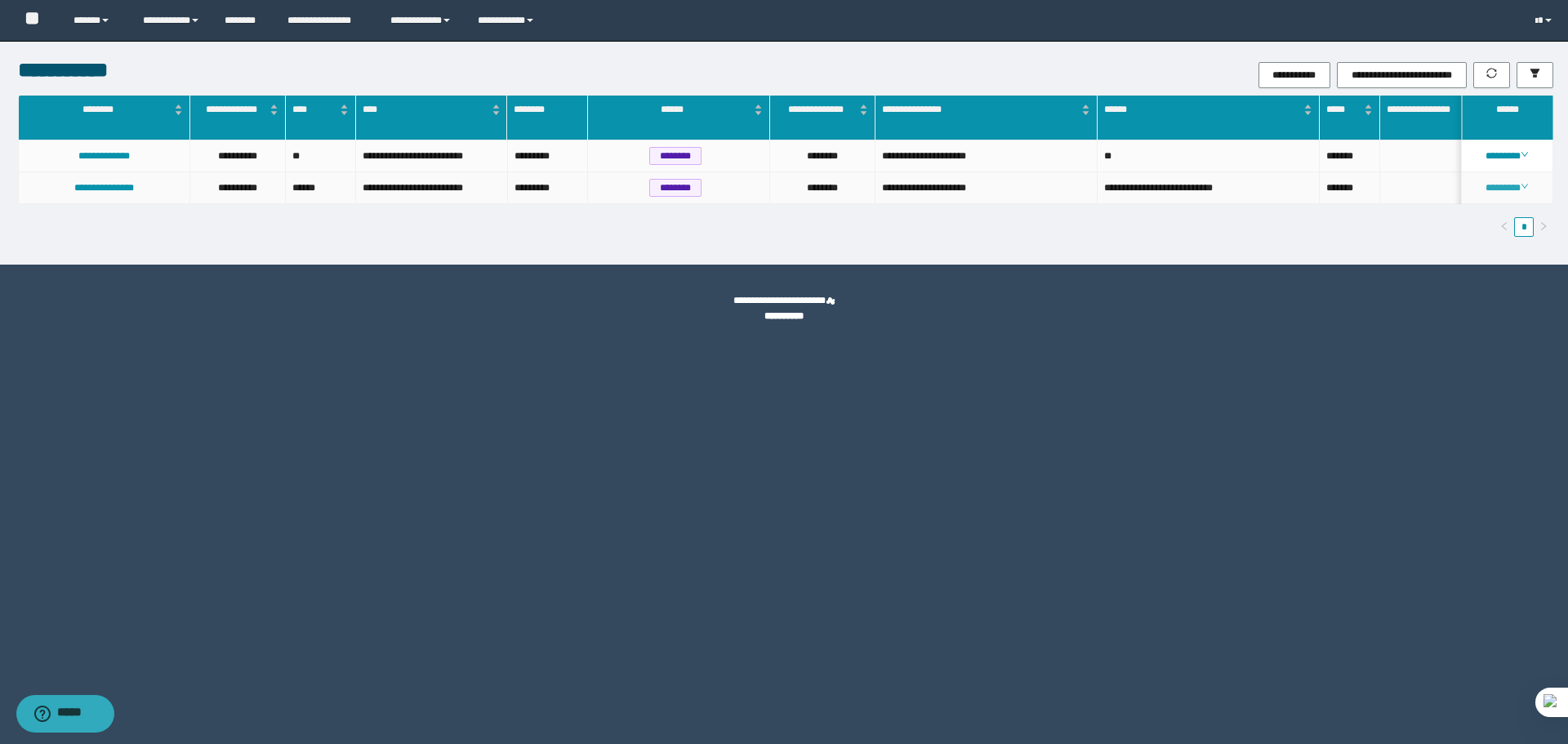click on "********" at bounding box center [1507, 188] 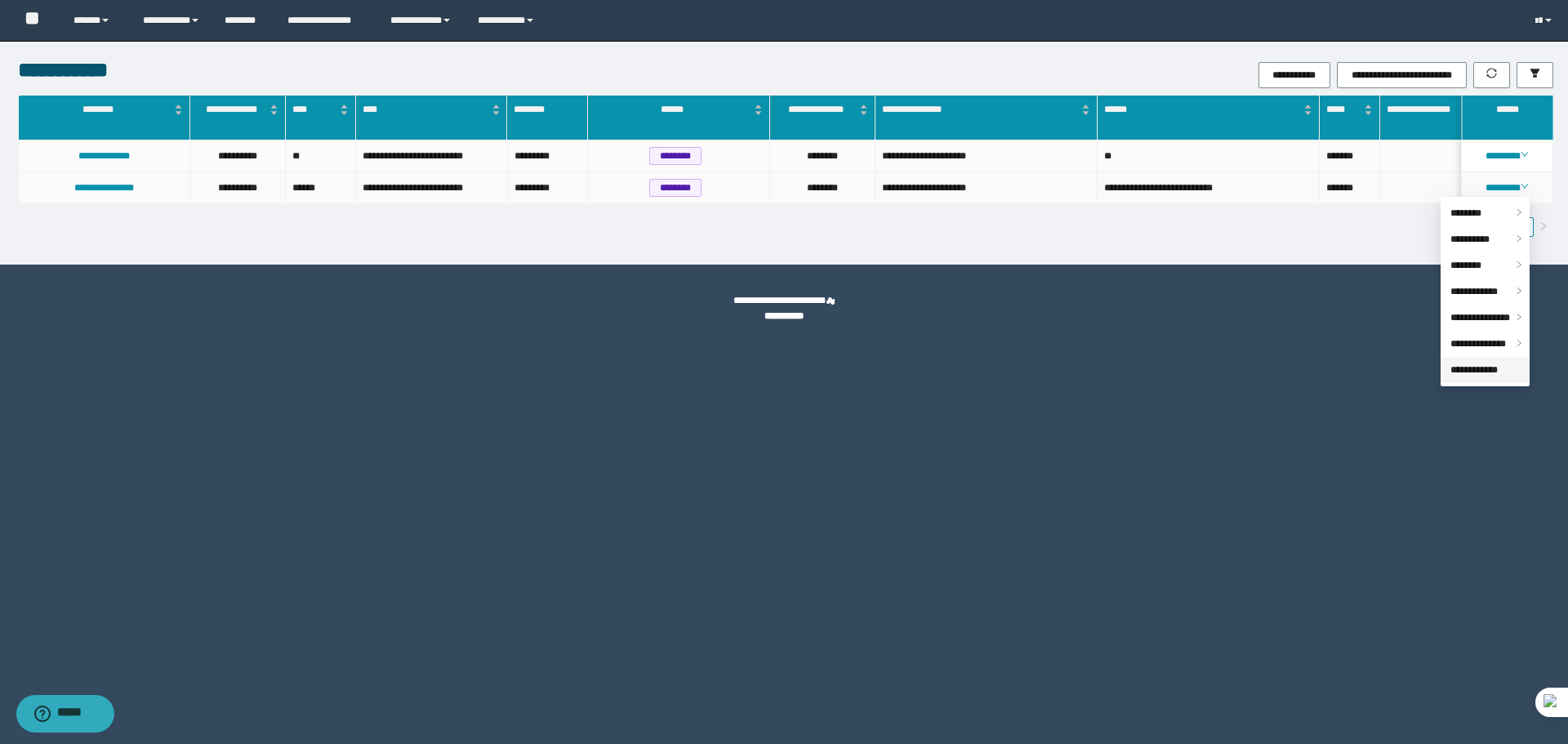 click on "**********" at bounding box center (1474, 370) 